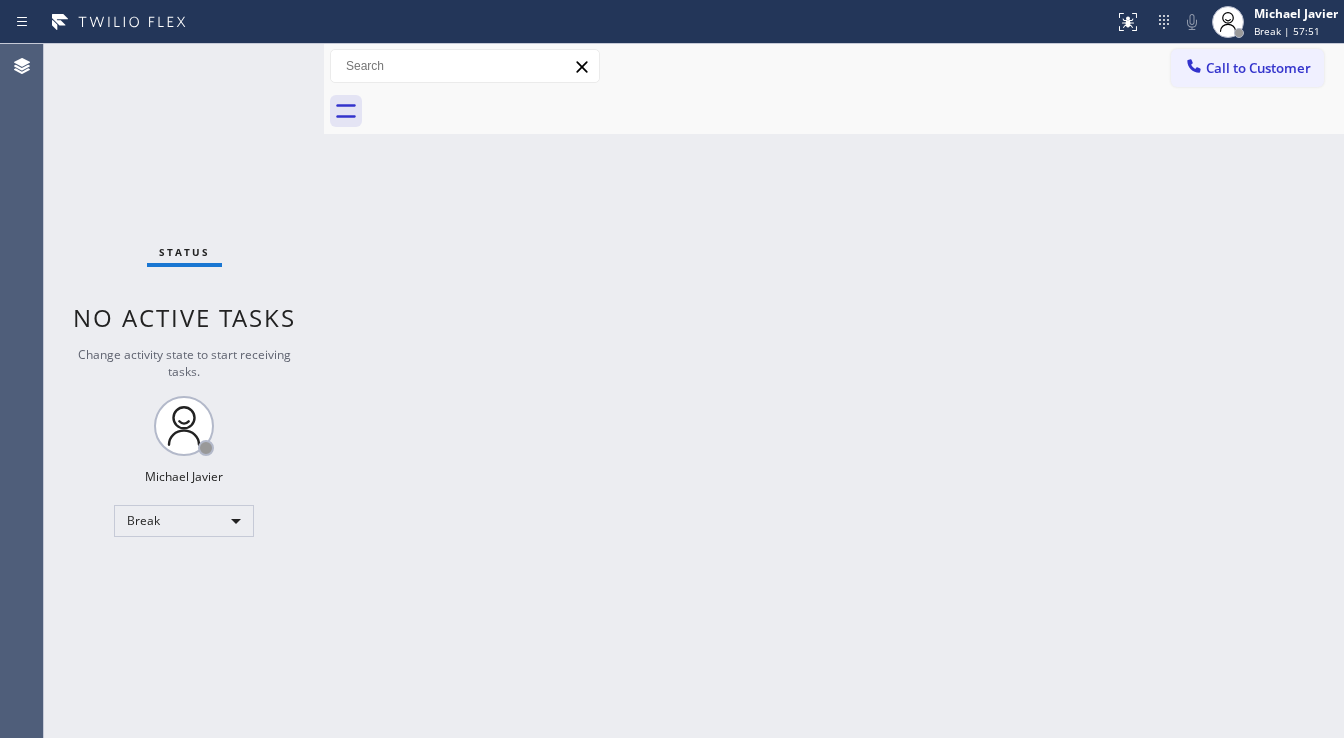 scroll, scrollTop: 0, scrollLeft: 0, axis: both 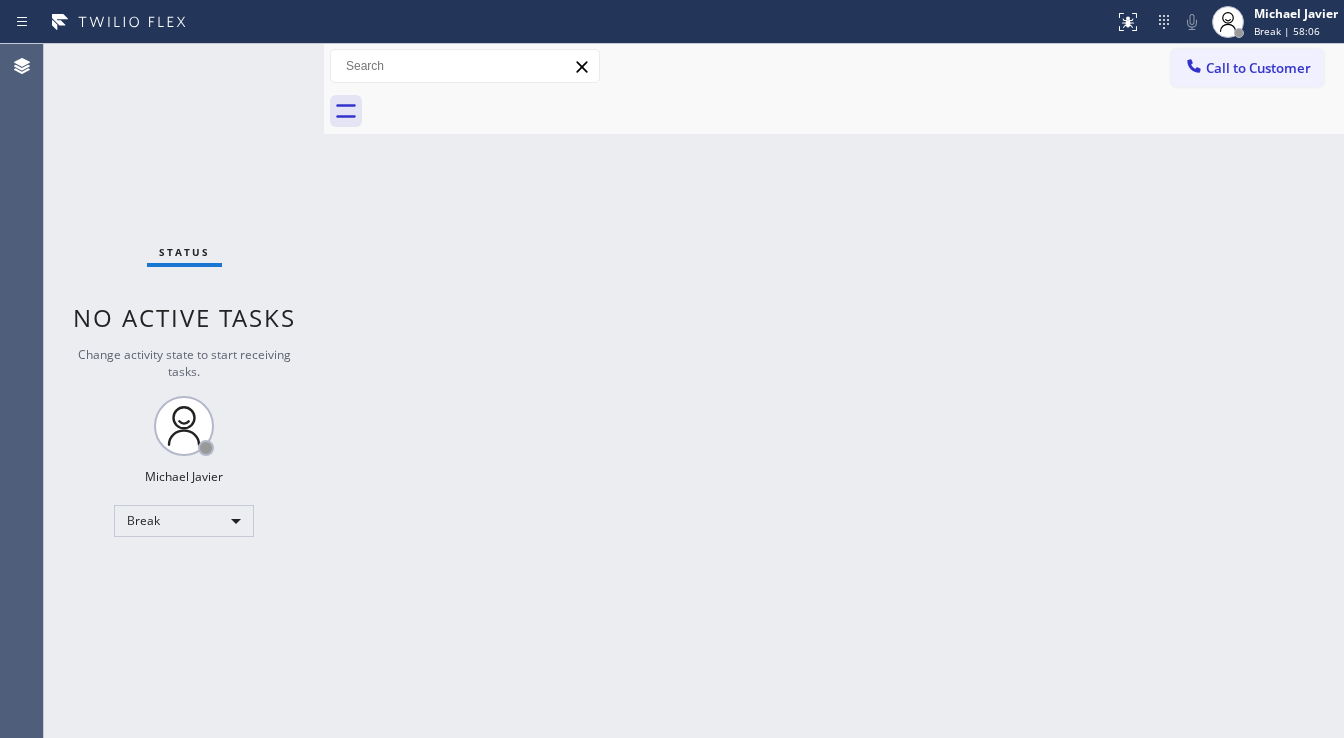 click on "Status No active tasks Change activity state to start receiving tasks. [FIRST] [LAST] Break" at bounding box center [184, 391] 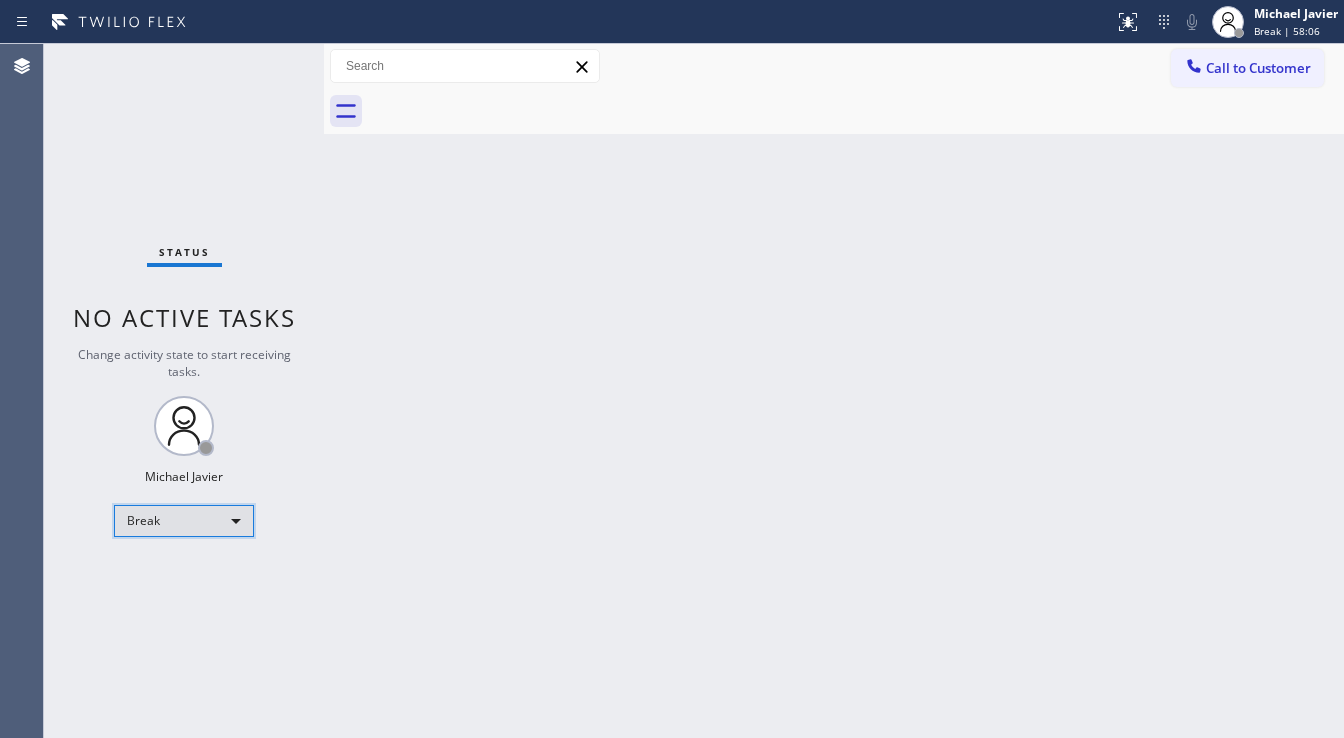 click on "Break" at bounding box center [184, 521] 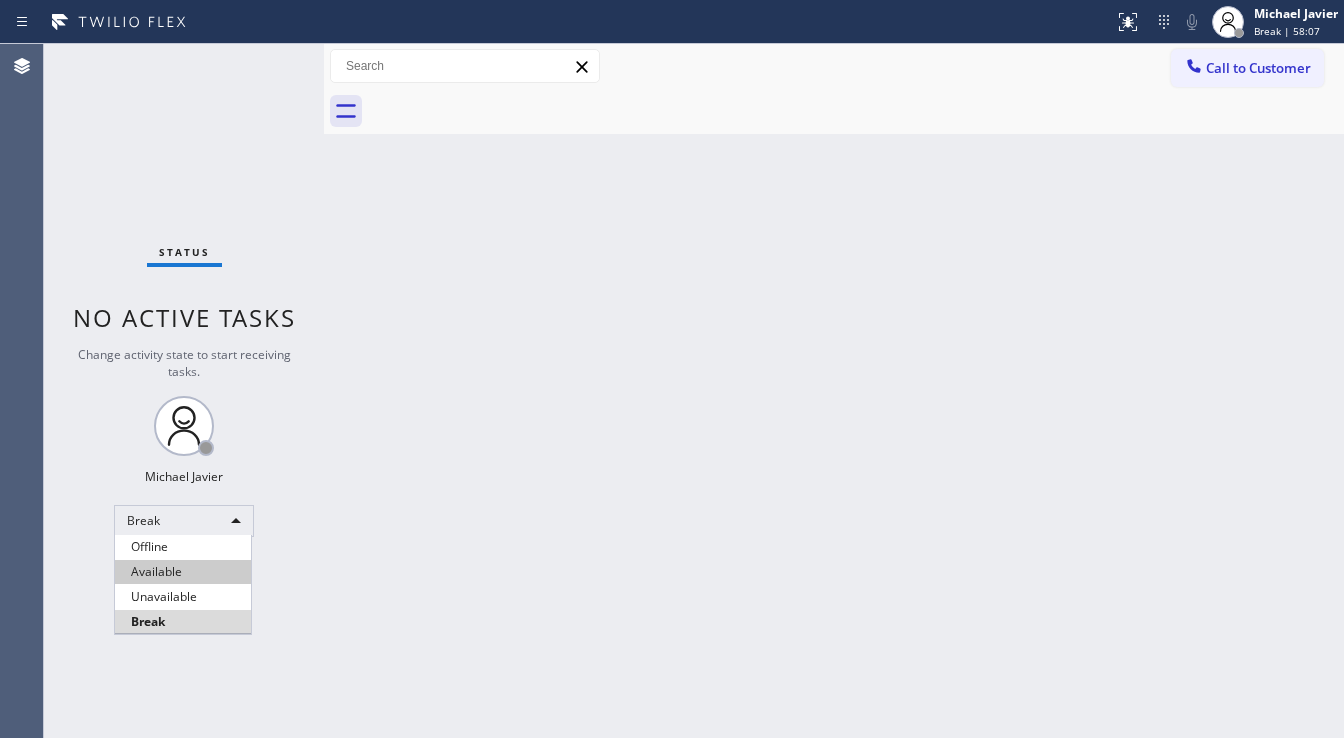 click on "Available" at bounding box center [183, 572] 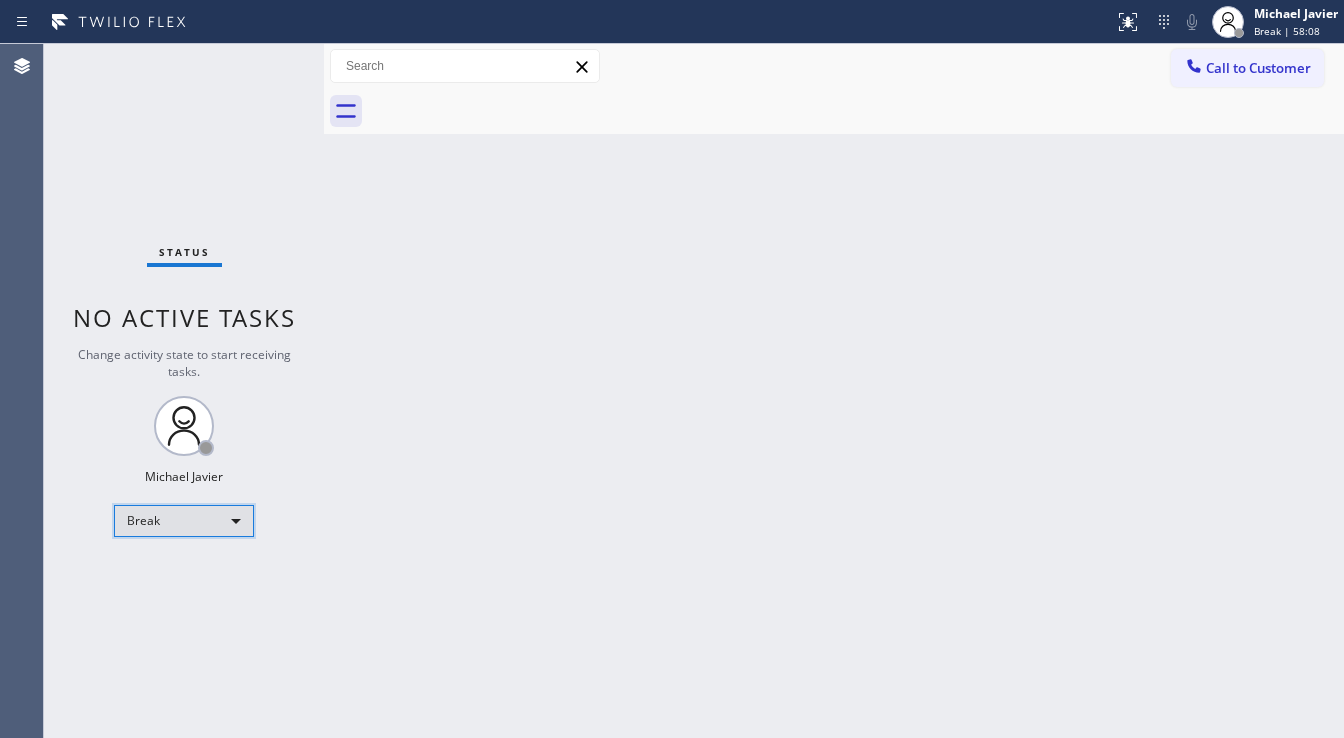 click on "Break" at bounding box center (184, 521) 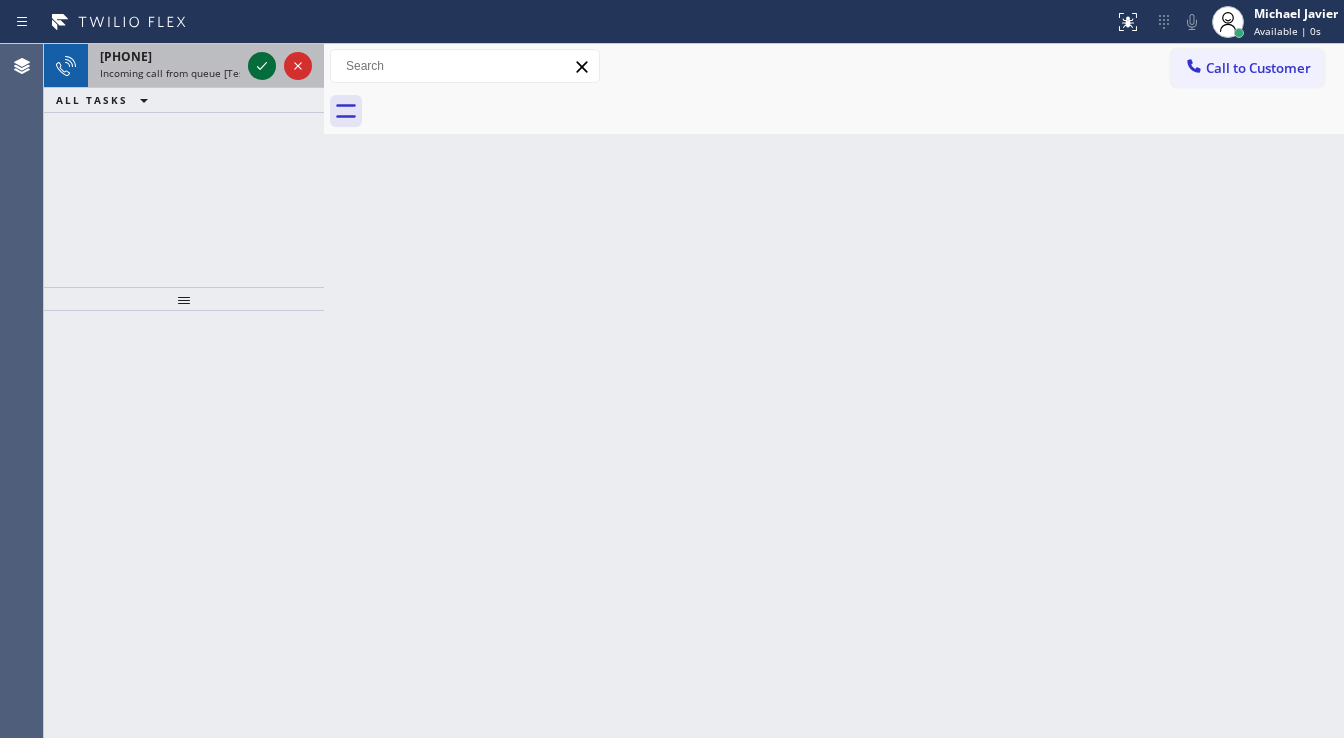 click 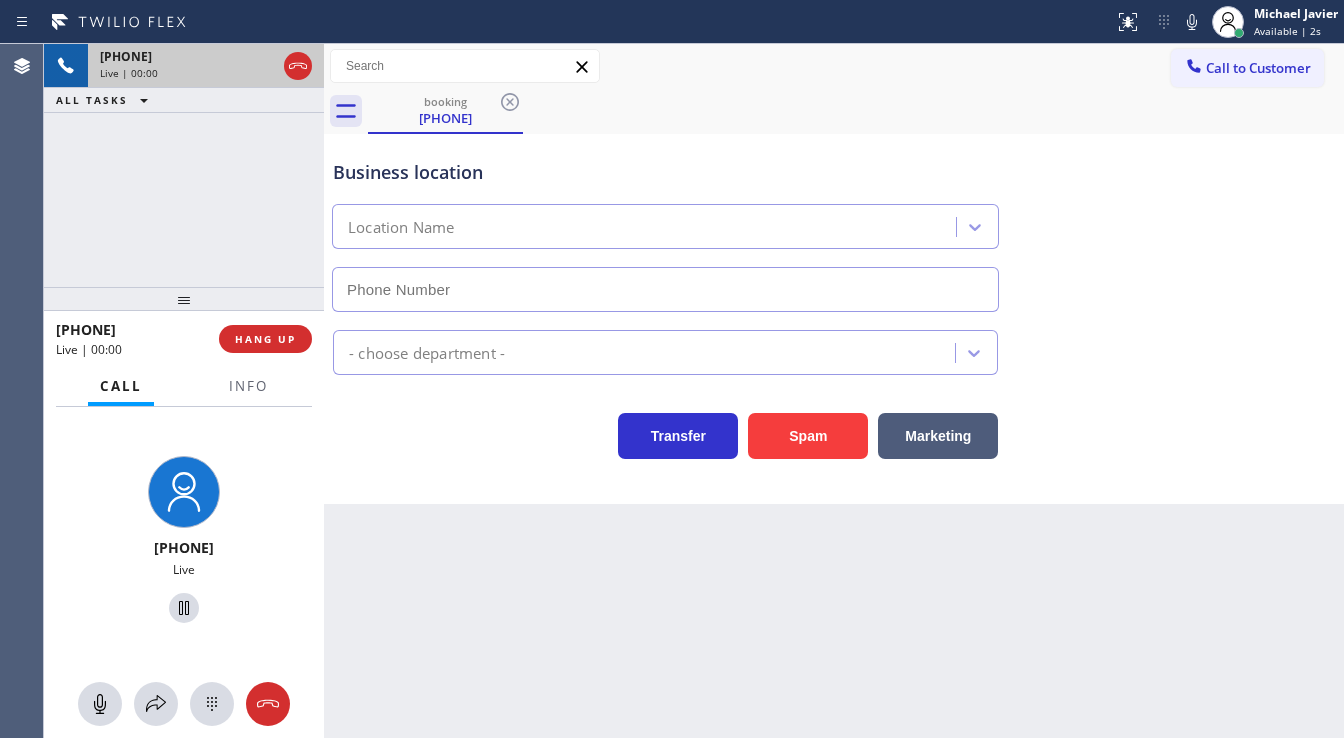 type on "(555) 549-5999" 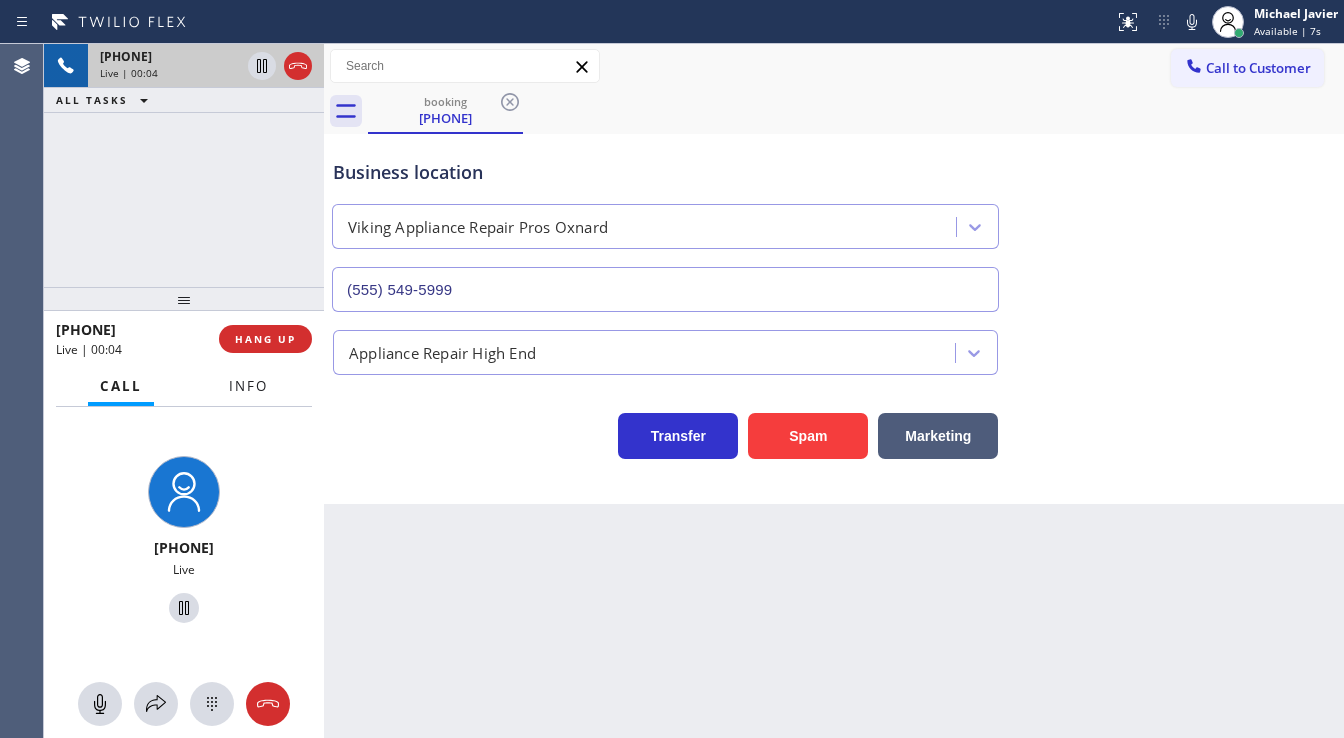 click on "Info" at bounding box center (248, 386) 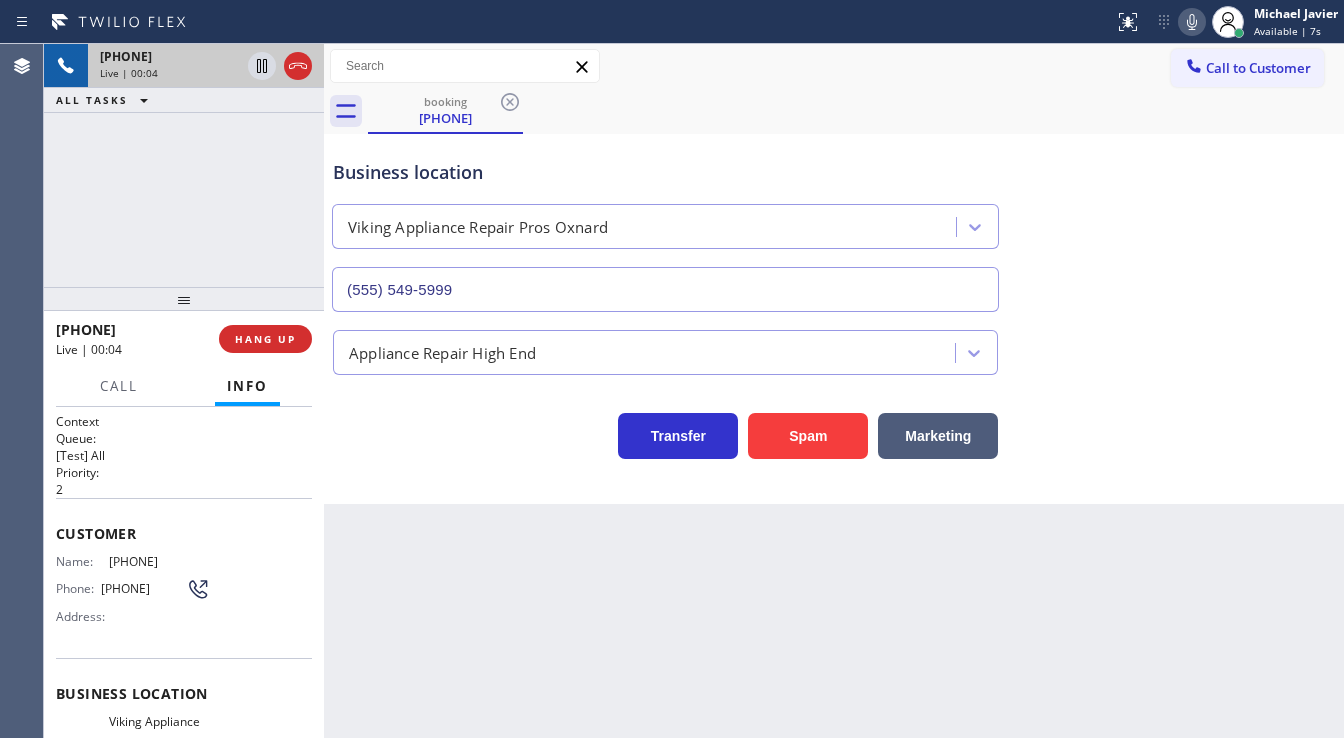 click 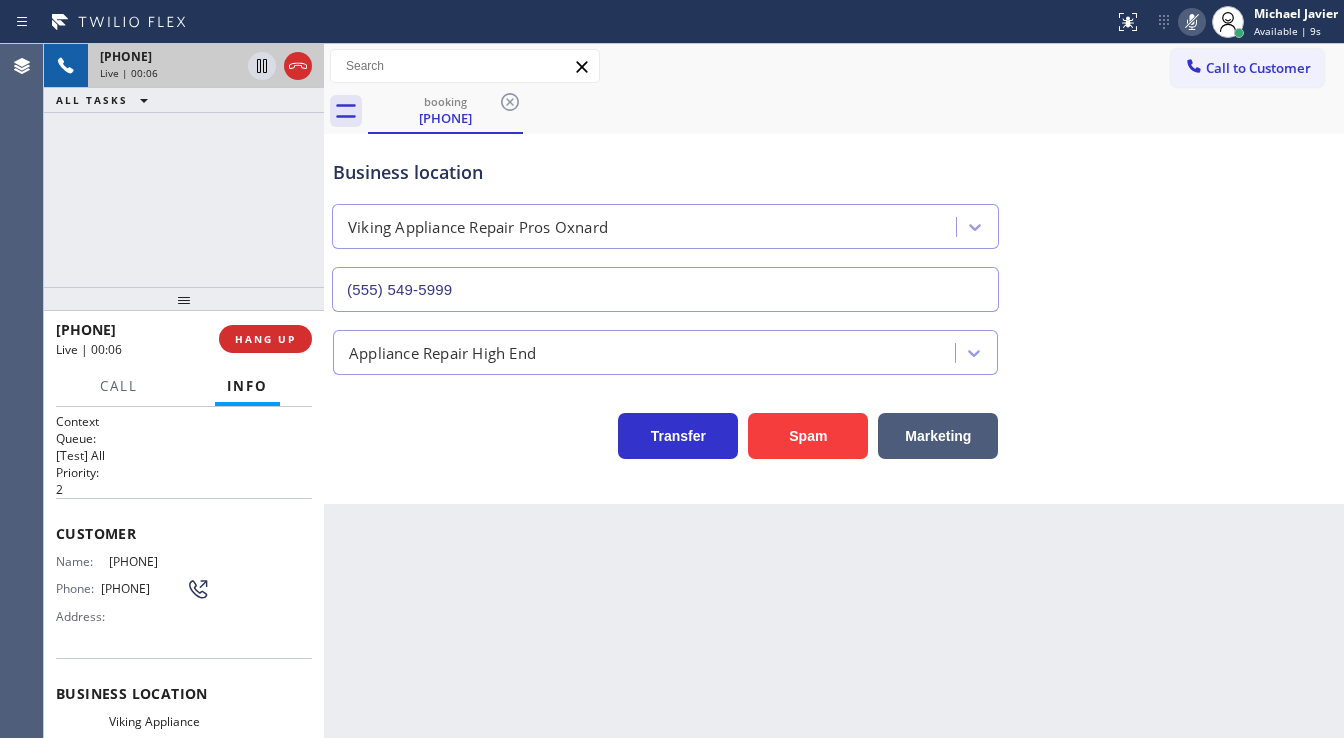 click 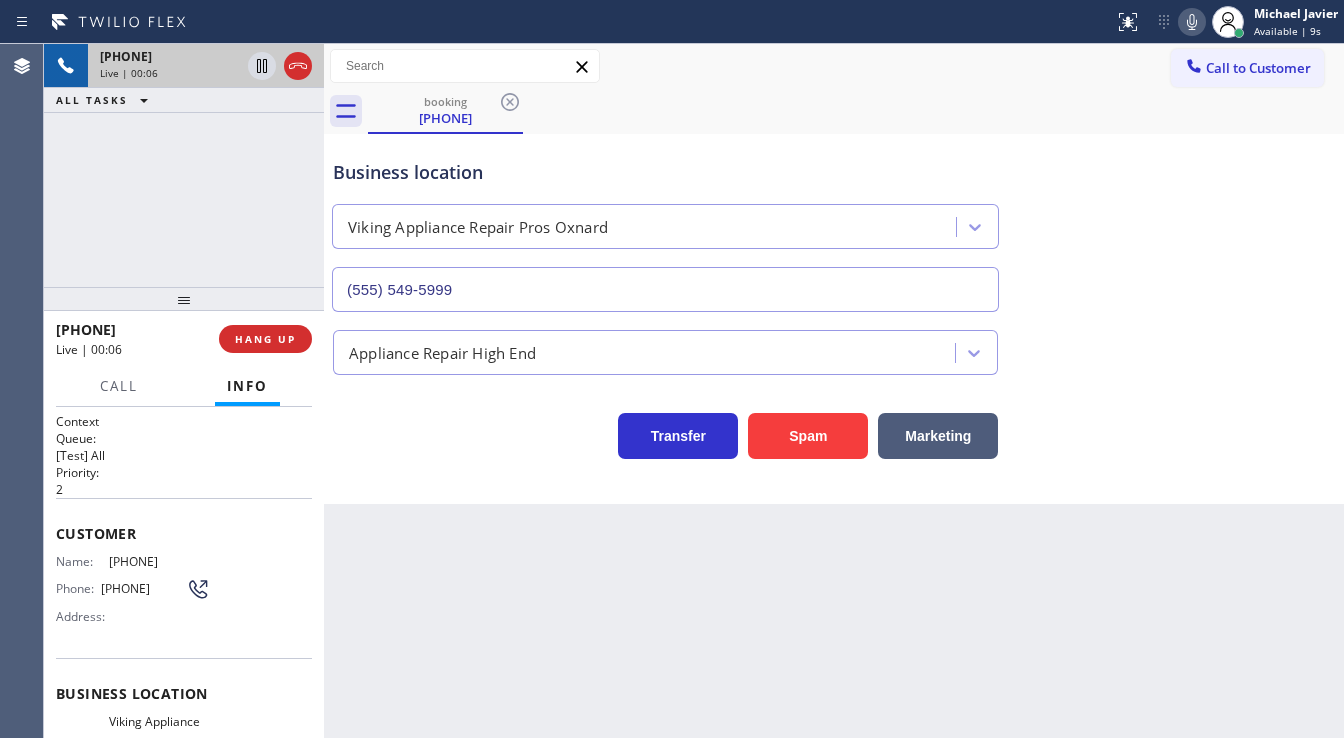 type 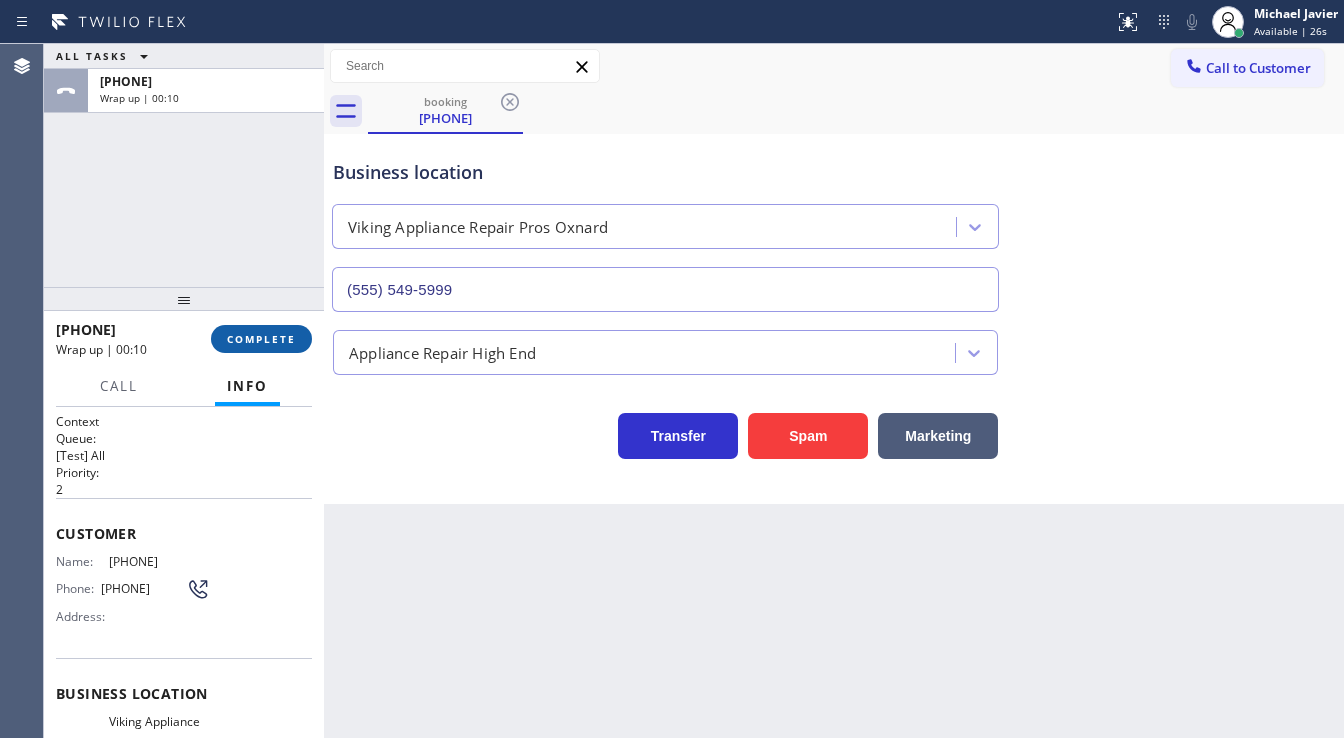 click on "COMPLETE" at bounding box center (261, 339) 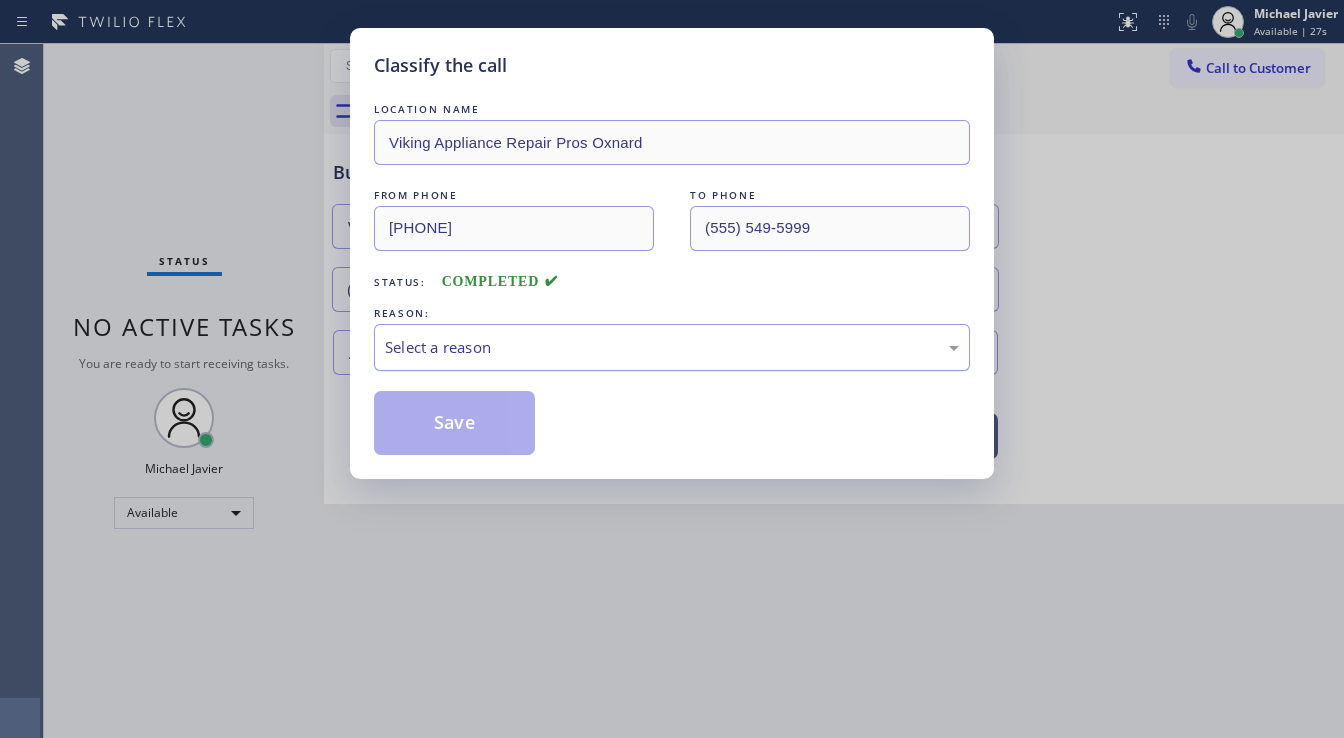 click on "Select a reason" at bounding box center [672, 347] 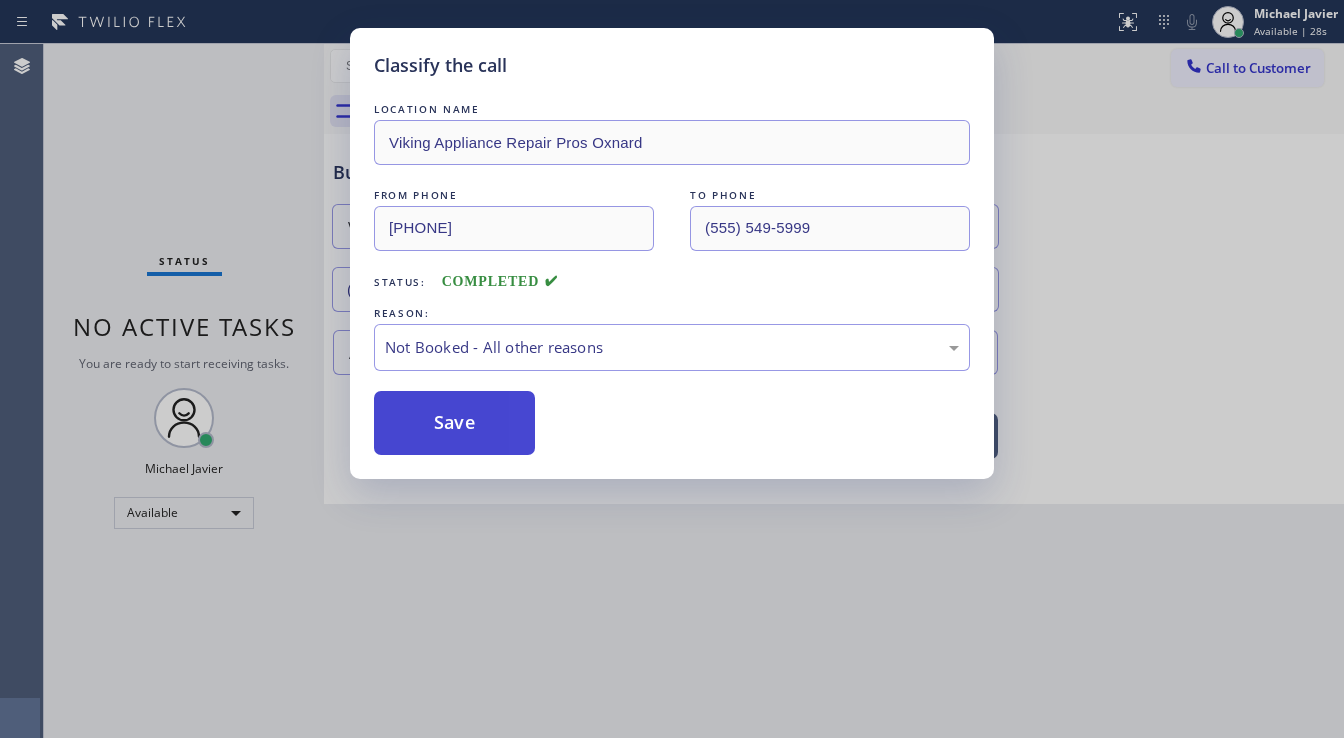 click on "Save" at bounding box center (454, 423) 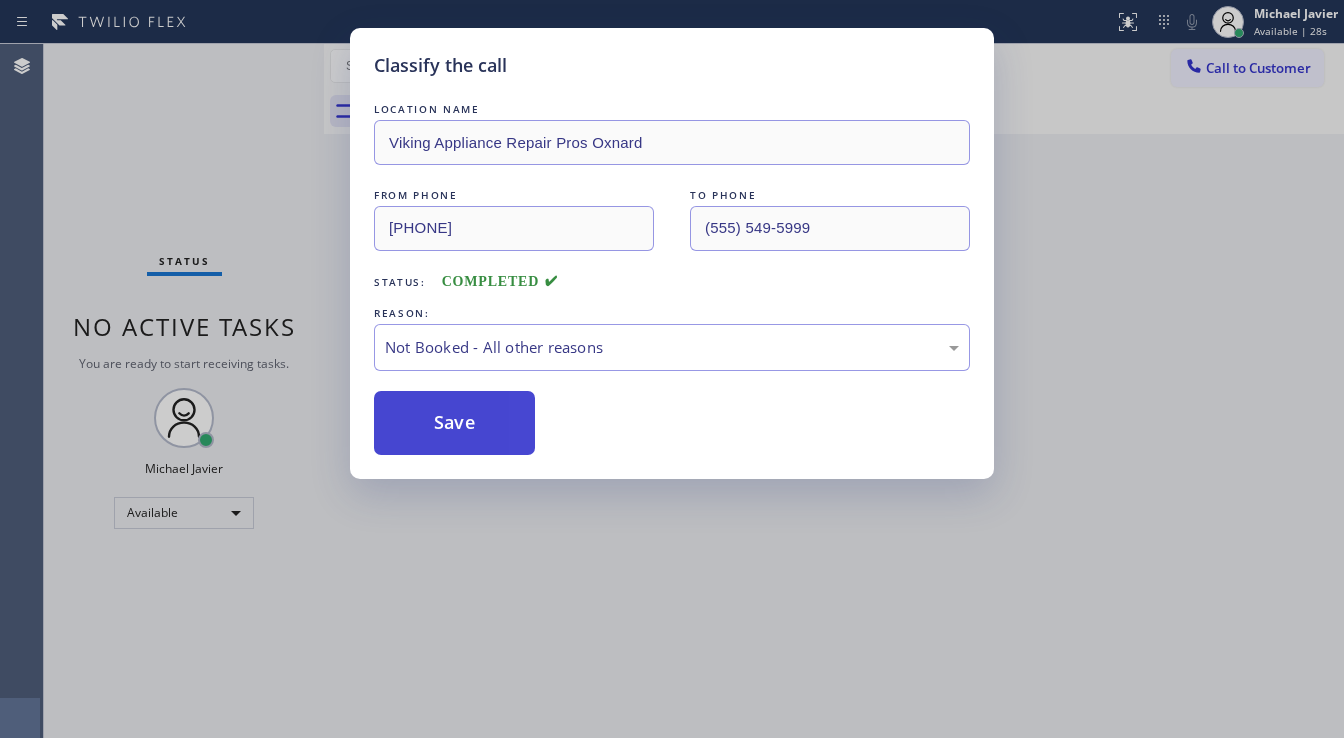 click on "Save" at bounding box center (454, 423) 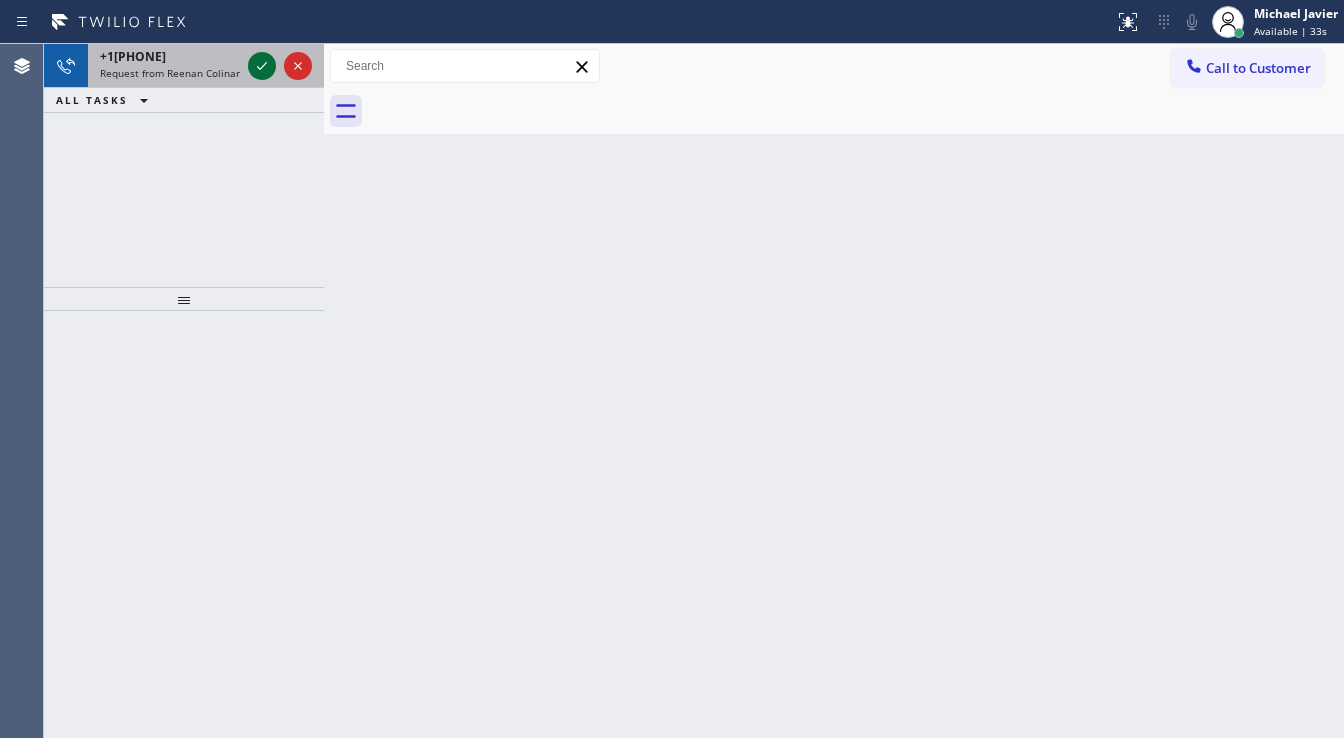 click 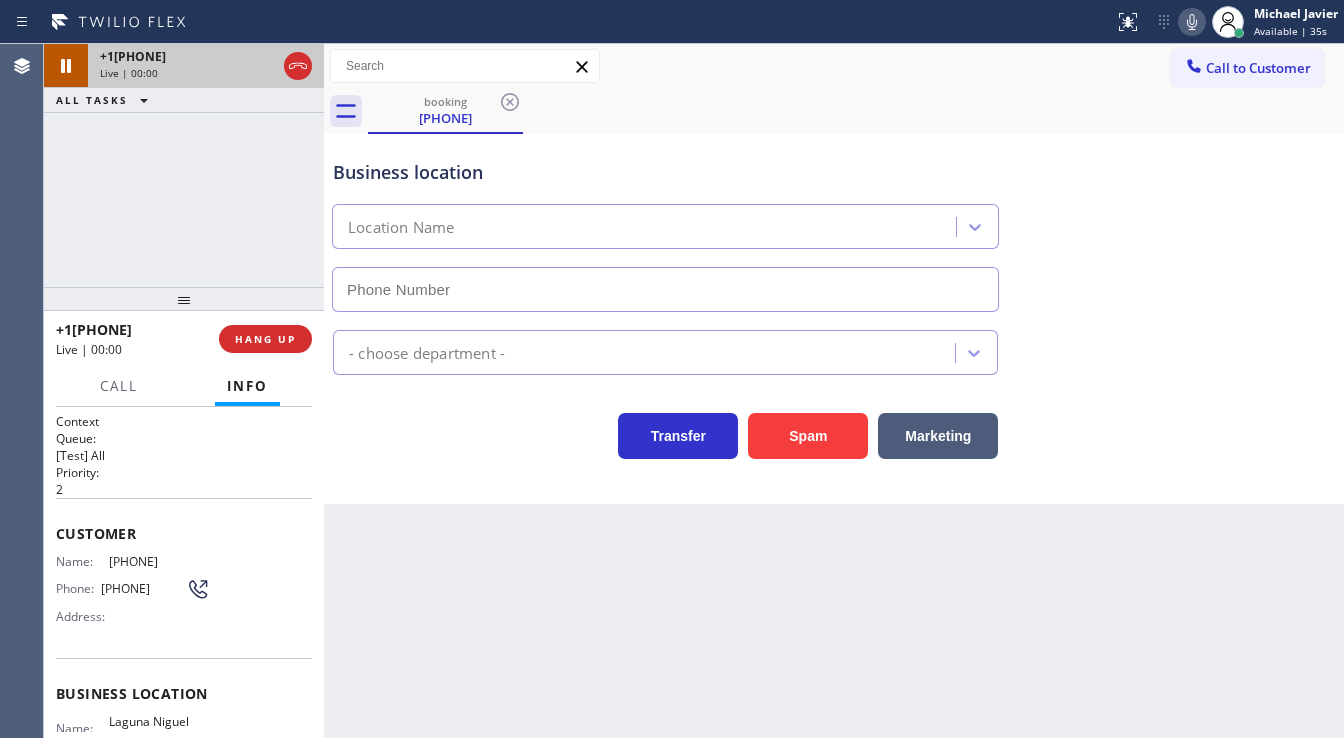 type on "(949) 202-5983" 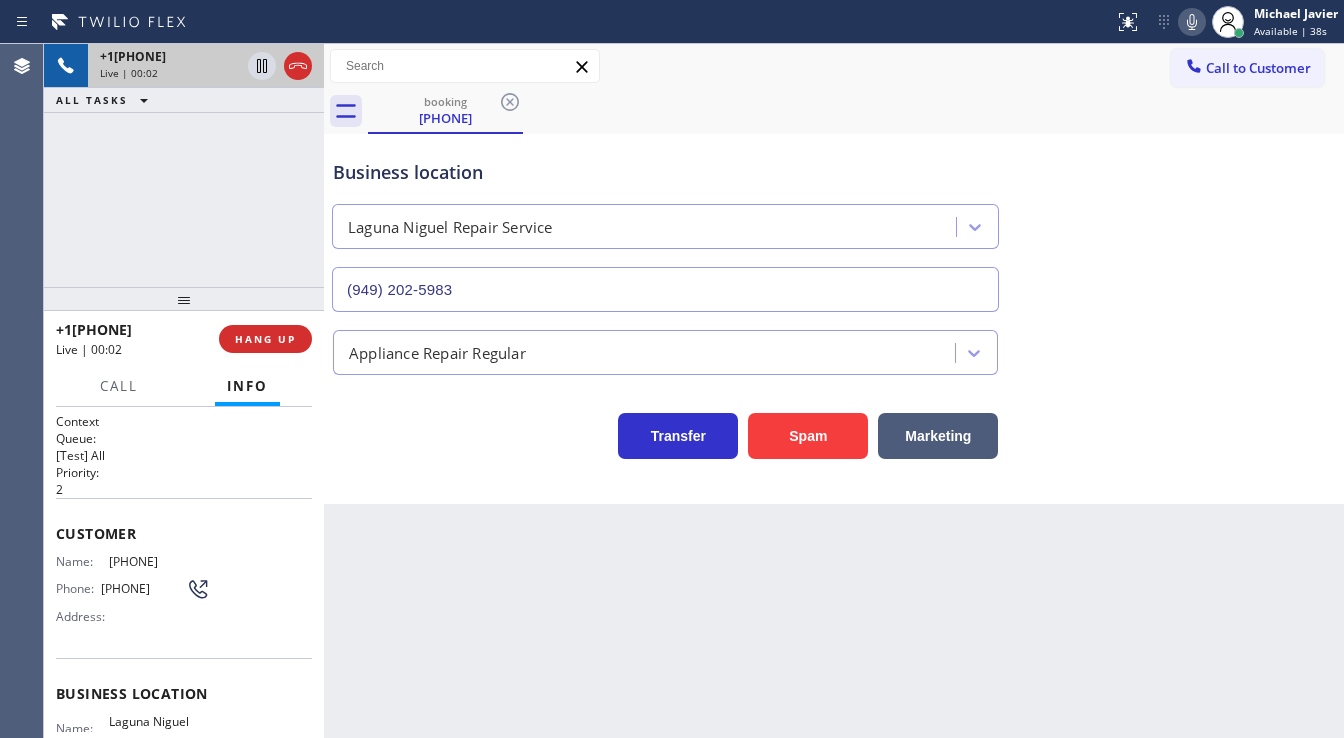 click on "+1[PHONE] Live | 00:02 ALL TASKS ALL TASKS ACTIVE TASKS TASKS IN WRAP UP" at bounding box center [184, 165] 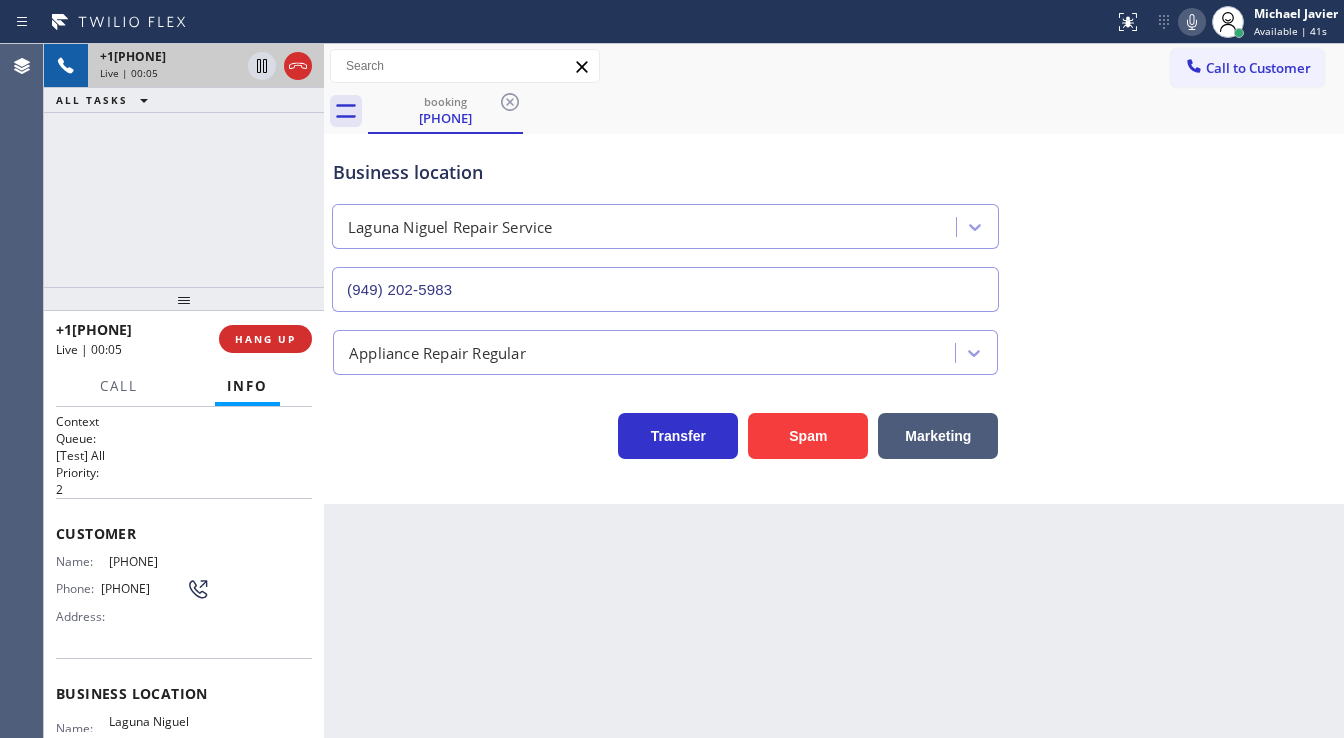 click on "+1[PHONE] Live | 00:05 ALL TASKS ALL TASKS ACTIVE TASKS TASKS IN WRAP UP" at bounding box center (184, 165) 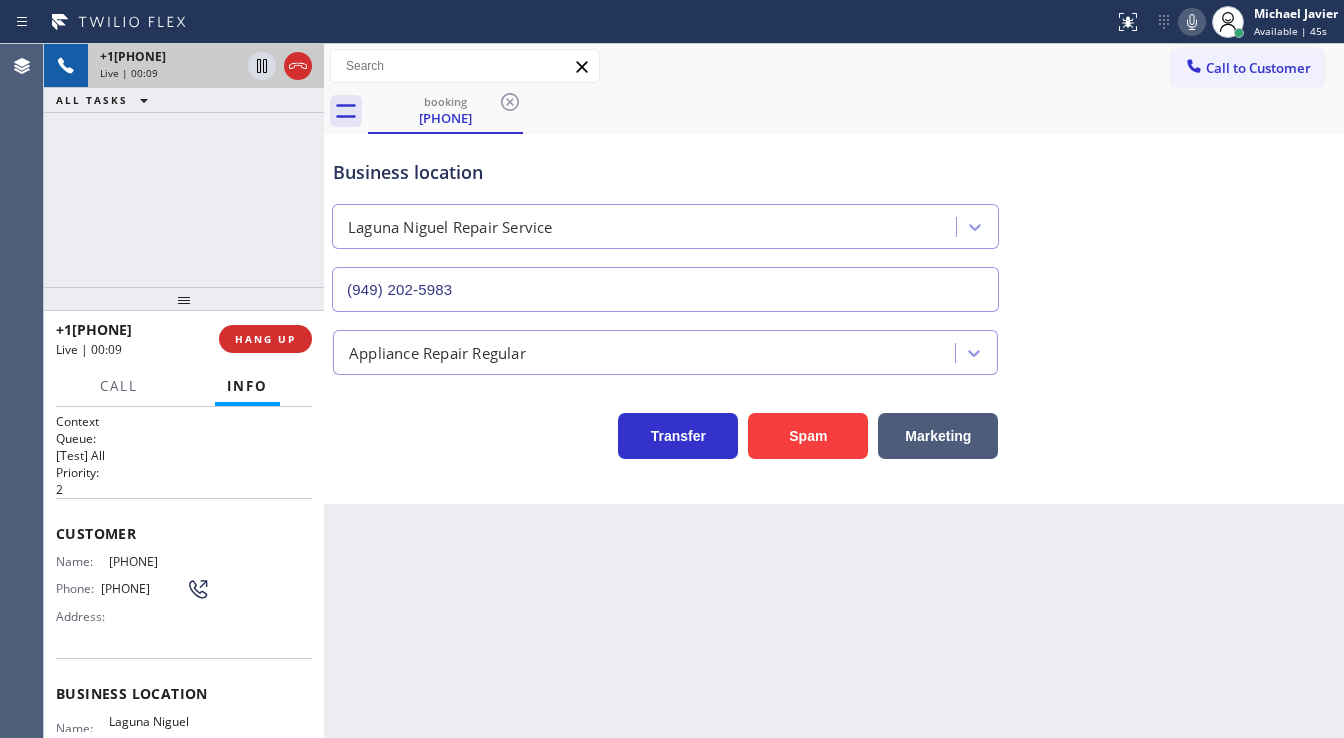 click on "+1[PHONE] Live | 00:09 ALL TASKS ALL TASKS ACTIVE TASKS TASKS IN WRAP UP" at bounding box center [184, 165] 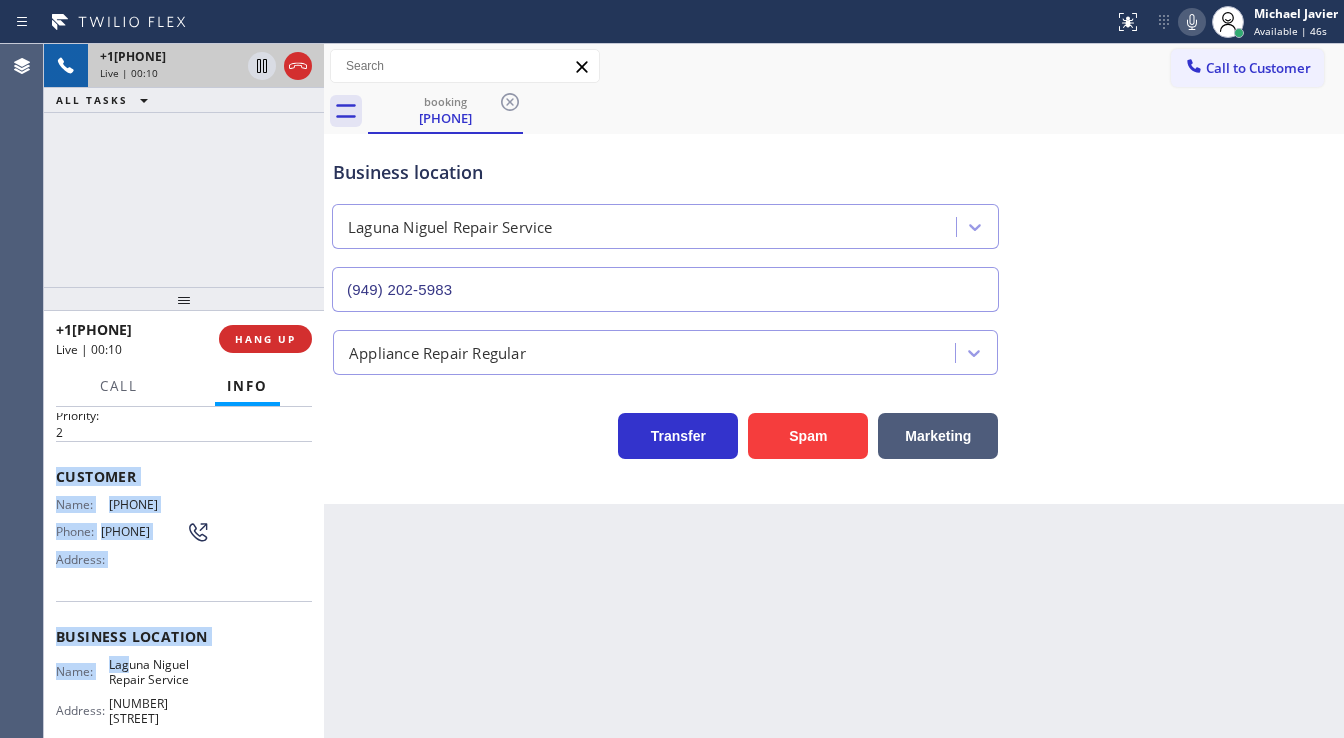 scroll, scrollTop: 240, scrollLeft: 0, axis: vertical 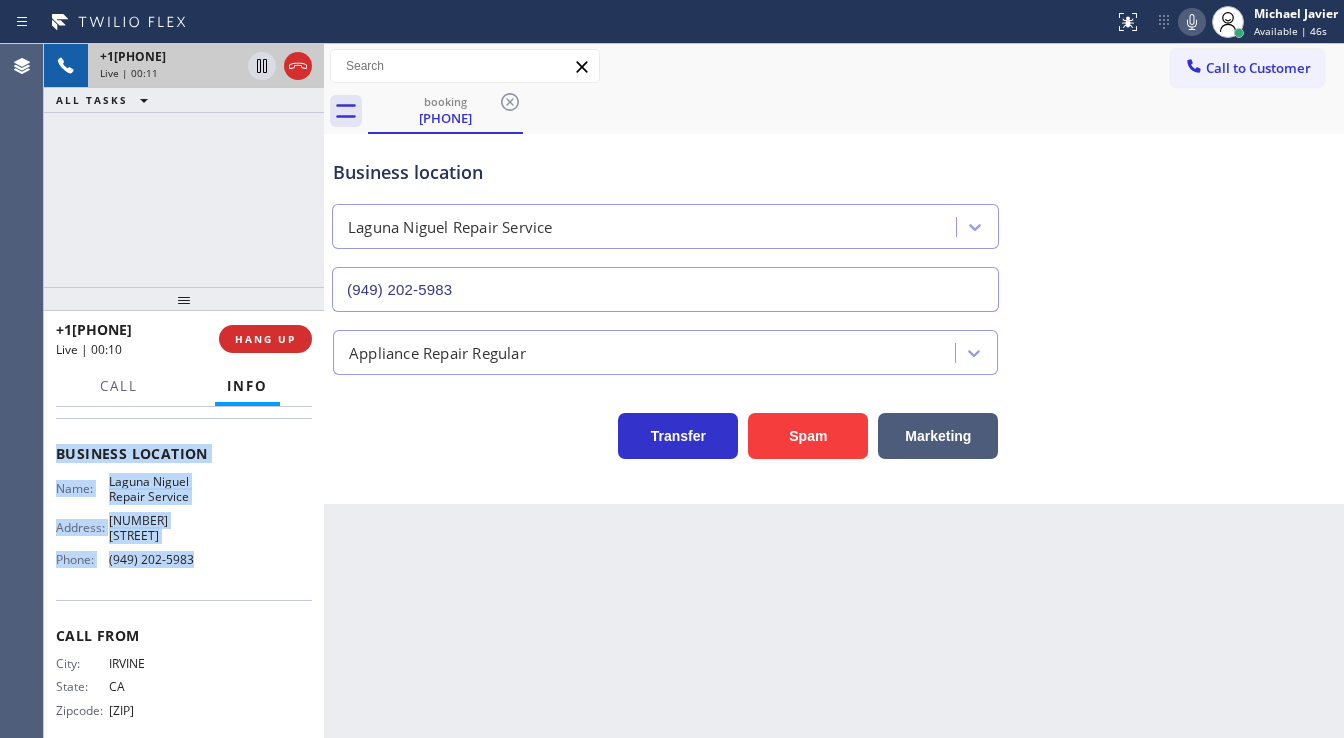 drag, startPoint x: 53, startPoint y: 524, endPoint x: 214, endPoint y: 568, distance: 166.90416 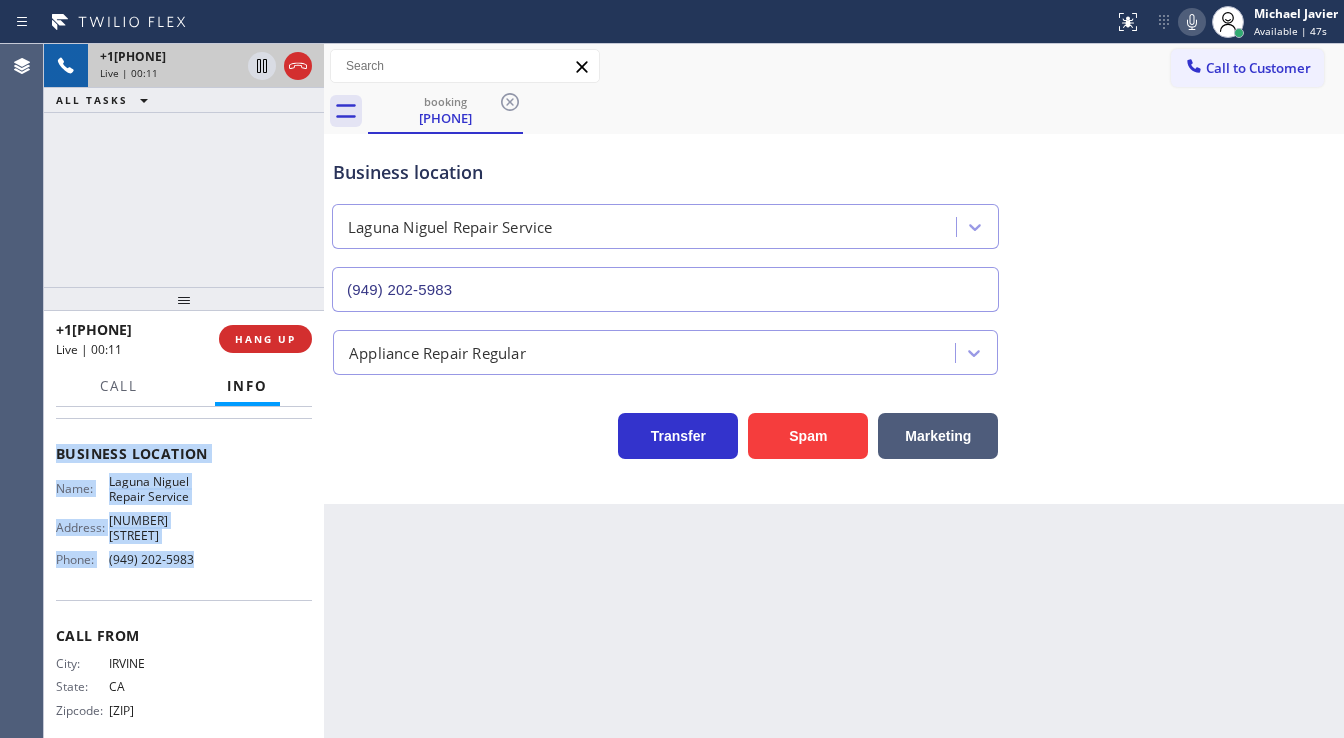 copy on "Customer Name: [PHONE] Phone: [PHONE] Address: Business location Name: Laguna Niguel Repair Service Address: [NUMBER] [STREET] Phone: [PHONE]" 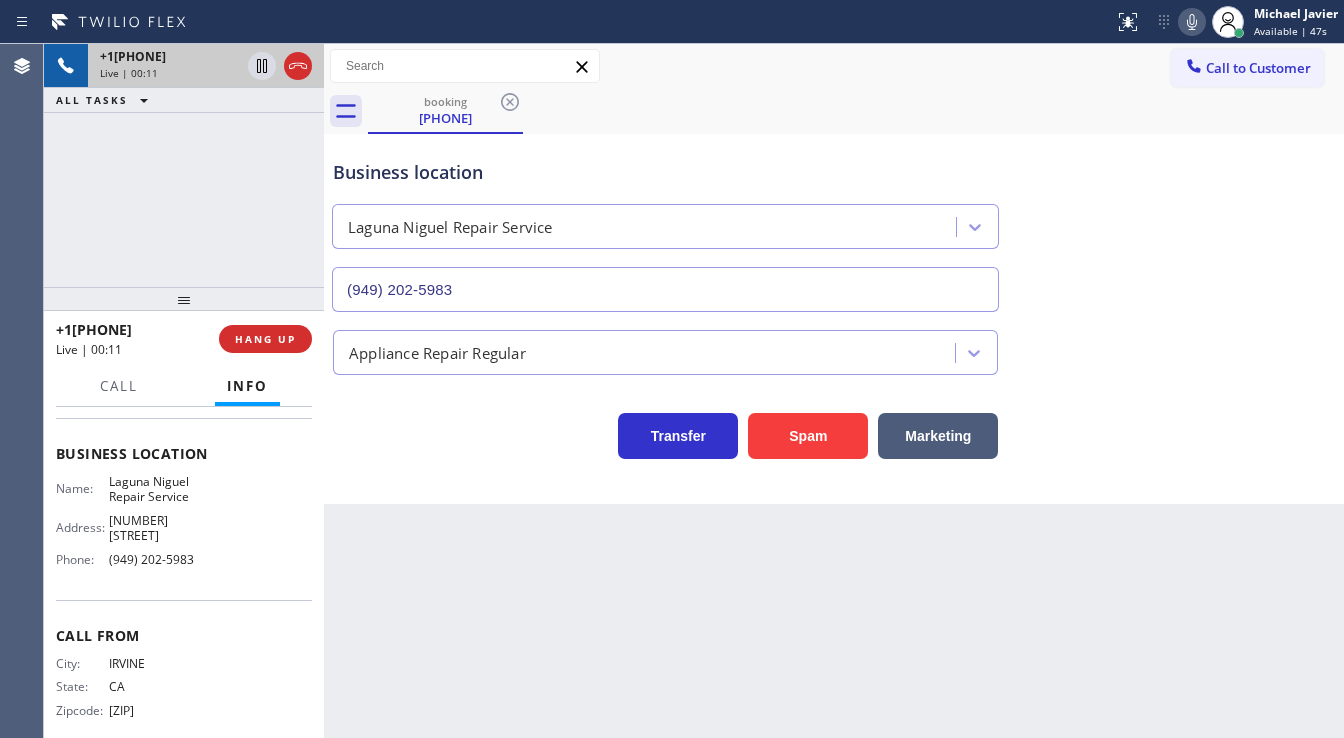 click on "[PHONE] Live | 00:11 ALL TASKS ALL TASKS ACTIVE TASKS TASKS IN WRAP UP" at bounding box center (184, 165) 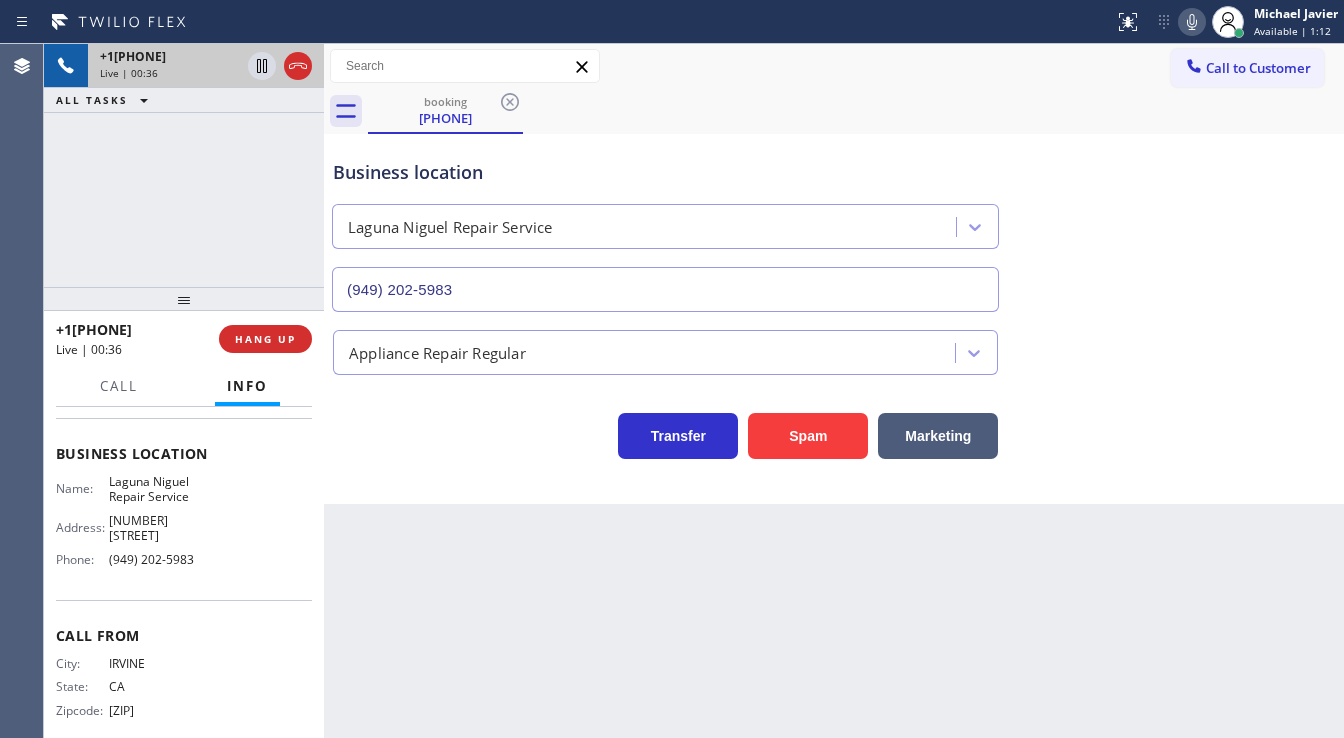 drag, startPoint x: 264, startPoint y: 200, endPoint x: 261, endPoint y: 188, distance: 12.369317 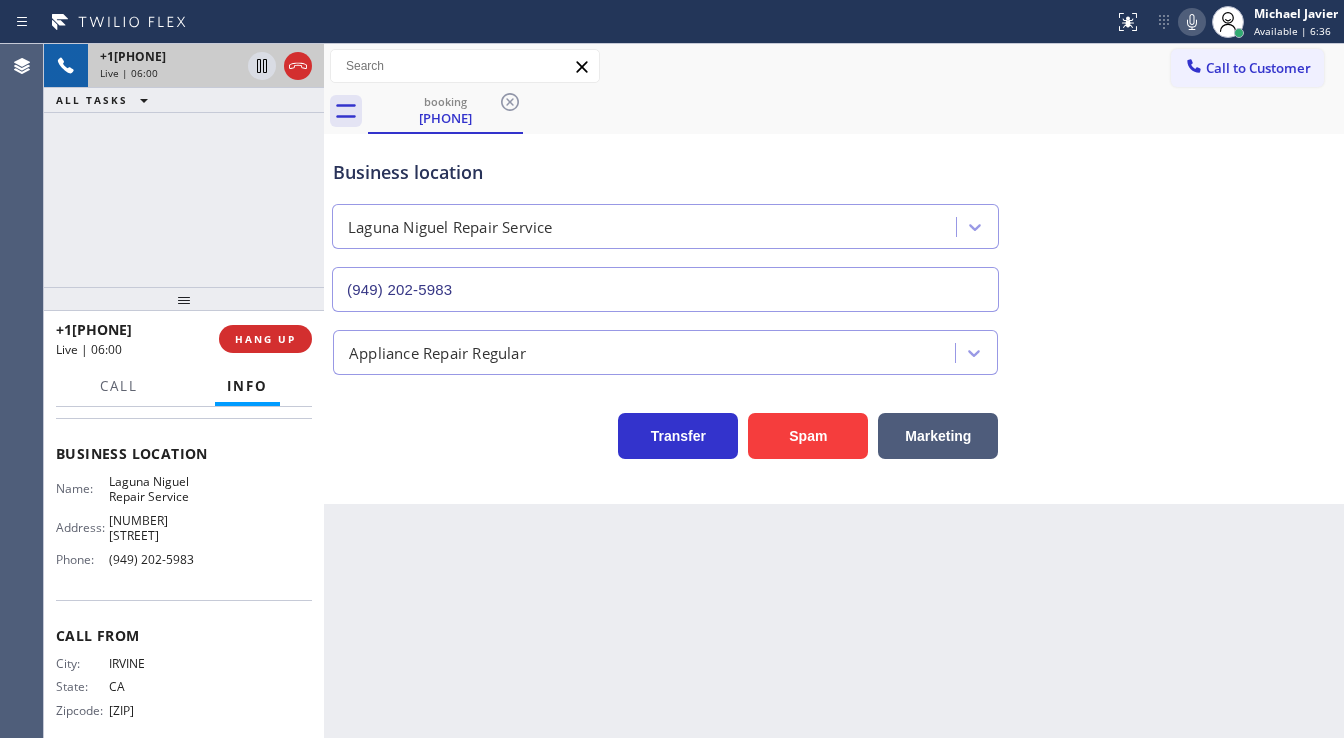 click on "[PHONE] Live | 06:00 ALL TASKS ALL TASKS ACTIVE TASKS TASKS IN WRAP UP" at bounding box center [184, 165] 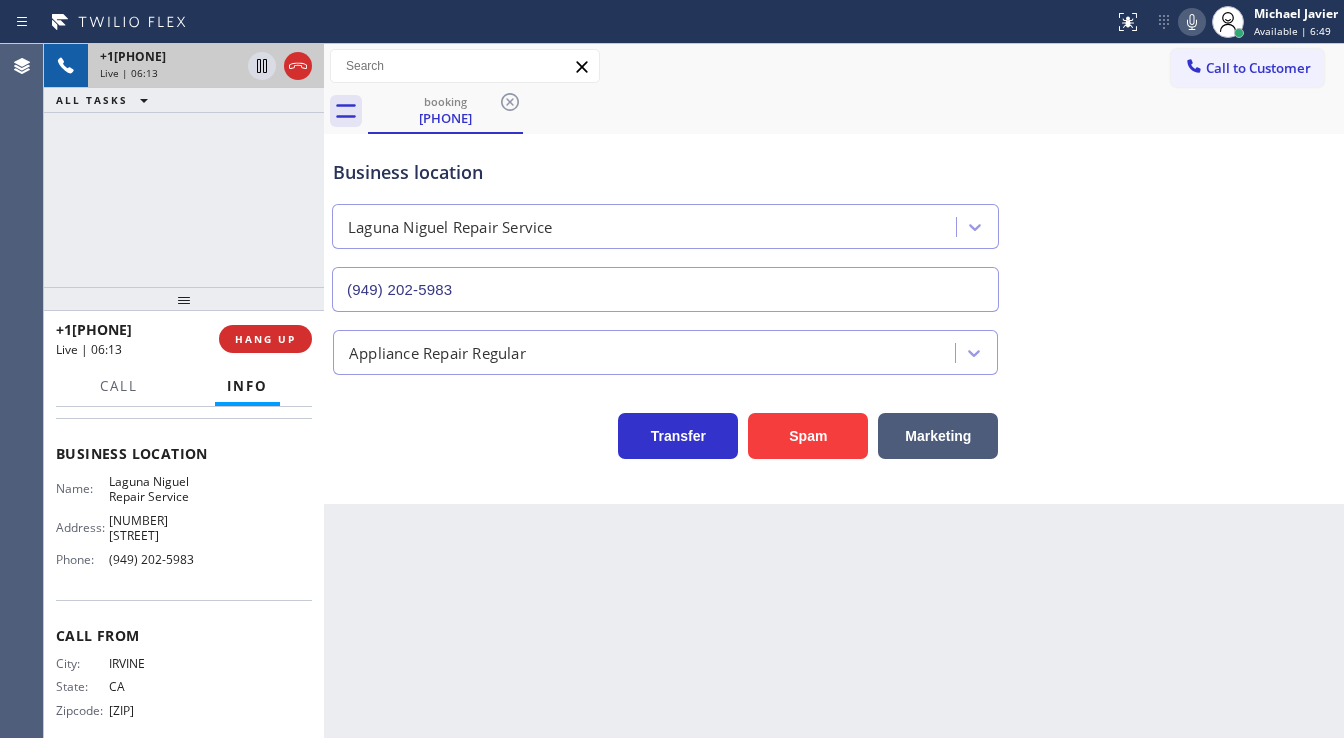 click on "[PHONE] Live | 06:13 ALL TASKS ALL TASKS ACTIVE TASKS TASKS IN WRAP UP" at bounding box center (184, 165) 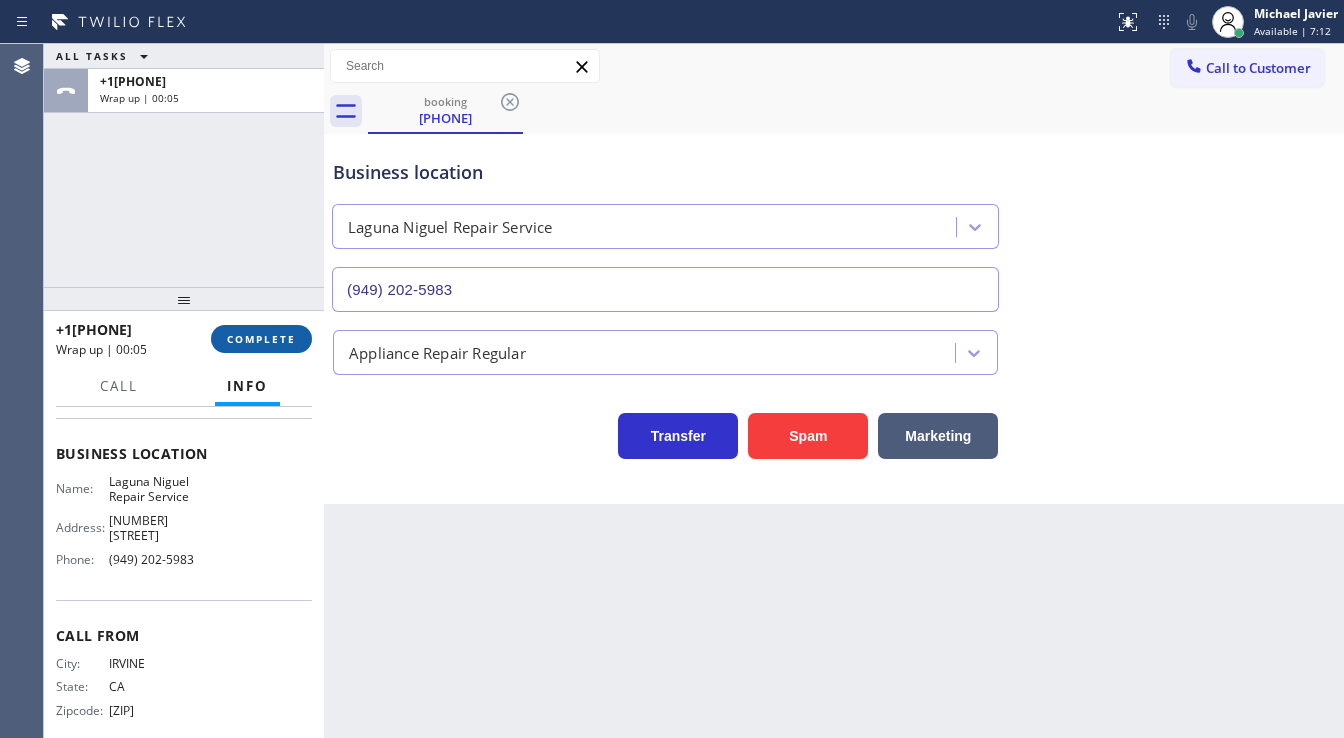 click on "COMPLETE" at bounding box center [261, 339] 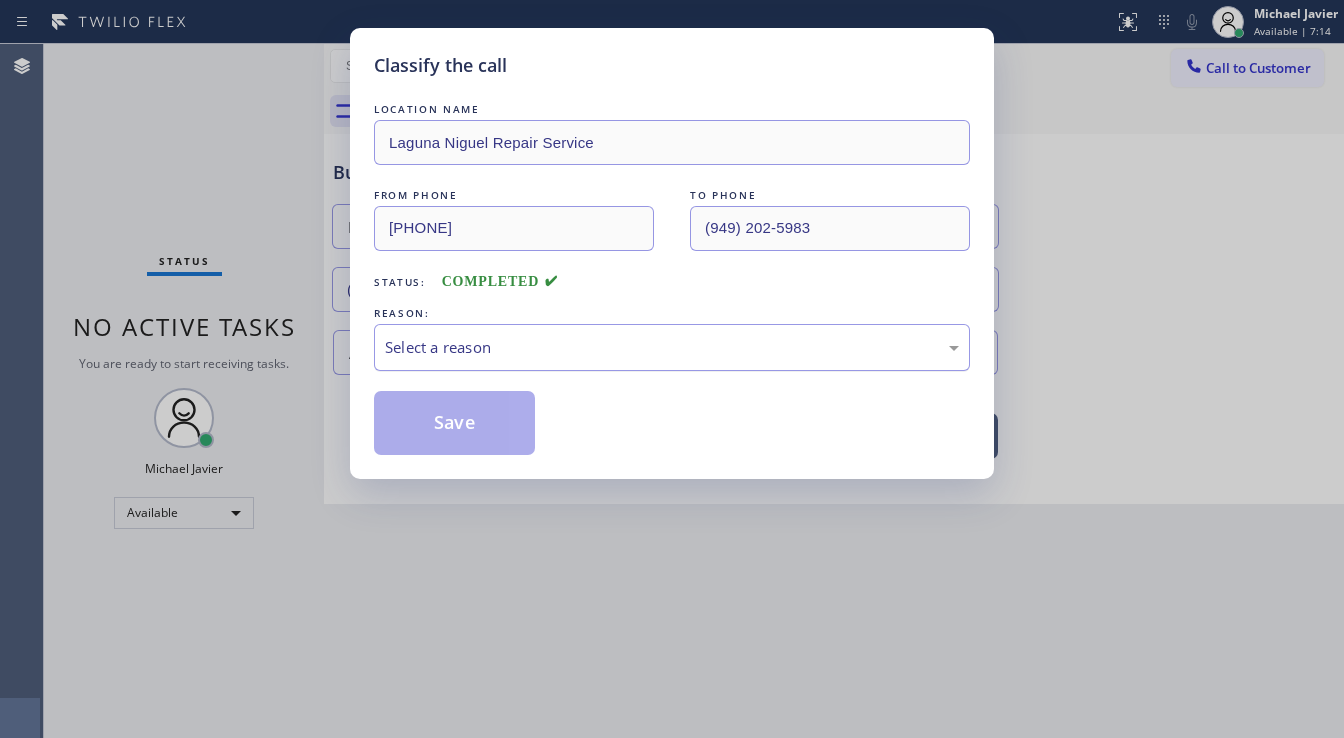 click on "Select a reason" at bounding box center [672, 347] 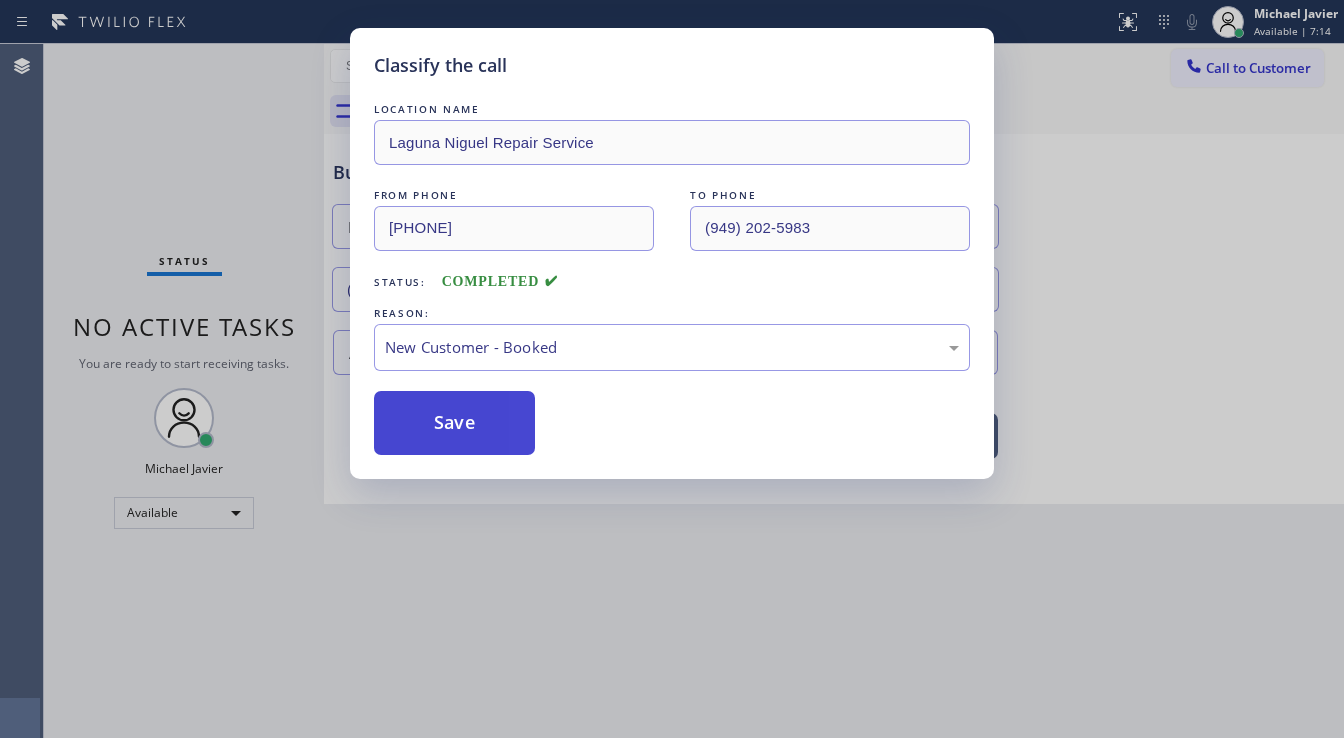 click on "Save" at bounding box center (454, 423) 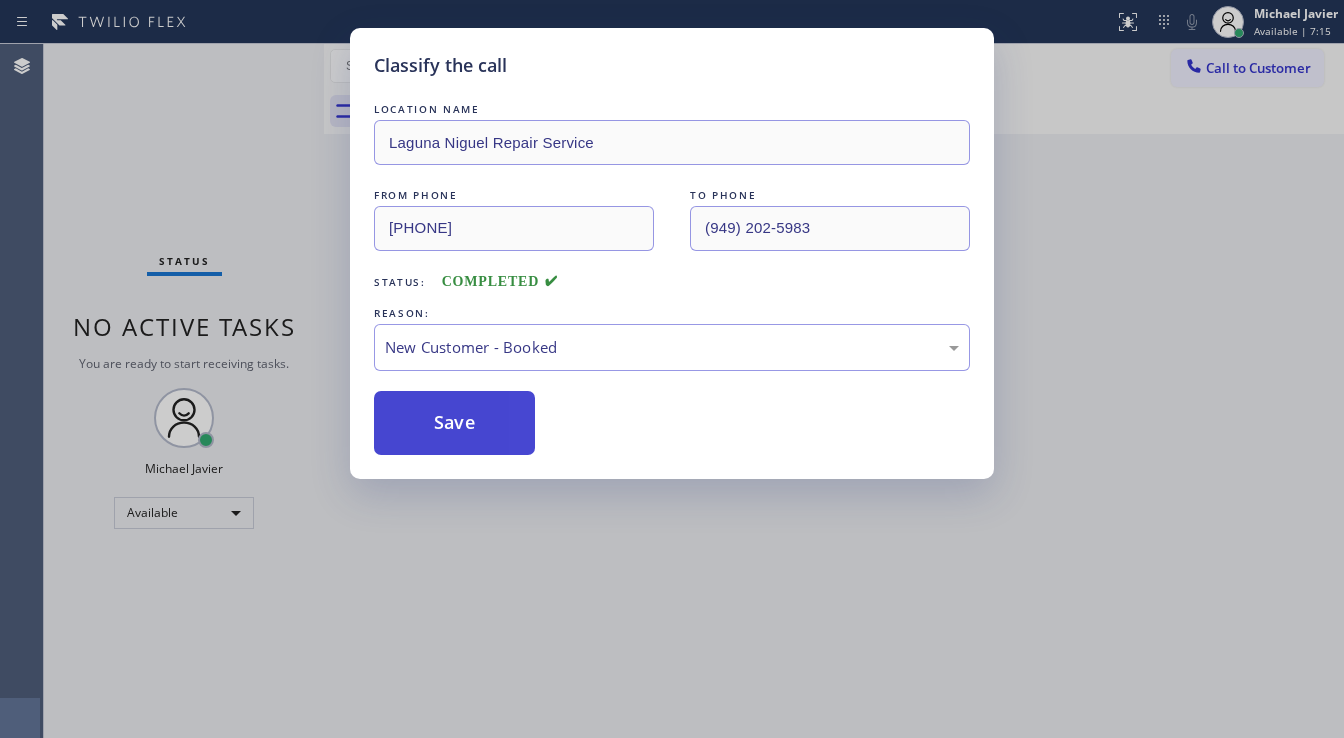 click on "Save" at bounding box center [454, 423] 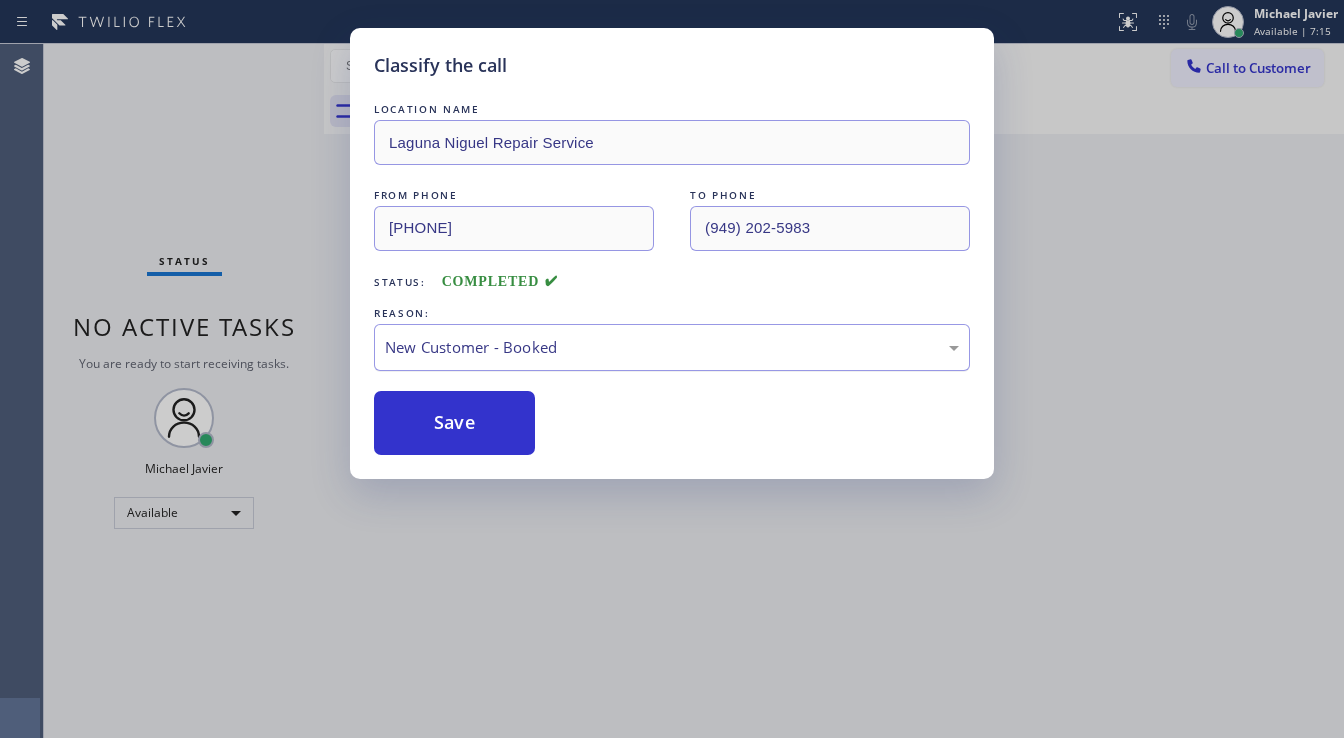 type 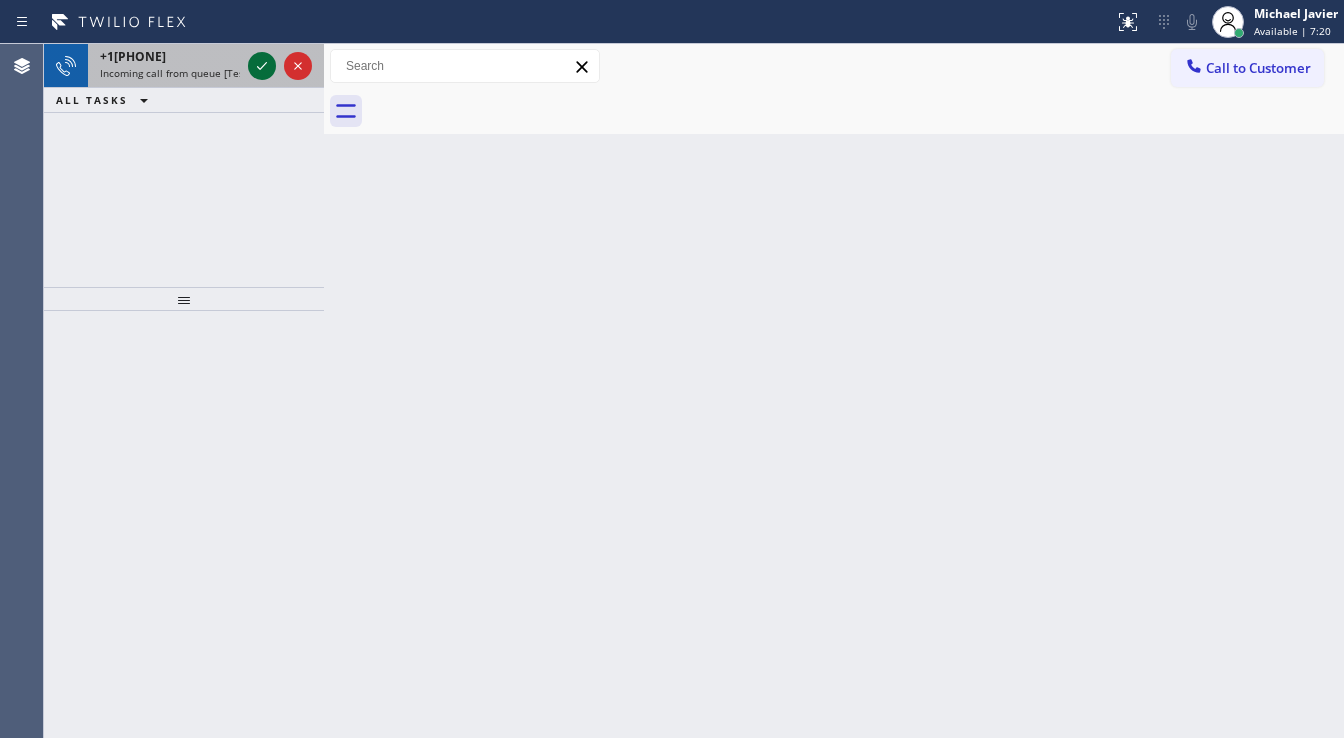 click 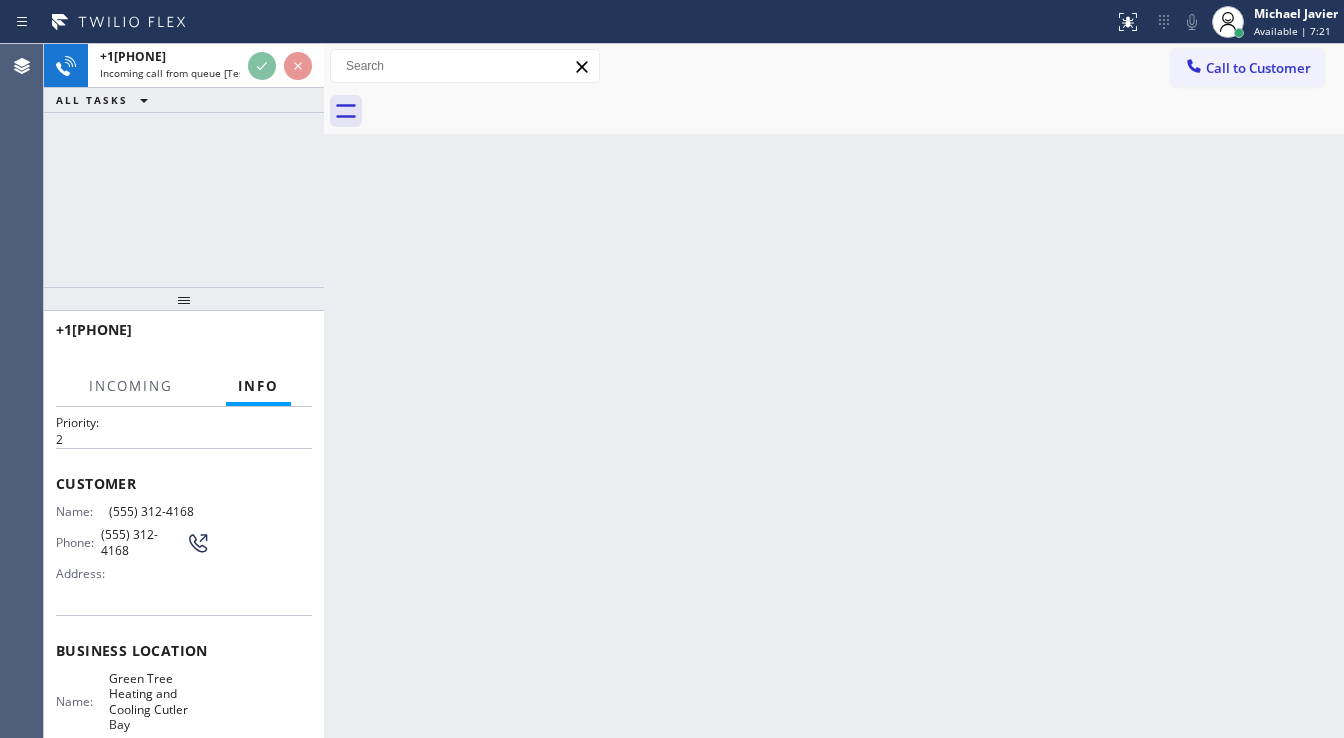 scroll, scrollTop: 160, scrollLeft: 0, axis: vertical 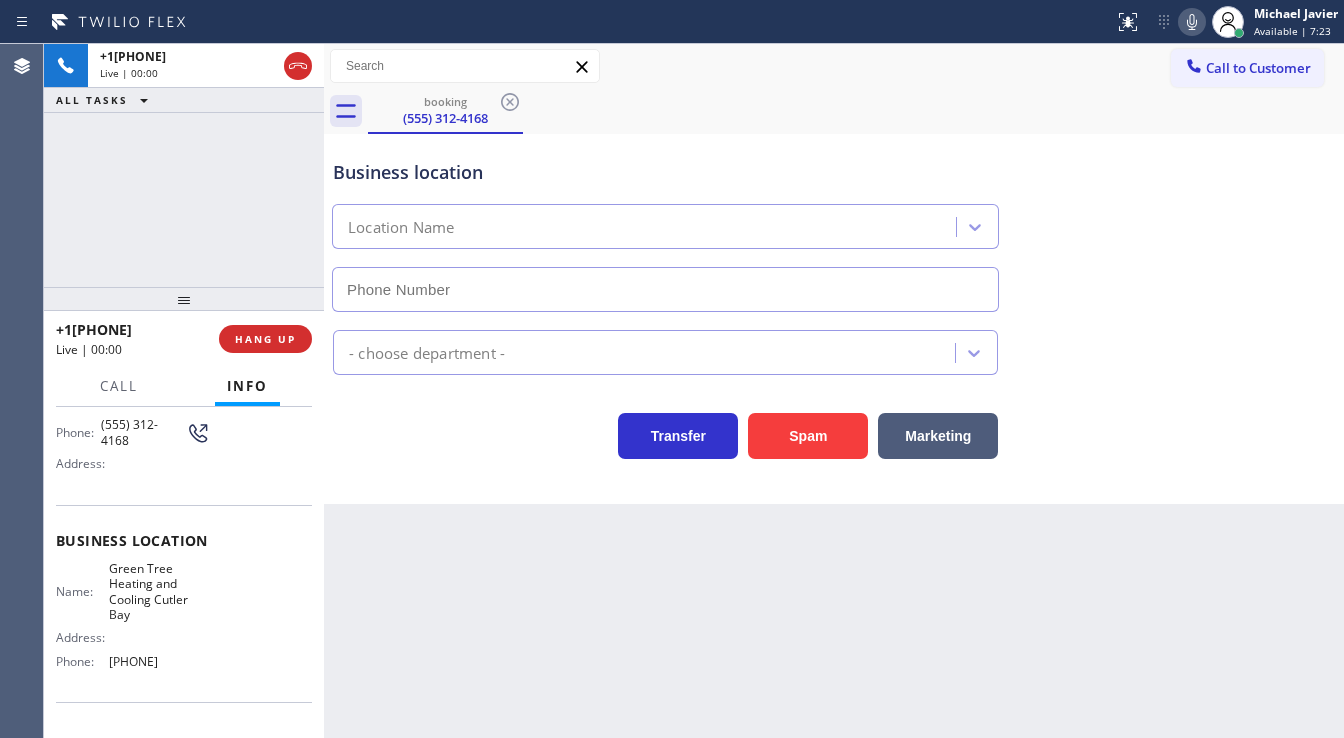 type on "[PHONE]" 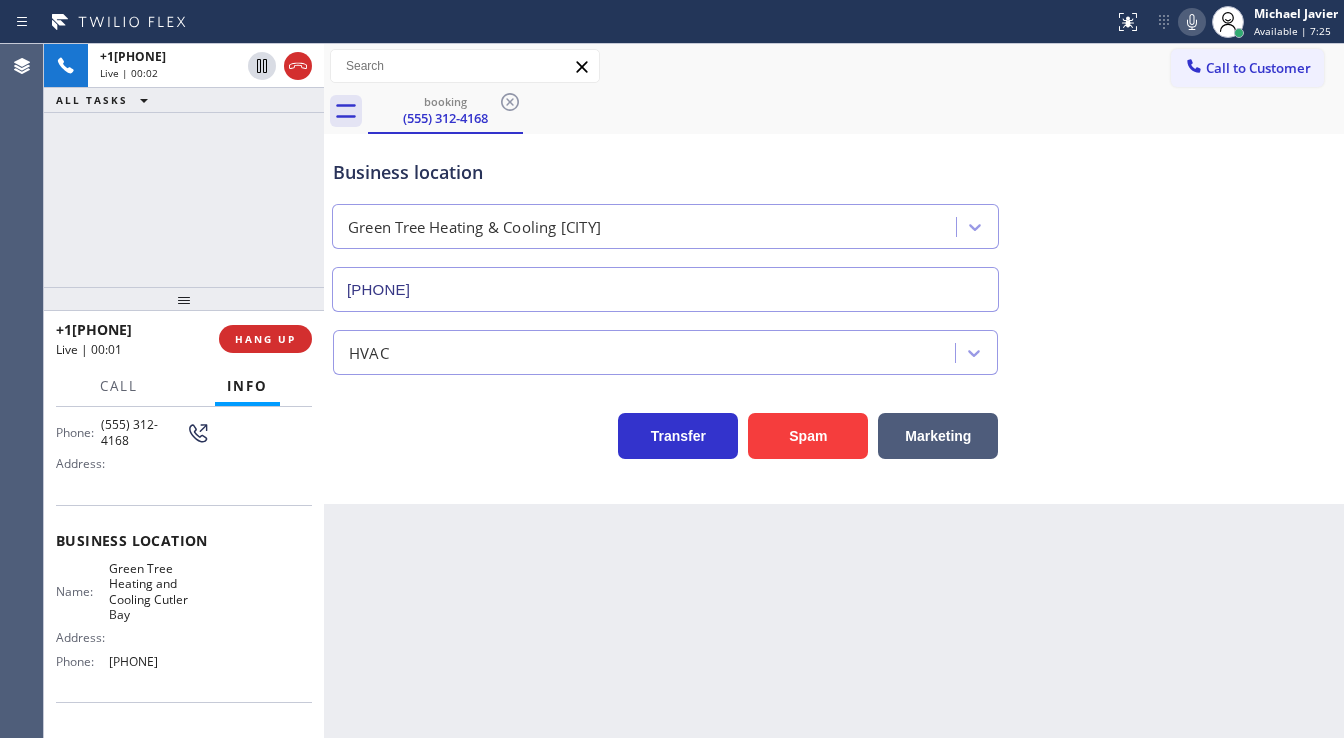 click on "[PHONE] Live | 00:02 ALL TASKS ALL TASKS ACTIVE TASKS TASKS IN WRAP UP" at bounding box center (184, 165) 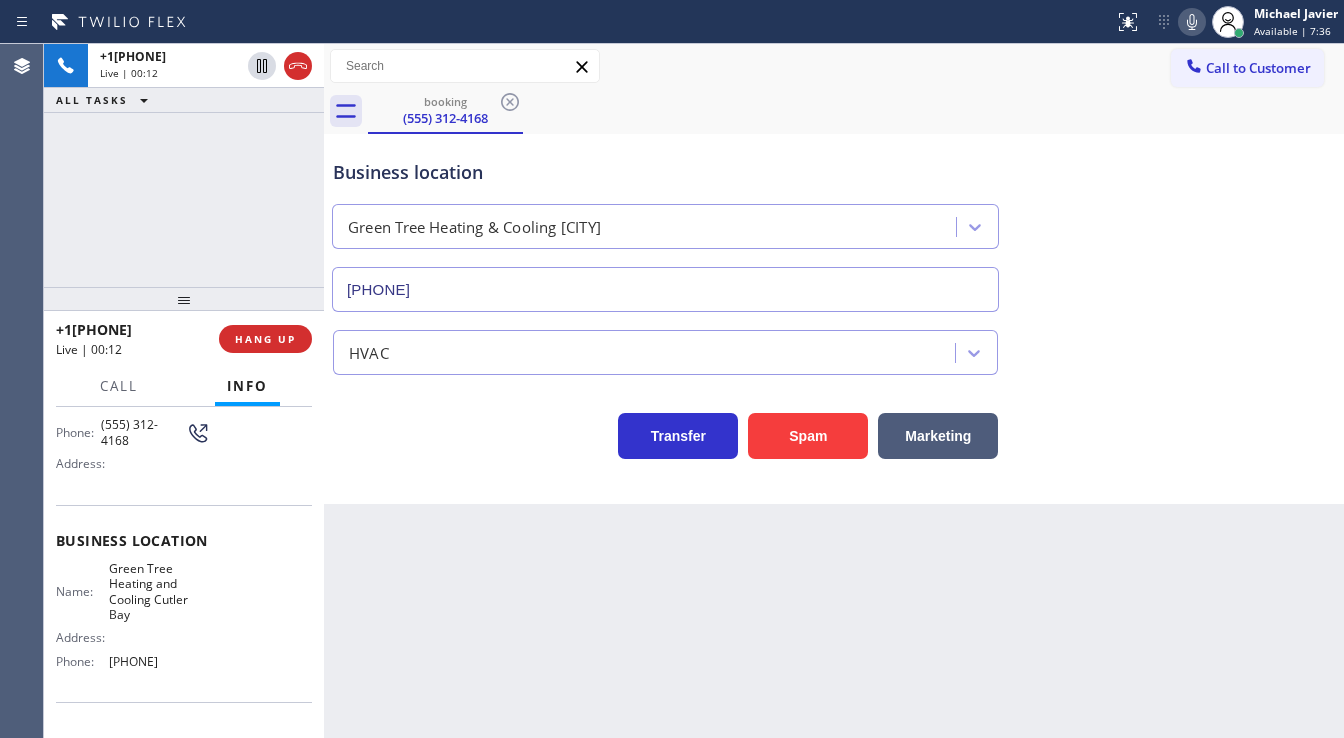 click on "+1[PHONE] Live | 00:12 ALL TASKS ALL TASKS ACTIVE TASKS TASKS IN WRAP UP" at bounding box center [184, 165] 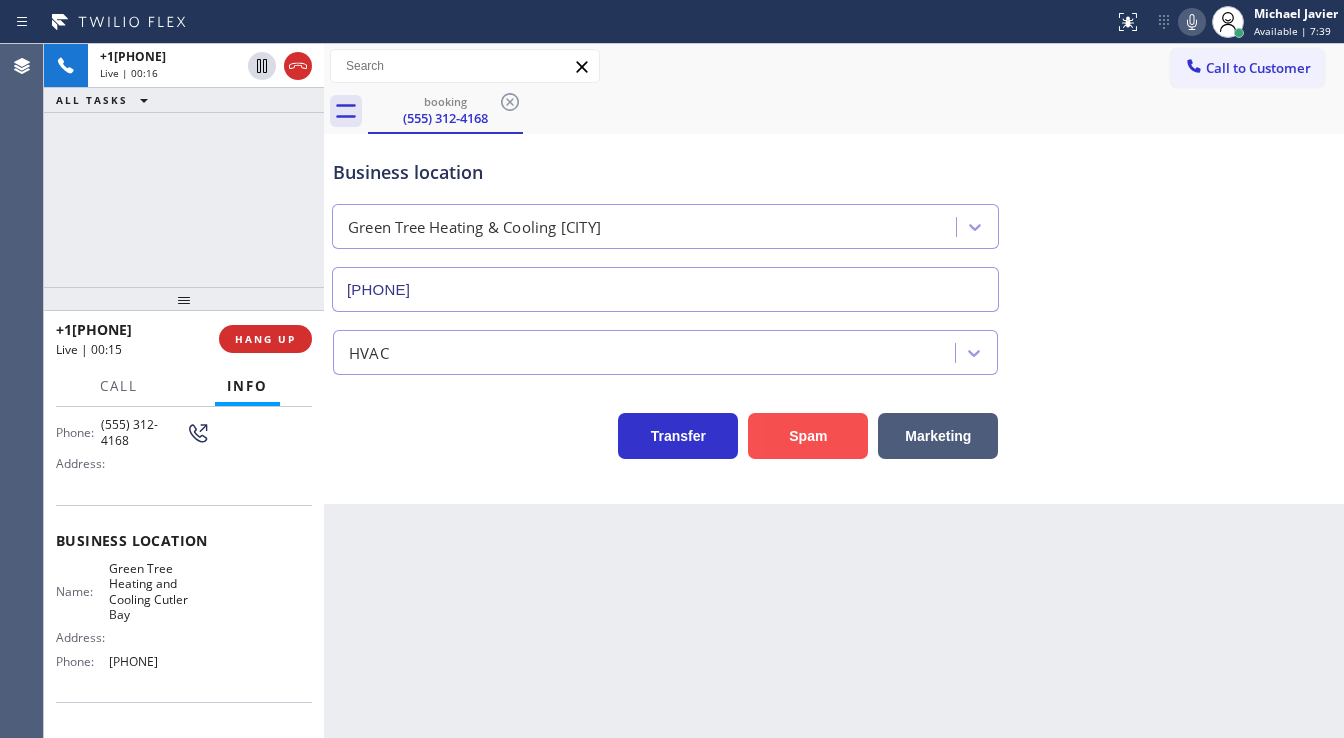 click on "Spam" at bounding box center (808, 436) 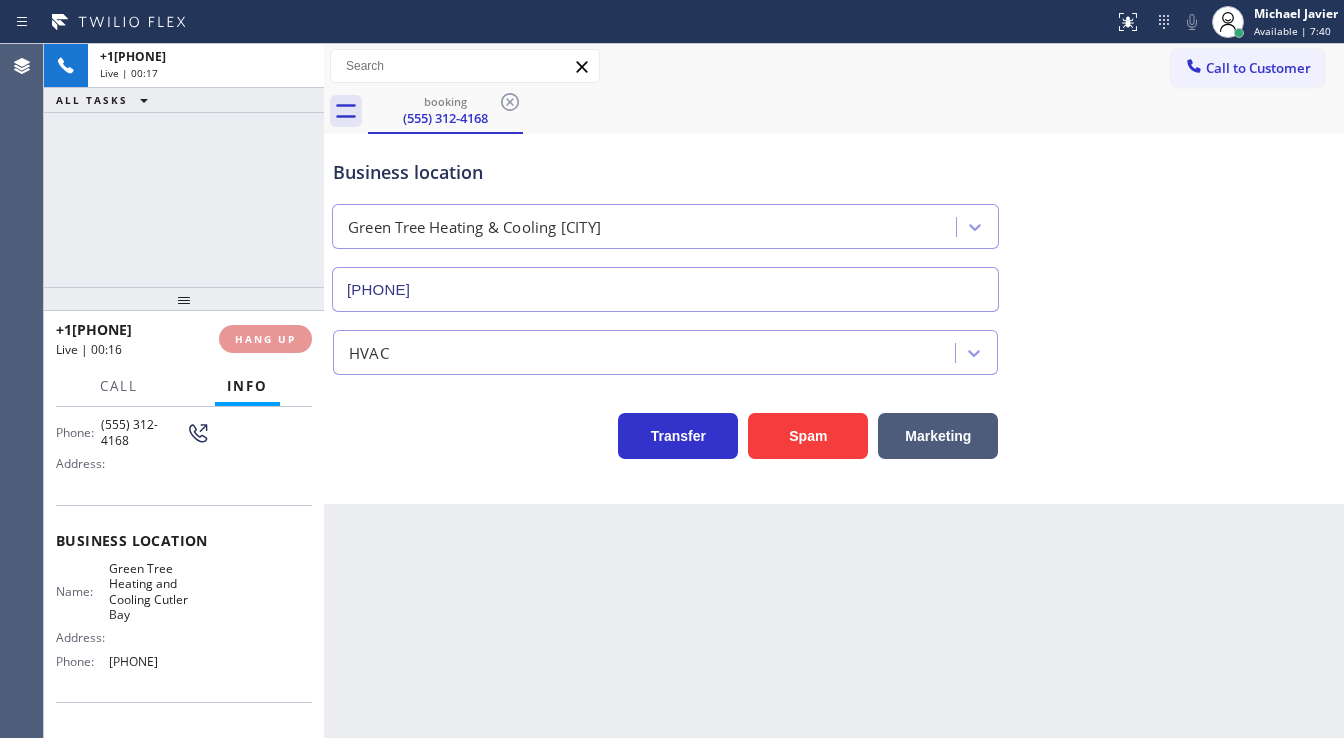 click on "Call to Customer" at bounding box center (1258, 68) 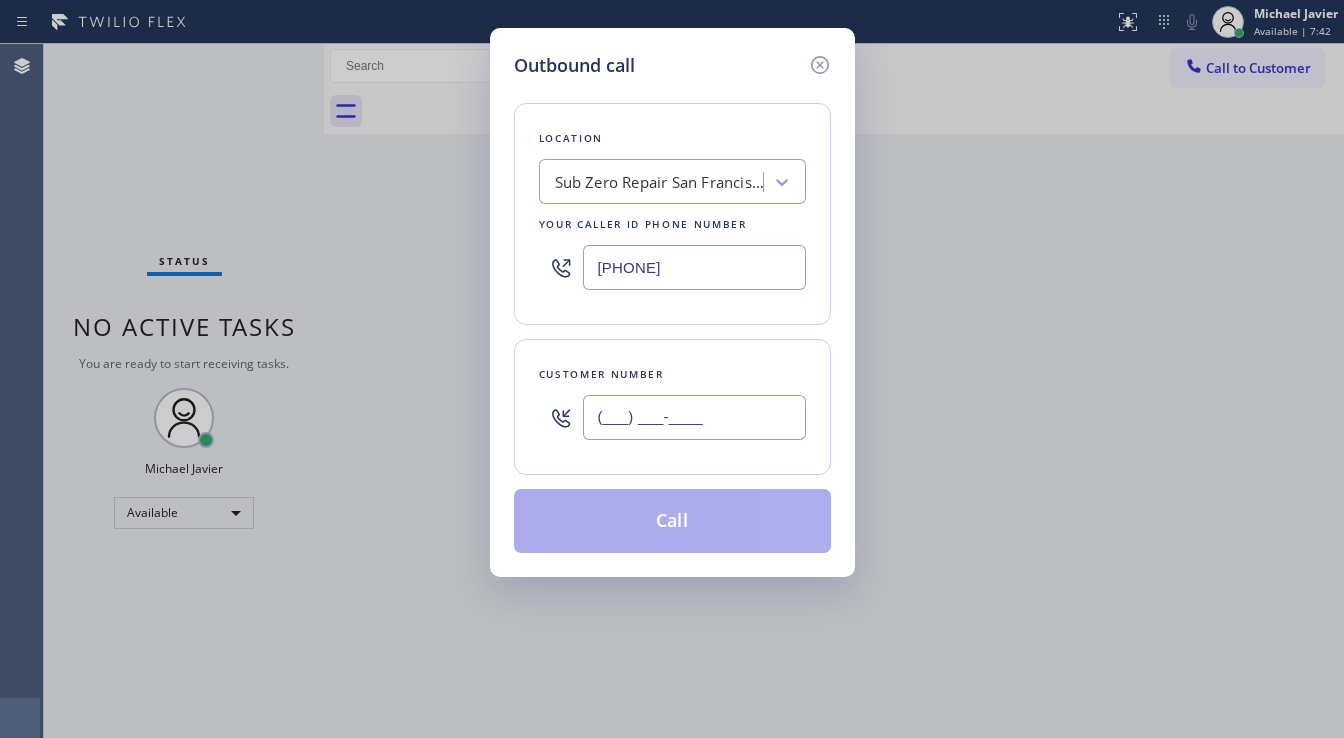 click on "(___) ___-____" at bounding box center (694, 417) 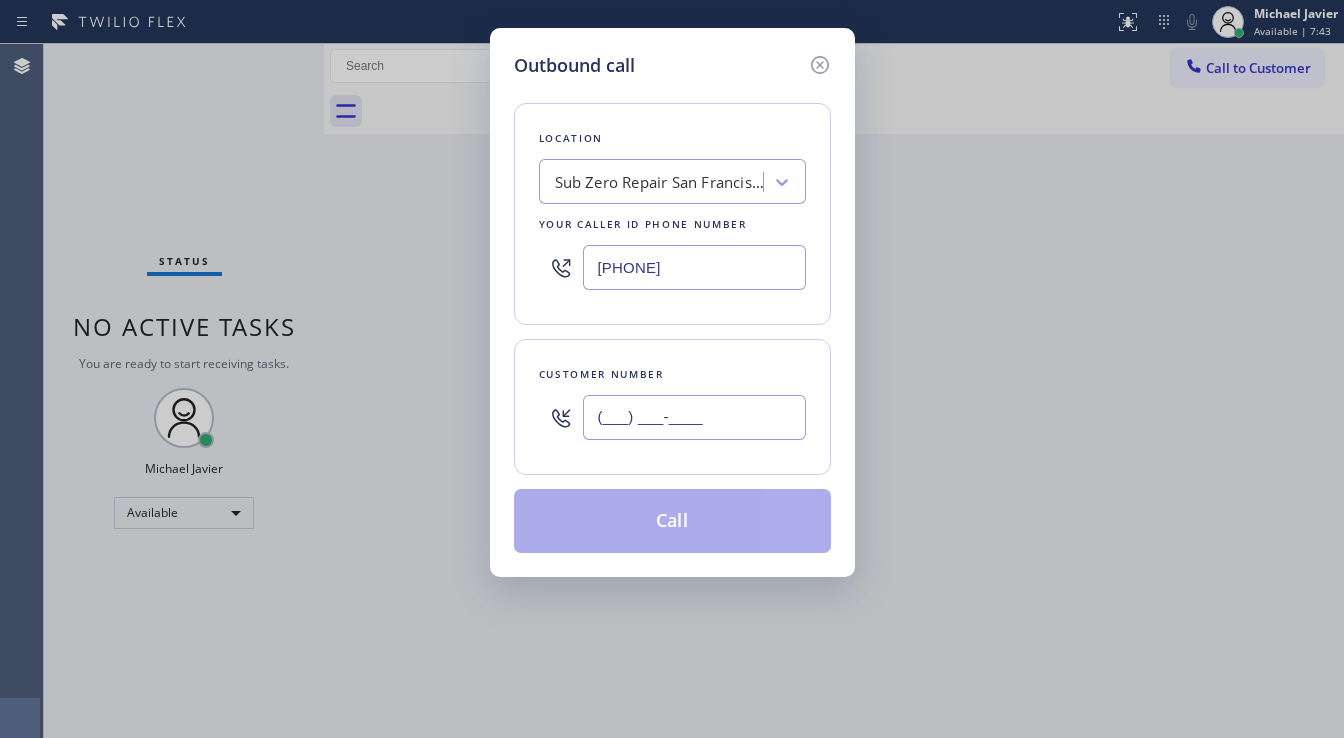 paste on "([PHONE])" 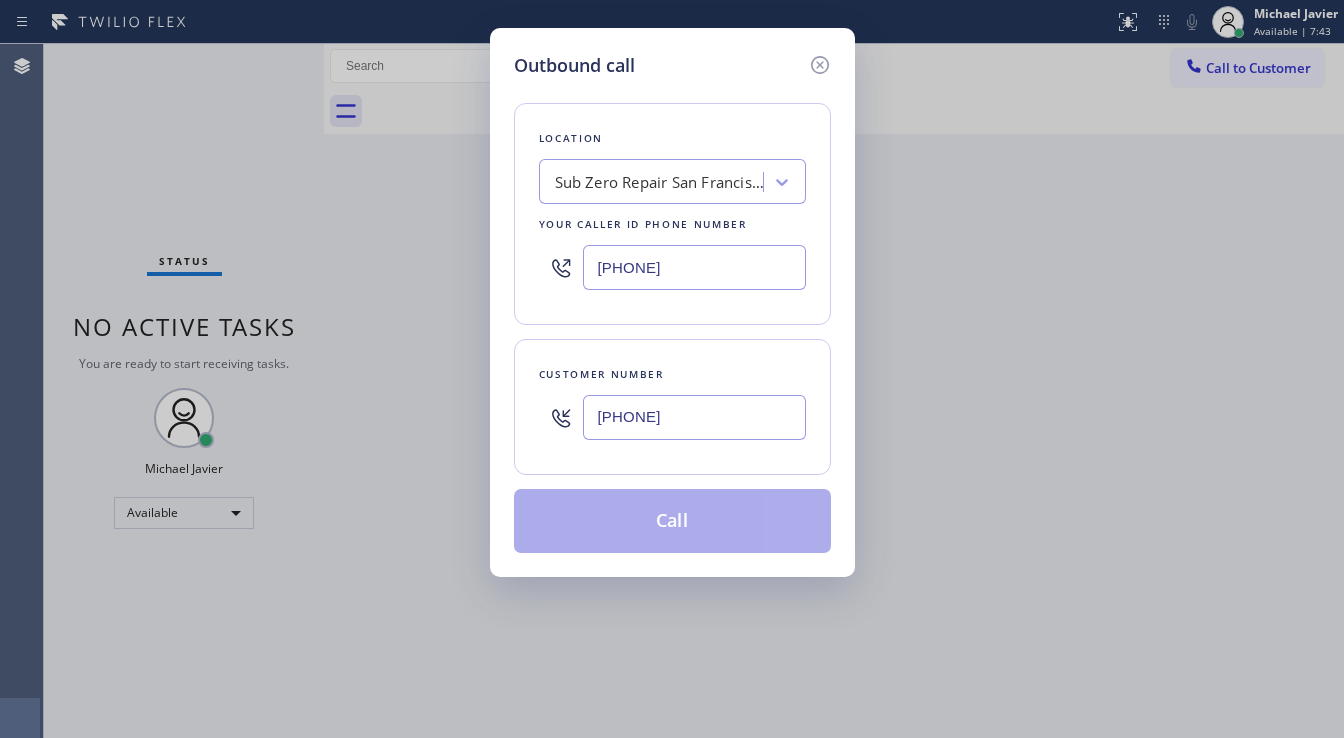 type on "[PHONE]" 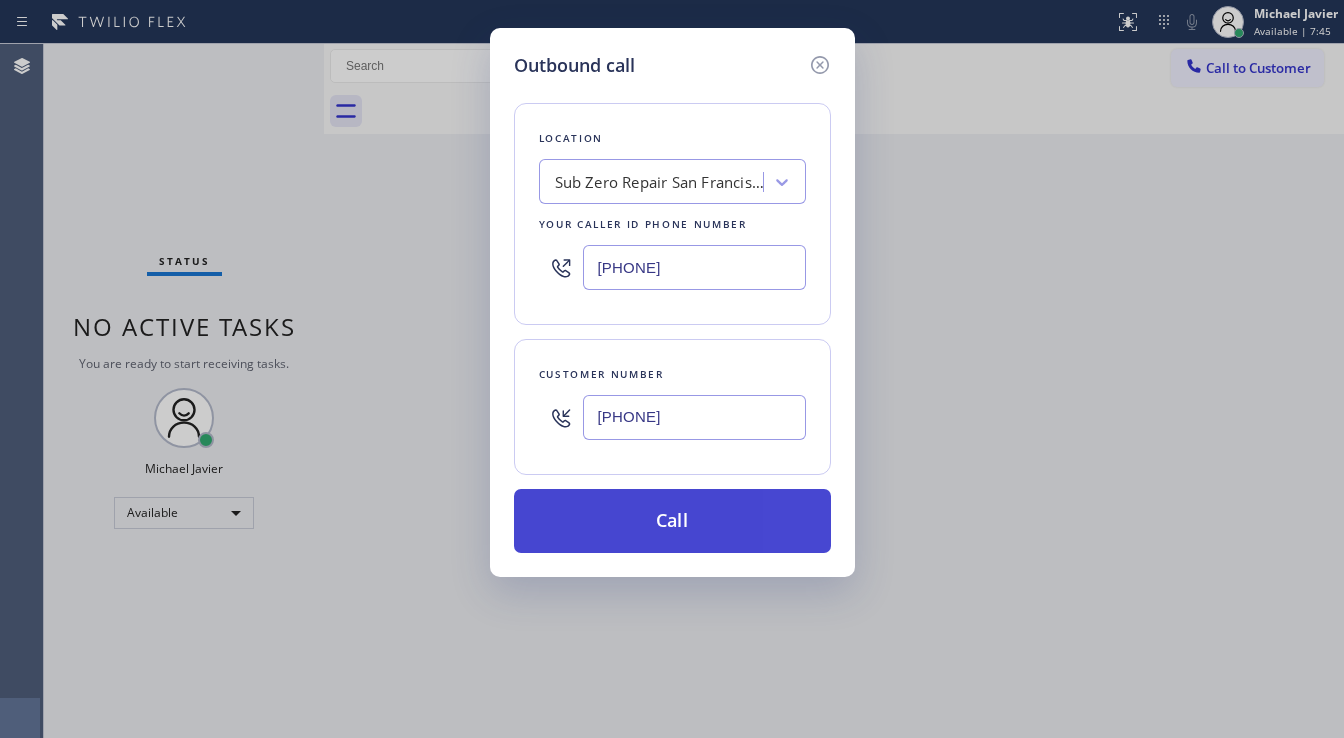 paste 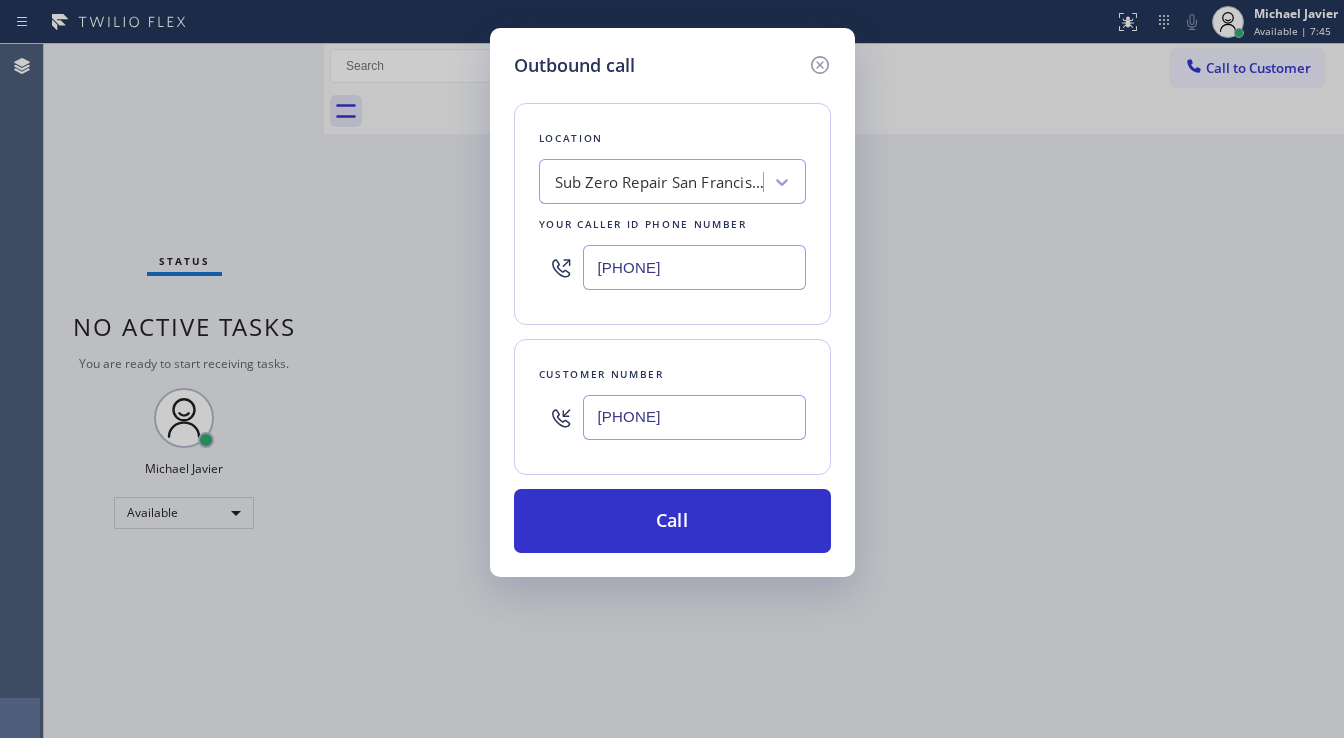 type 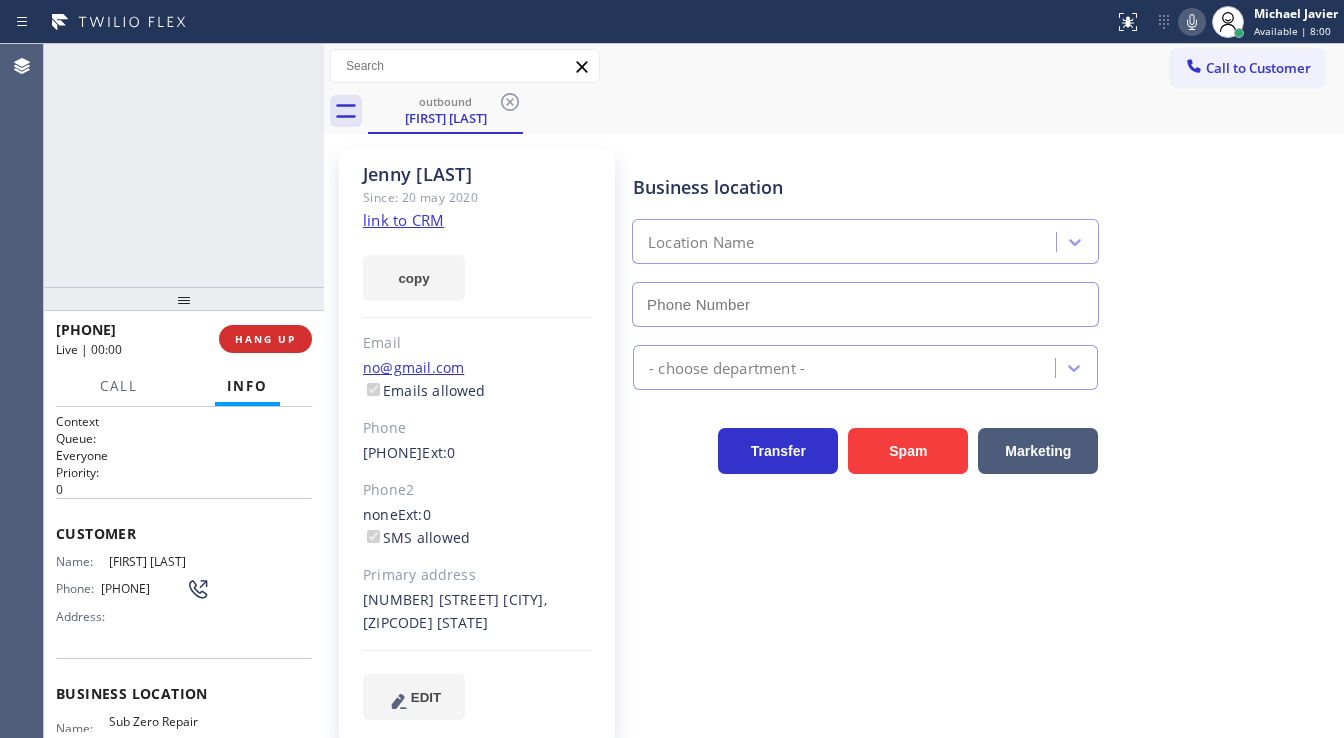 type on "[PHONE]" 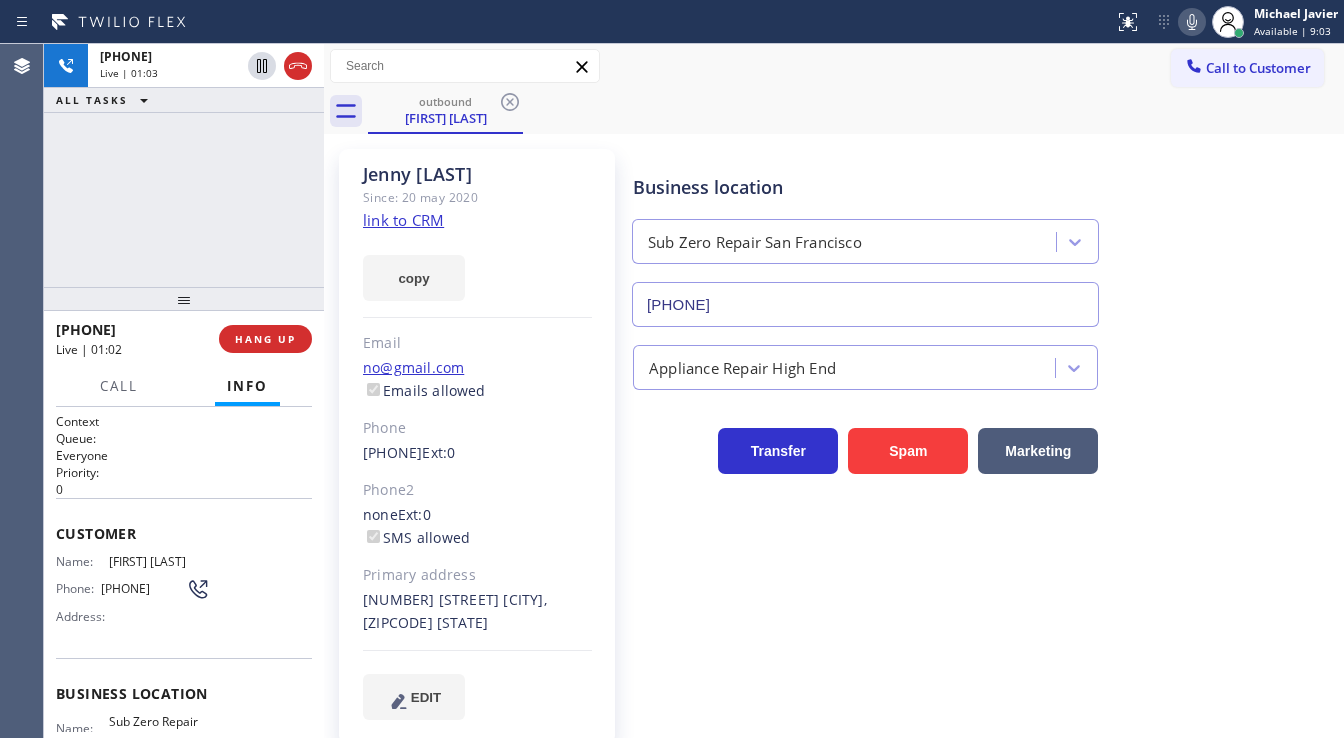 click on "+1[PHONE] Live | 01:03 ALL TASKS ALL TASKS ACTIVE TASKS TASKS IN WRAP UP" at bounding box center [184, 165] 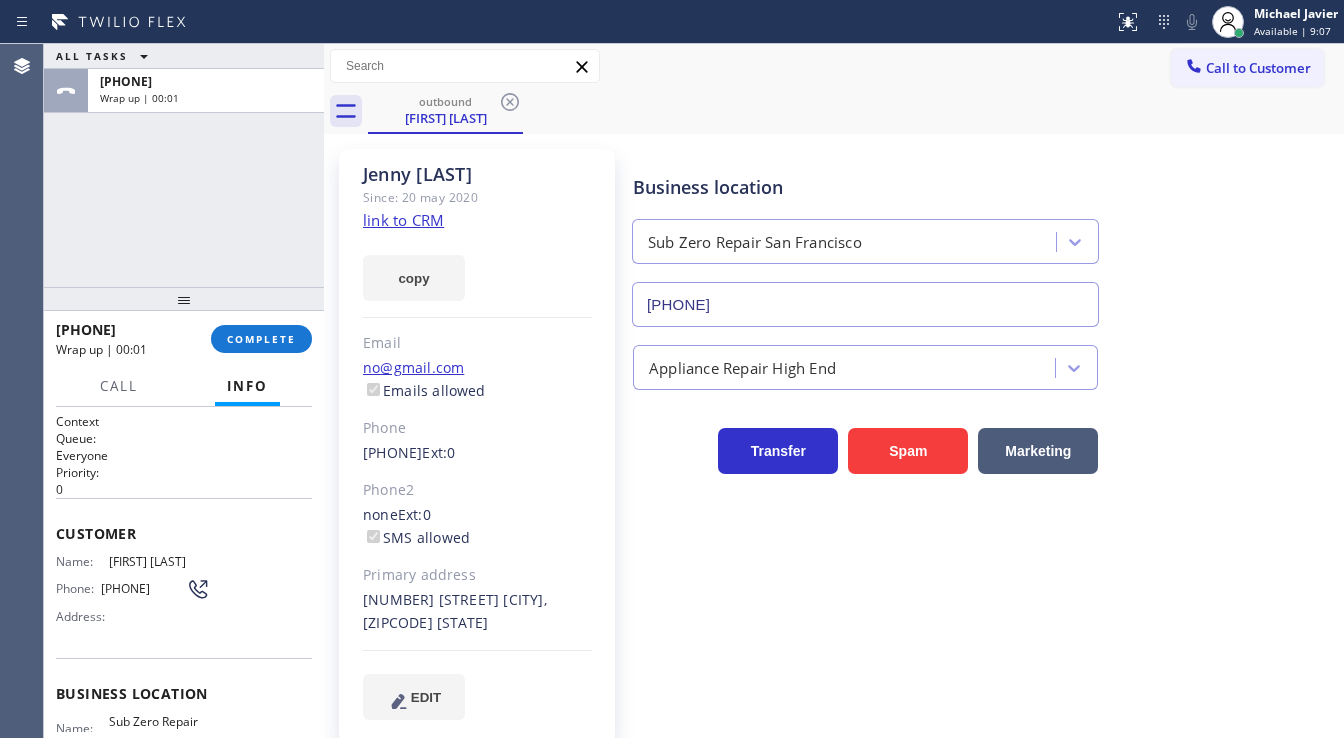 click on "ALL TASKS ALL TASKS ACTIVE TASKS TASKS IN WRAP UP +1[PHONE] Wrap up | 00:01" at bounding box center (184, 165) 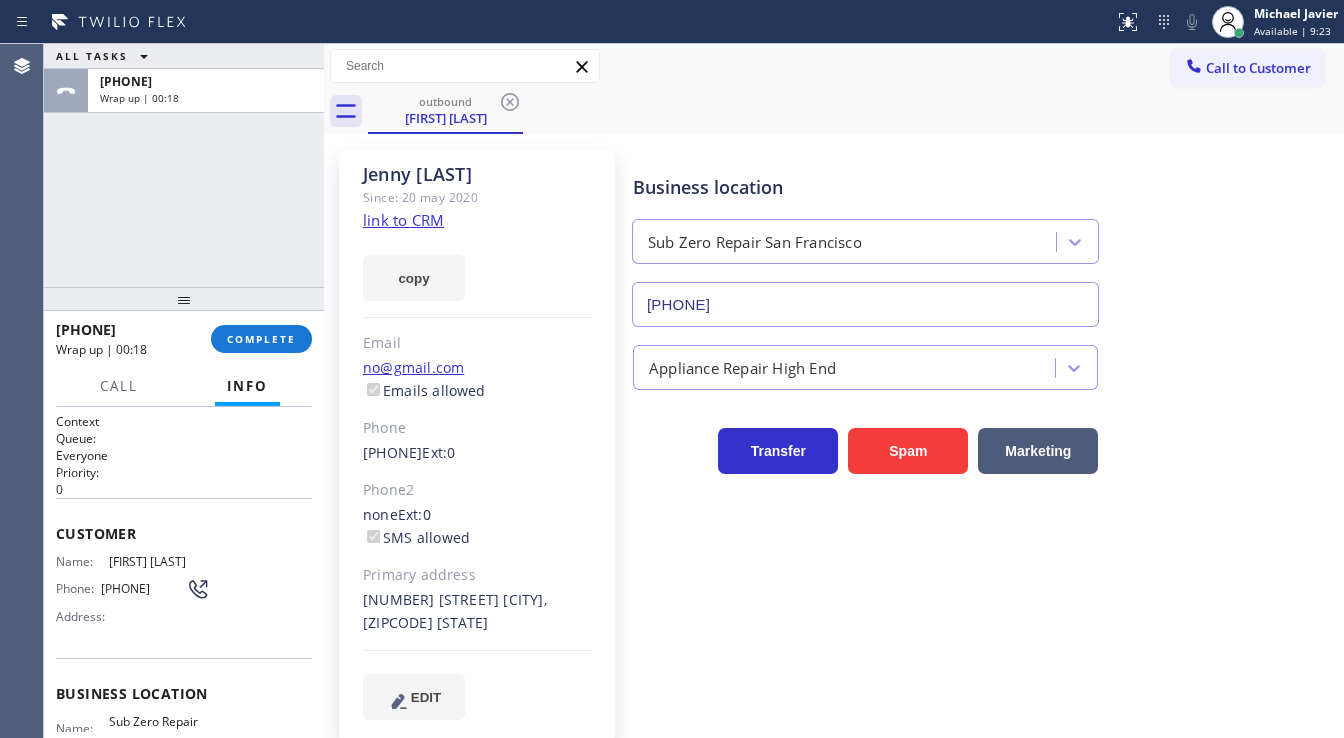 click on "ALL TASKS ALL TASKS ACTIVE TASKS TASKS IN WRAP UP [PHONE] Wrap up | 00:18" at bounding box center (184, 165) 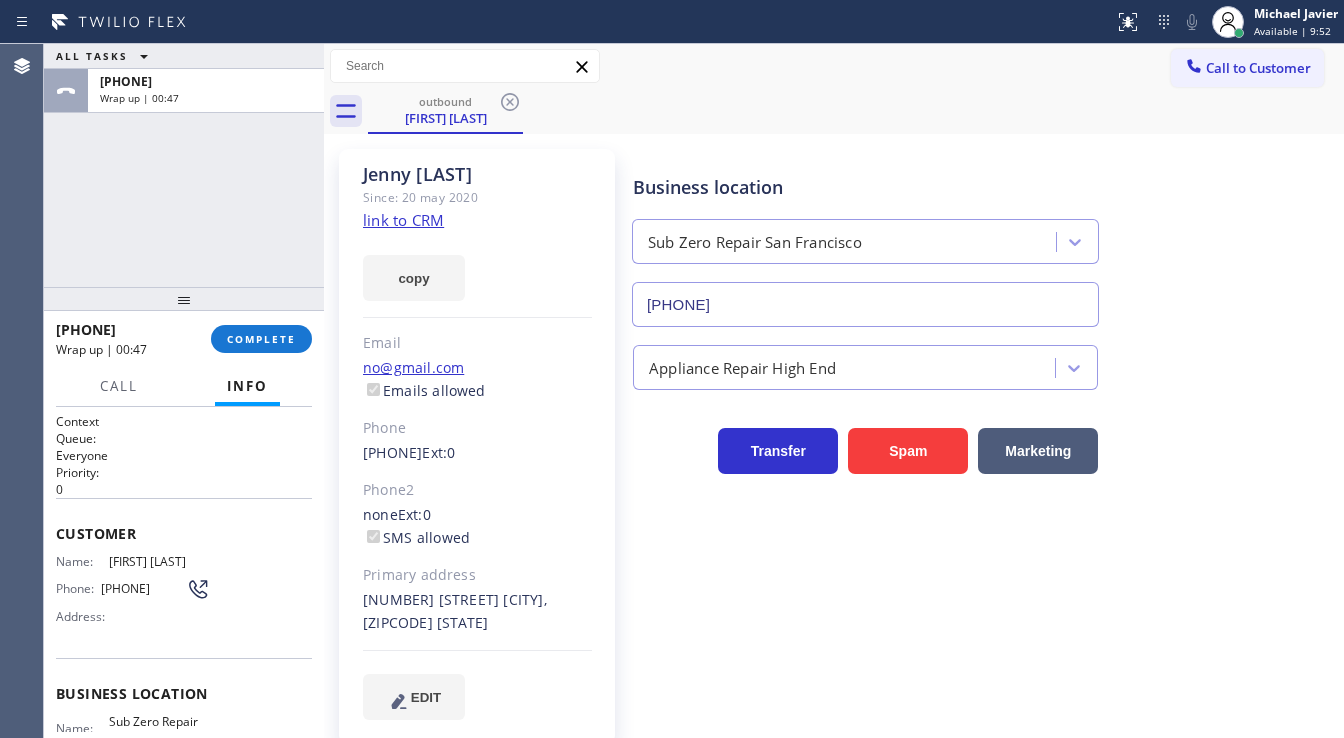 click on "ALL TASKS ALL TASKS ACTIVE TASKS TASKS IN WRAP UP [PHONE] Wrap up | 00:47" at bounding box center [184, 165] 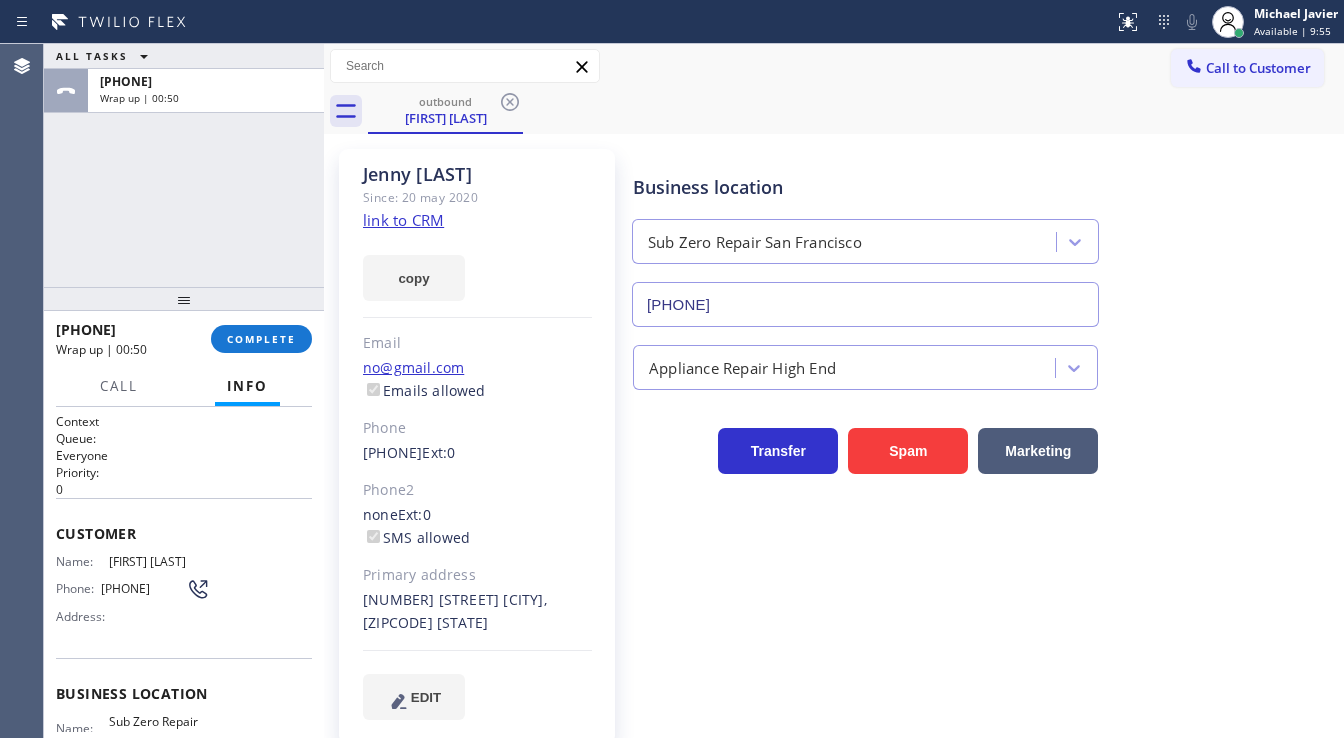 click on "[PHONE] Wrap up | 00:50 COMPLETE" at bounding box center [184, 339] 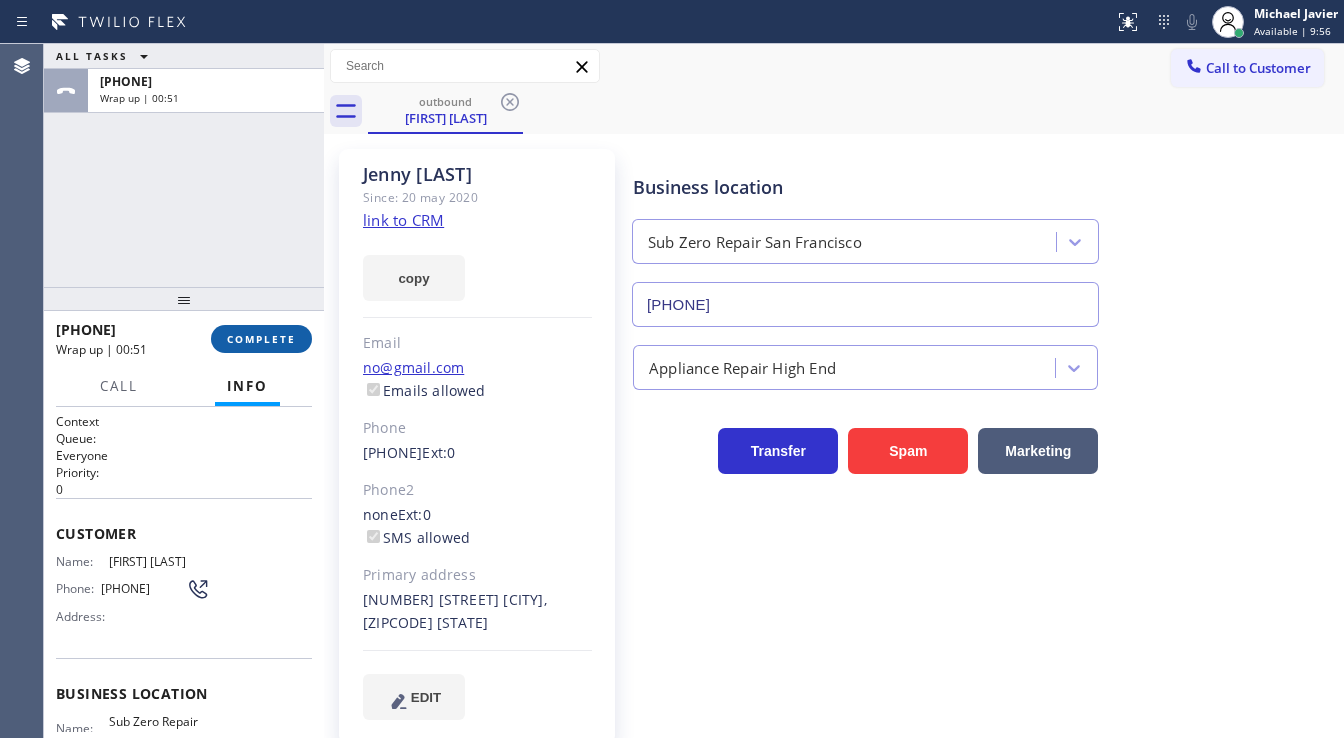 click on "COMPLETE" at bounding box center [261, 339] 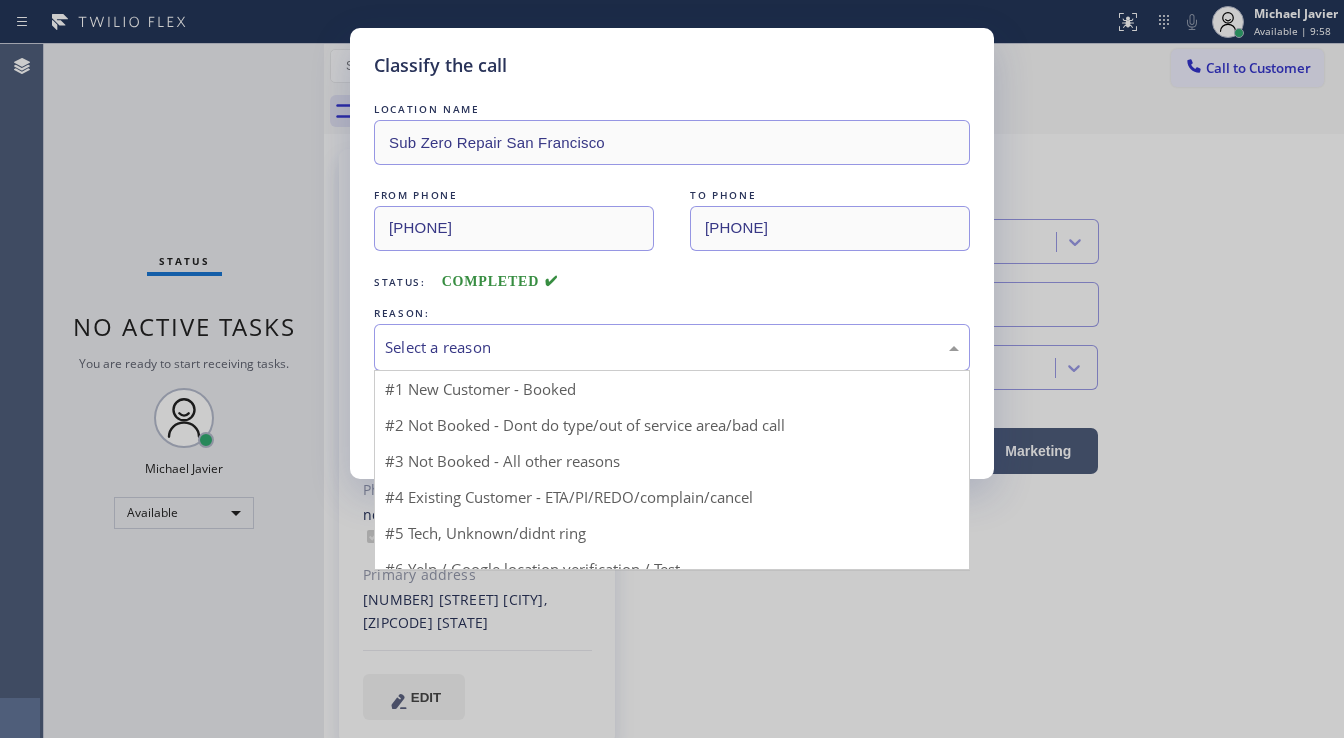 click on "Select a reason" at bounding box center (672, 347) 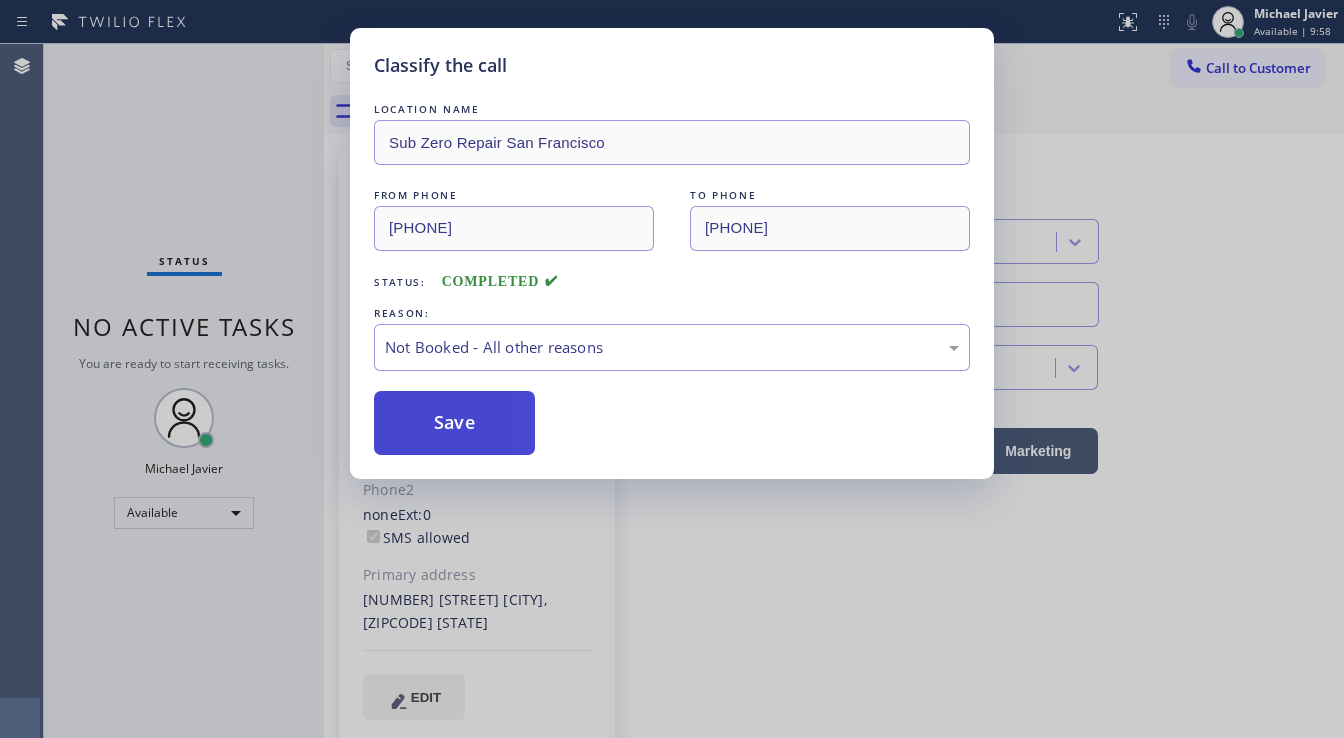 click on "Save" at bounding box center [454, 423] 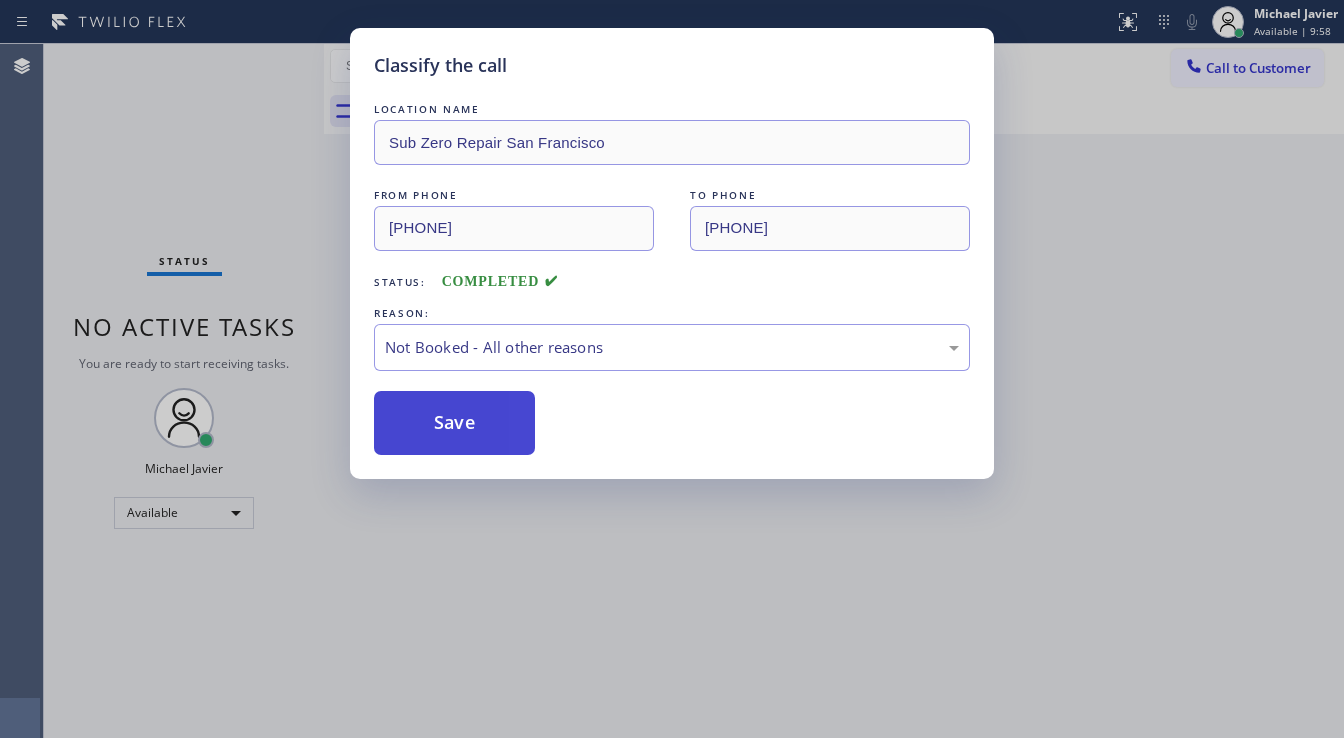 type 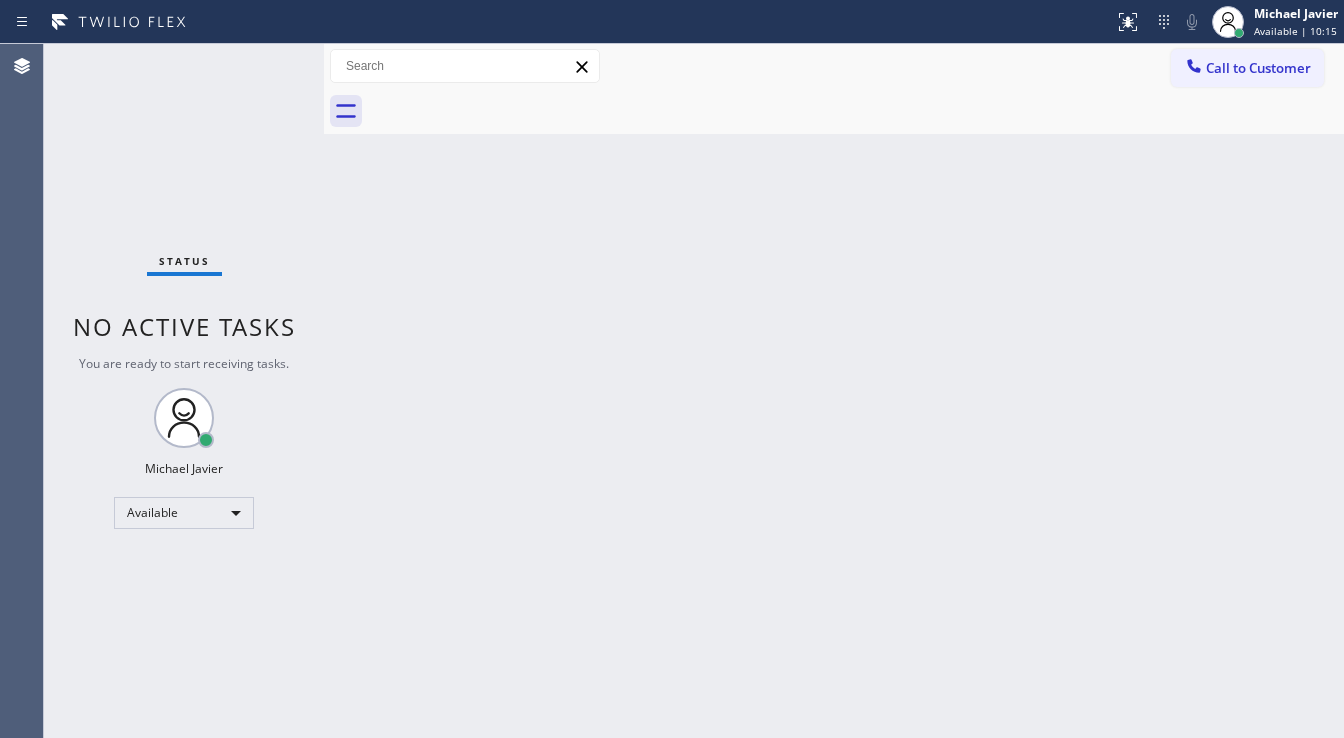 click on "Status   No active tasks     You are ready to start receiving tasks.   Michael Javier Available" at bounding box center (184, 391) 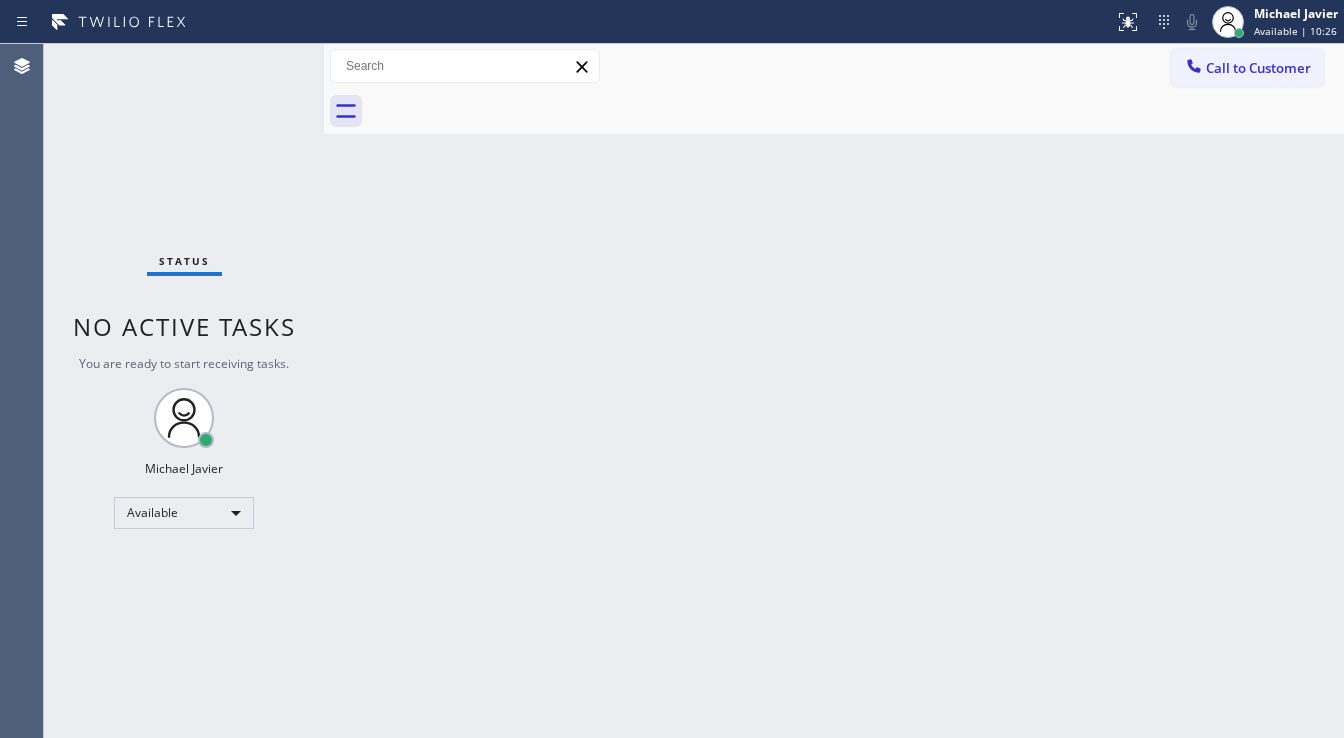 drag, startPoint x: 185, startPoint y: 181, endPoint x: 241, endPoint y: 22, distance: 168.57343 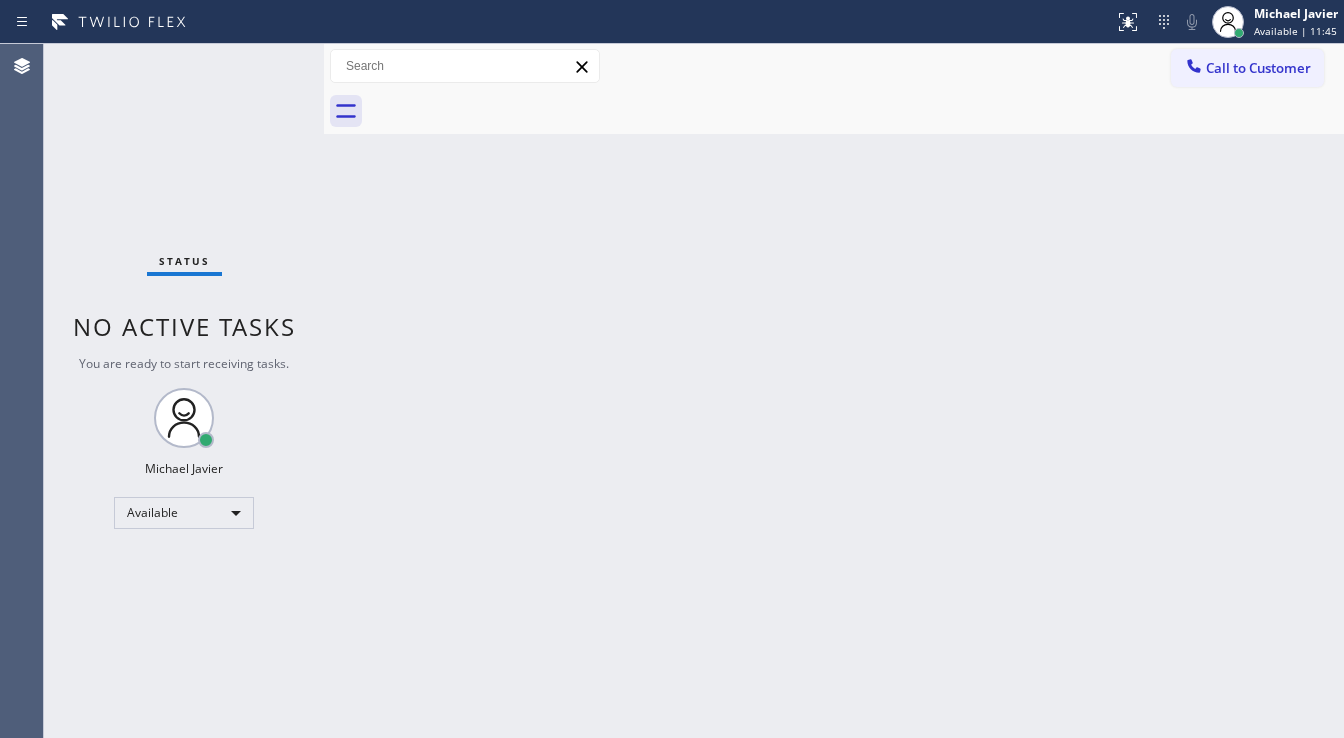 click on "Status" at bounding box center (184, 265) 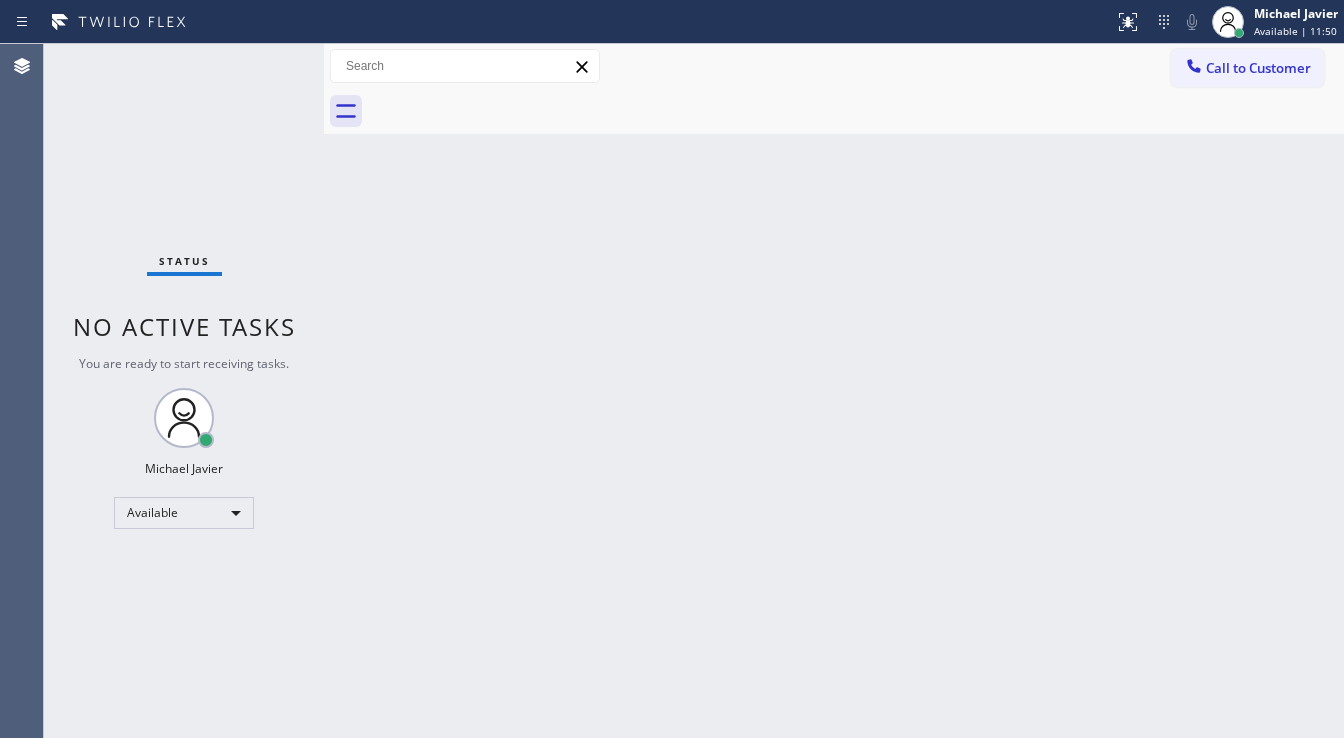click on "Status   No active tasks     You are ready to start receiving tasks.   Michael Javier Available" at bounding box center [184, 391] 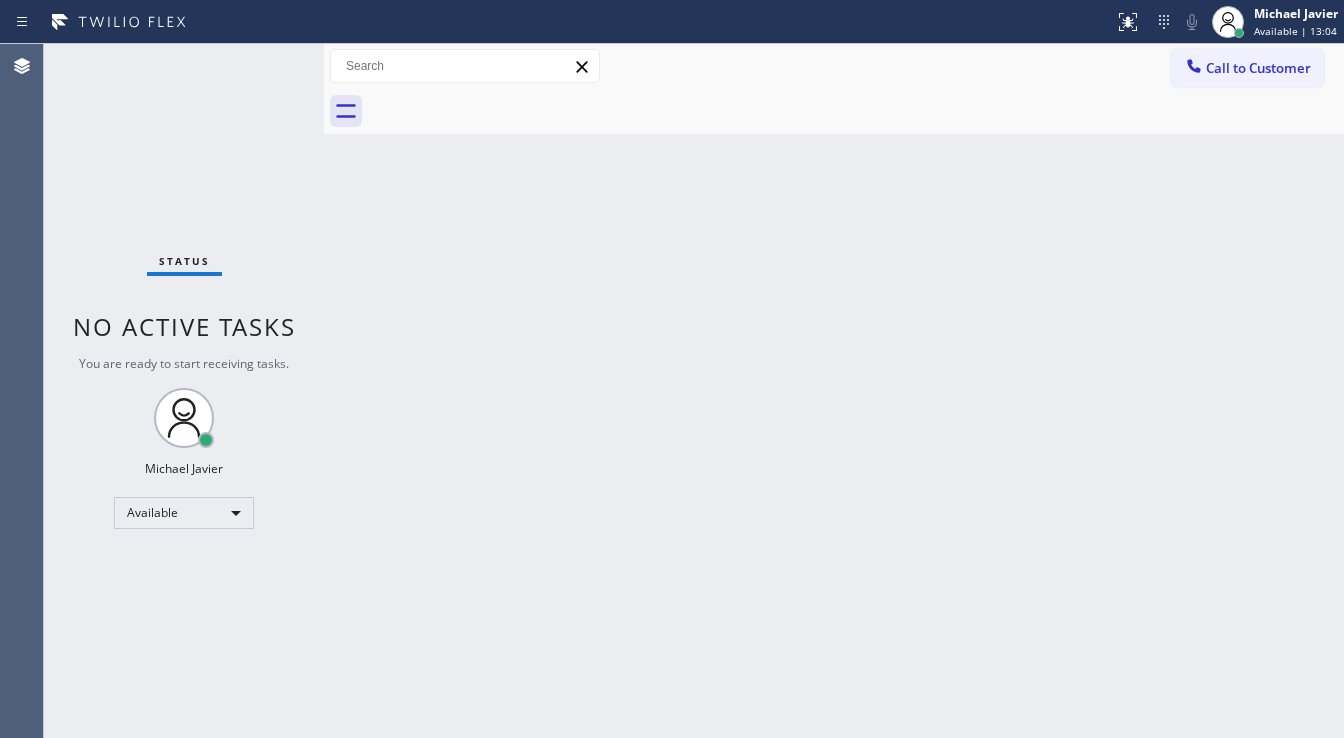 drag, startPoint x: 21, startPoint y: 234, endPoint x: 37, endPoint y: 227, distance: 17.464249 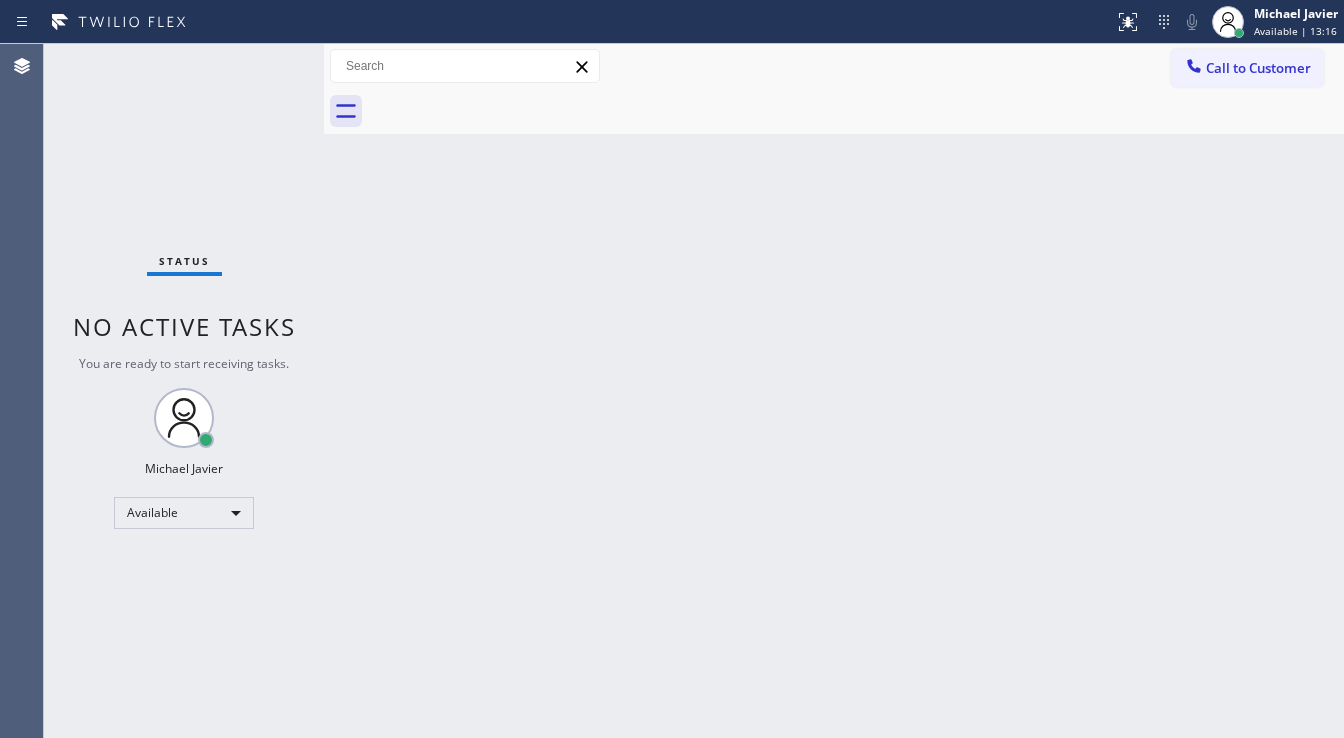 click on "Status   No active tasks     You are ready to start receiving tasks.   Michael Javier Available" at bounding box center (184, 391) 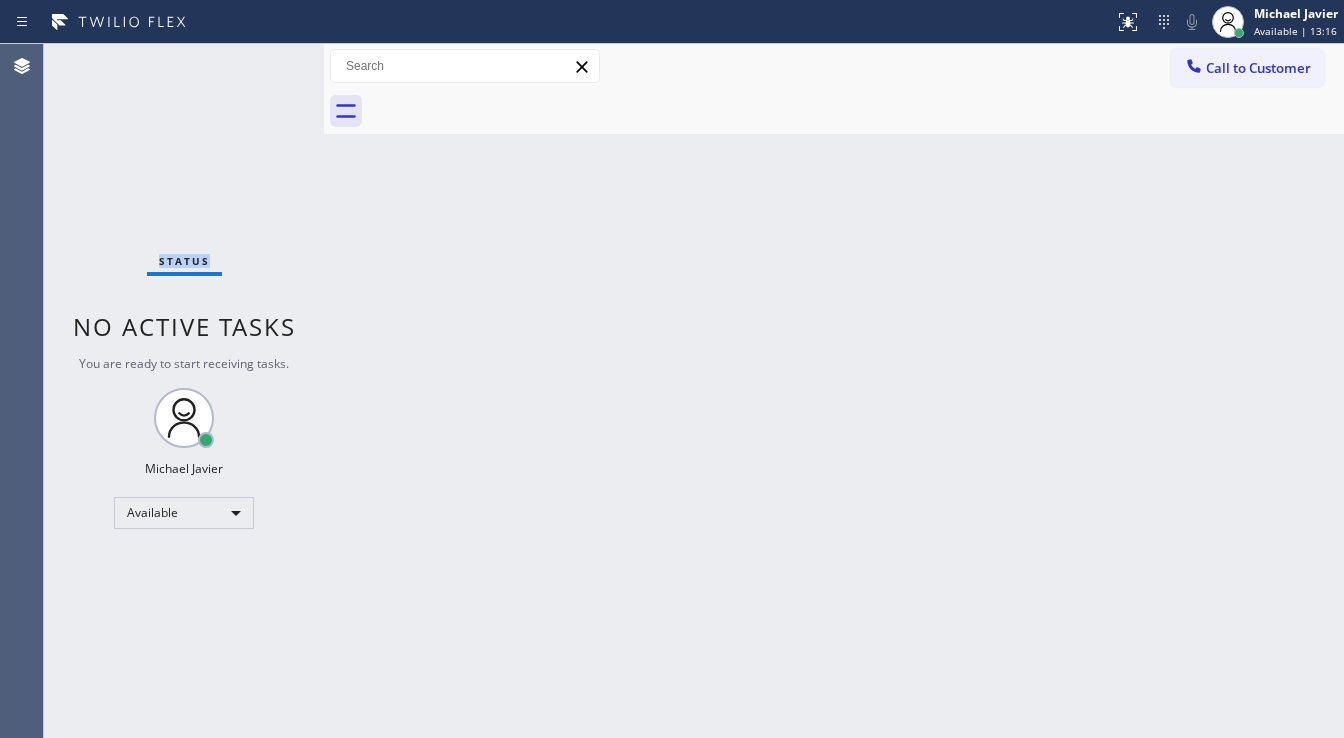 click on "Status   No active tasks     You are ready to start receiving tasks.   Michael Javier Available" at bounding box center [184, 391] 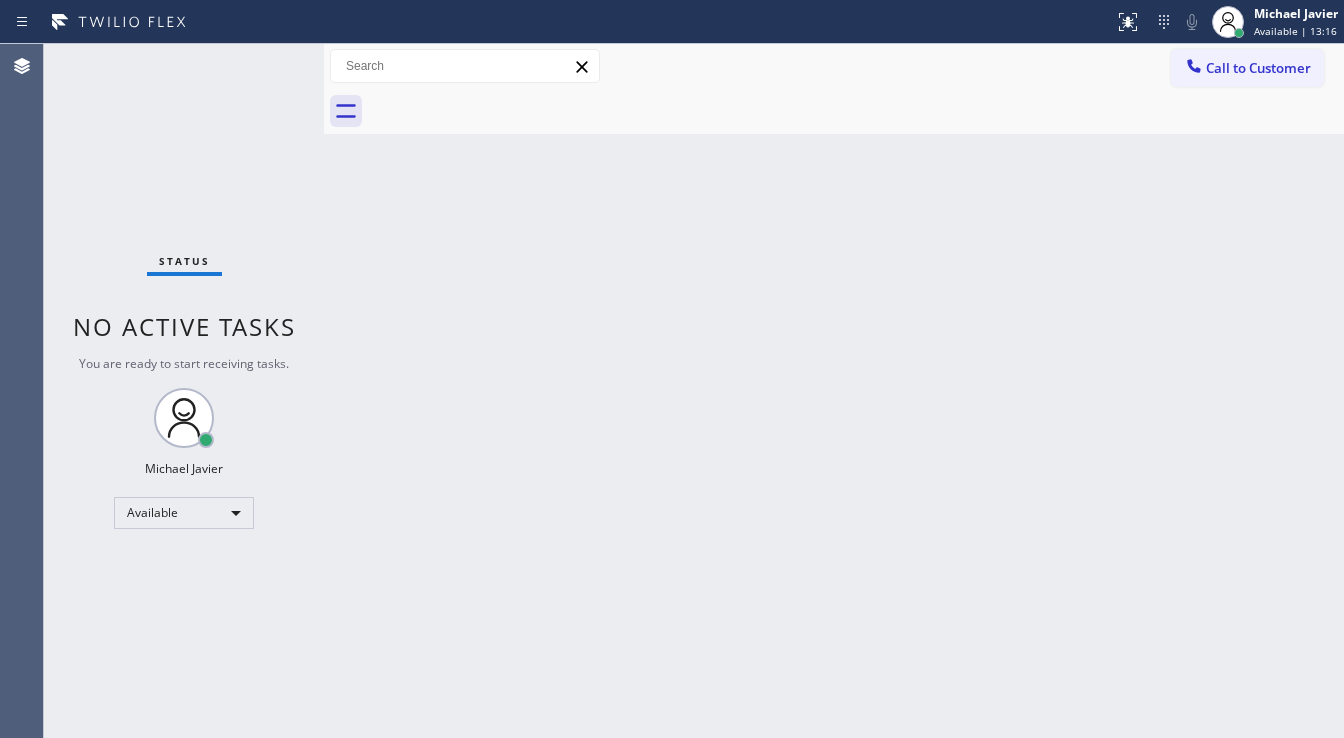 click on "Status   No active tasks     You are ready to start receiving tasks.   Michael Javier Available" at bounding box center [184, 391] 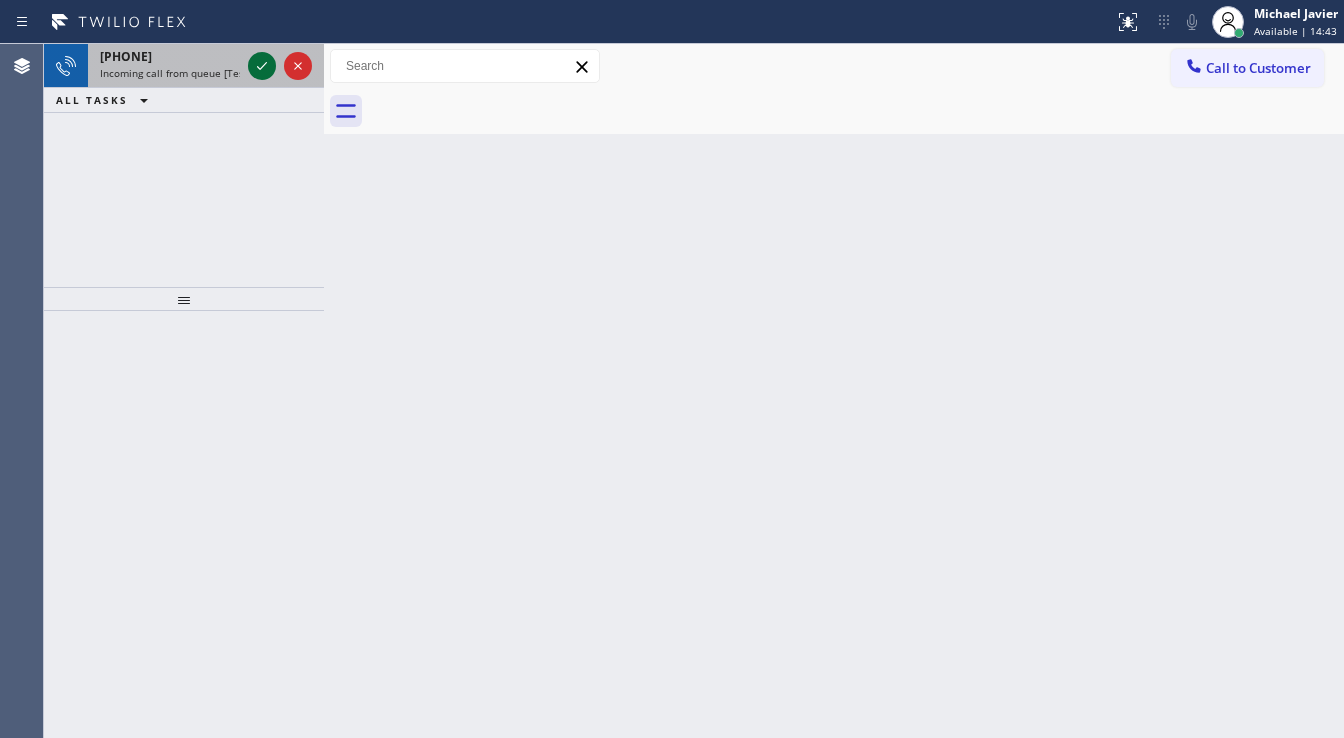 drag, startPoint x: 247, startPoint y: 73, endPoint x: 257, endPoint y: 71, distance: 10.198039 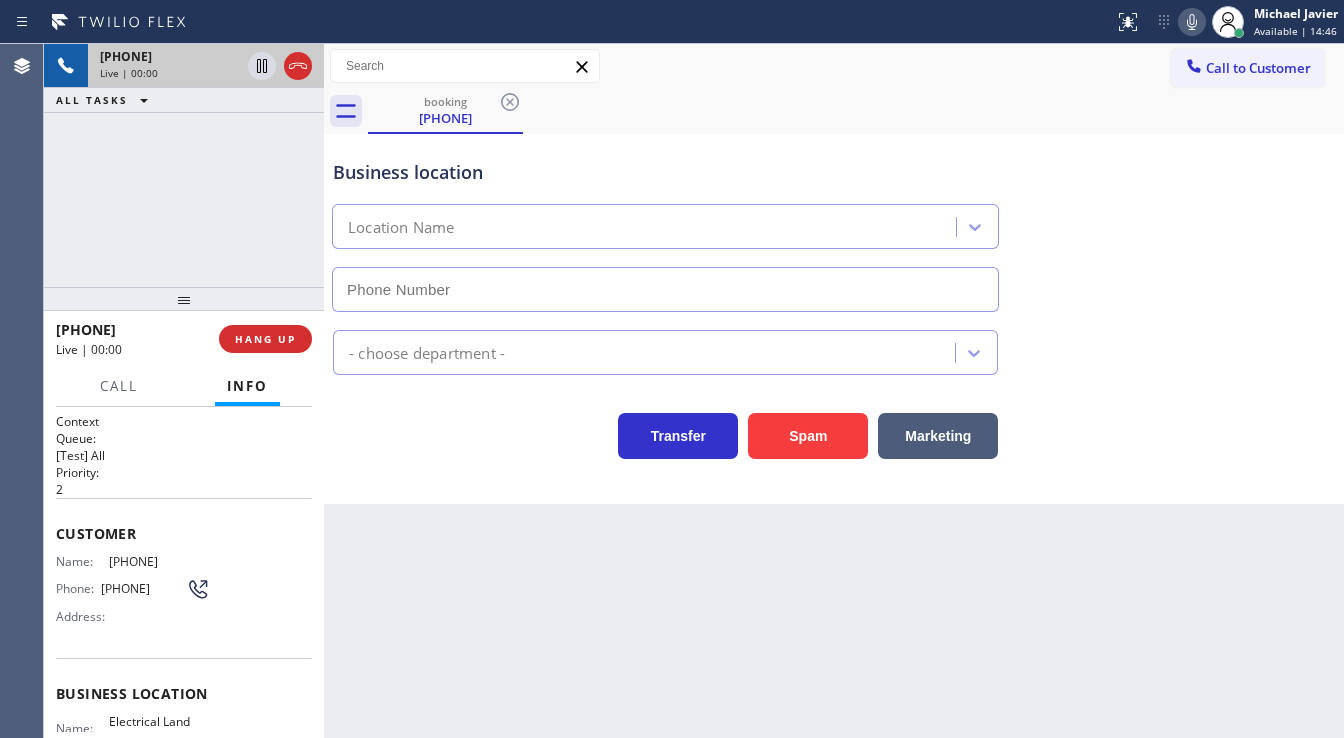 type on "(310) 736-1736" 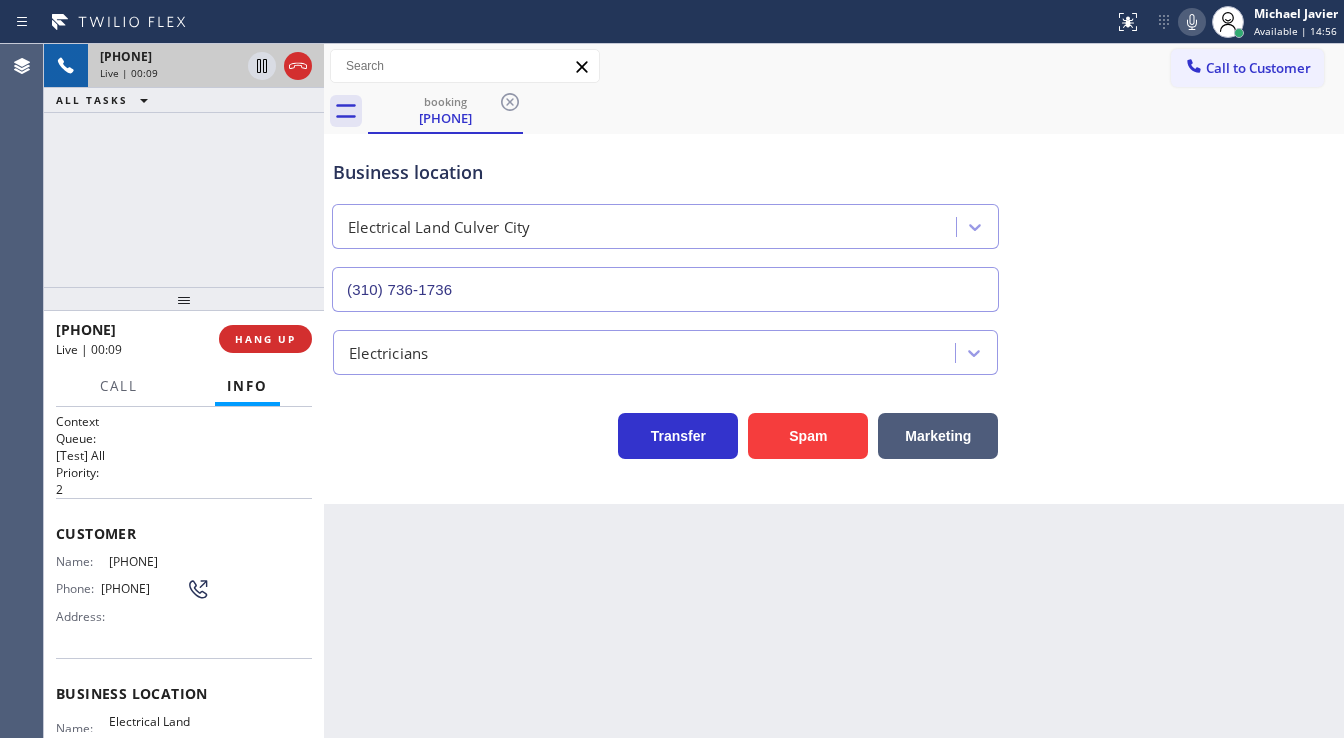 click on "Back to Dashboard Change Sender ID Customers Technicians Select a contact Outbound call Technician Search Technician Your caller id phone number Your caller id phone number Call Technician info Name   Phone none Address none Change Sender ID HVAC [PHONE] 5 Star Appliance [PHONE] Appliance Repair [PHONE] Plumbing [PHONE] Air Duct Cleaning [PHONE]  Electricians [PHONE]  Cancel Change Check personal SMS Reset Change booking [PHONE] Call to Customer Outbound call Location Sub Zero Repair San Francisco Your caller id phone number [PHONE] Customer number Call Outbound call Technician Search Technician Your caller id phone number Your caller id phone number Call booking [PHONE] Business location Electrical Land Culver City [PHONE] Electricians Transfer Spam Marketing" at bounding box center [834, 391] 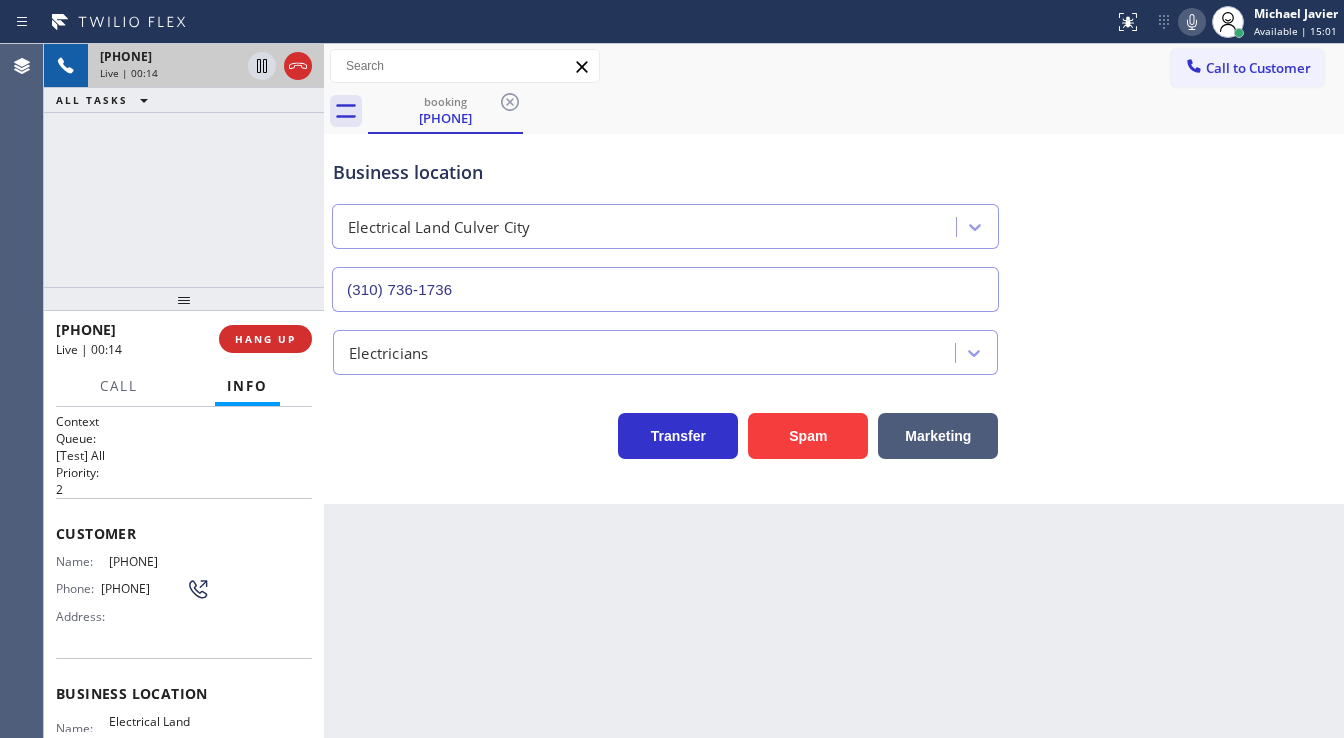 click on "Customer Name: ([PHONE]) Phone: ([PHONE]) Address:" at bounding box center (184, 578) 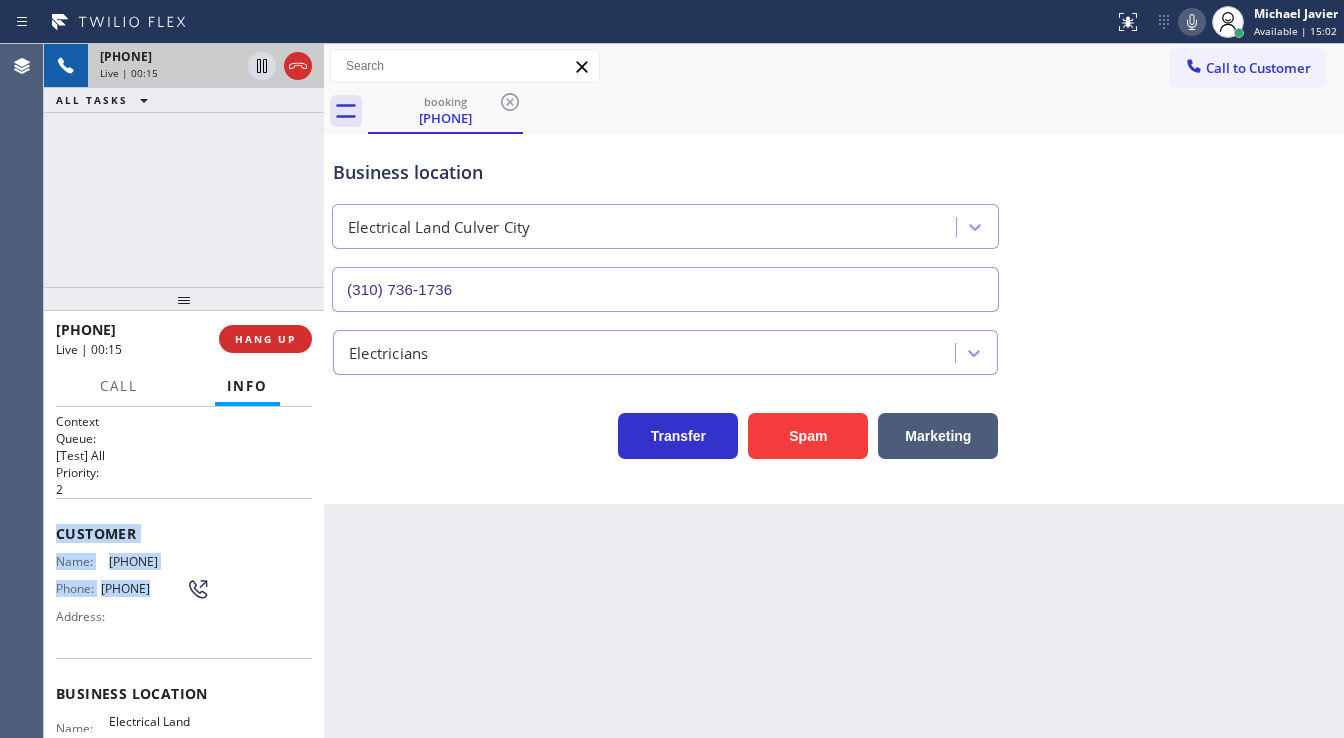 scroll, scrollTop: 160, scrollLeft: 0, axis: vertical 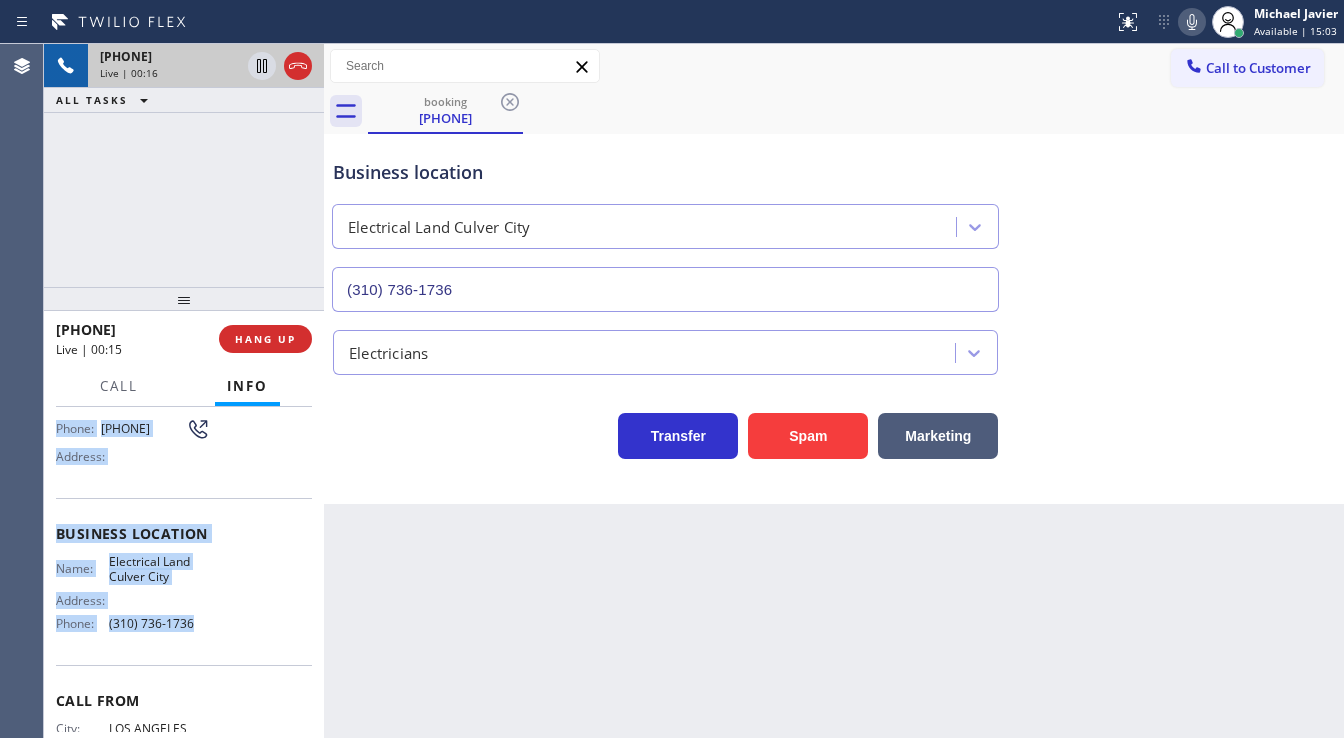 drag, startPoint x: 58, startPoint y: 524, endPoint x: 220, endPoint y: 637, distance: 197.51709 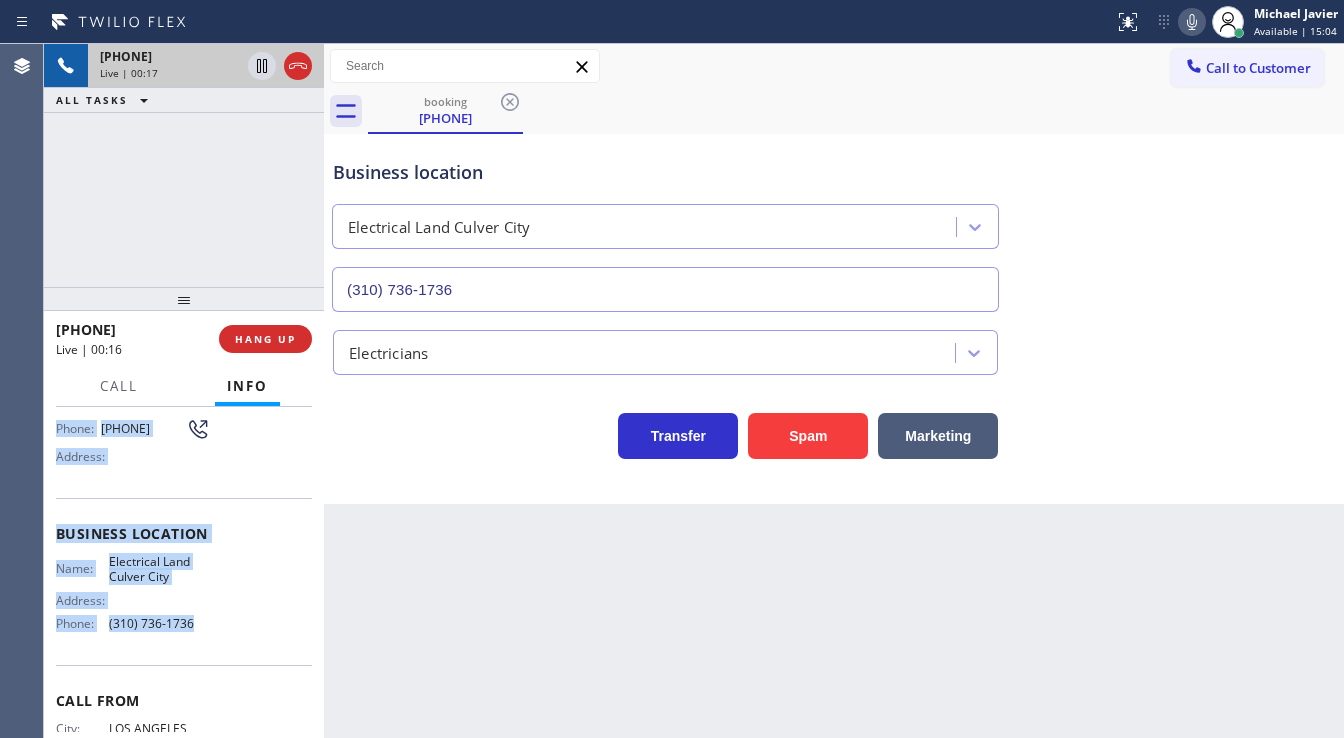 copy on "Customer Name: [PHONE] Phone: [PHONE] Address: Business location Name: Electrical Land Culver City Address:   Phone: [PHONE]" 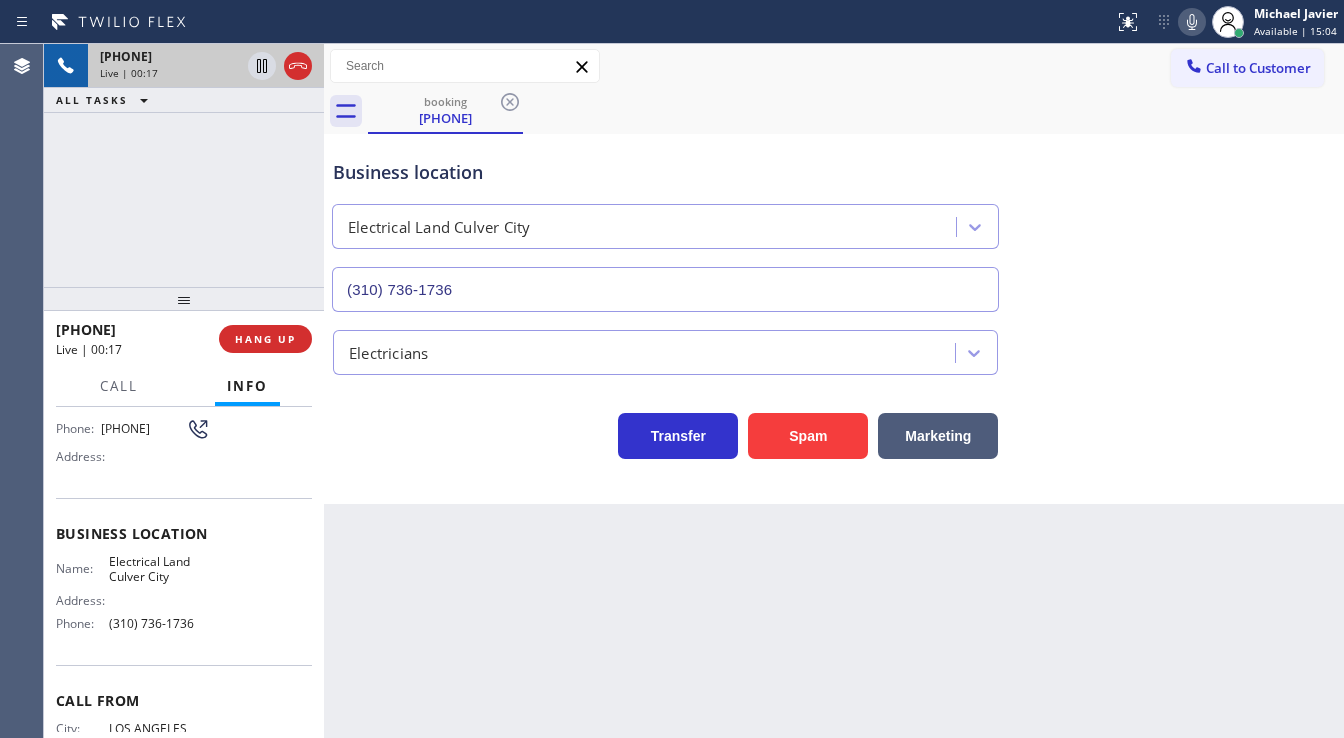 click on "[PHONE] Live | 00:17 ALL TASKS ALL TASKS ACTIVE TASKS TASKS IN WRAP UP" at bounding box center (184, 165) 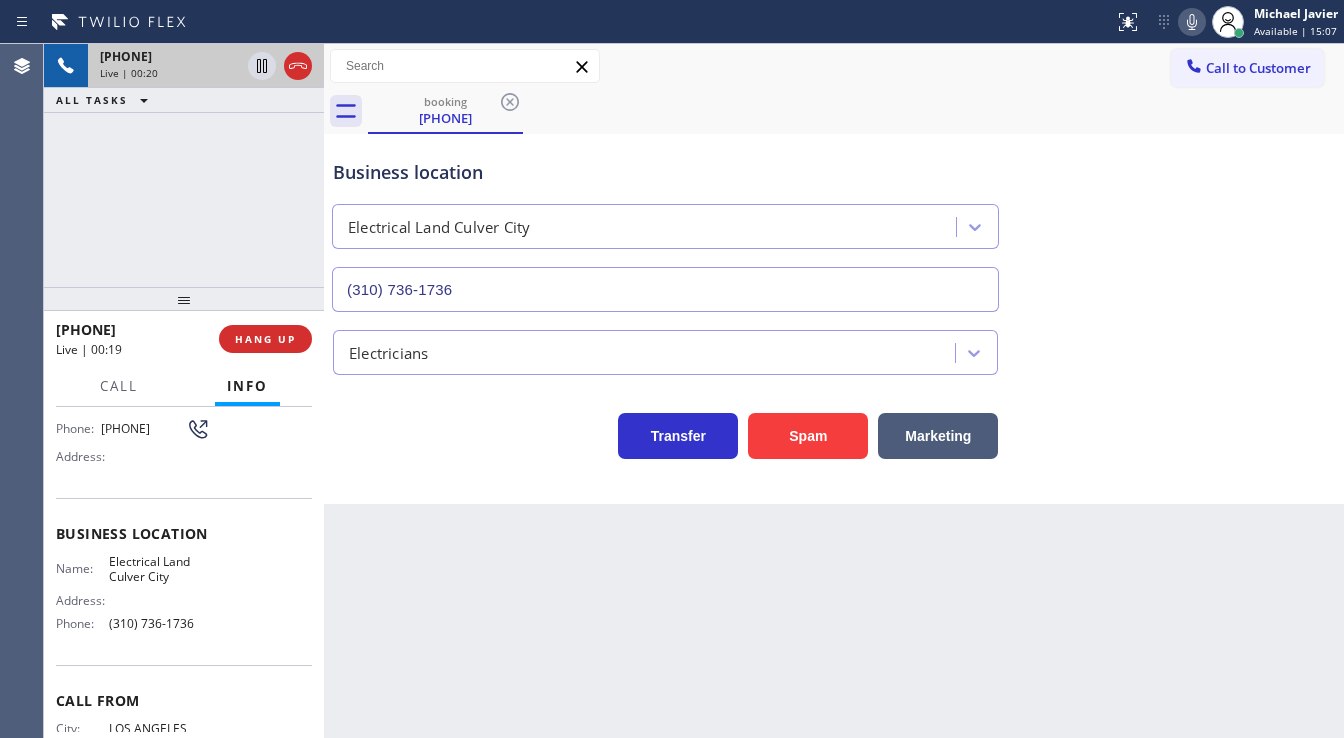 click on "[PHONE] Live | 00:20 ALL TASKS ALL TASKS ACTIVE TASKS TASKS IN WRAP UP" at bounding box center [184, 165] 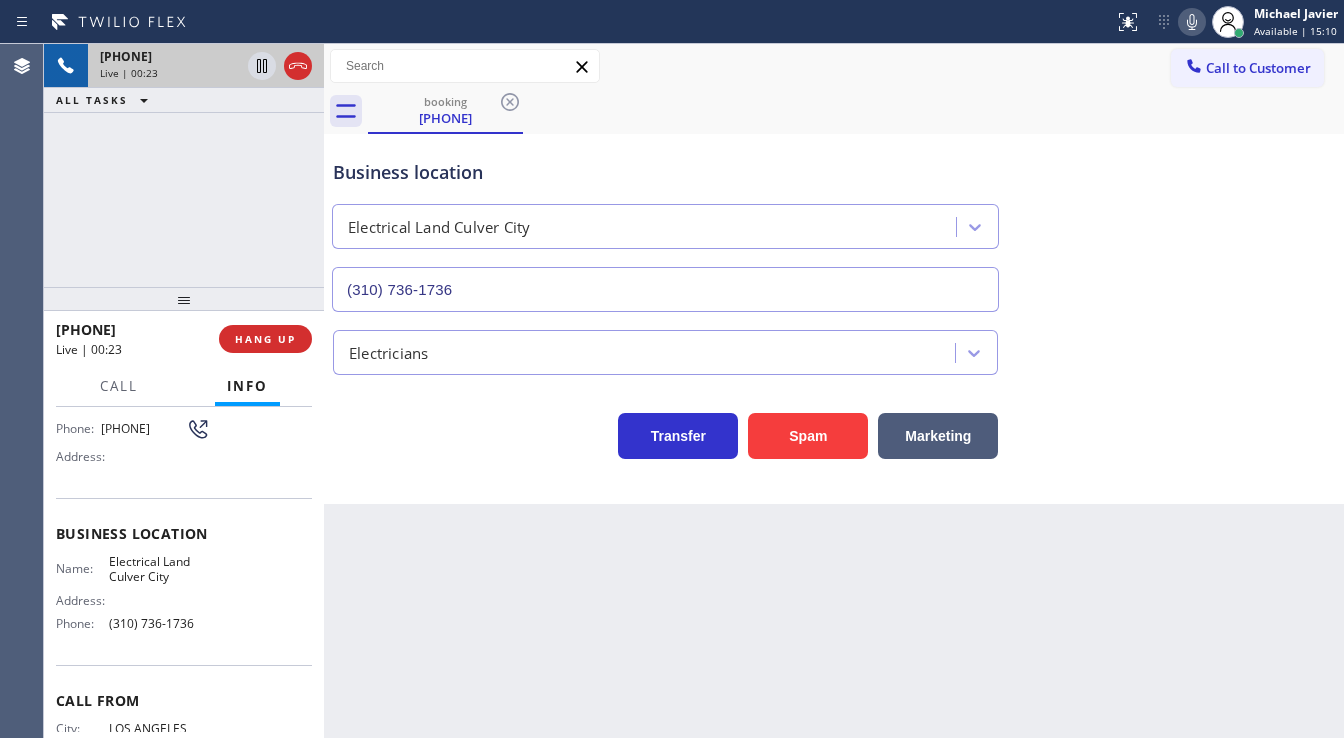 click on "+1[PHONE] Live | 00:23 ALL TASKS ALL TASKS ACTIVE TASKS TASKS IN WRAP UP" at bounding box center [184, 165] 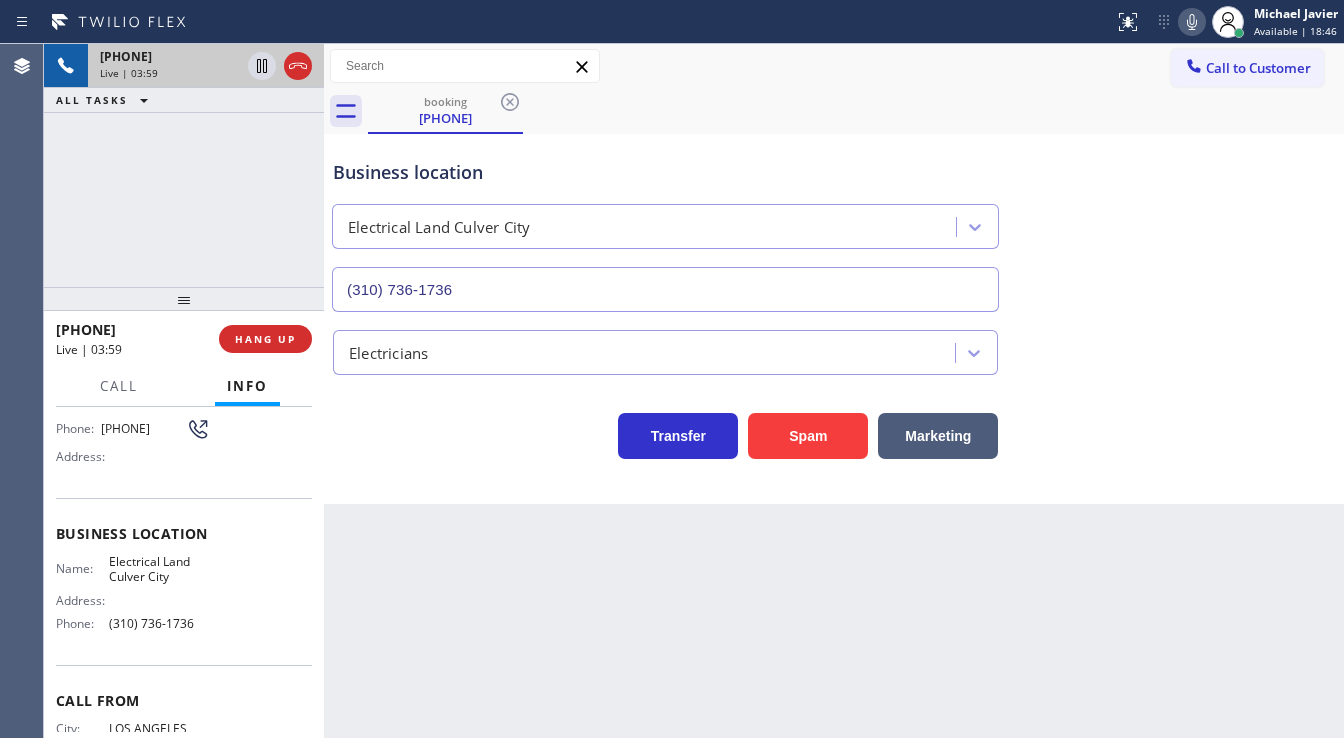 click 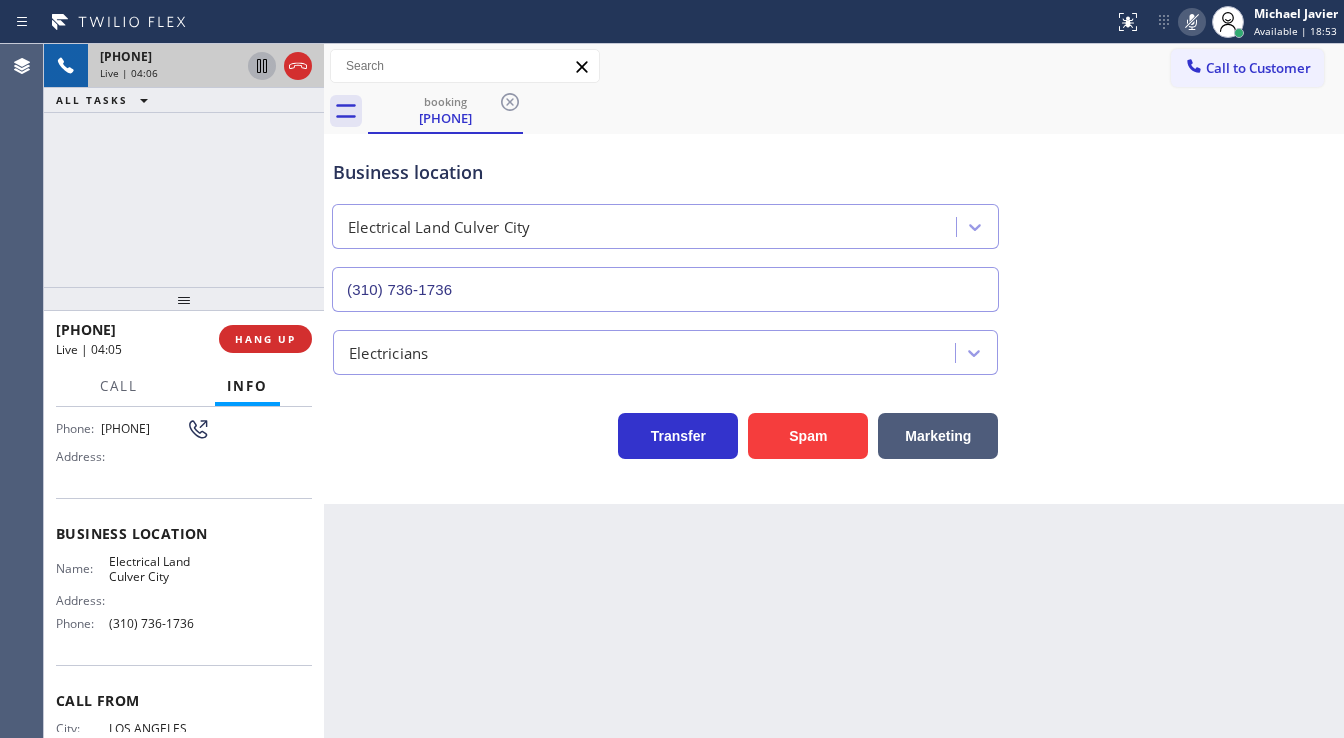 click 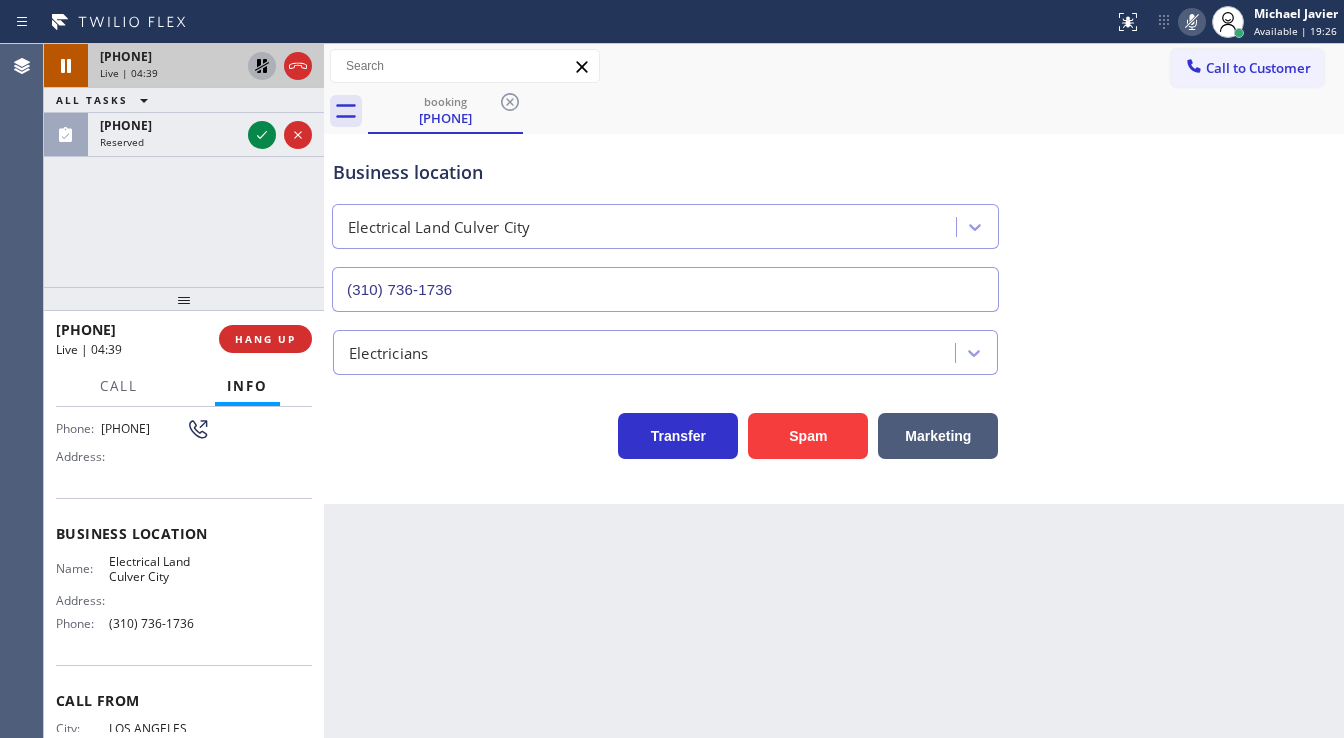 drag, startPoint x: 101, startPoint y: 230, endPoint x: 260, endPoint y: 185, distance: 165.24527 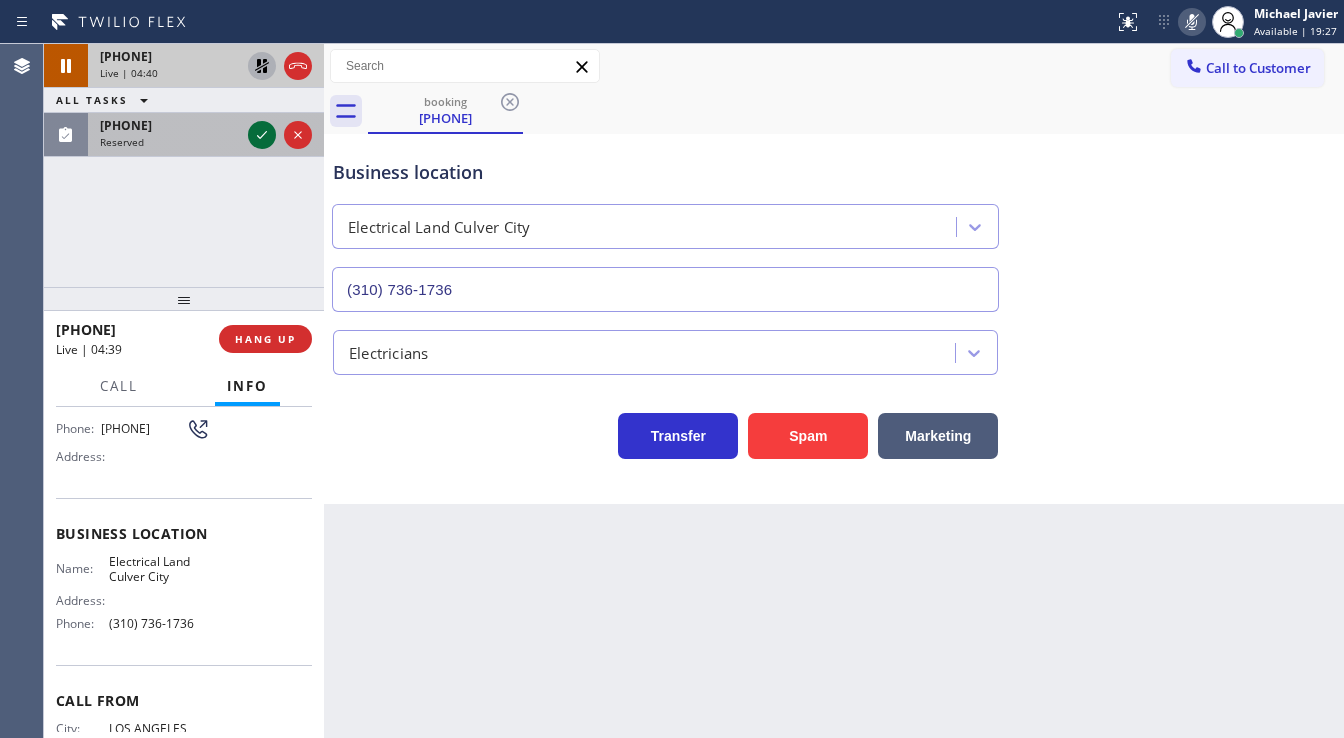 click 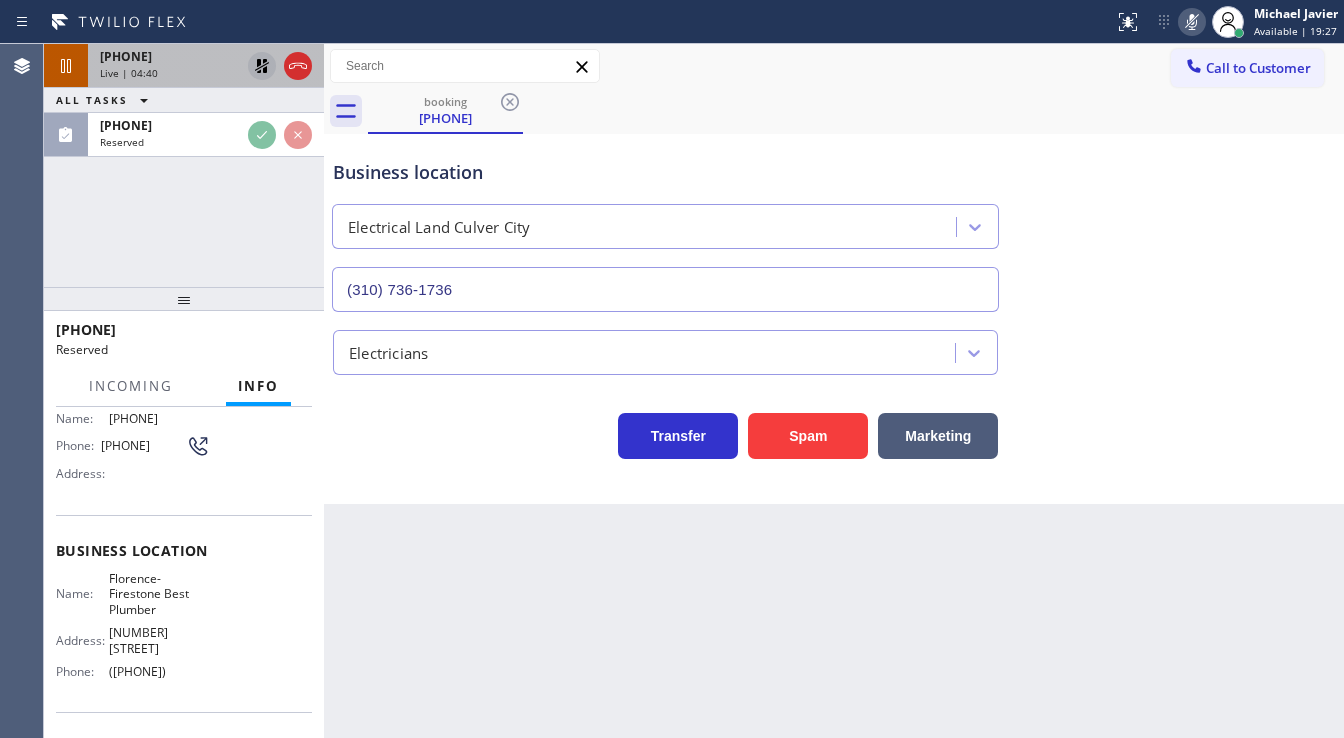 scroll, scrollTop: 176, scrollLeft: 0, axis: vertical 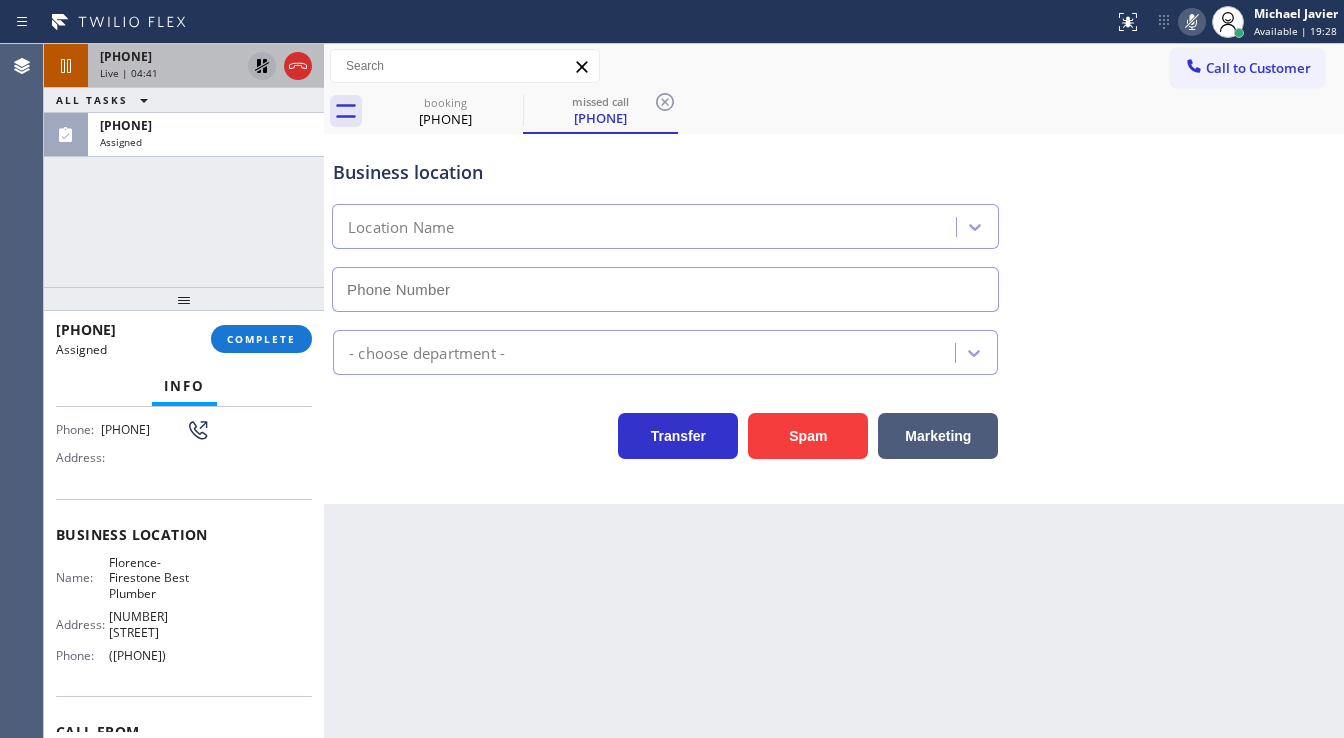 type on "([PHONE])" 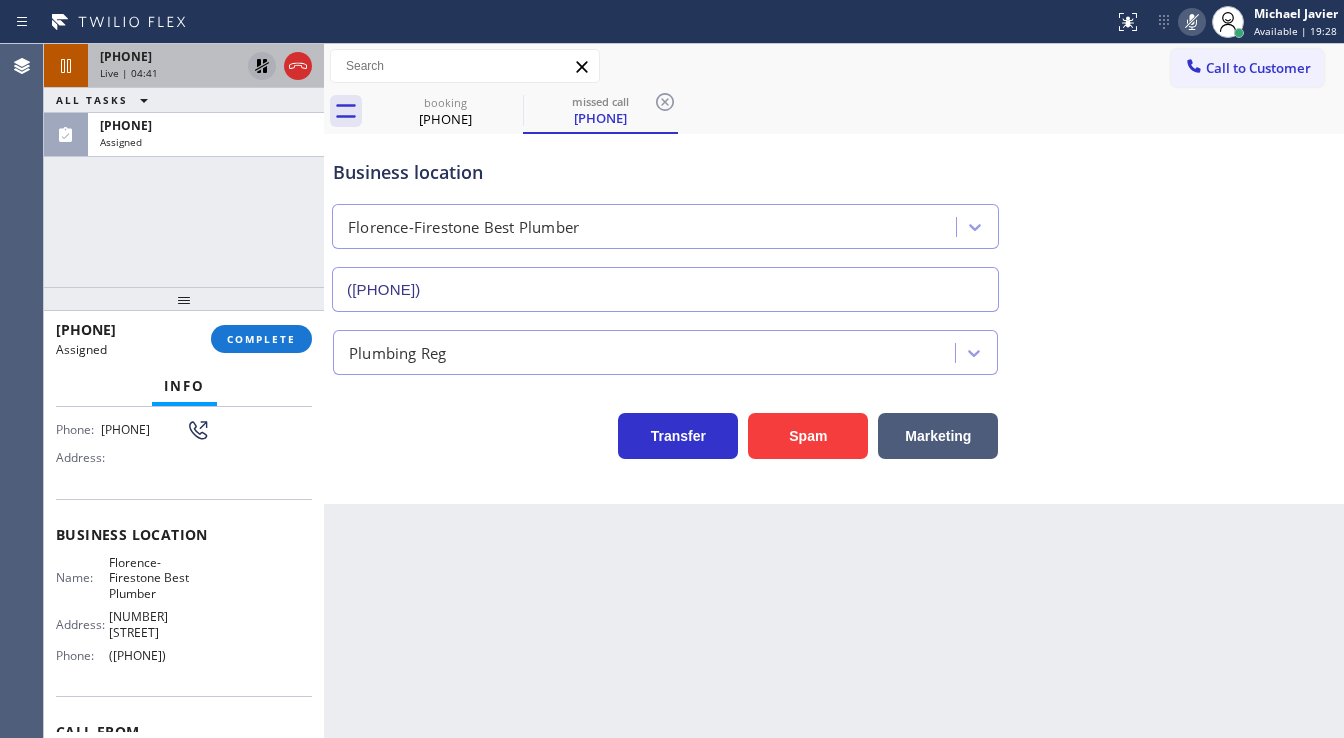 drag, startPoint x: 114, startPoint y: 206, endPoint x: 148, endPoint y: 210, distance: 34.234486 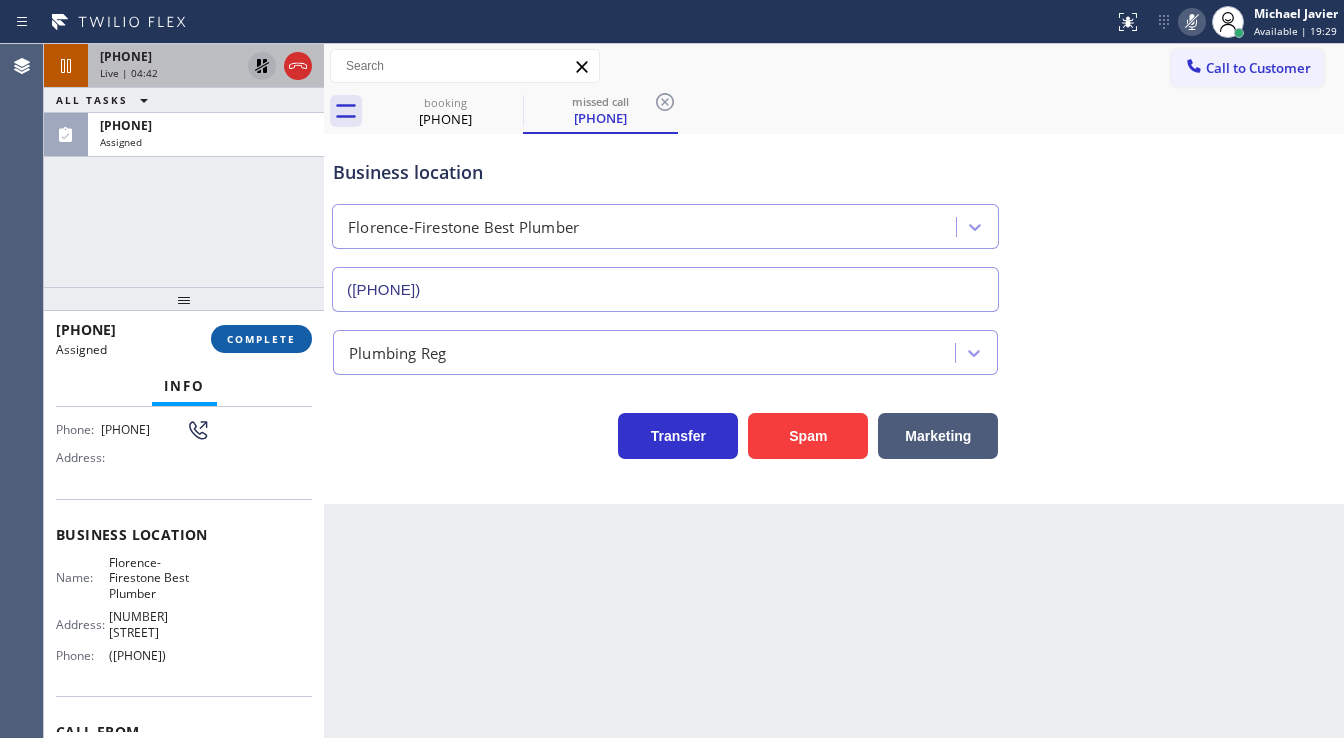 drag, startPoint x: 240, startPoint y: 313, endPoint x: 248, endPoint y: 333, distance: 21.540659 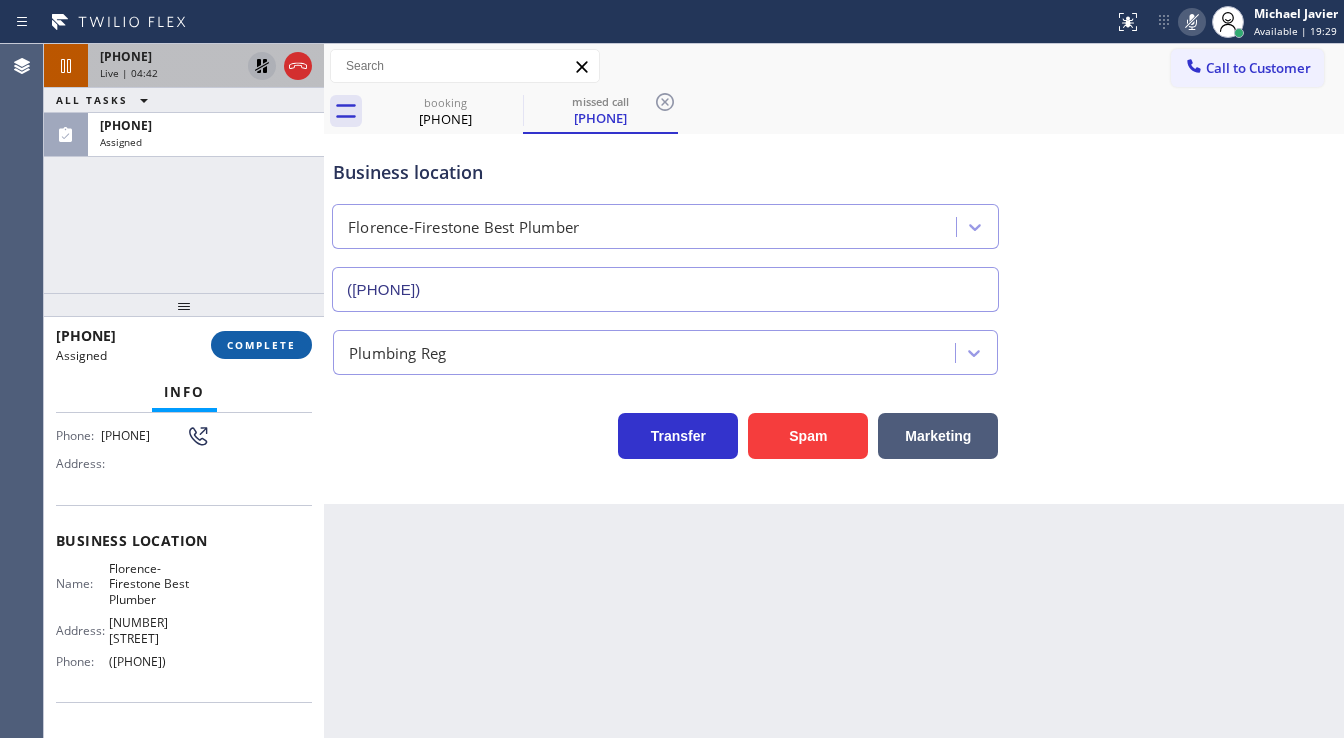 click on "COMPLETE" at bounding box center (261, 345) 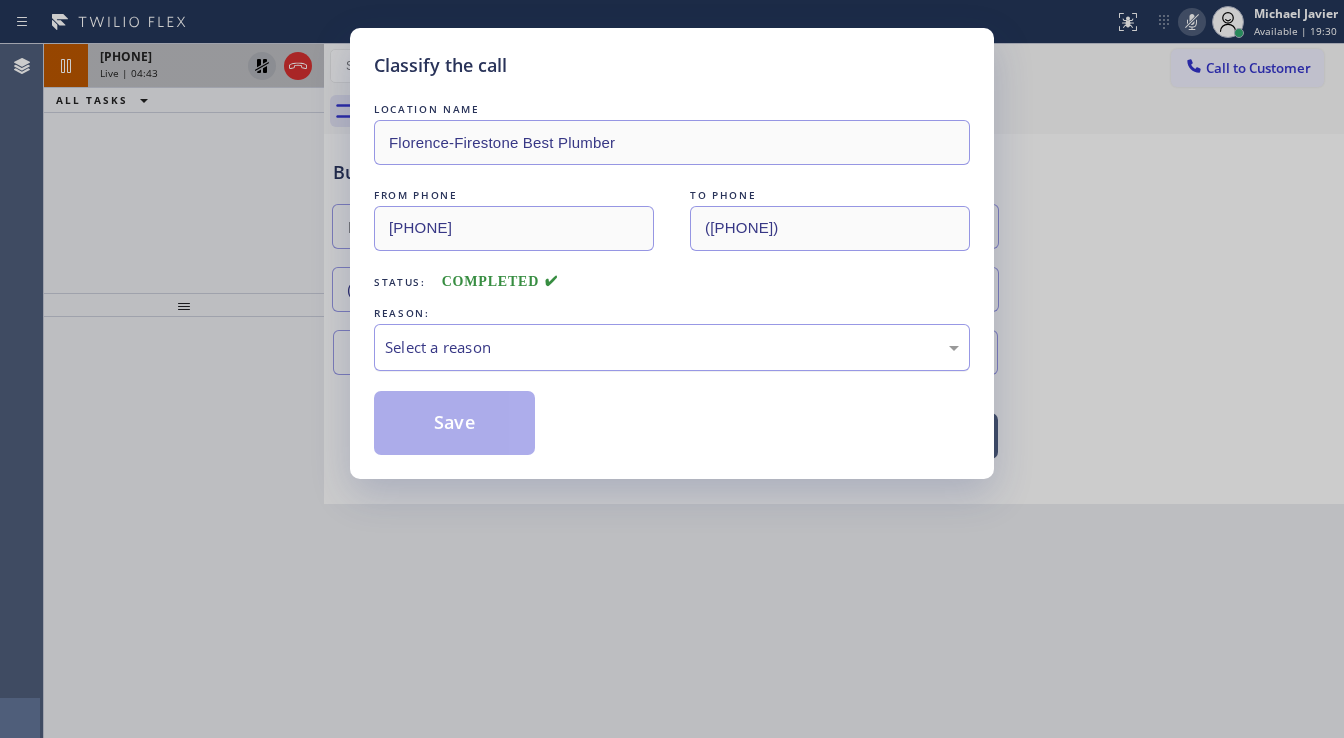 click on "Select a reason" at bounding box center [672, 347] 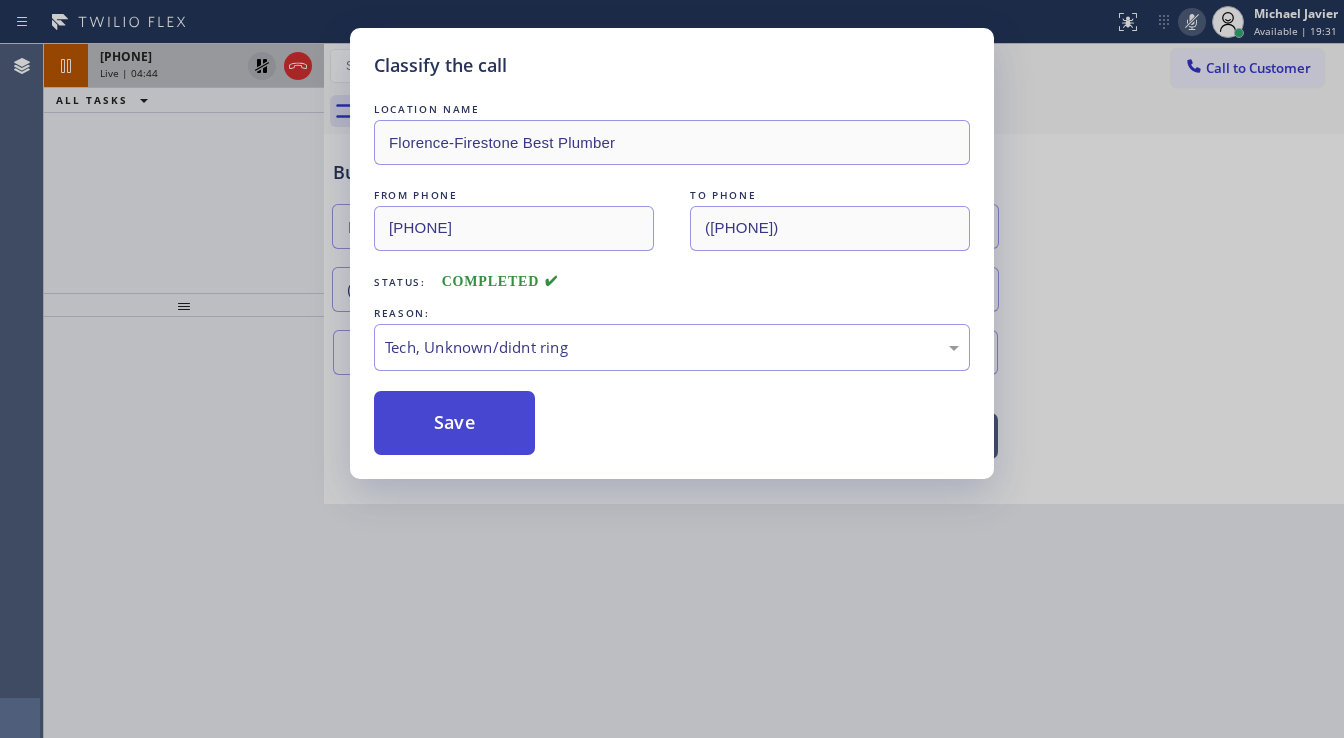 click on "Save" at bounding box center [454, 423] 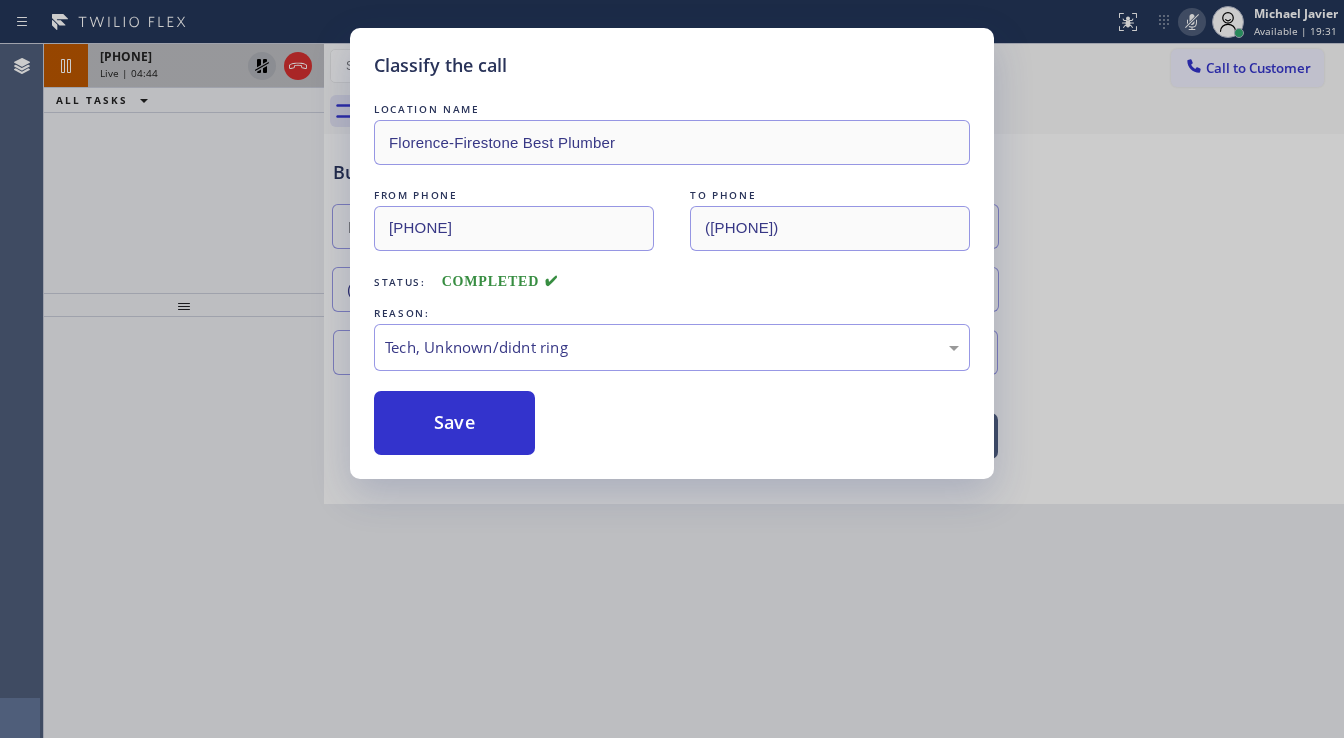 type 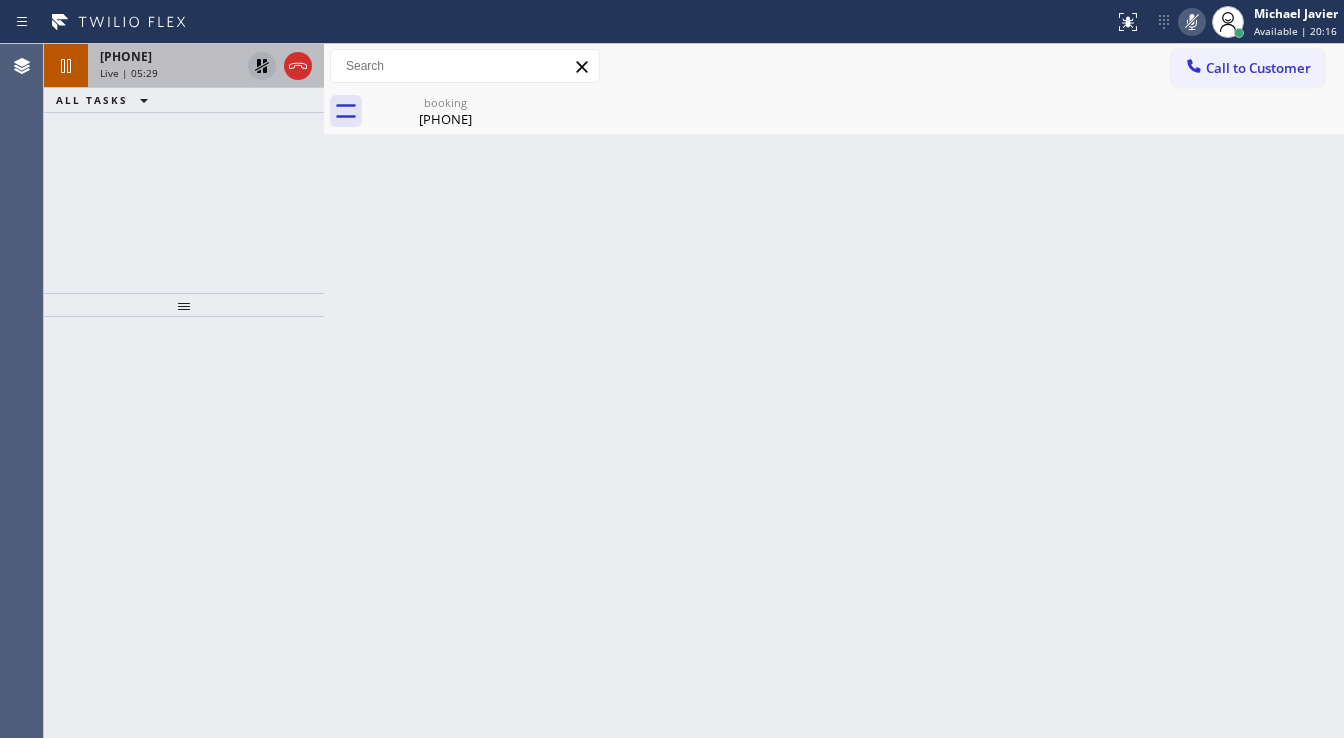 drag, startPoint x: 157, startPoint y: 233, endPoint x: 184, endPoint y: 177, distance: 62.169125 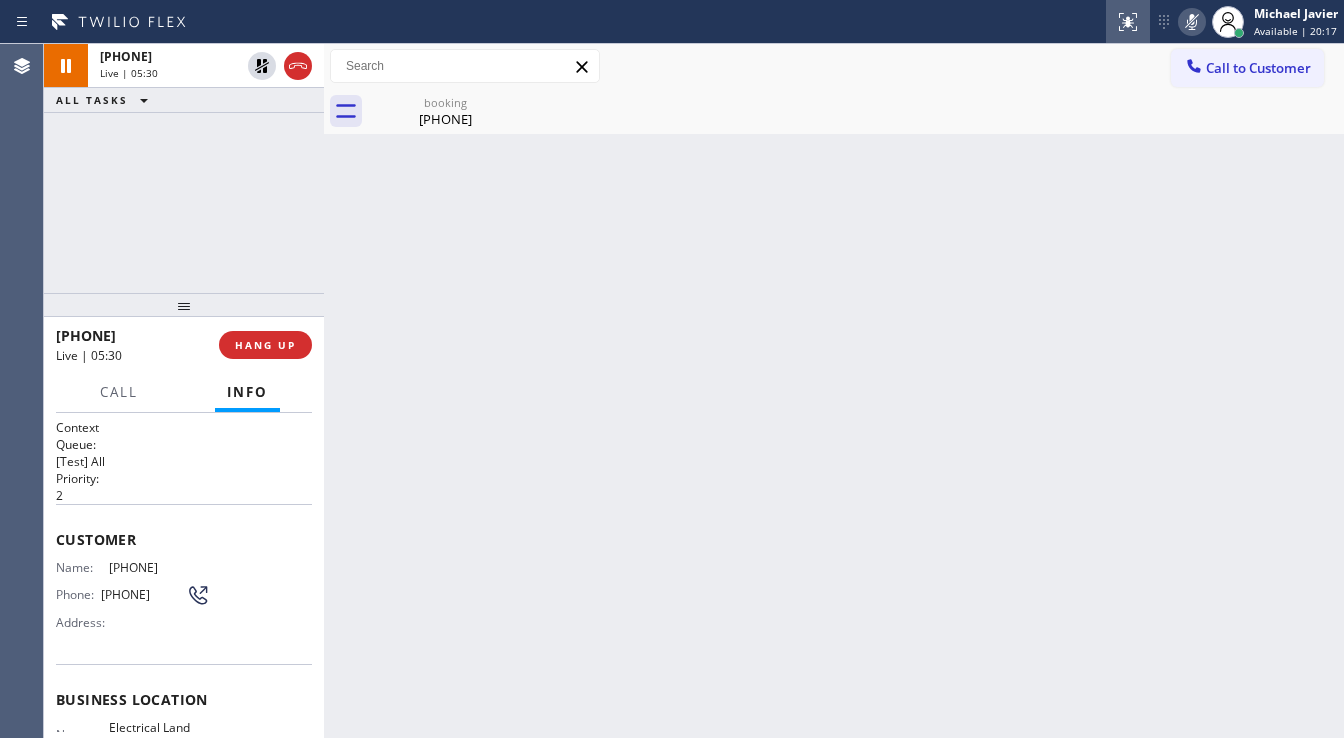 click 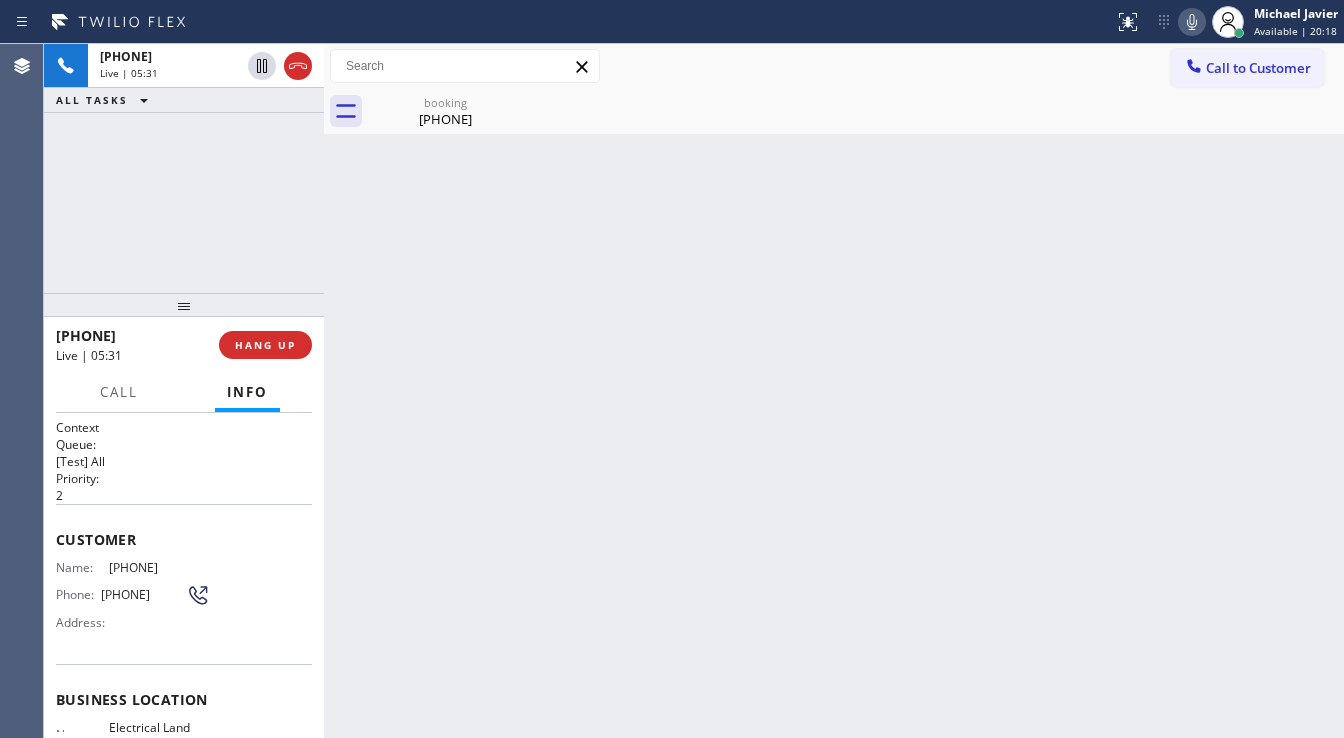 click on "[PHONE] Live | 05:31 ALL TASKS ALL TASKS ACTIVE TASKS TASKS IN WRAP UP" at bounding box center (184, 168) 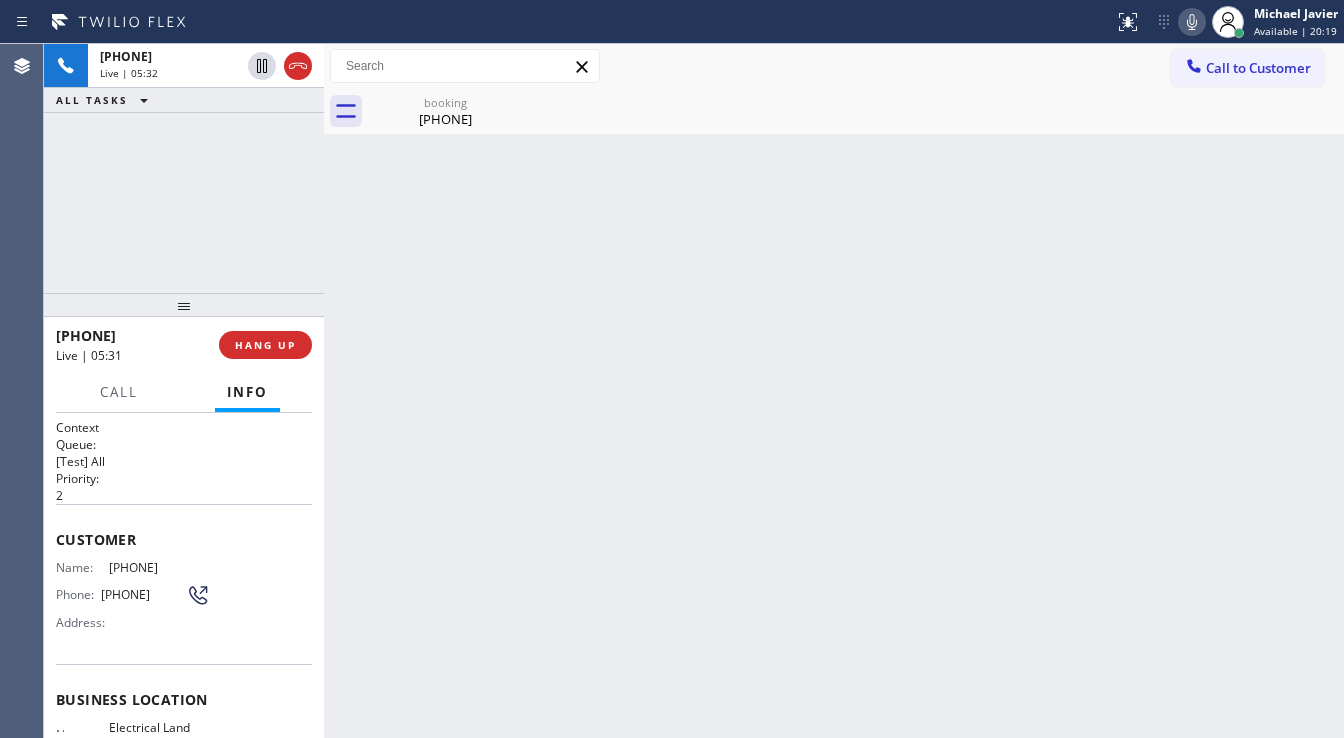 click on "[PHONE] Live | 05:32 ALL TASKS ALL TASKS ACTIVE TASKS TASKS IN WRAP UP" at bounding box center (184, 168) 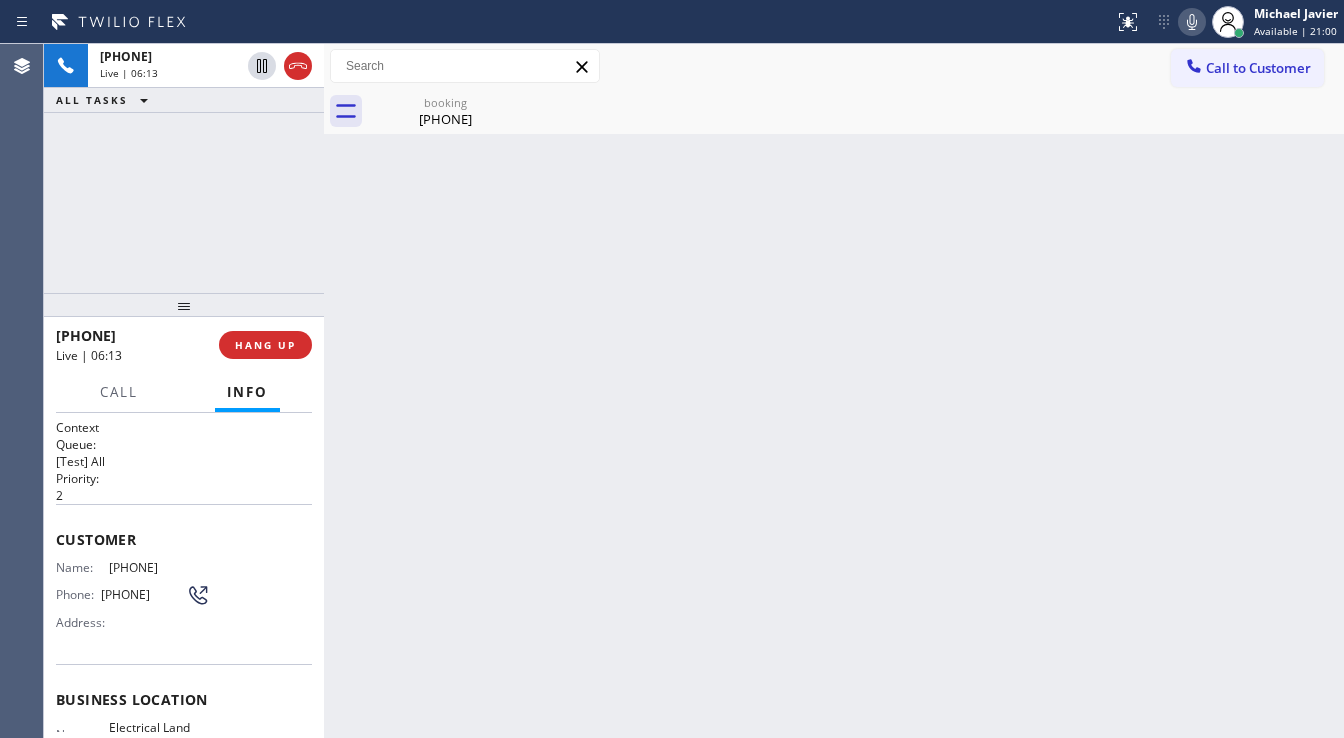 drag, startPoint x: 260, startPoint y: 69, endPoint x: 452, endPoint y: 75, distance: 192.09373 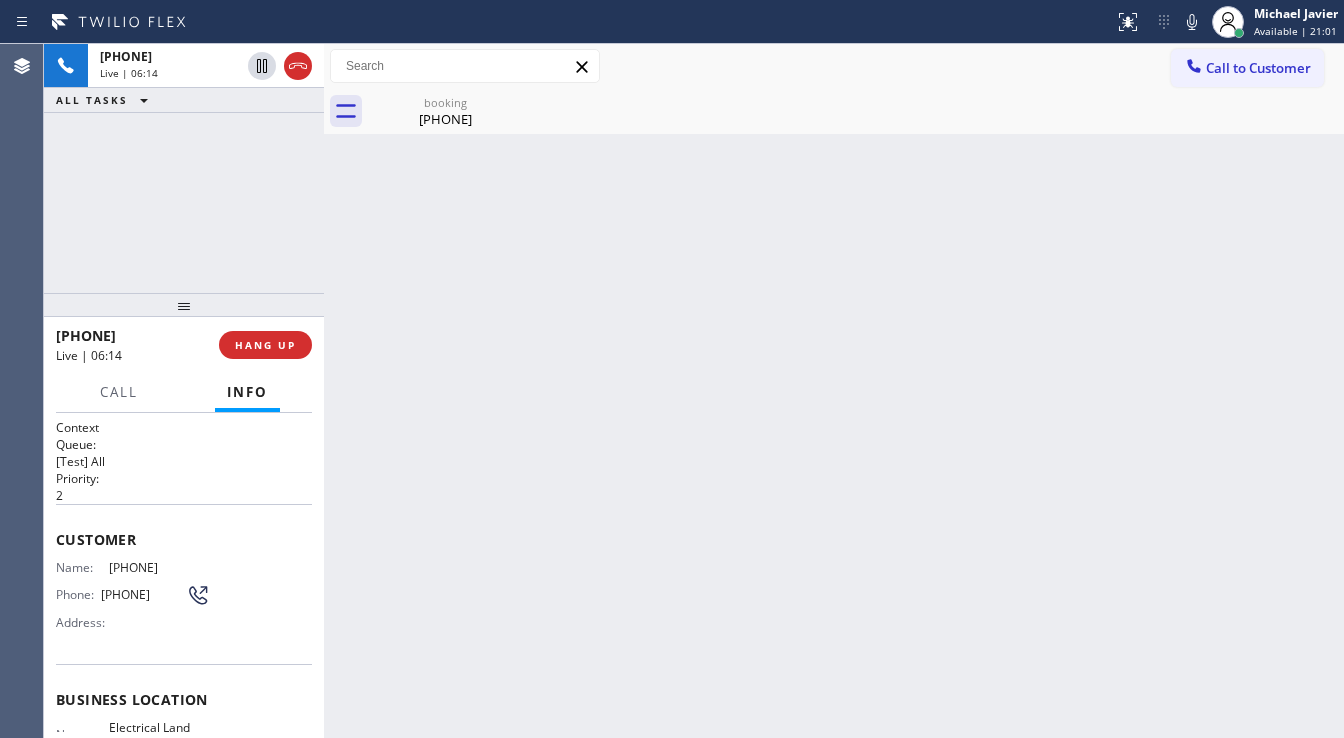 drag, startPoint x: 1200, startPoint y: 25, endPoint x: 988, endPoint y: 244, distance: 304.80322 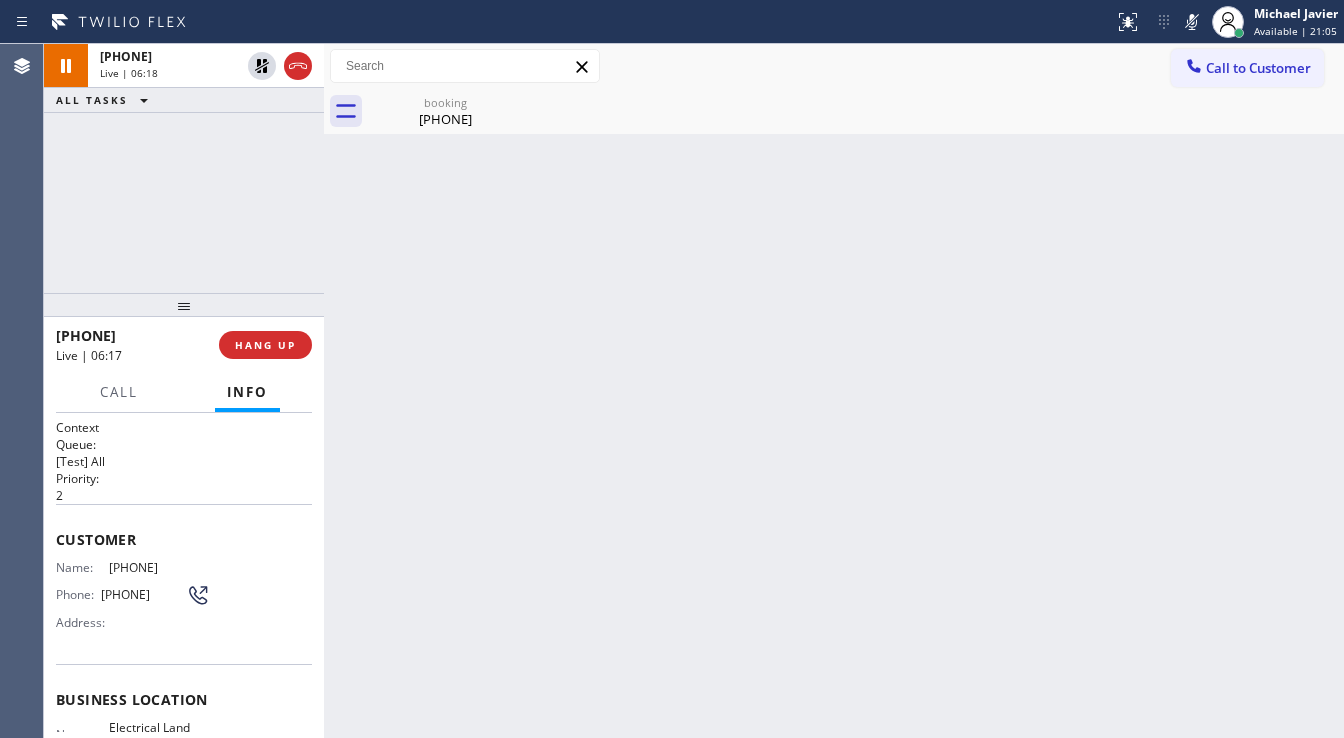 drag, startPoint x: 148, startPoint y: 250, endPoint x: 244, endPoint y: 176, distance: 121.21056 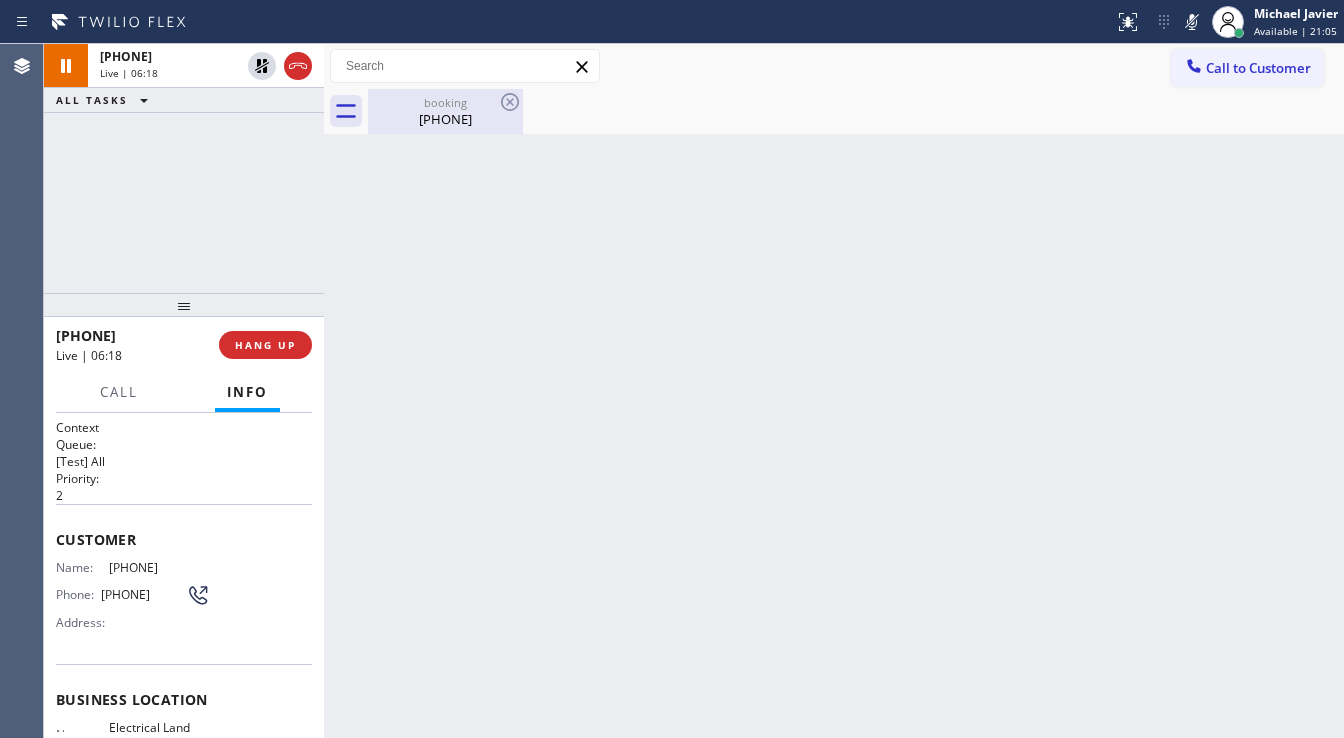 click on "booking" at bounding box center (445, 102) 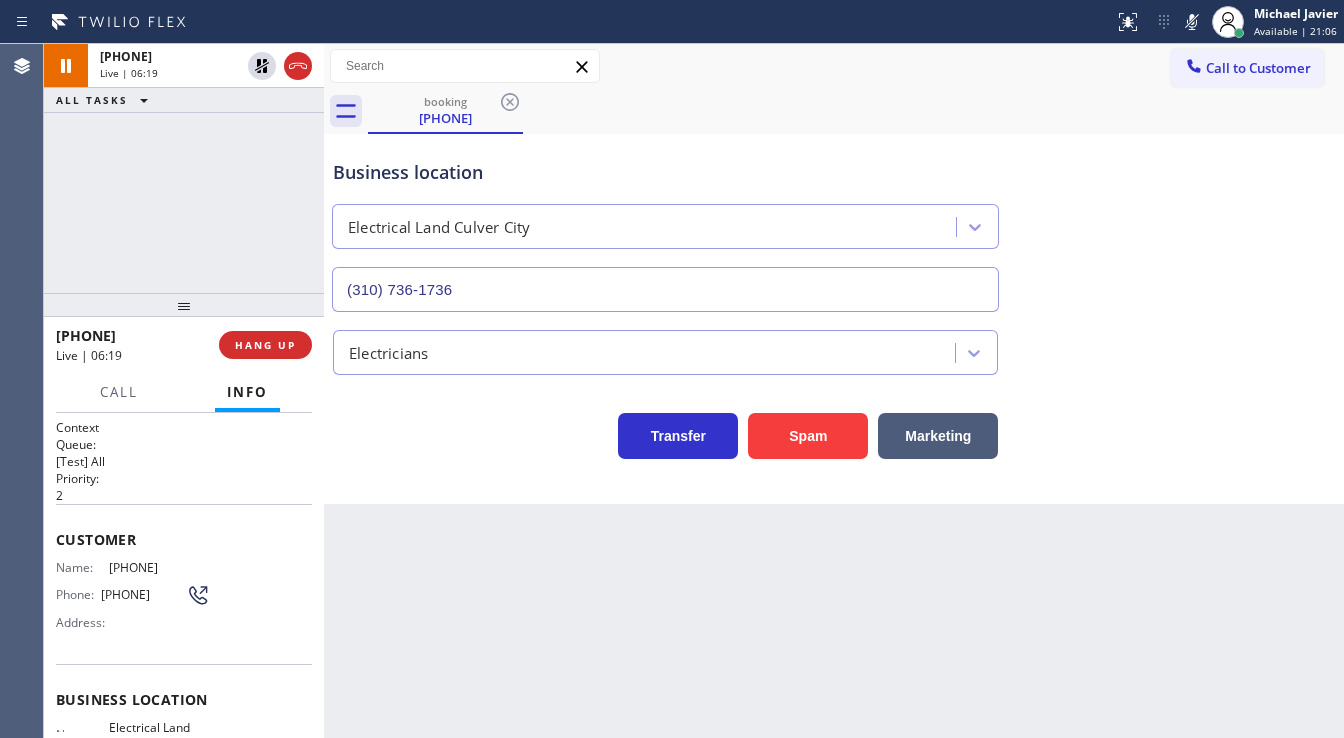 click on "[PHONE] Live | 06:19 ALL TASKS ALL TASKS ACTIVE TASKS TASKS IN WRAP UP" at bounding box center (184, 168) 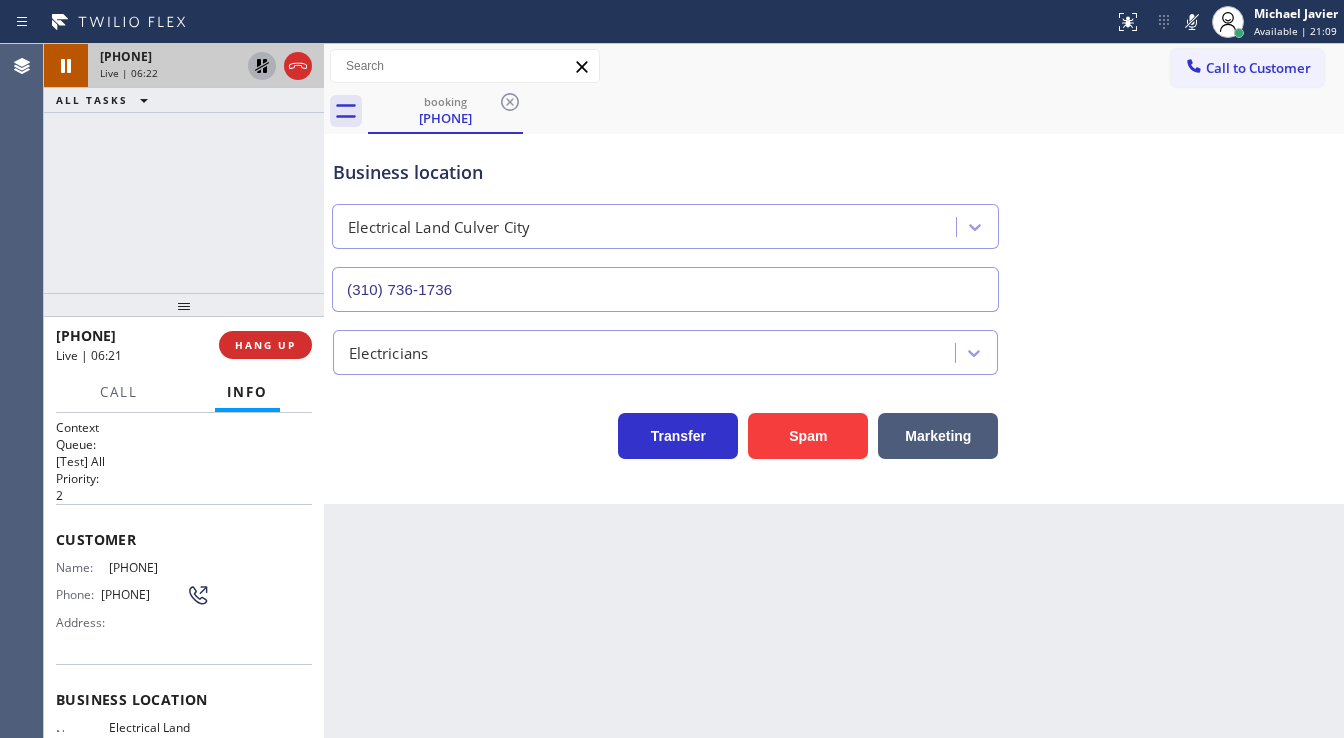 drag, startPoint x: 260, startPoint y: 67, endPoint x: 271, endPoint y: 66, distance: 11.045361 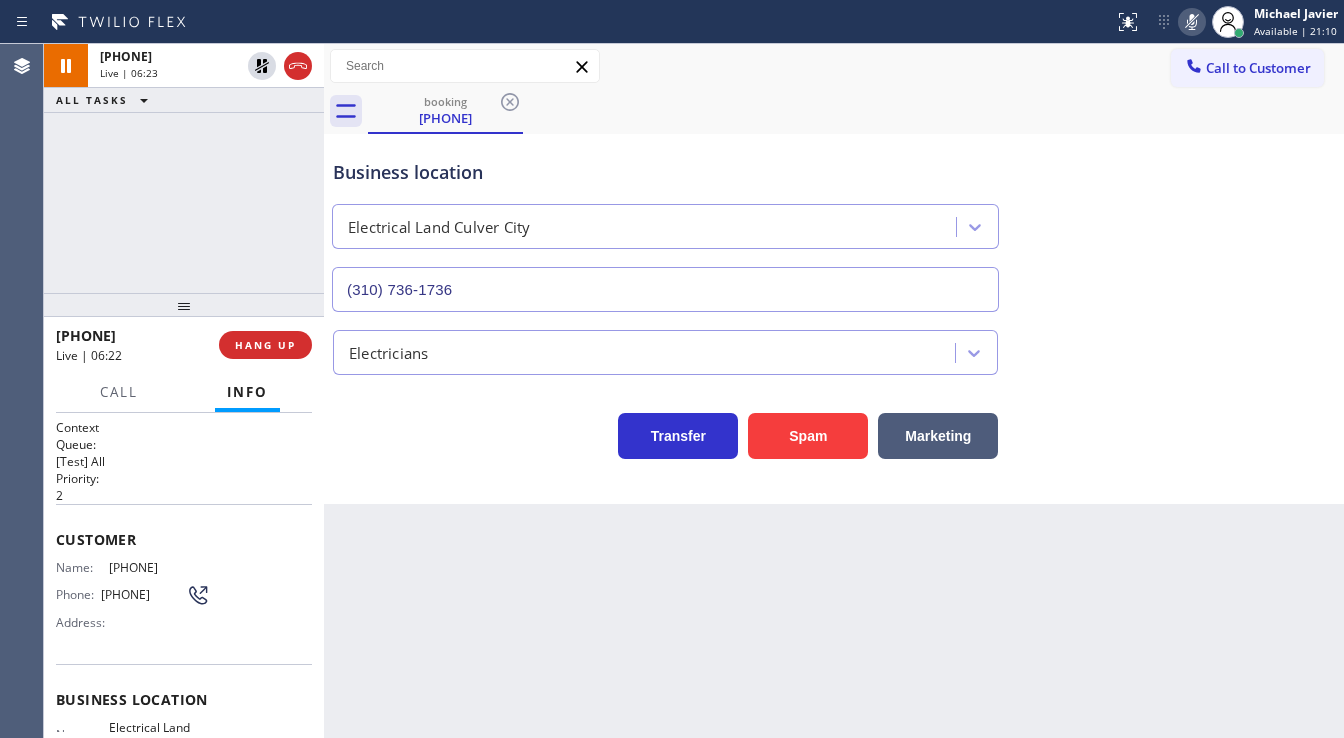 click at bounding box center [1192, 22] 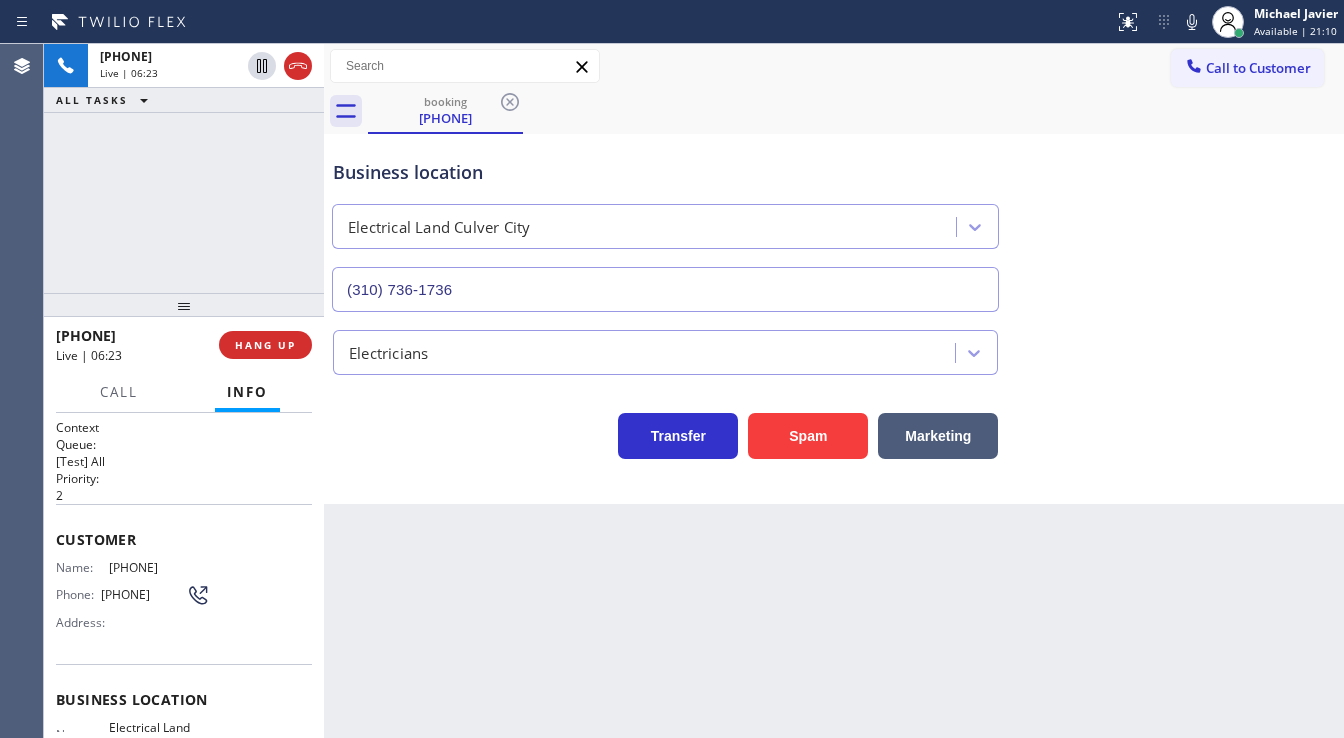 click on "+1[PHONE] Live | 06:23 ALL TASKS ALL TASKS ACTIVE TASKS TASKS IN WRAP UP" at bounding box center [184, 168] 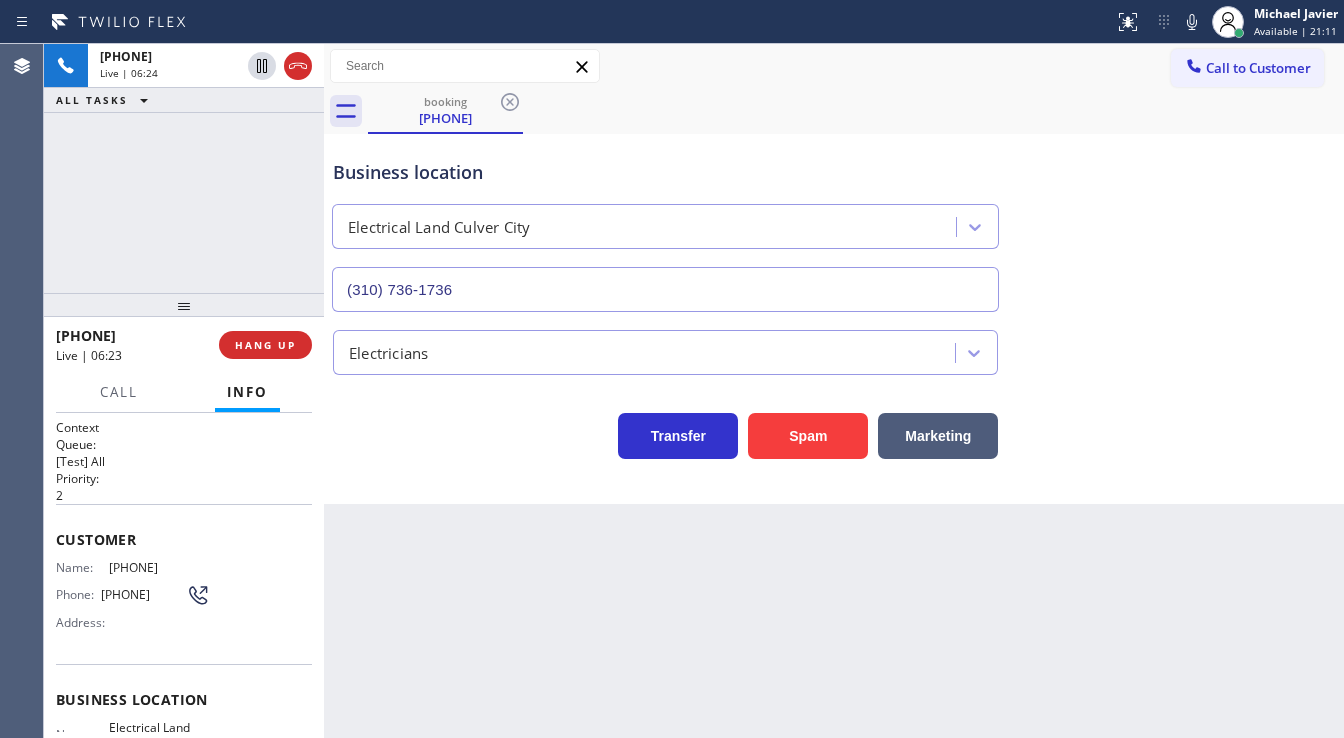 click on "Call Info" at bounding box center (184, 393) 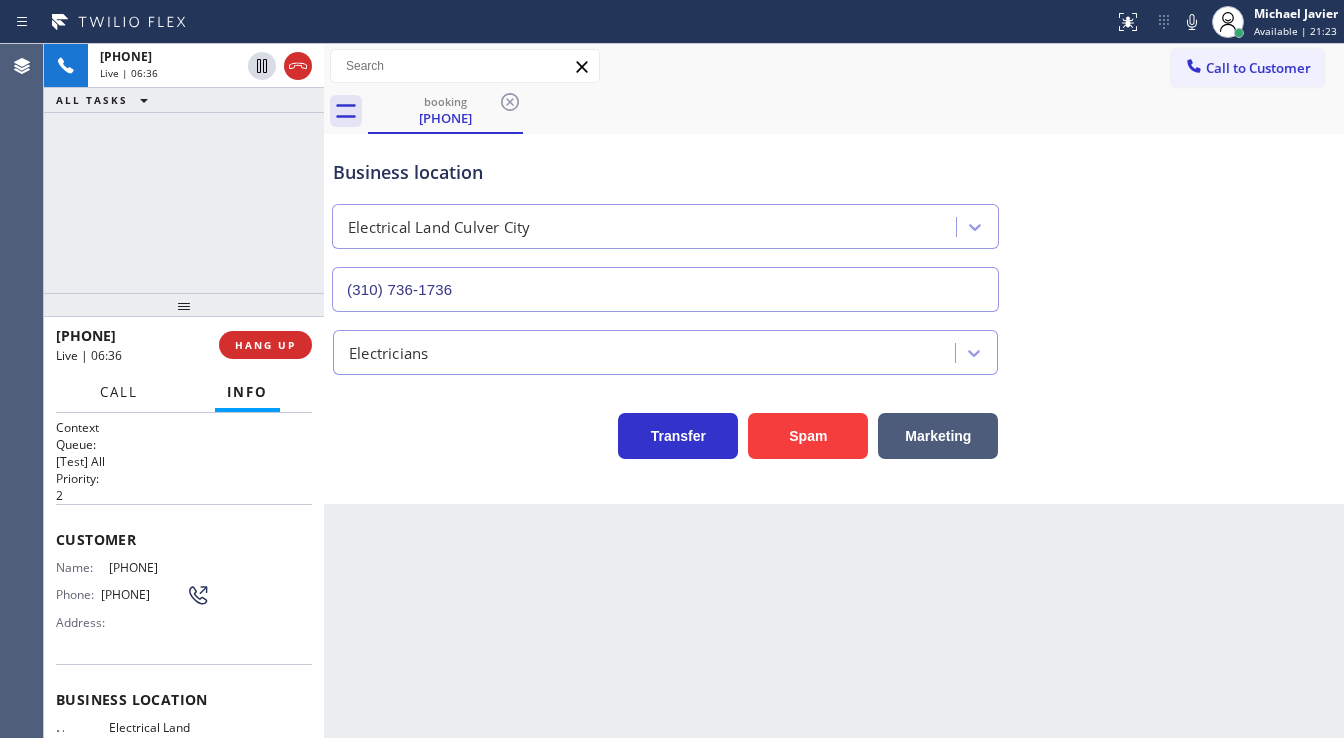 click on "Call" at bounding box center [119, 392] 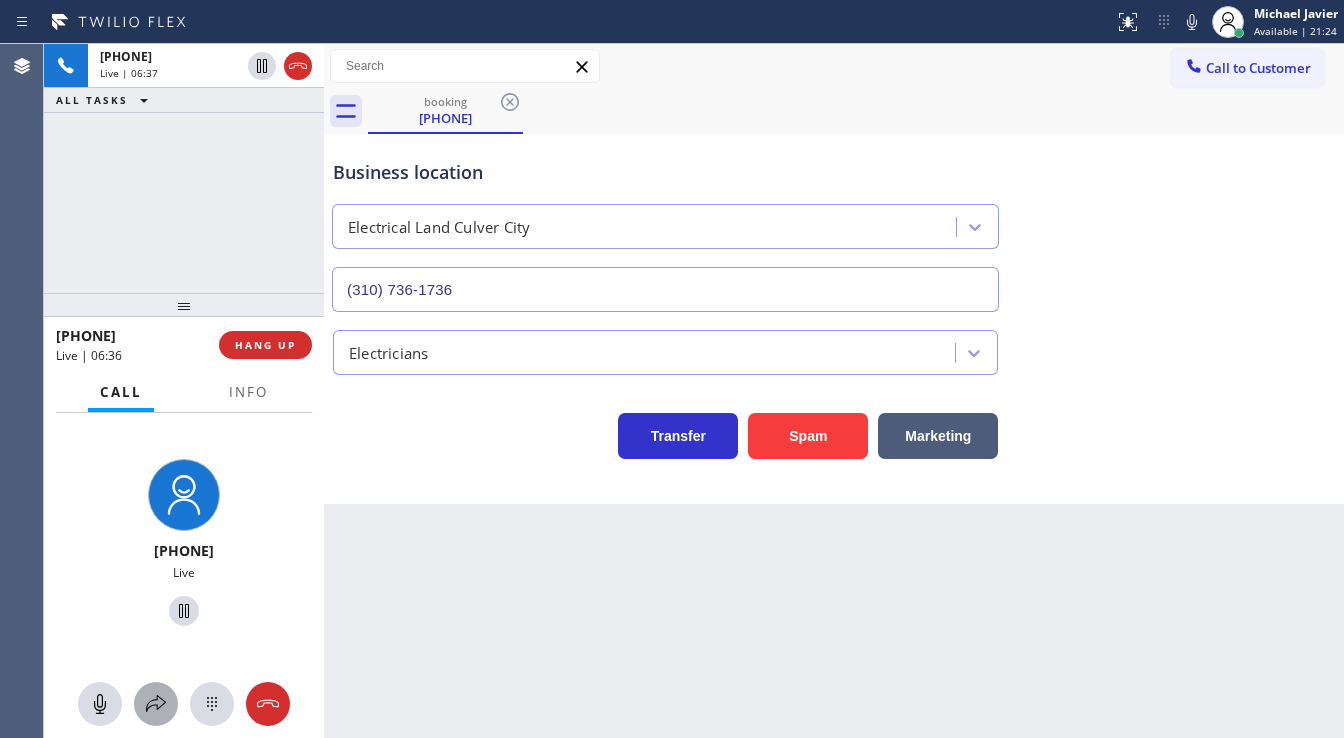 click at bounding box center [156, 704] 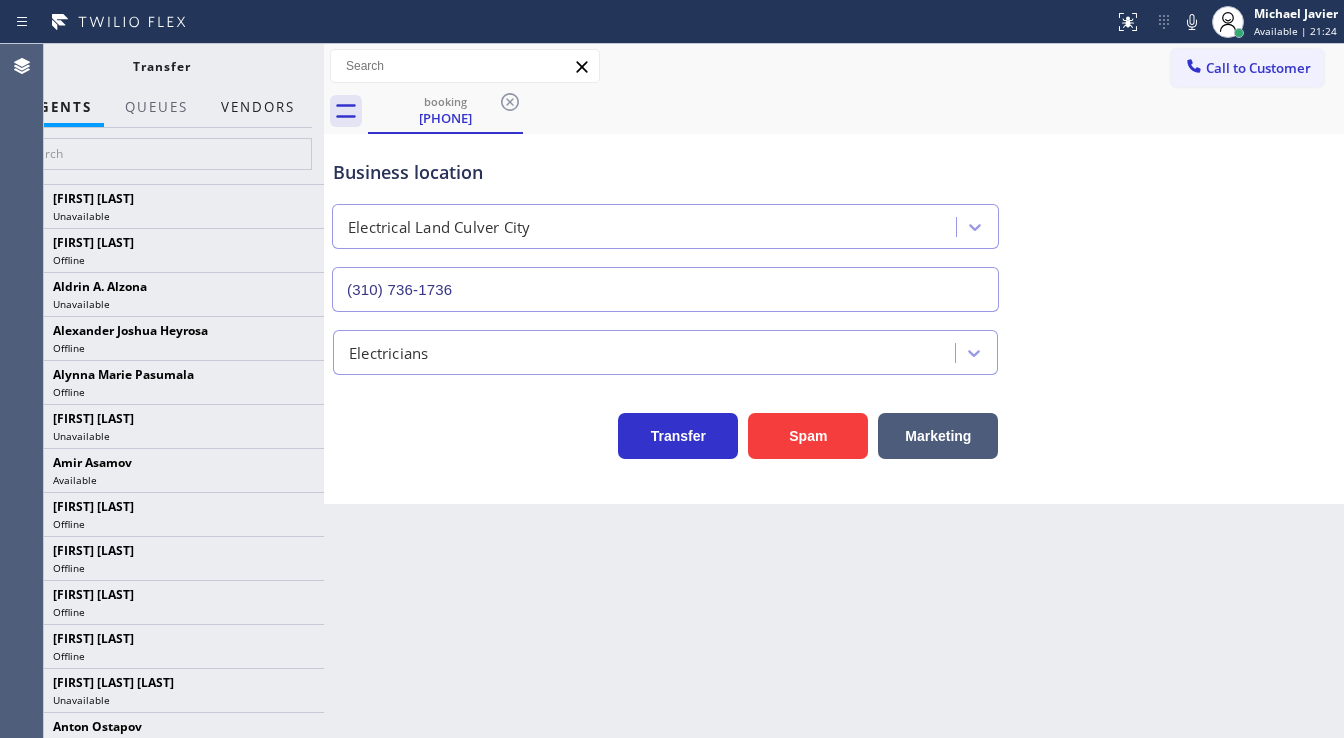 click on "Vendors" at bounding box center [258, 107] 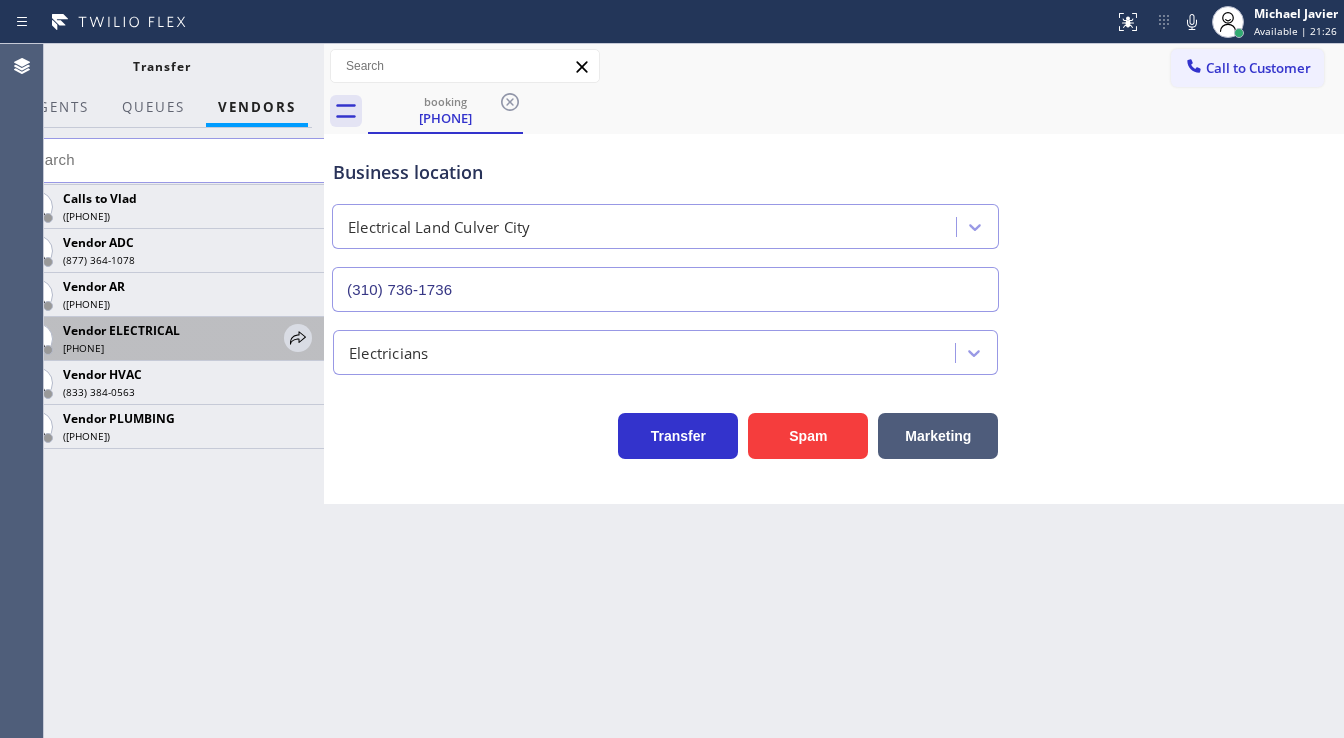 click on "Vendor ELECTRICAL ([PHONE]) [PHONE]-[PHONE]" at bounding box center (161, 339) 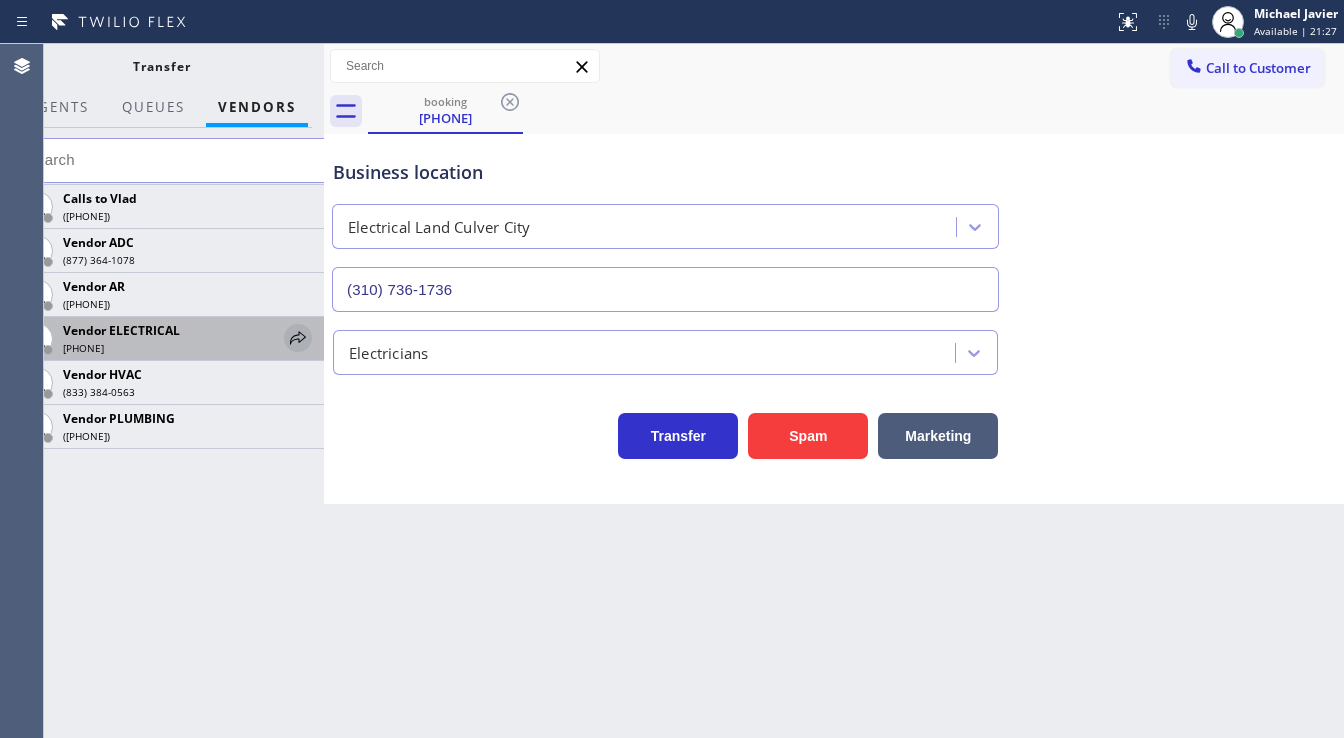 click at bounding box center (298, 338) 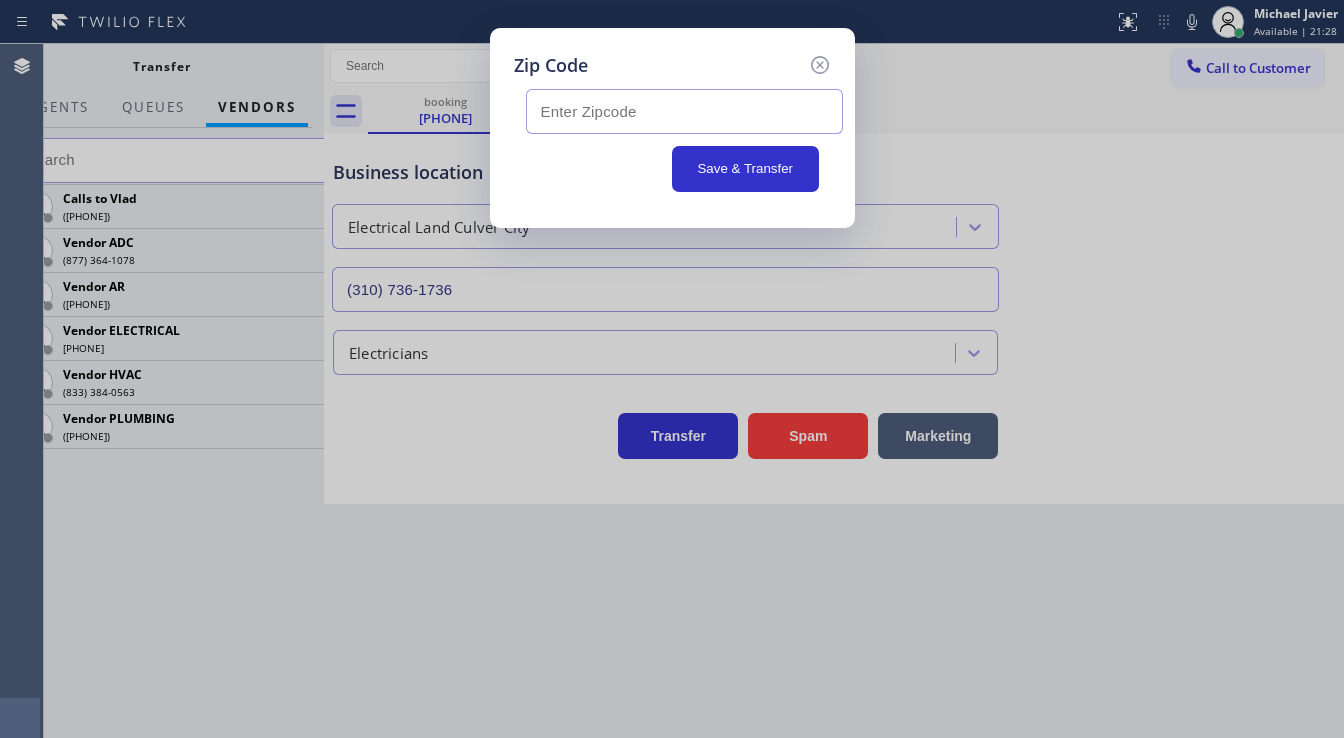 click at bounding box center (684, 111) 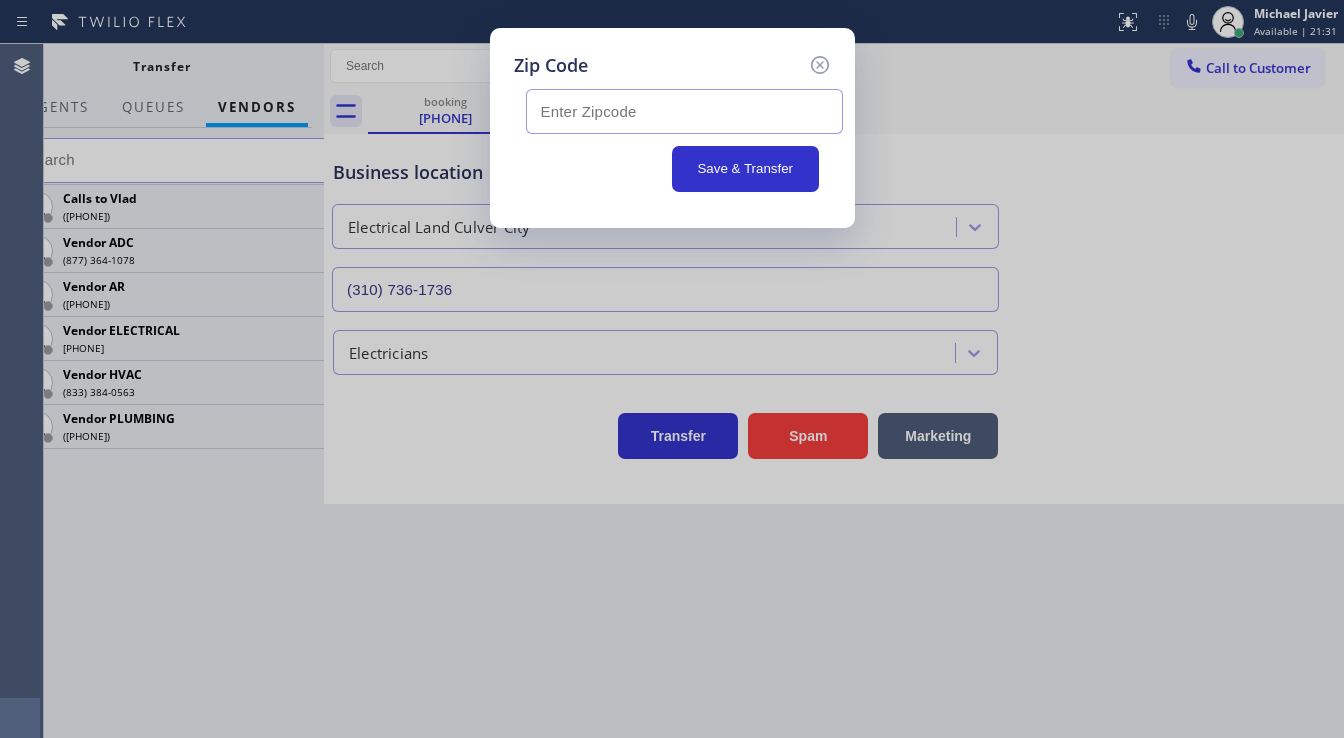 paste on "90230" 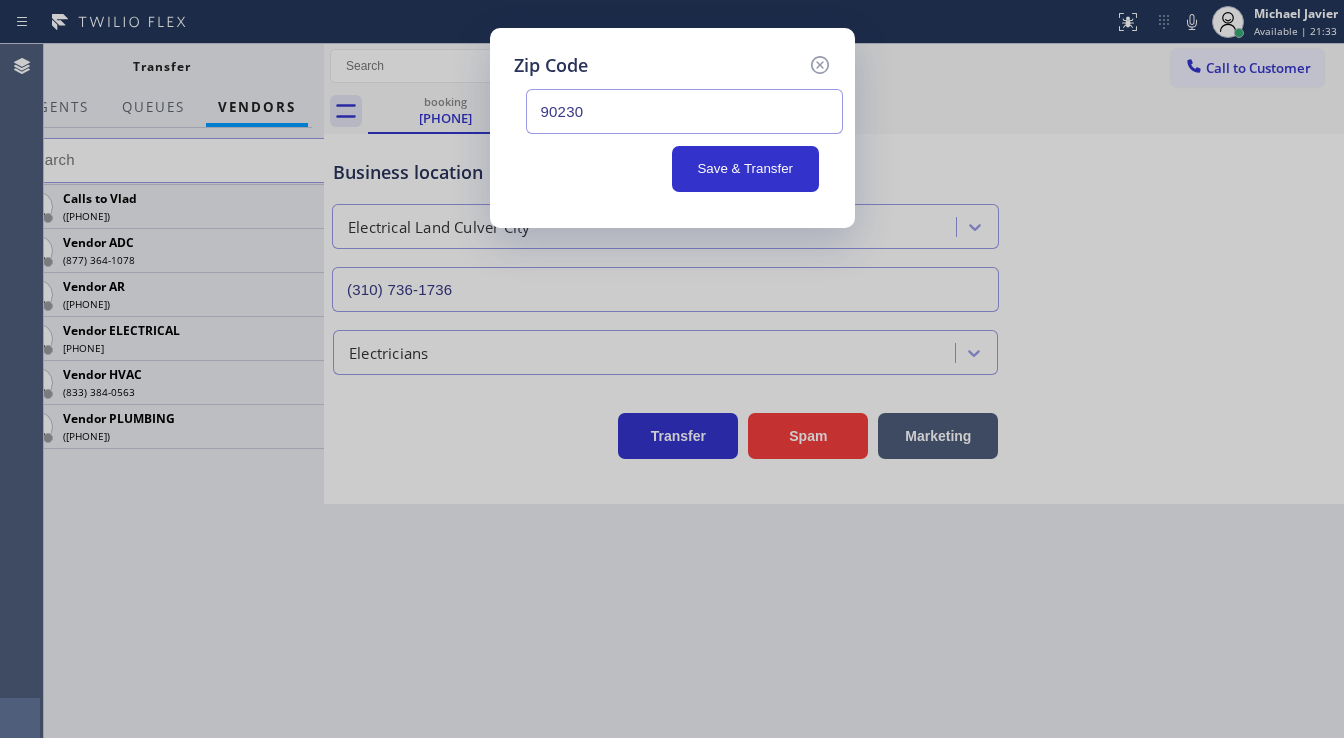 type on "90230" 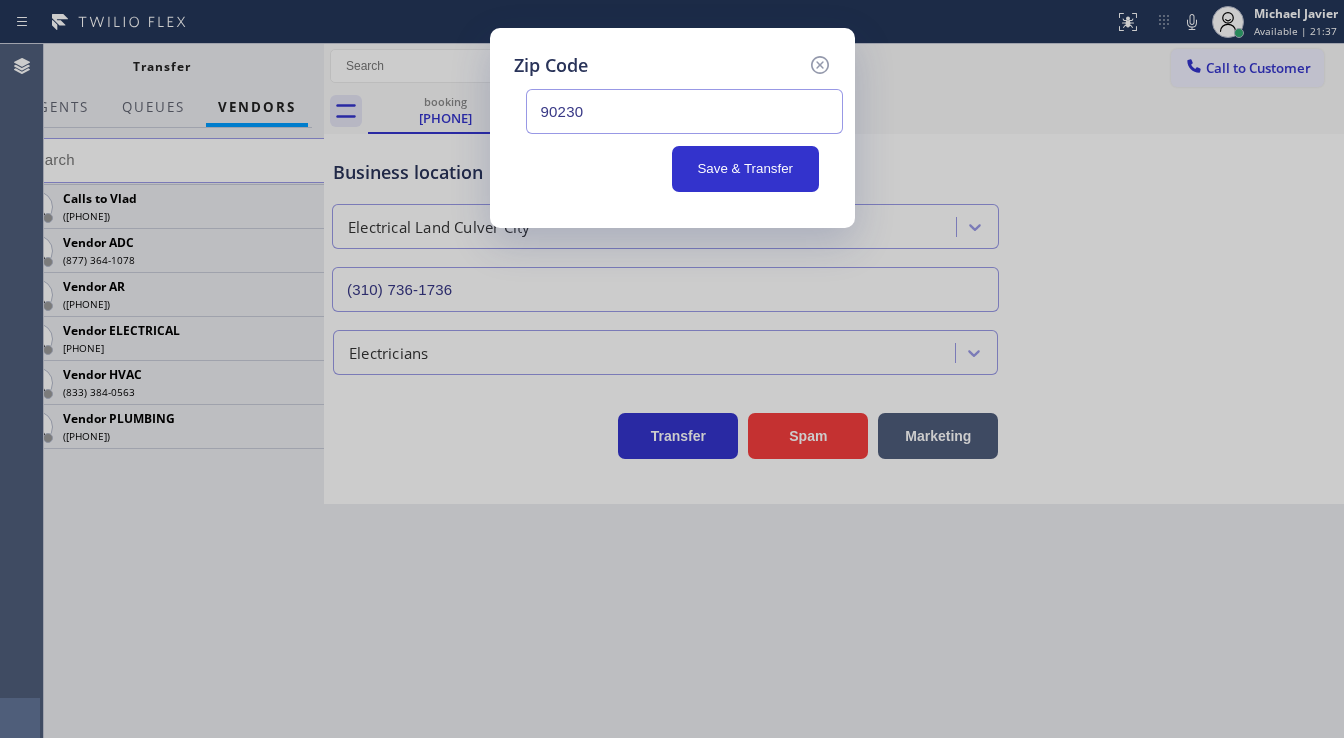 click on "Zip Code" at bounding box center (551, 65) 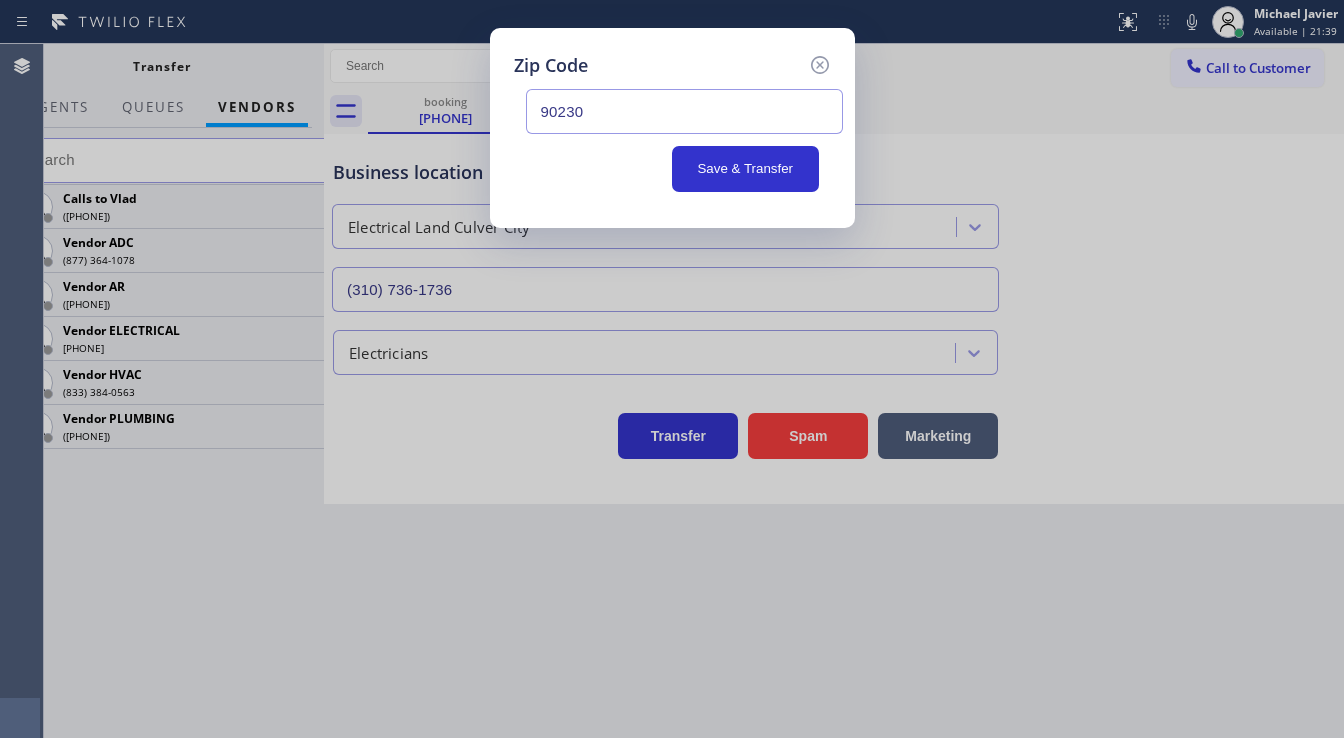 click on "Zip Code" at bounding box center [551, 65] 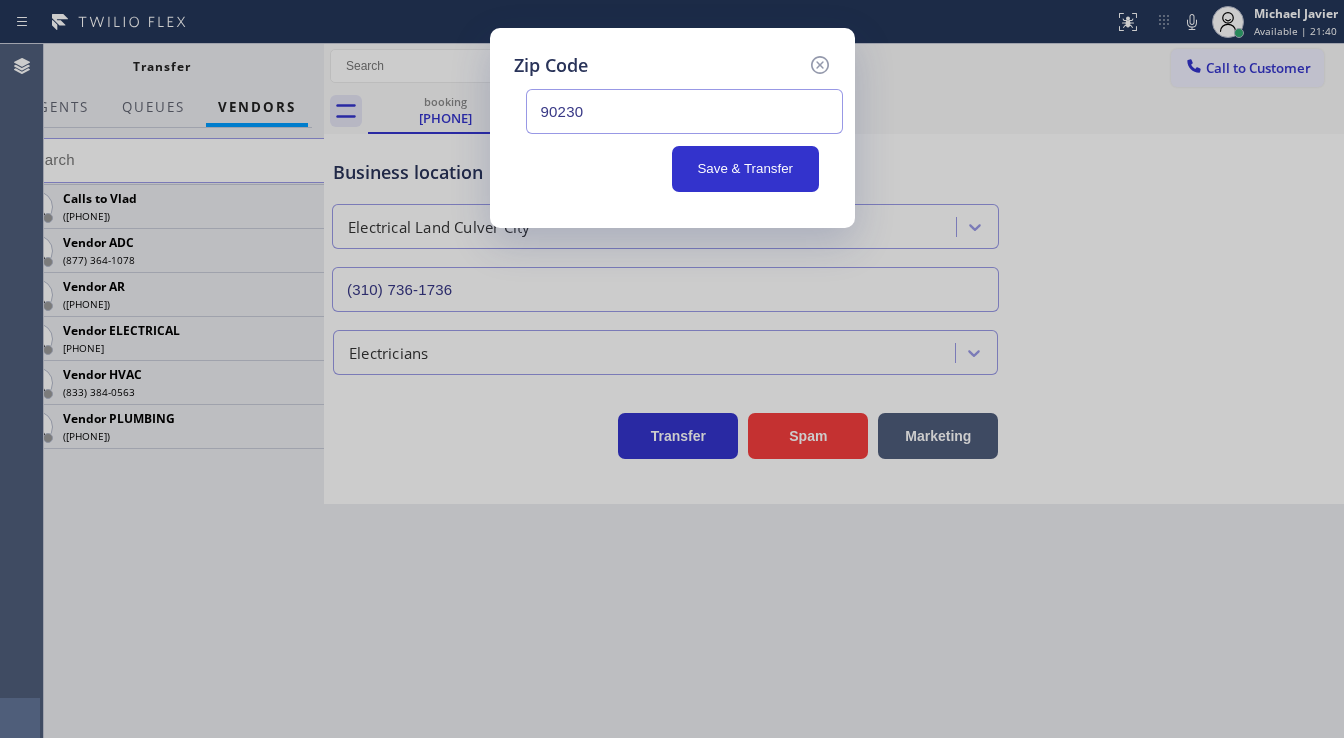 click on "Zip Code" at bounding box center (672, 65) 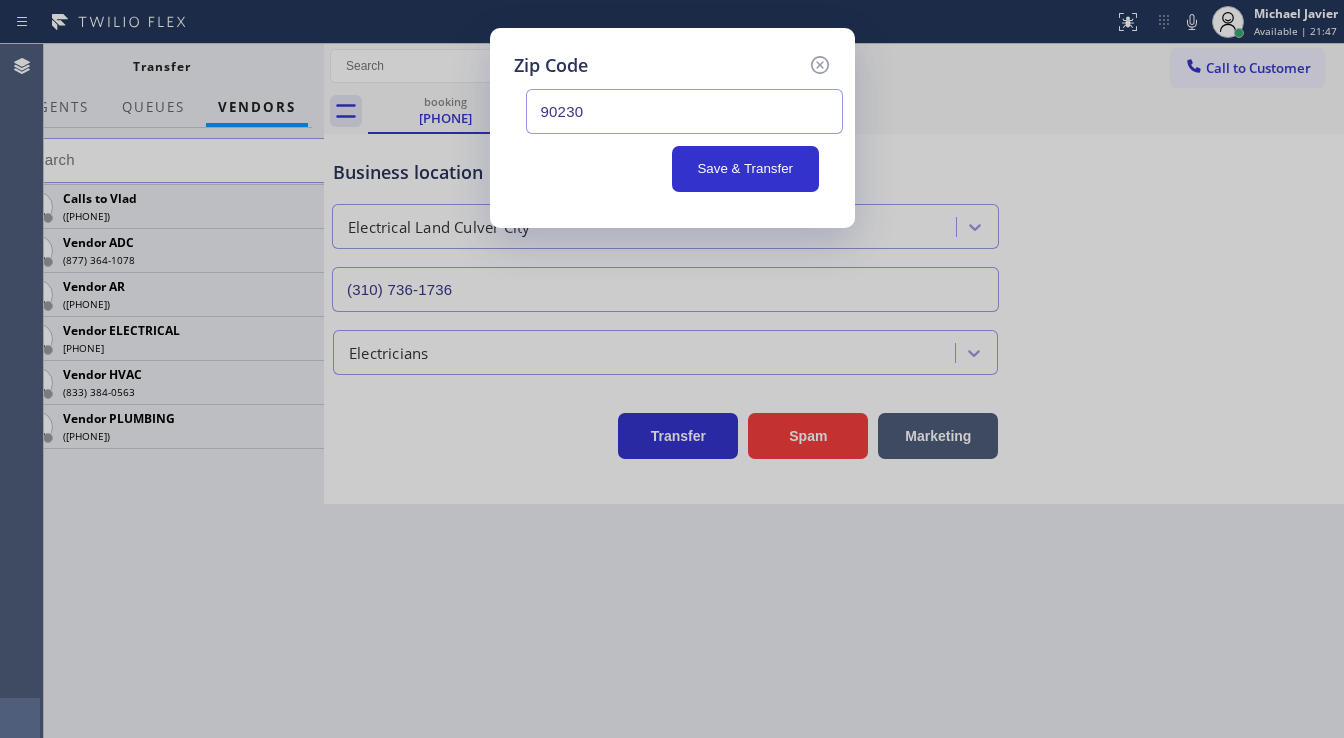 click on "Zip Code" at bounding box center (672, 65) 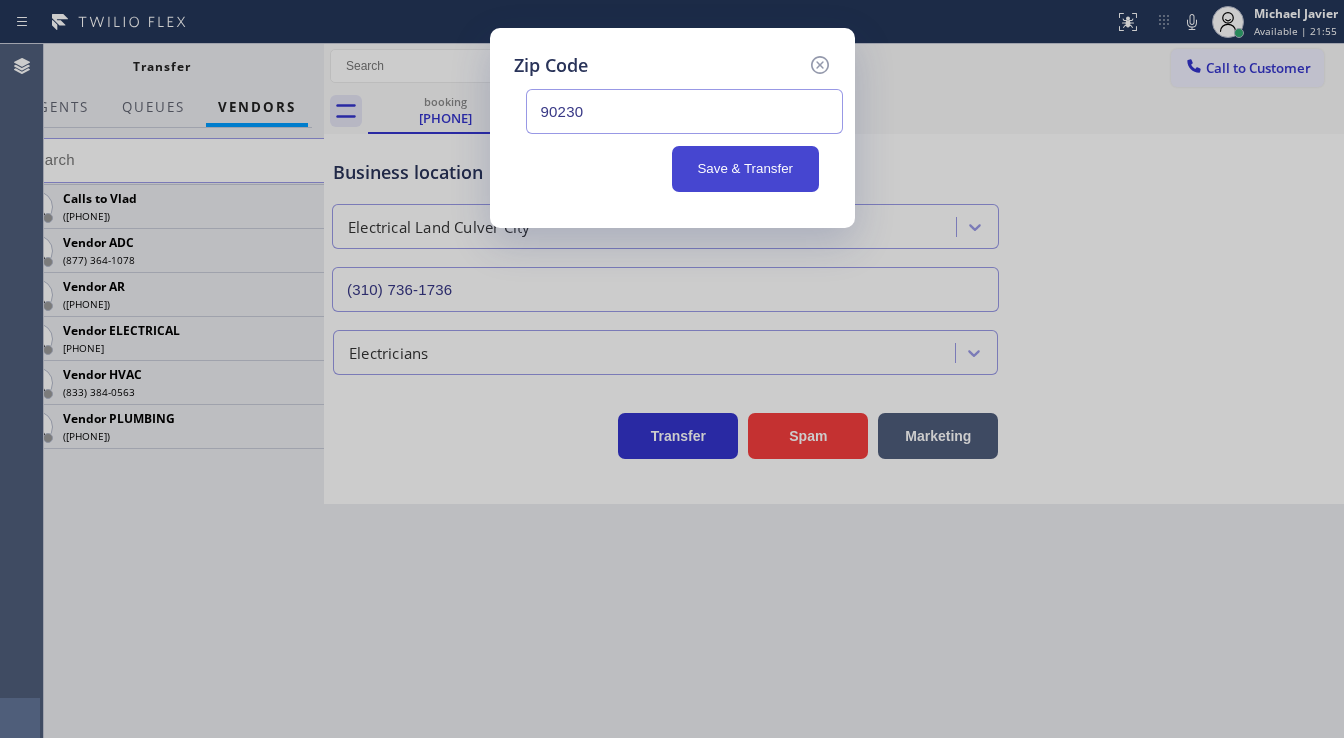 click on "Save & Transfer" at bounding box center (745, 169) 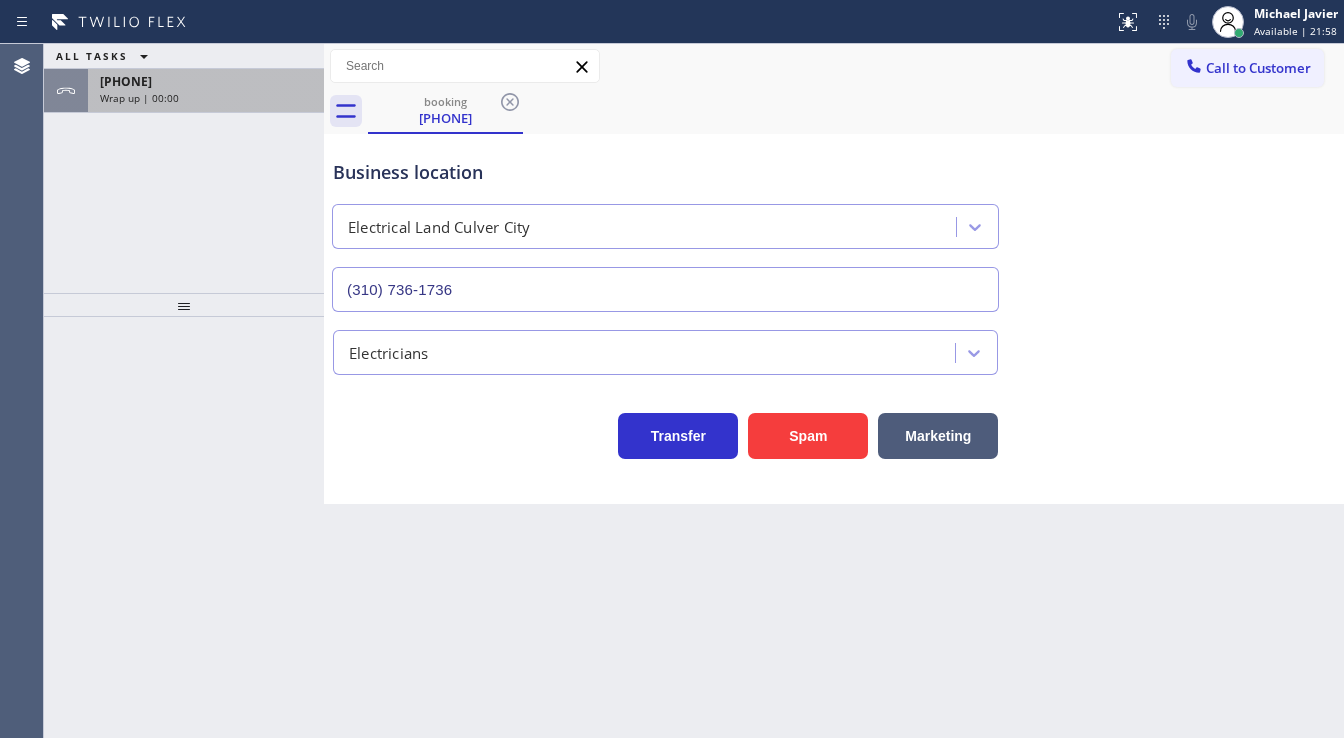 click on "[PHONE]" at bounding box center (206, 81) 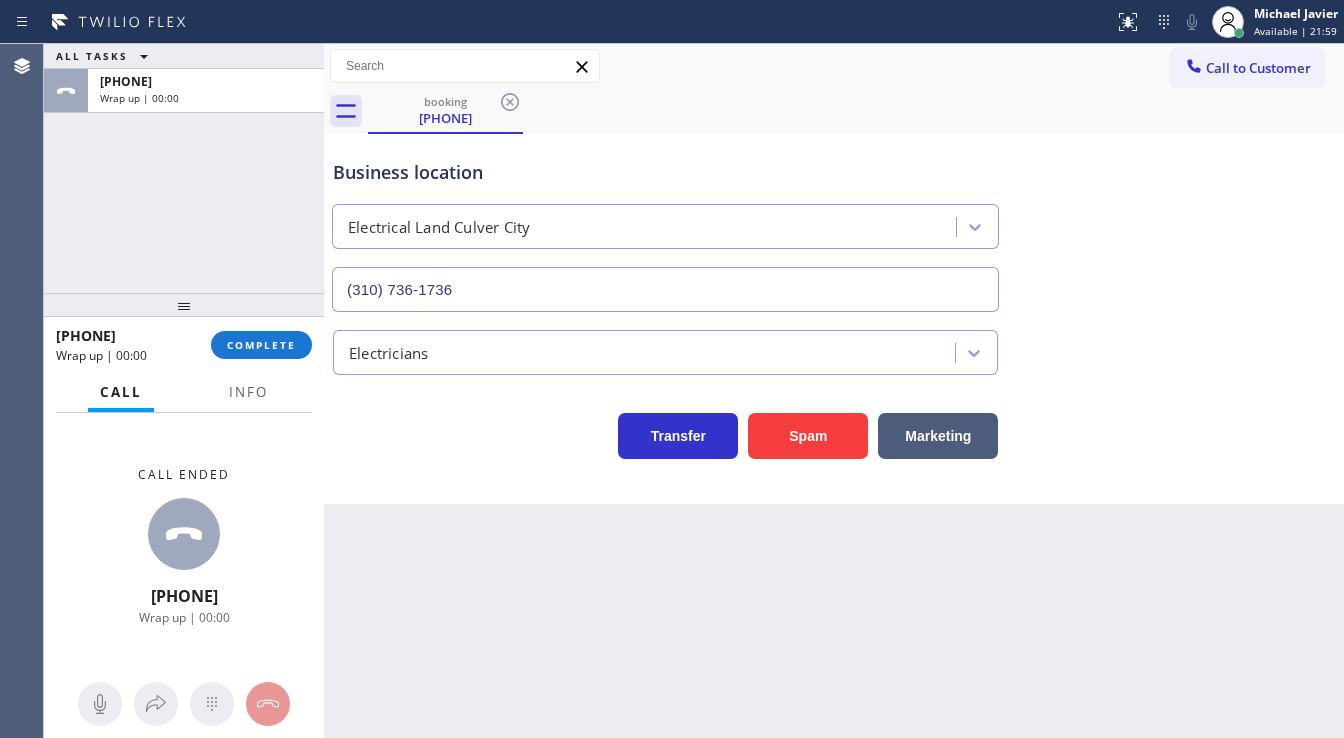 click on "[PHONE] Wrap up | 00:00 COMPLETE" at bounding box center [184, 345] 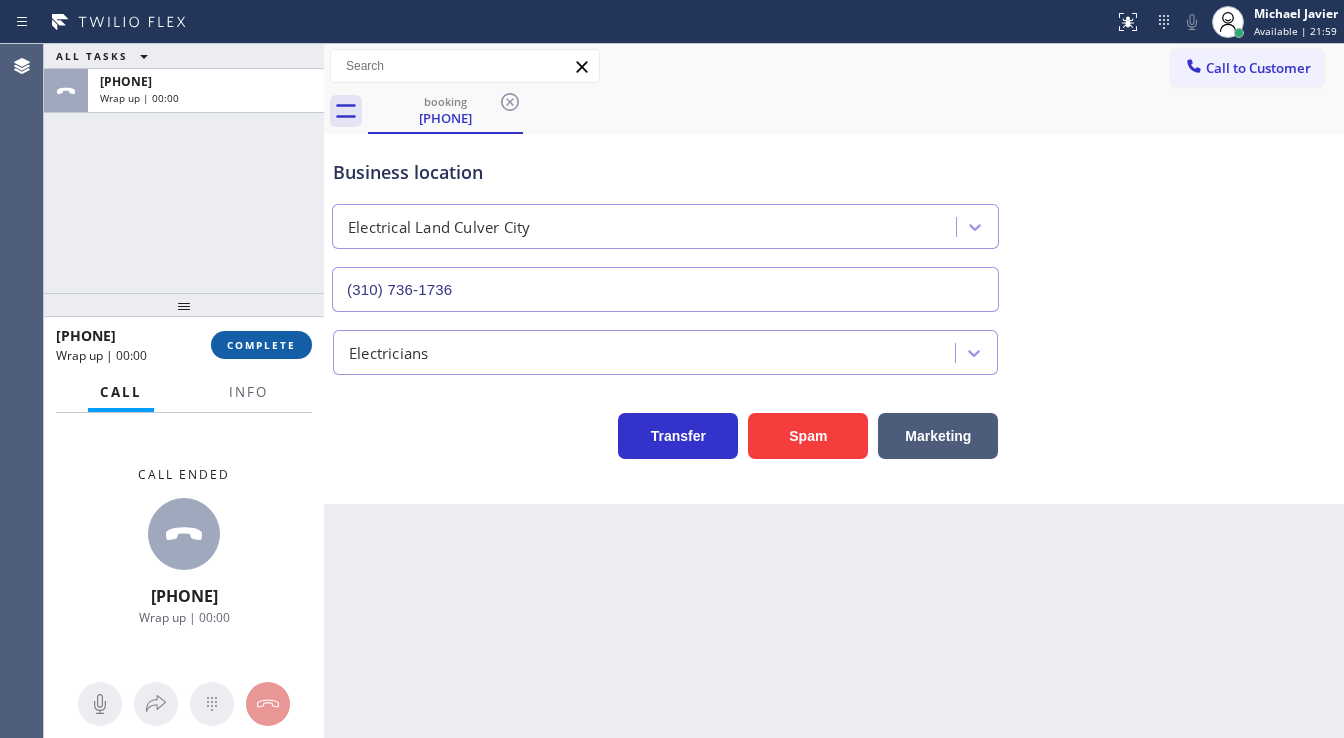 click on "COMPLETE" at bounding box center (261, 345) 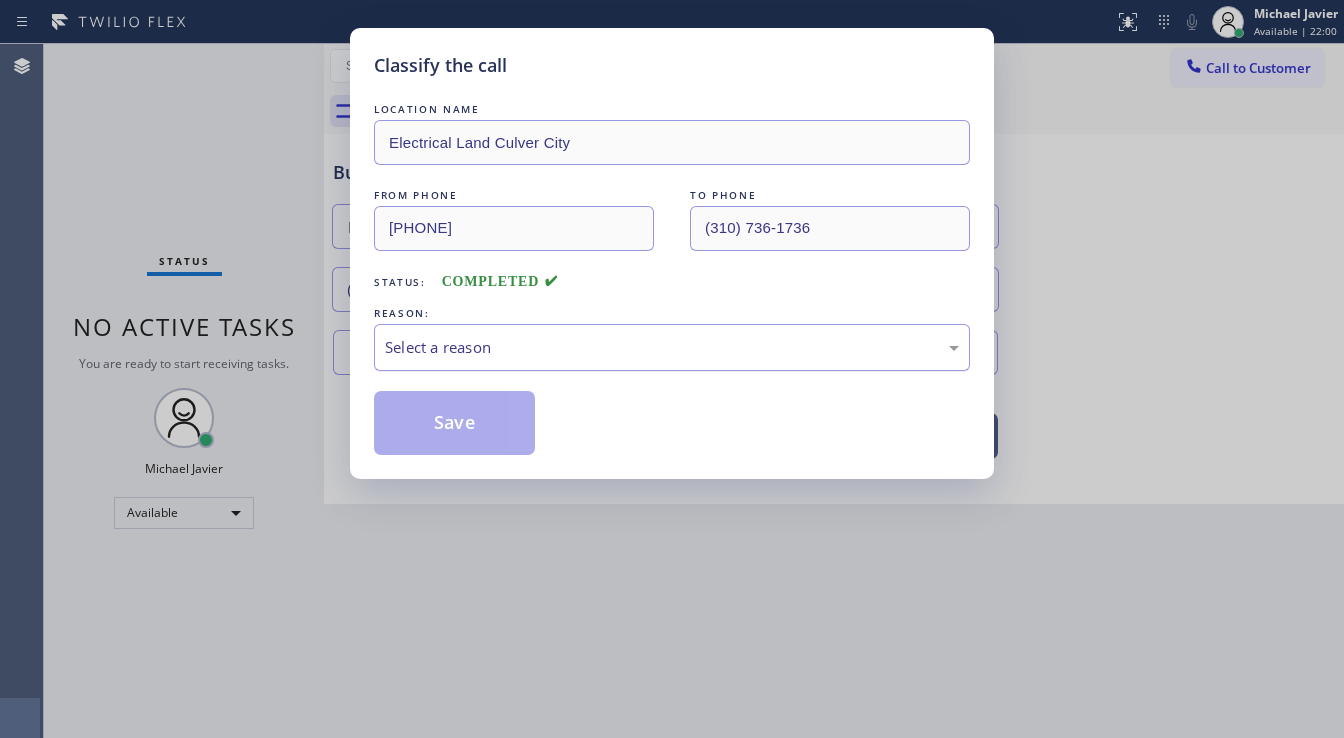 click on "Select a reason" at bounding box center [672, 347] 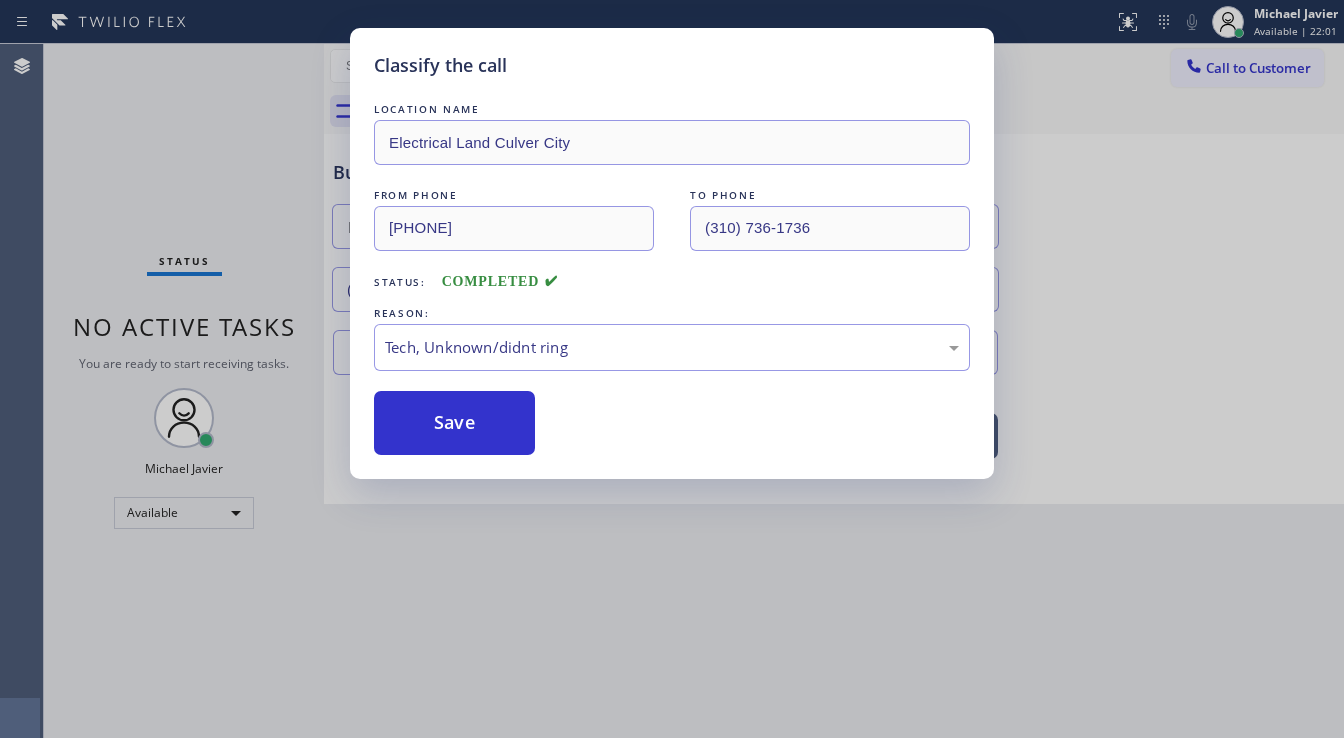 click on "Save" at bounding box center (454, 423) 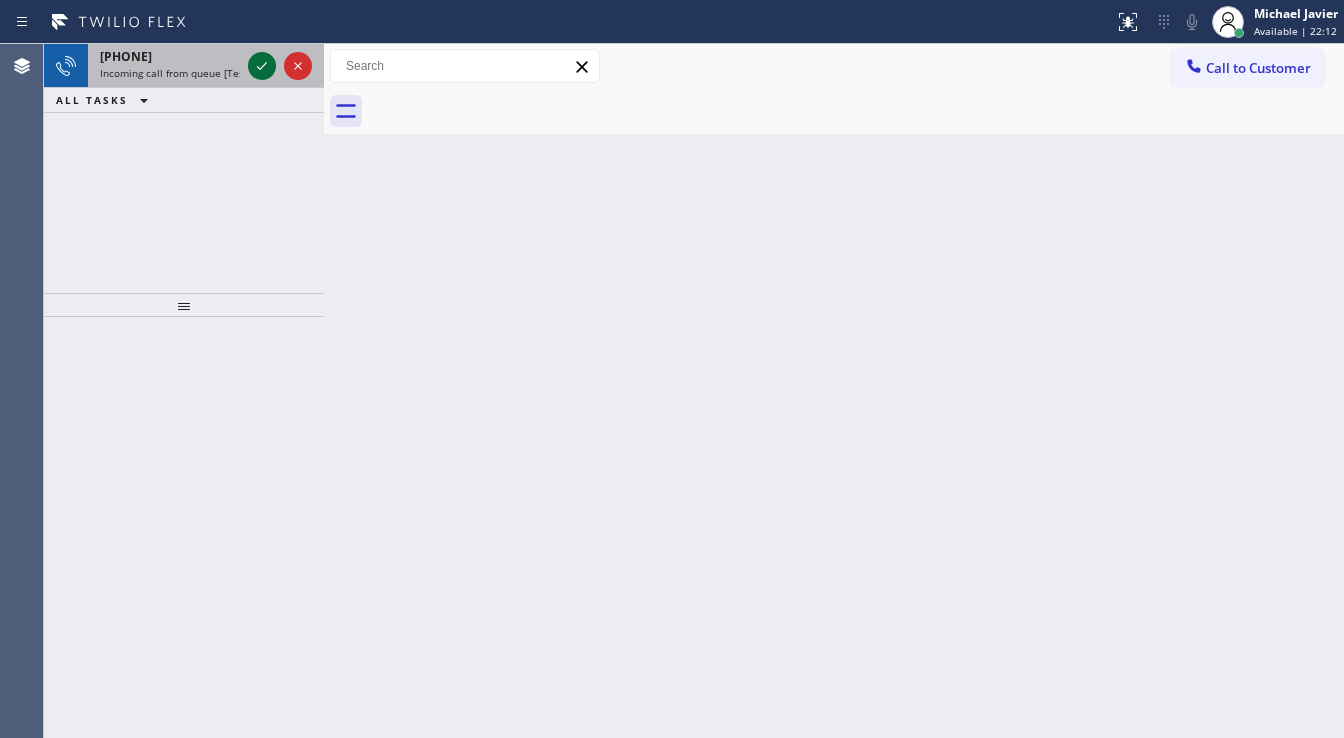 click 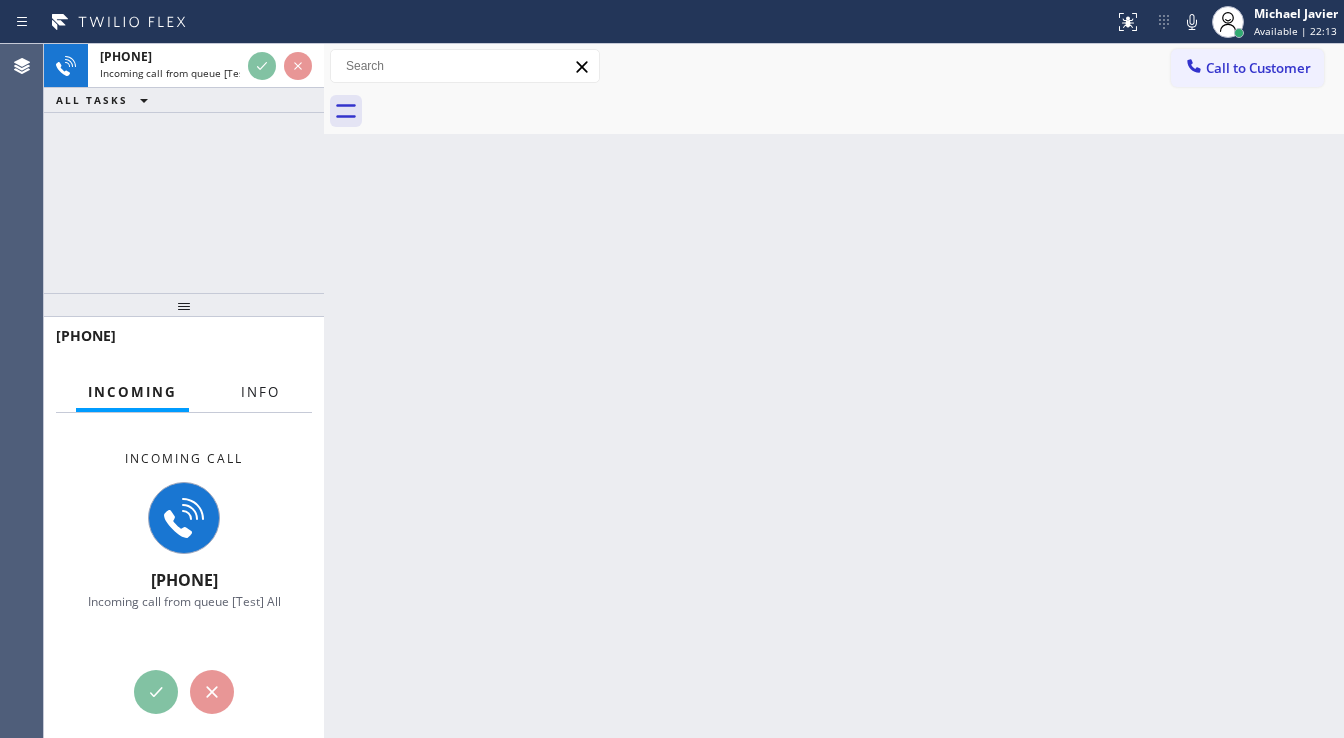 click on "Info" at bounding box center [260, 392] 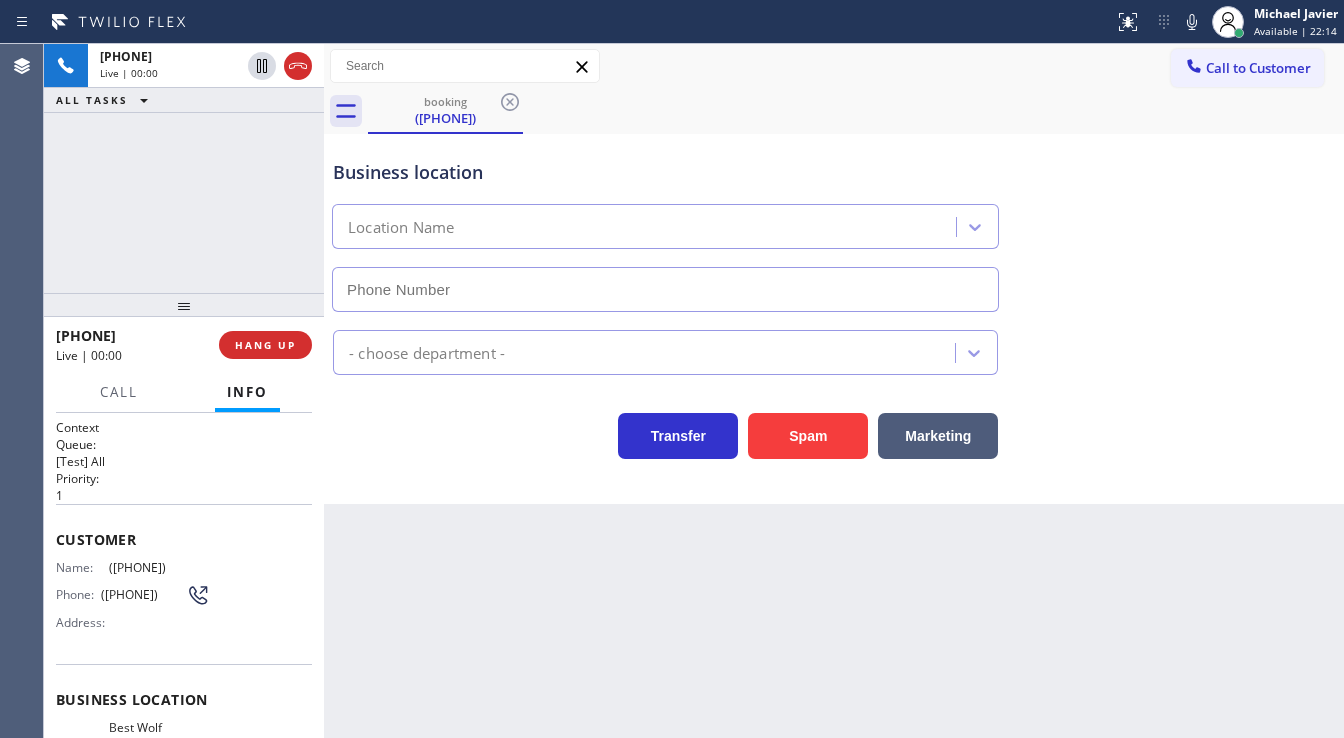 type on "[PHONE]" 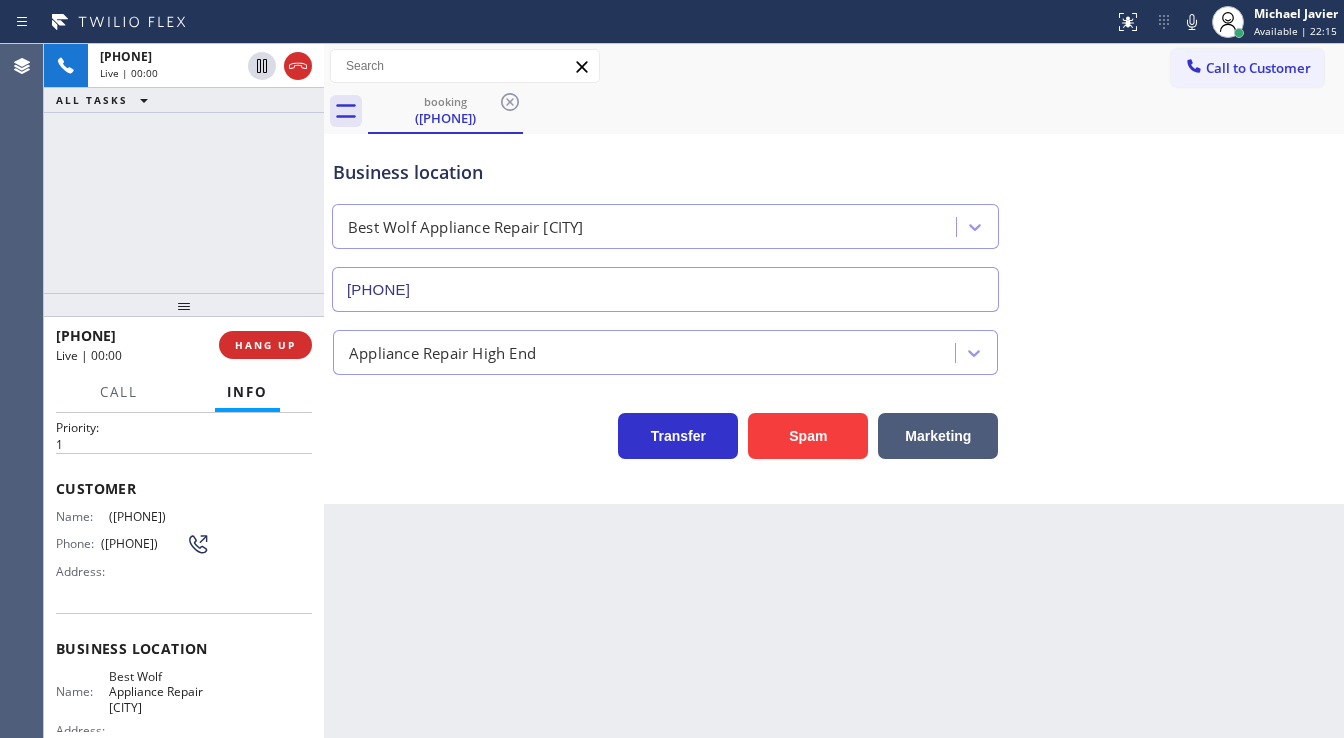 scroll, scrollTop: 80, scrollLeft: 0, axis: vertical 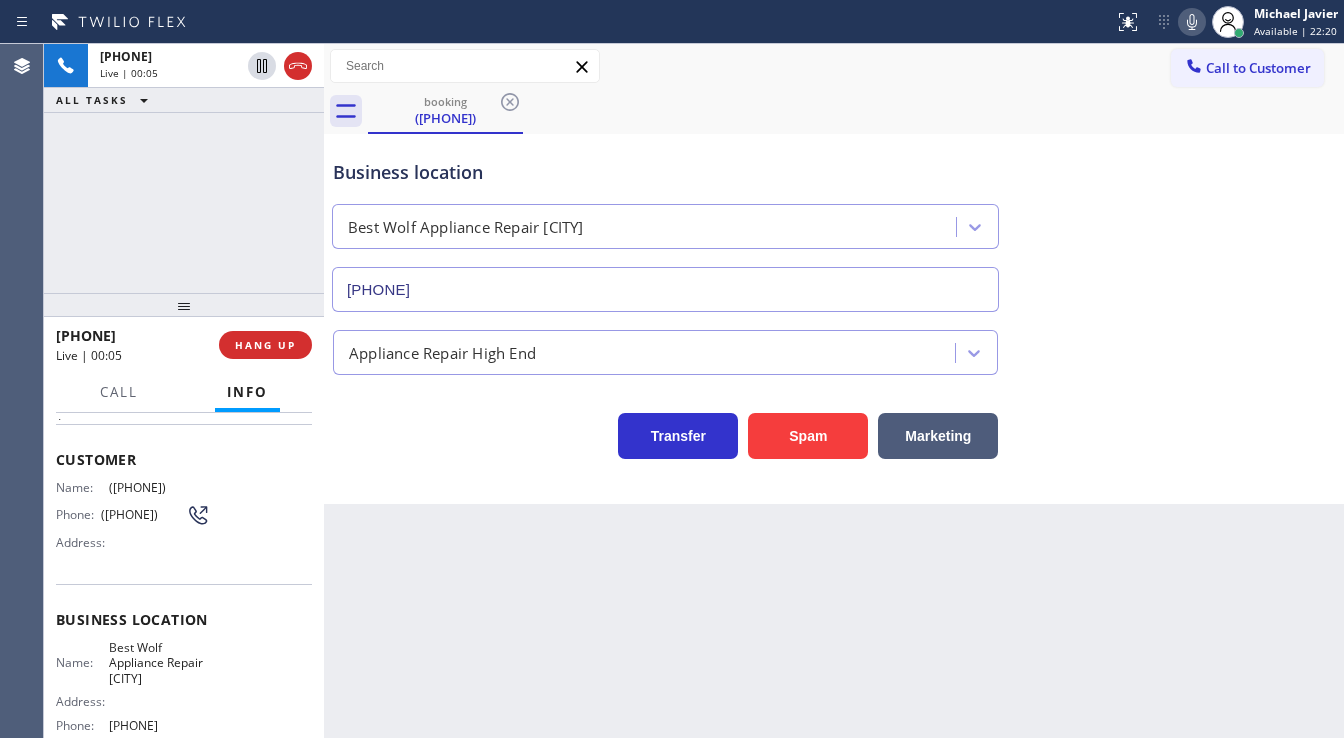 click 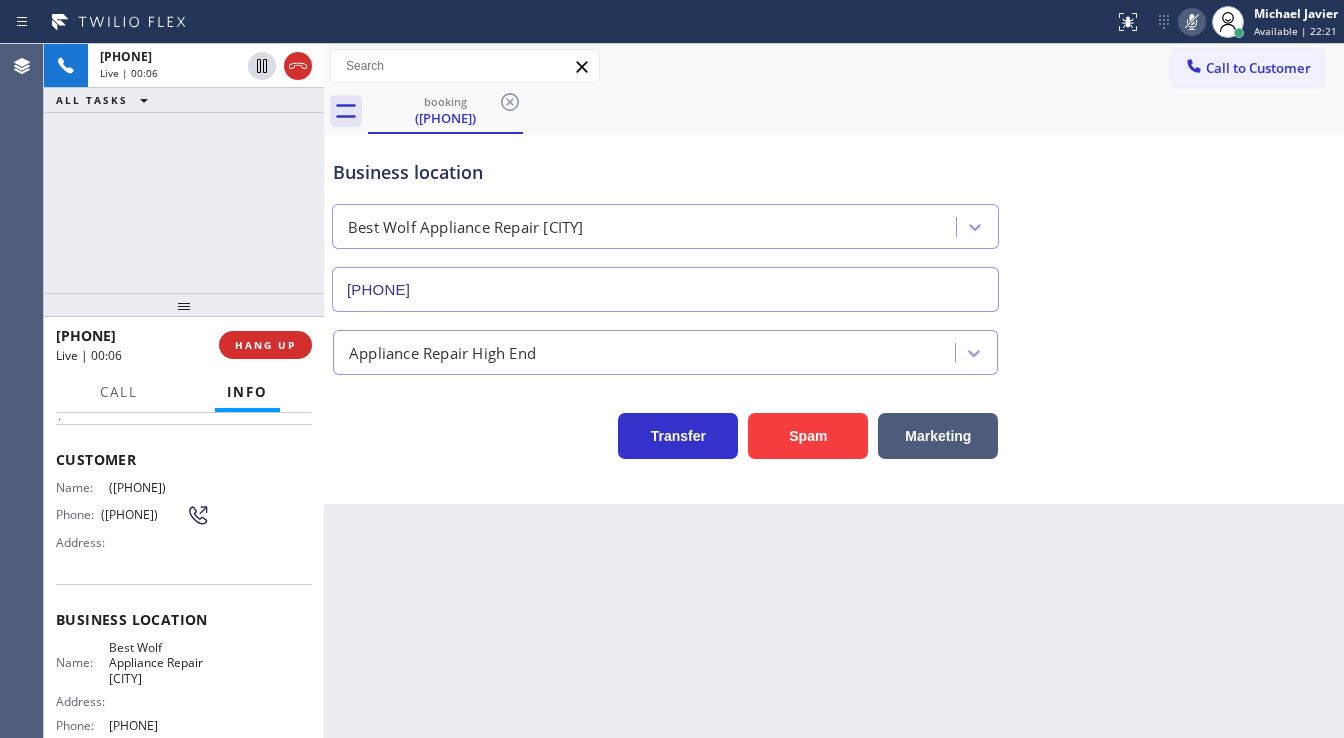 drag, startPoint x: 1185, startPoint y: 16, endPoint x: 1178, endPoint y: 31, distance: 16.552946 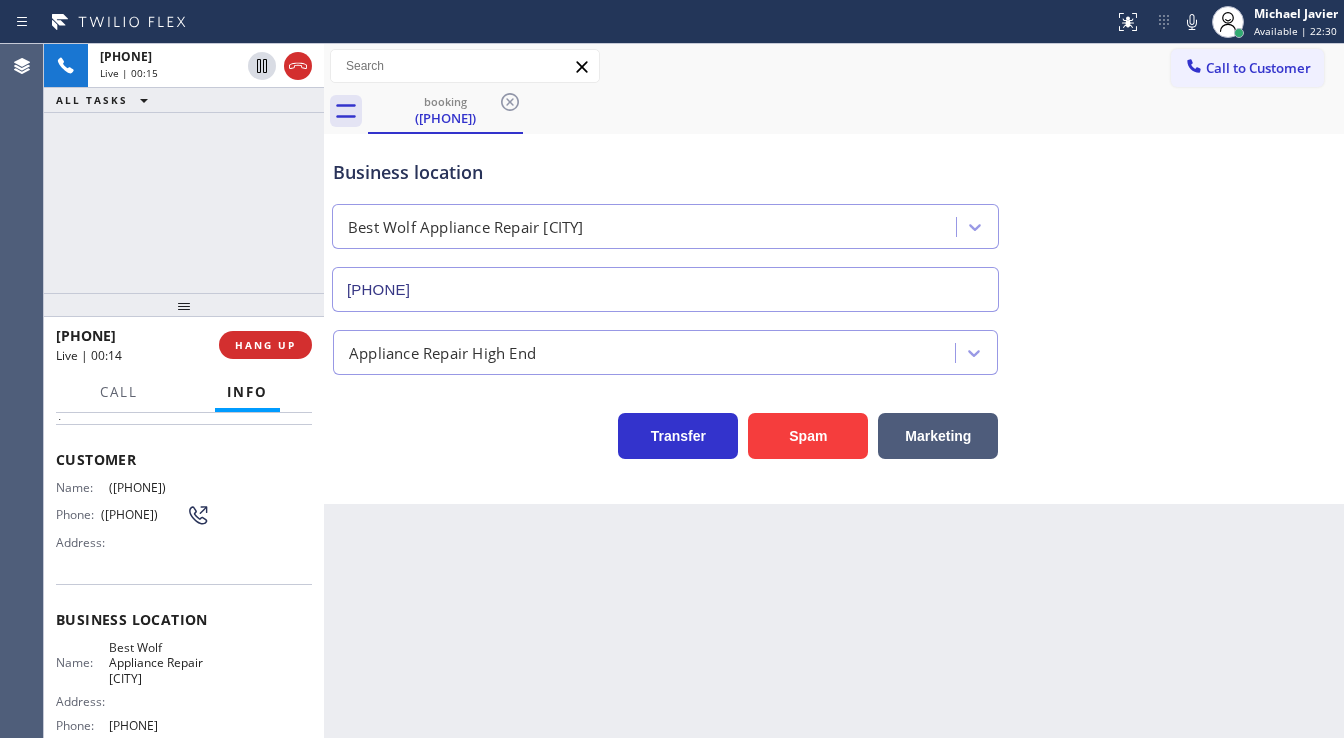 click on "+1[PHONE] Live | 00:15 ALL TASKS ALL TASKS ACTIVE TASKS TASKS IN WRAP UP" at bounding box center [184, 168] 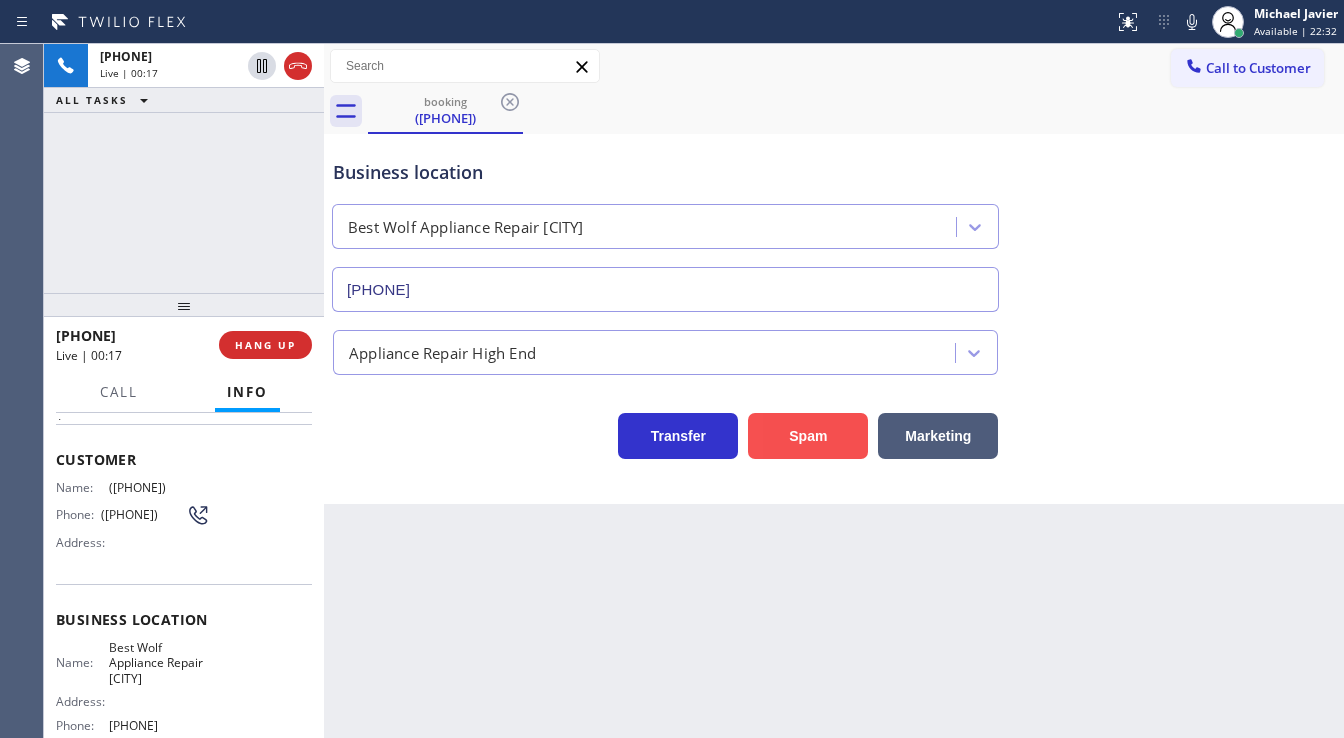 click on "Spam" at bounding box center [808, 436] 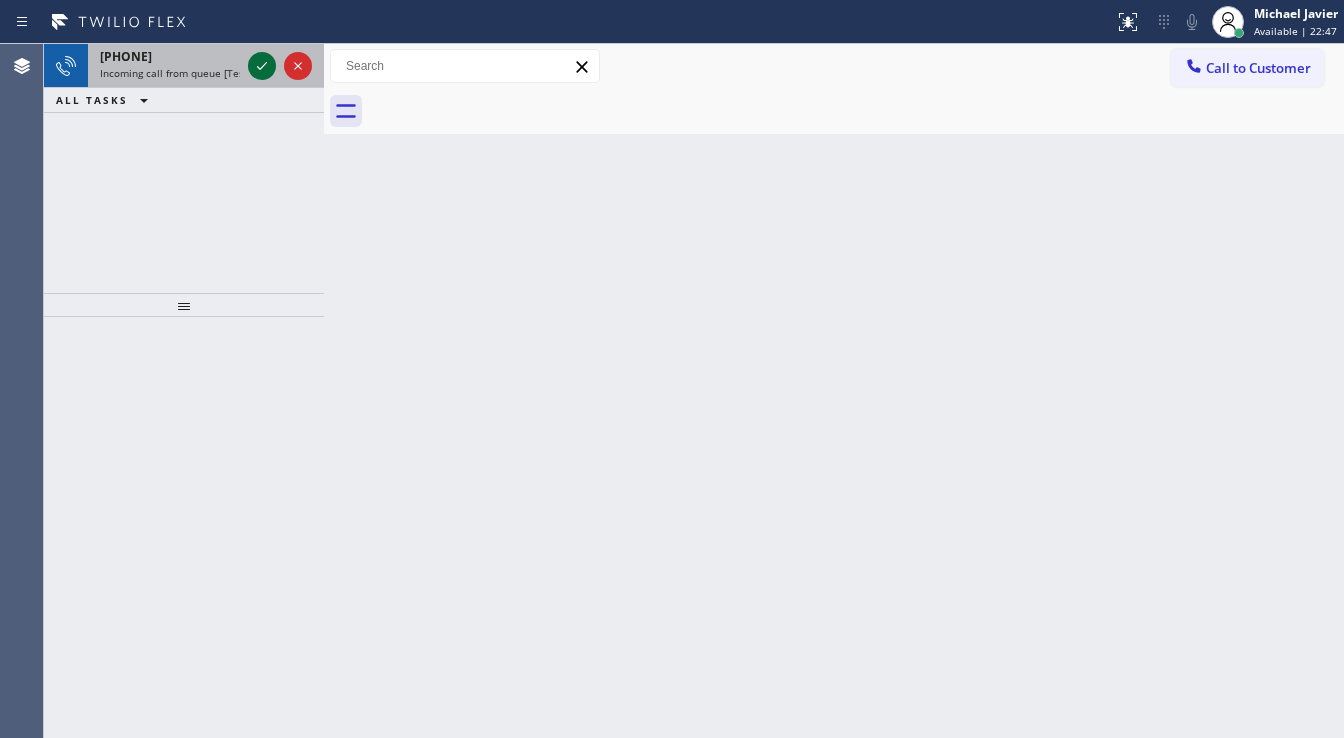 click 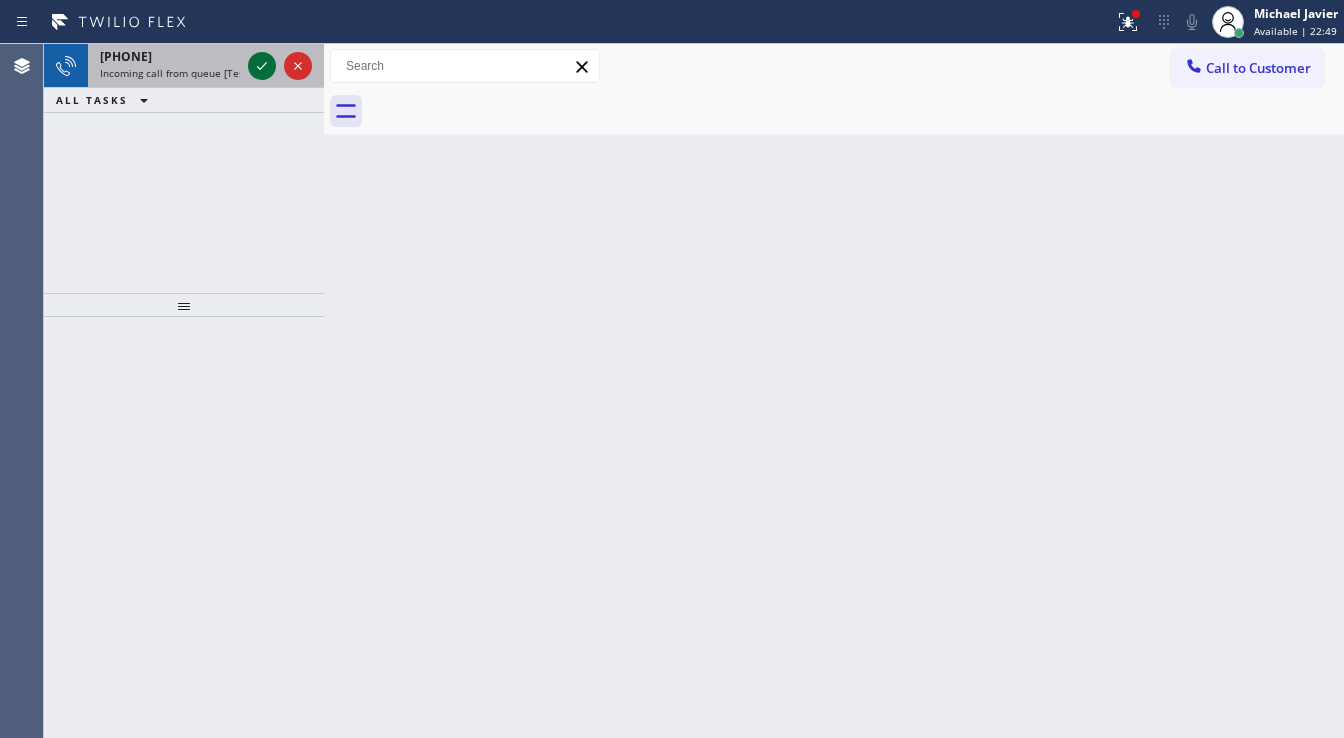 click 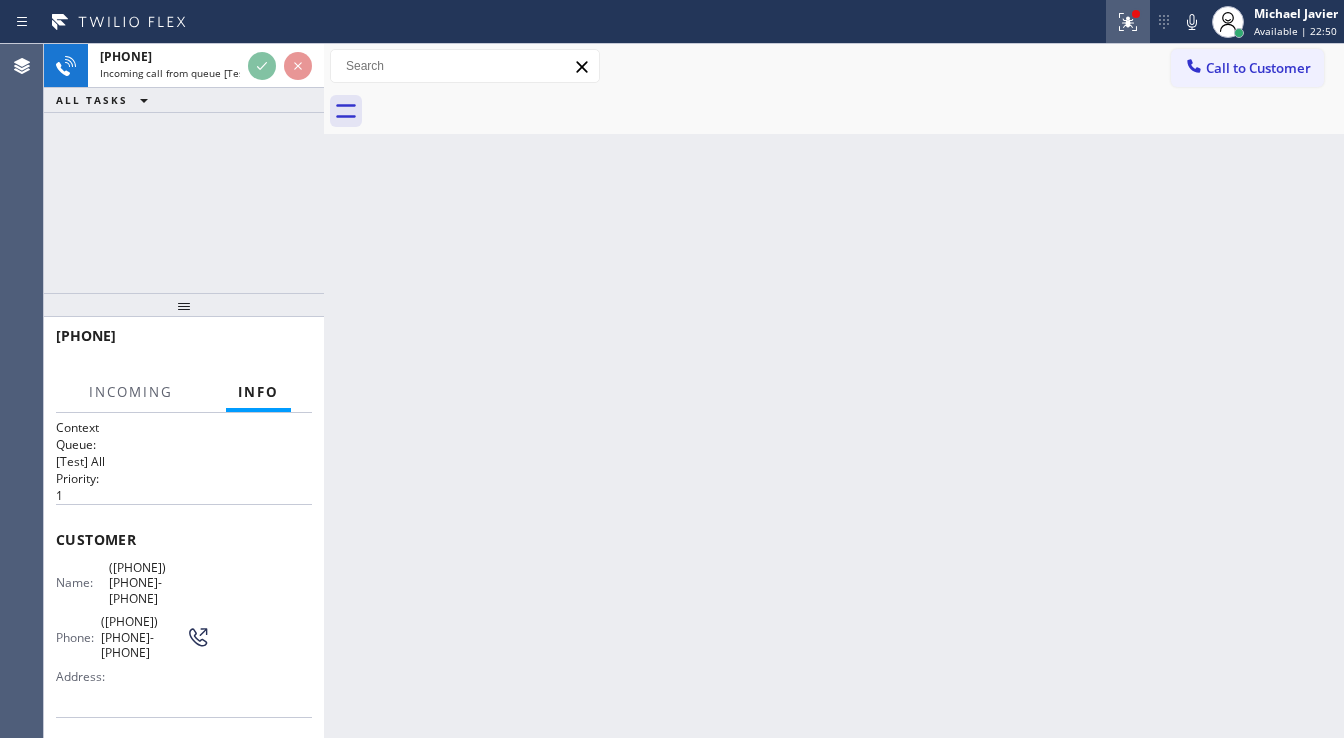 click at bounding box center (557, 22) 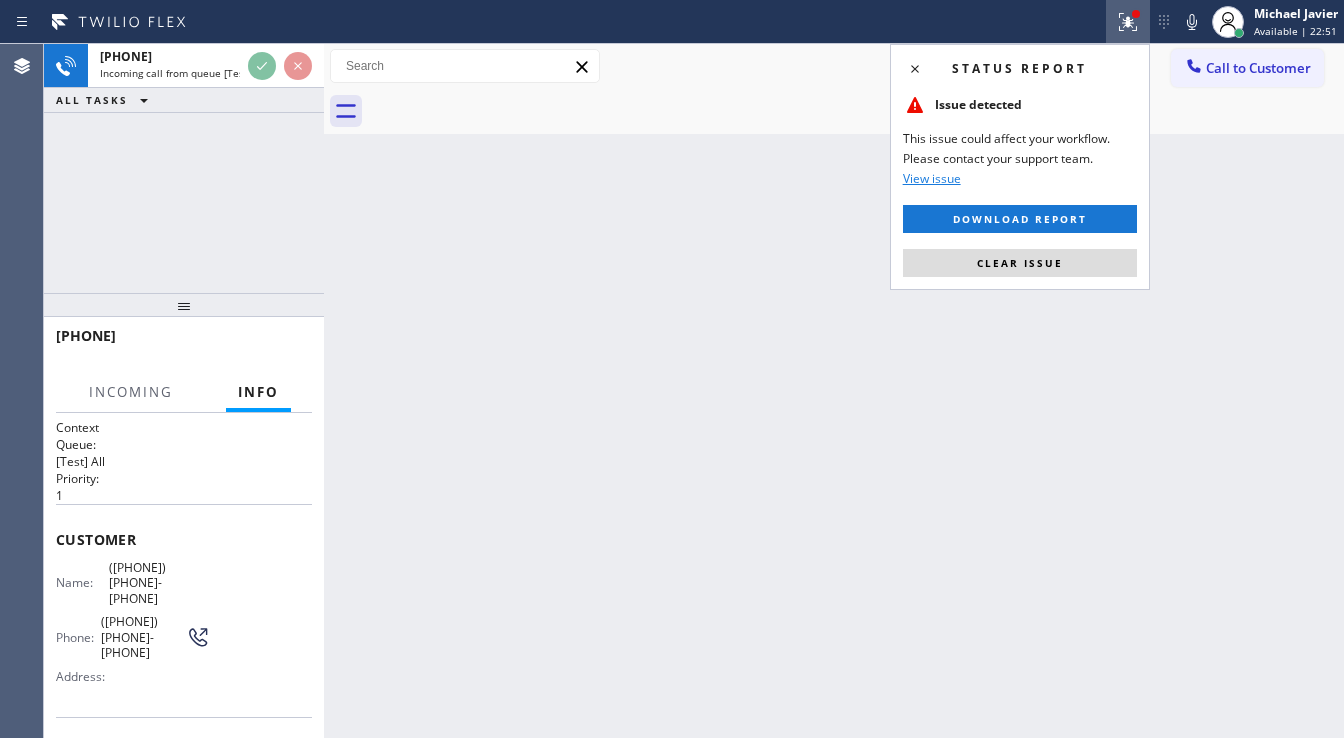click on "Status report Issue detected This issue could affect your workflow. Please contact your support team. View issue Download report Clear issue" at bounding box center (1020, 167) 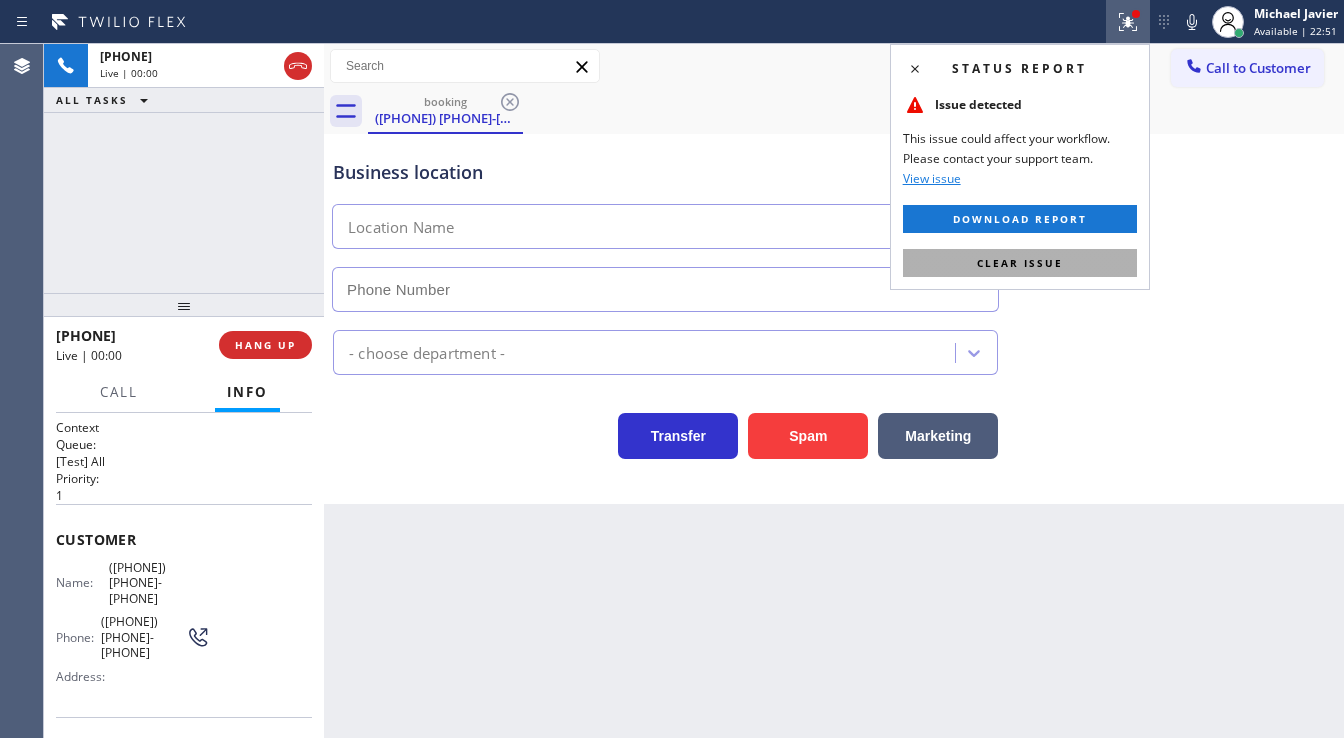 type on "([PHONE]) [PHONE]-[PHONE]" 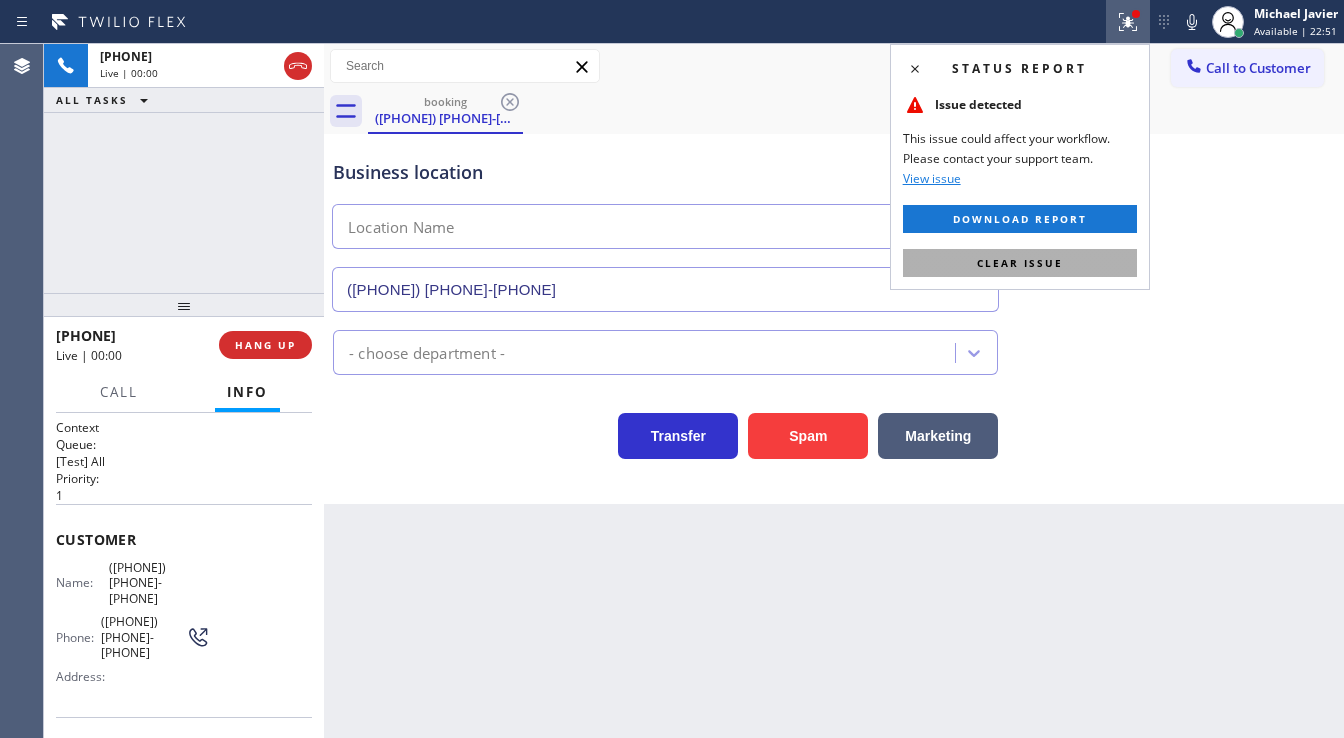 click on "Clear issue" at bounding box center [1020, 263] 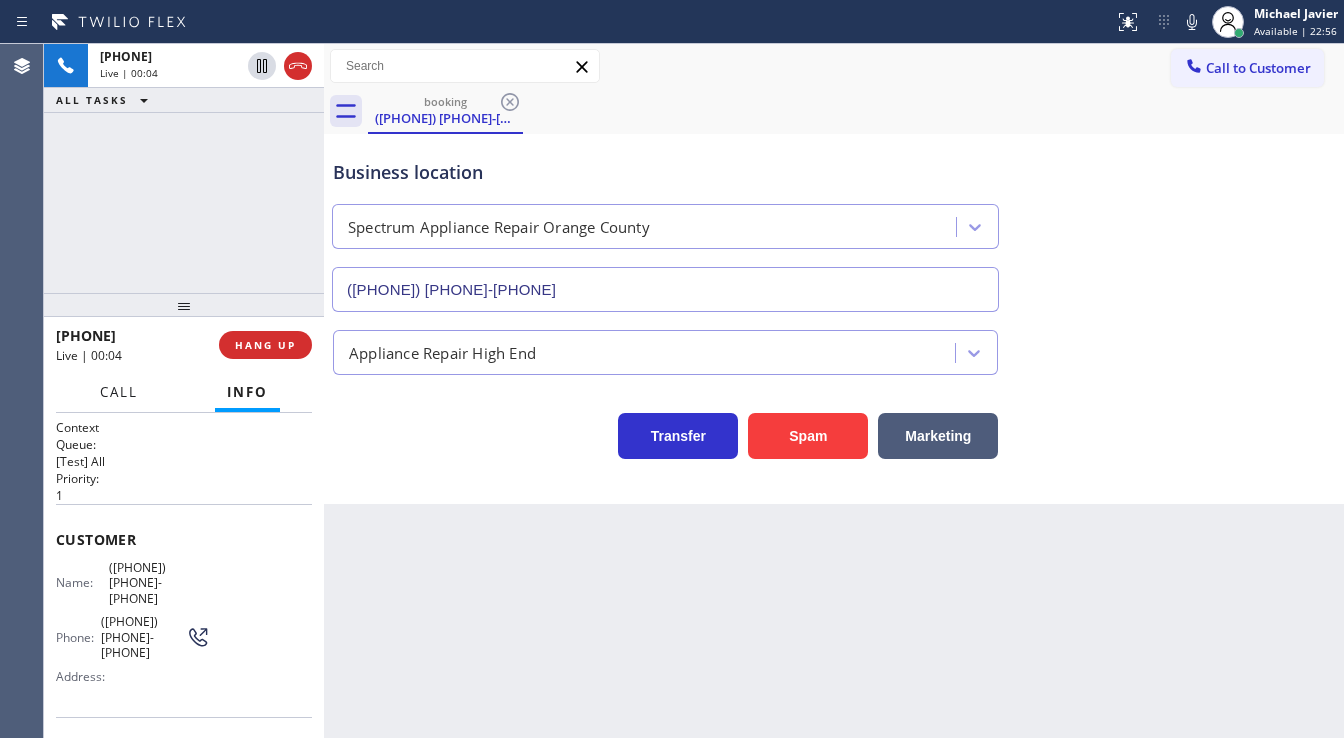 click on "Call" at bounding box center [119, 392] 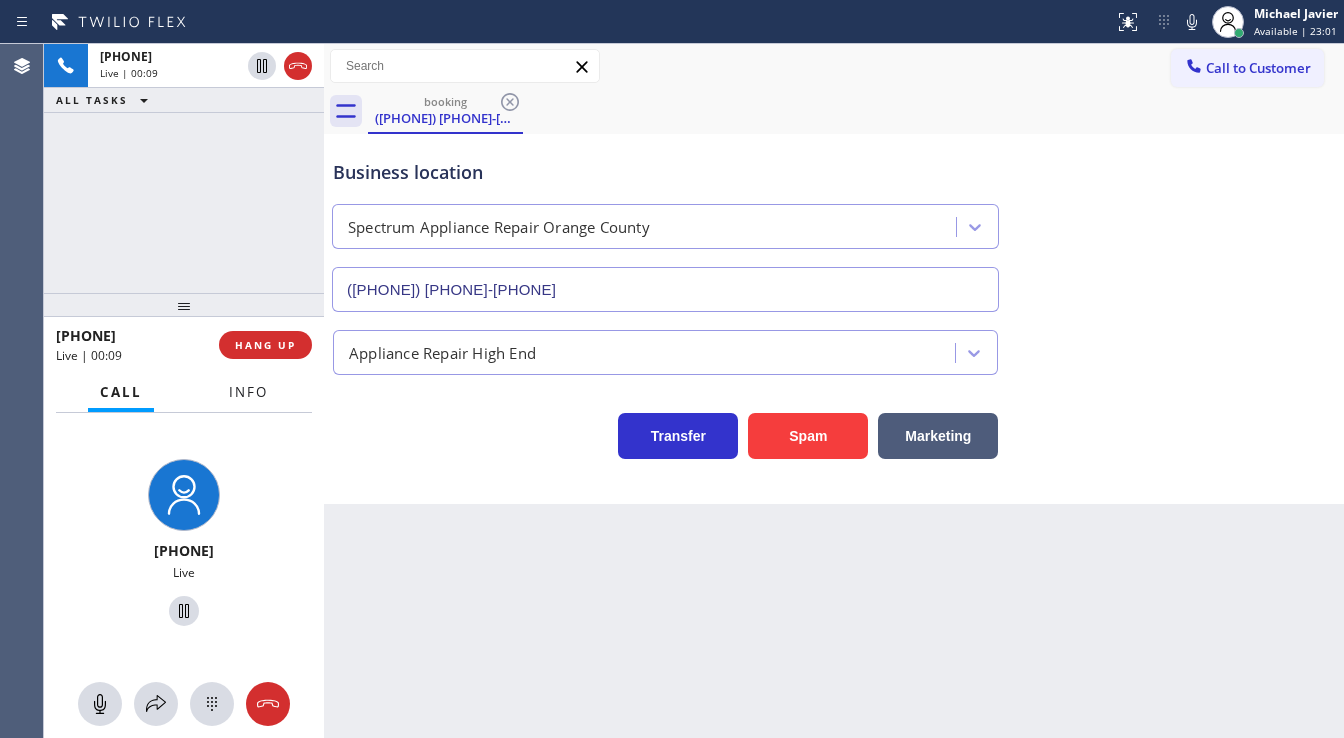 click on "Info" at bounding box center [248, 392] 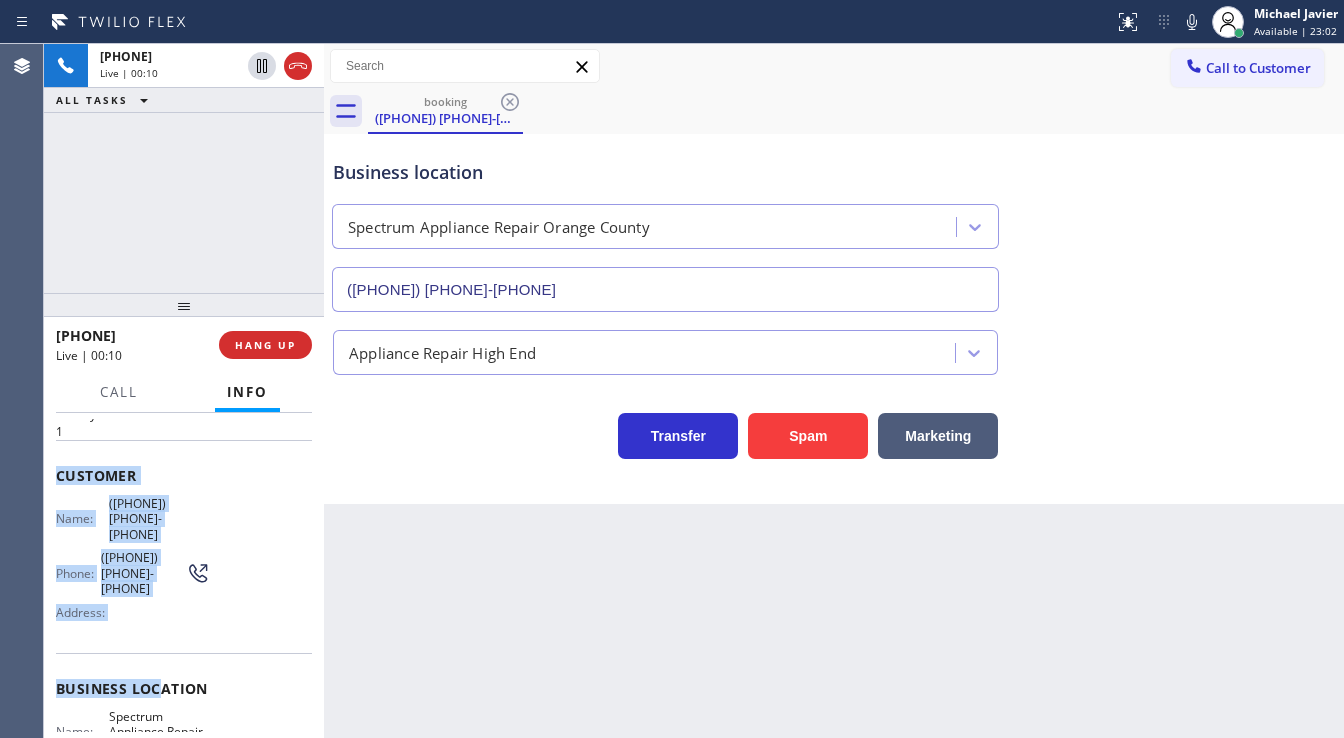 scroll, scrollTop: 267, scrollLeft: 0, axis: vertical 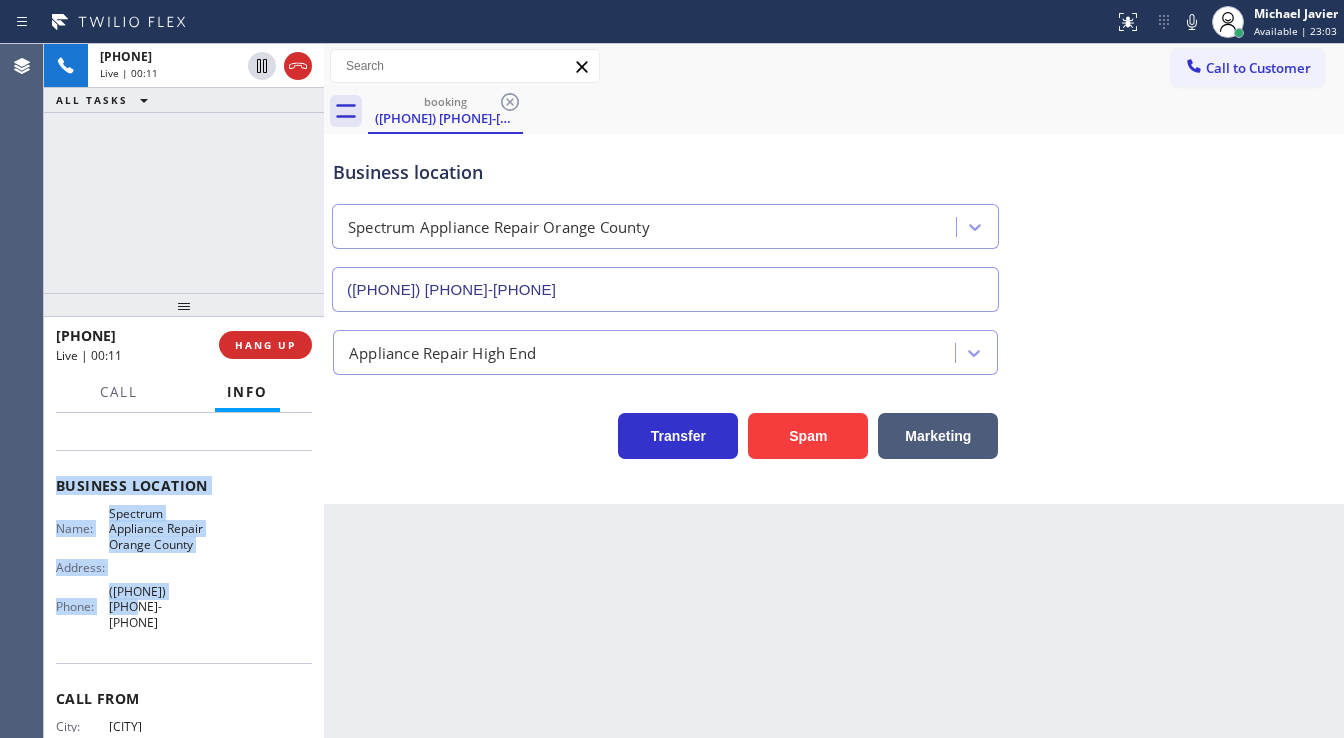 drag, startPoint x: 51, startPoint y: 530, endPoint x: 216, endPoint y: 548, distance: 165.97891 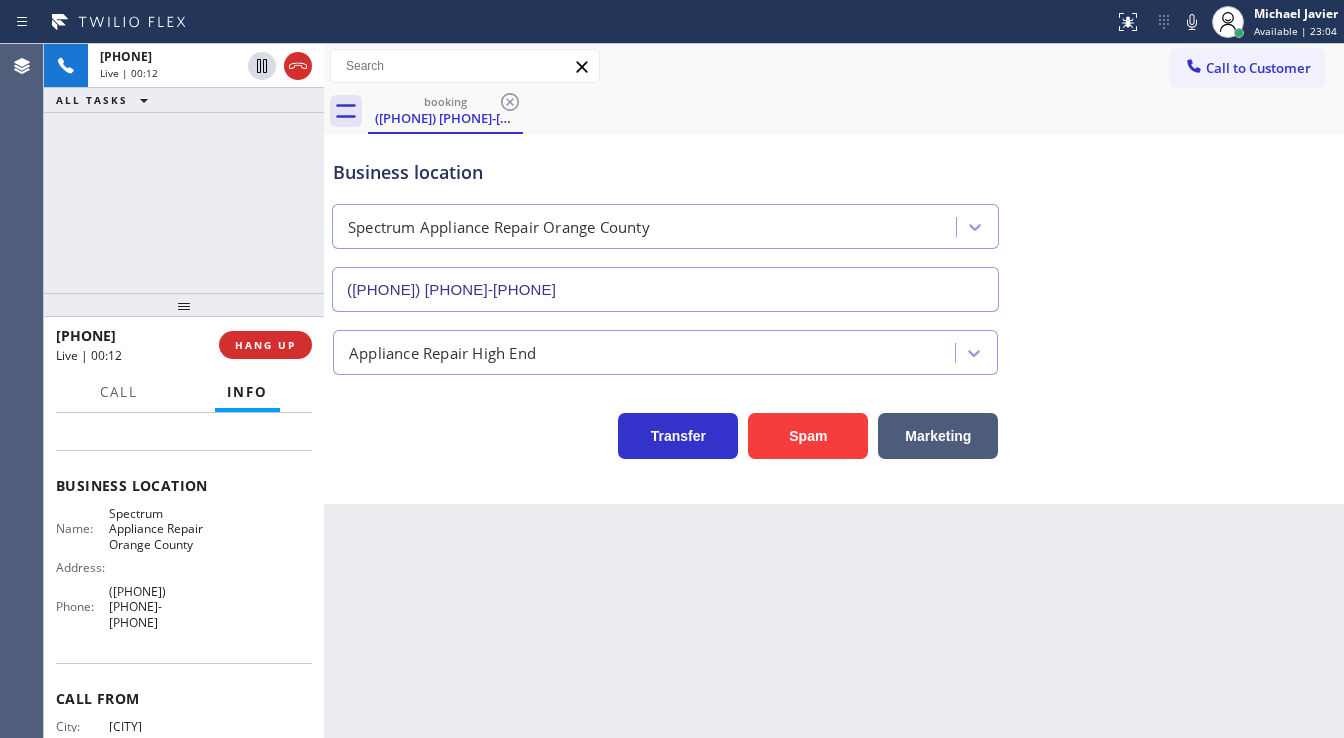 click on "[PHONE] Live | 00:12 ALL TASKS ALL TASKS ACTIVE TASKS TASKS IN WRAP UP" at bounding box center [184, 168] 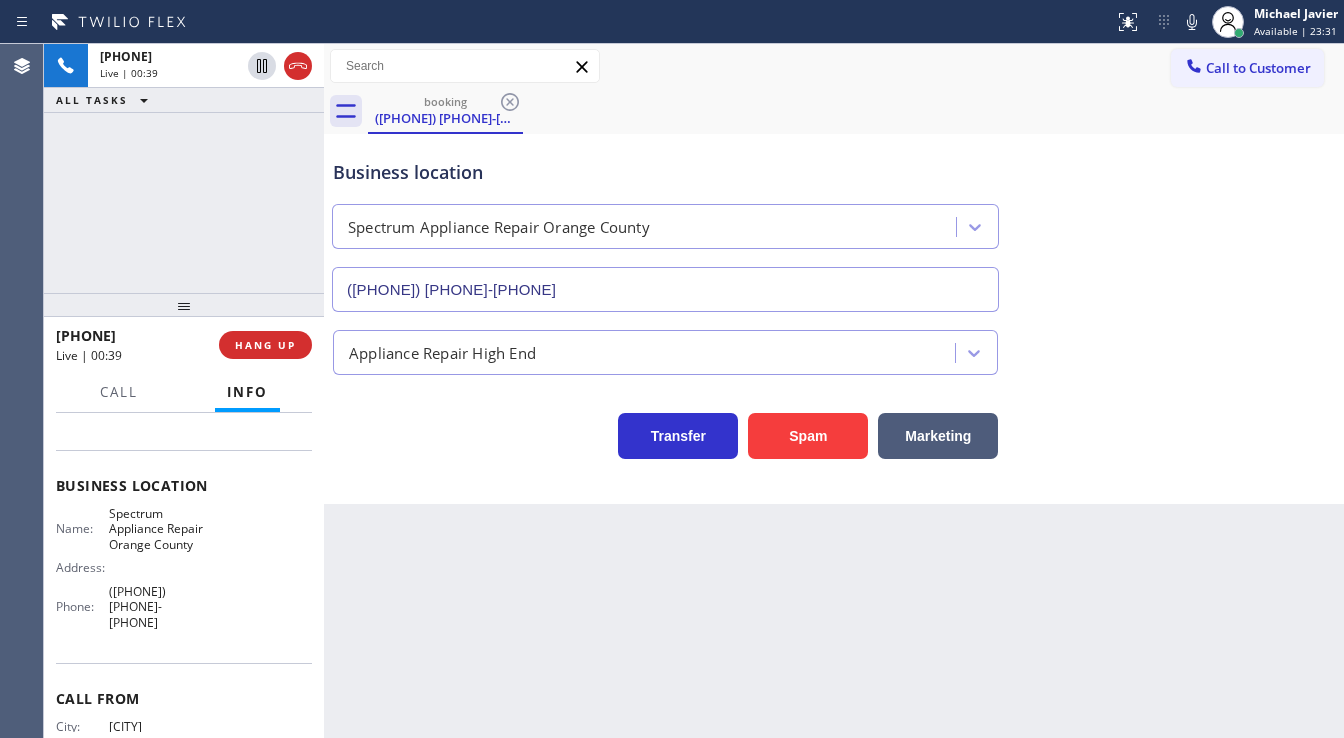 click on "+15553985024 Live | 00:39 ALL TASKS ALL TASKS ACTIVE TASKS TASKS IN WRAP UP" at bounding box center [184, 168] 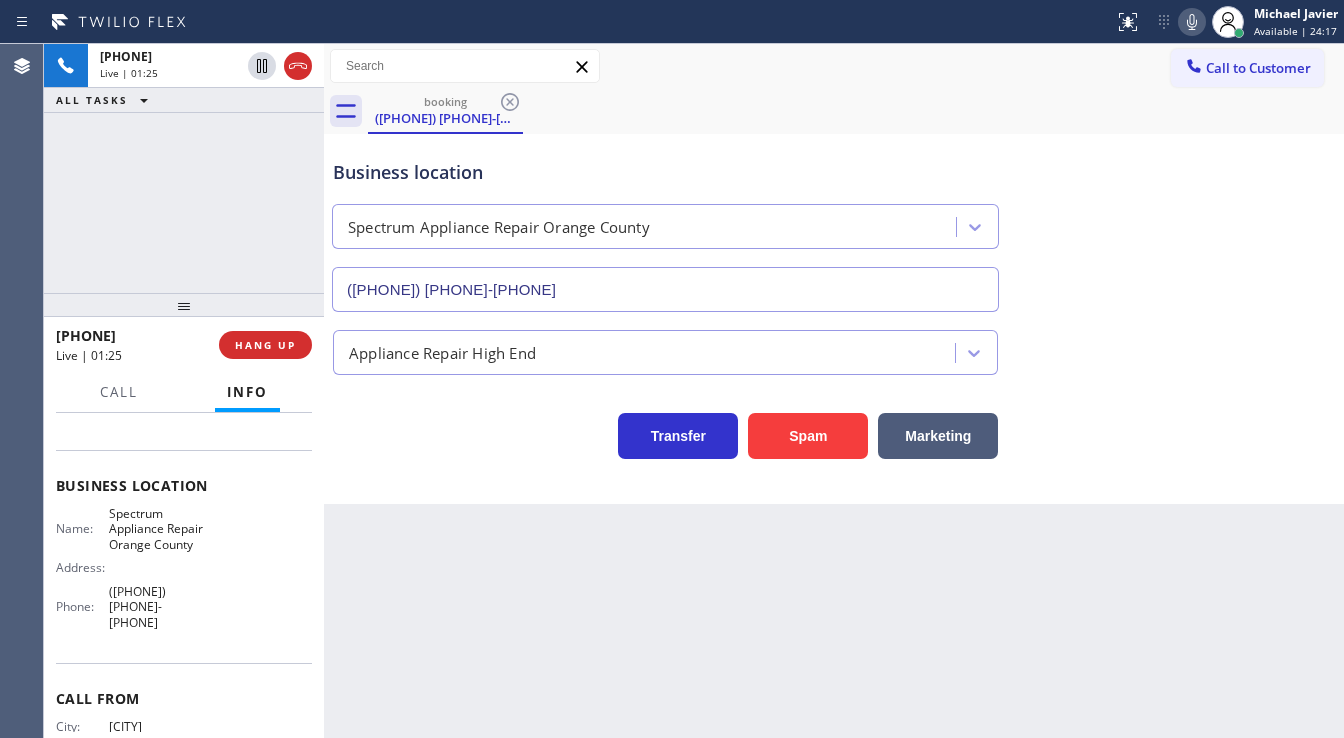 click 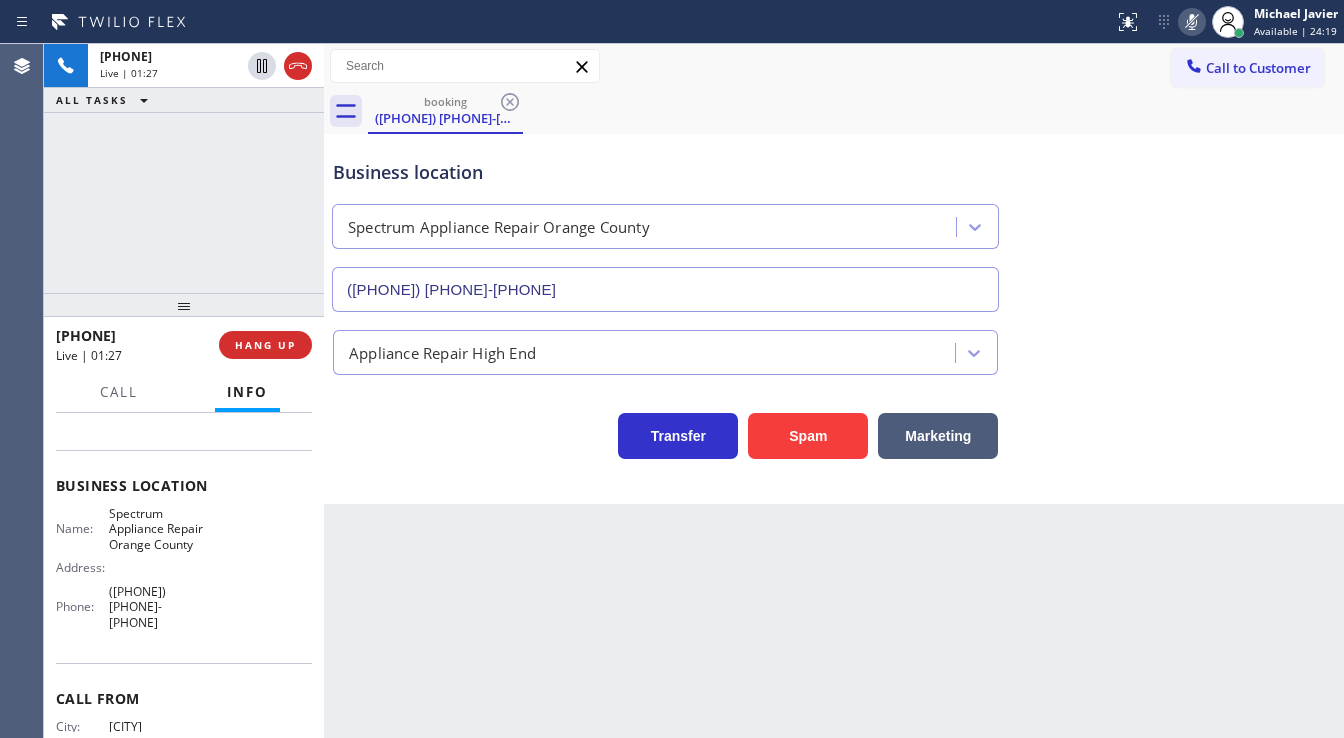 click 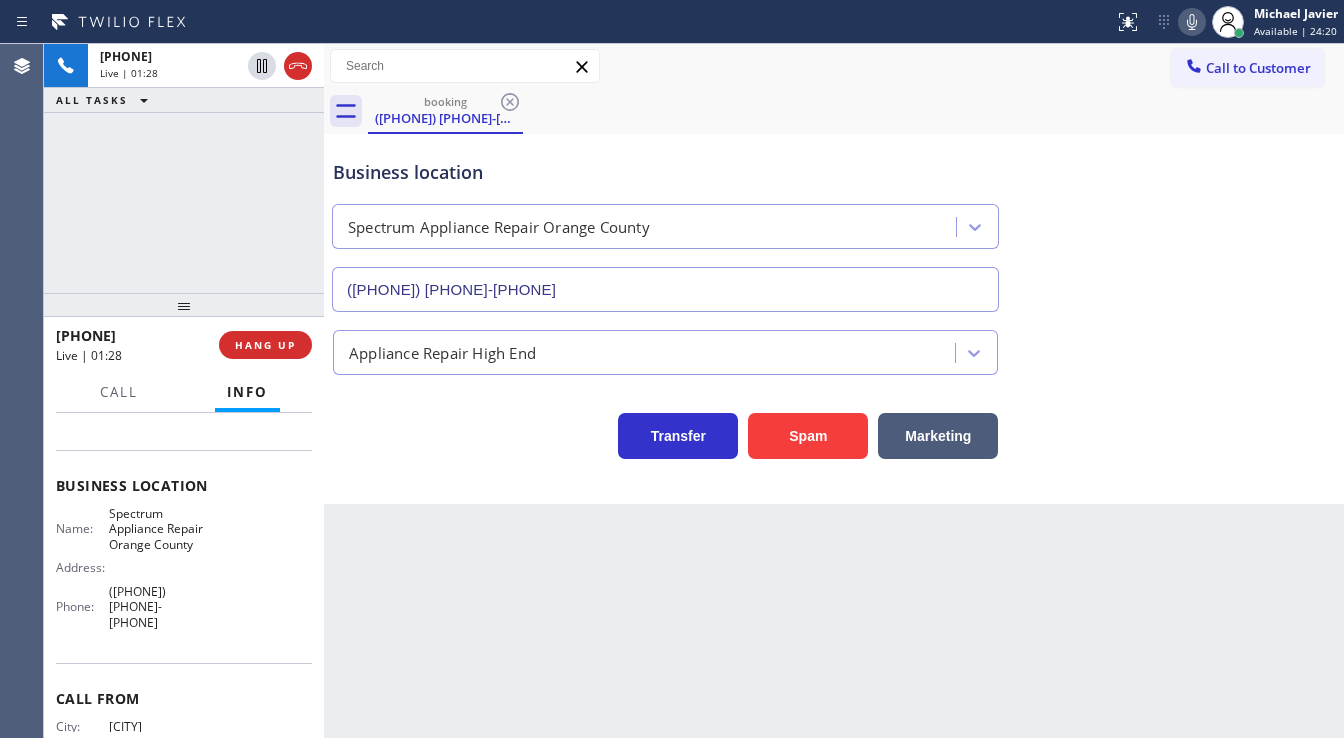 click on "[PHONE] Live | 01:28 ALL TASKS ALL TASKS ACTIVE TASKS TASKS IN WRAP UP" at bounding box center (184, 168) 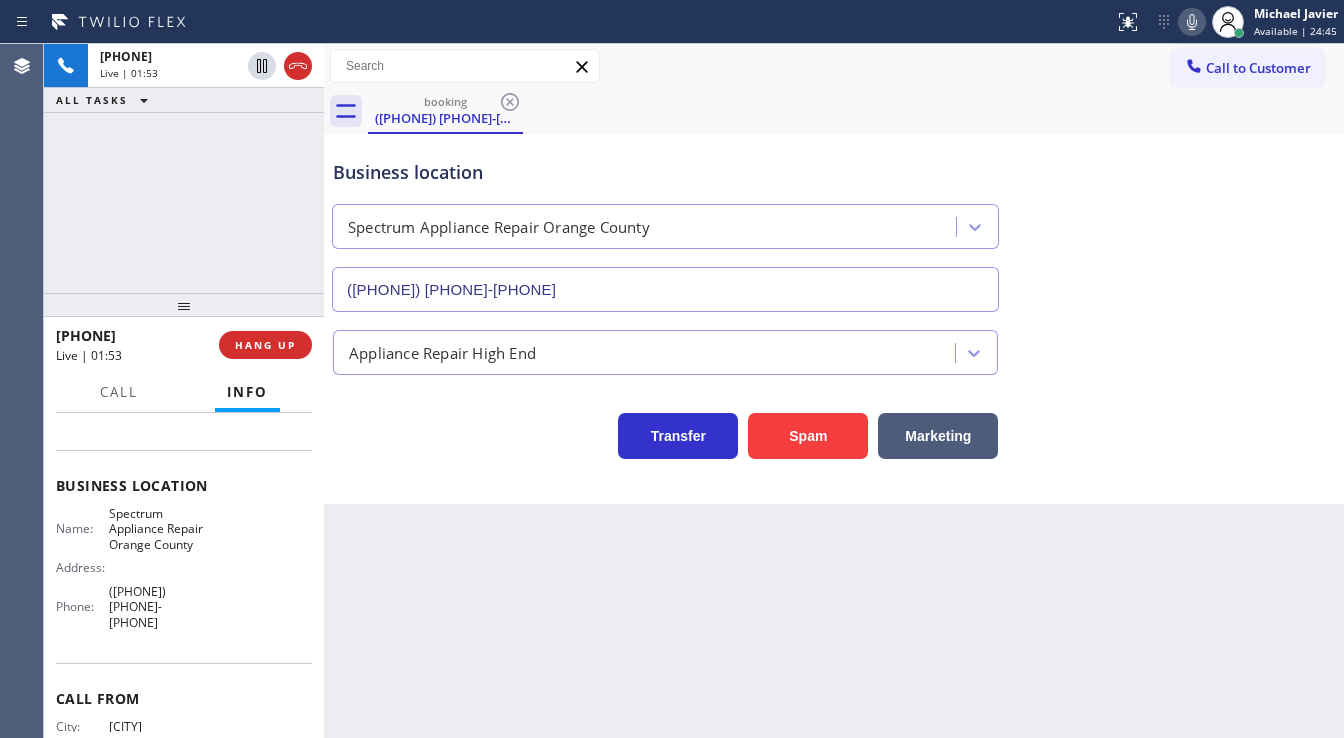 click on "+1[PHONE] Live | 01:53 ALL TASKS ALL TASKS ACTIVE TASKS TASKS IN WRAP UP" at bounding box center (184, 168) 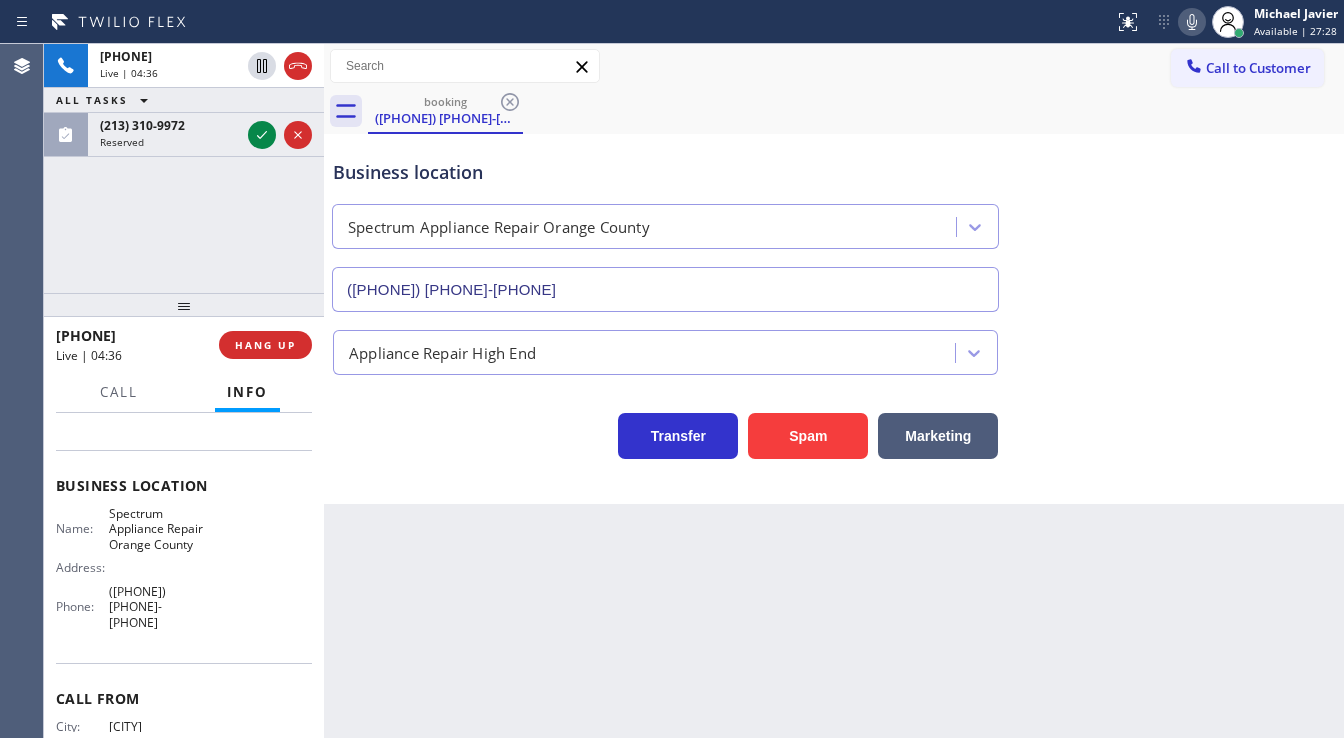 click on "[PHONE] Live | 04:36 ALL TASKS ALL TASKS ACTIVE TASKS TASKS IN WRAP UP [PHONE] Reserved" at bounding box center (184, 168) 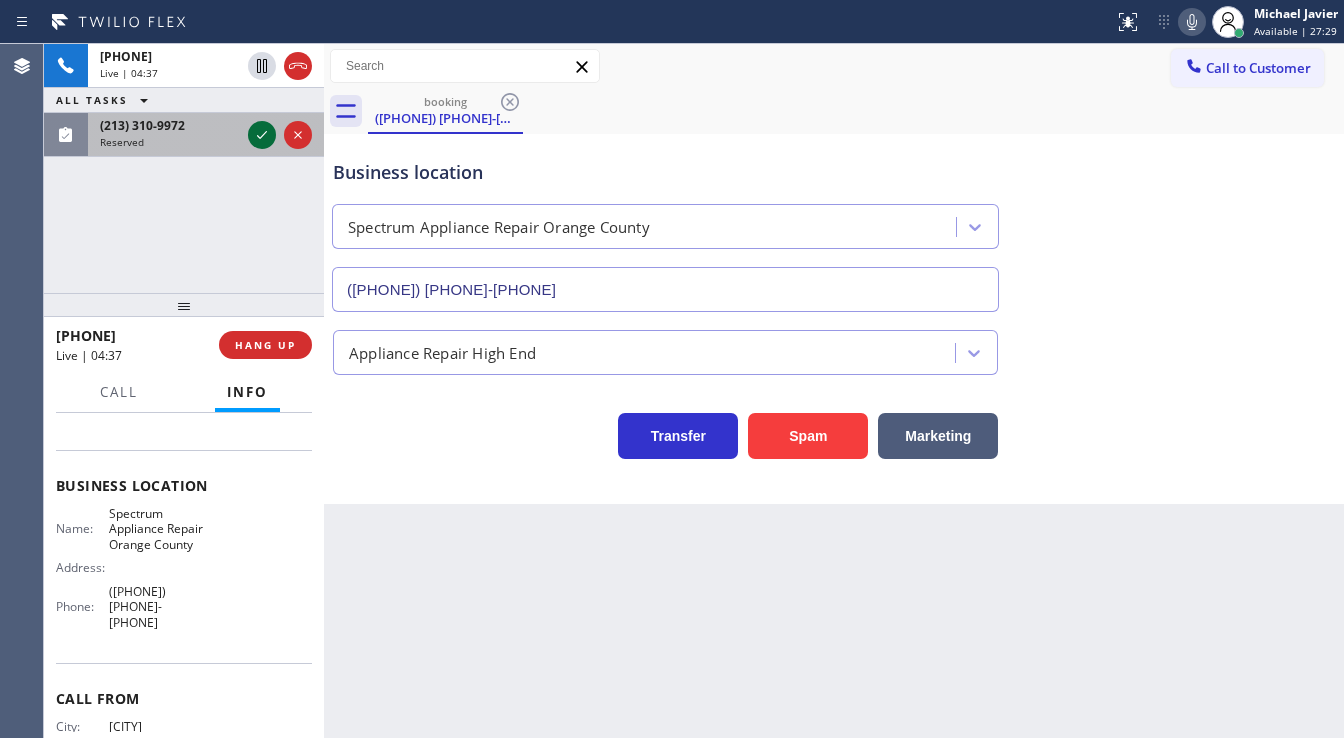 click 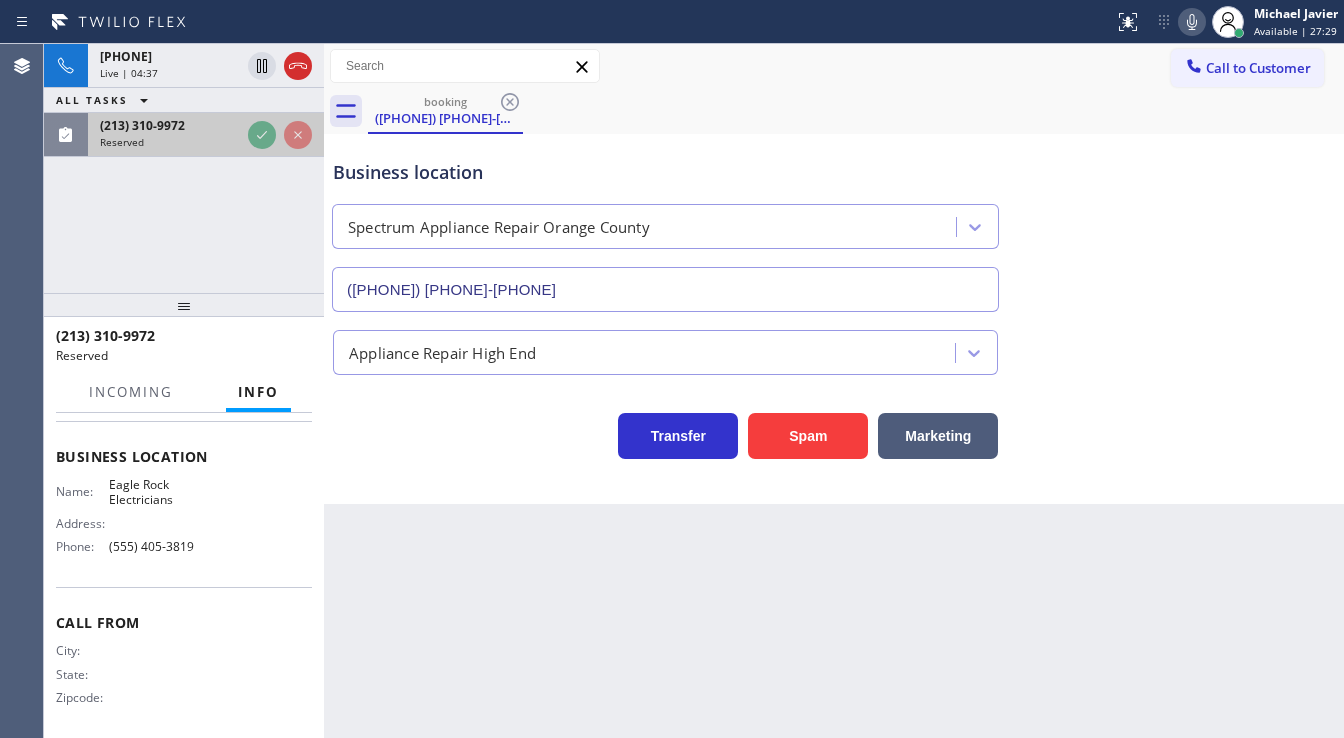 scroll, scrollTop: 268, scrollLeft: 0, axis: vertical 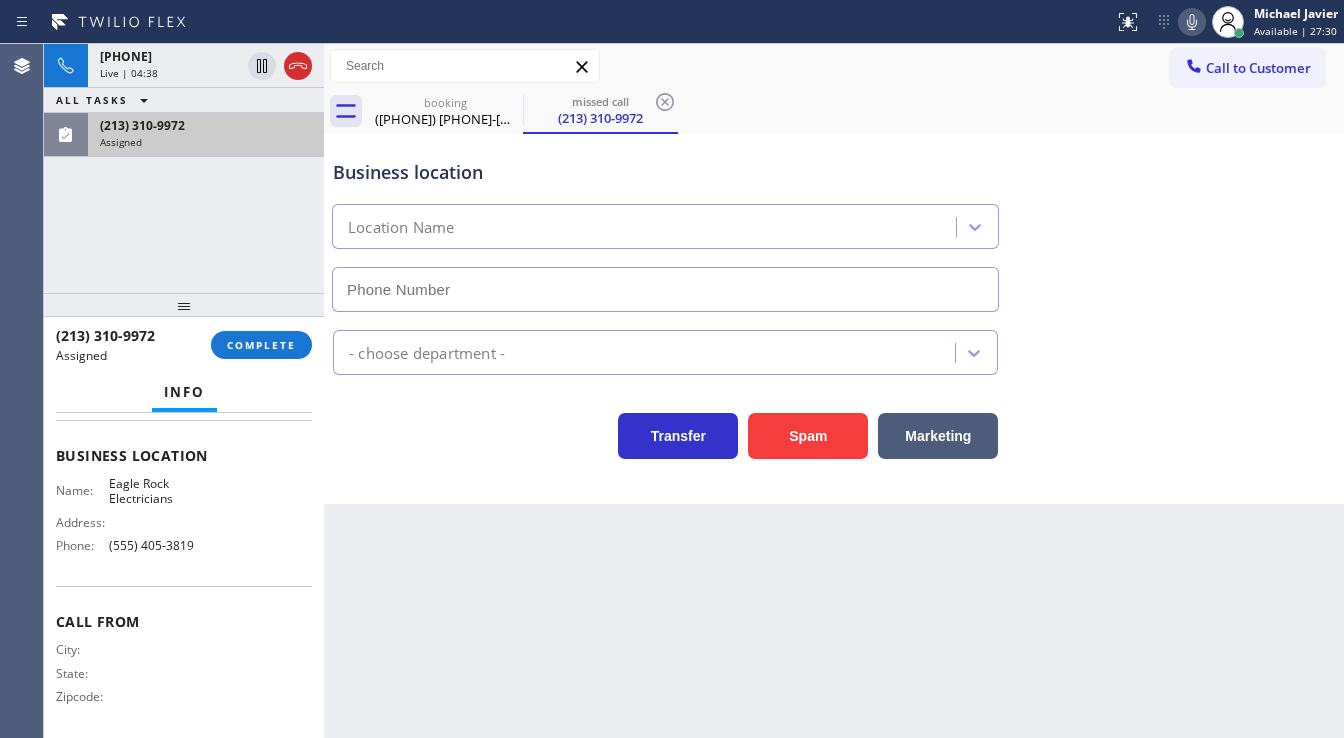type on "(555) 405-3819" 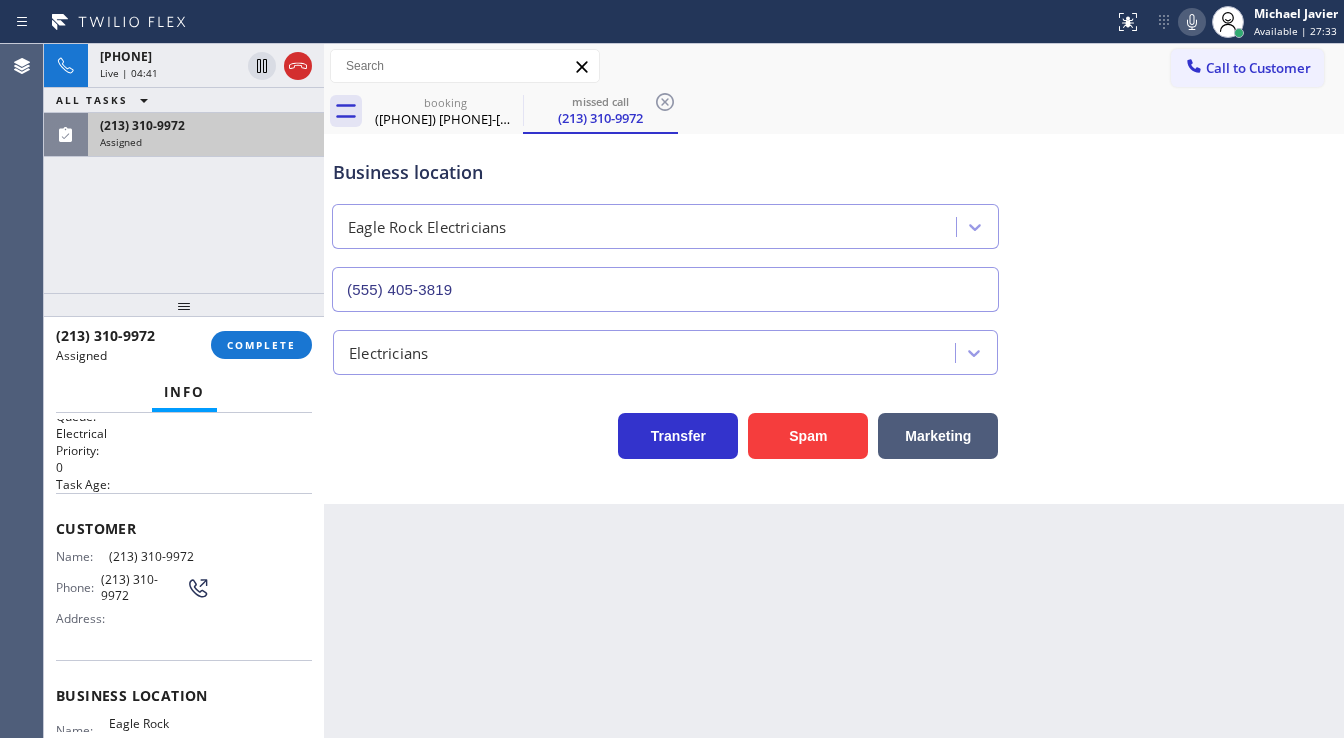 scroll, scrollTop: 51, scrollLeft: 0, axis: vertical 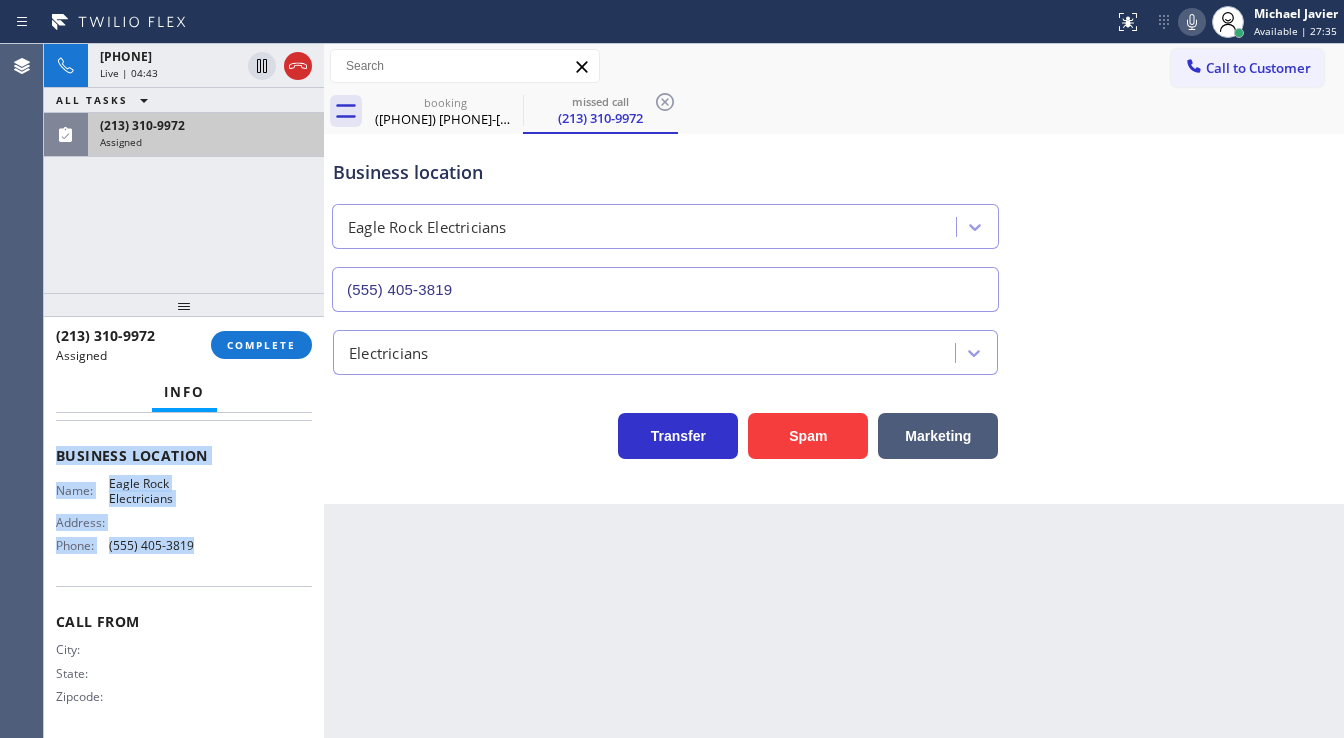 drag, startPoint x: 54, startPoint y: 499, endPoint x: 230, endPoint y: 566, distance: 188.32153 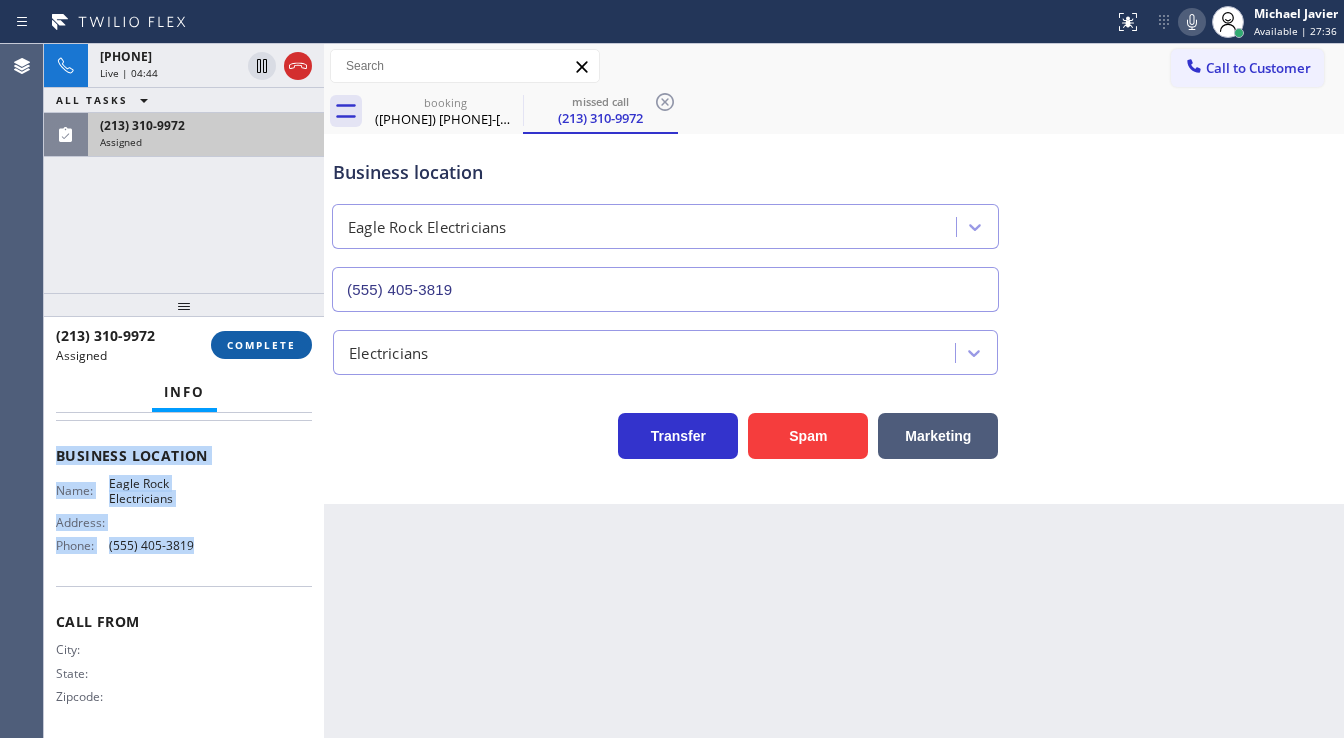 type 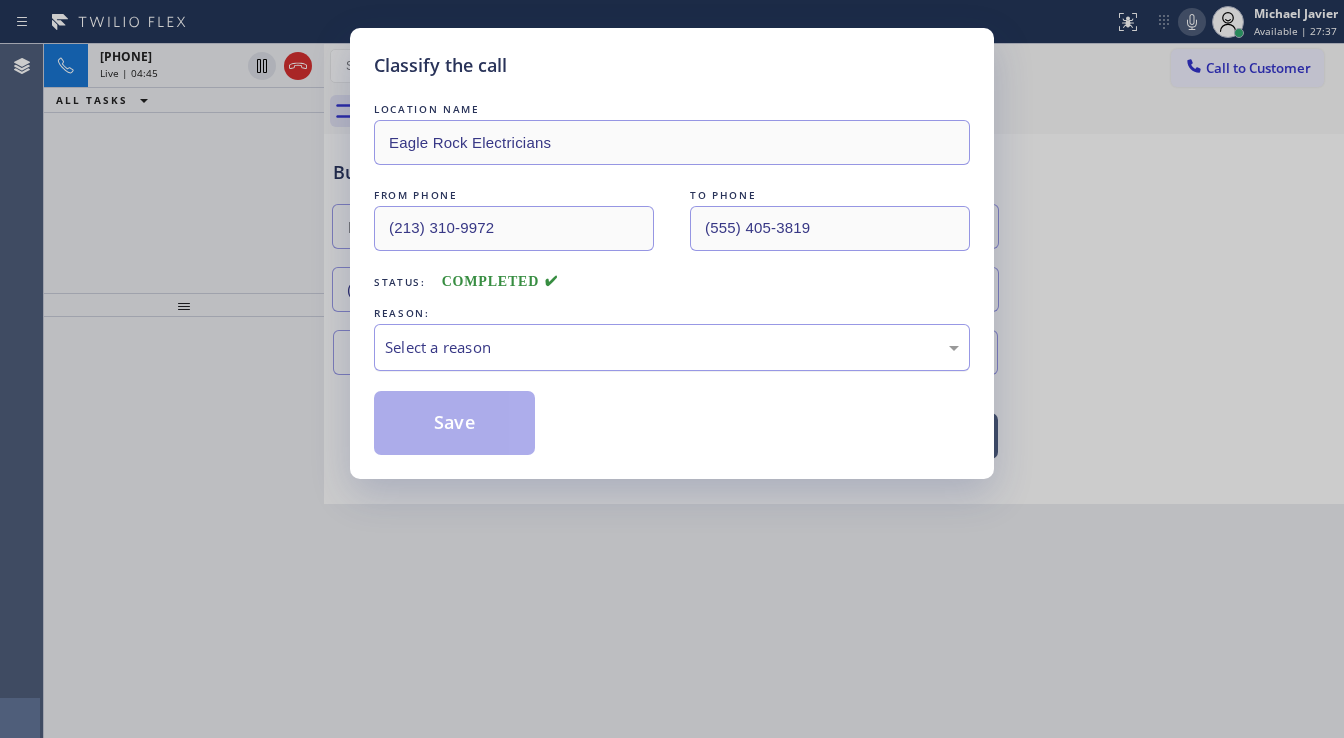 click on "Select a reason" at bounding box center [672, 347] 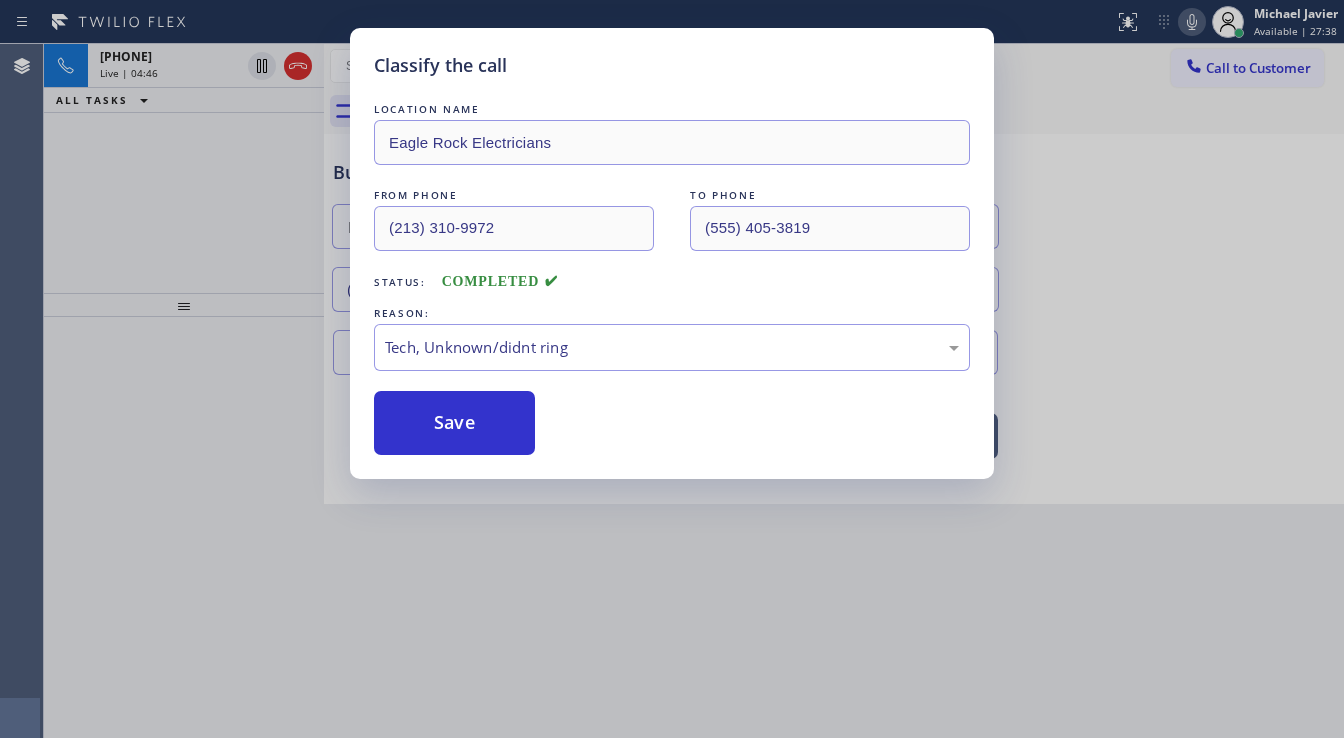 click on "Classify the call LOCATION NAME Eagle Rock Electricians FROM PHONE [PHONE] TO PHONE [PHONE] Status: COMPLETED REASON: Tech, Unknown/didnt ring Save" at bounding box center [672, 369] 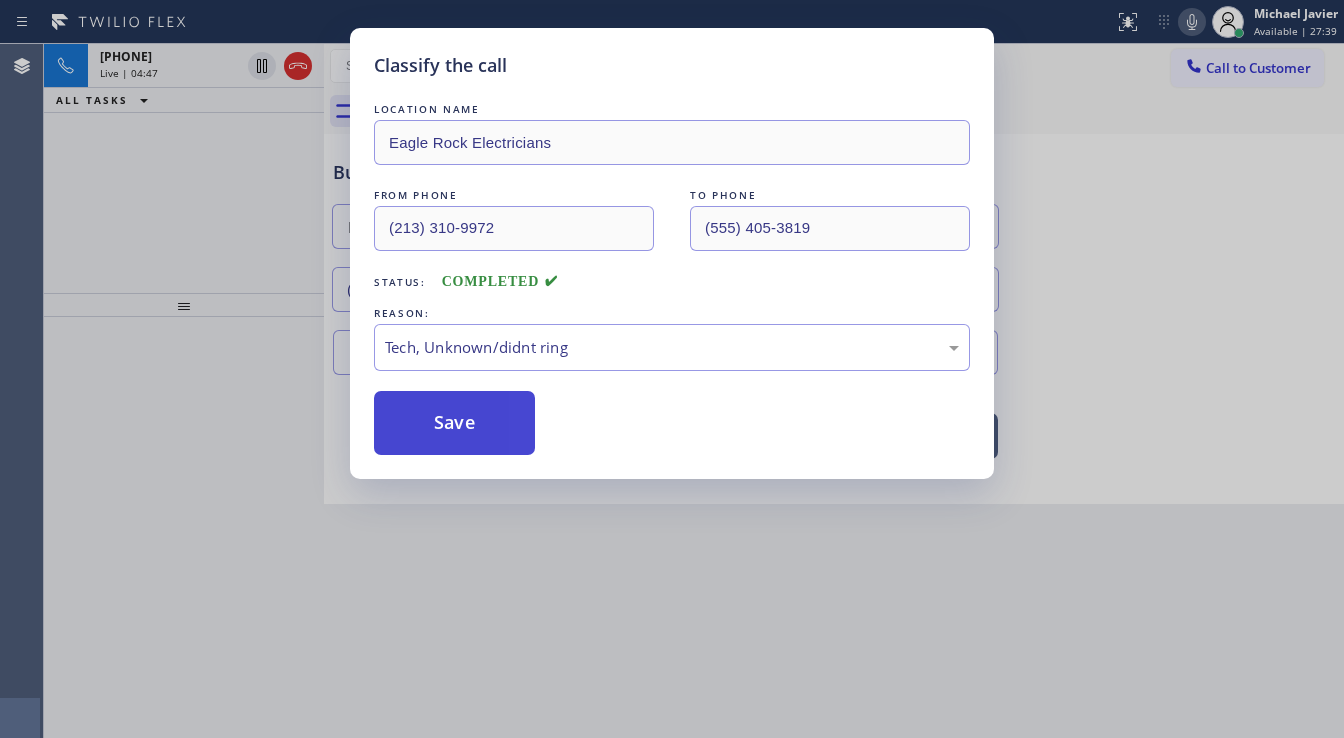 click on "Save" at bounding box center (454, 423) 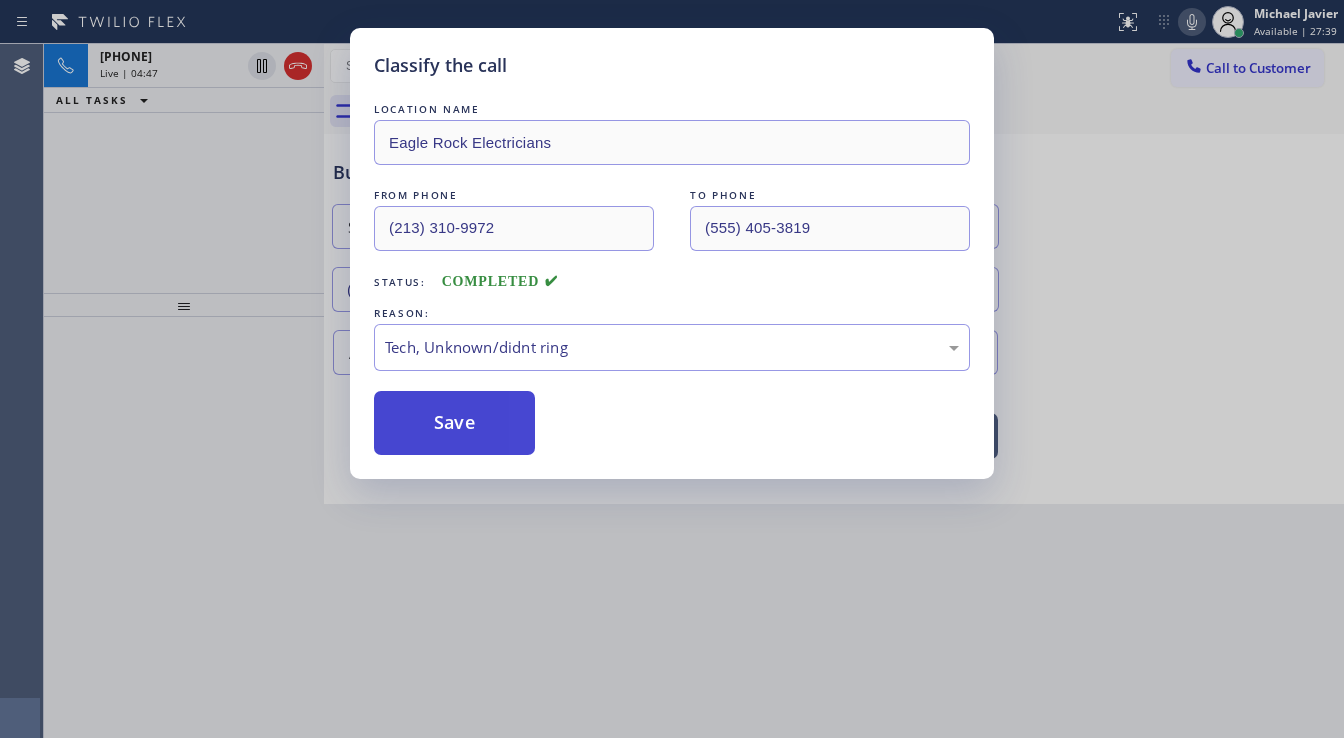 type 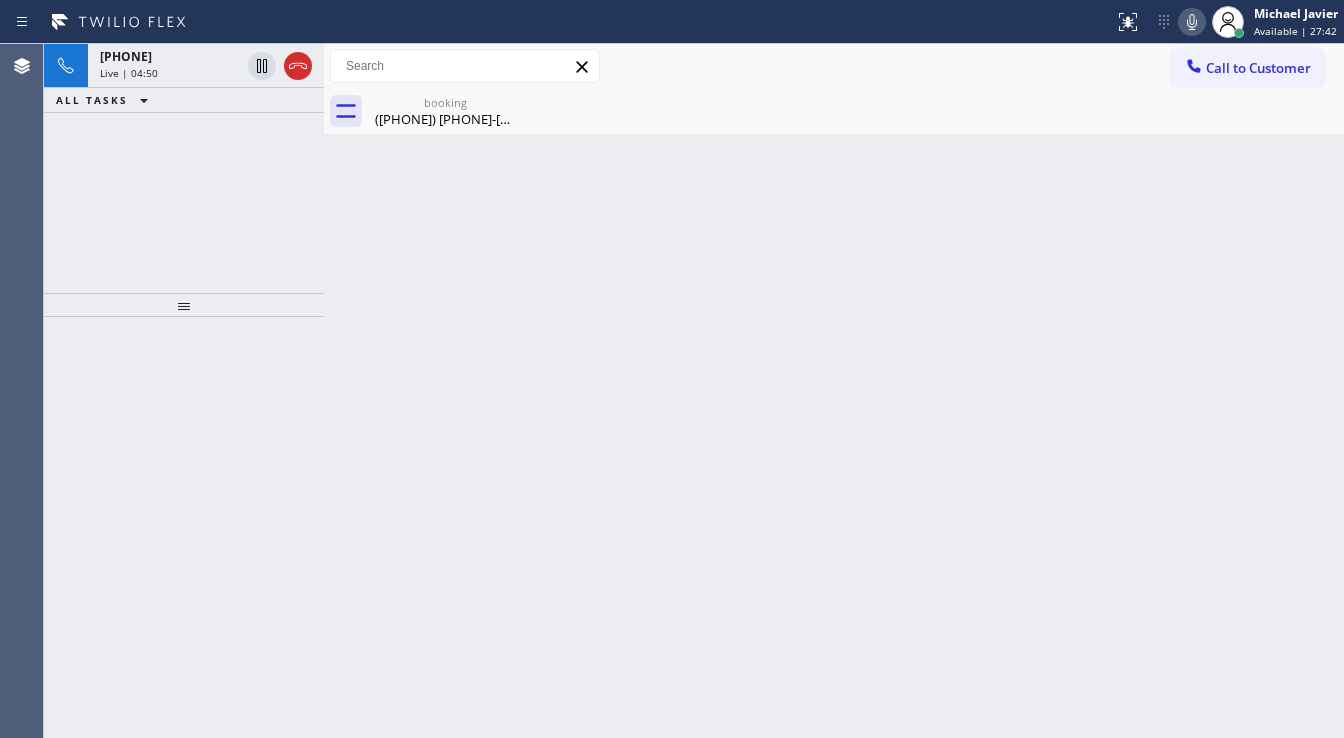 click on "[PHONE] Live | 04:50 ALL TASKS ALL TASKS ACTIVE TASKS TASKS IN WRAP UP" at bounding box center (184, 168) 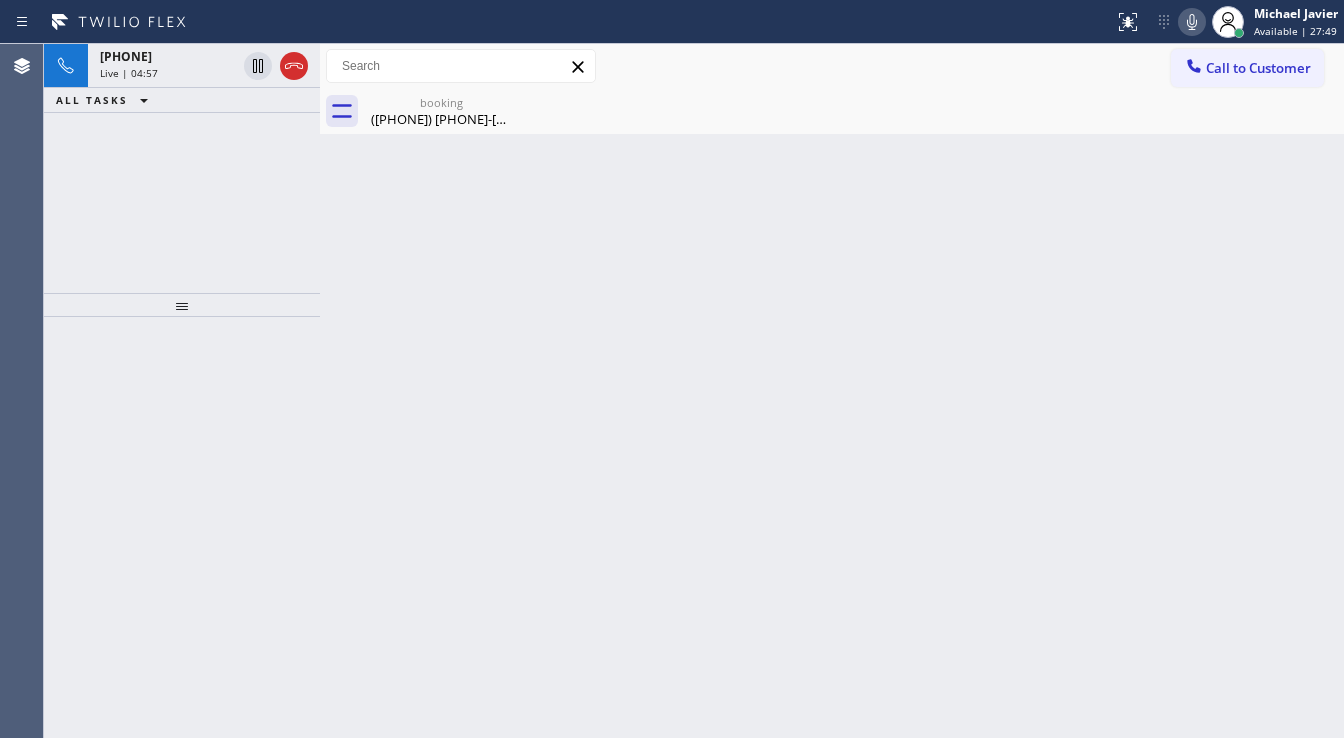 drag, startPoint x: 316, startPoint y: 88, endPoint x: 263, endPoint y: 96, distance: 53.600372 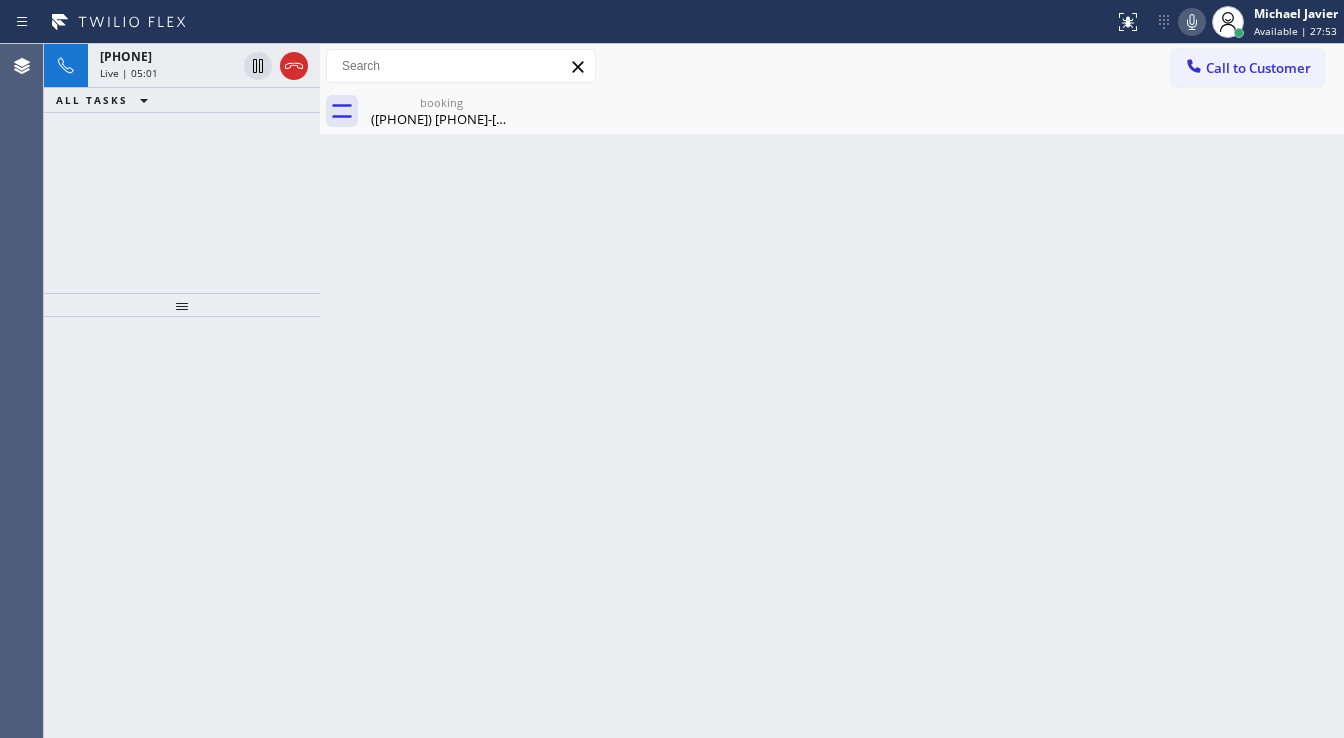 drag, startPoint x: 320, startPoint y: 101, endPoint x: 219, endPoint y: 108, distance: 101.24229 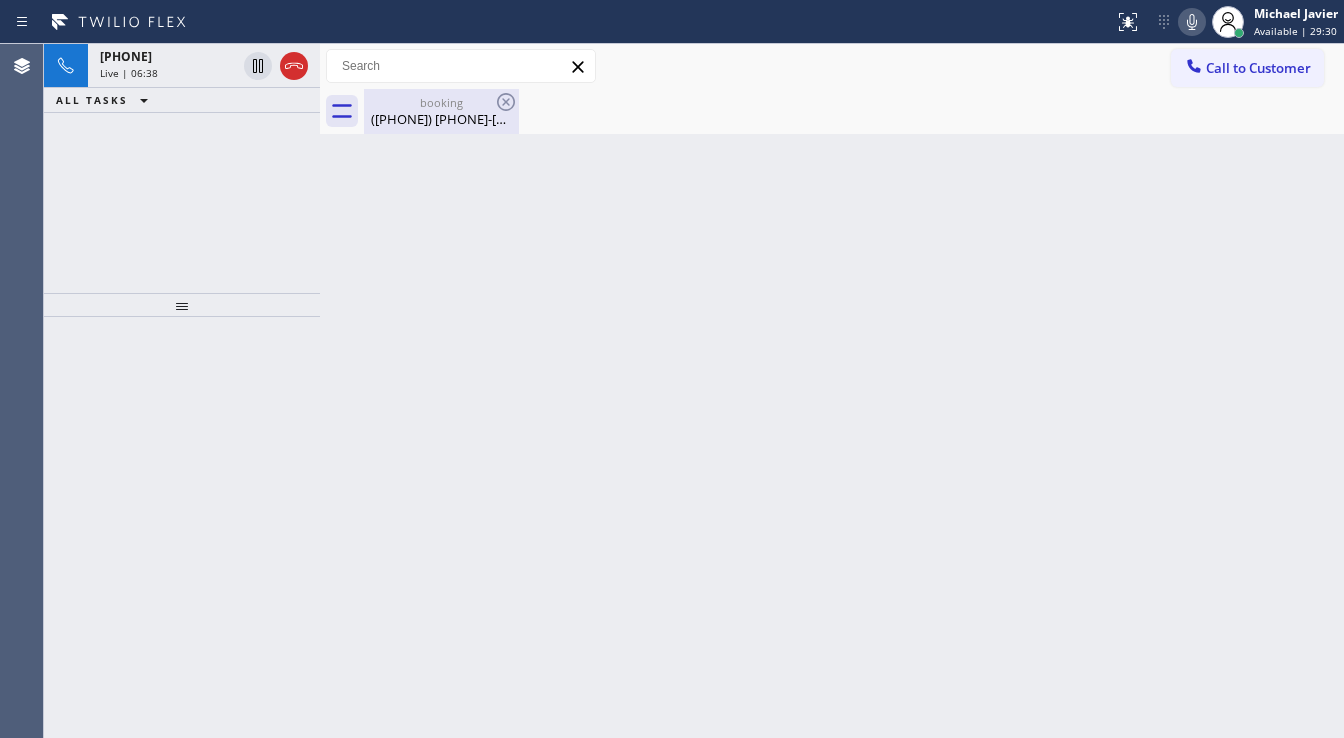 click on "[PHONE]" at bounding box center [126, 56] 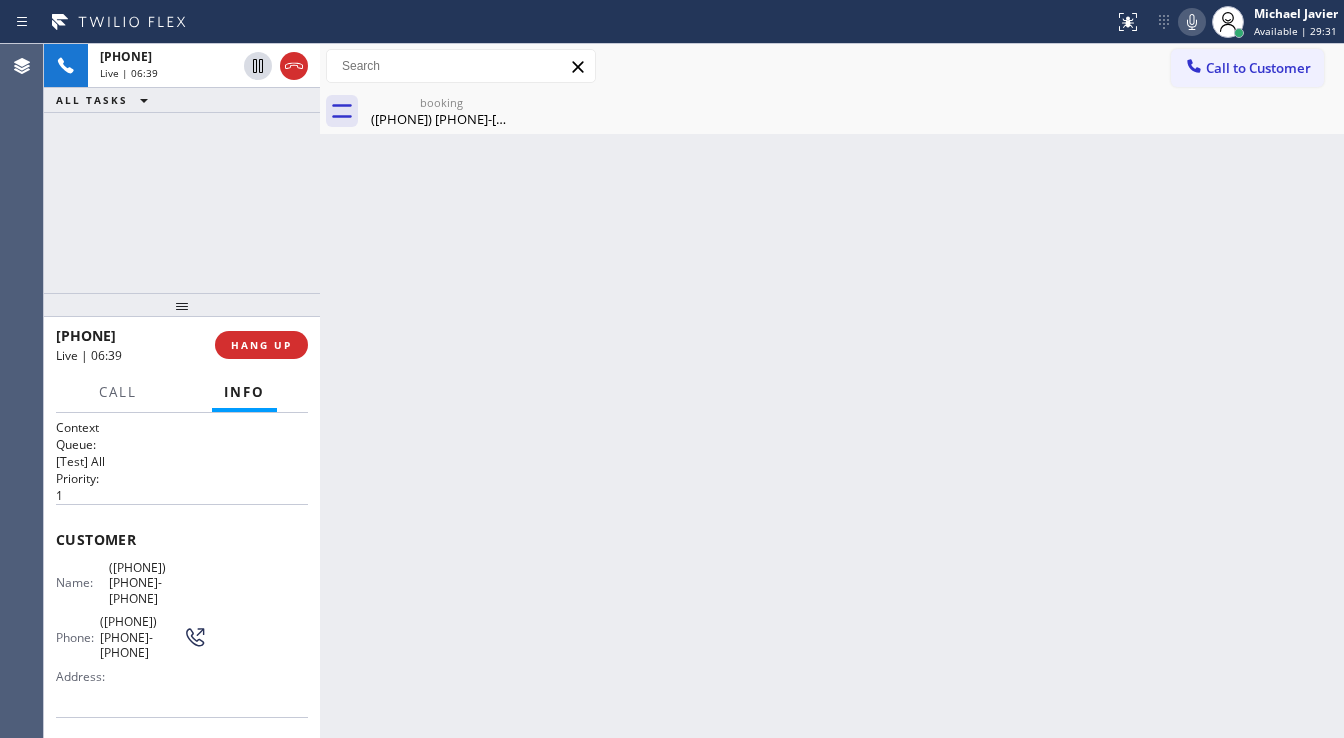 click on "([PHONE]) [PHONE]-[PHONE]" at bounding box center [441, 119] 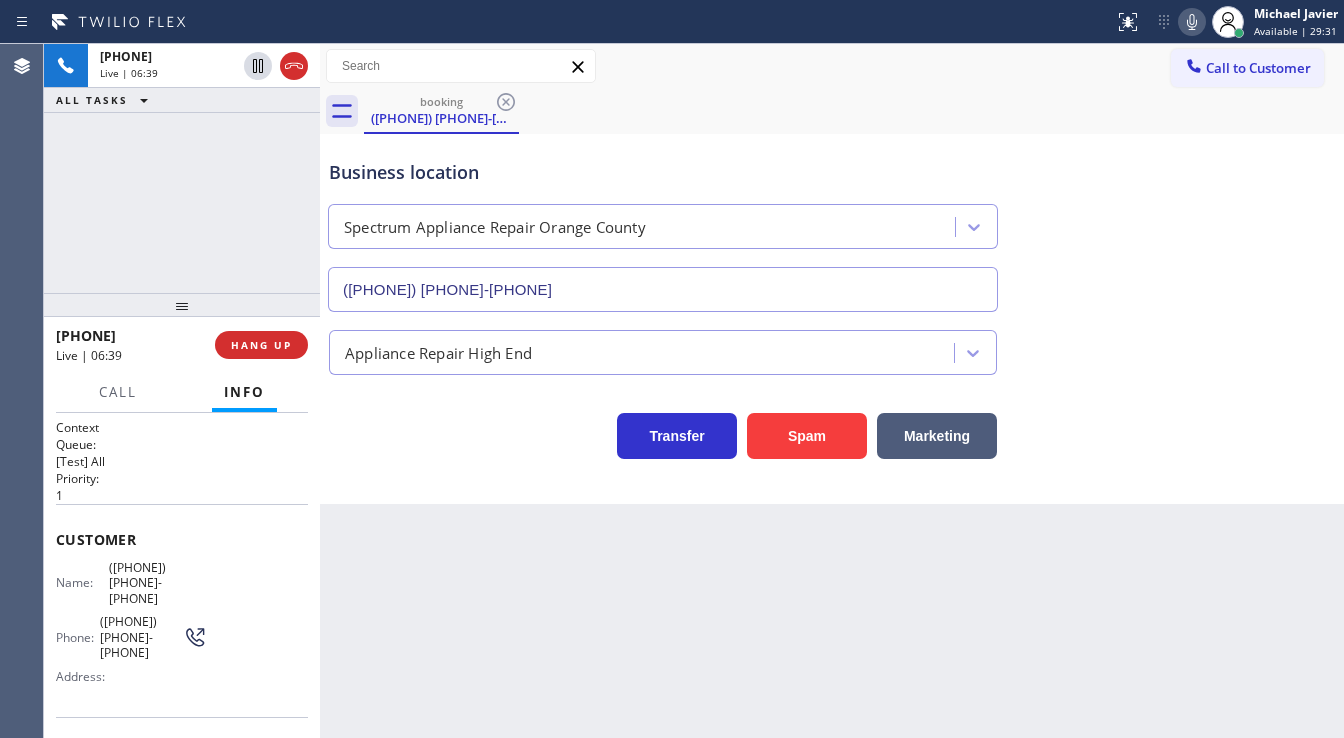 click on "[PHONE] Live | 06:39 ALL TASKS ALL TASKS ACTIVE TASKS TASKS IN WRAP UP" at bounding box center (182, 168) 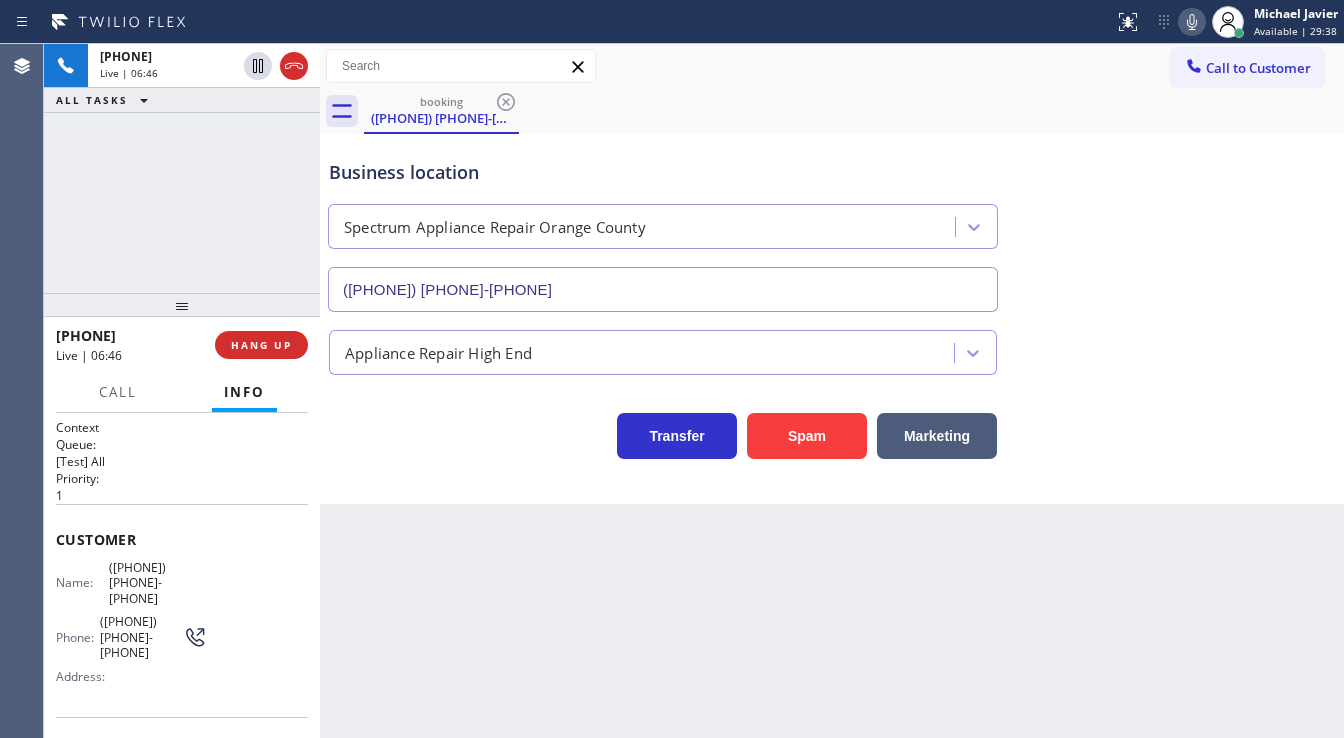 click on "([PHONE]) [PHONE]-[PHONE]" at bounding box center [158, 583] 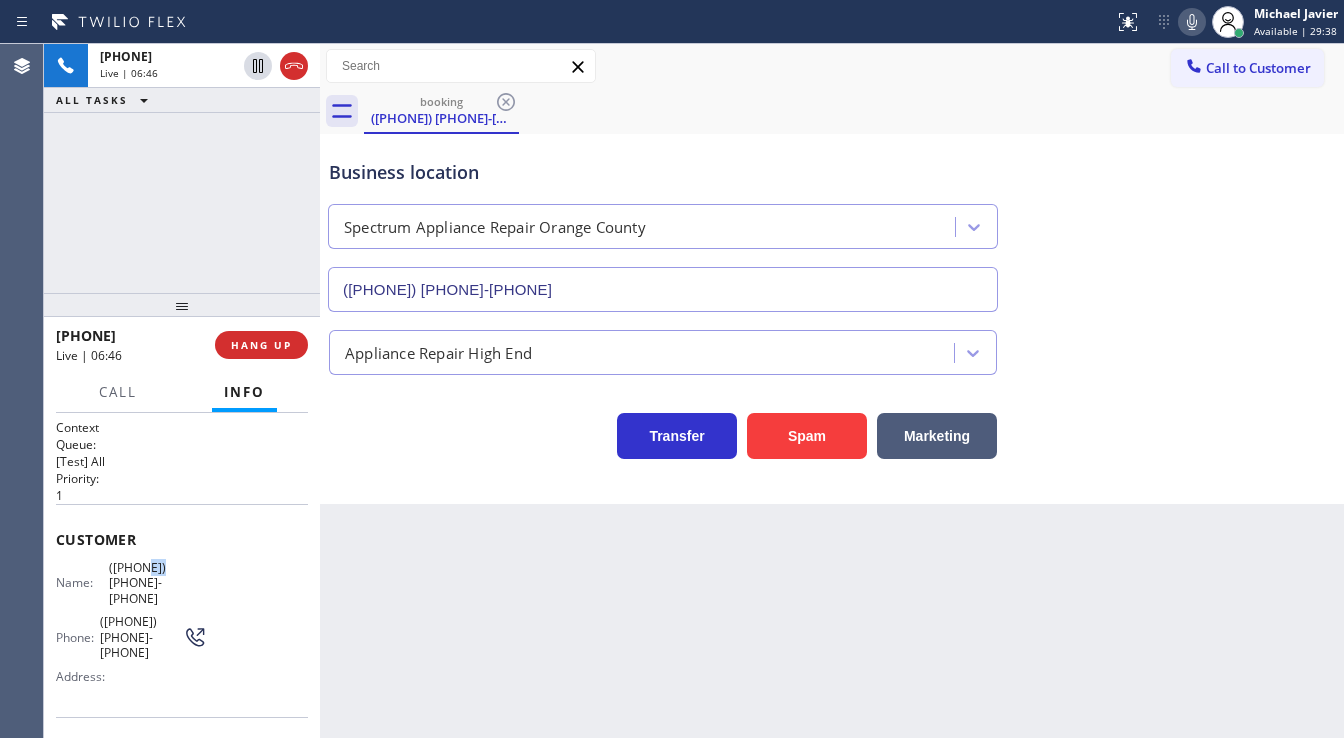 click on "([PHONE]) [PHONE]-[PHONE]" at bounding box center [158, 583] 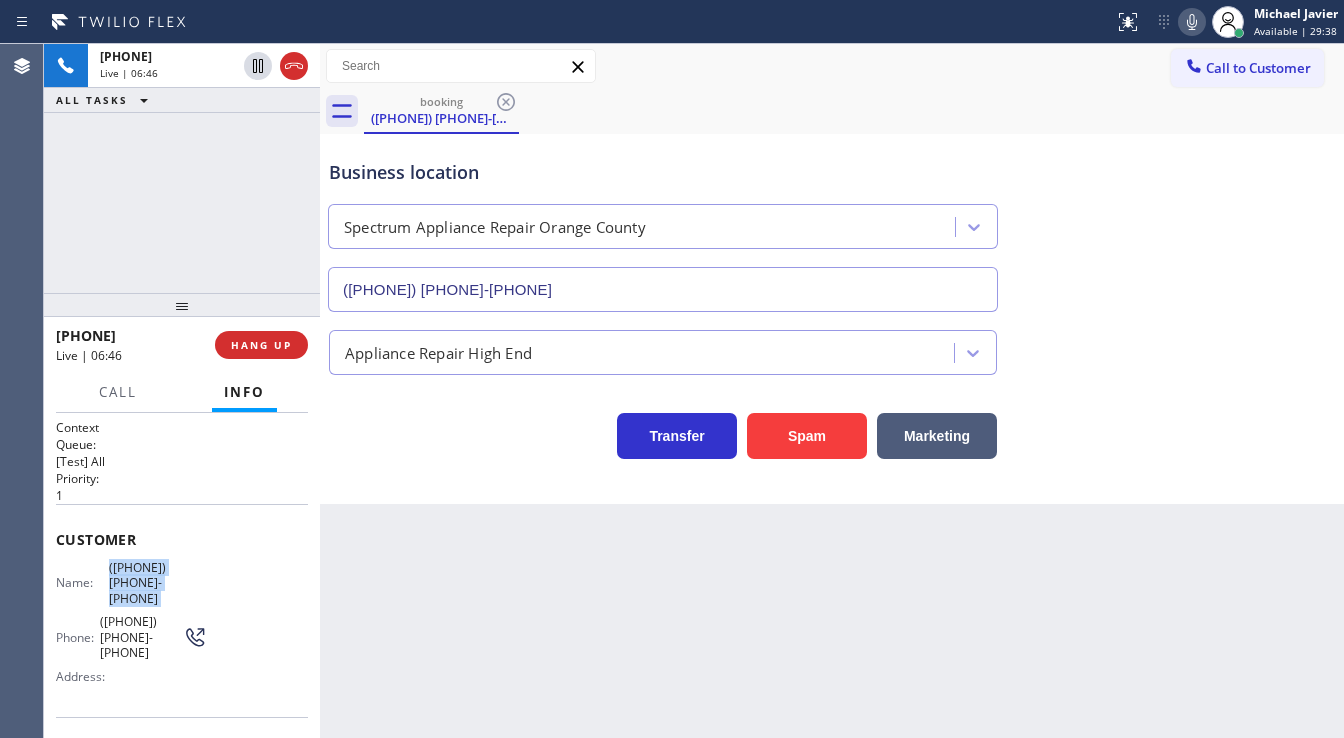click on "([PHONE]) [PHONE]-[PHONE]" at bounding box center (158, 583) 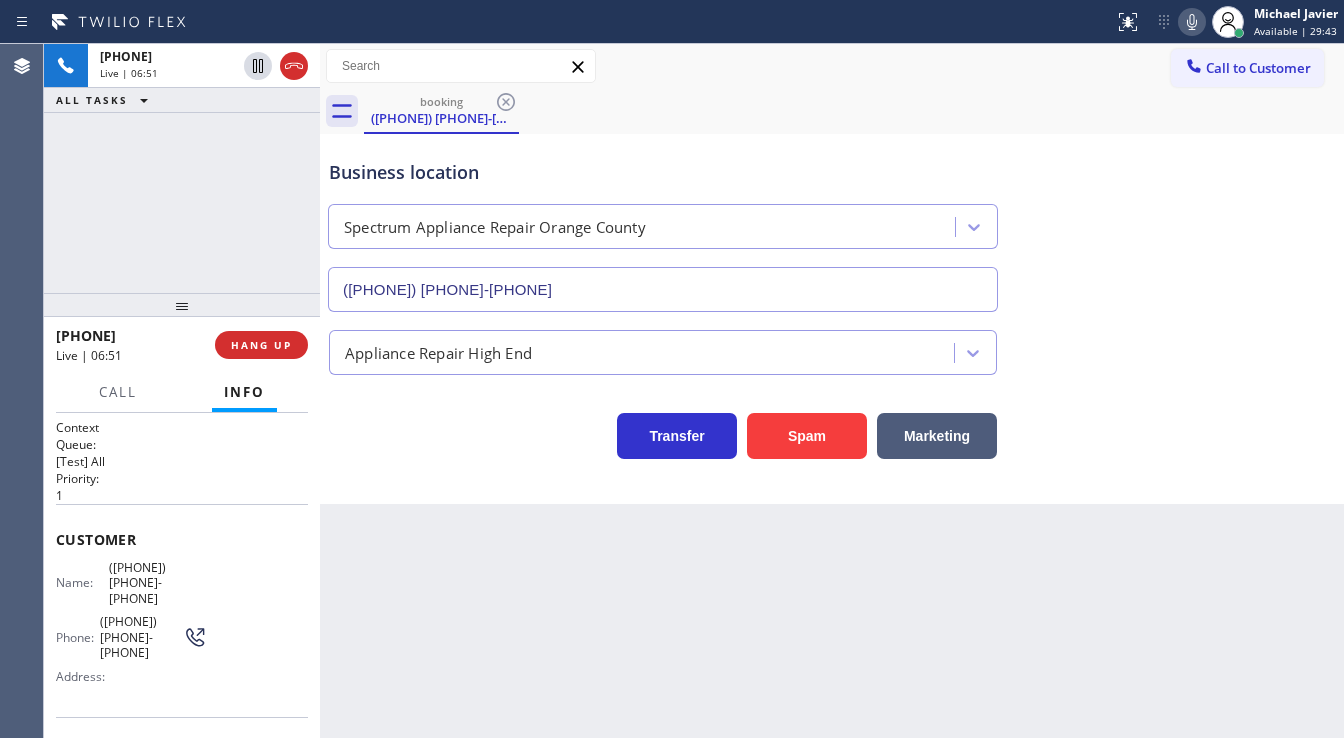 click on "+15553985024 Live | 06:51 ALL TASKS ALL TASKS ACTIVE TASKS TASKS IN WRAP UP" at bounding box center (182, 168) 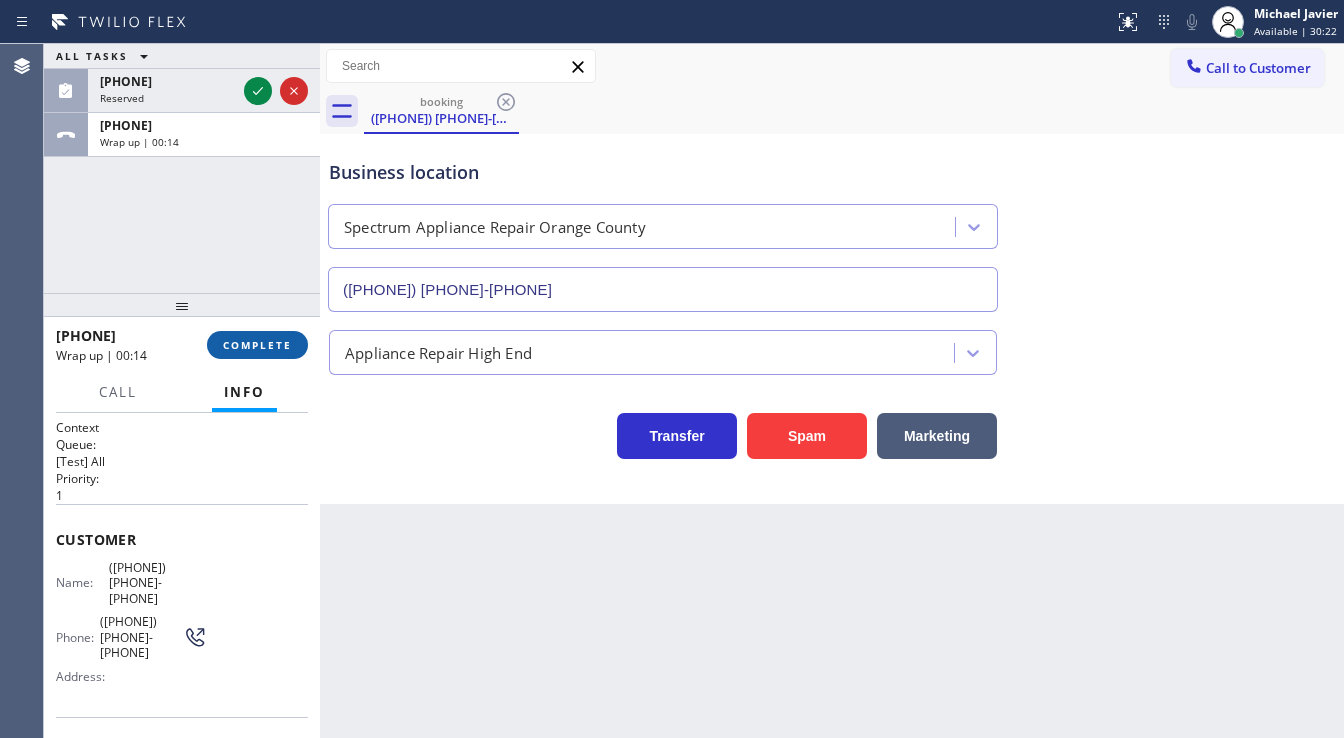 click on "COMPLETE" at bounding box center (257, 345) 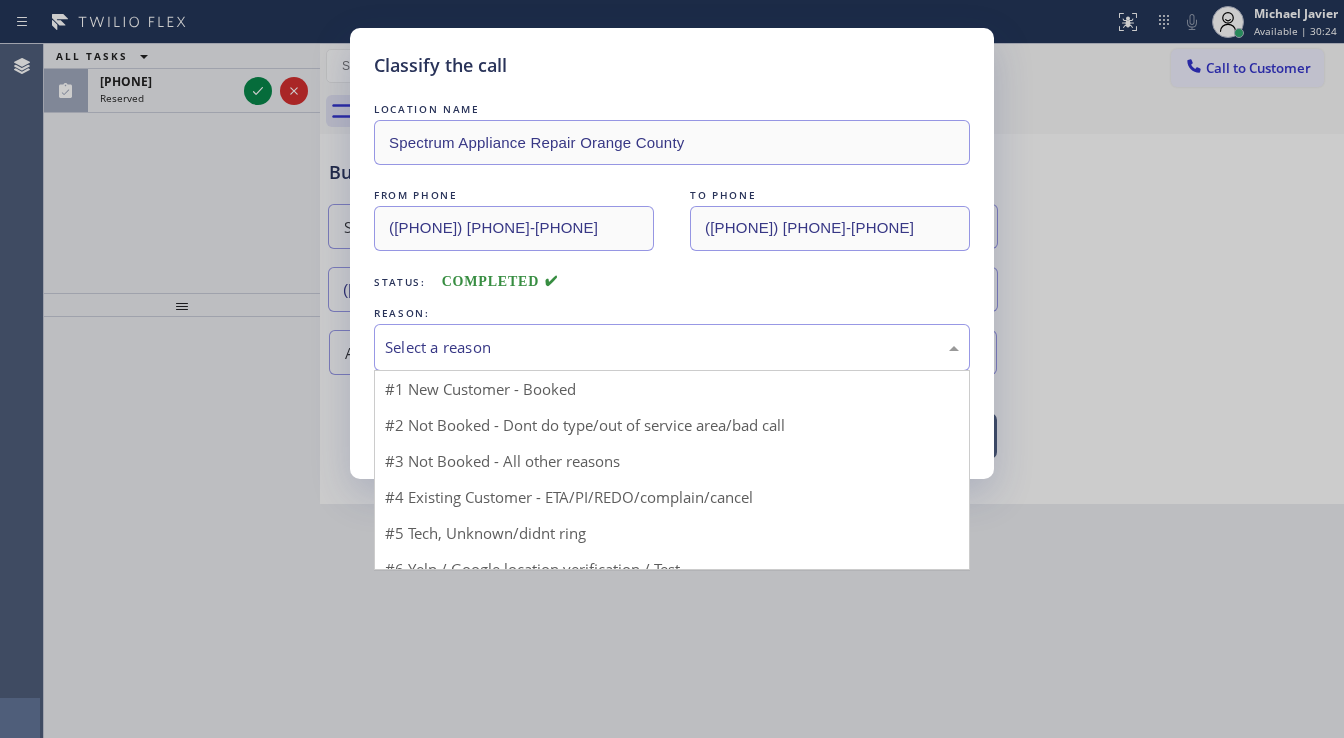 click on "Select a reason" at bounding box center [672, 347] 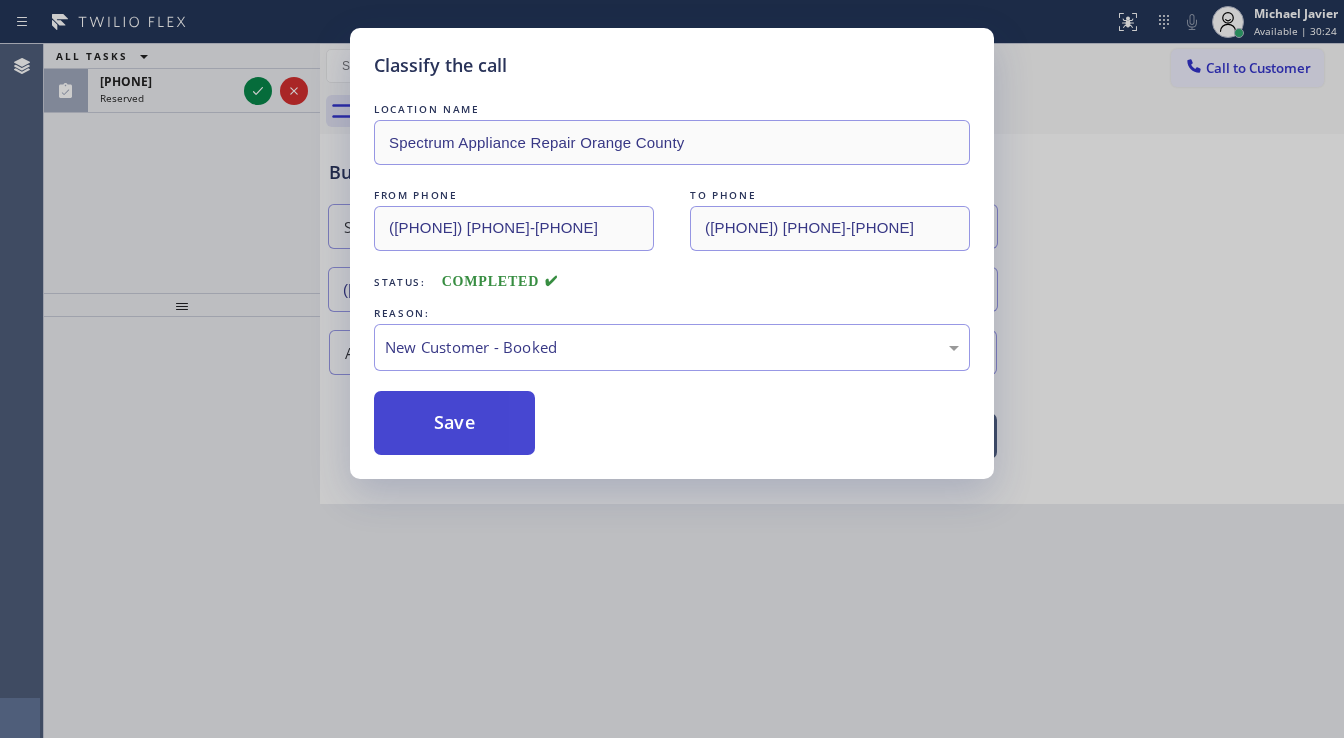 click on "Save" at bounding box center [454, 423] 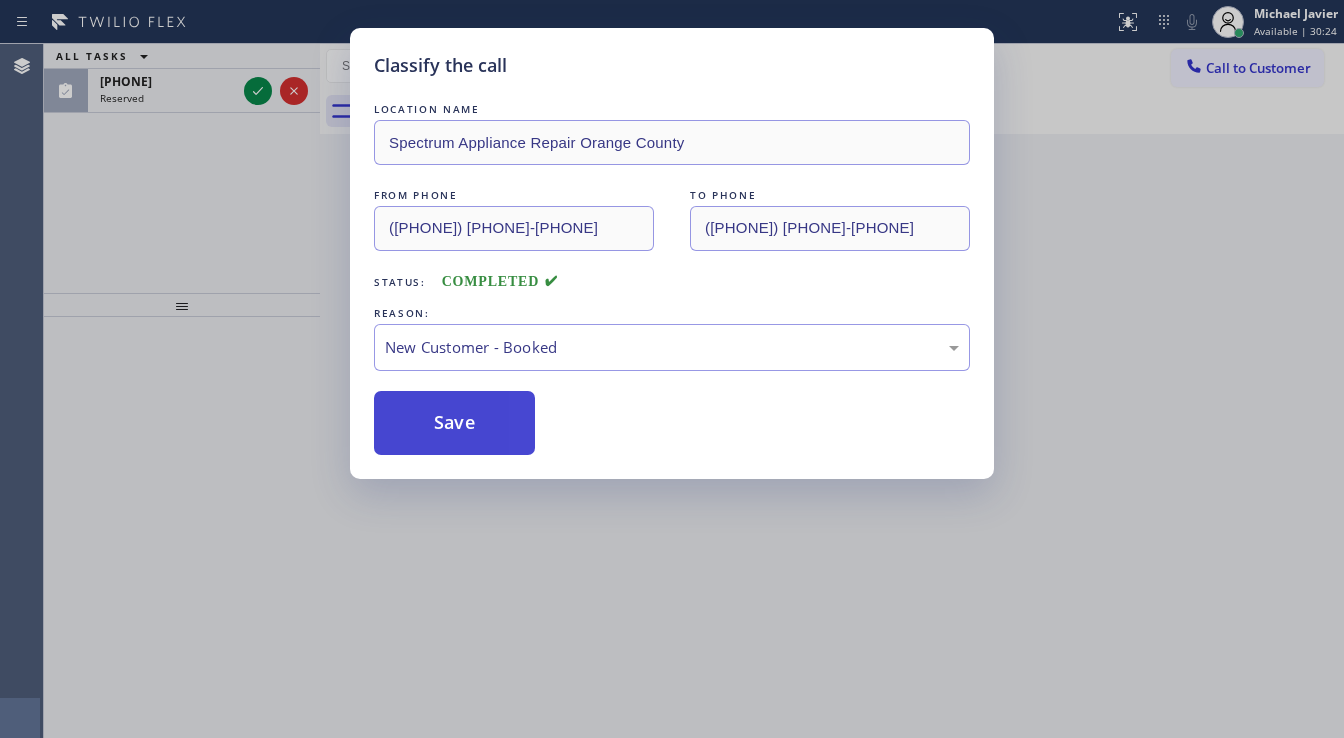 click on "Save" at bounding box center [454, 423] 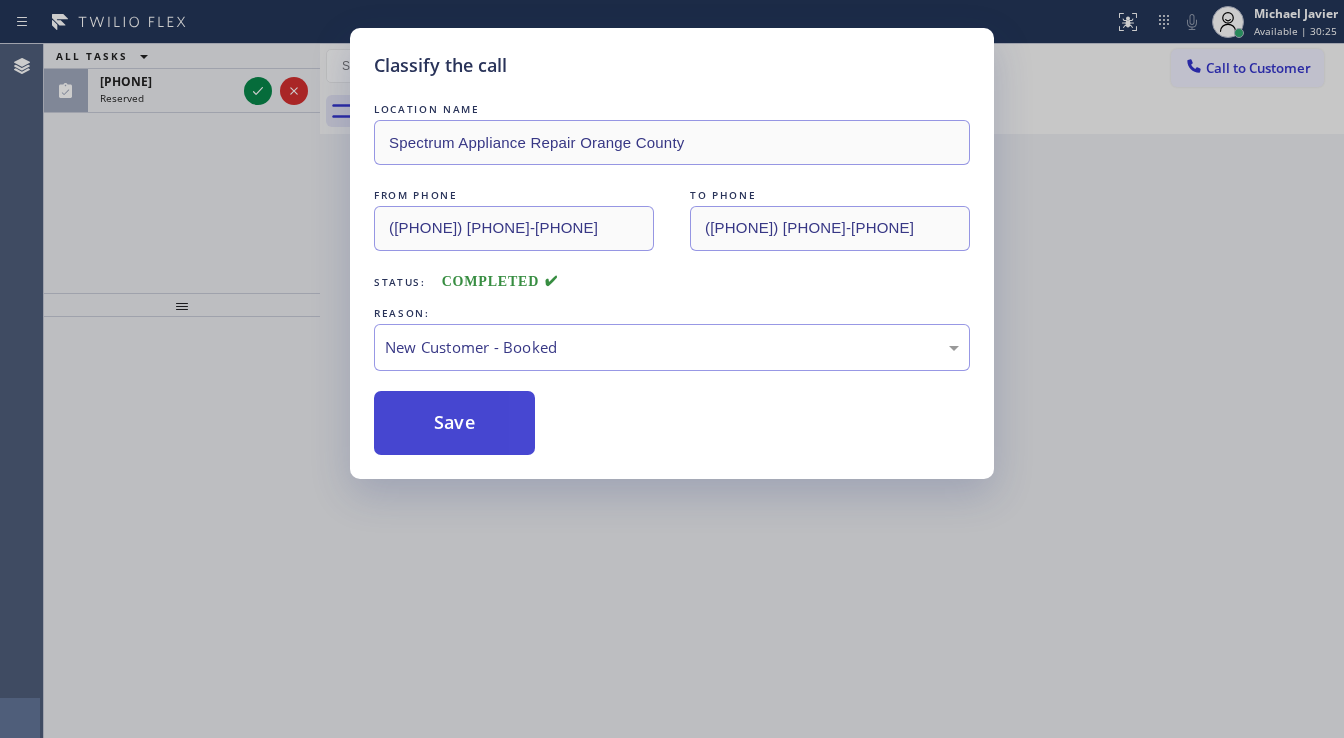 click on "Save" at bounding box center [454, 423] 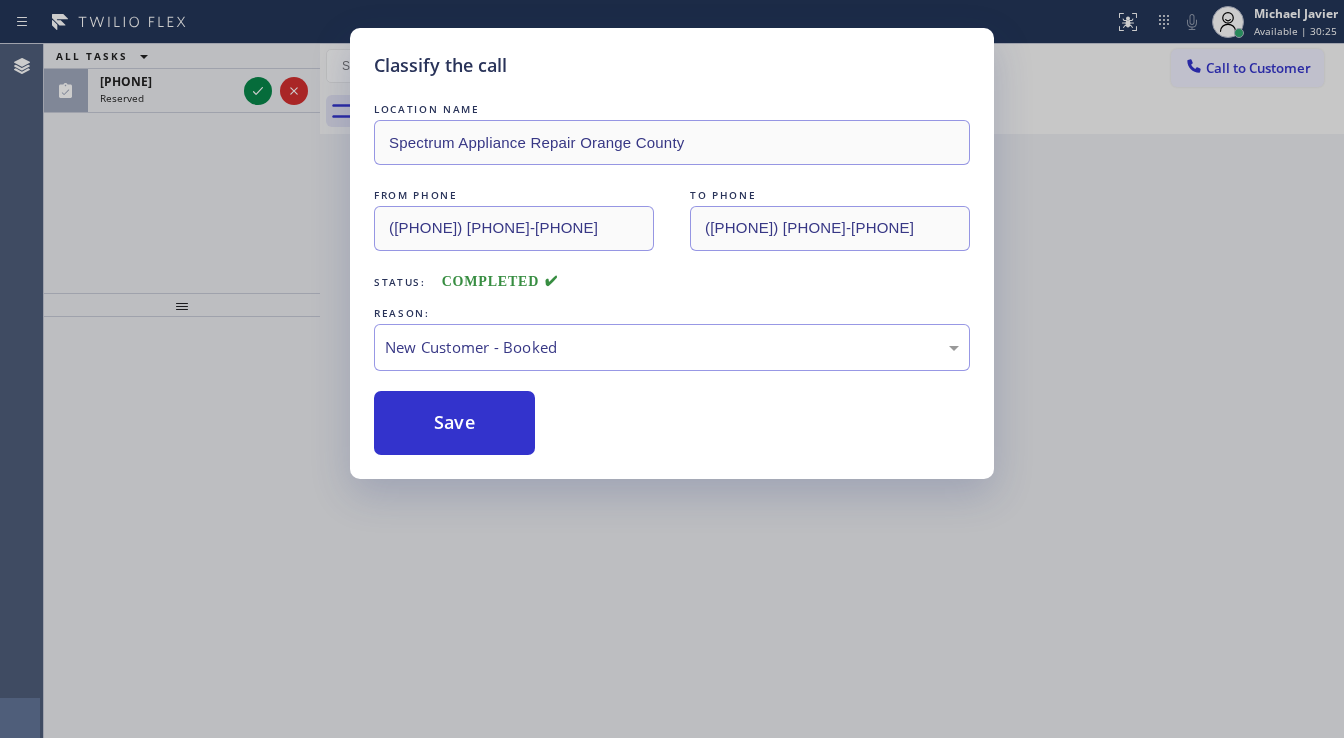 click on "Classify the call LOCATION NAME Spectrum Appliance Repair [CITY] FROM PHONE [PHONE] TO PHONE [PHONE] Status: COMPLETED REASON: New Customer - Booked Save" at bounding box center (672, 369) 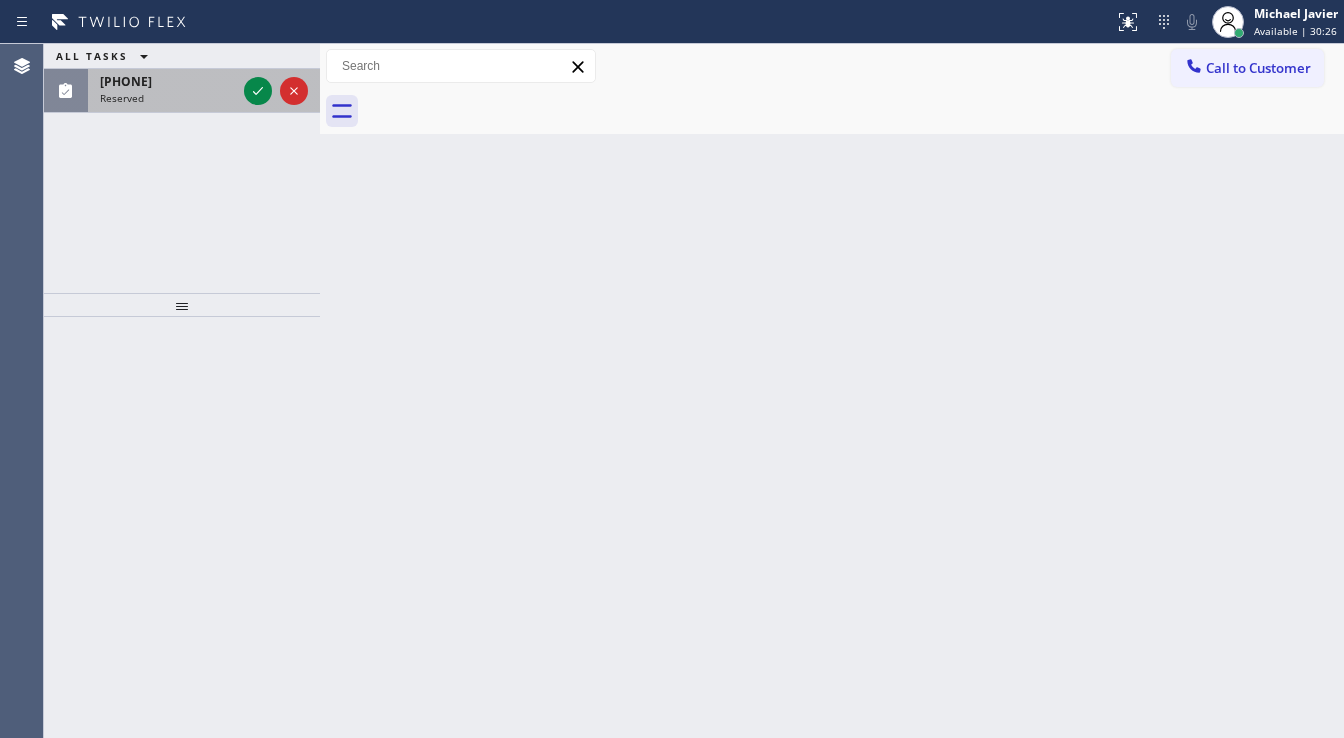 click on "Reserved" at bounding box center [168, 98] 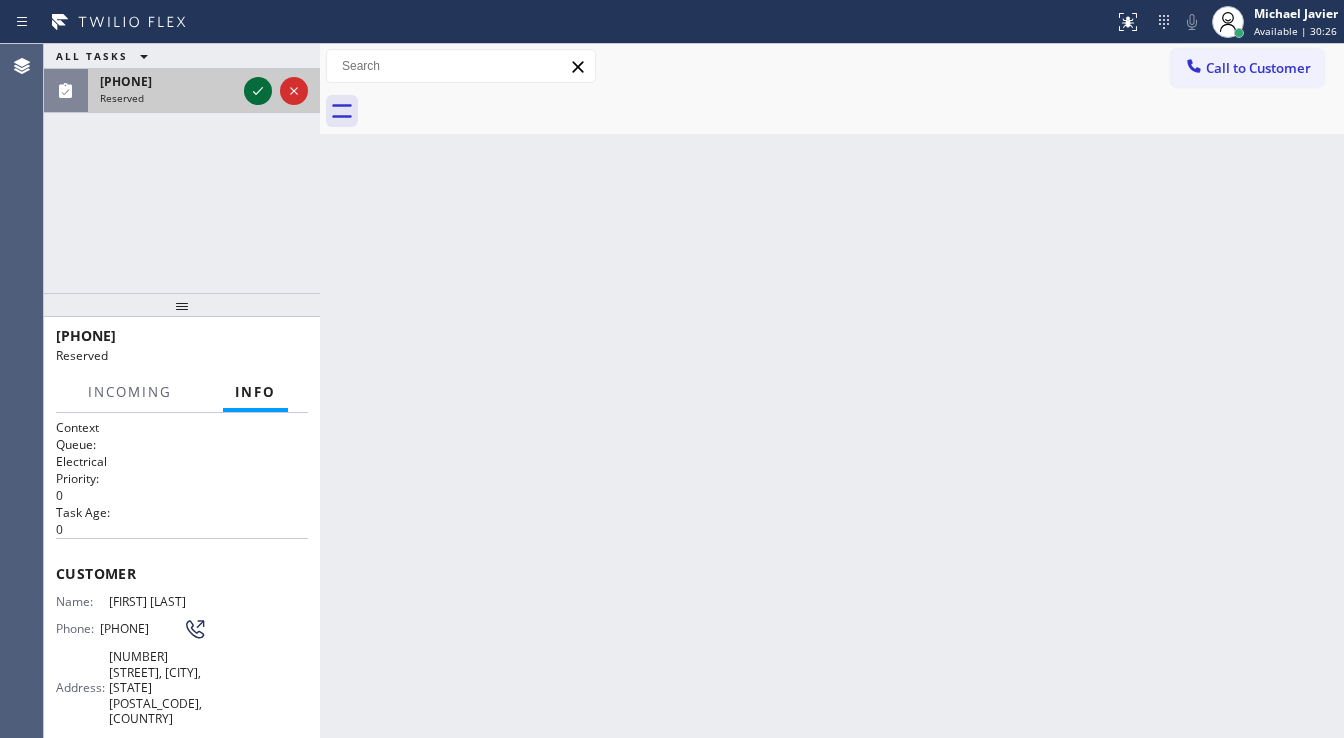 click 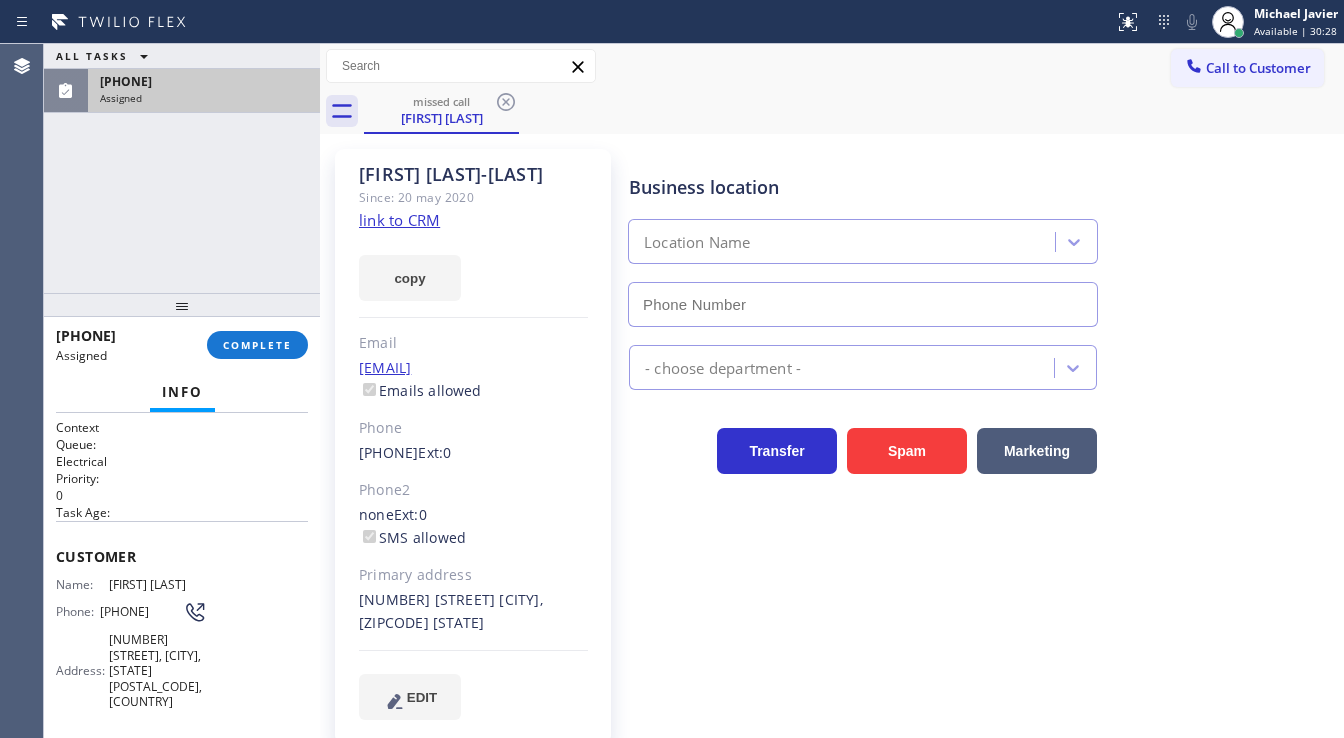 type on "(555) 800-5780" 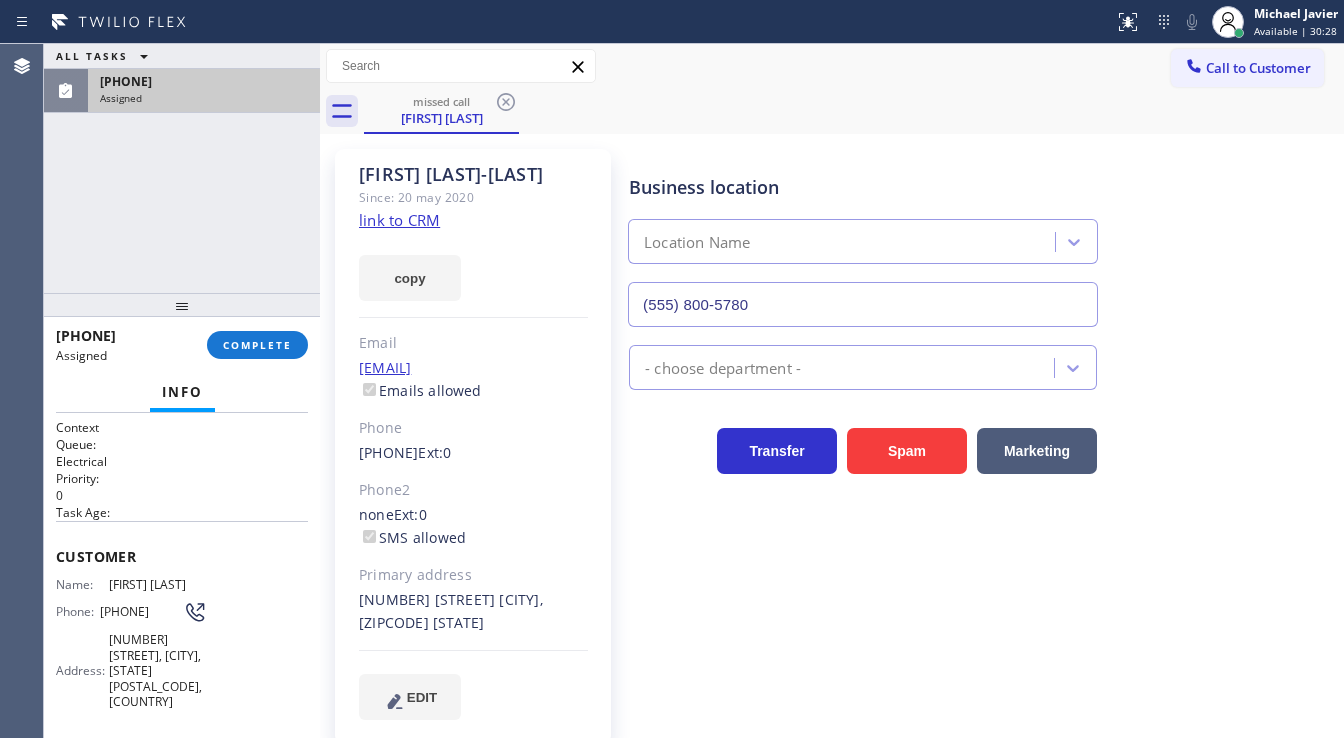 click on "link to CRM" 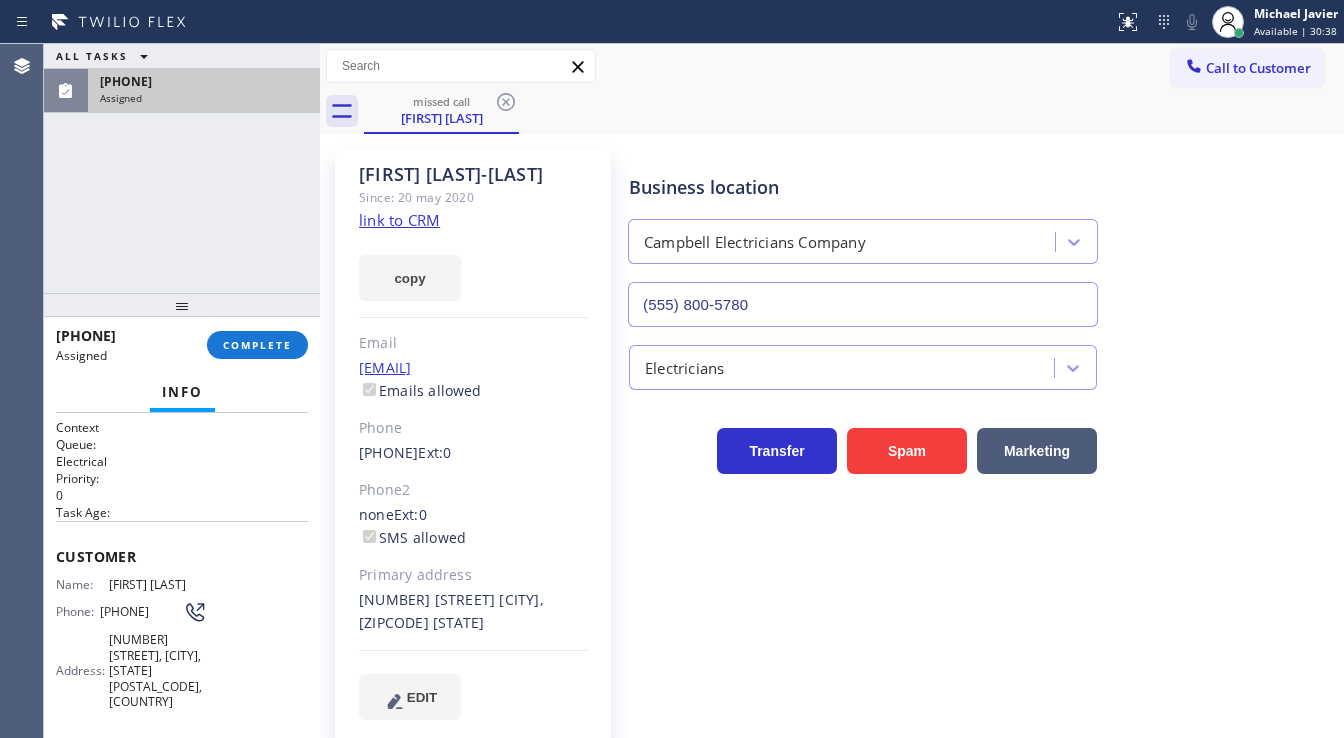click on "([PHONE]) [PHONE]-[PHONE] Assigned COMPLETE" at bounding box center [182, 345] 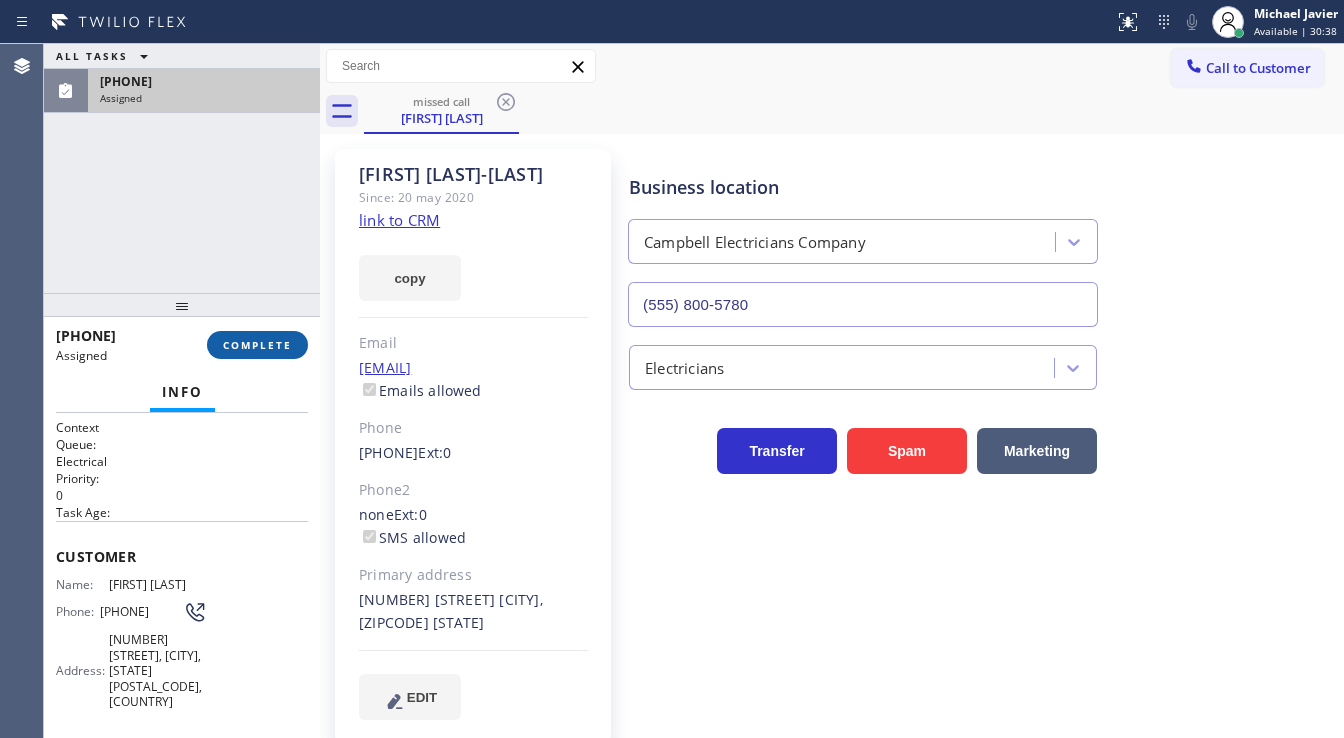 click on "COMPLETE" at bounding box center [257, 345] 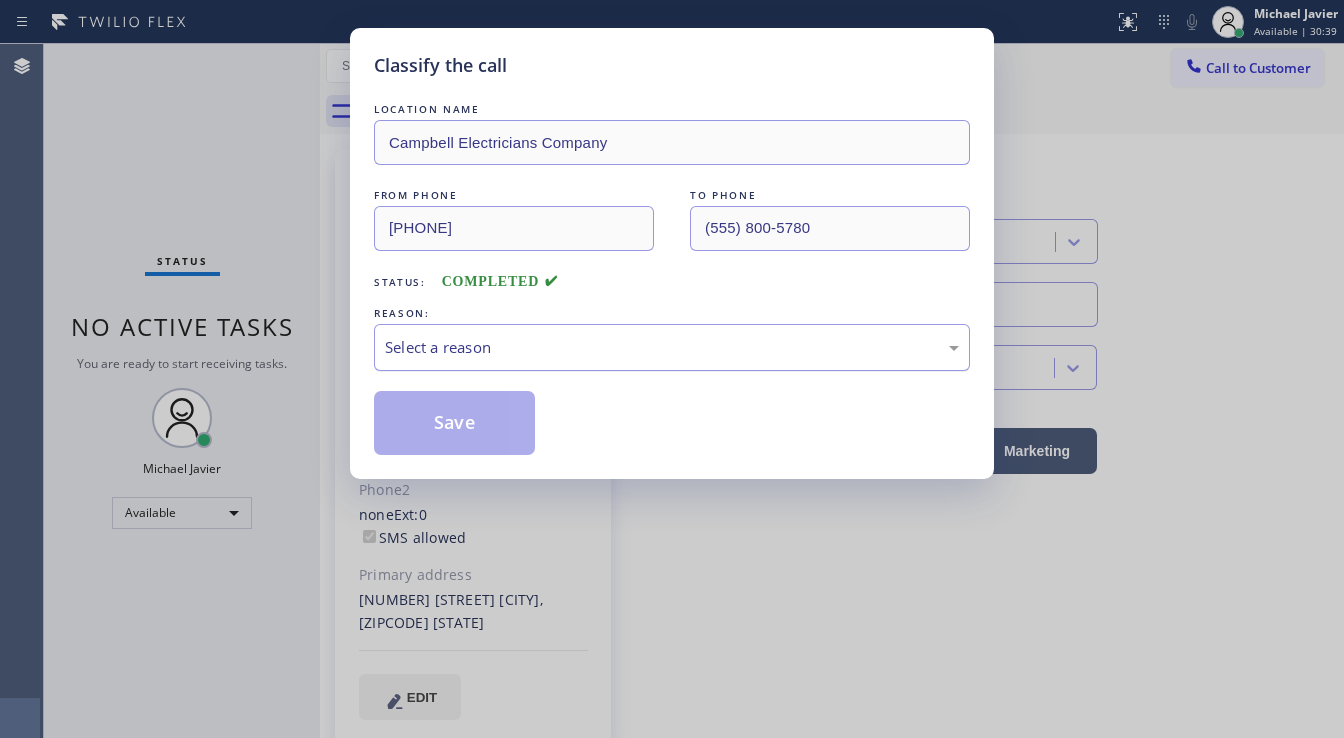 click on "Select a reason" at bounding box center [672, 347] 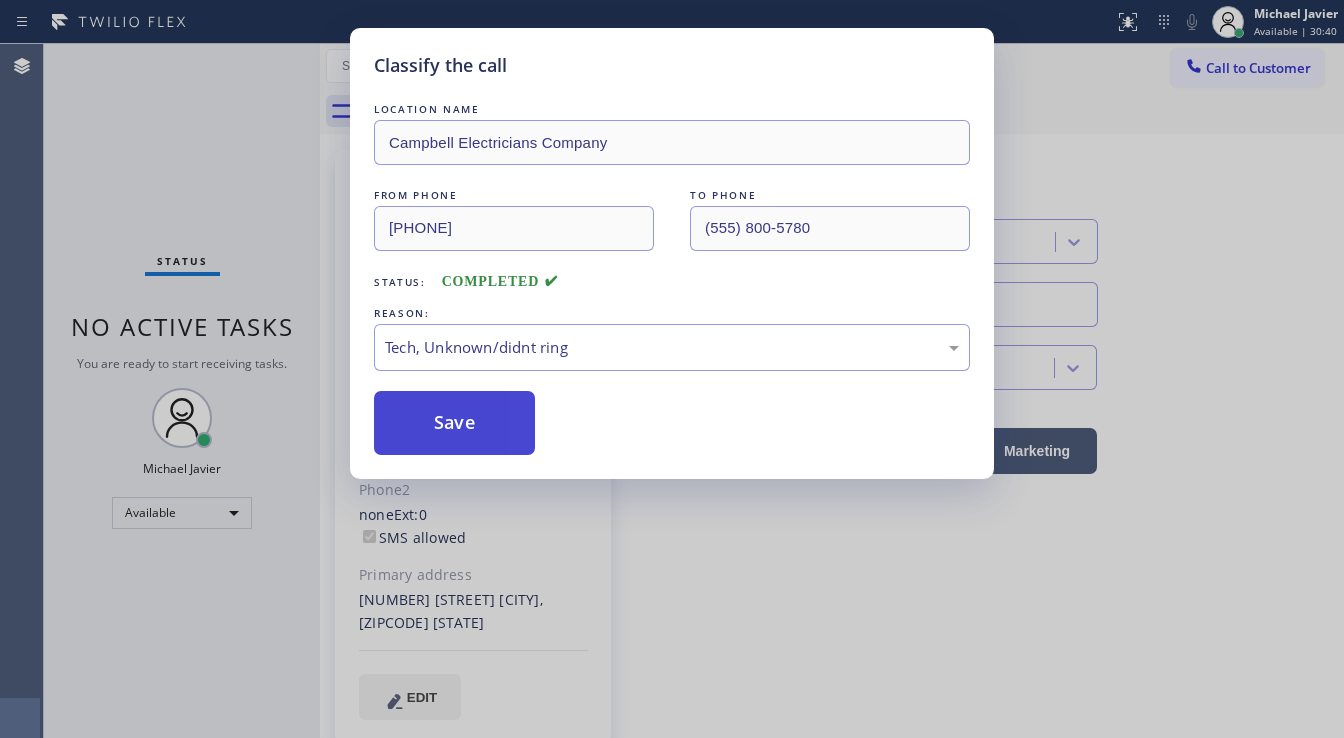click on "Save" at bounding box center (454, 423) 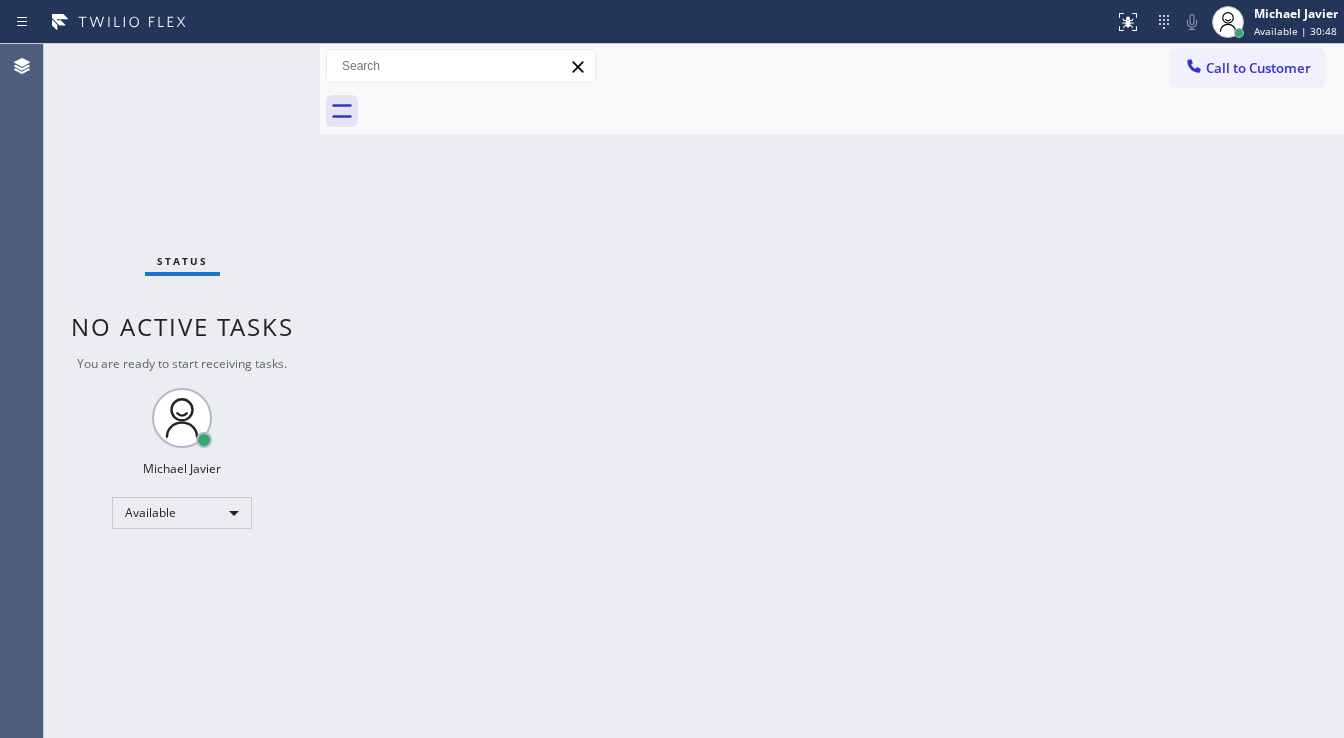 drag, startPoint x: 1218, startPoint y: 69, endPoint x: 1203, endPoint y: 112, distance: 45.54119 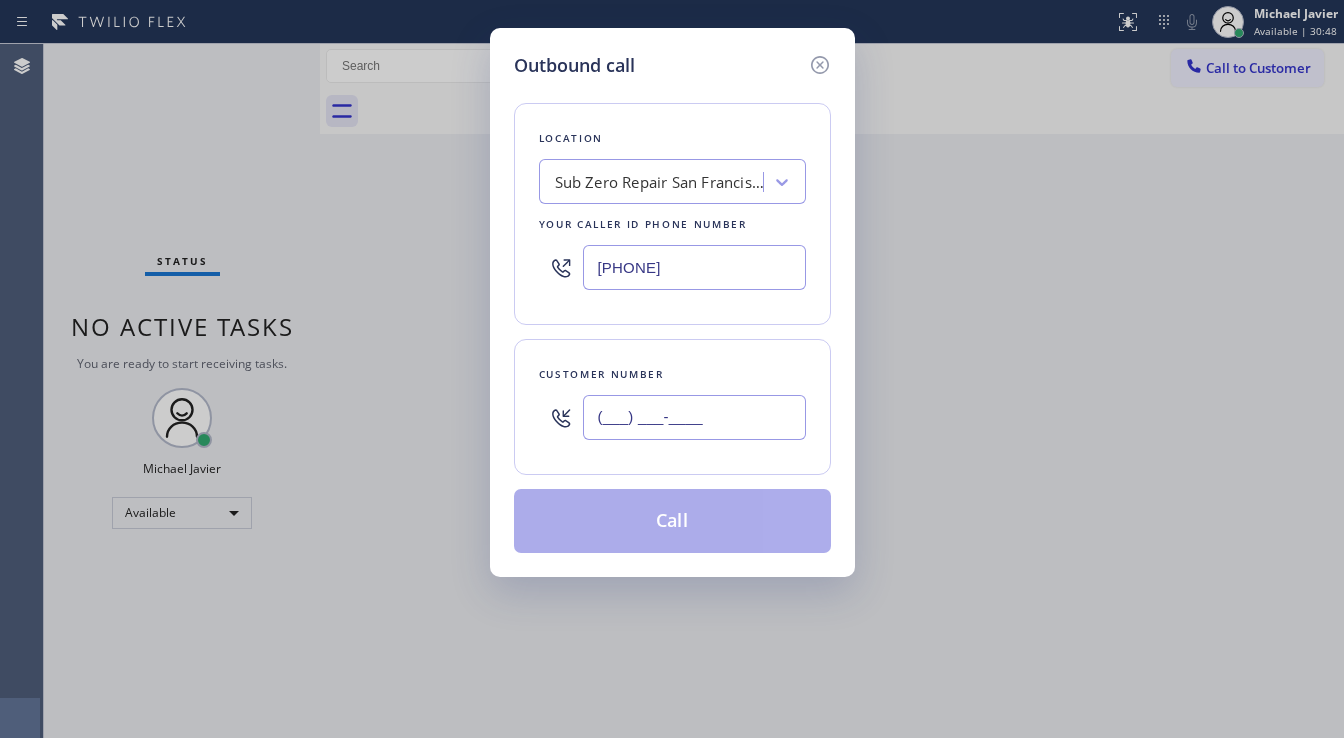 click on "(___) ___-____" at bounding box center [694, 417] 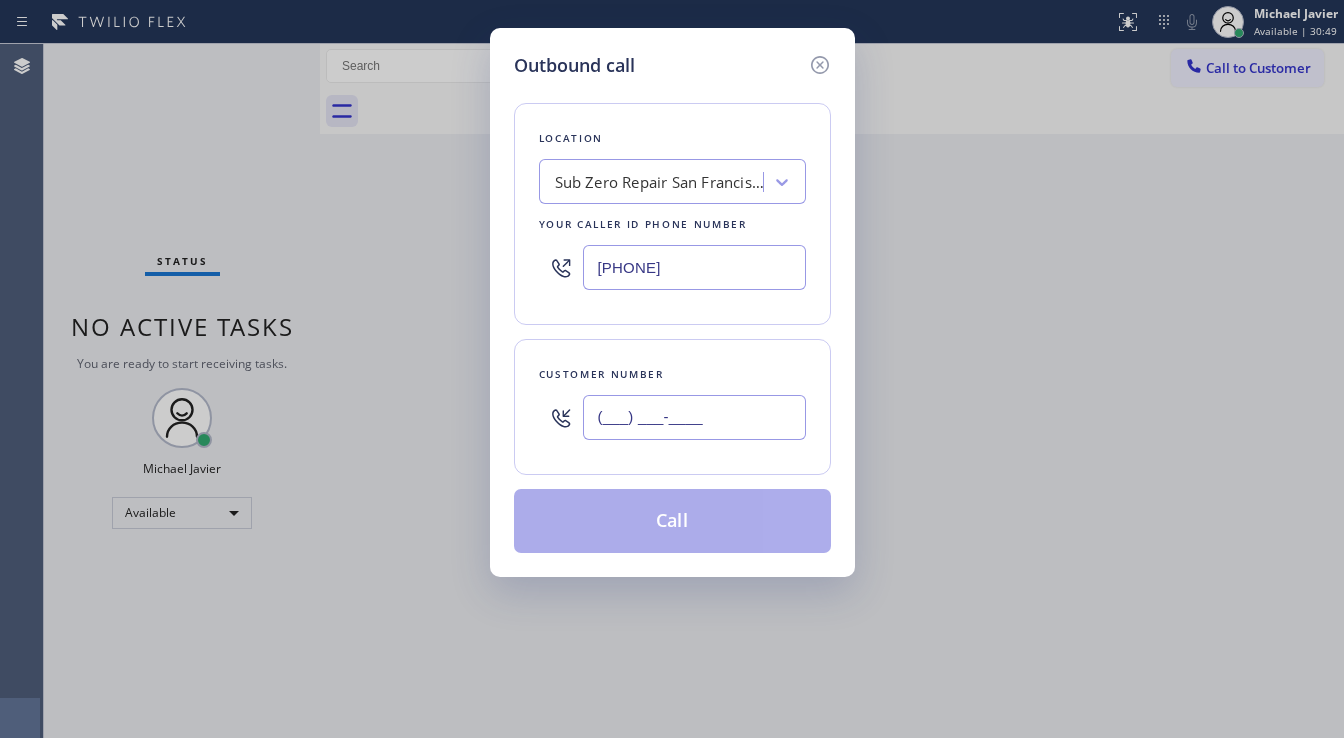 paste on "(555) 310-9972" 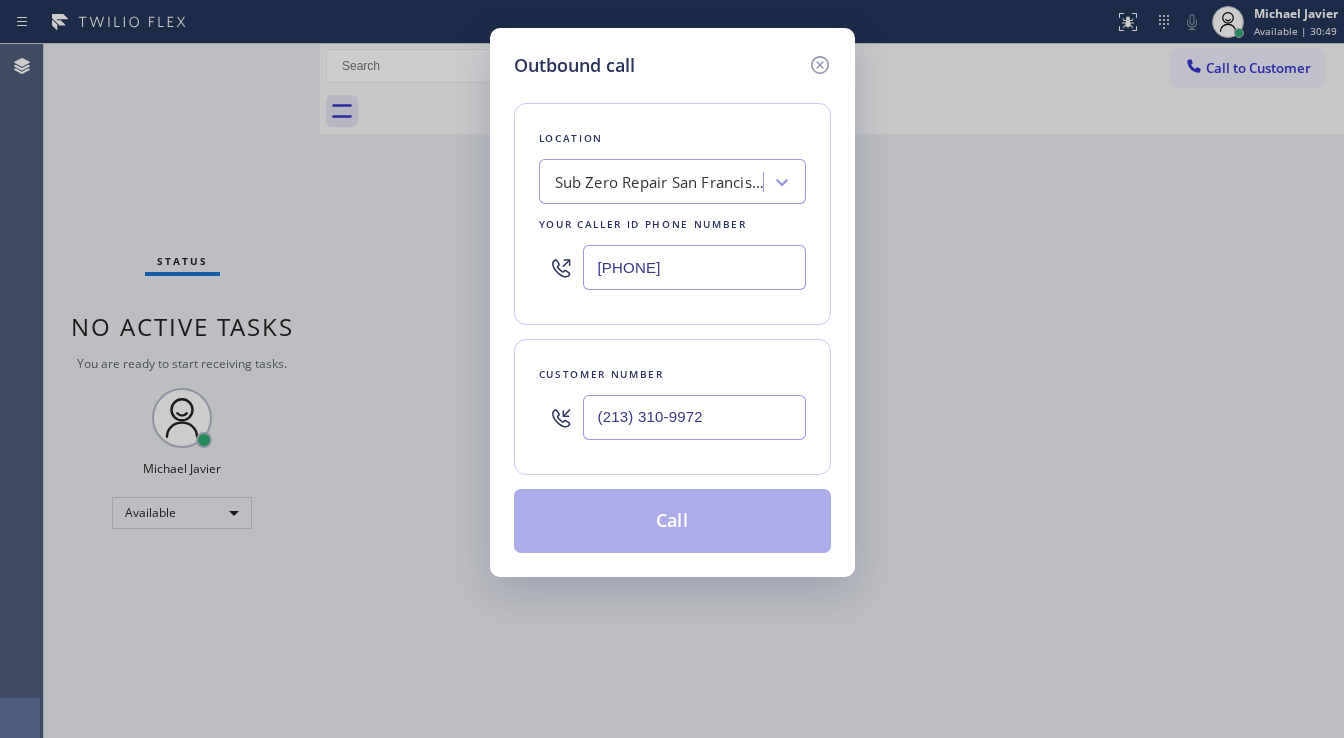 type on "(213) 310-9972" 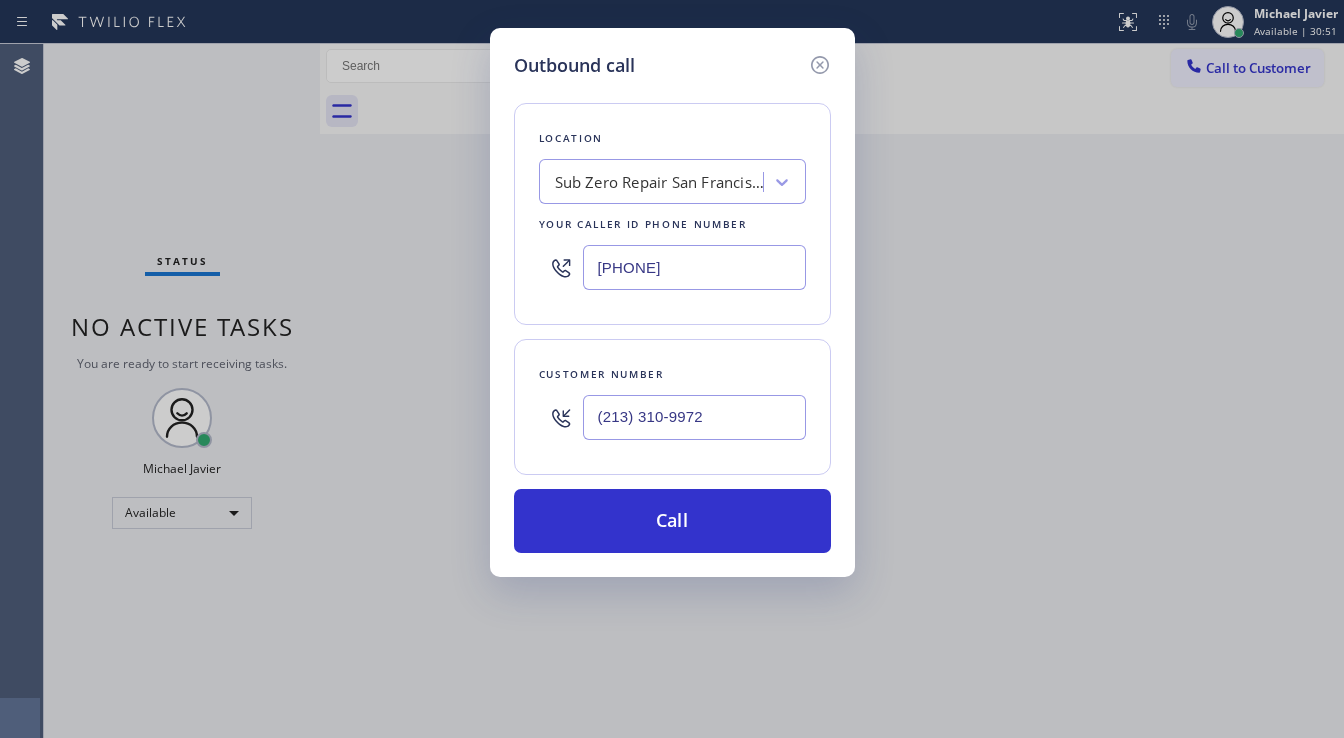 paste on "[PHONE]" 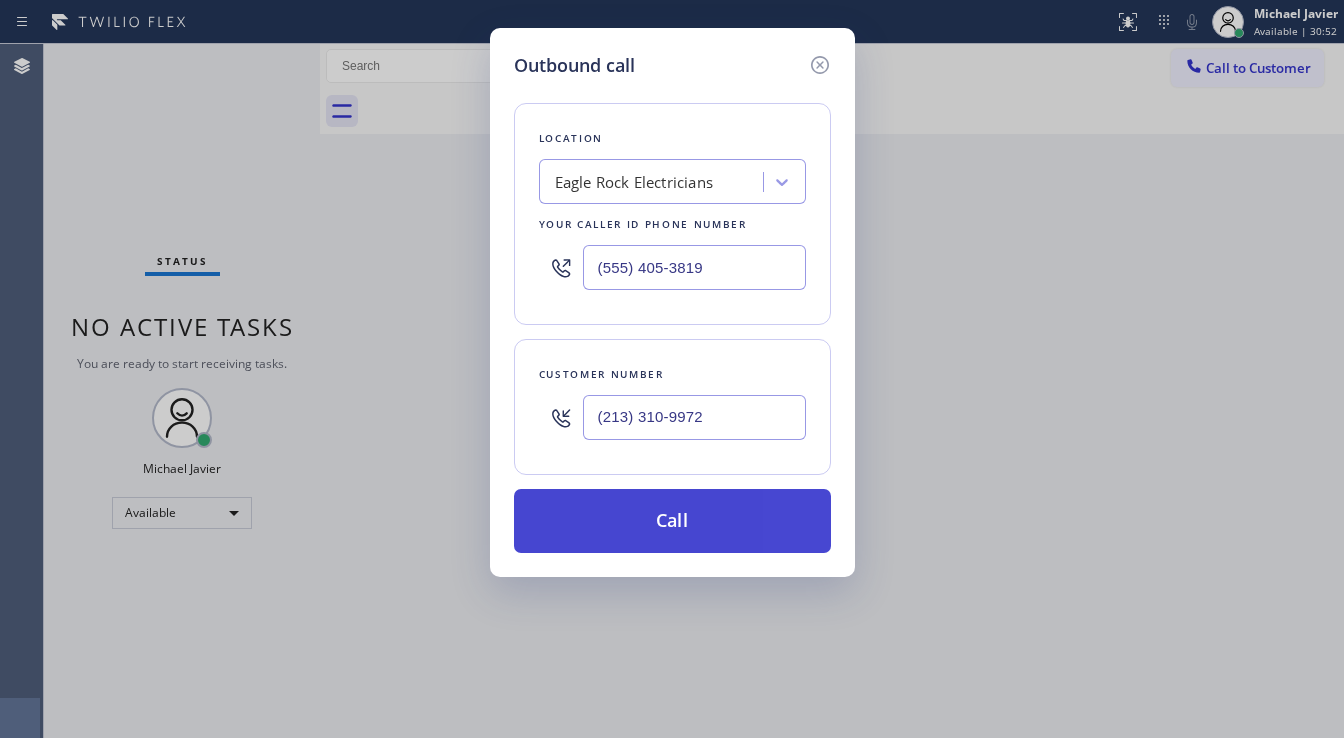 type on "(555) 405-3819" 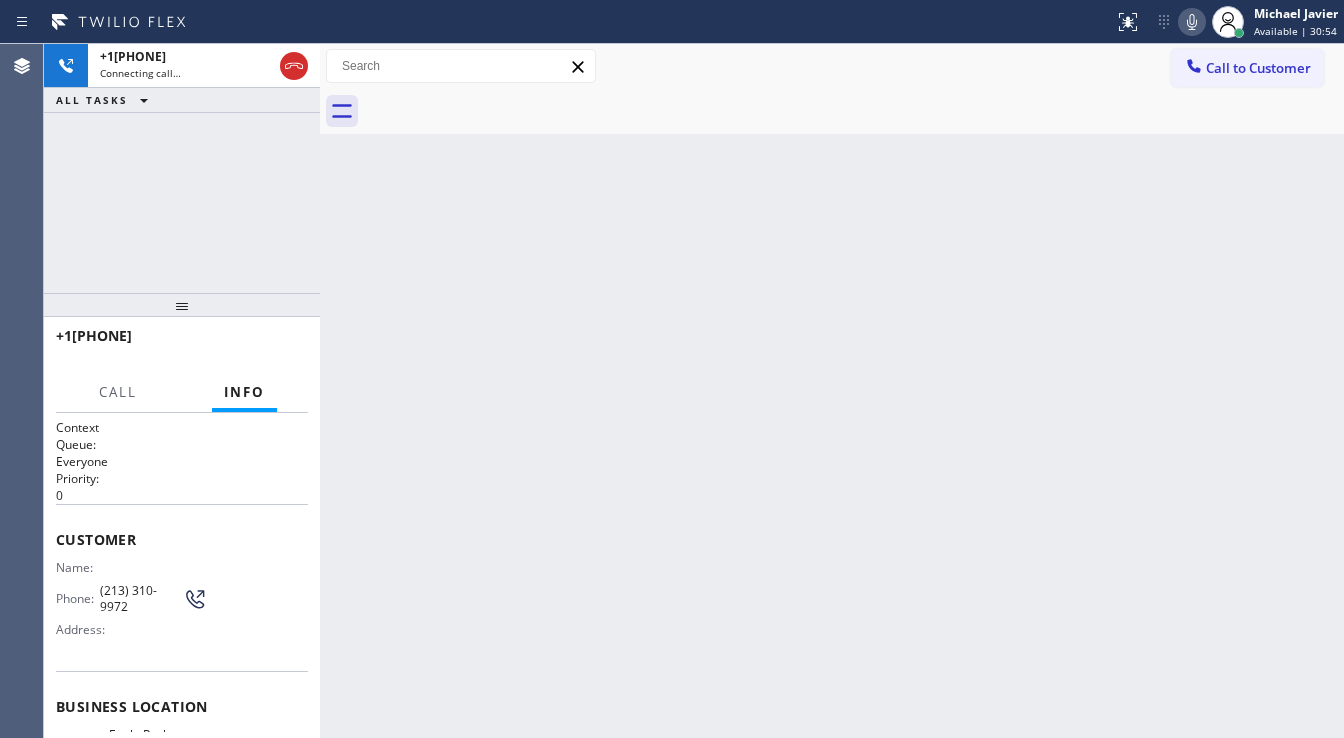 scroll, scrollTop: 252, scrollLeft: 0, axis: vertical 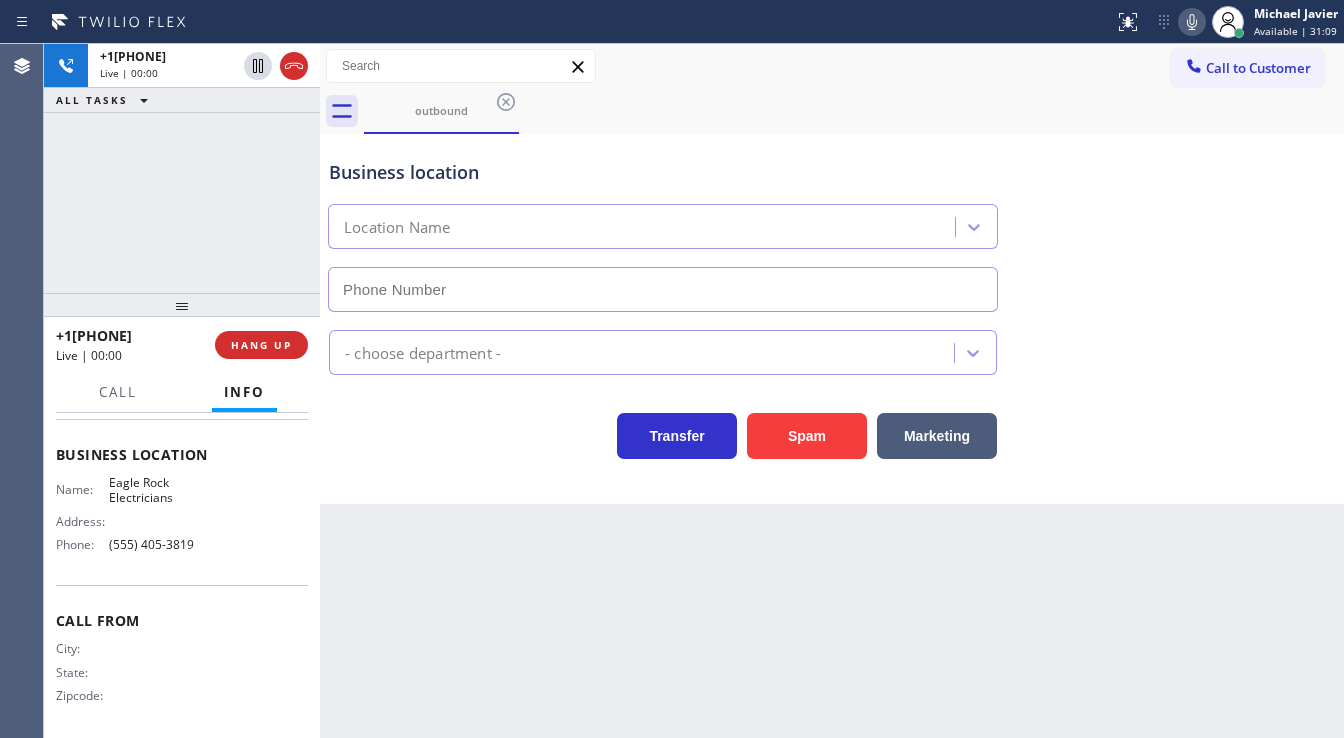 type on "(555) 405-3819" 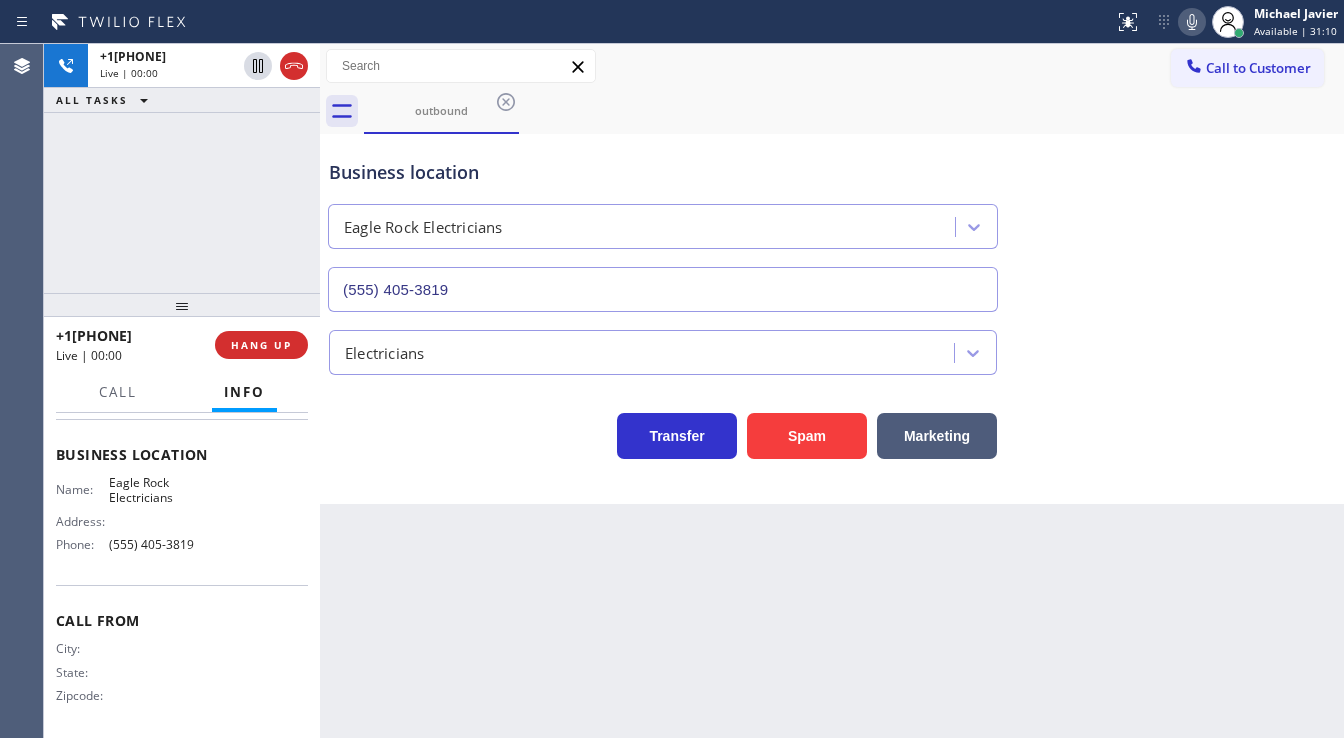 click on "Name: Eagle Rock Electricians Address:   Phone: [PHONE]" at bounding box center [182, 518] 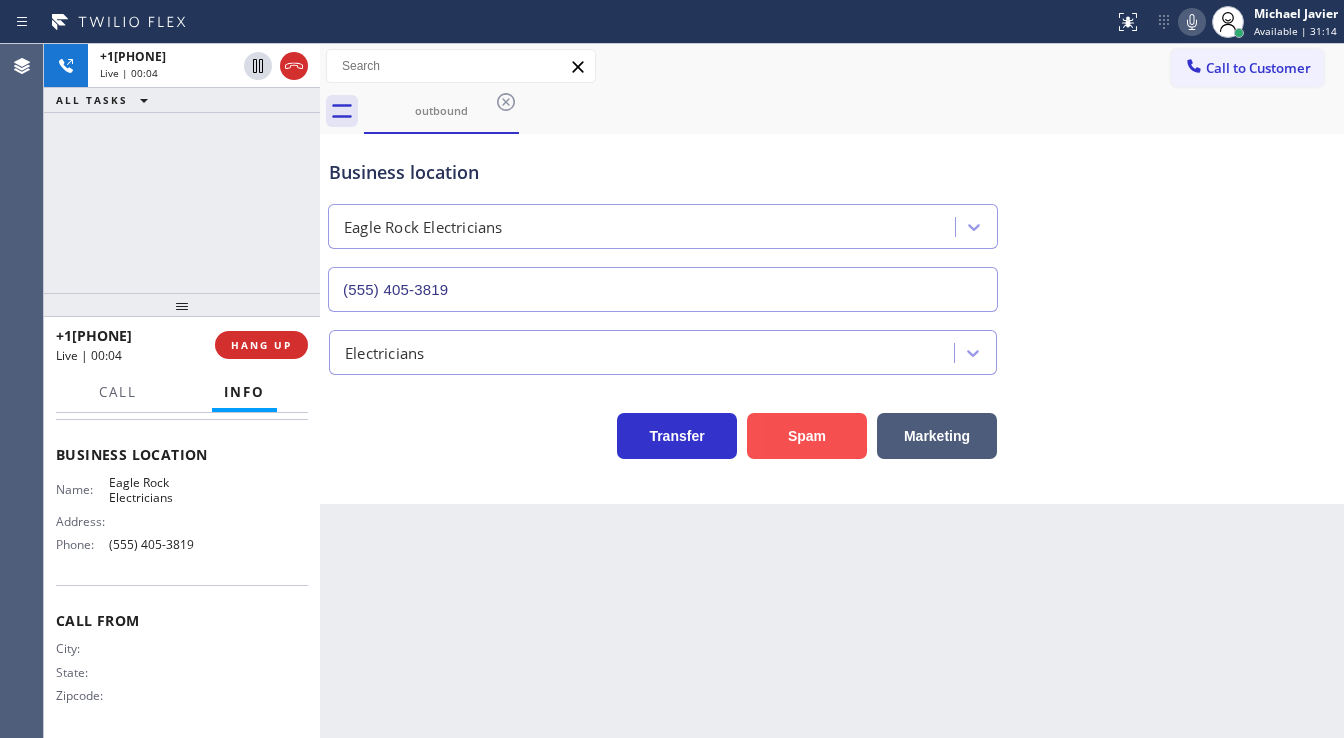 click on "Spam" at bounding box center [807, 436] 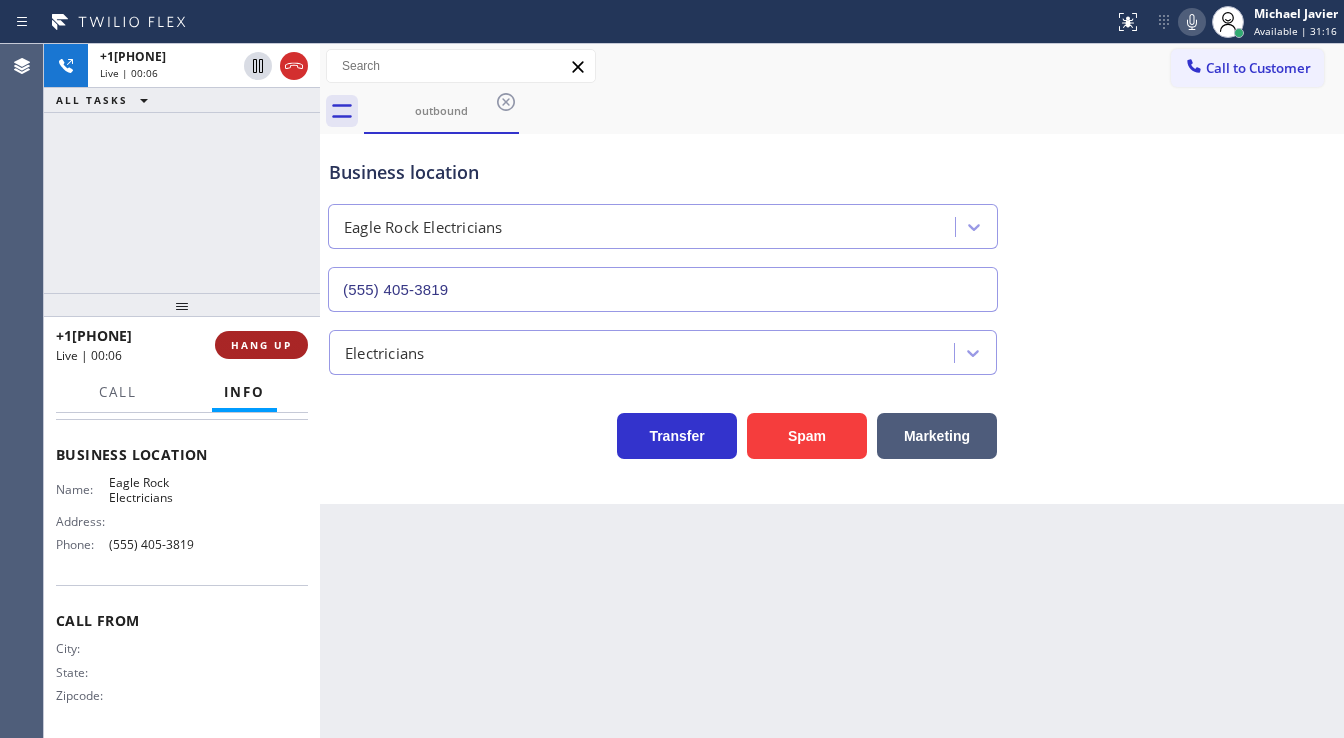 click on "HANG UP" at bounding box center (261, 345) 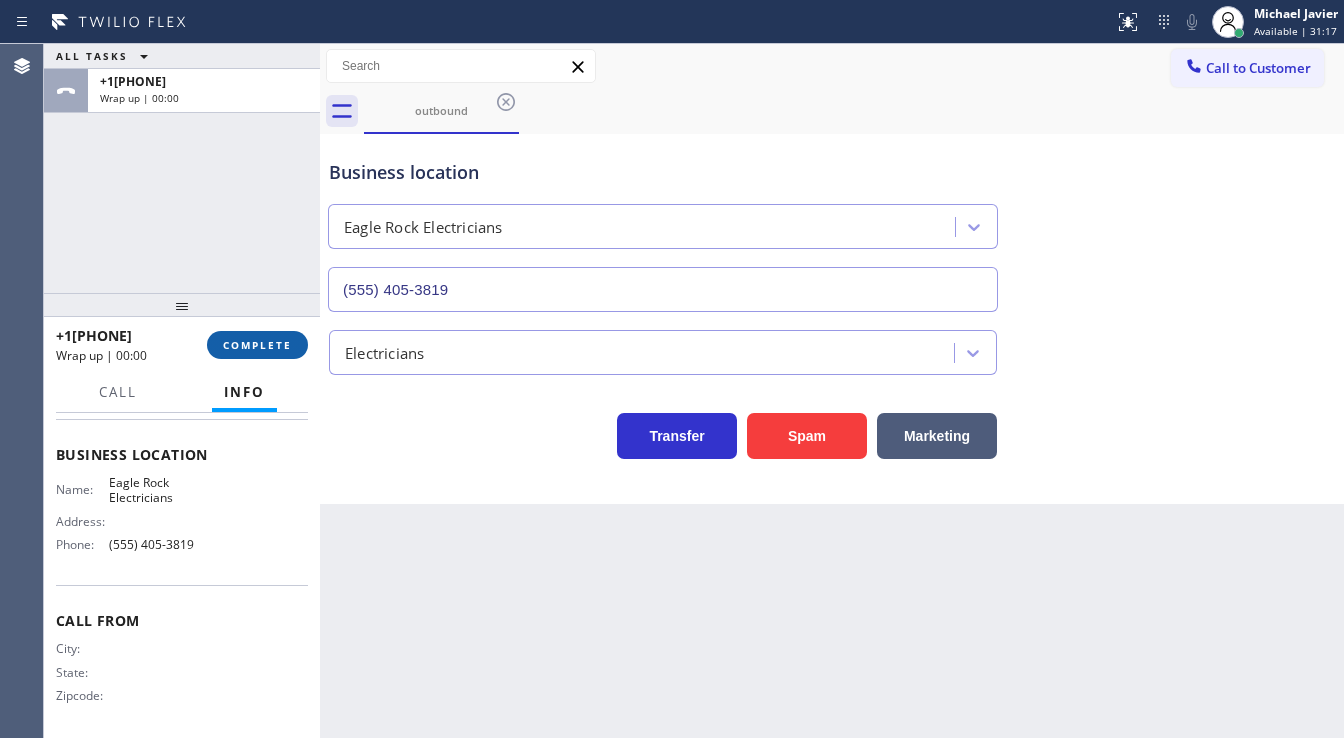 click on "COMPLETE" at bounding box center (257, 345) 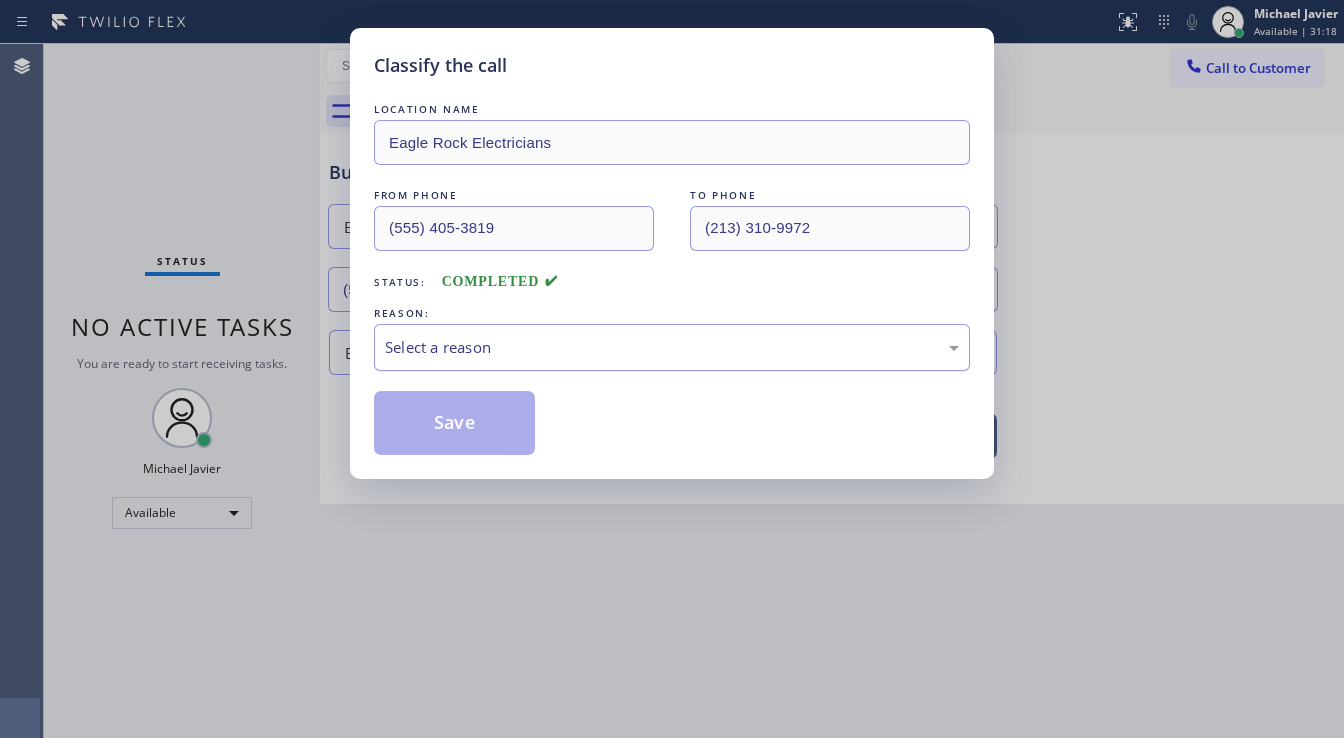 click on "Select a reason" at bounding box center (672, 347) 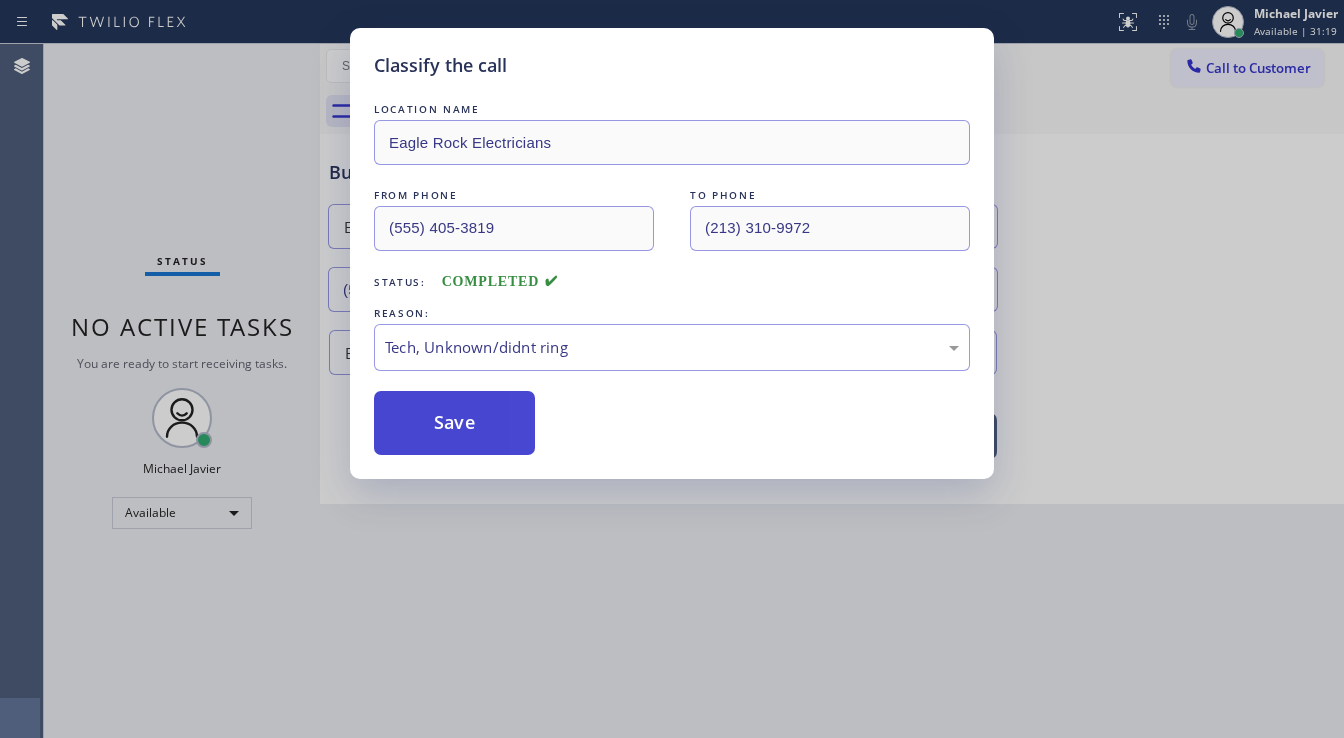 click on "Save" at bounding box center (454, 423) 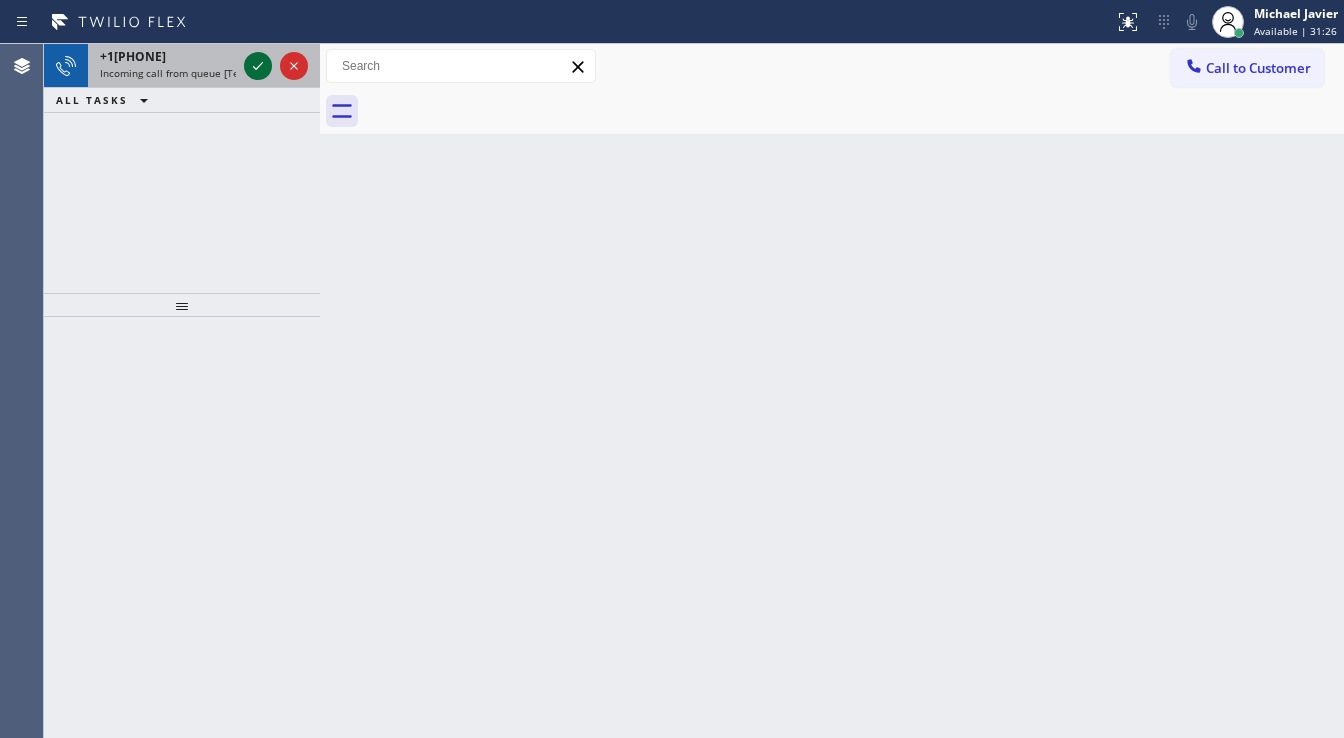 click 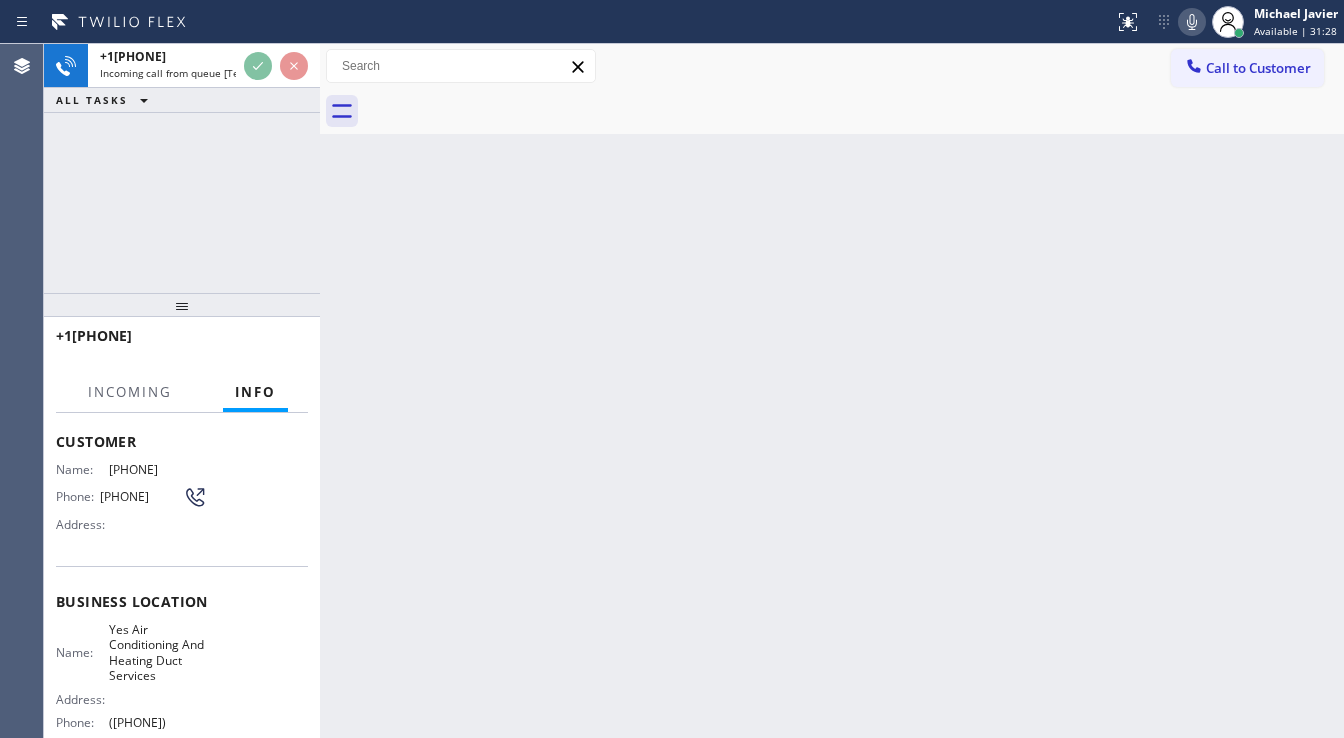 scroll, scrollTop: 160, scrollLeft: 0, axis: vertical 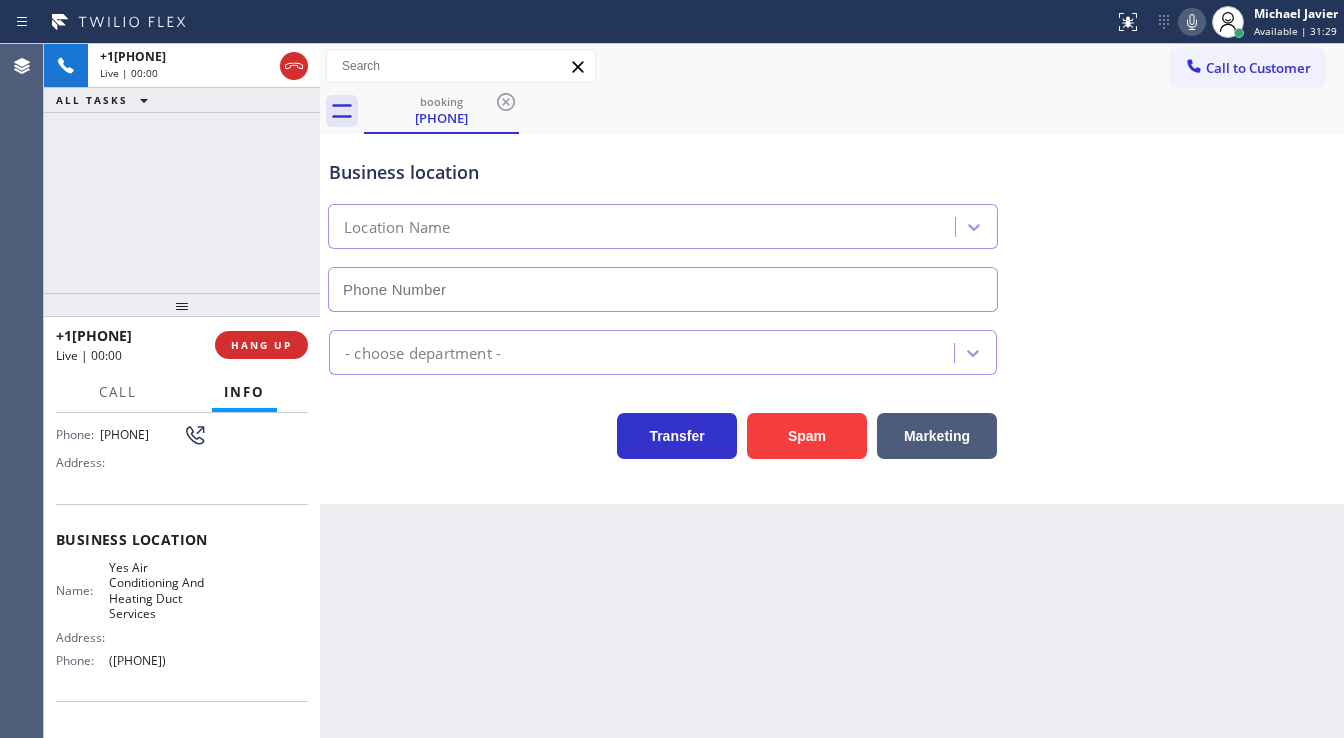 type on "([PHONE])" 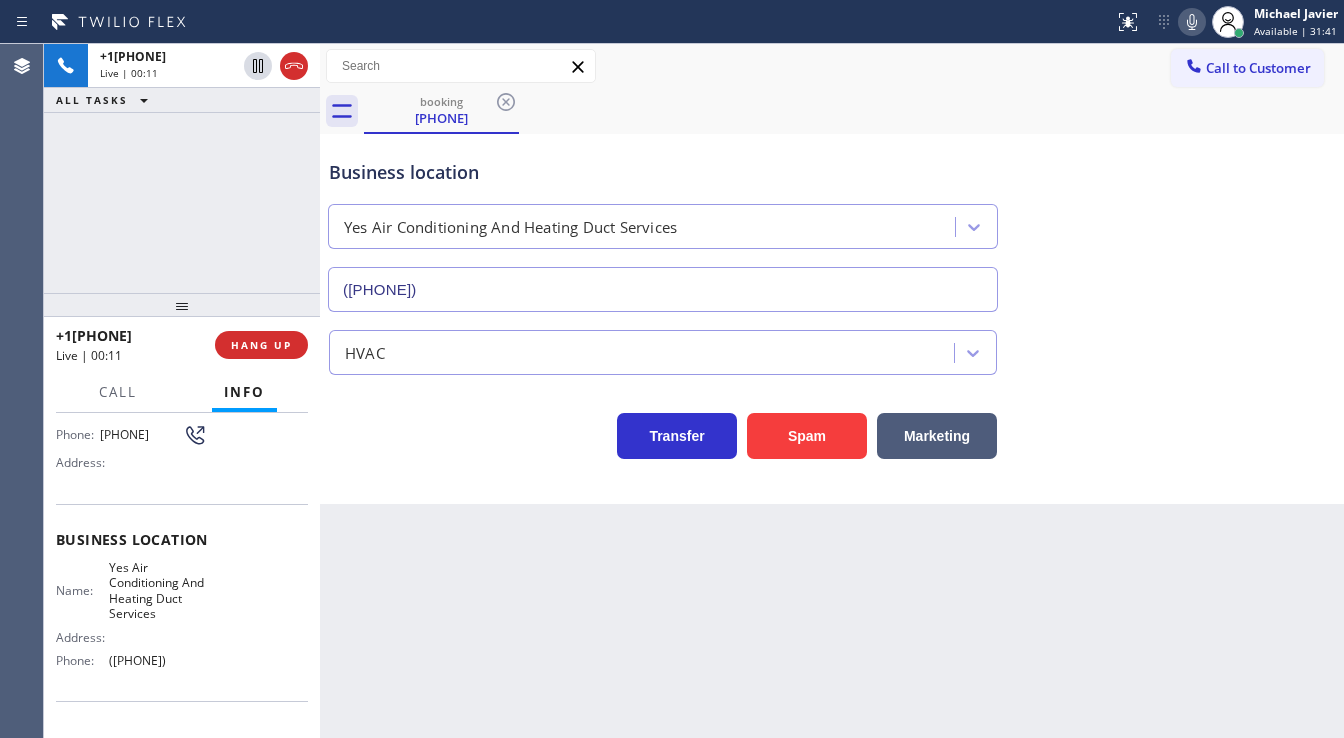 click on "[PHONE] Live | 00:11 ALL TASKS ALL TASKS ACTIVE TASKS TASKS IN WRAP UP" at bounding box center (182, 168) 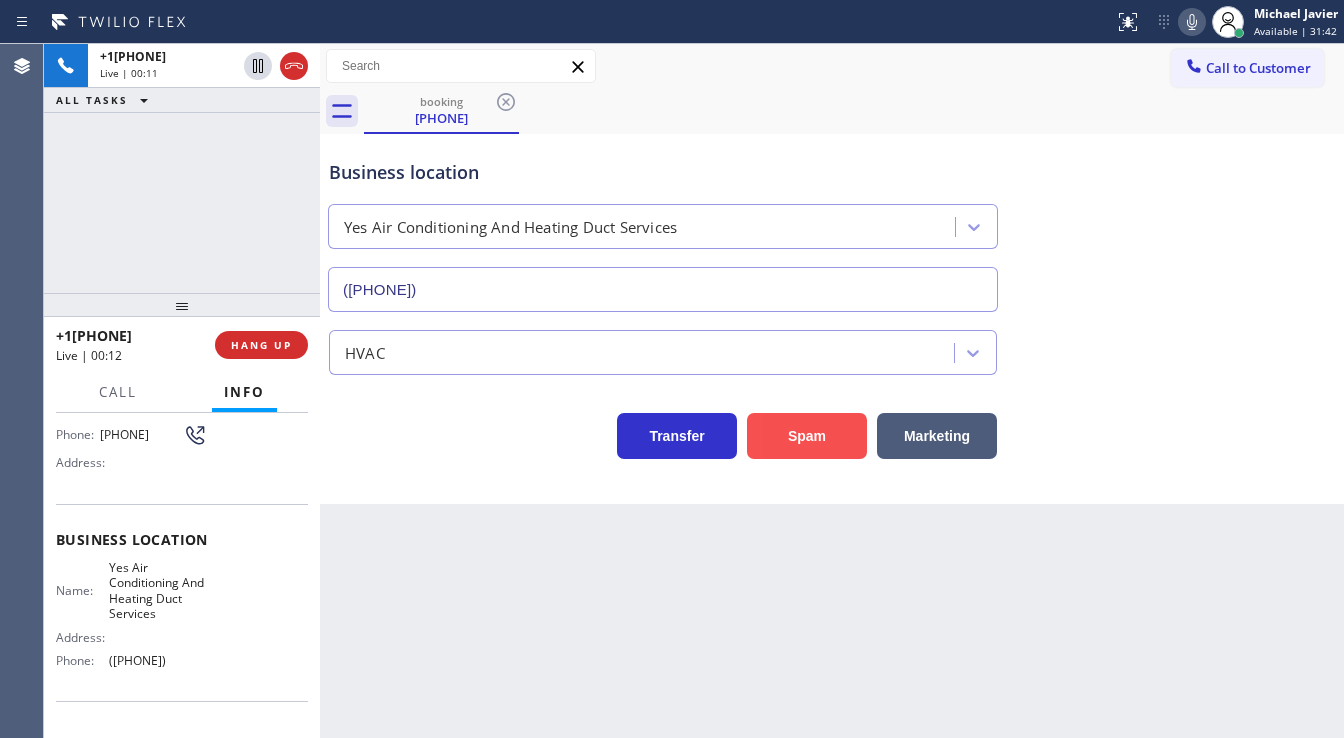 click on "Spam" at bounding box center (807, 436) 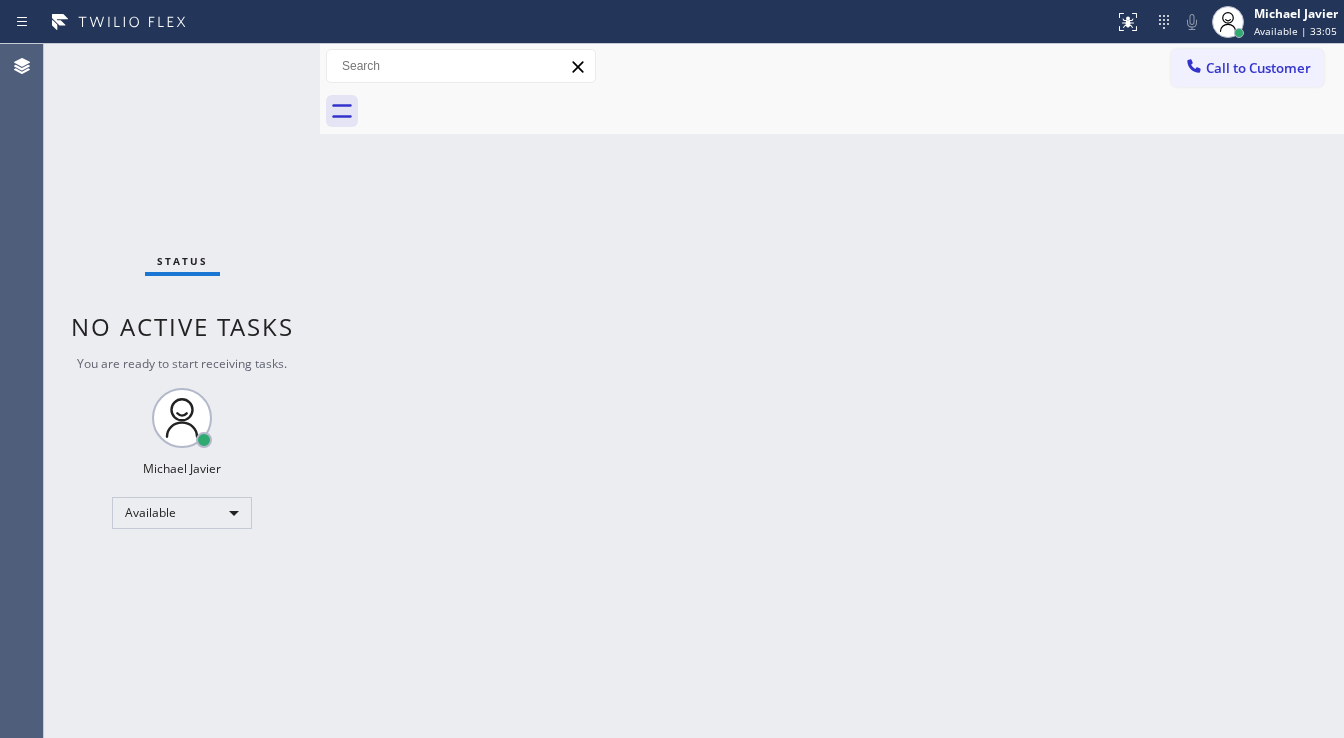 click on "Status   No active tasks     You are ready to start receiving tasks.   Michael Javier Available" at bounding box center [182, 391] 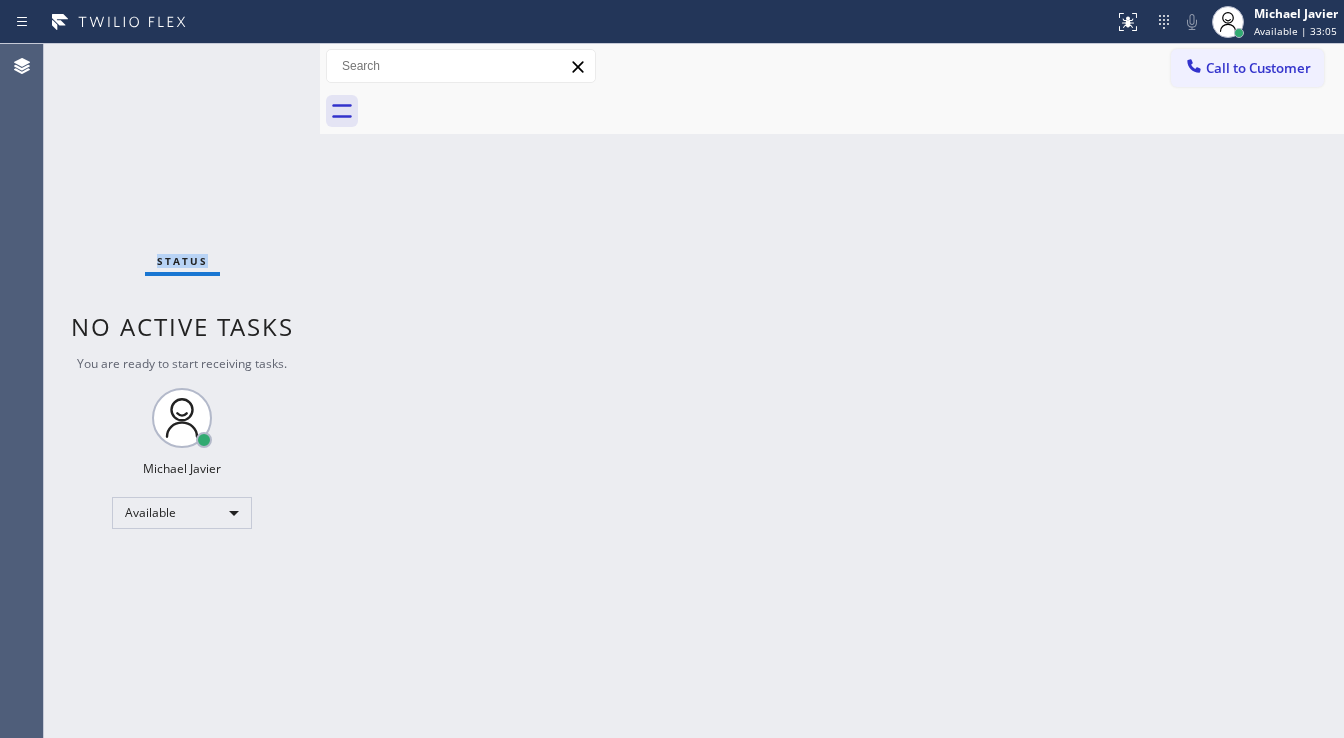 click on "Status   No active tasks     You are ready to start receiving tasks.   Michael Javier Available" at bounding box center [182, 391] 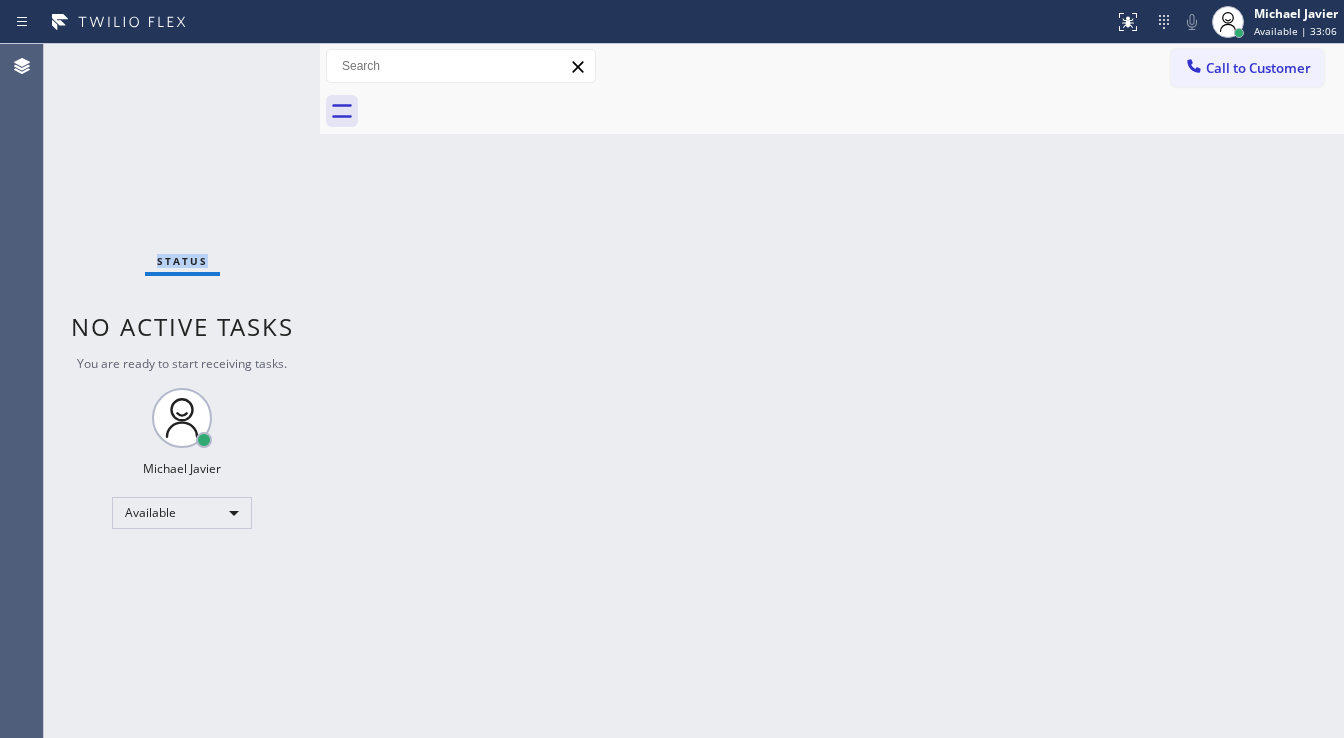 click on "Status   No active tasks     You are ready to start receiving tasks.   Michael Javier Available" at bounding box center [182, 391] 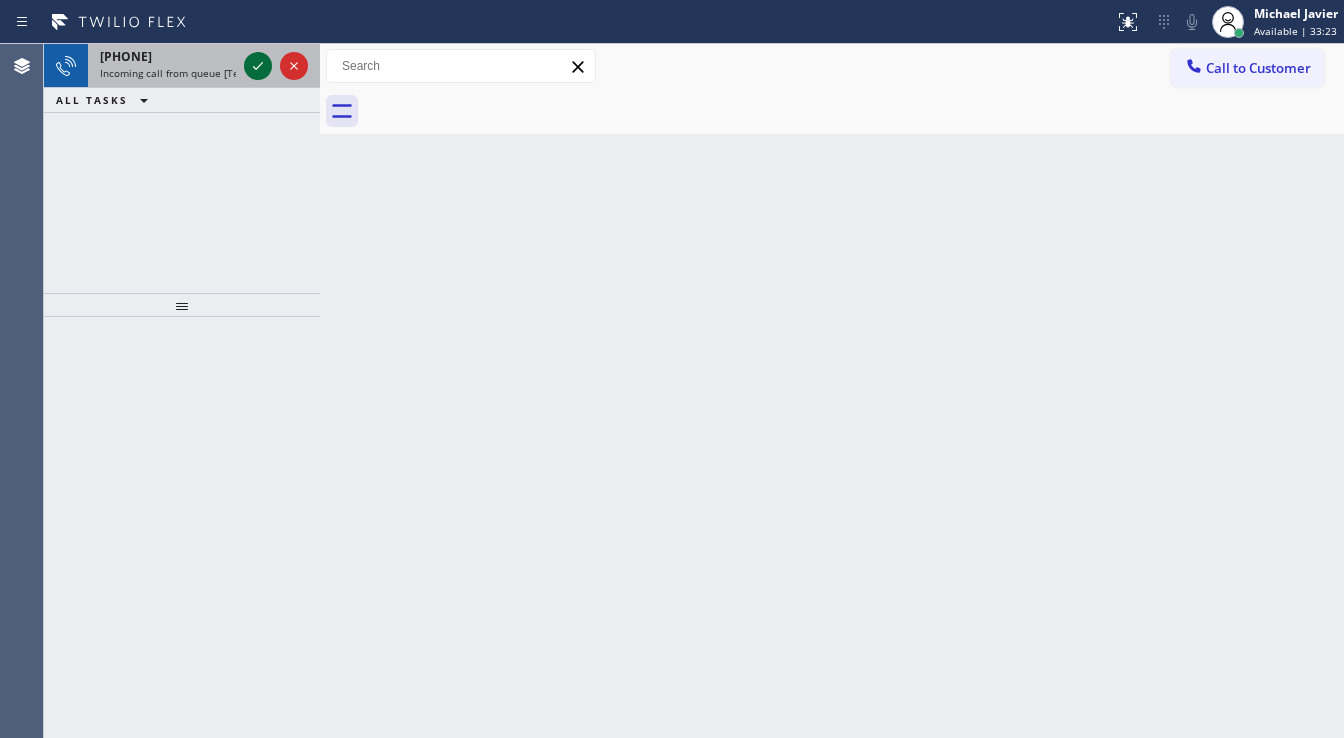 click at bounding box center [276, 66] 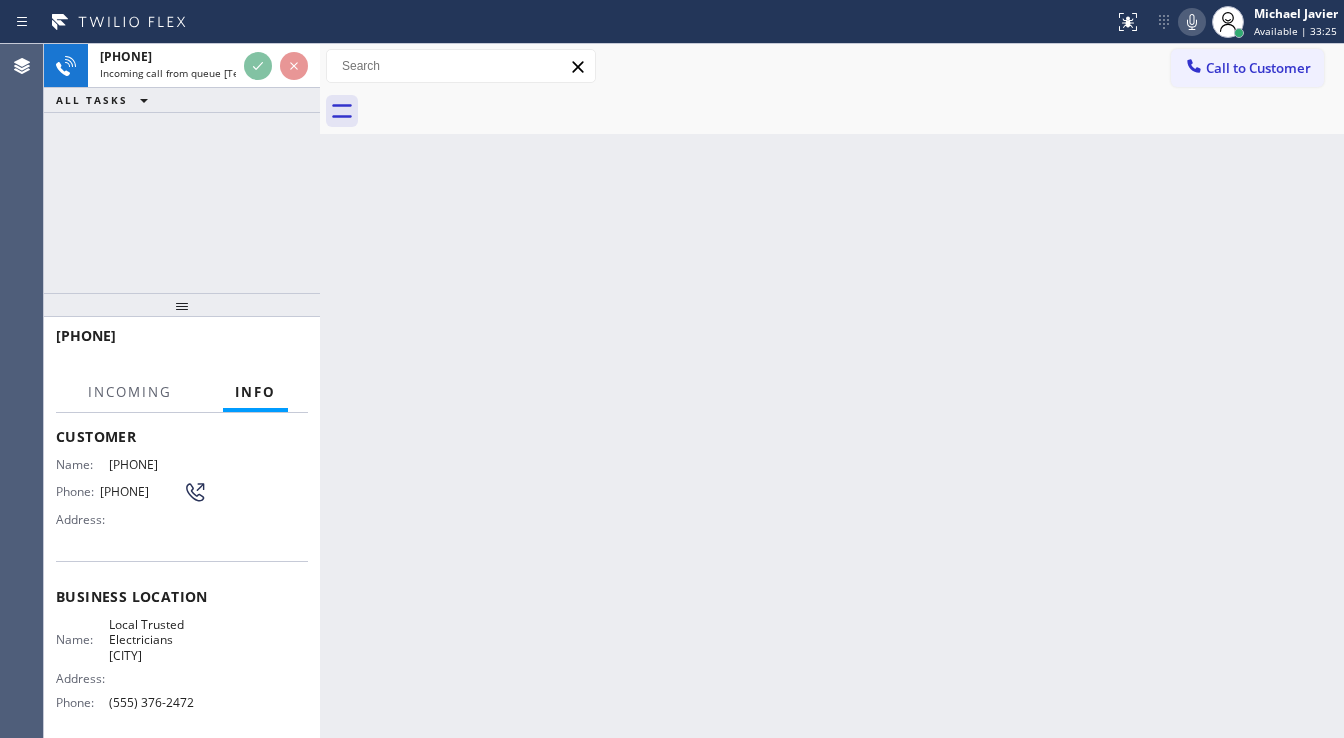 scroll, scrollTop: 160, scrollLeft: 0, axis: vertical 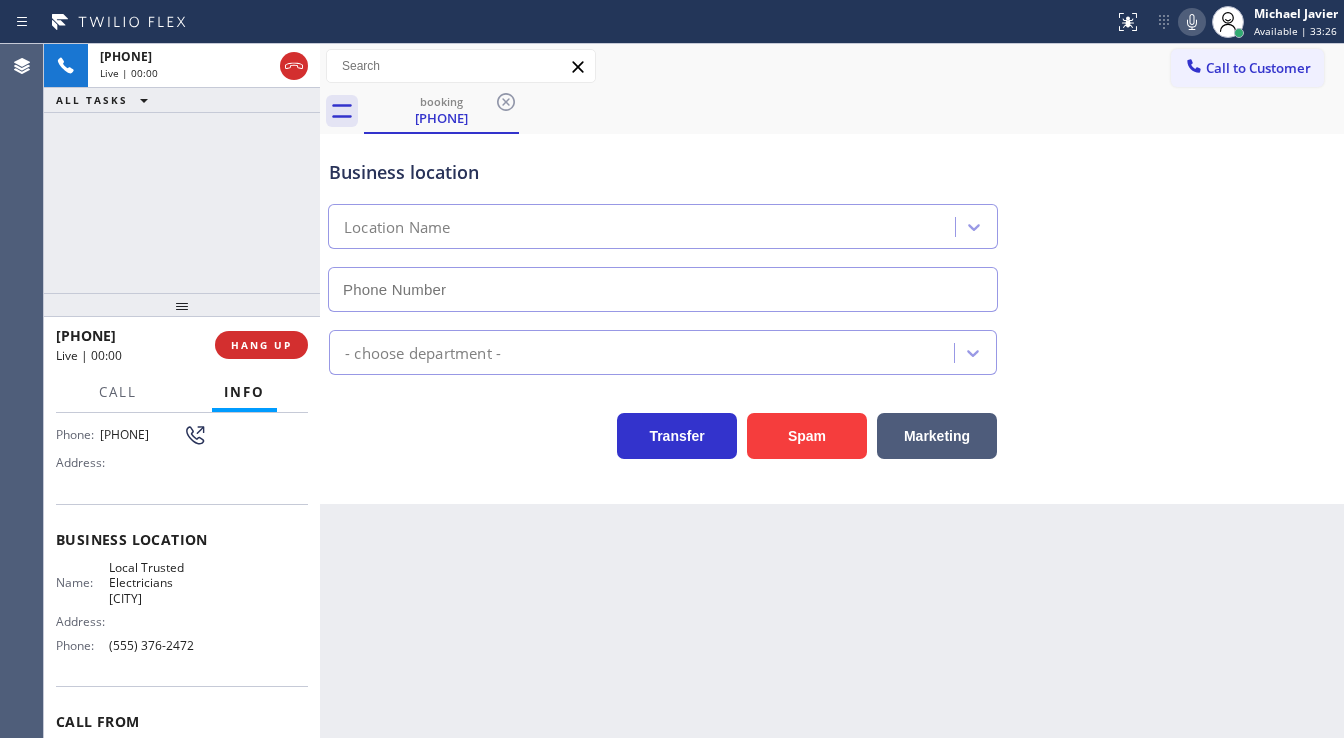 type on "(555) 376-2472" 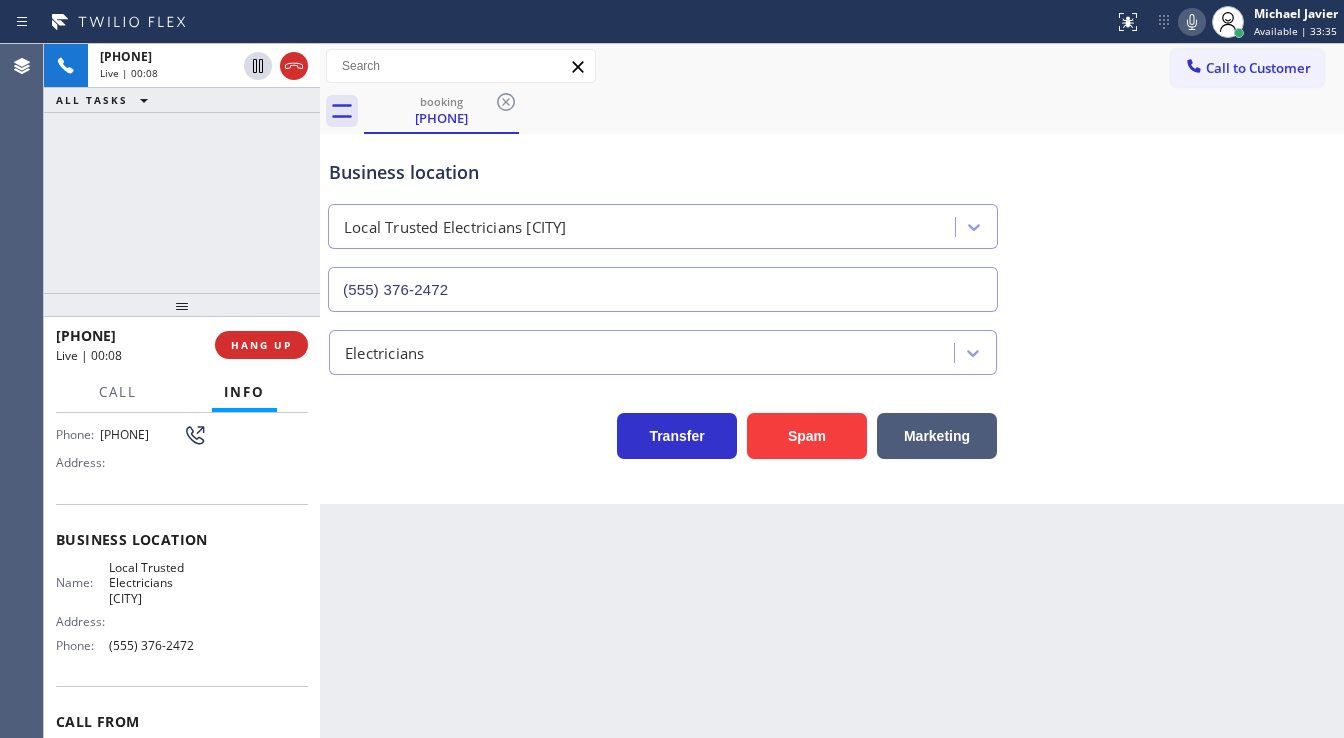 click on "[PHONE] Live | 00:08 ALL TASKS ALL TASKS ACTIVE TASKS TASKS IN WRAP UP" at bounding box center [182, 168] 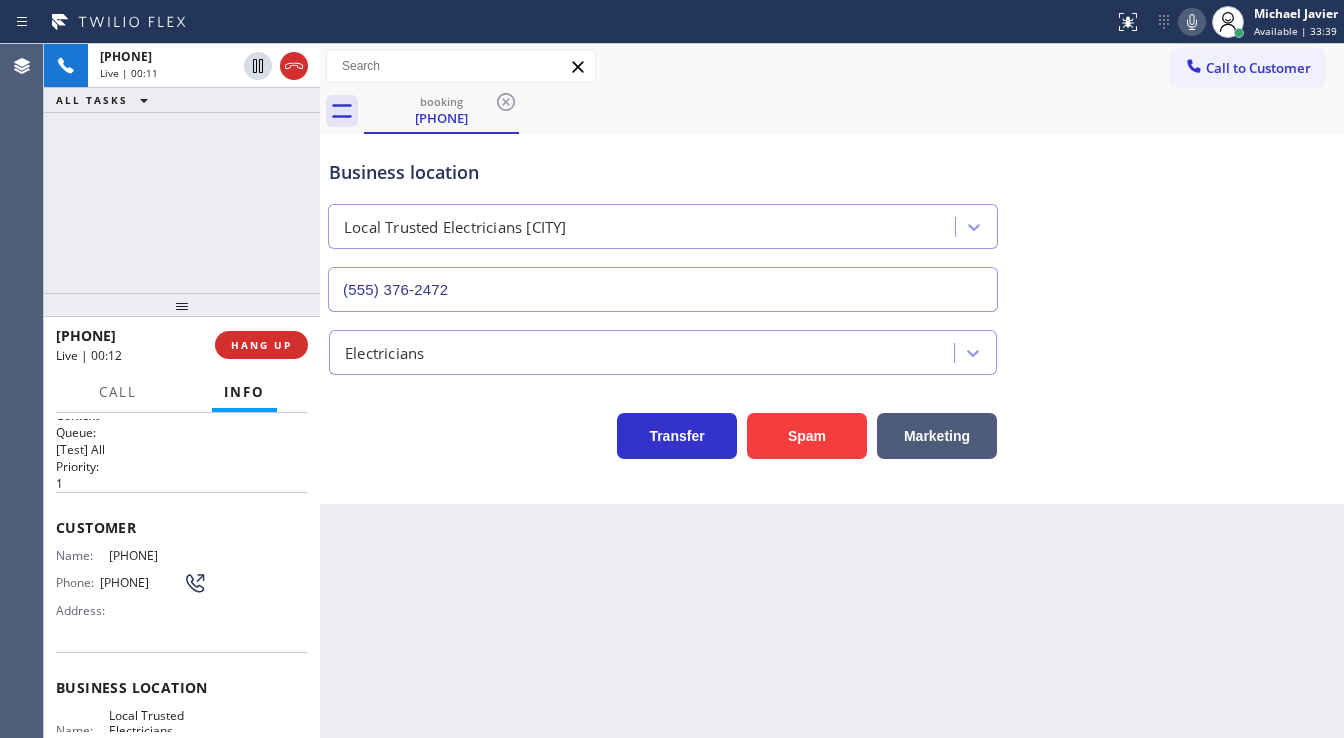 scroll, scrollTop: 0, scrollLeft: 0, axis: both 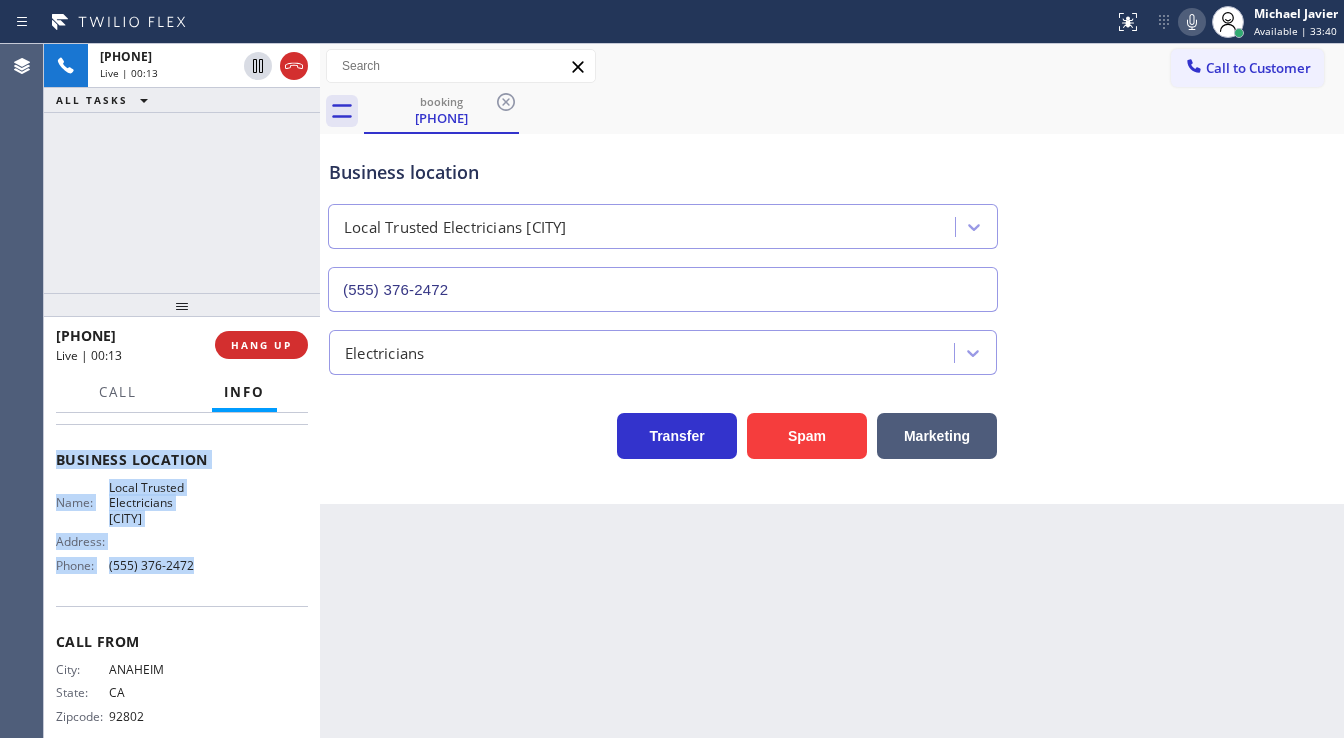 drag, startPoint x: 55, startPoint y: 531, endPoint x: 216, endPoint y: 576, distance: 167.17058 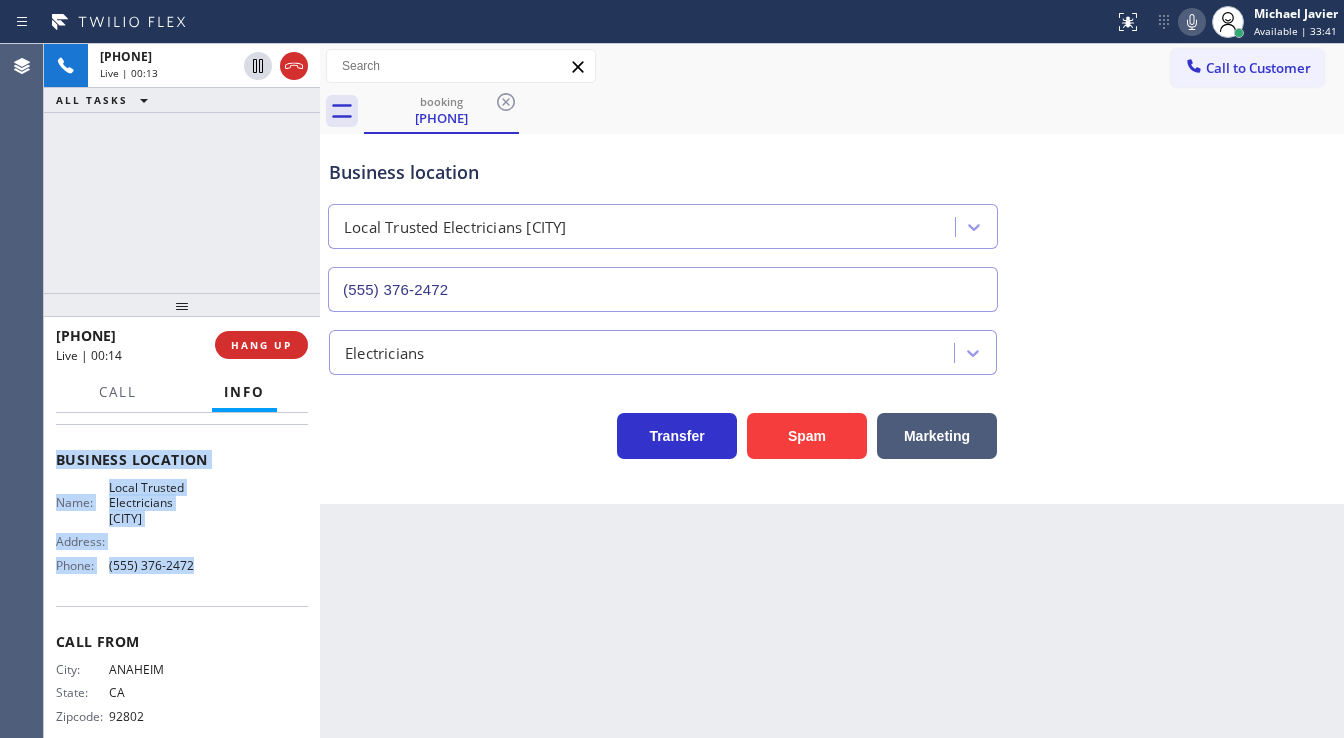 copy on "Customer Name: [PHONE] Phone: [PHONE] Address: Business location Name: Local Trusted Electricians Orange County Address:   Phone: [PHONE]" 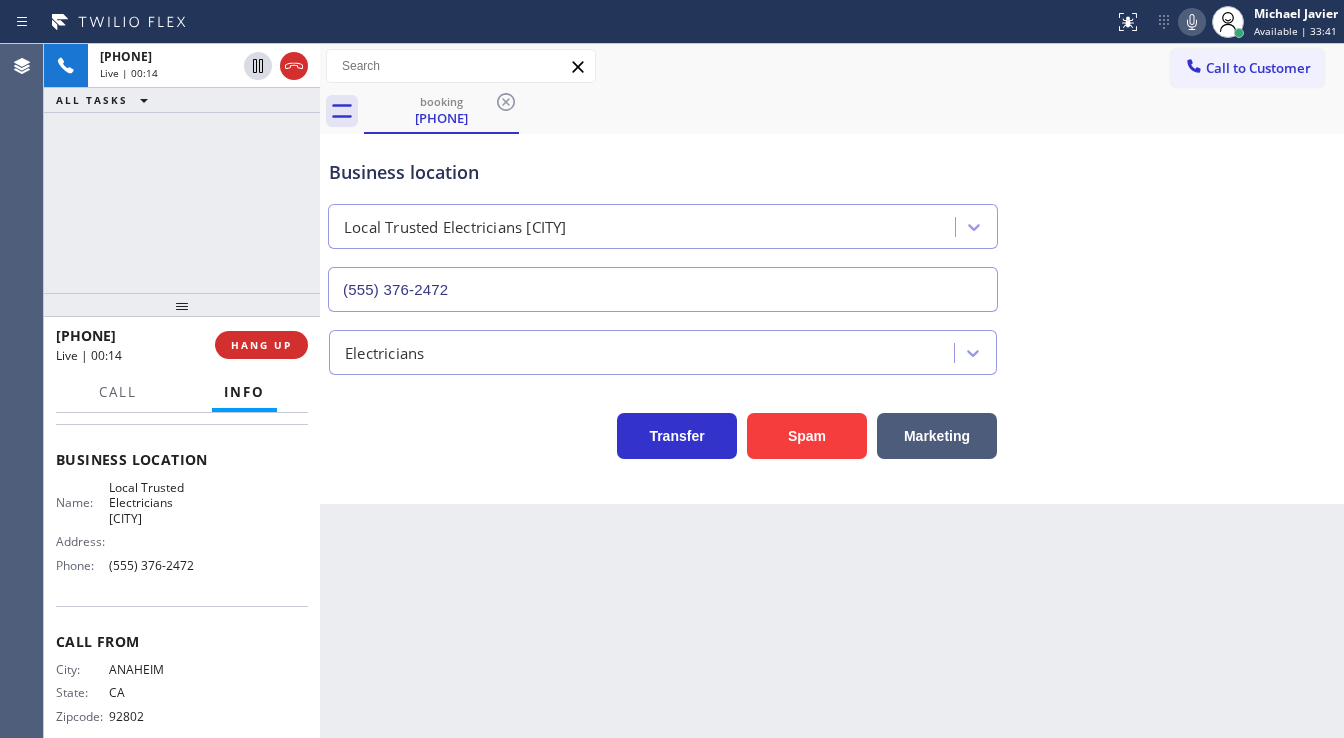 click on "[PHONE] Live | 00:14 ALL TASKS ALL TASKS ACTIVE TASKS TASKS IN WRAP UP" at bounding box center (182, 168) 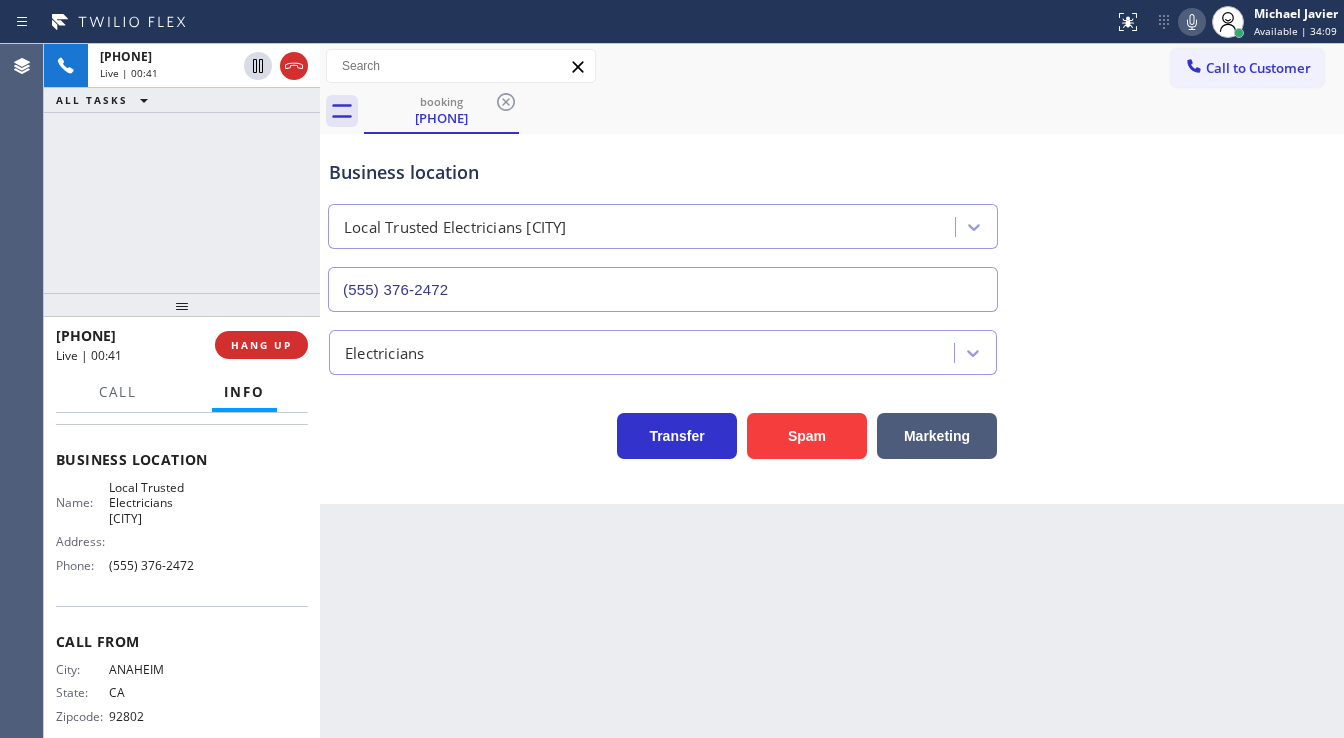 click on "[PHONE] Live | 00:41 ALL TASKS ALL TASKS ACTIVE TASKS TASKS IN WRAP UP" at bounding box center (182, 168) 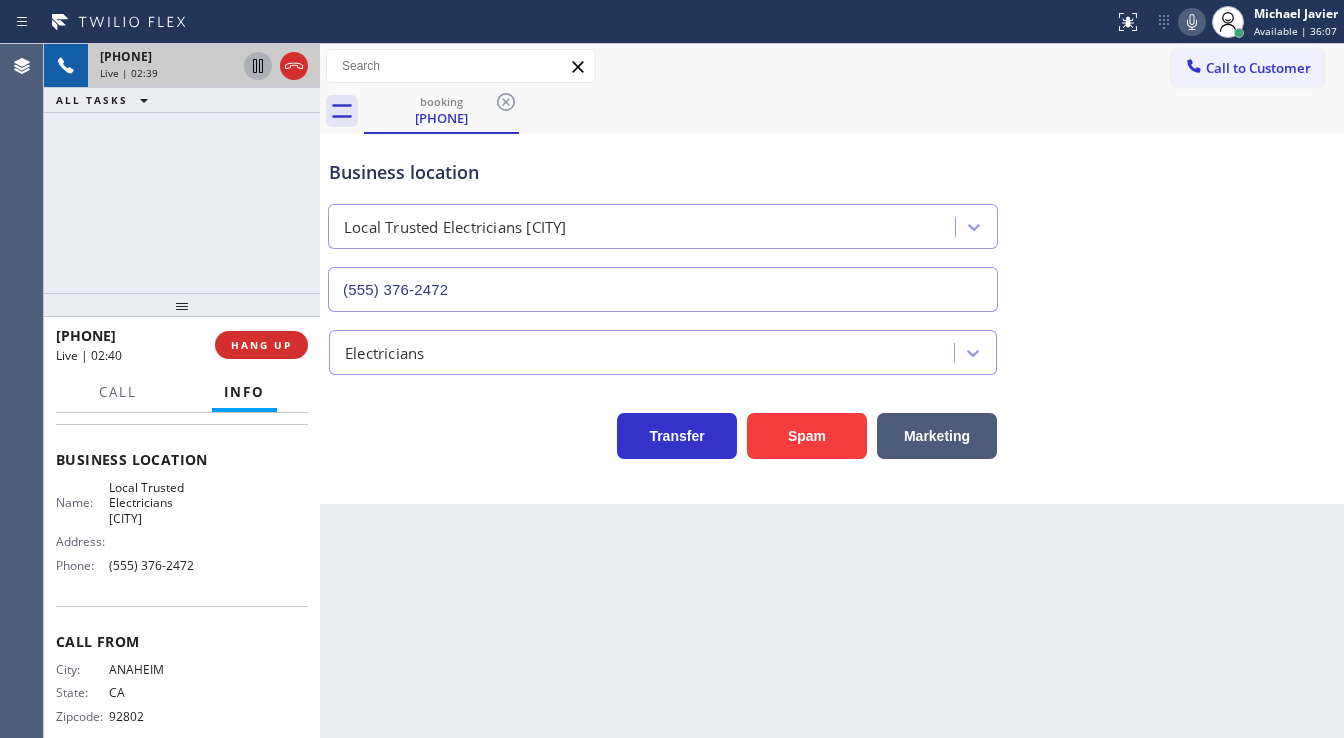 click 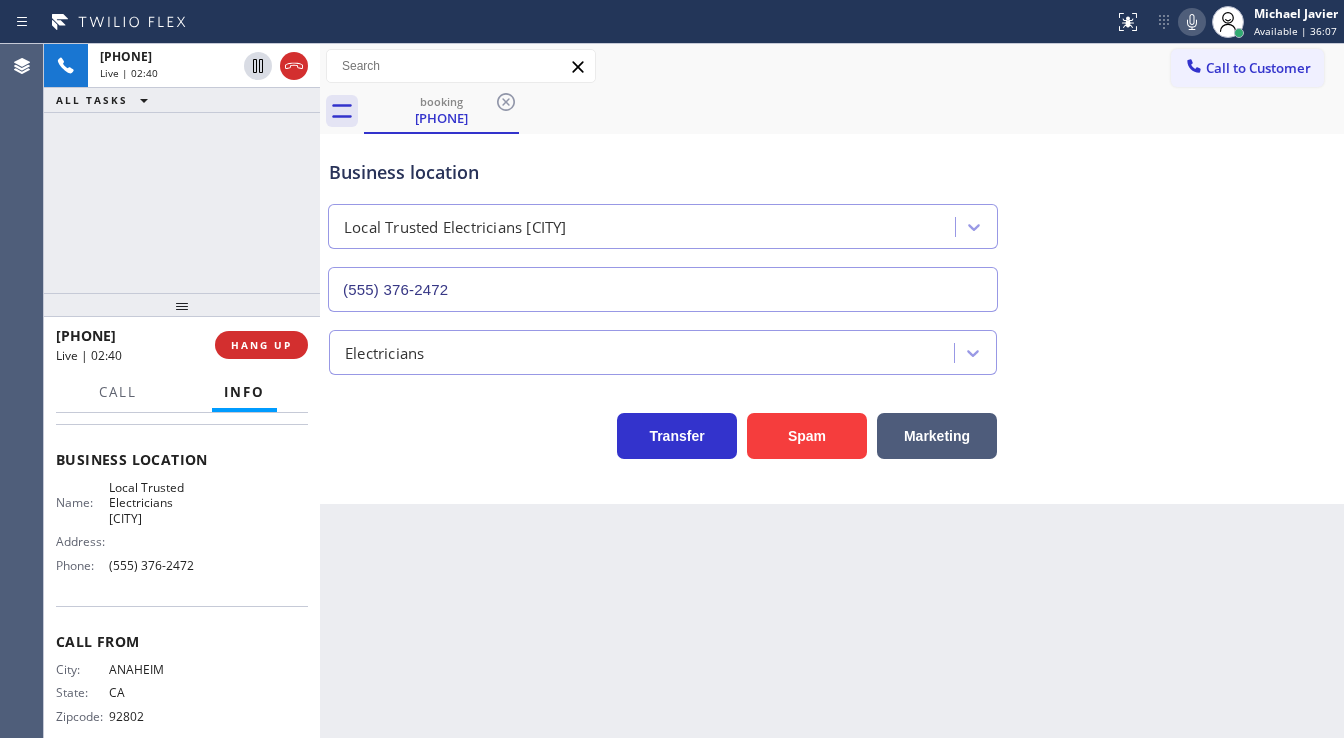 click 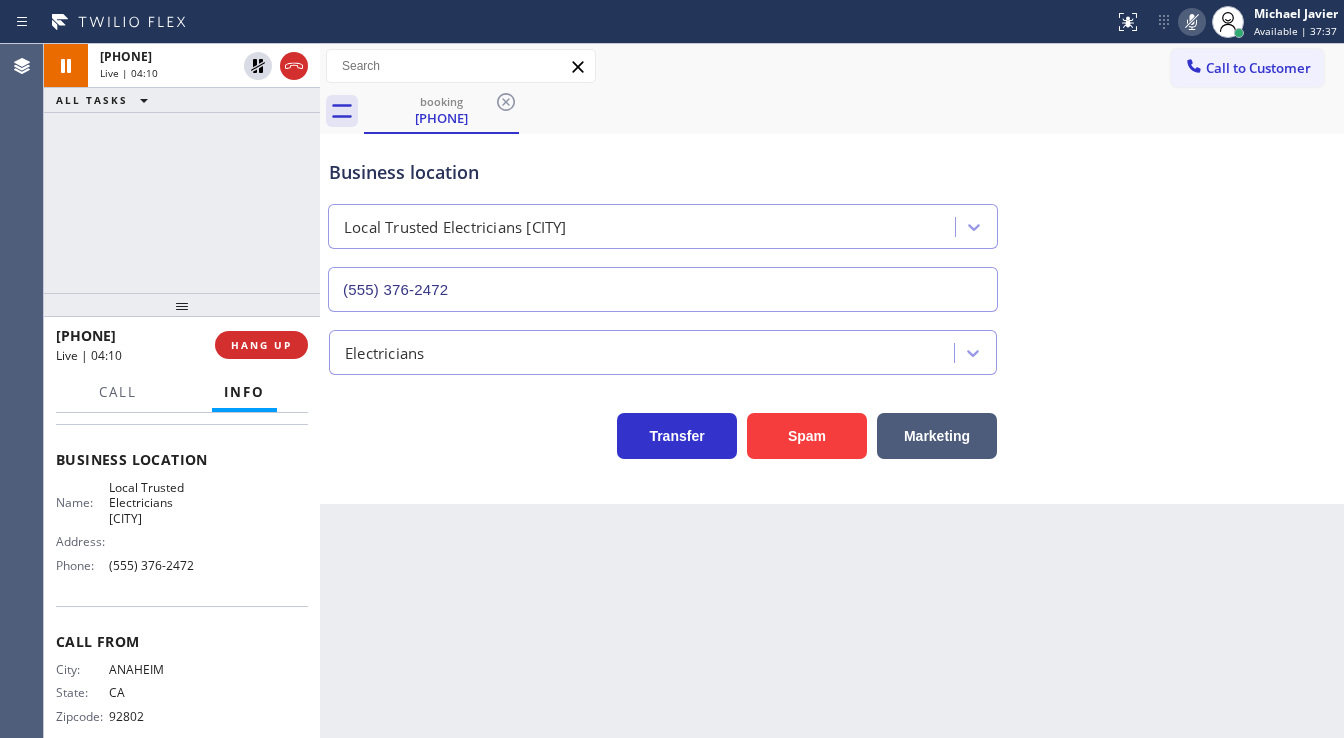 click on "+1[PHONE] Live | 04:10 ALL TASKS ALL TASKS ACTIVE TASKS TASKS IN WRAP UP" at bounding box center [182, 168] 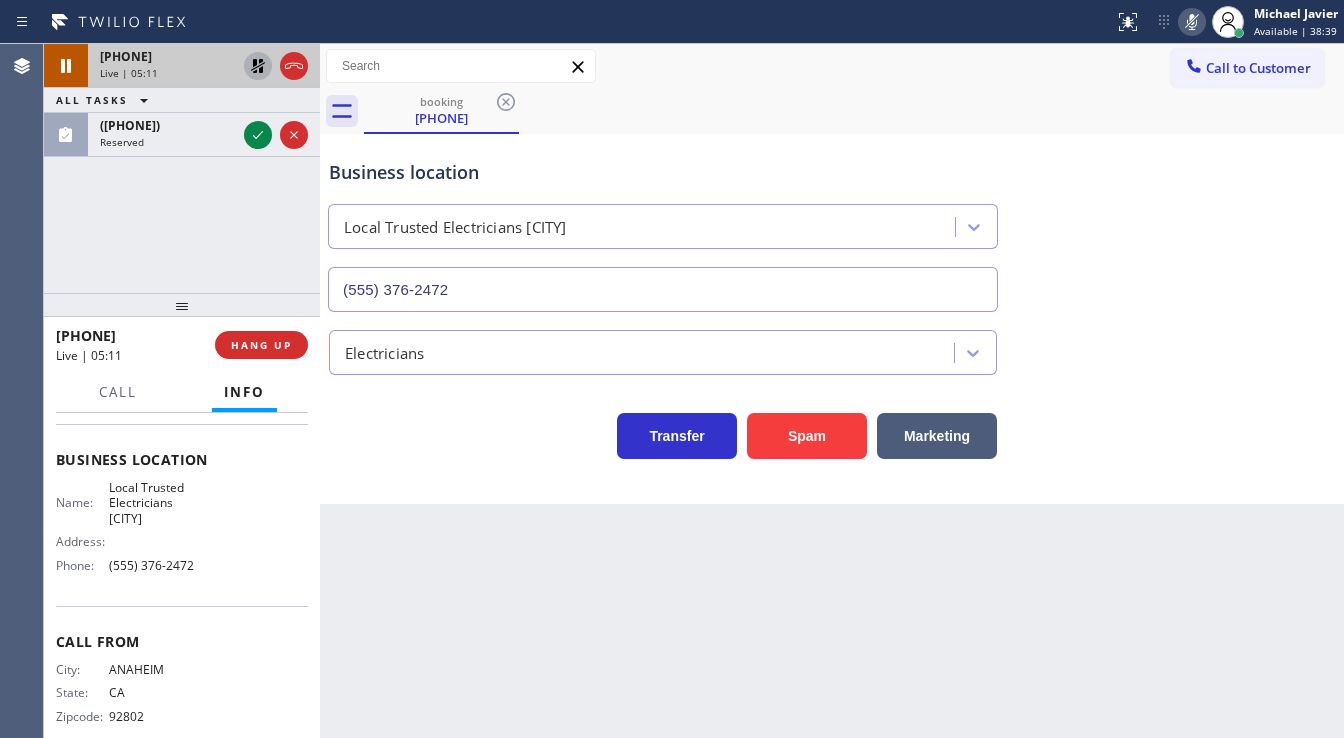 click 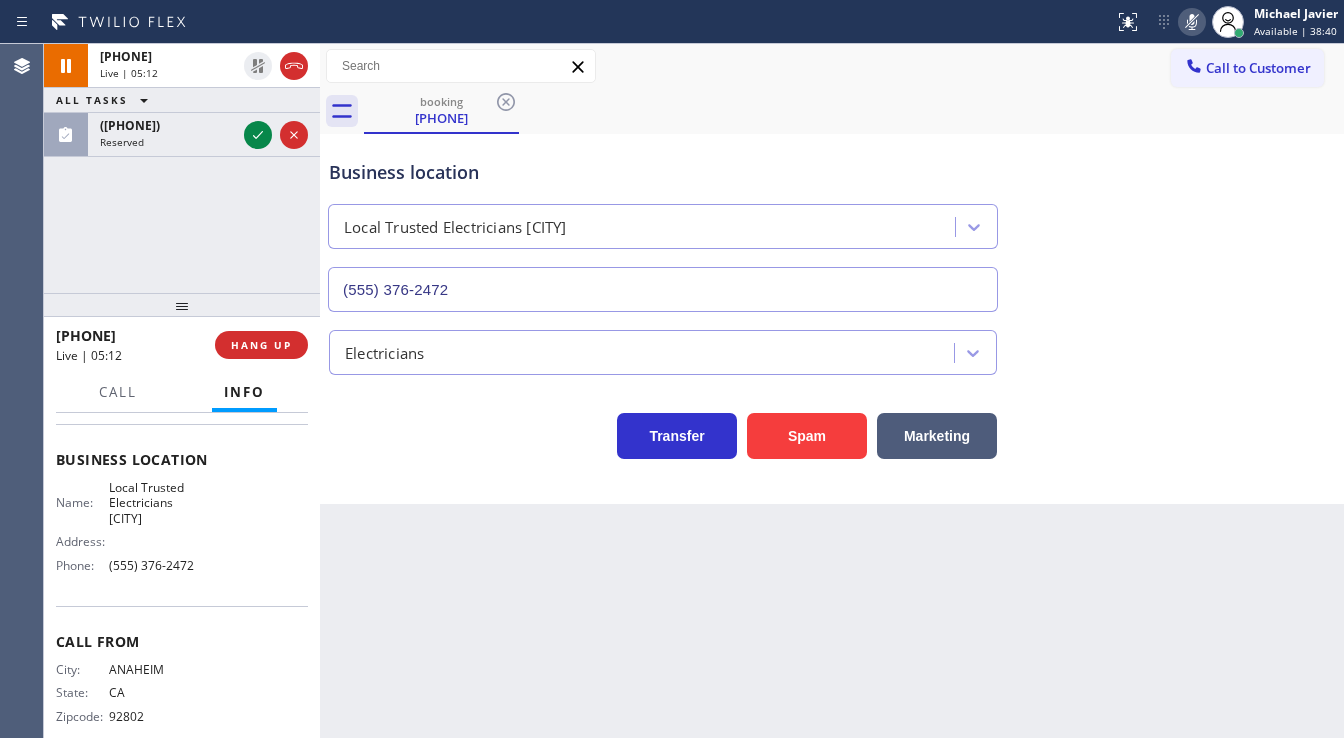 click 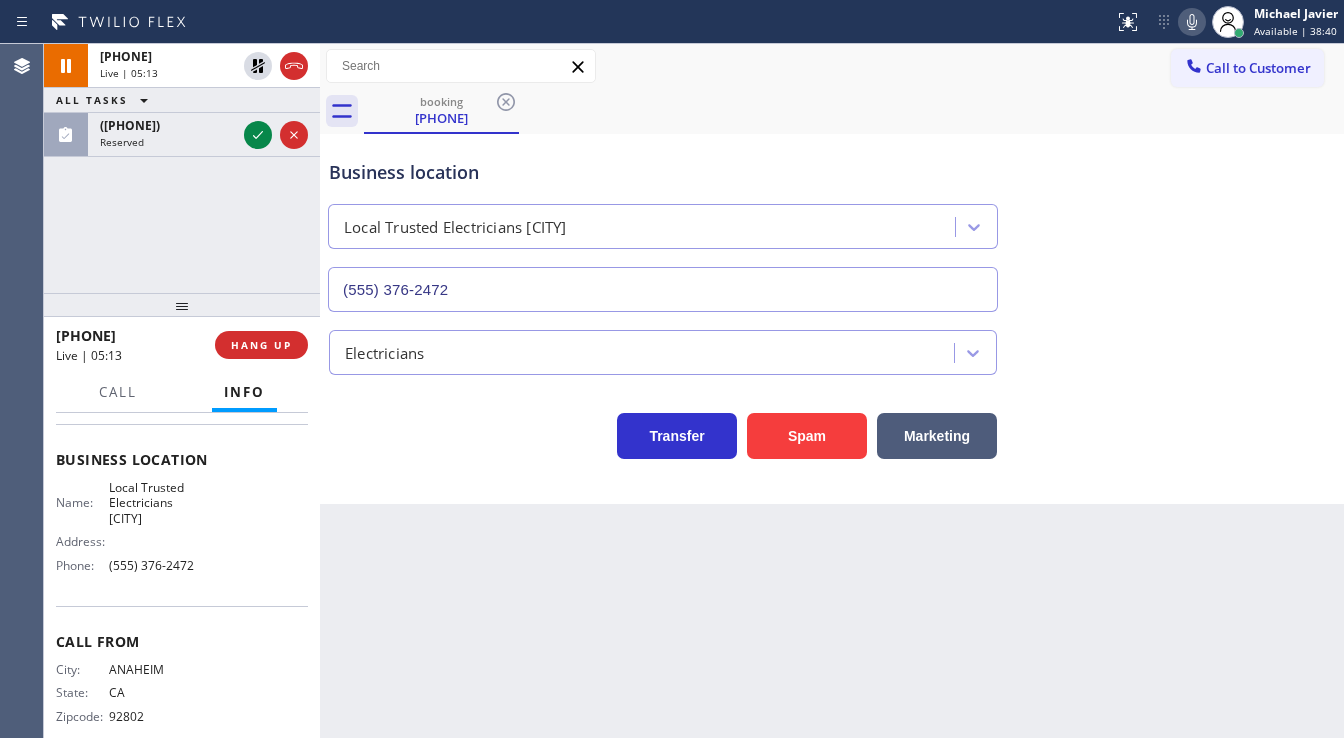 click on "[PHONE] Live | 05:13 ALL TASKS ALL TASKS ACTIVE TASKS TASKS IN WRAP UP [PHONE] Reserved" at bounding box center (182, 168) 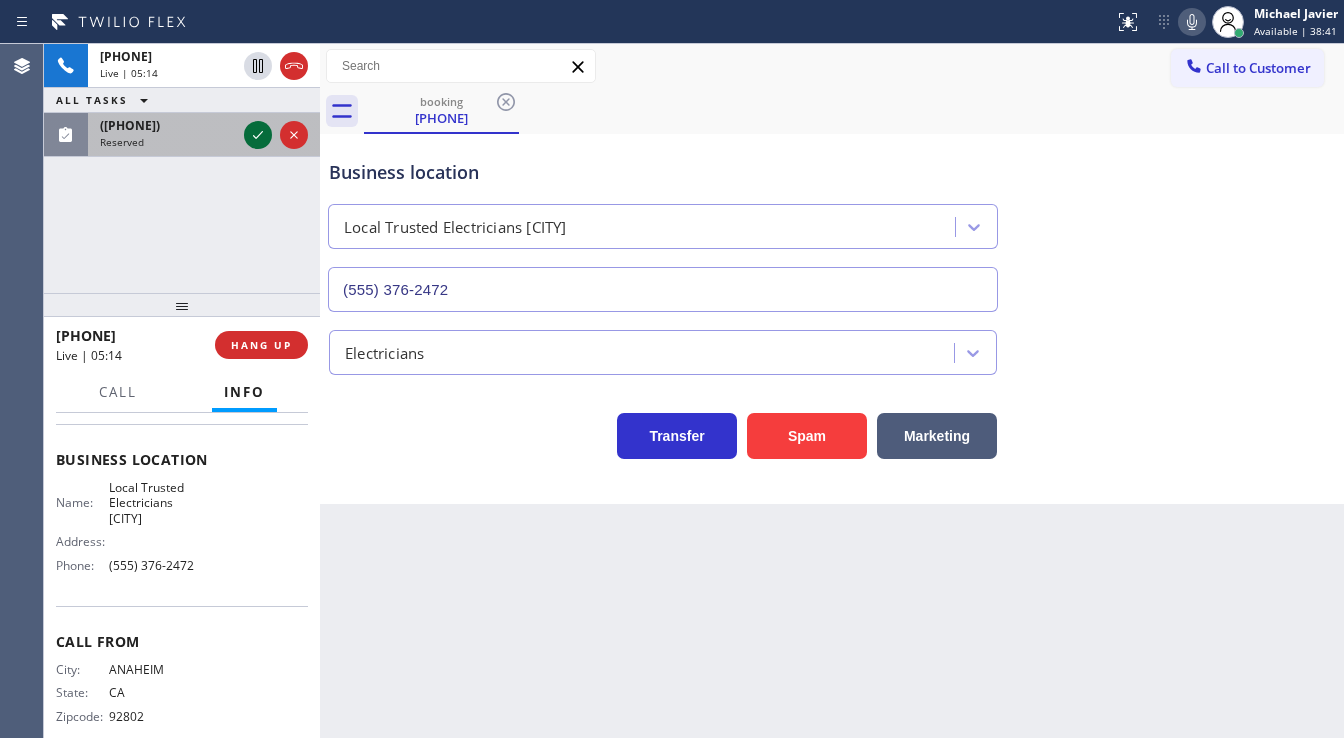 click 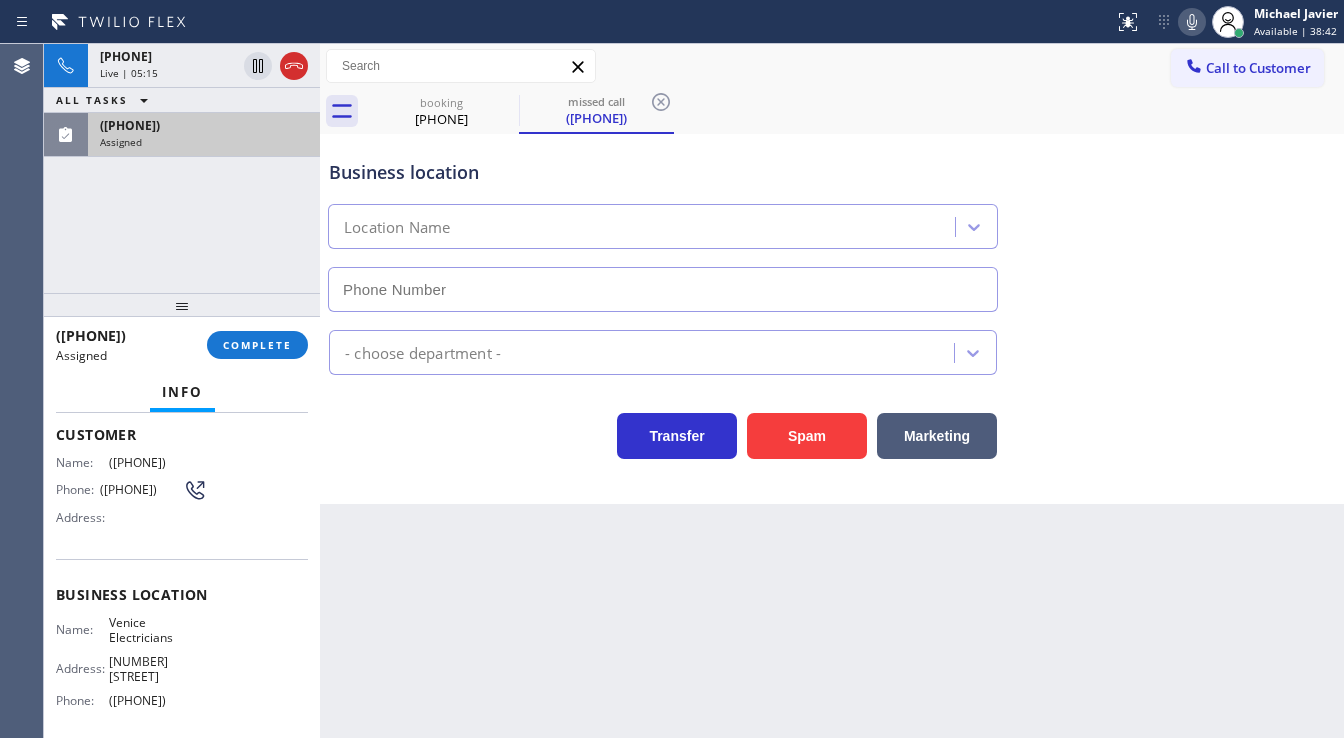 type on "([PHONE])" 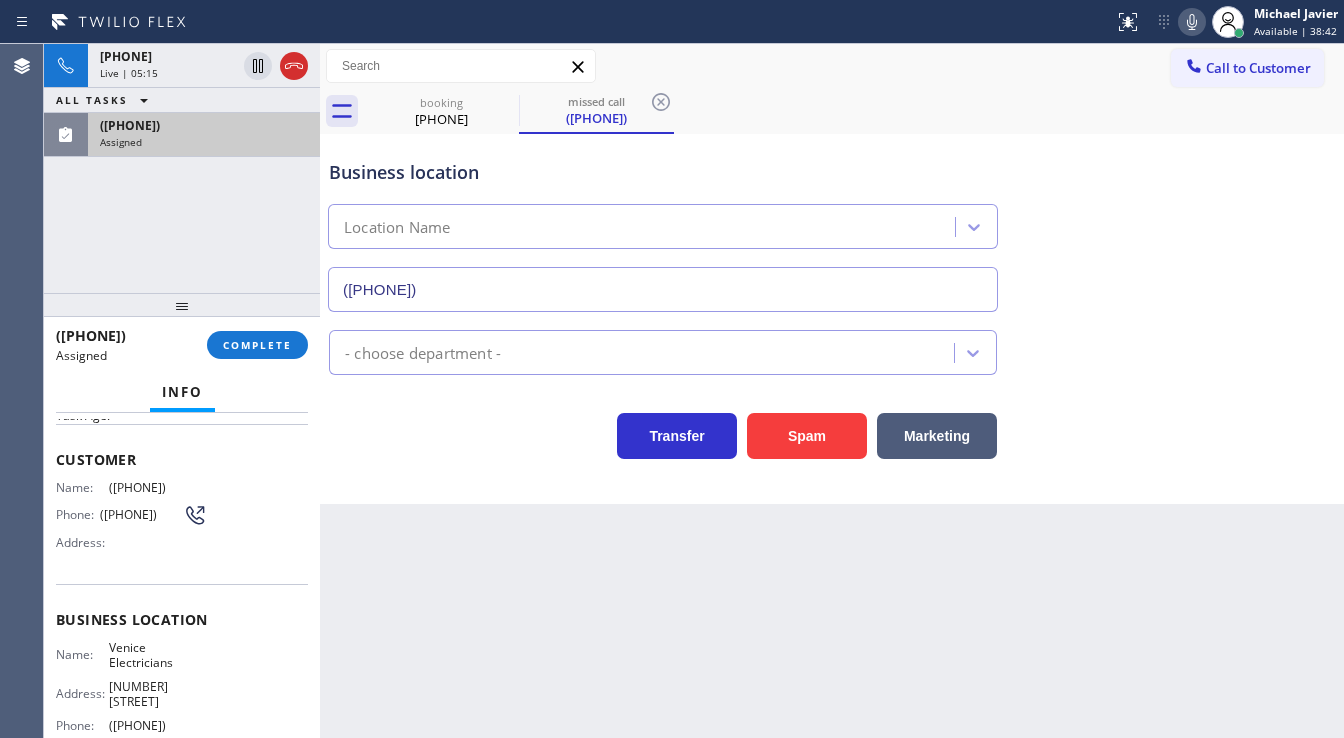 scroll, scrollTop: 96, scrollLeft: 0, axis: vertical 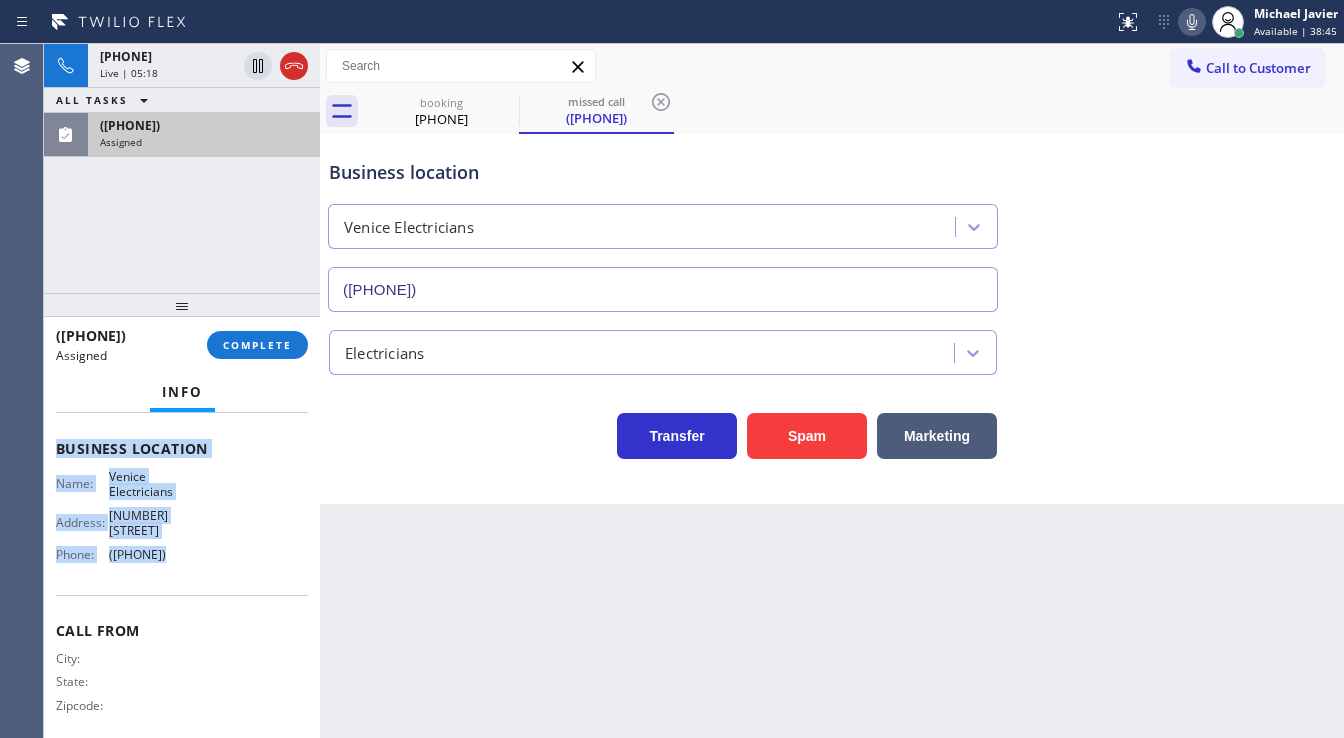 drag, startPoint x: 55, startPoint y: 456, endPoint x: 208, endPoint y: 529, distance: 169.52286 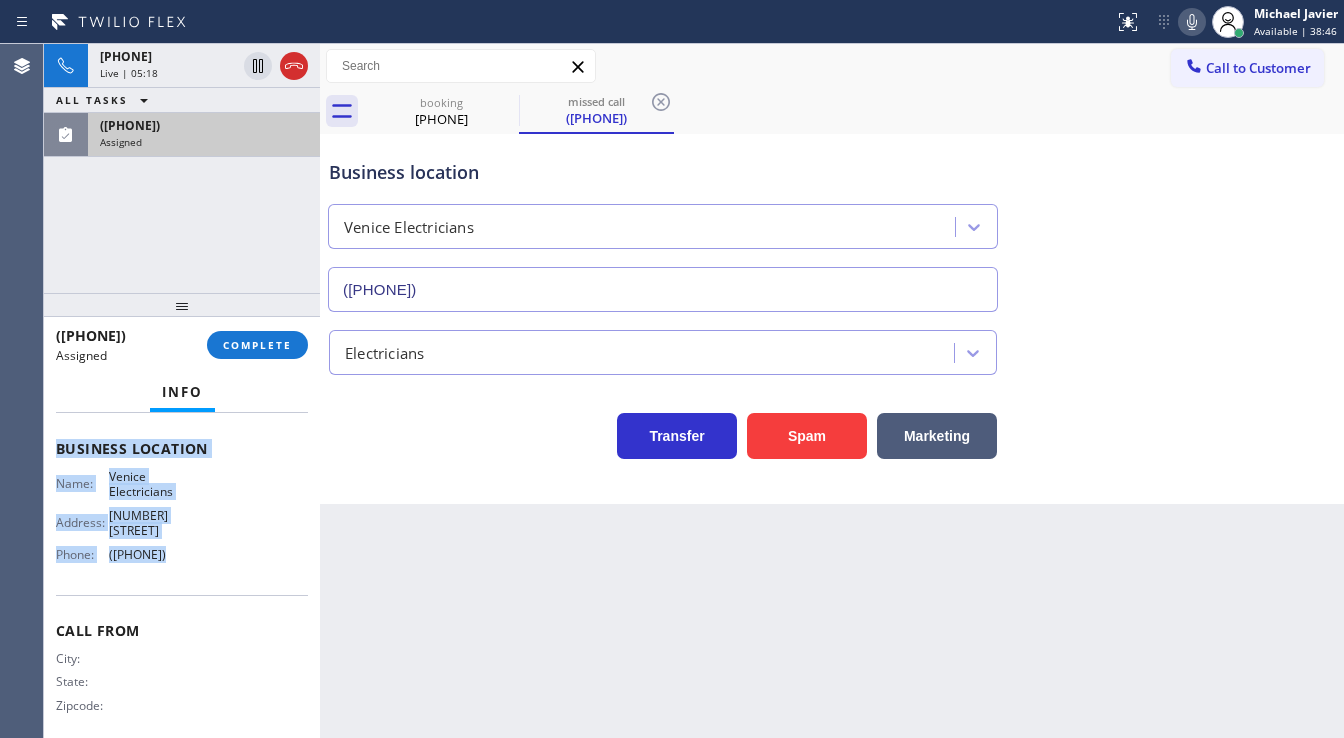 copy on "Customer Name: [PHONE] Phone: [PHONE] Address: Business location Name: Venice Electricians Address: [NUMBER] [STREET] Phone: [PHONE]" 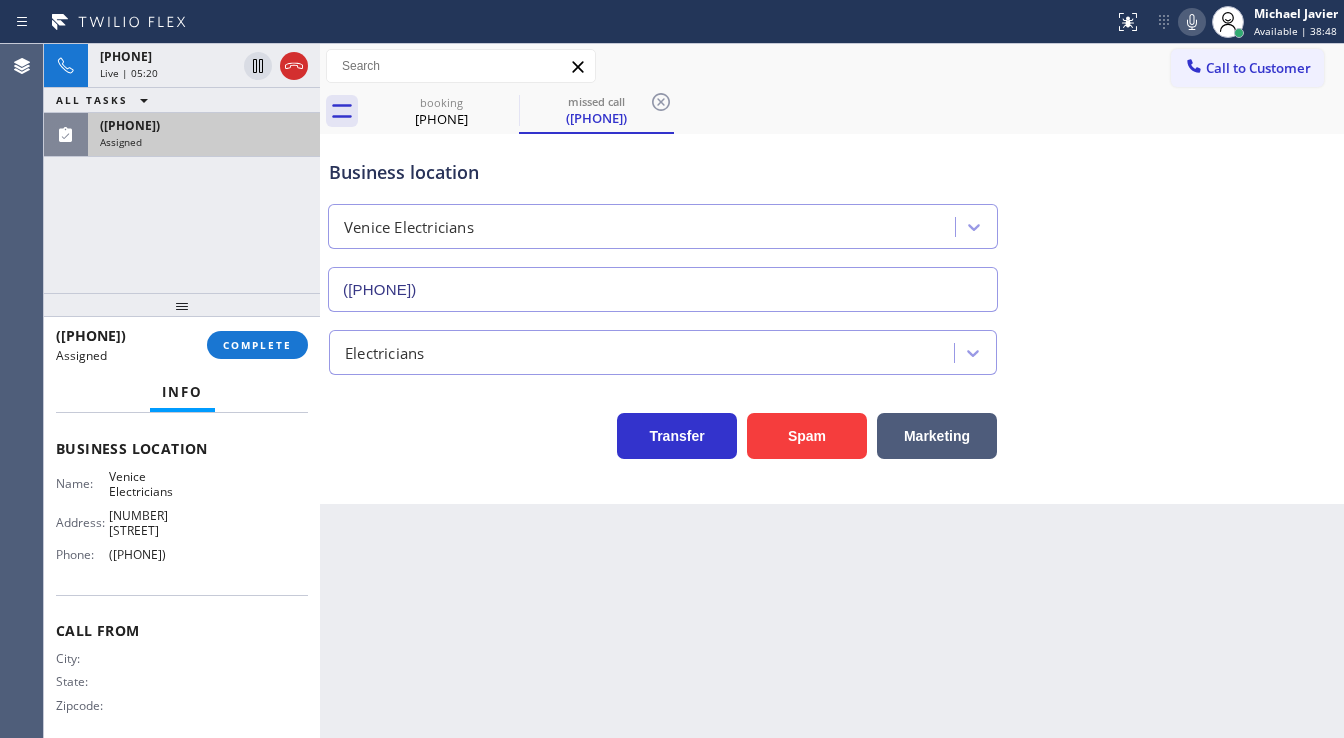 click on "+1[PHONE] Live | 05:20 ALL TASKS ALL TASKS ACTIVE TASKS TASKS IN WRAP UP ([PHONE]) [PHONE]-[PHONE] Assigned" at bounding box center [182, 168] 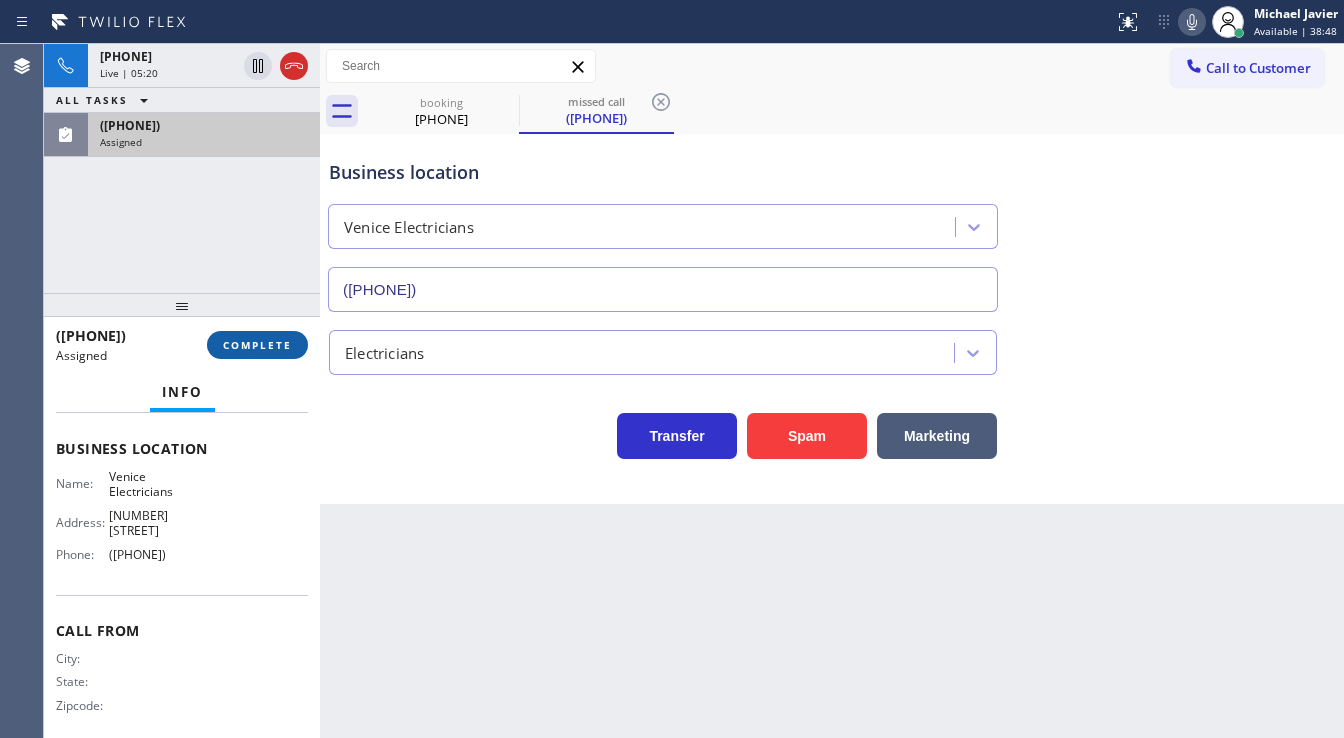 click on "COMPLETE" at bounding box center [257, 345] 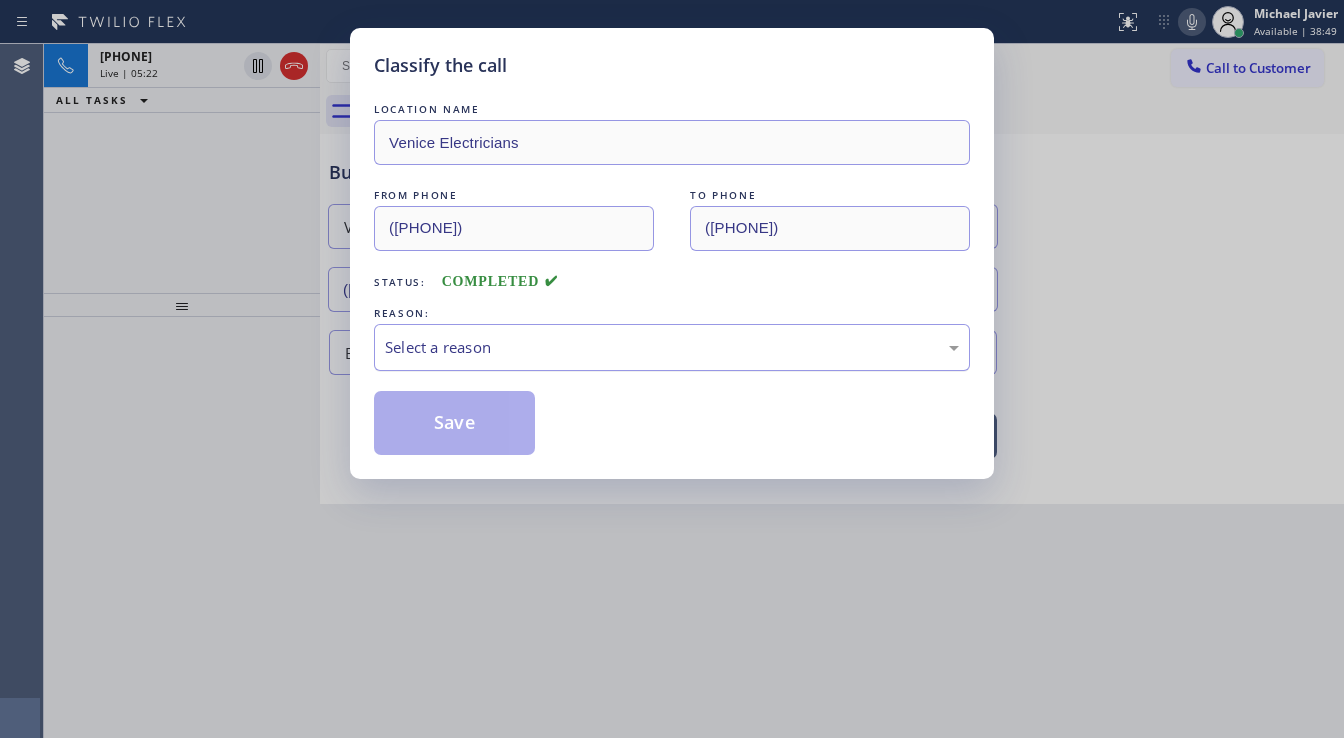 click on "Select a reason" at bounding box center [672, 347] 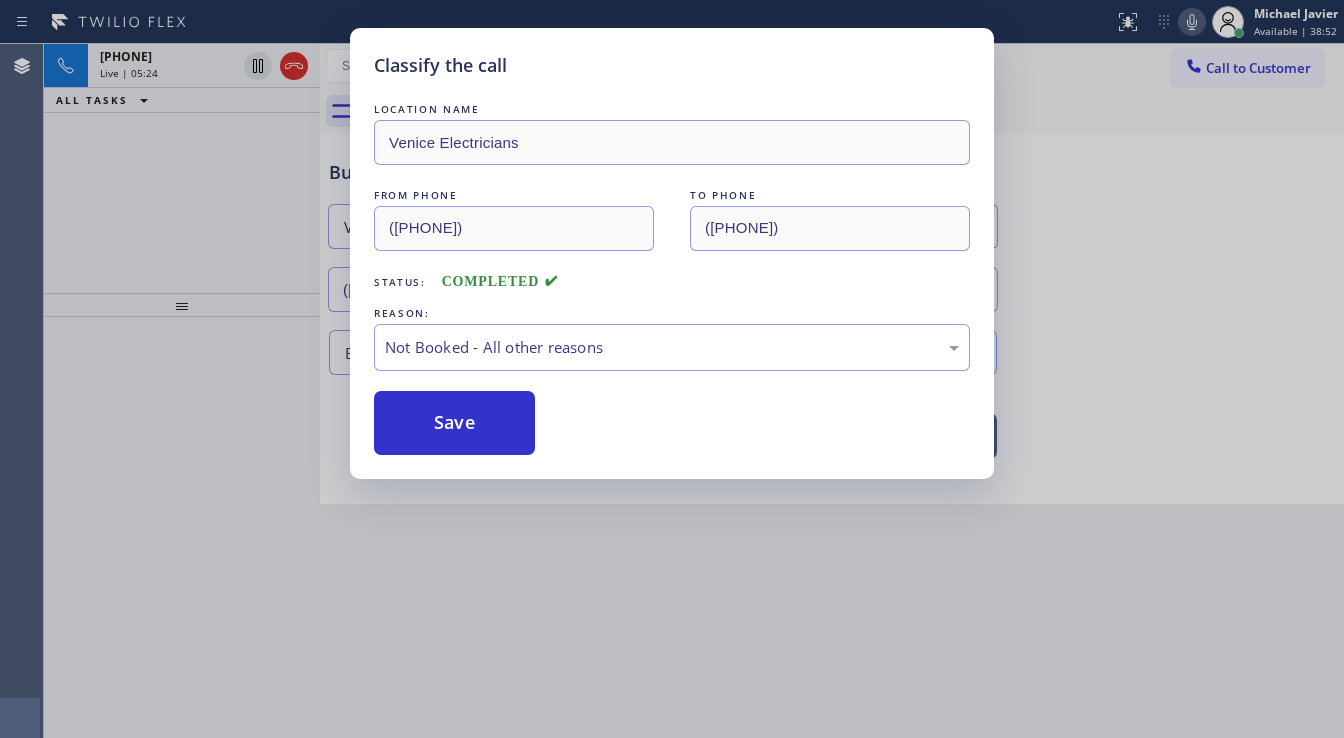 click on "Save" at bounding box center [454, 423] 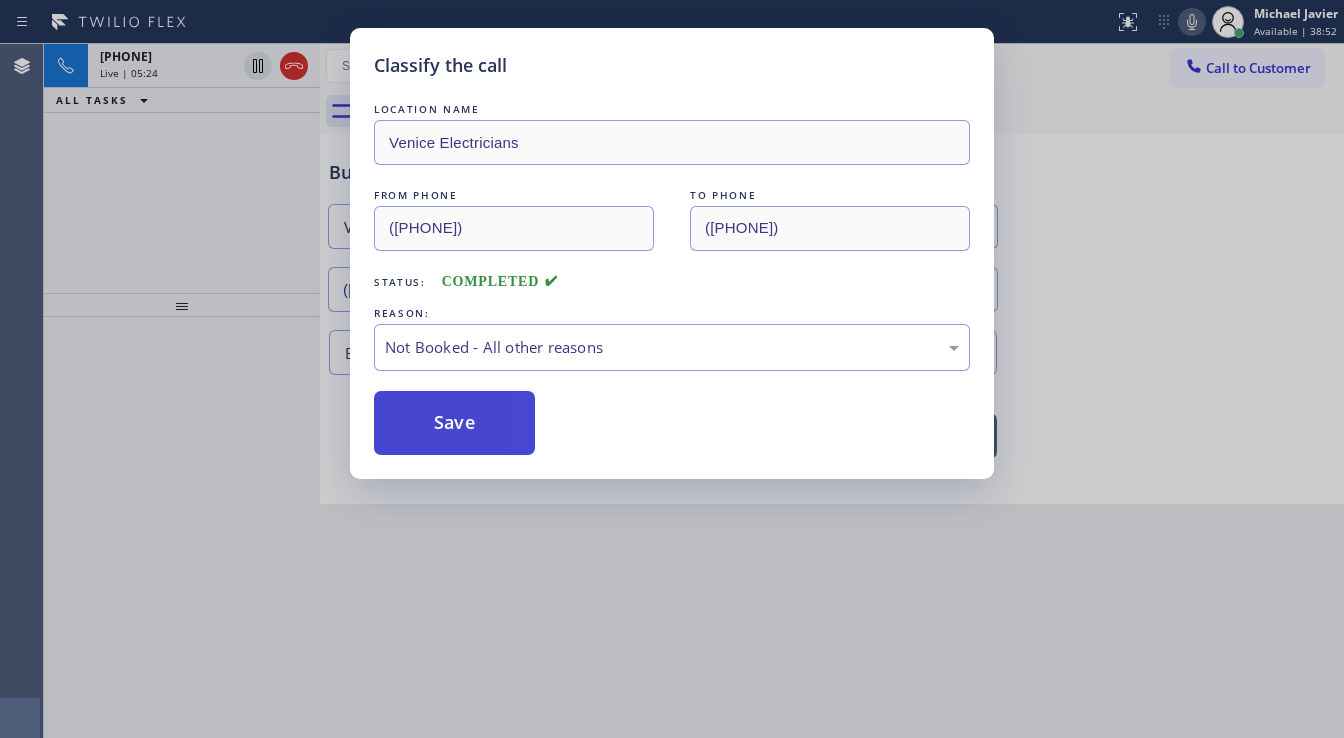 drag, startPoint x: 467, startPoint y: 433, endPoint x: 471, endPoint y: 450, distance: 17.464249 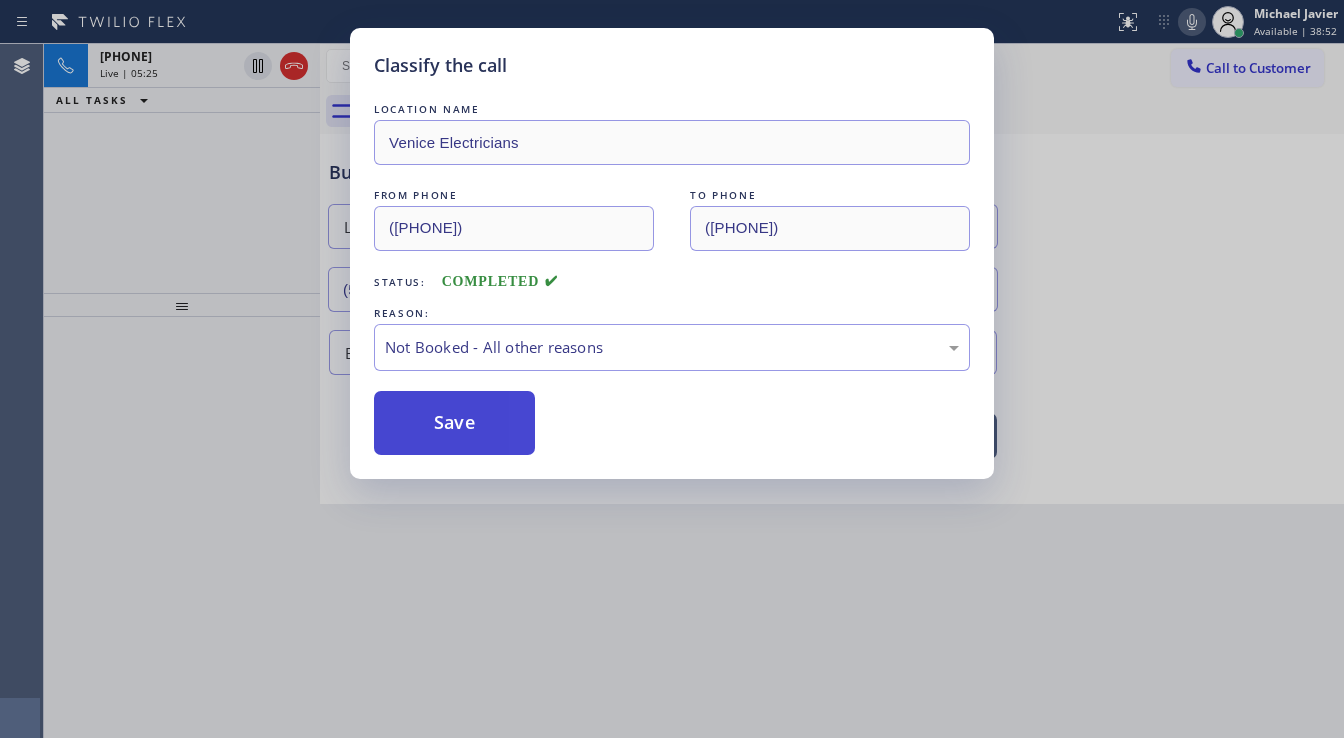 type 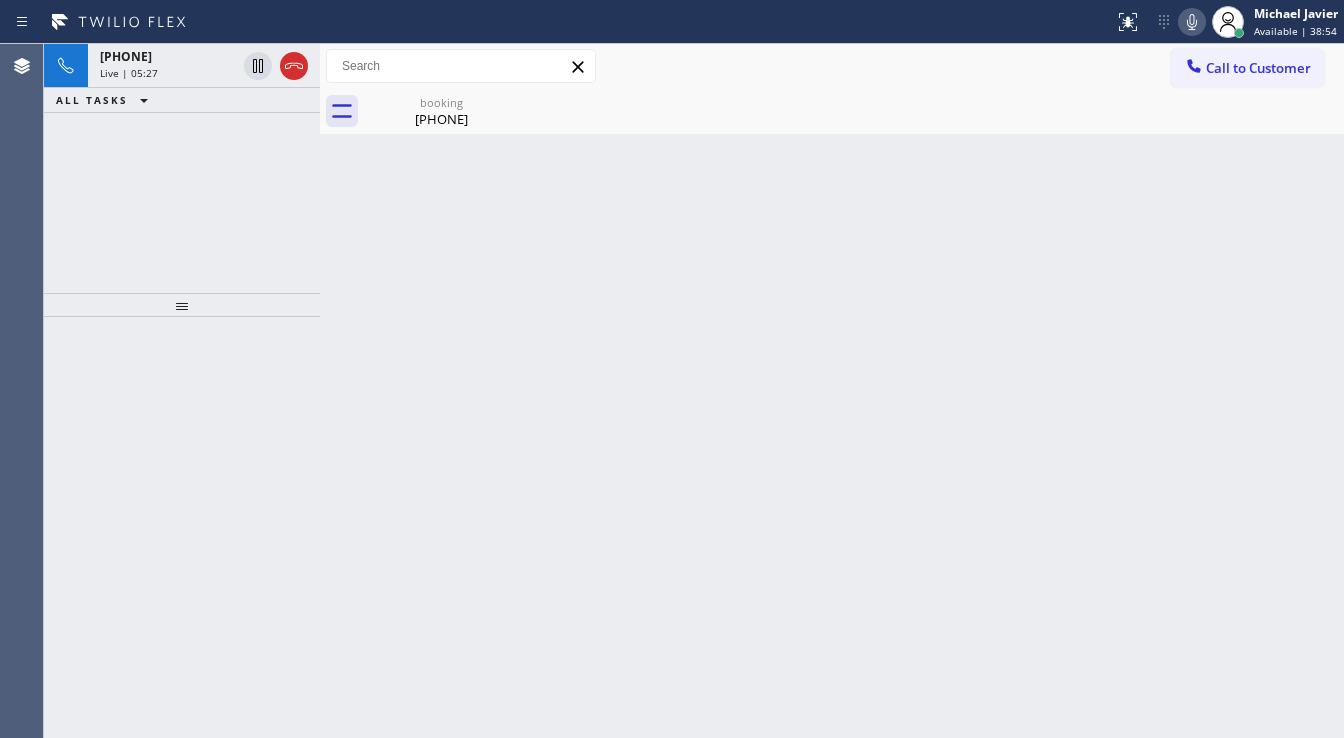 drag, startPoint x: 223, startPoint y: 263, endPoint x: 288, endPoint y: 160, distance: 121.79491 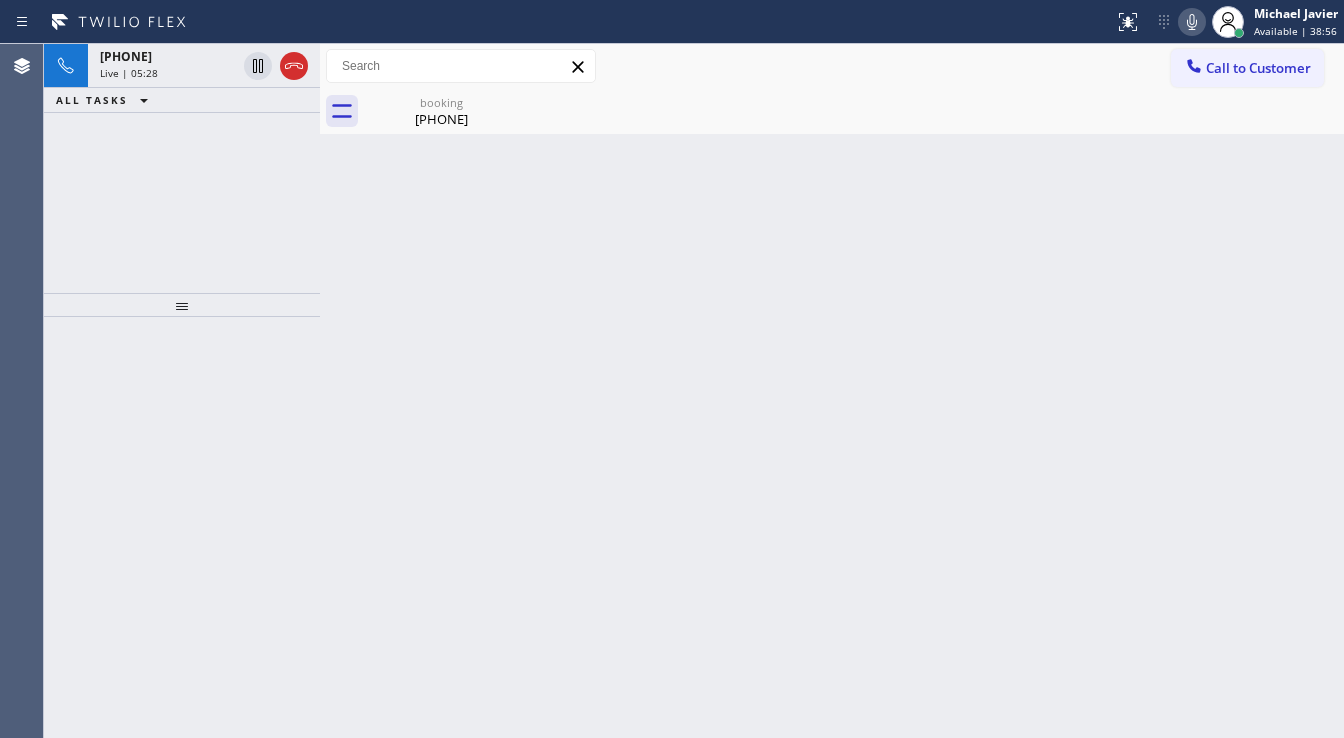 click 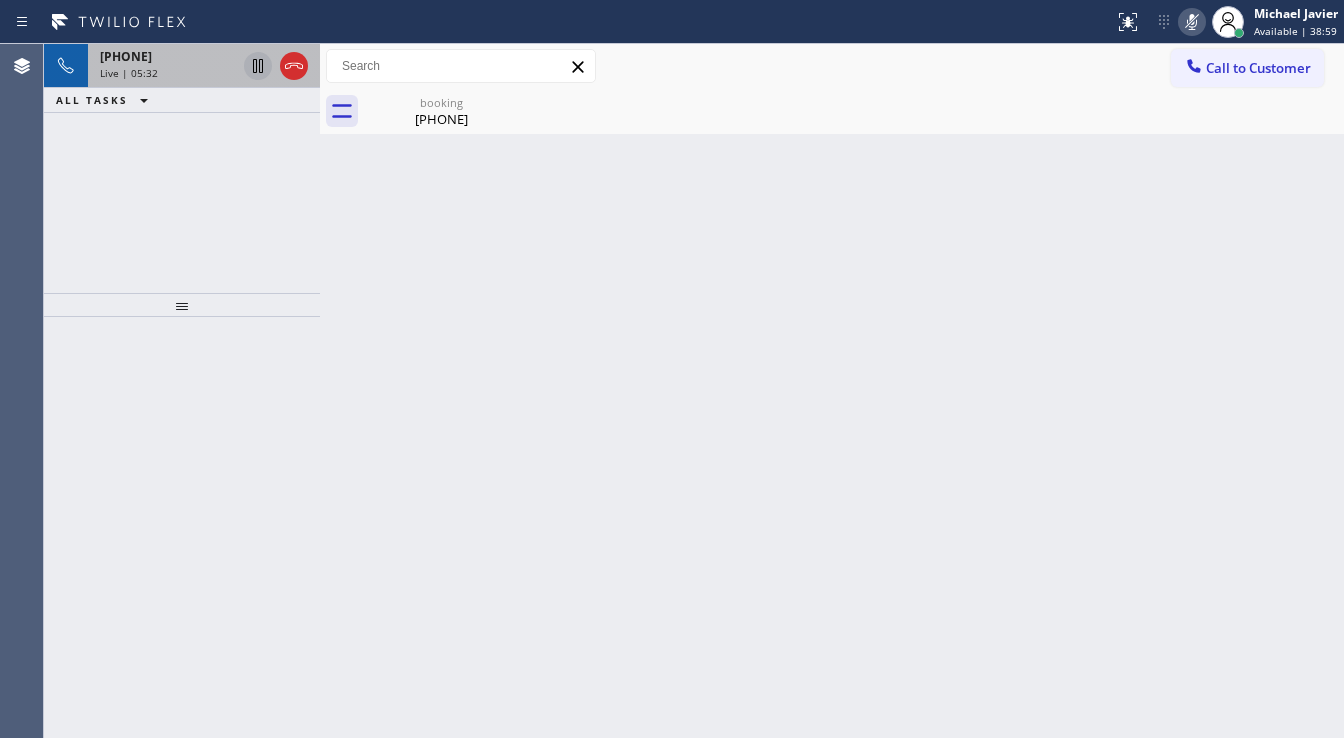 click 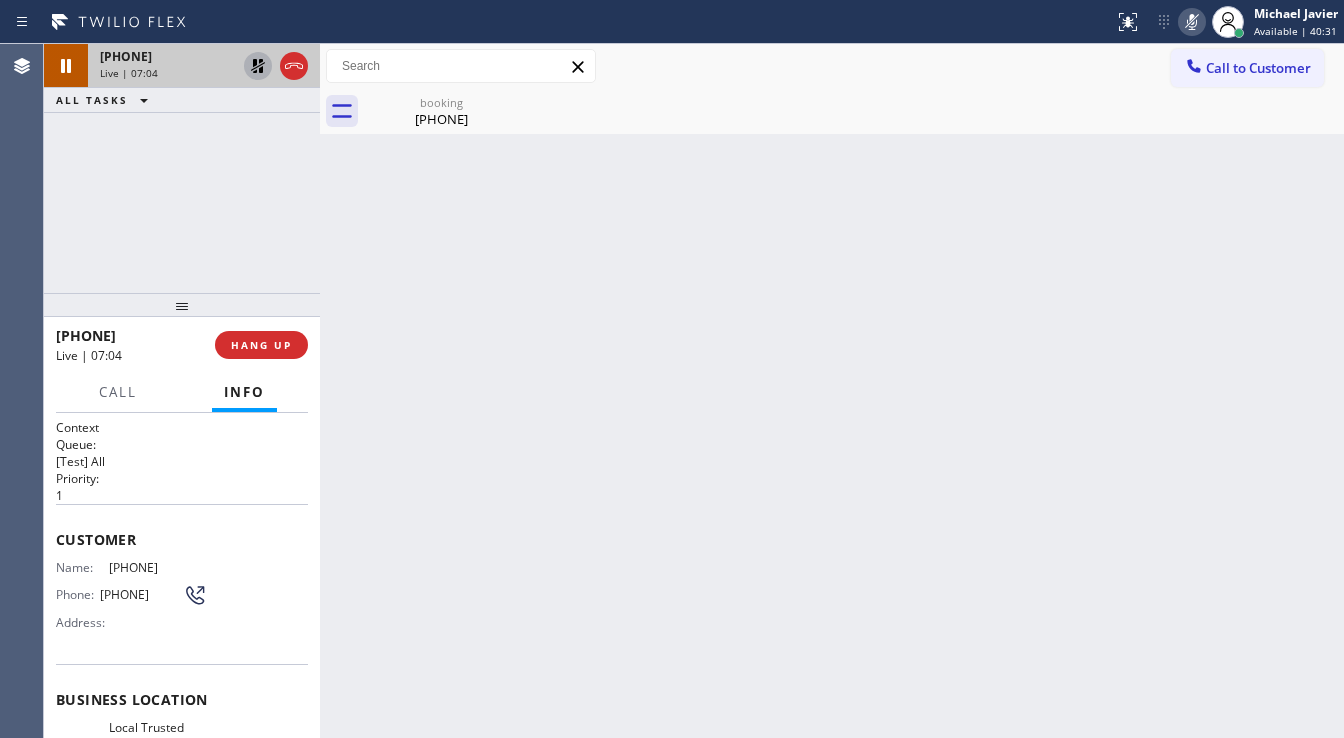 click on "[PHONE] Live | 07:04 ALL TASKS ALL TASKS ACTIVE TASKS TASKS IN WRAP UP" at bounding box center [182, 168] 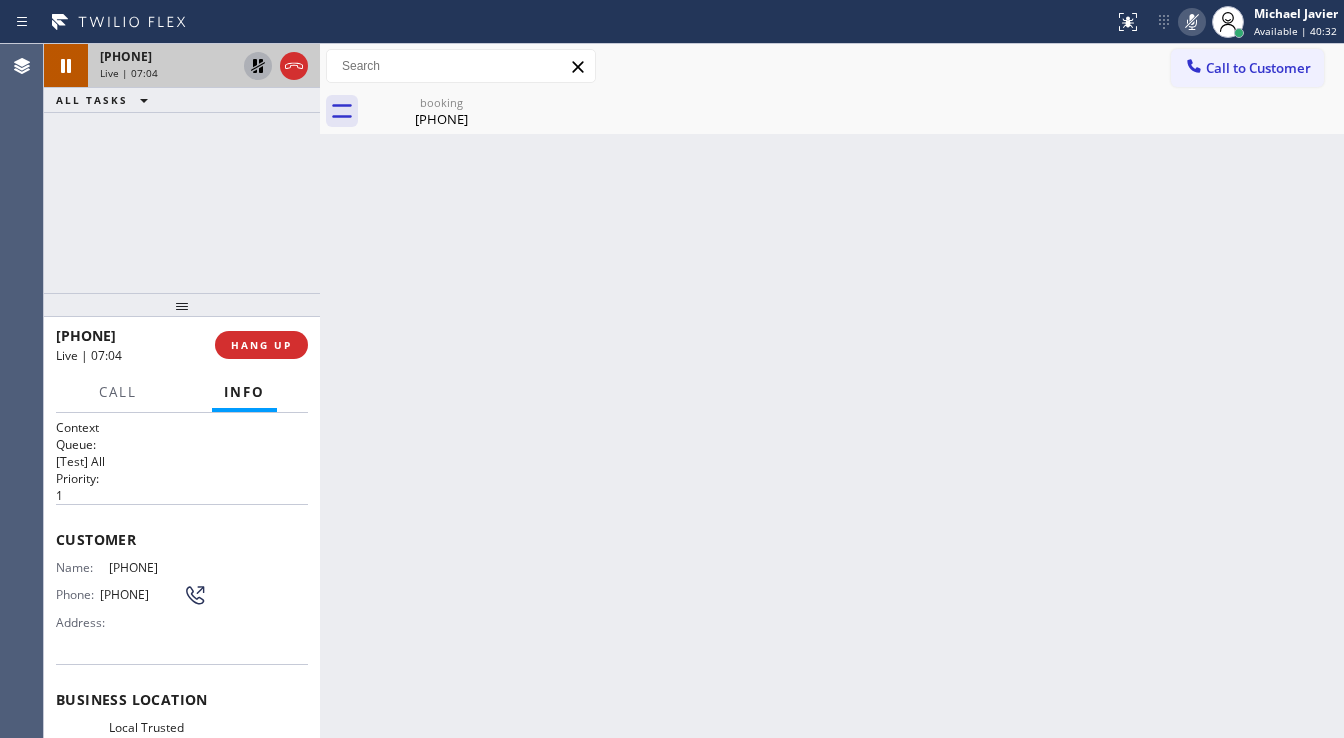 click 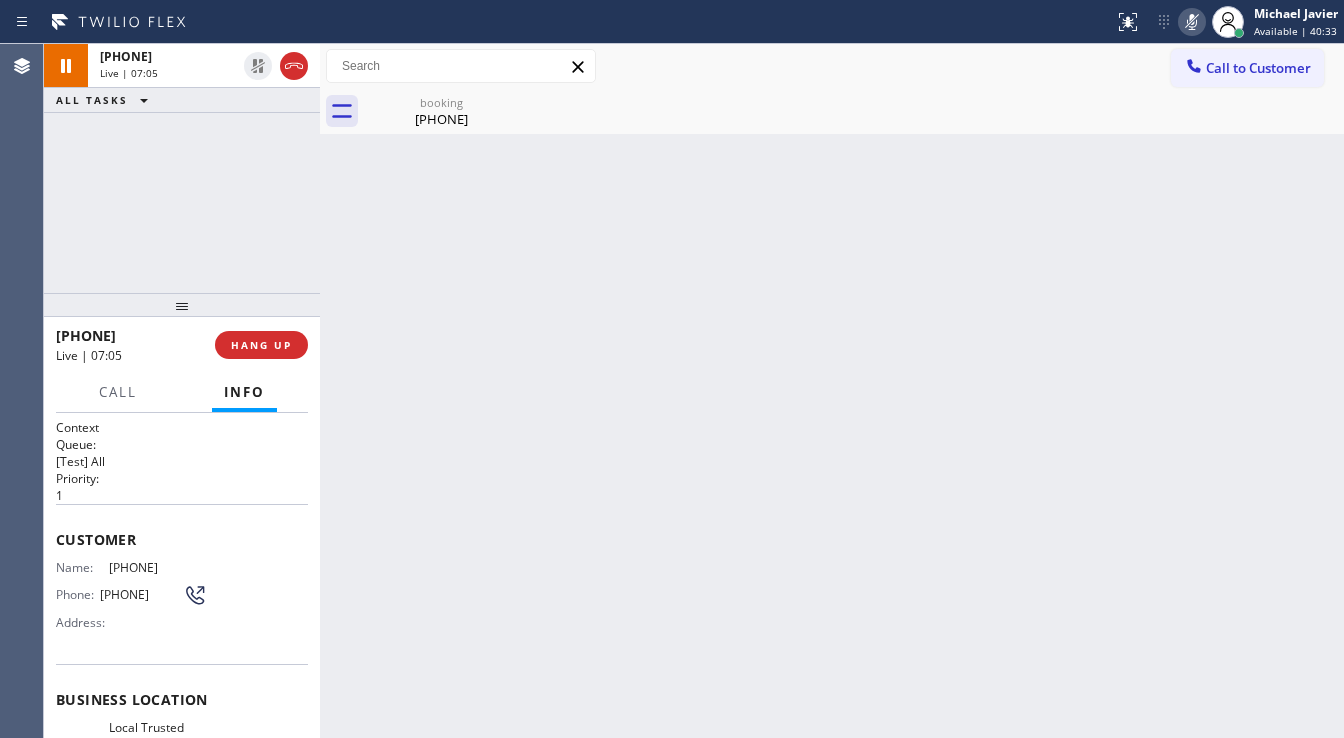 click 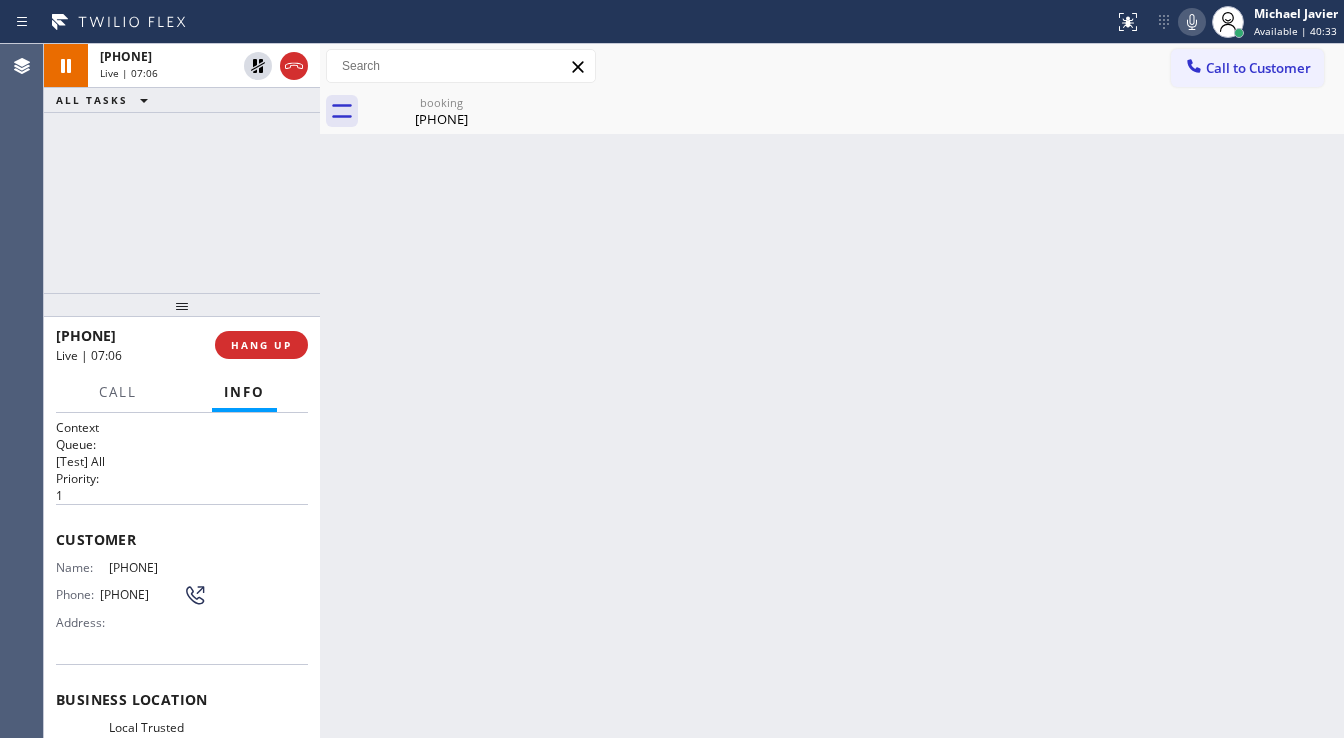 click on "+1[PHONE] Live | 07:06 ALL TASKS ALL TASKS ACTIVE TASKS TASKS IN WRAP UP" at bounding box center [182, 168] 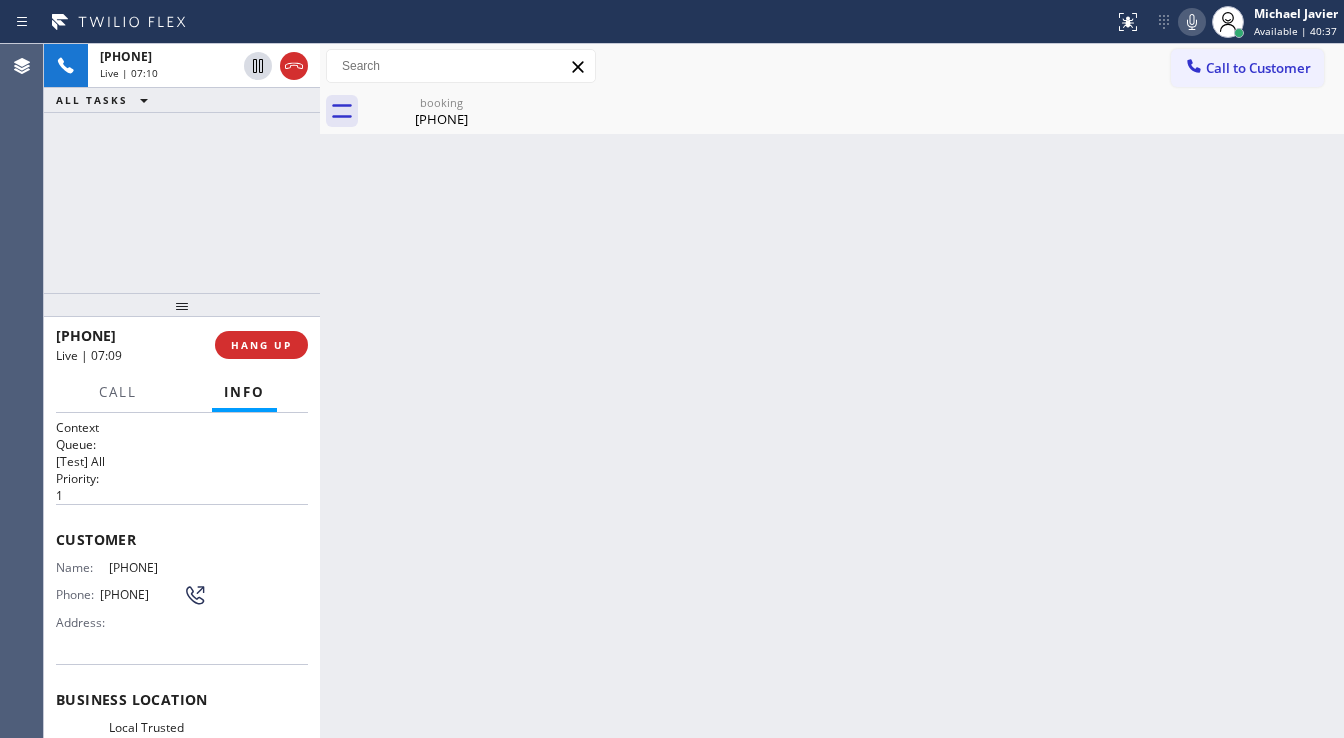 click on "[PHONE] Live | 07:10 ALL TASKS ALL TASKS ACTIVE TASKS TASKS IN WRAP UP" at bounding box center [182, 168] 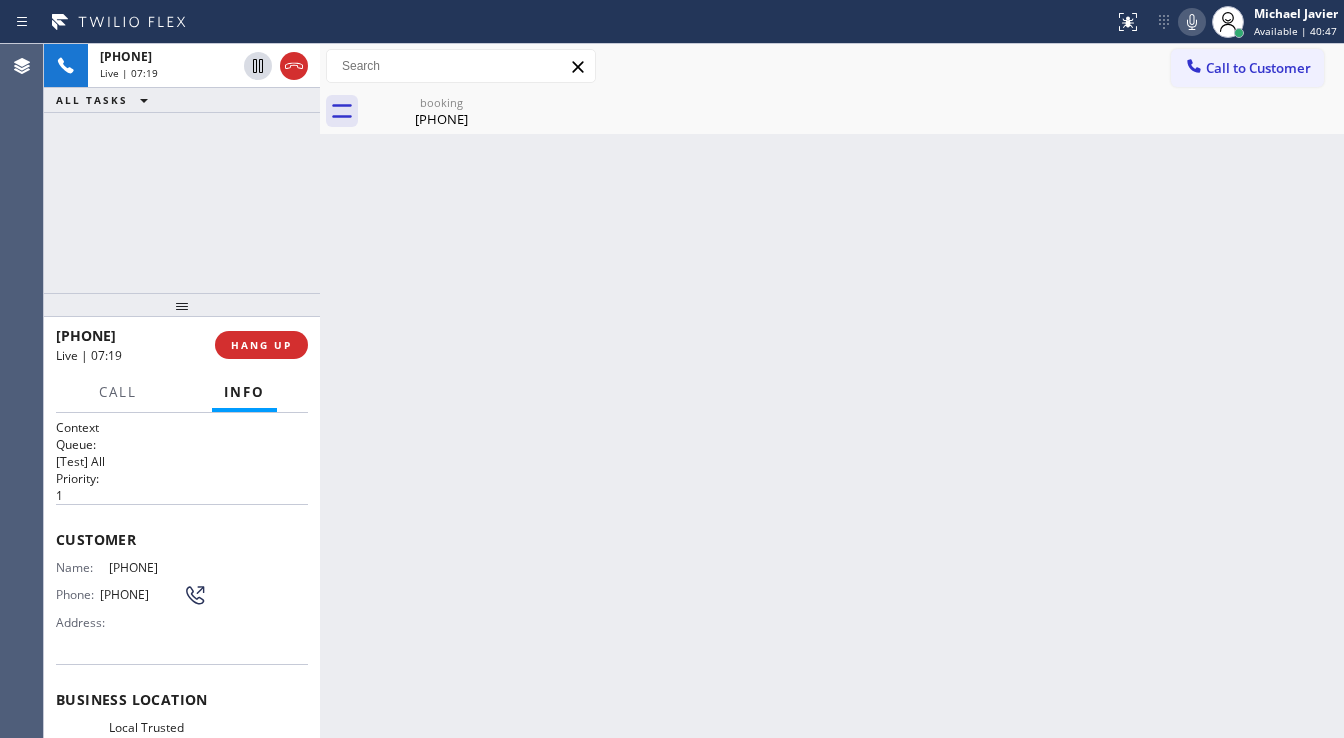 click on "[PHONE] Live | 07:19 ALL TASKS ALL TASKS ACTIVE TASKS TASKS IN WRAP UP" at bounding box center (182, 168) 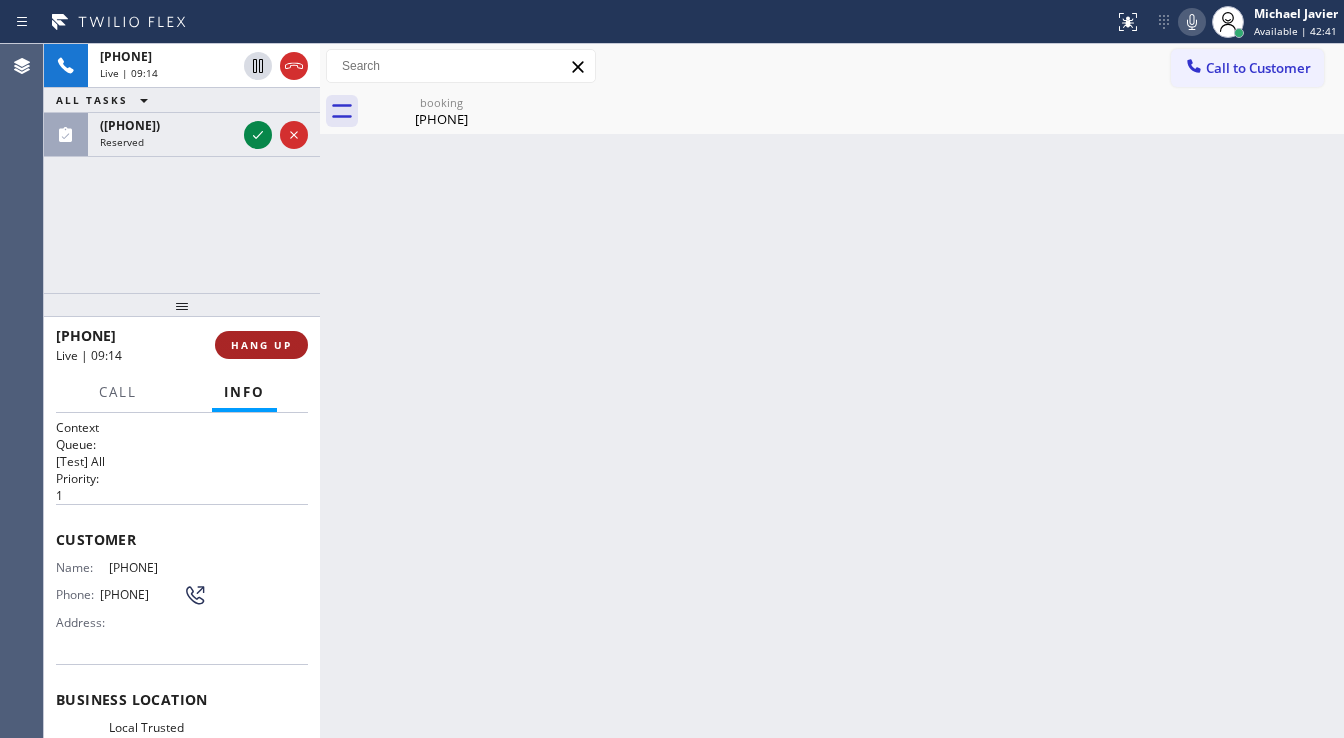 click on "HANG UP" at bounding box center [261, 345] 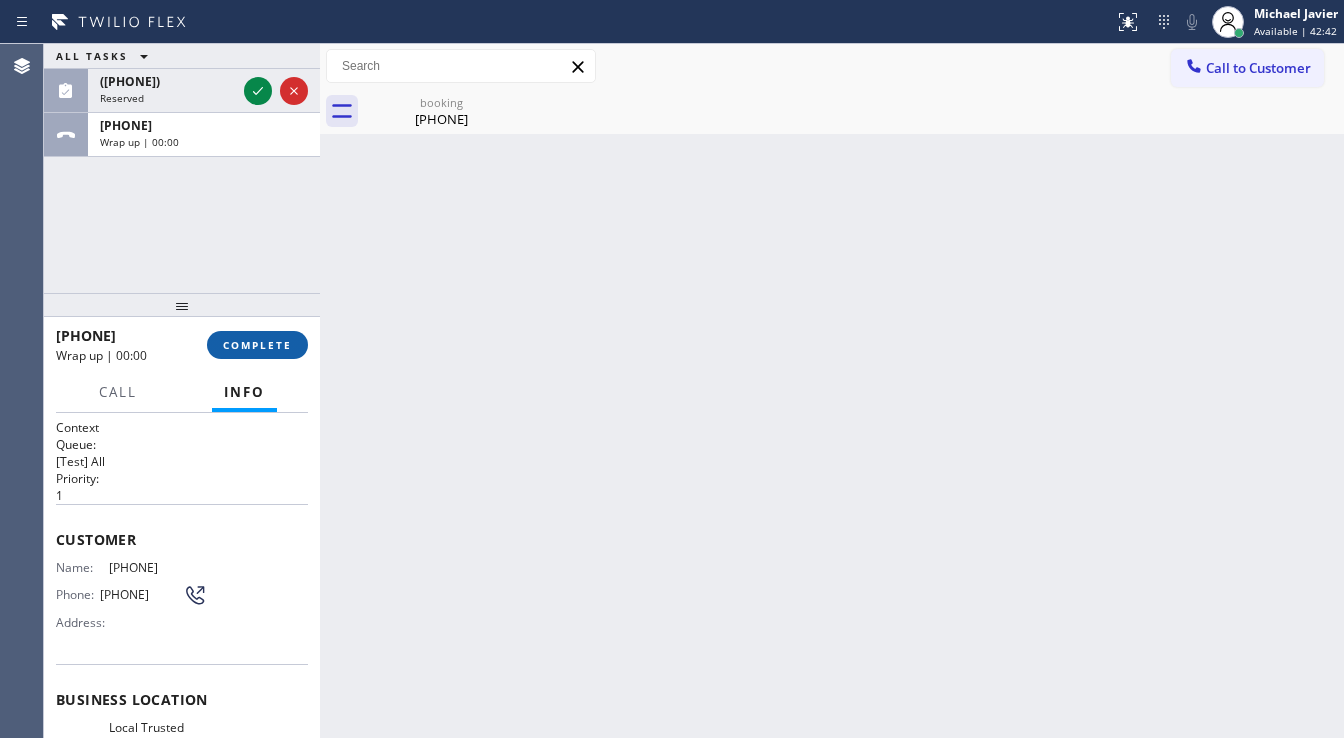 click on "COMPLETE" at bounding box center (257, 345) 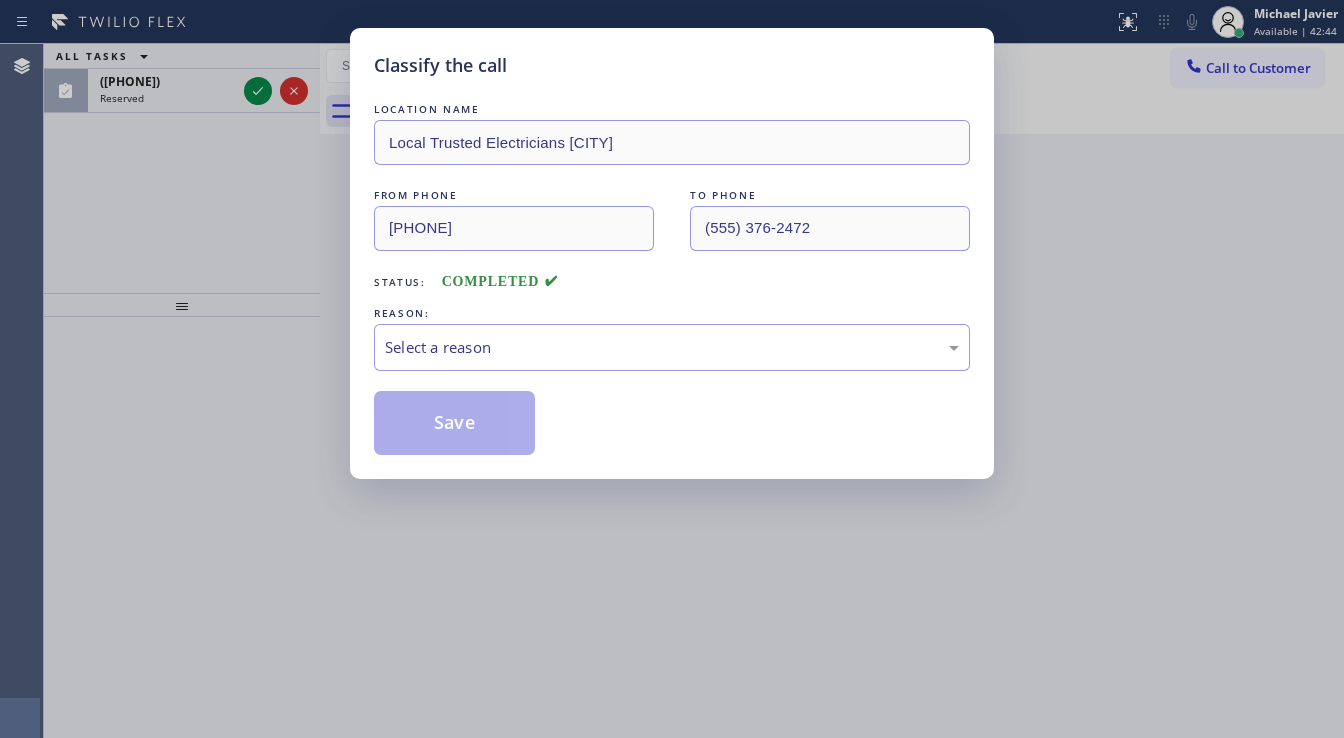 click on "Select a reason" at bounding box center (672, 347) 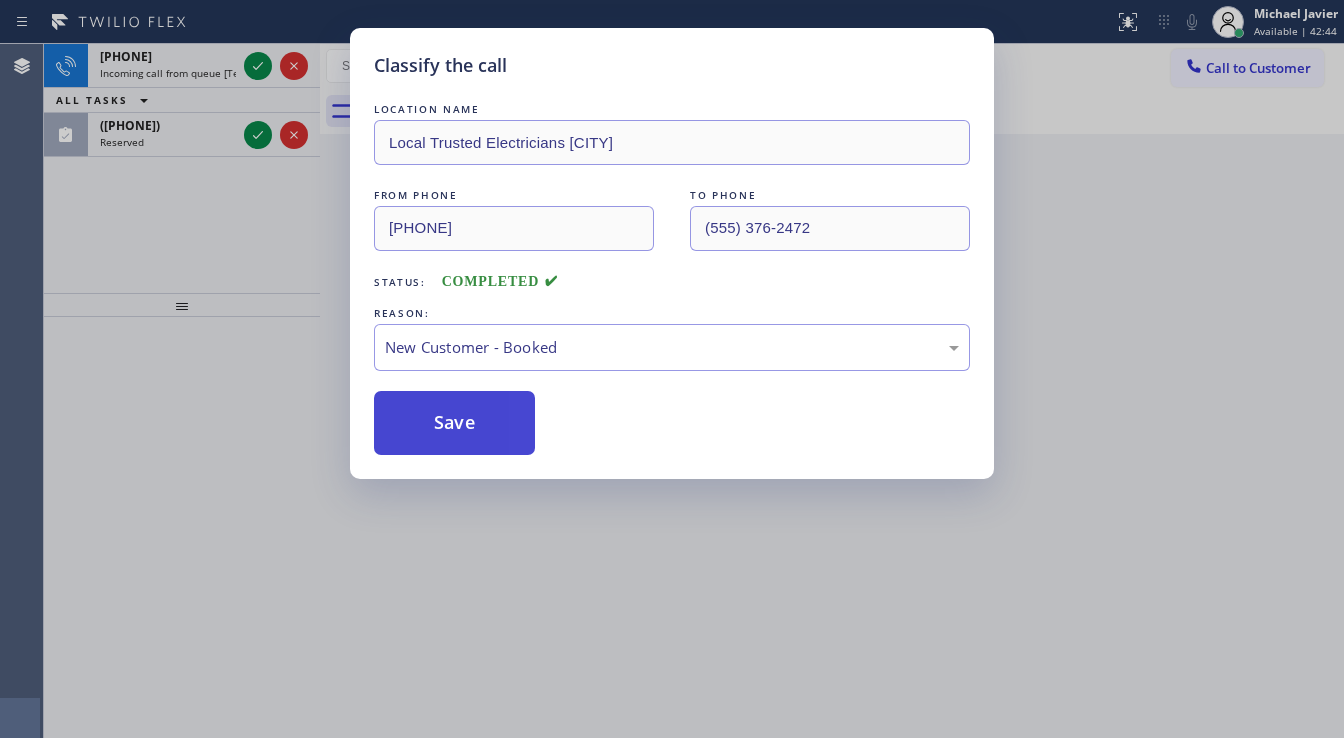 click on "Save" at bounding box center (454, 423) 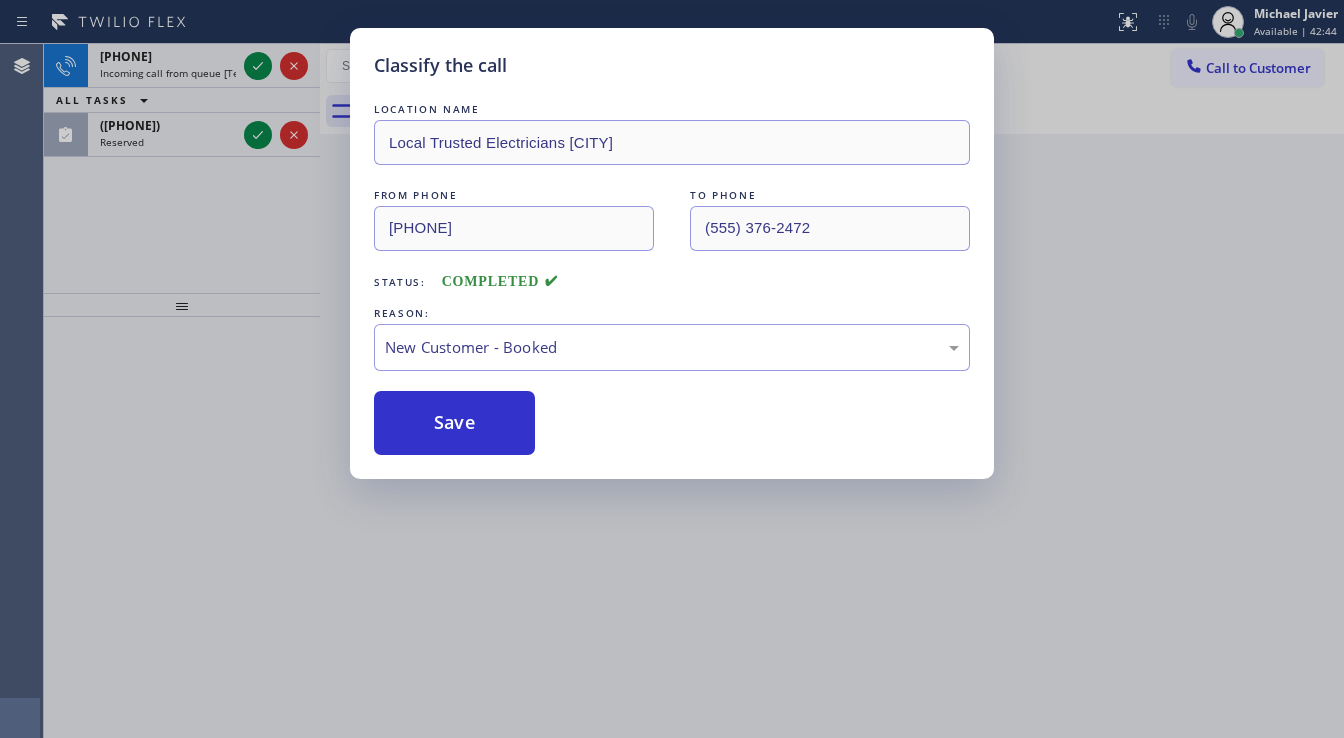 click on "Save" at bounding box center (454, 423) 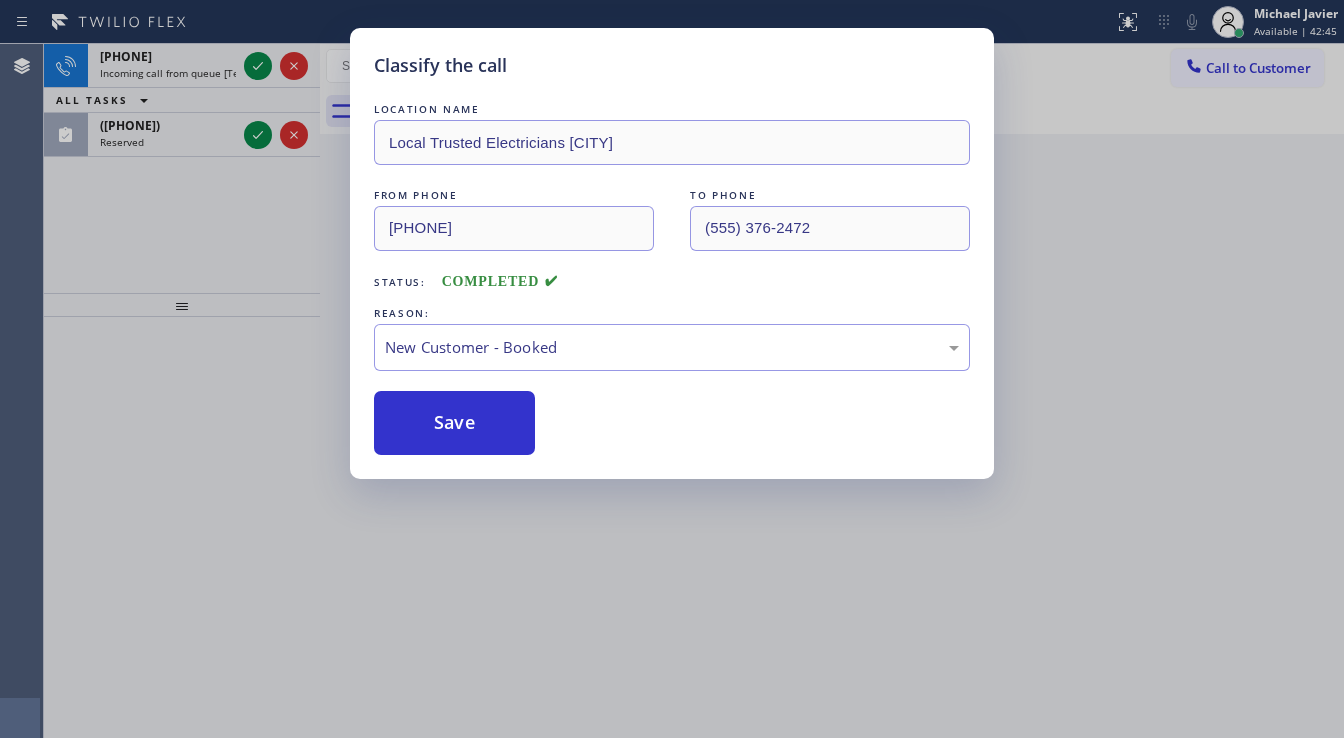 drag, startPoint x: 201, startPoint y: 248, endPoint x: 244, endPoint y: 178, distance: 82.1523 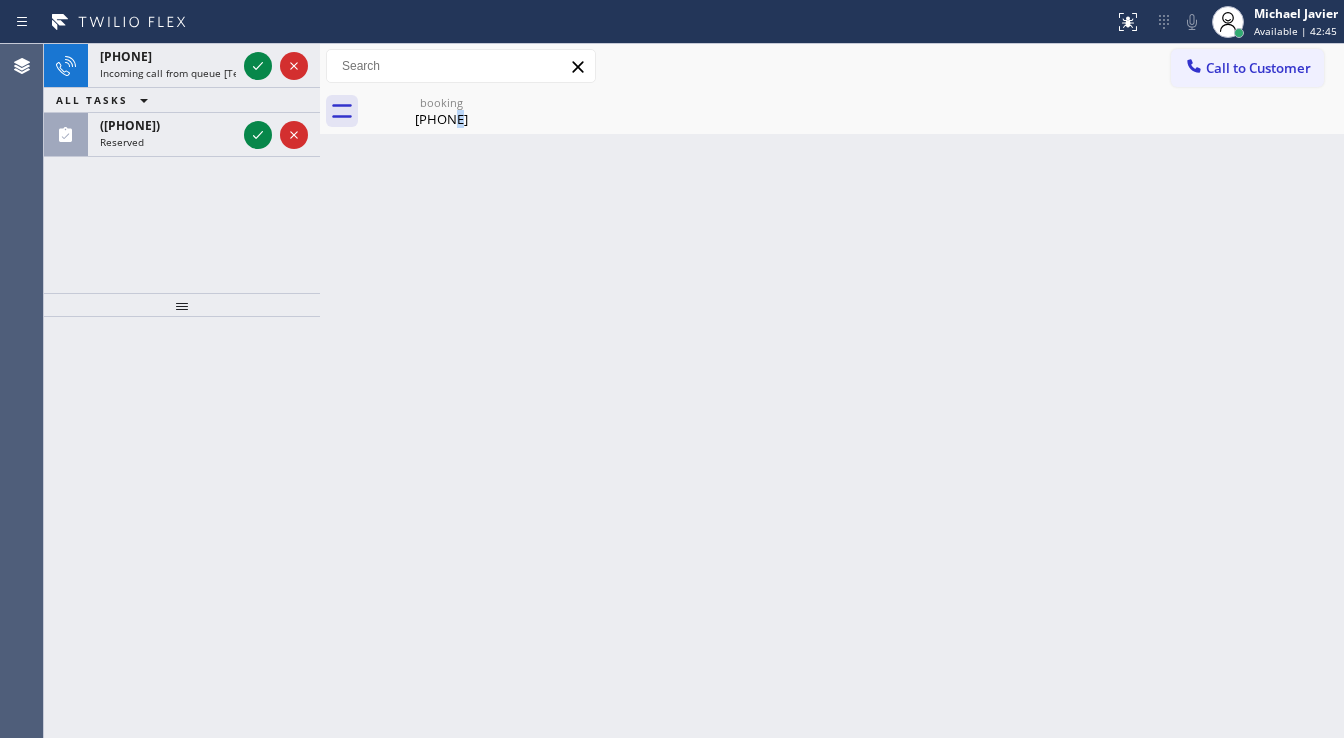 click on "Back to Dashboard Change Sender ID Customers Technicians Select a contact Outbound call Technician Search Technician Your caller id phone number Your caller id phone number Call Technician info Name   Phone none Address none Change Sender ID HVAC [PHONE] 5 Star Appliance [PHONE] Appliance Repair [PHONE] Plumbing [PHONE] Air Duct Cleaning [PHONE]  Electricians [PHONE] Cancel Change Check personal SMS Reset Change booking [PHONE] Call to Customer Outbound call Location Eagle Rock Electricians Your caller id phone number [PHONE] Customer number Call Outbound call Technician Search Technician Your caller id phone number Your caller id phone number Call booking [PHONE]" at bounding box center [832, 391] 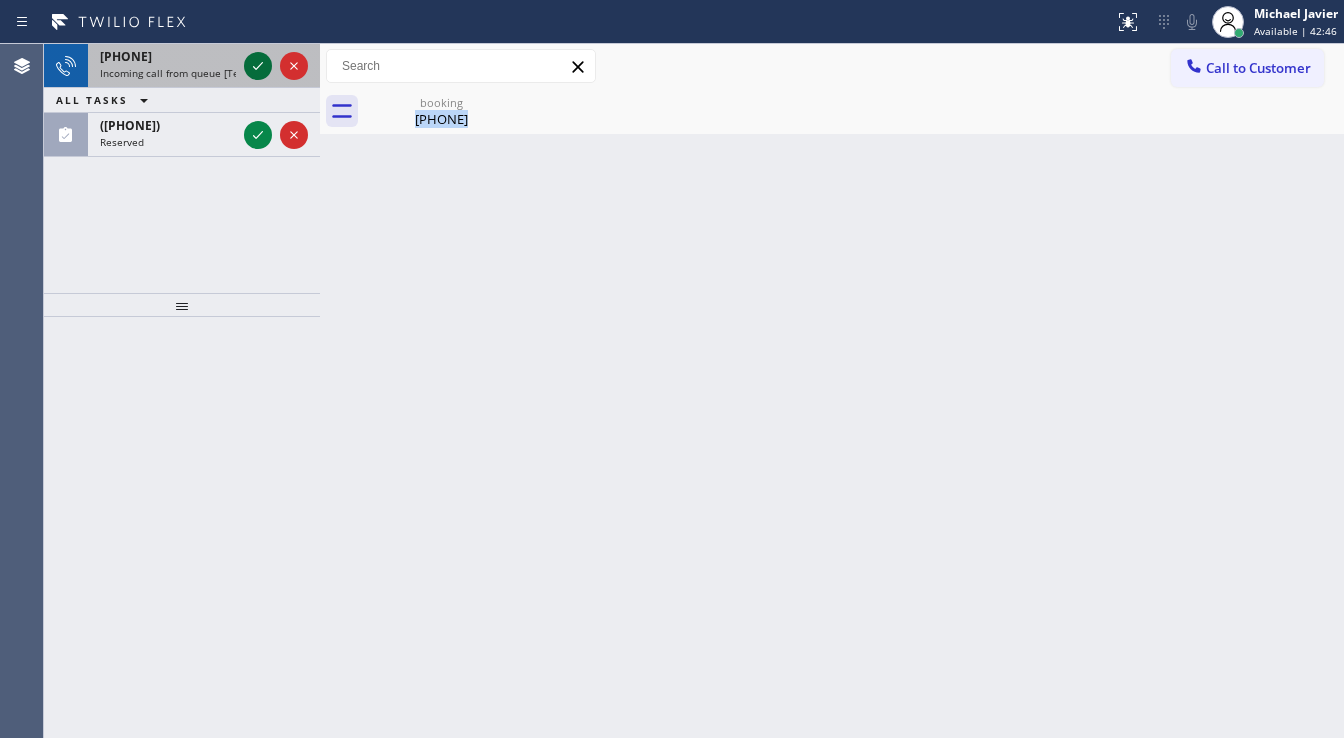 click 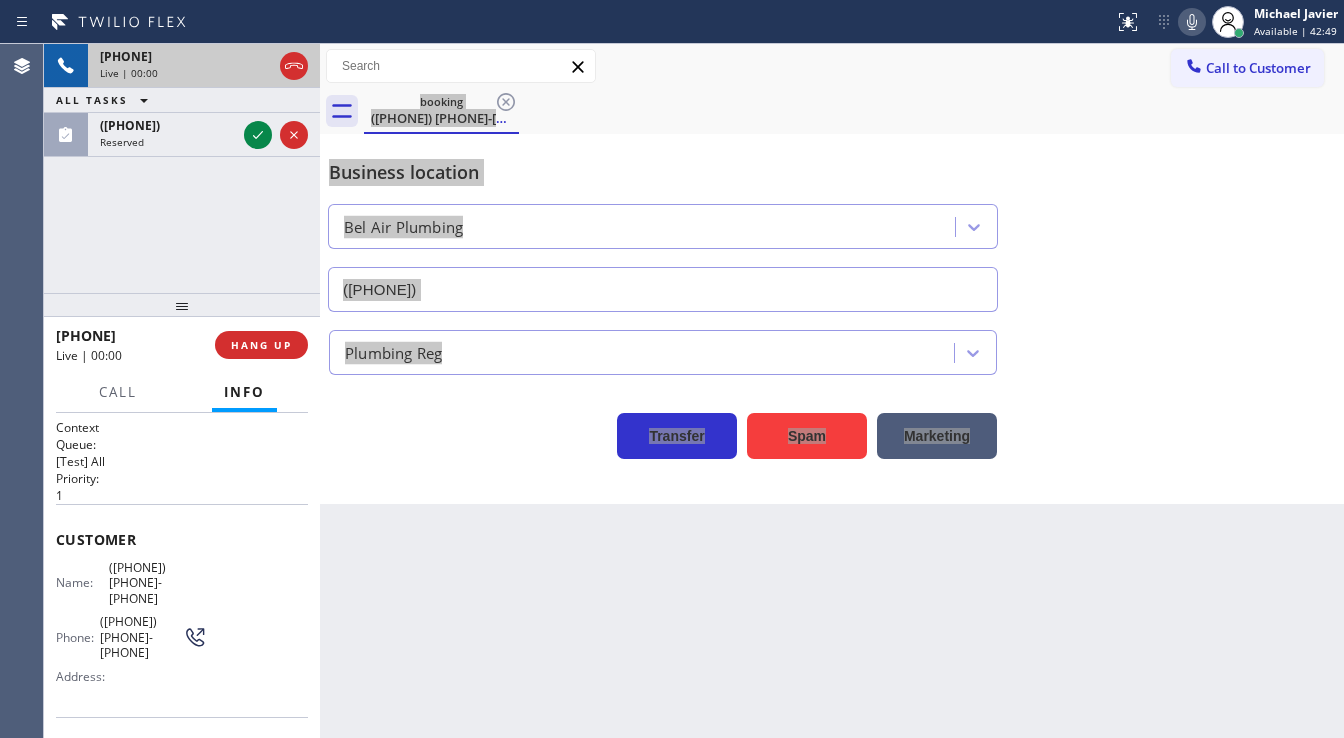 type on "([PHONE])" 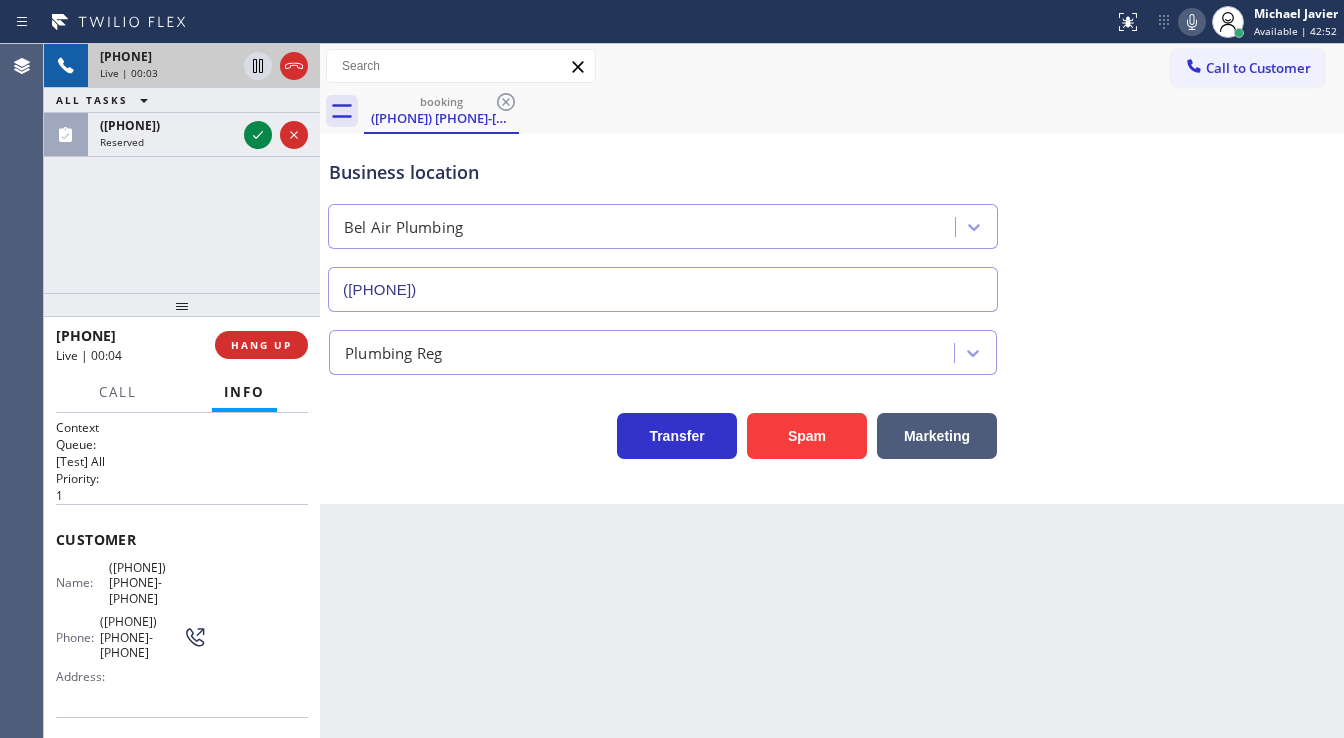 click on "+1[PHONE] Live | 00:03 ALL TASKS ALL TASKS ACTIVE TASKS TASKS IN WRAP UP ([PHONE]) [PHONE]-[PHONE] Reserved" at bounding box center (182, 168) 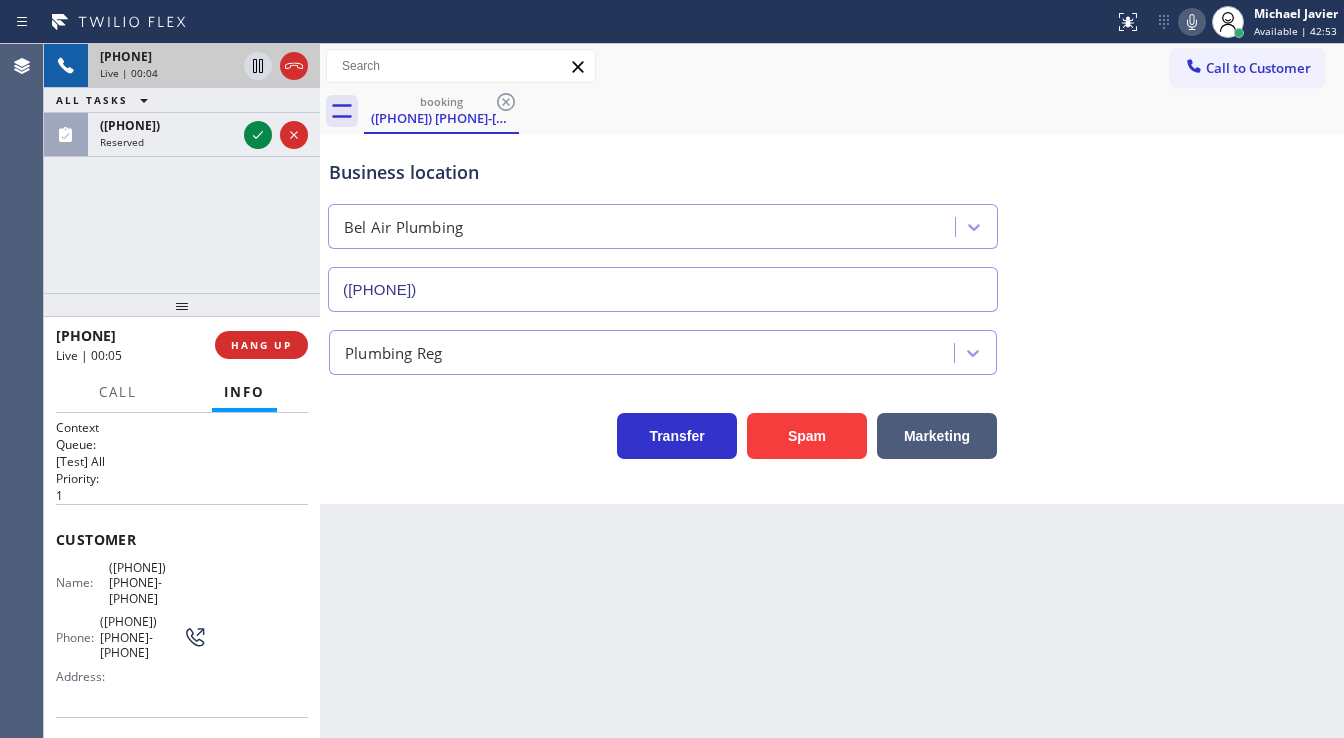 click on "+1[PHONE] Live | 00:04 ALL TASKS ALL TASKS ACTIVE TASKS TASKS IN WRAP UP ([PHONE]) [PHONE]-[PHONE] Reserved" at bounding box center (182, 168) 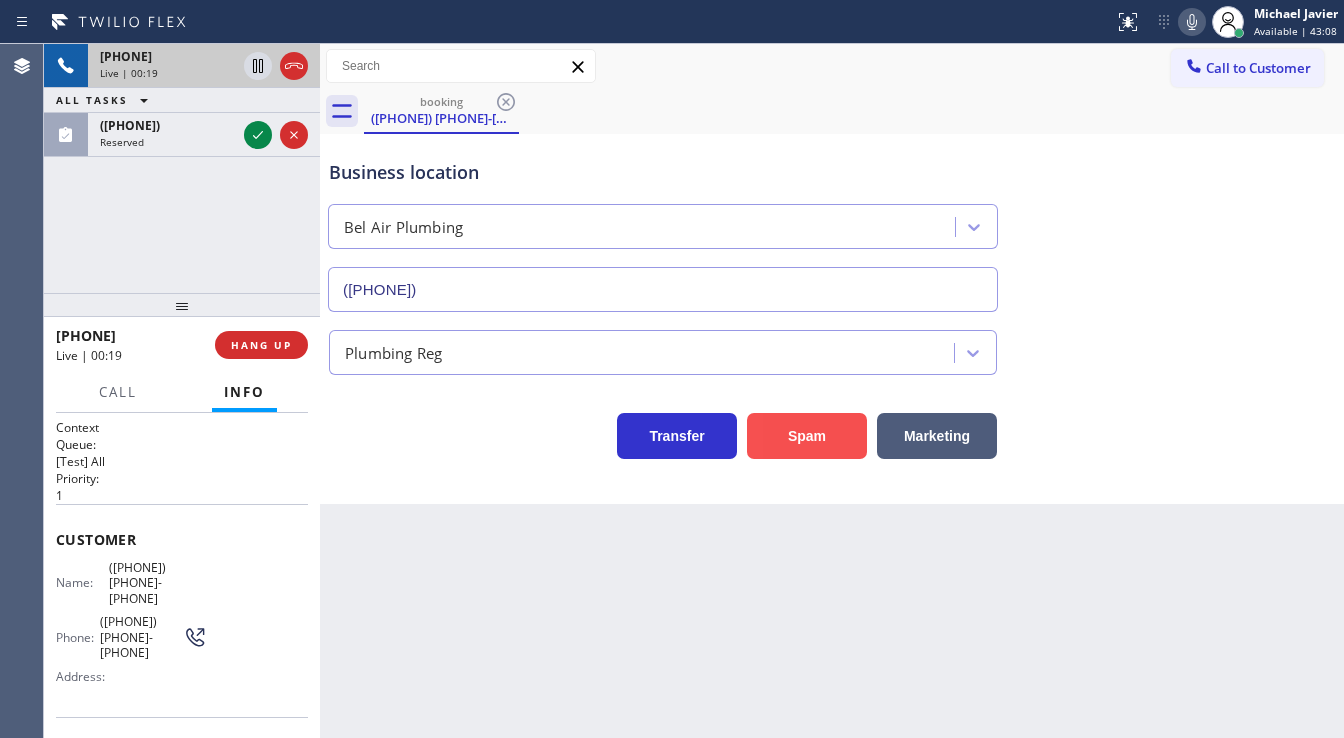 click on "Spam" at bounding box center (807, 436) 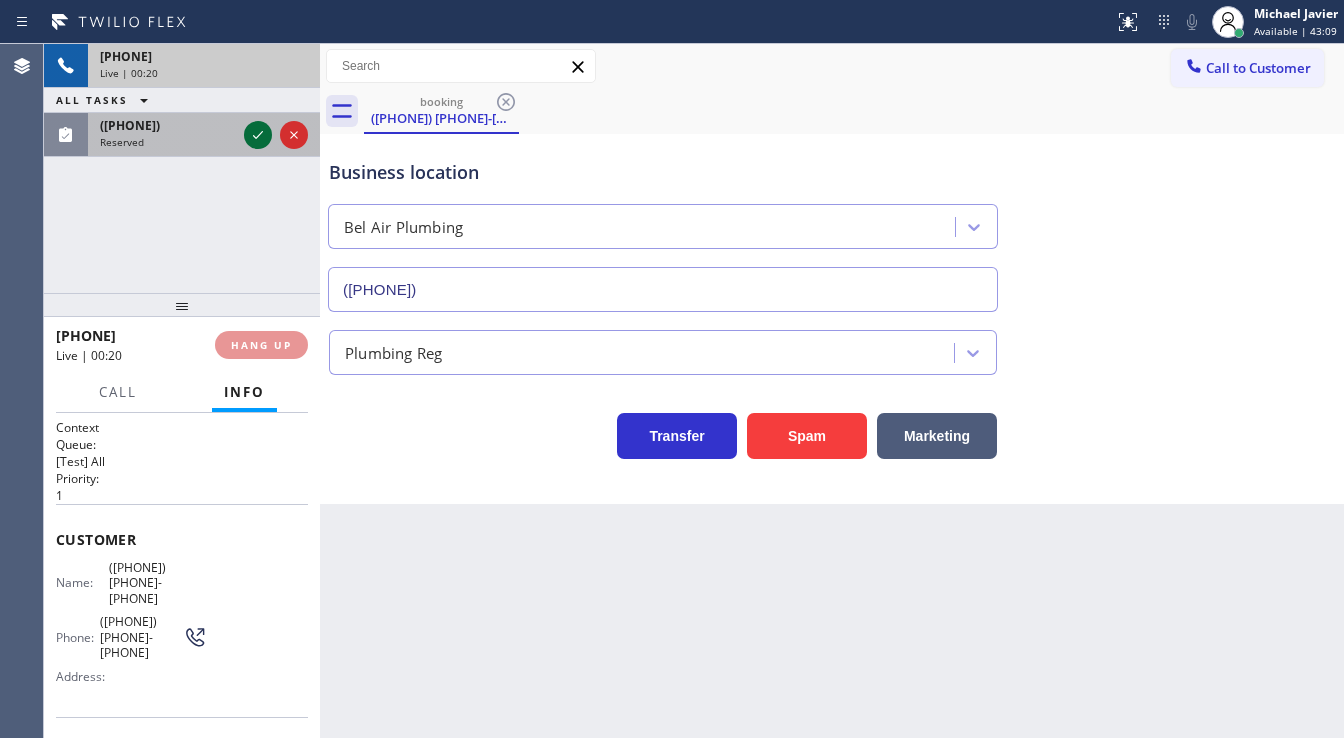 click 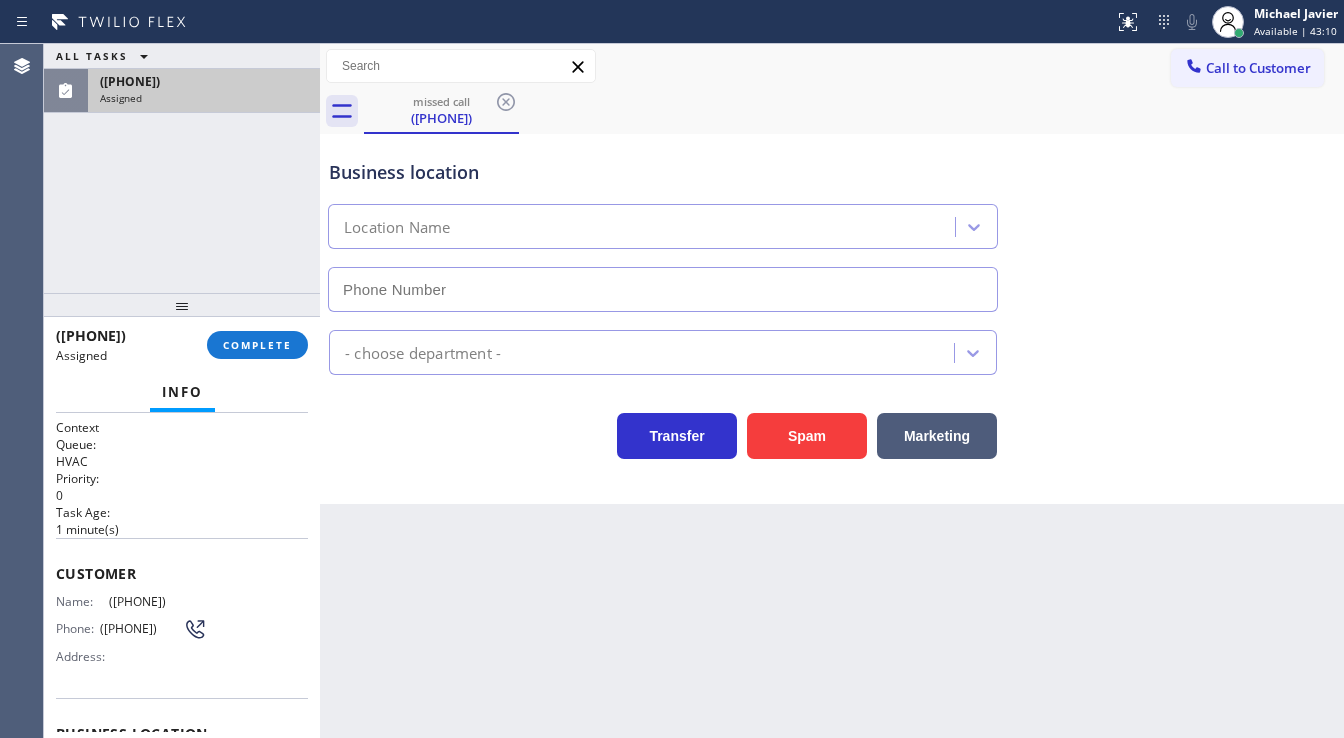 scroll, scrollTop: 240, scrollLeft: 0, axis: vertical 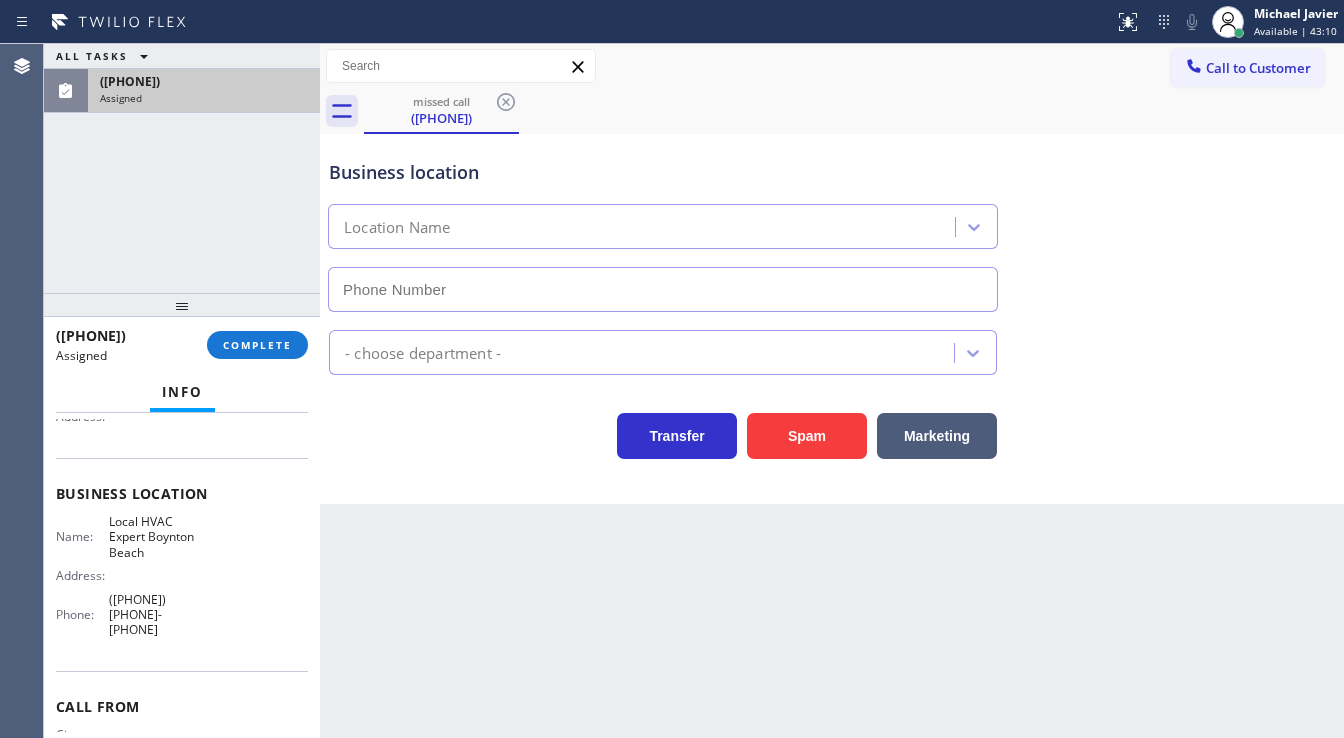 type on "([PHONE]) [PHONE]-[PHONE]" 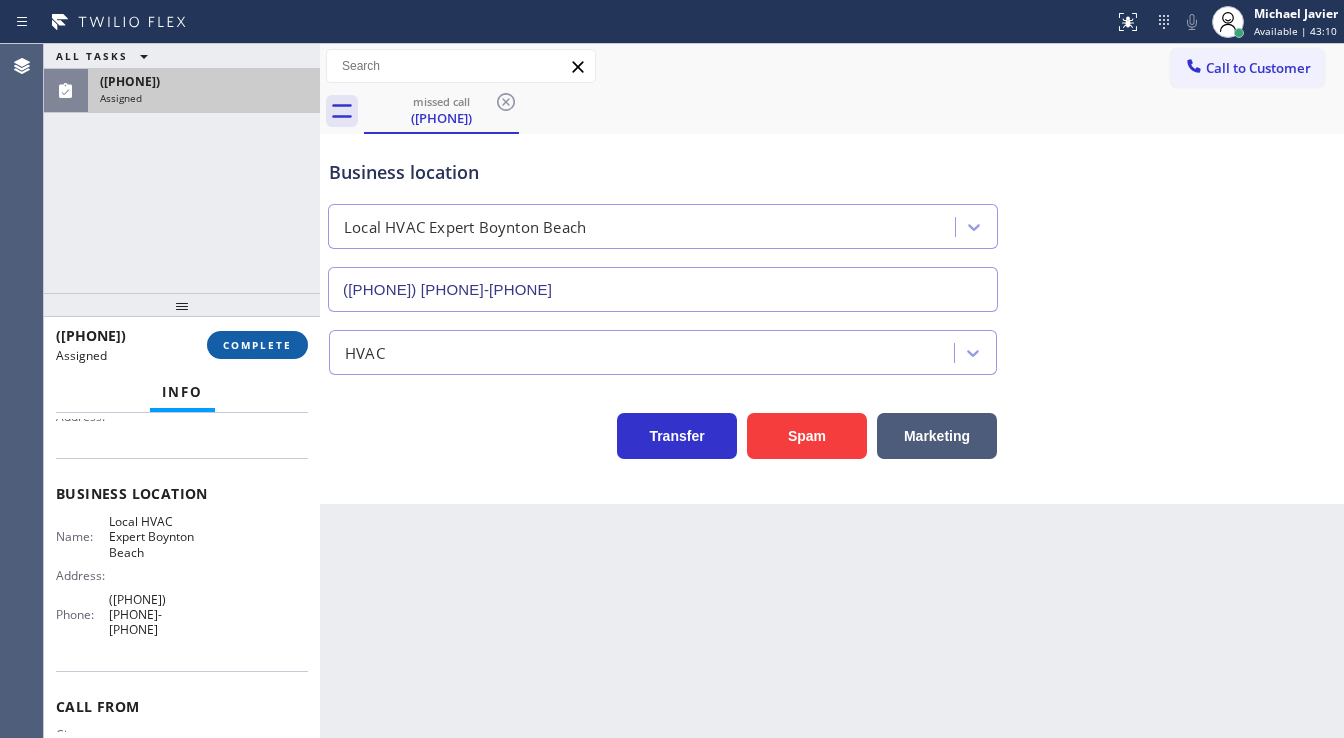 click on "COMPLETE" at bounding box center [257, 345] 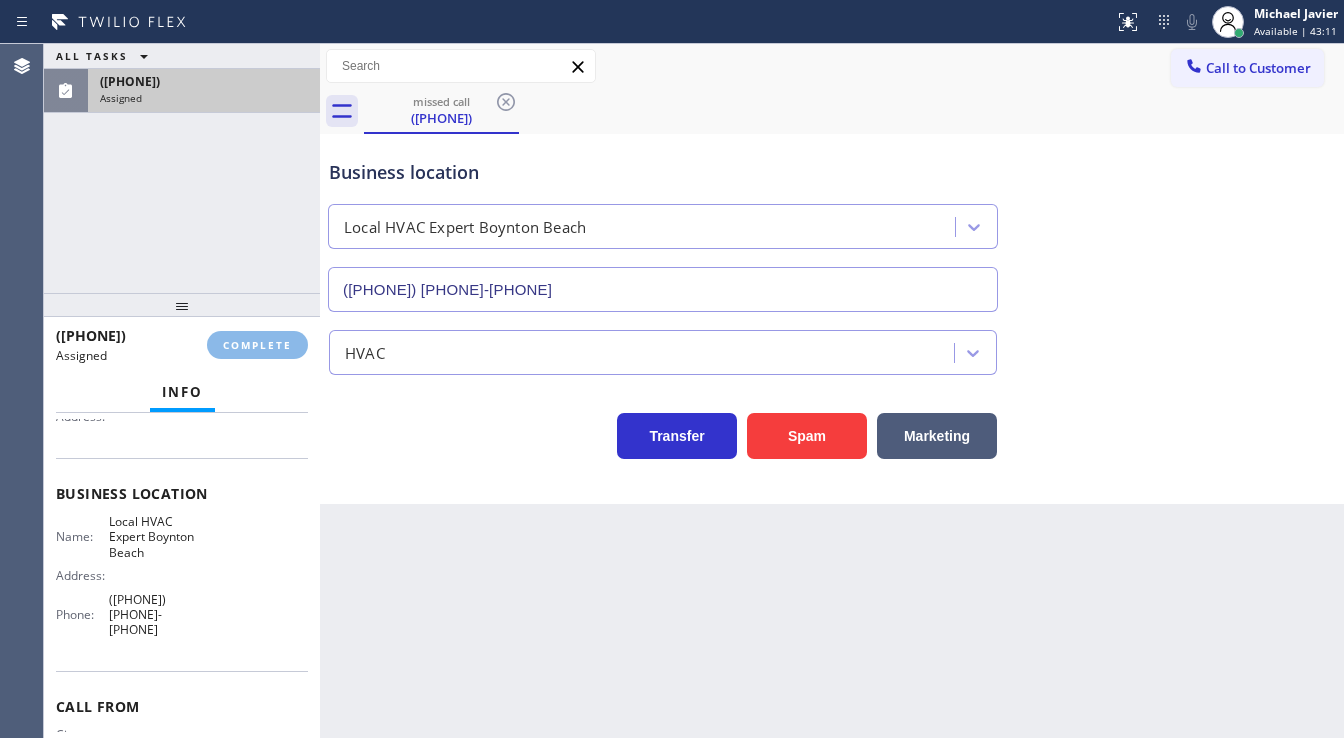 click on "HVAC" at bounding box center [832, 348] 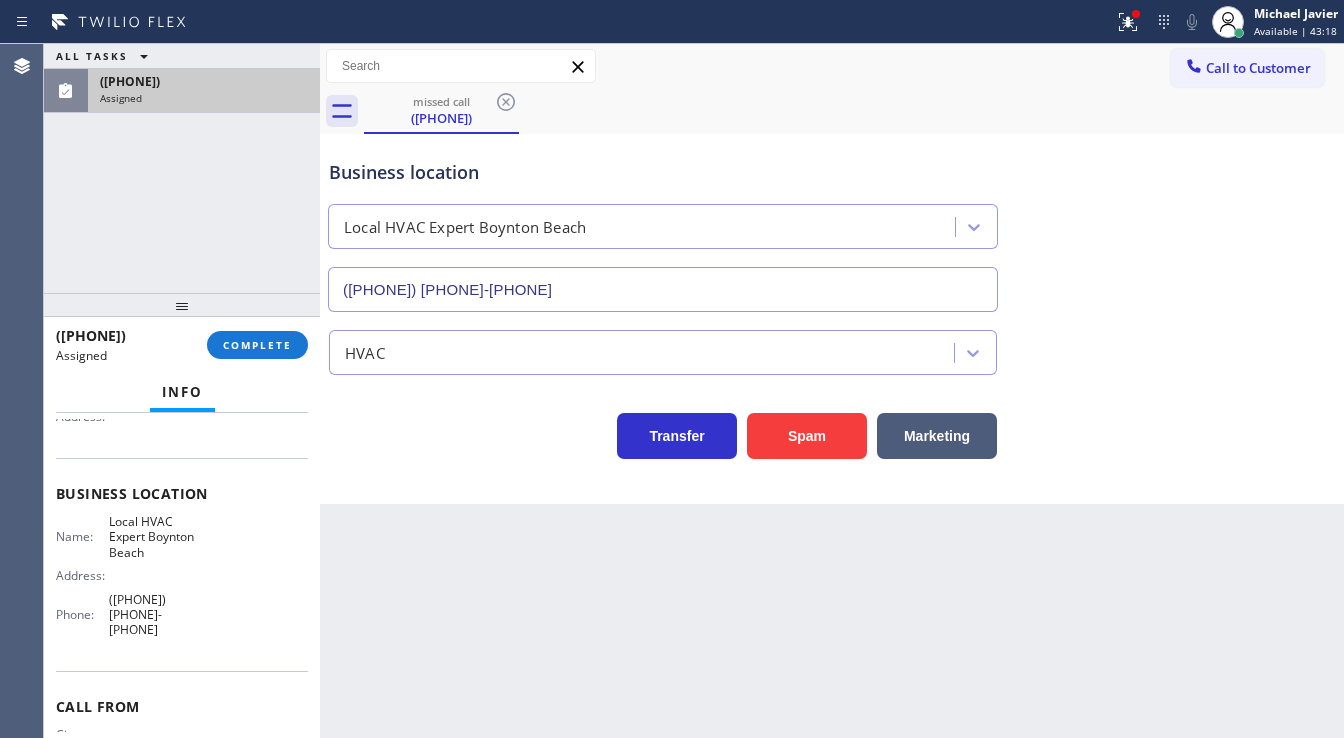 click on "ALL TASKS ALL TASKS ACTIVE TASKS TASKS IN WRAP UP ([PHONE]) Assigned" at bounding box center (182, 168) 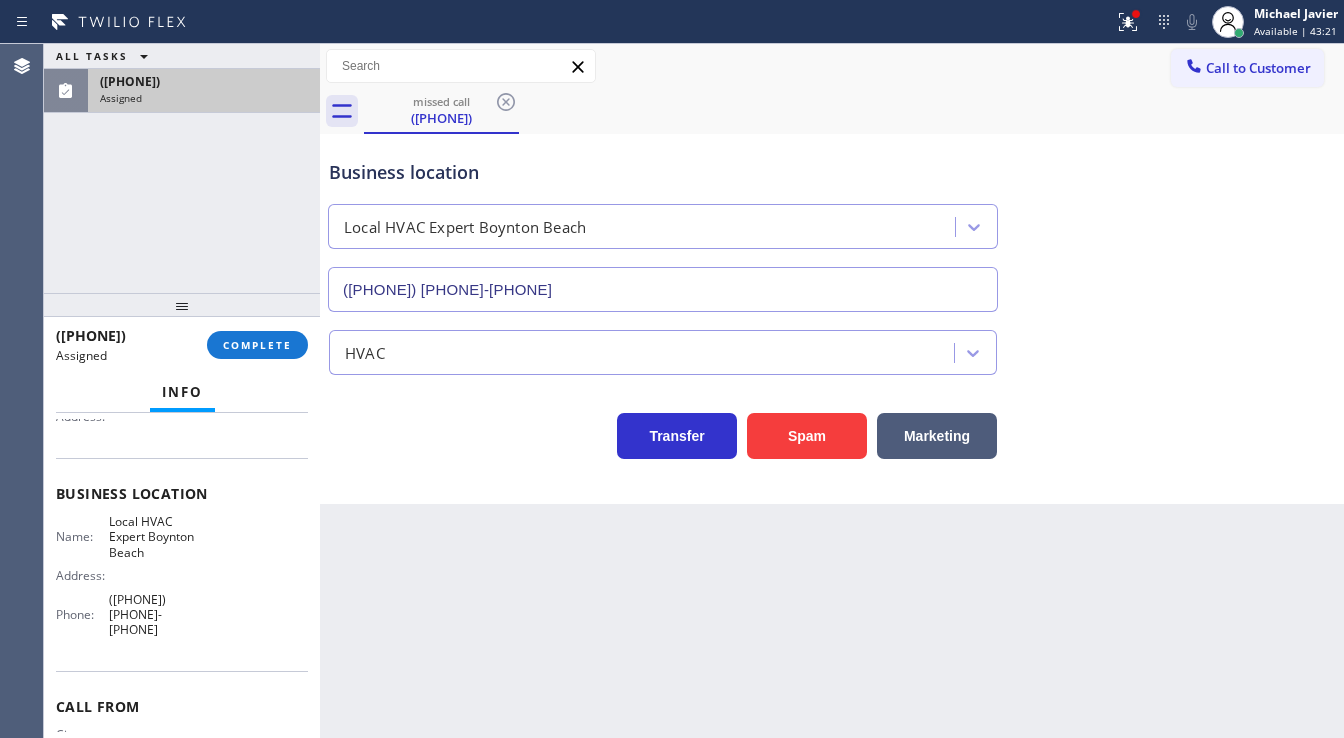 click on "ALL TASKS ALL TASKS ACTIVE TASKS TASKS IN WRAP UP ([PHONE]) Assigned" at bounding box center [182, 168] 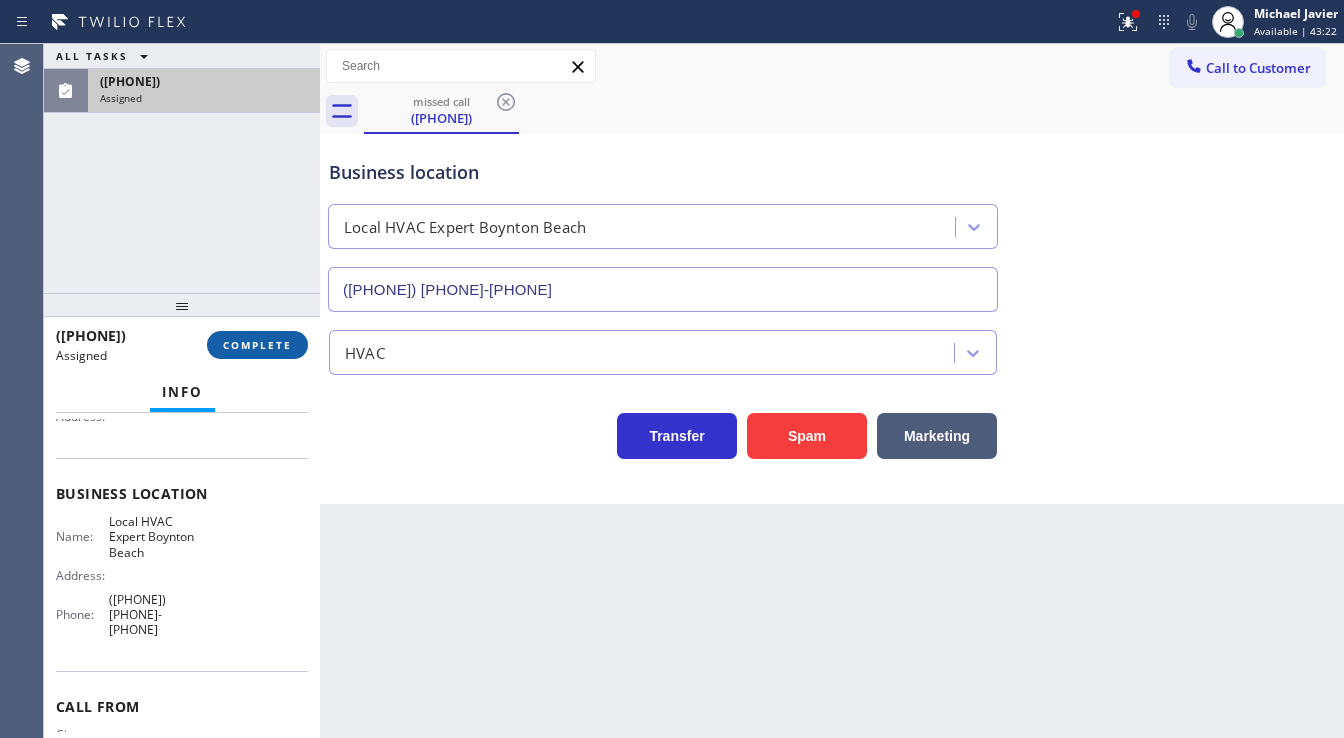 drag, startPoint x: 153, startPoint y: 248, endPoint x: 293, endPoint y: 346, distance: 170.89178 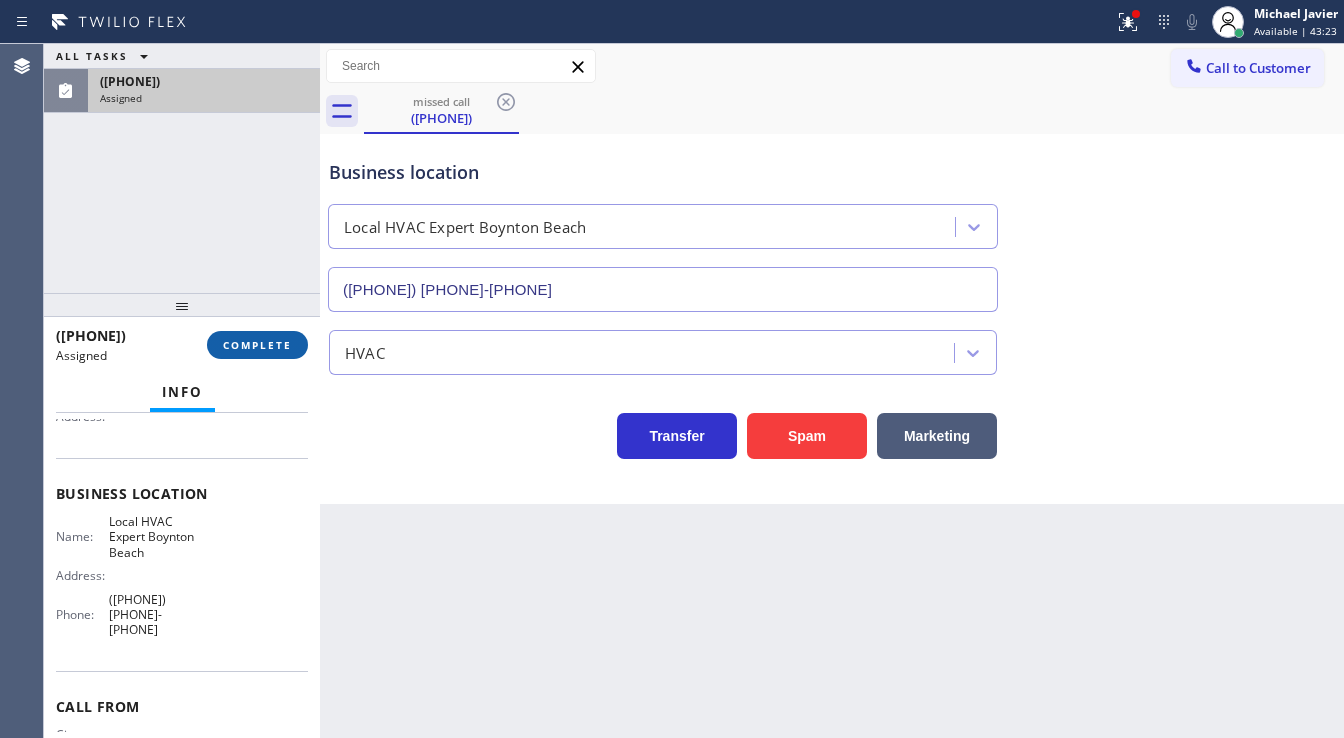 click on "COMPLETE" at bounding box center (257, 345) 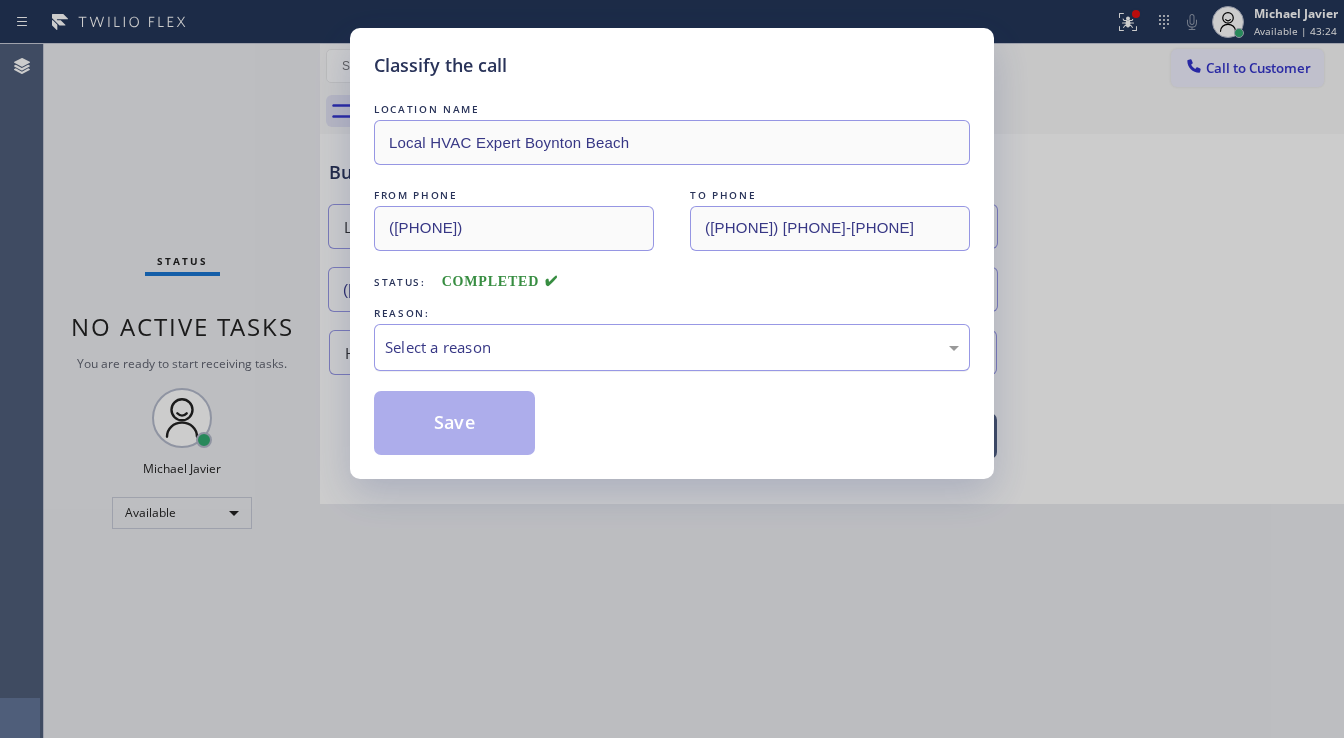 click on "Select a reason" at bounding box center [672, 347] 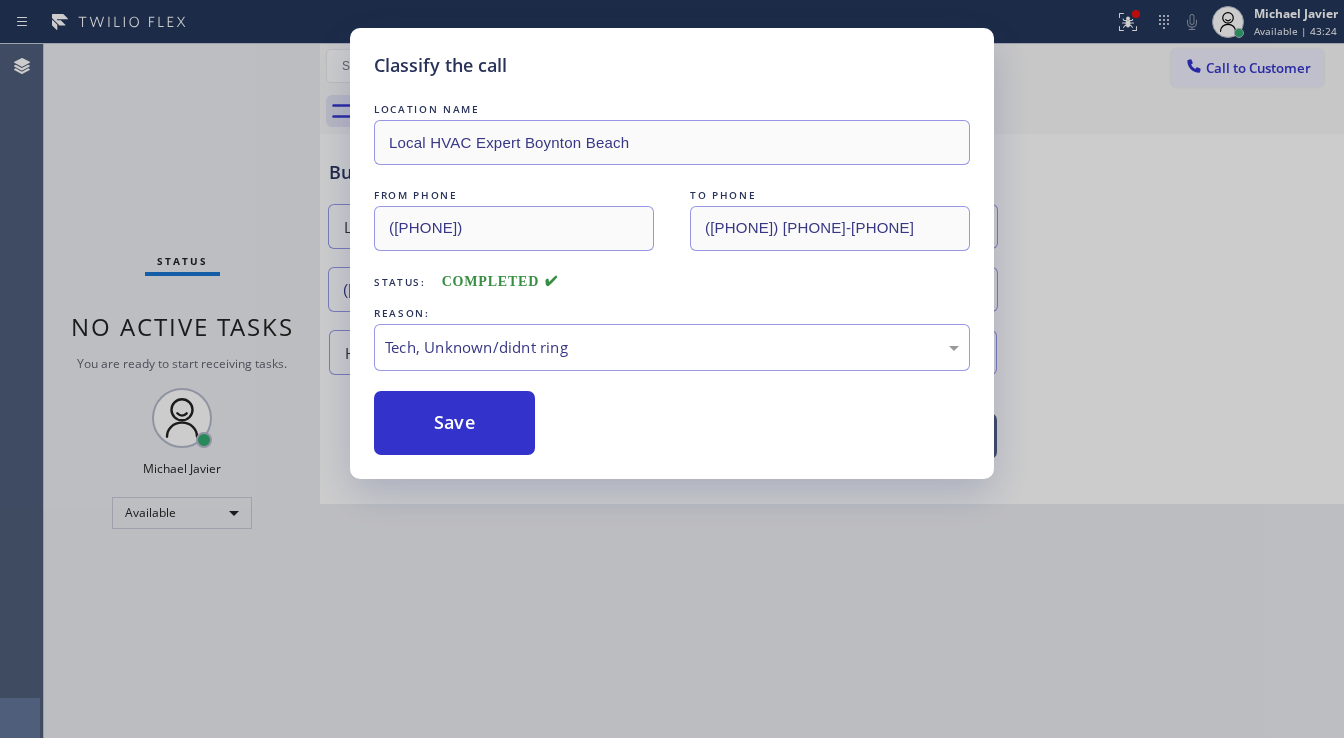 click on "Save" at bounding box center (454, 423) 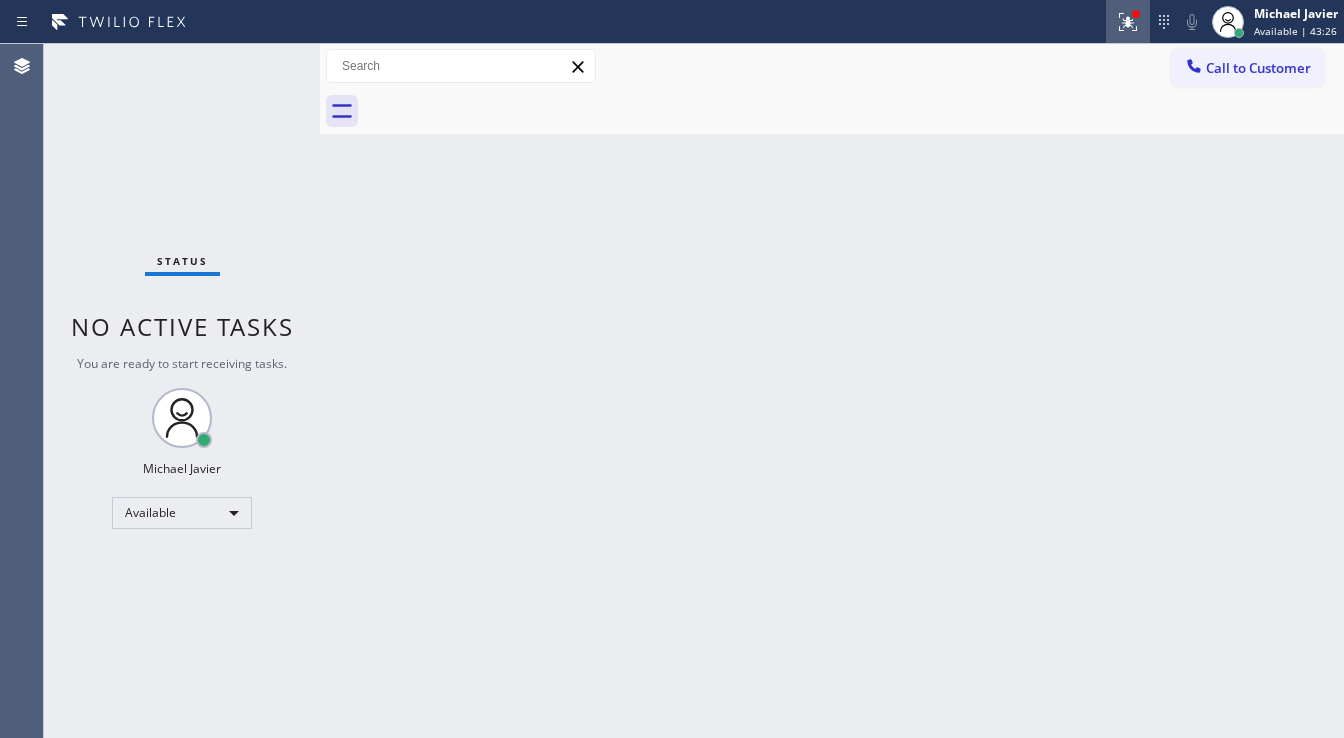 click 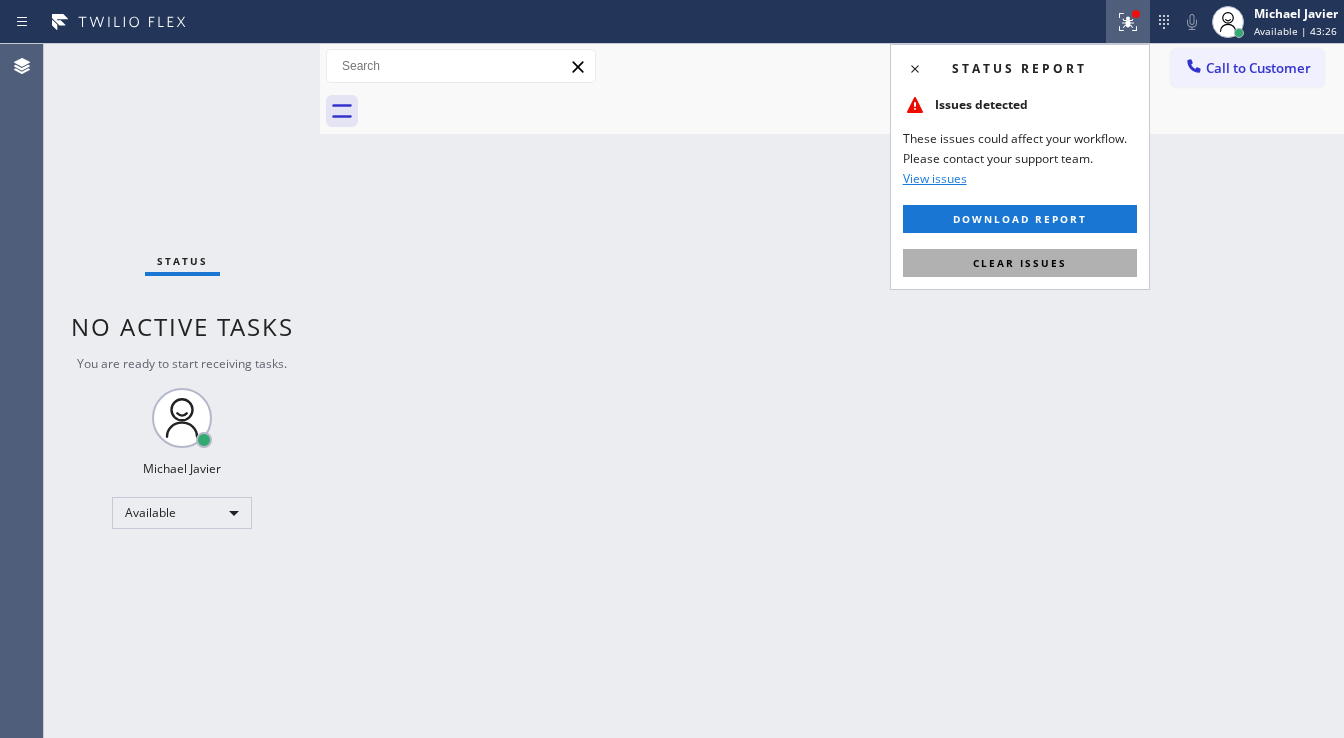 click on "Clear issues" at bounding box center [1020, 263] 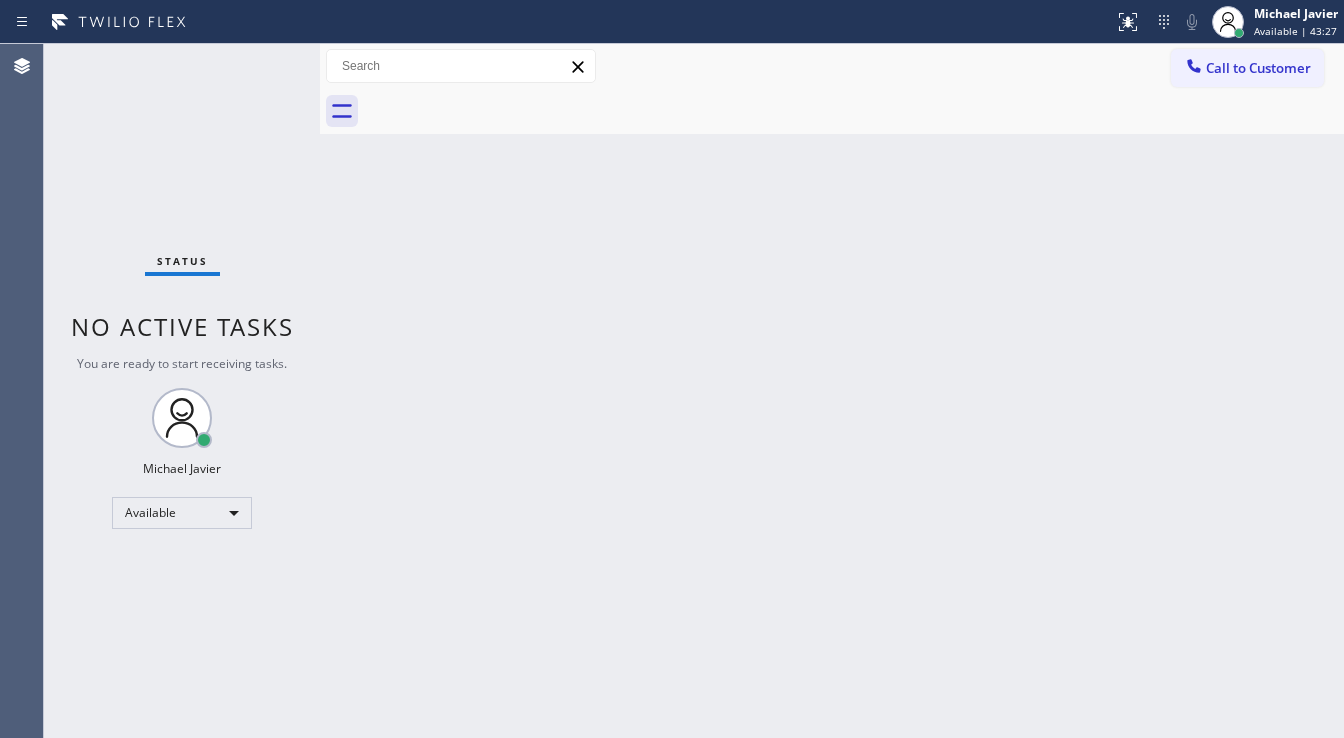 click on "Back to Dashboard Change Sender ID Customers Technicians Select a contact Outbound call Technician Search Technician Your caller id phone number Your caller id phone number Call Technician info Name   Phone none Address none Change Sender ID HVAC [PHONE] 5 Star Appliance [PHONE] Appliance Repair [PHONE] Plumbing [PHONE] Air Duct Cleaning [PHONE]  Electricians [PHONE]  Cancel Change Check personal SMS Reset Change No tabs Call to Customer Outbound call Location Eagle Rock Electricians Your caller id phone number [PHONE] Customer number Call Outbound call Technician Search Technician Your caller id phone number Your caller id phone number Call" at bounding box center [832, 391] 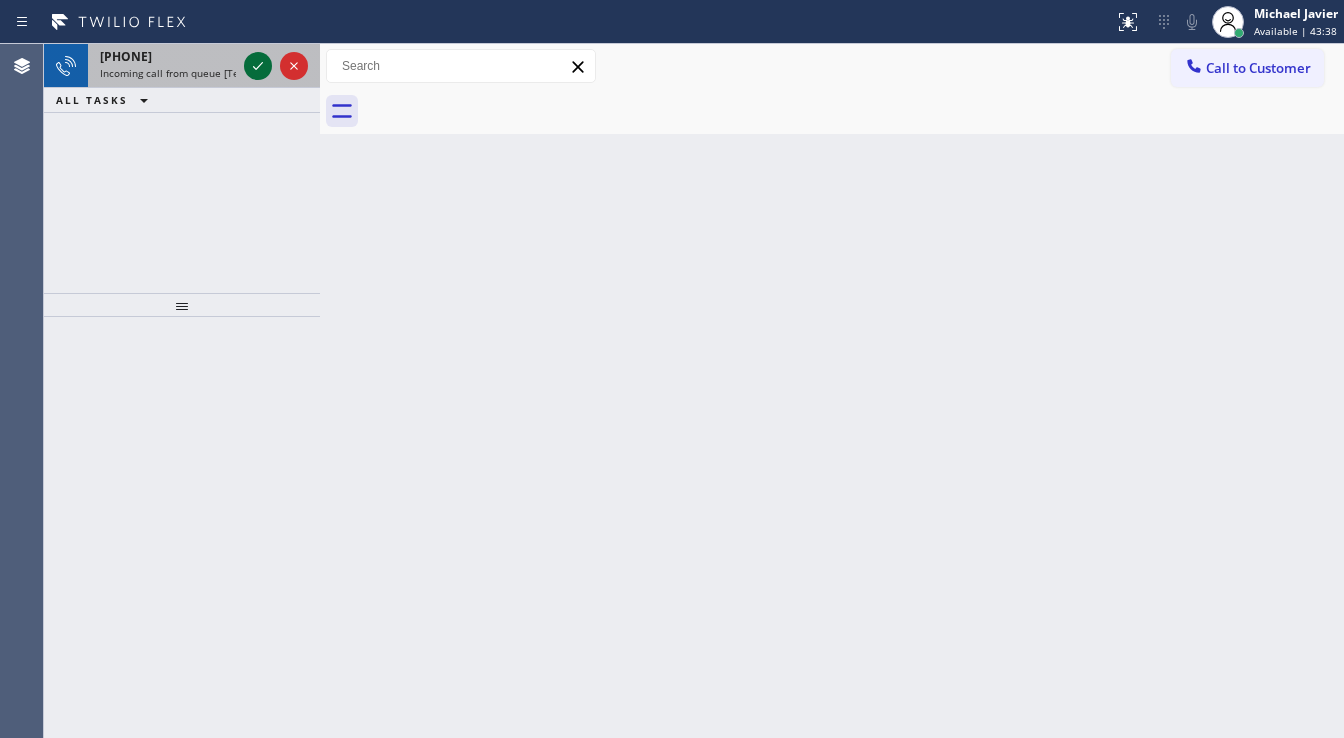 click 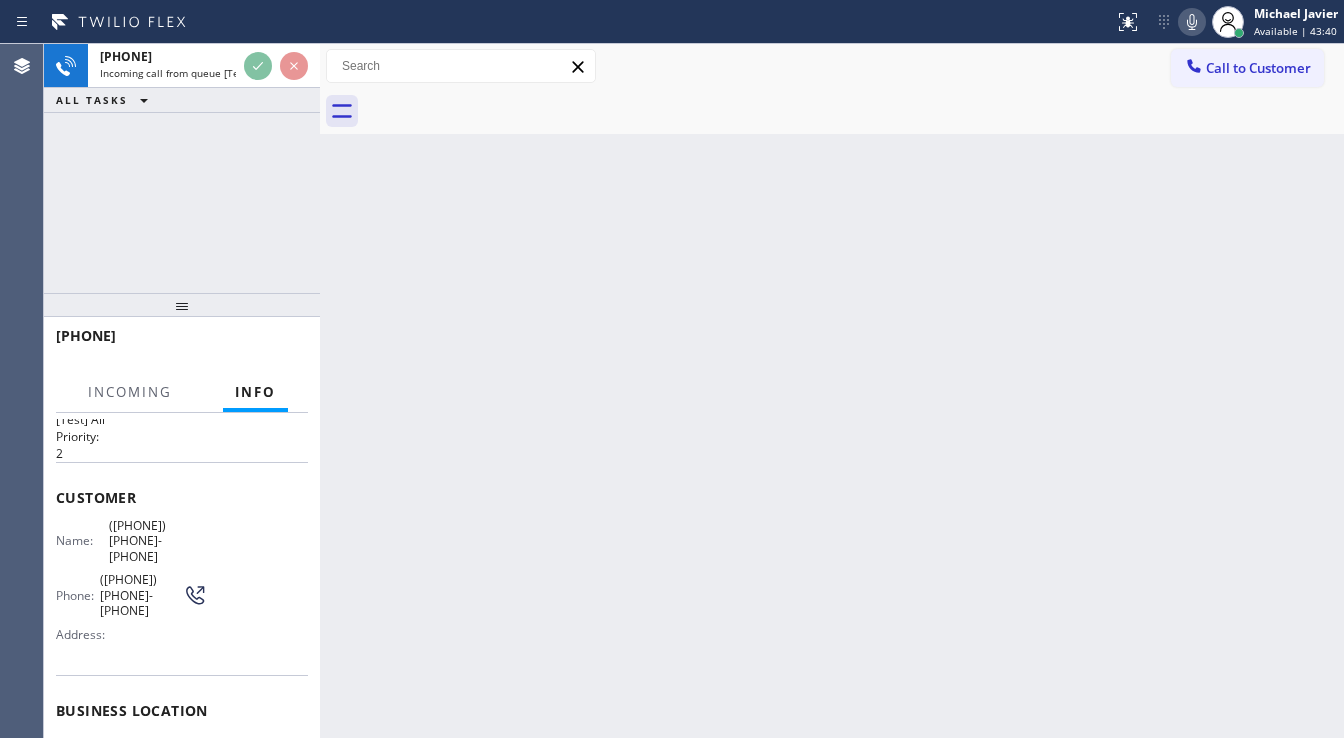 scroll, scrollTop: 80, scrollLeft: 0, axis: vertical 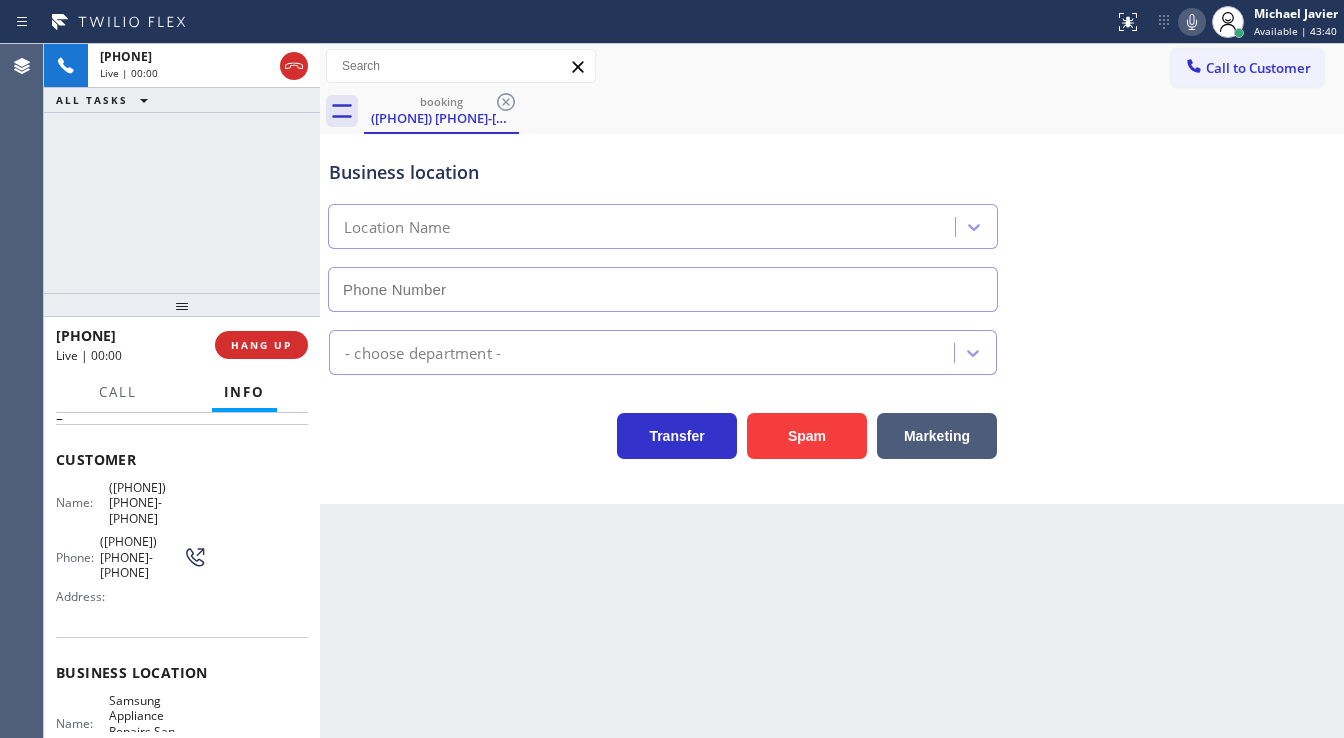 type on "([PHONE]) [PHONE]-[PHONE]" 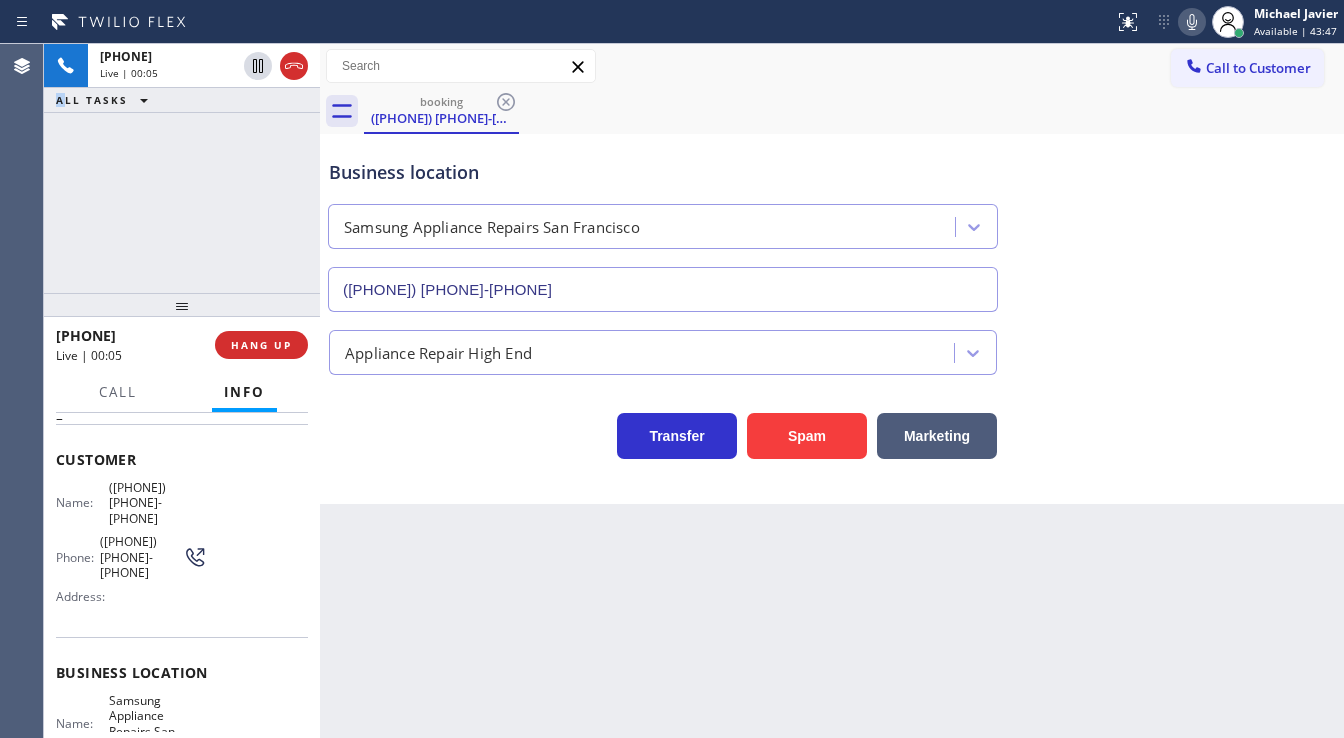 click on "[PHONE] Live | 00:05 ALL TASKS ALL TASKS ACTIVE TASKS TASKS IN WRAP UP" at bounding box center (182, 168) 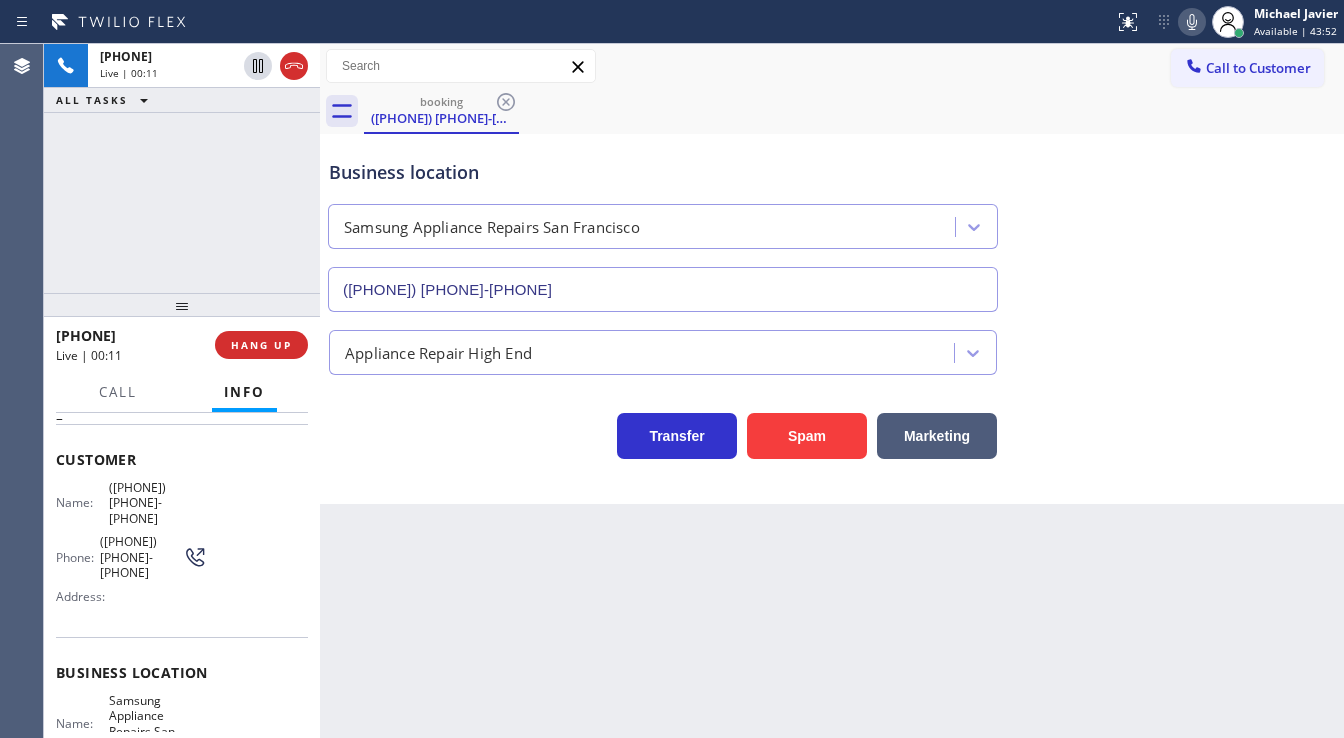 click on "[PHONE] Live | 00:11 ALL TASKS ALL TASKS ACTIVE TASKS TASKS IN WRAP UP" at bounding box center [182, 168] 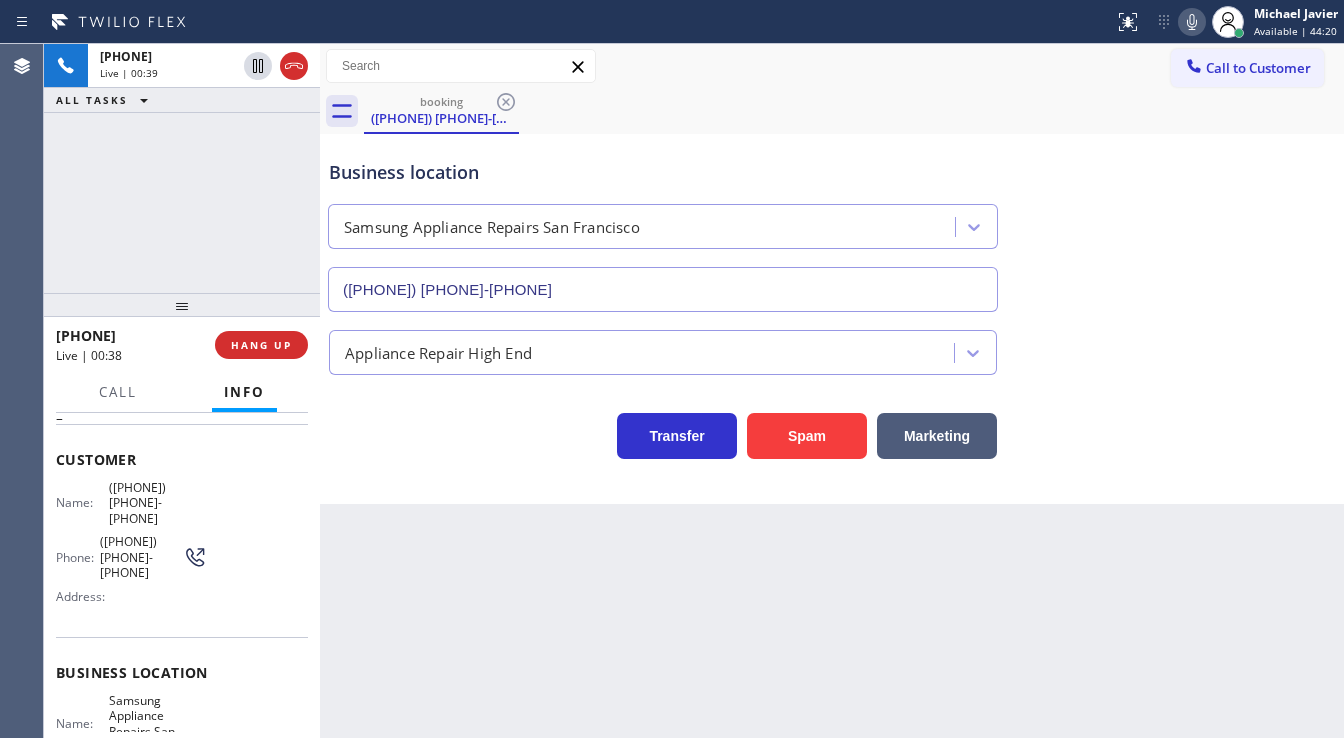click on "[PHONE] Live | 00:39 ALL TASKS ALL TASKS ACTIVE TASKS TASKS IN WRAP UP" at bounding box center (182, 168) 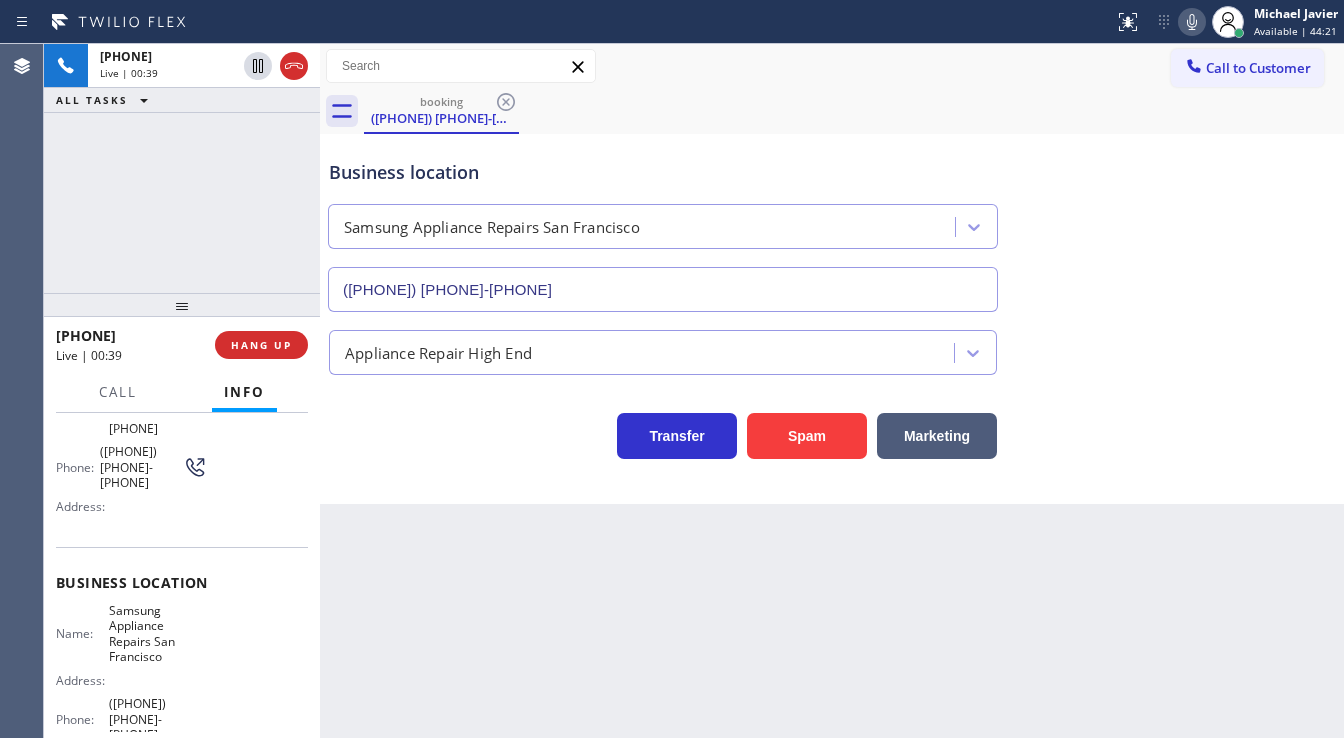 scroll, scrollTop: 240, scrollLeft: 0, axis: vertical 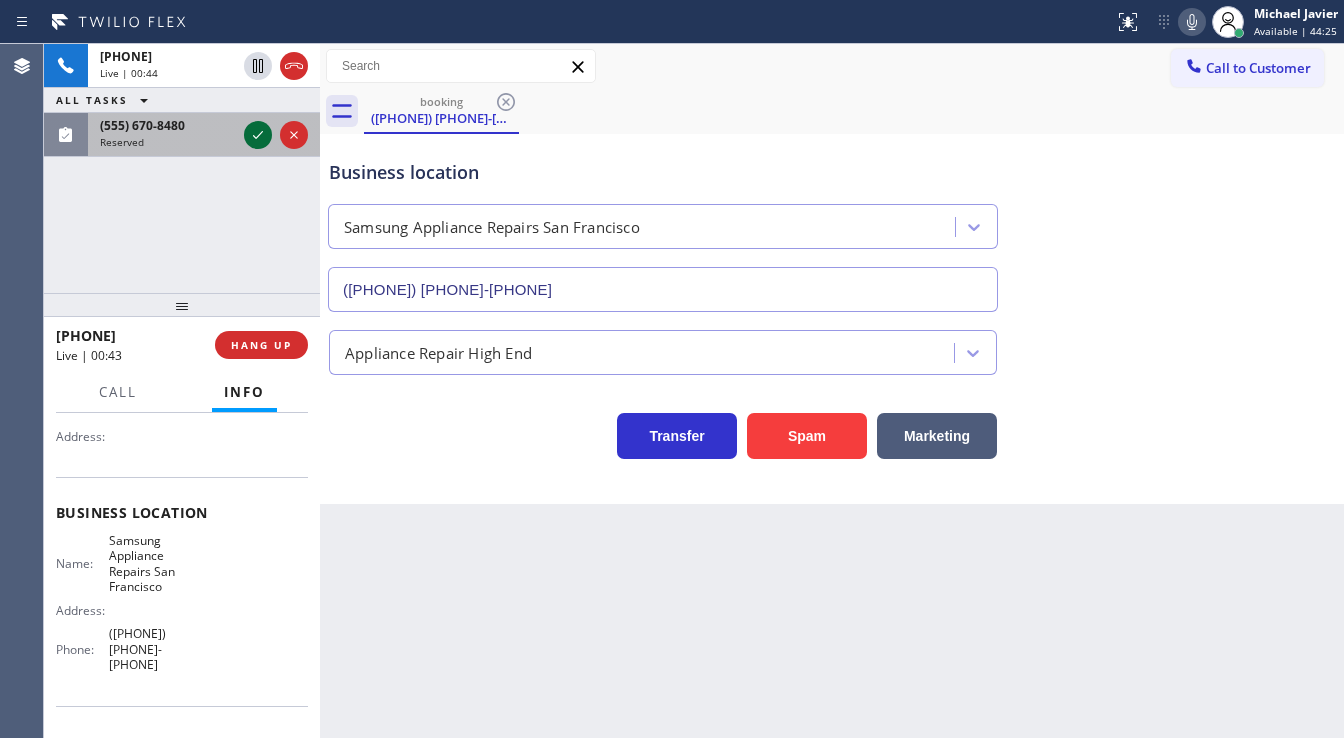 click 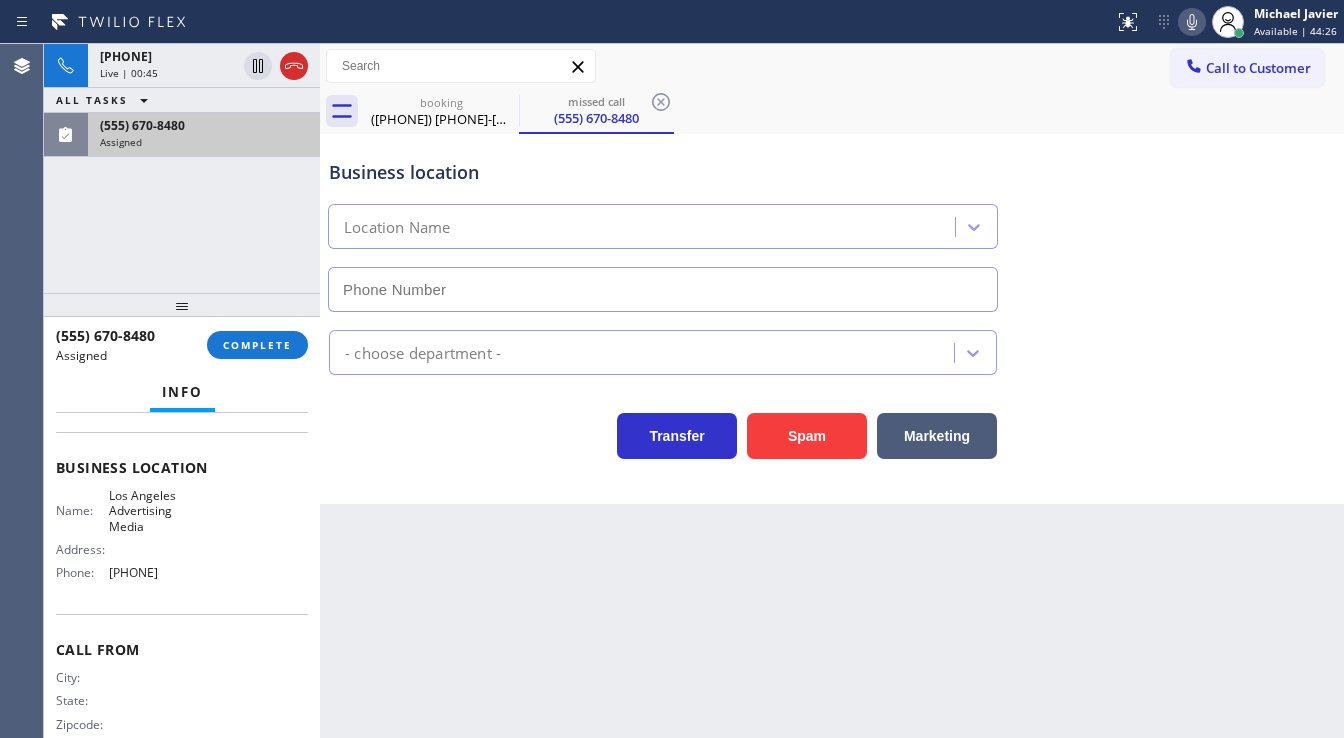 type on "[PHONE]" 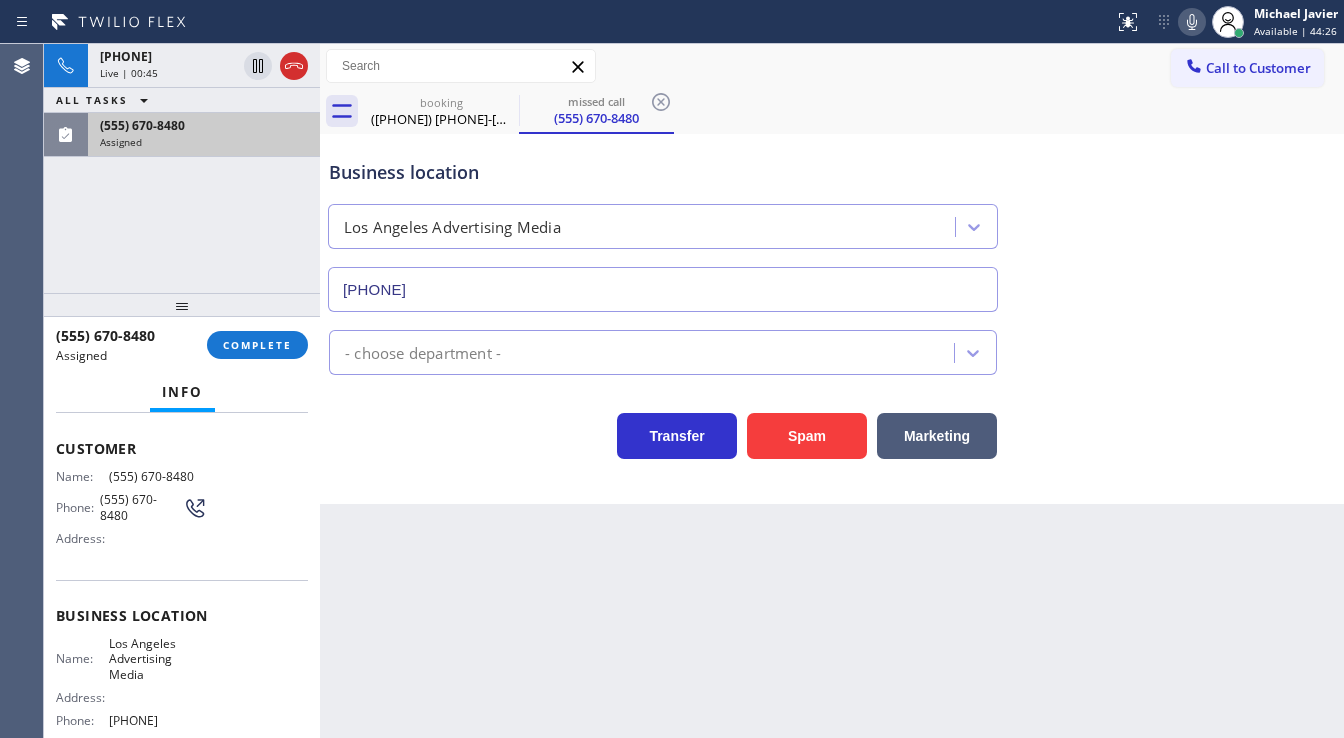 scroll, scrollTop: 96, scrollLeft: 0, axis: vertical 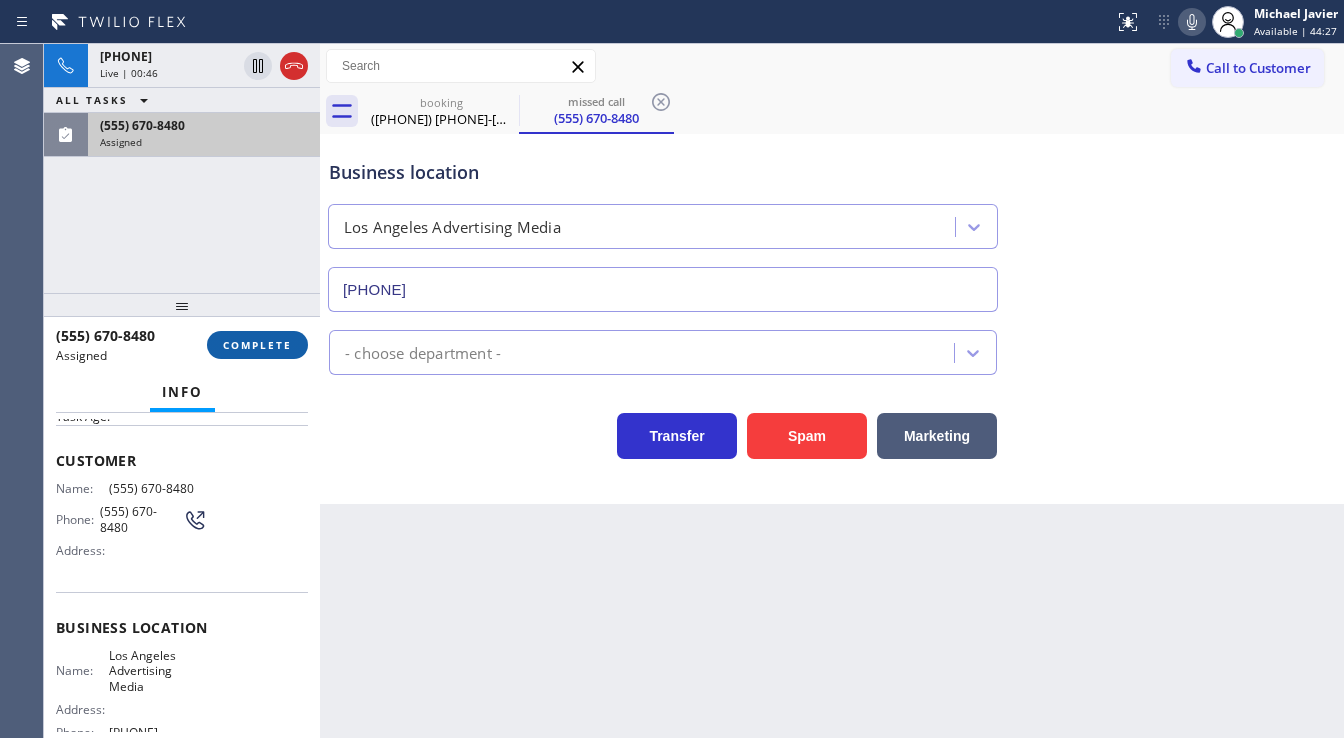click on "COMPLETE" at bounding box center (257, 345) 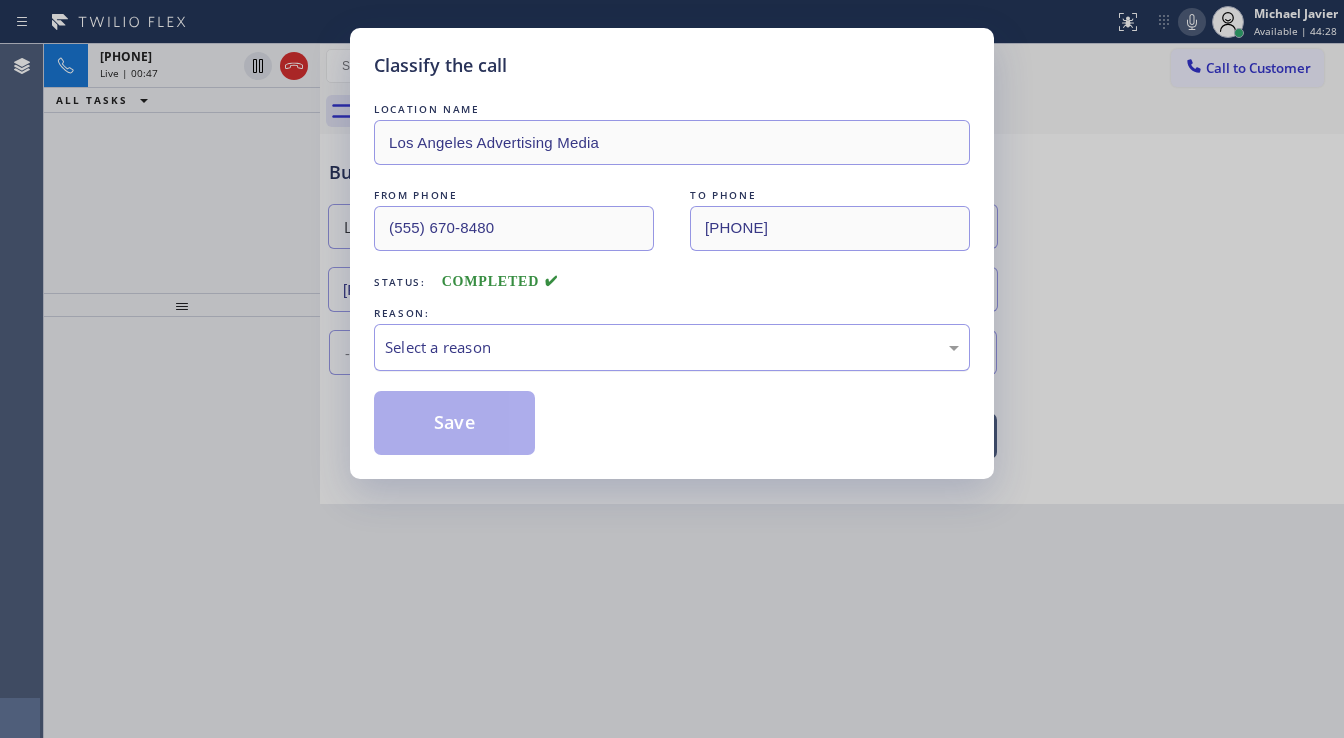 click on "Select a reason" at bounding box center (672, 347) 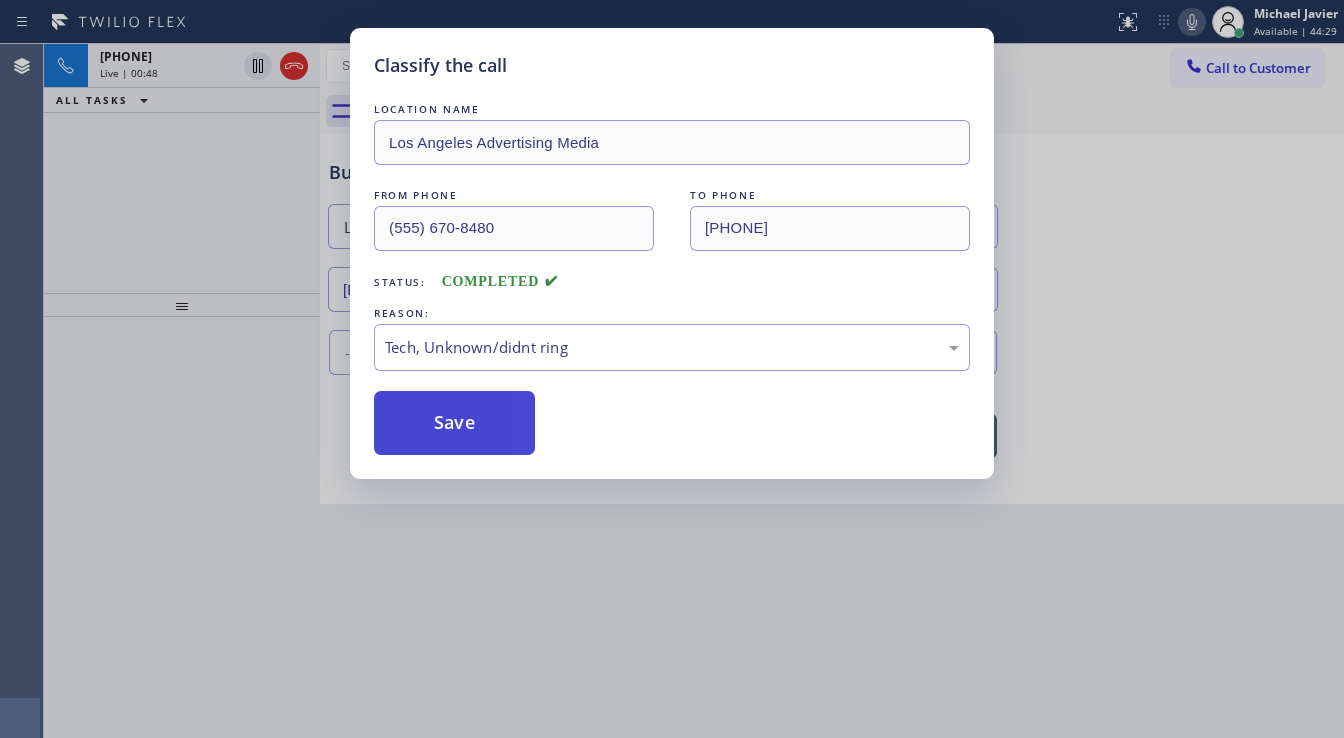 click on "Save" at bounding box center [454, 423] 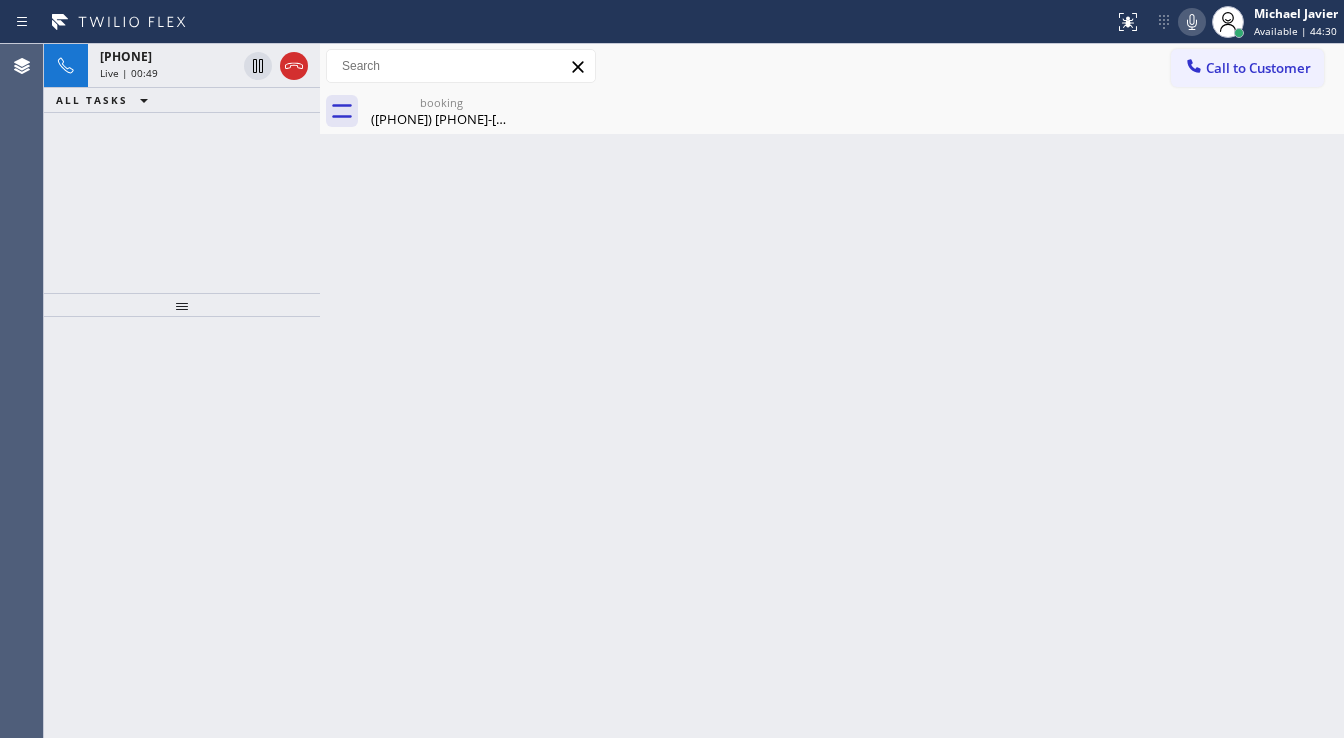 click on "+1[PHONE] Live | 00:49 ALL TASKS ALL TASKS ACTIVE TASKS TASKS IN WRAP UP" at bounding box center [182, 168] 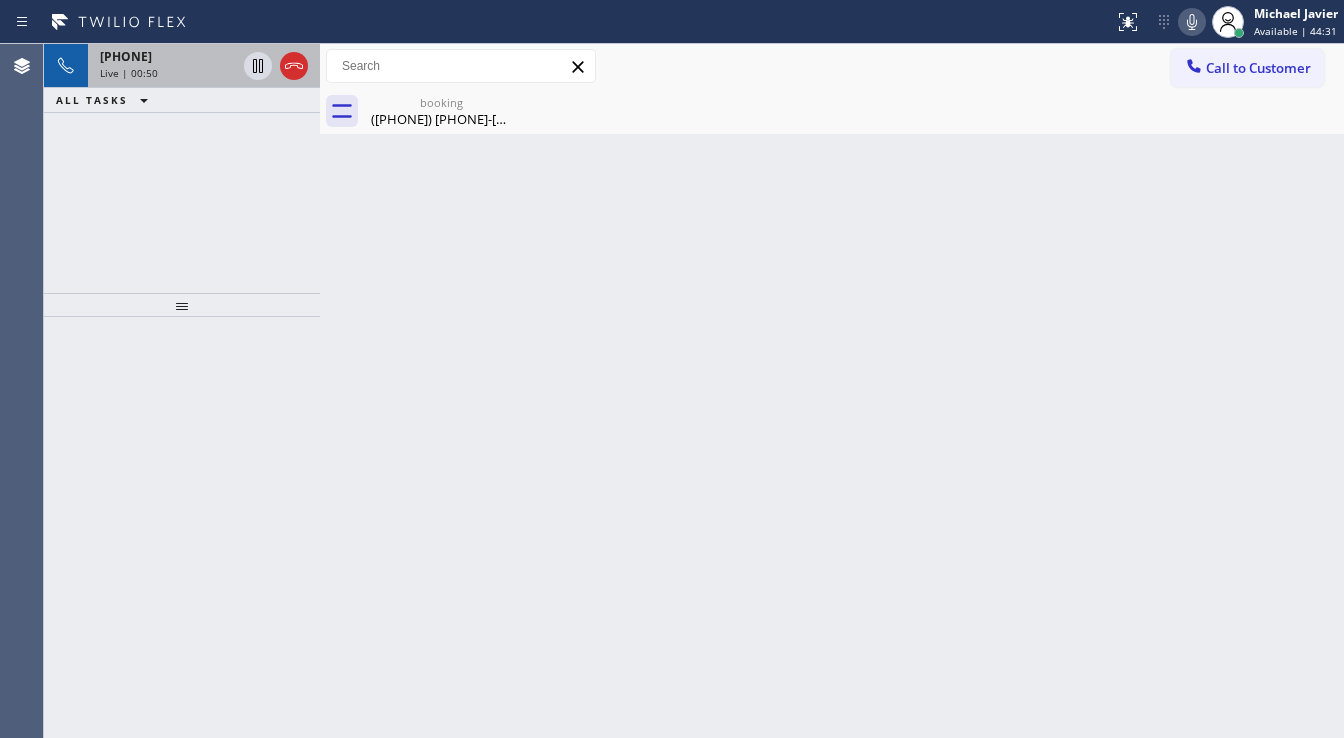 click on "Live | 00:50" at bounding box center (168, 73) 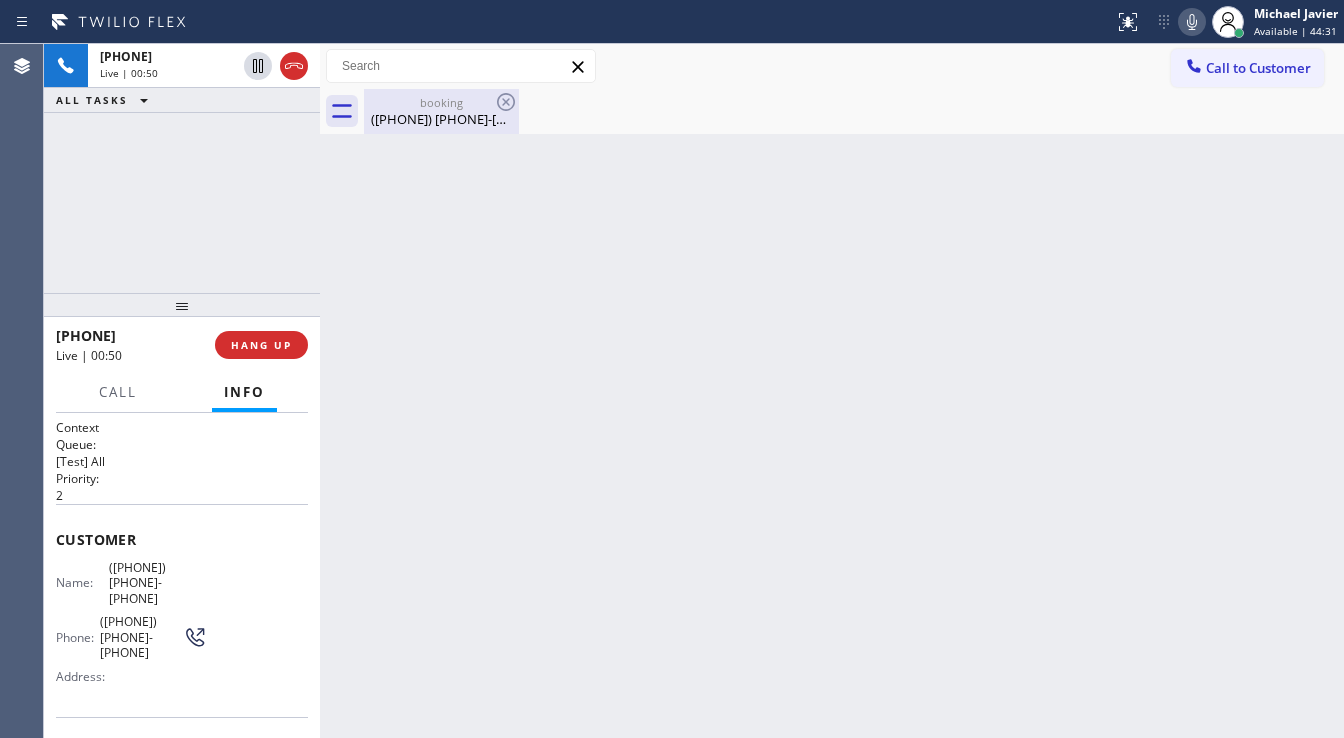 click on "([PHONE]) [PHONE]-[PHONE]" at bounding box center (441, 119) 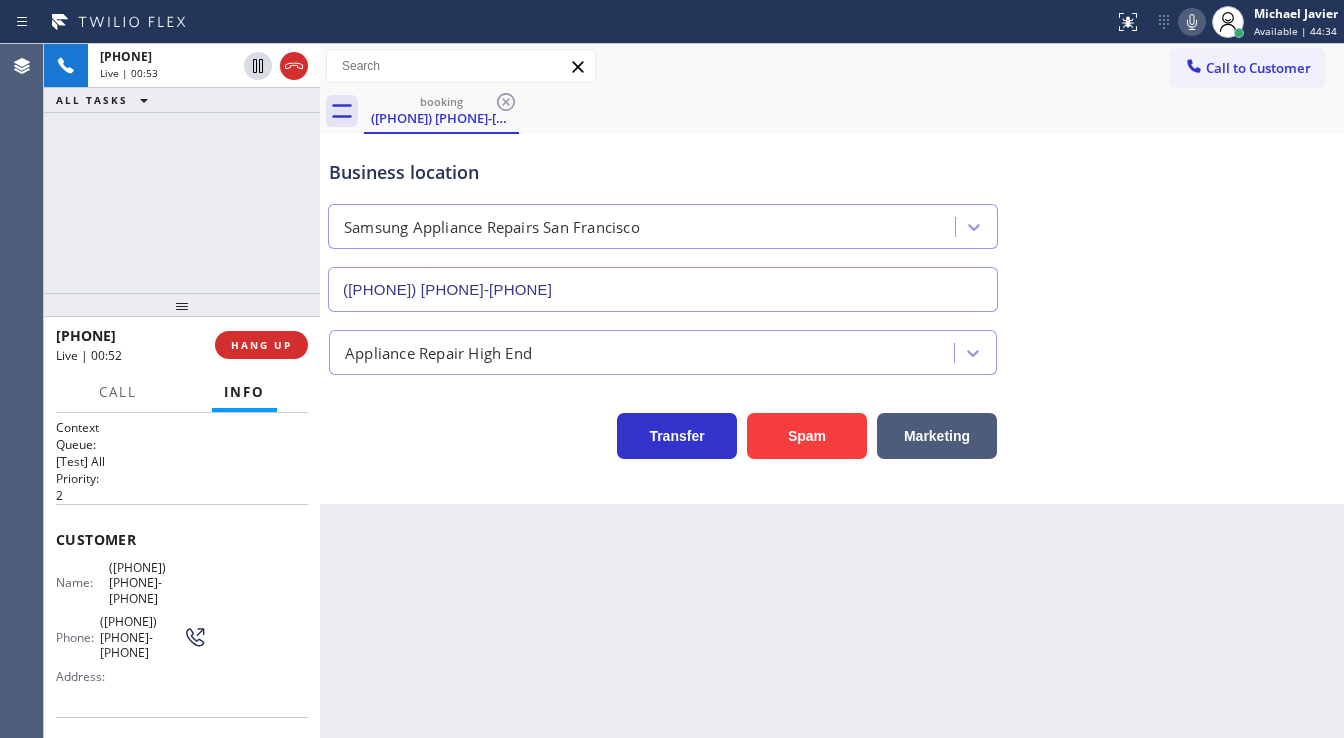 drag, startPoint x: 321, startPoint y: 187, endPoint x: 259, endPoint y: 188, distance: 62.008064 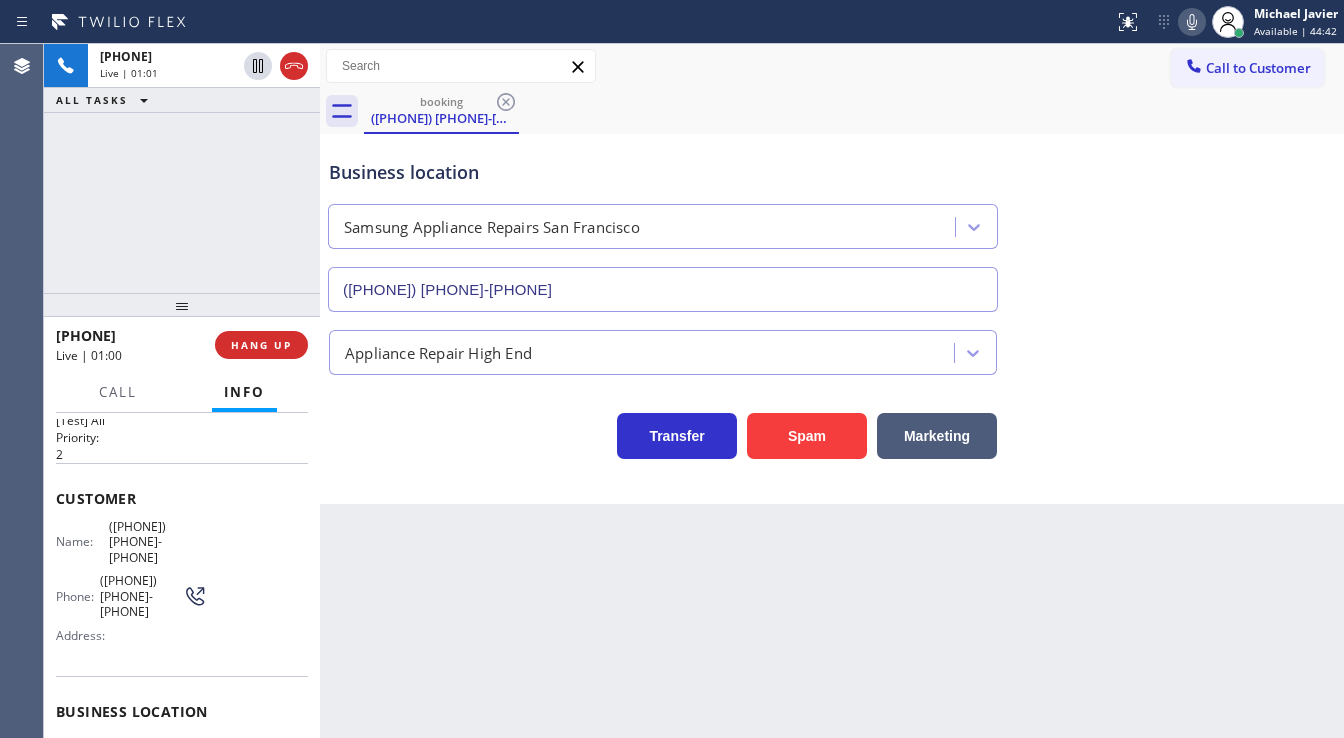 scroll, scrollTop: 43, scrollLeft: 0, axis: vertical 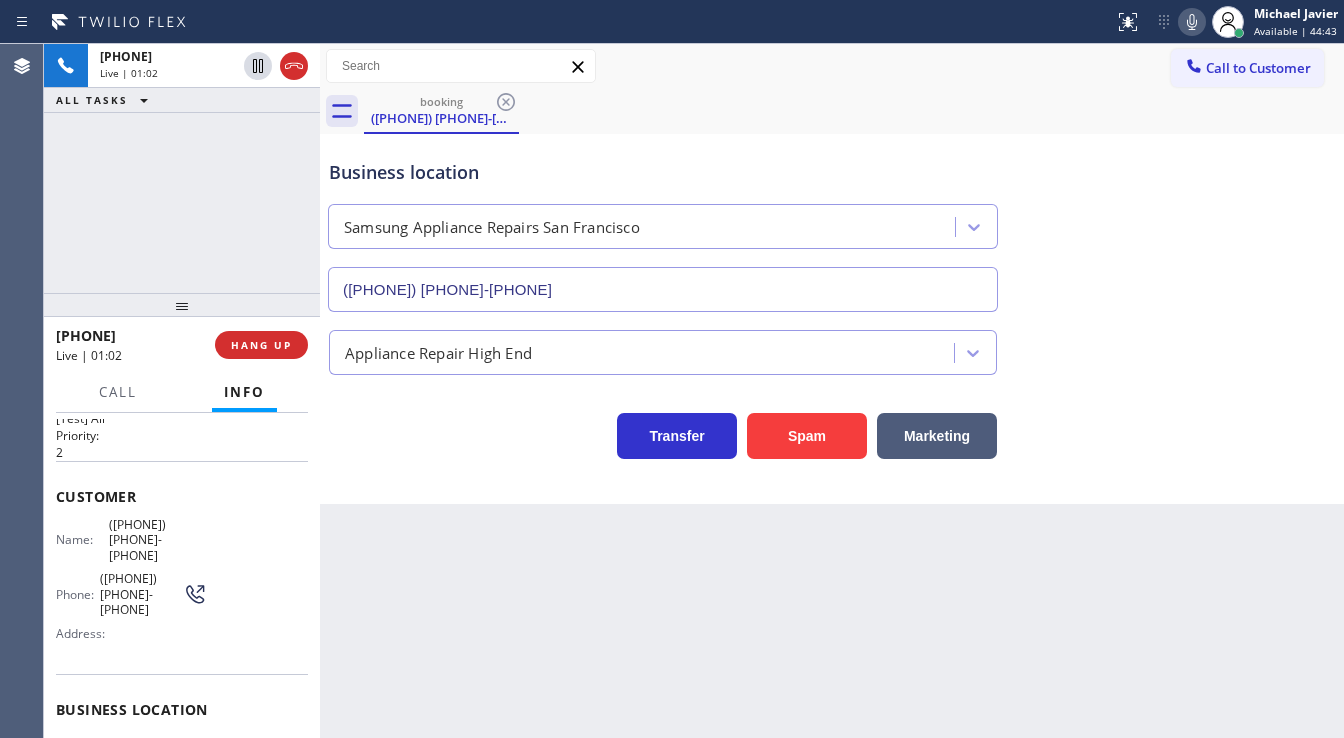 click 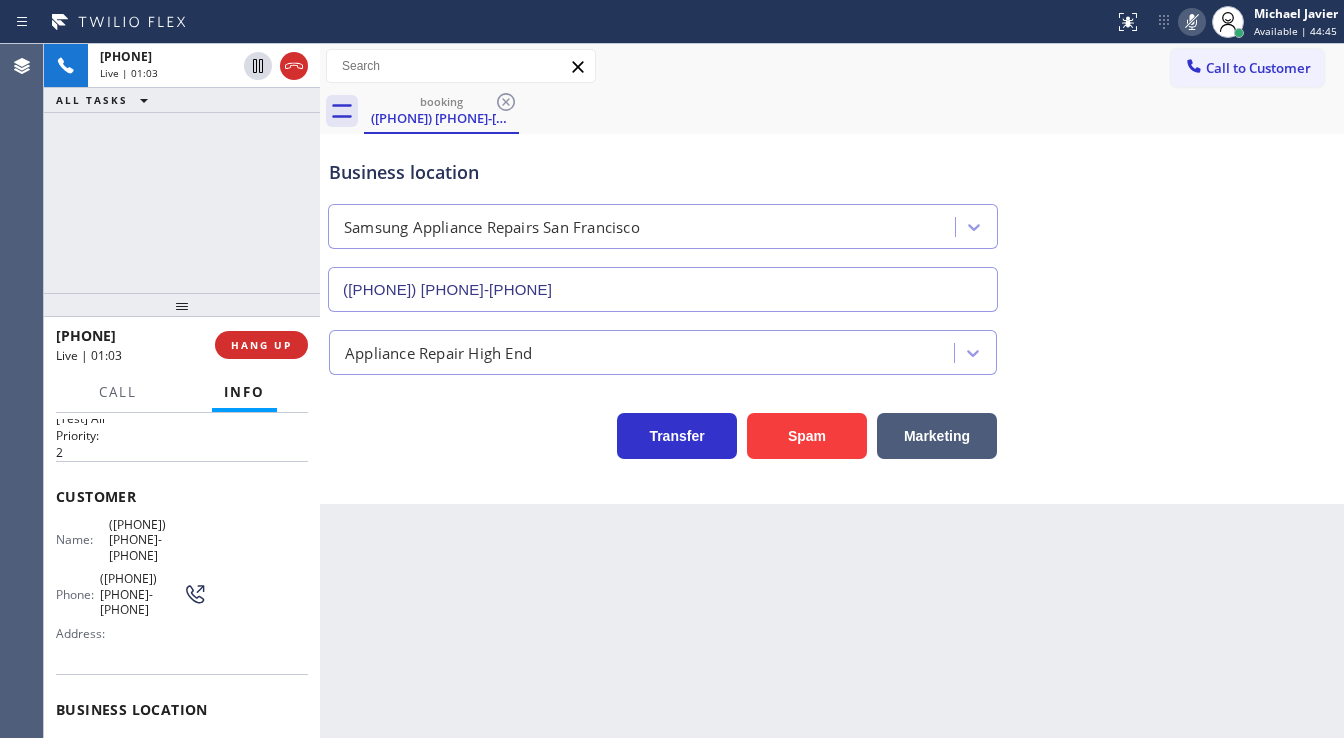 click 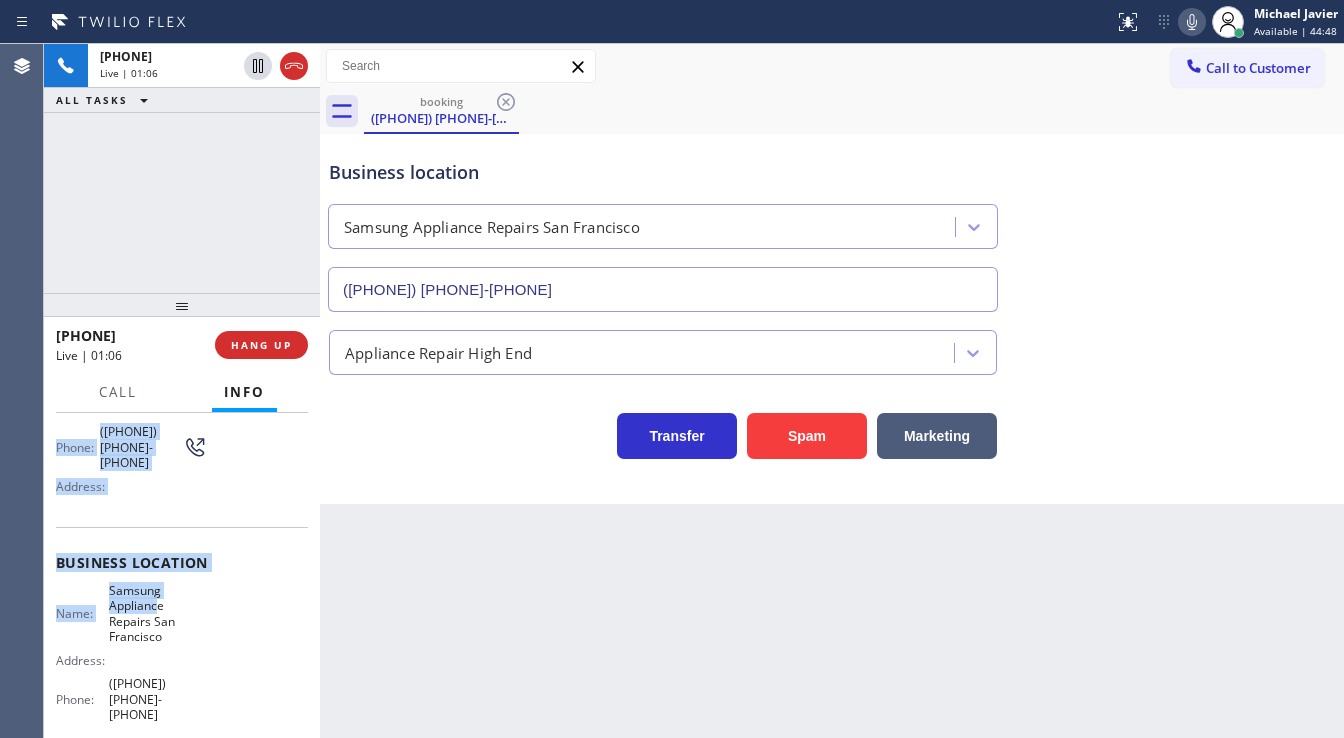 scroll, scrollTop: 203, scrollLeft: 0, axis: vertical 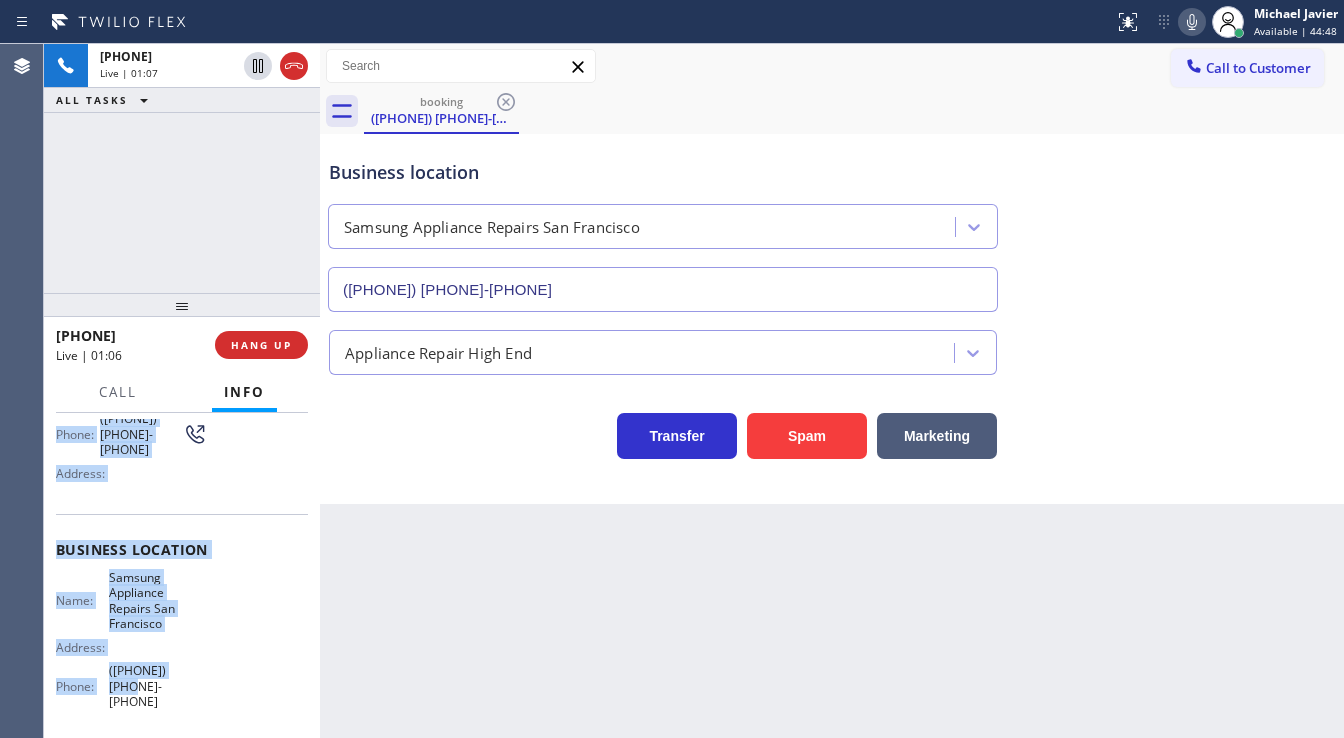 drag, startPoint x: 58, startPoint y: 491, endPoint x: 211, endPoint y: 624, distance: 202.72641 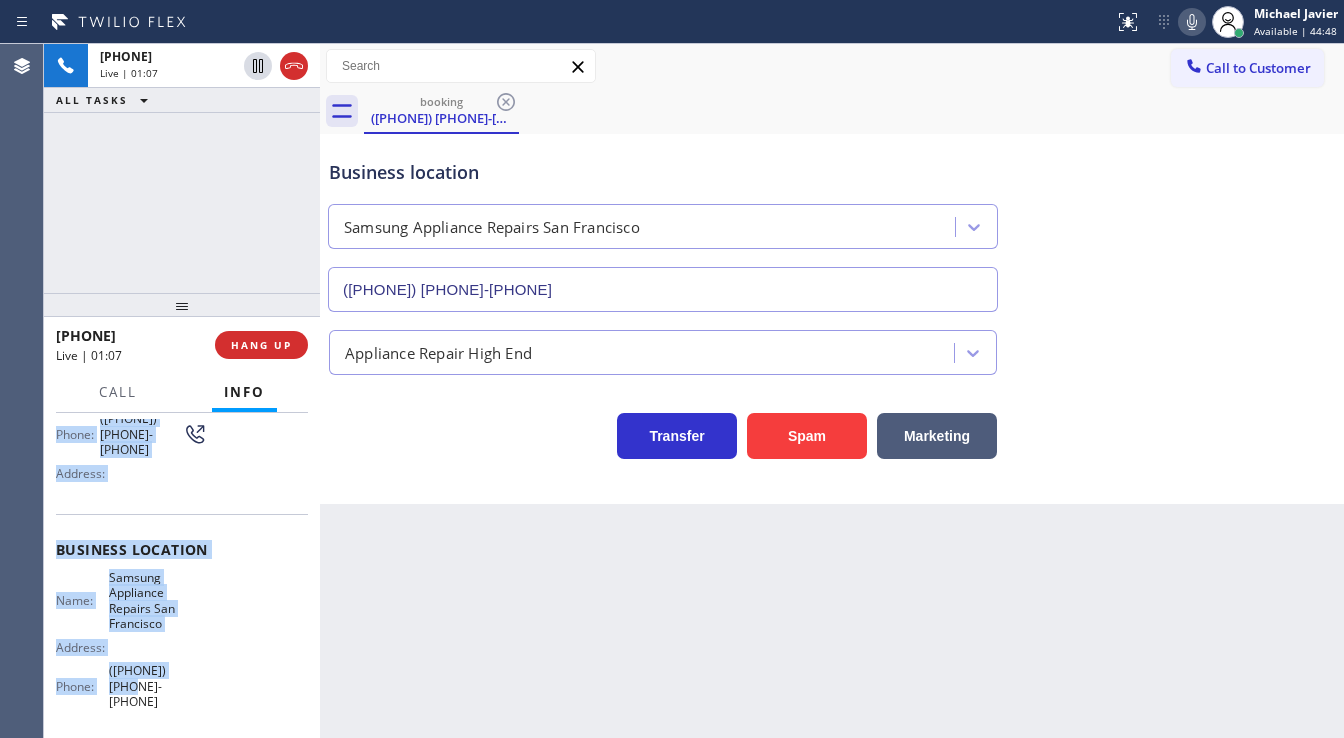 copy on "Customer Name: [PHONE] Phone: [PHONE] Address: Business location Name: Samsung Appliance Repairs [CITY] Address:   Phone: [PHONE]" 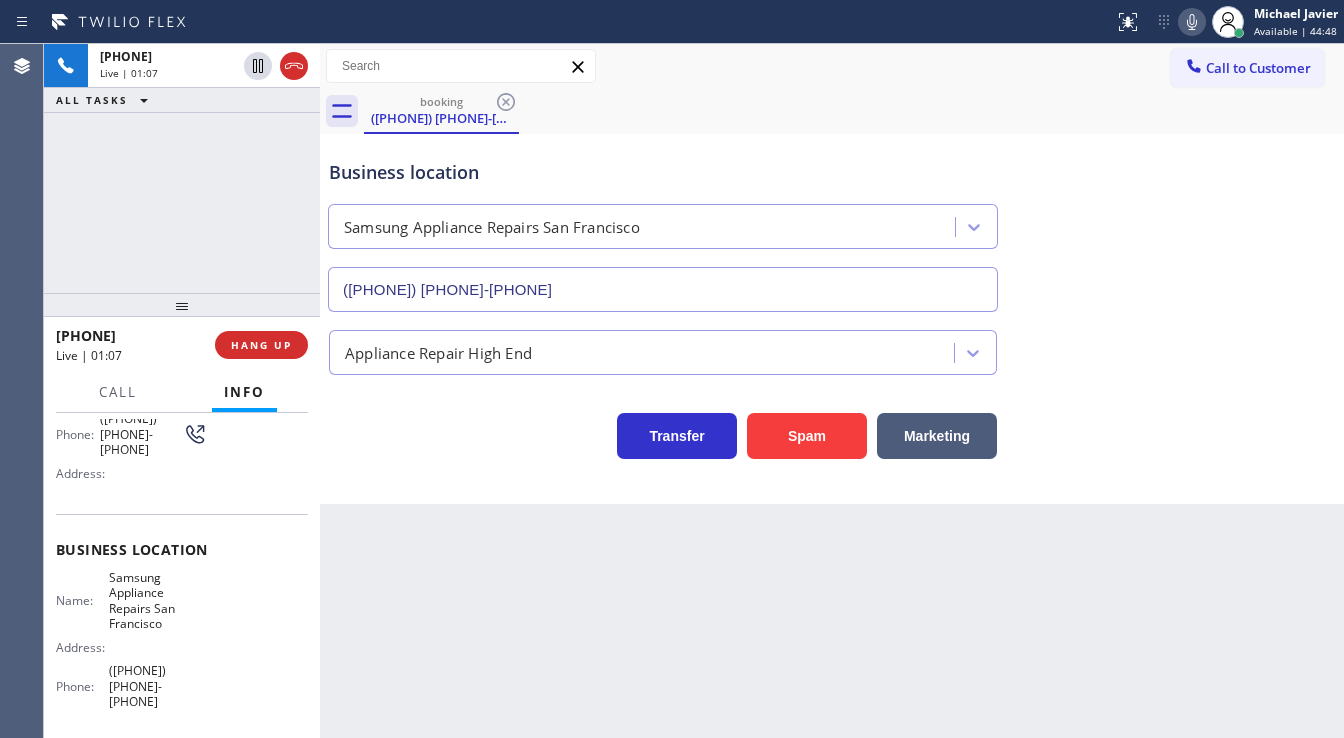 click on "+1[PHONE] Live | 01:07 ALL TASKS ALL TASKS ACTIVE TASKS TASKS IN WRAP UP" at bounding box center (182, 168) 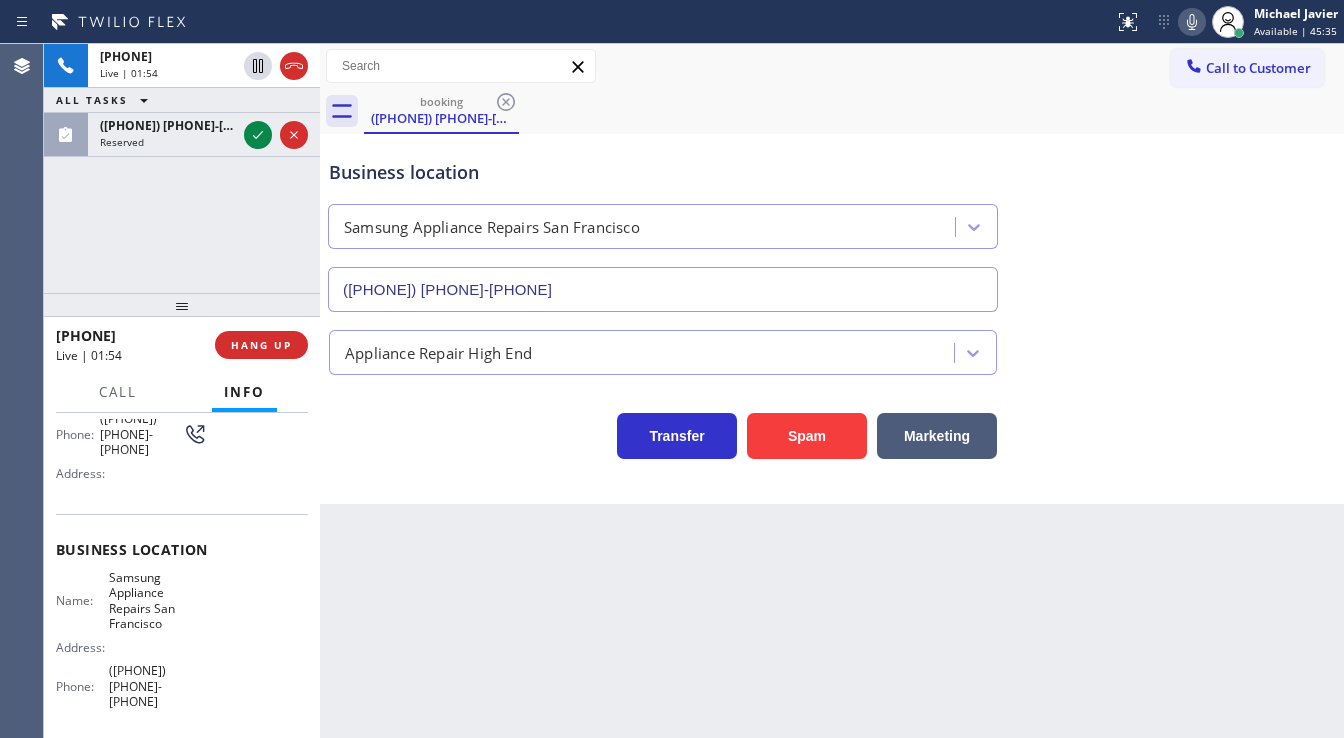 click on "[PHONE] Live | 01:54 ALL TASKS ALL TASKS ACTIVE TASKS TASKS IN WRAP UP [PHONE] Reserved" at bounding box center [182, 168] 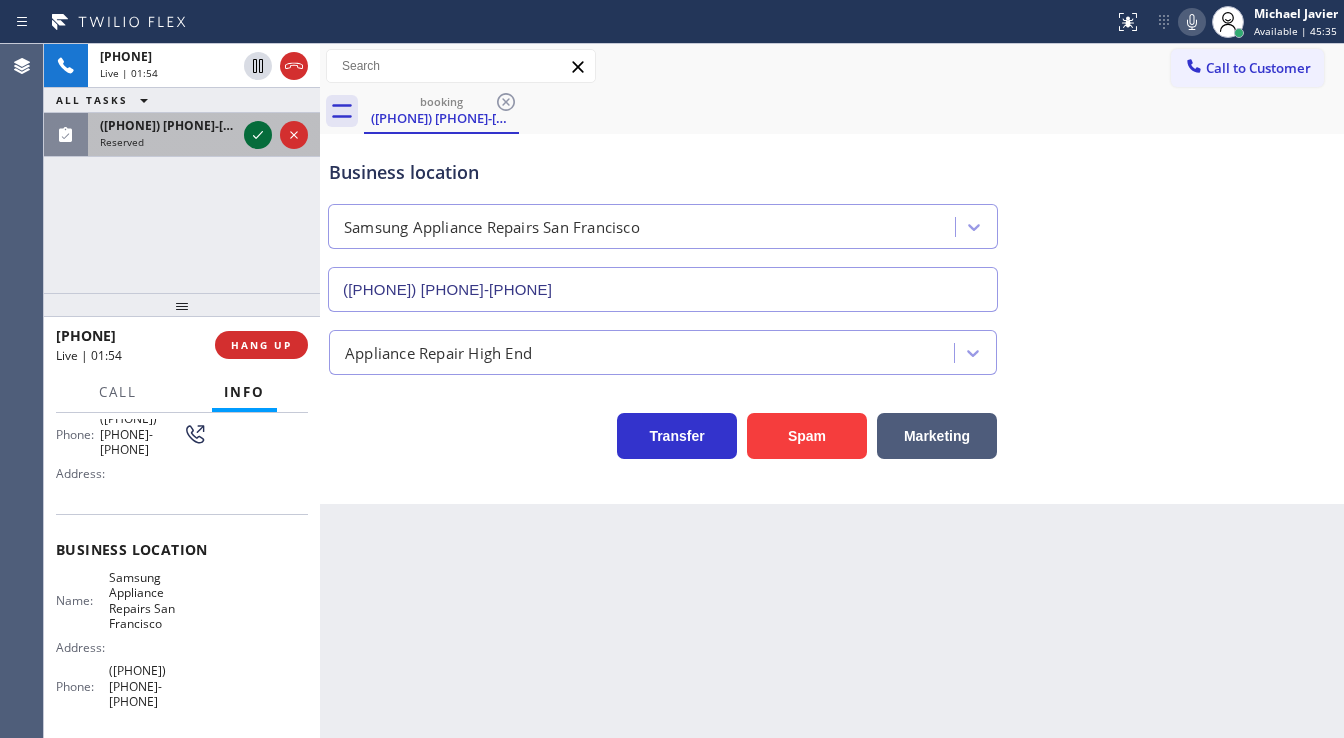 click 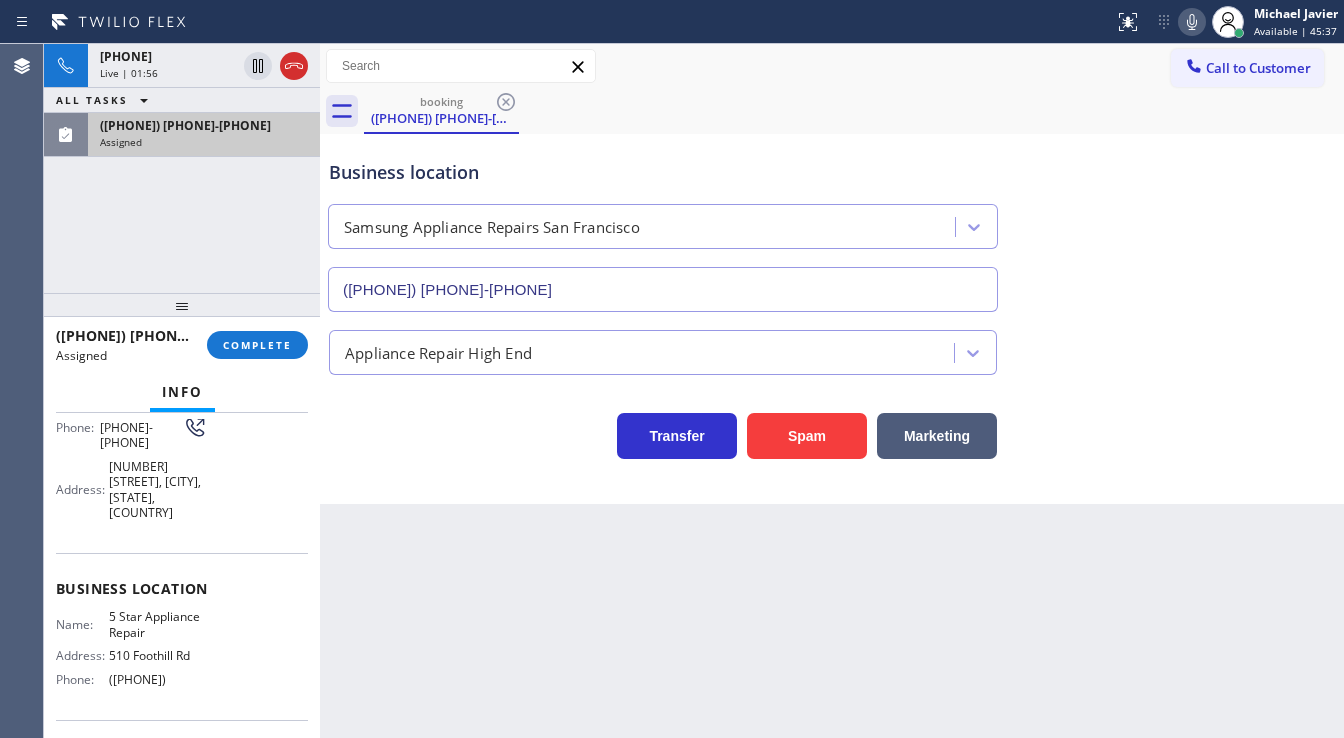 scroll, scrollTop: 82, scrollLeft: 0, axis: vertical 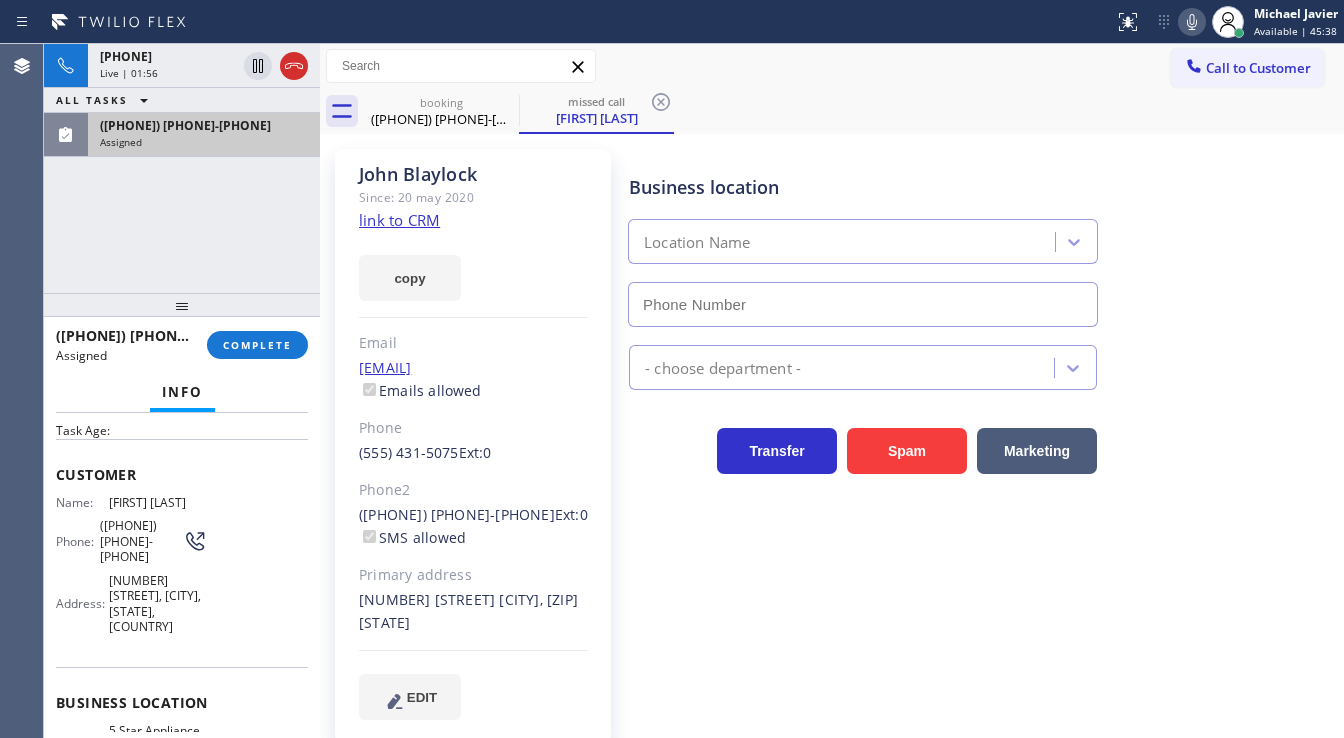 type on "([PHONE])" 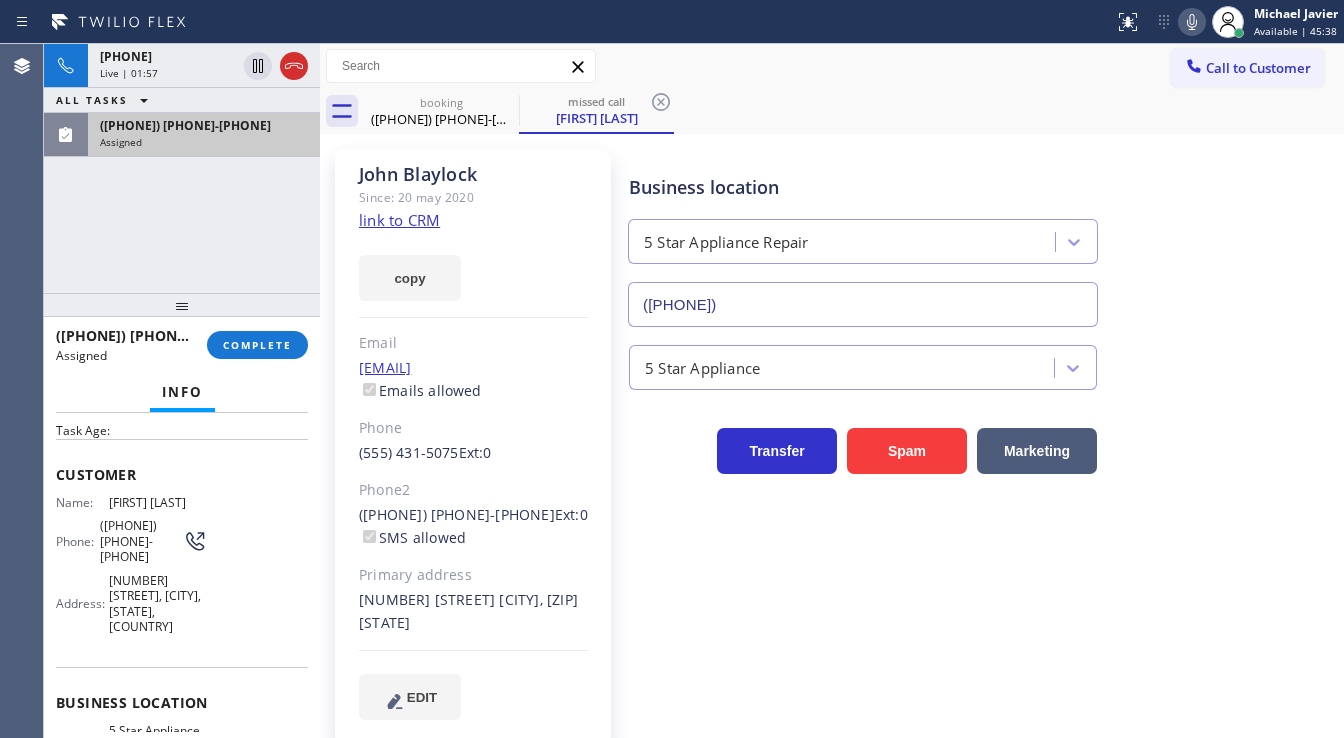 click on "link to CRM" 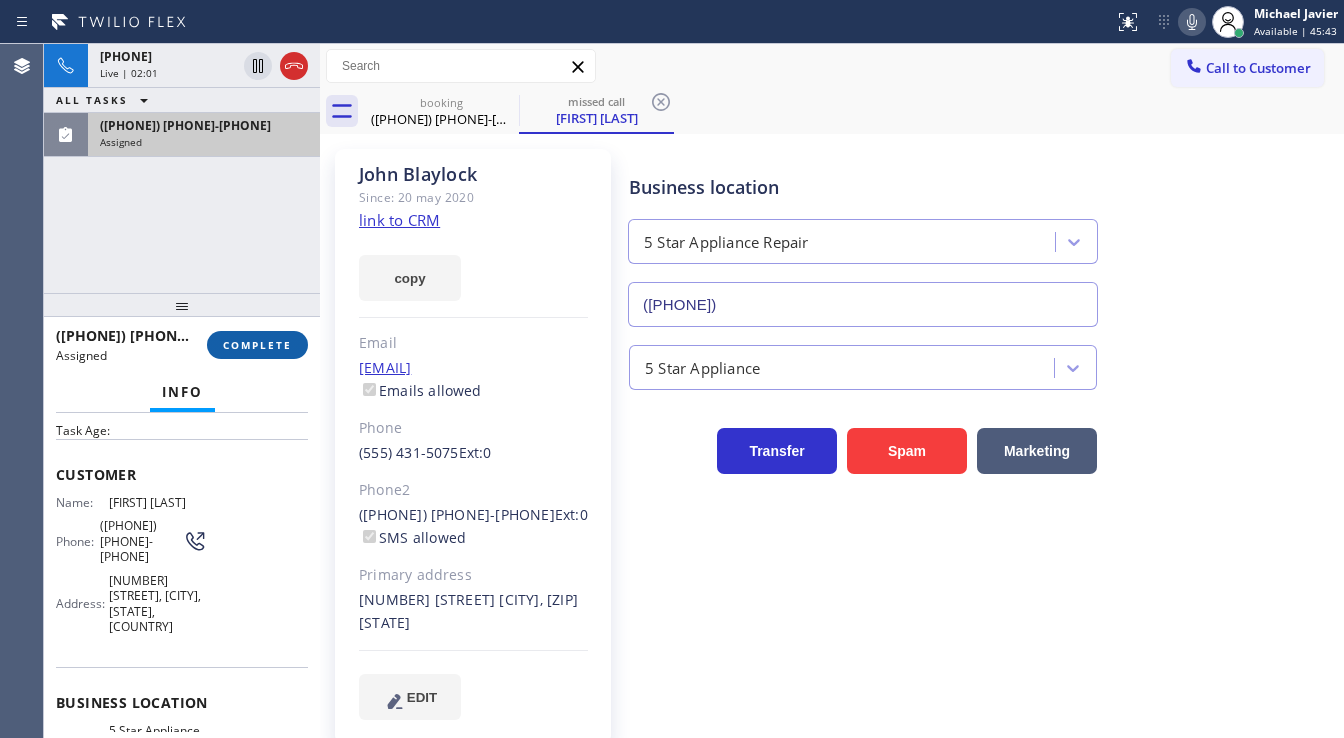 click on "COMPLETE" at bounding box center [257, 345] 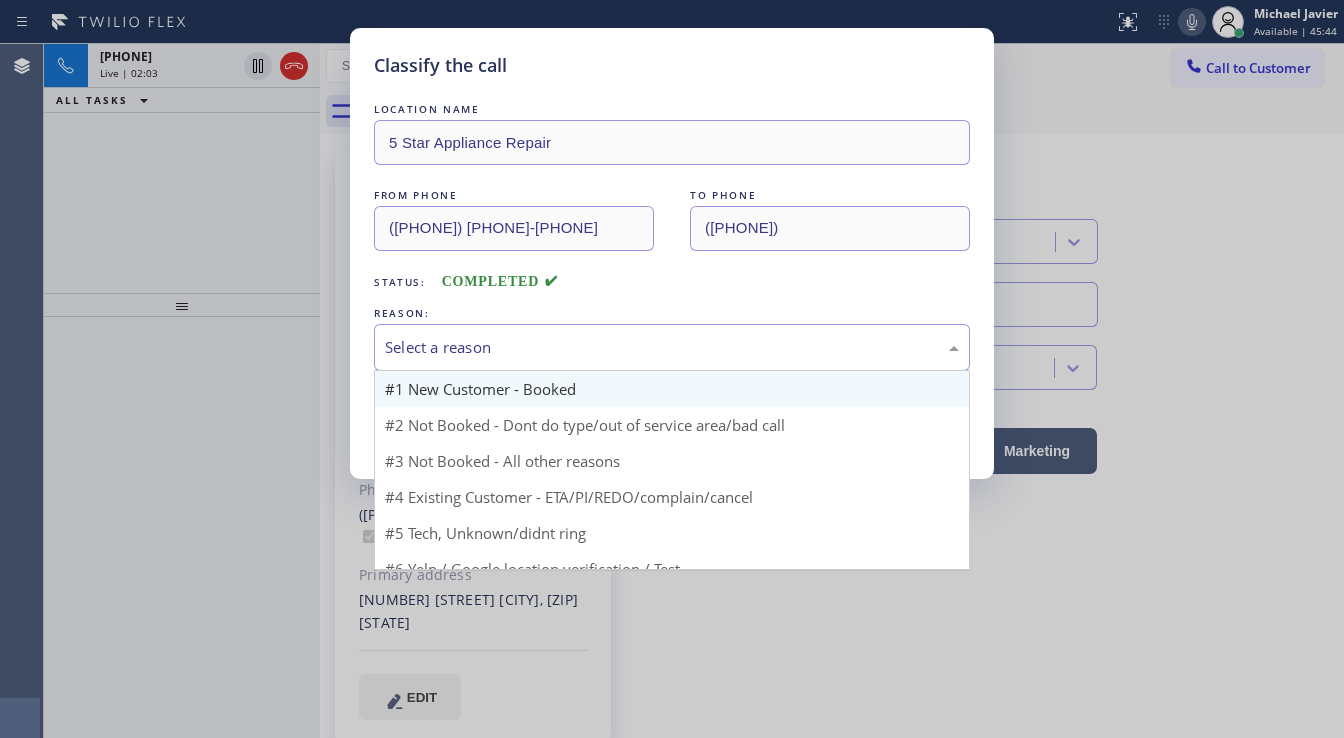 drag, startPoint x: 480, startPoint y: 351, endPoint x: 493, endPoint y: 374, distance: 26.41969 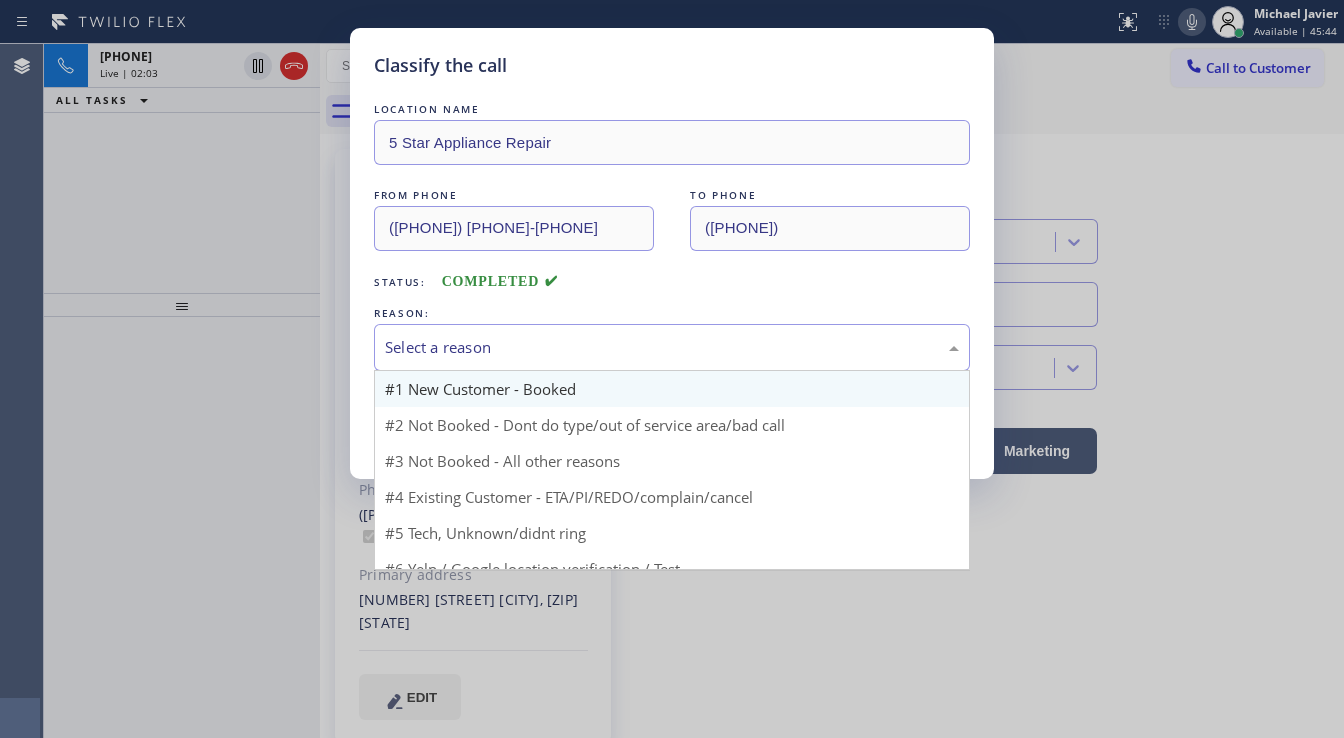 click on "Select a reason" at bounding box center (672, 347) 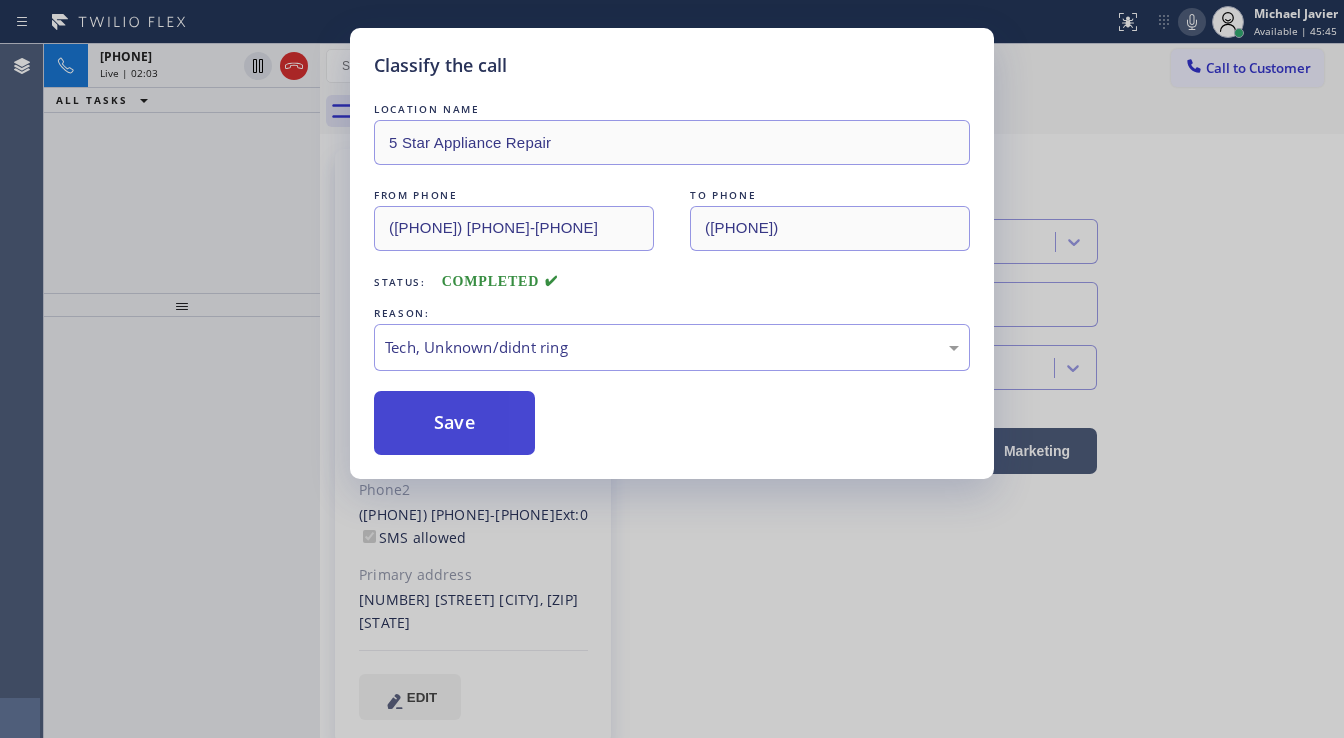 click on "Save" at bounding box center [454, 423] 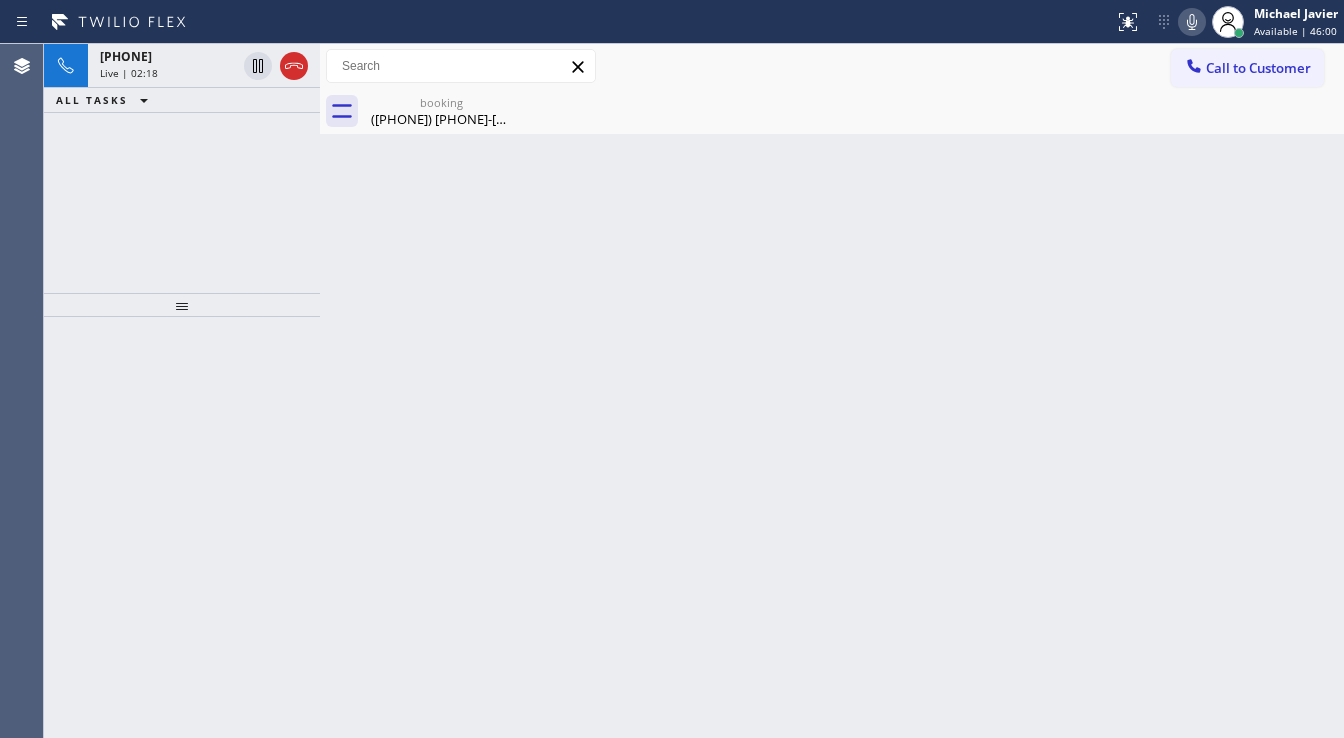 click on "[PHONE] Live | 02:18 ALL TASKS ALL TASKS ACTIVE TASKS TASKS IN WRAP UP" at bounding box center [182, 168] 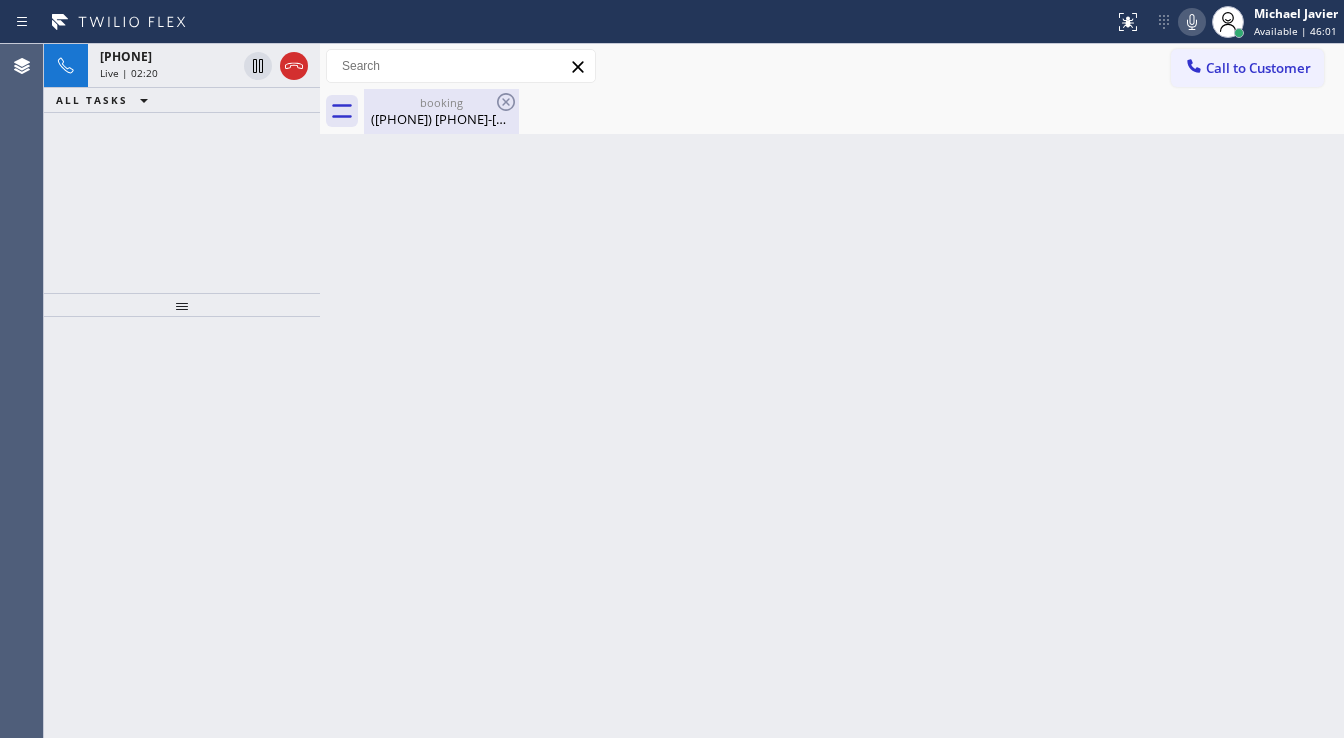 click on "booking" at bounding box center (441, 102) 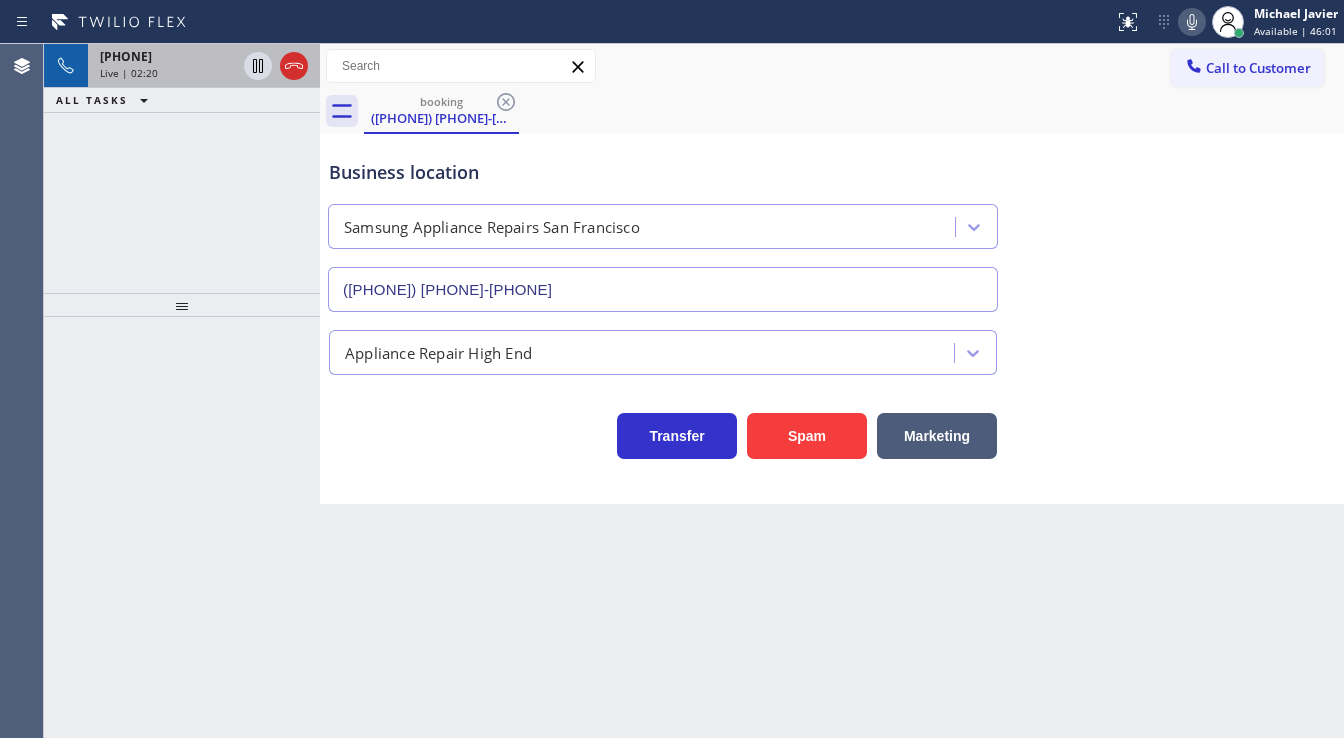click on "+1[PHONE] Live | 02:20" at bounding box center (164, 66) 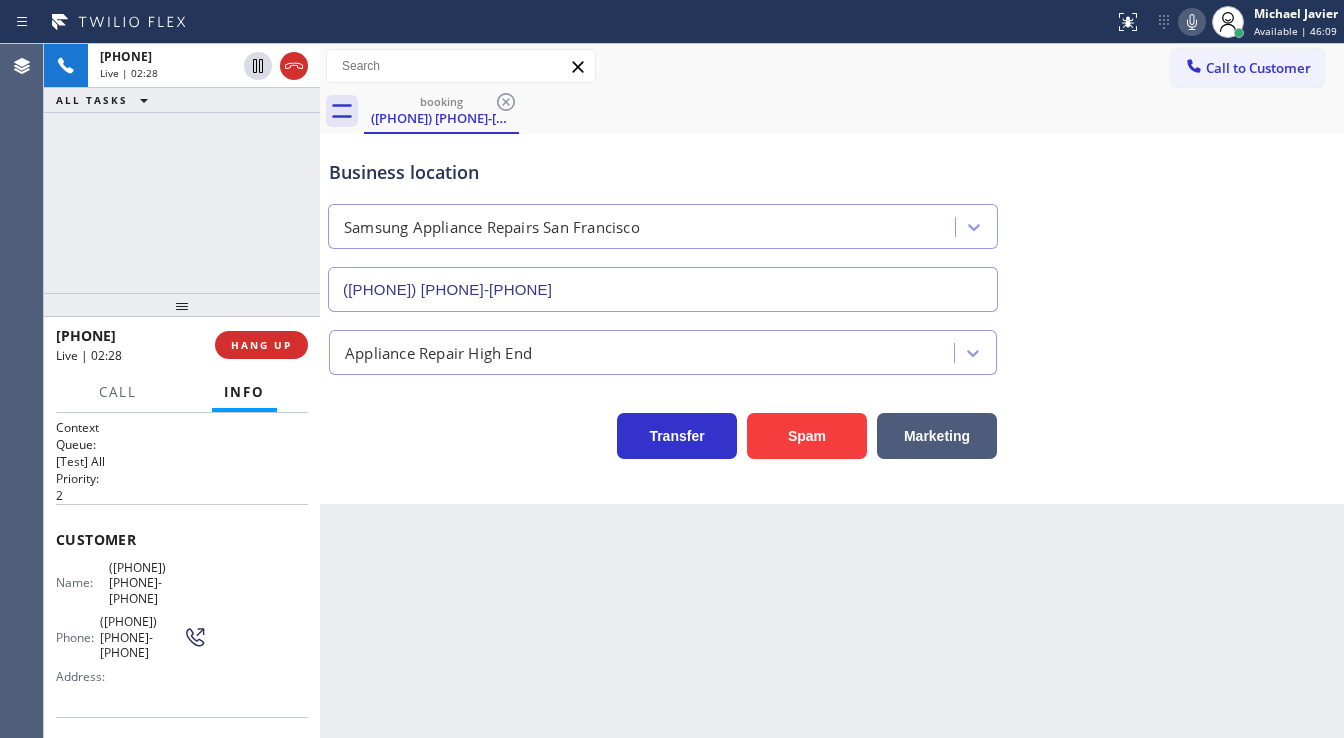 click on "[PHONE] Live | 02:28 ALL TASKS ALL TASKS ACTIVE TASKS TASKS IN WRAP UP" at bounding box center [182, 168] 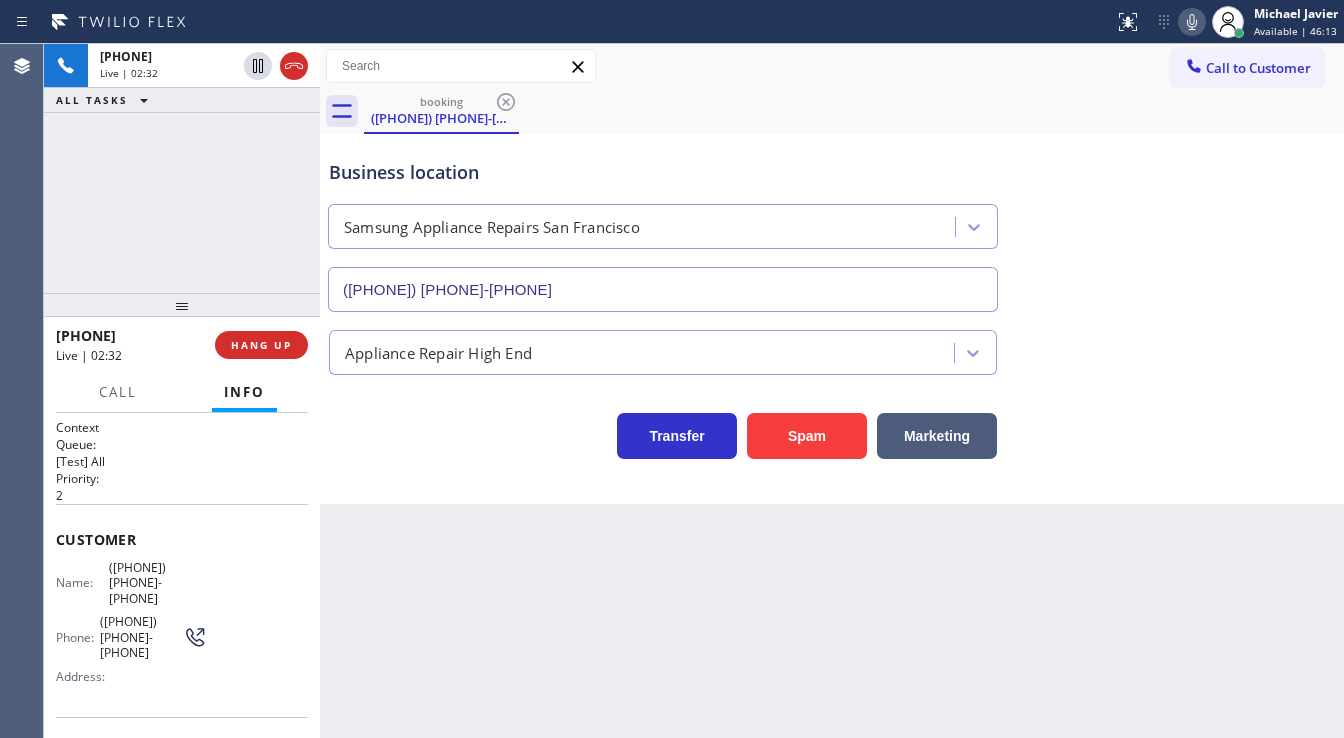 drag, startPoint x: 226, startPoint y: 284, endPoint x: 295, endPoint y: 179, distance: 125.64235 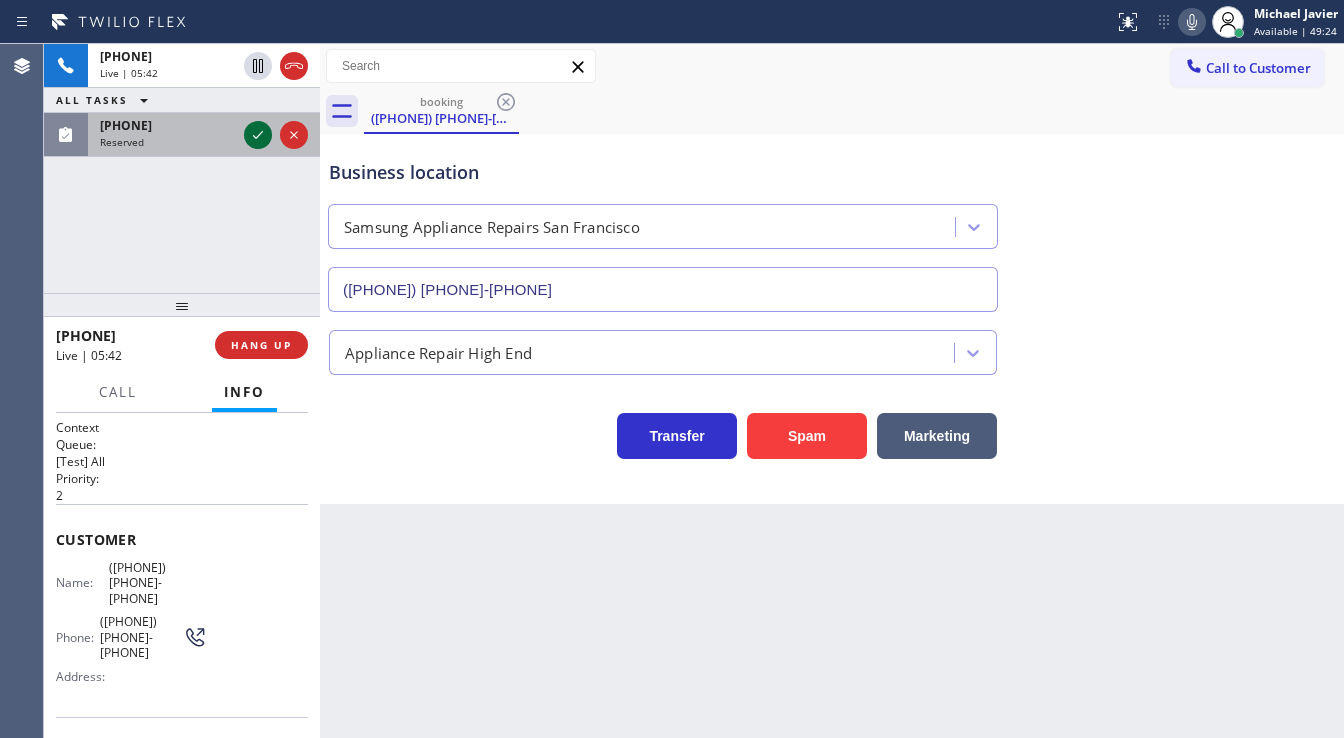 click 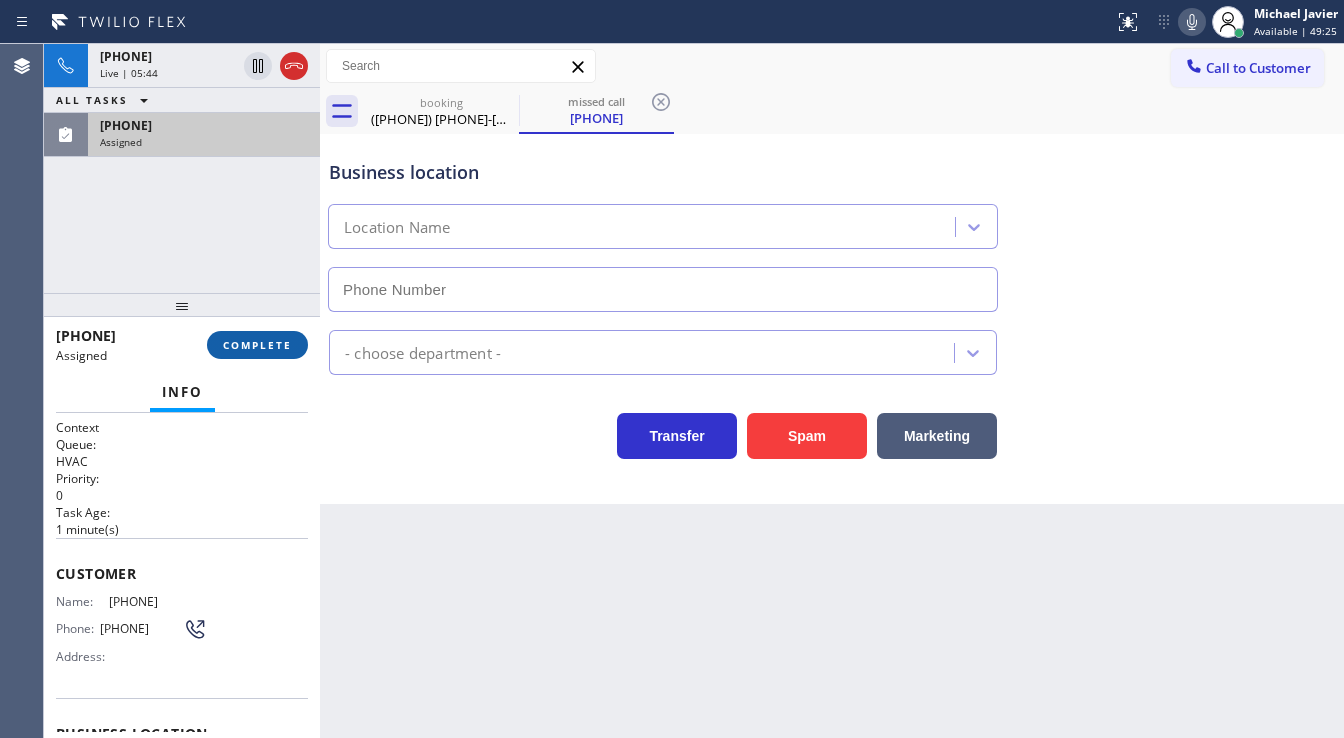 type on "([PHONE]) [PHONE]-[PHONE]" 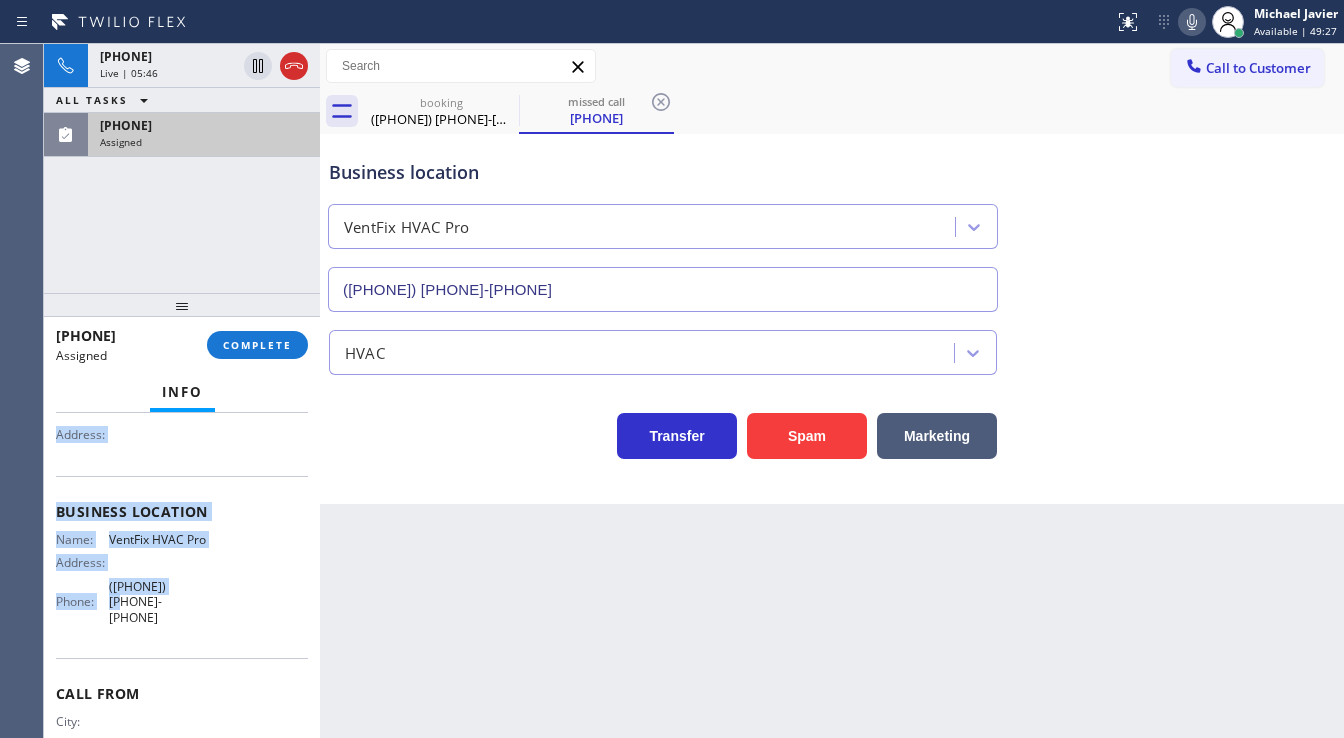 scroll, scrollTop: 284, scrollLeft: 0, axis: vertical 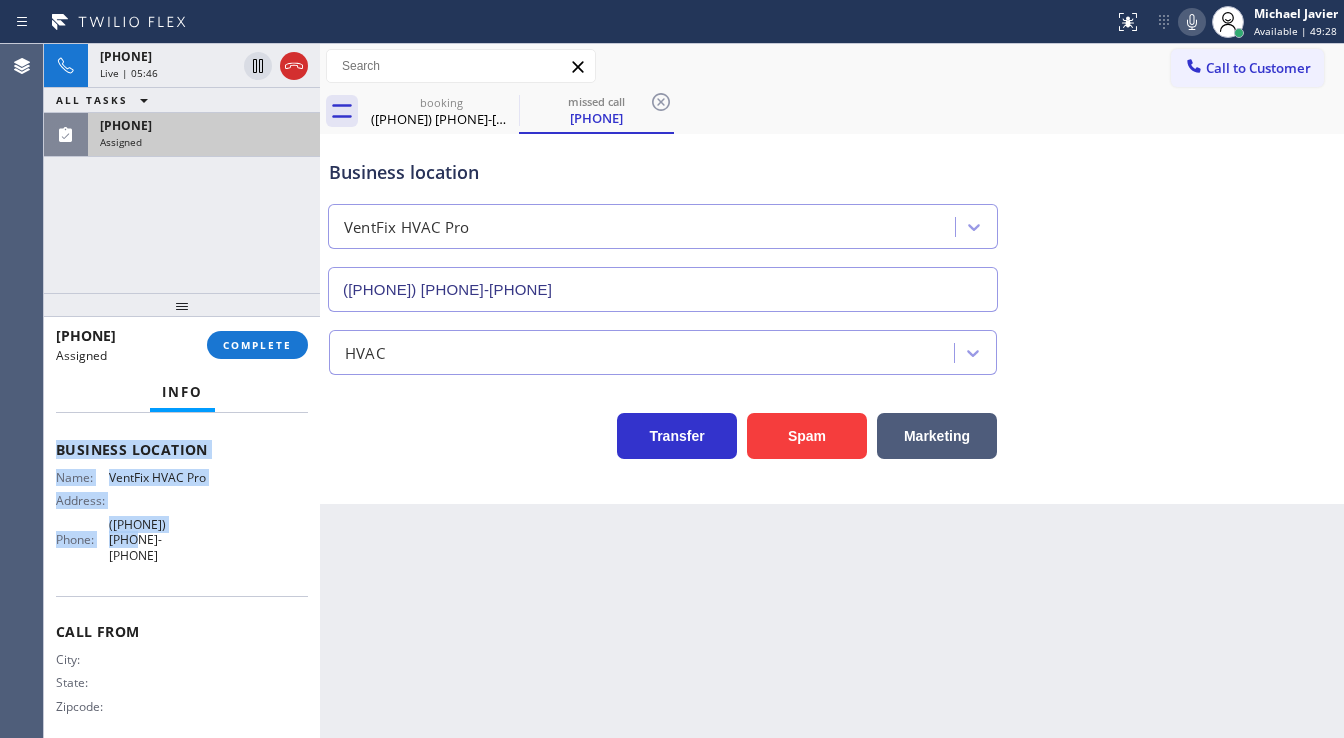 drag, startPoint x: 64, startPoint y: 566, endPoint x: 227, endPoint y: 544, distance: 164.47797 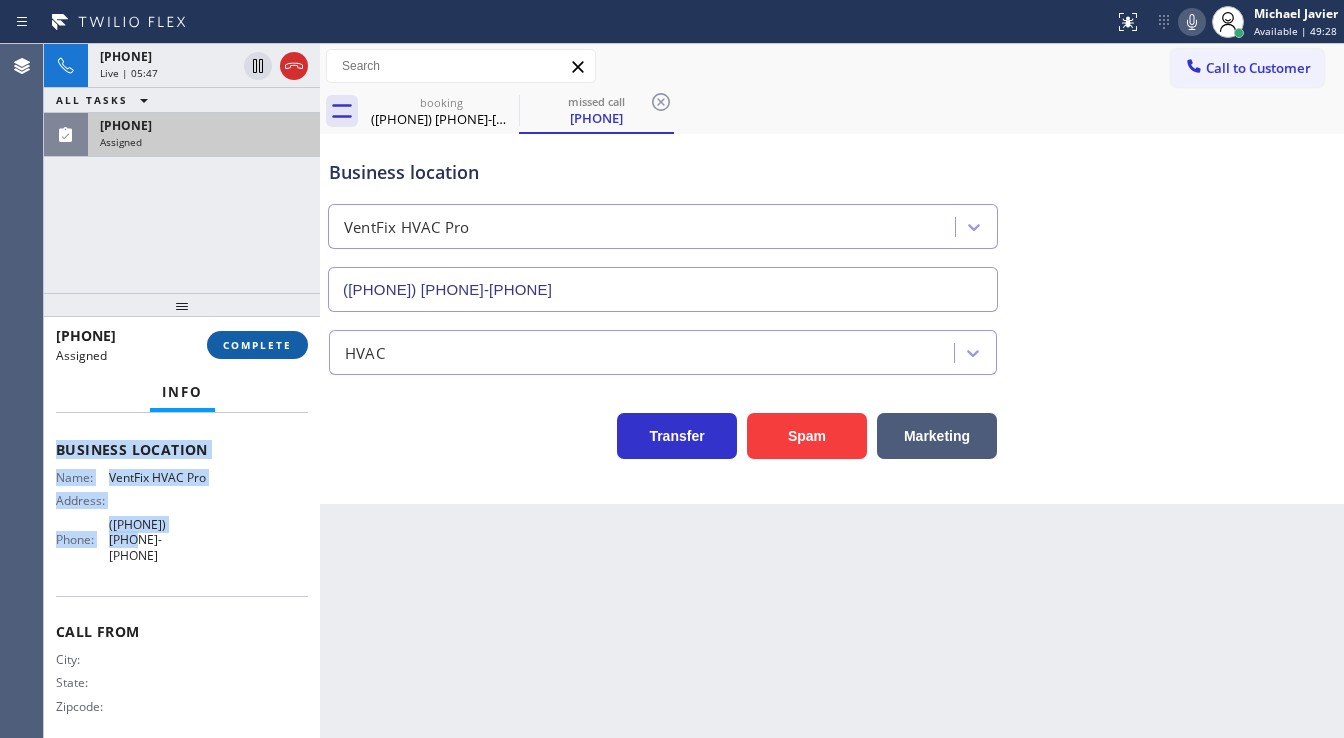 copy on "Customer Name: [PHONE] Phone: [PHONE] Address: Business location Name: VentFix HVAC Pro Address:   Phone: [PHONE]" 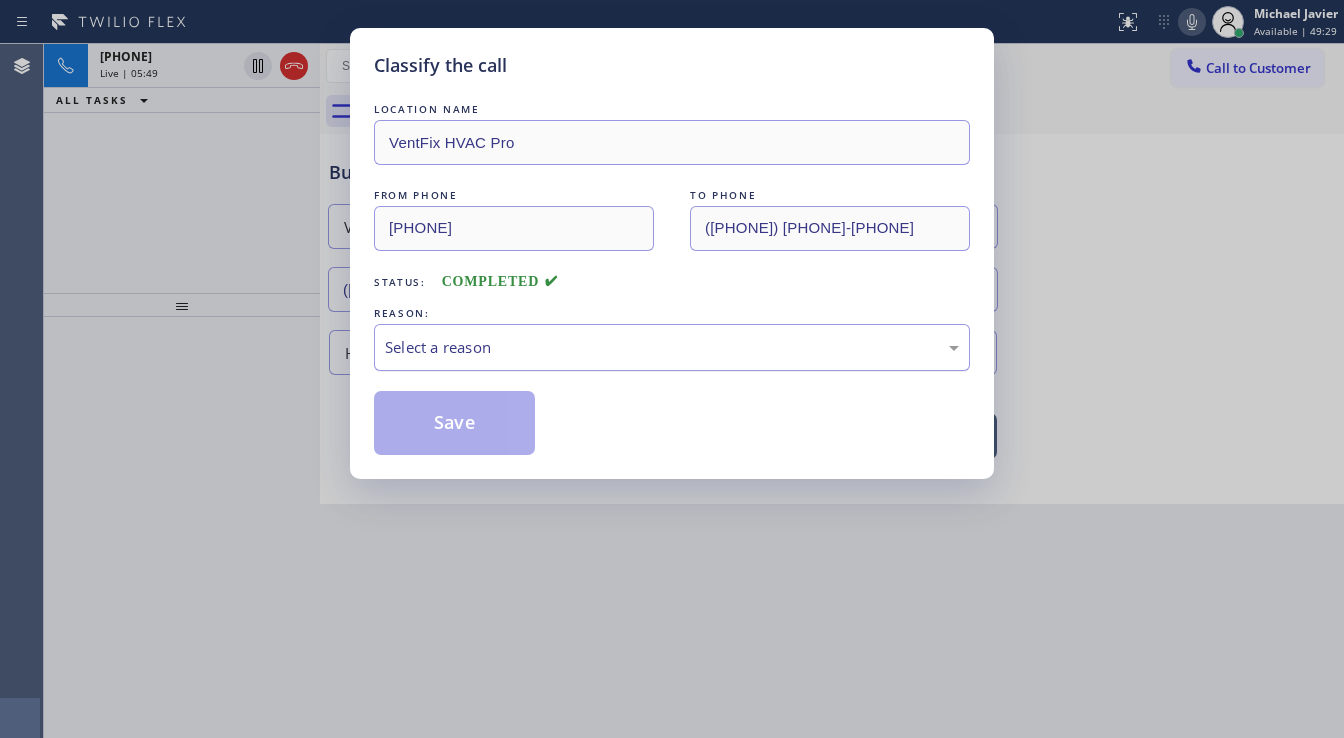 click on "Select a reason" at bounding box center [672, 347] 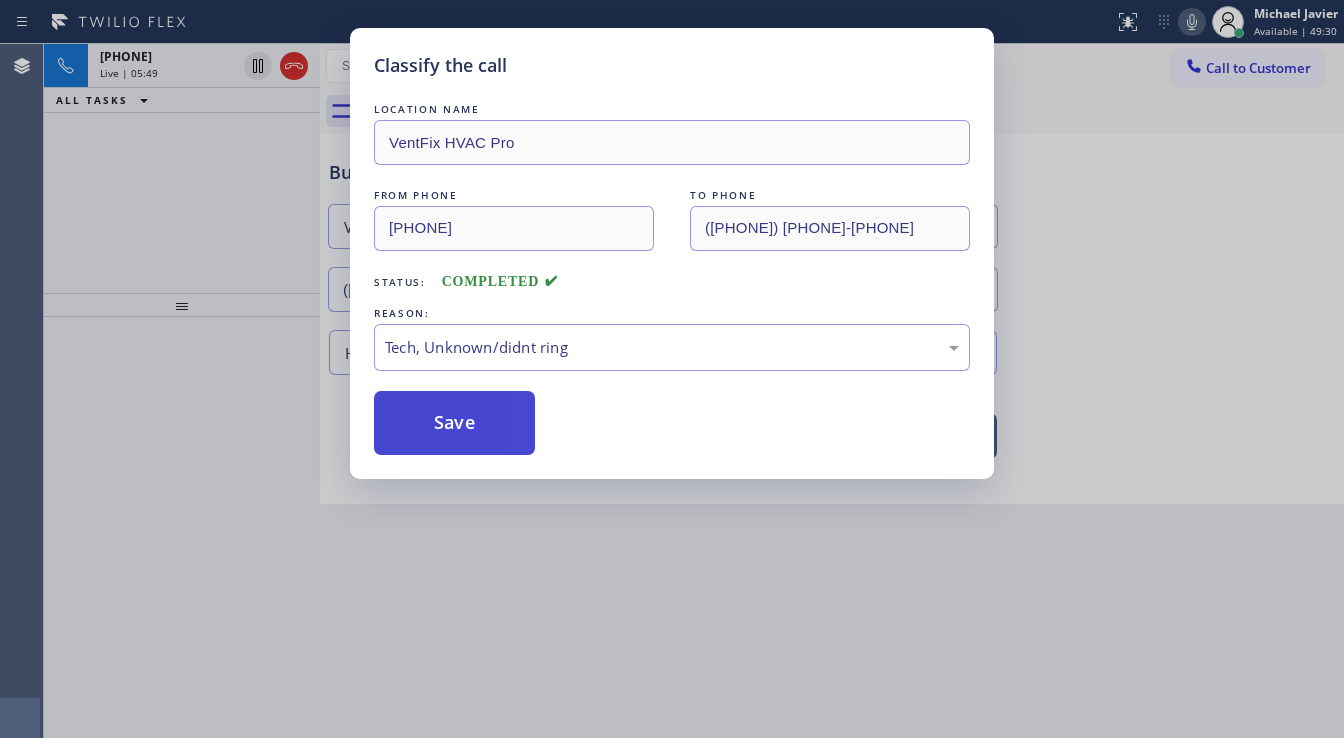 click on "Save" at bounding box center (454, 423) 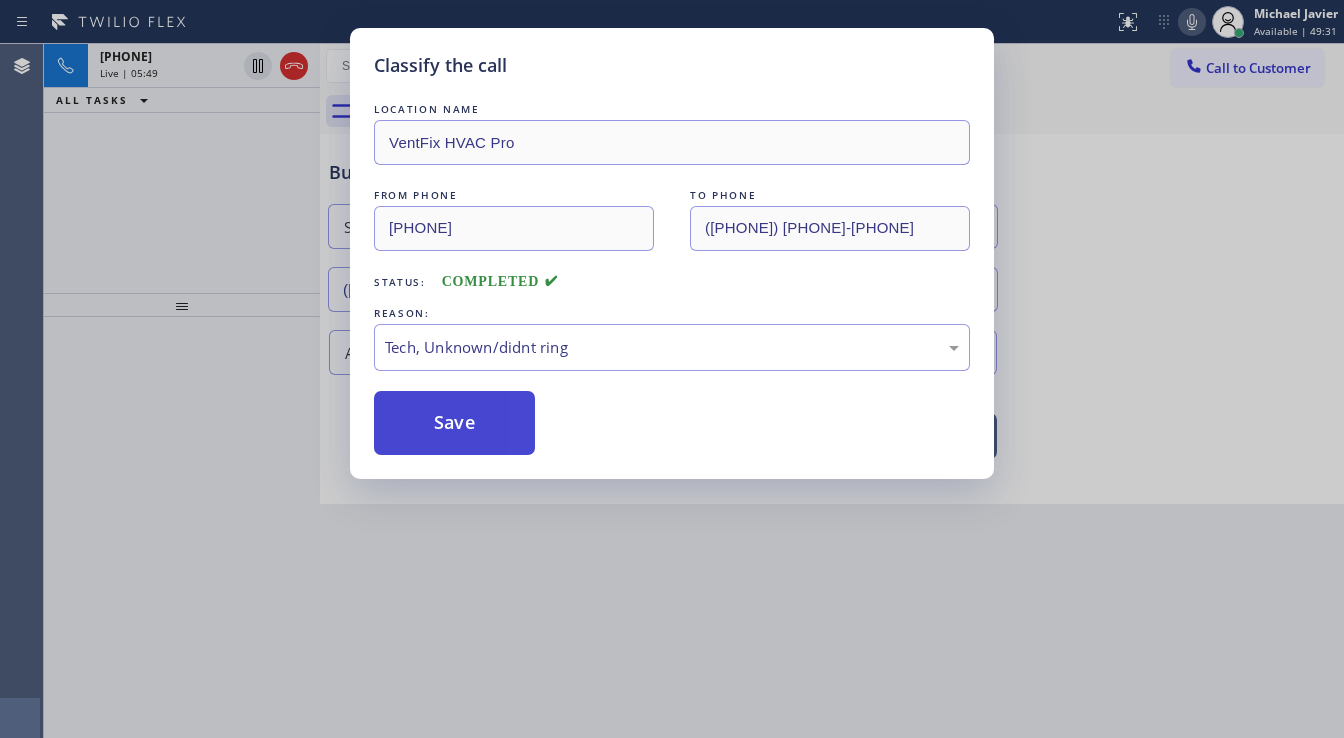 click on "Save" at bounding box center (454, 423) 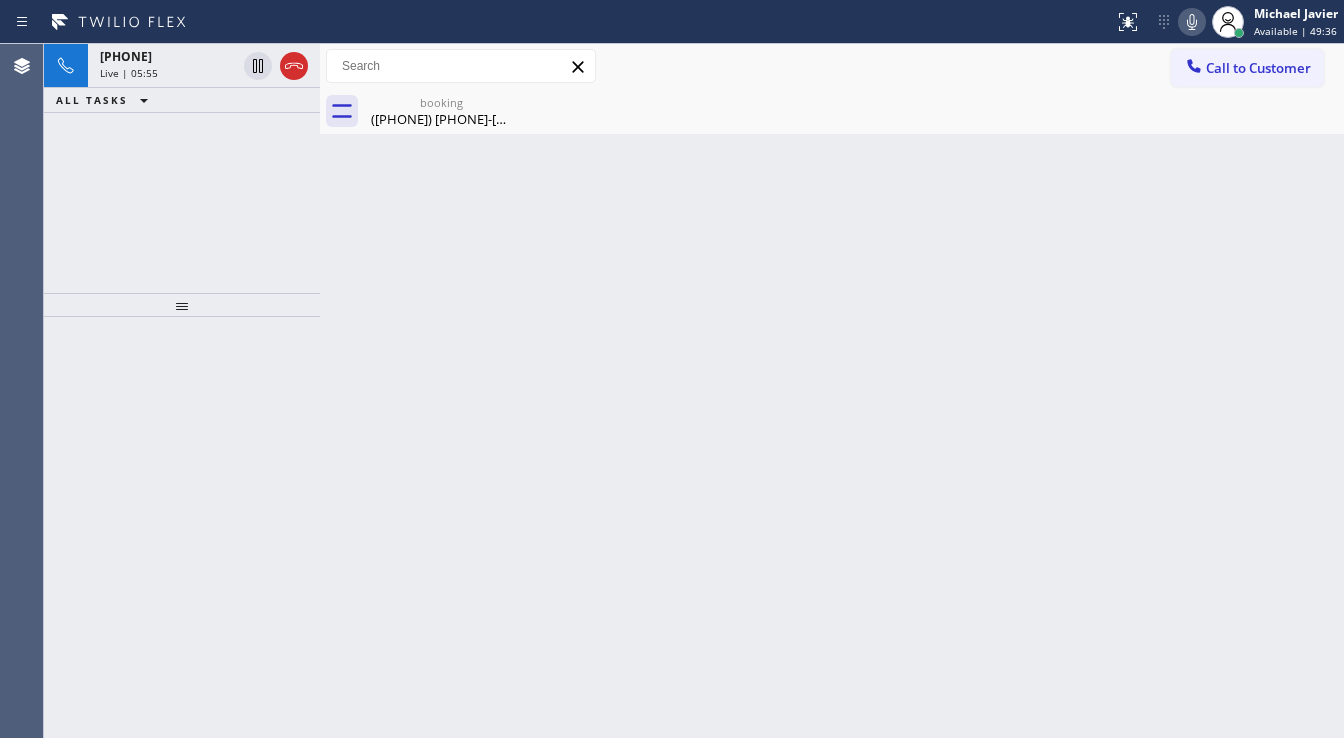 click on "+1[PHONE] Live | 05:55 ALL TASKS ALL TASKS ACTIVE TASKS TASKS IN WRAP UP" at bounding box center (182, 168) 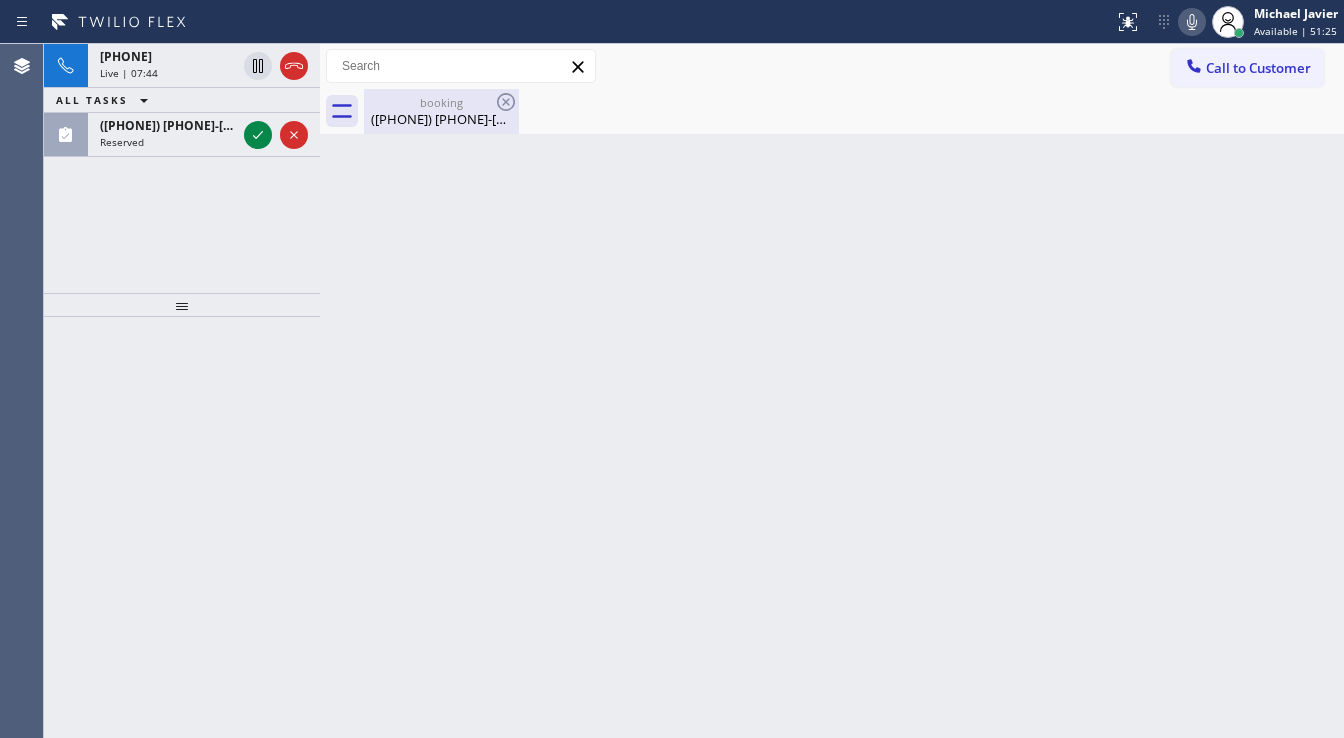 click on "booking" at bounding box center (441, 102) 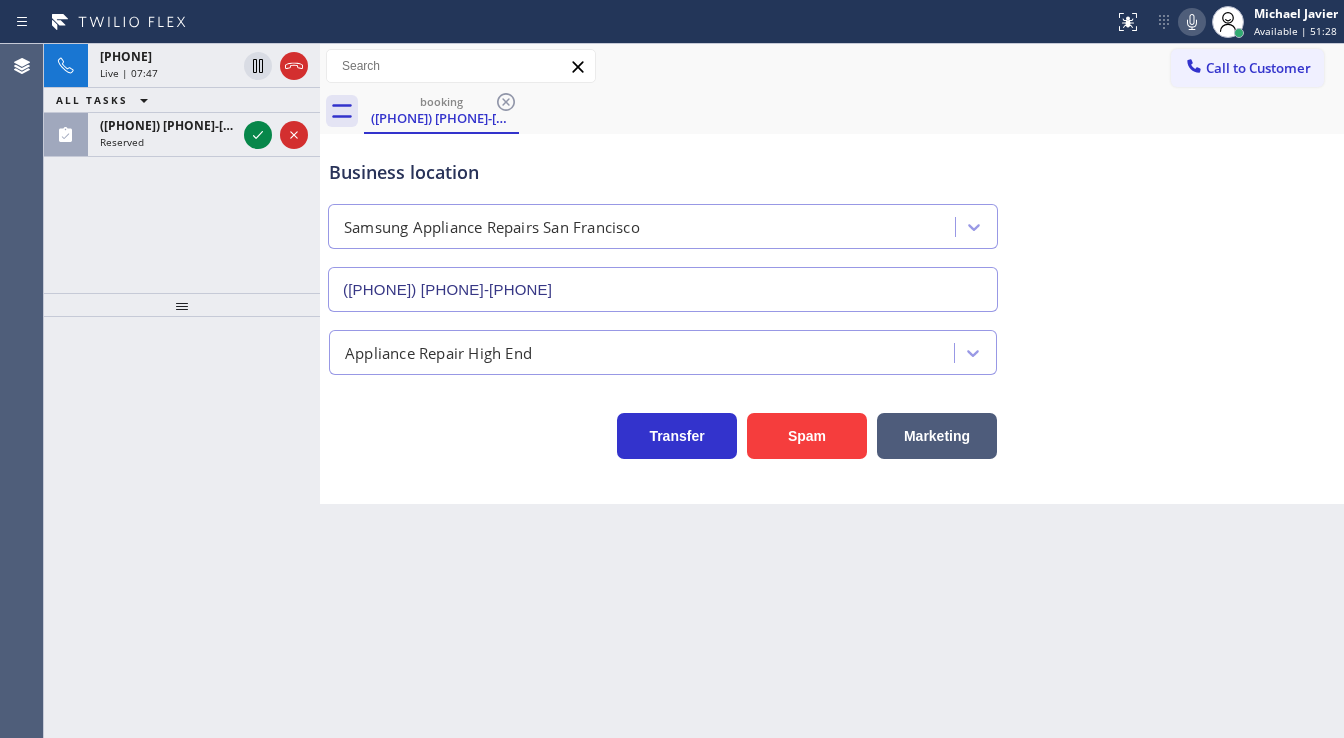 click on "+1[PHONE] Live | 07:47 ALL TASKS ALL TASKS ACTIVE TASKS TASKS IN WRAP UP ([PHONE]) Reserved" at bounding box center [182, 168] 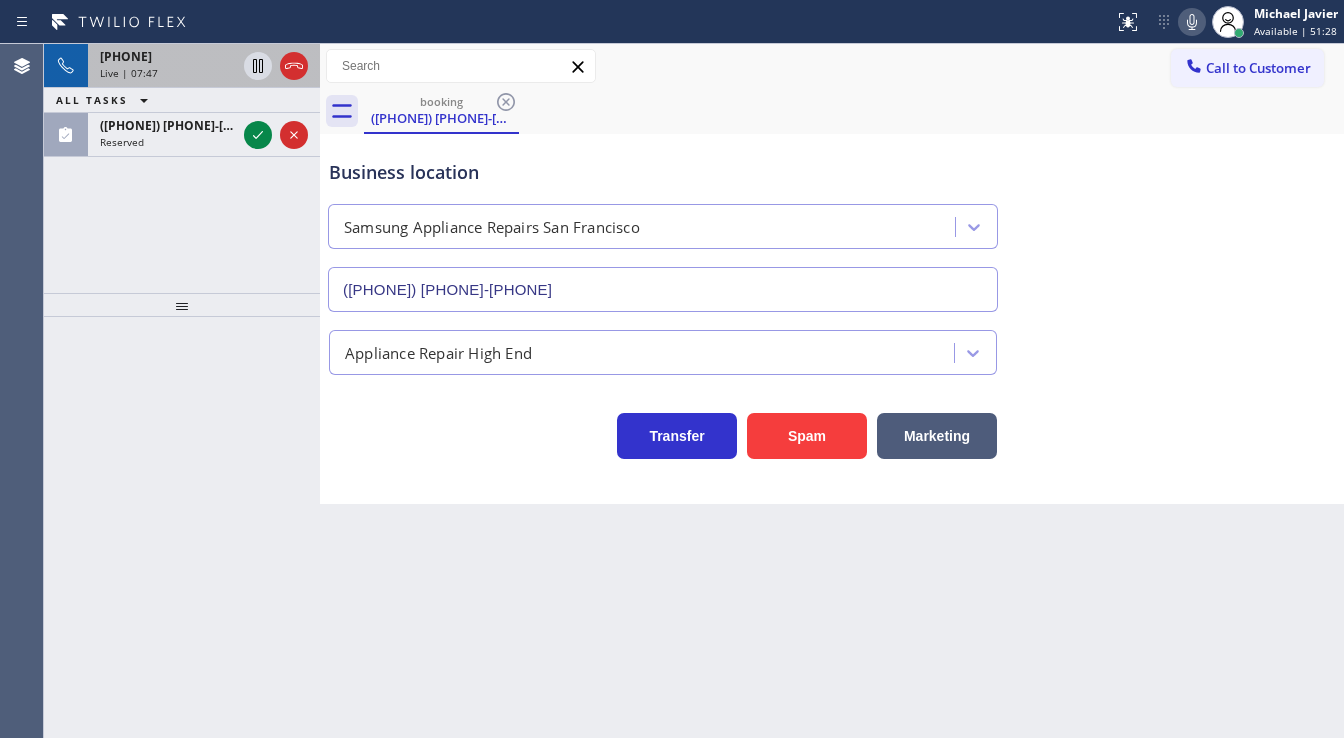 click on "[PHONE]" at bounding box center [126, 56] 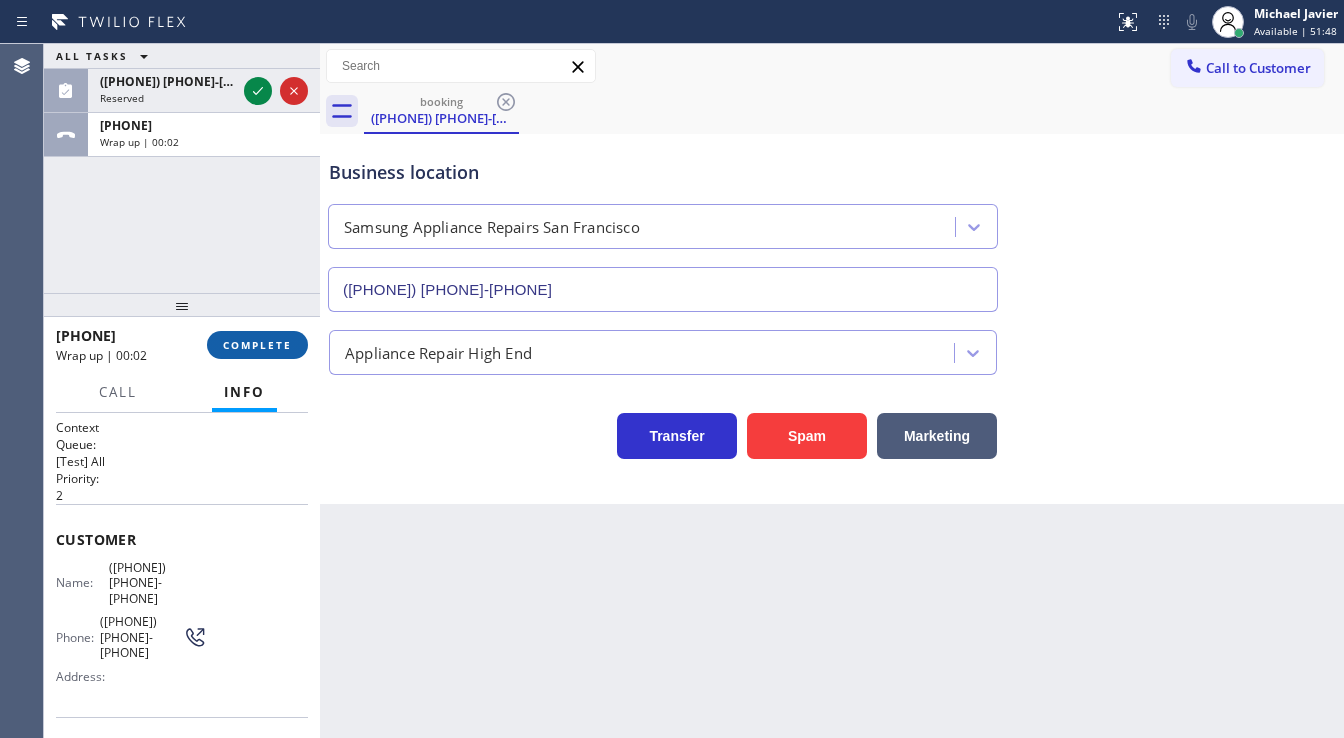 click on "COMPLETE" at bounding box center [257, 345] 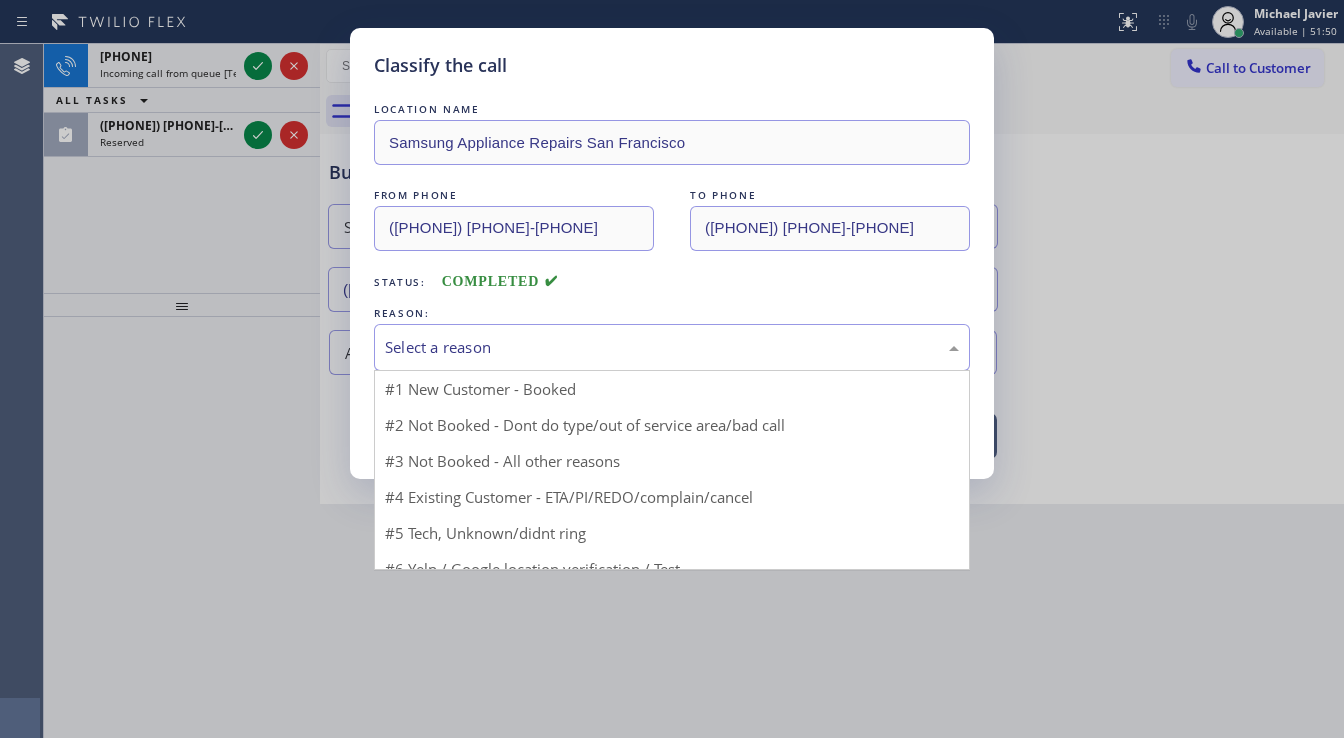 click on "Select a reason" at bounding box center (672, 347) 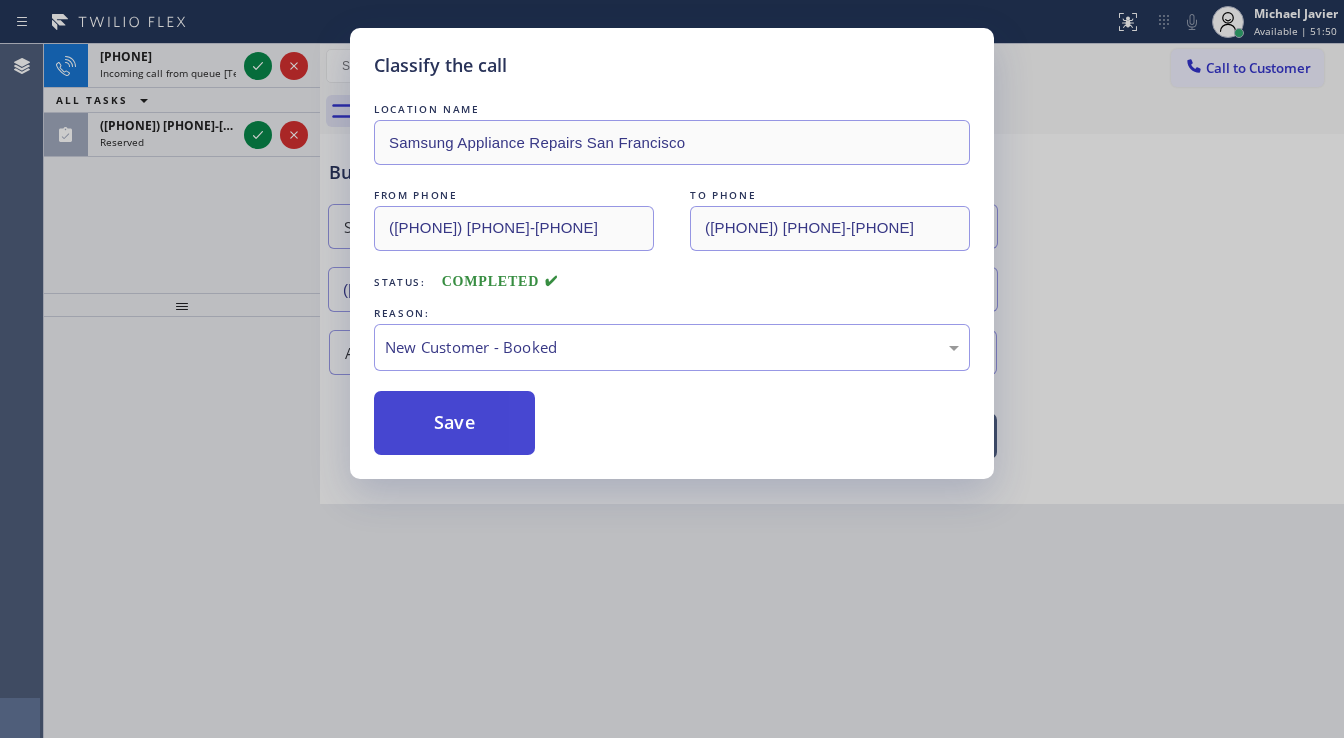 click on "Save" at bounding box center (454, 423) 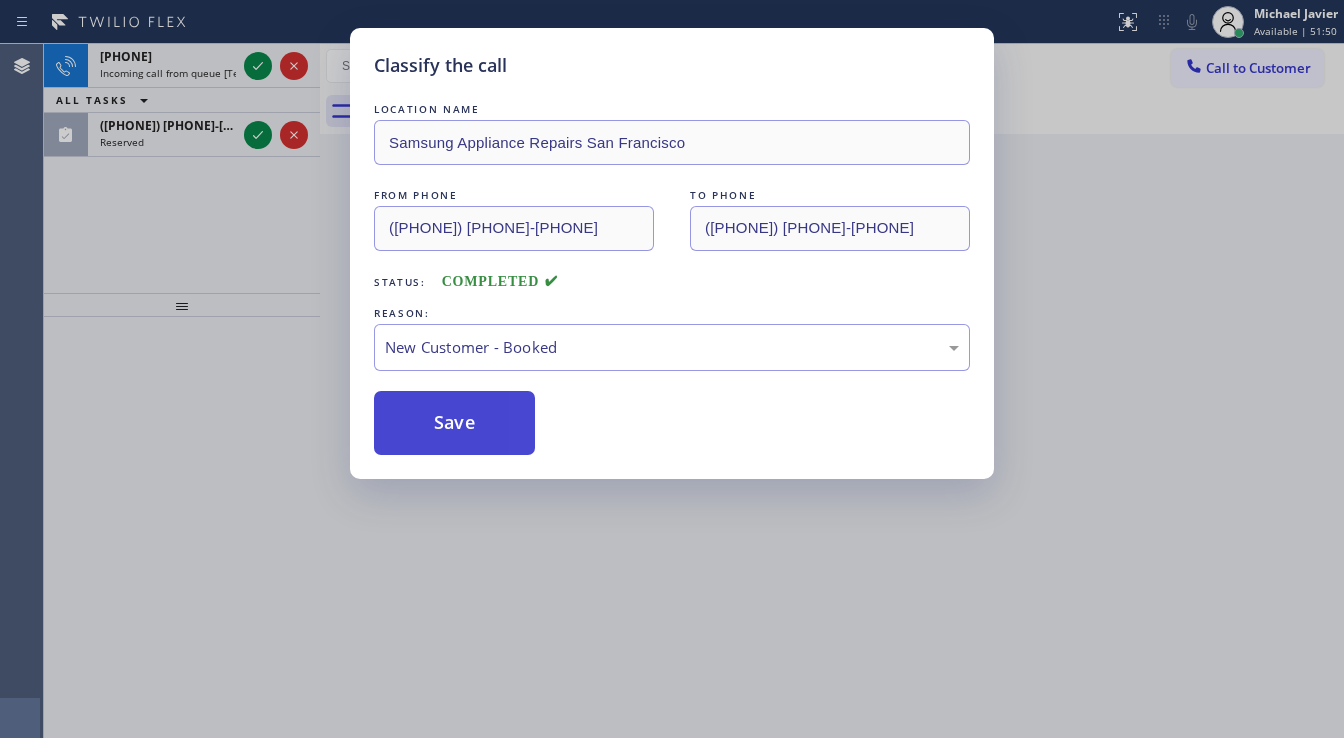 click on "Save" at bounding box center [454, 423] 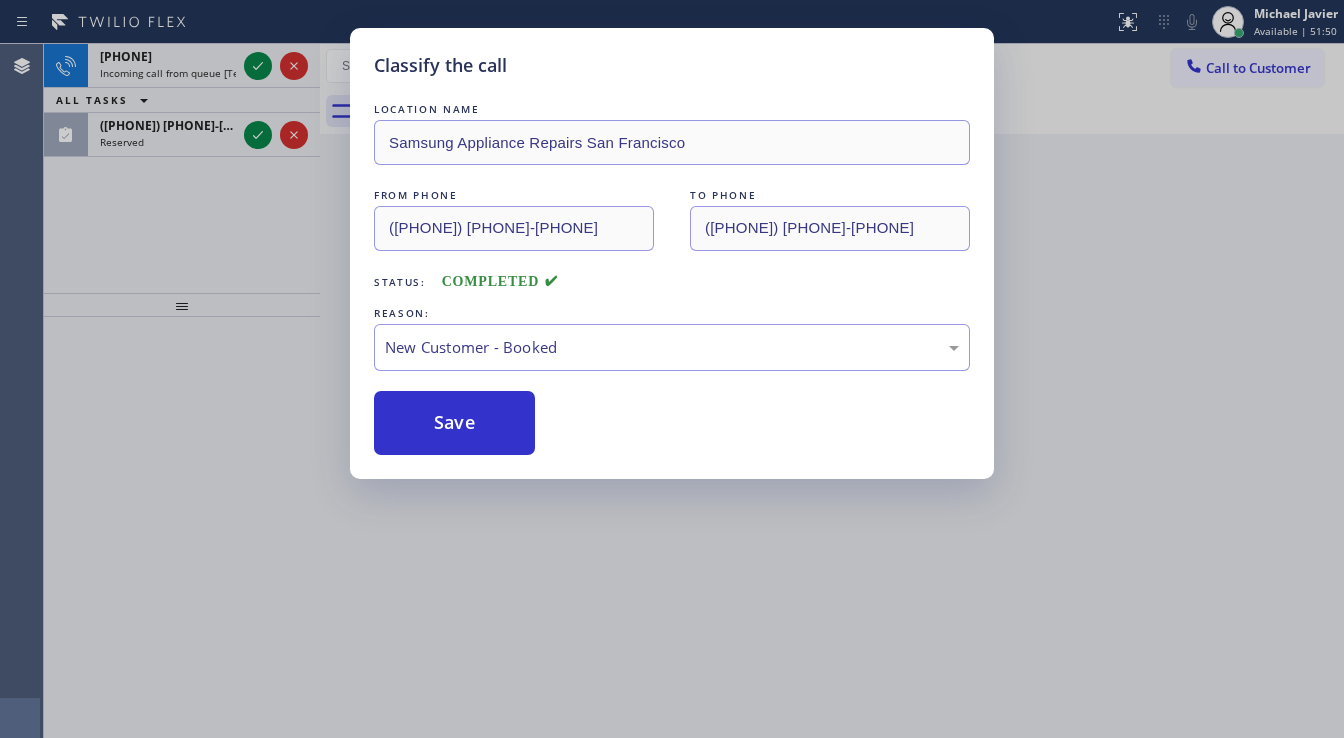 click on "Classify the call LOCATION NAME Samsung Appliance Repairs [CITY] FROM PHONE [PHONE] TO PHONE [PHONE] Status: COMPLETED REASON: New Customer - Booked Save" at bounding box center [672, 369] 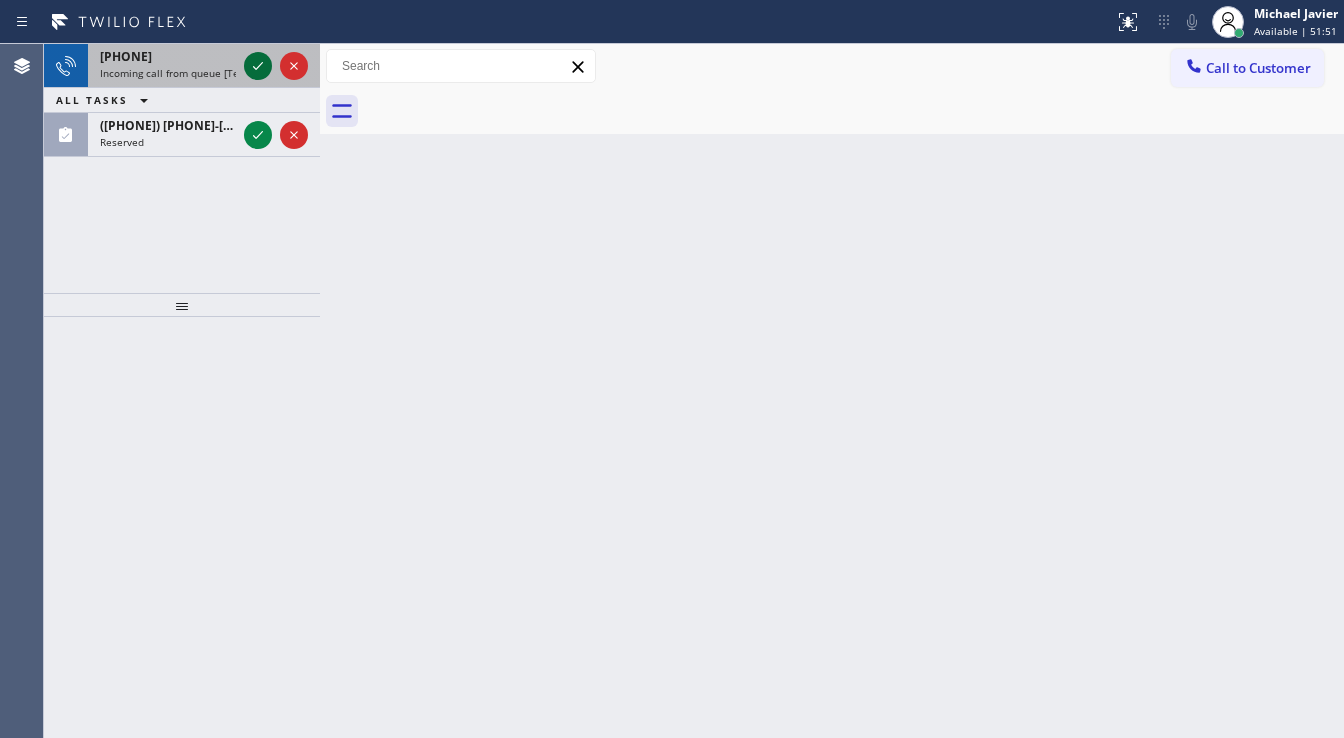click 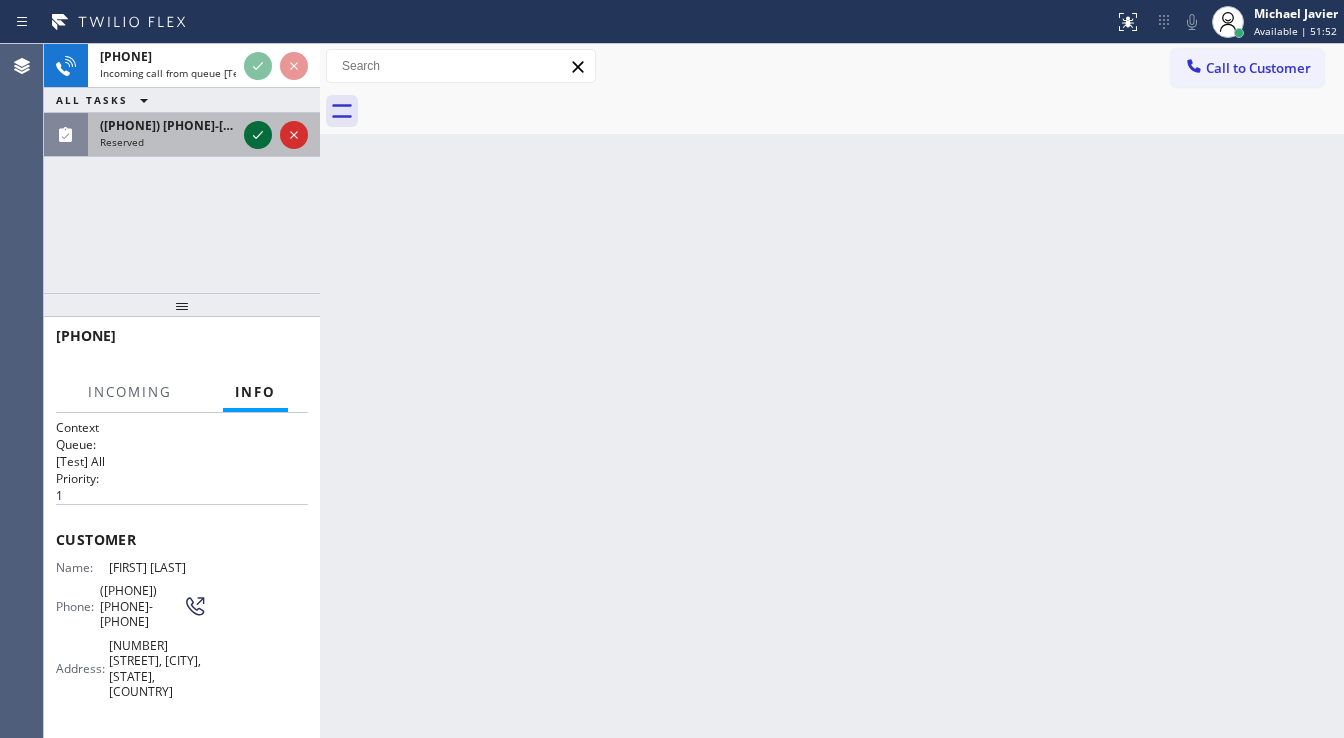 click 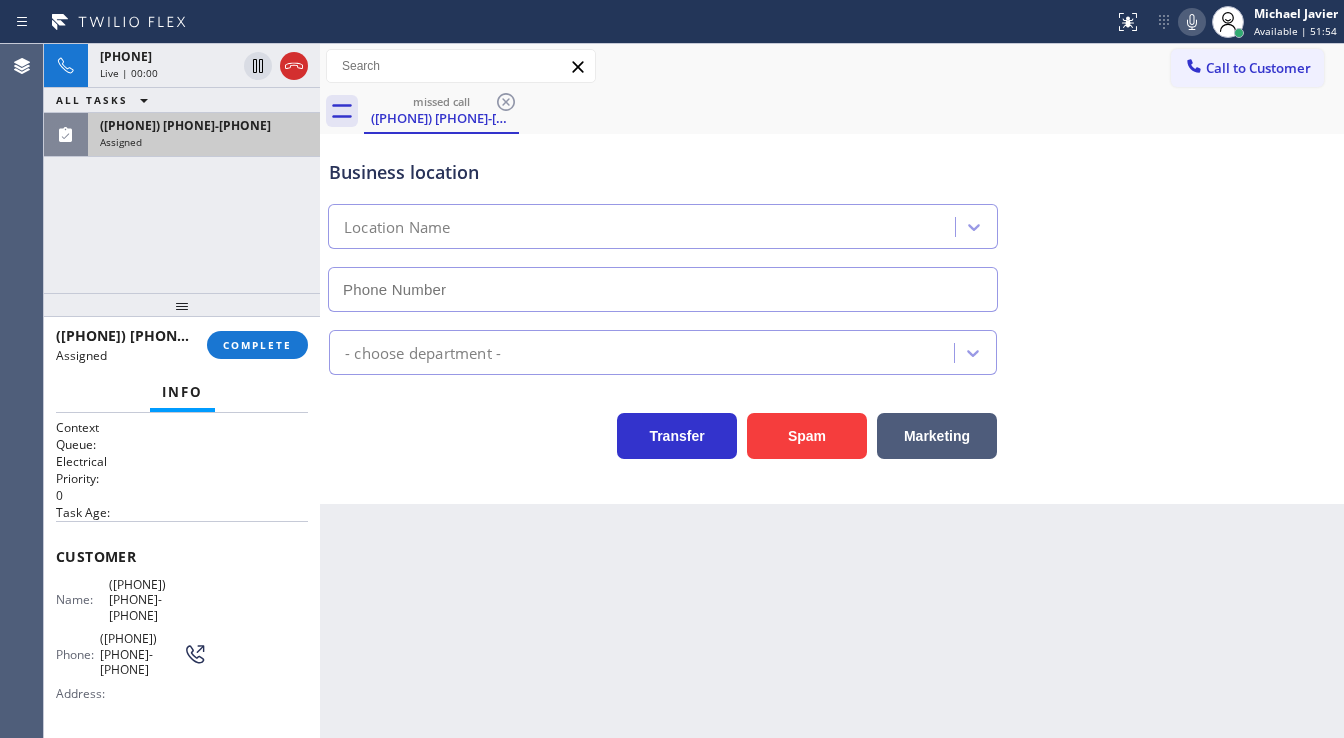 type on "(555) 410-6811" 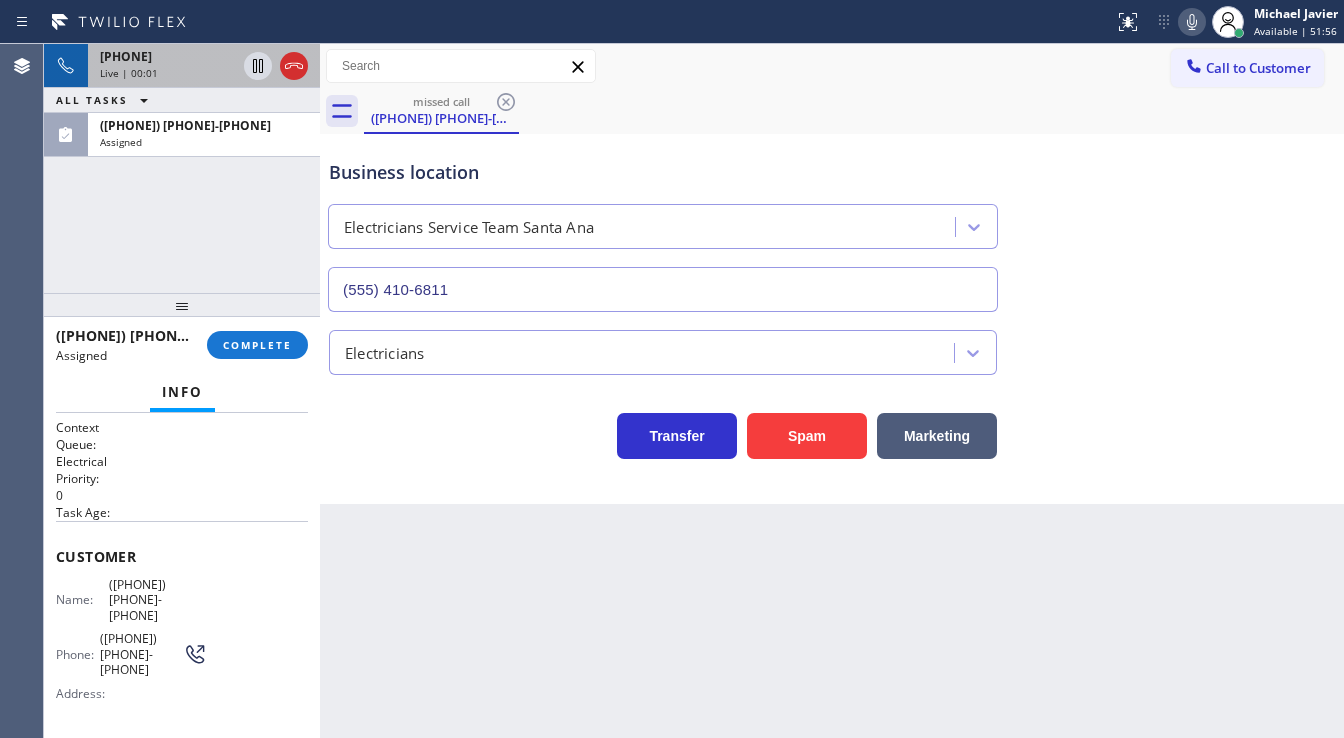 click on "Live | 00:01" at bounding box center (168, 73) 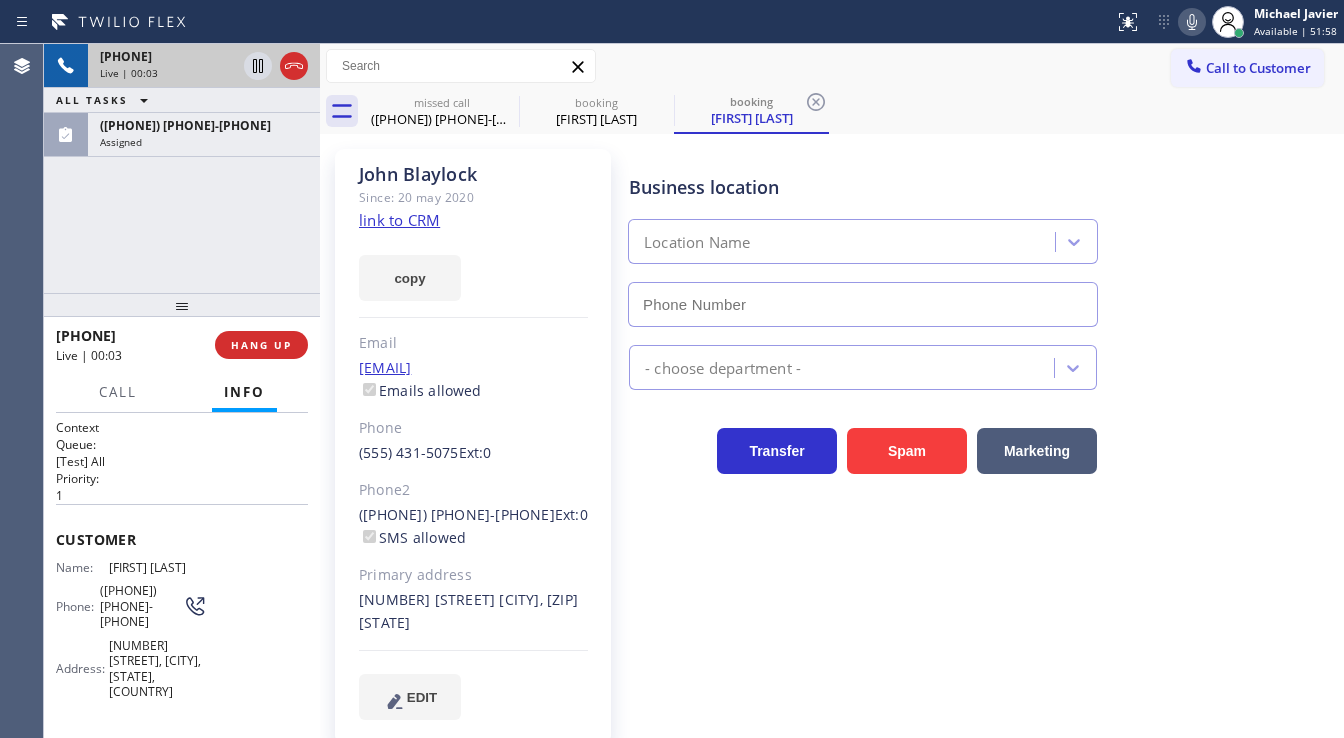 type on "([PHONE])" 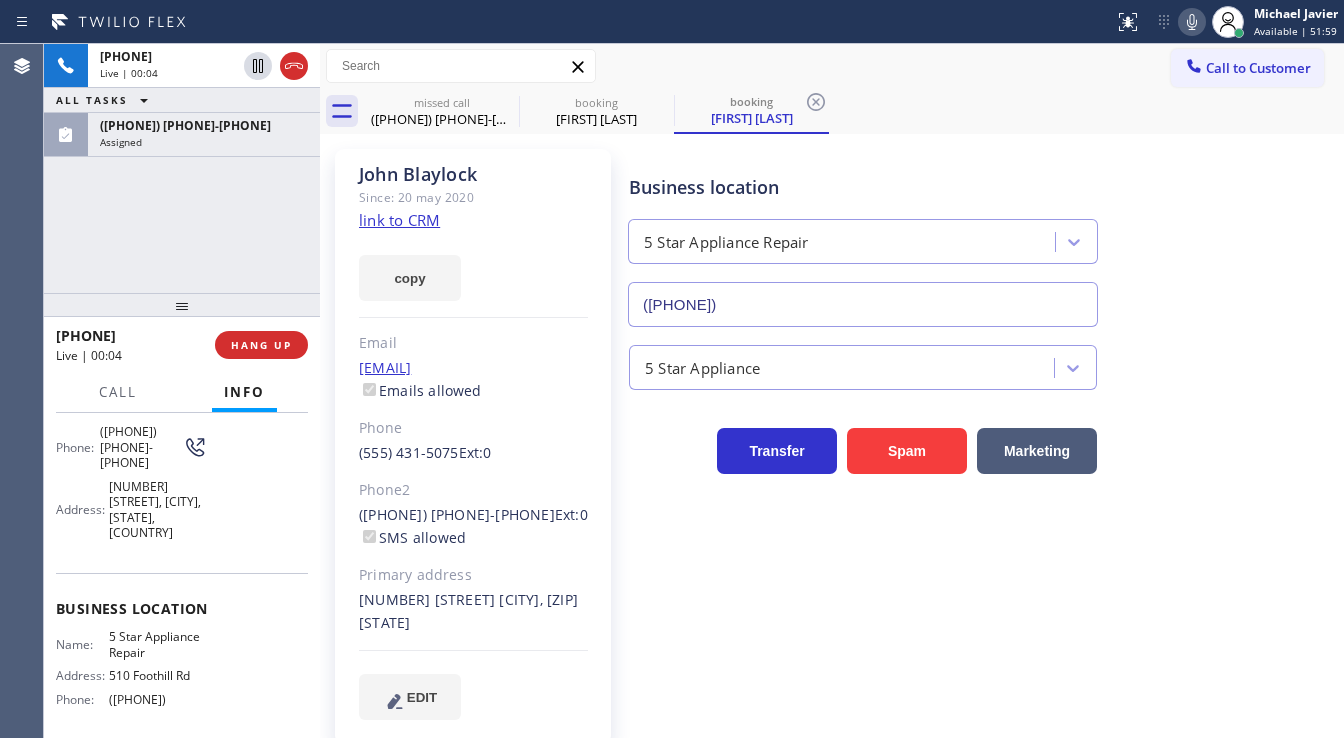 scroll, scrollTop: 160, scrollLeft: 0, axis: vertical 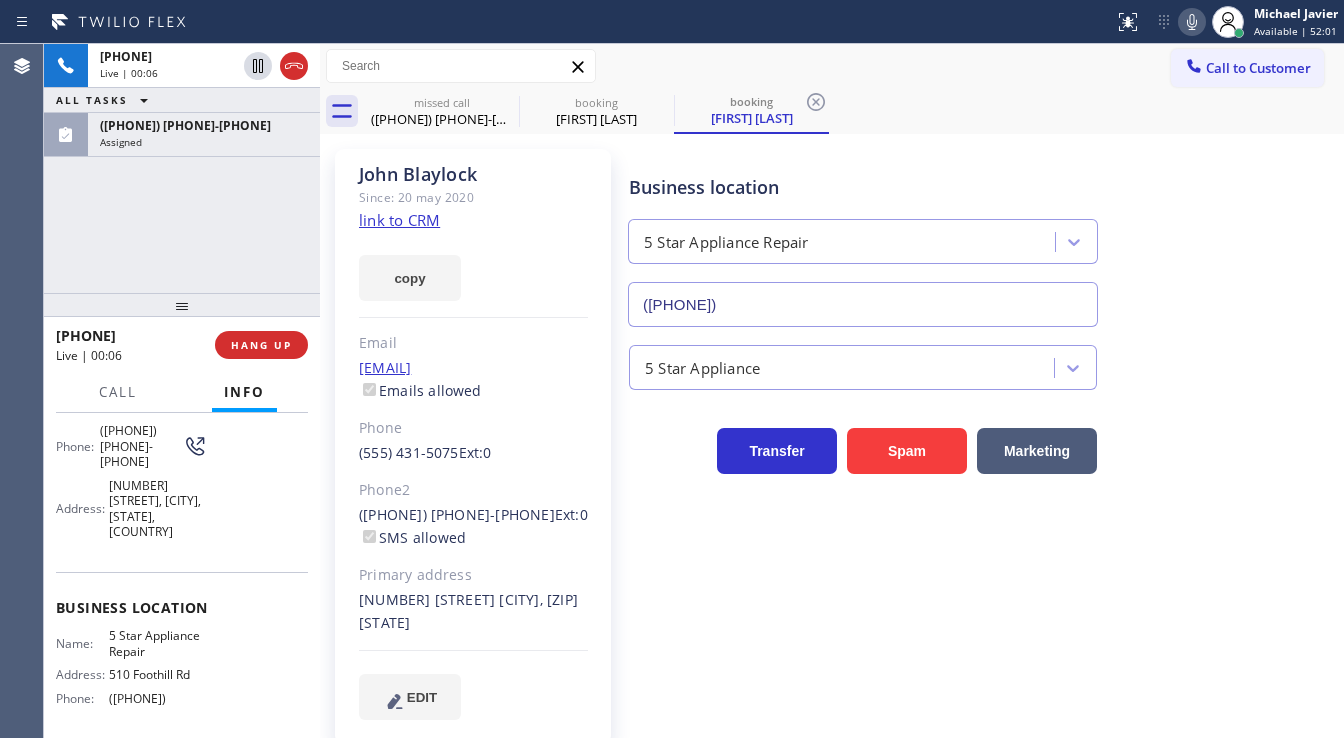 click on "+1[PHONE] Live | 00:06 ALL TASKS ALL TASKS ACTIVE TASKS TASKS IN WRAP UP ([PHONE]) [PHONE]-[PHONE] Assigned" at bounding box center (182, 168) 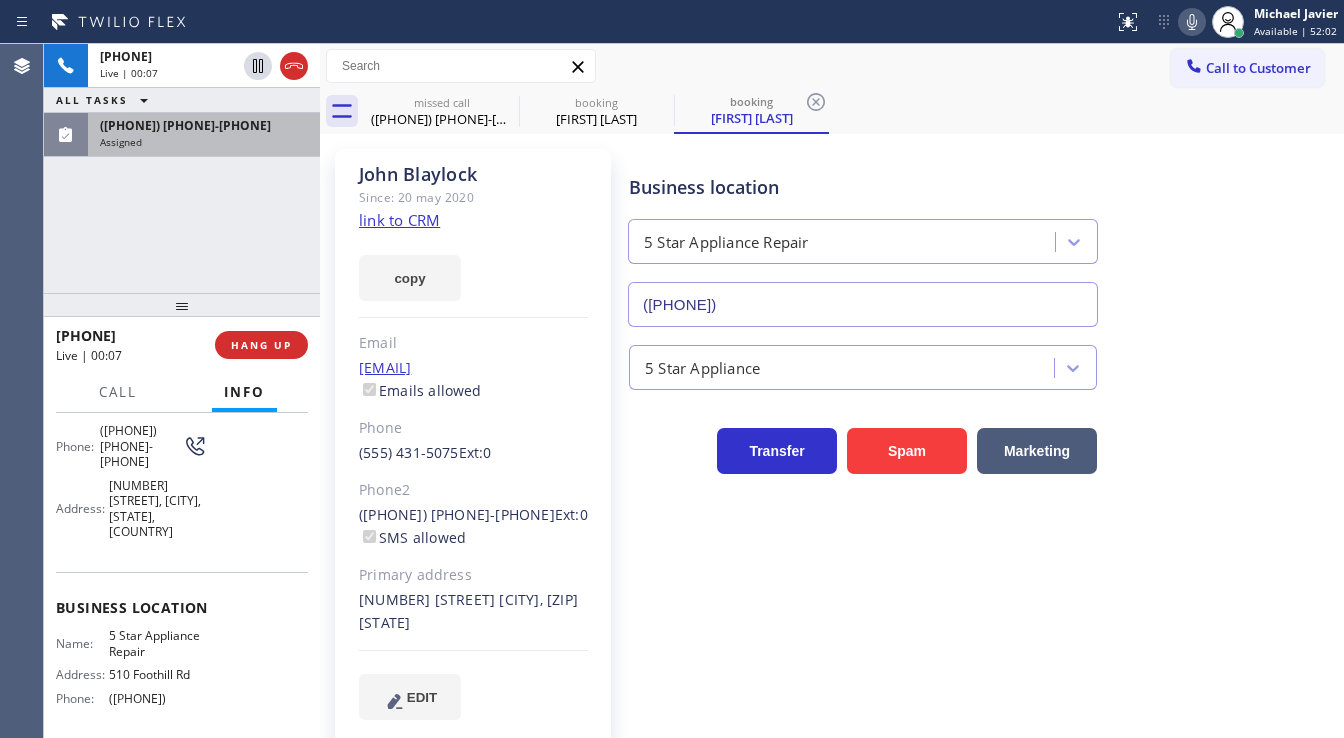click on "Assigned" at bounding box center [204, 142] 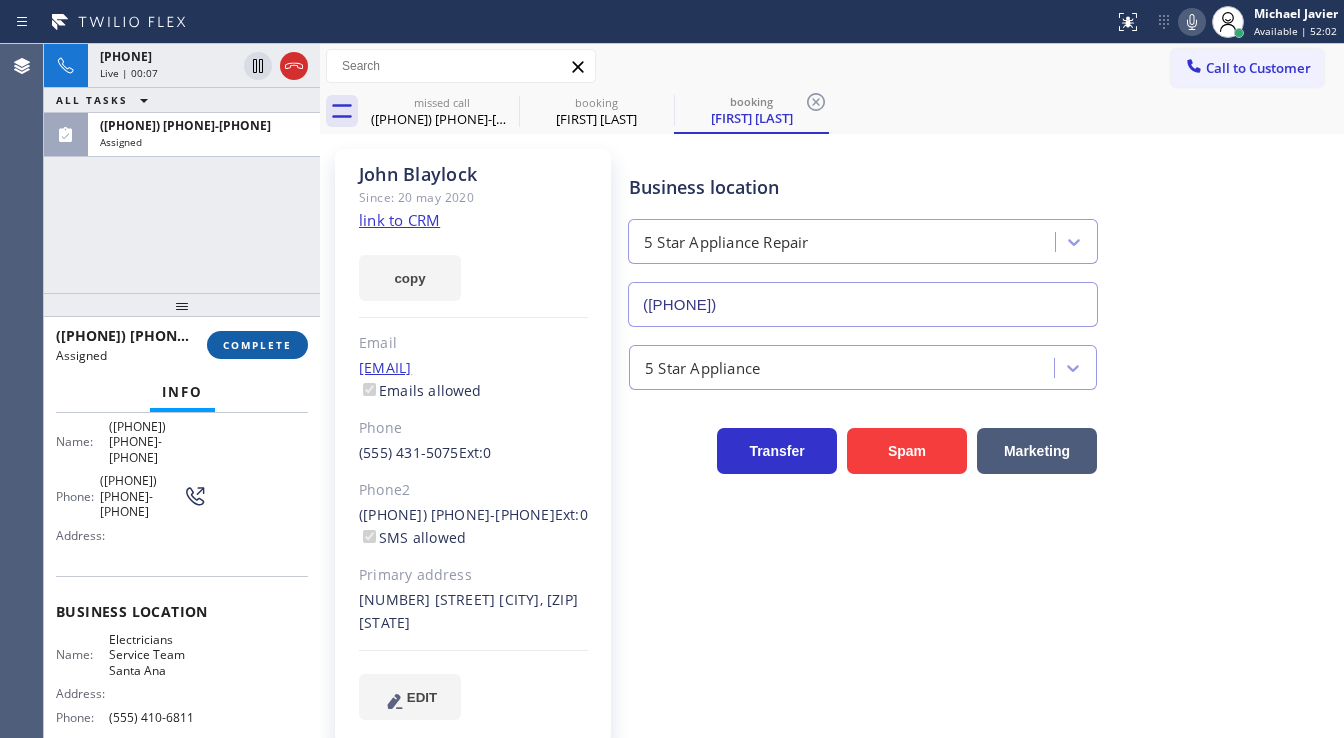 scroll, scrollTop: 176, scrollLeft: 0, axis: vertical 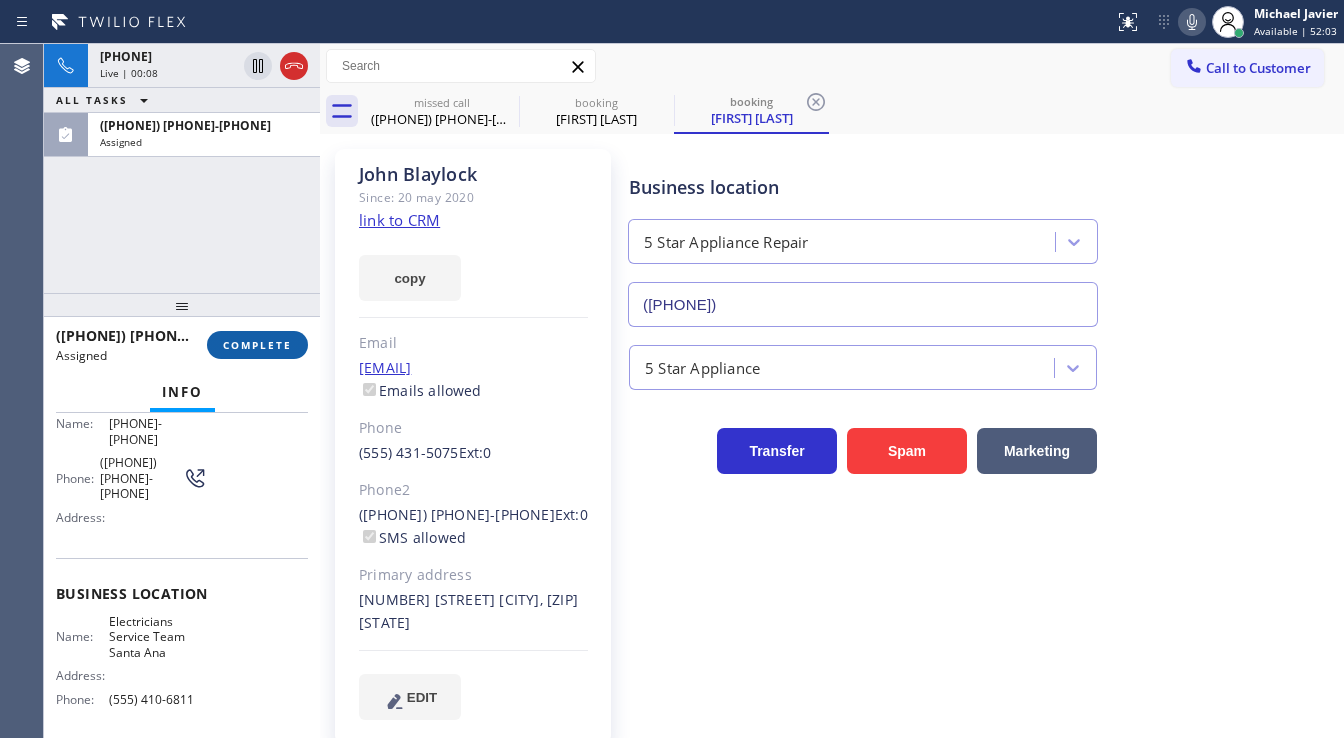 click on "COMPLETE" at bounding box center (257, 345) 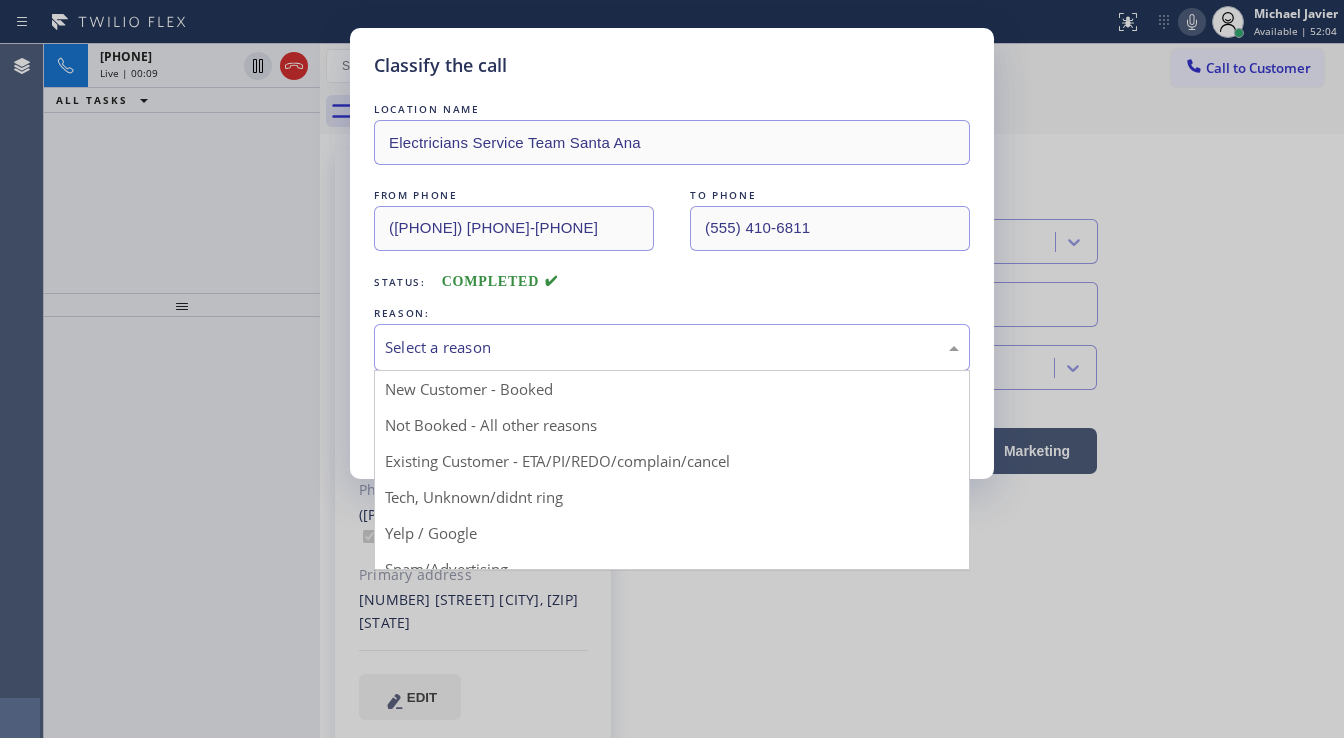 drag, startPoint x: 446, startPoint y: 340, endPoint x: 448, endPoint y: 423, distance: 83.02409 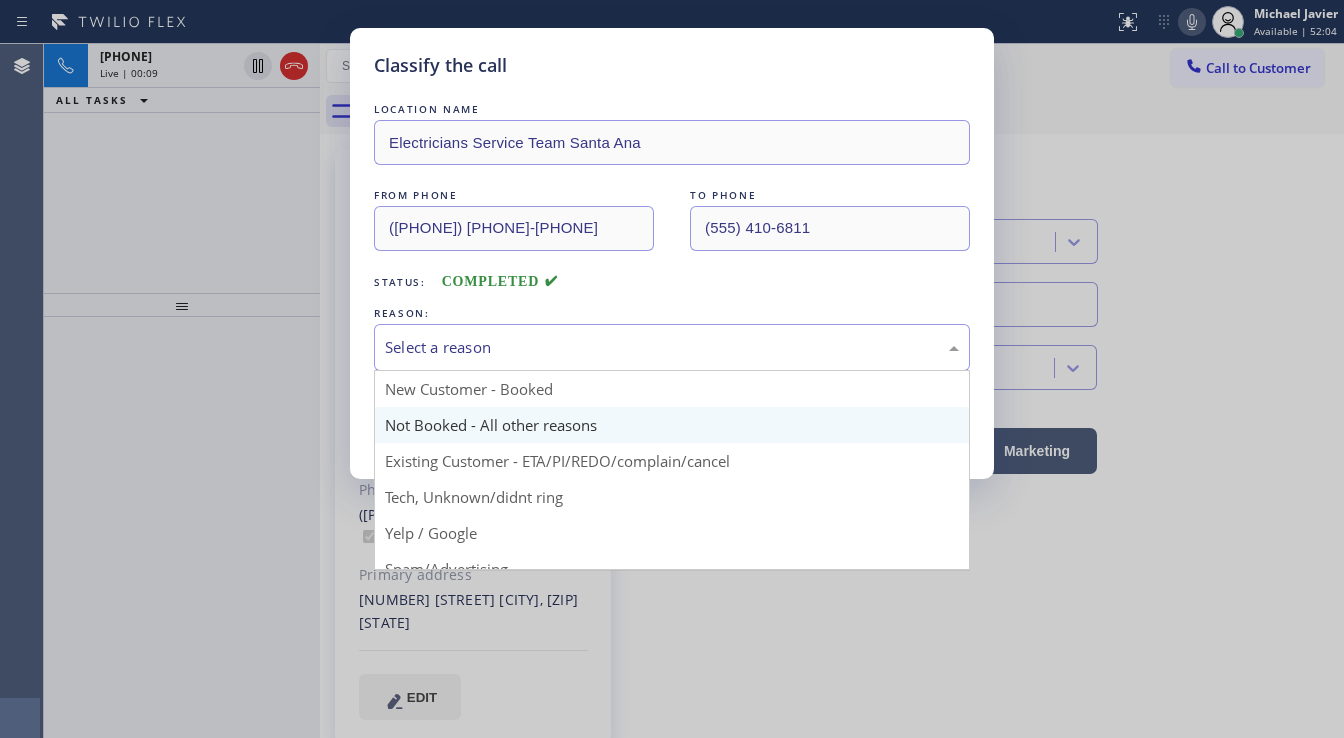 click on "Select a reason" at bounding box center (672, 347) 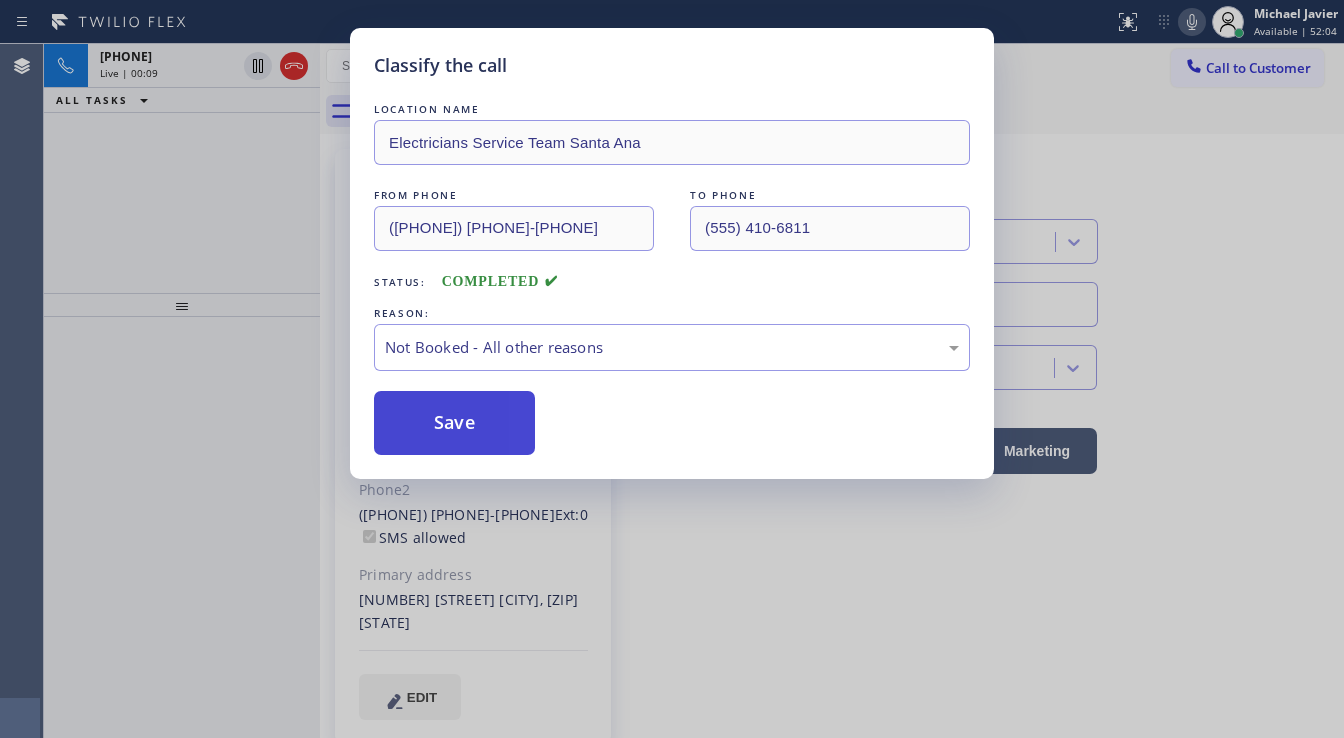 click on "Save" at bounding box center (454, 423) 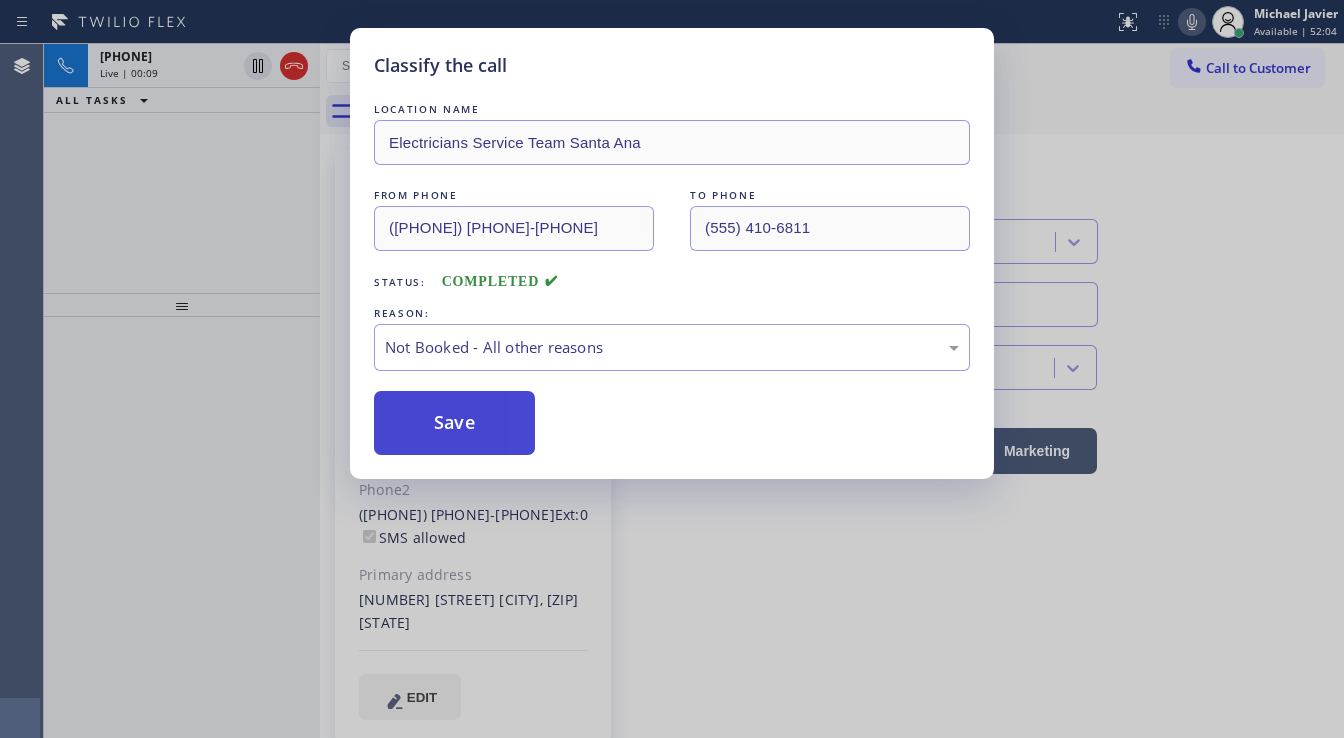 click on "Save" at bounding box center (454, 423) 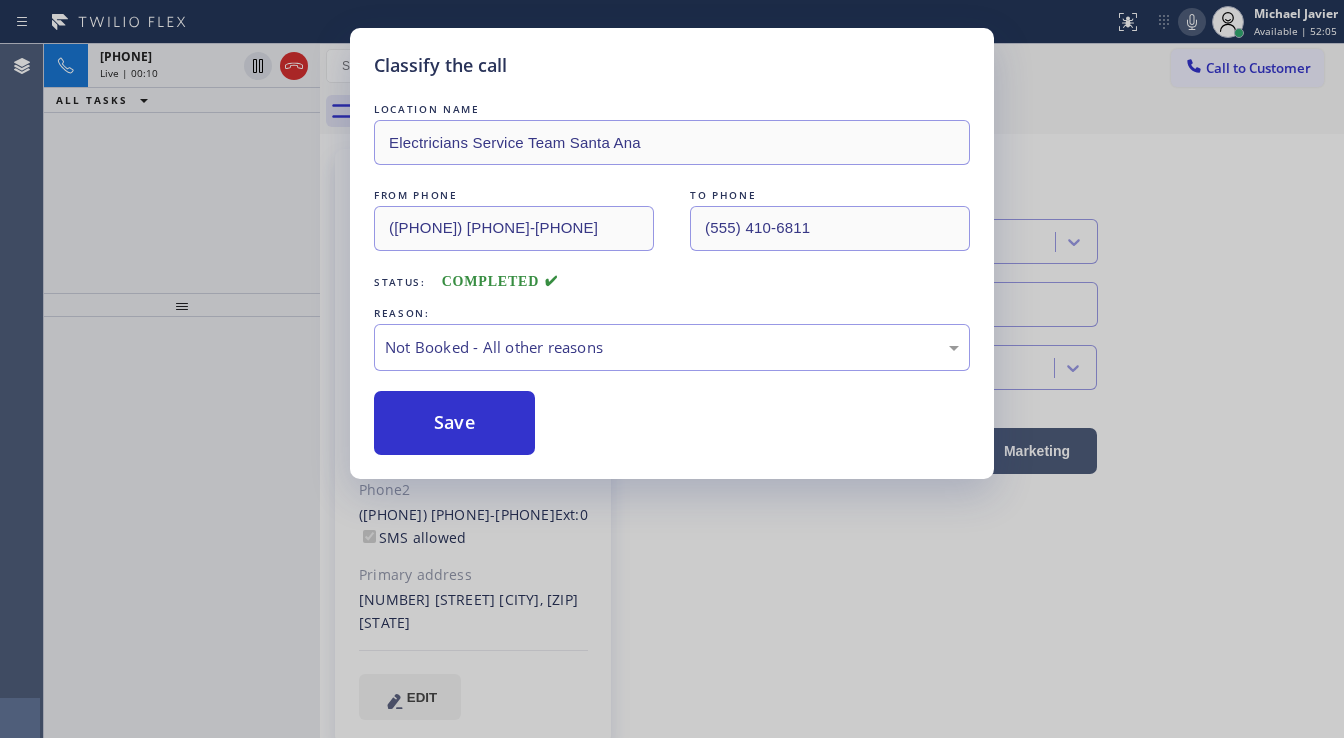 click on "Classify the call LOCATION NAME Electricians Service Team Santa Ana FROM PHONE [PHONE] TO PHONE [PHONE] Status: COMPLETED REASON: Not Booked - All other reasons Save" at bounding box center [672, 369] 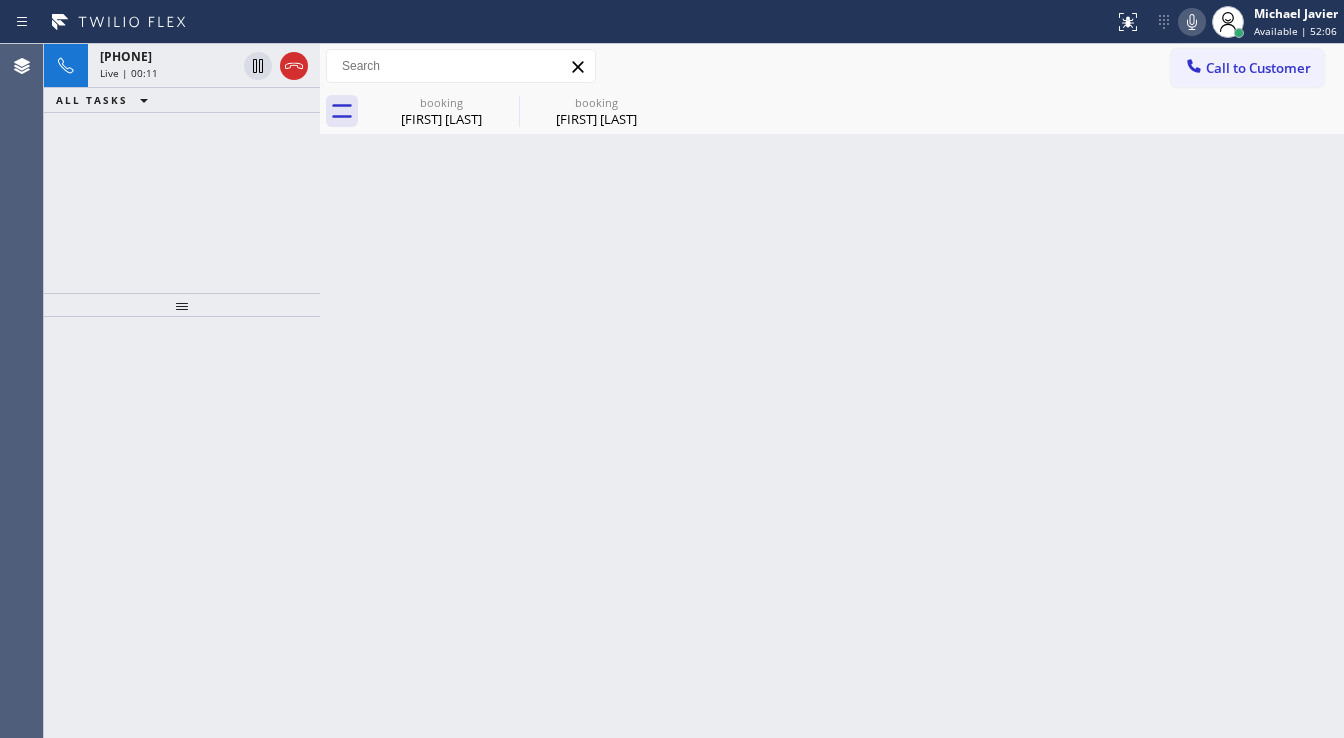 click on "[PHONE] Live | 00:11 ALL TASKS ALL TASKS ACTIVE TASKS TASKS IN WRAP UP" at bounding box center (182, 168) 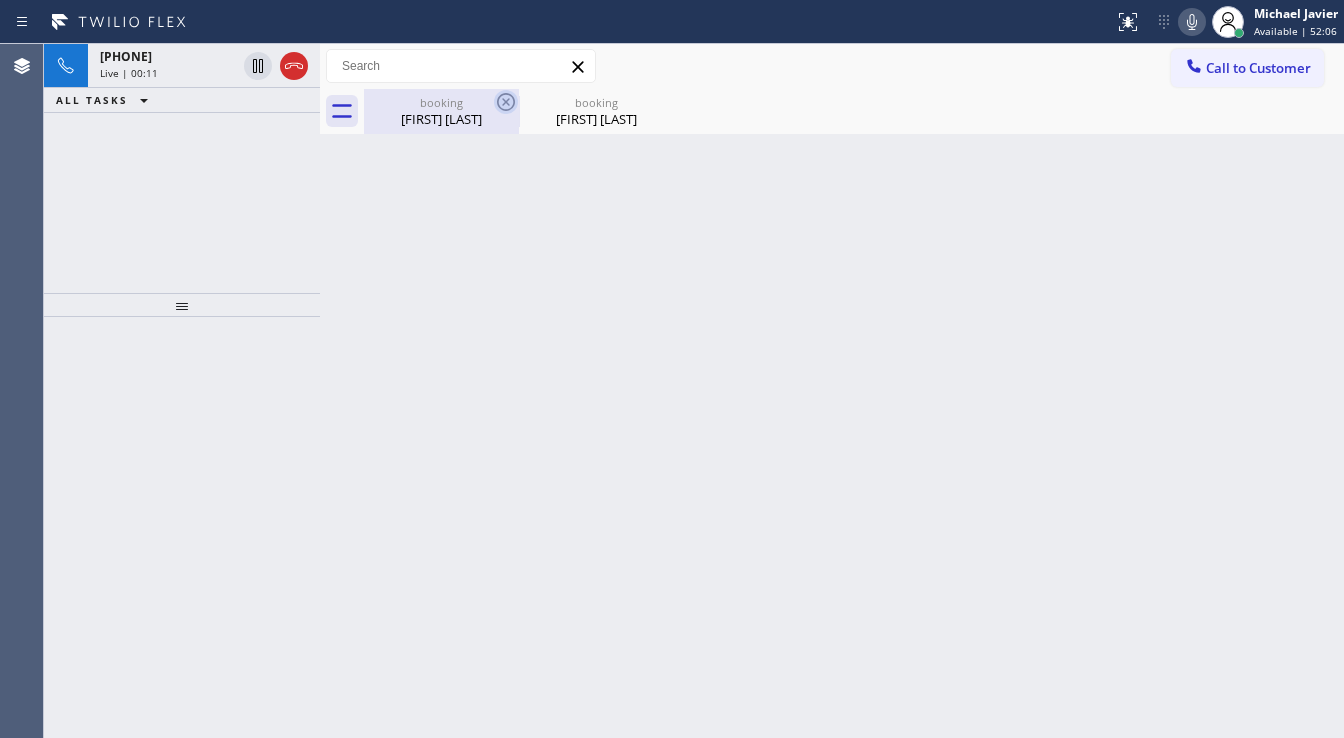 drag, startPoint x: 449, startPoint y: 112, endPoint x: 500, endPoint y: 105, distance: 51.47815 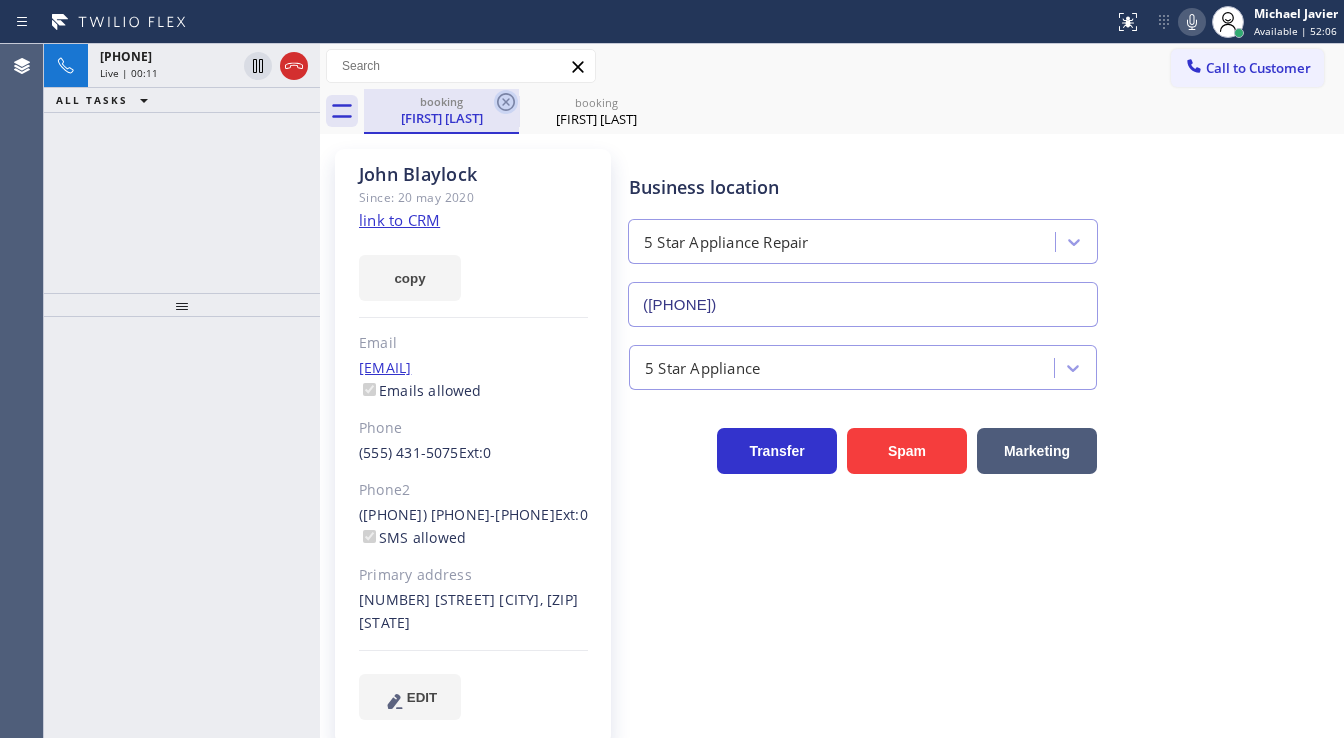 click 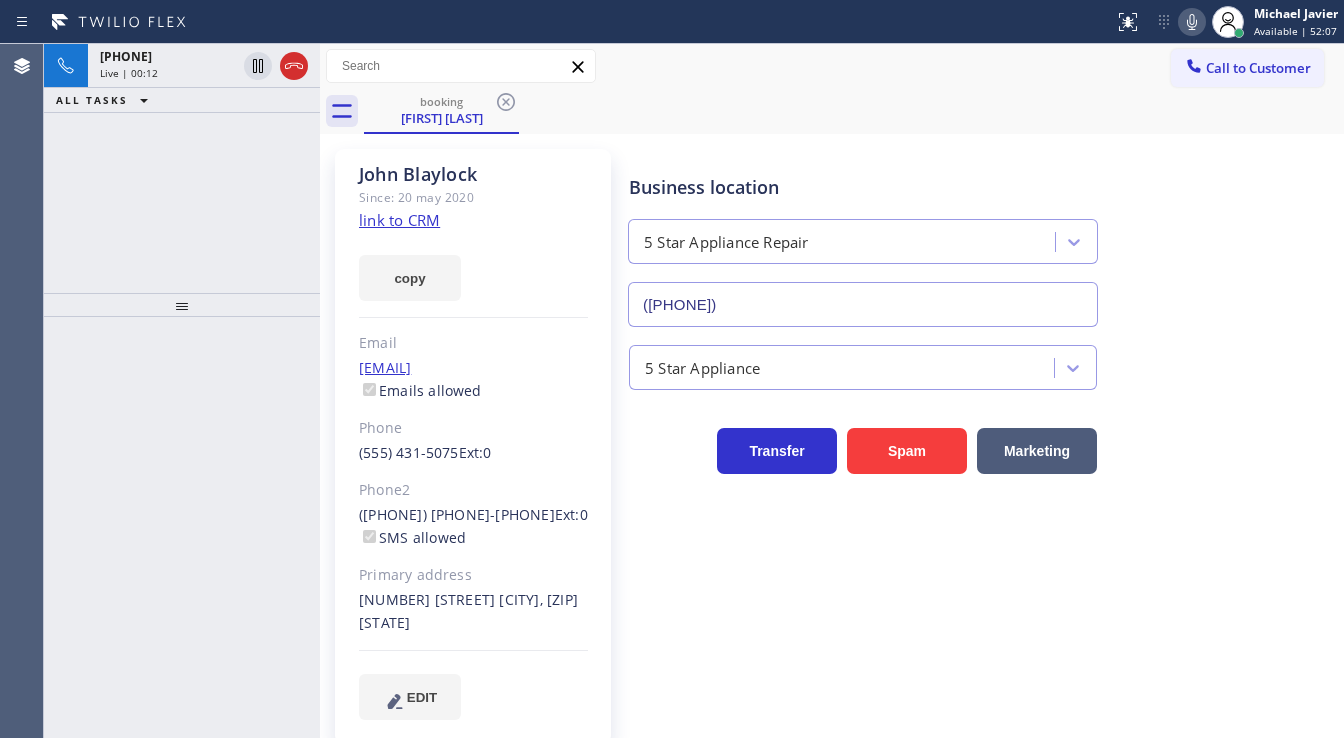 click on "[PHONE] Live | 00:12 ALL TASKS ALL TASKS ACTIVE TASKS TASKS IN WRAP UP" at bounding box center (182, 168) 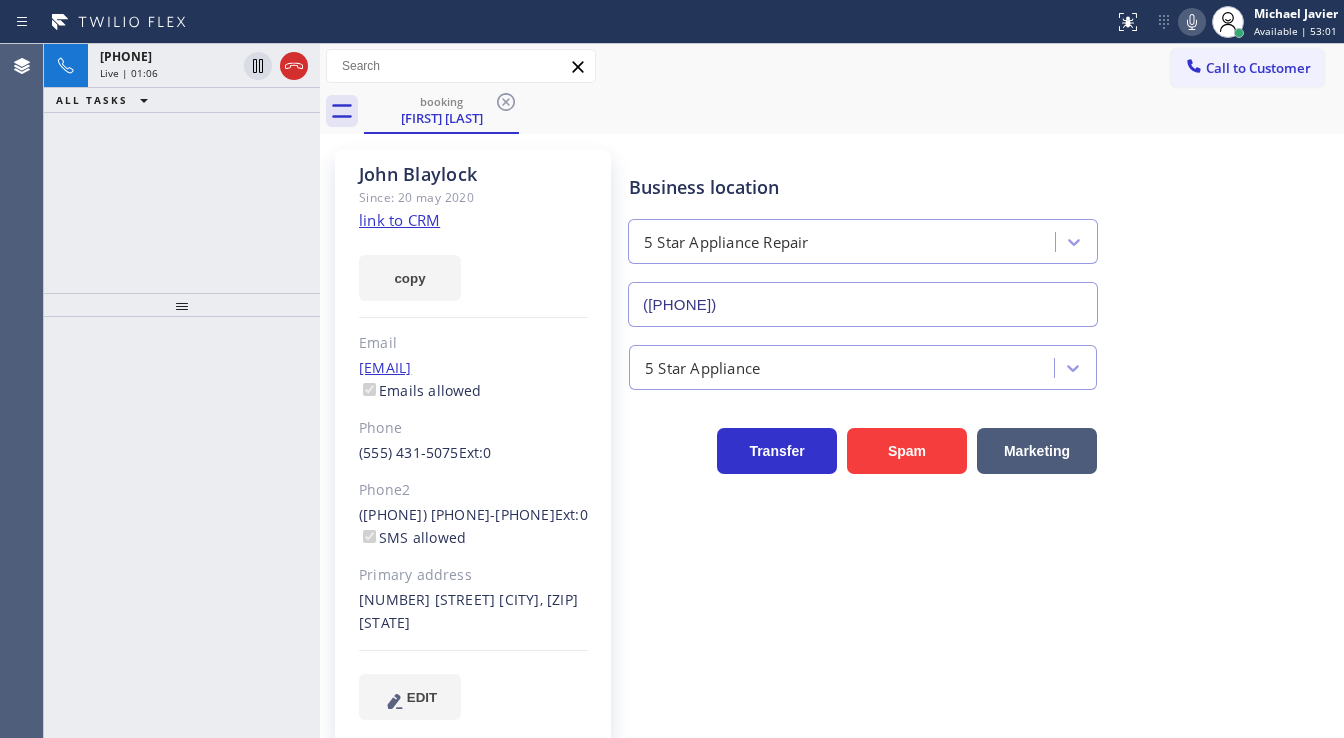 click on "link to CRM" 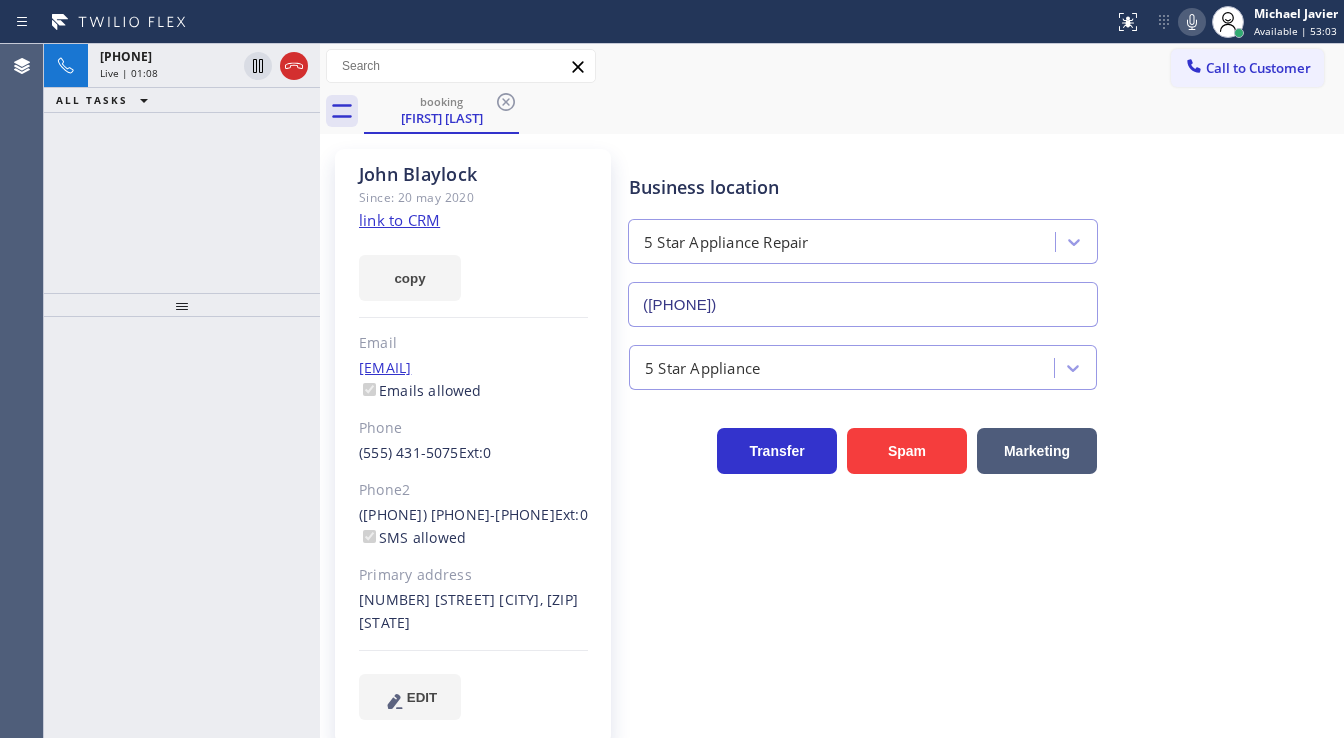 drag, startPoint x: 198, startPoint y: 52, endPoint x: 627, endPoint y: 71, distance: 429.42053 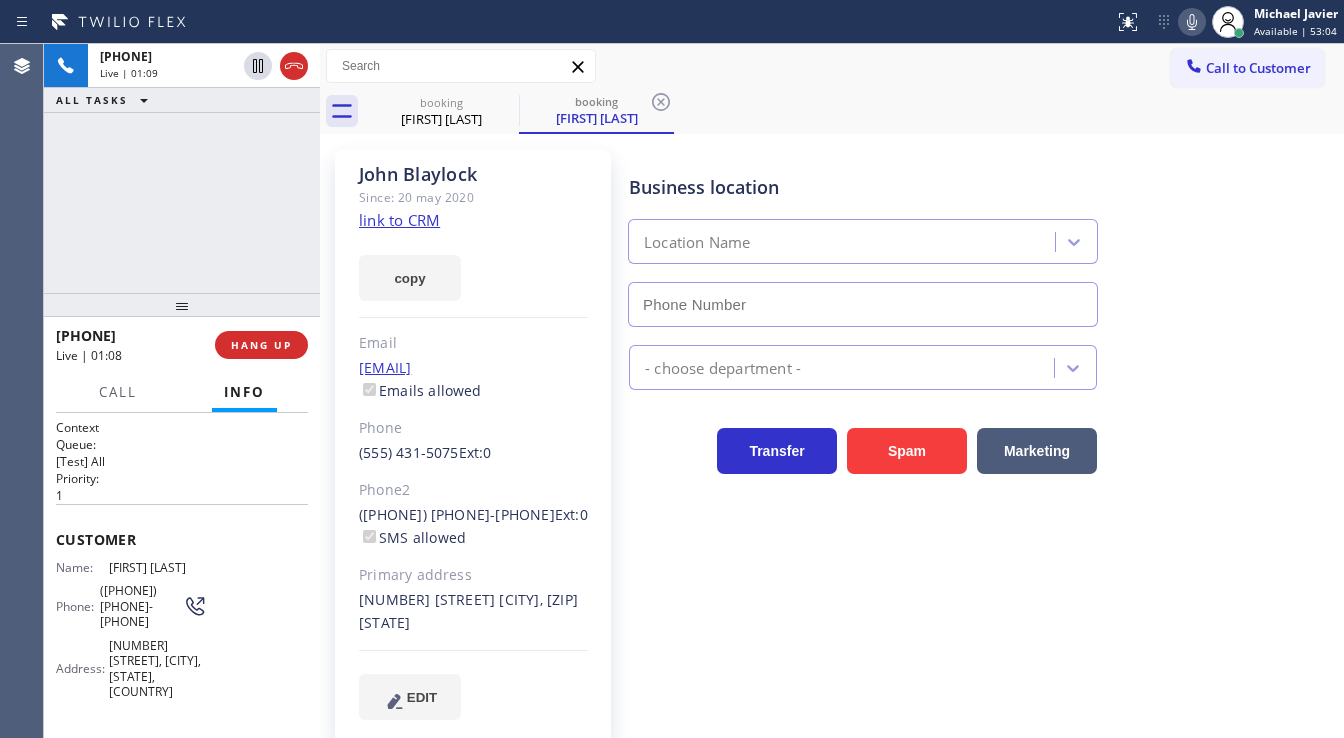 click 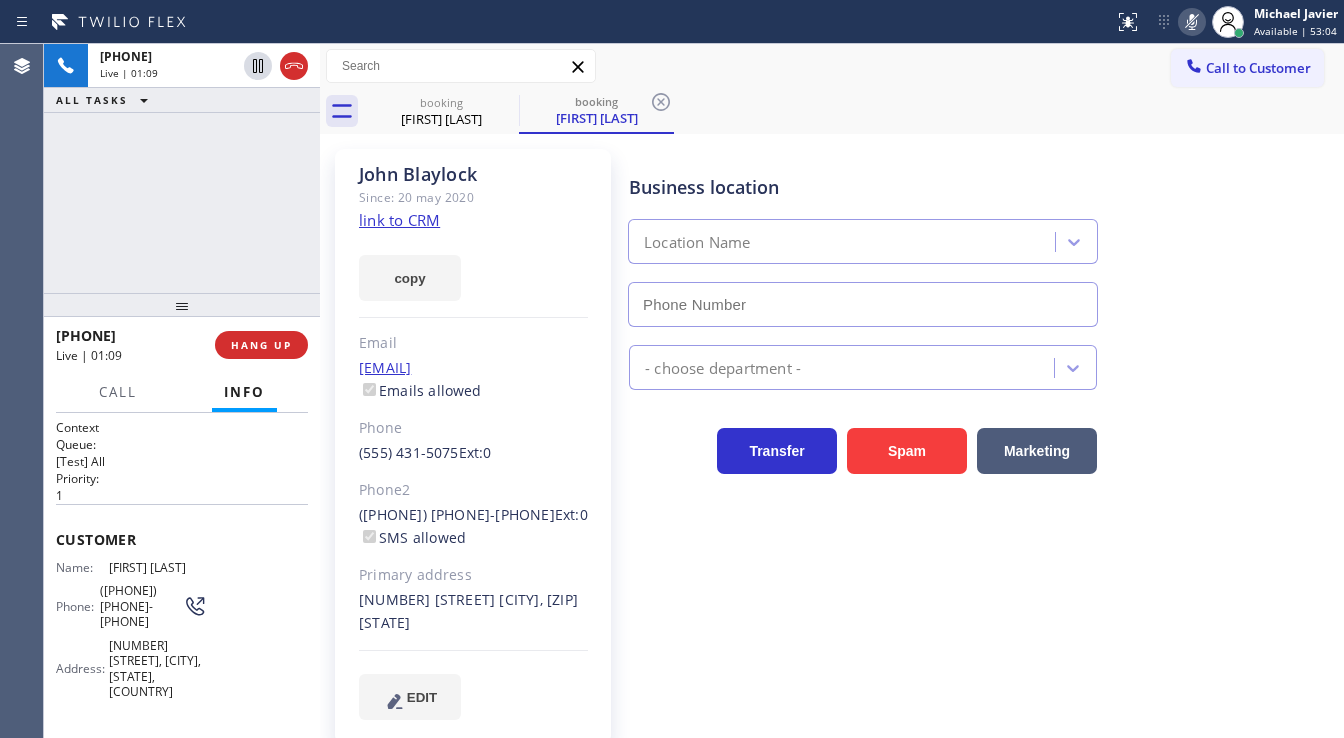 type on "([PHONE])" 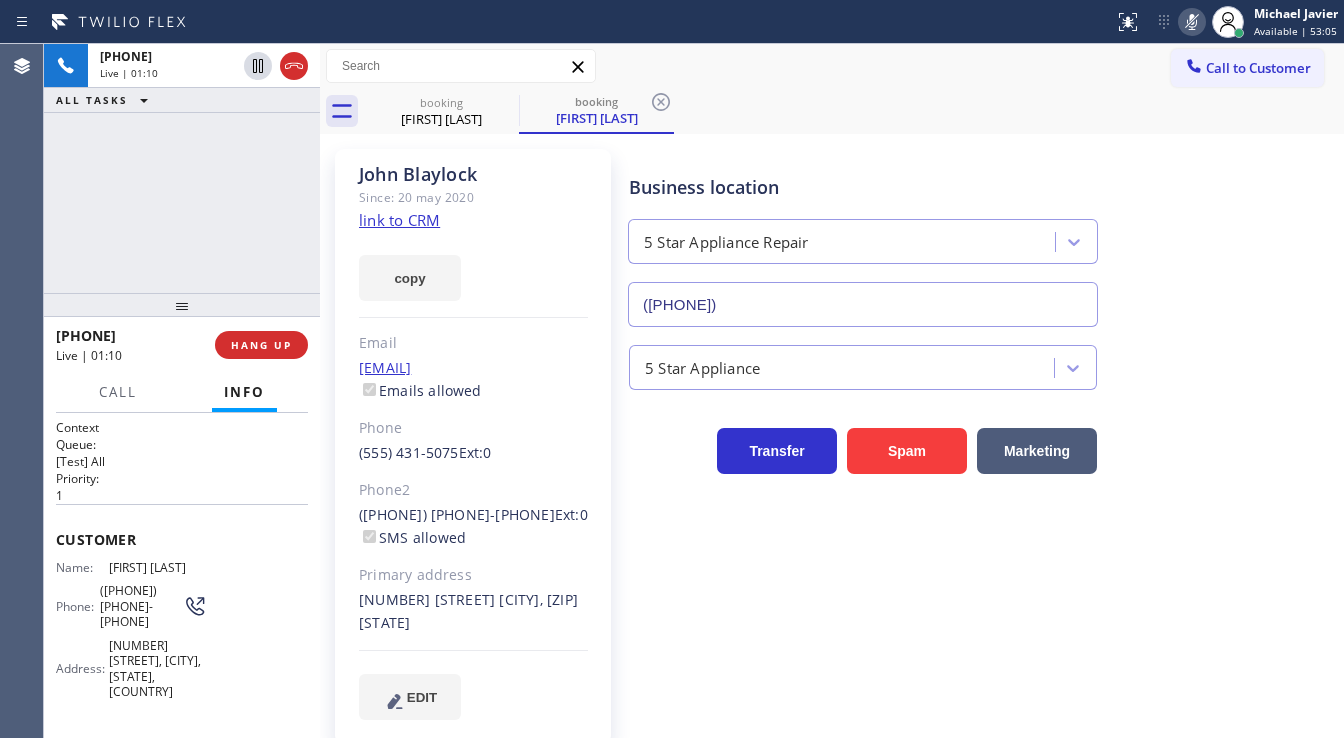 click 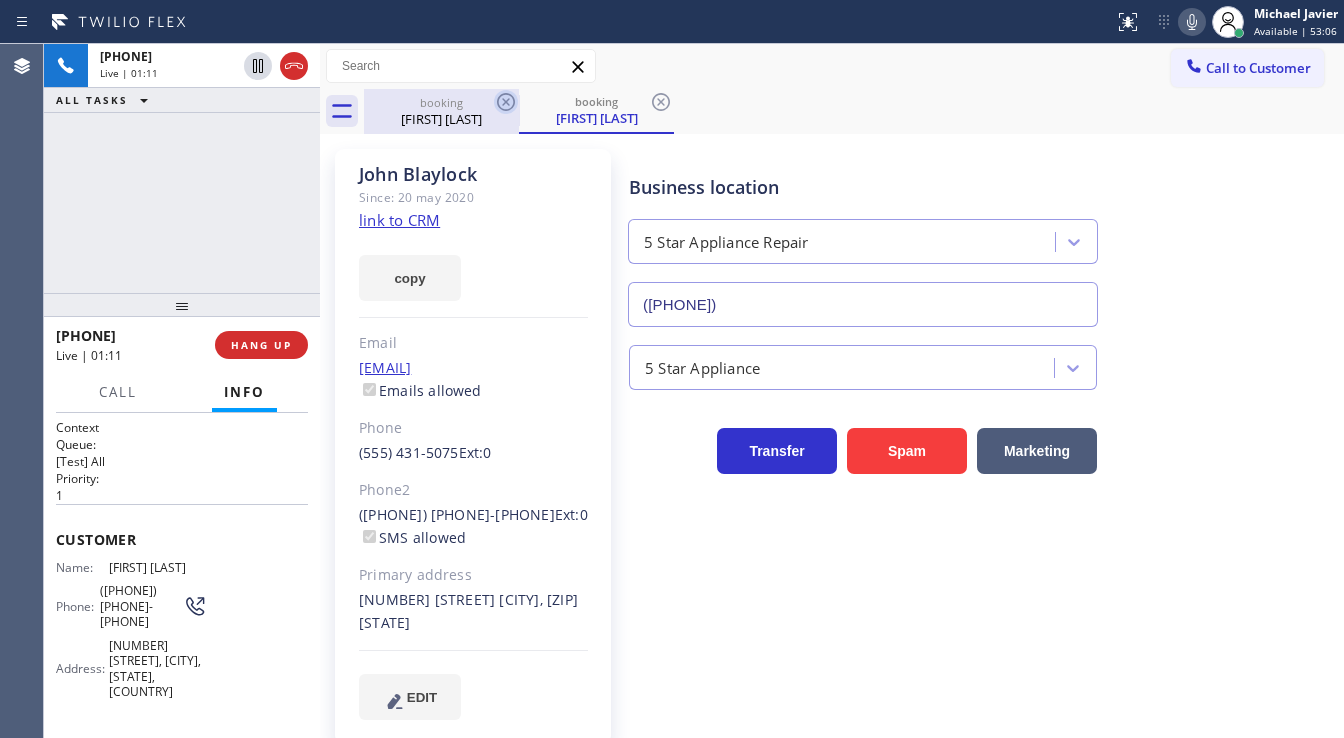 click 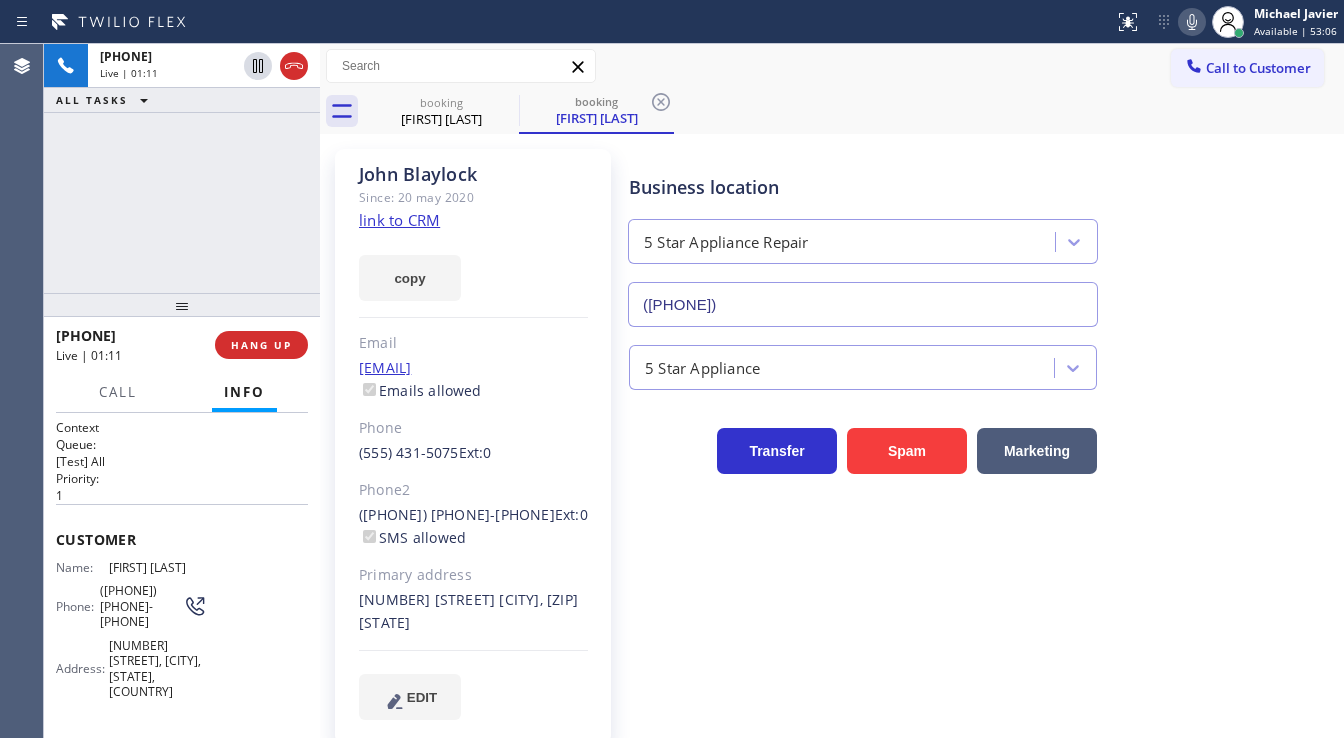click on "[PHONE] Live | 01:11 ALL TASKS ALL TASKS ACTIVE TASKS TASKS IN WRAP UP" at bounding box center (182, 168) 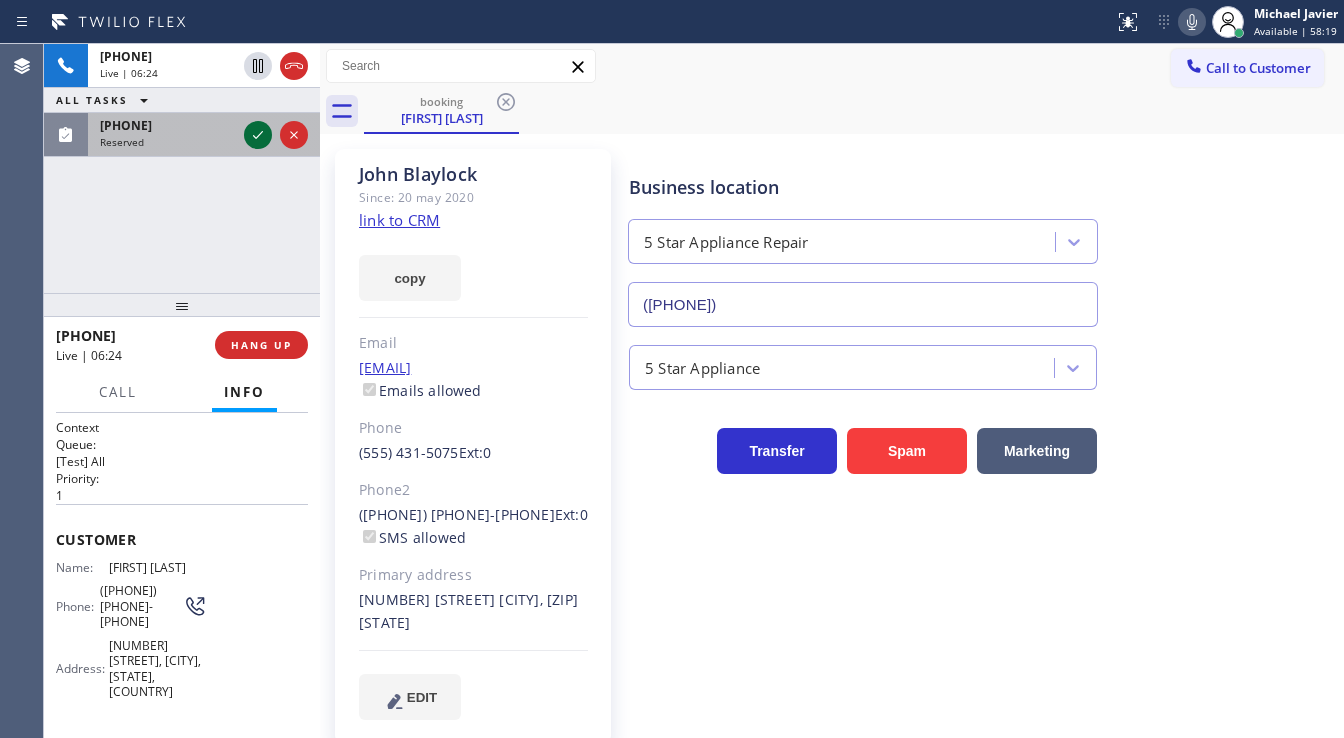 click 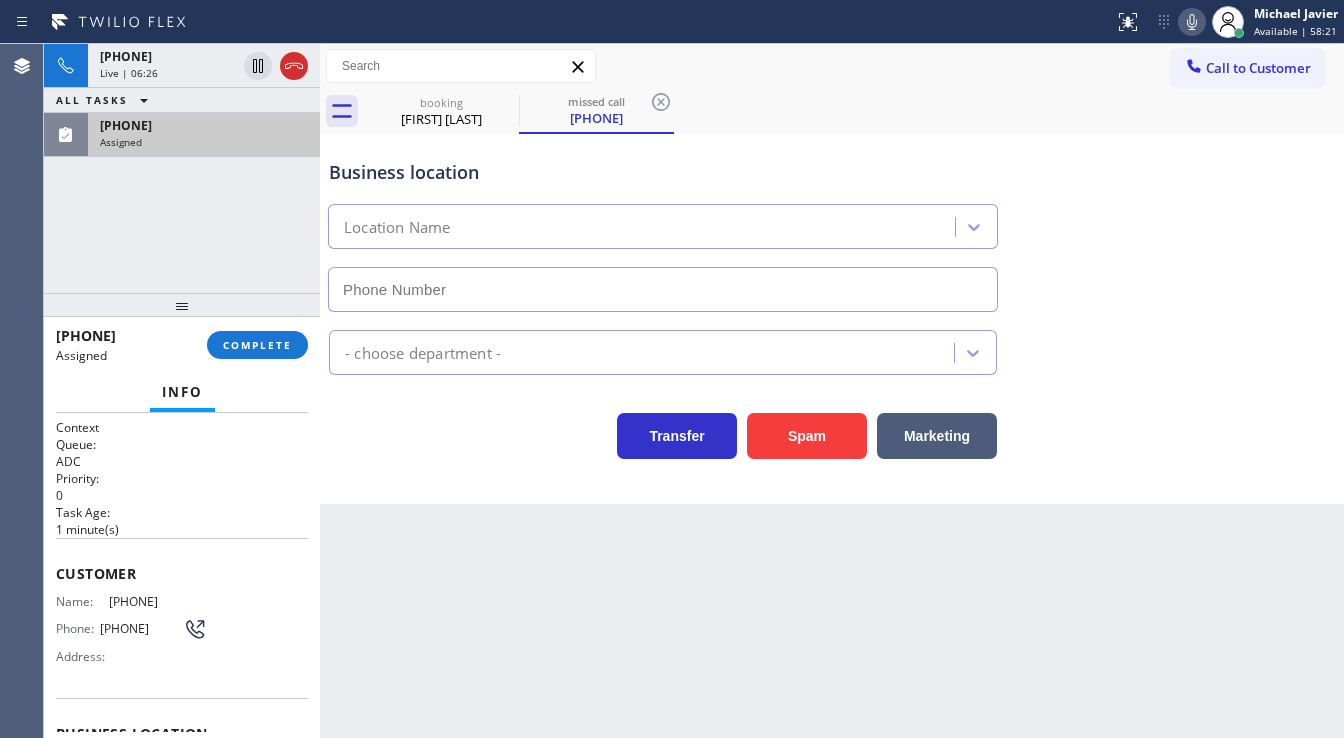 scroll, scrollTop: 80, scrollLeft: 0, axis: vertical 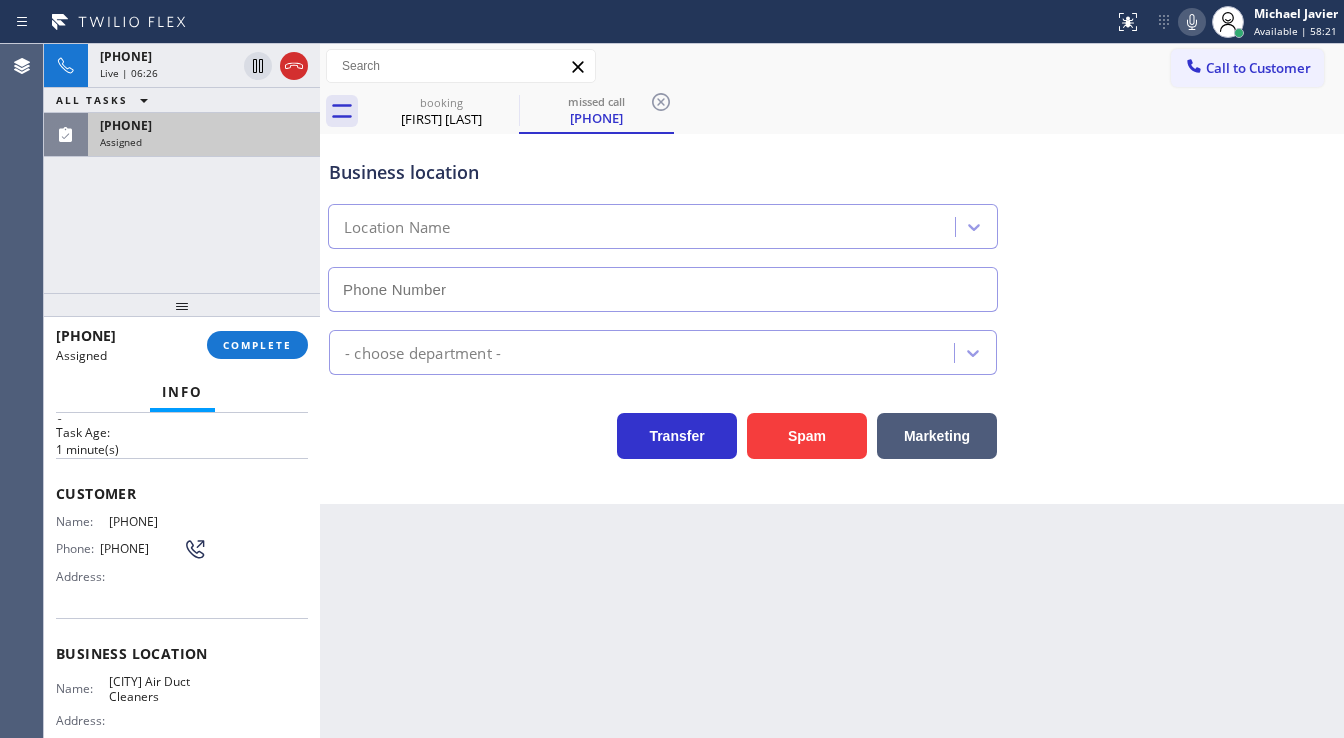 type on "[PHONE]" 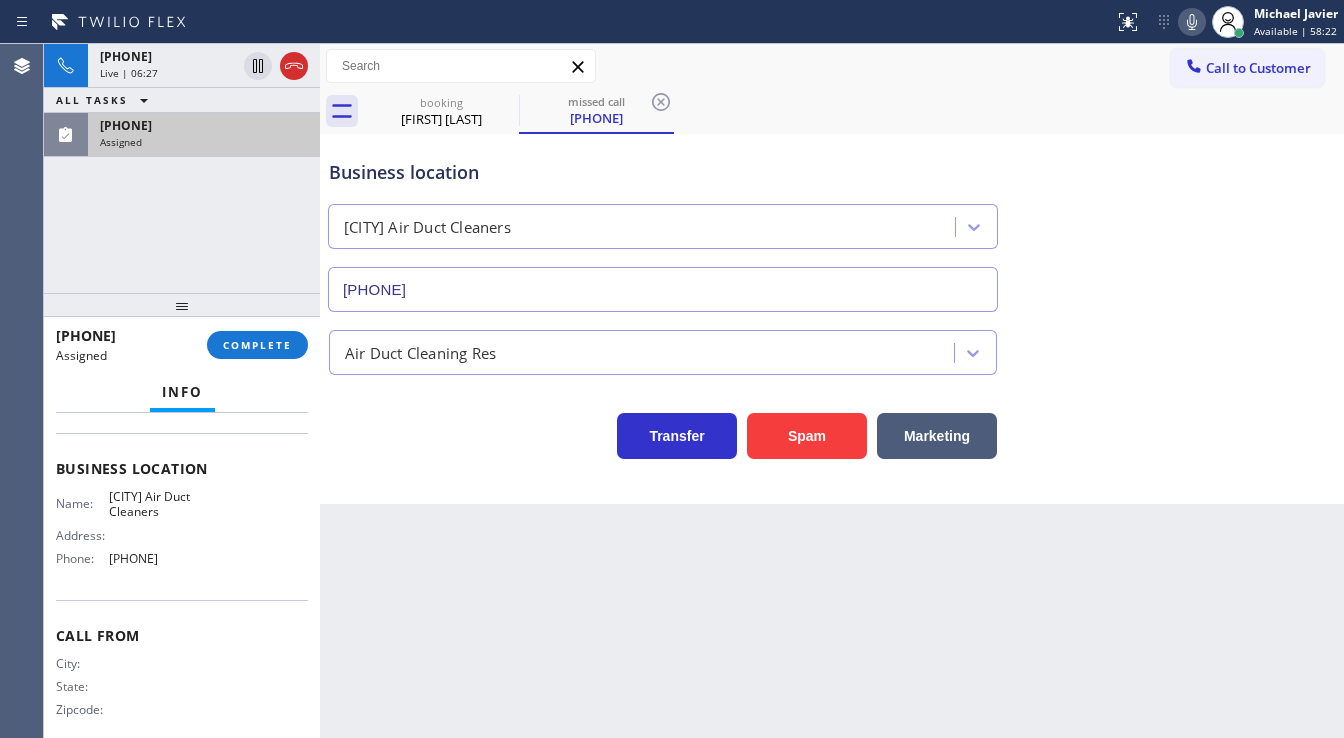 scroll, scrollTop: 284, scrollLeft: 0, axis: vertical 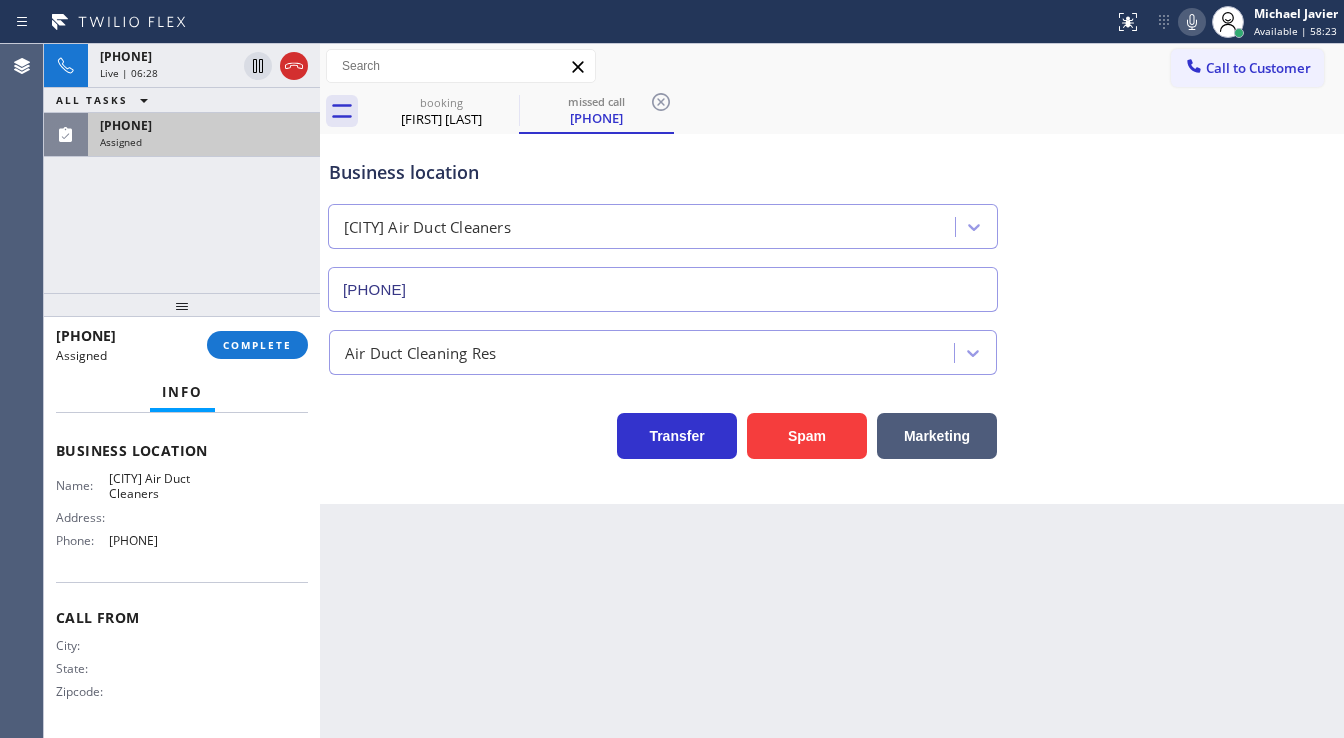 drag, startPoint x: 49, startPoint y: 484, endPoint x: 212, endPoint y: 544, distance: 173.69226 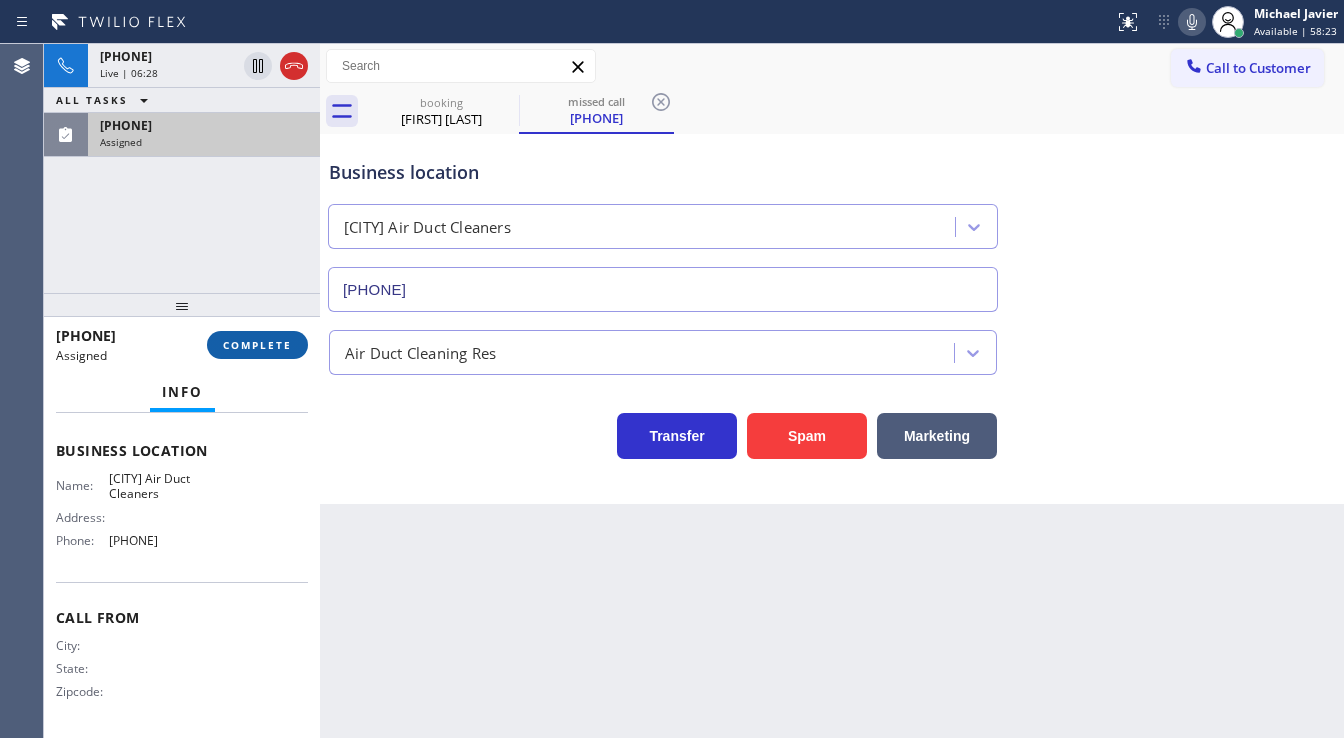click on "COMPLETE" at bounding box center (257, 345) 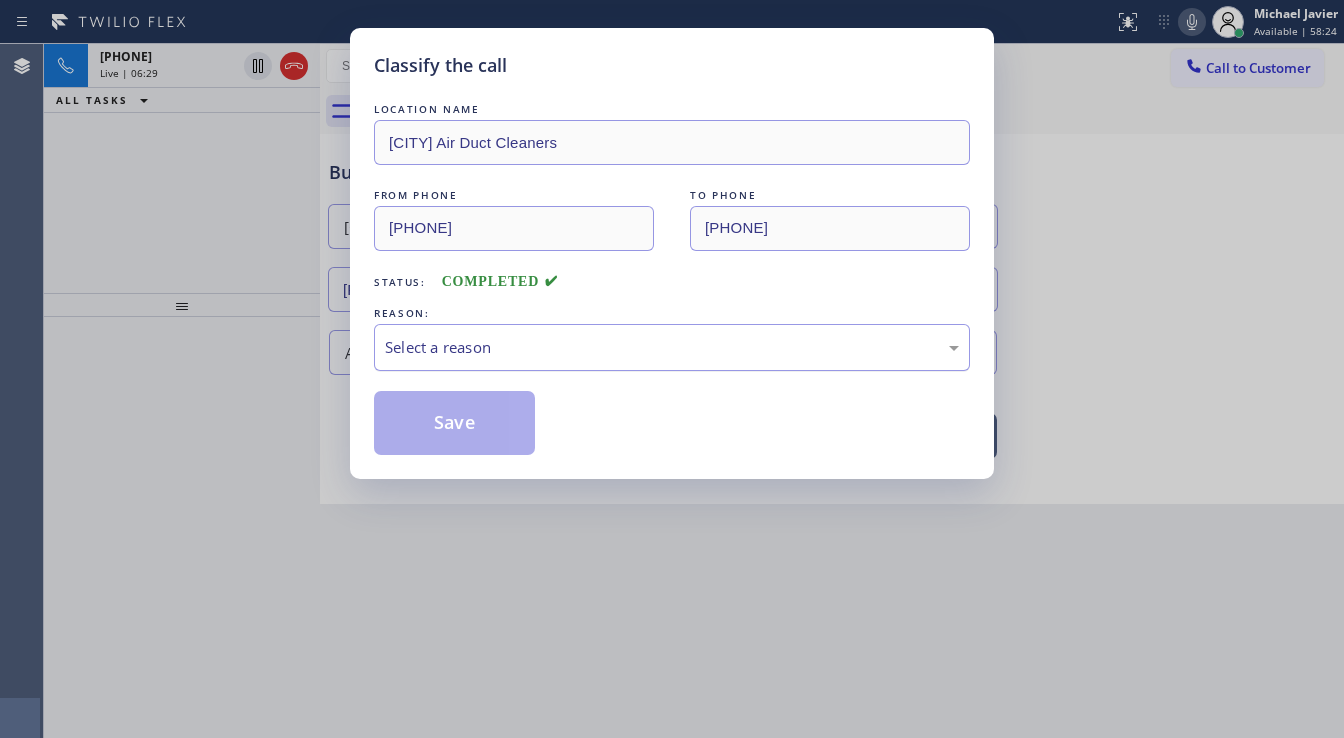 click on "Select a reason" at bounding box center (672, 347) 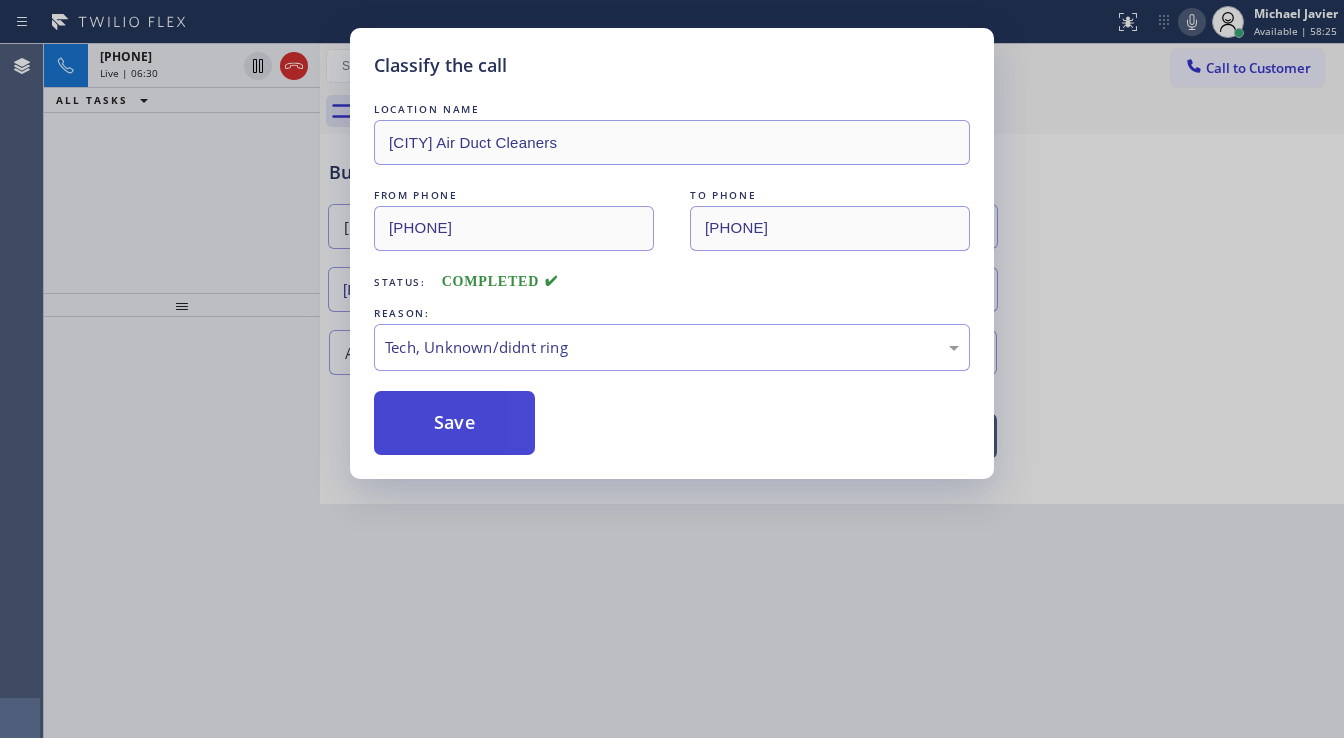 click on "Save" at bounding box center (454, 423) 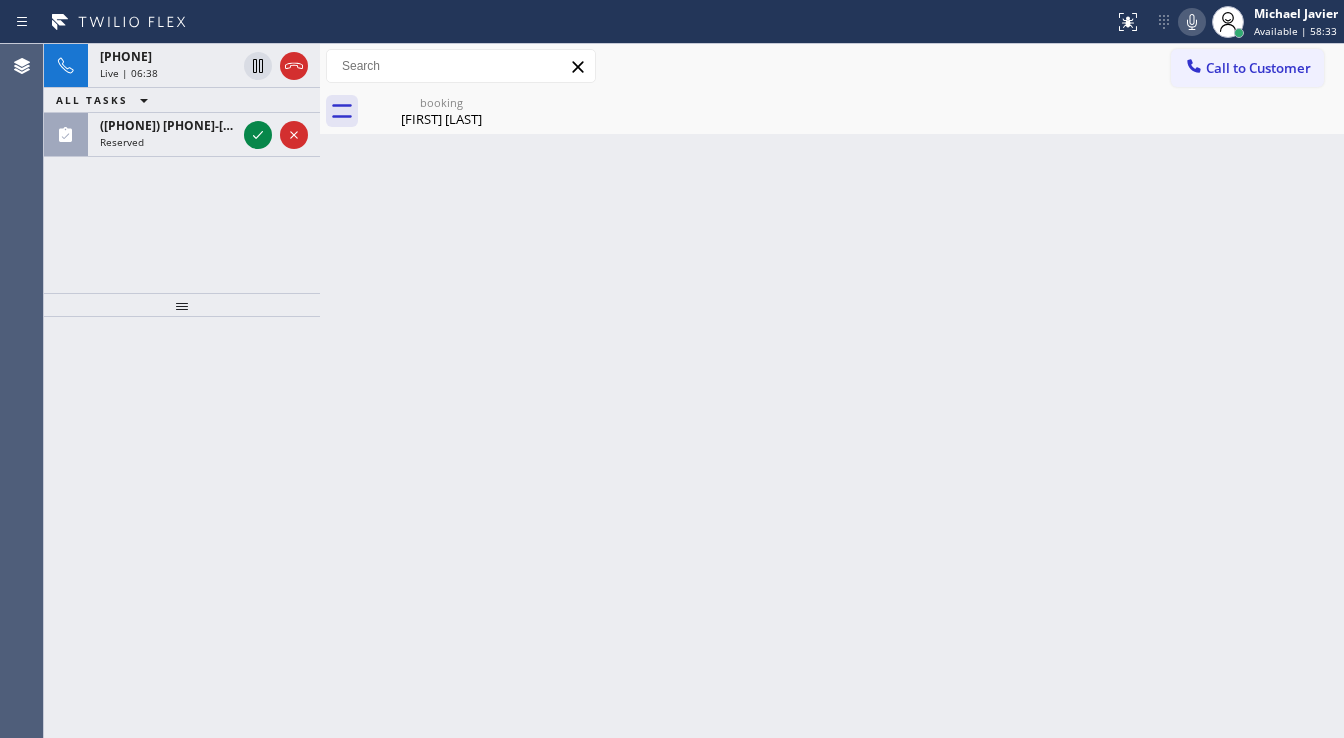click on "+1[PHONE] Live | 06:38 ALL TASKS ALL TASKS ACTIVE TASKS TASKS IN WRAP UP ([PHONE]) Reserved" at bounding box center (182, 168) 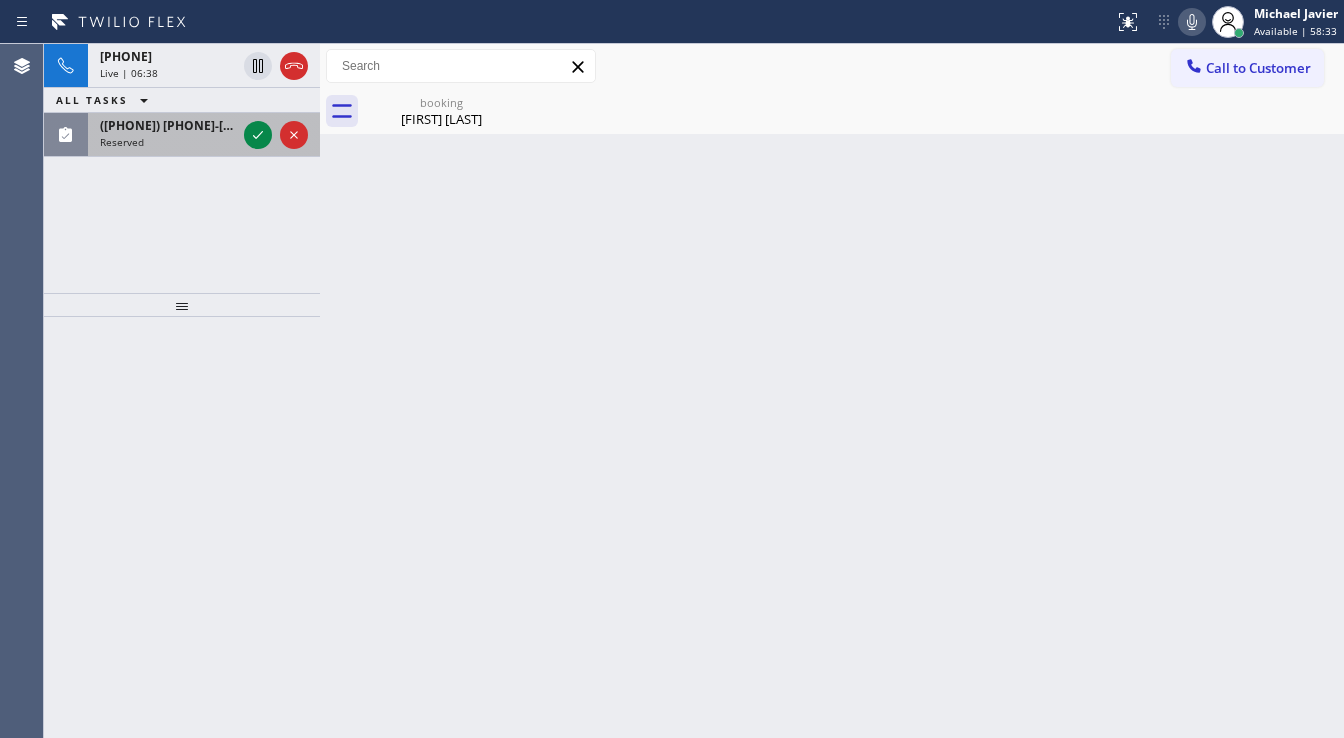 click on "Reserved" at bounding box center (168, 142) 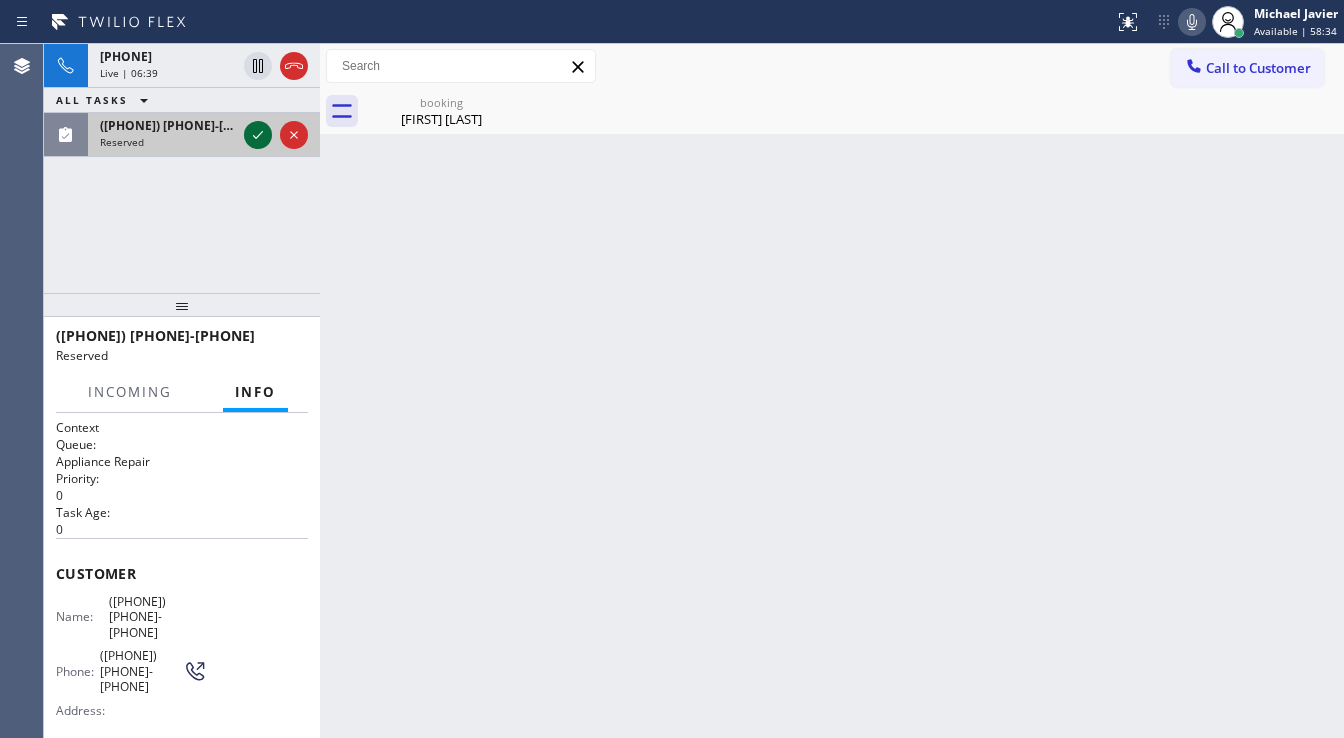 click 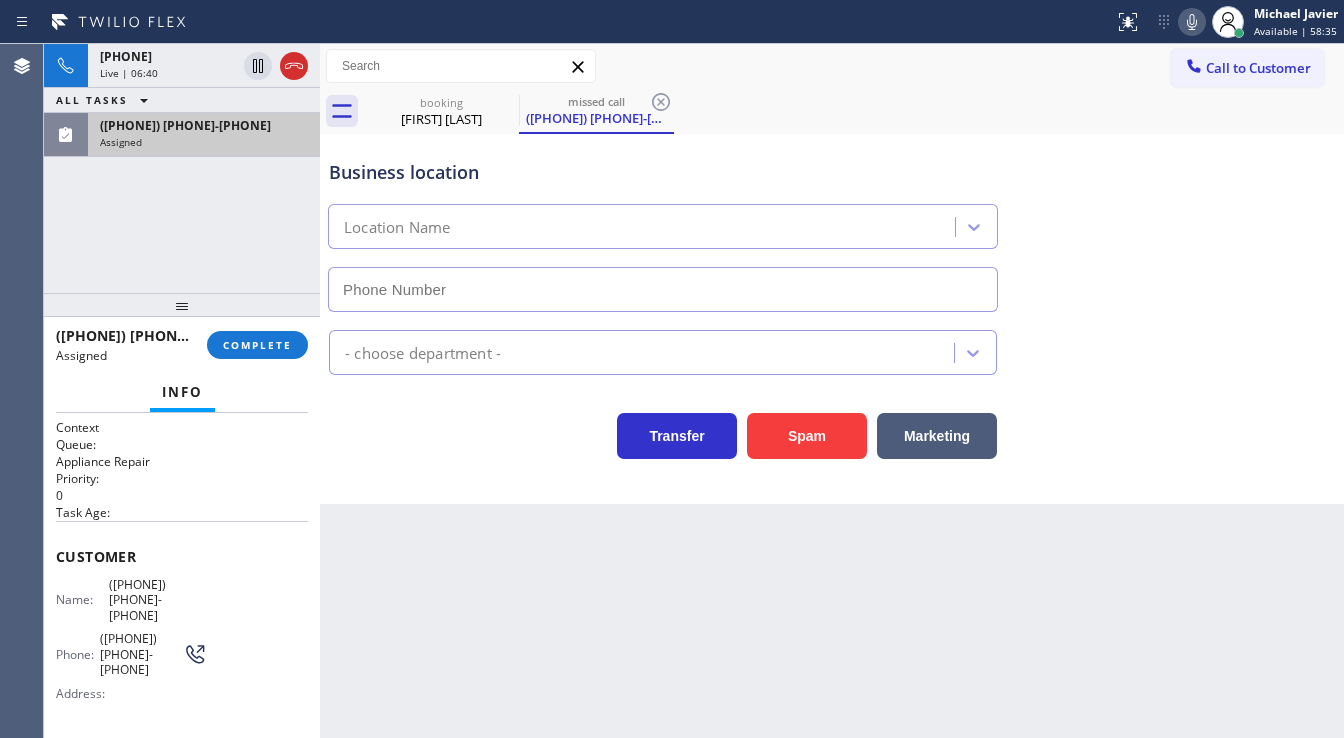 scroll, scrollTop: 160, scrollLeft: 0, axis: vertical 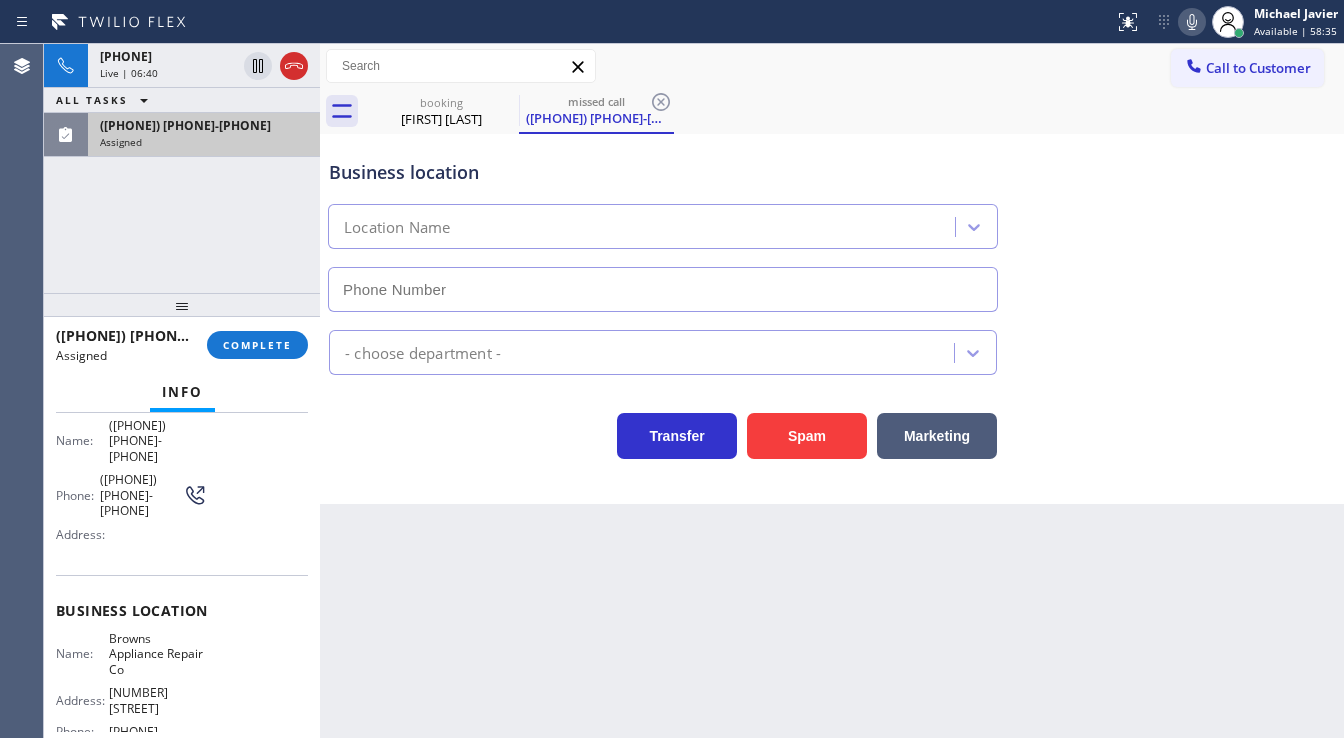 type on "[PHONE]" 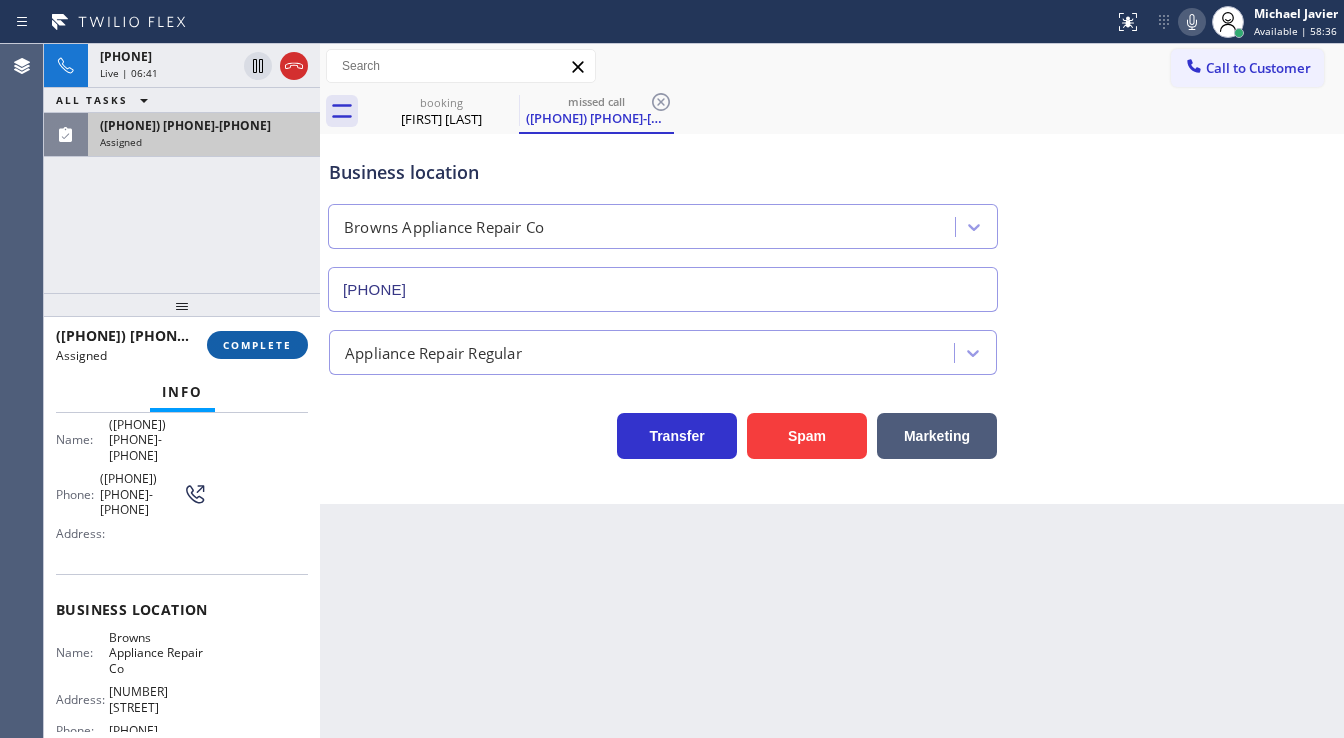 click on "COMPLETE" at bounding box center (257, 345) 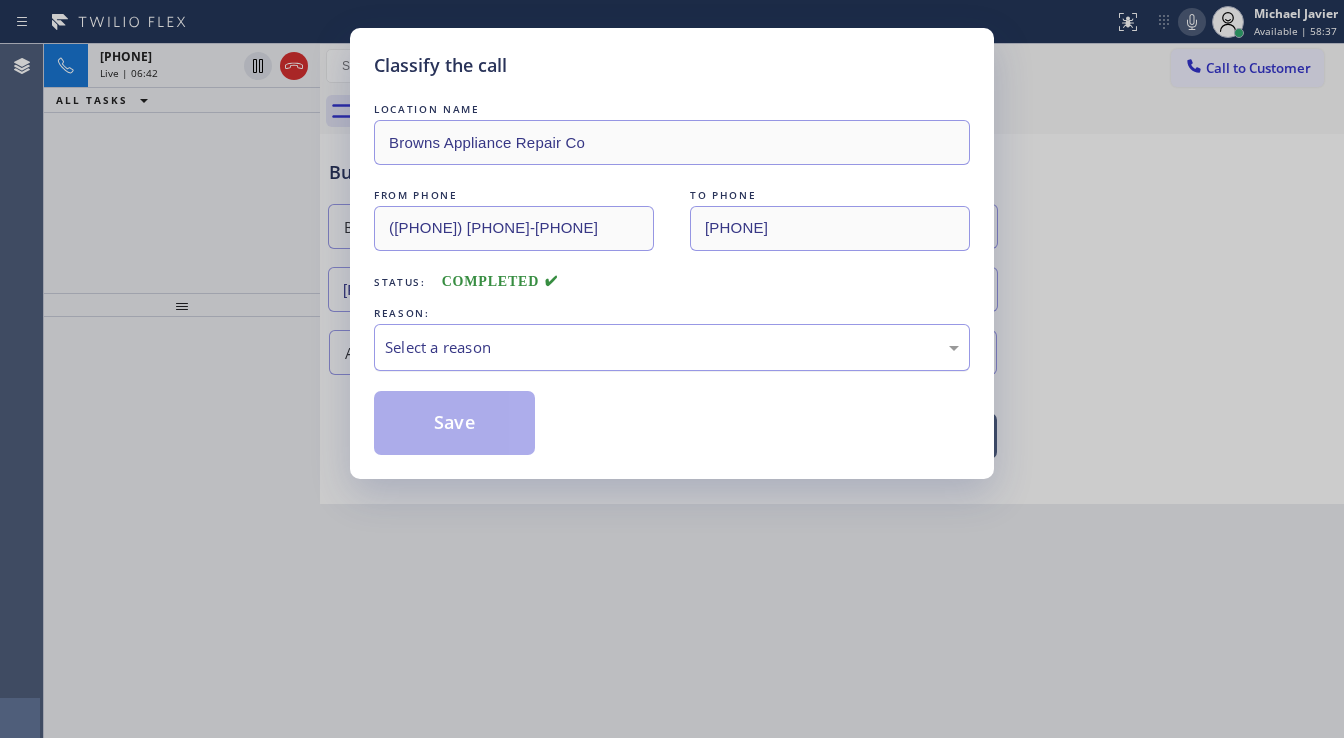 click on "Select a reason" at bounding box center (672, 347) 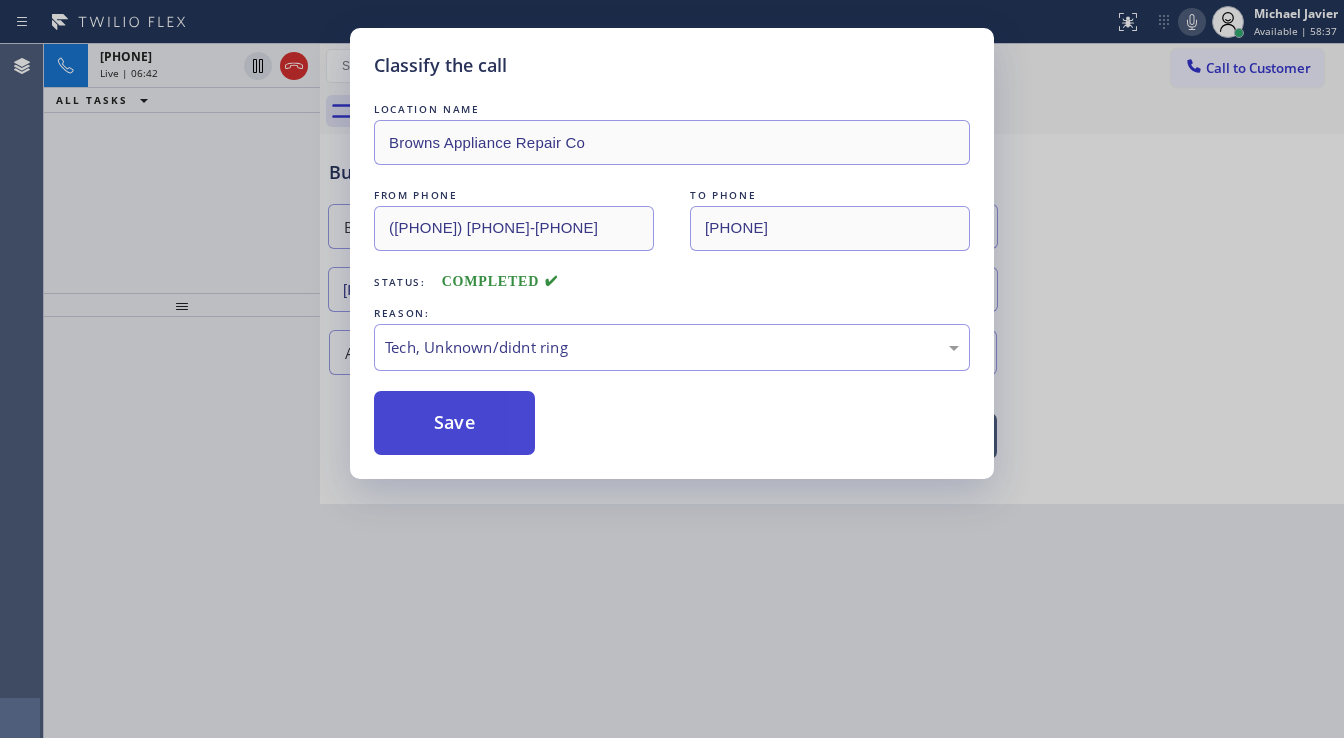 click on "Save" at bounding box center (454, 423) 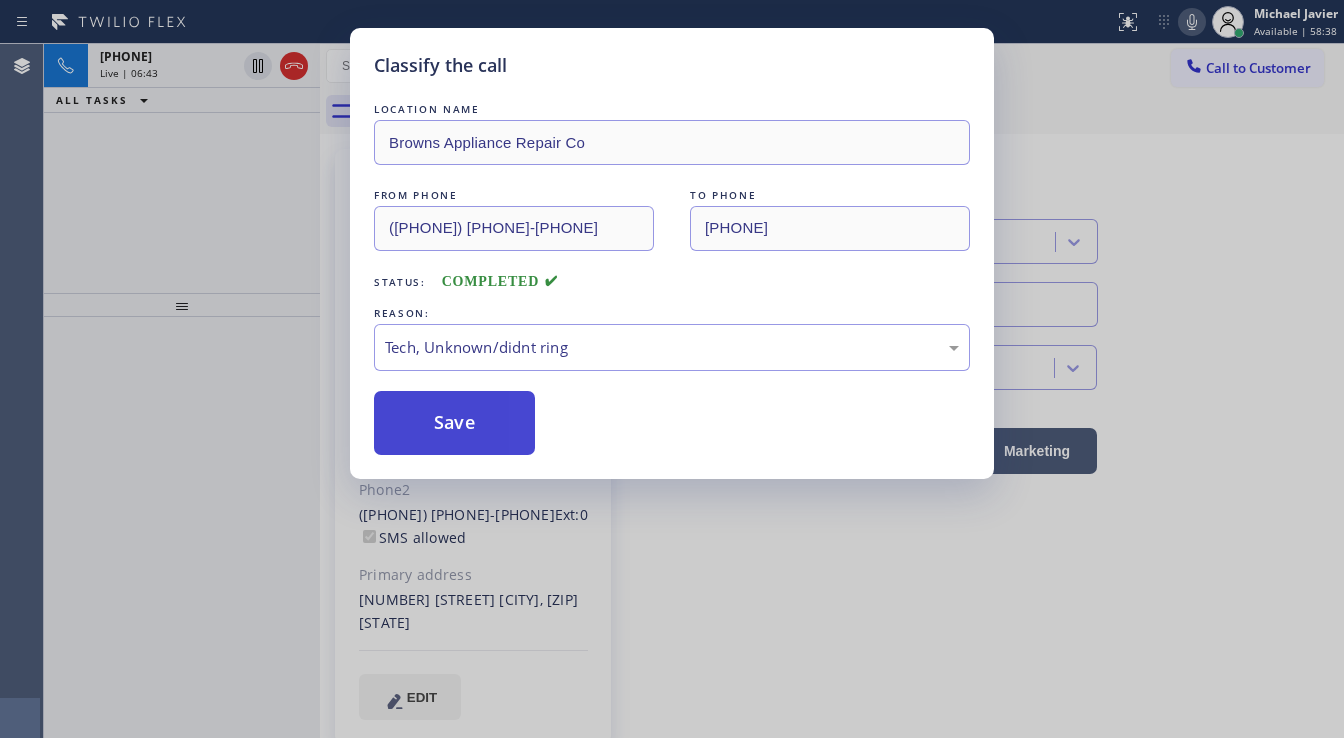 type 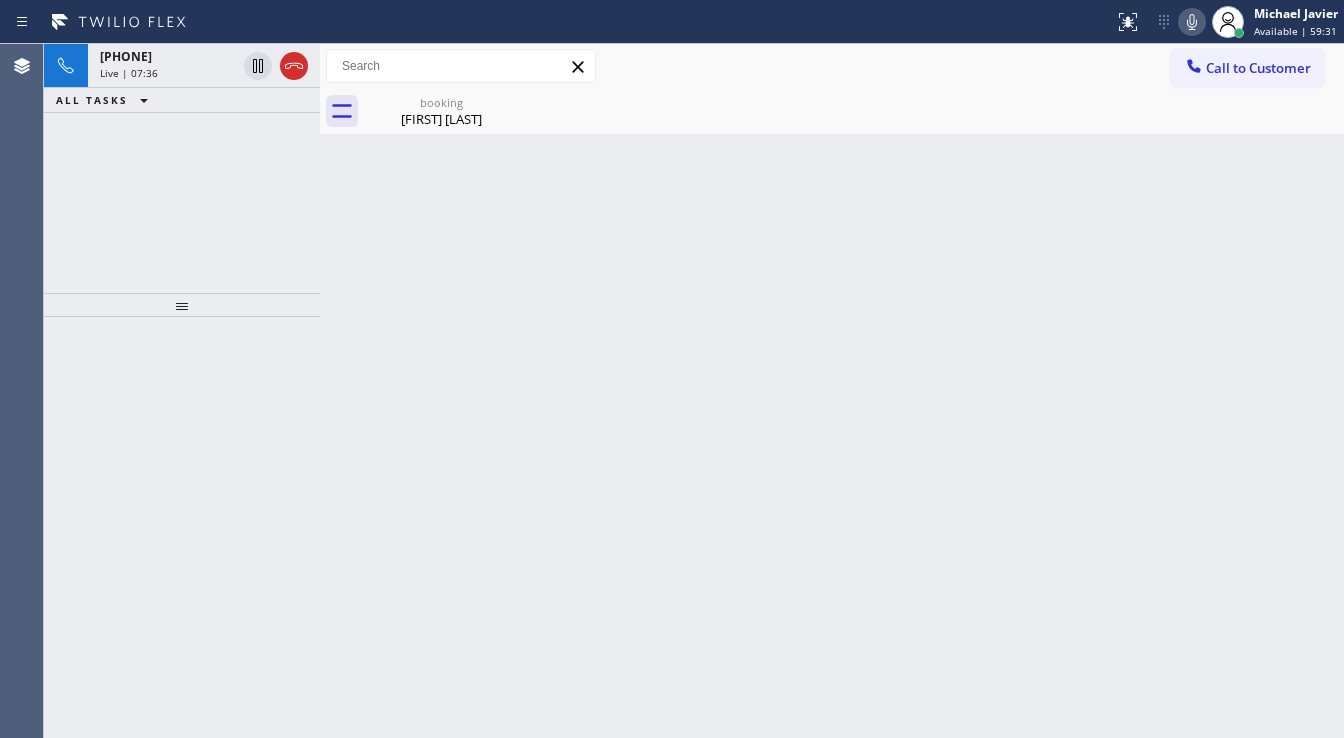 click at bounding box center (182, 527) 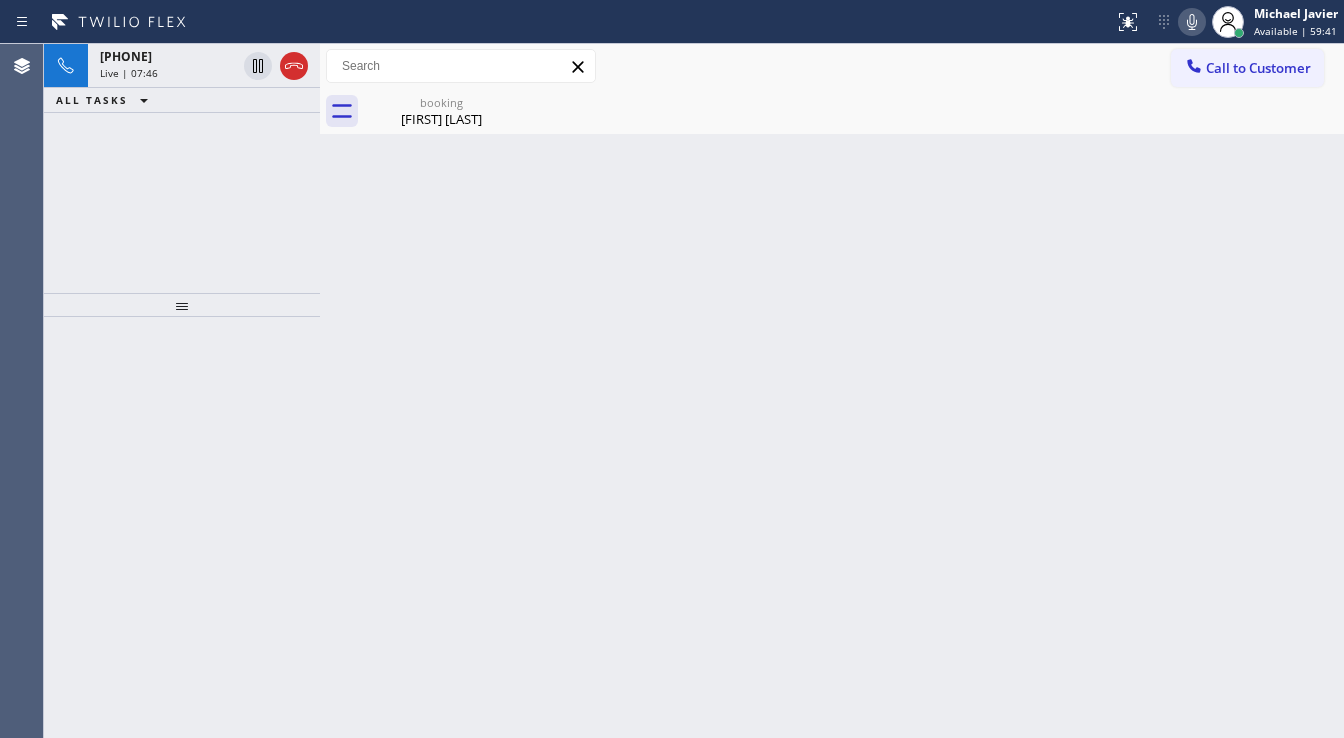 click at bounding box center [182, 527] 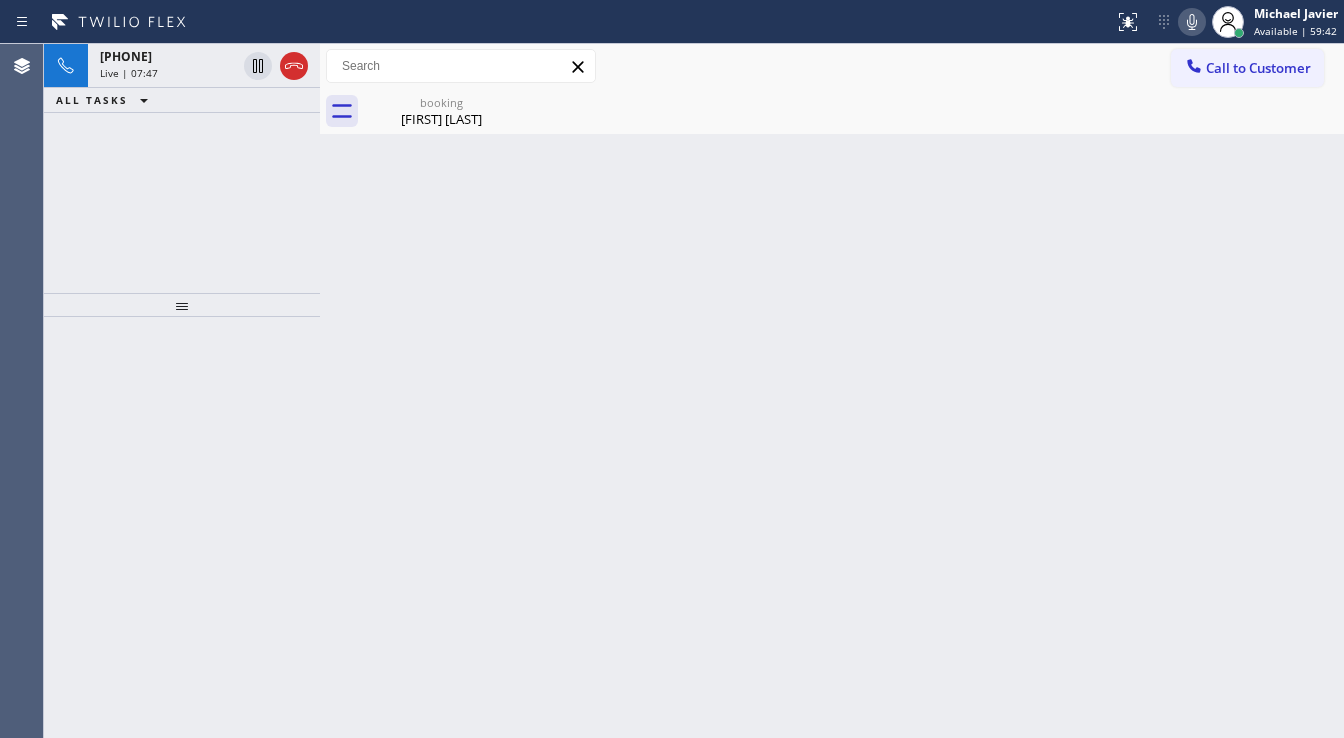 click on "Back to Dashboard Change Sender ID Customers Technicians Select a contact Outbound call Technician Search Technician Your caller id phone number Your caller id phone number Call Technician info Name   Phone none Address none Change Sender ID HVAC [PHONE] 5 Star Appliance [PHONE] Appliance Repair [PHONE] Plumbing [PHONE] Air Duct Cleaning [PHONE]  Electricians [PHONE] Cancel Change Check personal SMS Reset Change booking [FIRST]  [LAST] Call to Customer Outbound call Location Eagle Rock Electricians Your caller id phone number [PHONE] Customer number Call Outbound call Technician Search Technician Your caller id phone number Your caller id phone number Call booking [FIRST]  [LAST] [FIRST]    [LAST] Since: 20 may 2020 link to CRM copy Email [EMAIL]  Emails allowed Phone [PHONE]  Ext:  0 Phone2 [PHONE]  Ext:  0  SMS allowed Primary address  [NUMBER] [STREET] [CITY], [ZIPCODE] [STATE] EDIT Outbound call Location 5 Star Appliance Repair Call Spam" at bounding box center [832, 391] 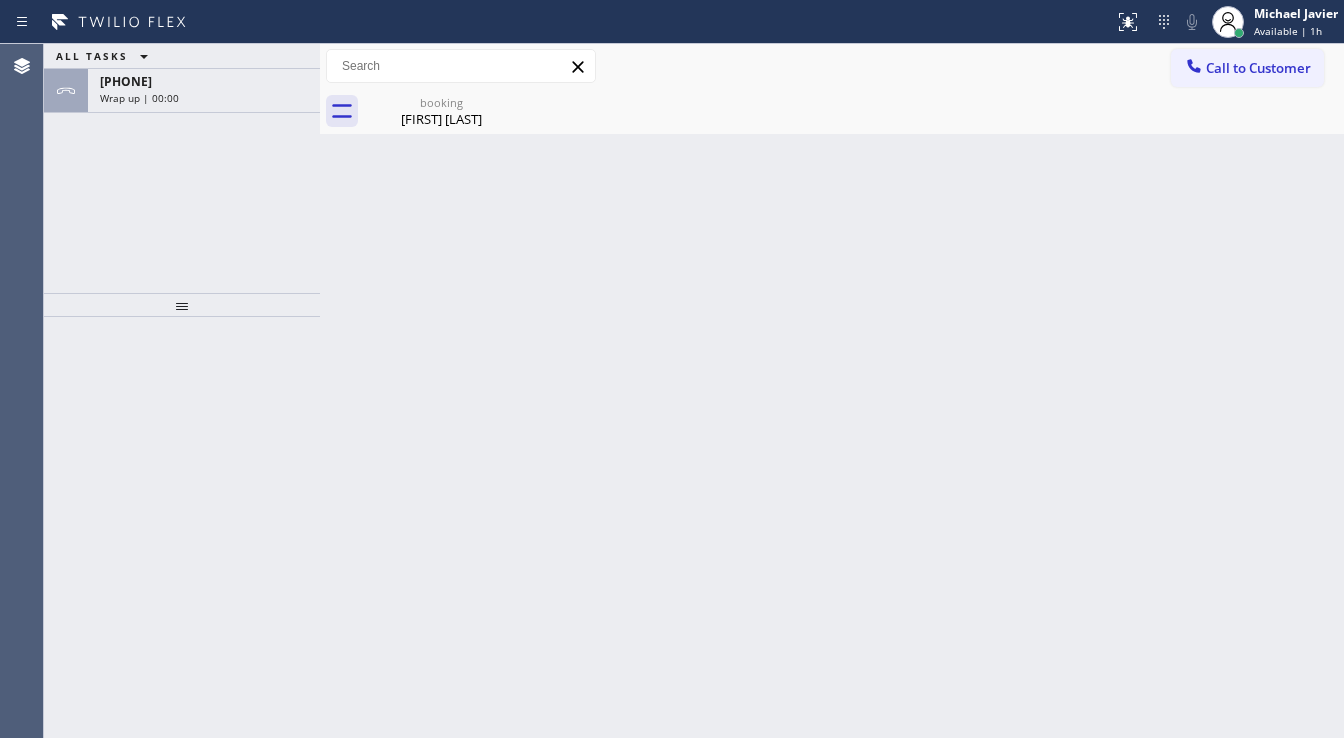 click on "ALL TASKS ALL TASKS ACTIVE TASKS TASKS IN WRAP UP [PHONE] Wrap up | 00:00" at bounding box center [182, 168] 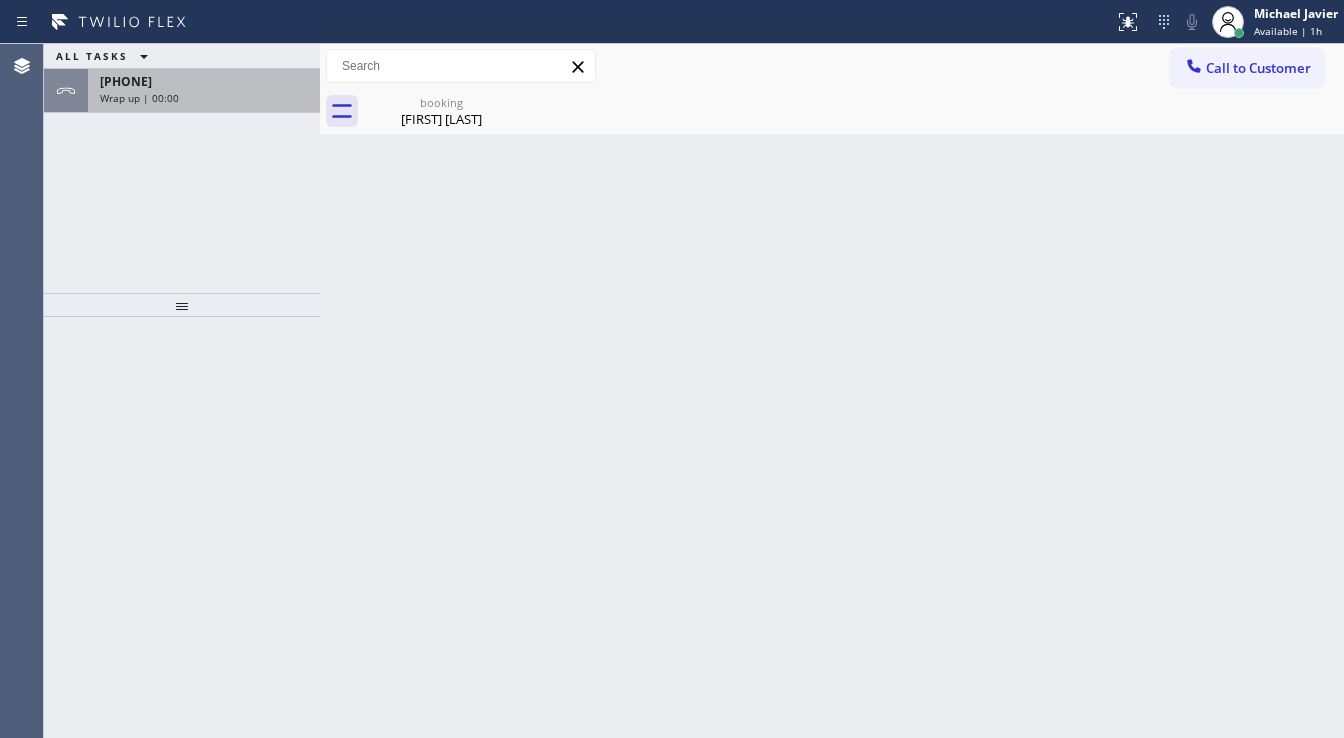 click on "Wrap up | 00:00" at bounding box center [204, 98] 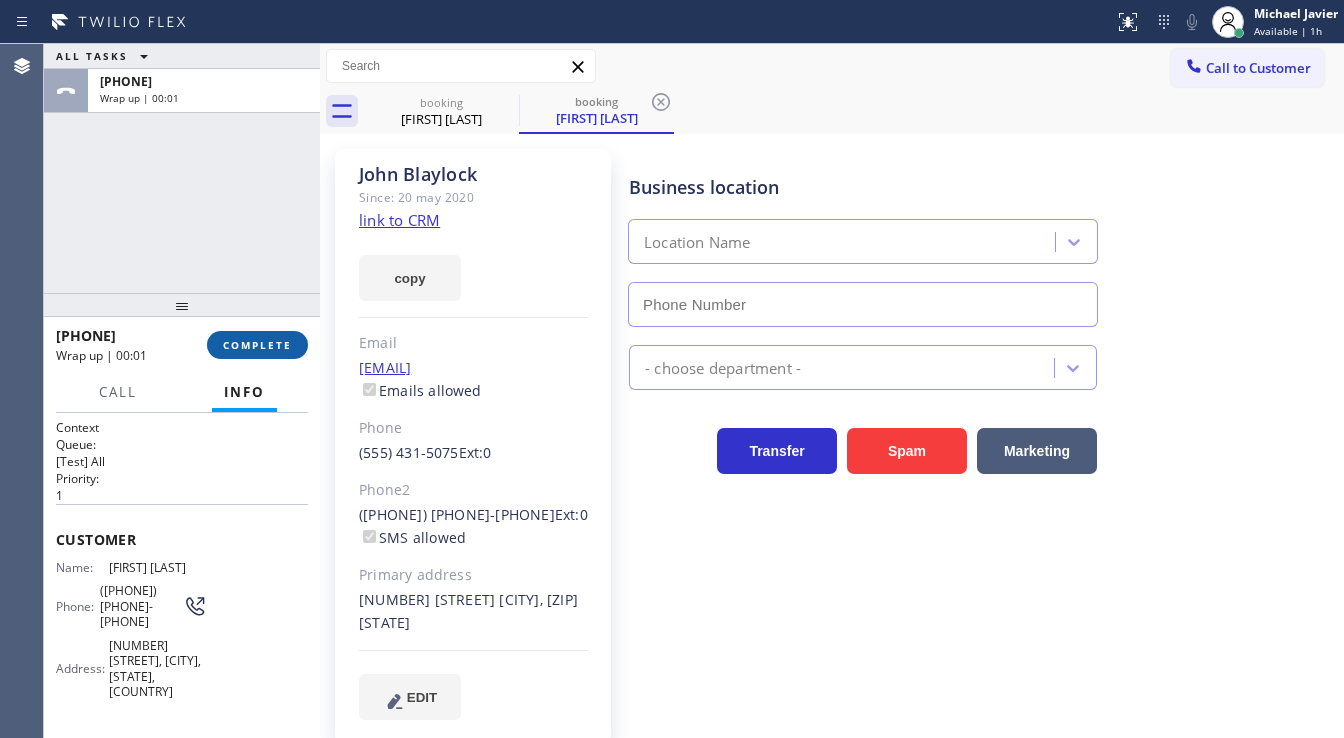click on "COMPLETE" at bounding box center [257, 345] 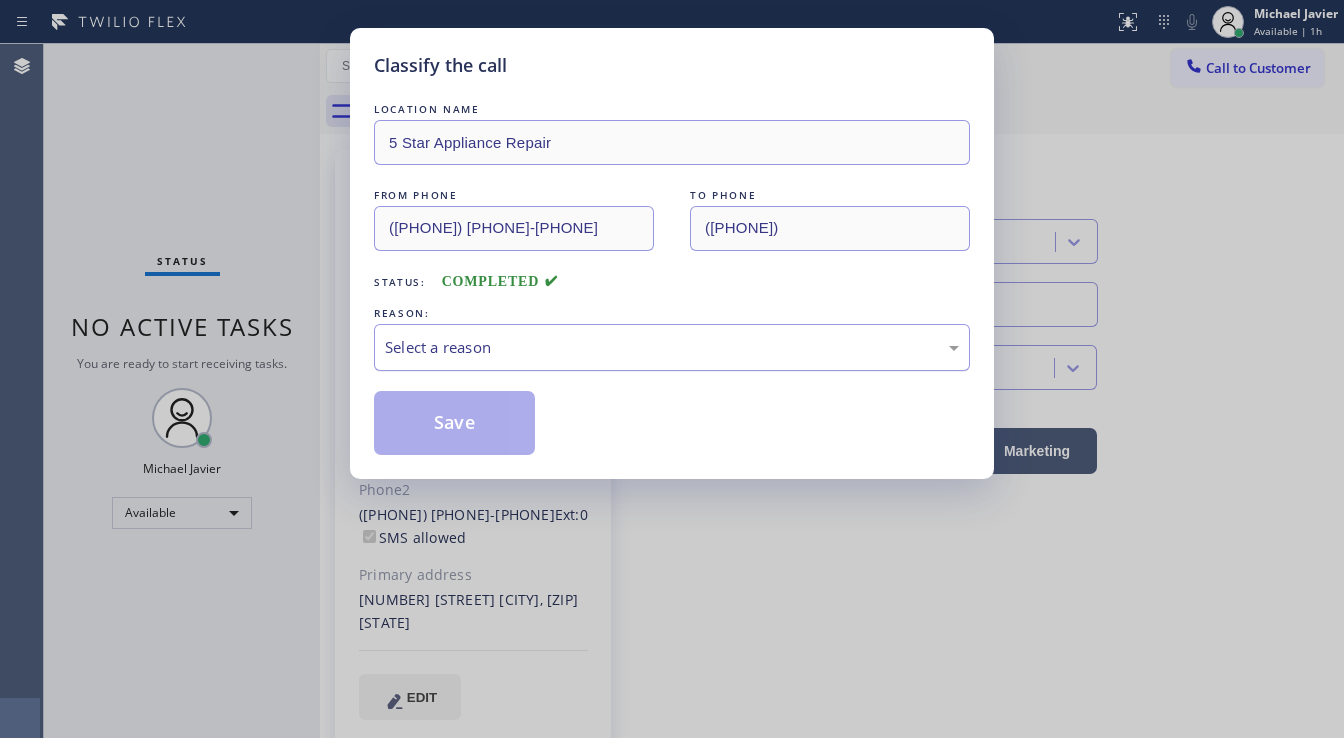 click on "Select a reason" at bounding box center (672, 347) 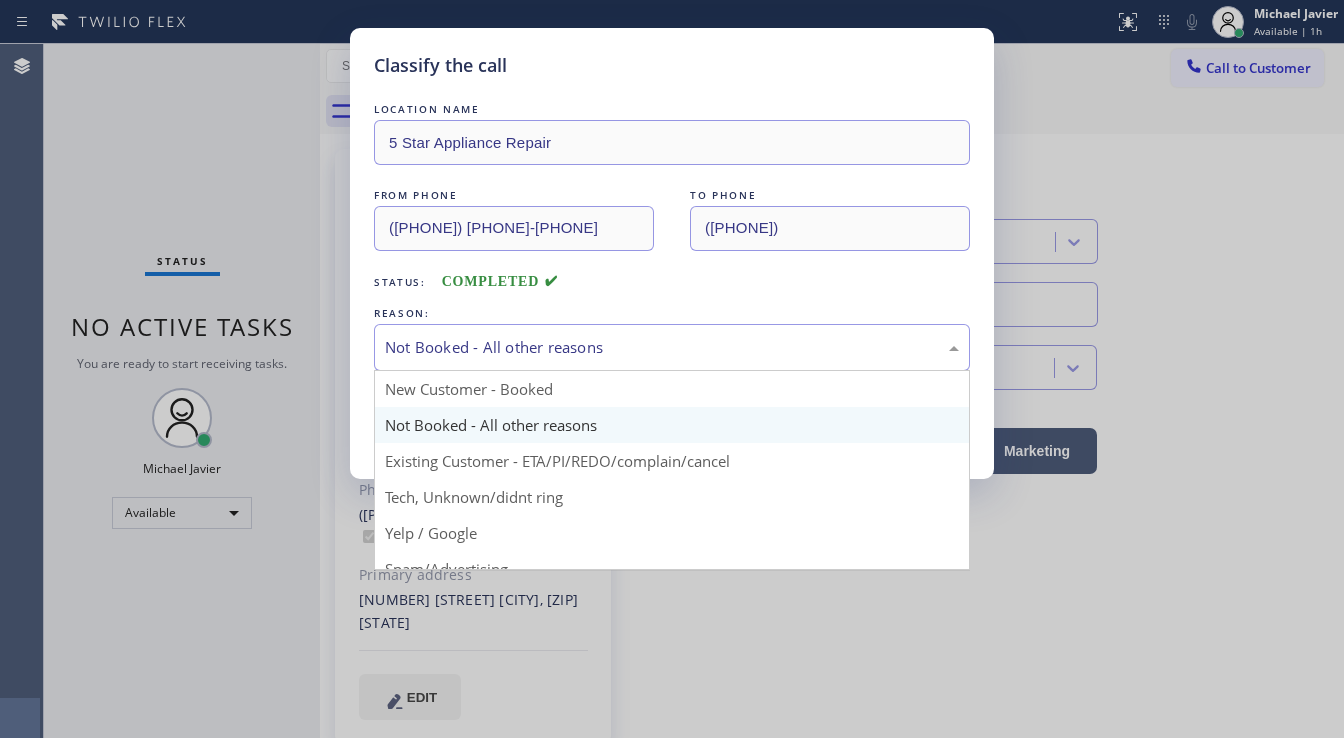 click on "Not Booked - All other reasons" at bounding box center [672, 347] 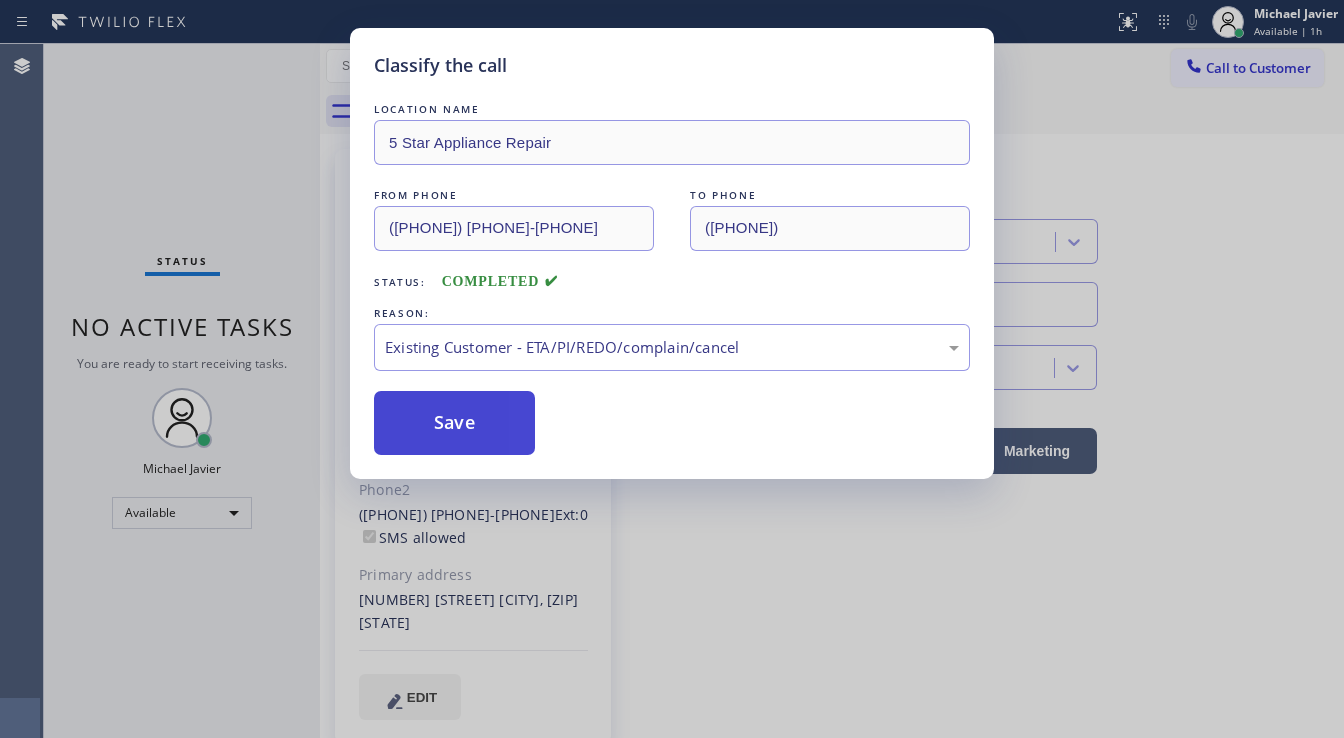 click on "Save" at bounding box center [454, 423] 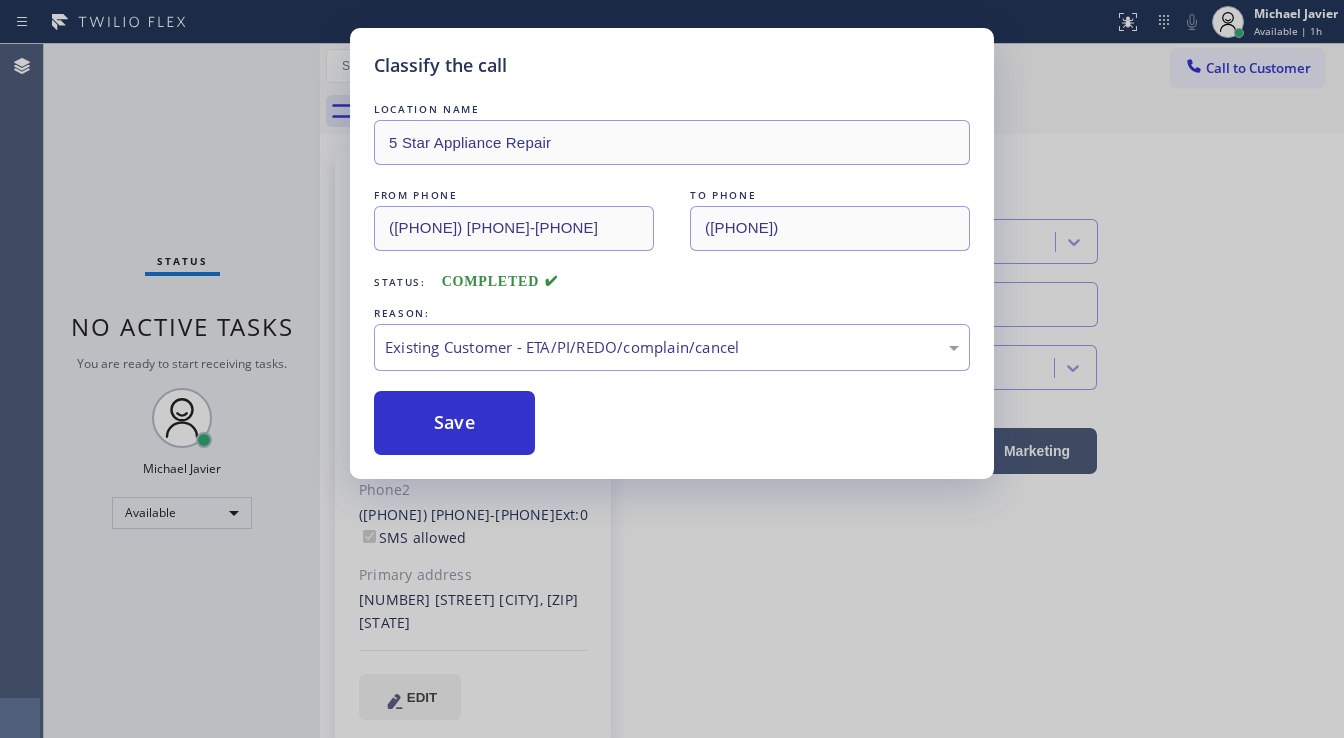 click on "Save" at bounding box center (454, 423) 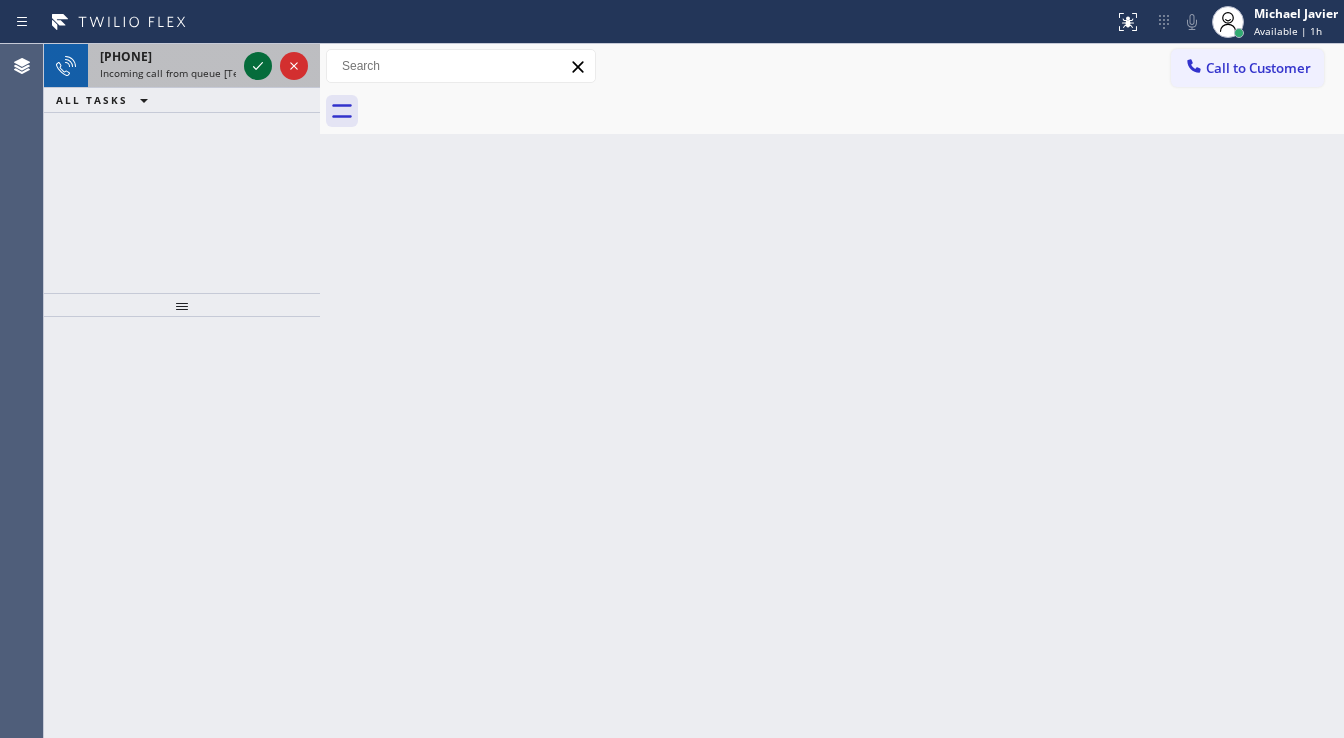 click 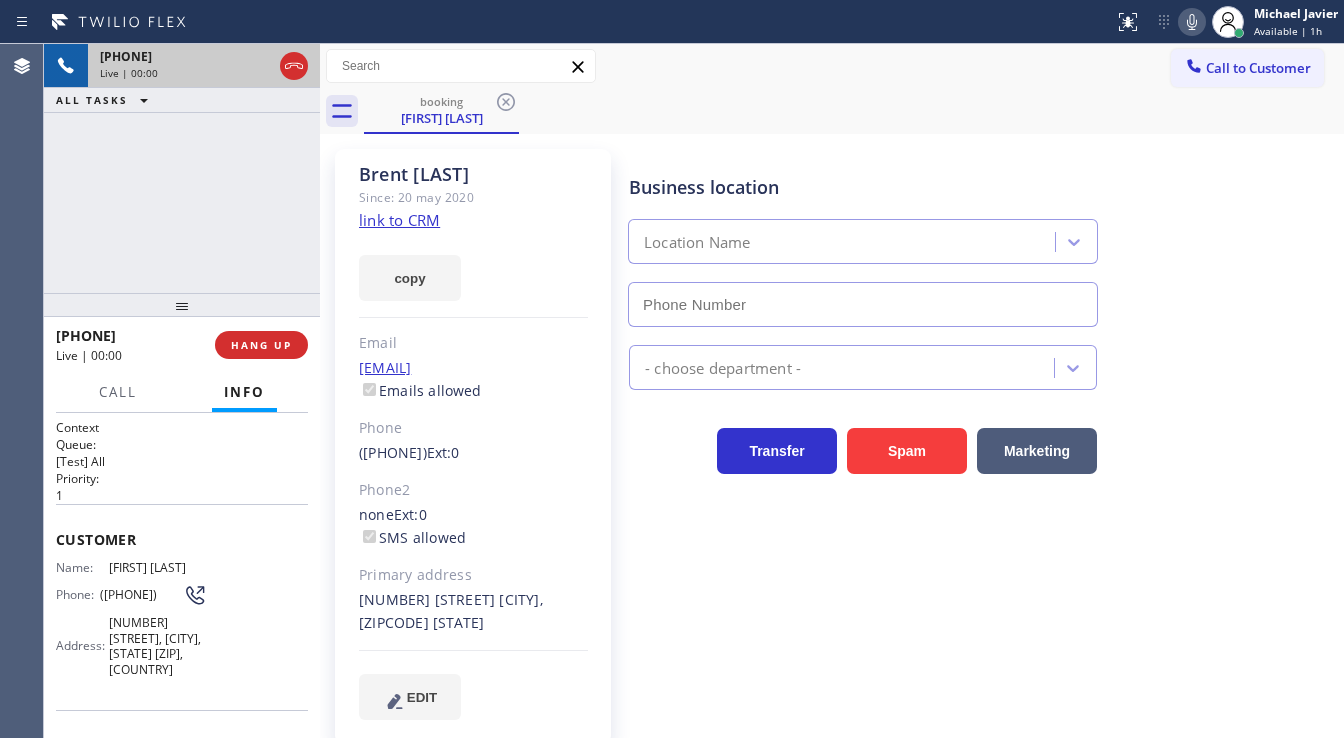 click on "[PHONE] Live | 00:00 ALL TASKS ALL TASKS ACTIVE TASKS TASKS IN WRAP UP" at bounding box center (182, 168) 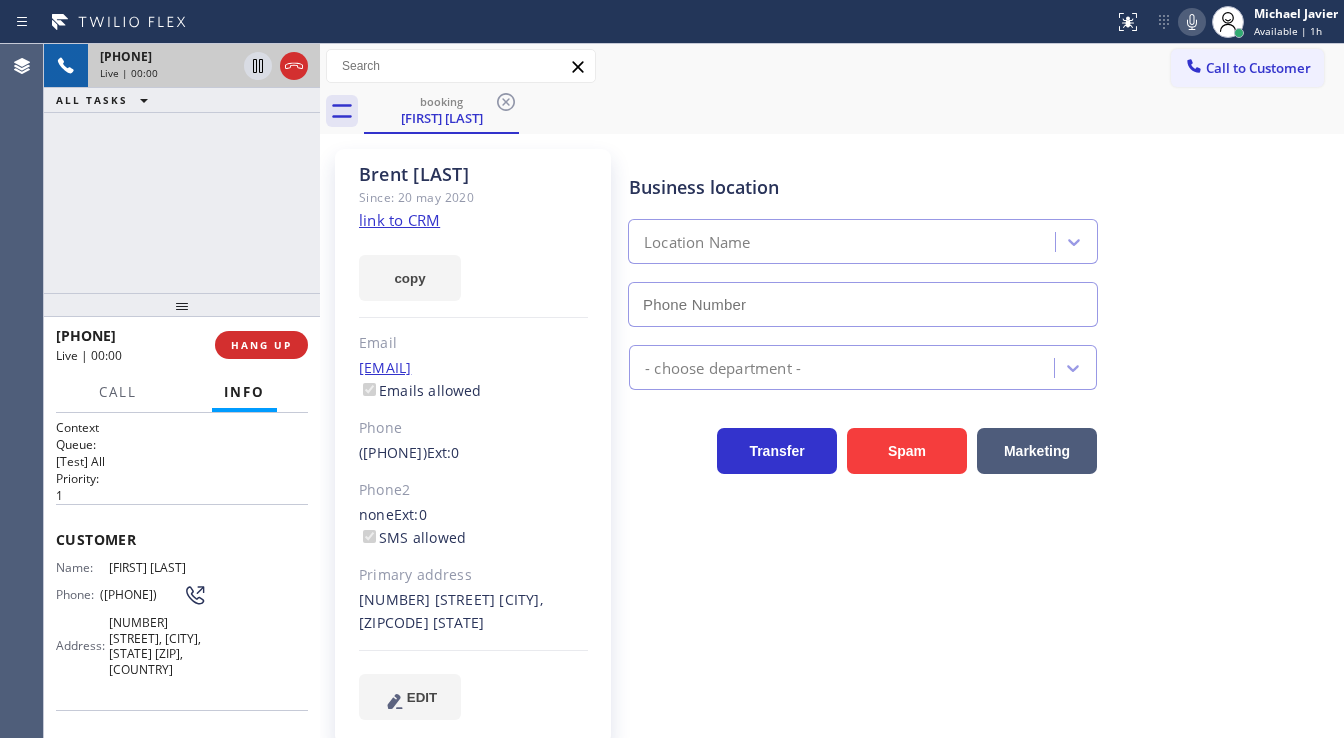 type on "[PHONE]" 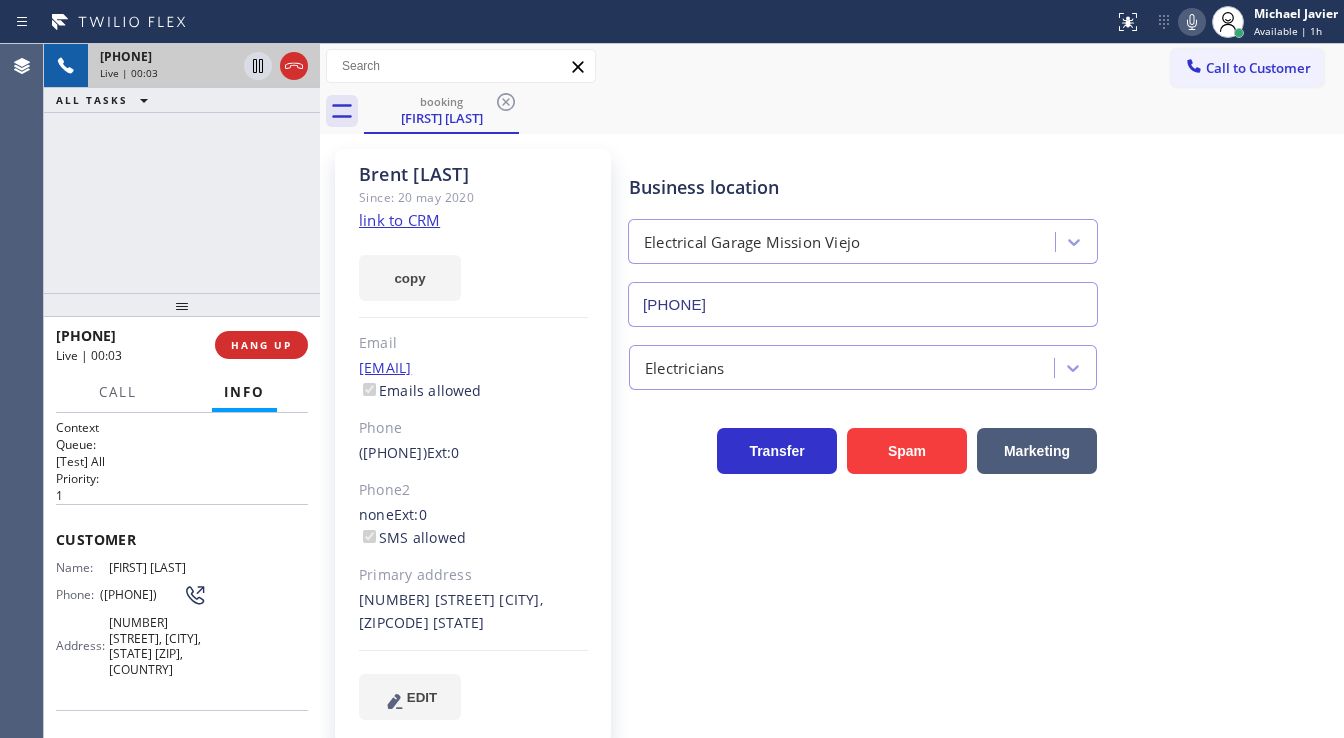 click on "link to CRM" 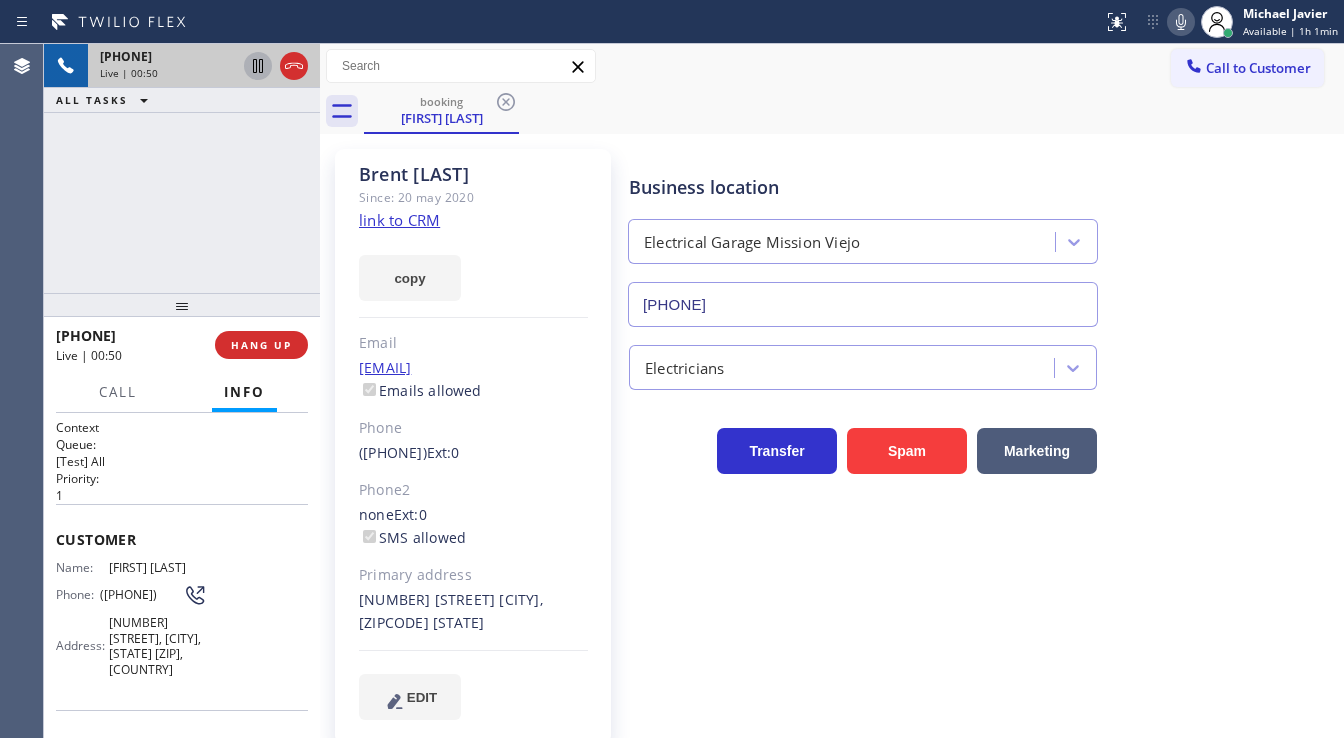 click 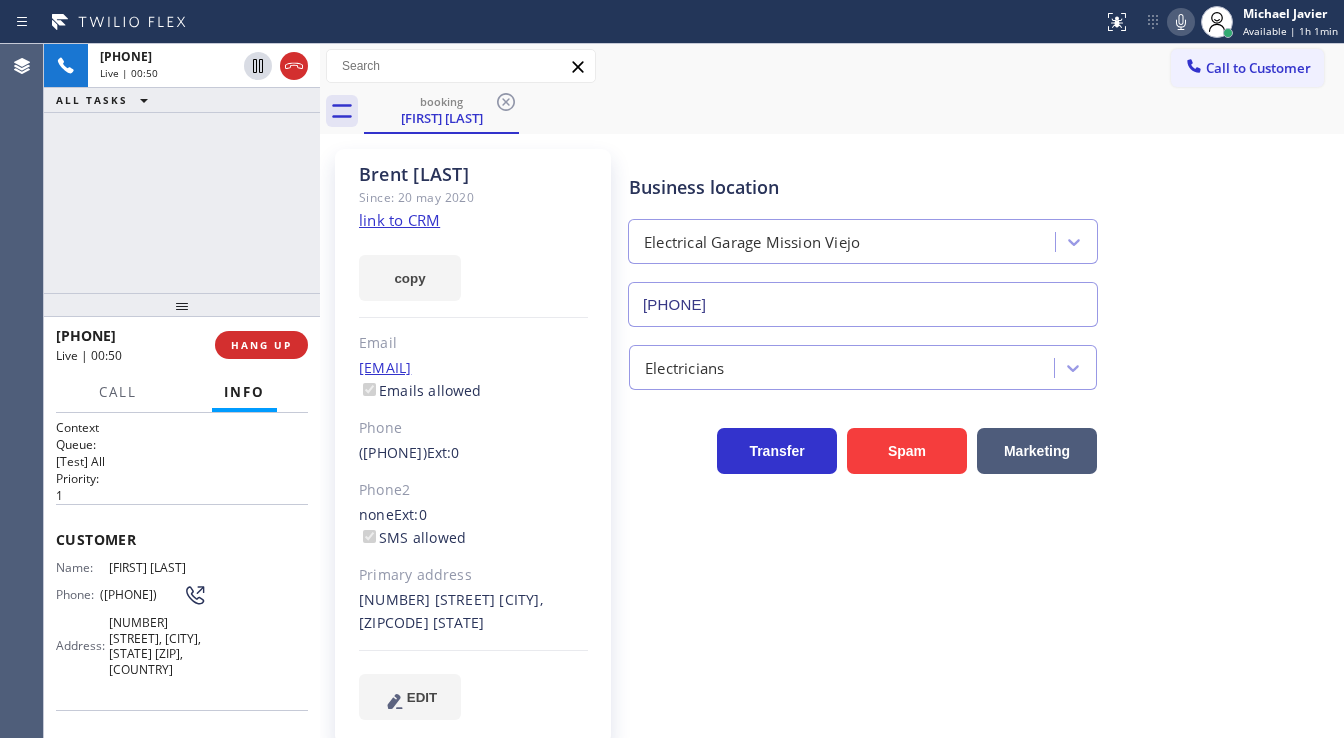 click 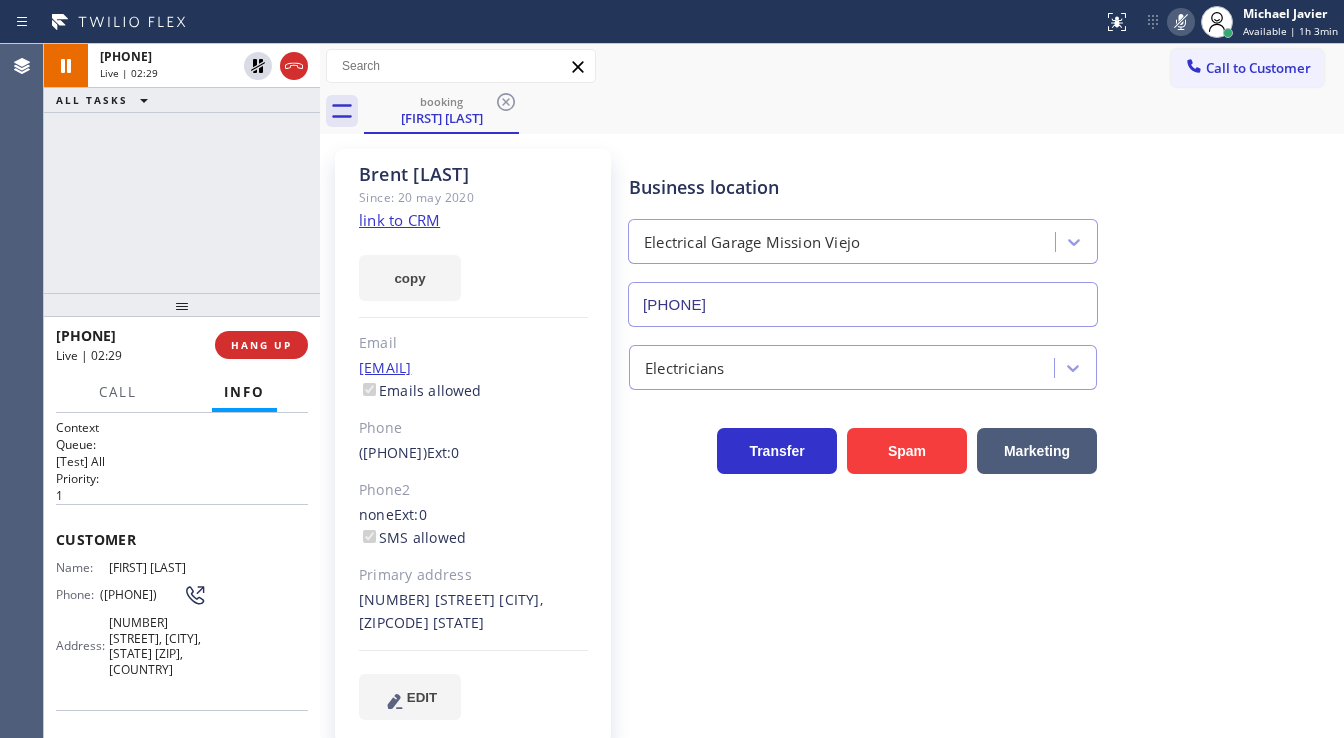 click on "[PHONE] Live | 02:29 ALL TASKS ALL TASKS ACTIVE TASKS TASKS IN WRAP UP" at bounding box center (182, 168) 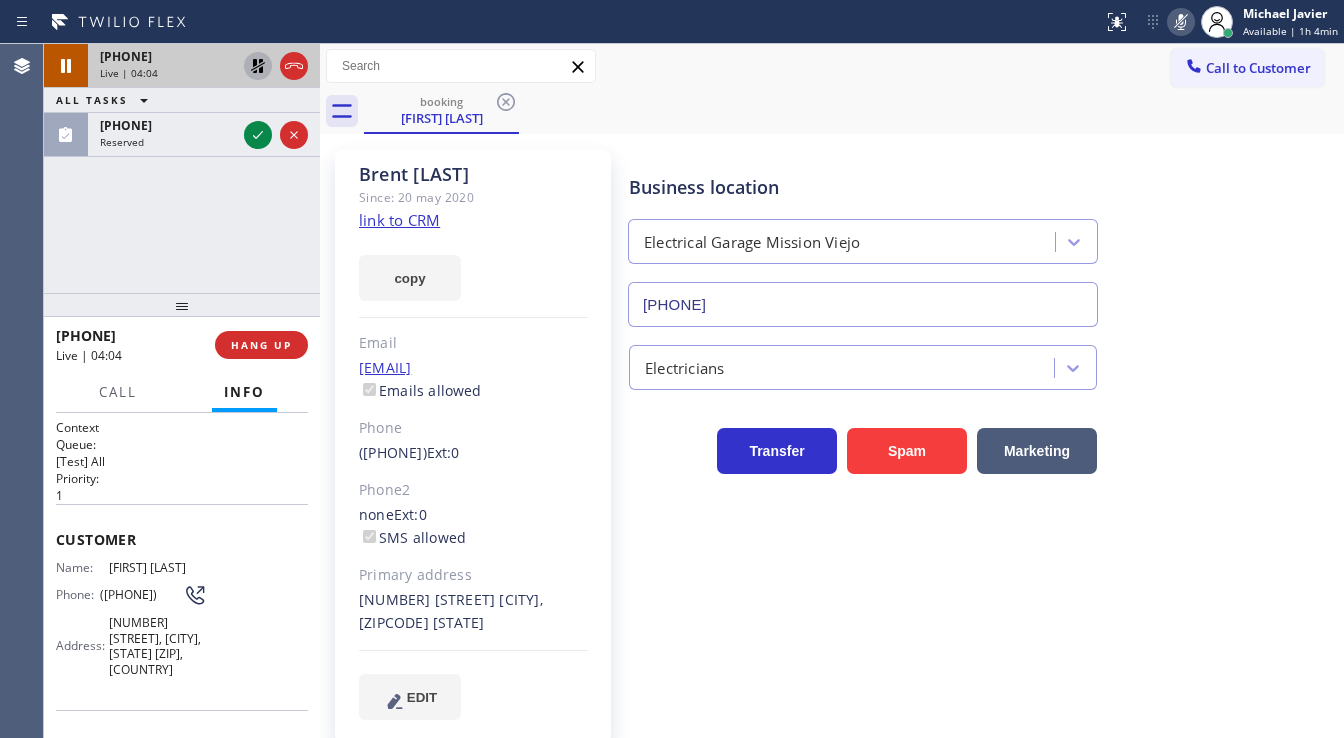 click 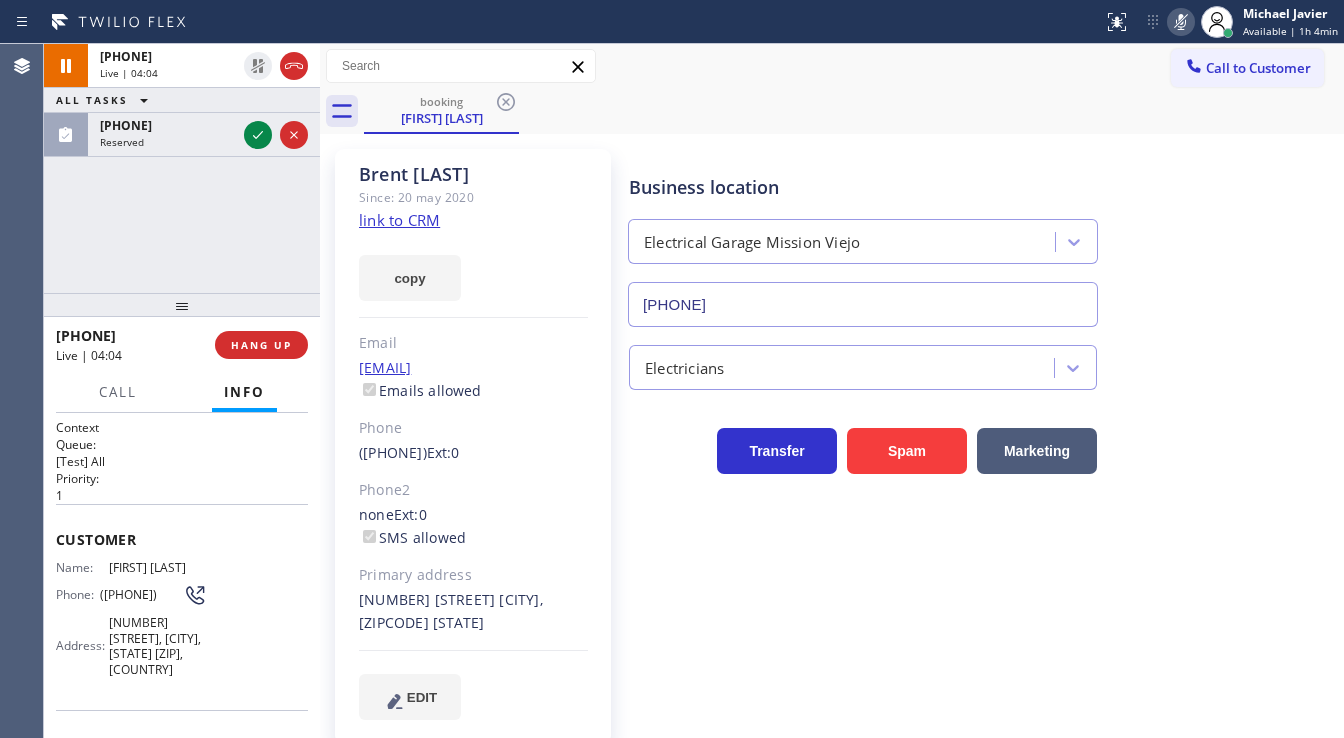 click 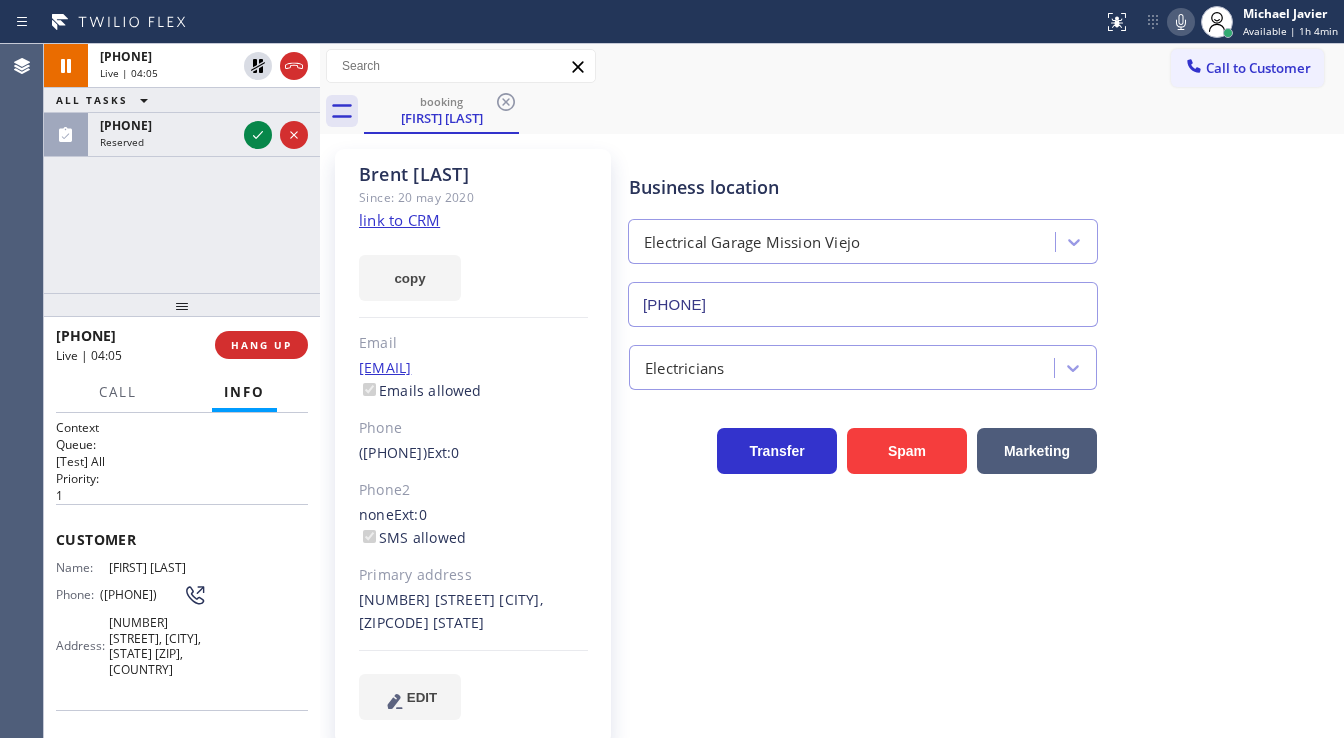 click on "+1[PHONE] Live | 04:05 ALL TASKS ALL TASKS ACTIVE TASKS TASKS IN WRAP UP ([PHONE]) Reserved" at bounding box center [182, 168] 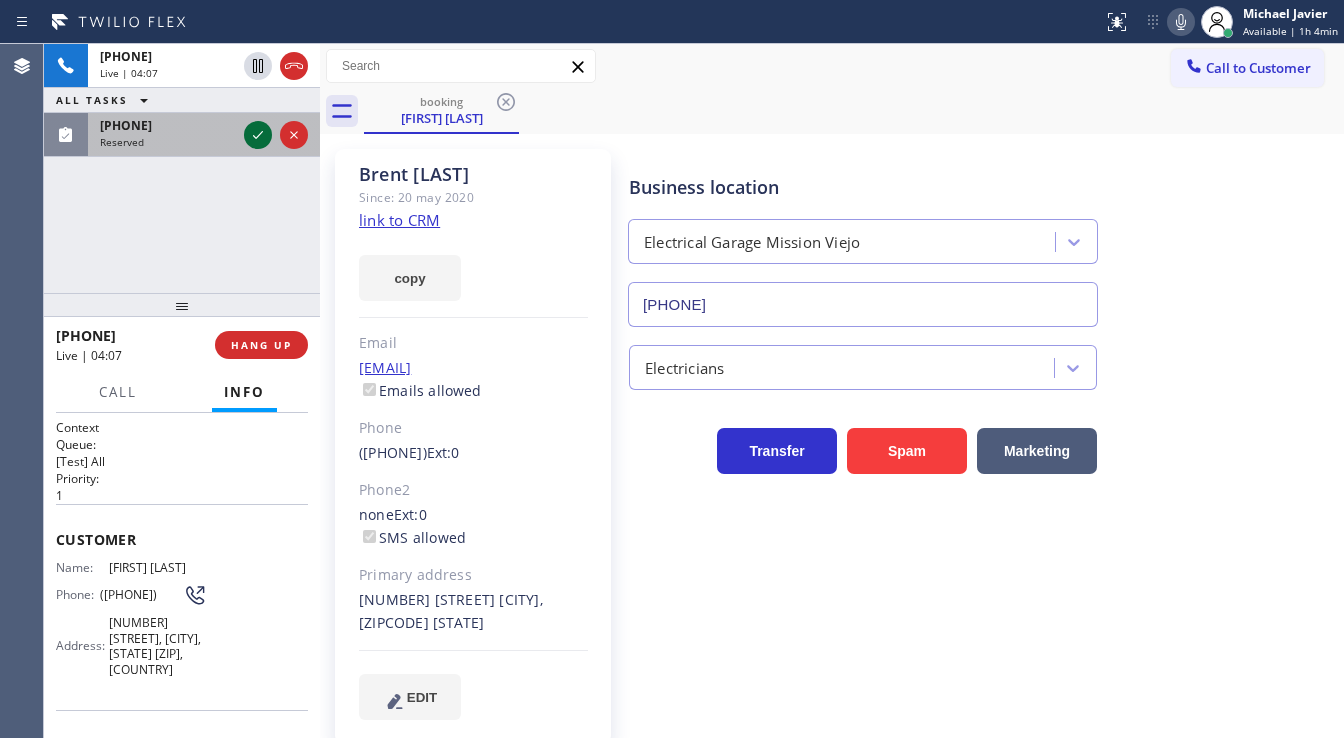 click 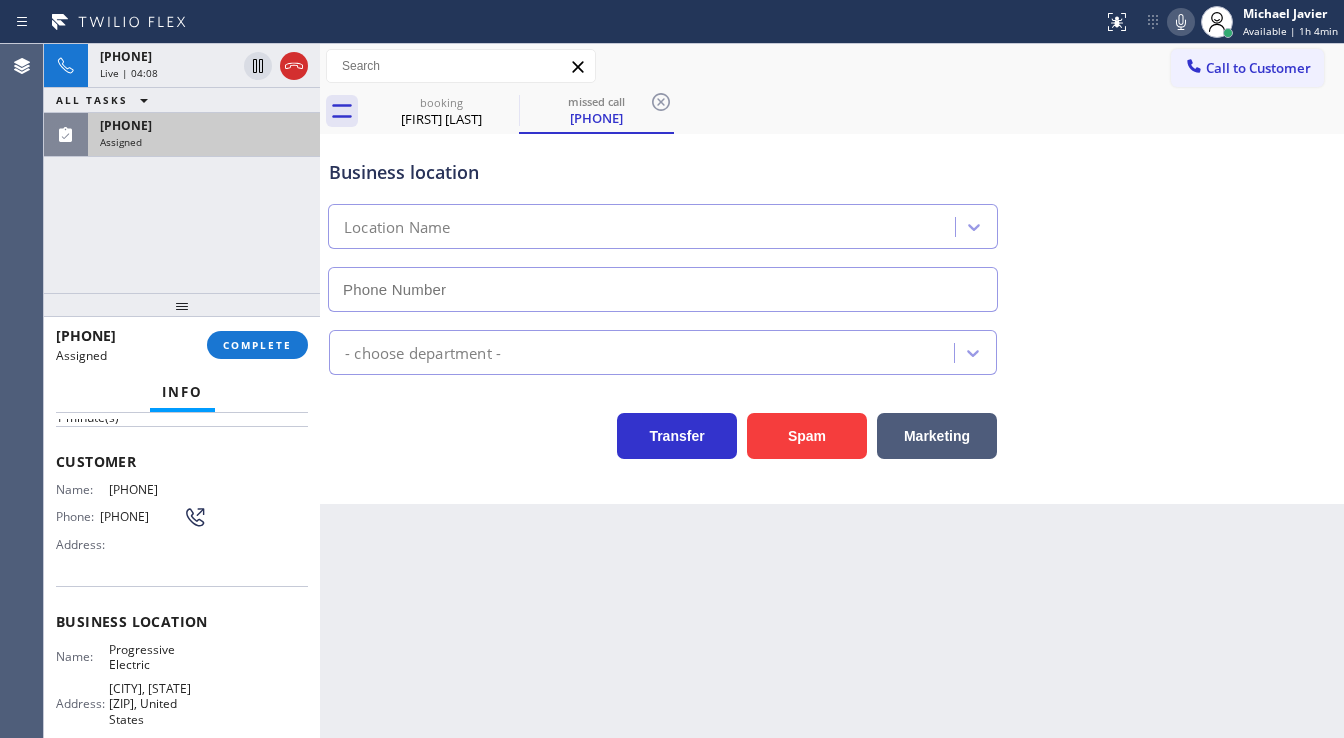 scroll, scrollTop: 160, scrollLeft: 0, axis: vertical 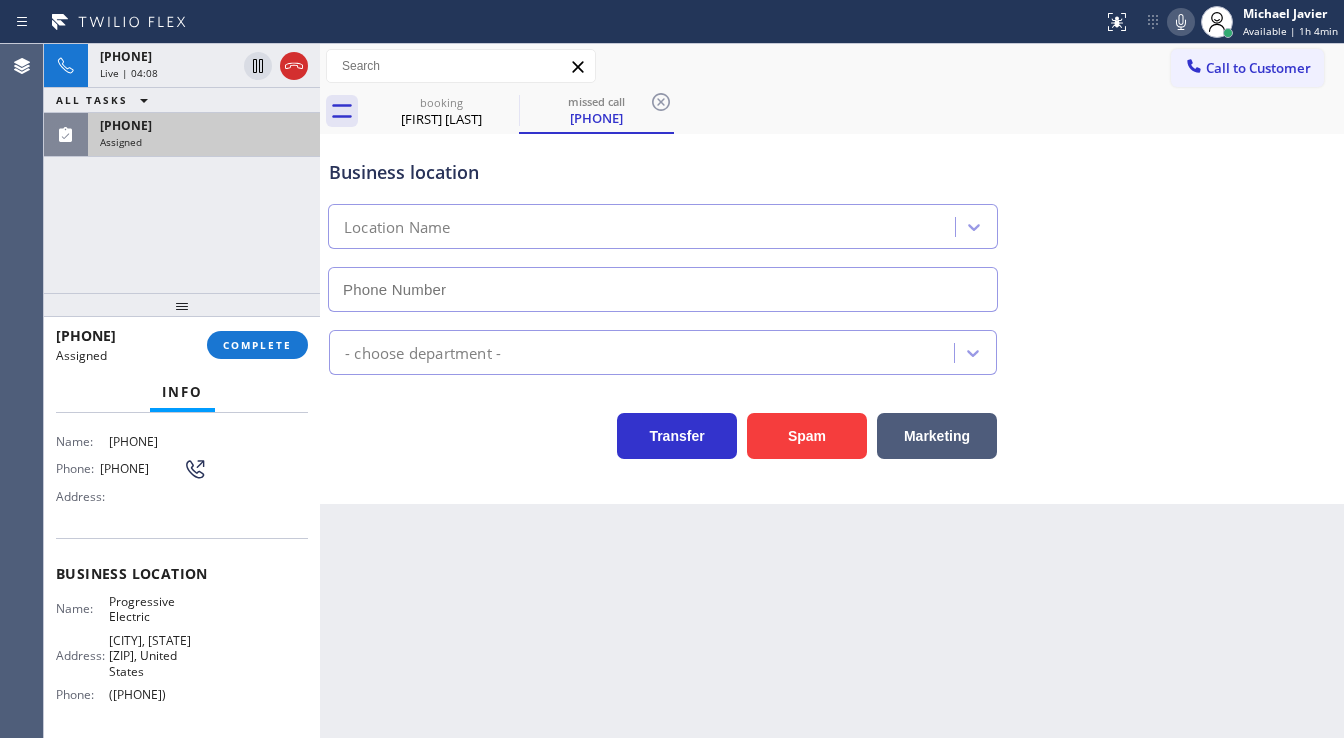 type on "([PHONE])" 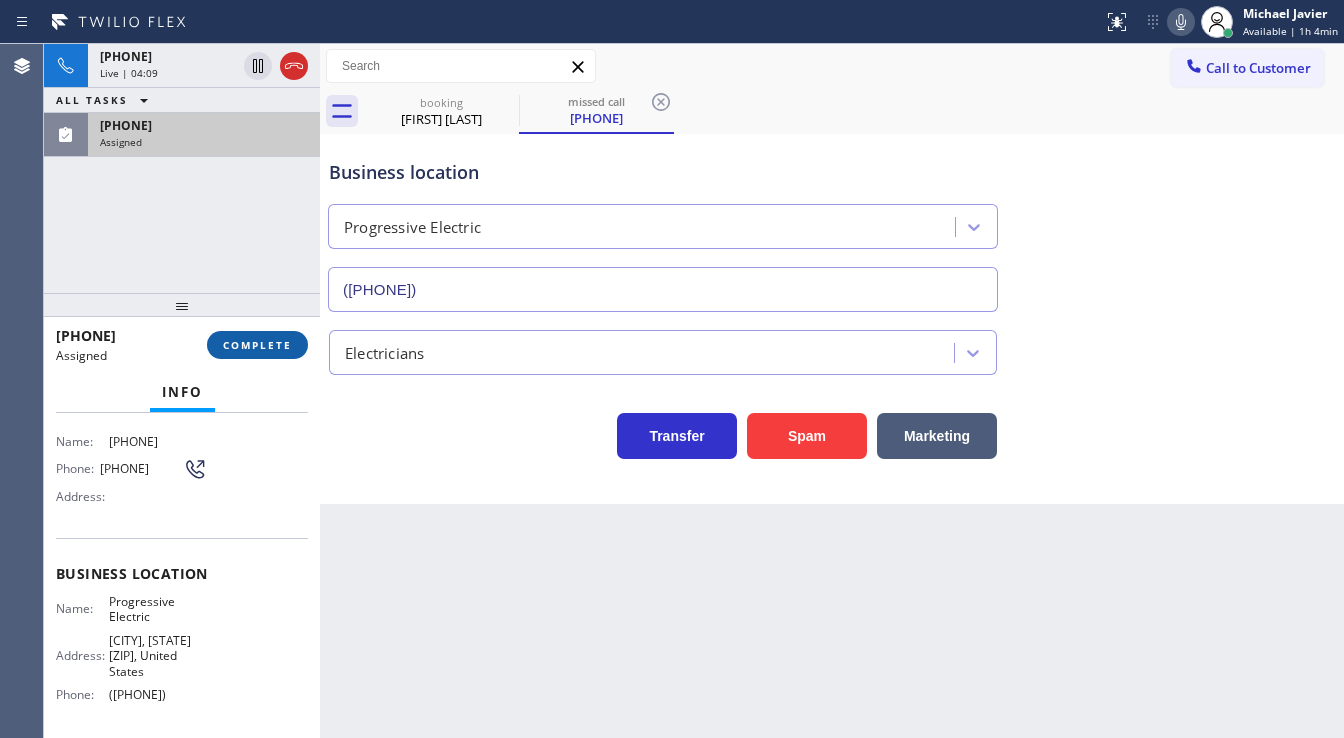 click on "COMPLETE" at bounding box center [257, 345] 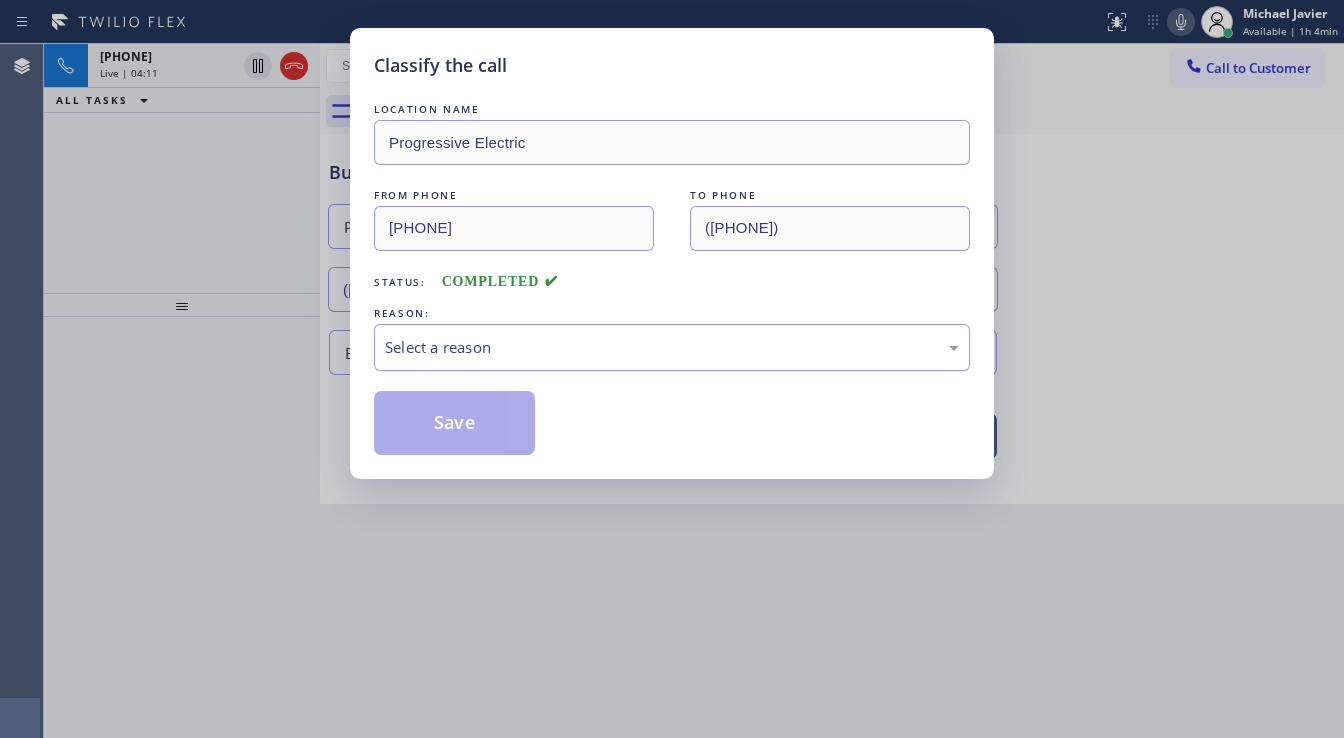 drag, startPoint x: 498, startPoint y: 344, endPoint x: 500, endPoint y: 368, distance: 24.083189 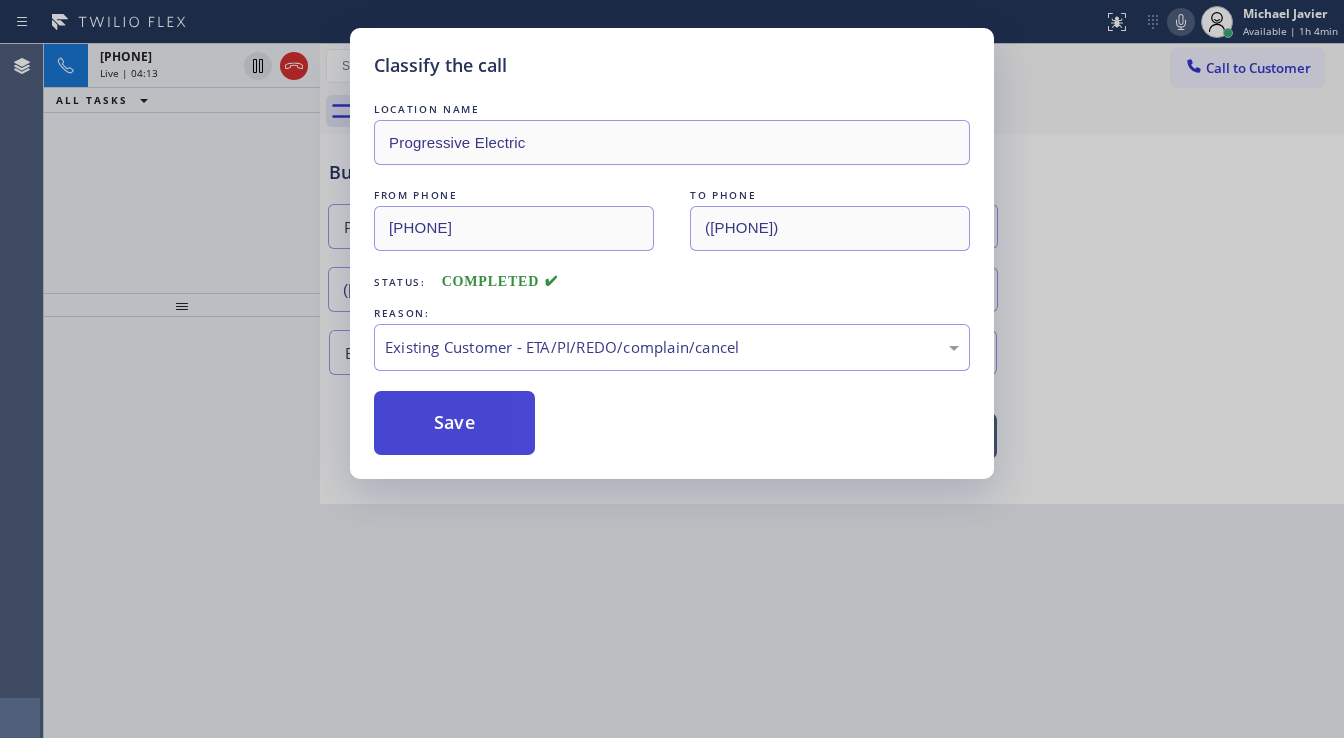 click on "Save" at bounding box center [454, 423] 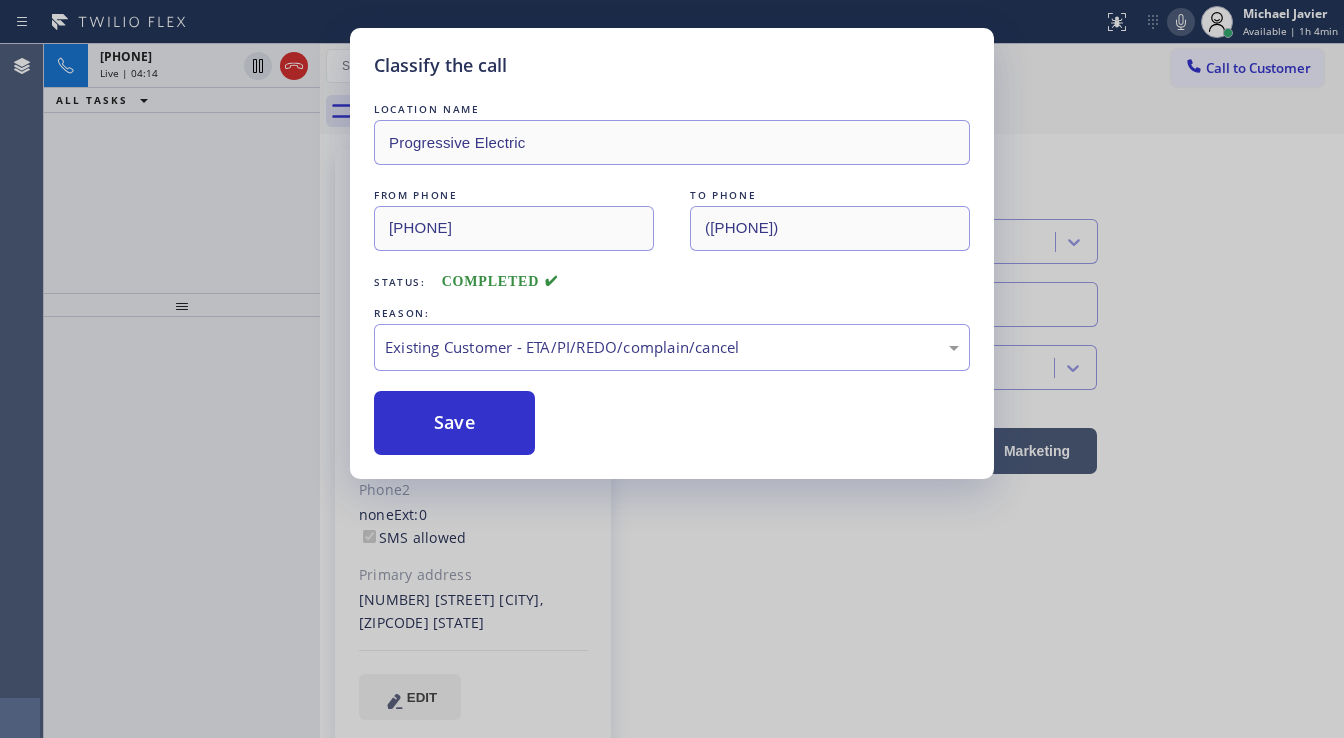 click on "Classify the call LOCATION NAME Progressive Electric FROM PHONE ([PHONE]) TO PHONE ([PHONE]) Status: COMPLETED REASON: Existing Customer - ETA/PI/REDO/complain/cancel Save" at bounding box center (672, 369) 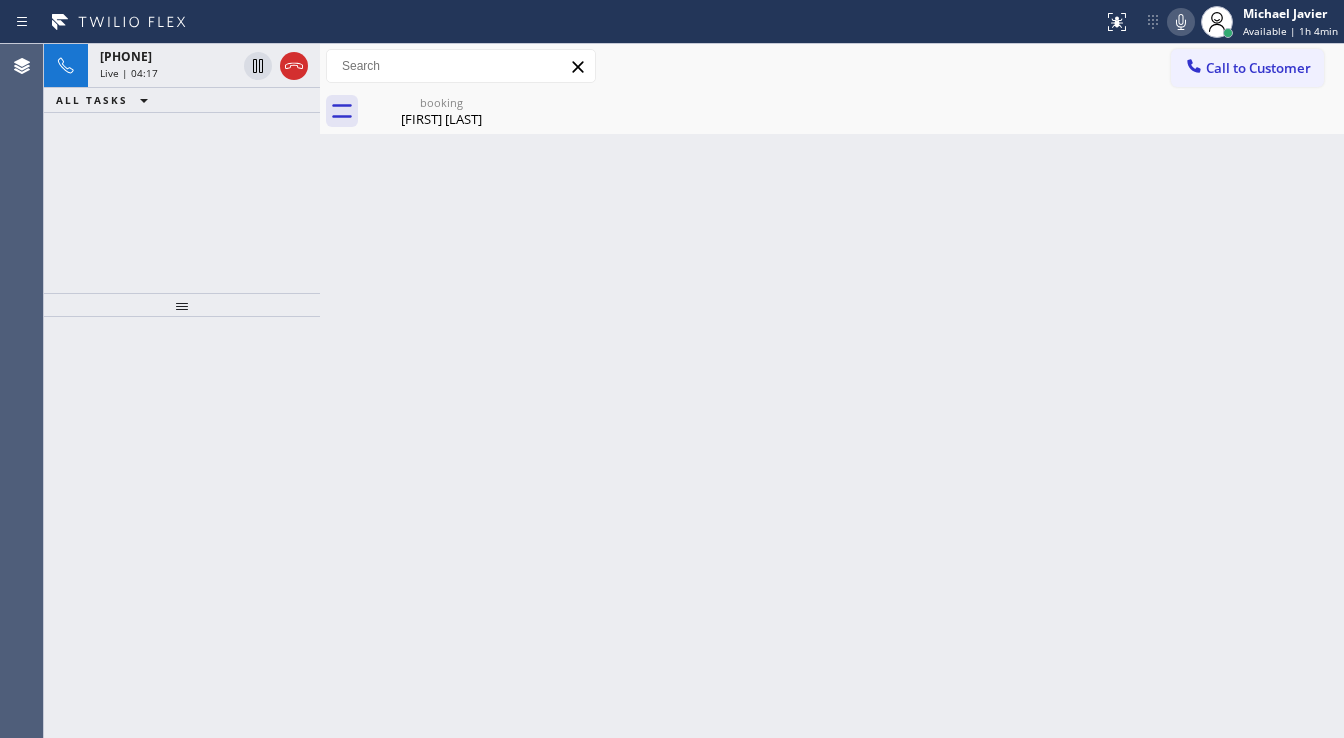 click on "+1[PHONE] Live | 04:17 ALL TASKS ALL TASKS ACTIVE TASKS TASKS IN WRAP UP" at bounding box center (182, 168) 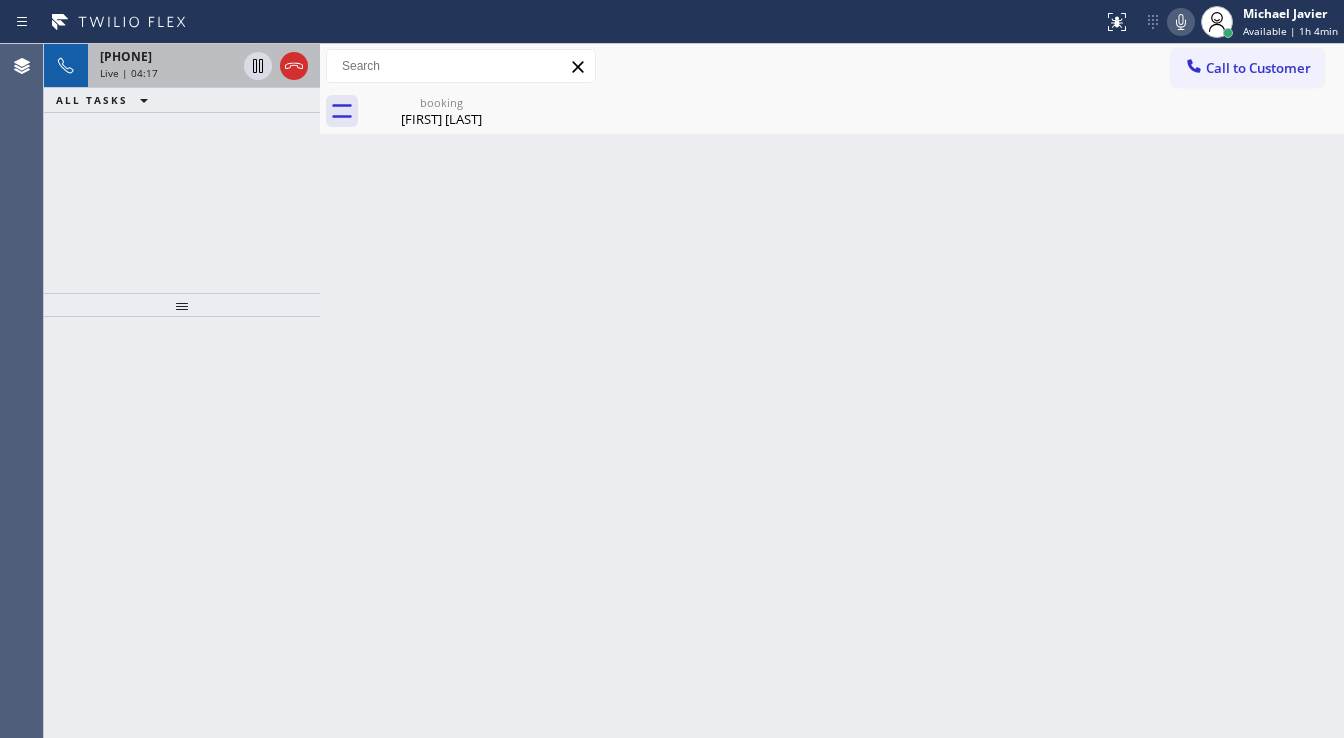 click on "[PHONE]" at bounding box center (168, 56) 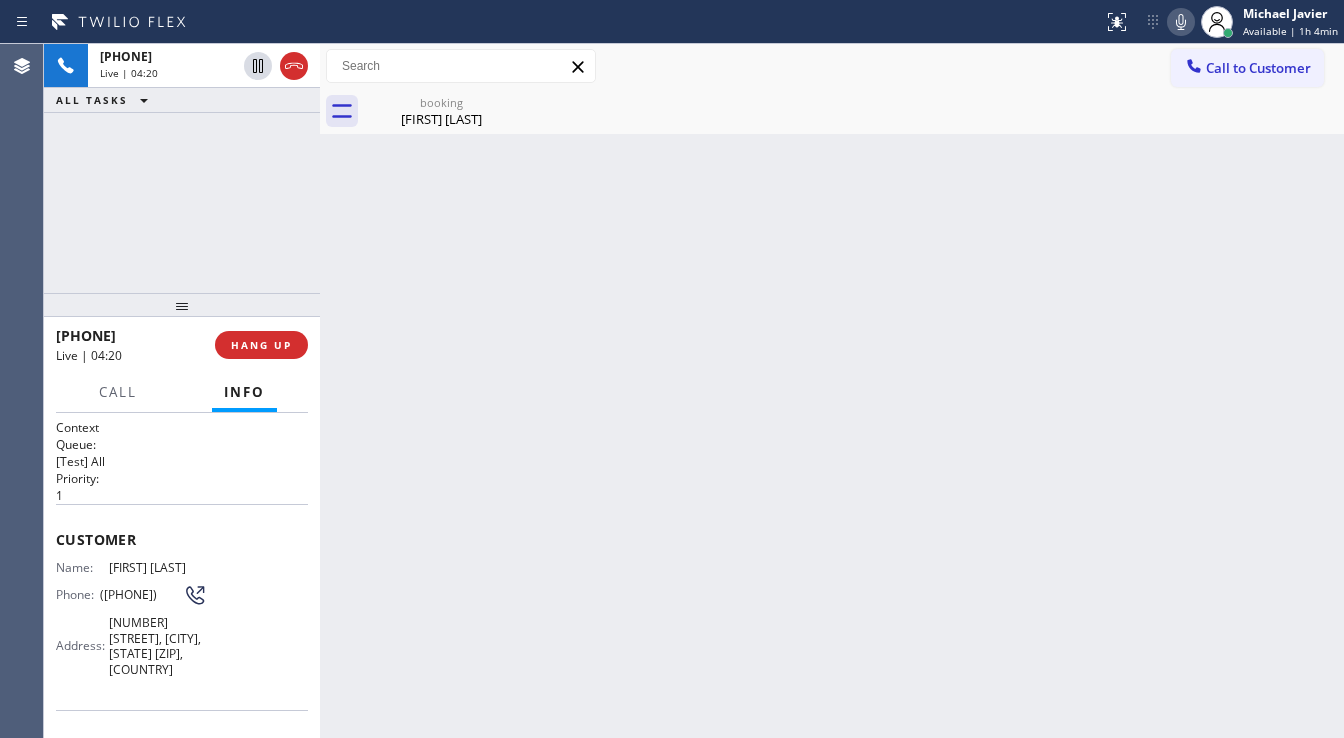 drag, startPoint x: 157, startPoint y: 340, endPoint x: 72, endPoint y: 342, distance: 85.02353 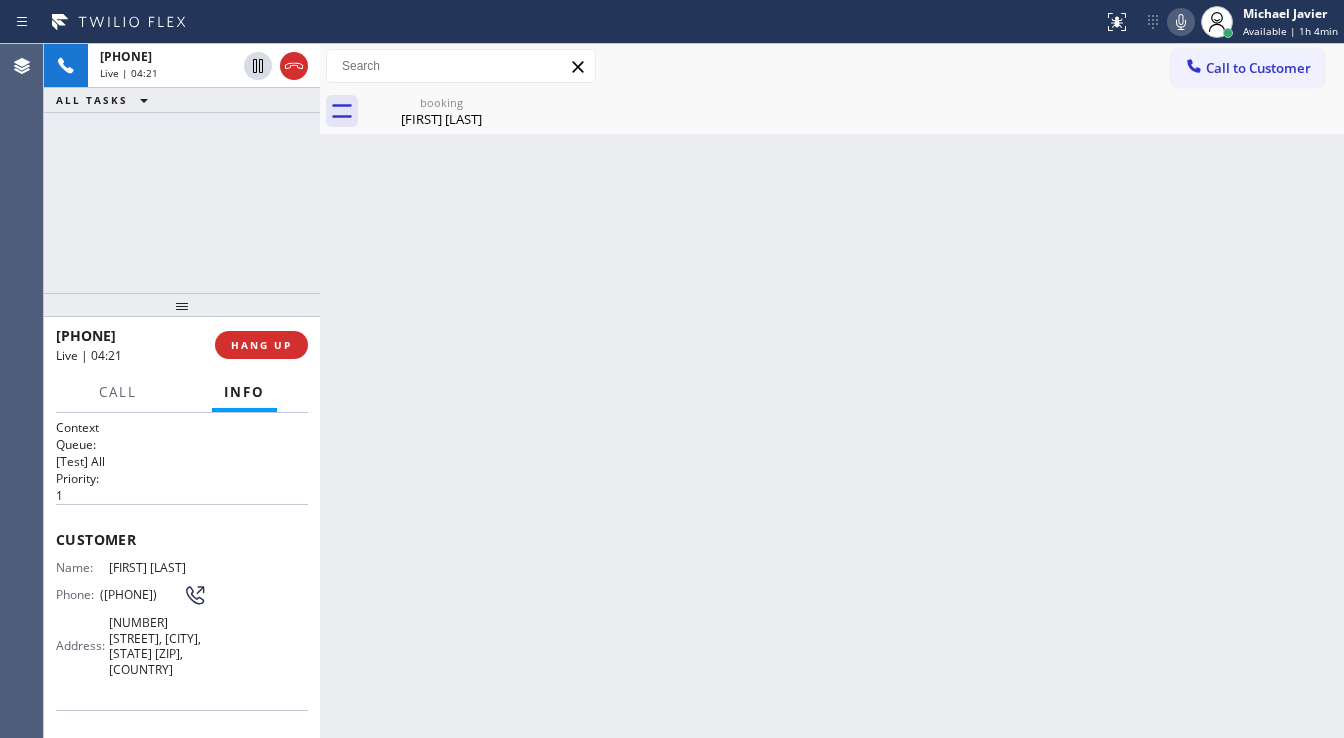 copy on "[PHONE]" 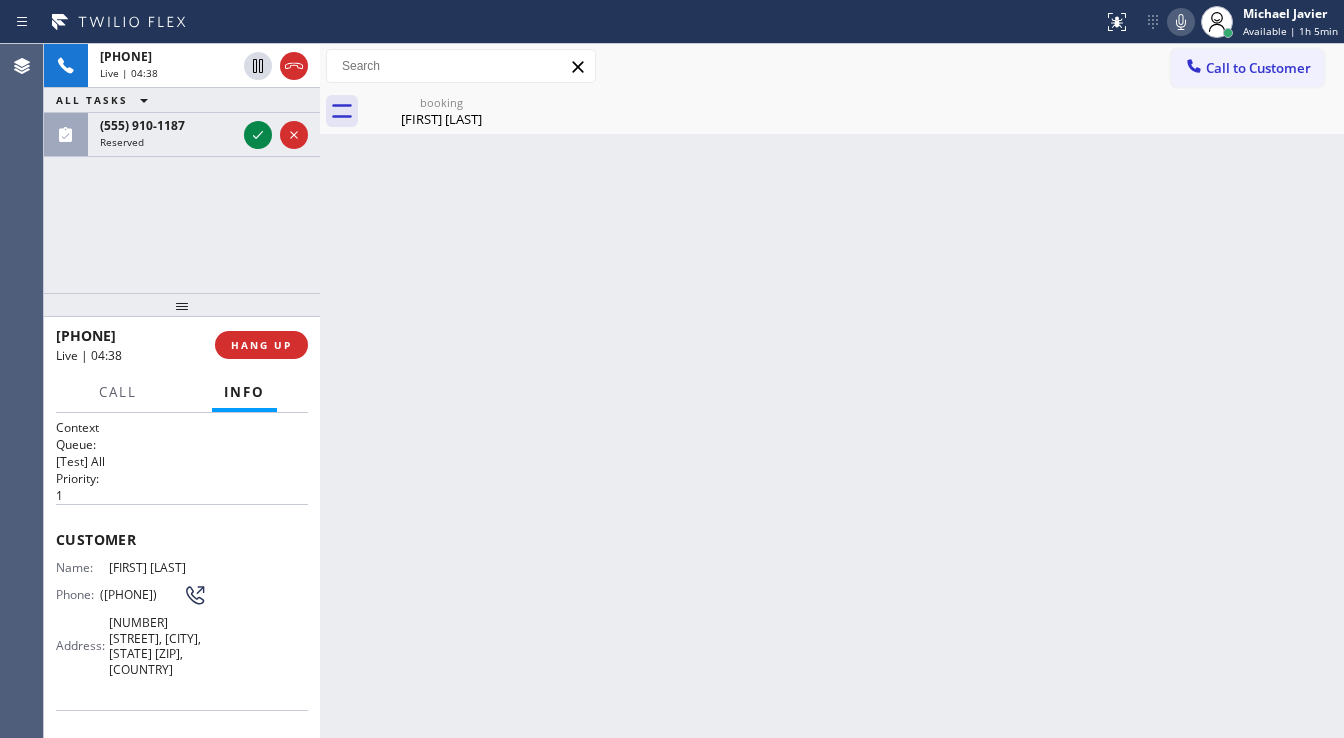 click on "[PHONE] Live | 04:38 ALL TASKS ALL TASKS ACTIVE TASKS TASKS IN WRAP UP [PHONE] Reserved" at bounding box center (182, 168) 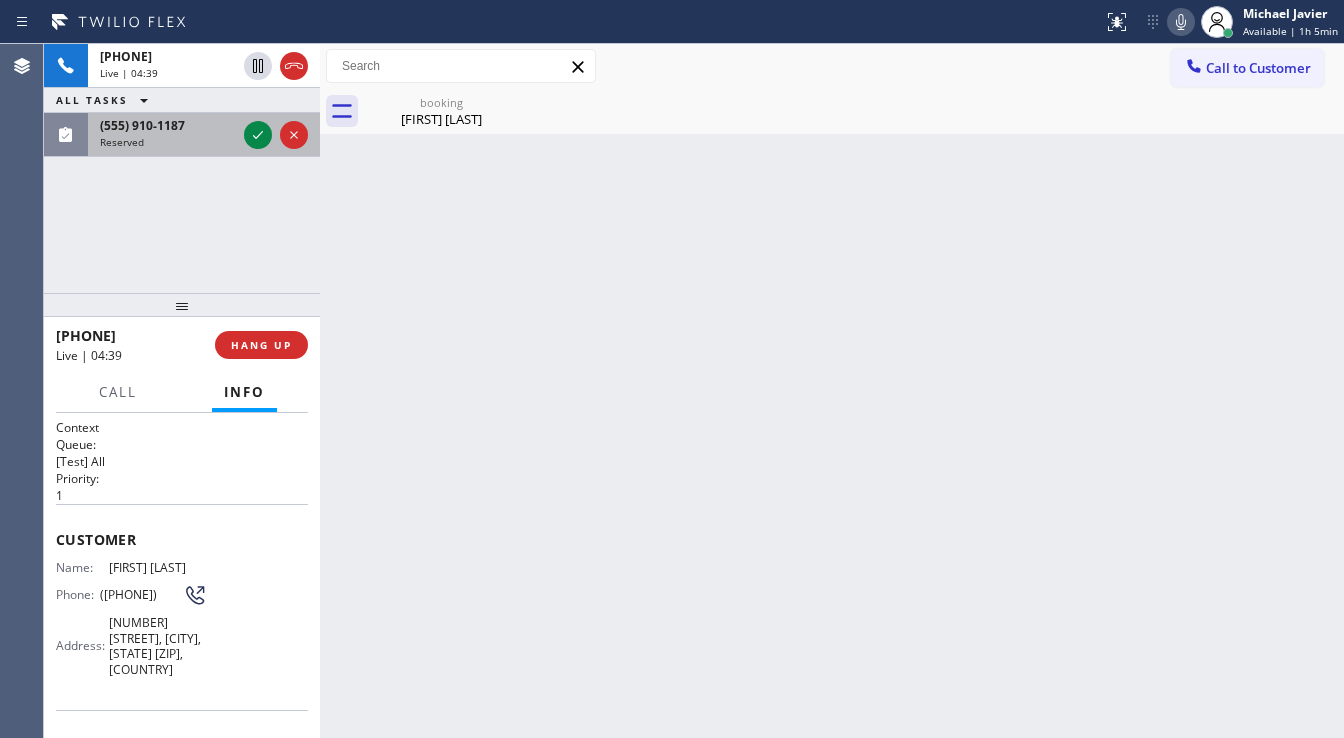 click on "Reserved" at bounding box center [168, 142] 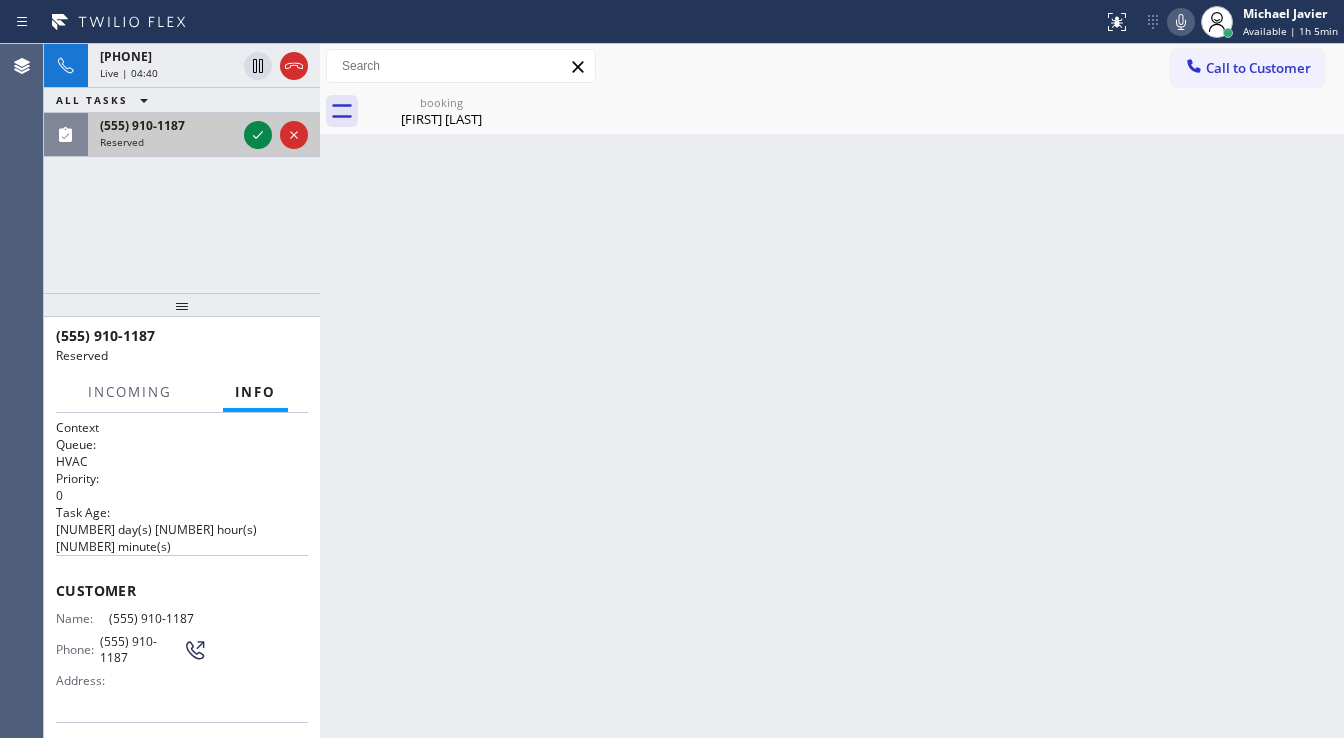 click on "Reserved" at bounding box center [168, 142] 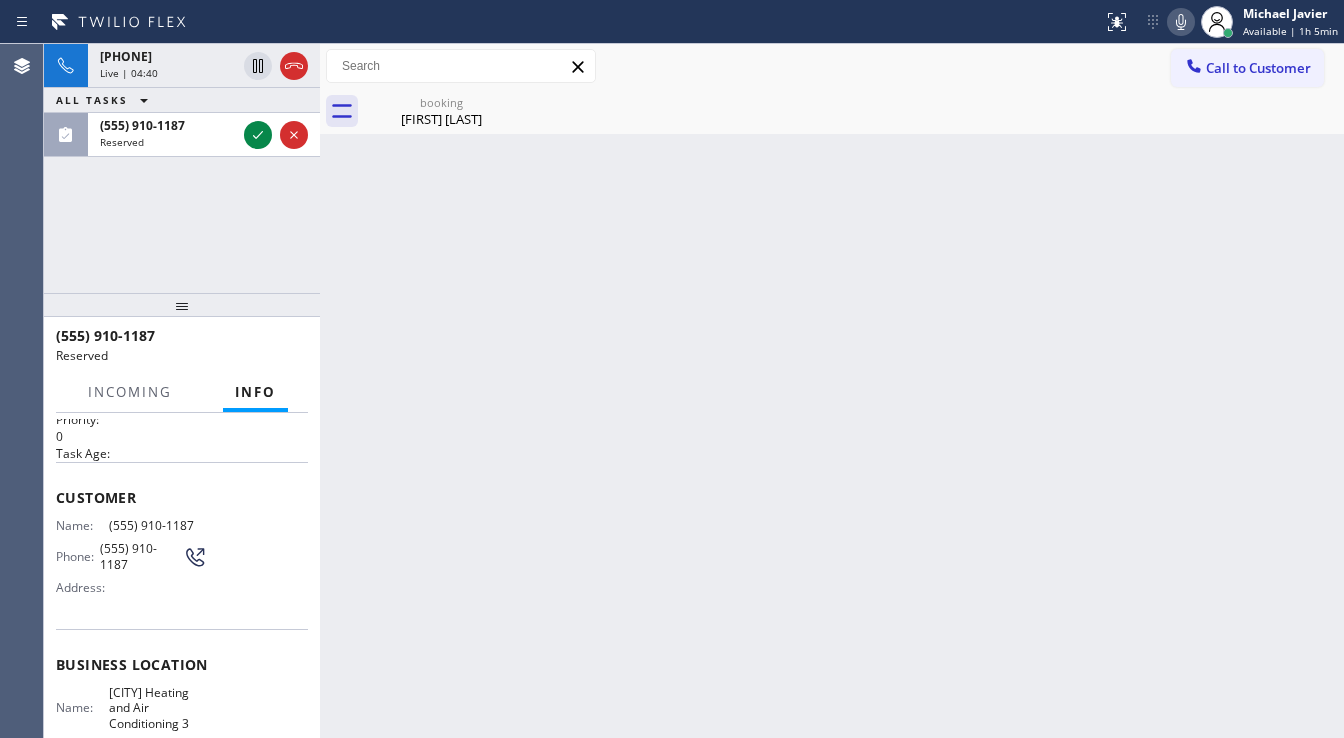 scroll, scrollTop: 160, scrollLeft: 0, axis: vertical 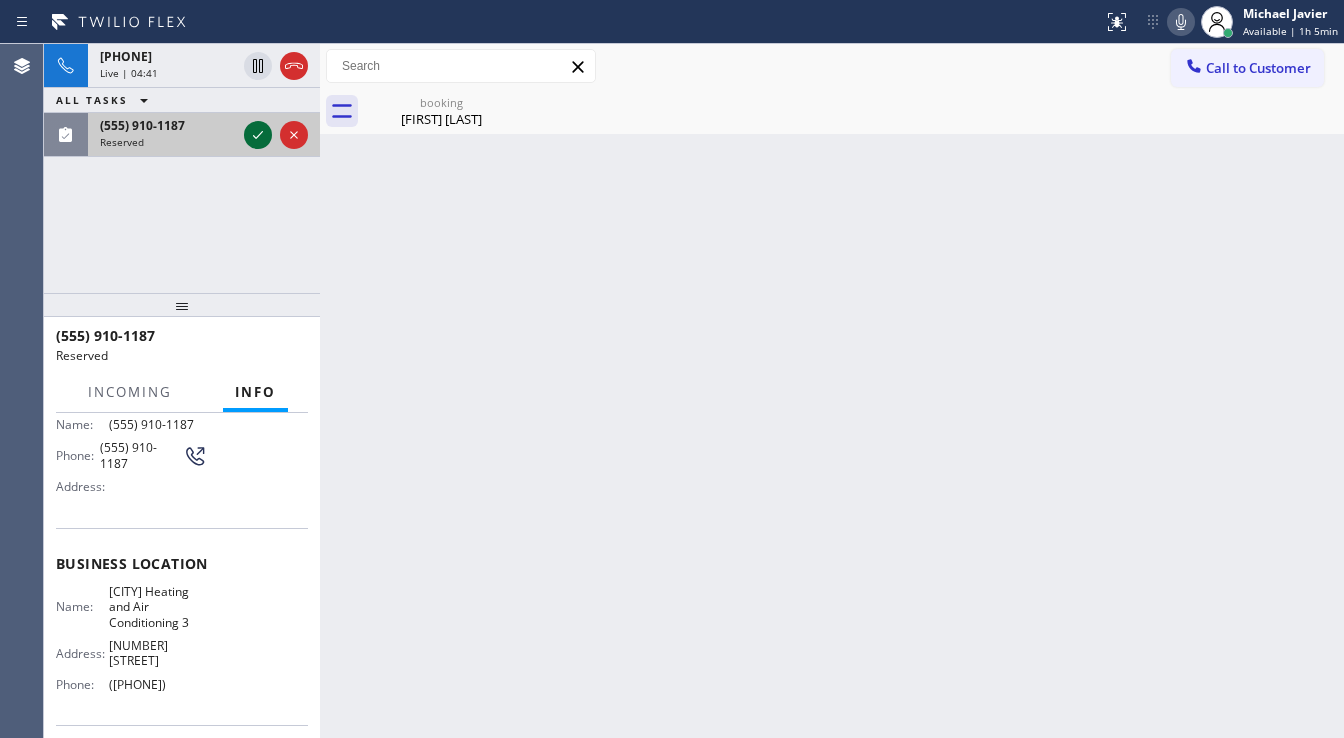 click 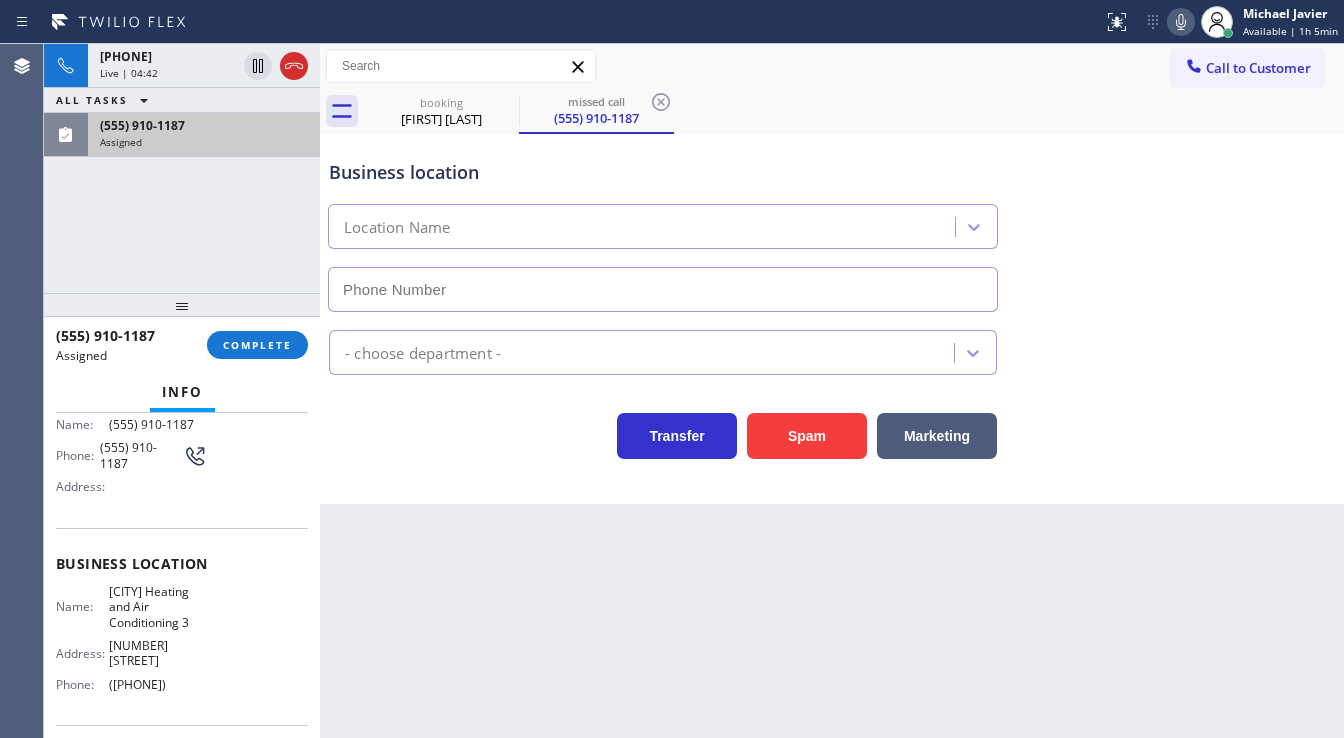 type on "([PHONE])" 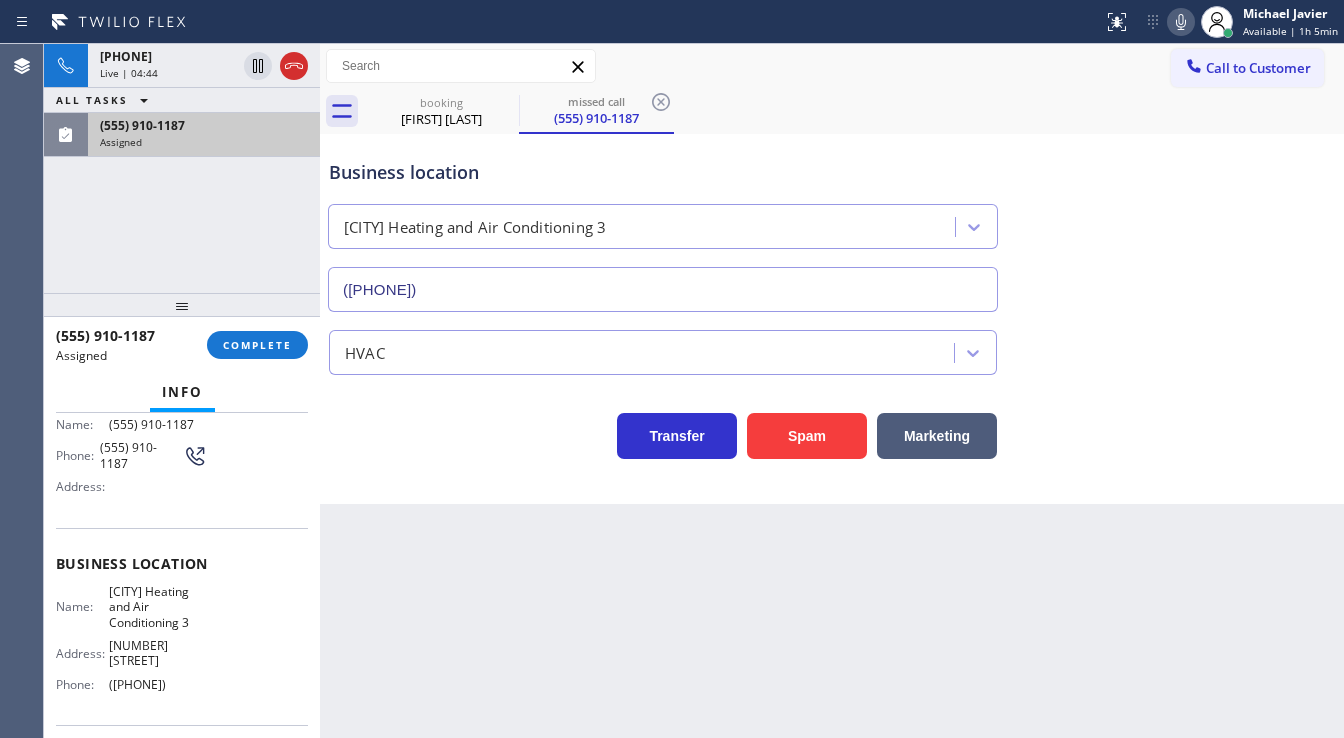 click on "[PHONE] Live | 04:44 ALL TASKS ALL TASKS ACTIVE TASKS TASKS IN WRAP UP [PHONE] Assigned" at bounding box center [182, 168] 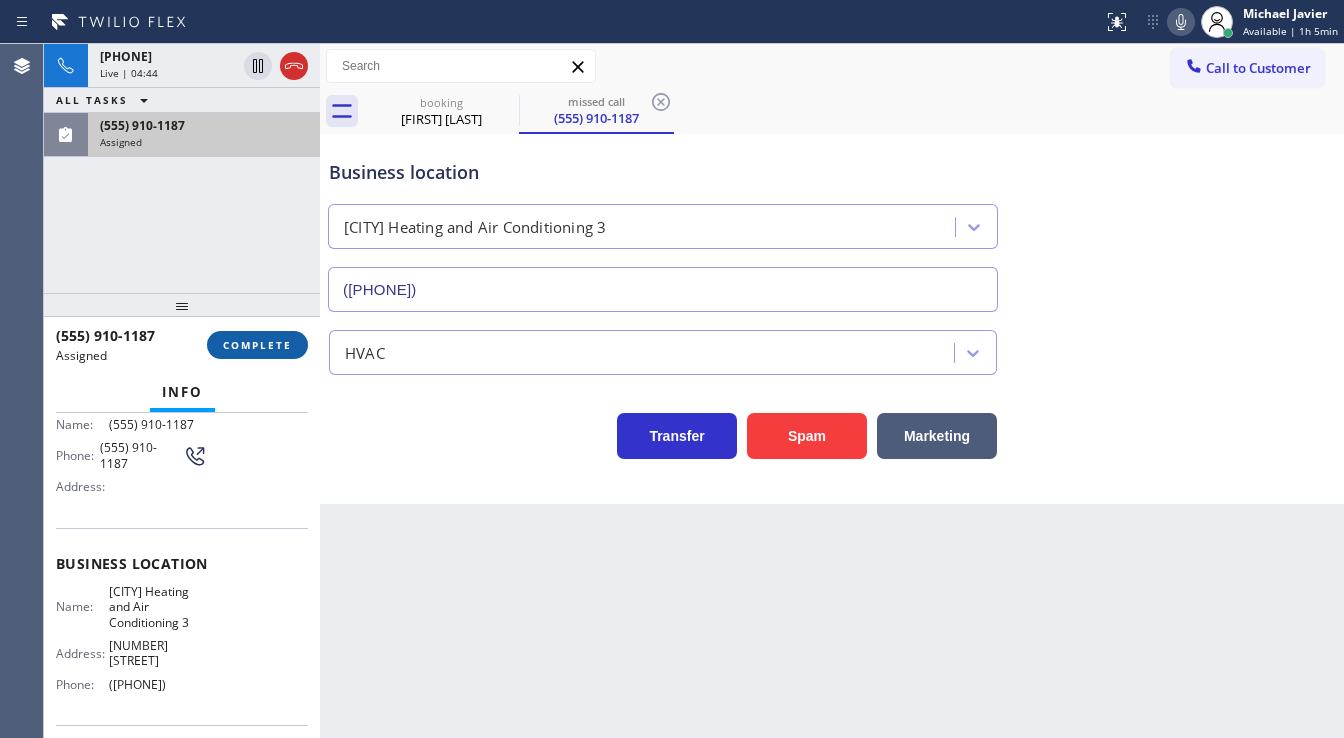 click on "COMPLETE" at bounding box center [257, 345] 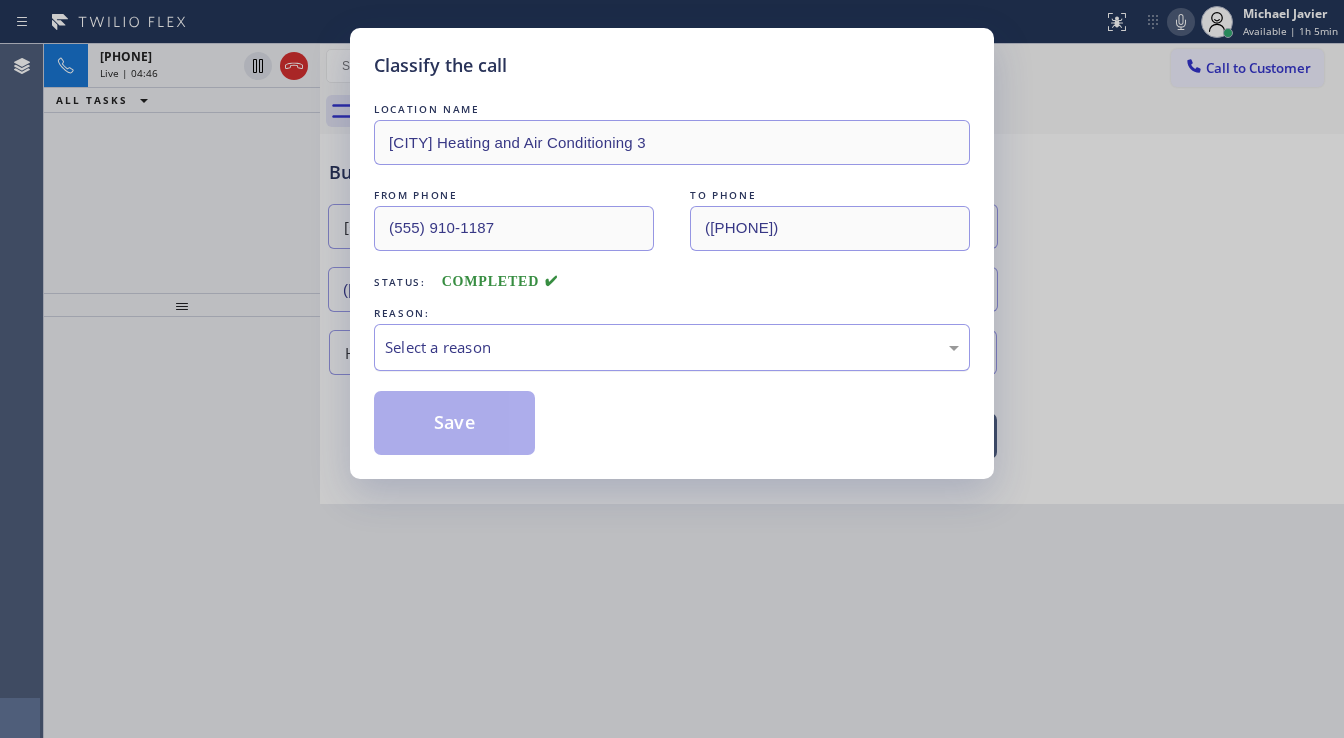 drag, startPoint x: 490, startPoint y: 355, endPoint x: 492, endPoint y: 365, distance: 10.198039 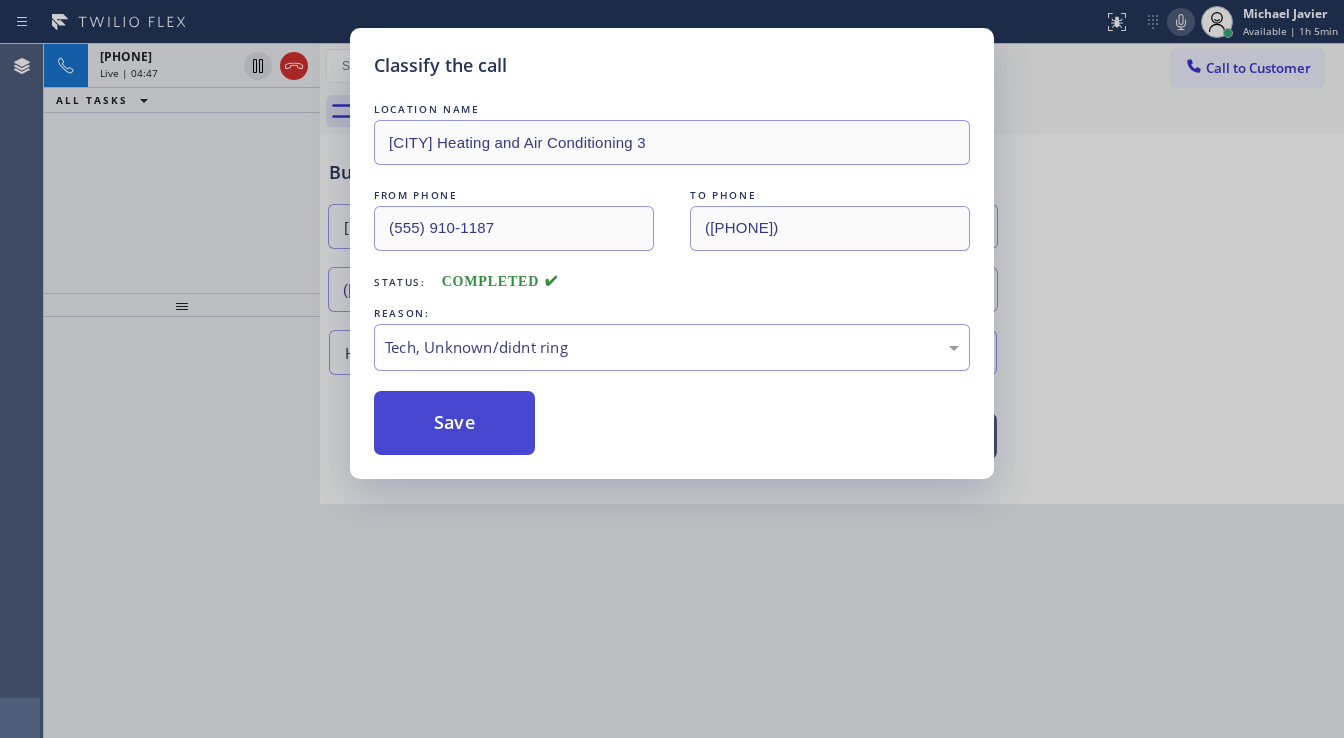 click on "Save" at bounding box center [454, 423] 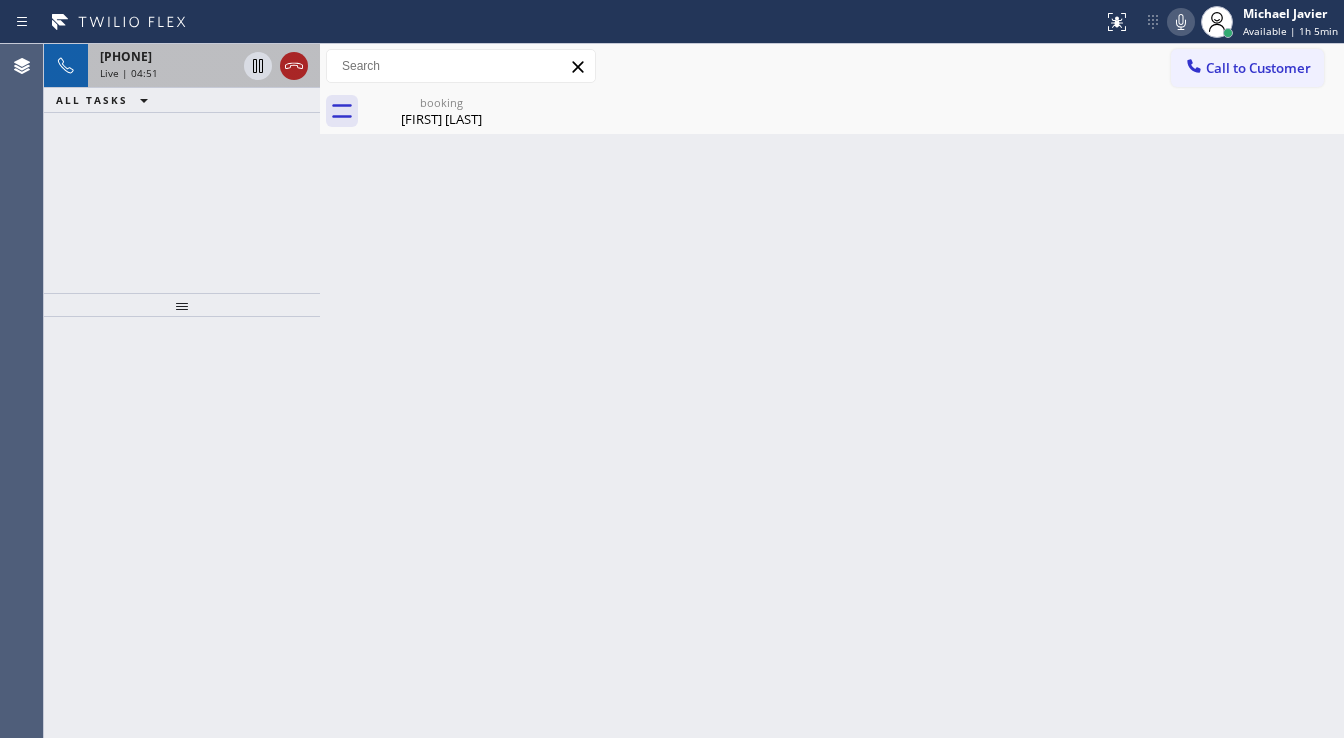 click 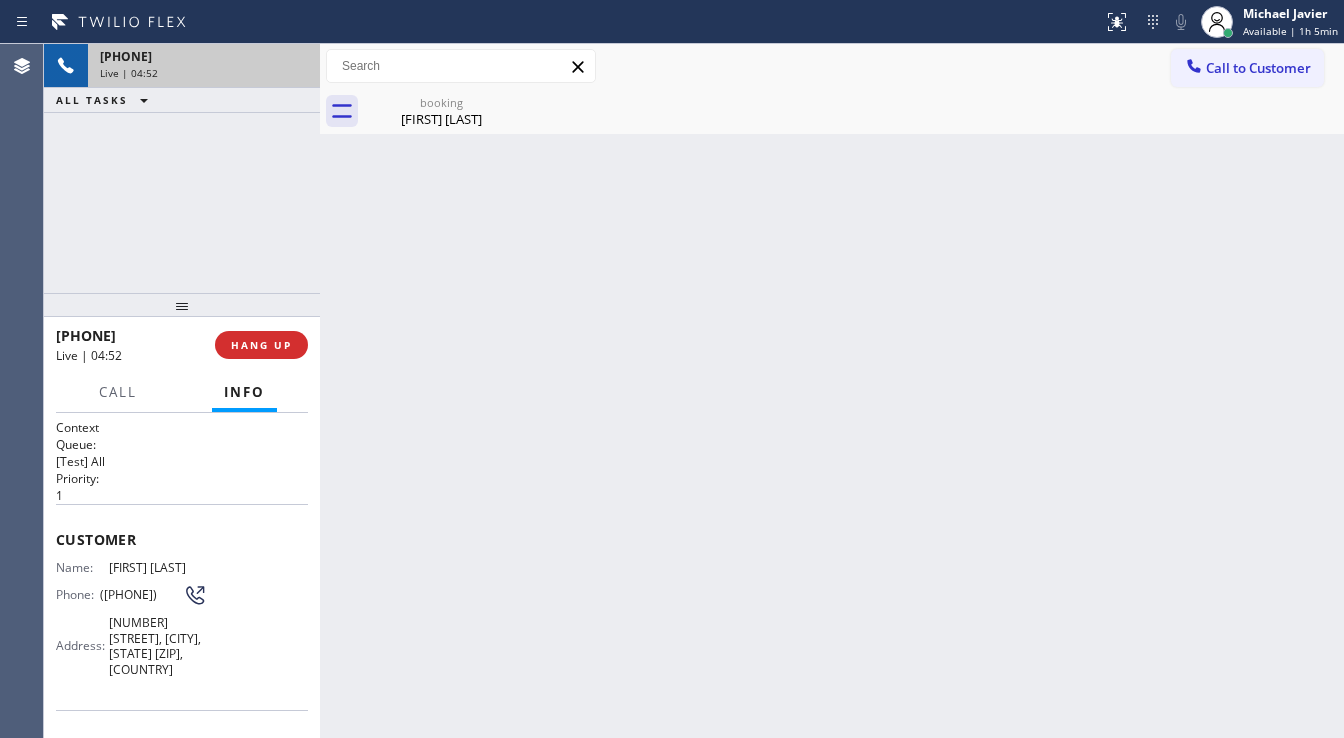 click on "Live | 04:52" at bounding box center (204, 73) 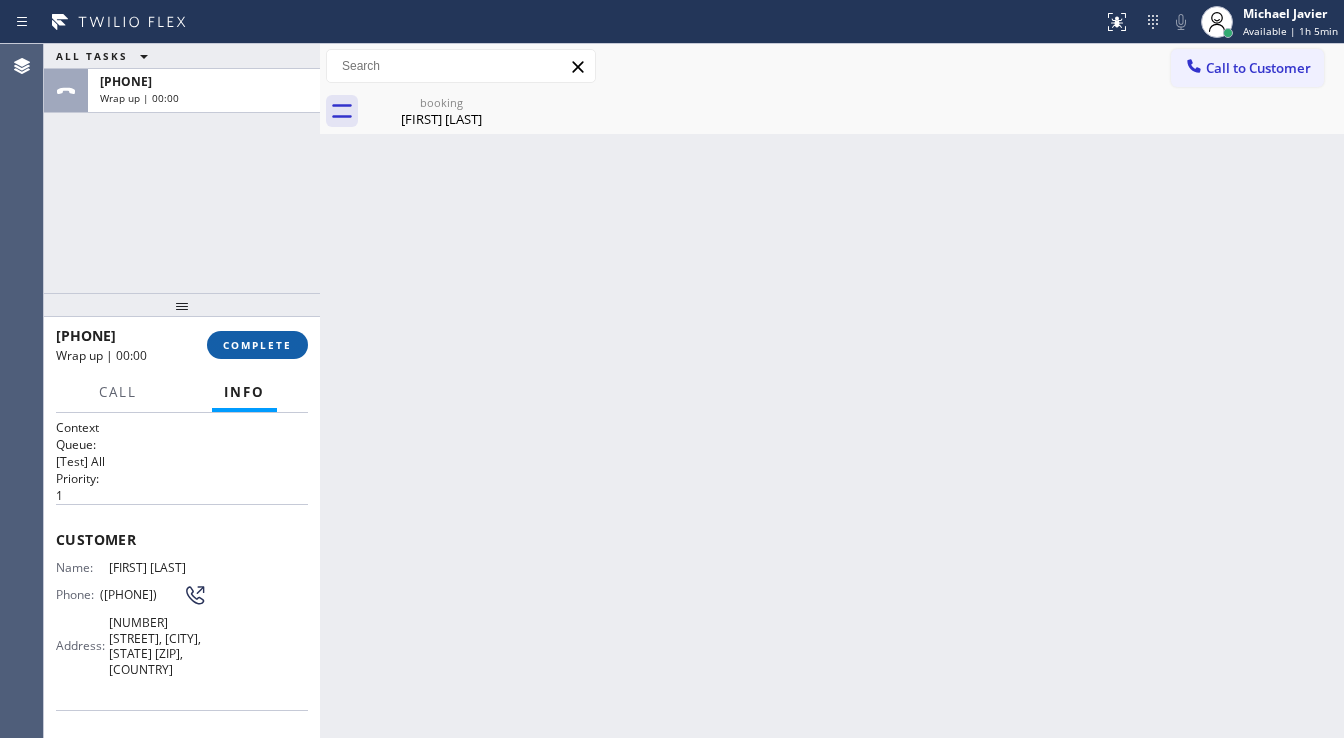 click on "COMPLETE" at bounding box center (257, 345) 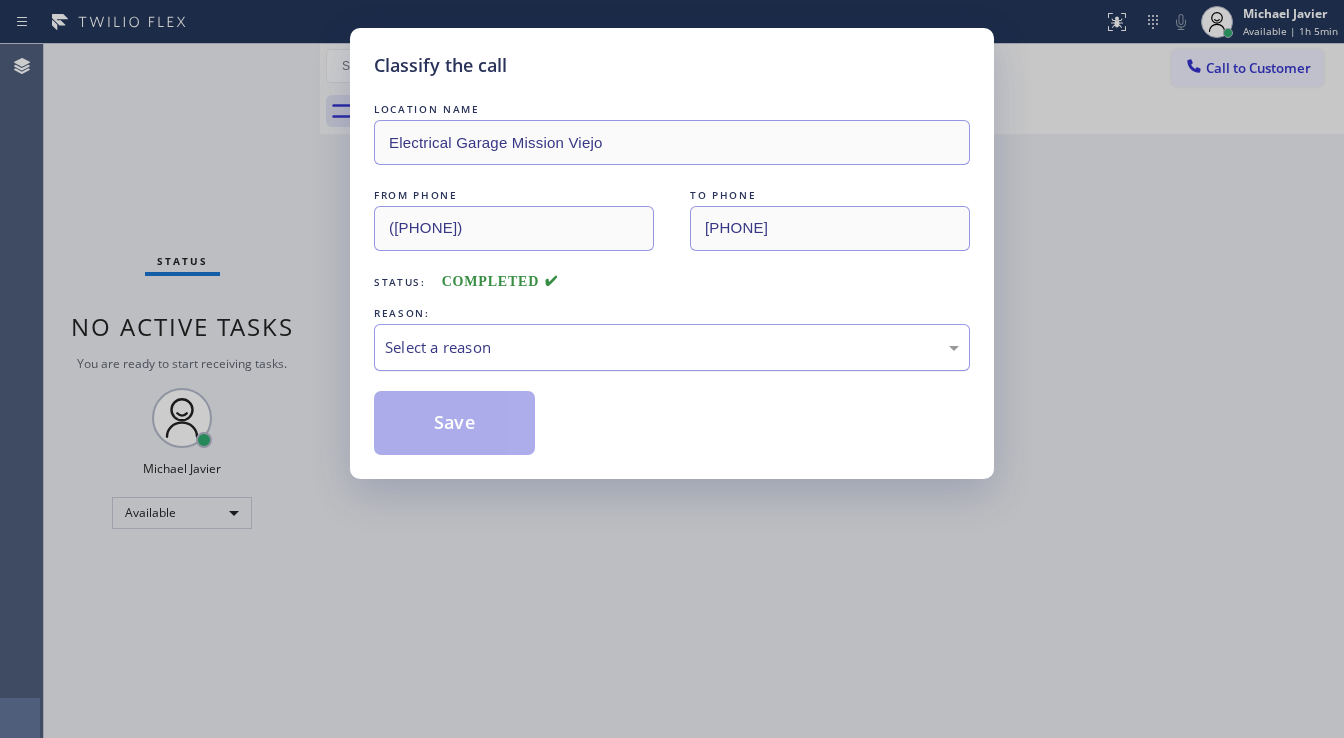 drag, startPoint x: 443, startPoint y: 343, endPoint x: 460, endPoint y: 363, distance: 26.24881 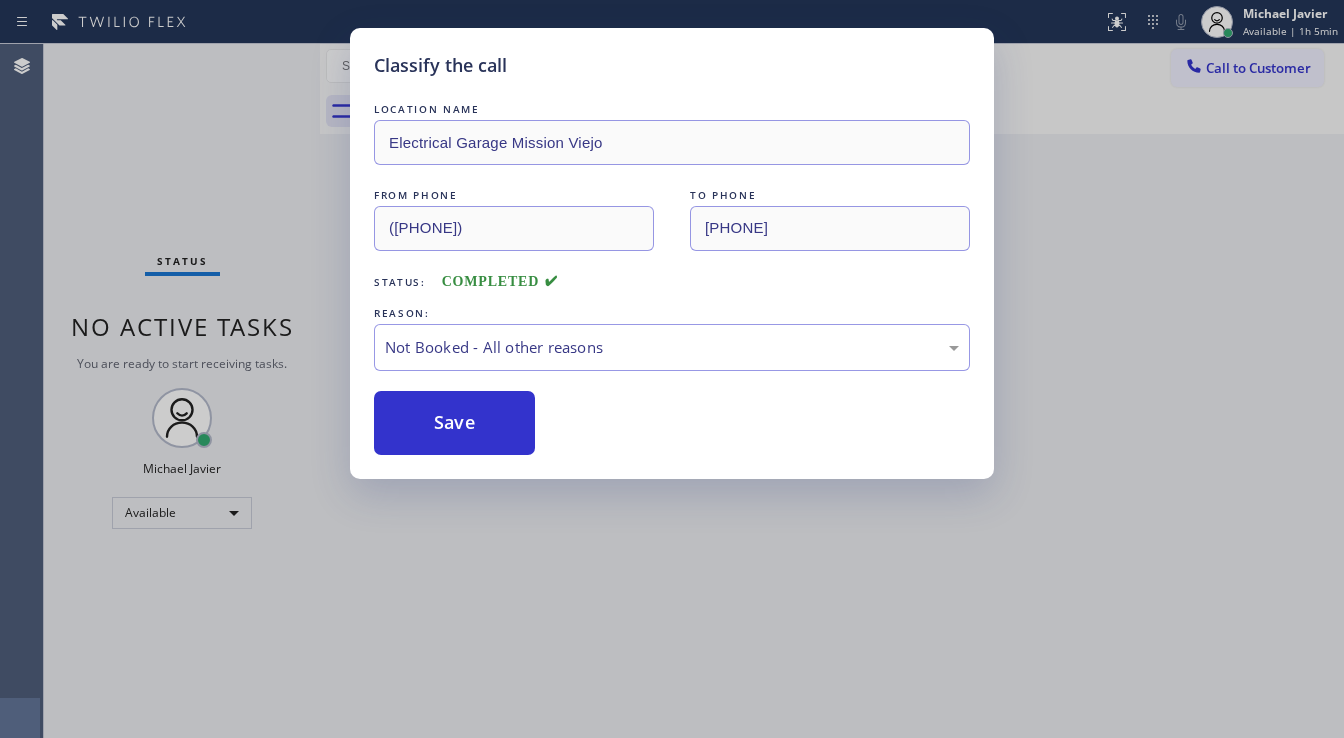 click on "Save" at bounding box center (454, 423) 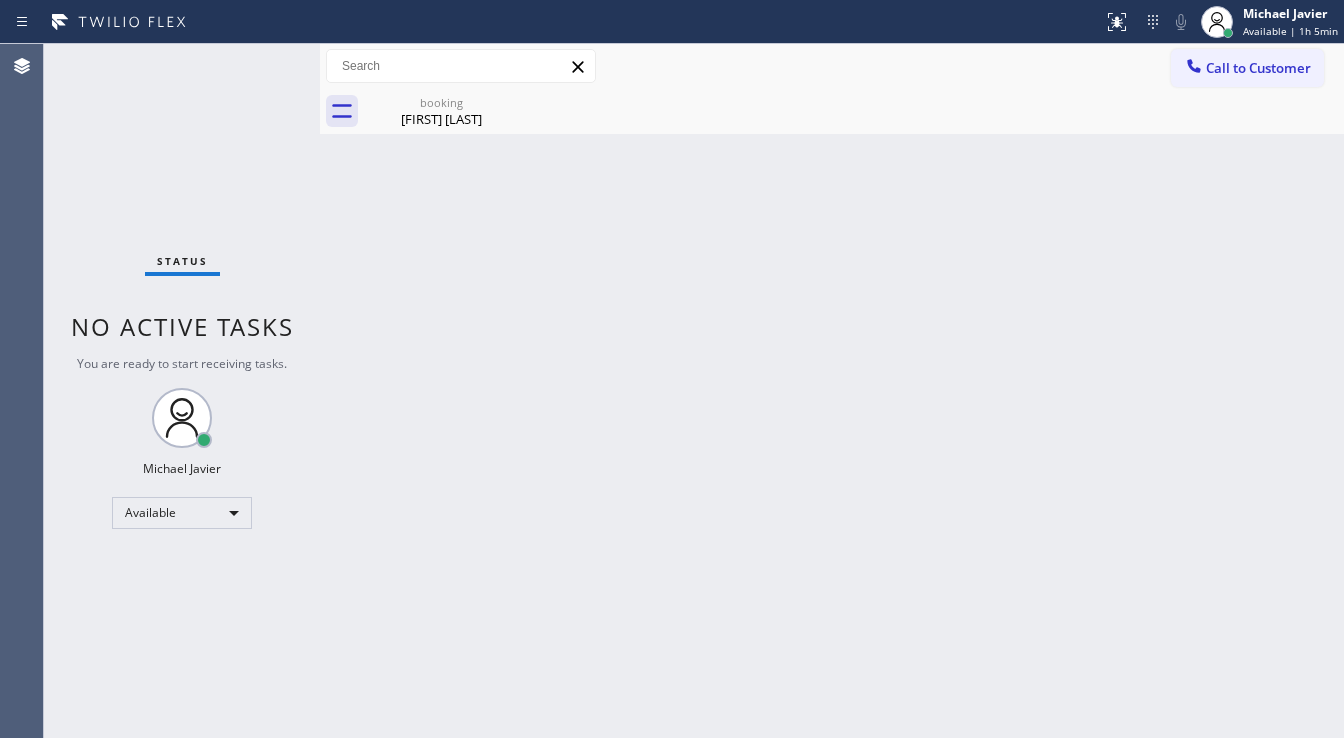 click on "Status   No active tasks     You are ready to start receiving tasks.   Michael Javier Available" at bounding box center [182, 391] 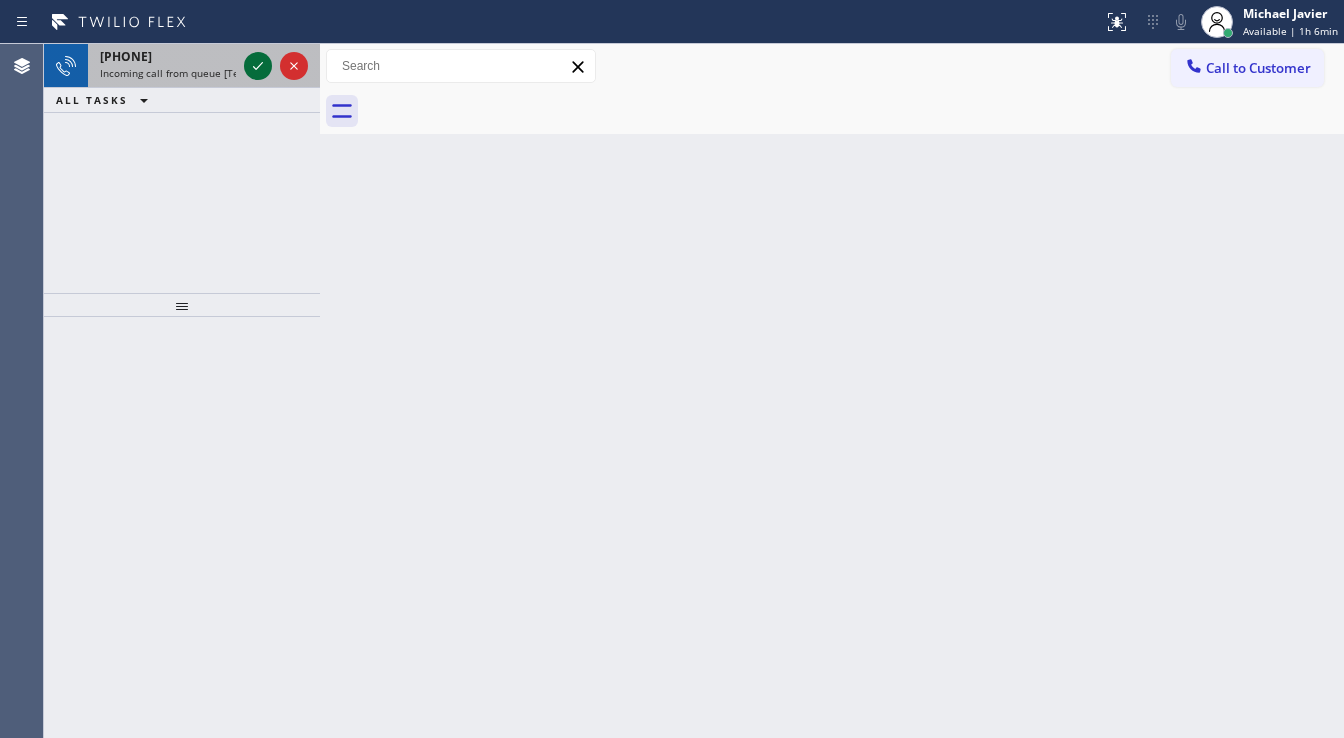 drag, startPoint x: 239, startPoint y: 45, endPoint x: 251, endPoint y: 62, distance: 20.808653 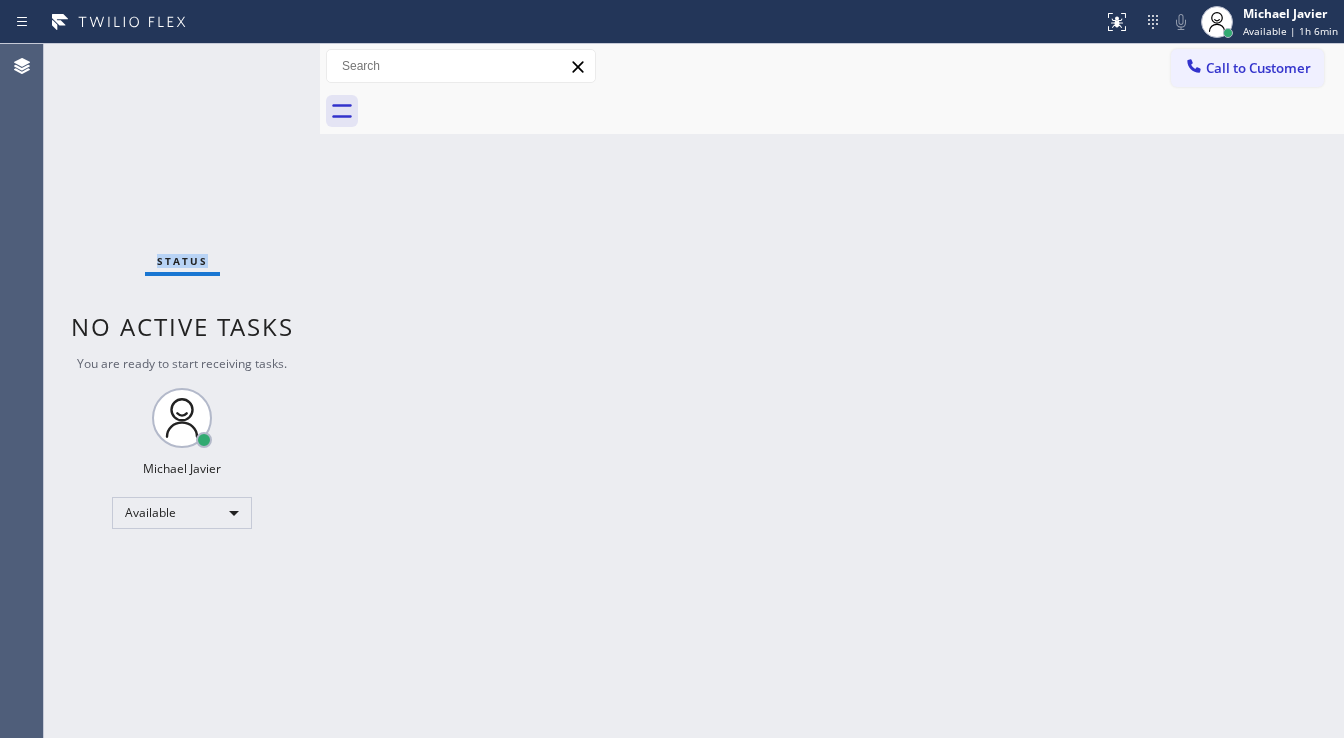 click on "Status   No active tasks     You are ready to start receiving tasks.   Michael Javier Available" at bounding box center (182, 391) 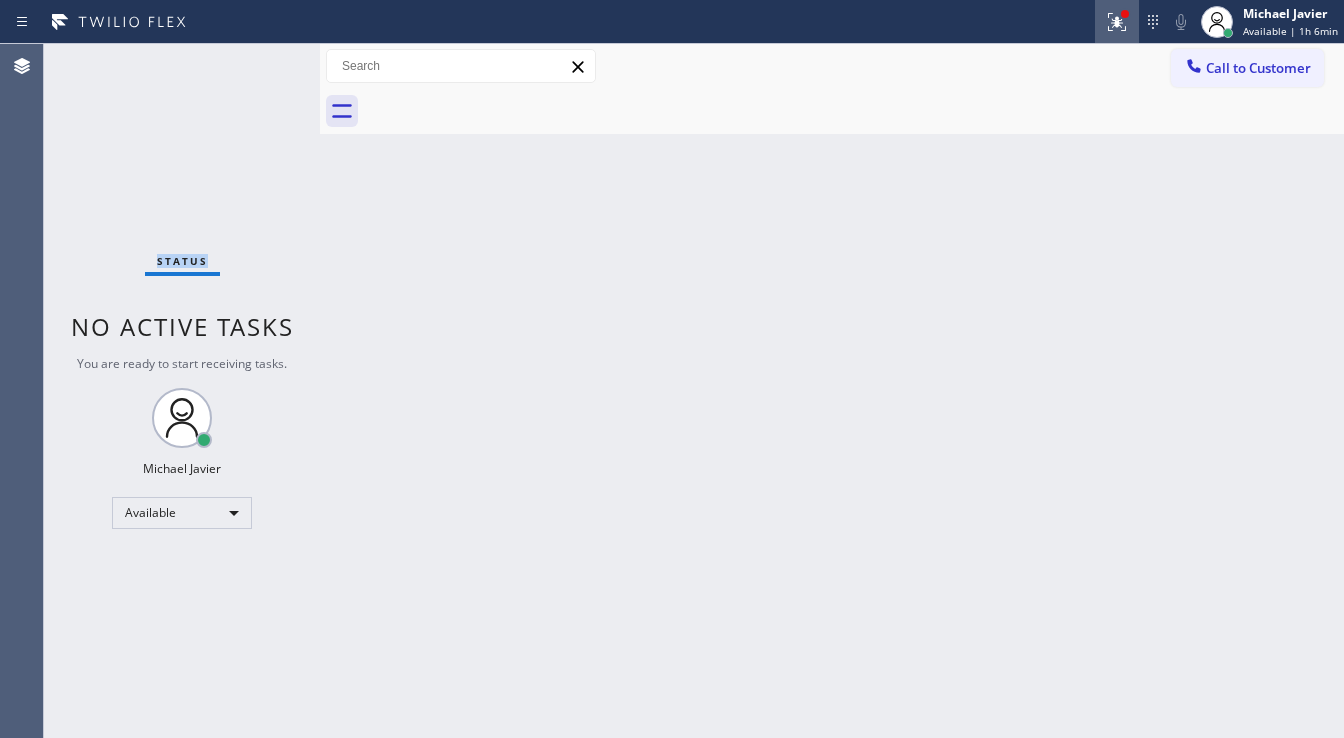 click at bounding box center (1117, 22) 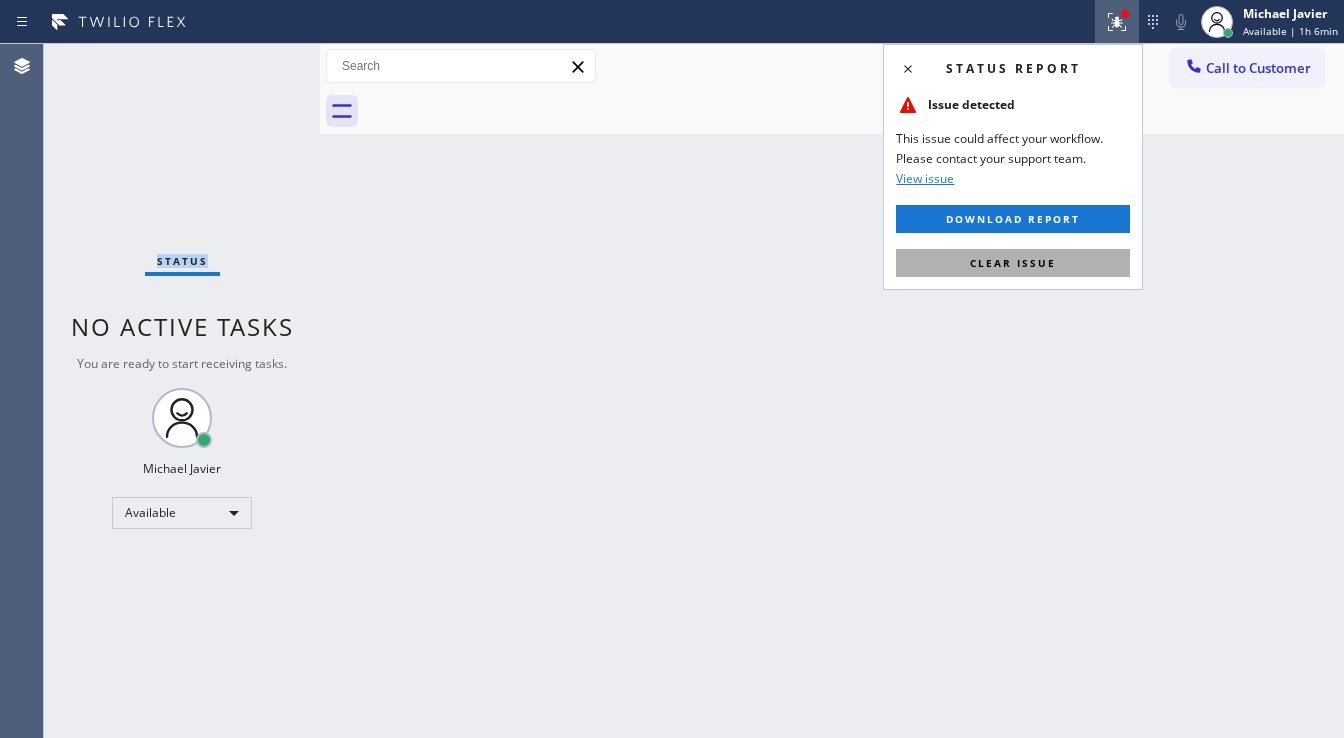 click on "Clear issue" at bounding box center (1013, 263) 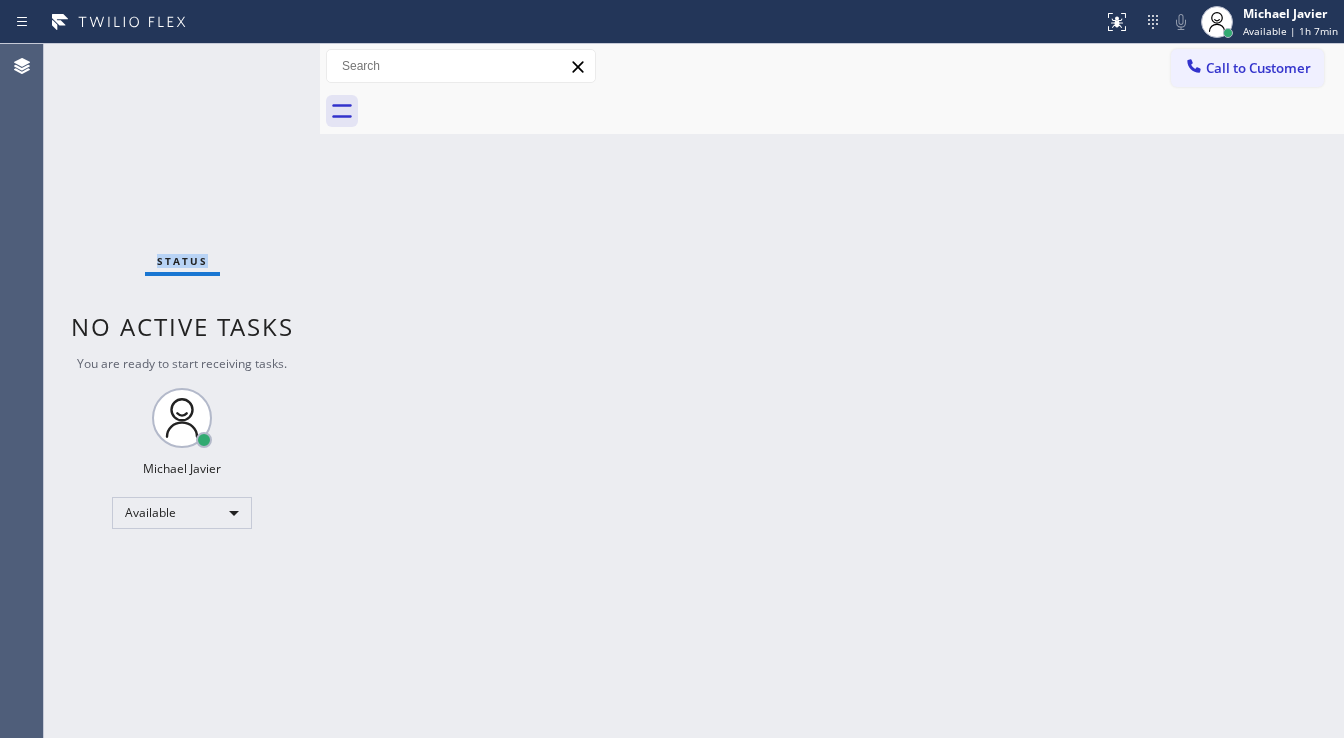 click on "Status   No active tasks     You are ready to start receiving tasks.   Michael Javier Available" at bounding box center (182, 391) 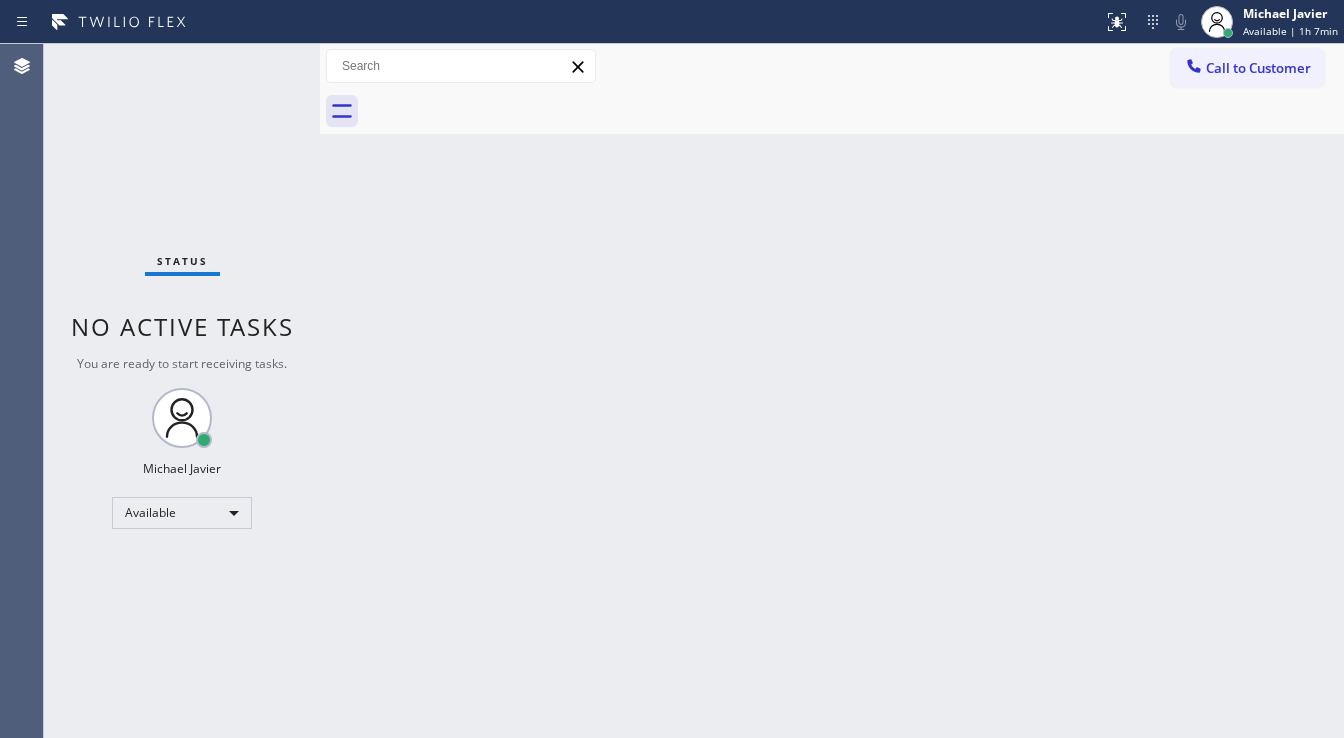 click on "Status   No active tasks     You are ready to start receiving tasks.   Michael Javier Available" at bounding box center [182, 391] 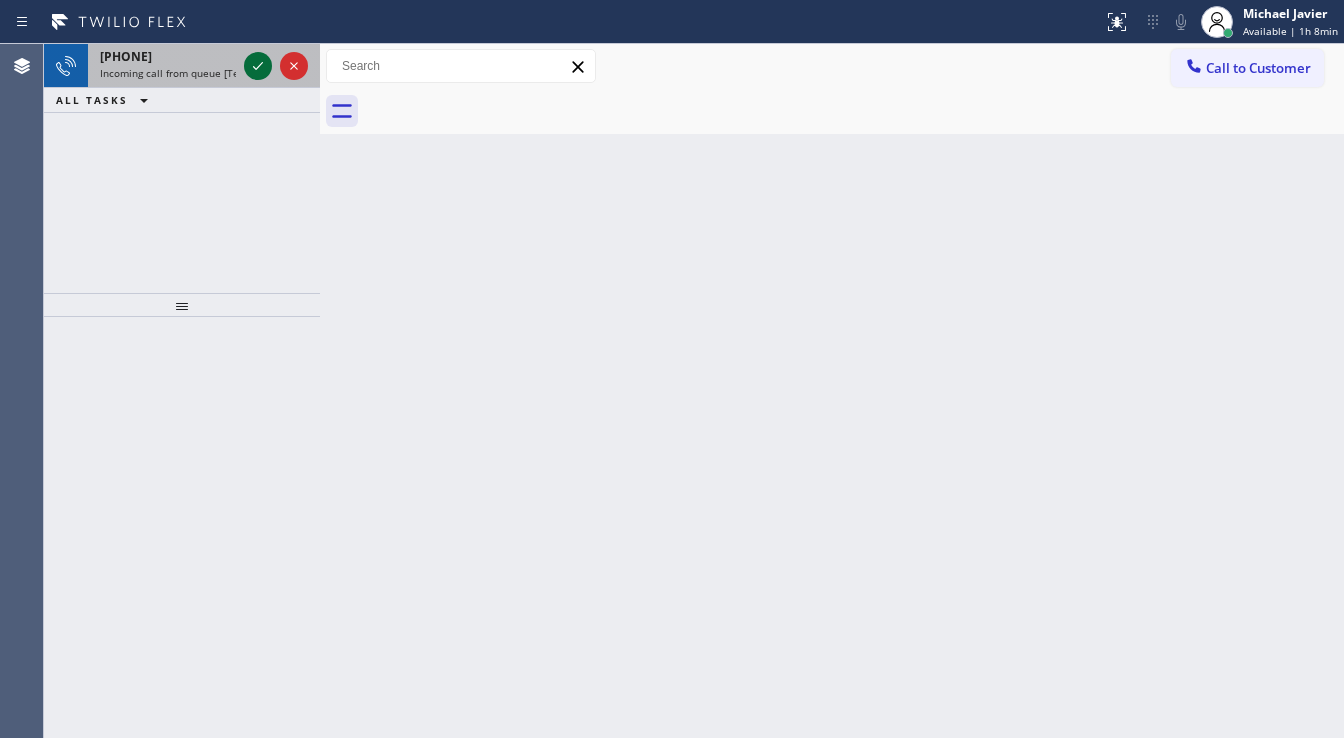 click 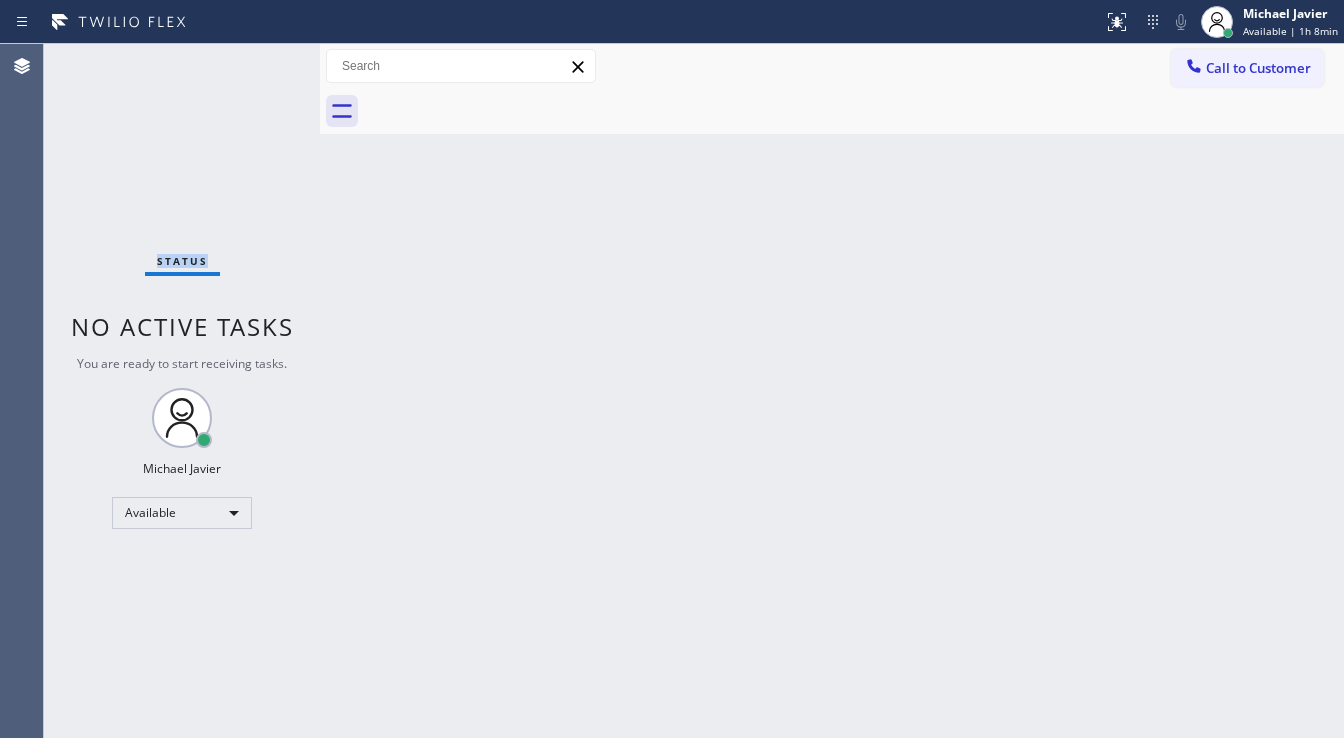 click on "Status   No active tasks     You are ready to start receiving tasks.   Michael Javier Available" at bounding box center (182, 391) 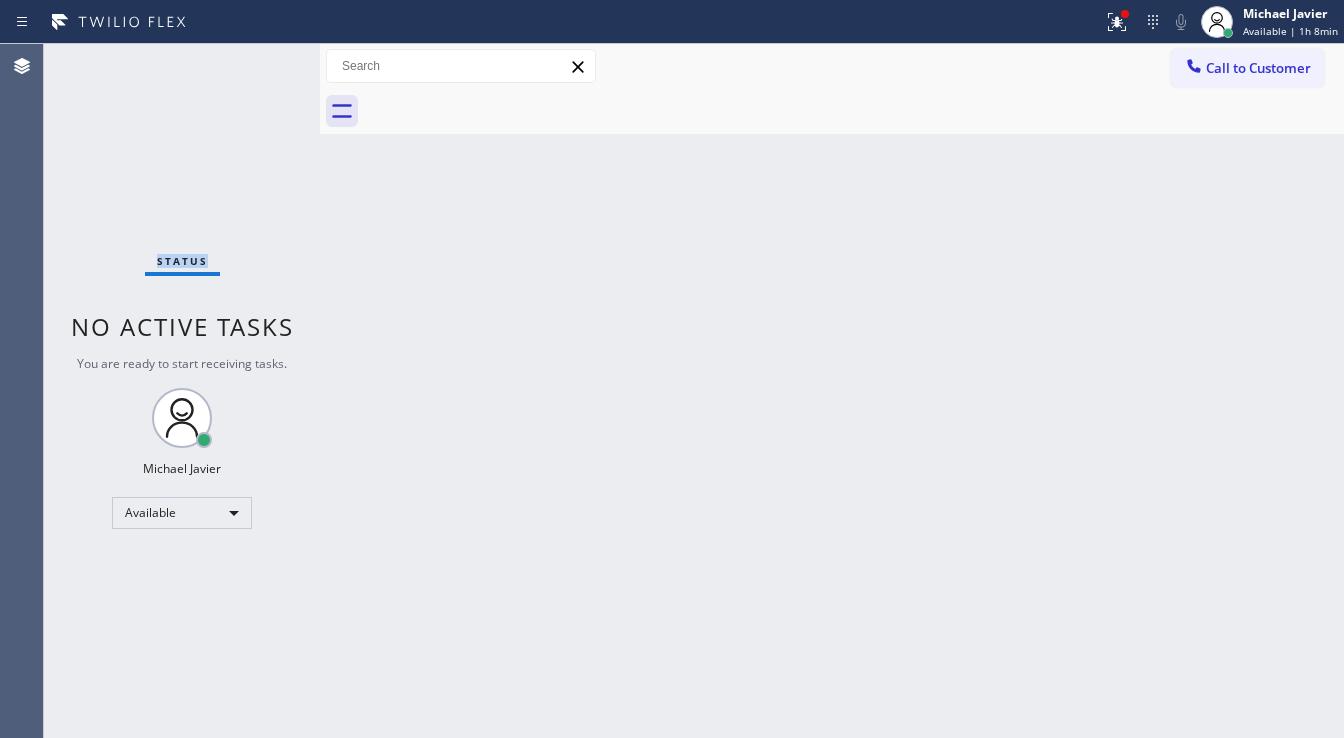 click at bounding box center (1117, 22) 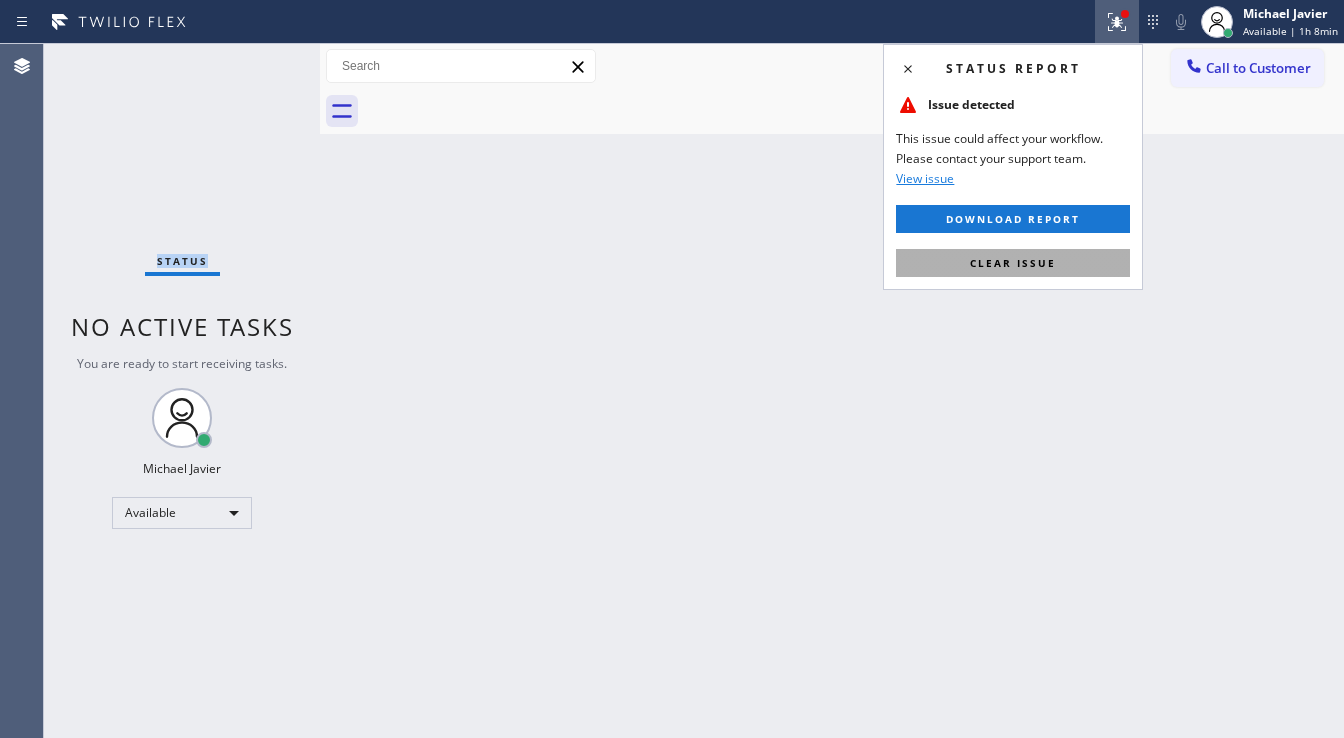 click on "Clear issue" at bounding box center [1013, 263] 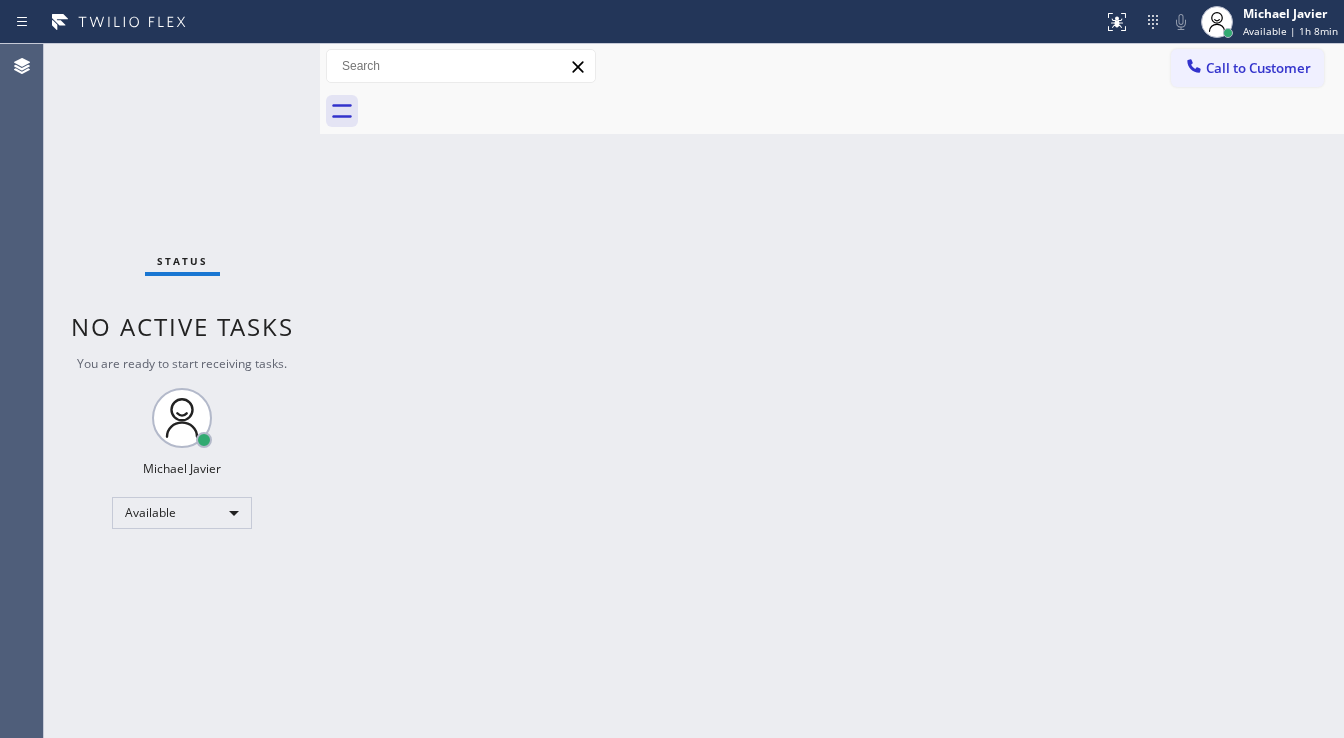 drag, startPoint x: 537, startPoint y: 712, endPoint x: 533, endPoint y: 724, distance: 12.649111 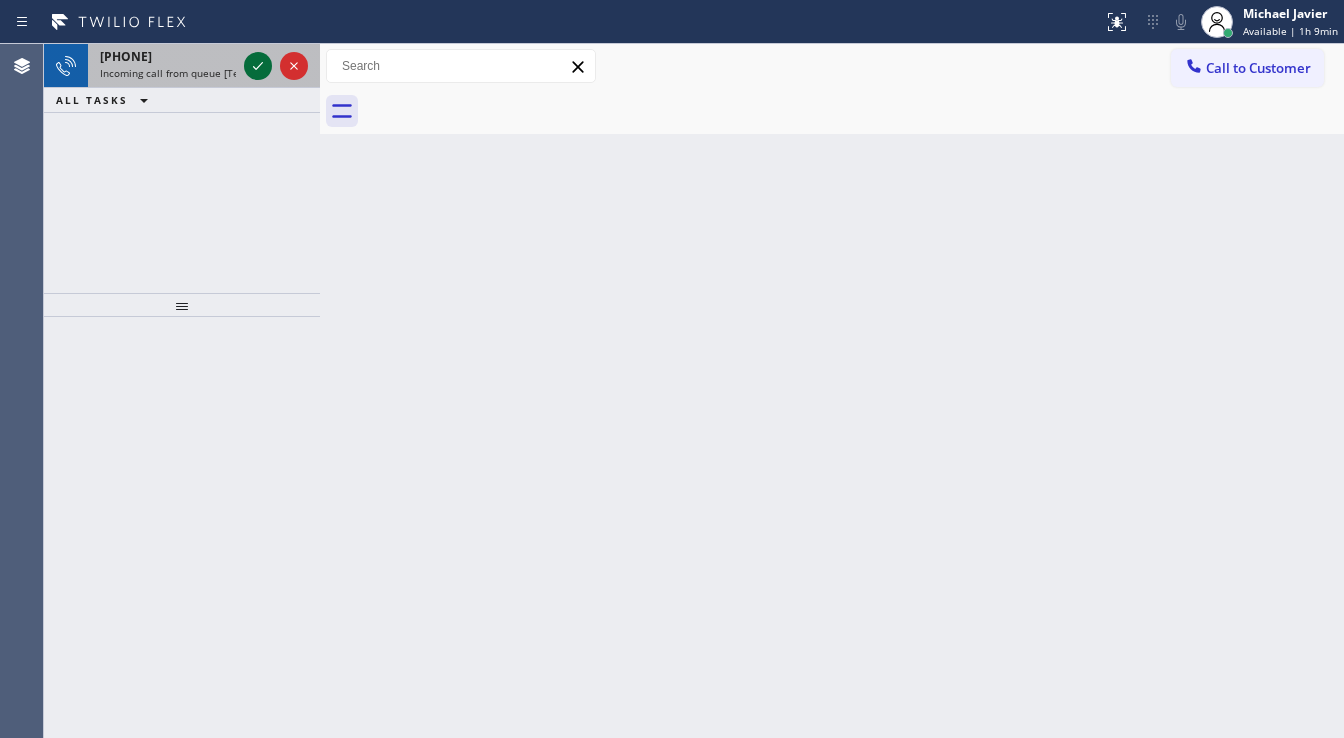 click 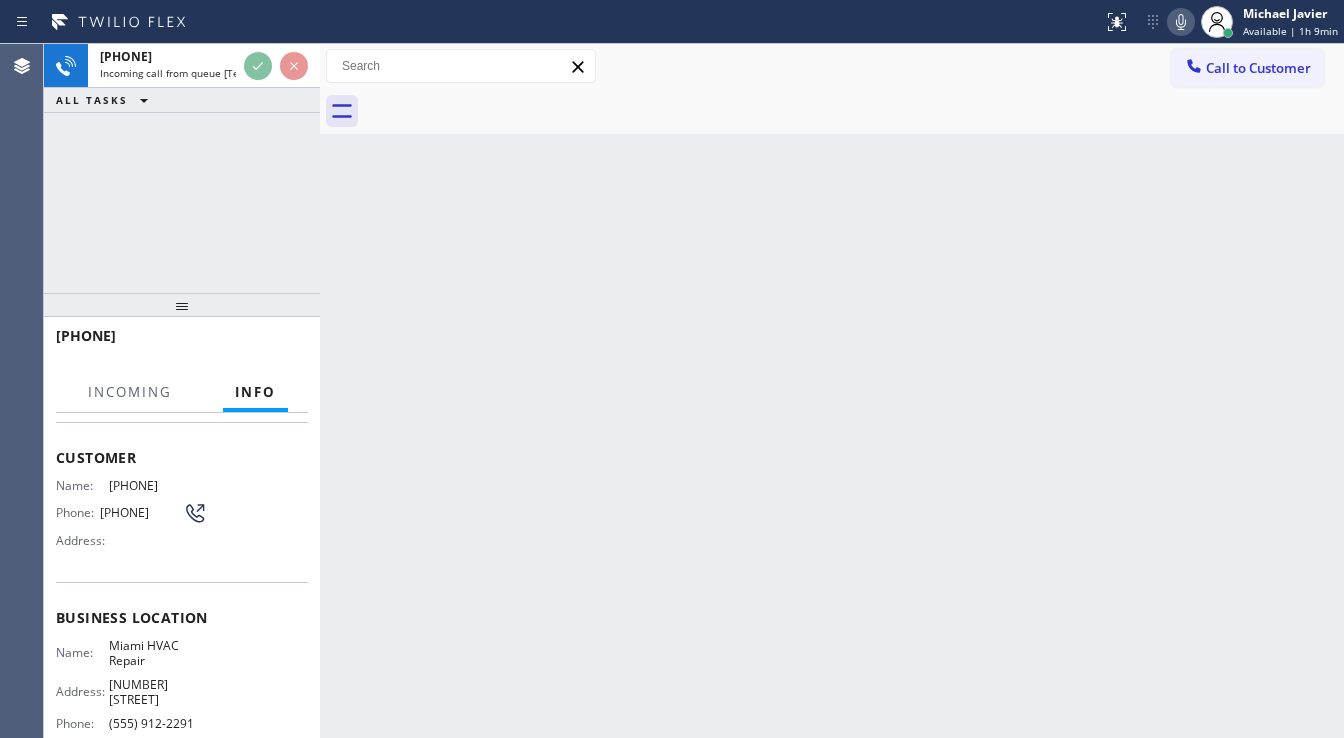 scroll, scrollTop: 160, scrollLeft: 0, axis: vertical 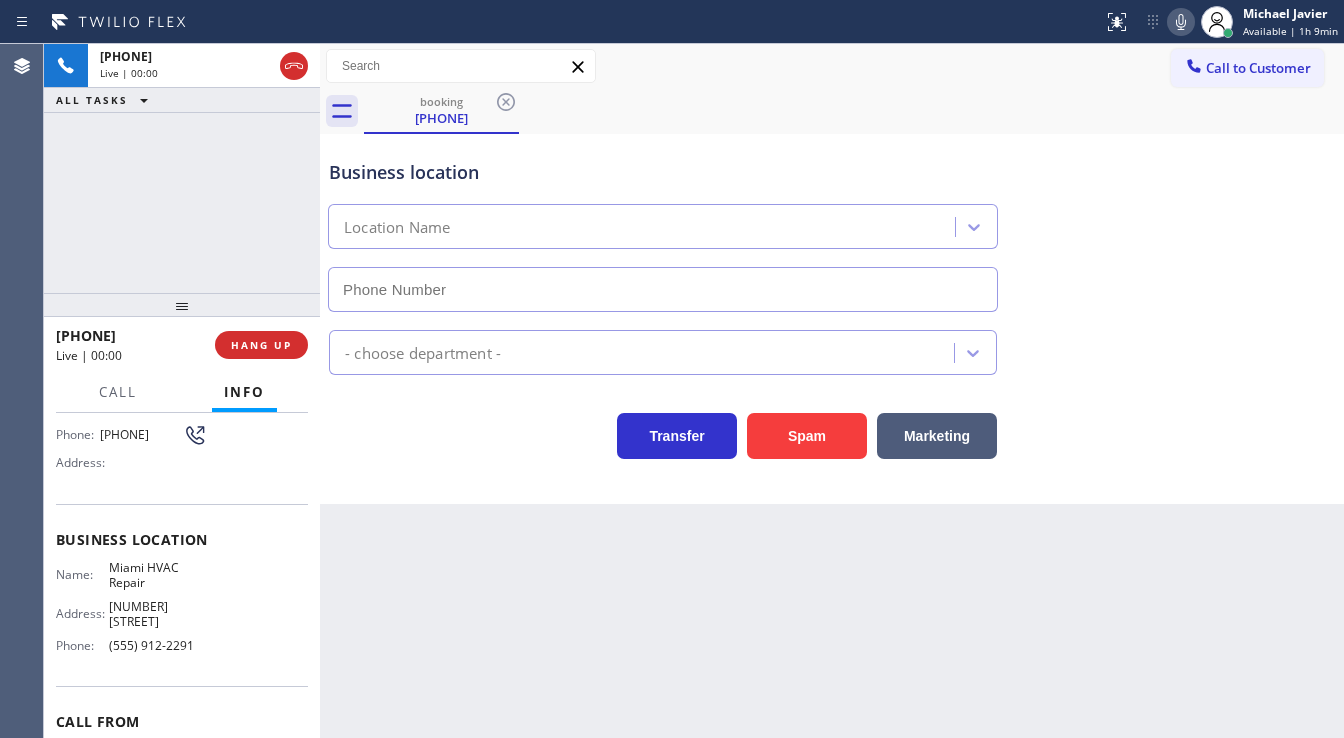 type on "(555) 912-2291" 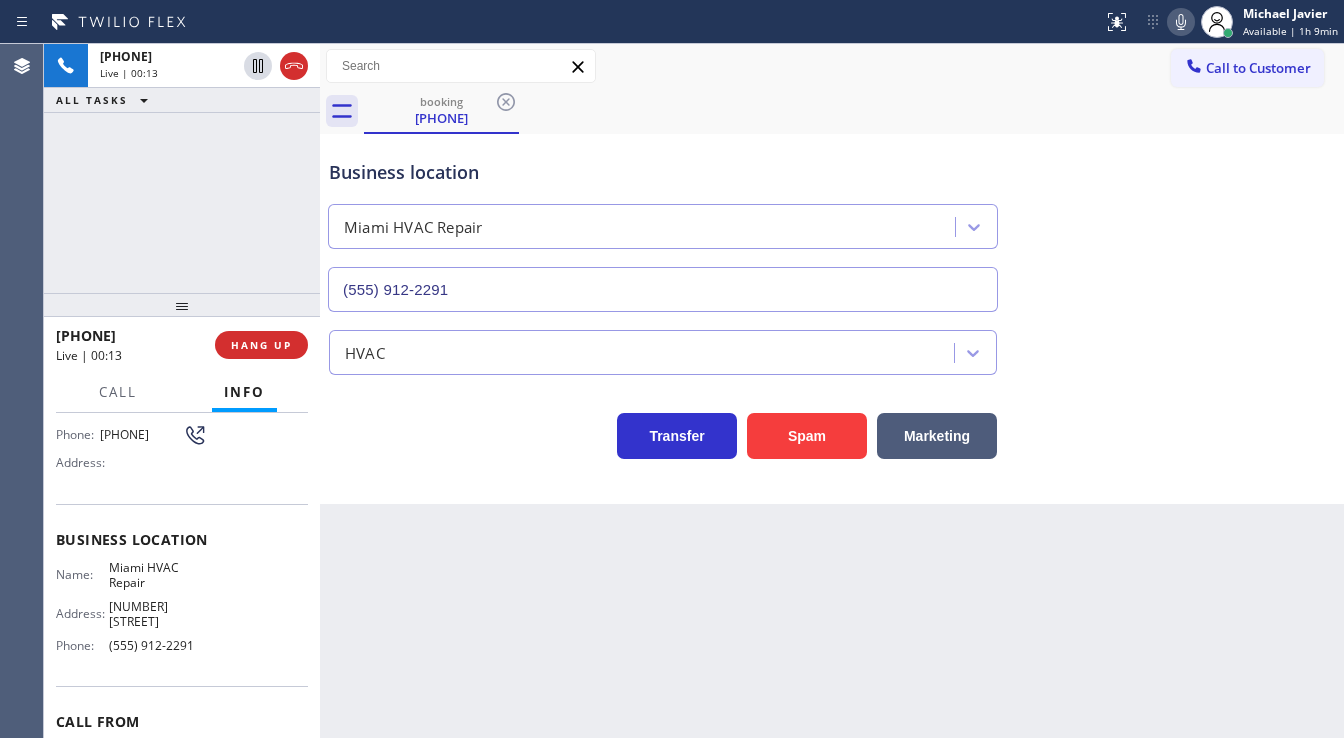 click on "+1[PHONE] Live | 00:13 ALL TASKS ALL TASKS ACTIVE TASKS TASKS IN WRAP UP" at bounding box center [182, 168] 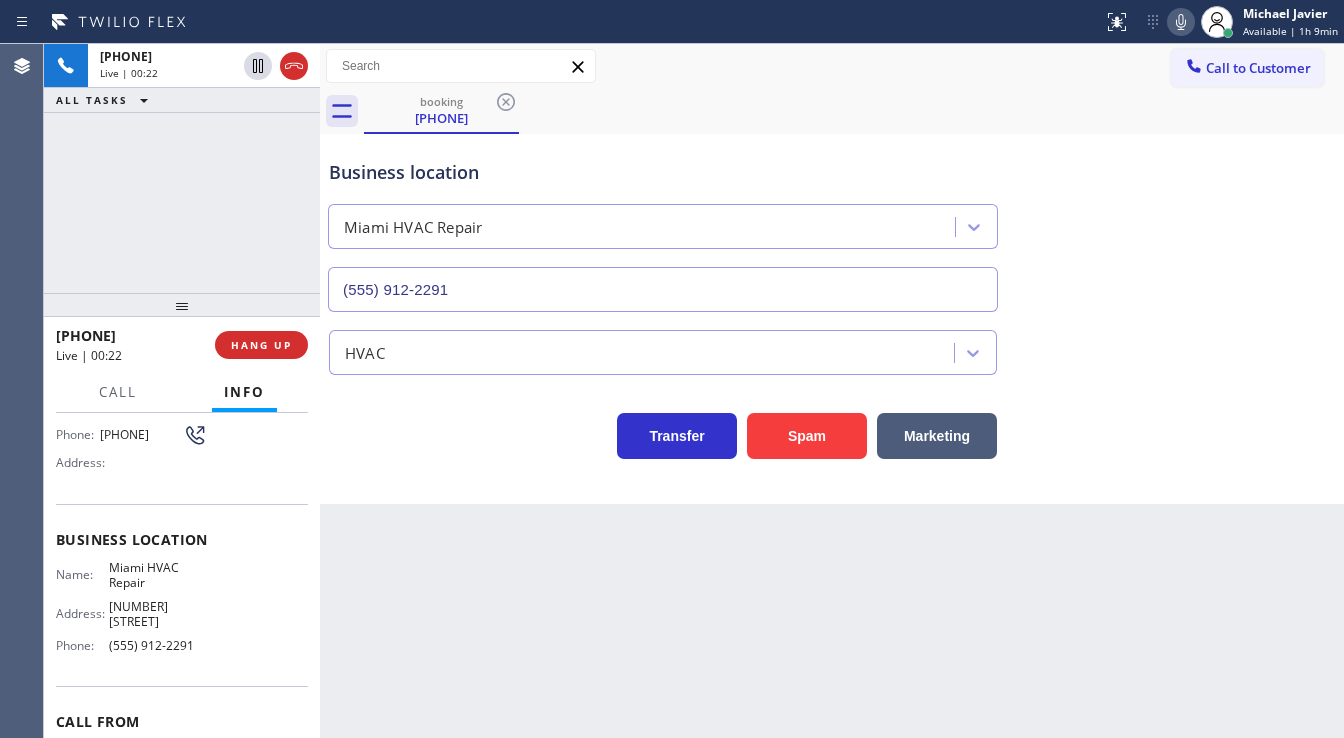 click on "[PHONE] Live | 00:22 ALL TASKS ALL TASKS ACTIVE TASKS TASKS IN WRAP UP" at bounding box center [182, 168] 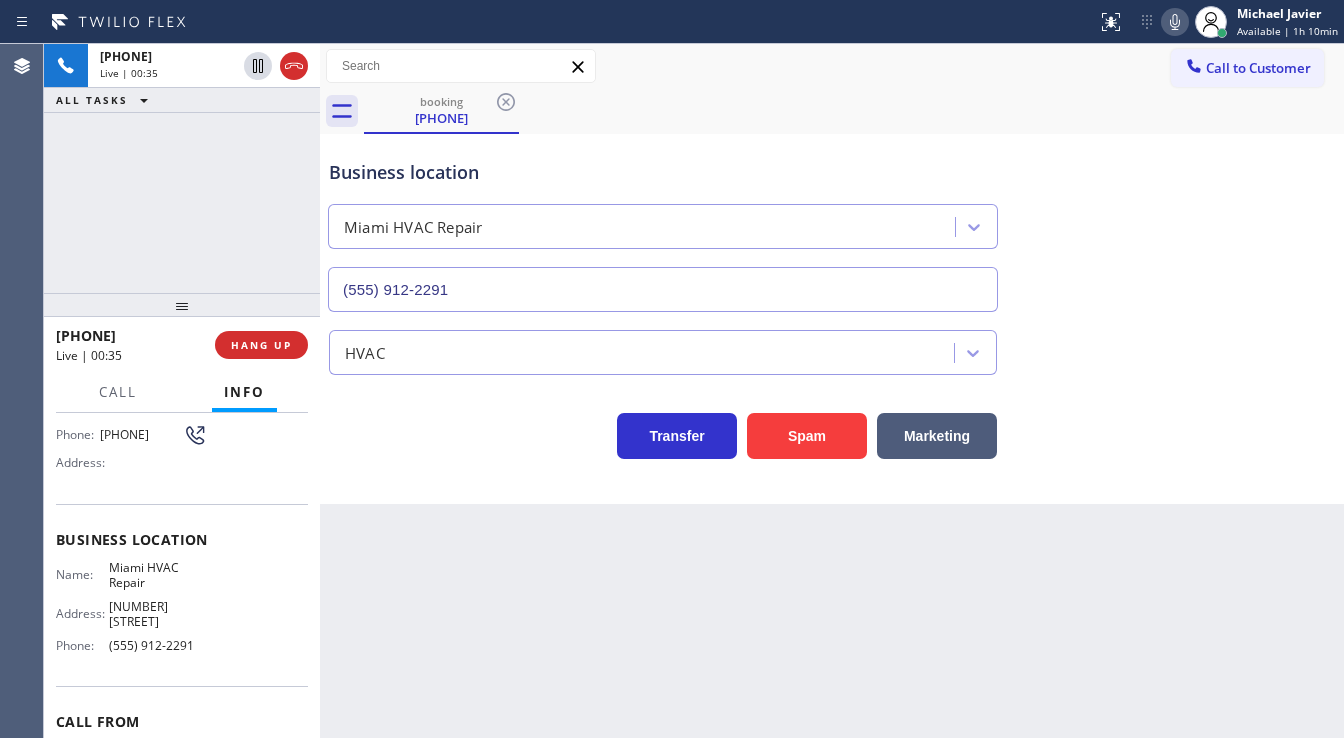 click on "+1[PHONE] Live | 00:35 ALL TASKS ALL TASKS ACTIVE TASKS TASKS IN WRAP UP" at bounding box center [182, 168] 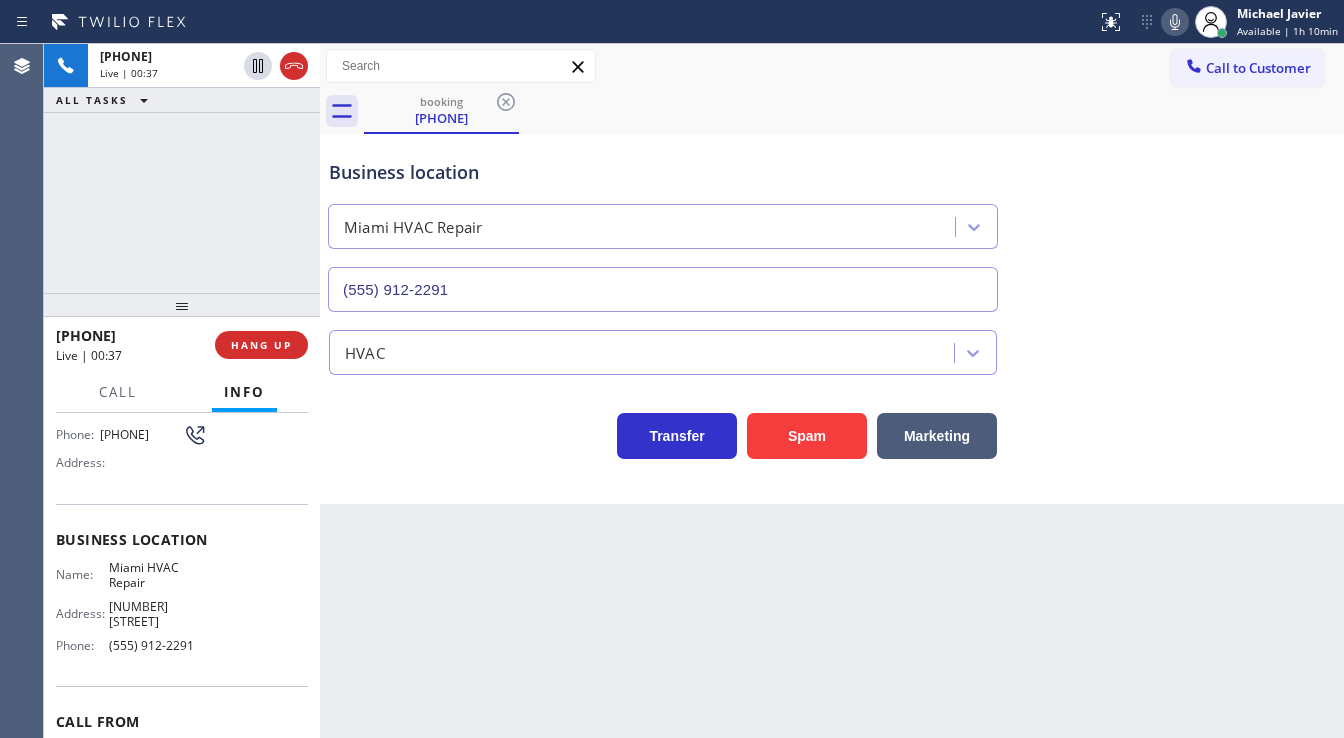 click on "[PHONE] Live | 00:37 ALL TASKS ALL TASKS ACTIVE TASKS TASKS IN WRAP UP" at bounding box center (182, 168) 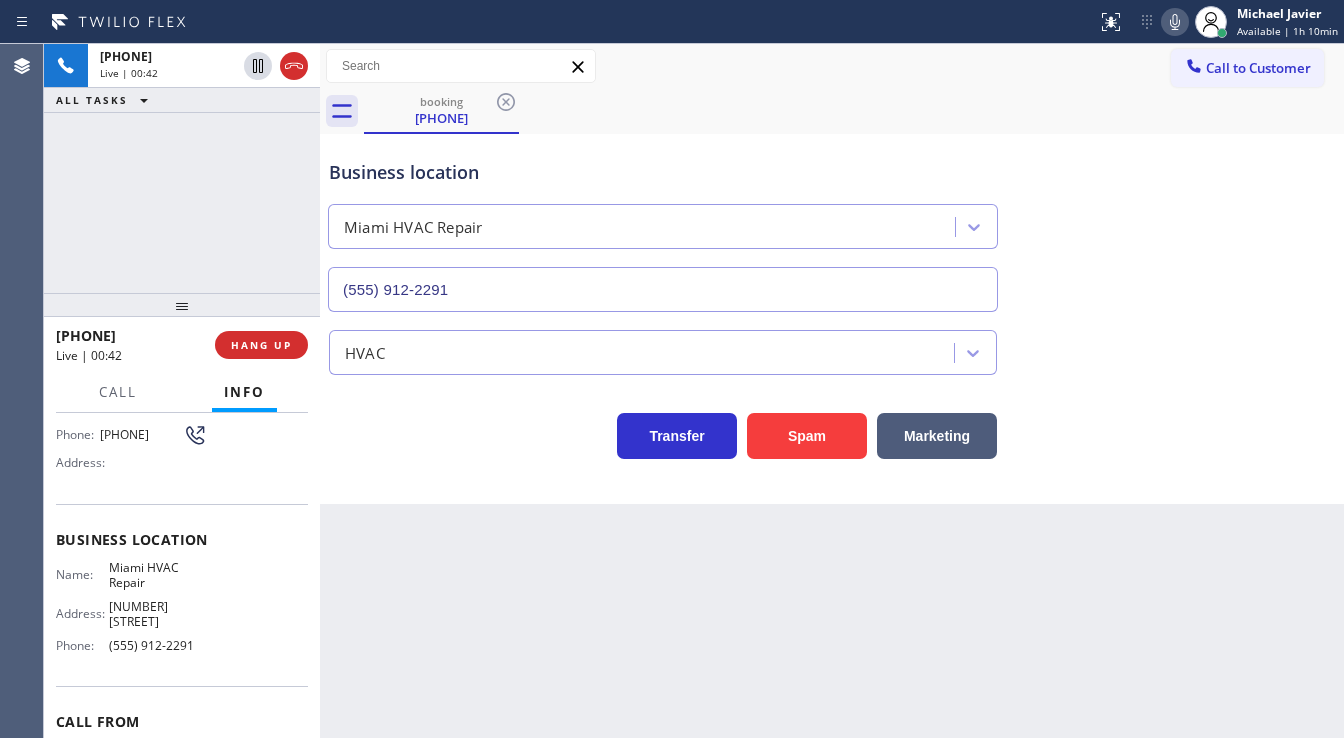 click at bounding box center (182, 305) 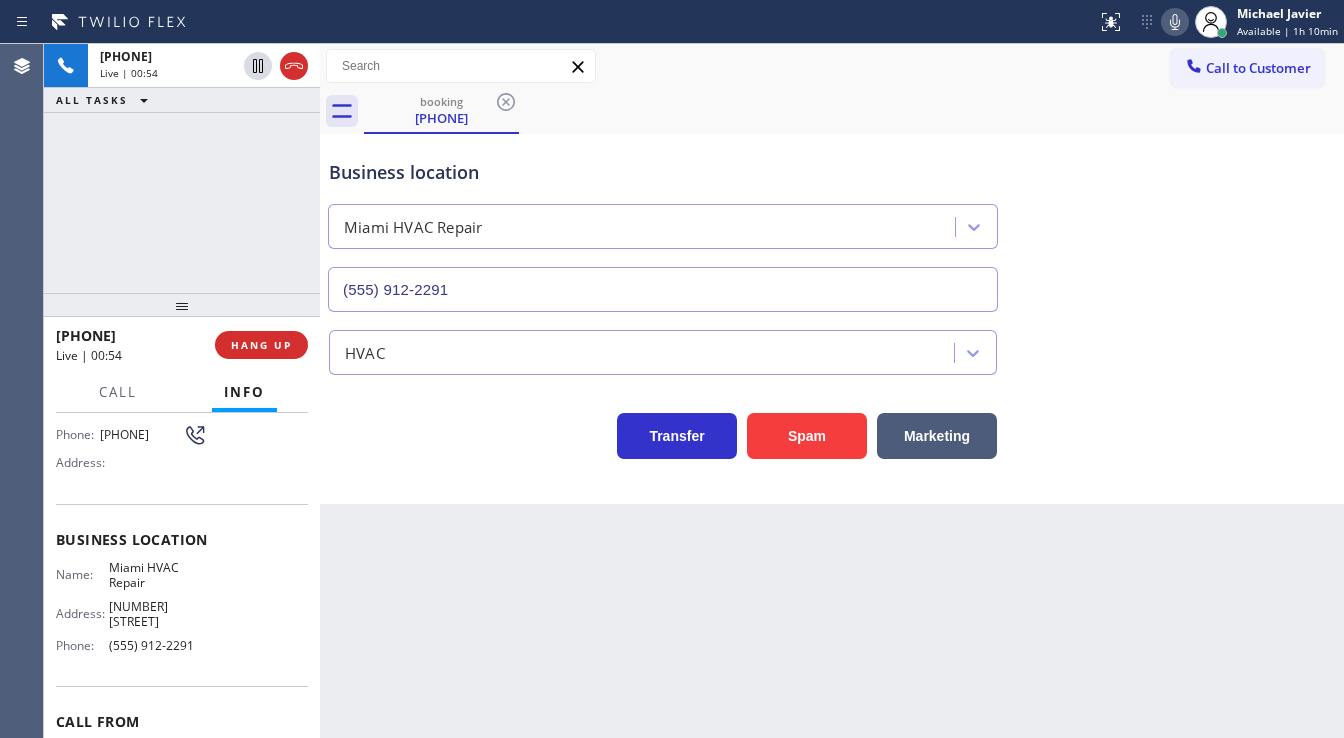 drag, startPoint x: 161, startPoint y: 336, endPoint x: 71, endPoint y: 341, distance: 90.13878 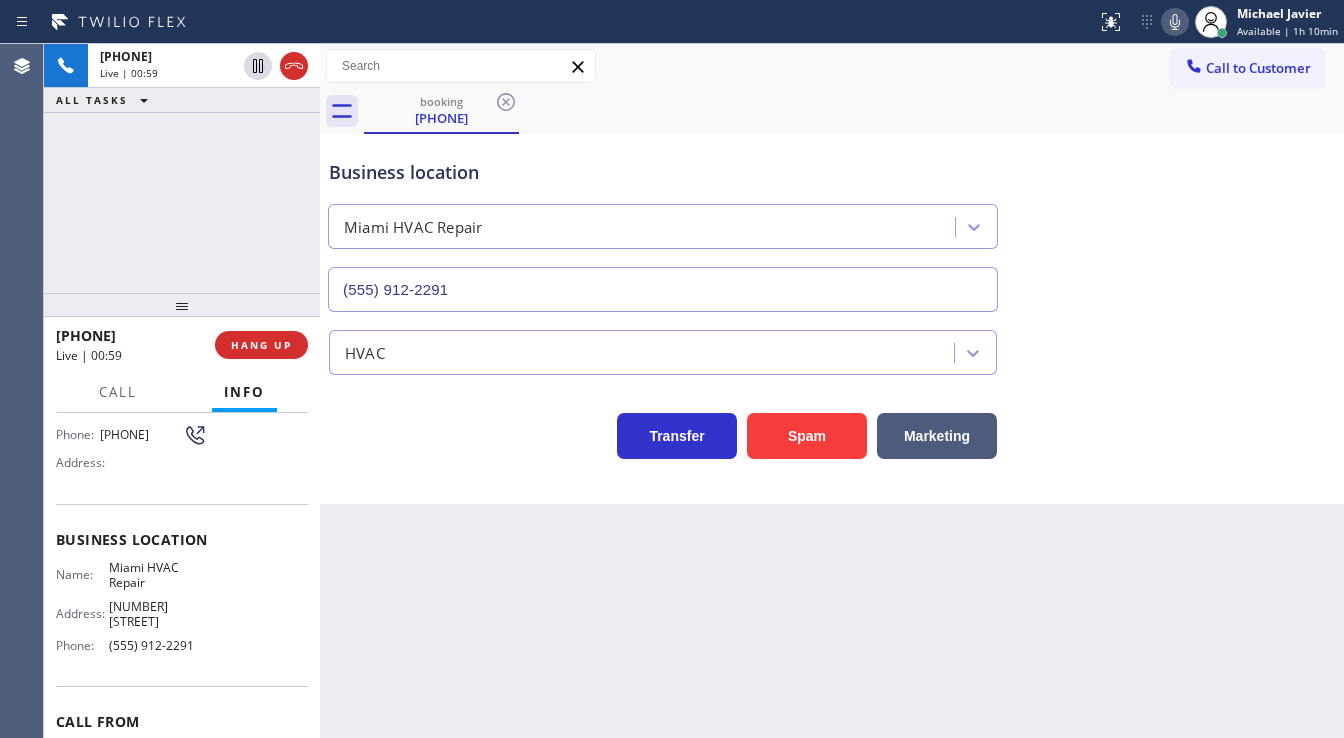 click on "[PHONE] Live | 00:59 ALL TASKS ALL TASKS ACTIVE TASKS TASKS IN WRAP UP" at bounding box center (182, 168) 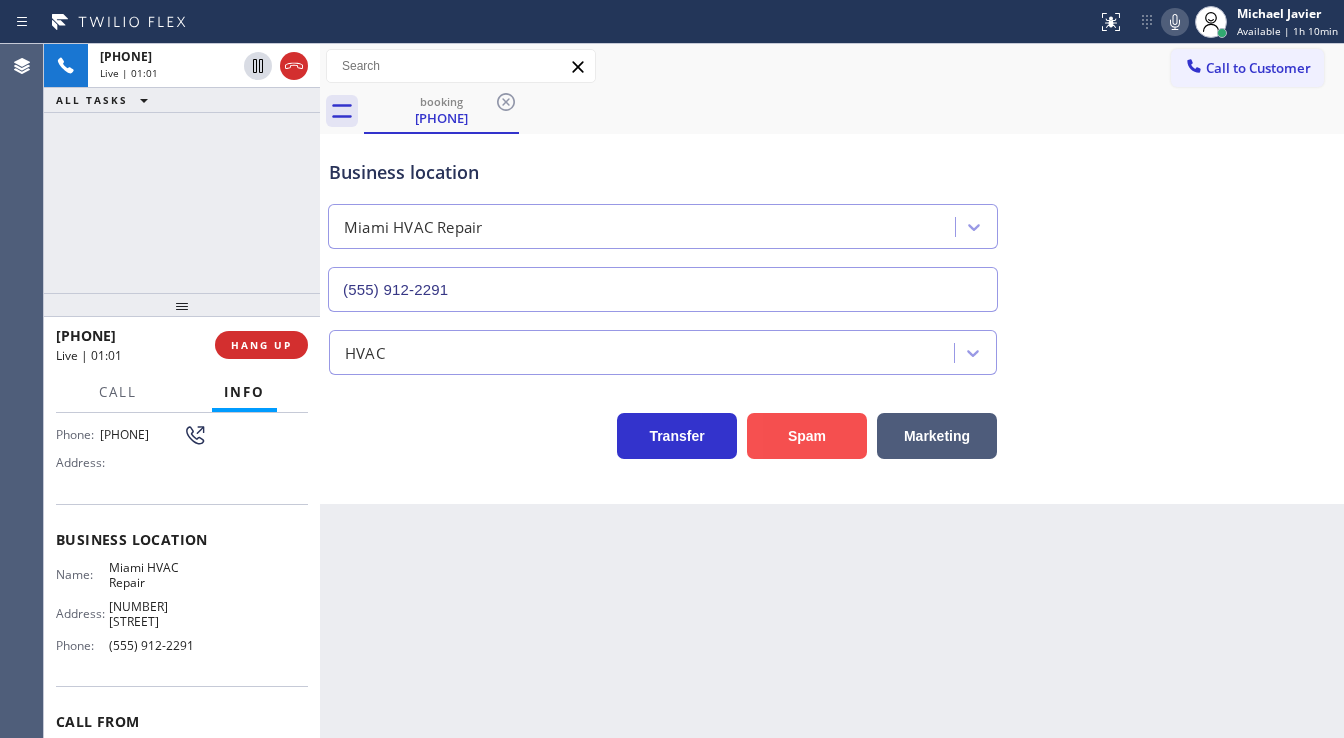 click on "Spam" at bounding box center (807, 436) 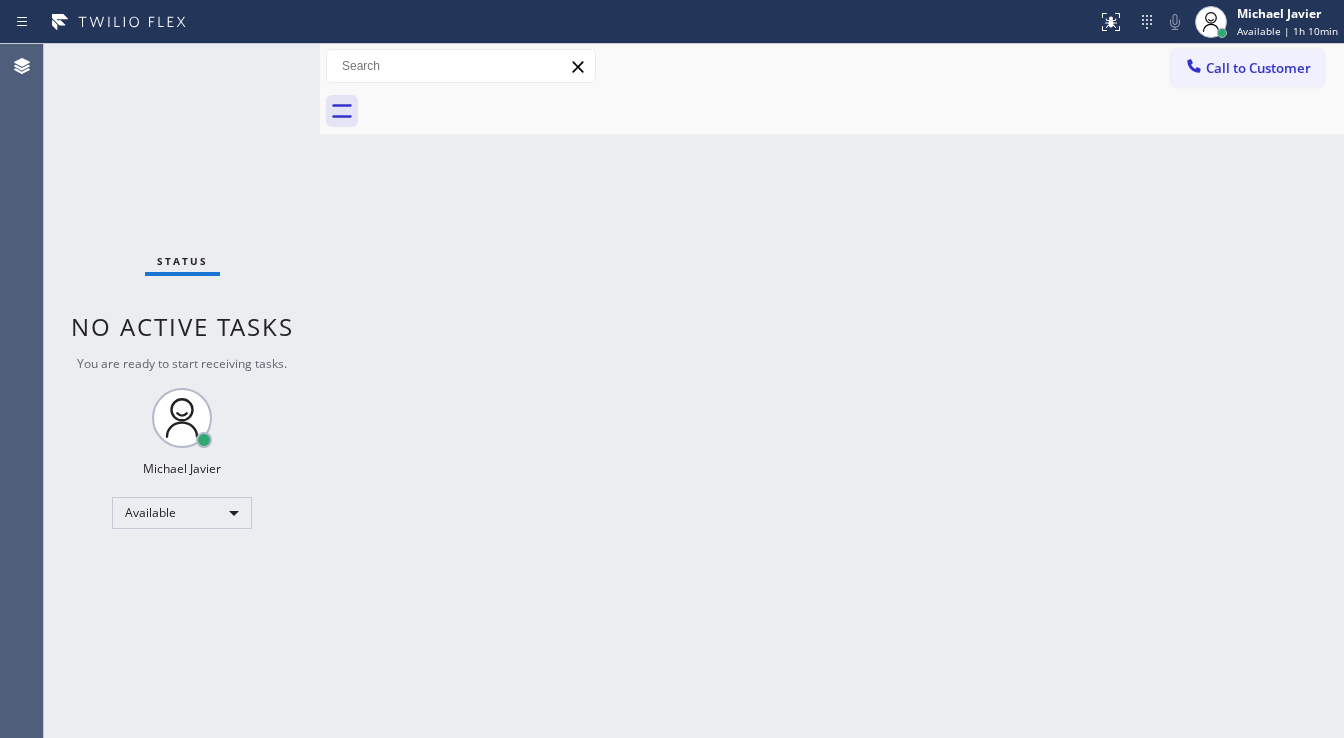 click on "Status   No active tasks     You are ready to start receiving tasks.   Michael Javier Available" at bounding box center (182, 391) 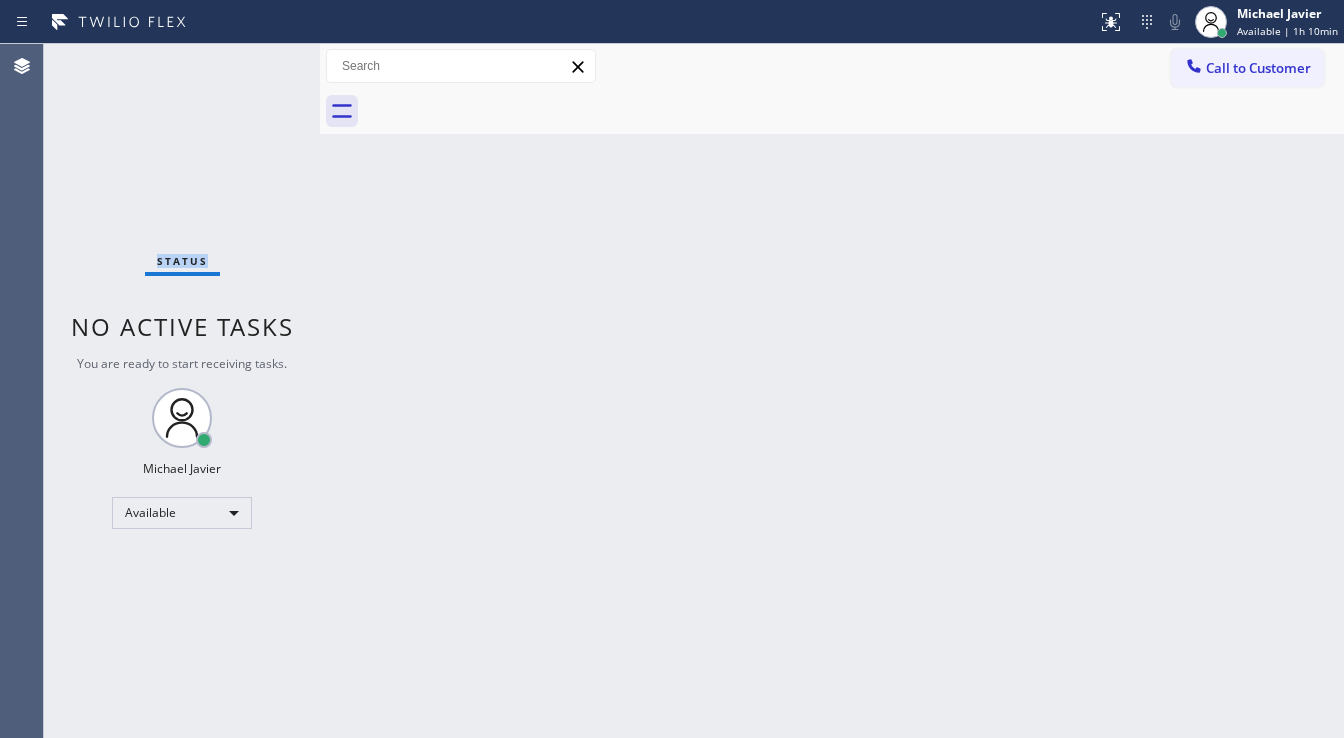 click on "Status   No active tasks     You are ready to start receiving tasks.   Michael Javier Available" at bounding box center (182, 391) 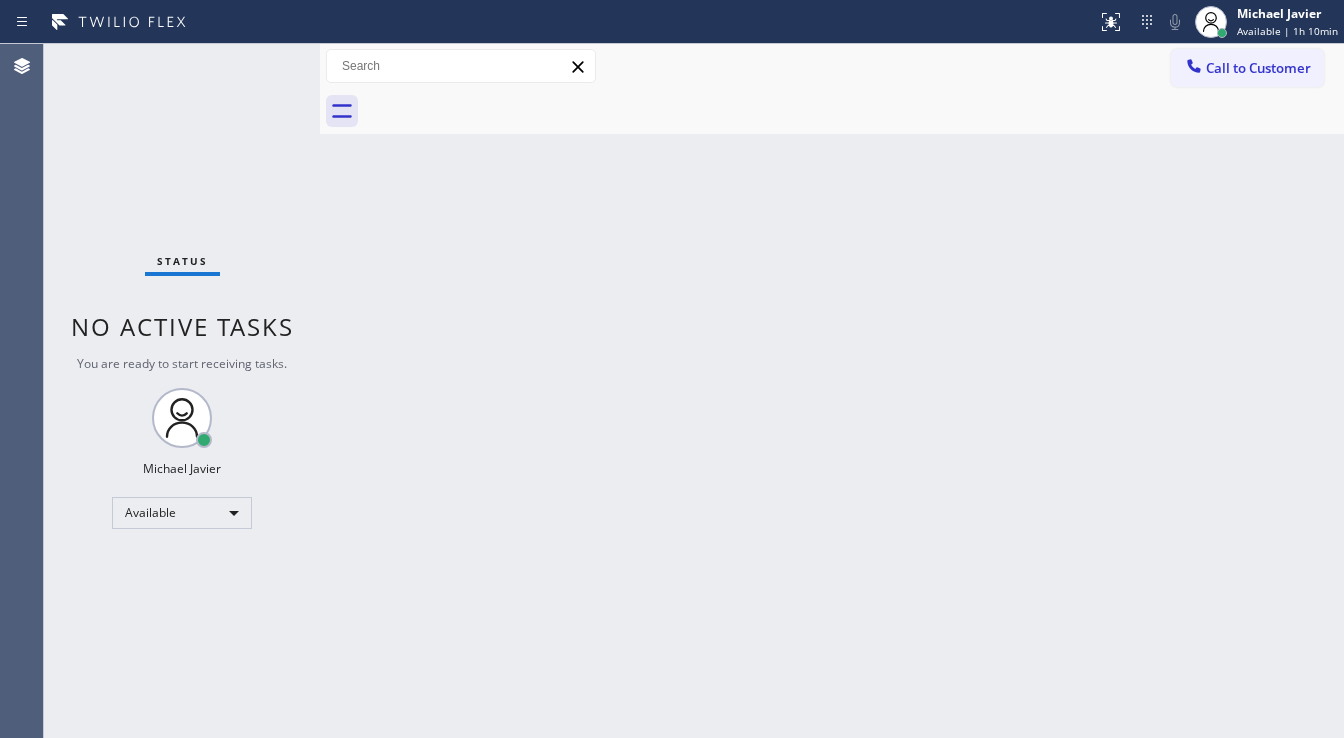 click on "Status   No active tasks     You are ready to start receiving tasks.   Michael Javier Available" at bounding box center (182, 391) 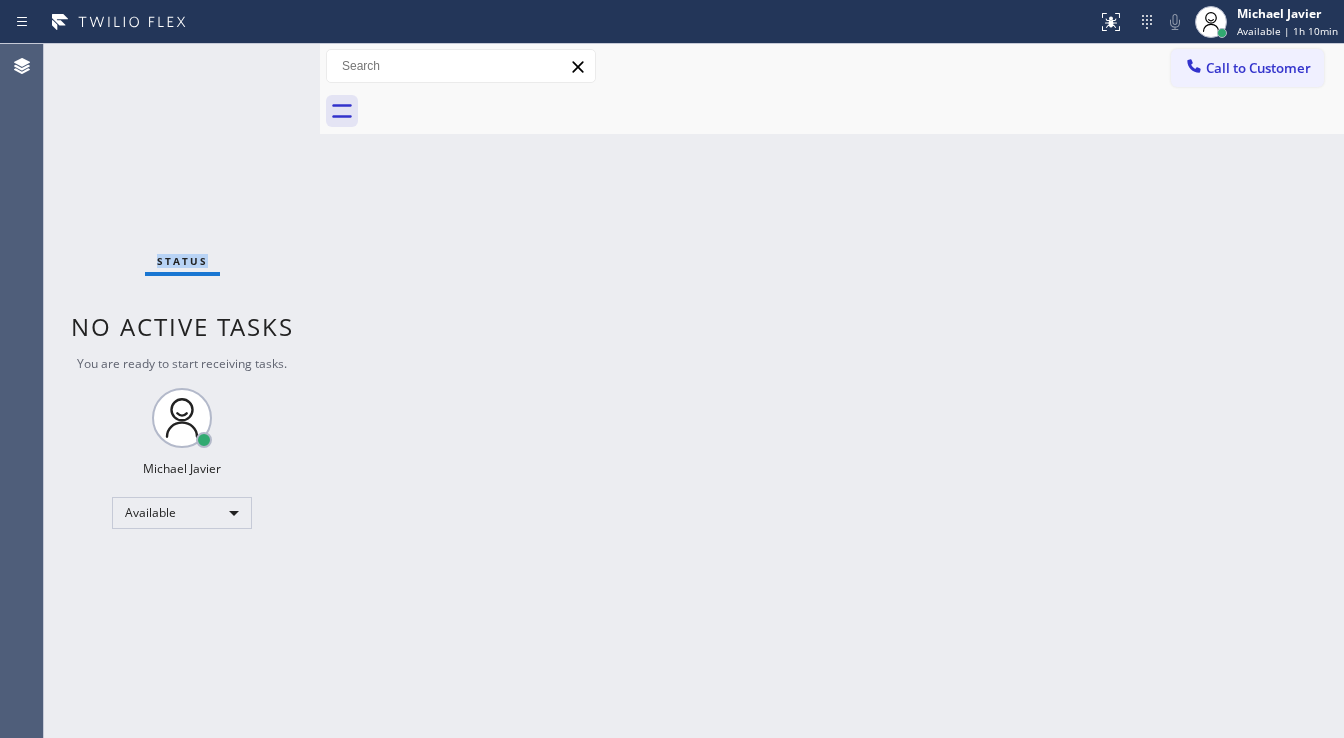 click on "Status   No active tasks     You are ready to start receiving tasks.   Michael Javier Available" at bounding box center [182, 391] 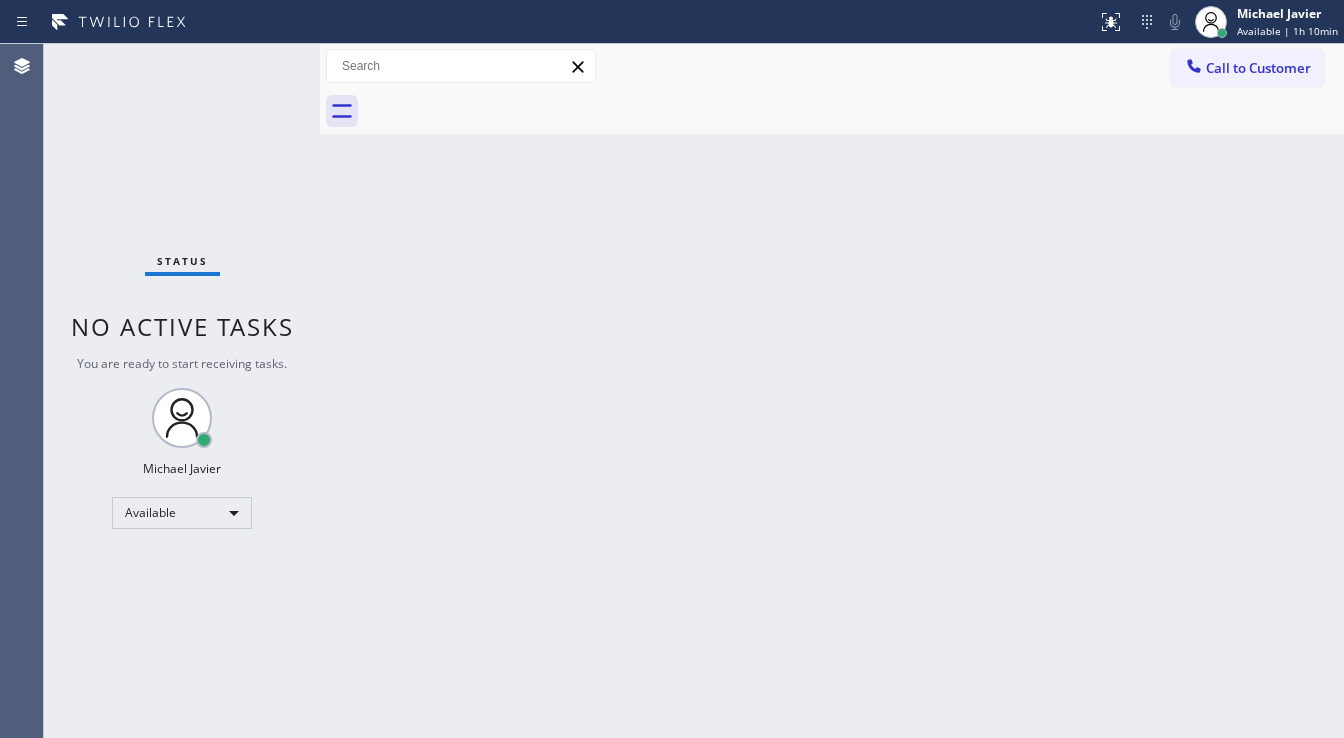 click on "Status   No active tasks     You are ready to start receiving tasks.   Michael Javier Available" at bounding box center (182, 391) 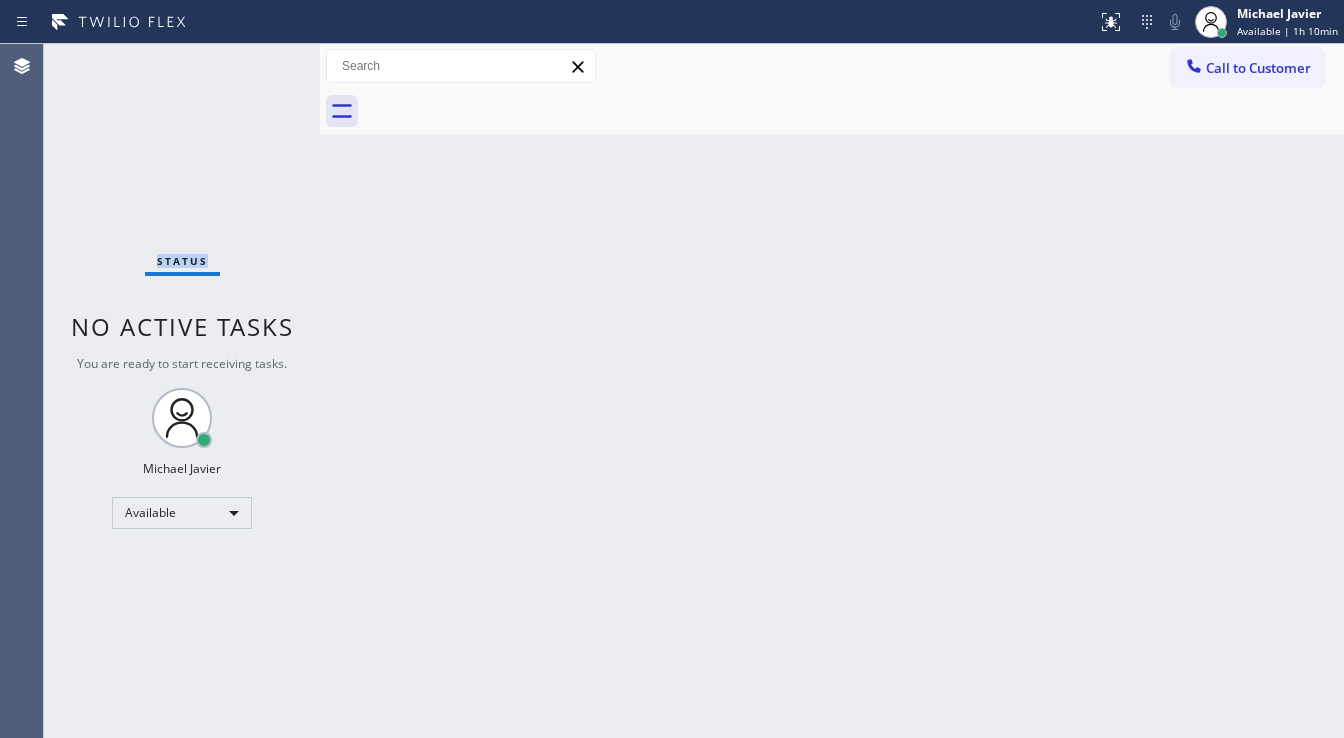 click on "Status   No active tasks     You are ready to start receiving tasks.   Michael Javier Available" at bounding box center (182, 391) 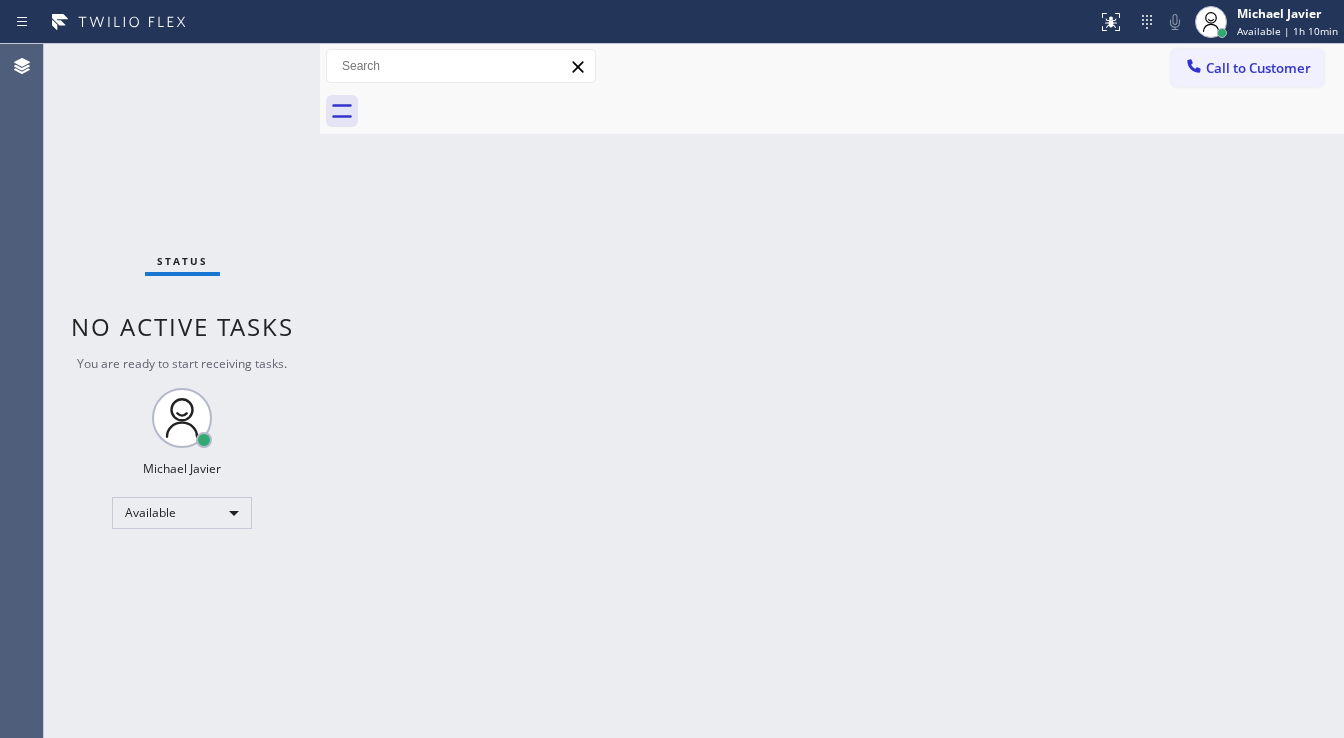 click on "Status   No active tasks     You are ready to start receiving tasks.   Michael Javier Available" at bounding box center (182, 391) 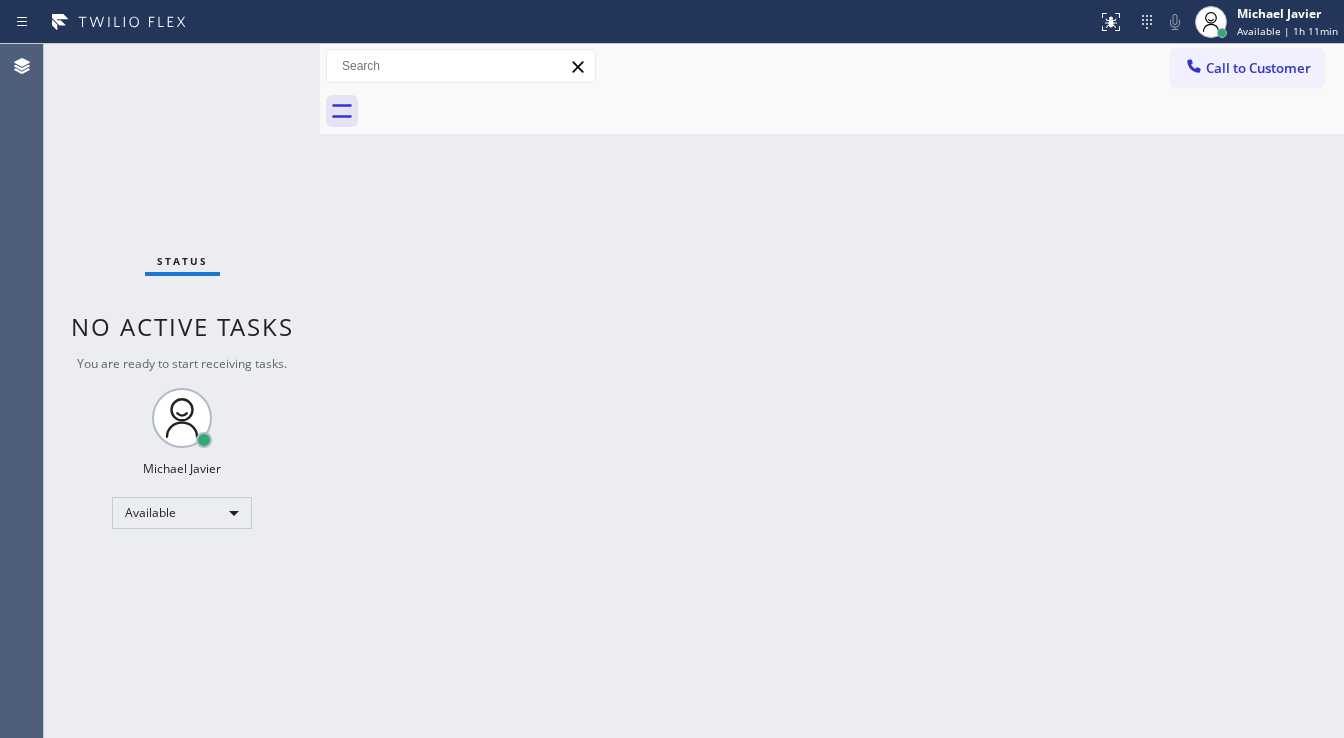 click on "Status   No active tasks     You are ready to start receiving tasks.   Michael Javier Available" at bounding box center [182, 391] 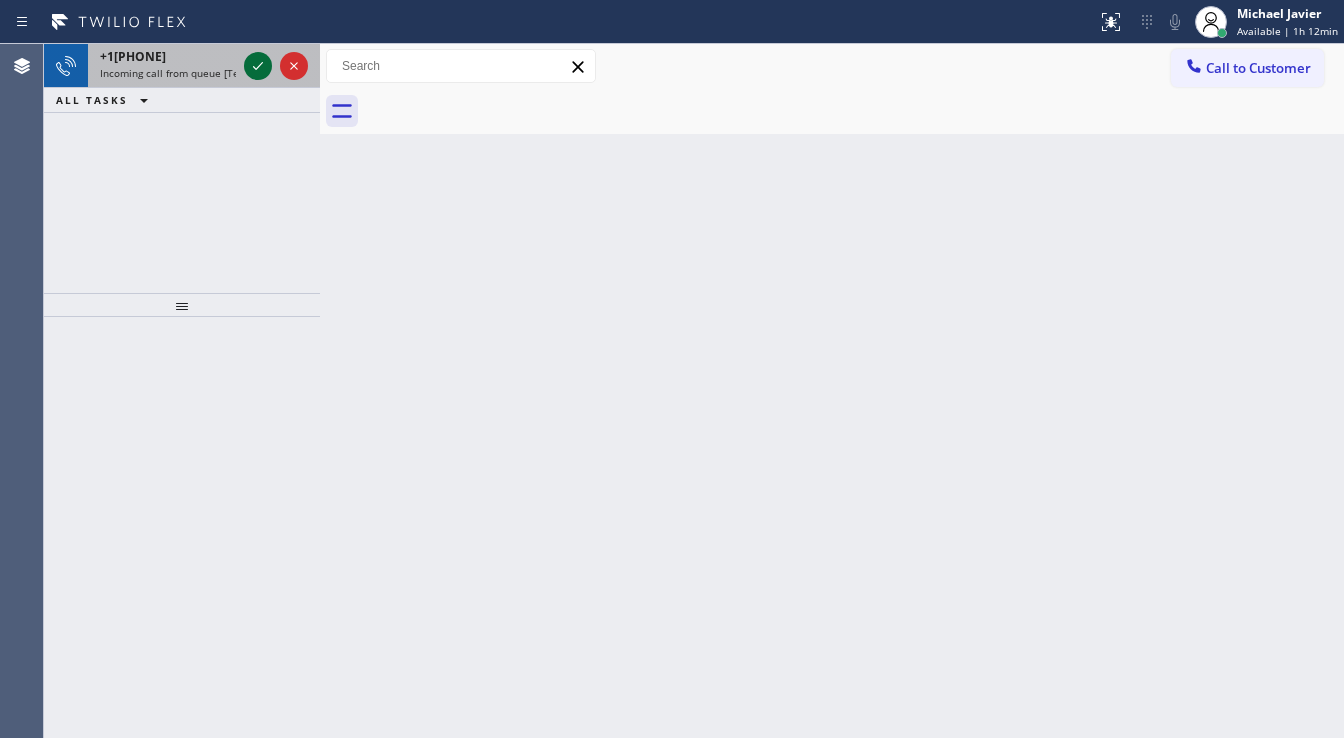 click 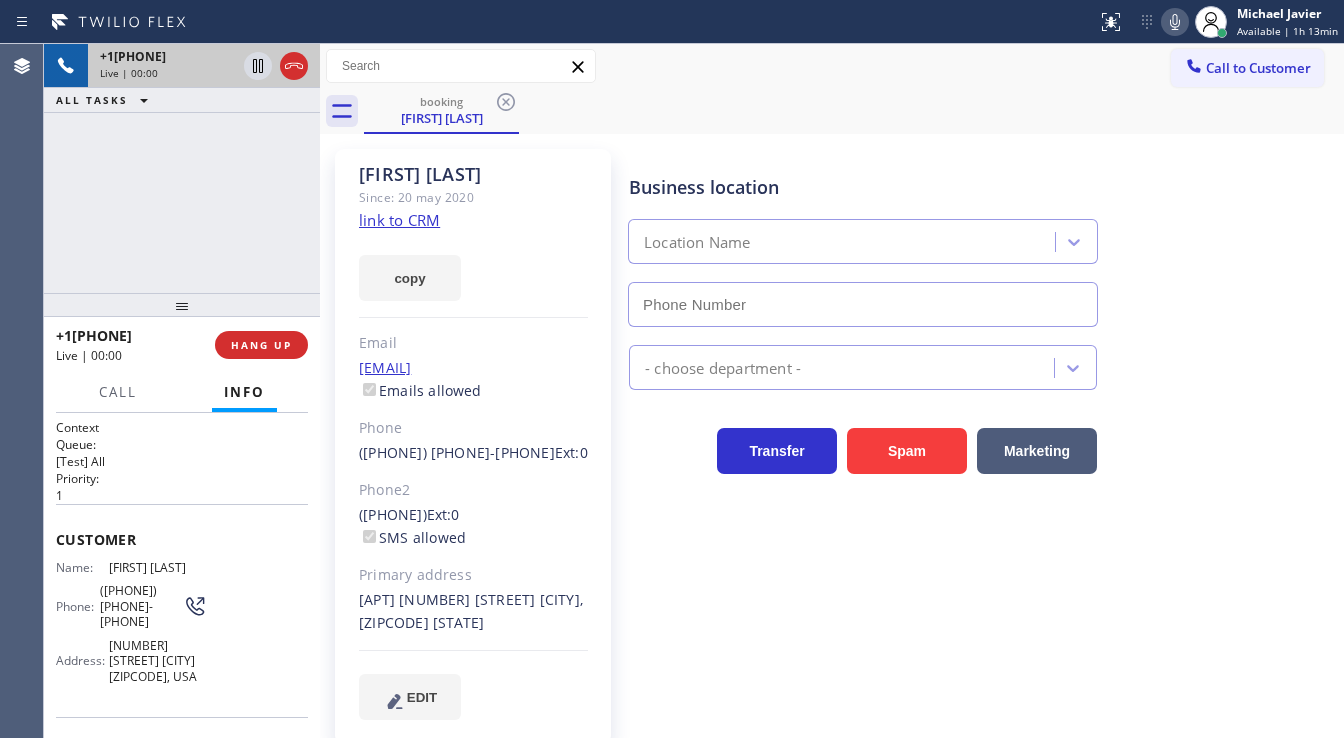 type on "[PHONE]" 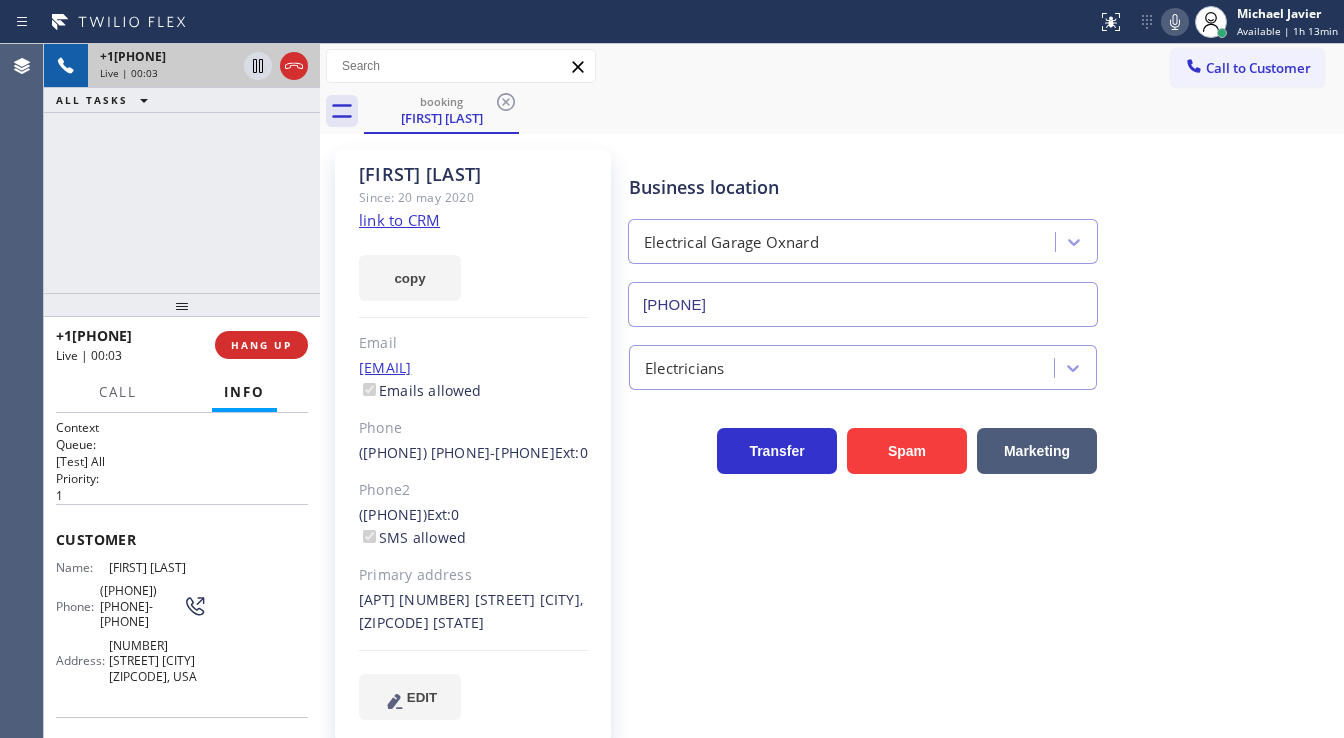 click on "link to CRM" 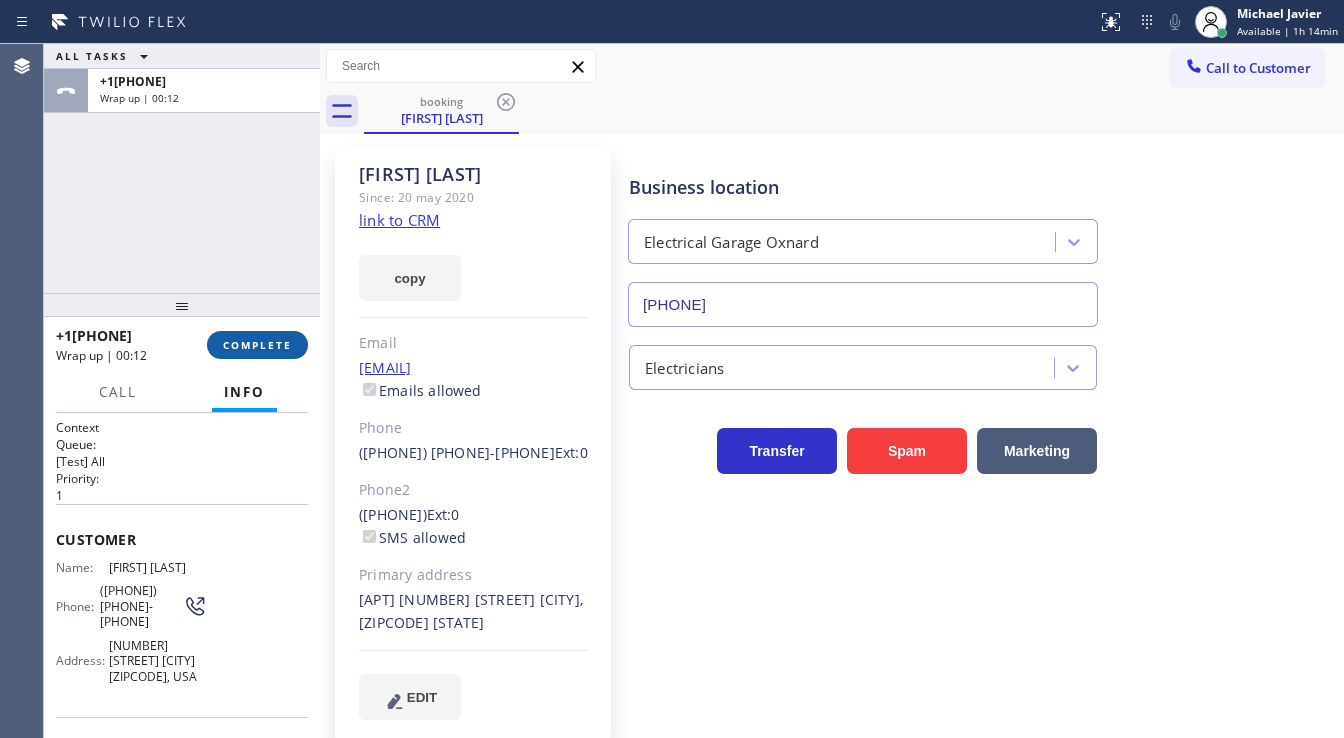 click on "COMPLETE" at bounding box center [257, 345] 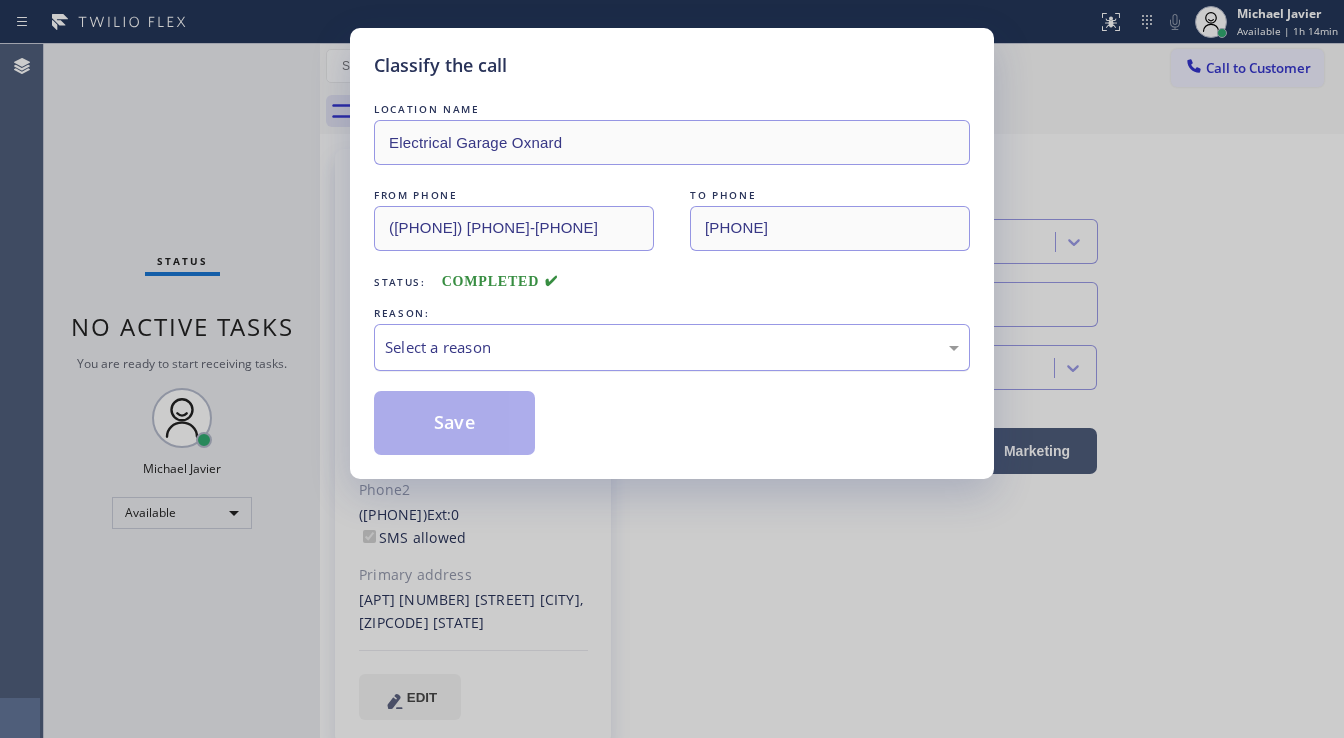 click on "Select a reason" at bounding box center (672, 347) 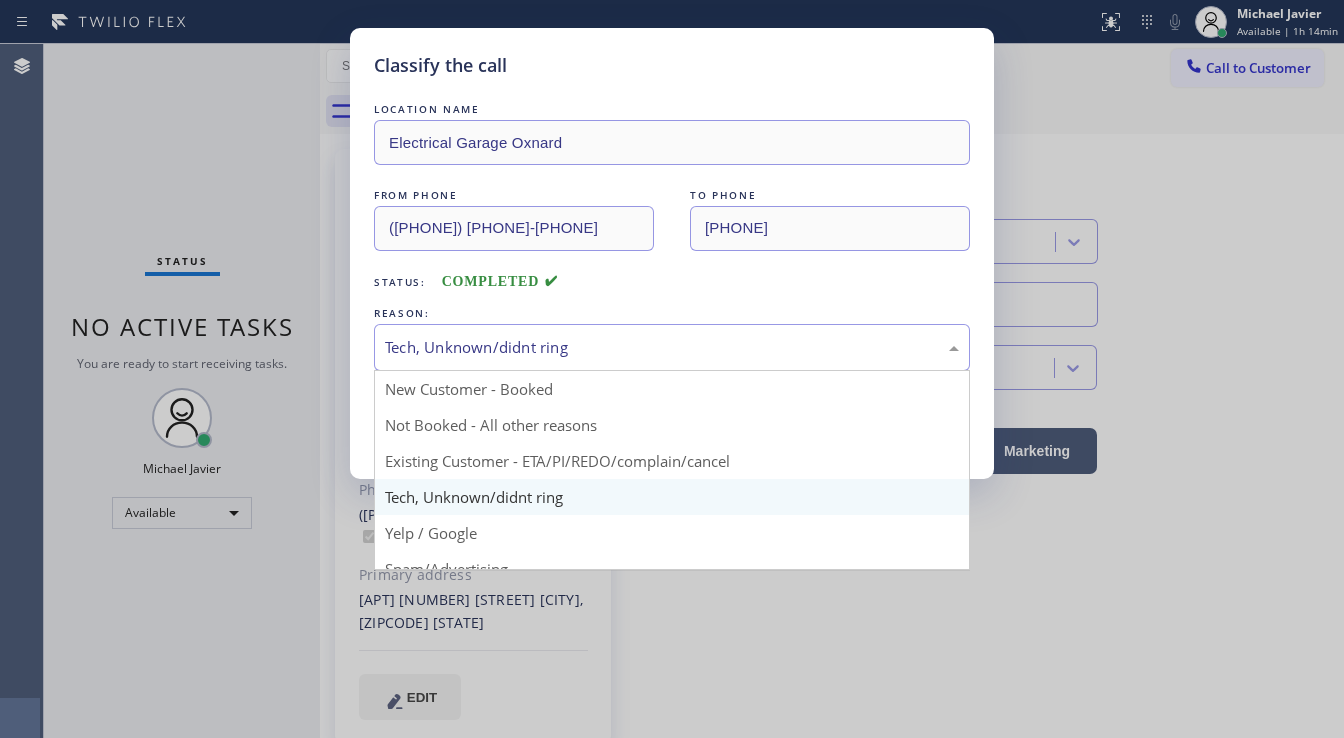 click on "Tech, Unknown/didnt ring" at bounding box center [672, 347] 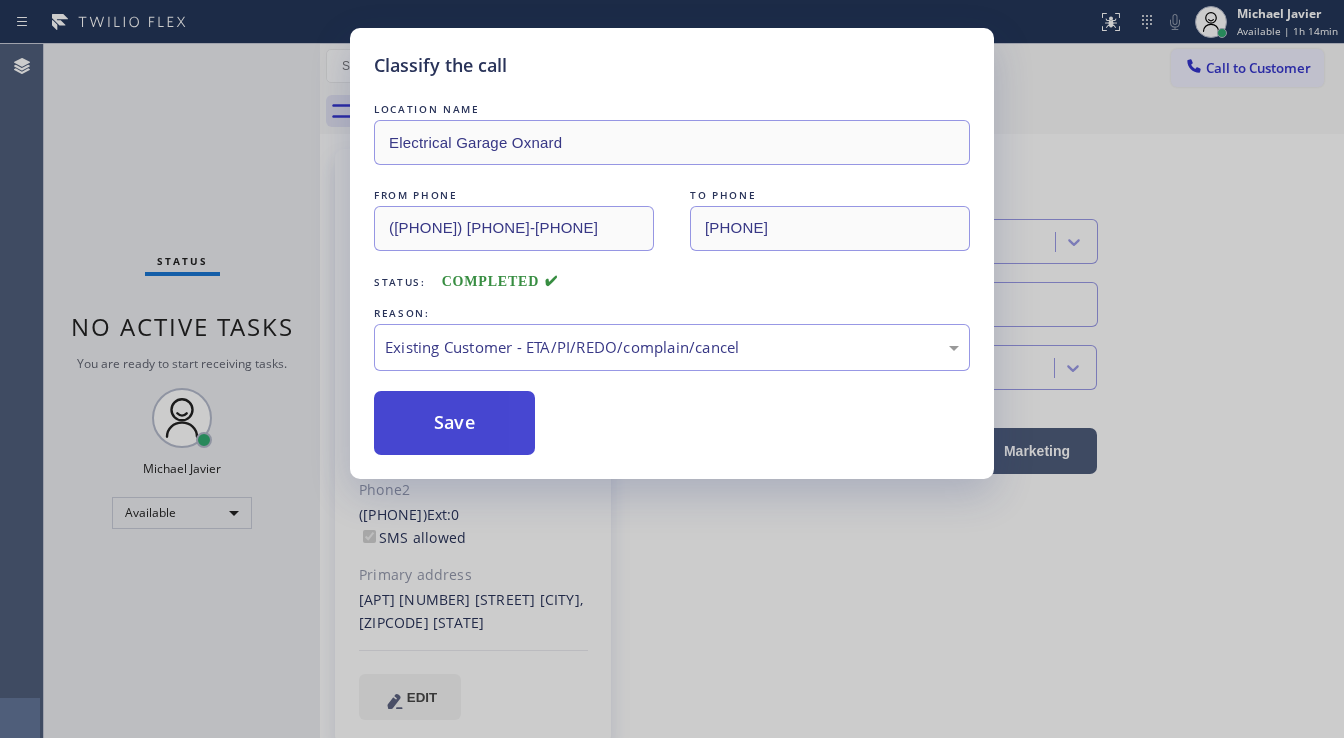 click on "Save" at bounding box center [454, 423] 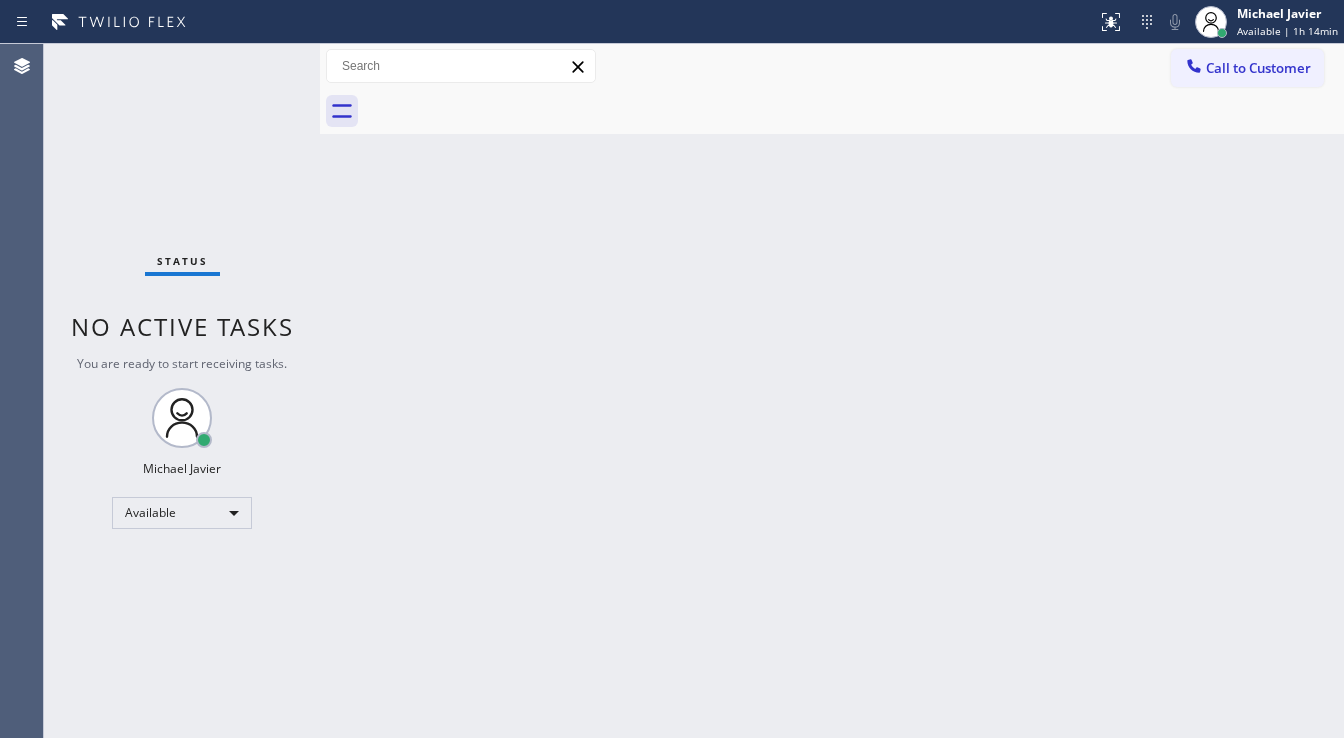 click on "Status   No active tasks     You are ready to start receiving tasks.   Michael Javier Available" at bounding box center (182, 391) 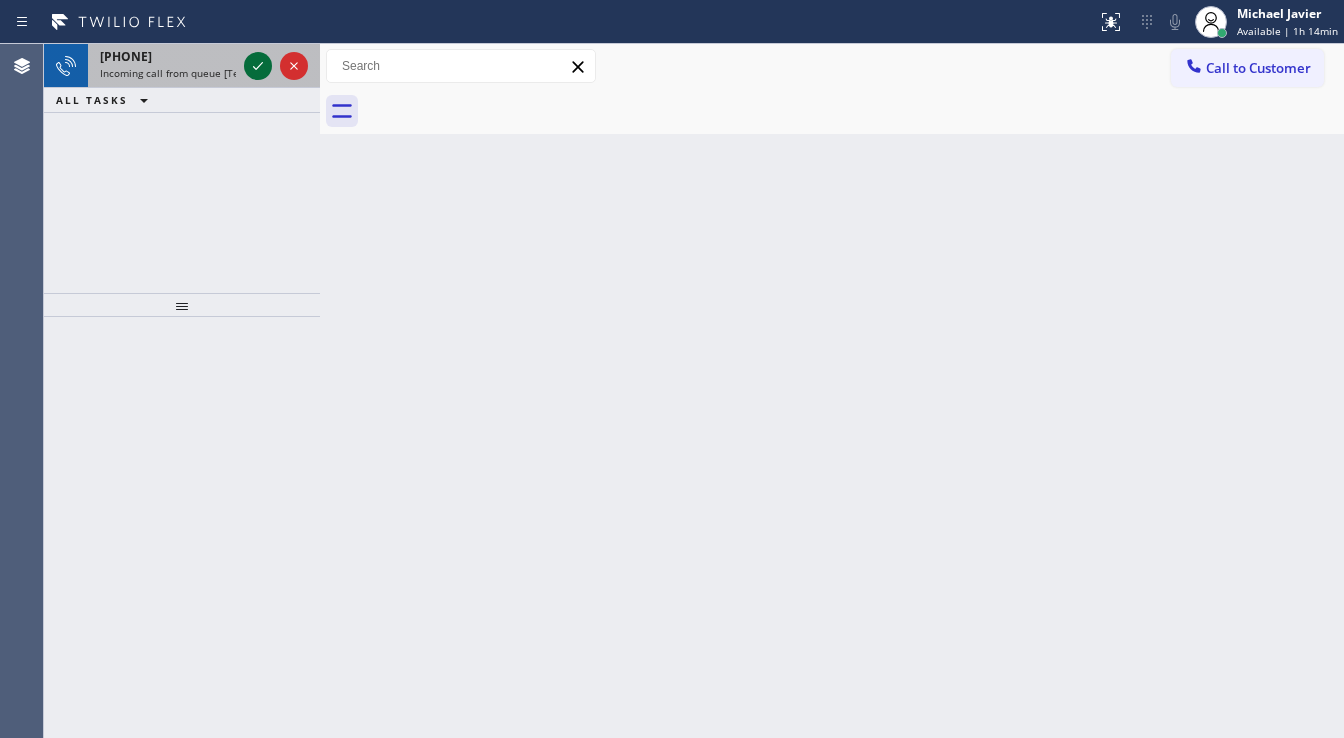 click 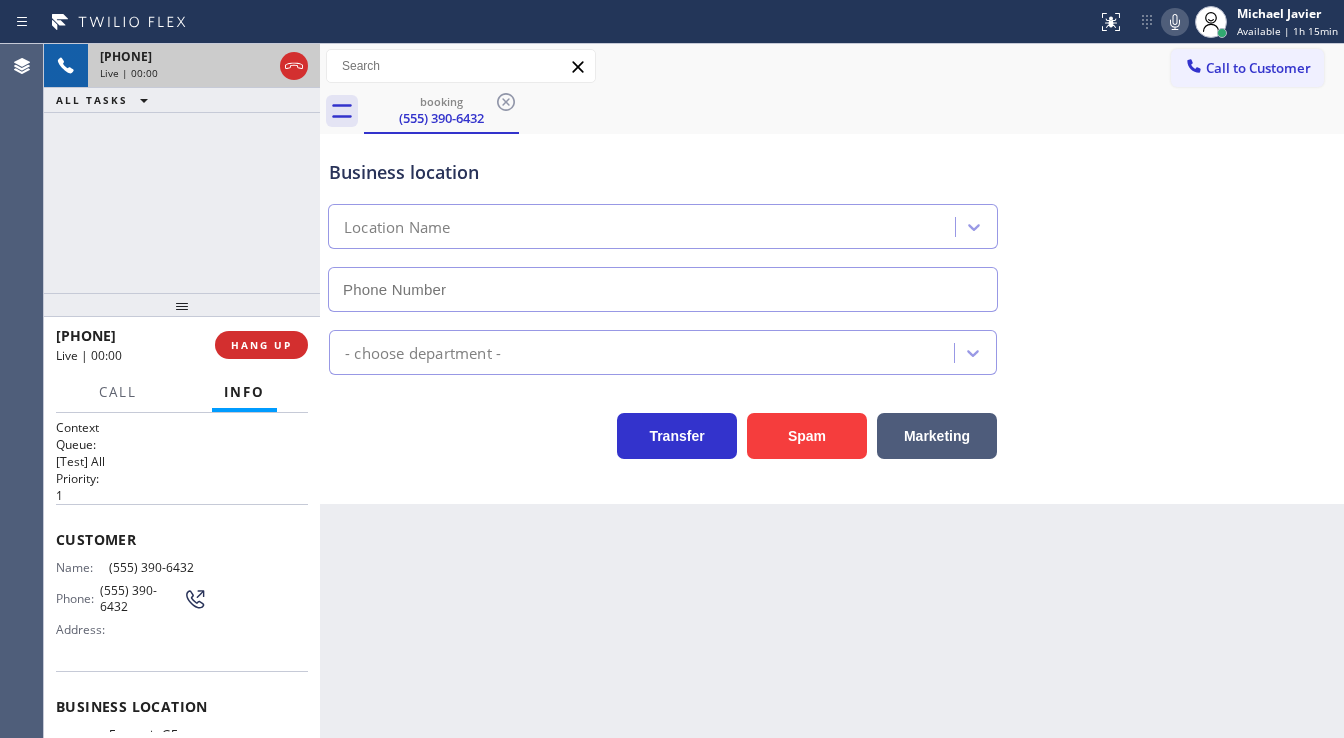 type on "[PHONE]" 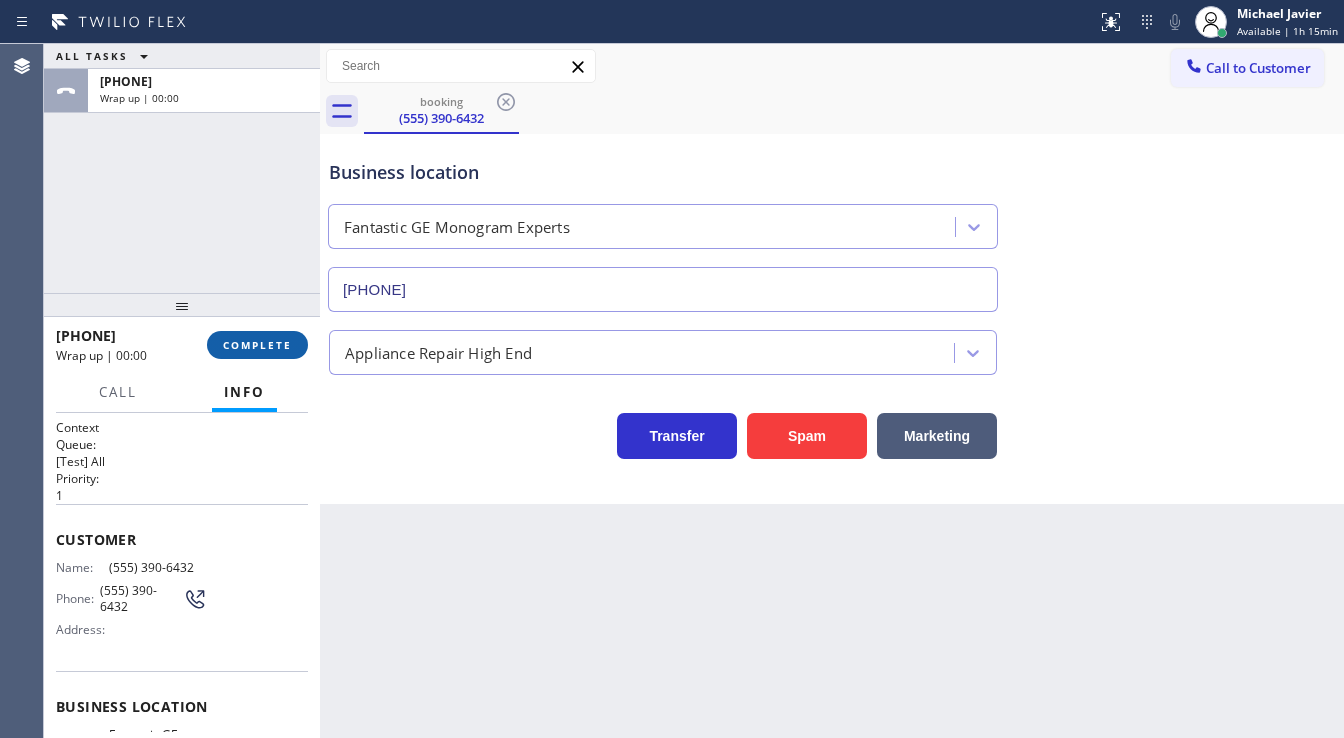 click on "COMPLETE" at bounding box center [257, 345] 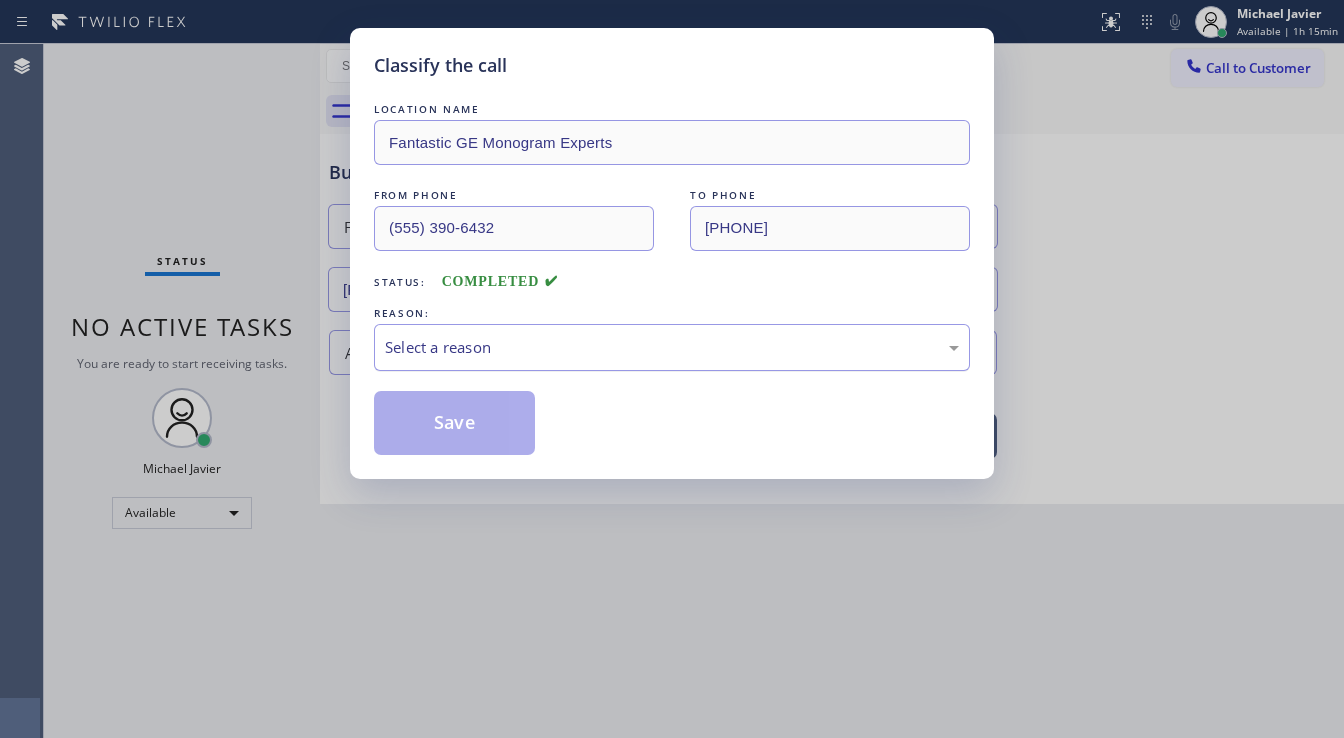 click on "Select a reason" at bounding box center [672, 347] 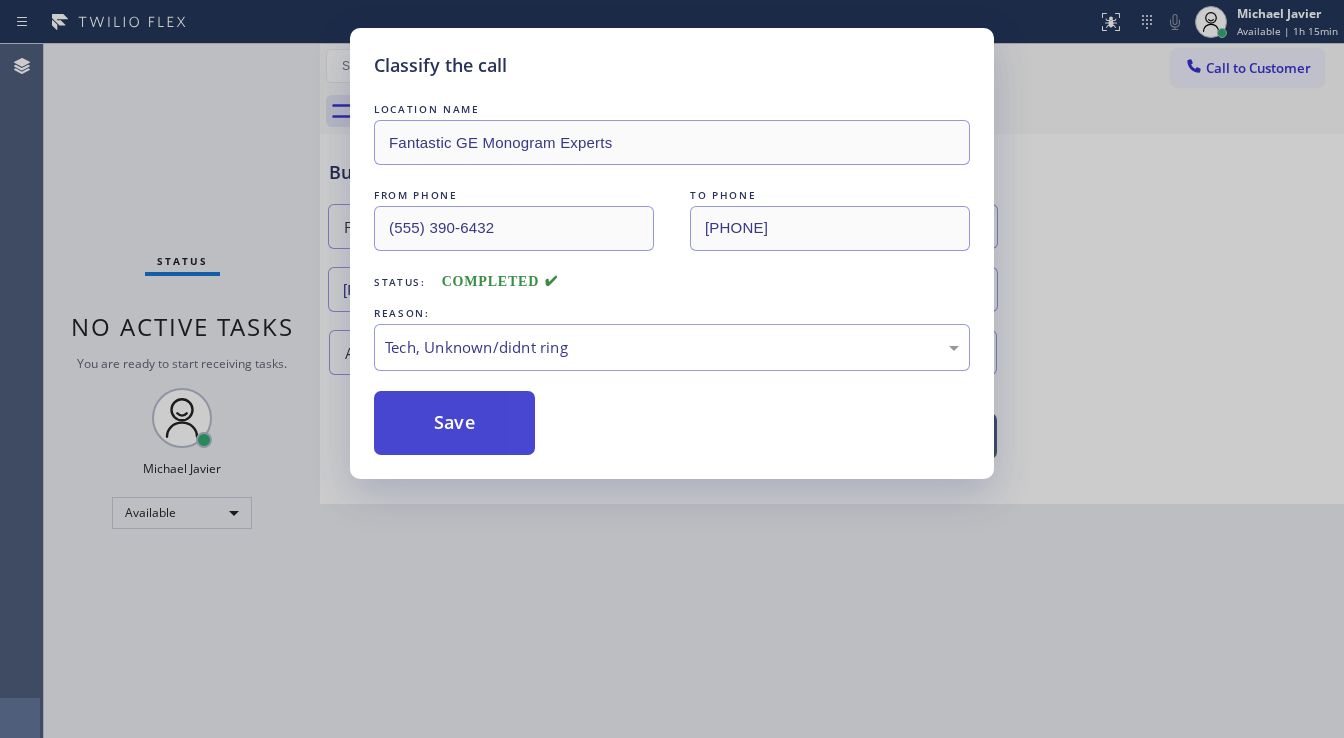 click on "Save" at bounding box center (454, 423) 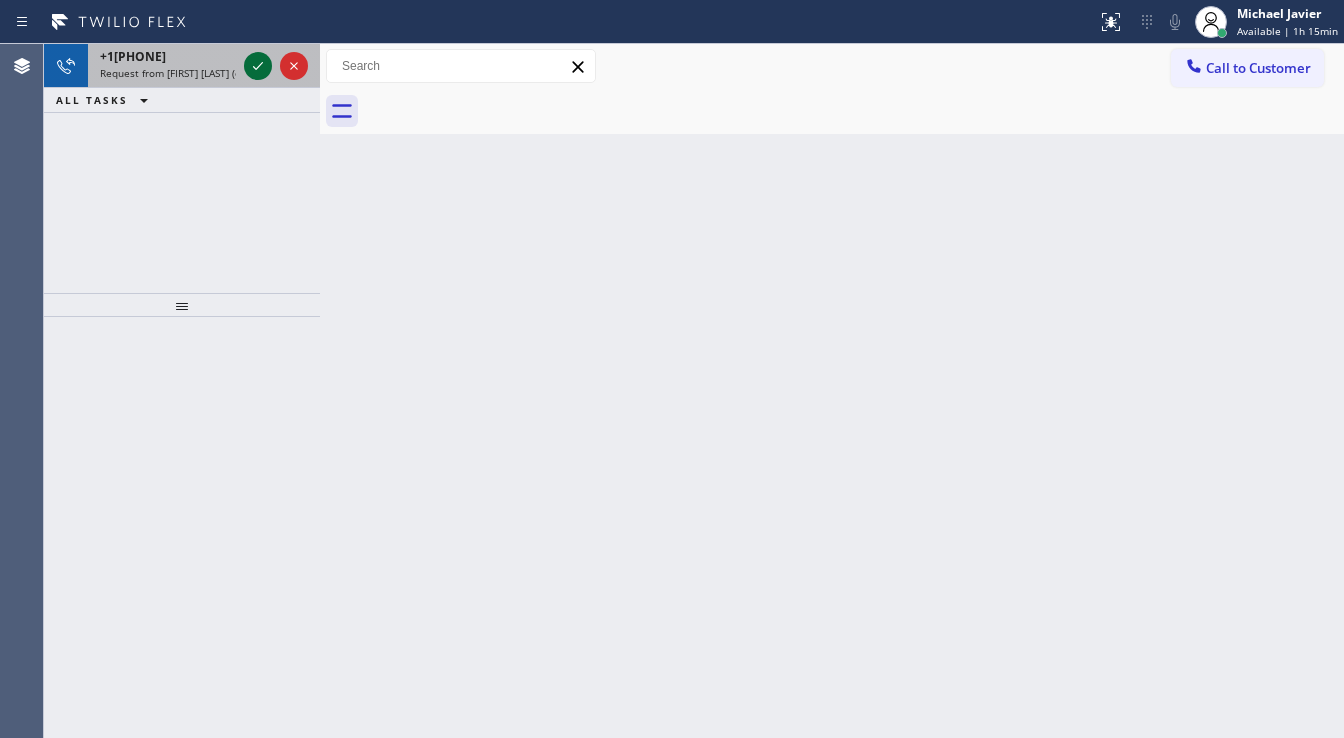 click 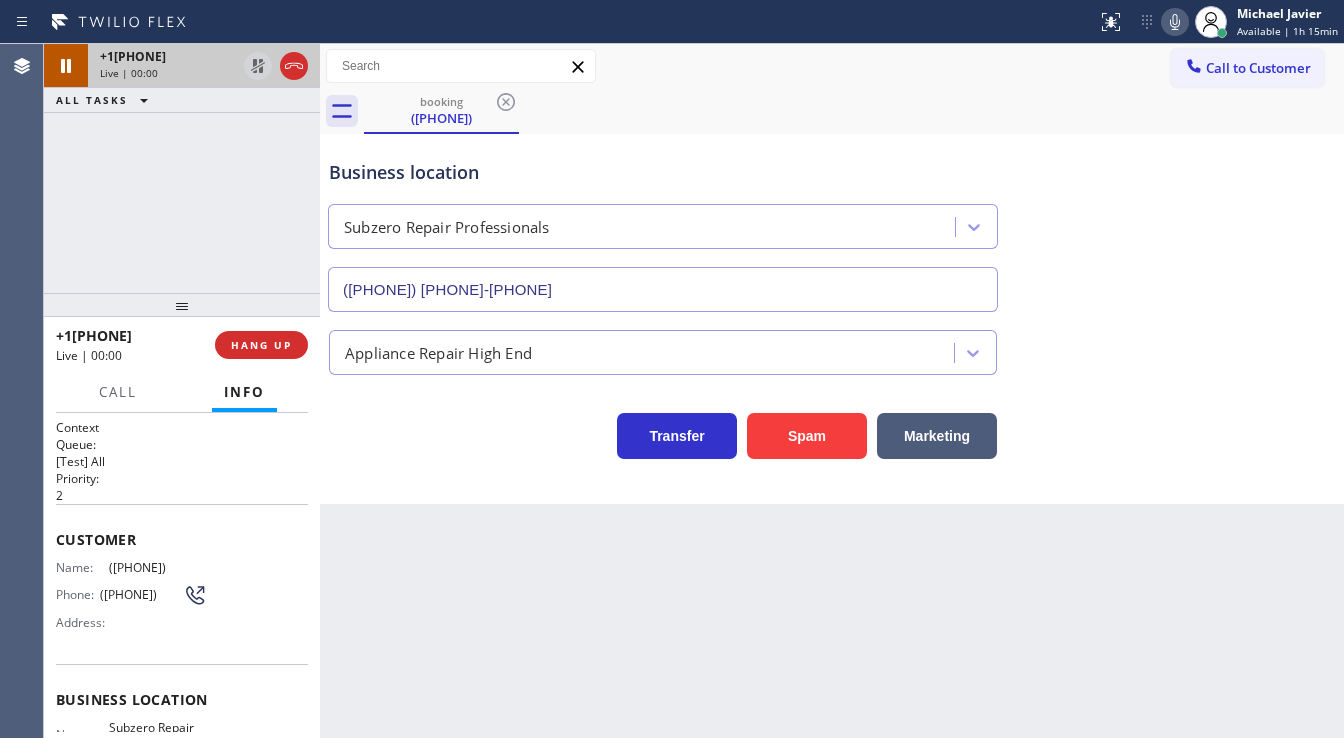type on "([PHONE]) [PHONE]-[PHONE]" 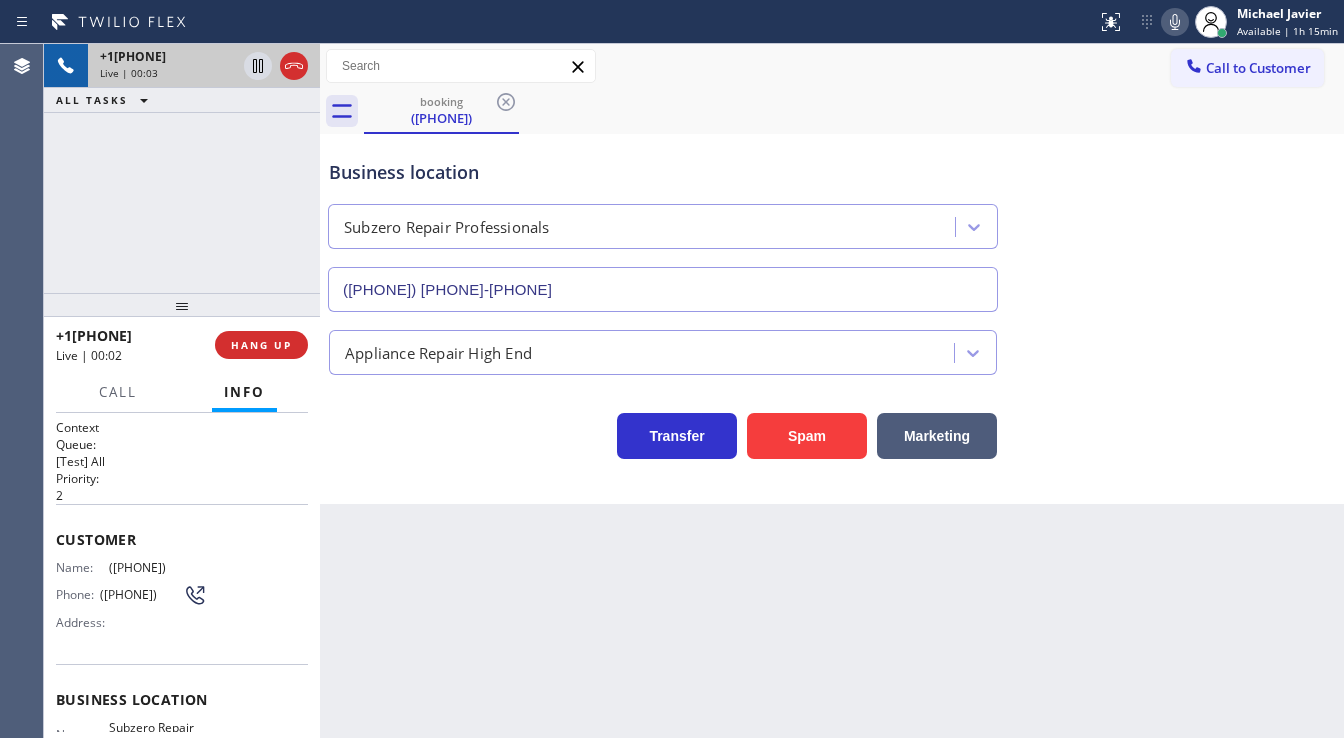 click on "[PHONE] Live | 00:03 ALL TASKS ALL TASKS ACTIVE TASKS TASKS IN WRAP UP" at bounding box center [182, 168] 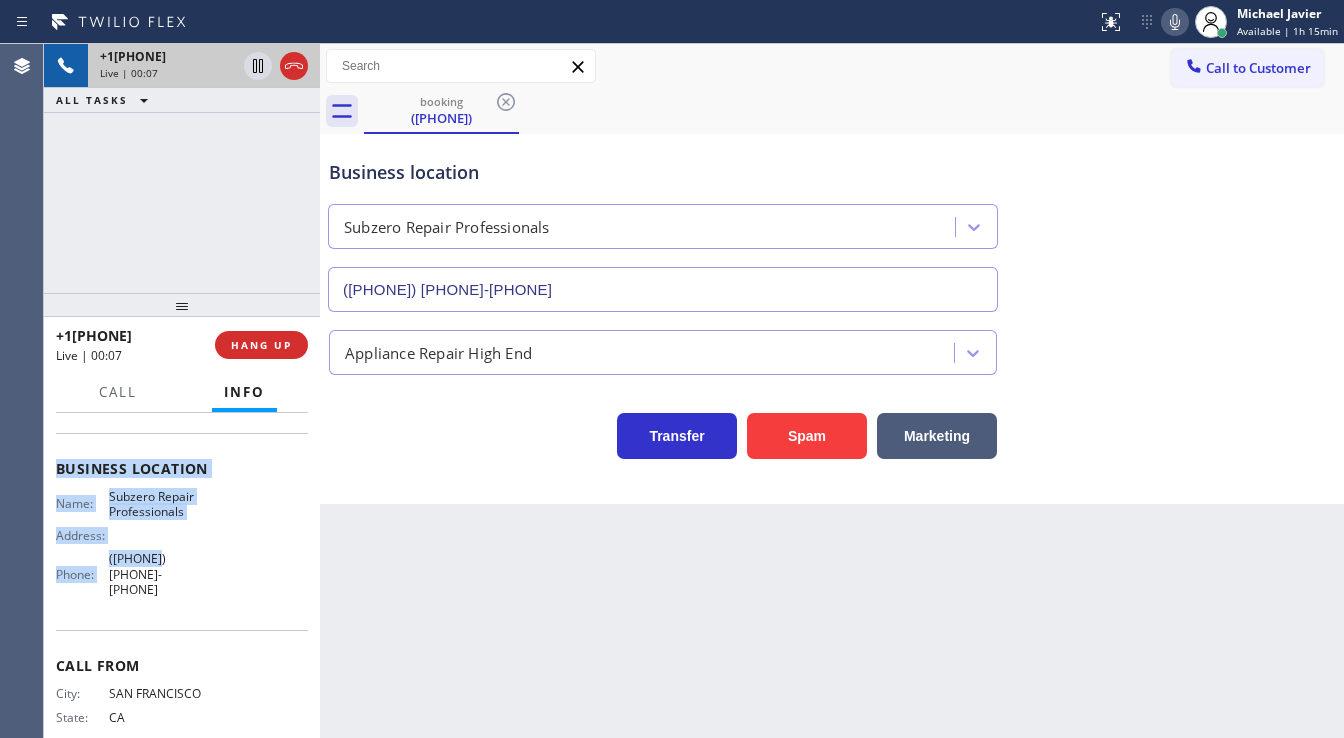scroll, scrollTop: 240, scrollLeft: 0, axis: vertical 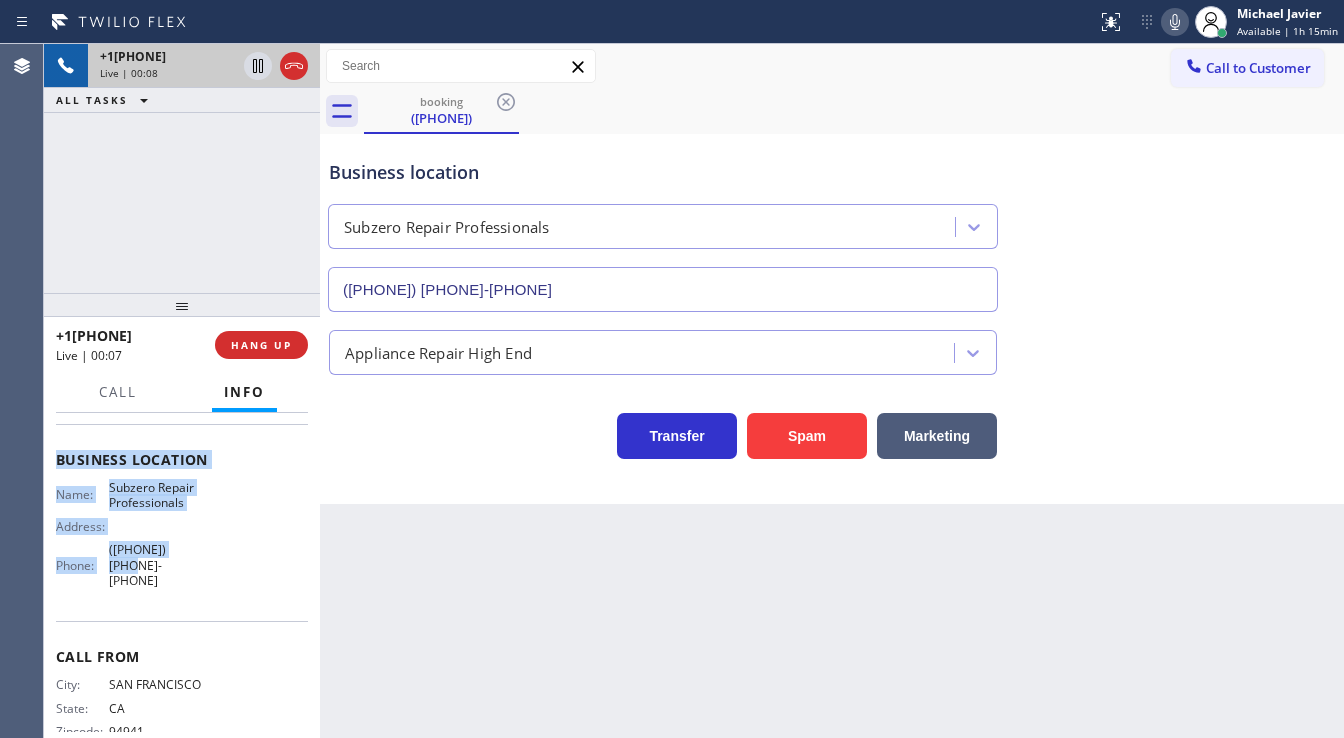 drag, startPoint x: 55, startPoint y: 533, endPoint x: 189, endPoint y: 575, distance: 140.42792 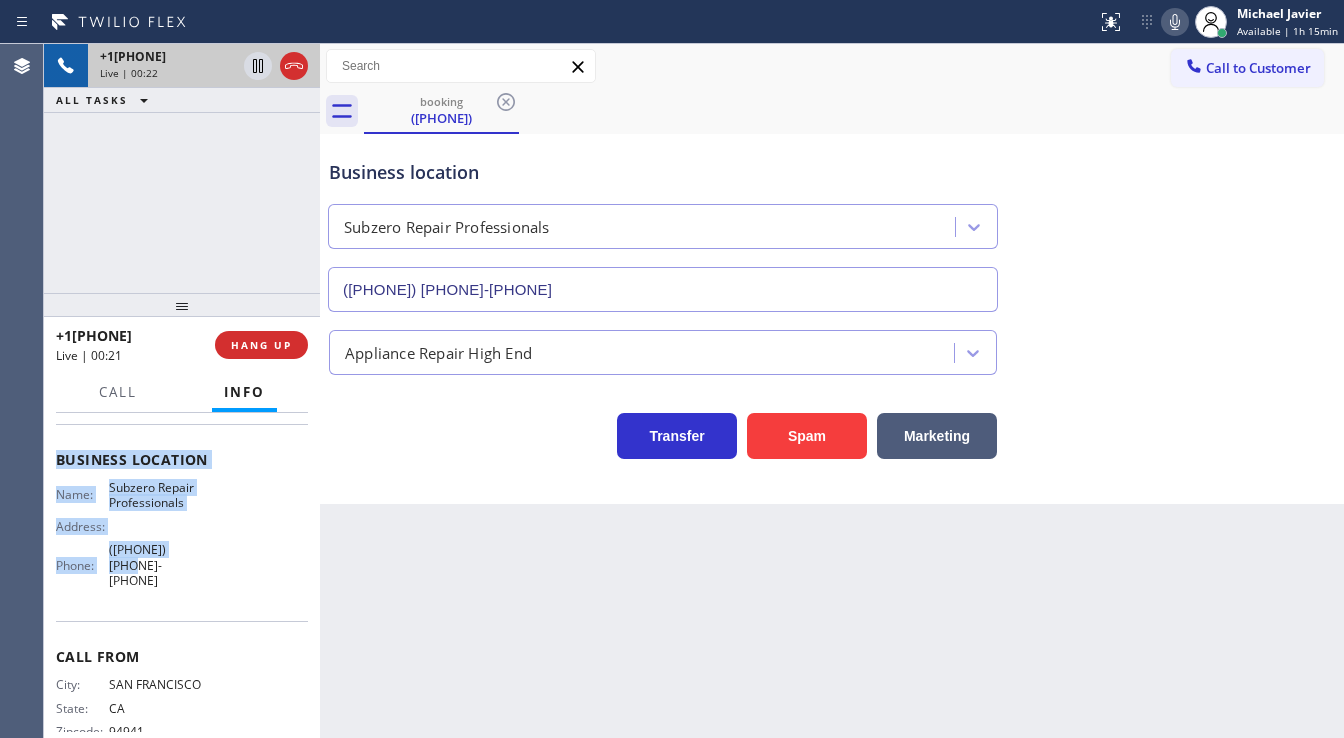 click on "[PHONE] Live | 00:22 ALL TASKS ALL TASKS ACTIVE TASKS TASKS IN WRAP UP" at bounding box center (182, 168) 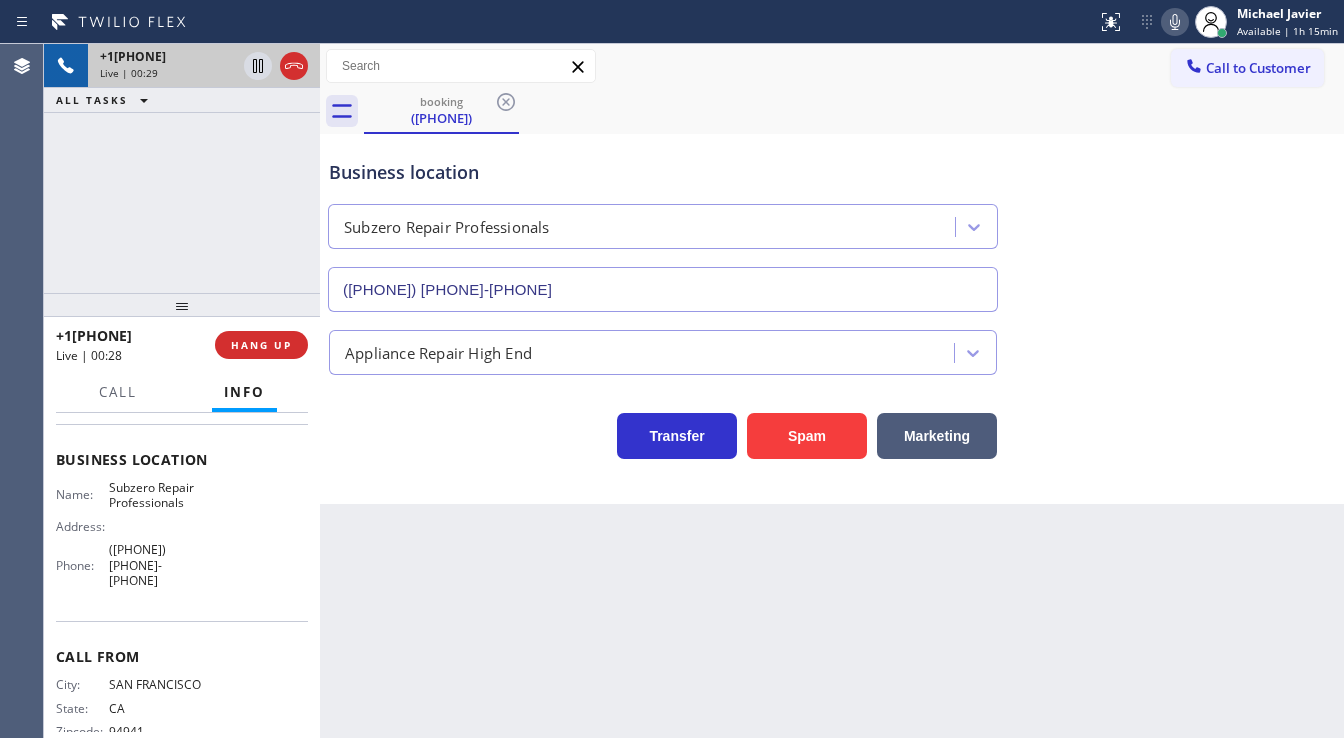 click on "+1[PHONE] Live | 00:29 ALL TASKS ALL TASKS ACTIVE TASKS TASKS IN WRAP UP" at bounding box center [182, 168] 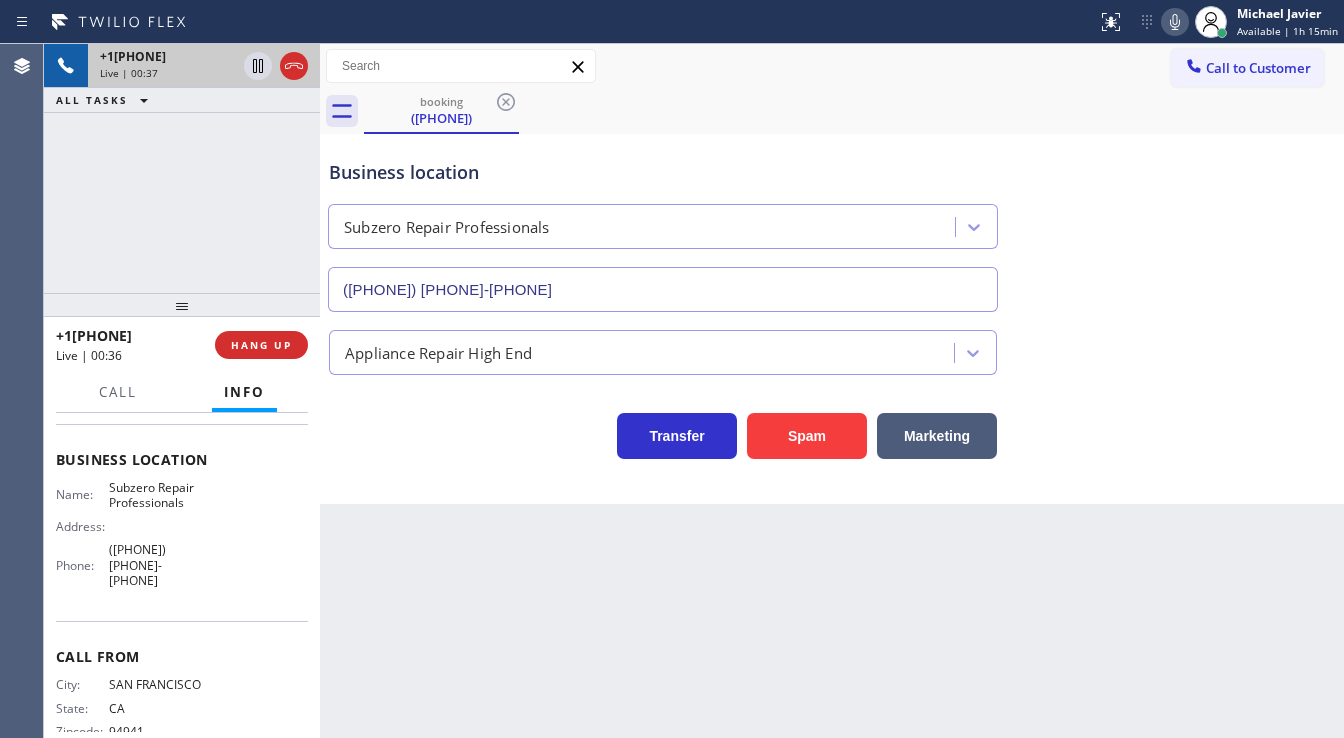click on "[PHONE] Live | 00:37 ALL TASKS ALL TASKS ACTIVE TASKS TASKS IN WRAP UP" at bounding box center (182, 168) 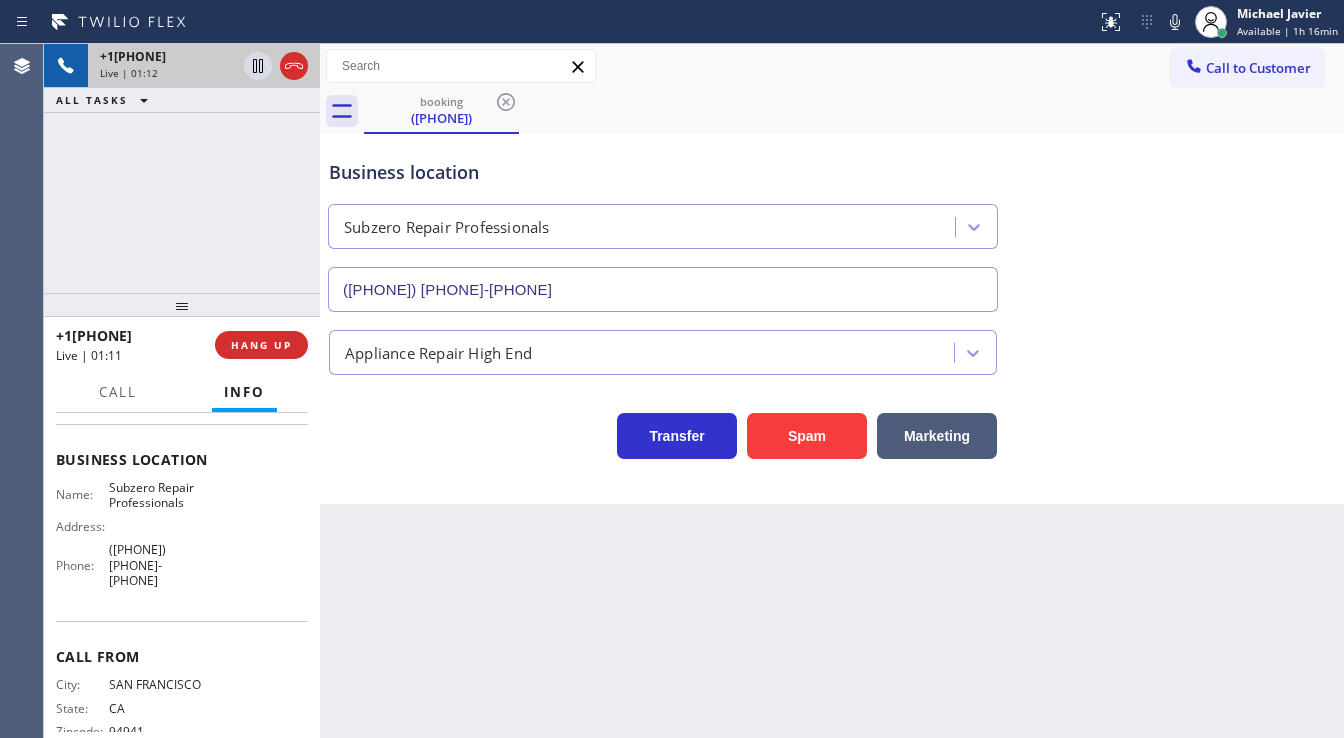 drag, startPoint x: 1181, startPoint y: 20, endPoint x: 956, endPoint y: 96, distance: 237.48895 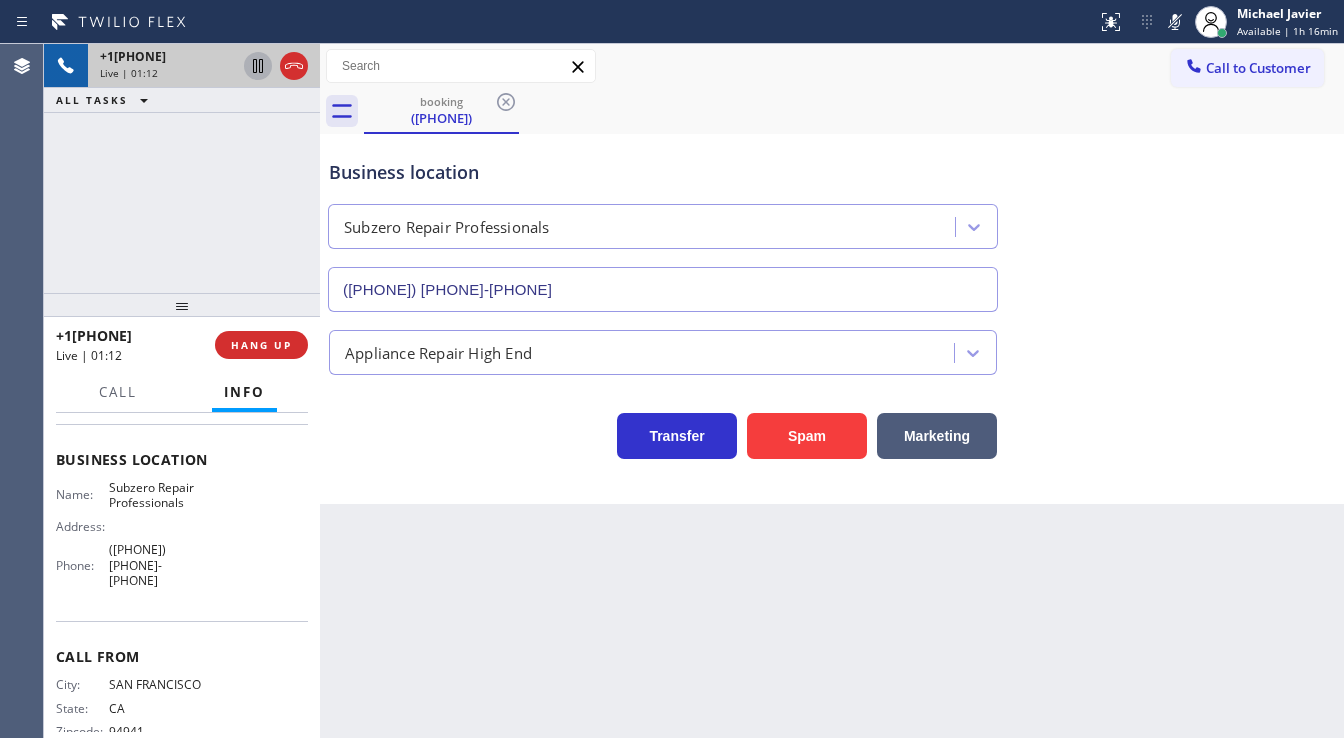 click 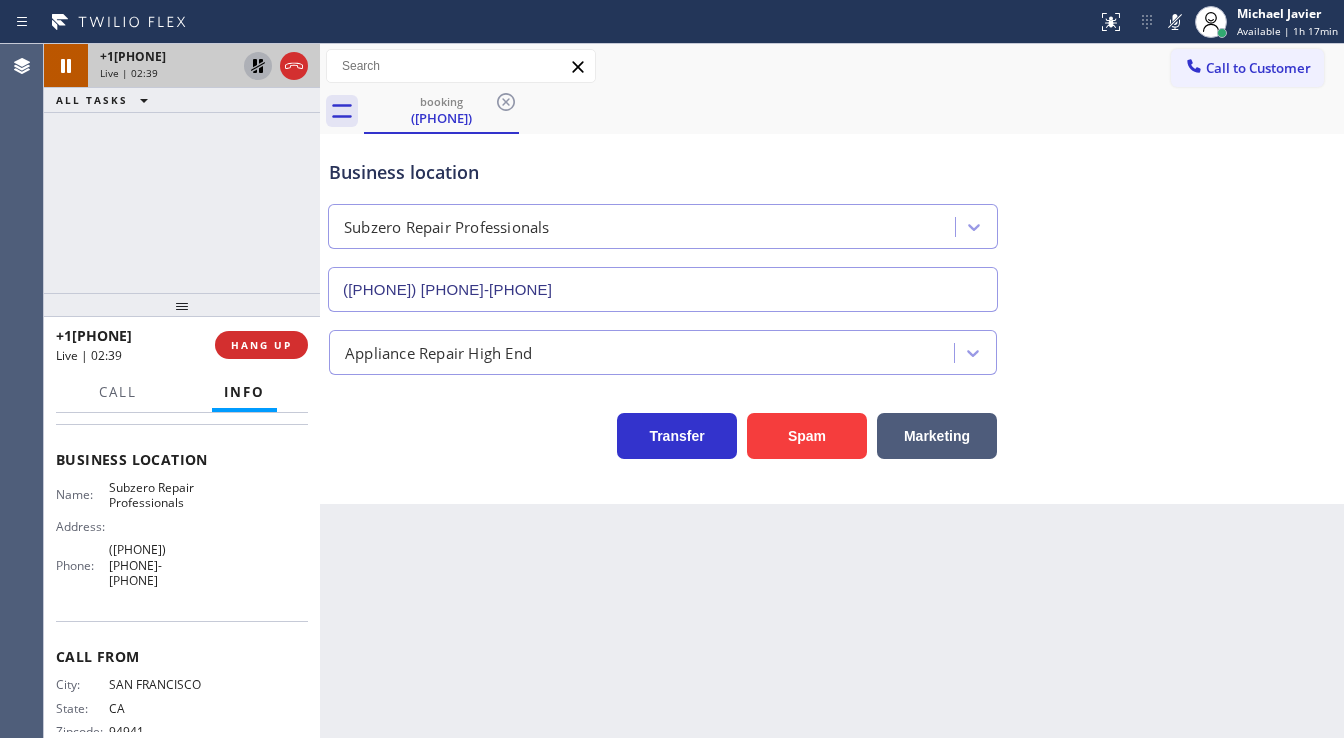 drag, startPoint x: 104, startPoint y: 208, endPoint x: 121, endPoint y: 211, distance: 17.262676 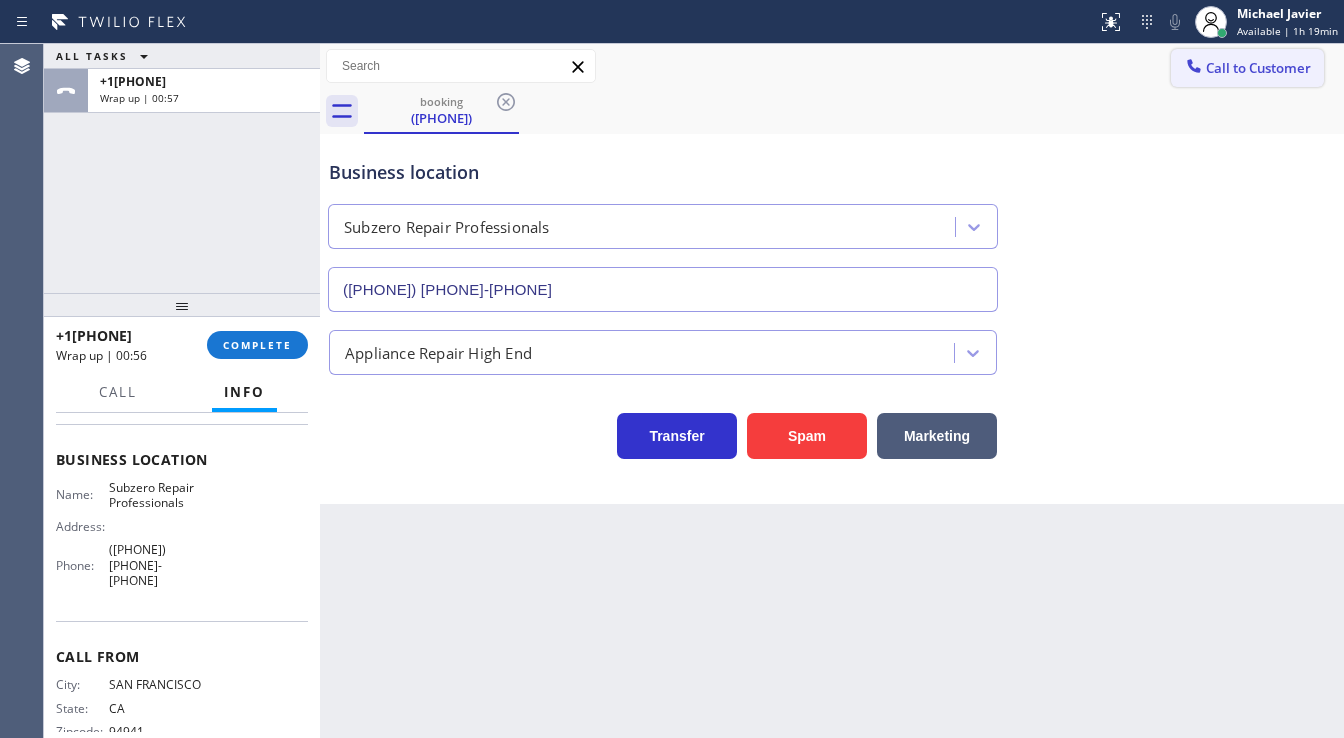 click on "Call to Customer" at bounding box center [1258, 68] 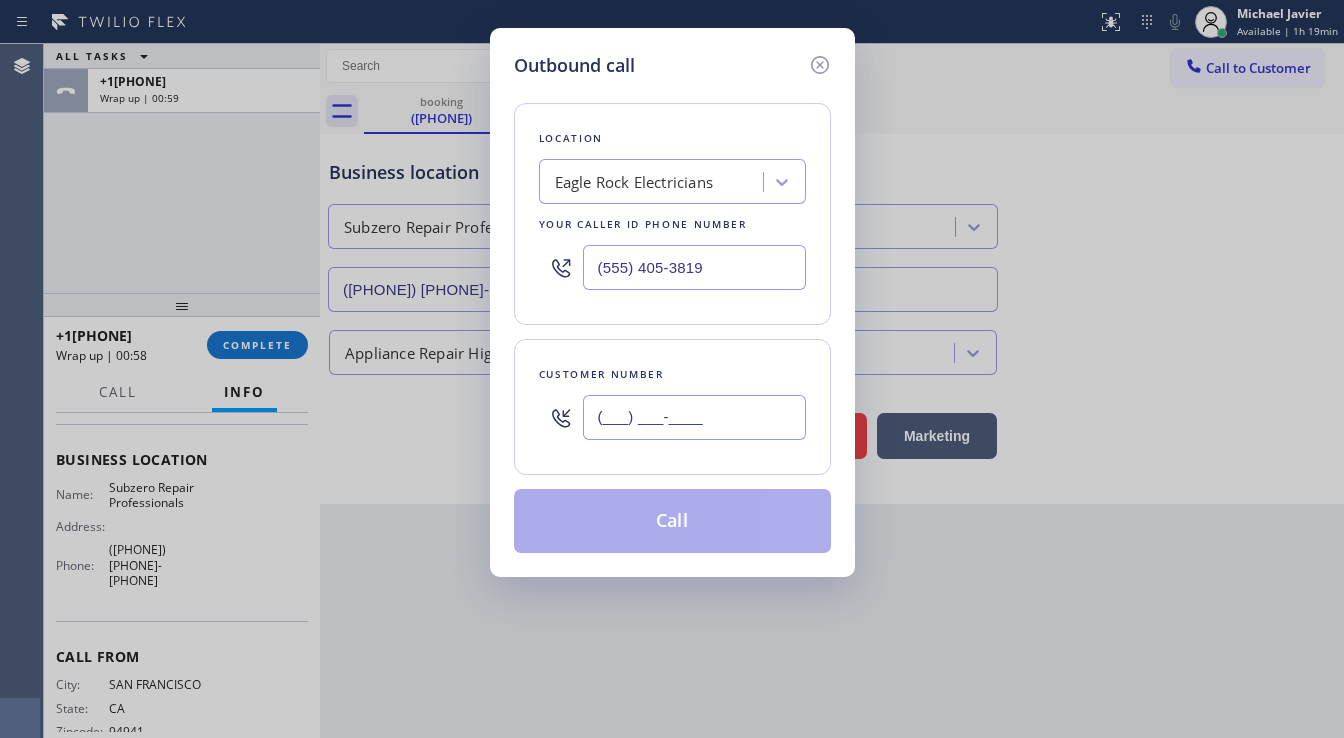 drag, startPoint x: 692, startPoint y: 404, endPoint x: 694, endPoint y: 336, distance: 68.0294 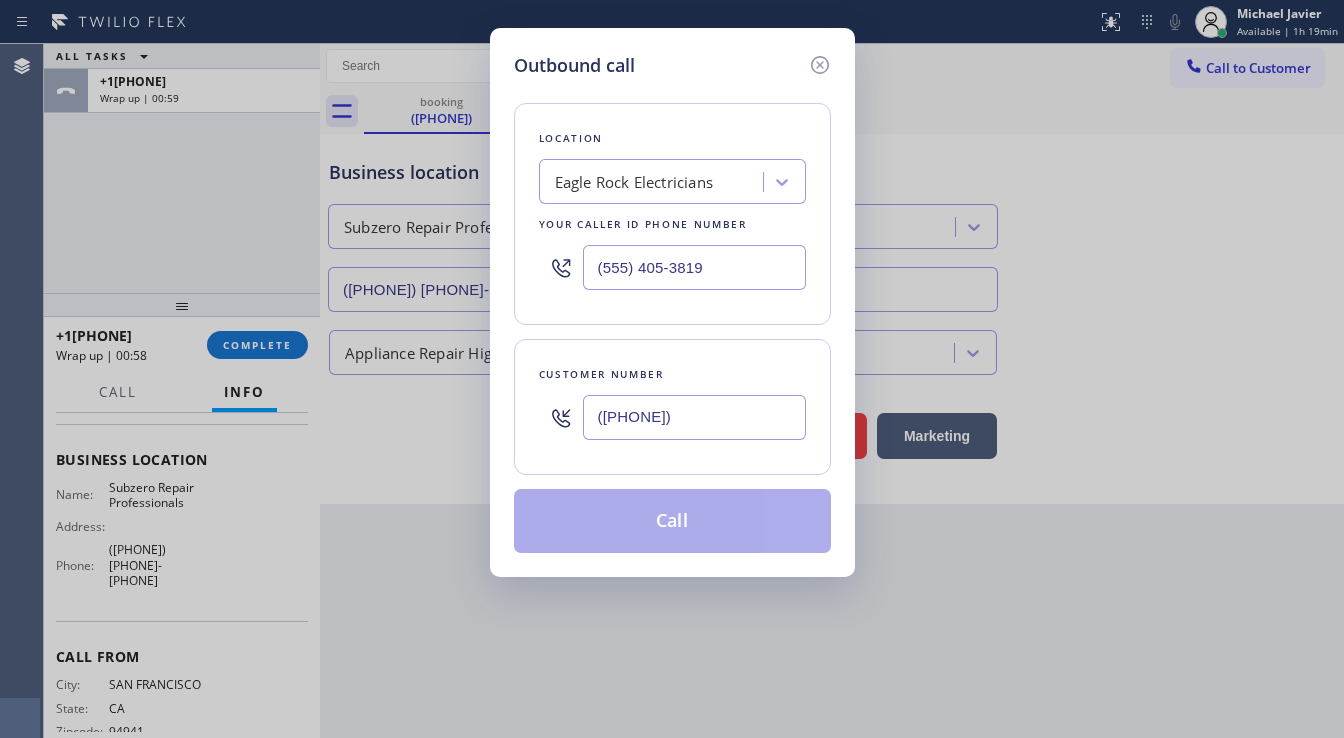 type on "([PHONE])" 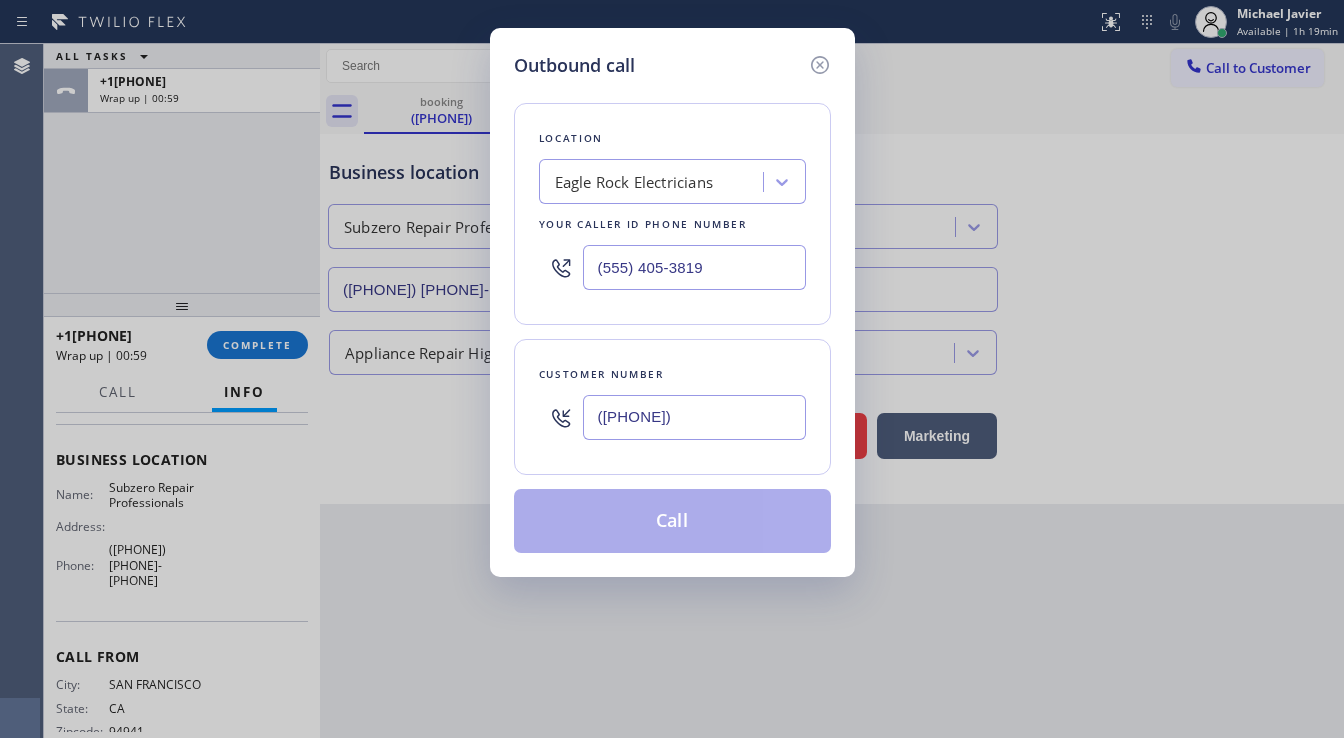 click on "(555) 405-3819" at bounding box center [694, 267] 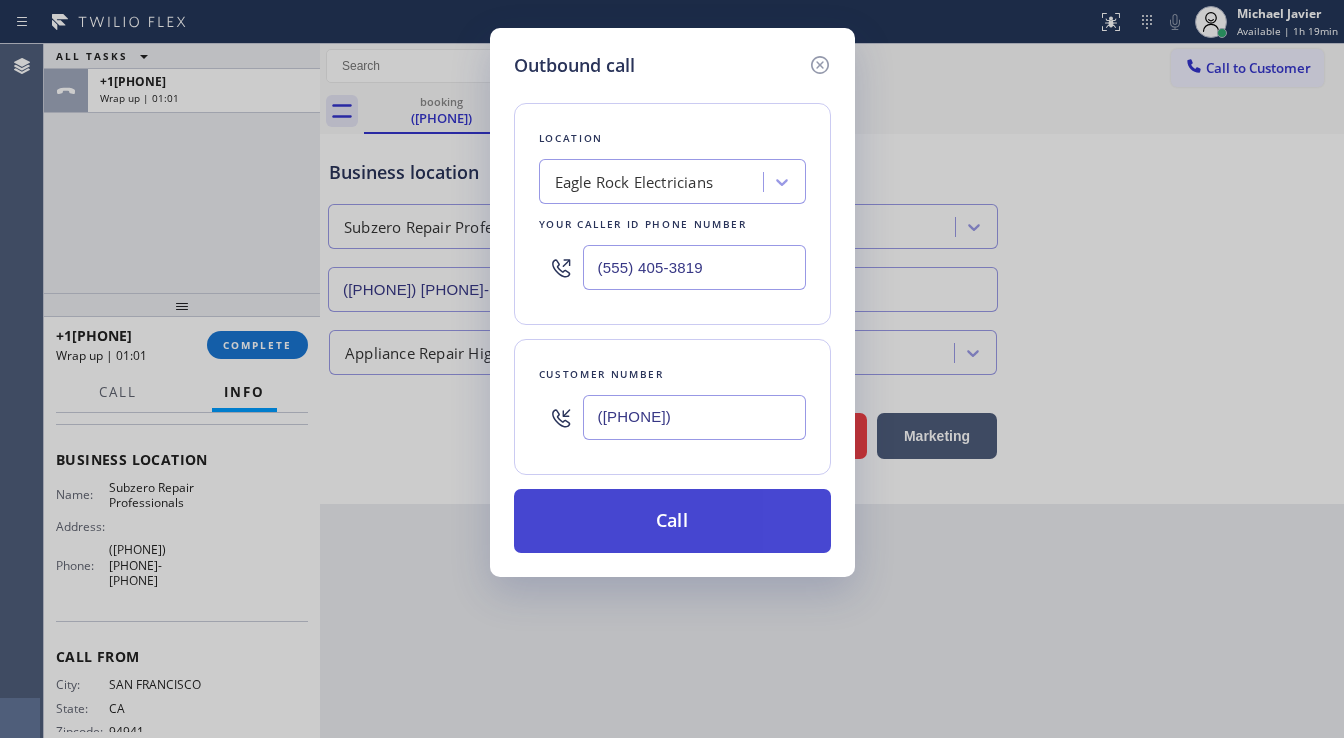 paste on "[PHONE]" 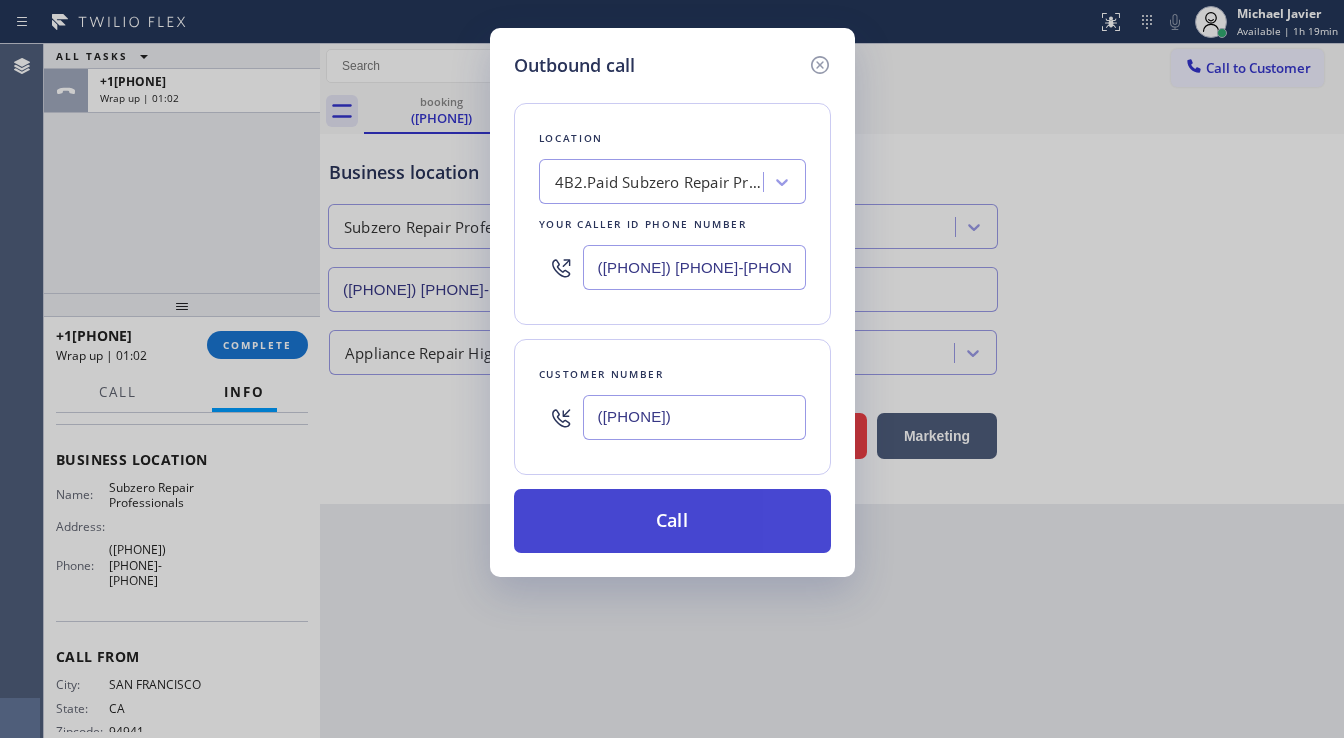 type on "([PHONE]) [PHONE]-[PHONE]" 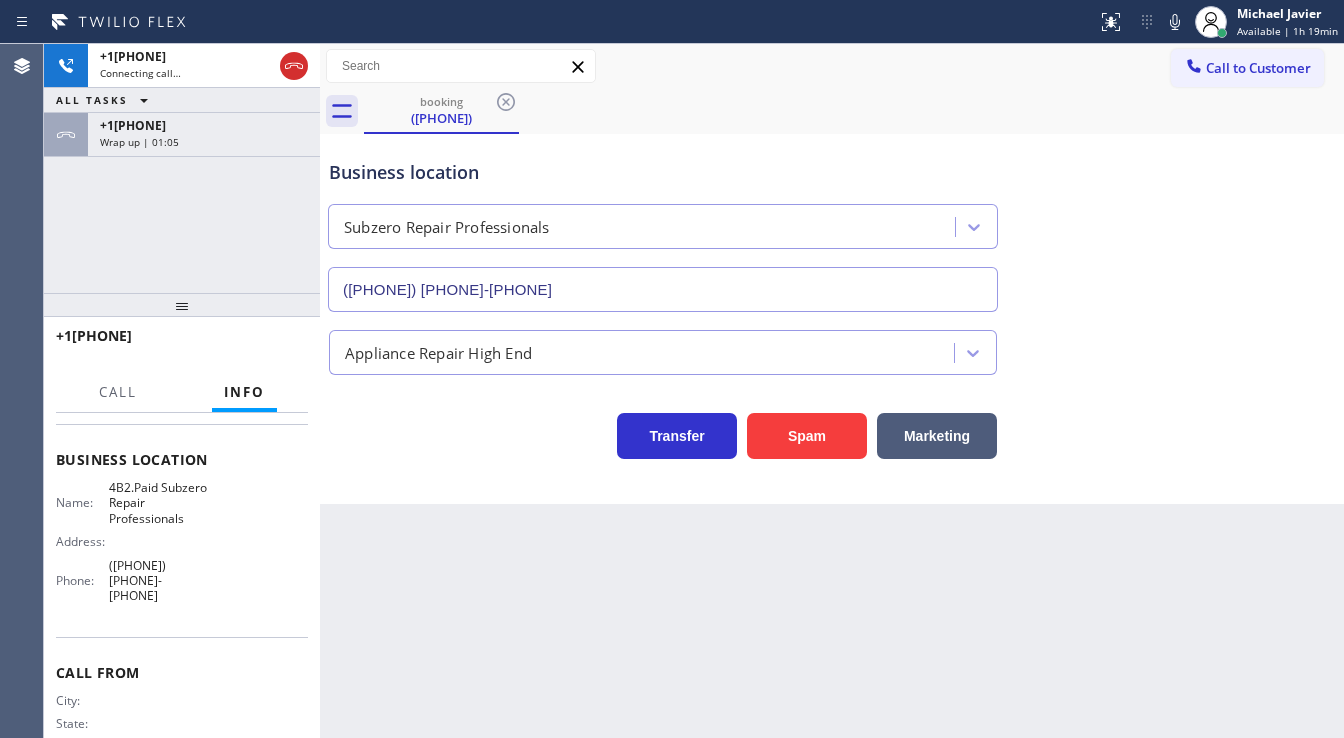 click on "+1[PHONE]" at bounding box center [204, 125] 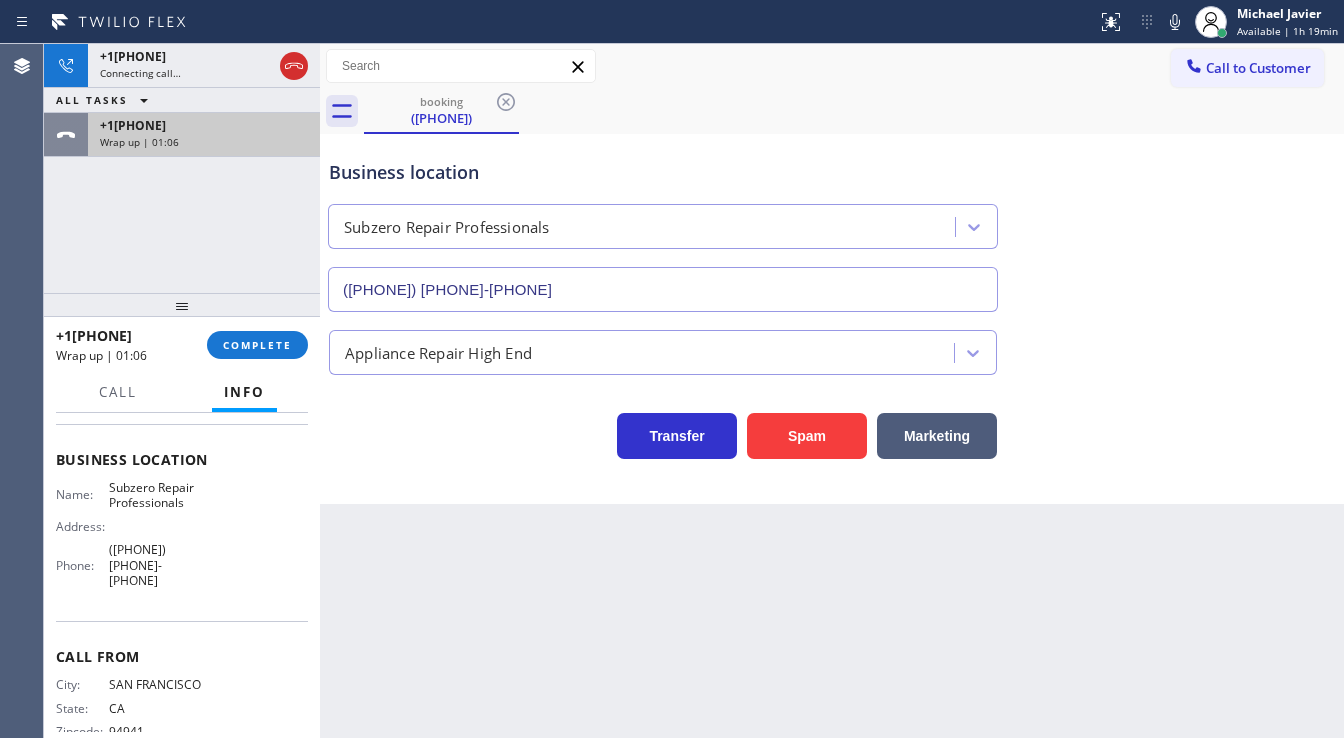 click on "Wrap up | 01:06" at bounding box center [204, 142] 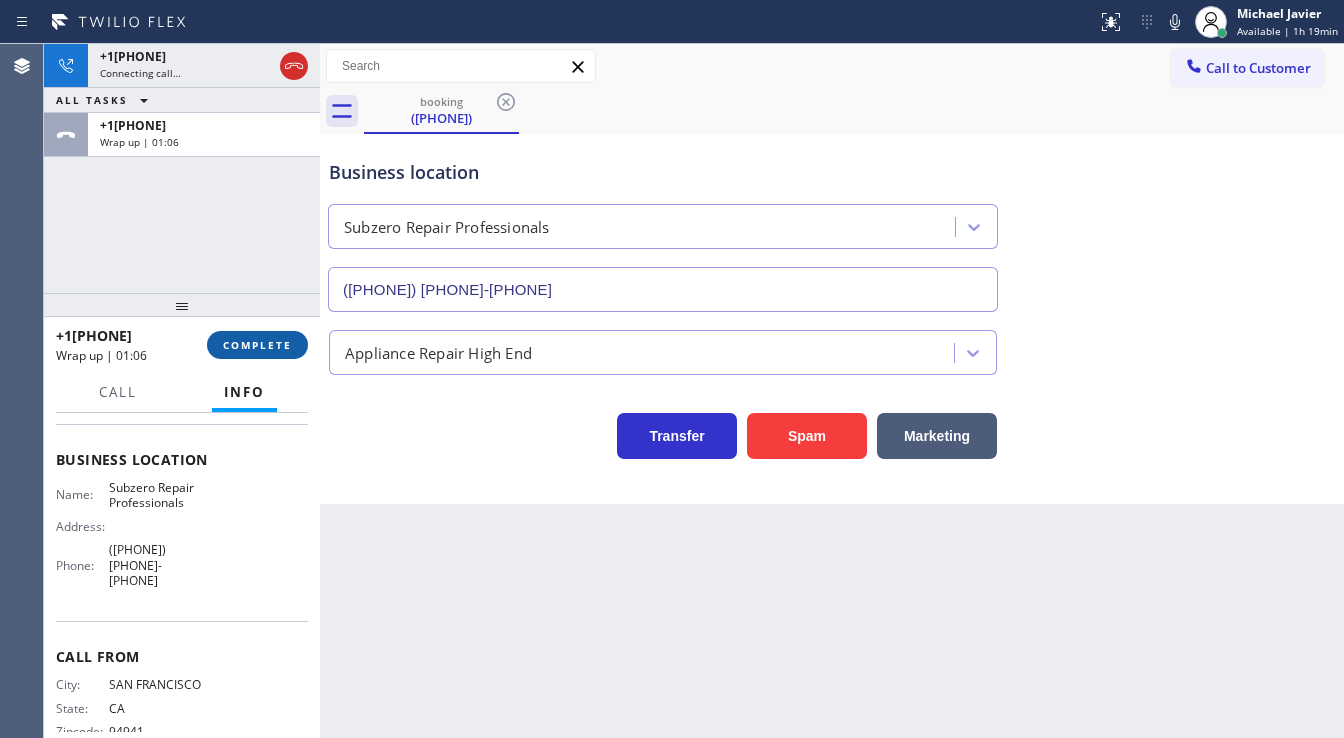 click on "COMPLETE" at bounding box center [257, 345] 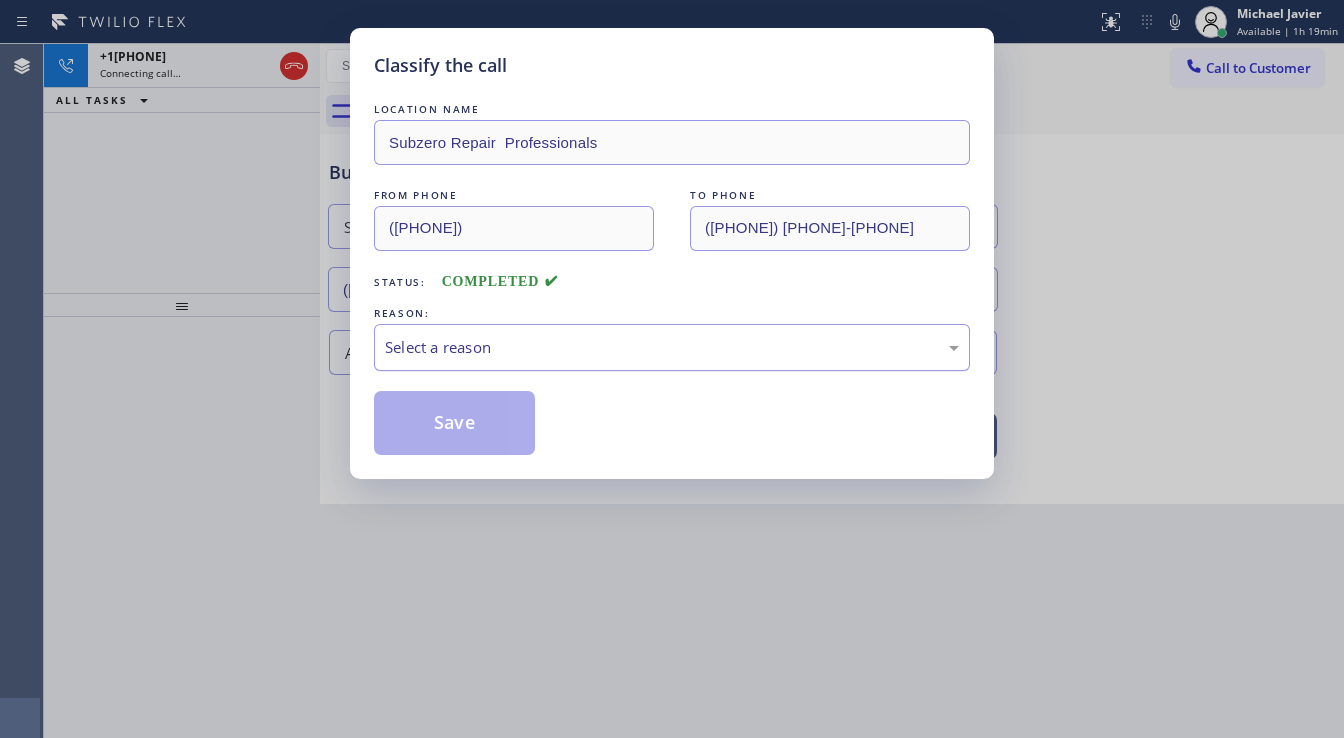 drag, startPoint x: 474, startPoint y: 340, endPoint x: 484, endPoint y: 351, distance: 14.866069 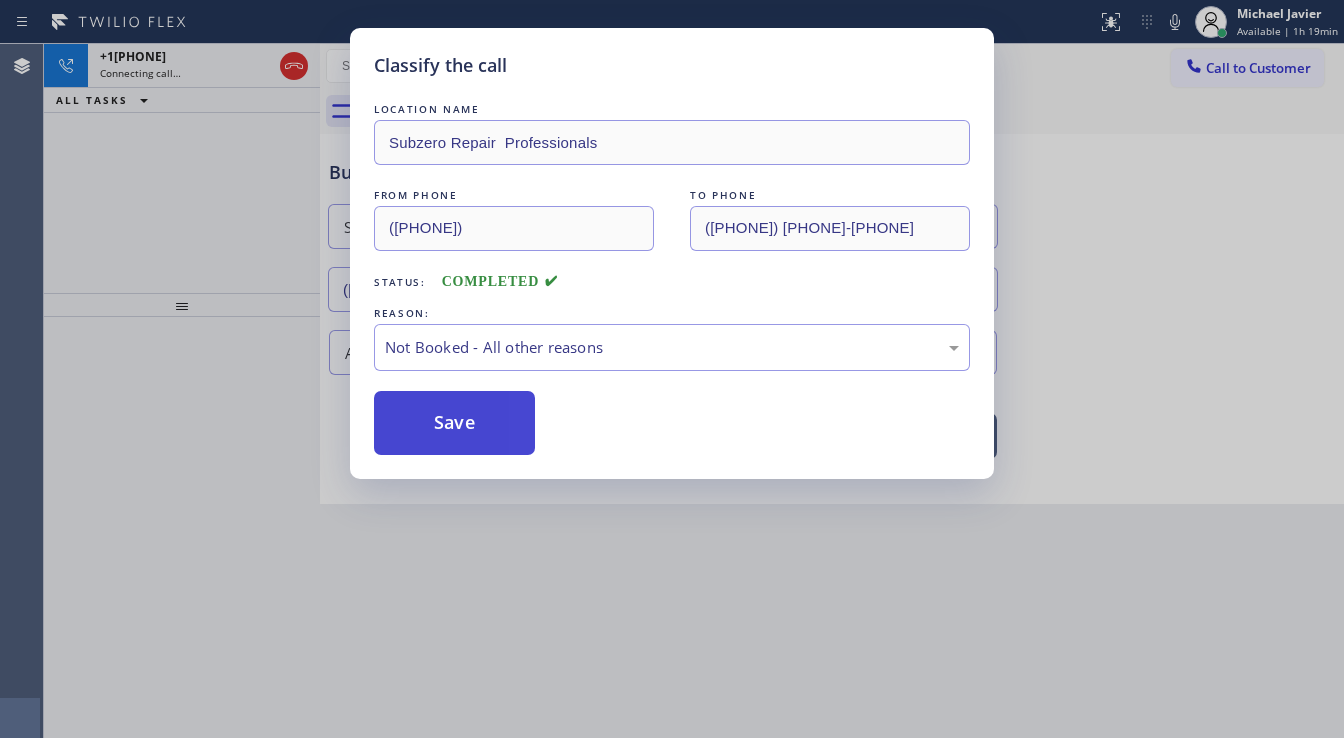 click on "Save" at bounding box center (454, 423) 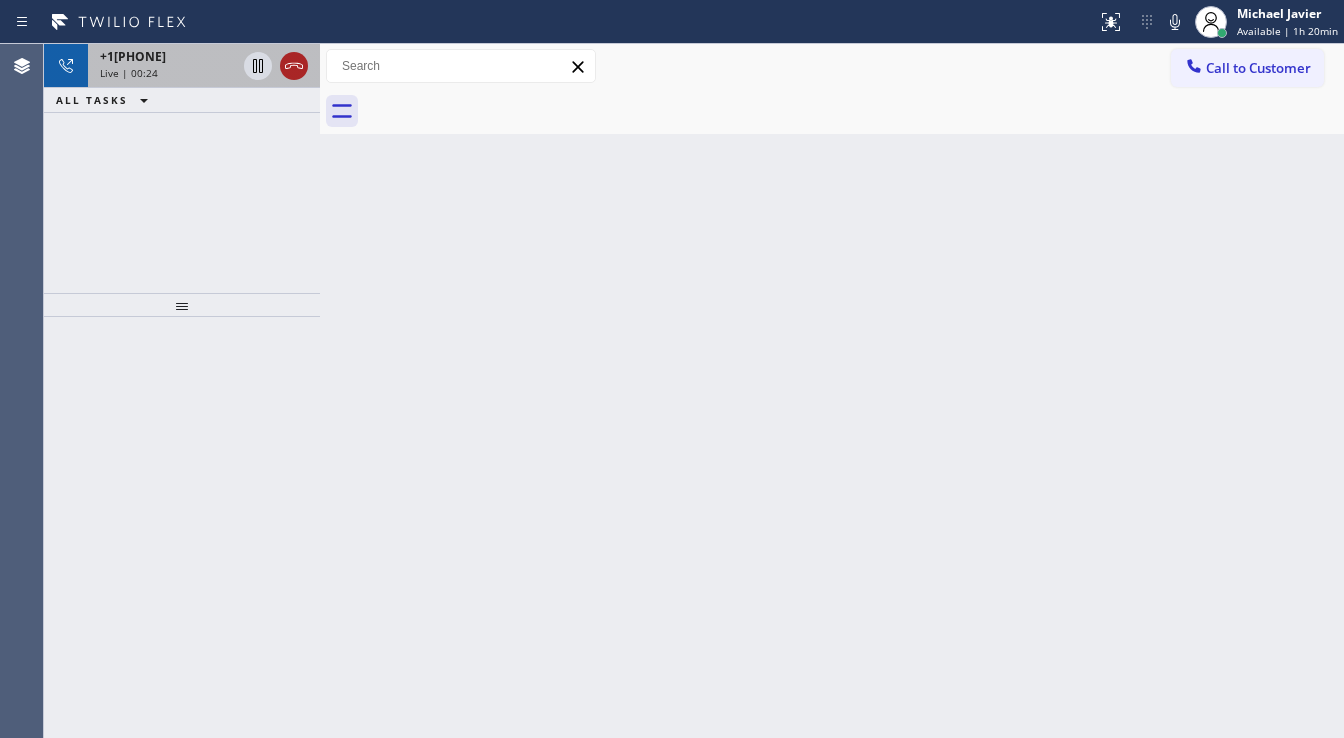 click at bounding box center (294, 66) 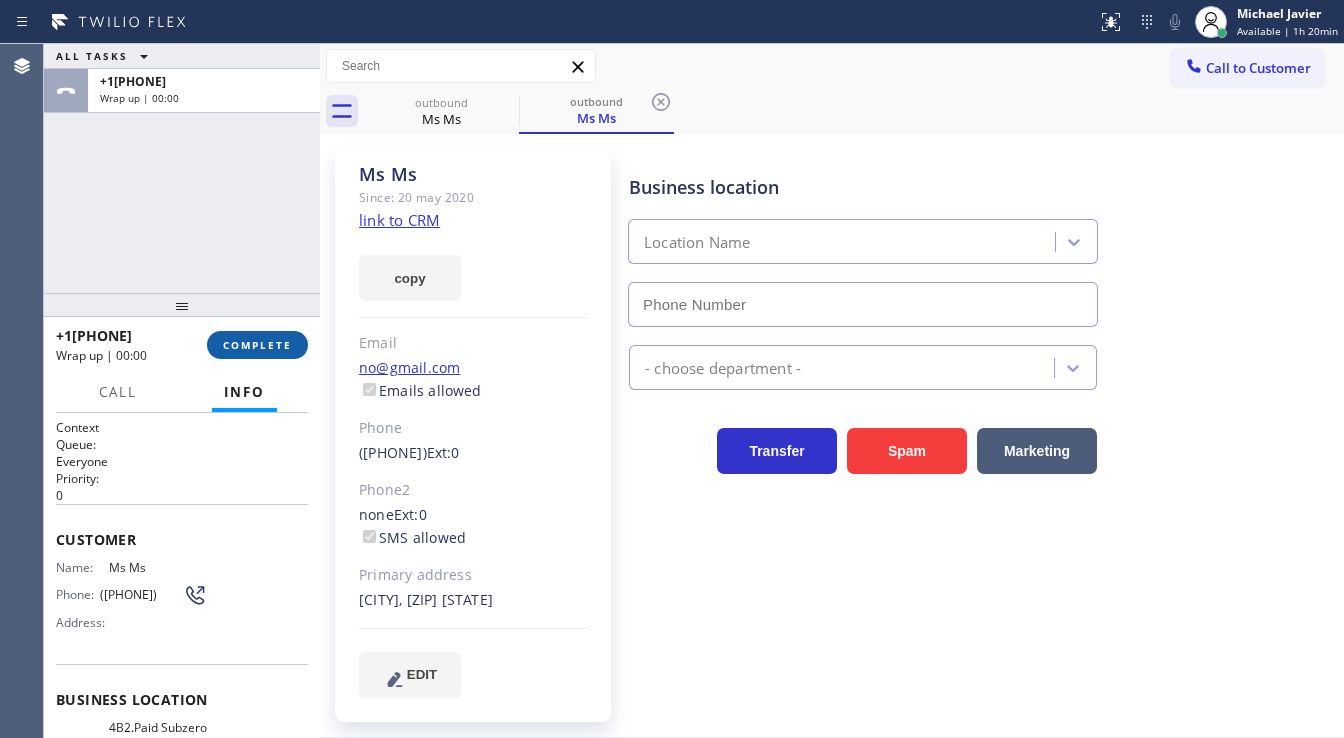 click on "COMPLETE" at bounding box center (257, 345) 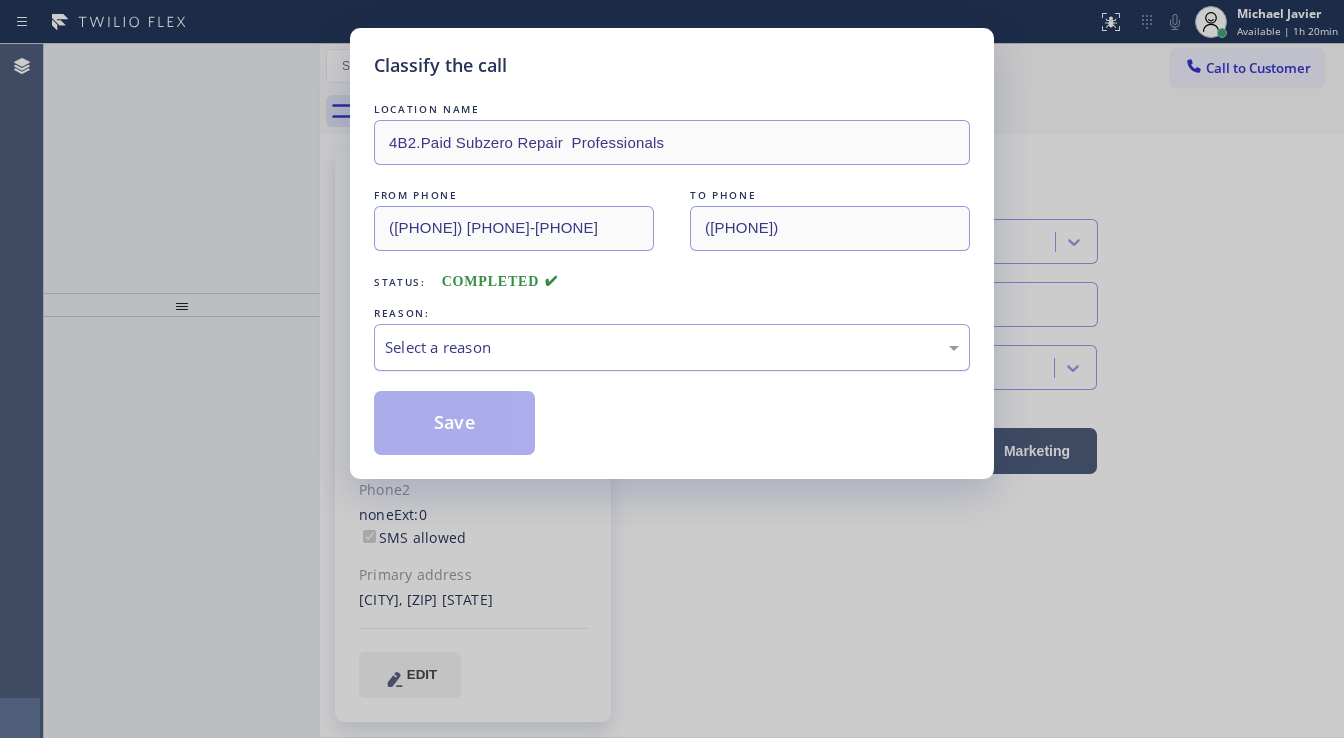 click on "Select a reason" at bounding box center [672, 347] 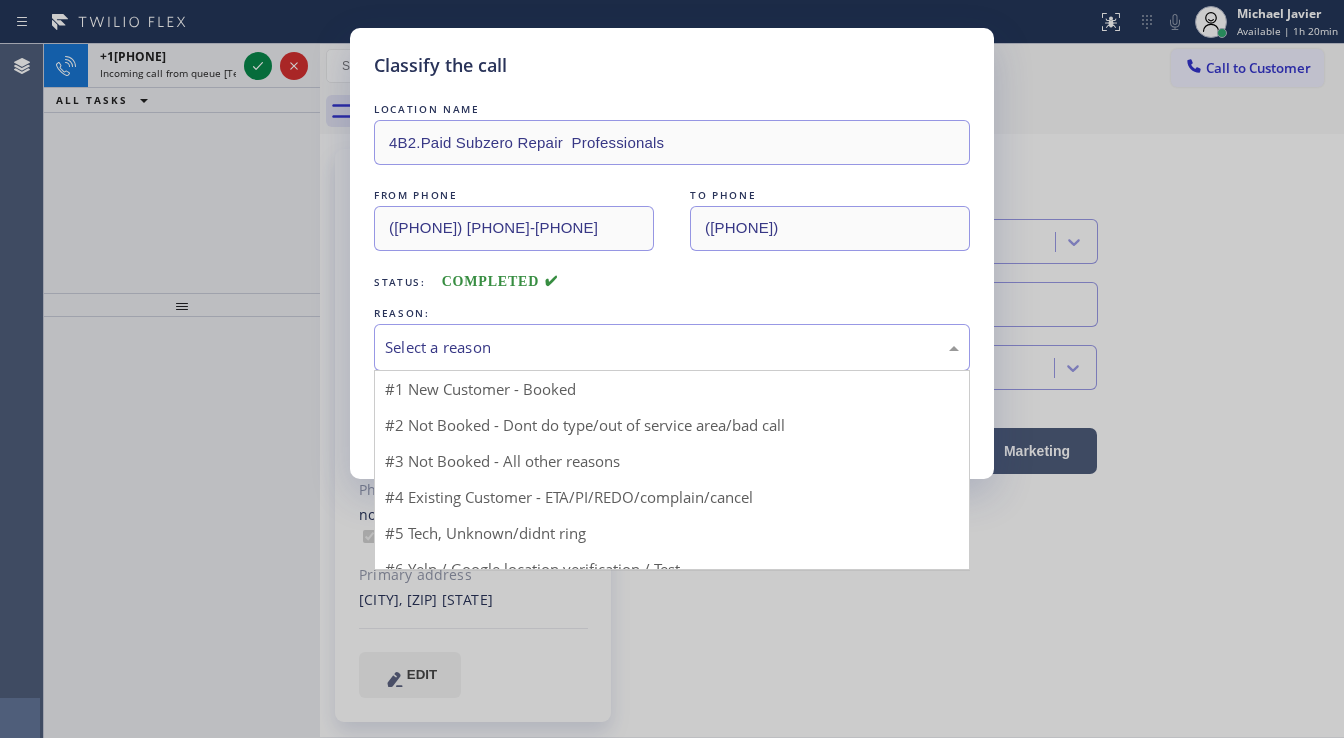 type on "([PHONE]) [PHONE]-[PHONE]" 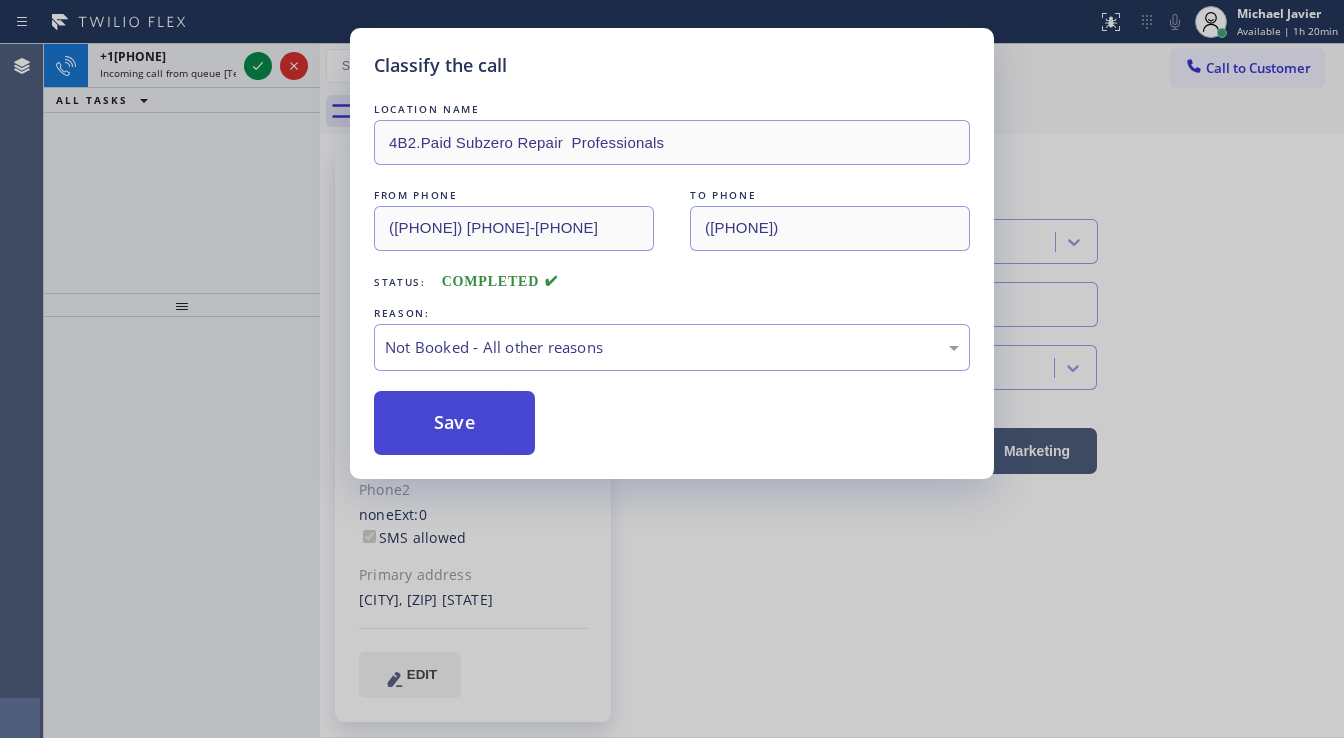 click on "Save" at bounding box center (454, 423) 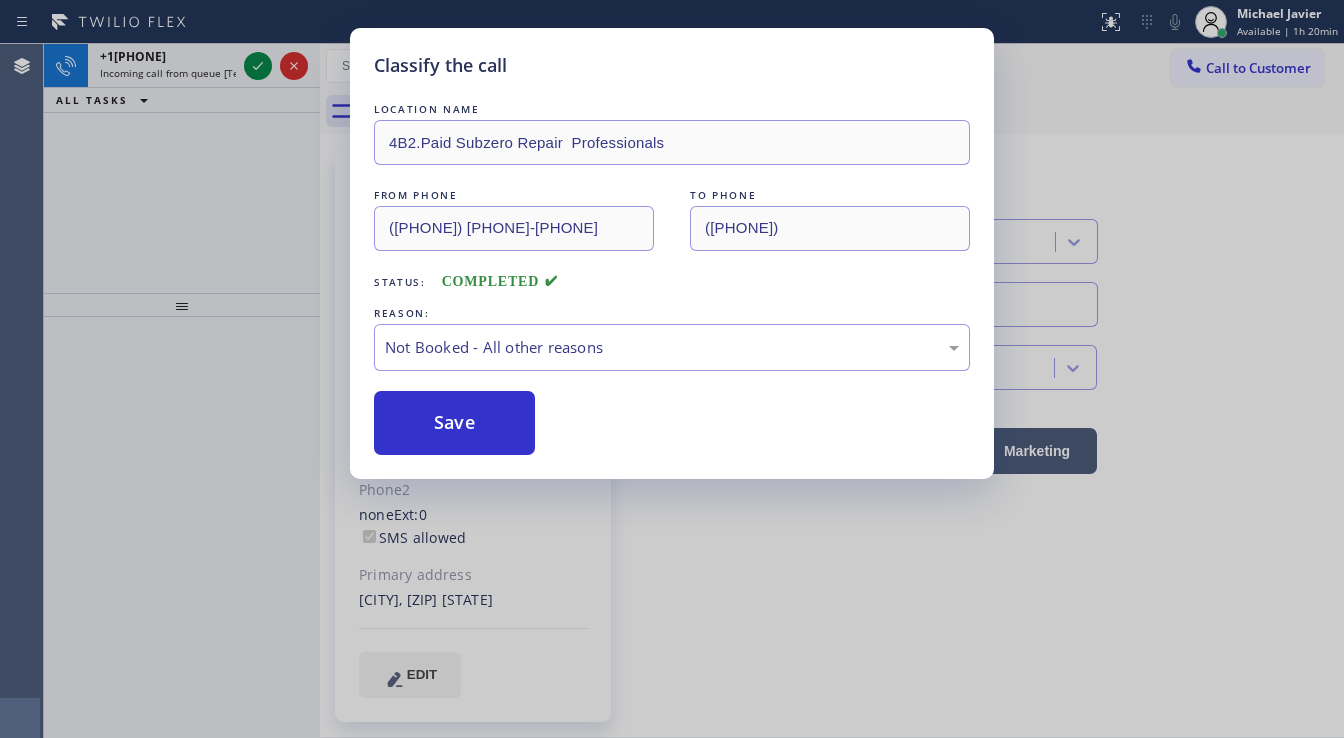 click on "Save" at bounding box center [454, 423] 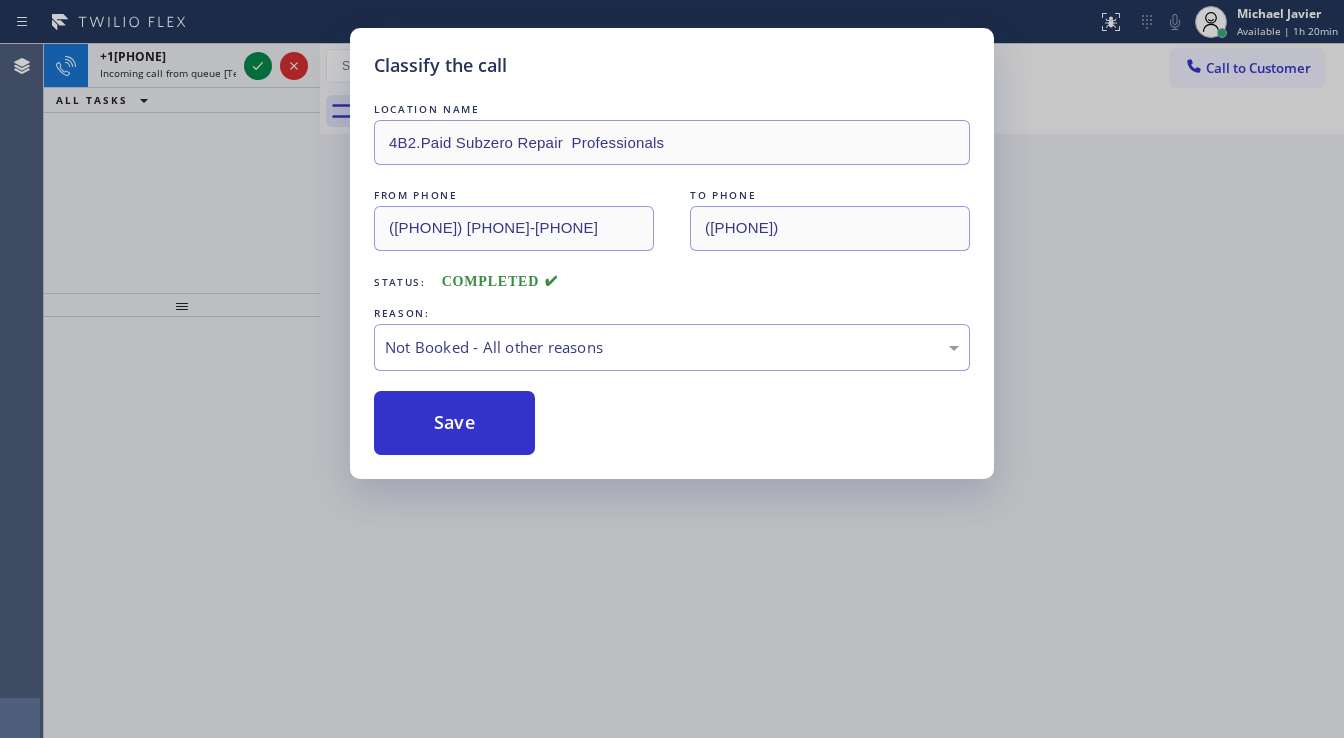 click on "Classify the call LOCATION NAME 4B2.Paid Subzero Repair  Professionals FROM PHONE ([PHONE]) TO PHONE ([PHONE]) Status: COMPLETED REASON: Not Booked - All other reasons Save" at bounding box center [672, 369] 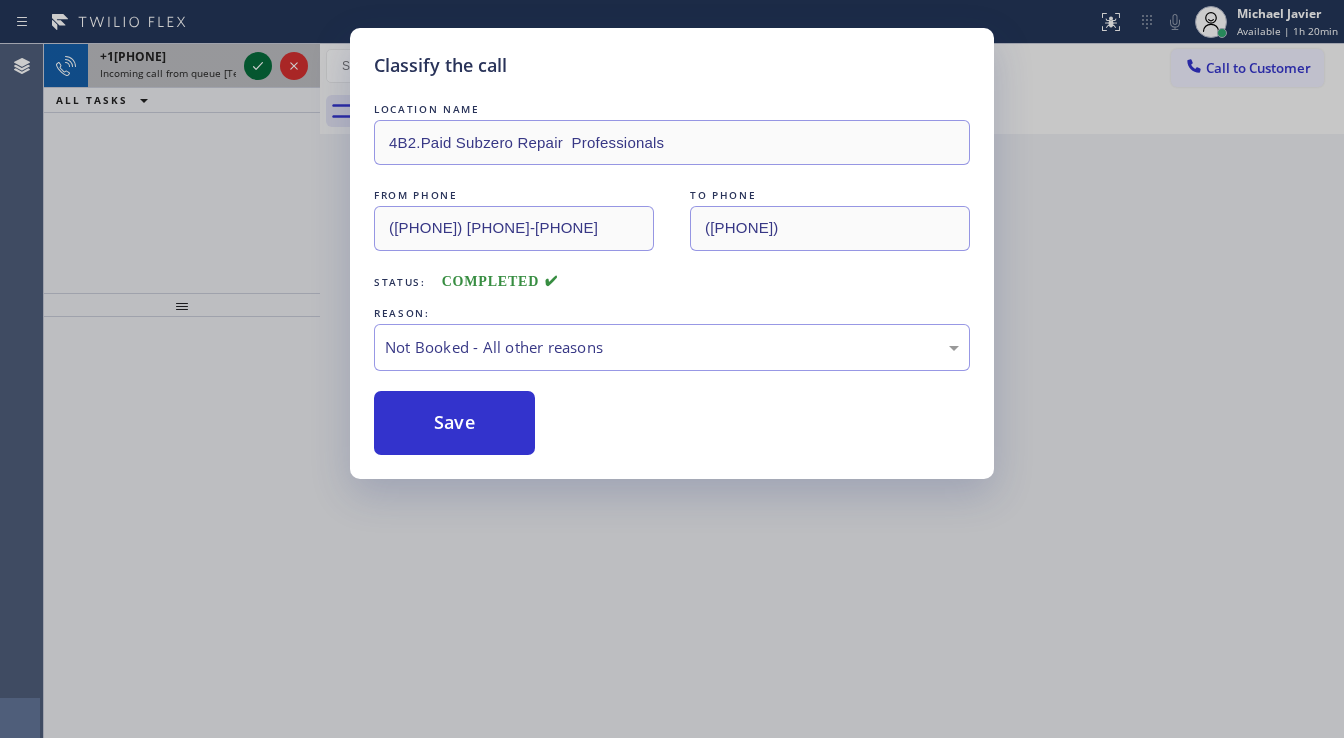 click 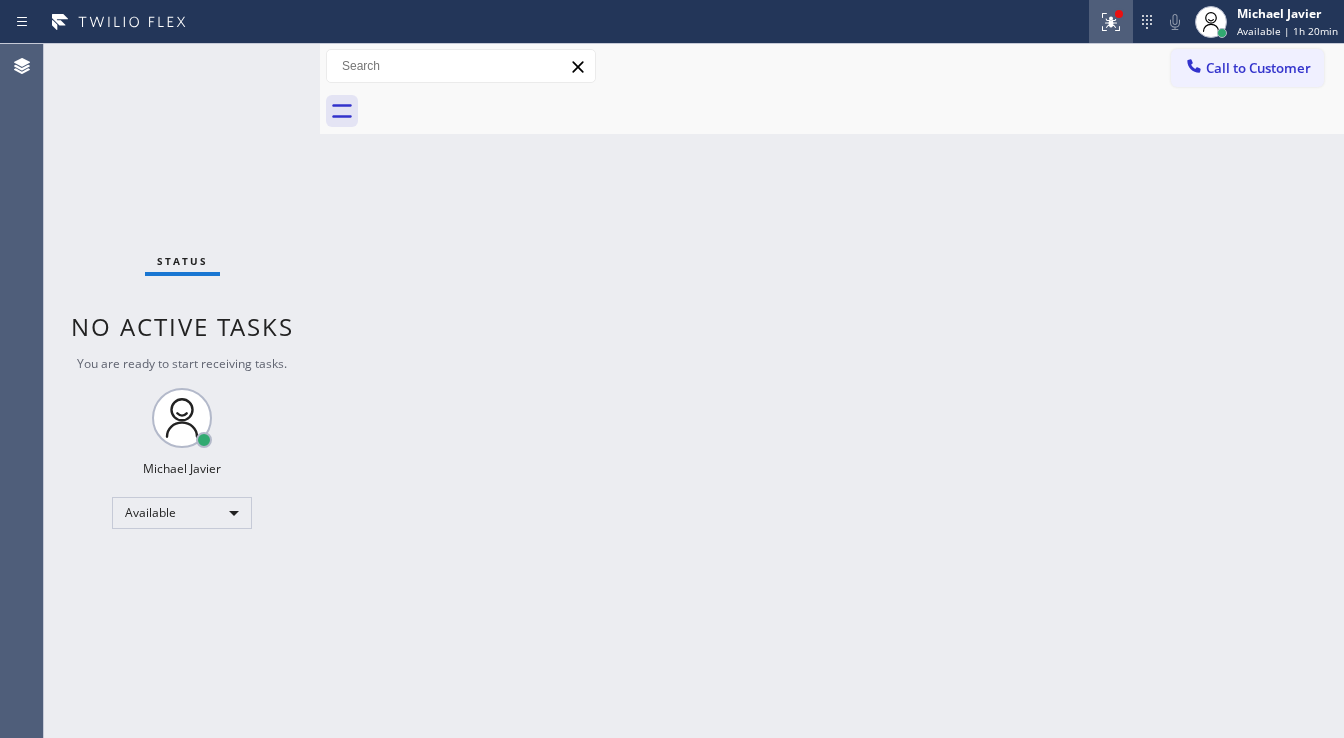 click at bounding box center (1111, 22) 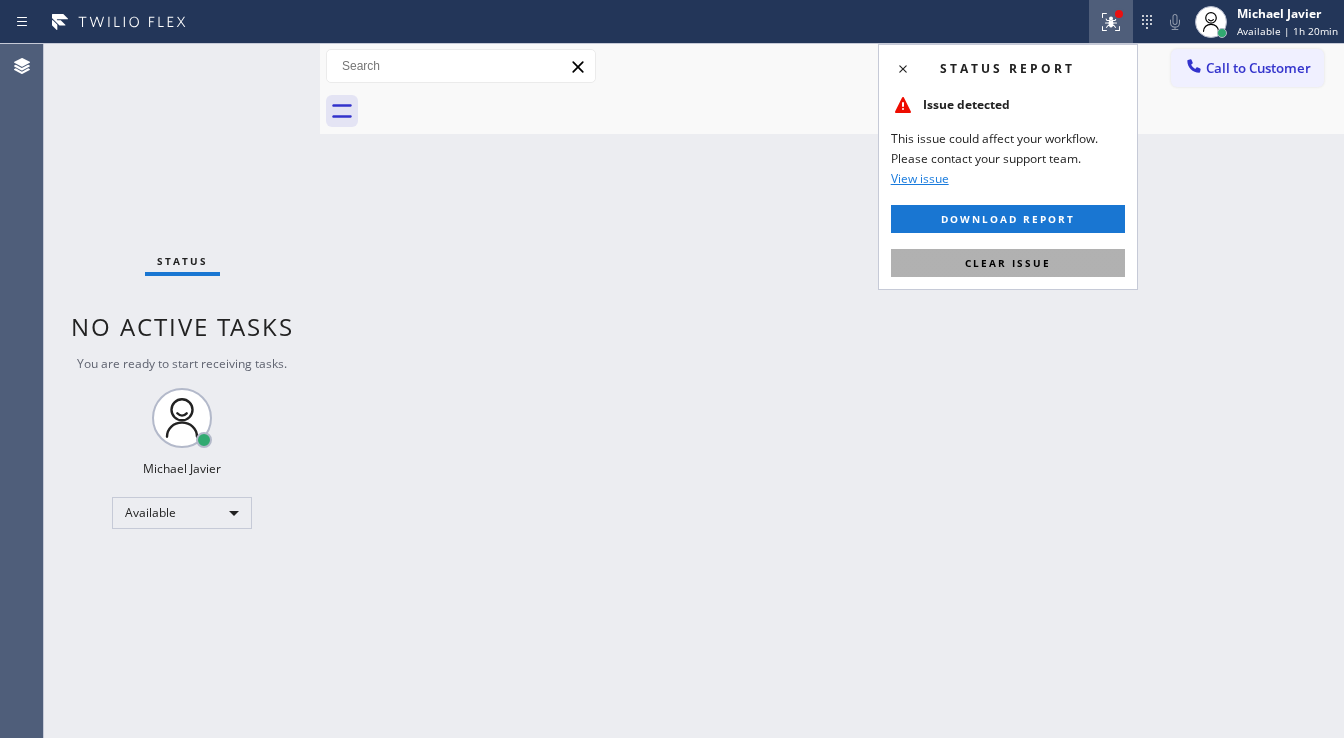 click on "Clear issue" at bounding box center (1008, 263) 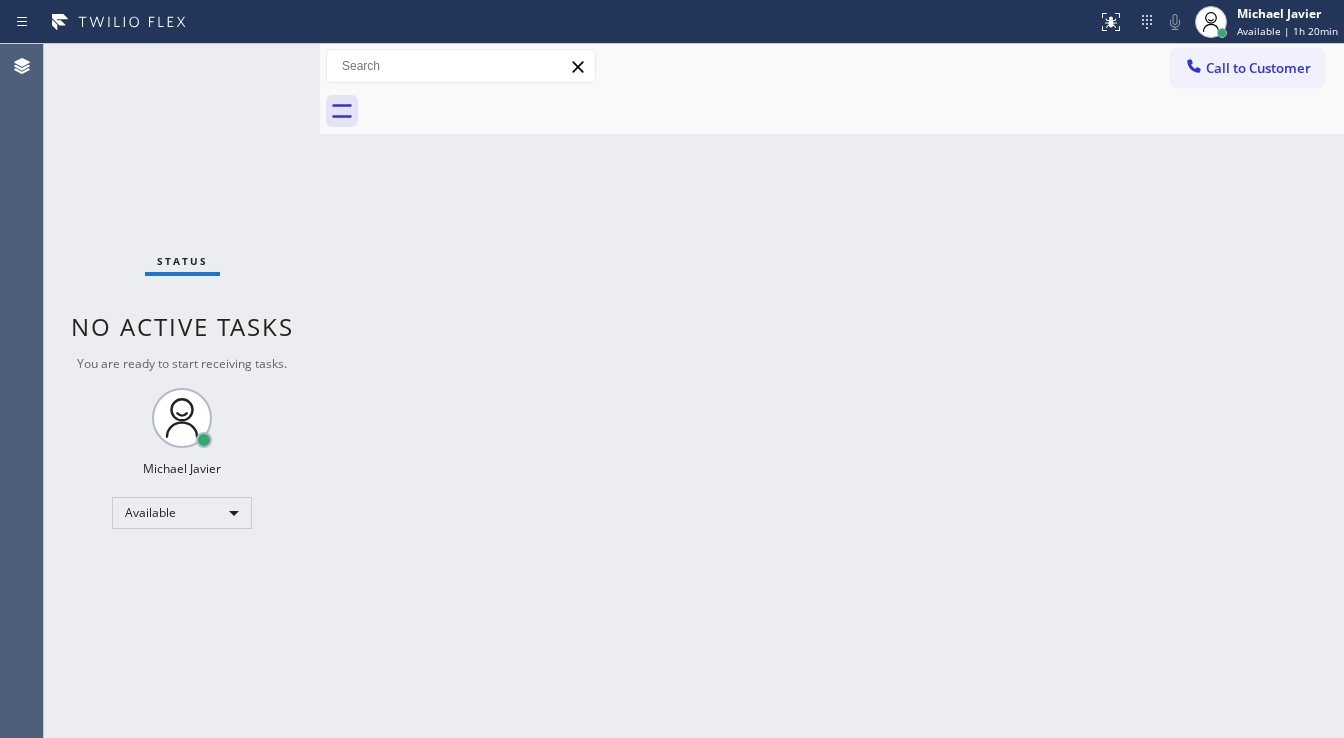 click on "Status   No active tasks     You are ready to start receiving tasks.   Michael Javier Available" at bounding box center (182, 391) 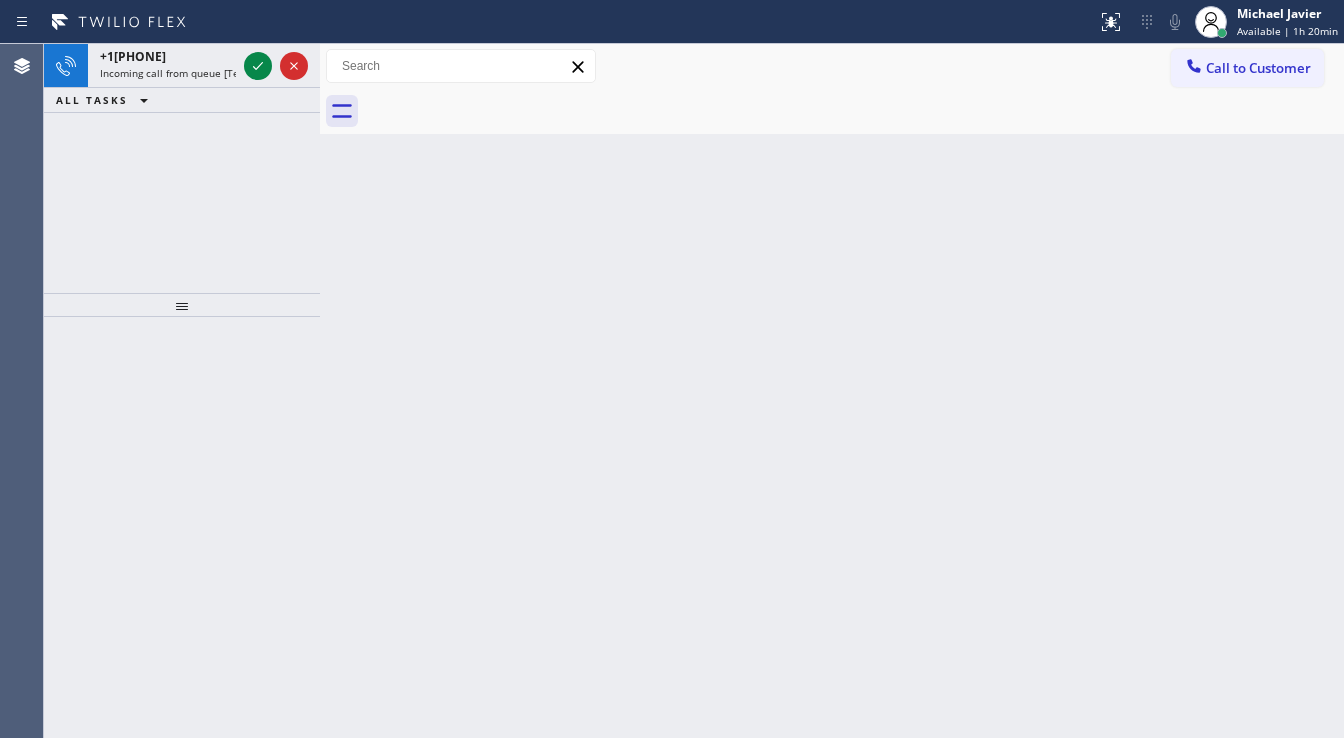 click 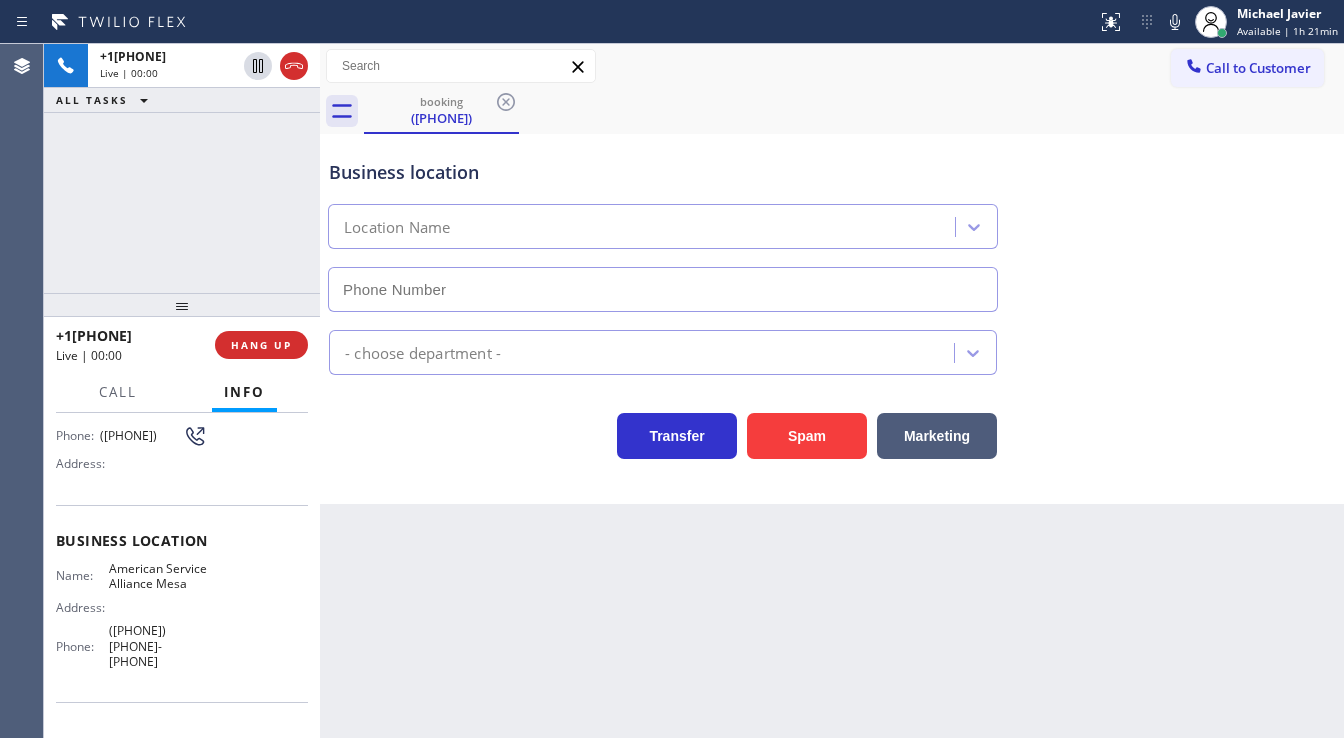 scroll, scrollTop: 160, scrollLeft: 0, axis: vertical 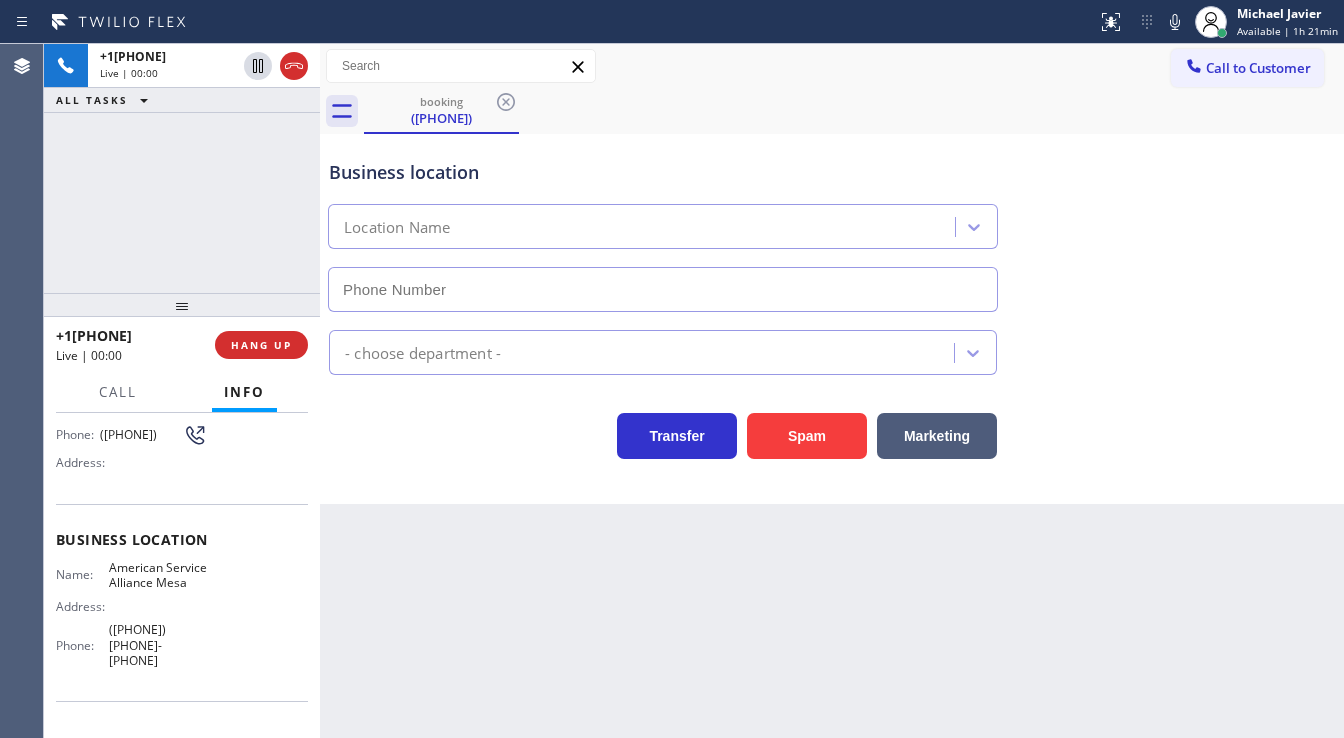 type on "([PHONE]) [PHONE]-[PHONE]" 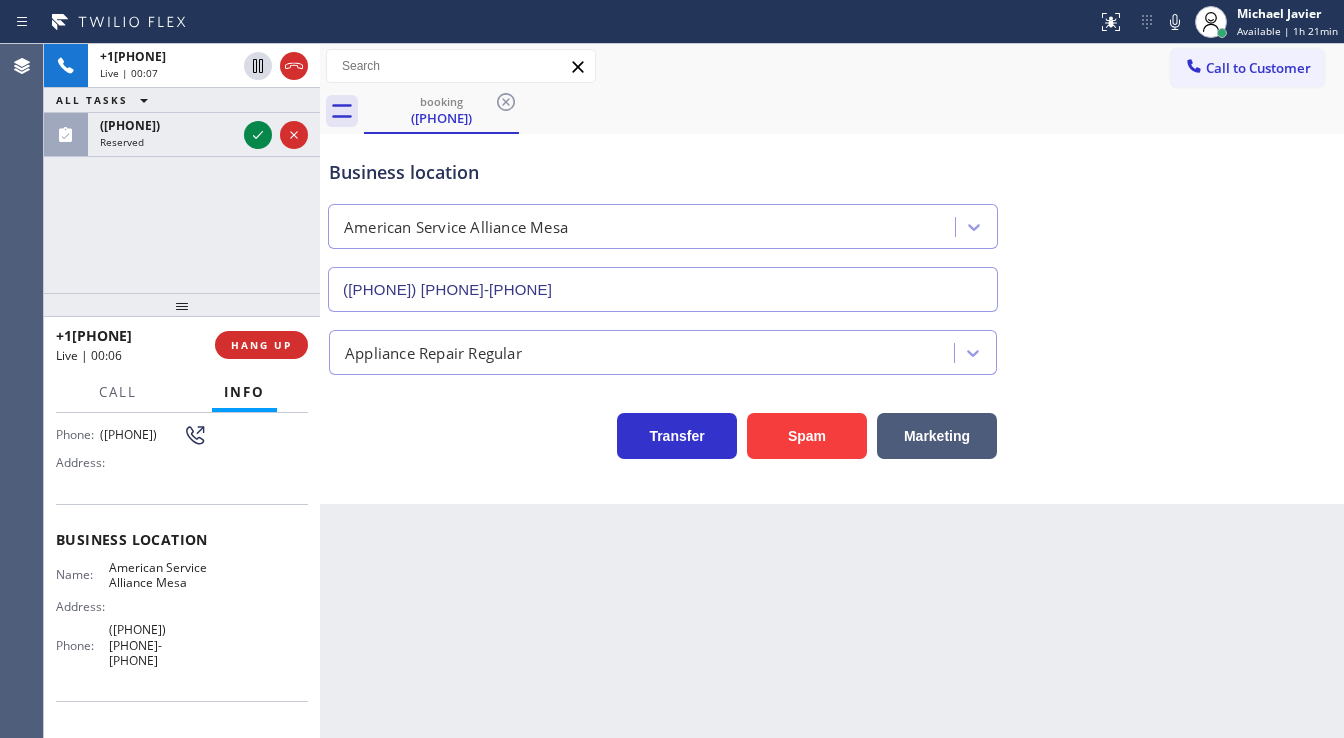 click on "+1[PHONE] Live | 00:07 ALL TASKS ALL TASKS ACTIVE TASKS TASKS IN WRAP UP ([PHONE]) Reserved" at bounding box center [182, 168] 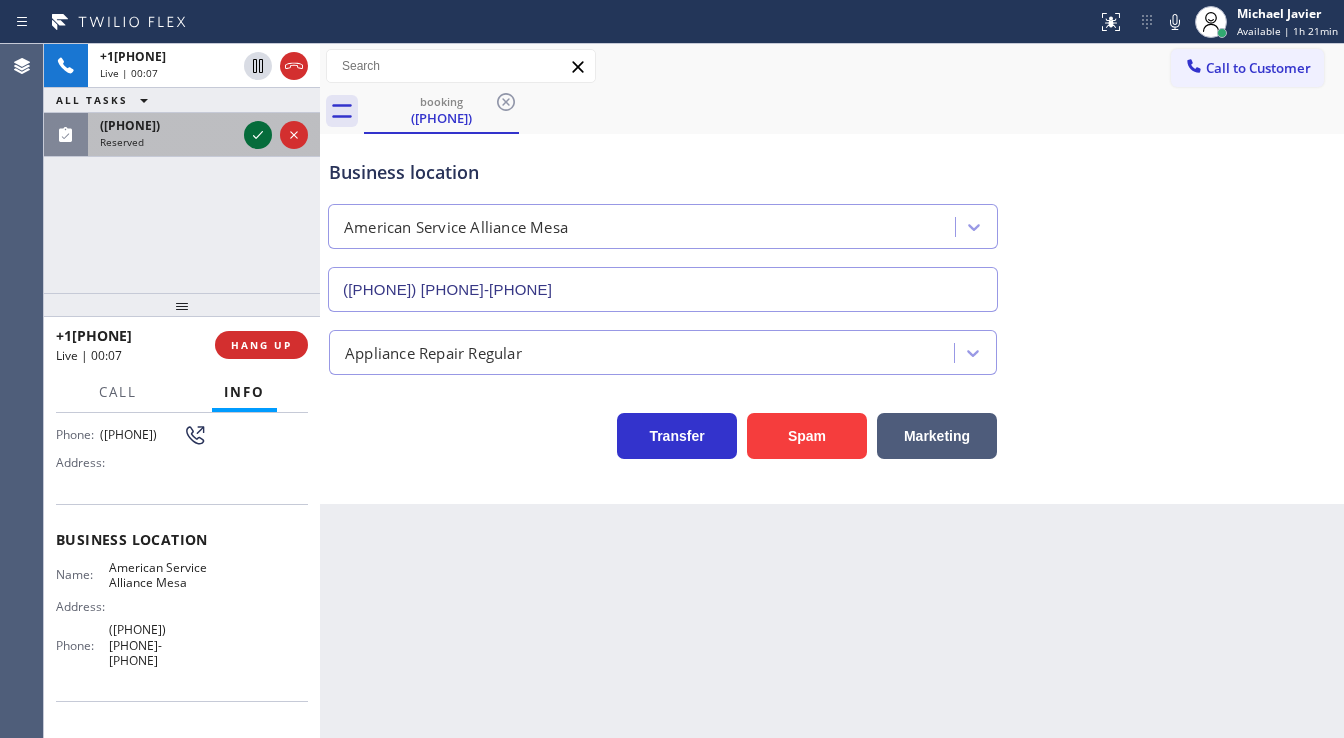 click 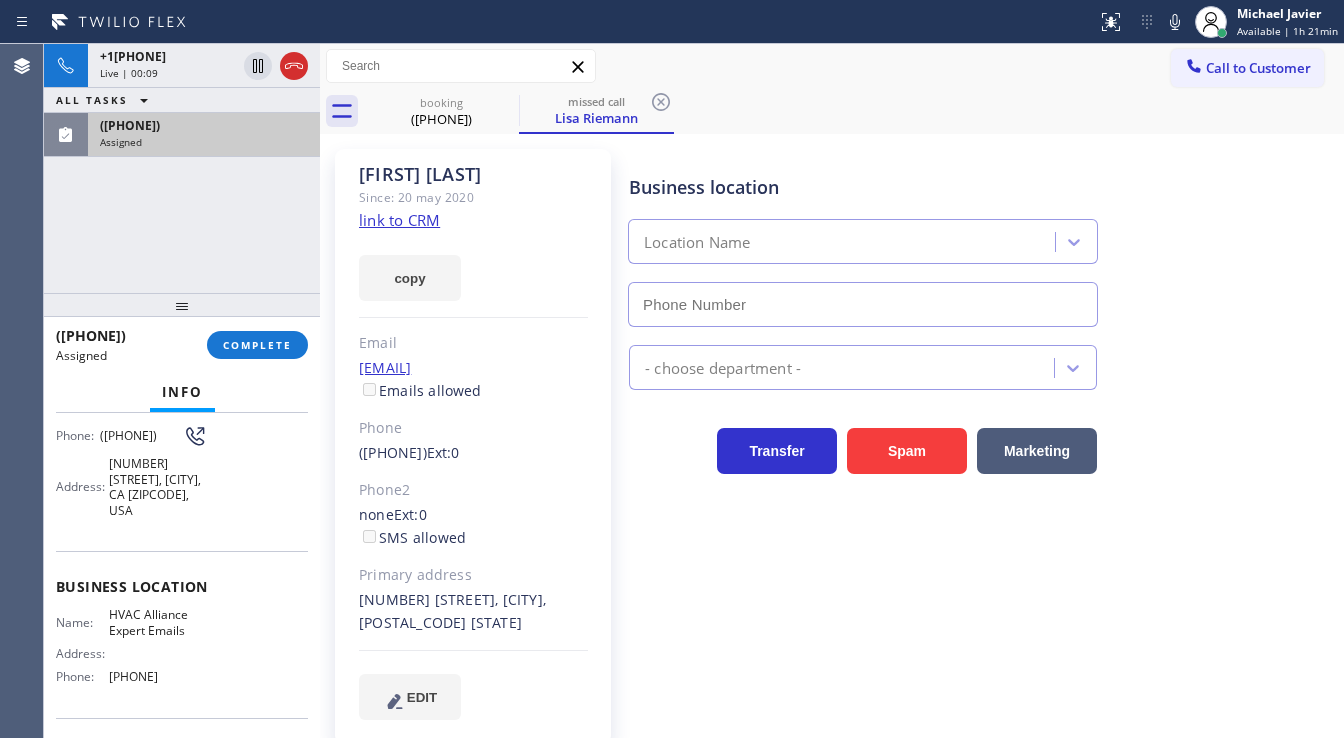 scroll, scrollTop: 96, scrollLeft: 0, axis: vertical 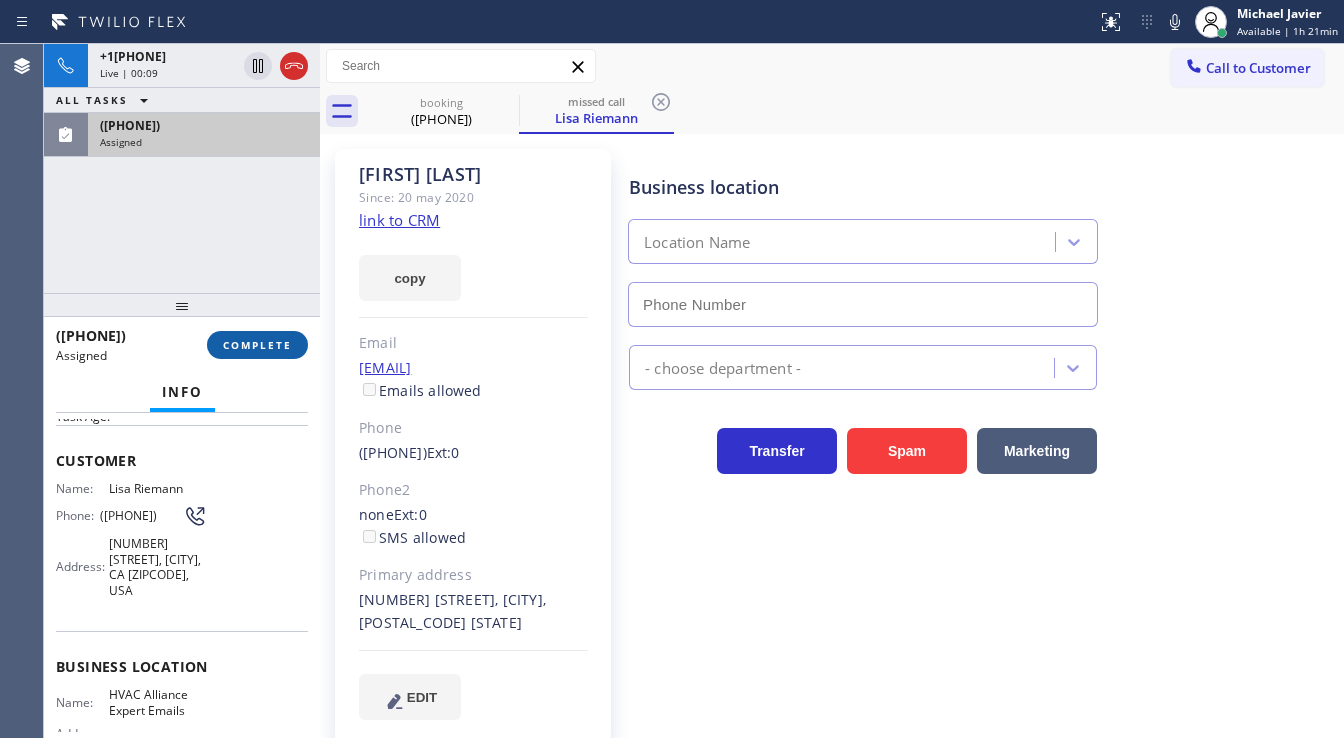 type on "[PHONE]" 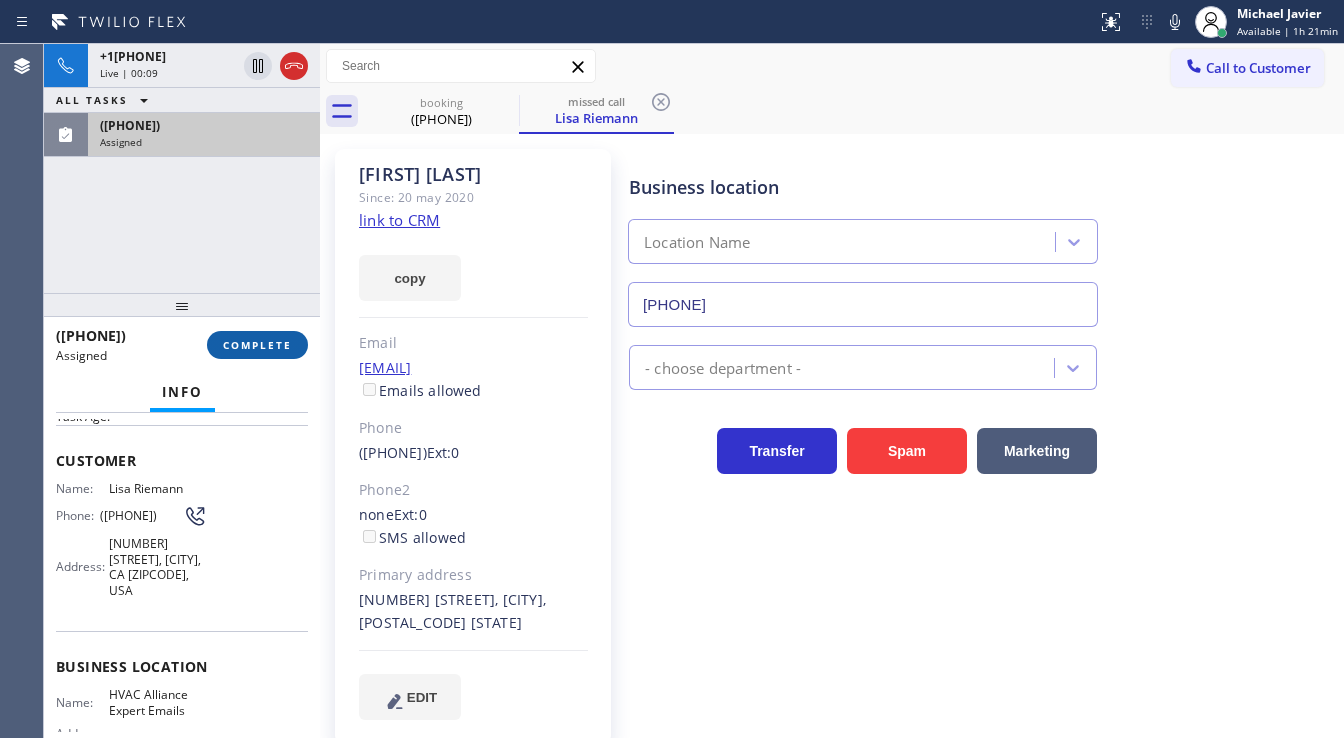click on "COMPLETE" at bounding box center [257, 345] 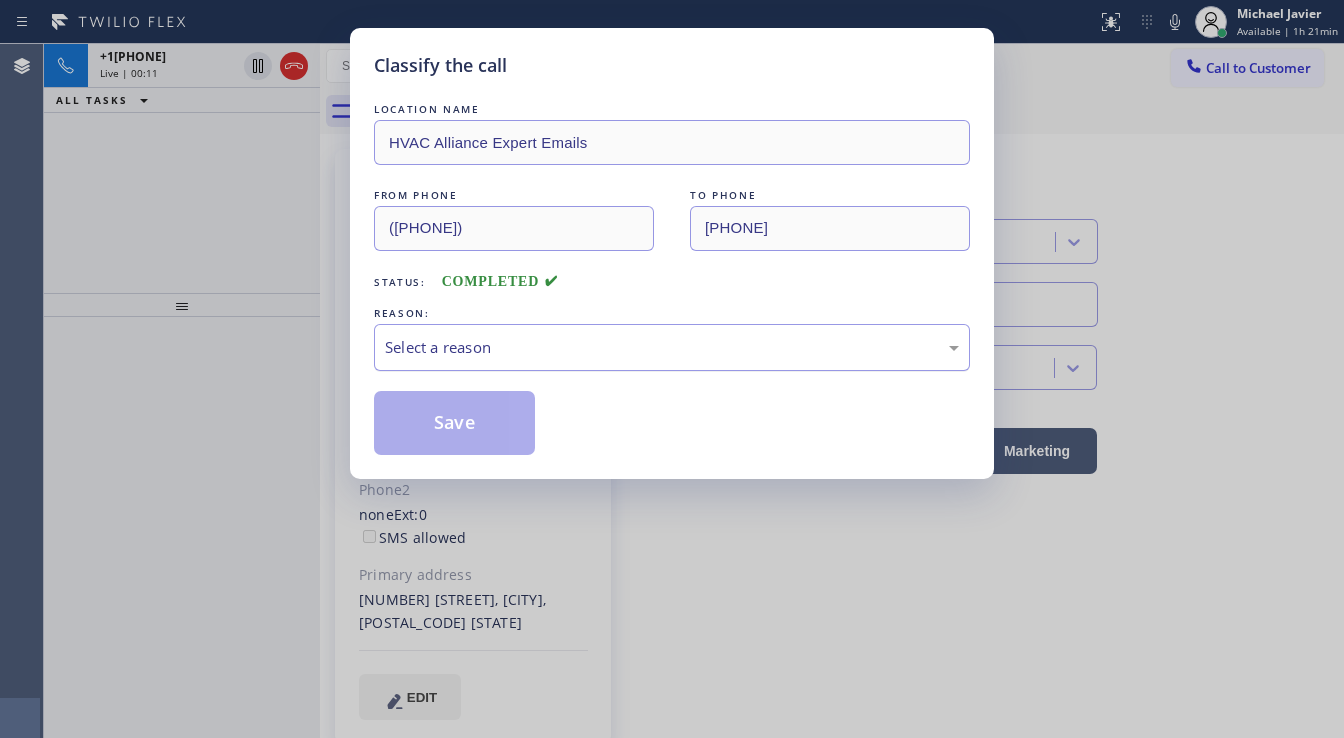 click on "Select a reason" at bounding box center (672, 347) 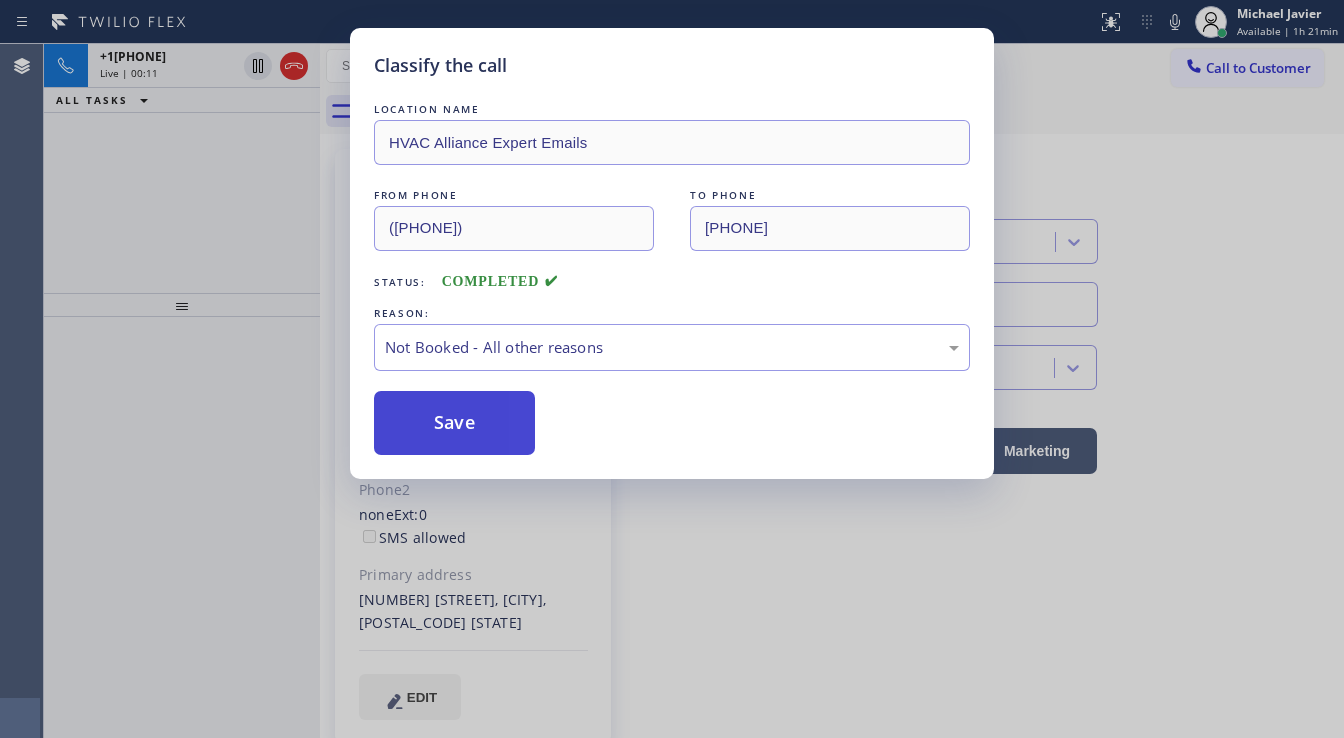 click on "Save" at bounding box center (454, 423) 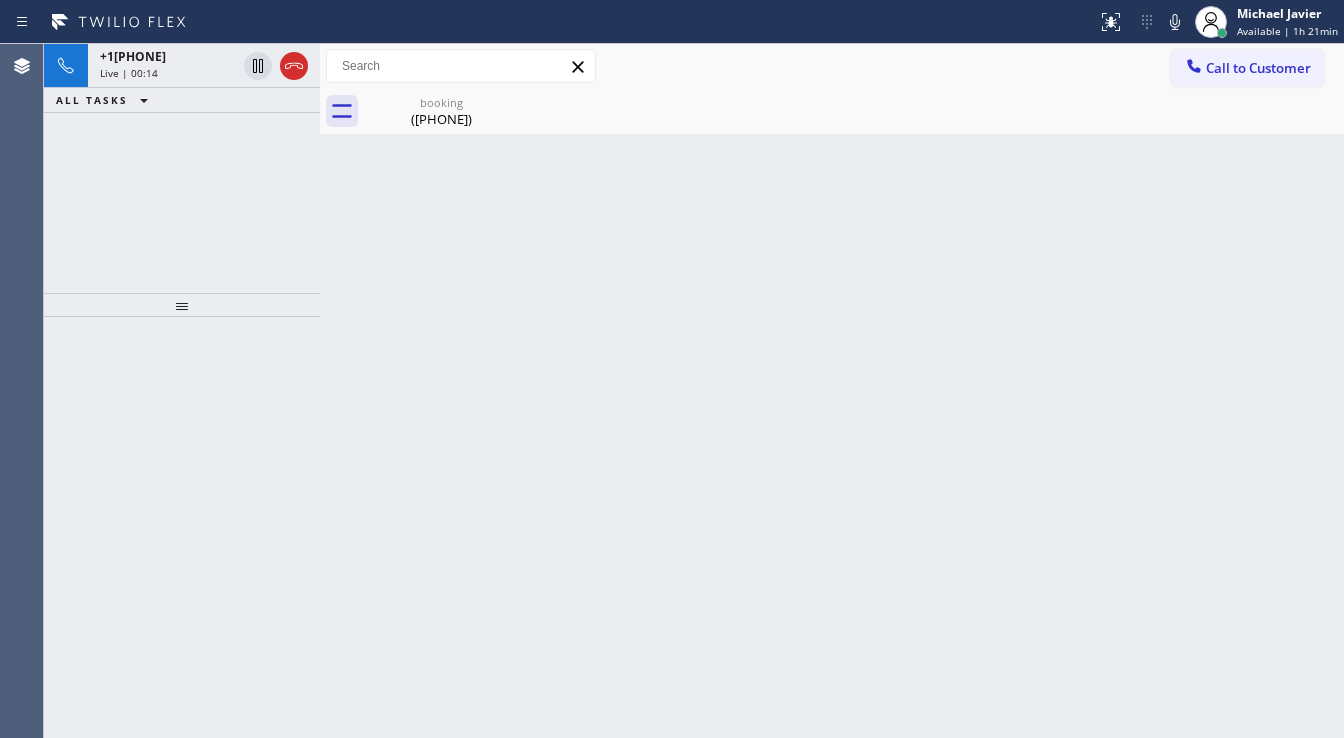 click on "+1[PHONE] Live | 00:14 ALL TASKS ALL TASKS ACTIVE TASKS TASKS IN WRAP UP" at bounding box center (182, 168) 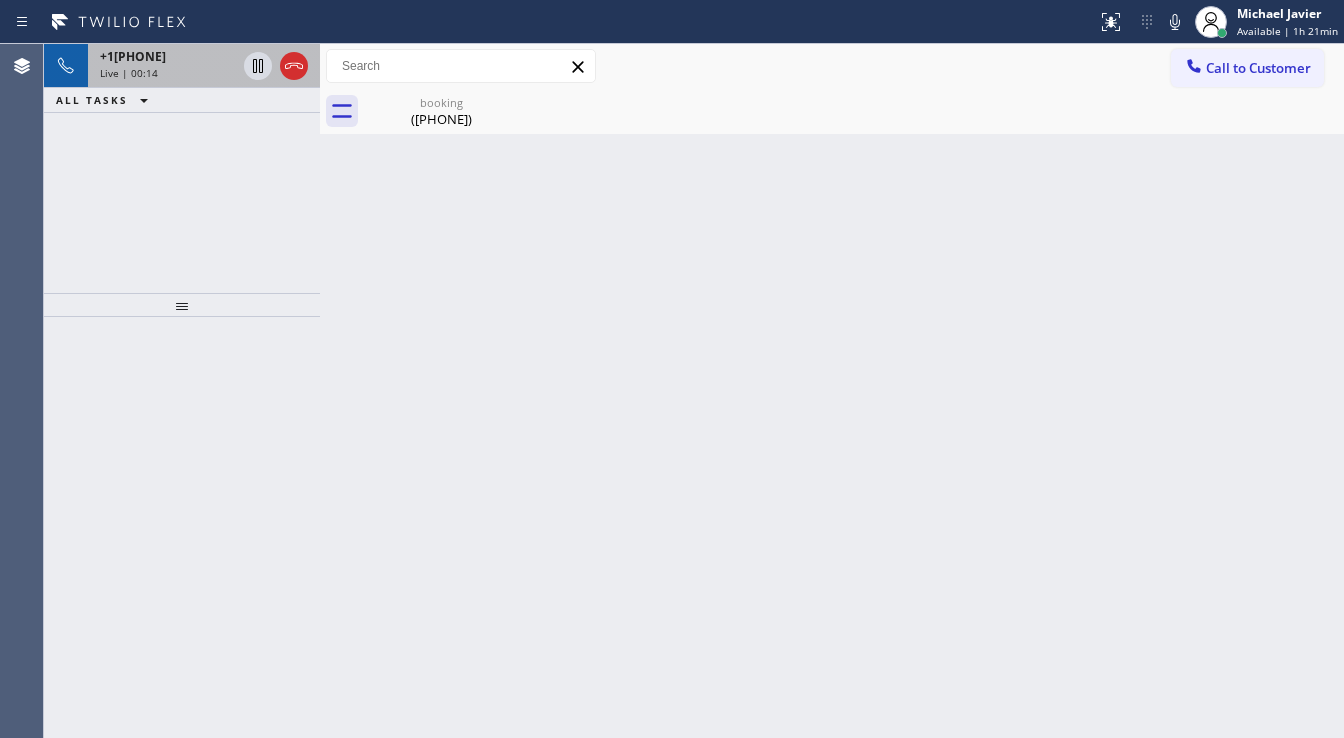 click on "Live | 00:14" at bounding box center [168, 73] 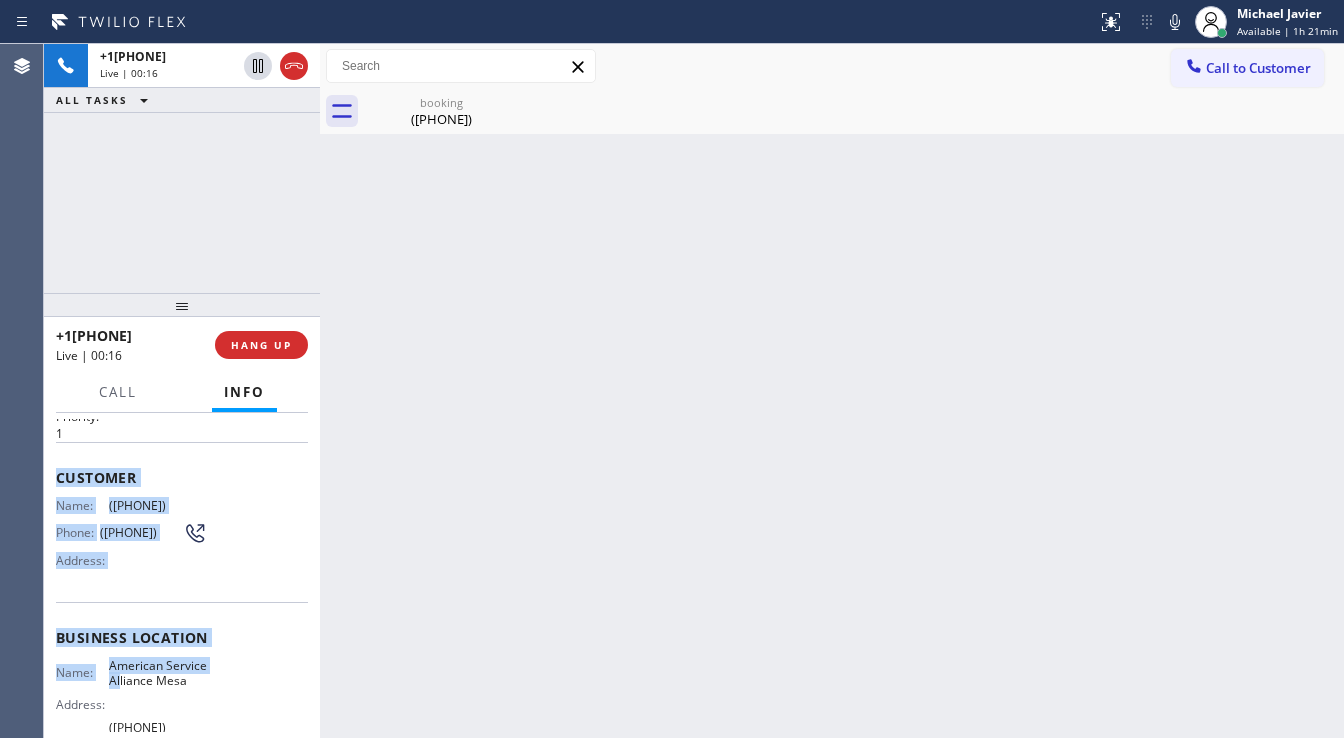scroll, scrollTop: 267, scrollLeft: 0, axis: vertical 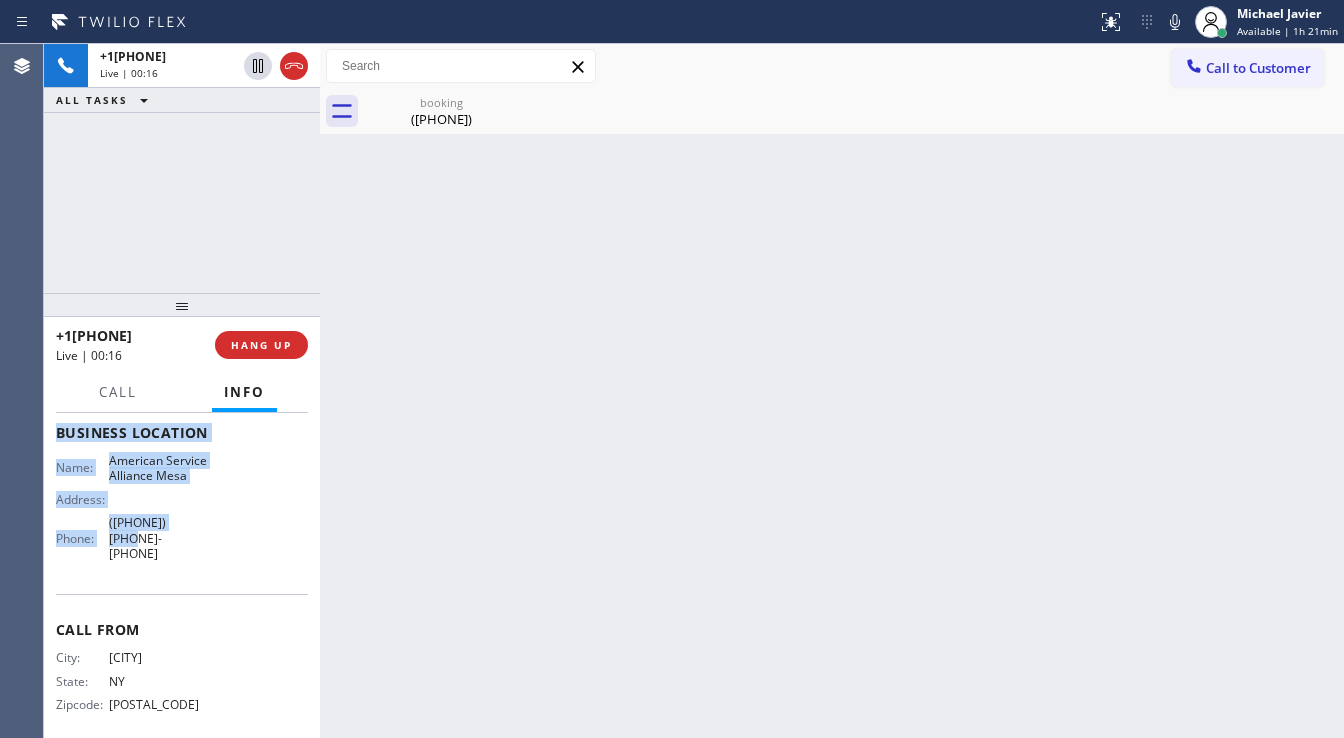 drag, startPoint x: 56, startPoint y: 528, endPoint x: 260, endPoint y: 572, distance: 208.69116 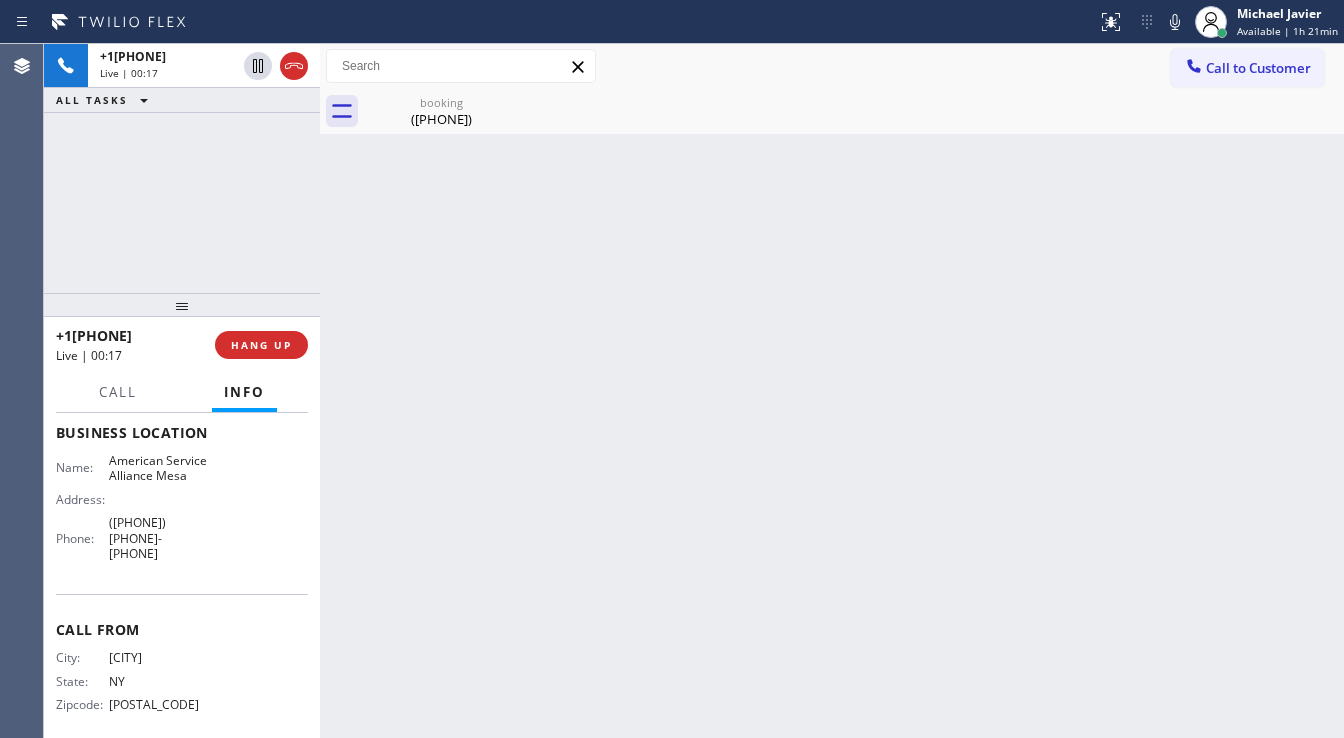 click on "[PHONE] Live | 00:17 ALL TASKS ALL TASKS ACTIVE TASKS TASKS IN WRAP UP" at bounding box center (182, 168) 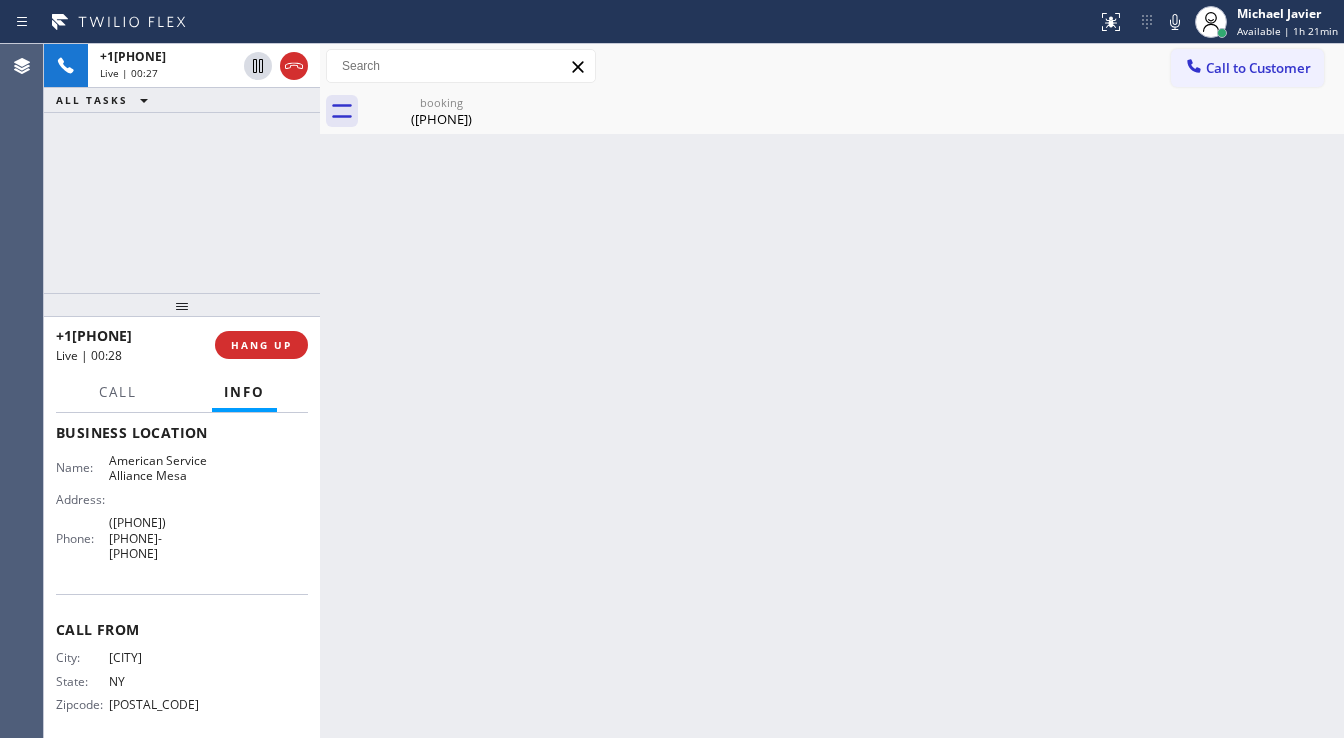 click on "+1[PHONE] Live | 00:27 ALL TASKS ALL TASKS ACTIVE TASKS TASKS IN WRAP UP" at bounding box center [182, 168] 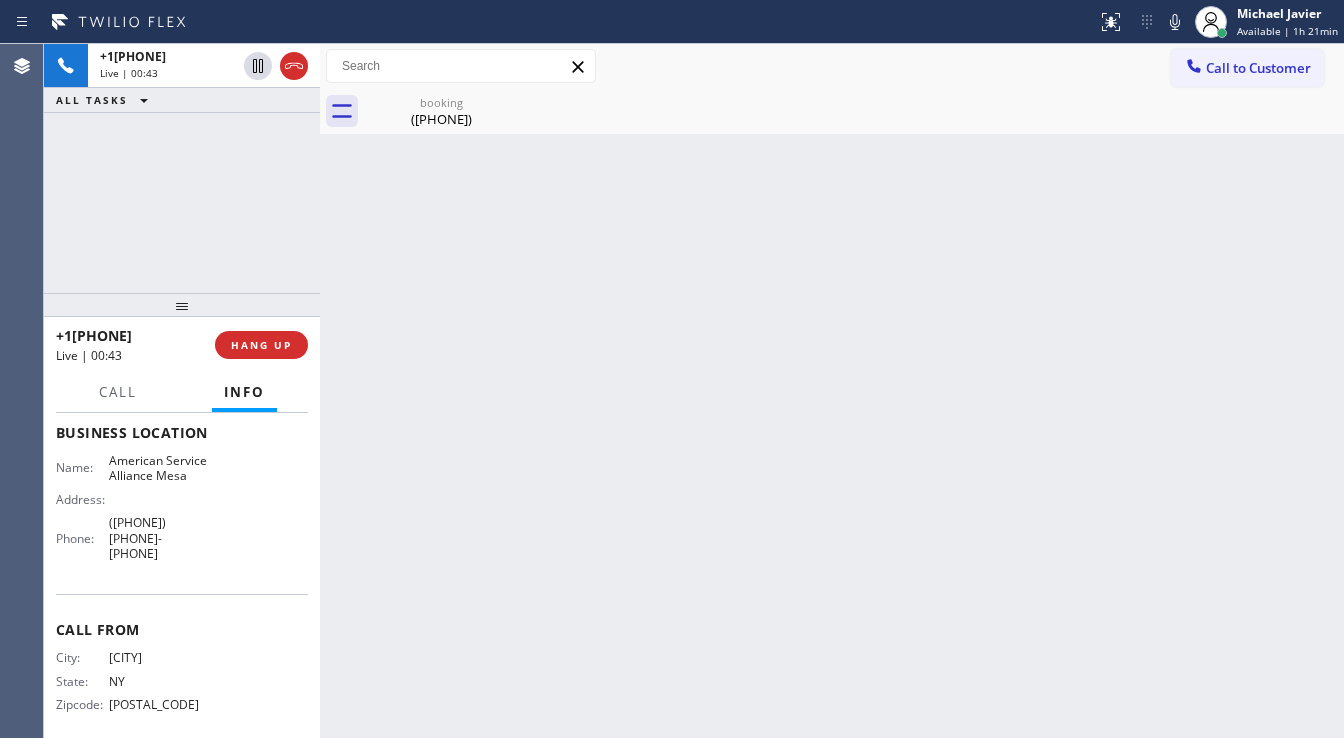 click on "+1[PHONE] Live | 00:43 ALL TASKS ALL TASKS ACTIVE TASKS TASKS IN WRAP UP" at bounding box center [182, 168] 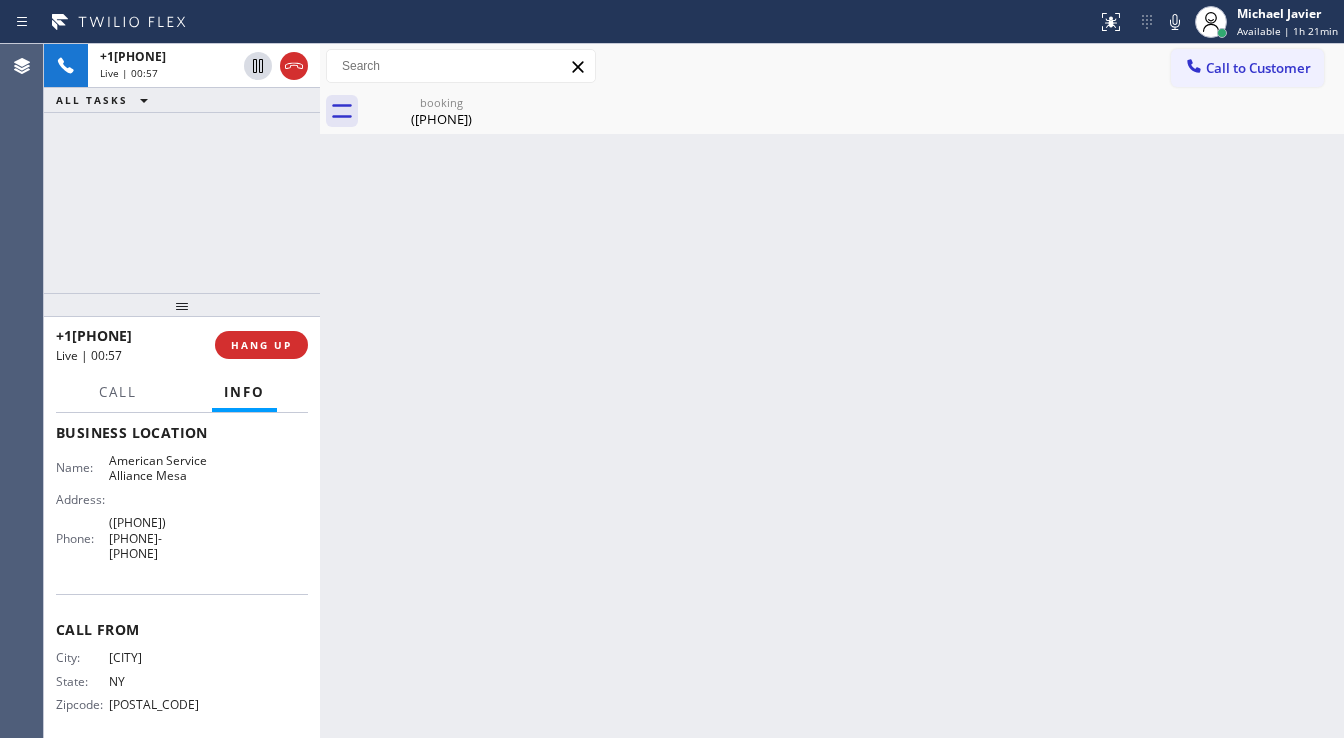 click on "+15555194923 Live | 00:57 ALL TASKS ALL TASKS ACTIVE TASKS TASKS IN WRAP UP" at bounding box center (182, 168) 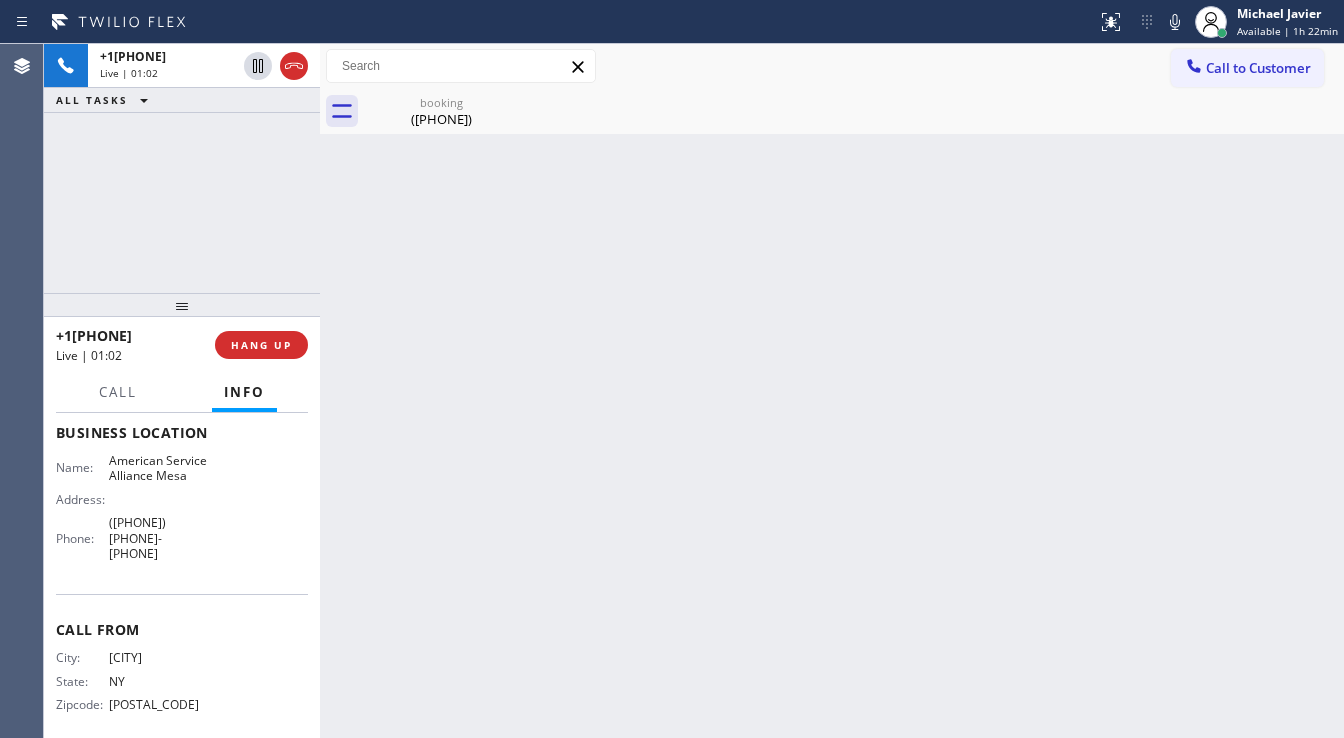 click on "[PHONE] Live | 01:02 ALL TASKS ALL TASKS ACTIVE TASKS TASKS IN WRAP UP" at bounding box center [182, 168] 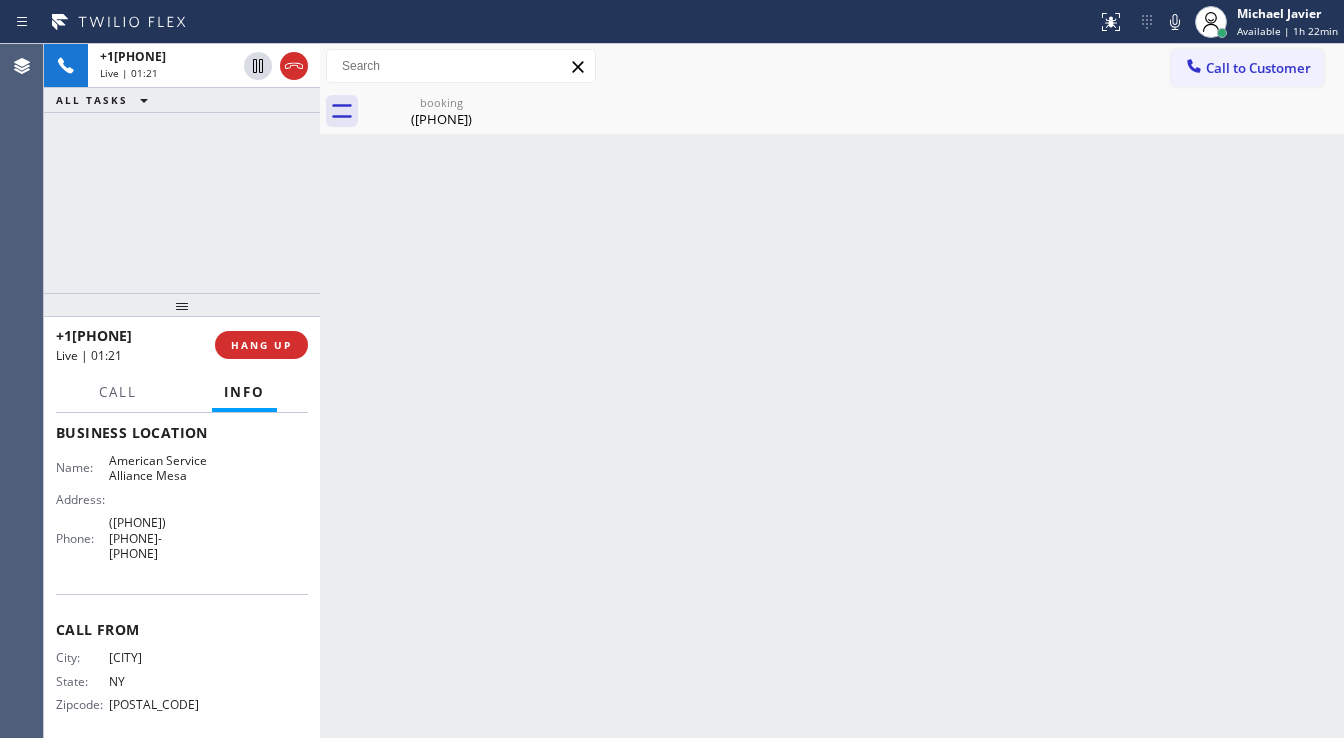 click on "[PHONE] Live | 01:21 ALL TASKS ALL TASKS ACTIVE TASKS TASKS IN WRAP UP" at bounding box center [182, 168] 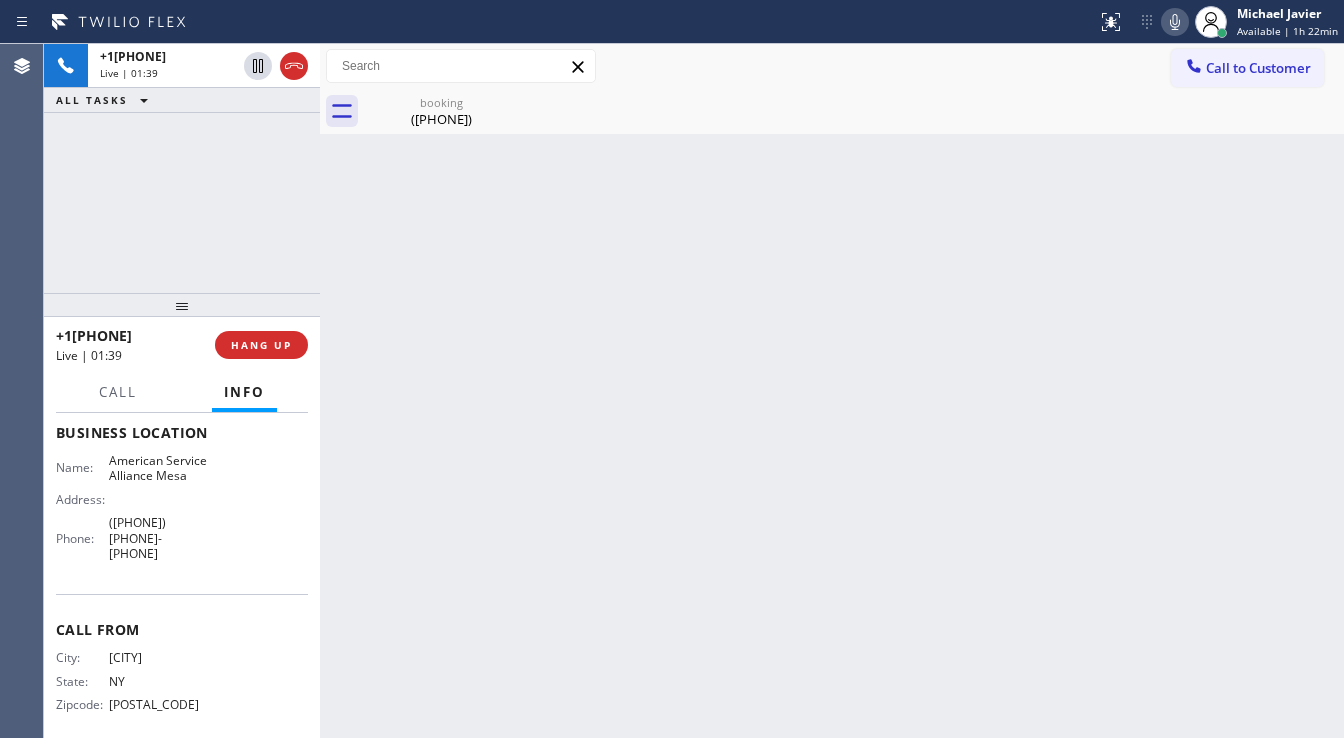 click 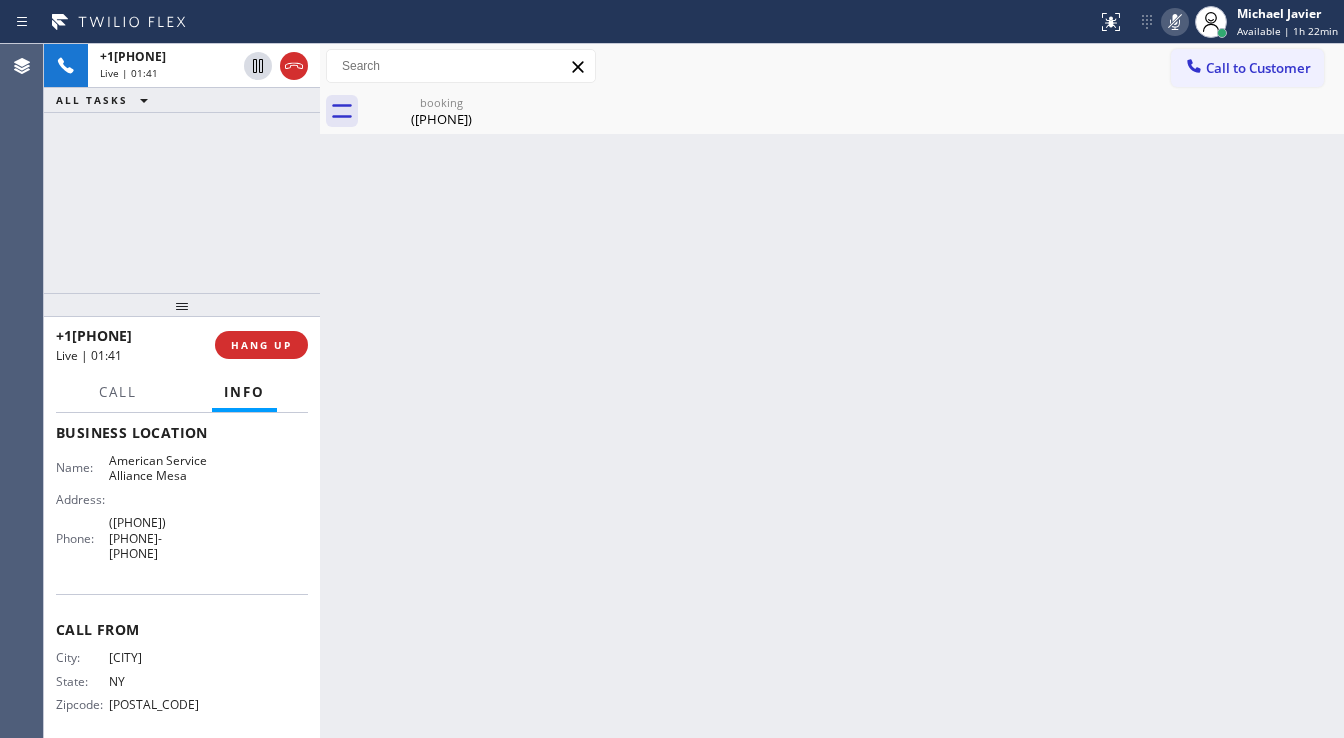 click 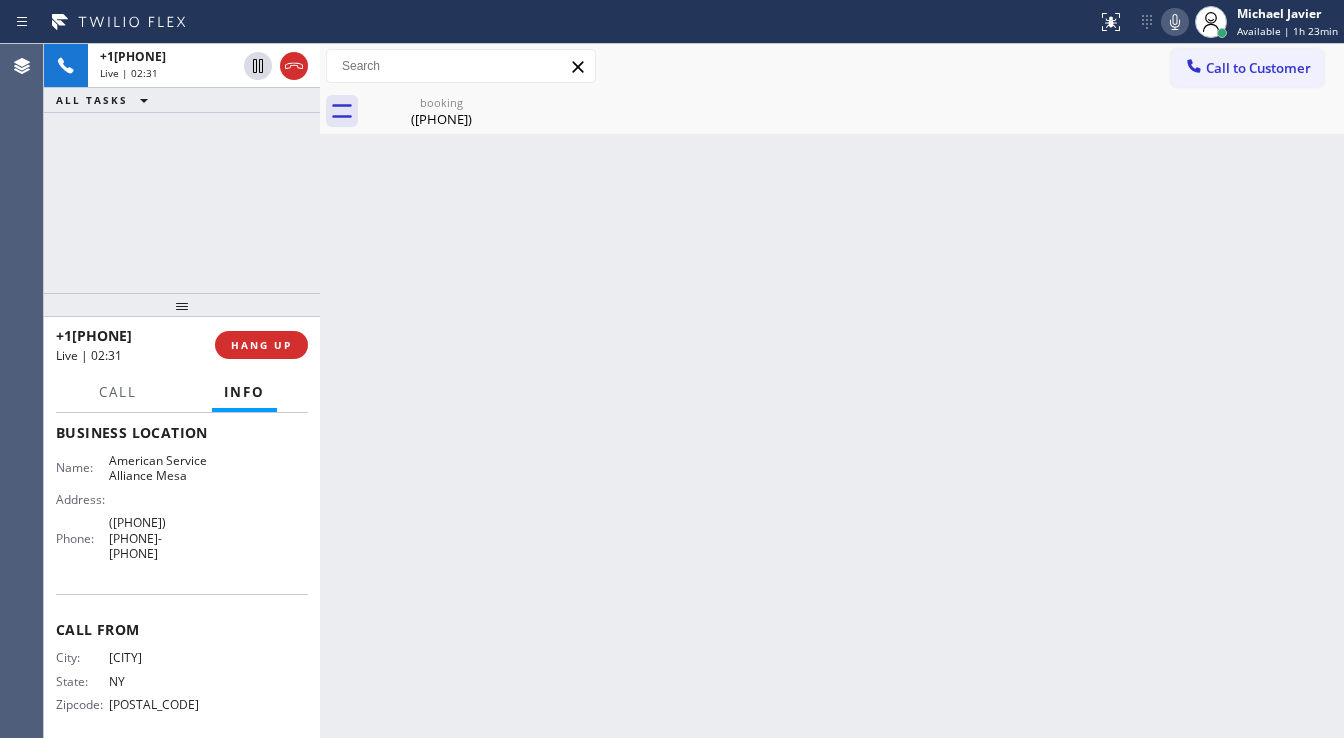 click 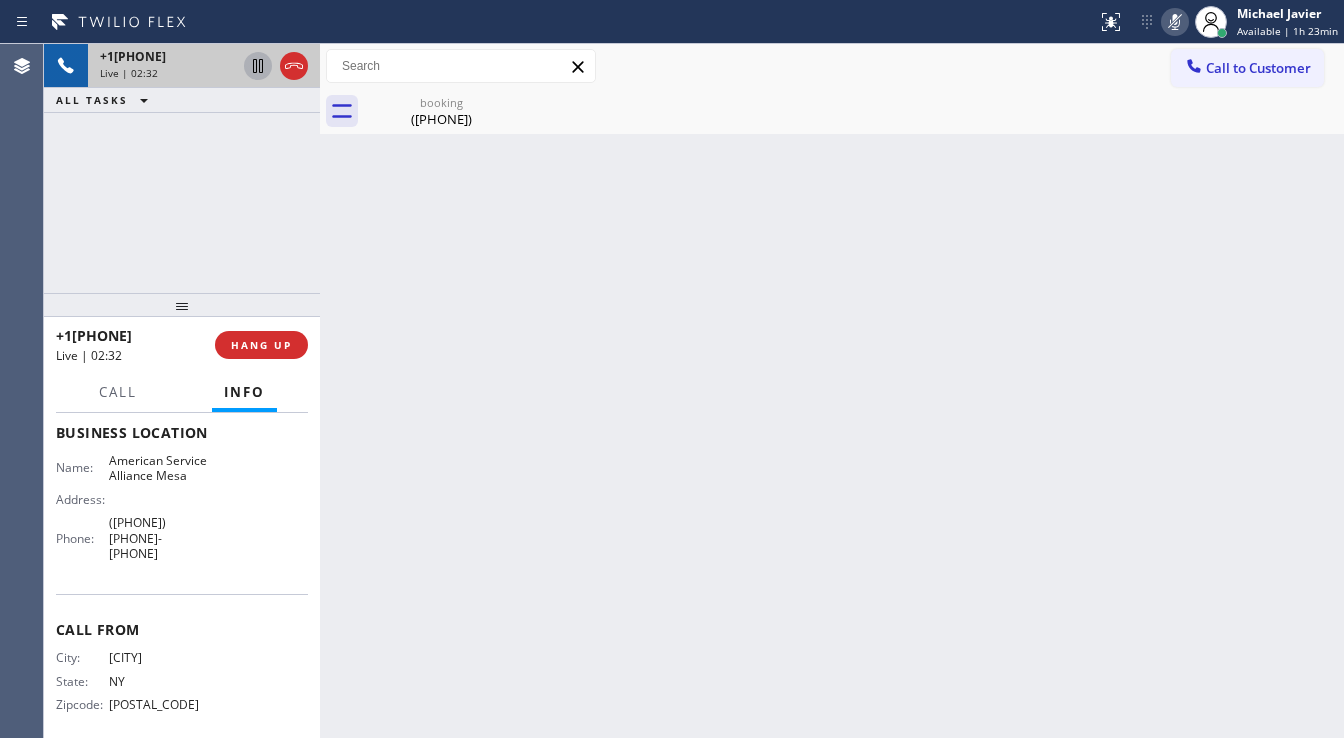 click 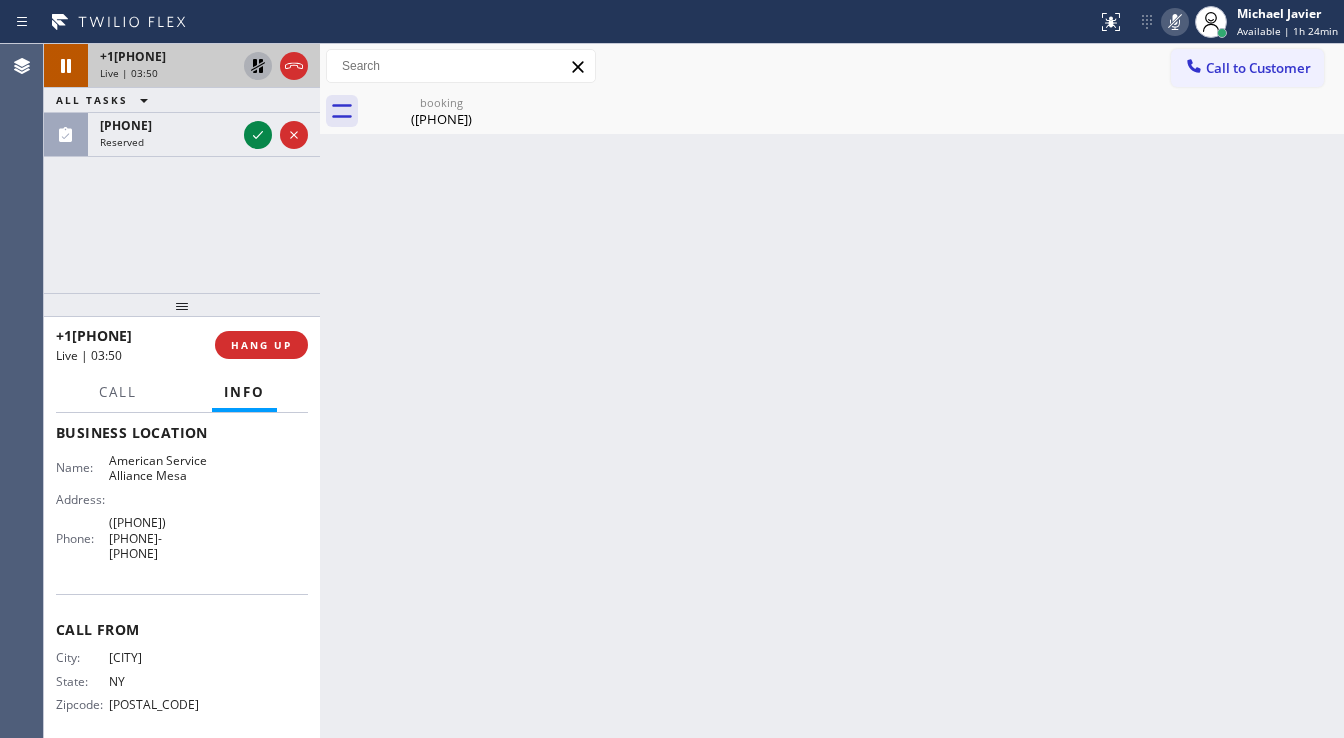 click on "[PHONE] Live | 03:50 ALL TASKS ALL TASKS ACTIVE TASKS TASKS IN WRAP UP [PHONE] Reserved" at bounding box center [182, 168] 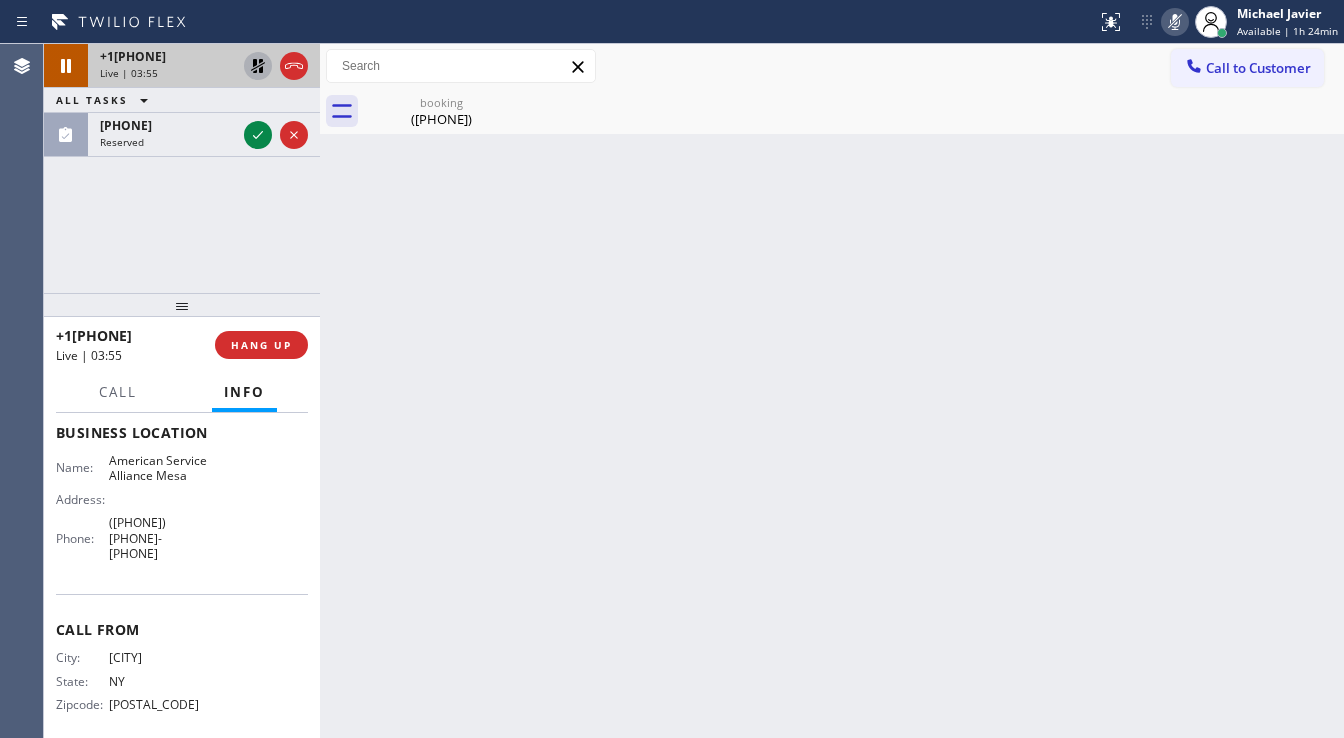 click on "[PHONE] Live | 03:55 ALL TASKS ALL TASKS ACTIVE TASKS TASKS IN WRAP UP [PHONE] Reserved" at bounding box center (182, 168) 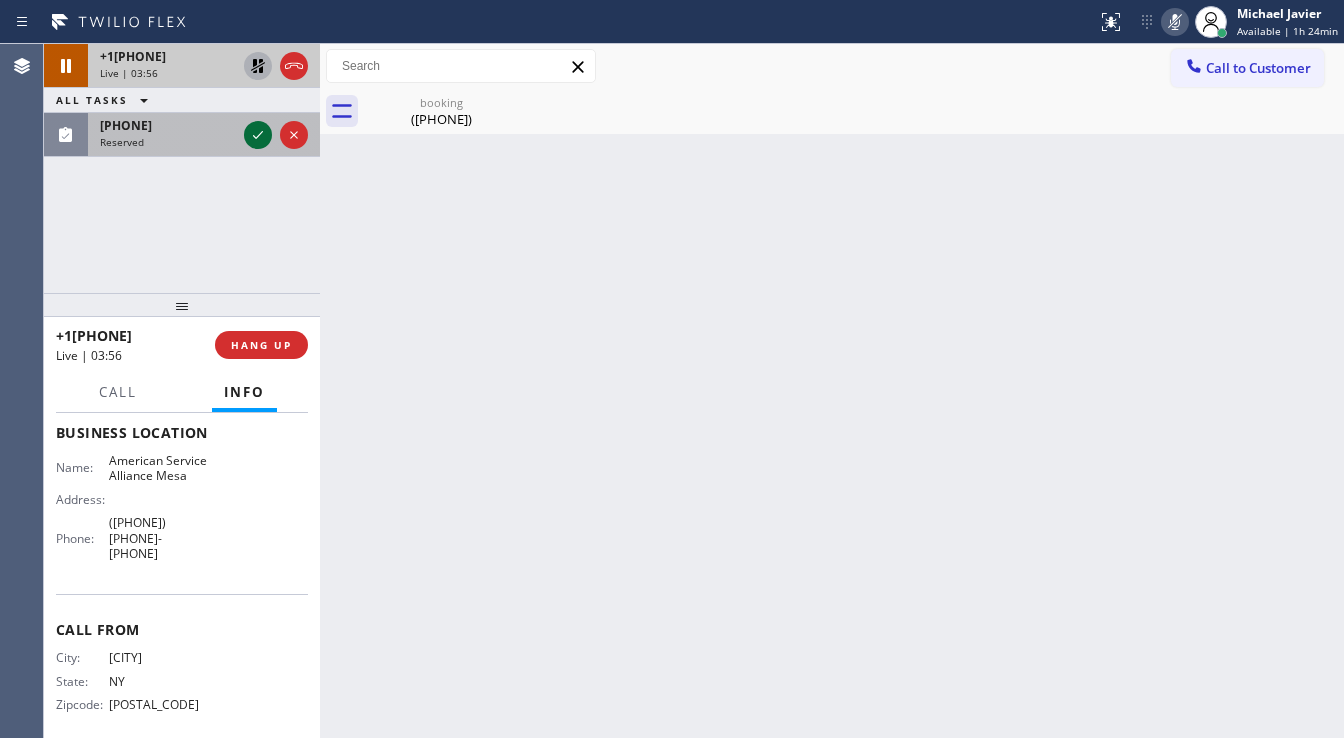 click 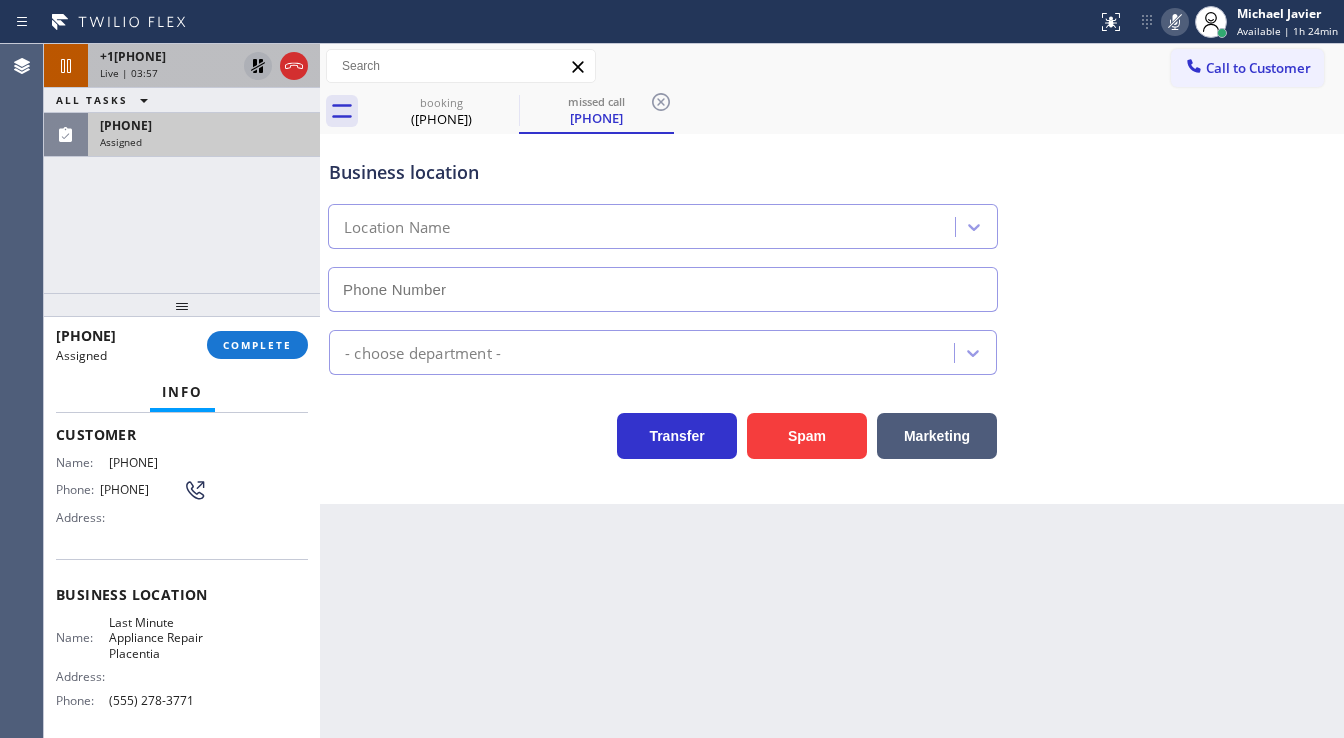 type on "(555) 278-3771" 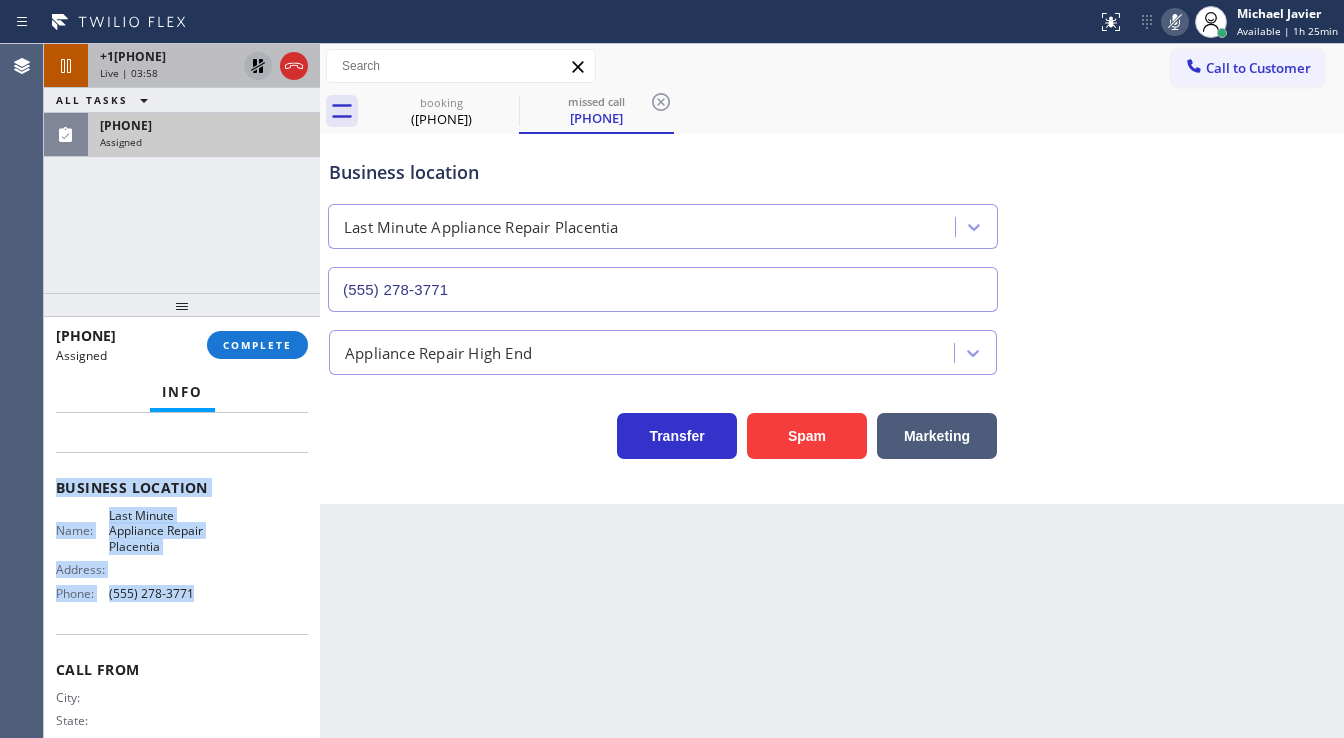 scroll, scrollTop: 295, scrollLeft: 0, axis: vertical 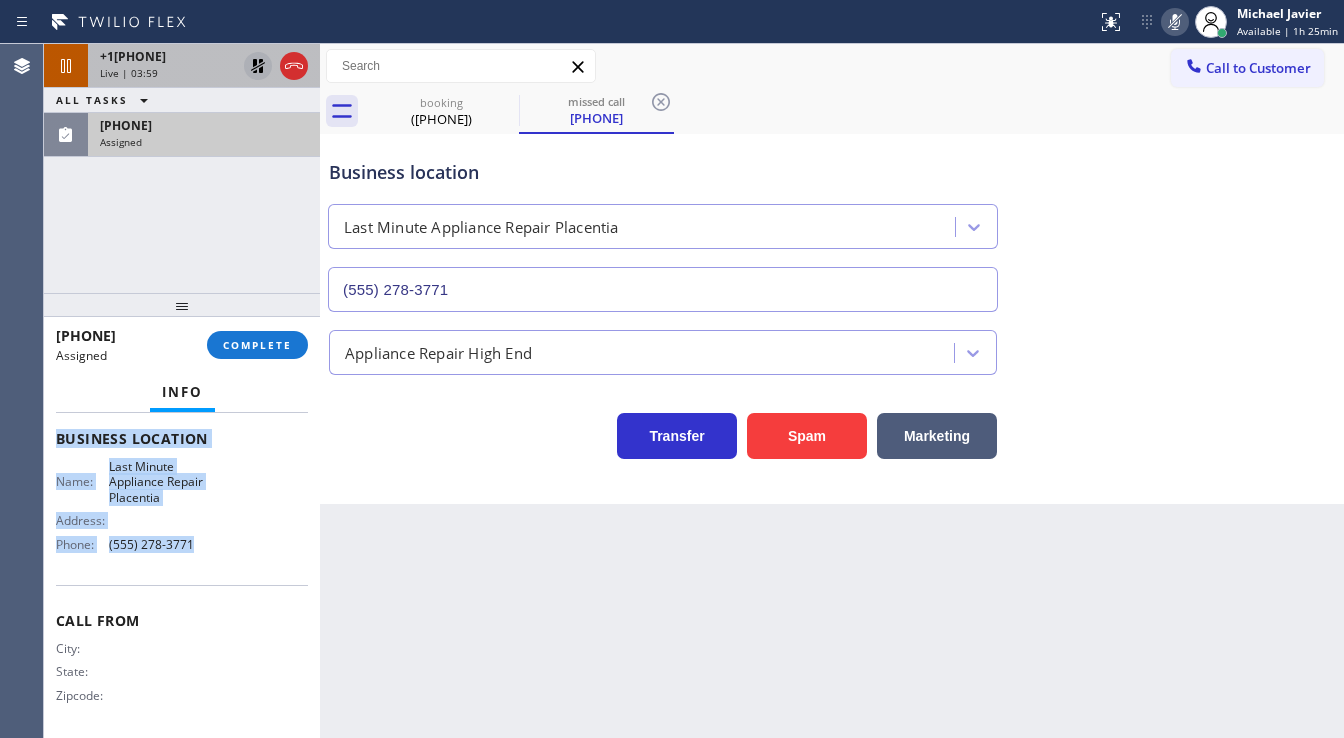 drag, startPoint x: 102, startPoint y: 456, endPoint x: 204, endPoint y: 555, distance: 142.14429 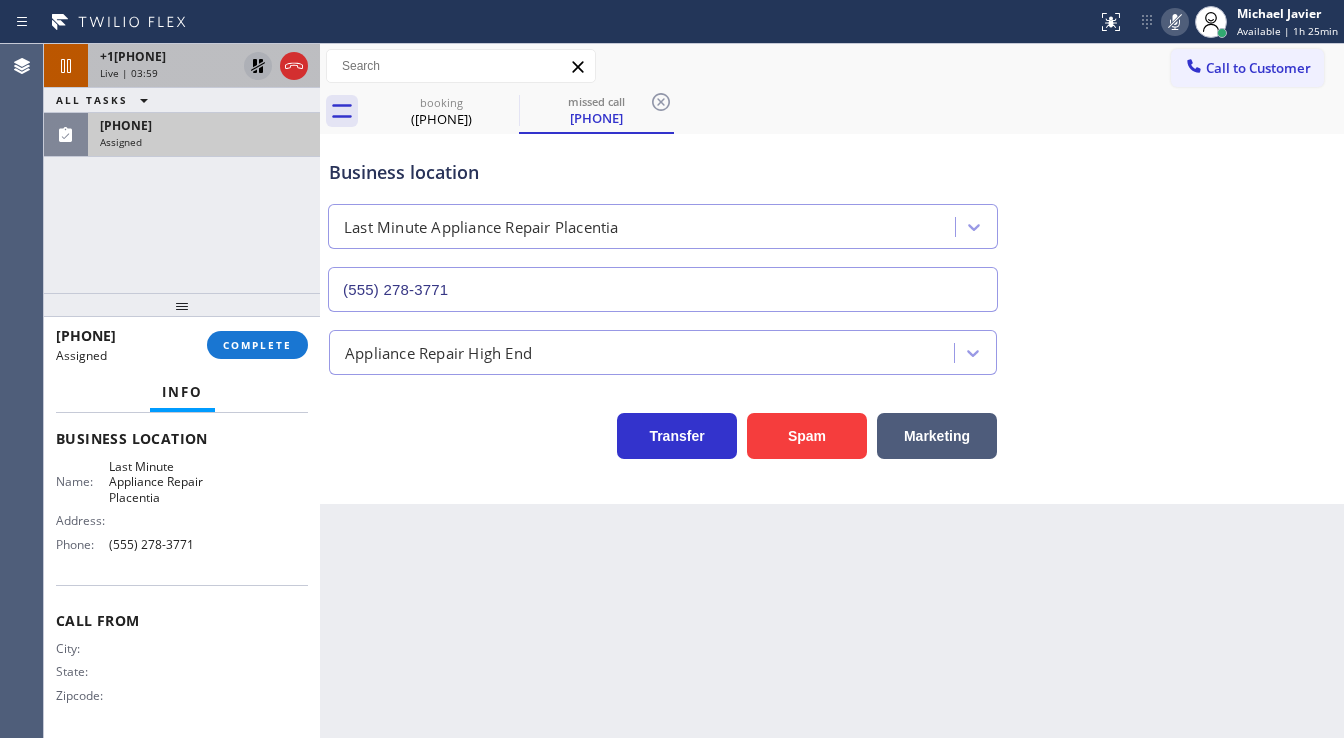 click on "([PHONE]) [PHONE]-[PHONE] Assigned COMPLETE" at bounding box center (182, 345) 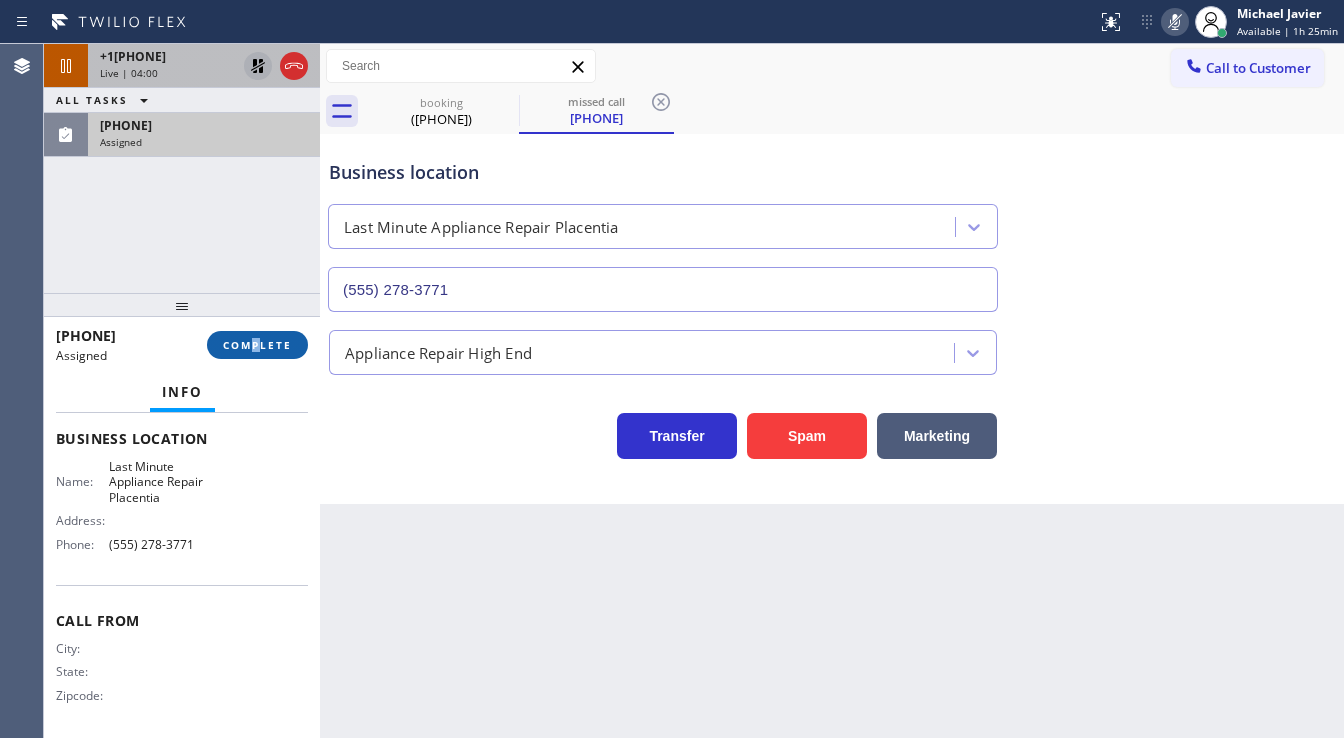 click on "COMPLETE" at bounding box center [257, 345] 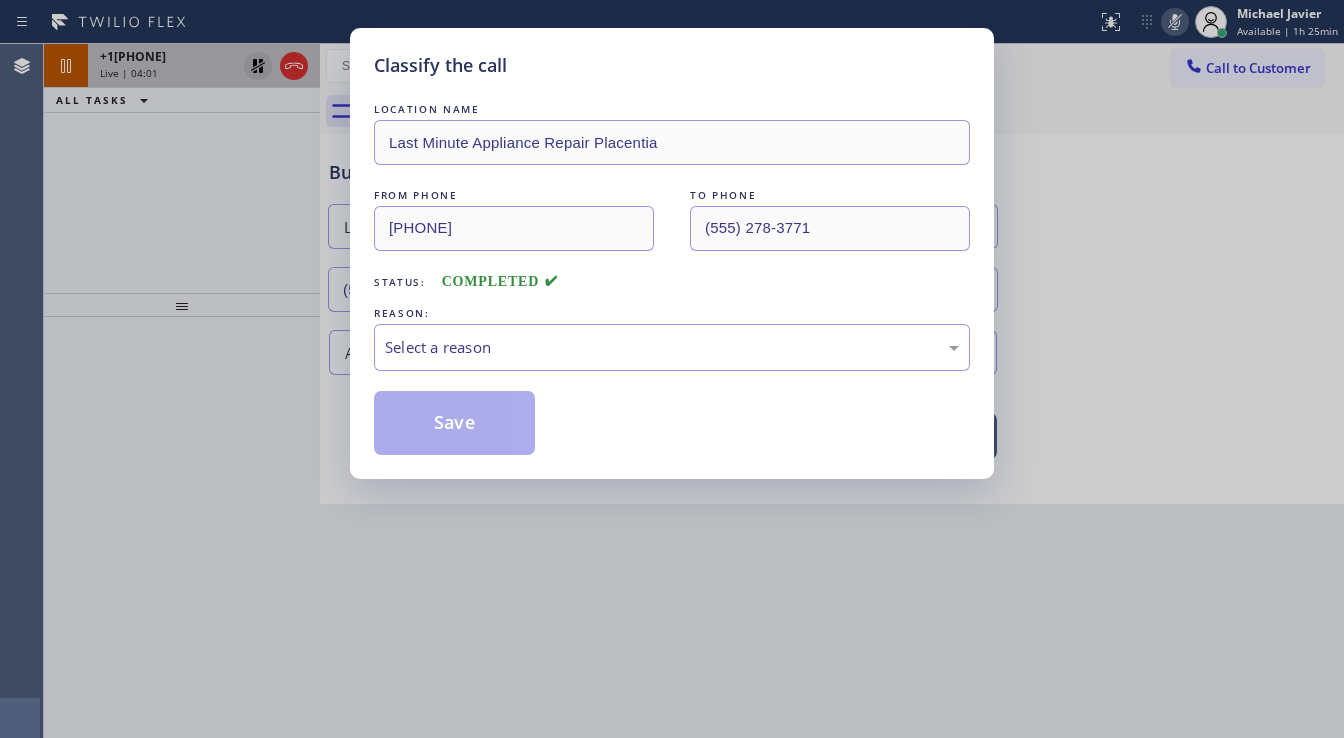 drag, startPoint x: 432, startPoint y: 341, endPoint x: 477, endPoint y: 361, distance: 49.24429 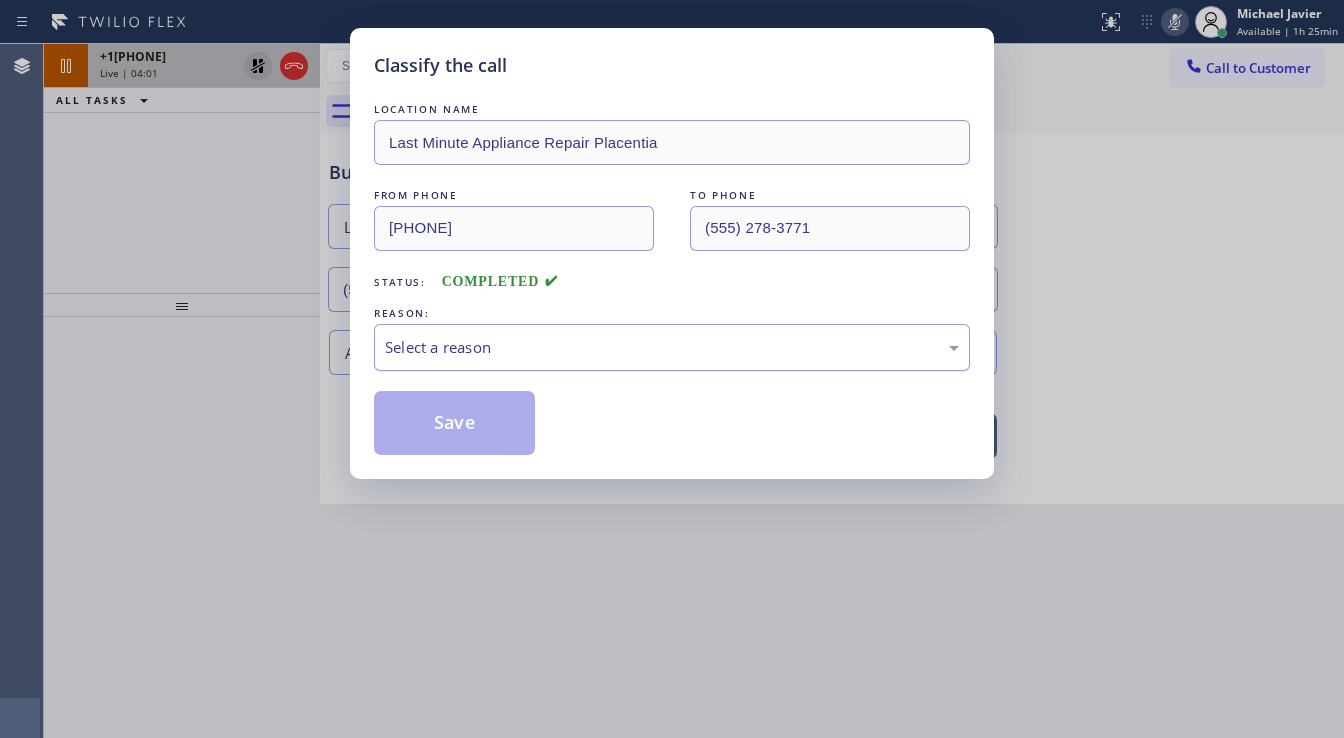 click on "Select a reason" at bounding box center (672, 347) 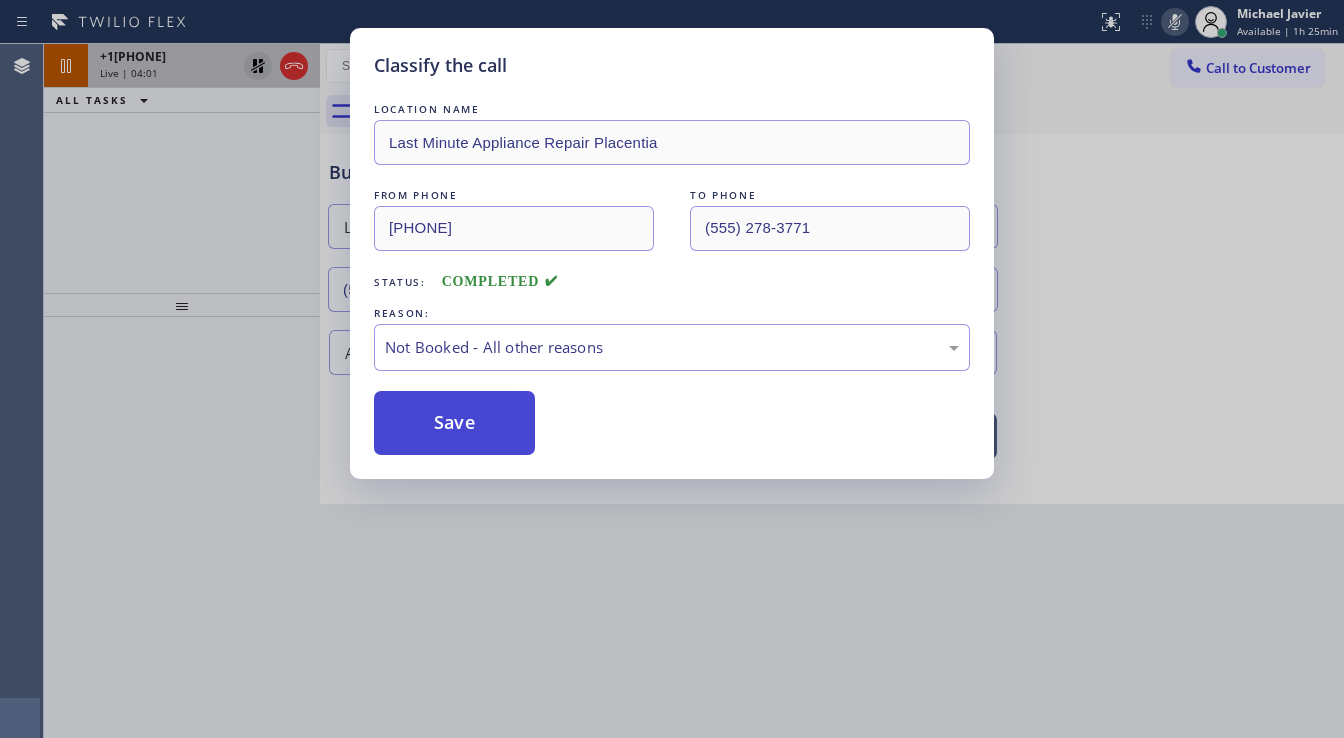 click on "Save" at bounding box center (454, 423) 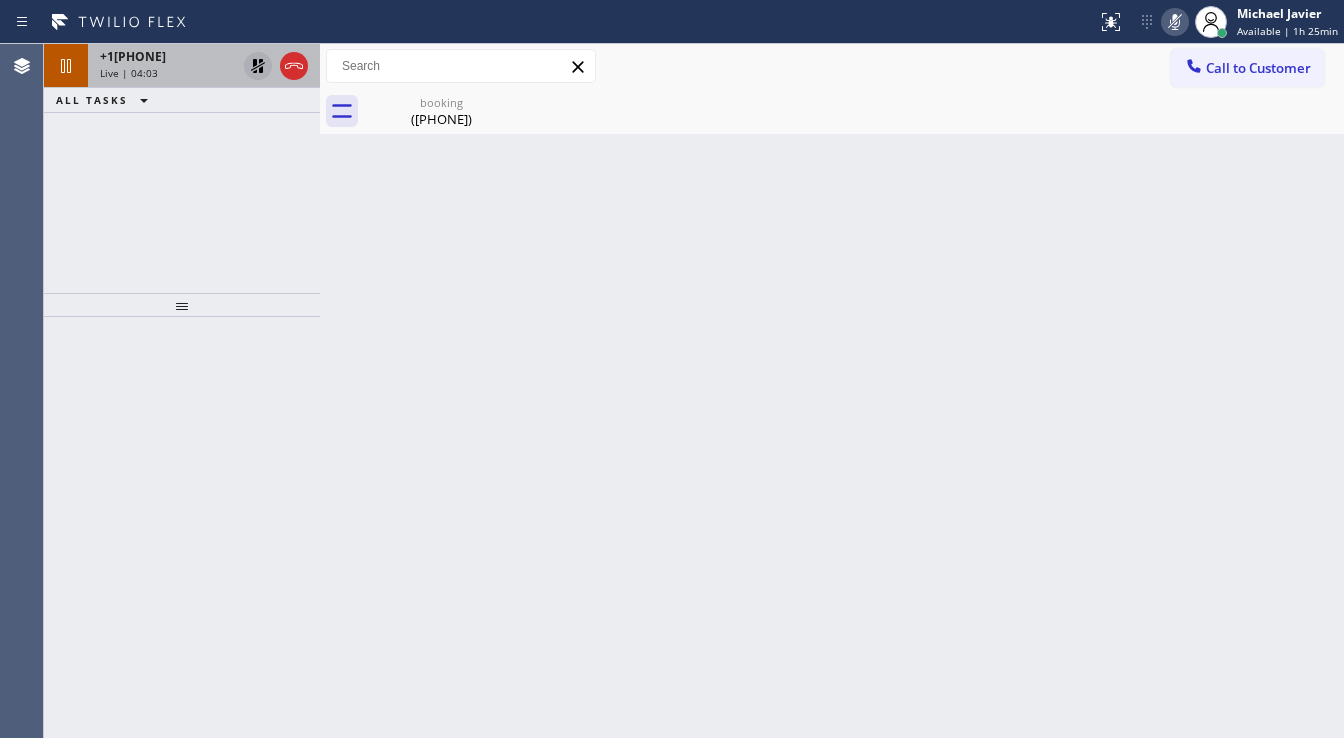 drag, startPoint x: 216, startPoint y: 260, endPoint x: 264, endPoint y: 151, distance: 119.1008 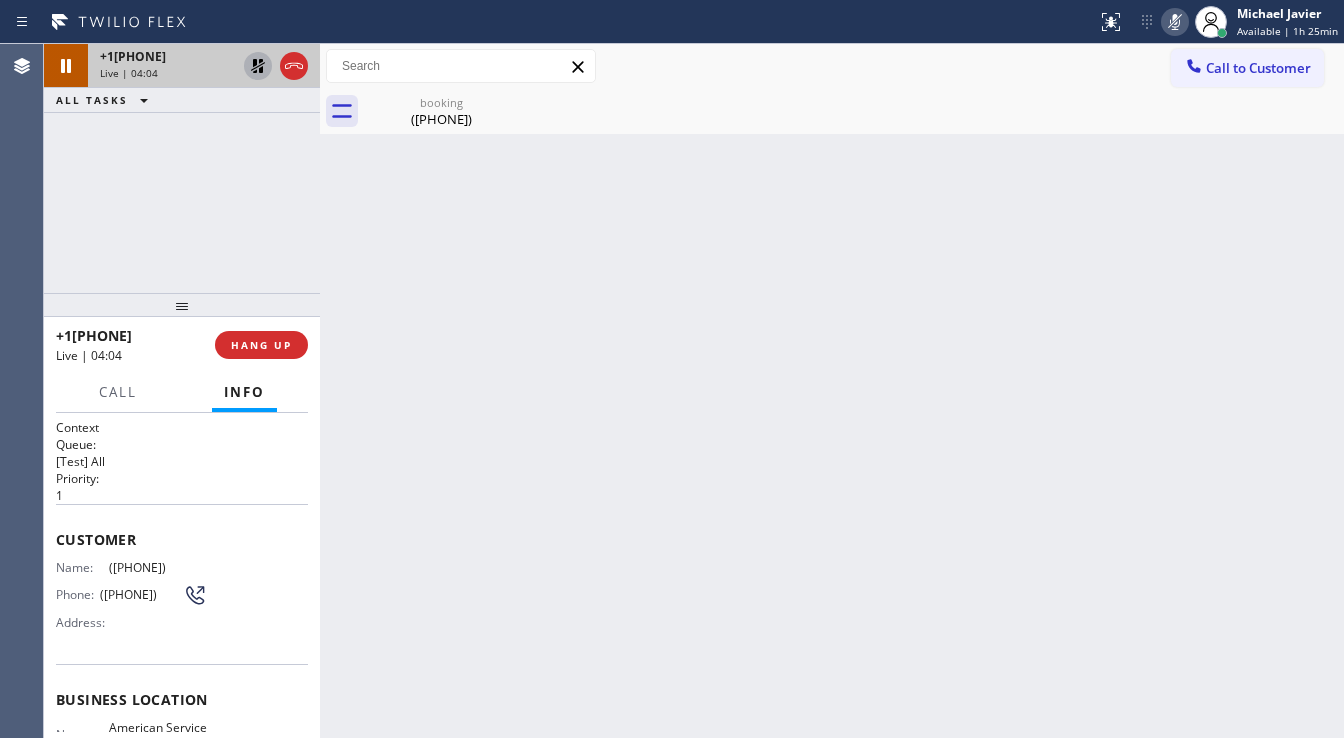 click 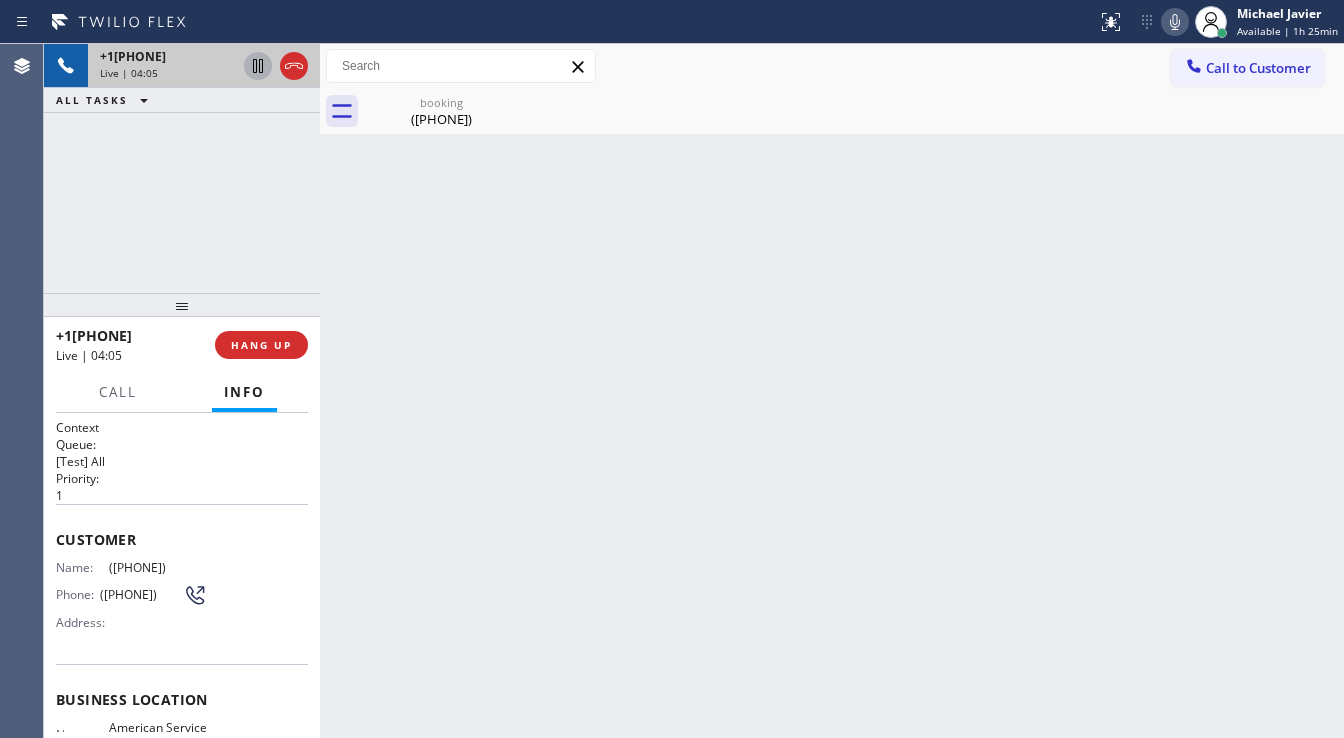 click on "+1[PHONE] Live | 04:05 ALL TASKS ALL TASKS ACTIVE TASKS TASKS IN WRAP UP" at bounding box center [182, 168] 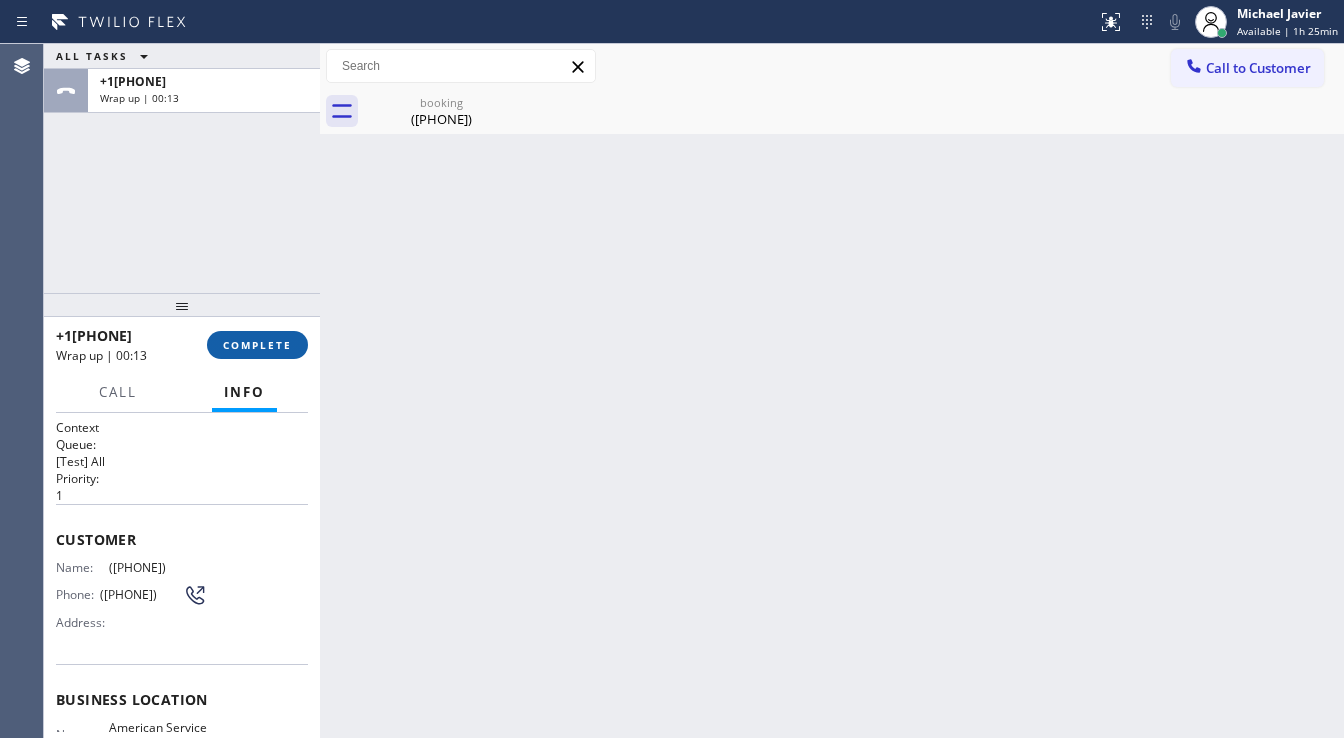 click on "COMPLETE" at bounding box center (257, 345) 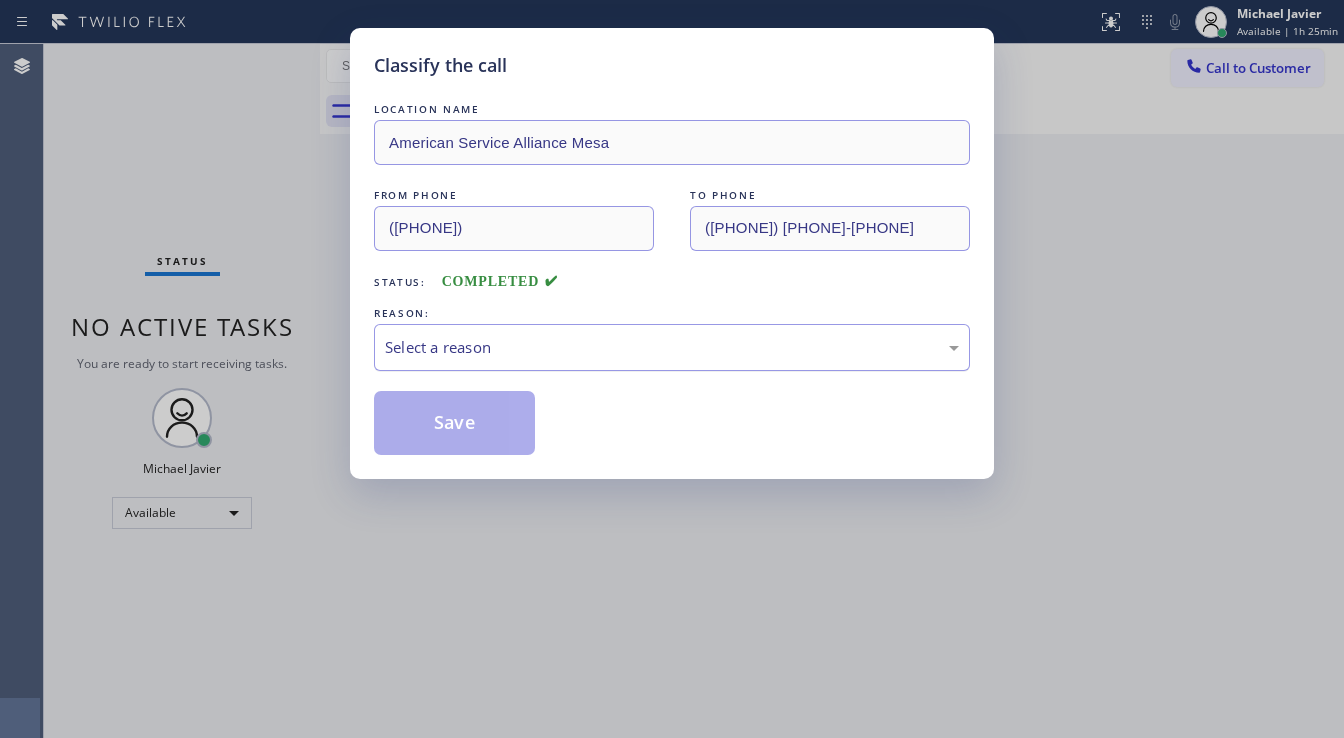 click on "Select a reason" at bounding box center (672, 347) 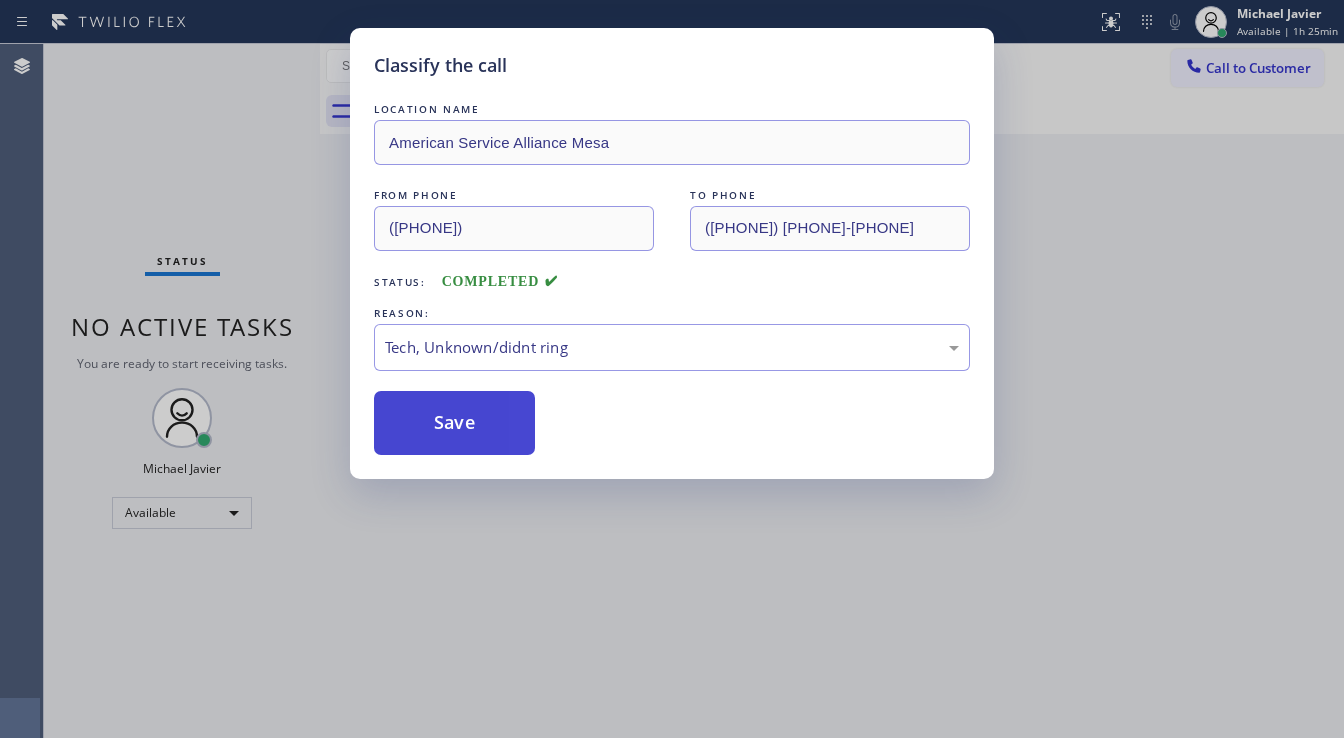 click on "Save" at bounding box center [454, 423] 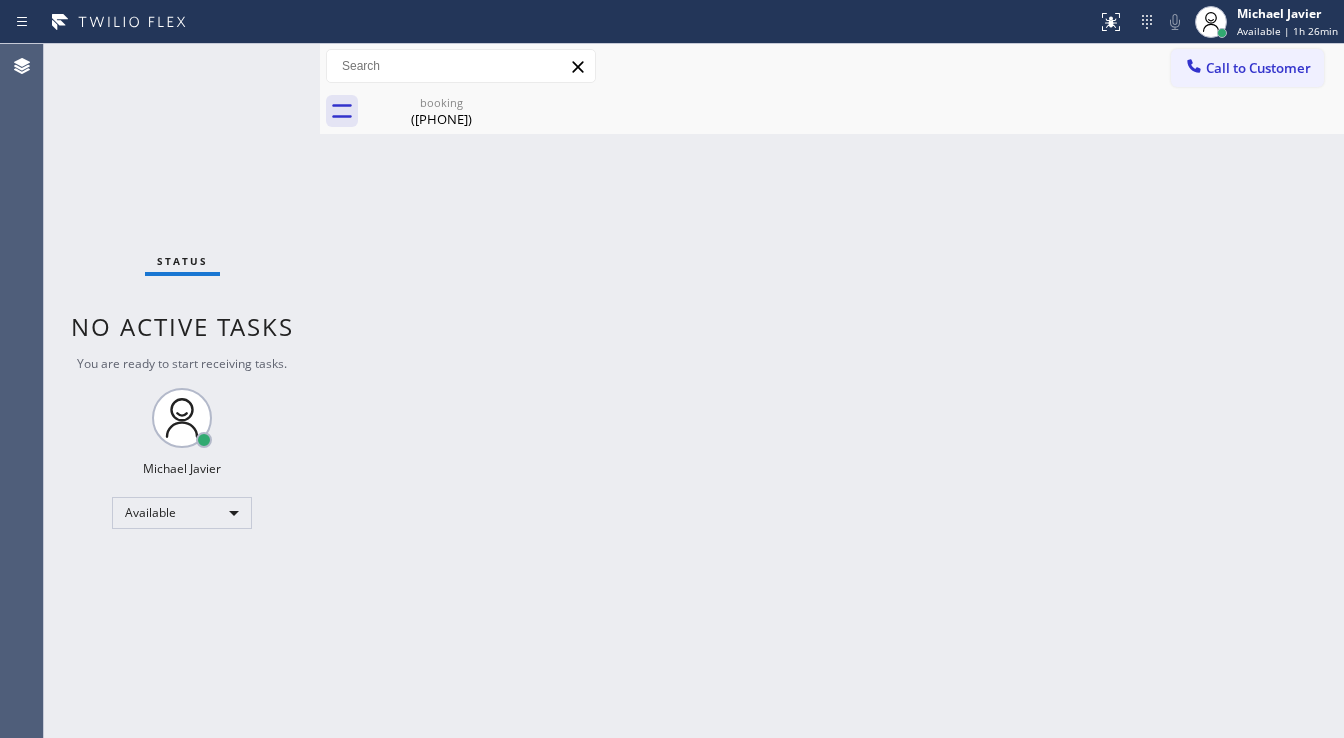 click on "Call to Customer" at bounding box center [1247, 68] 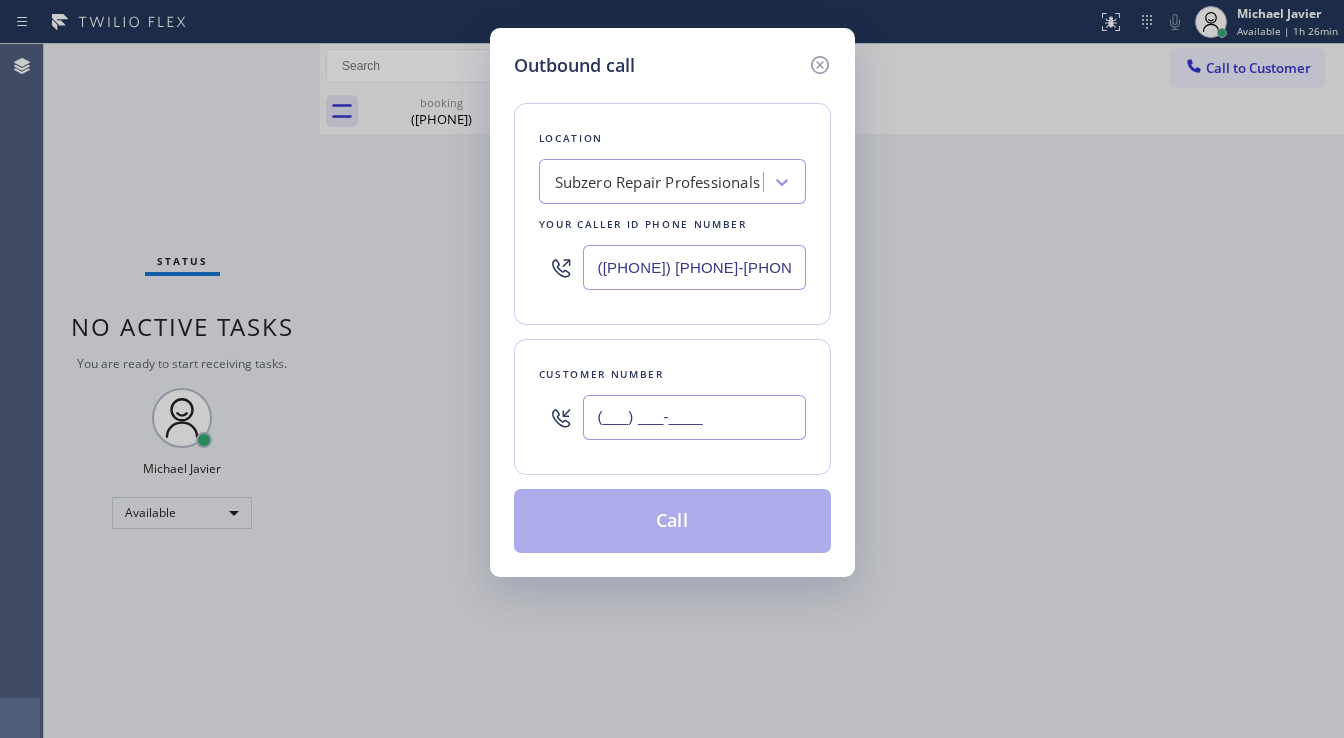 click on "(___) ___-____" at bounding box center [694, 417] 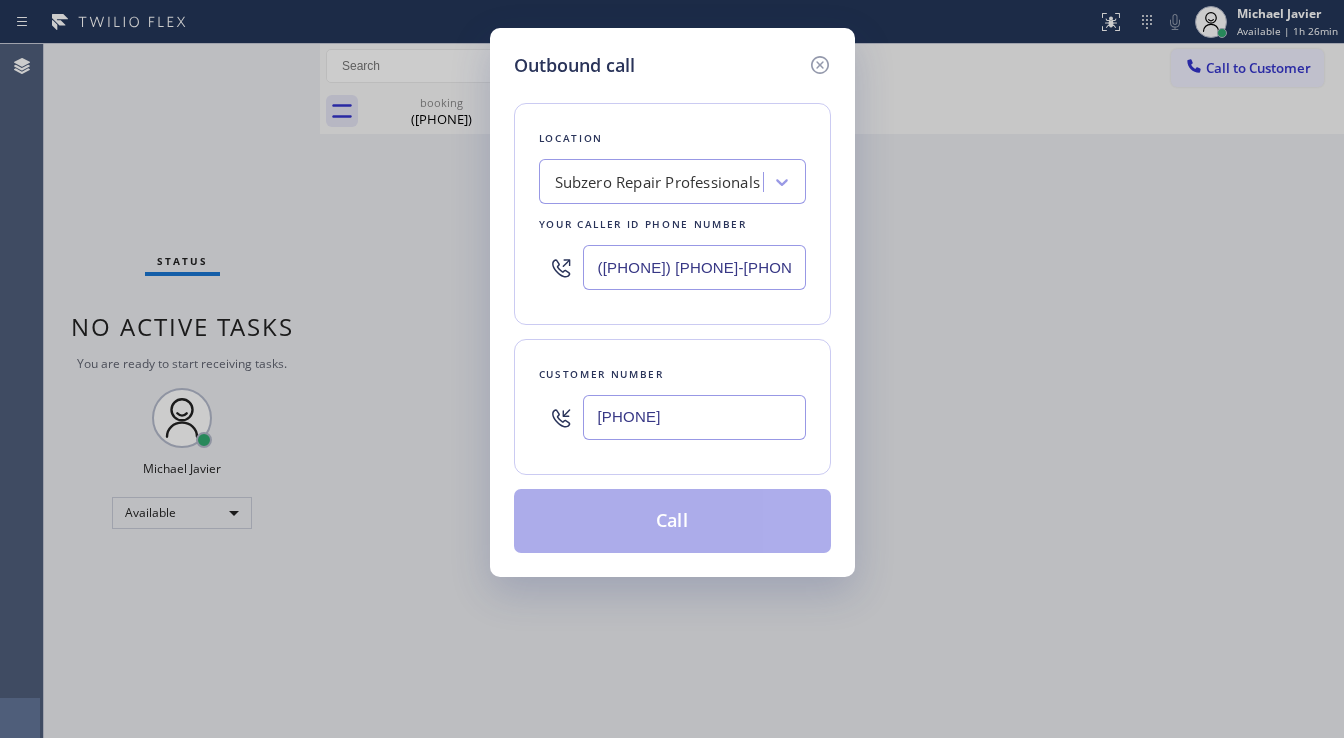 type on "[PHONE]" 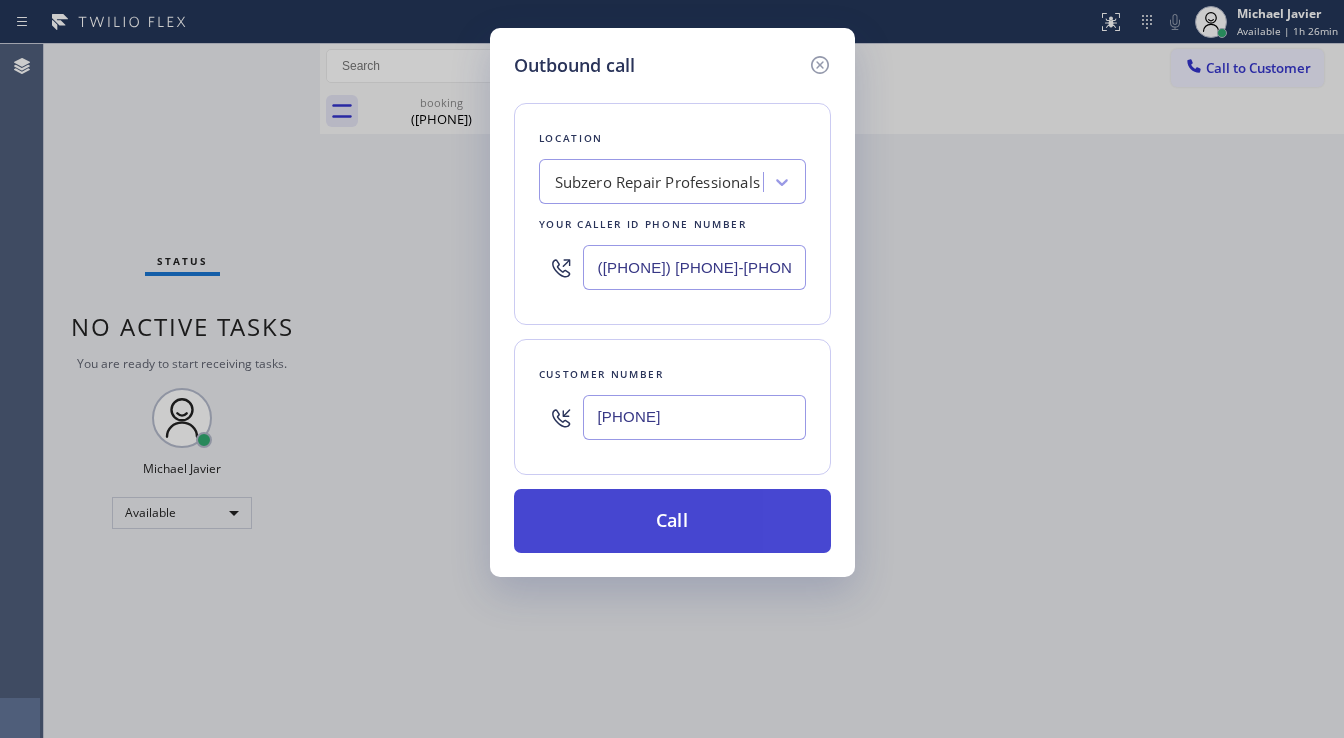 paste on "(555) 278-3771" 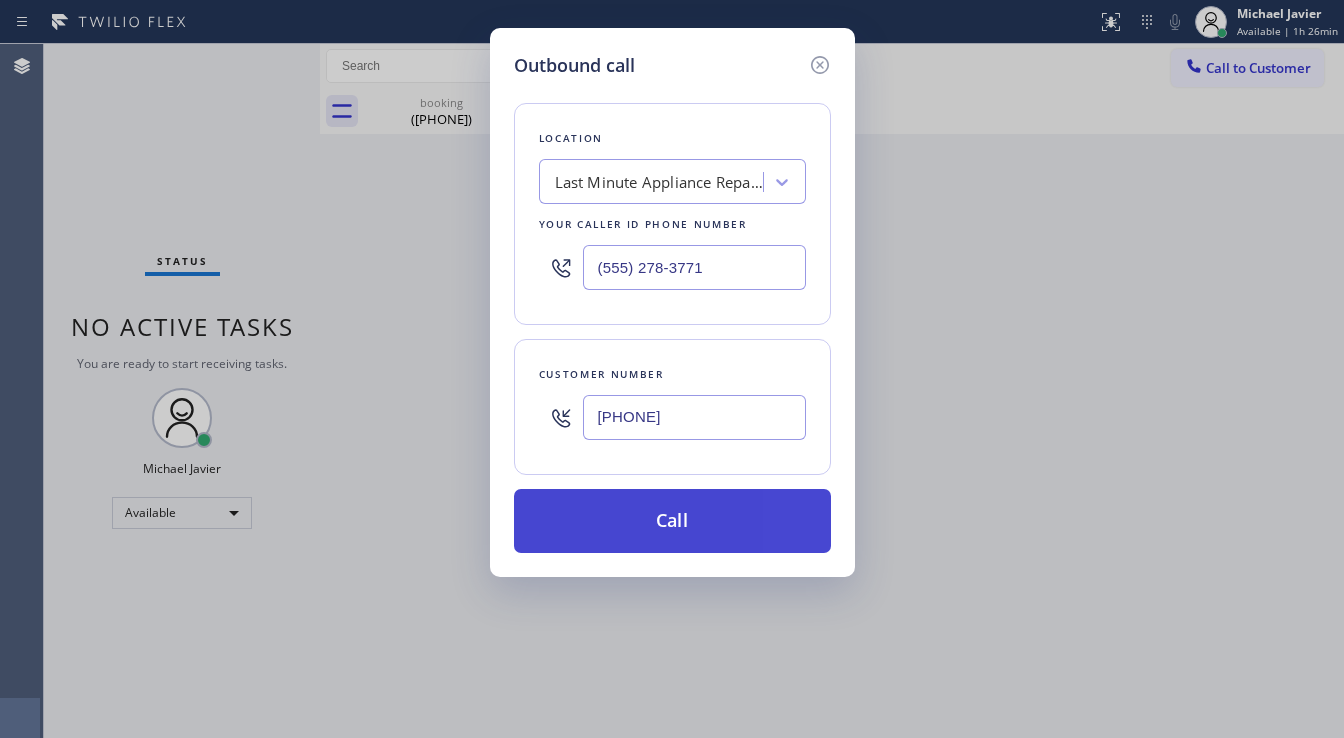 type on "(555) 278-3771" 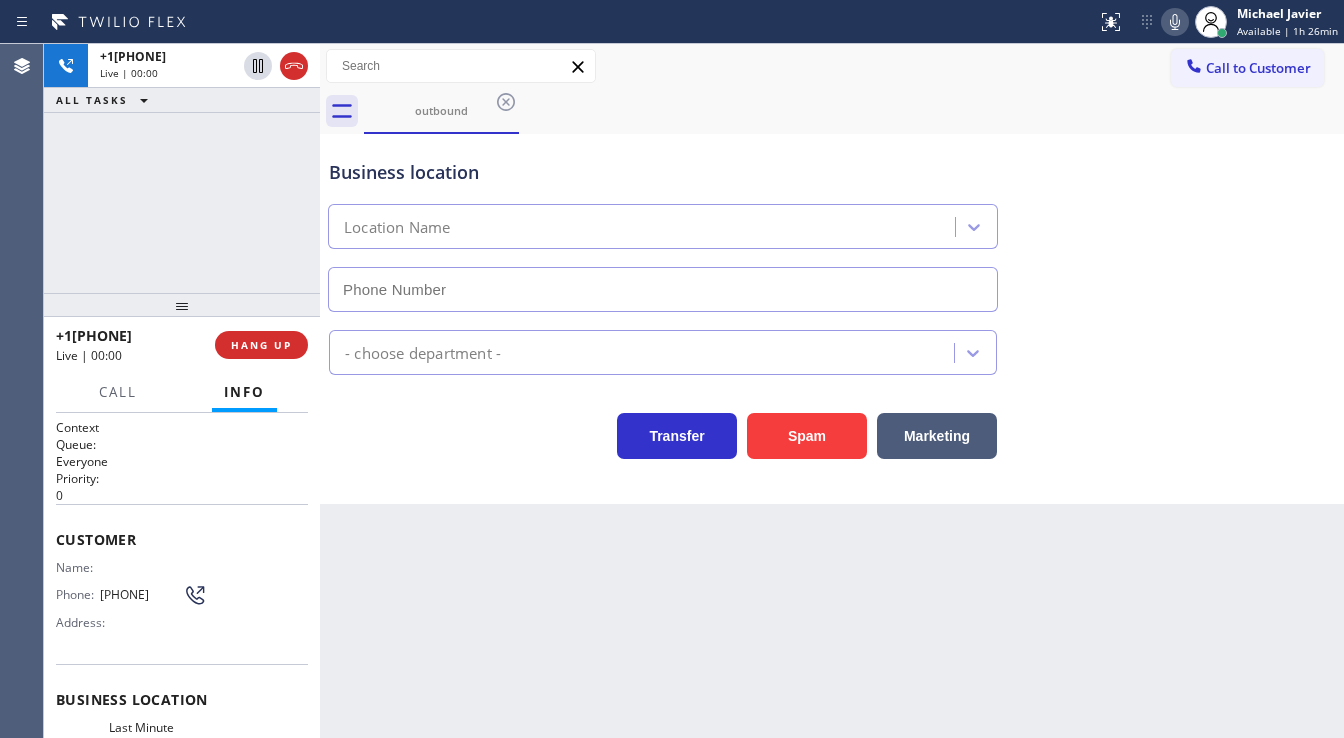 type on "(555) 278-3771" 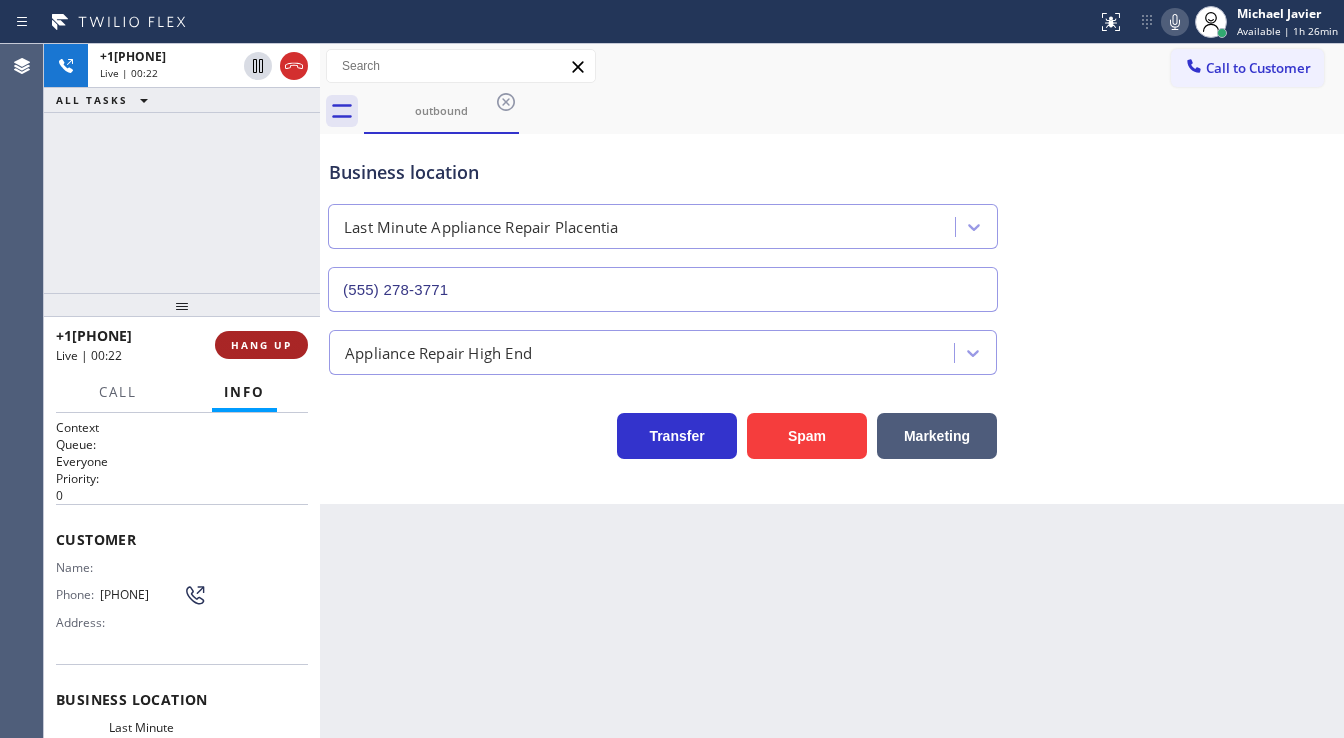 click on "HANG UP" at bounding box center (261, 345) 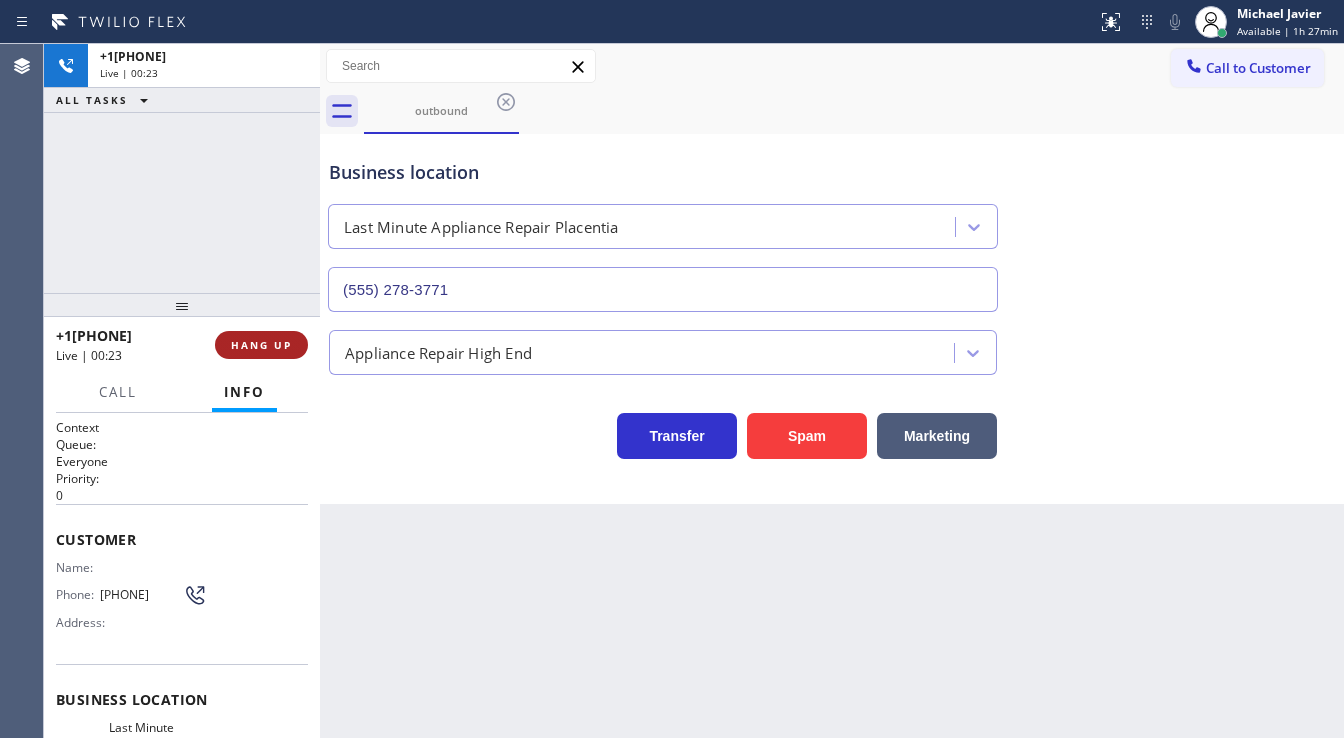 click on "HANG UP" at bounding box center [261, 345] 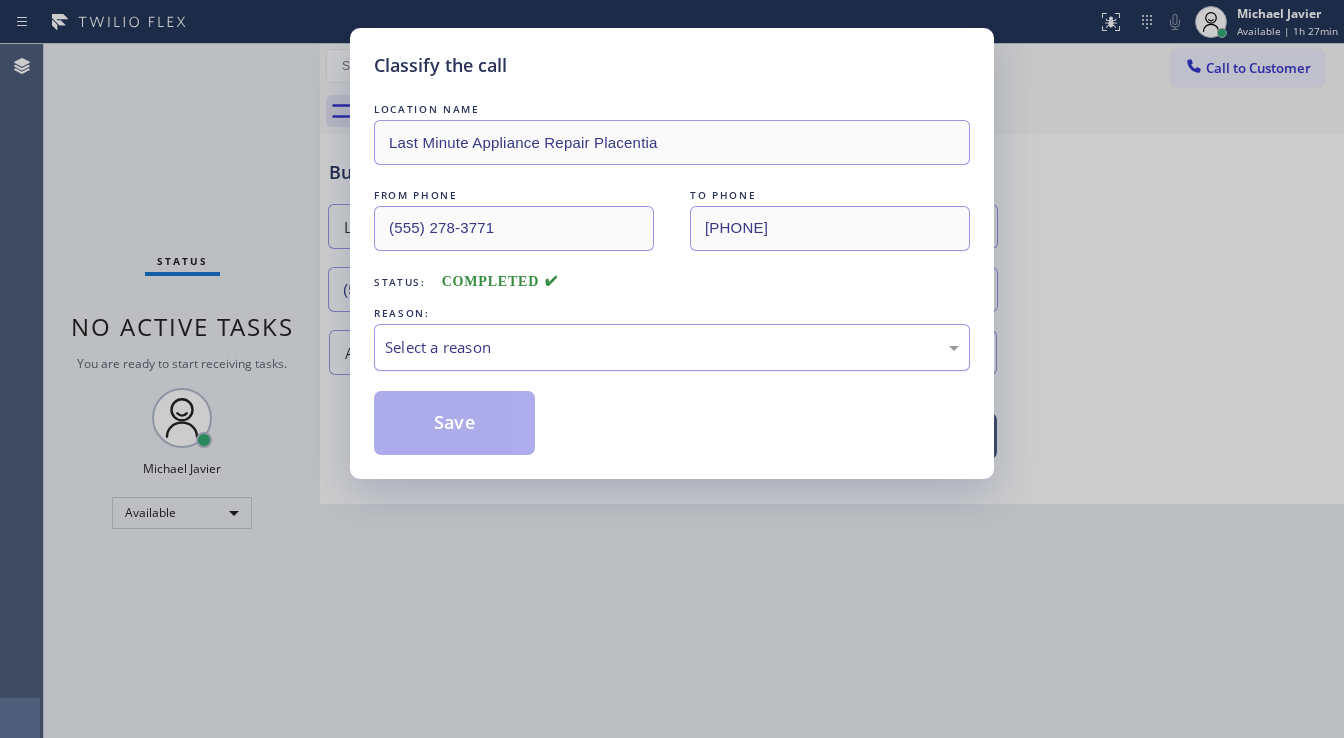 click on "Select a reason" at bounding box center [672, 347] 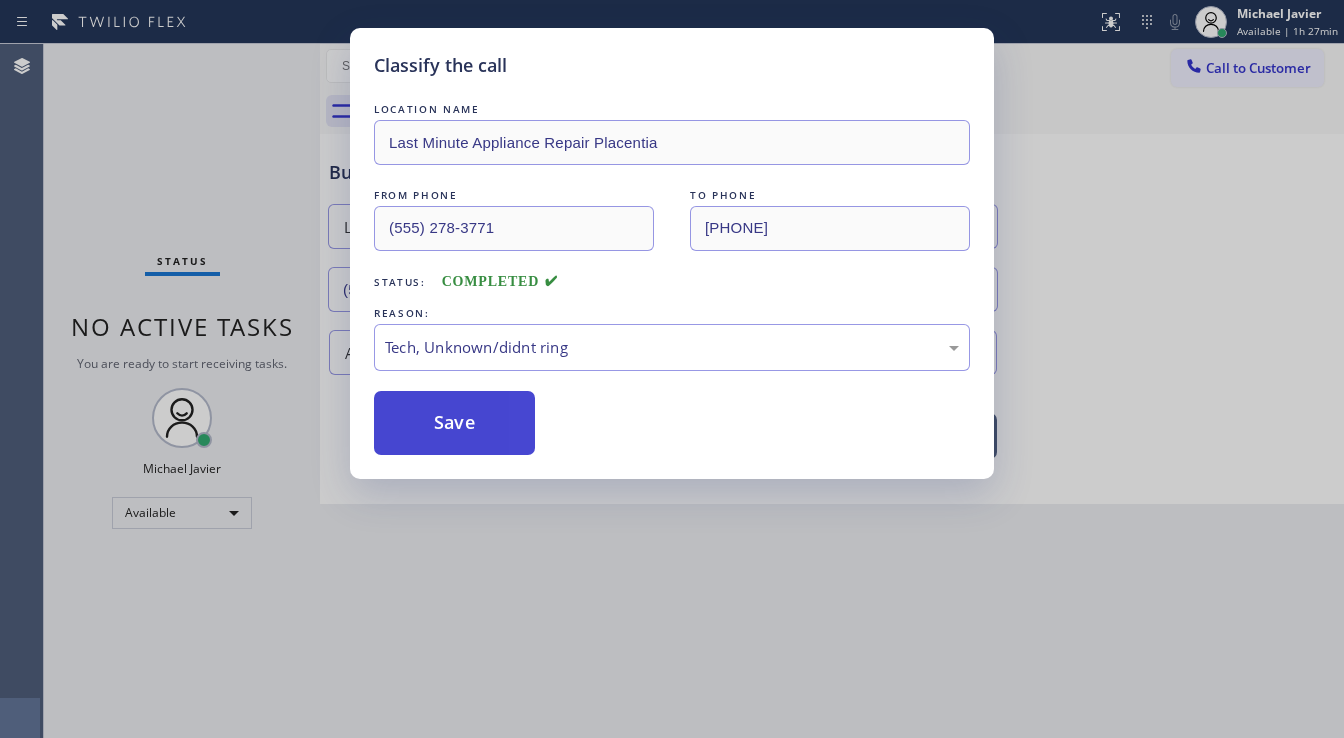 click on "Save" at bounding box center [454, 423] 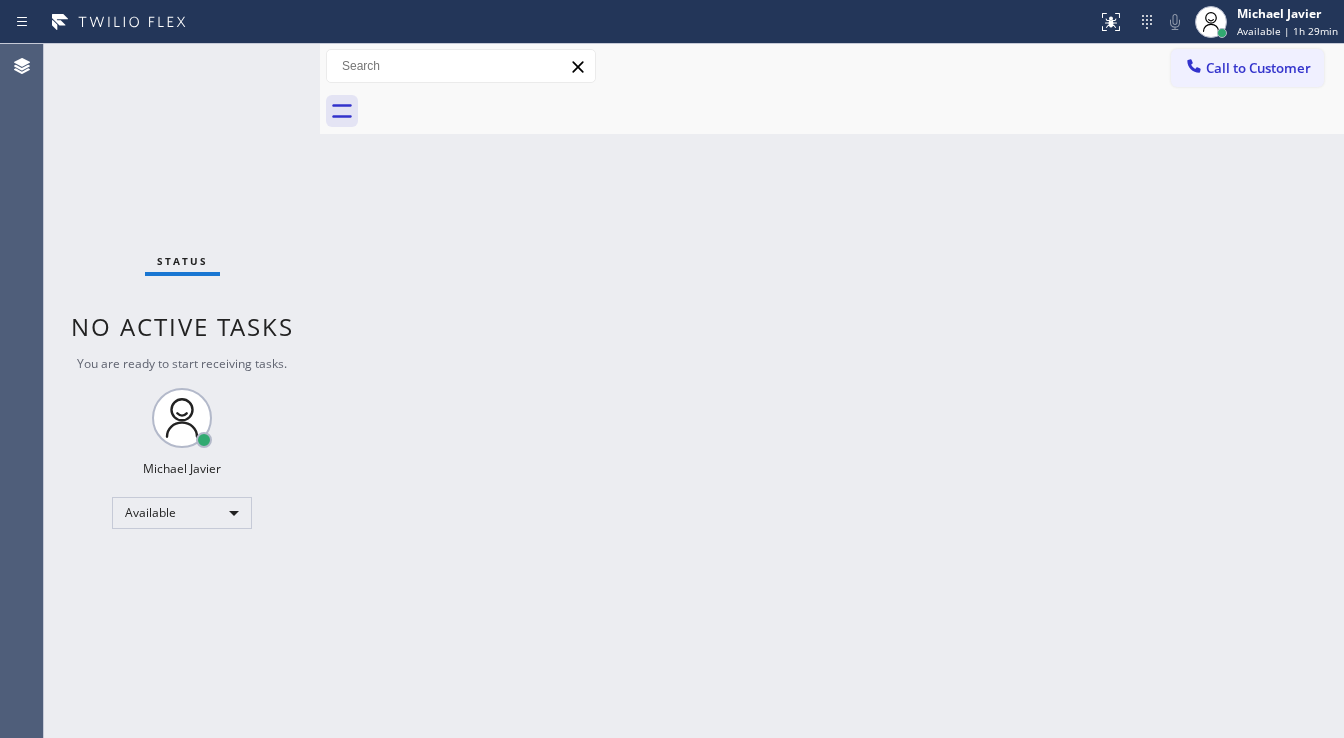 click on "Back to Dashboard Change Sender ID Customers Technicians Select a contact Outbound call Technician Search Technician Your caller id phone number Your caller id phone number Call Technician info Name   Phone none Address none Change Sender ID HVAC +1[PHONE] 5 Star Appliance +1[PHONE] Appliance Repair +1[PHONE] Plumbing +1[PHONE] Air Duct Cleaning +1[PHONE]  Electricians +1[PHONE] Cancel Change Check personal SMS Reset Change No tabs Call to Customer Outbound call Location Last Minute Appliance Repair Placentia Your caller id phone number ([PHONE]) Customer number Call Outbound call Technician Search Technician Your caller id phone number Your caller id phone number Call" at bounding box center (832, 391) 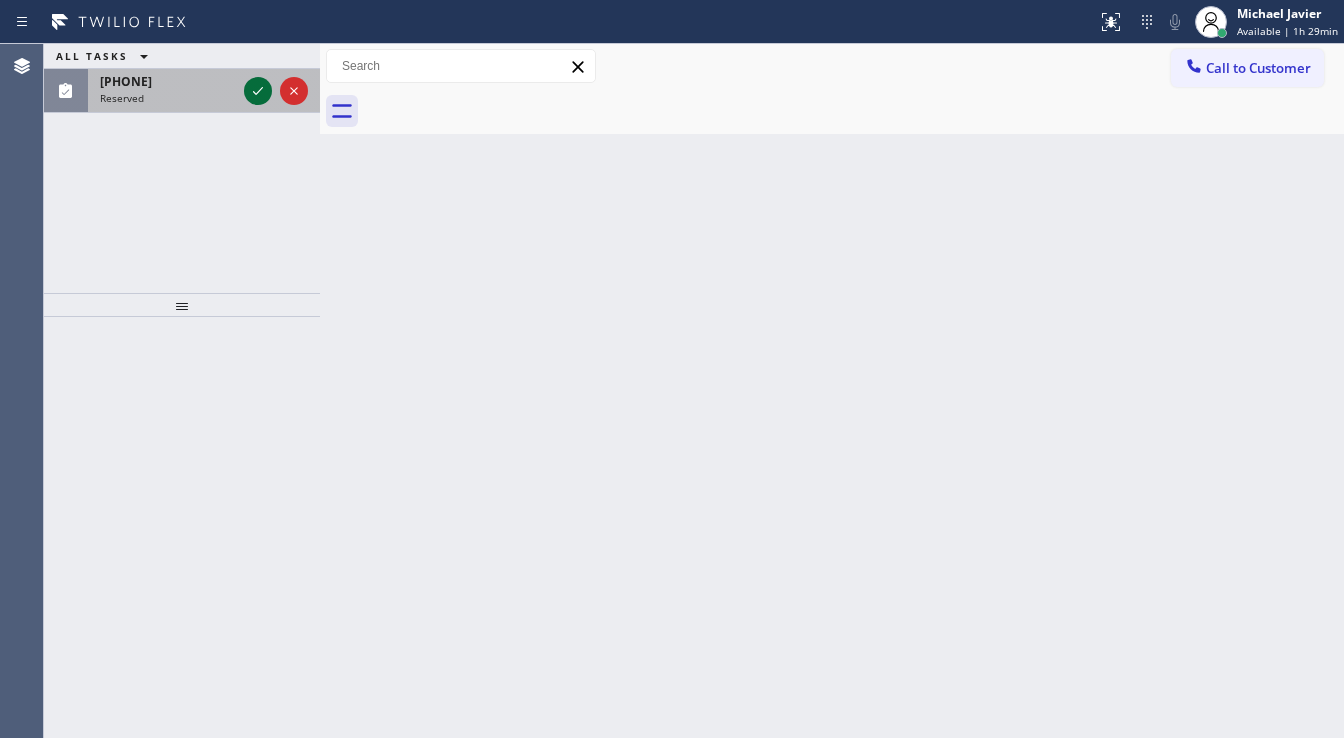 click at bounding box center (276, 91) 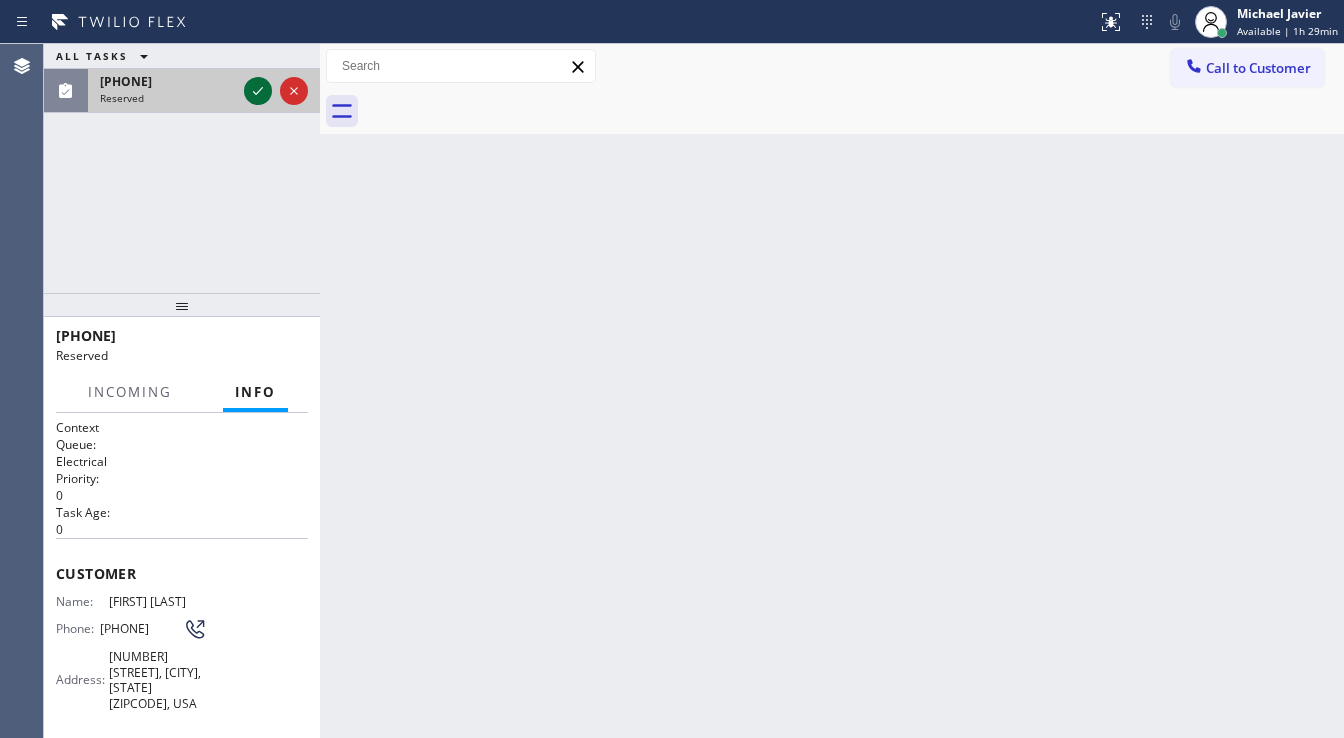 click 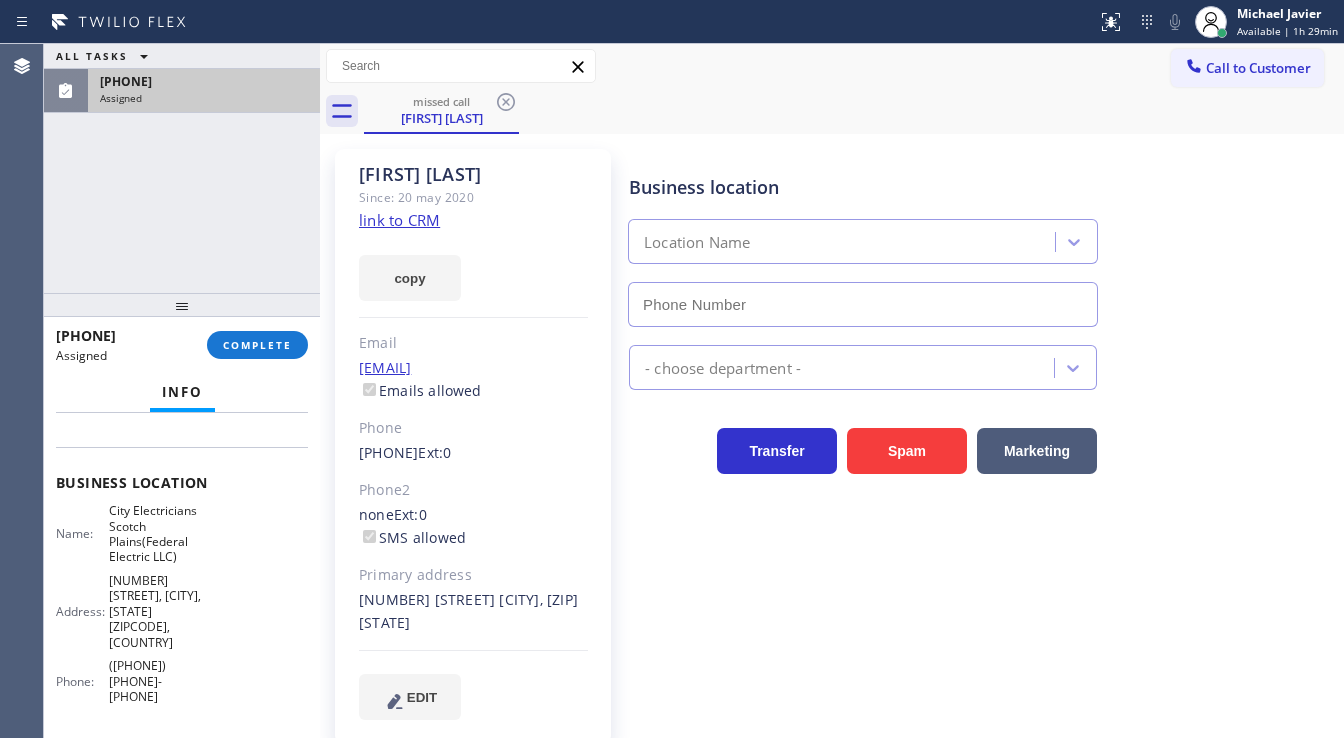 scroll, scrollTop: 391, scrollLeft: 0, axis: vertical 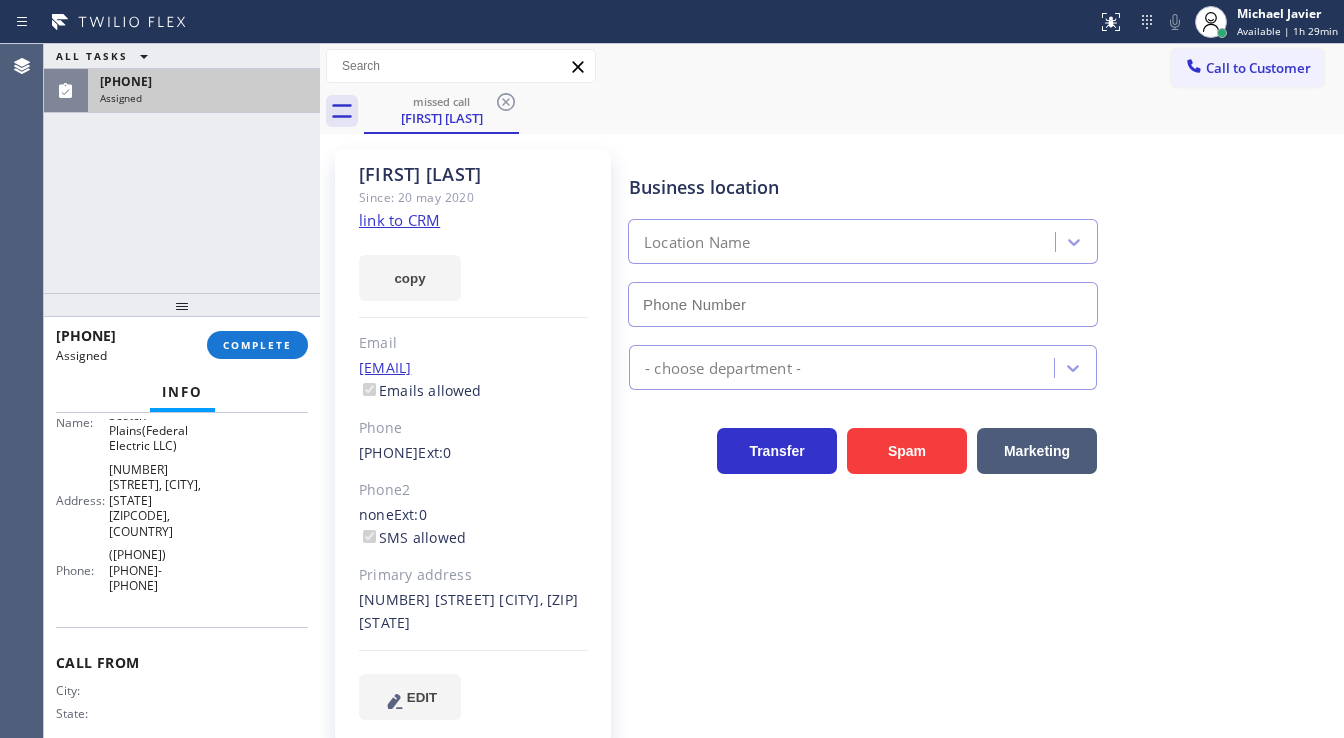 type on "([PHONE]) [PHONE]-[PHONE]" 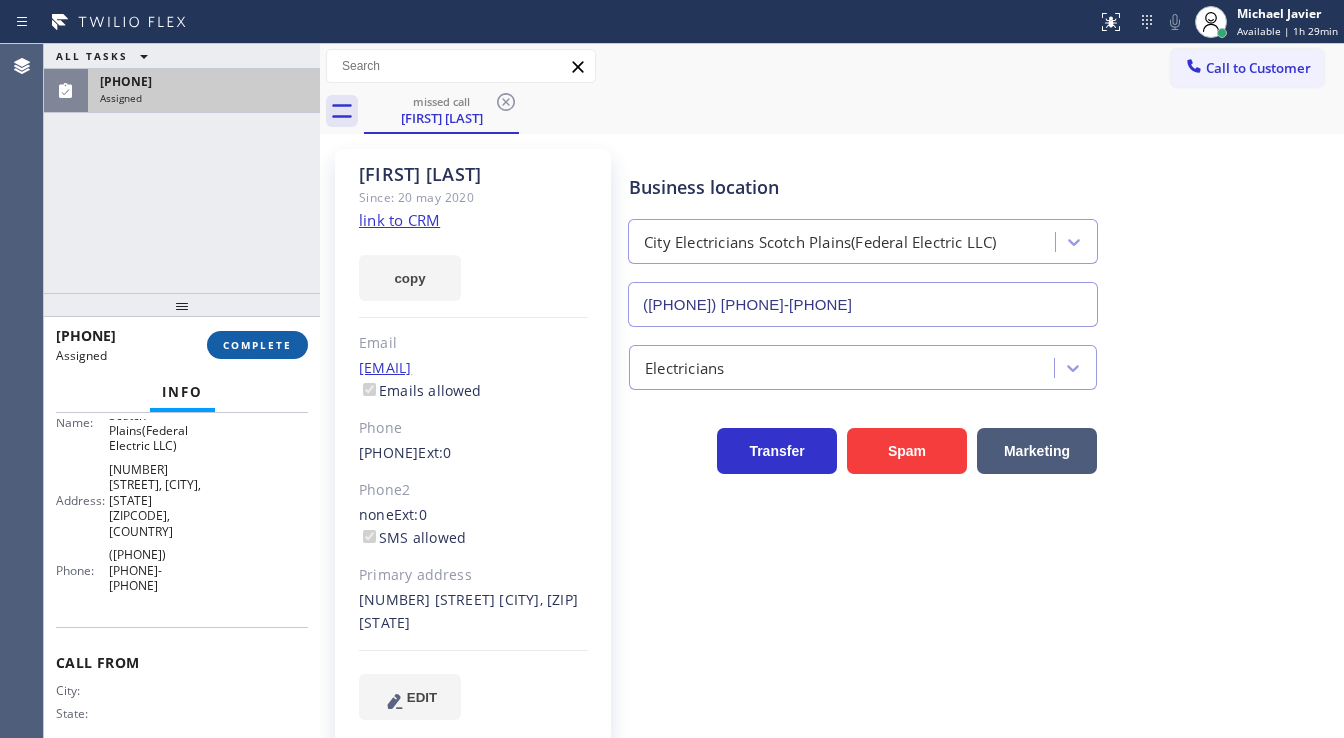 click on "COMPLETE" at bounding box center [257, 345] 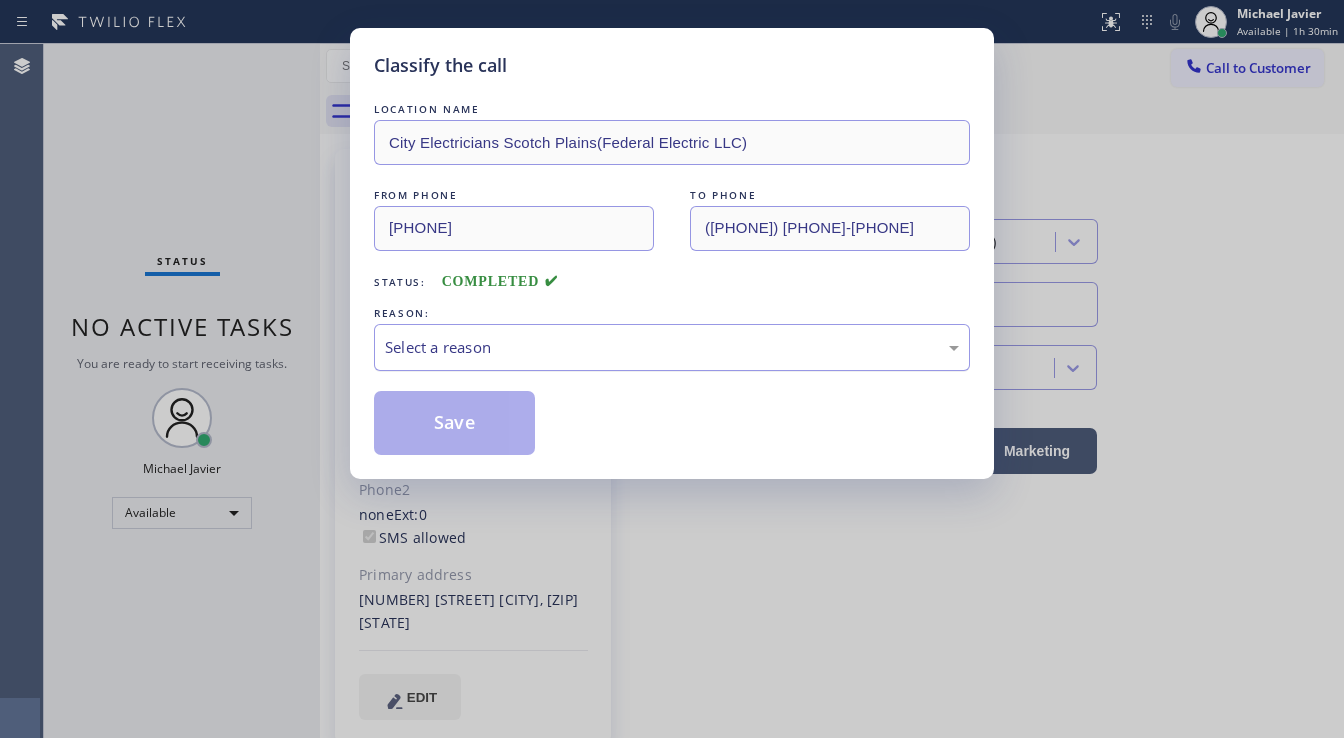 click on "Select a reason" at bounding box center [672, 347] 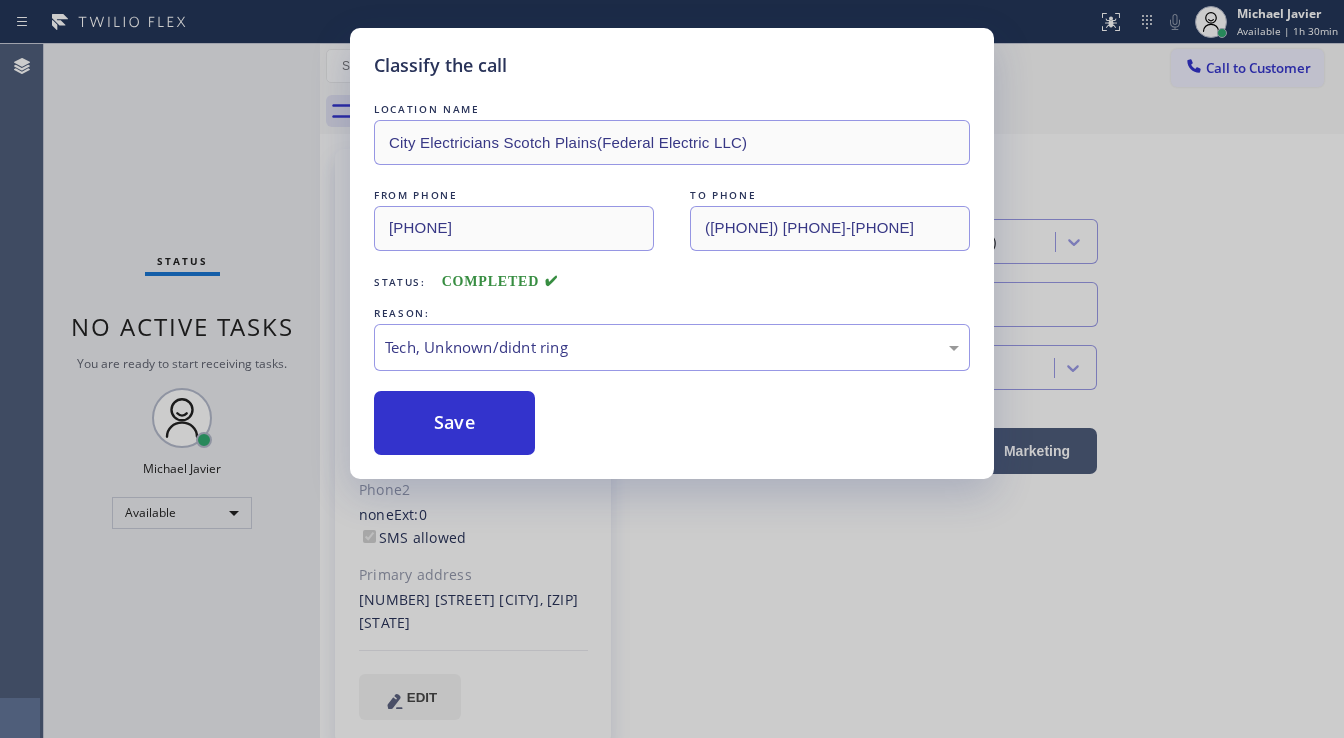 drag, startPoint x: 463, startPoint y: 424, endPoint x: 450, endPoint y: 384, distance: 42.059483 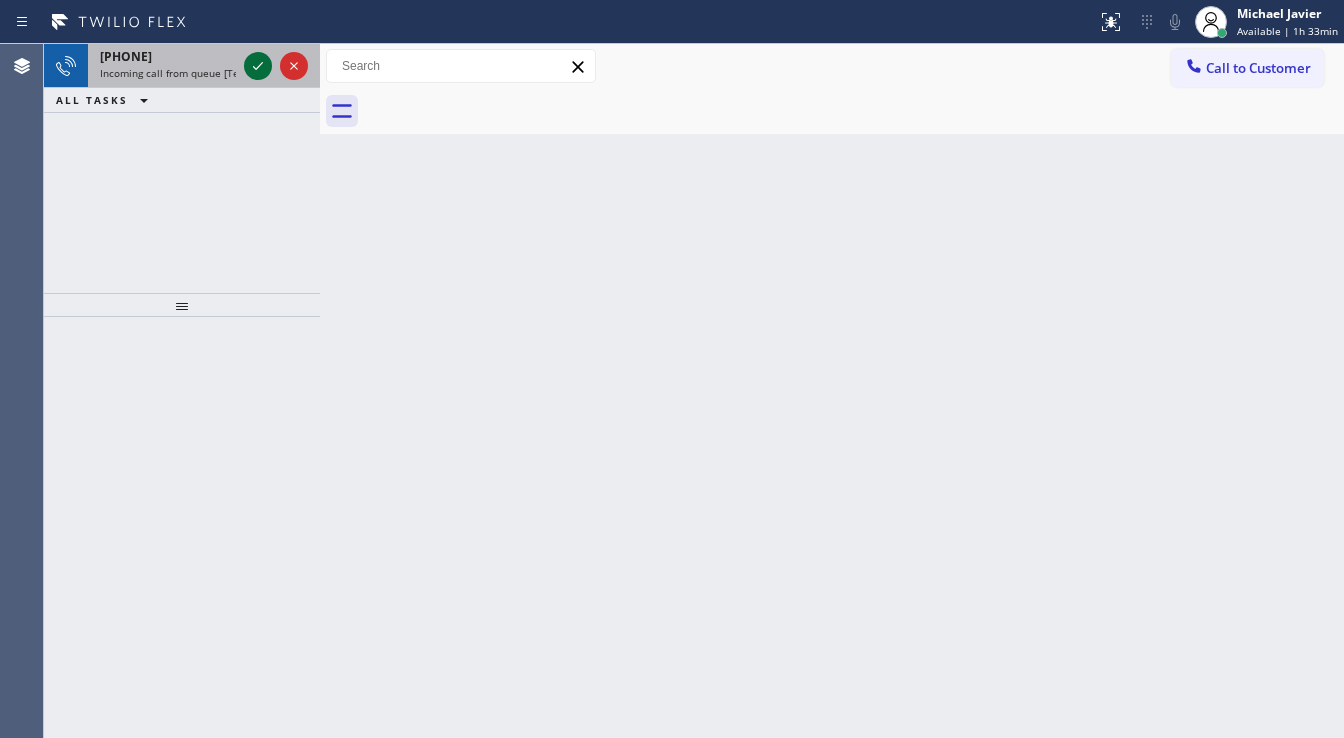 click 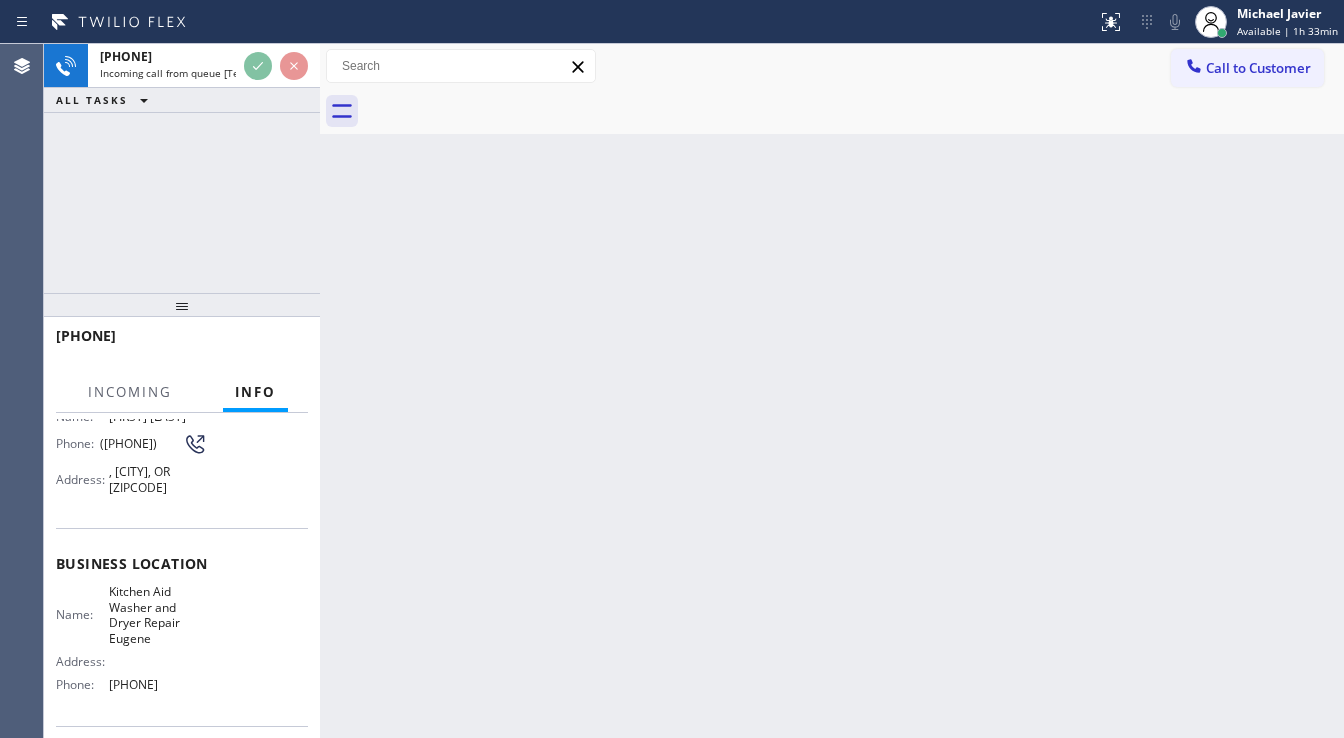 scroll, scrollTop: 160, scrollLeft: 0, axis: vertical 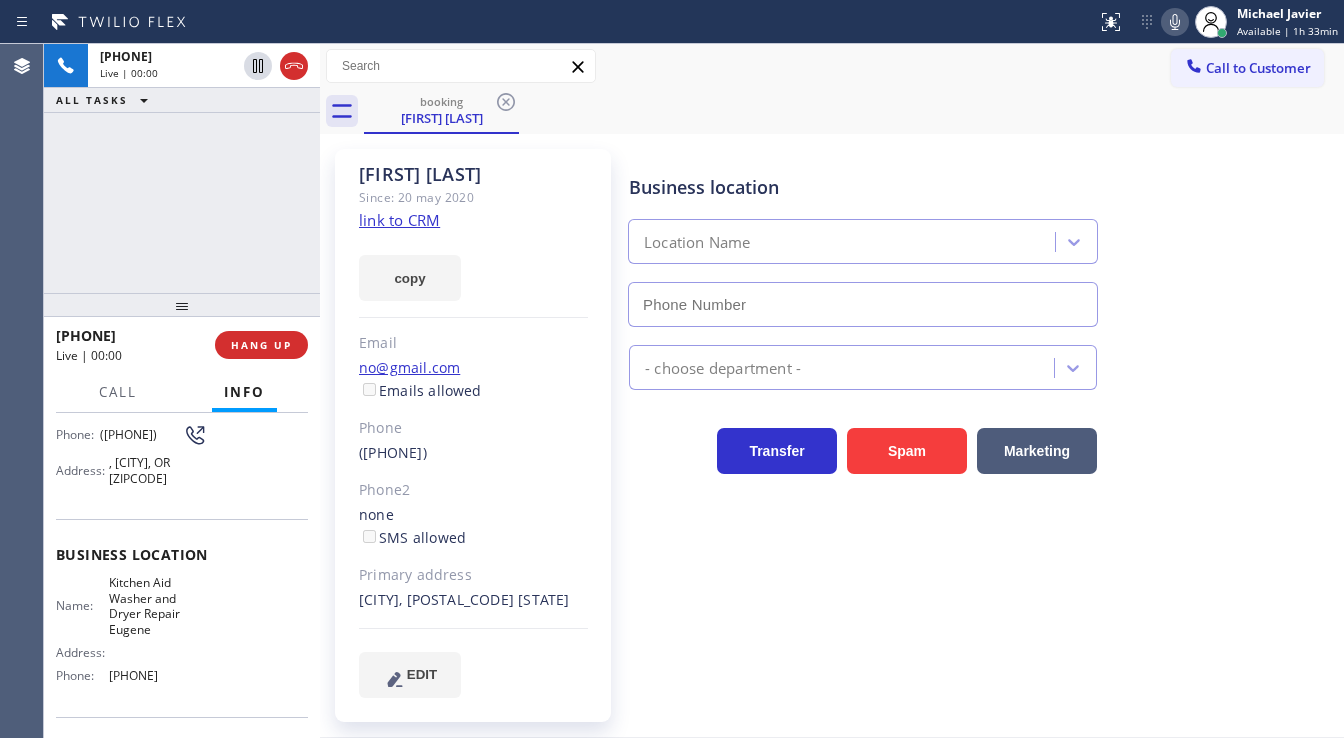 type on "[PHONE]" 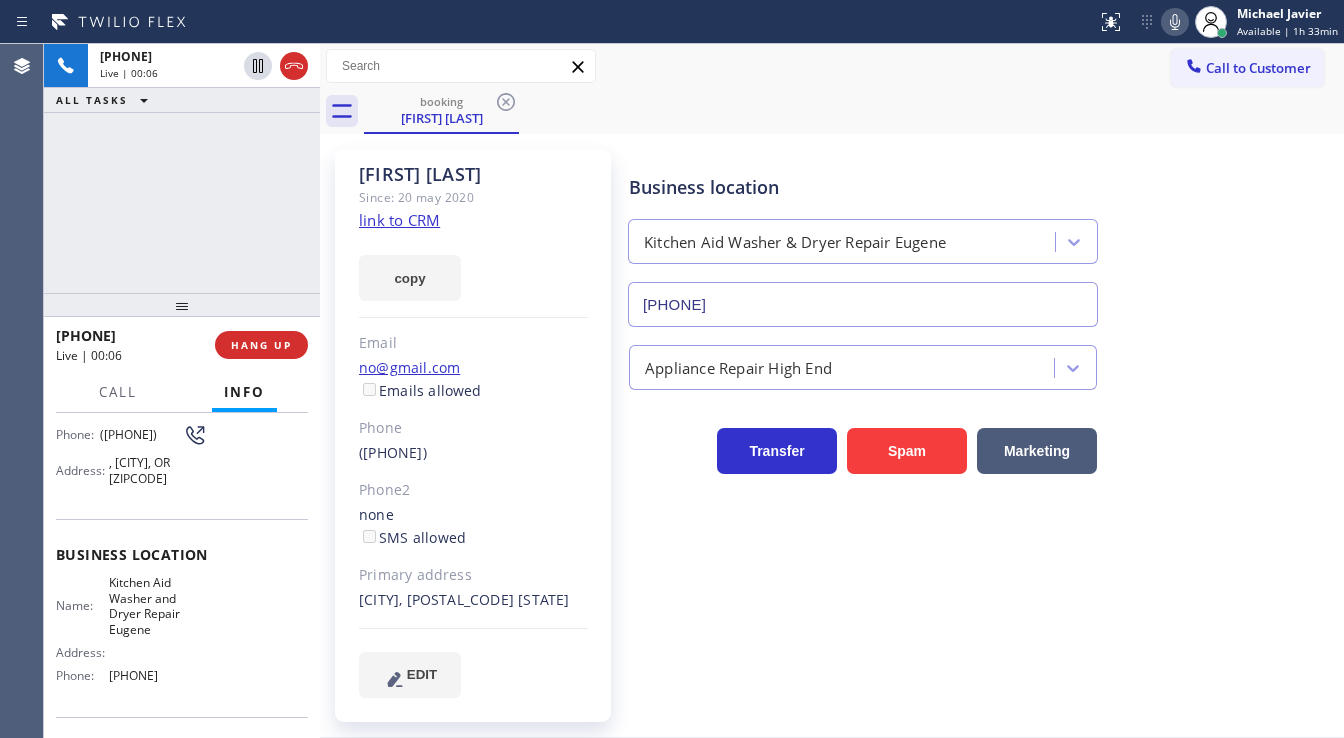 click on "link to CRM" 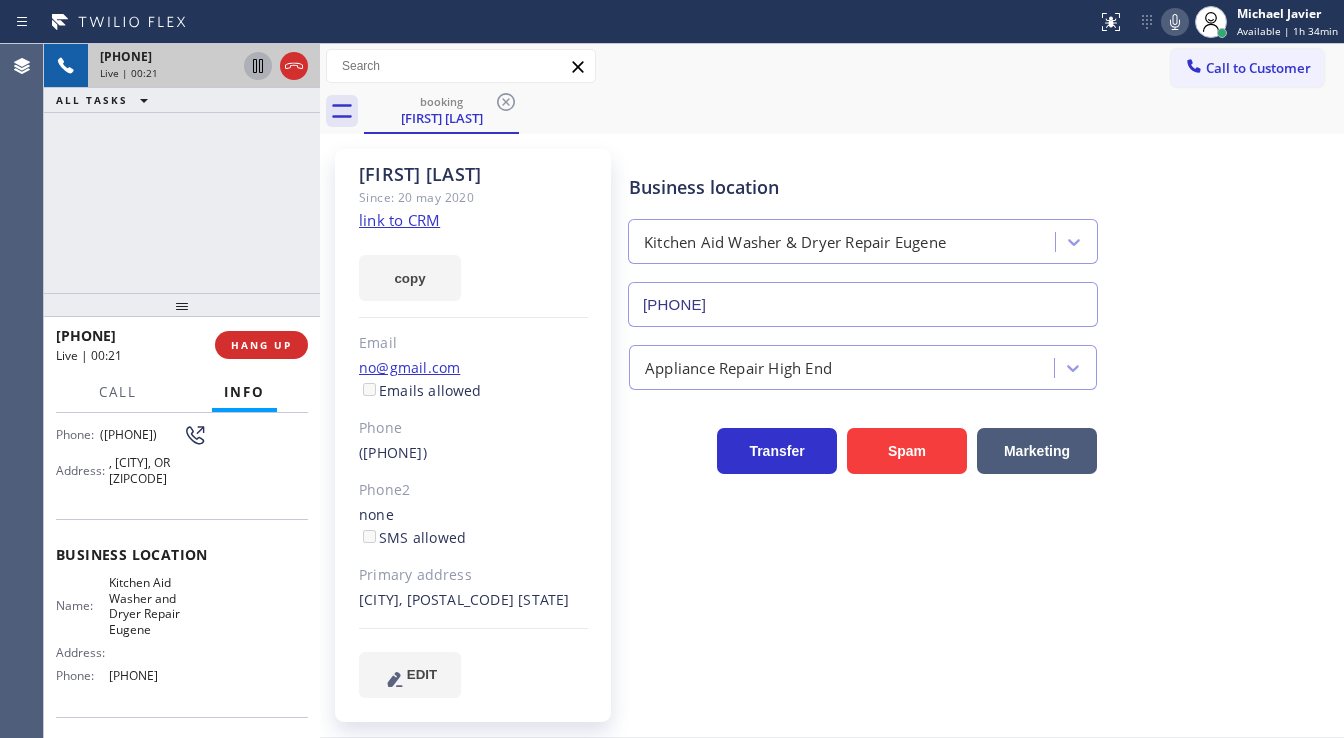 click 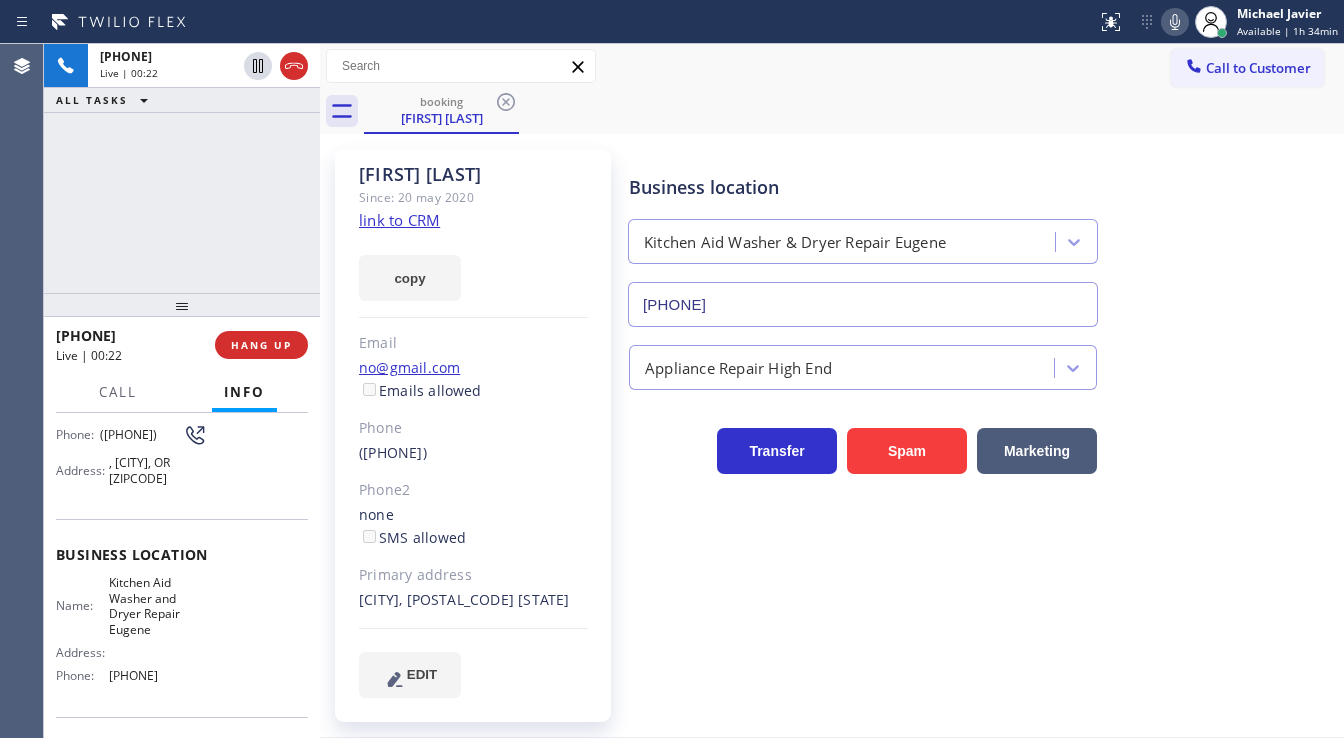 click 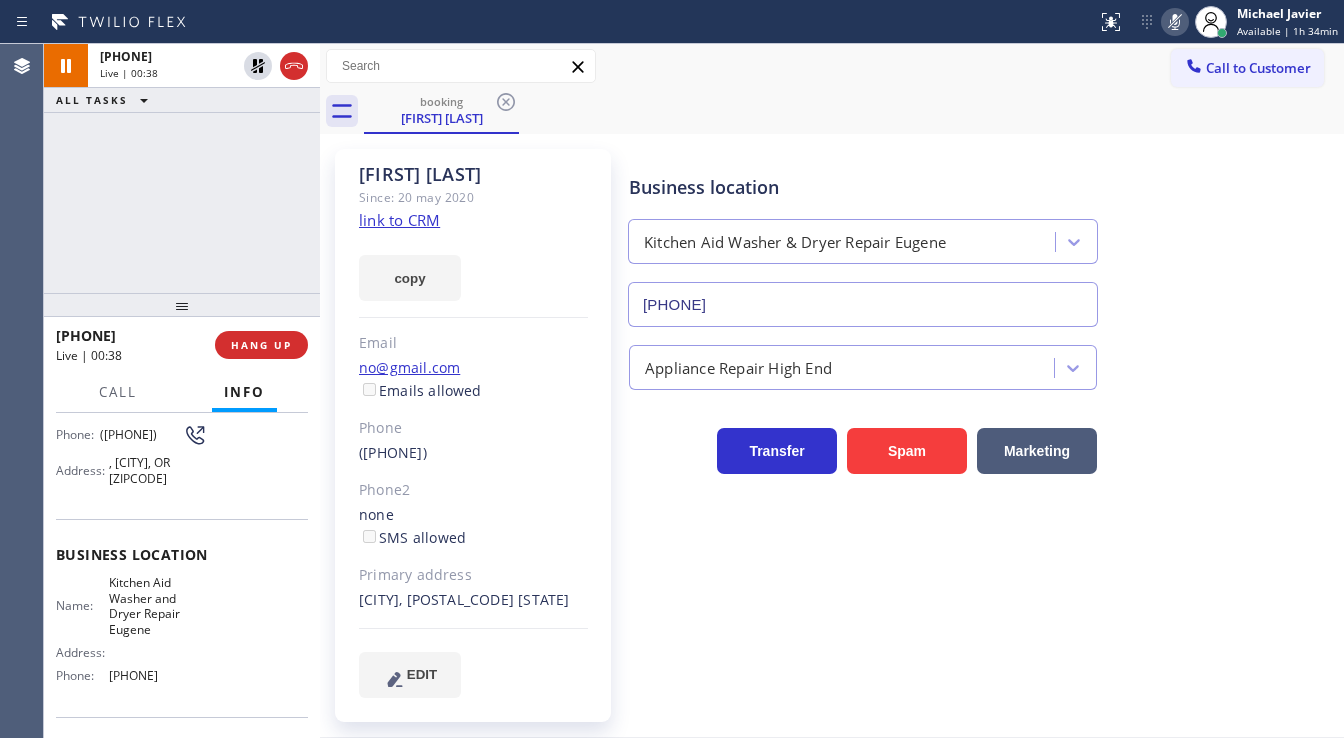 drag, startPoint x: 94, startPoint y: 216, endPoint x: 192, endPoint y: 128, distance: 131.7118 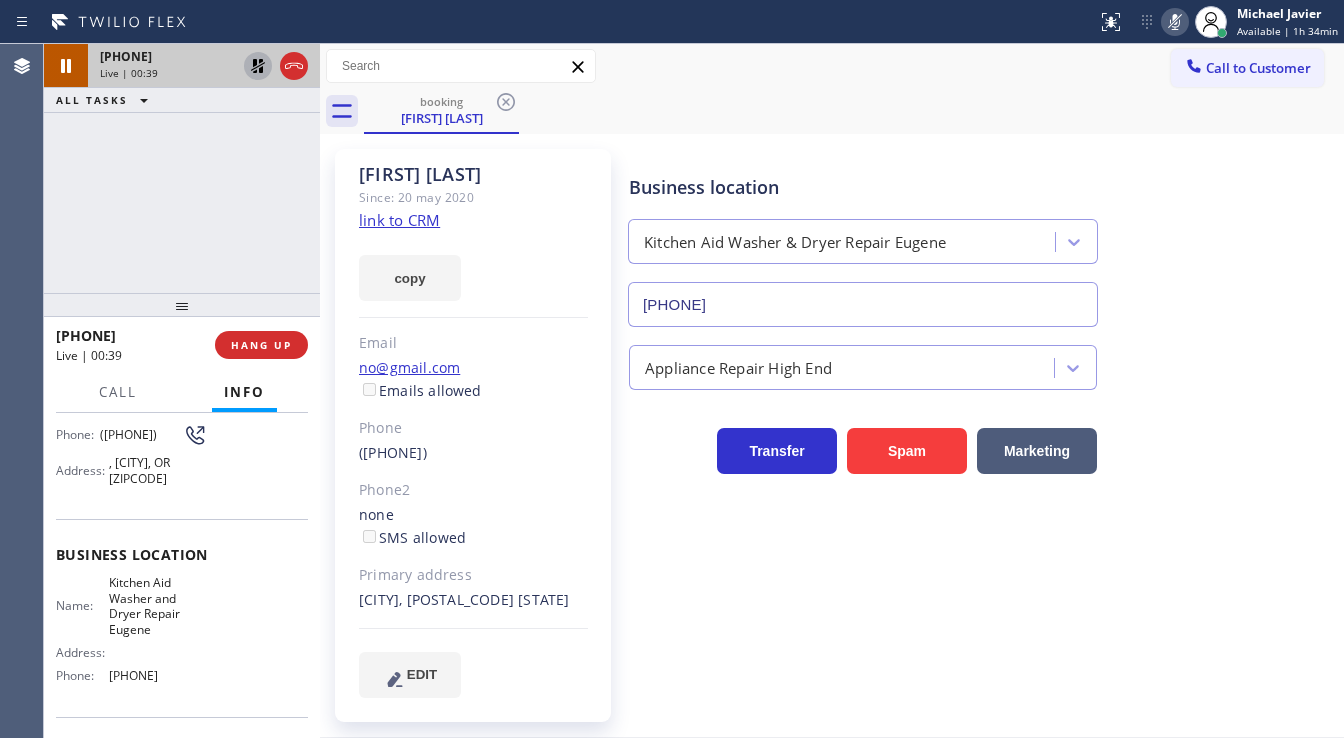 click 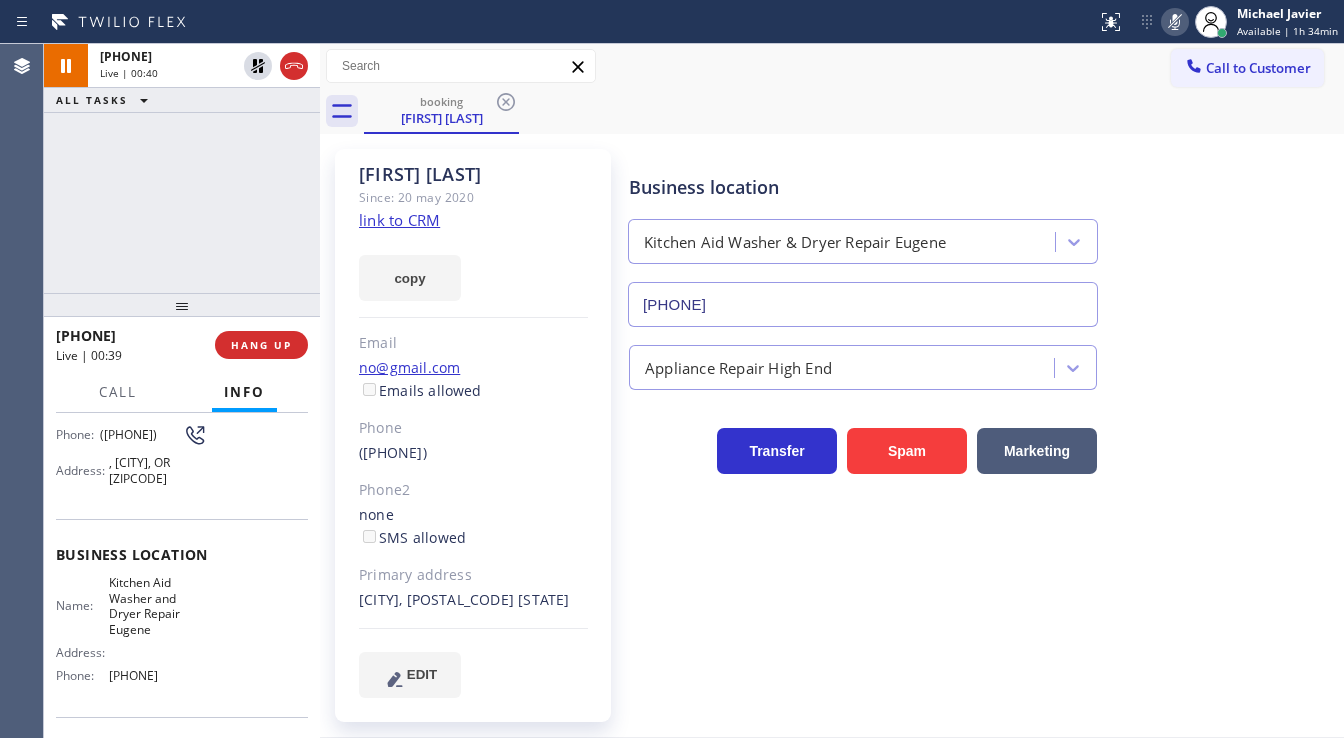 click 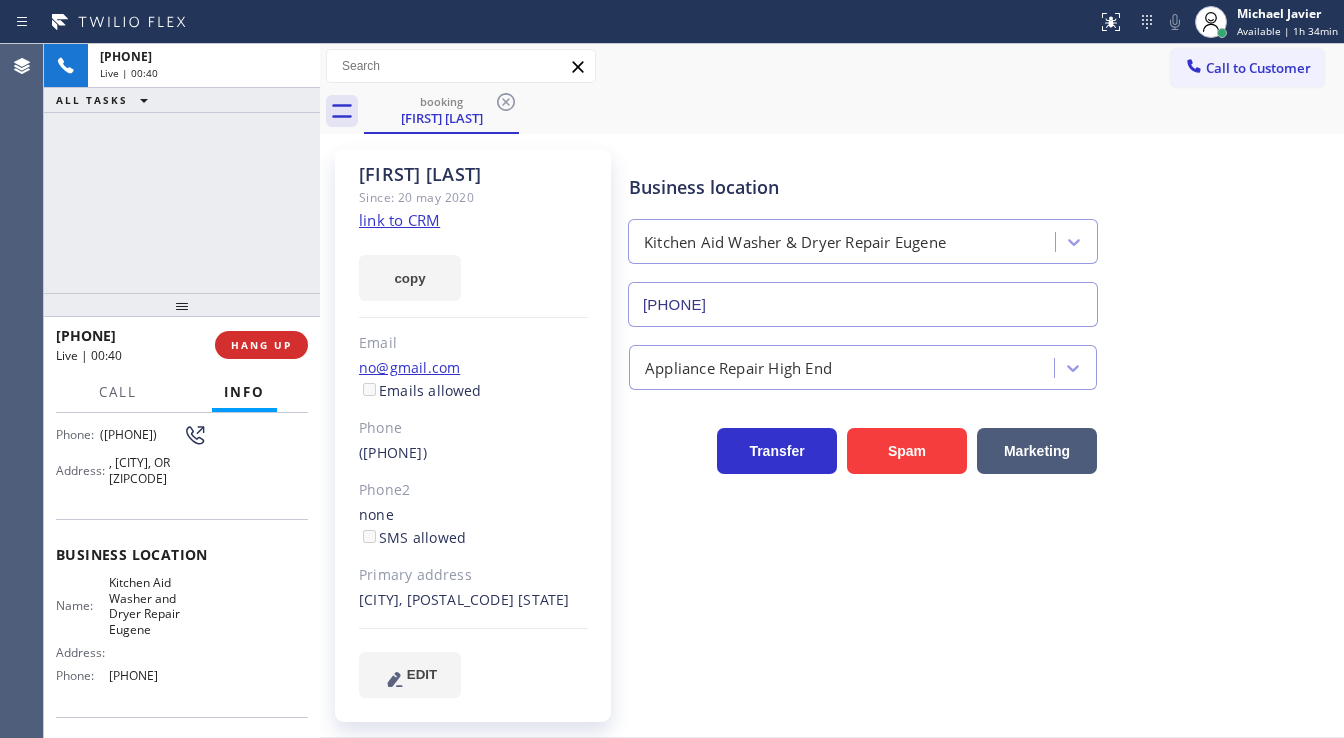 click on "[PHONE] Live | 00:40 ALL TASKS ALL TASKS ACTIVE TASKS TASKS IN WRAP UP" at bounding box center (182, 168) 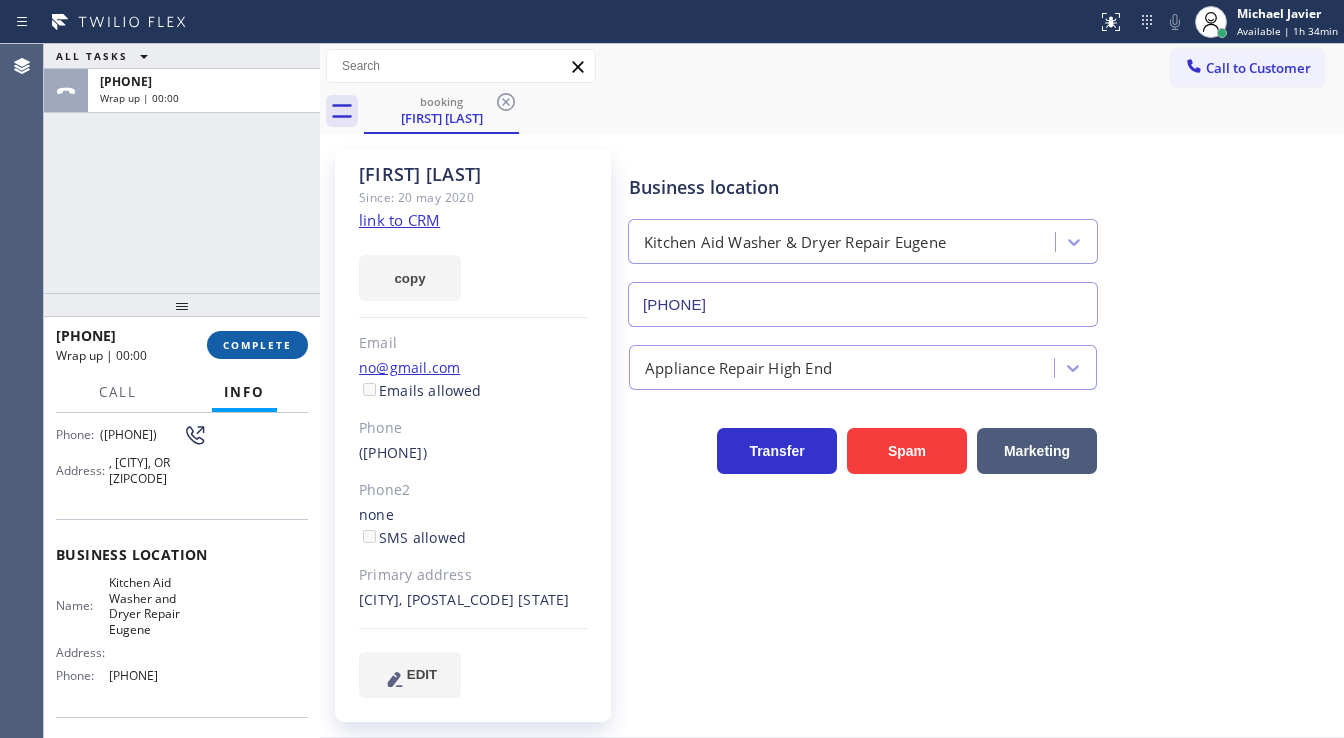 click on "COMPLETE" at bounding box center [257, 345] 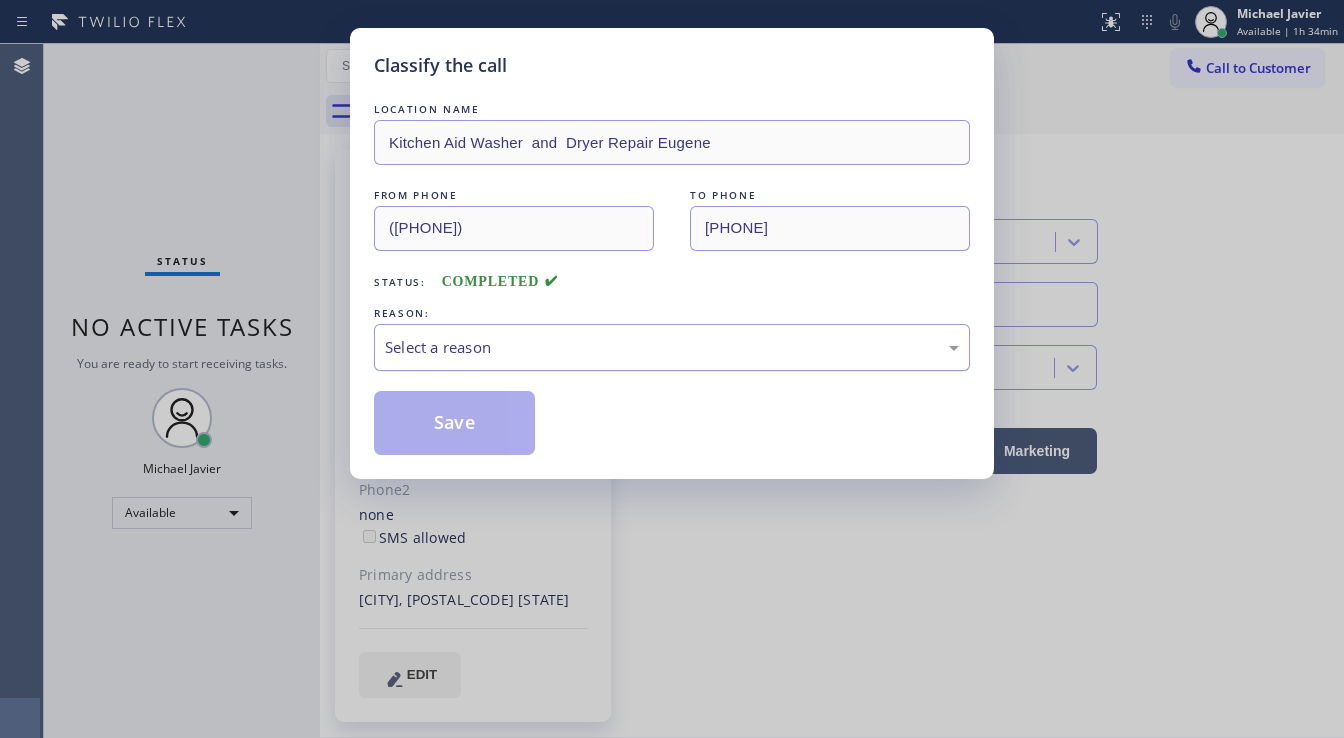 click on "Select a reason" at bounding box center (672, 347) 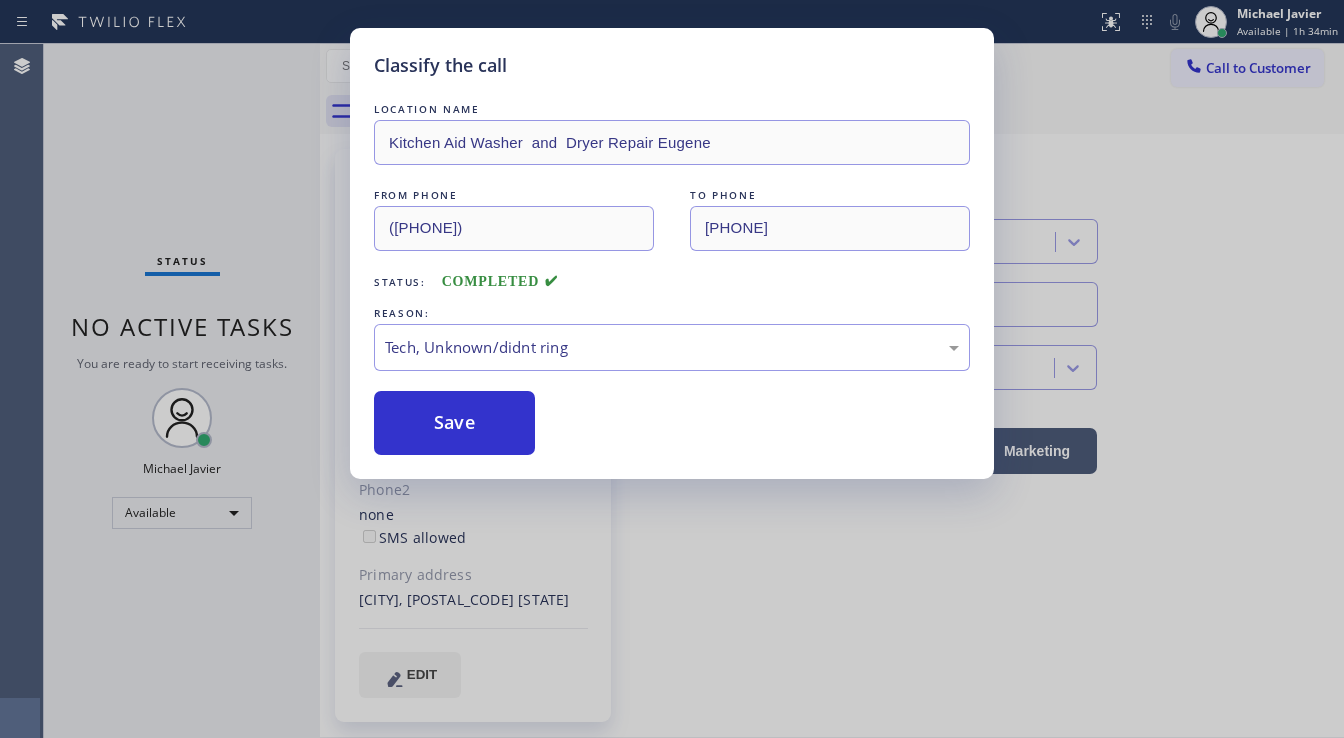 click on "Save" at bounding box center [454, 423] 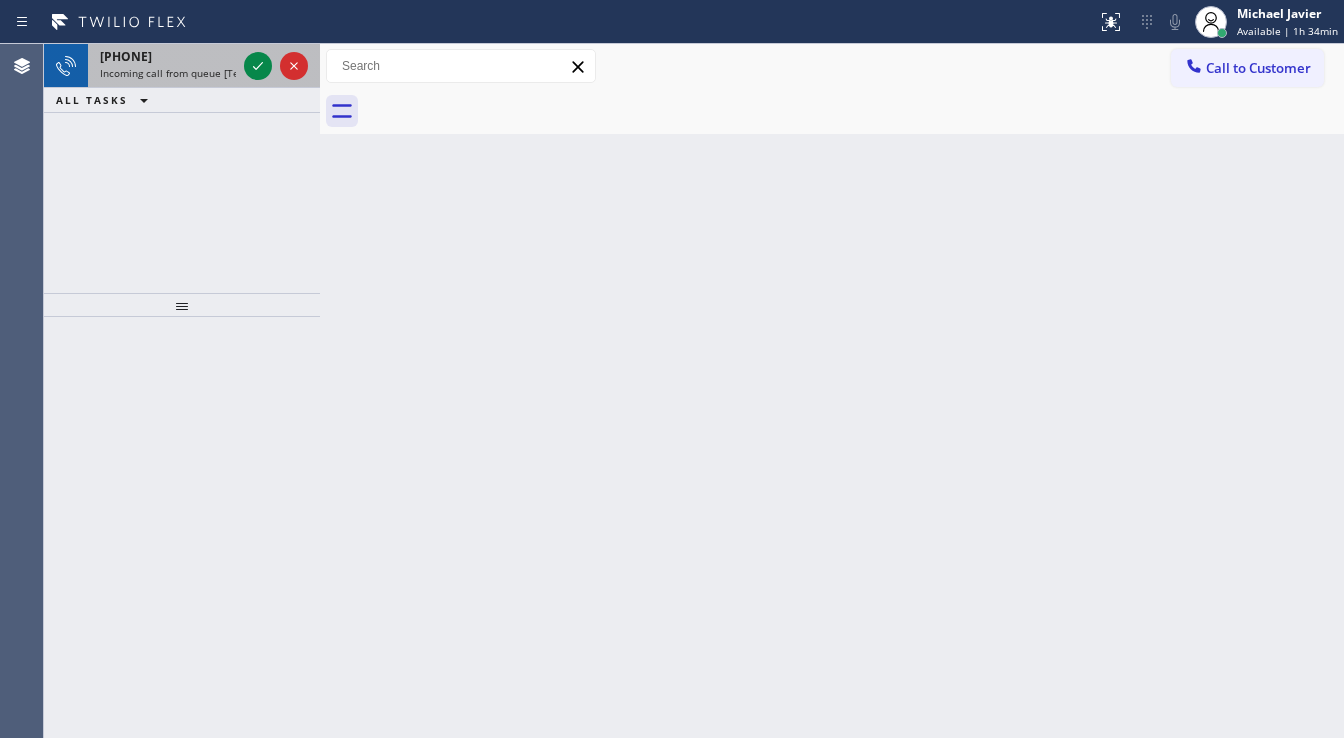 click on "[PHONE]" at bounding box center (126, 56) 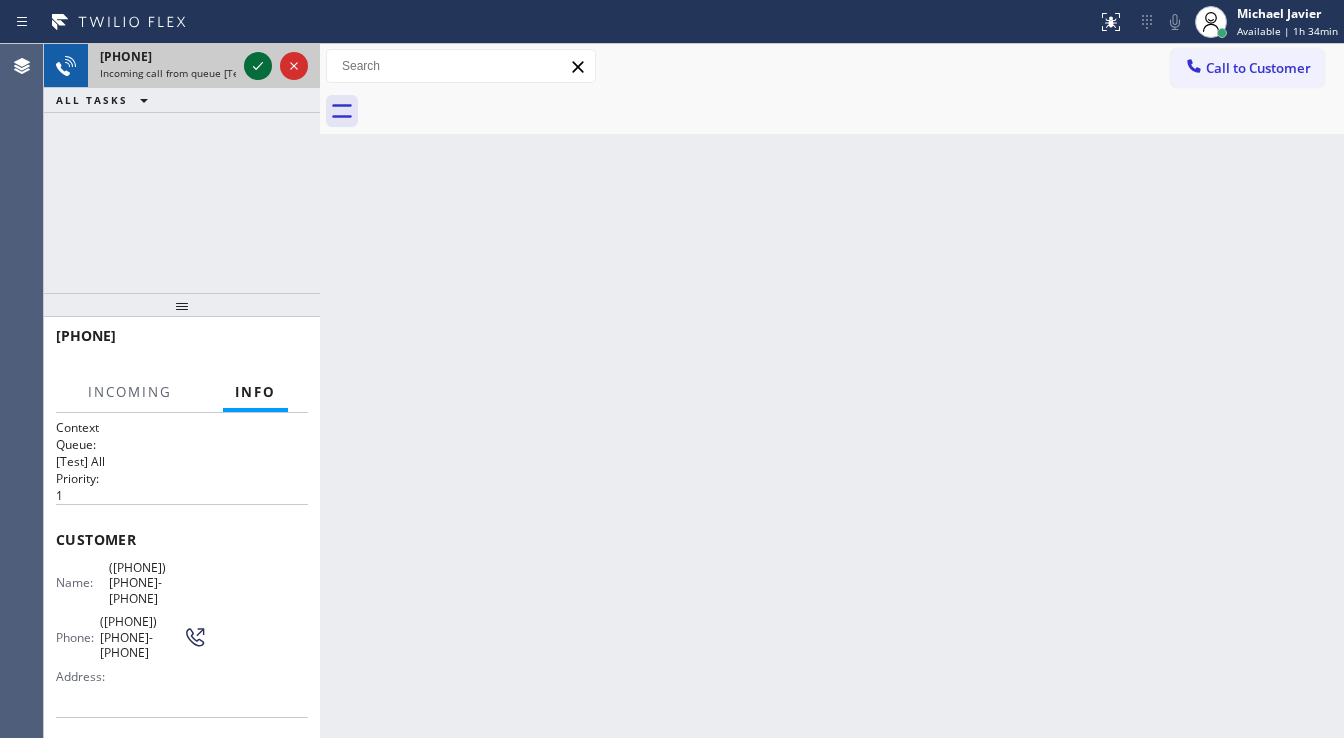 click 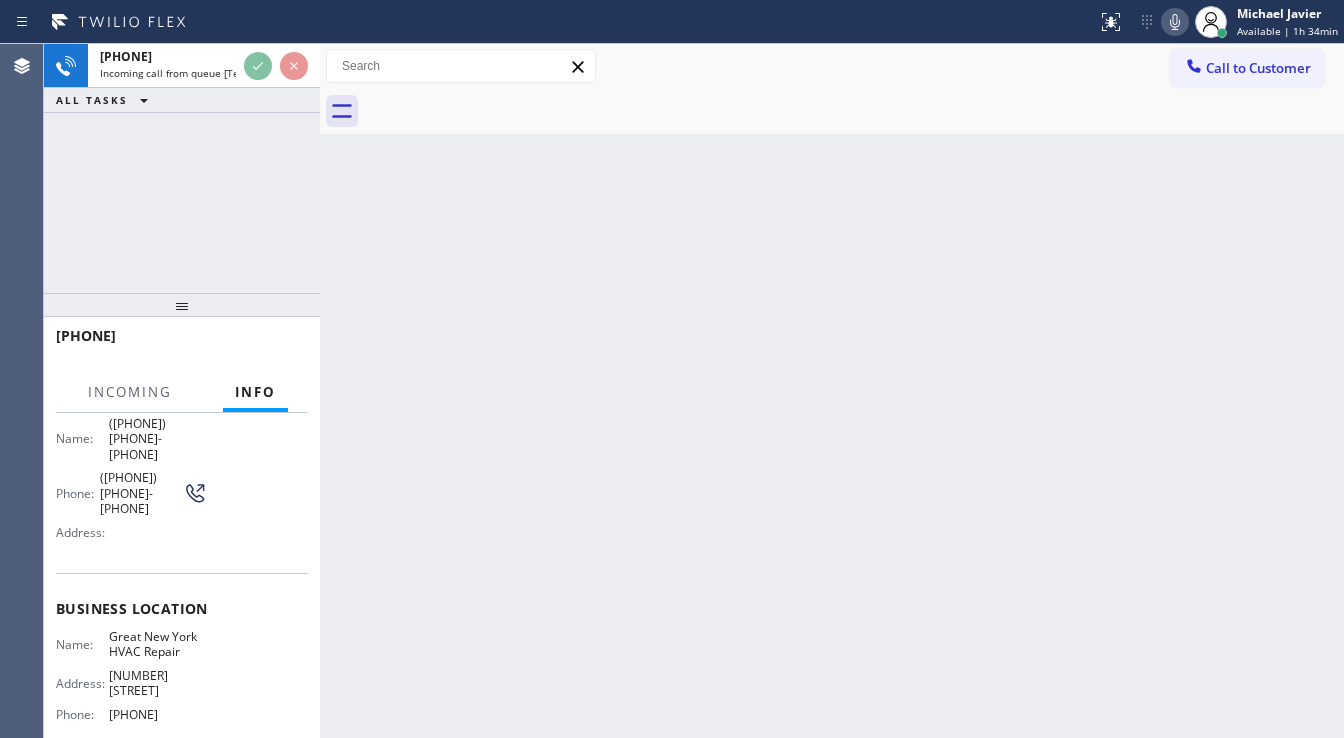 scroll, scrollTop: 160, scrollLeft: 0, axis: vertical 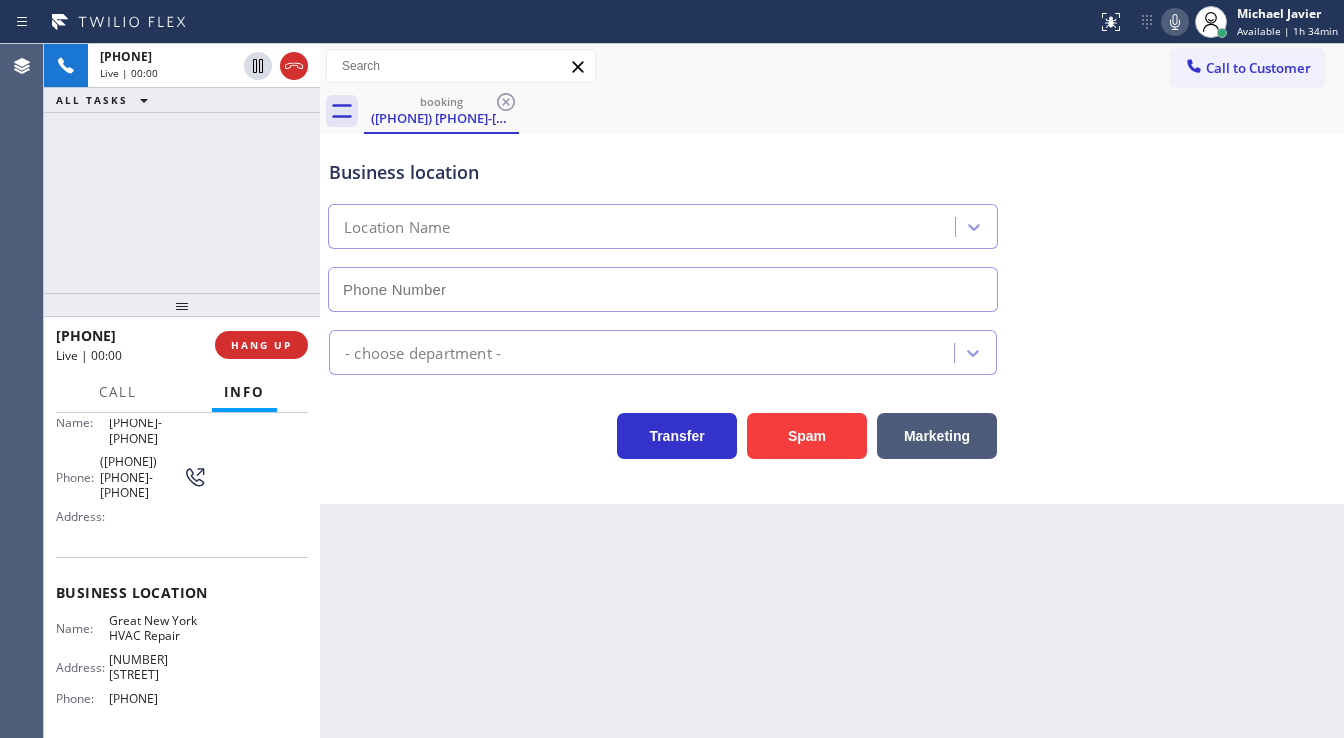 type on "[PHONE]" 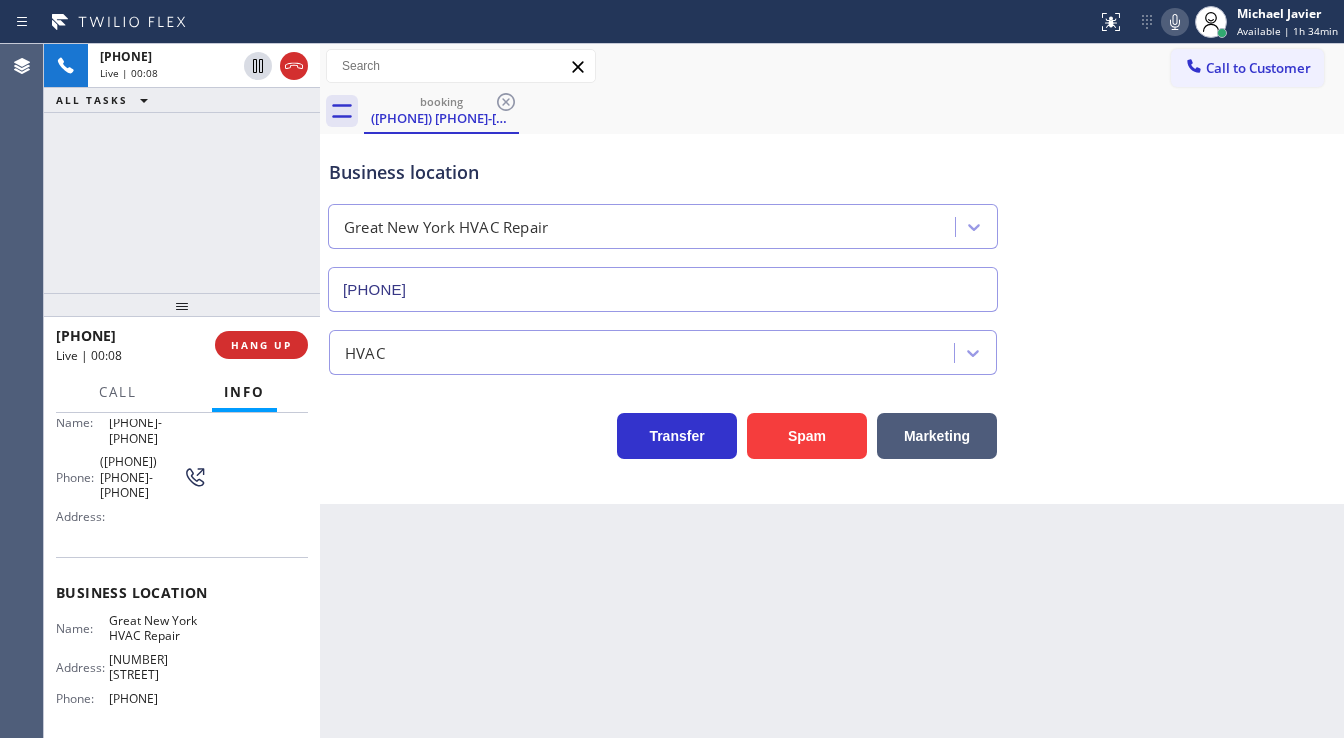 click on "Business location Name: Great New York HVAC Repair Address: [NUMBER] [STREET] Phone: ([PHONE]) [PHONE]-[PHONE]" at bounding box center [182, 648] 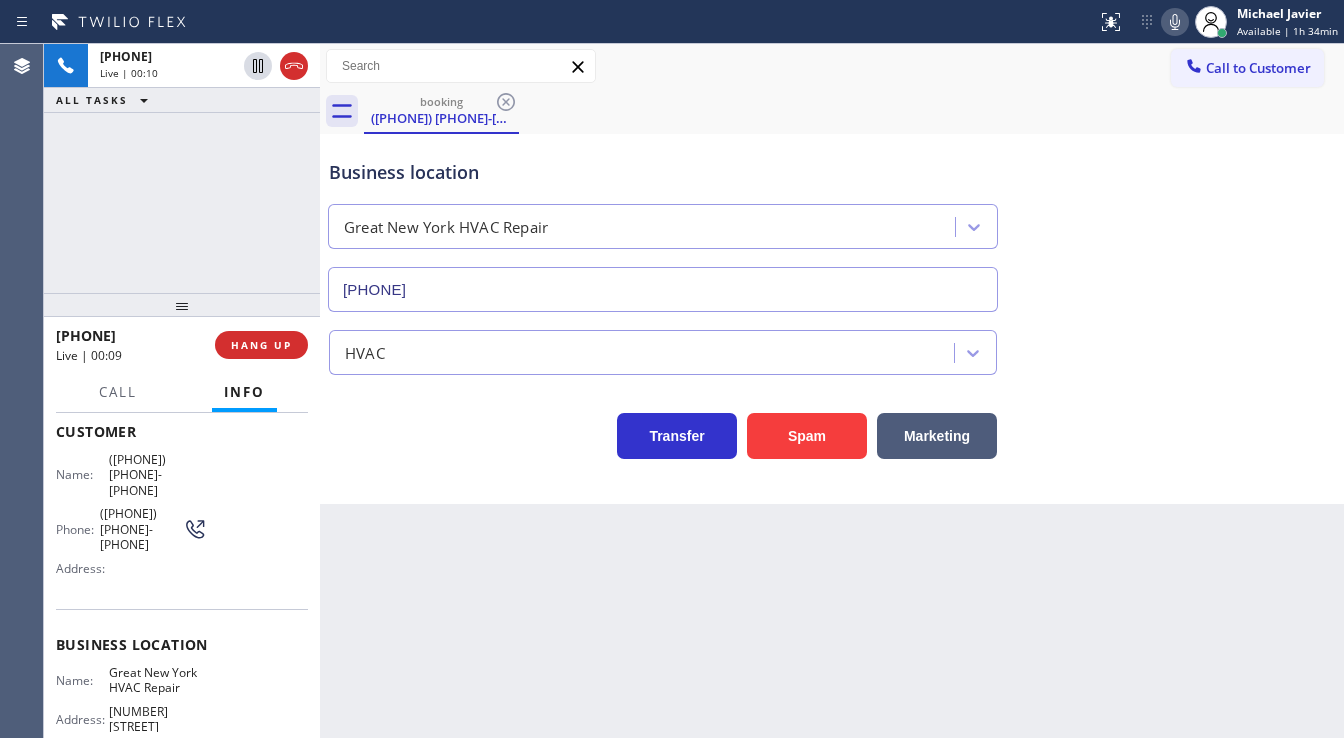 scroll, scrollTop: 80, scrollLeft: 0, axis: vertical 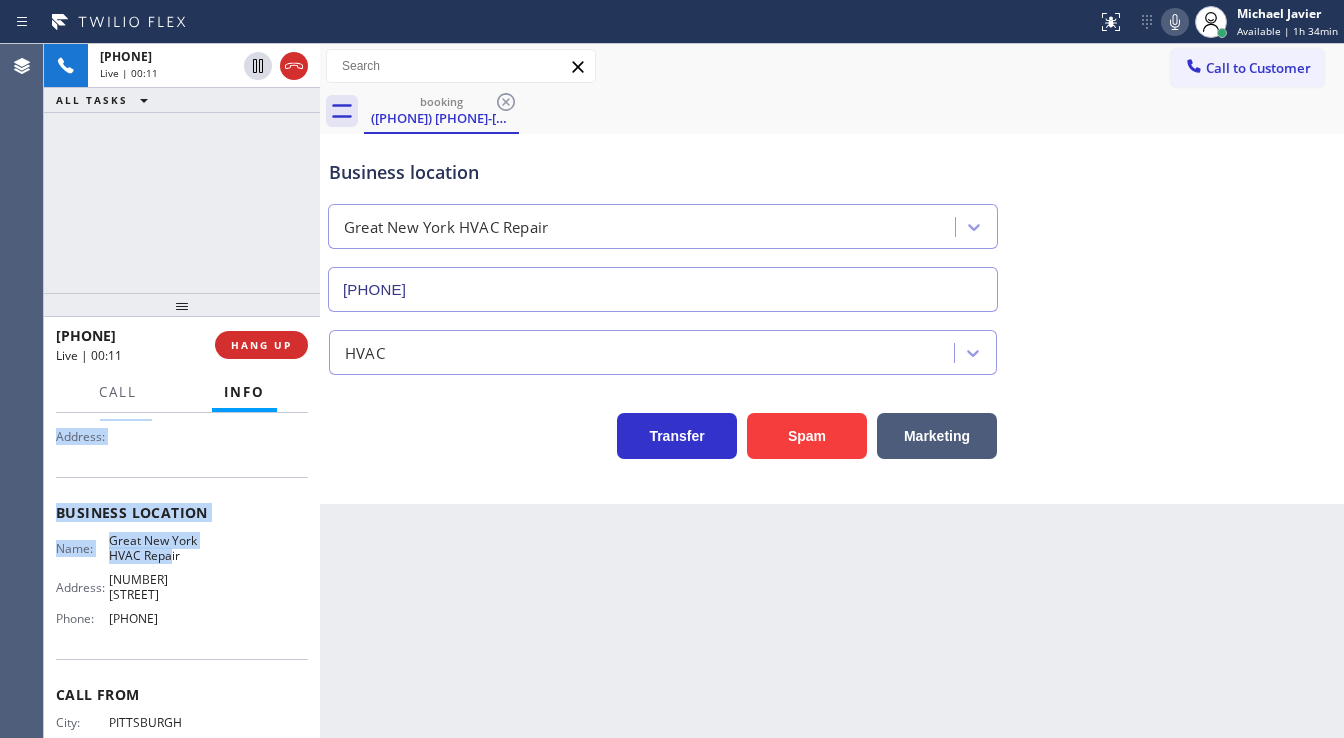 drag, startPoint x: 63, startPoint y: 448, endPoint x: 213, endPoint y: 556, distance: 184.83507 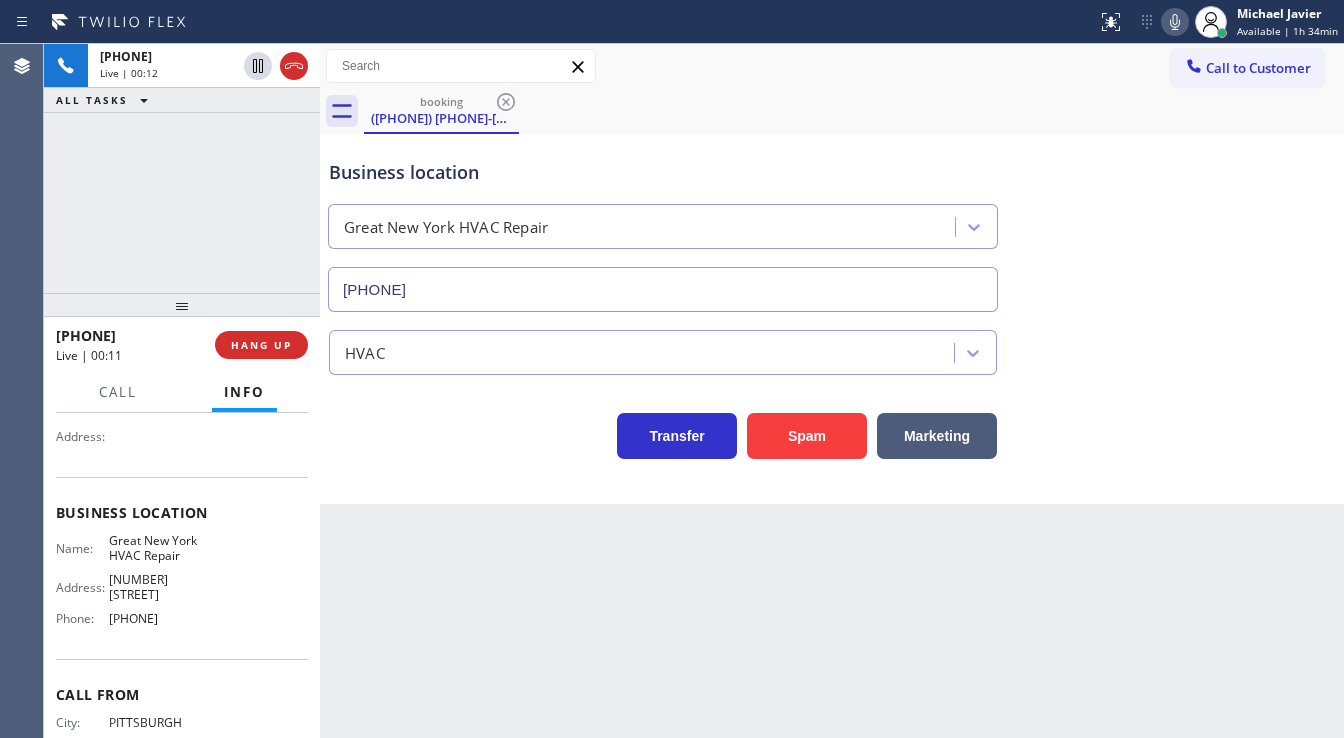 click on "+1[PHONE] Live | 00:12 ALL TASKS ALL TASKS ACTIVE TASKS TASKS IN WRAP UP" at bounding box center (182, 168) 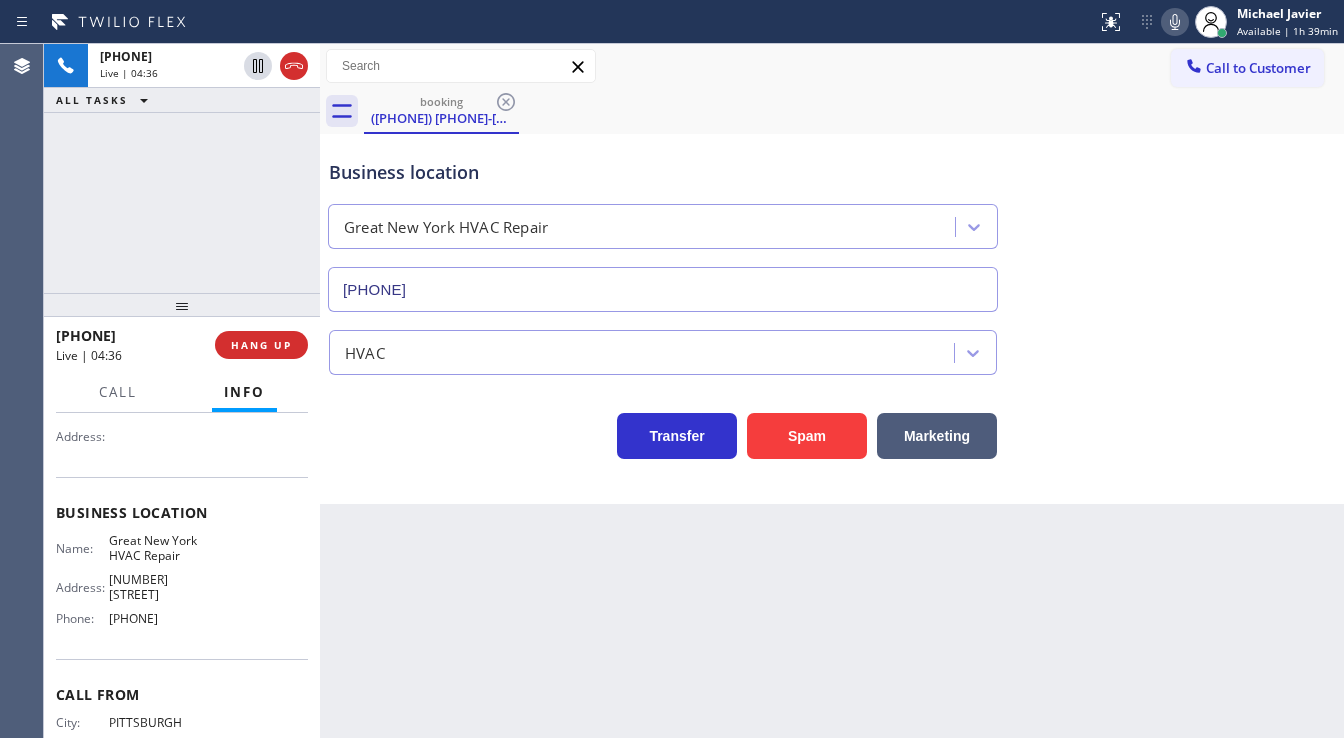 click 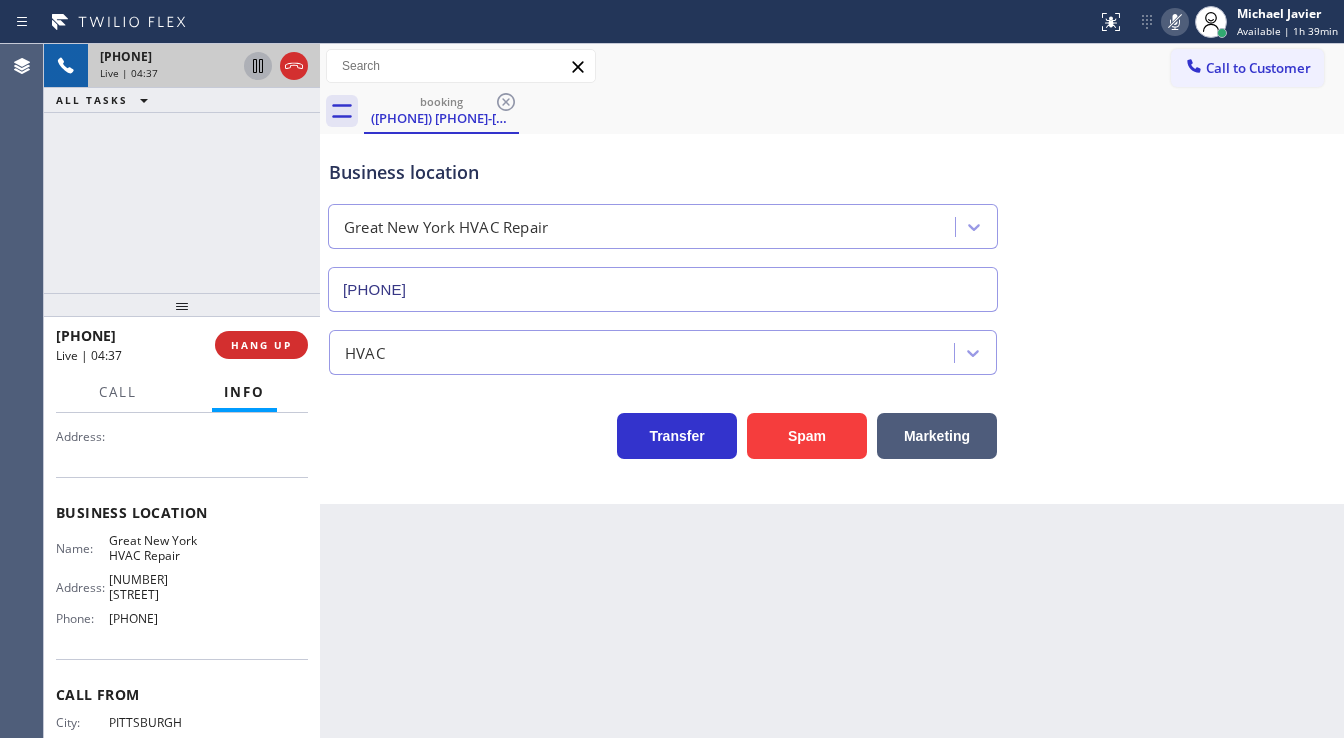 click 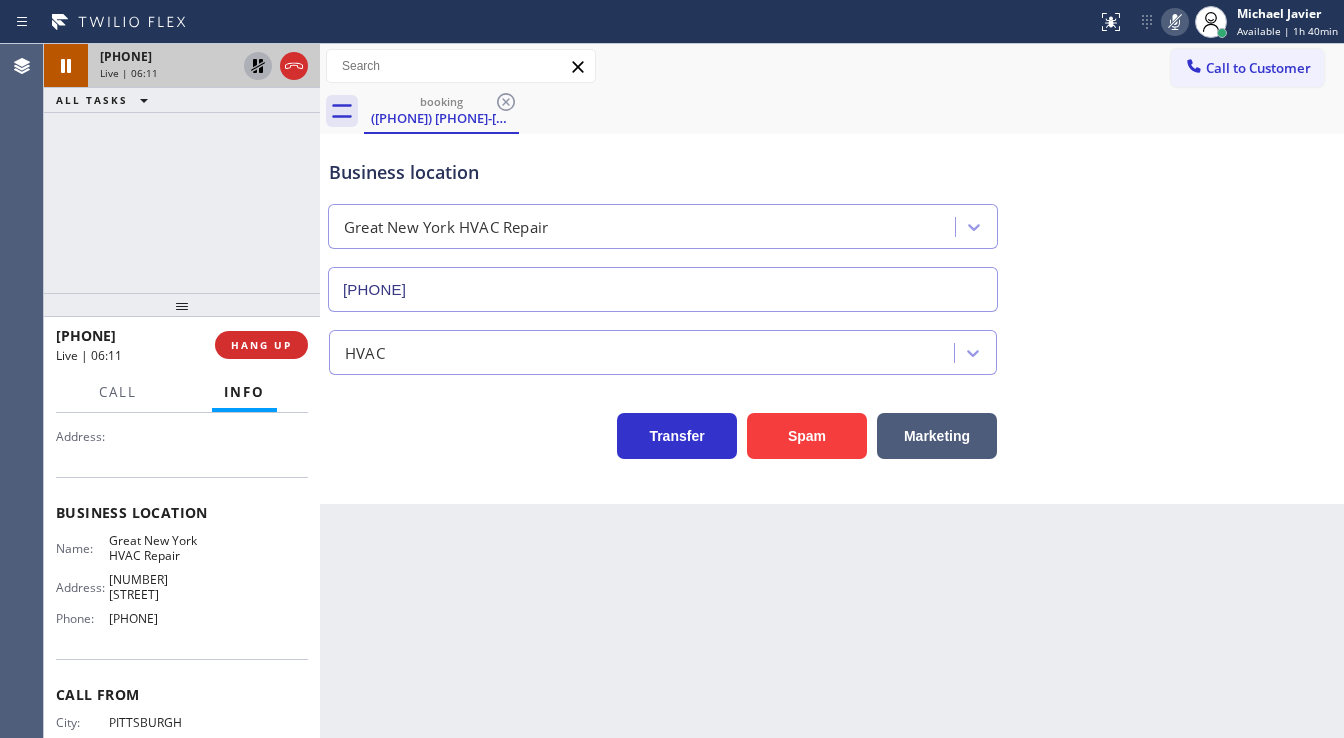 click 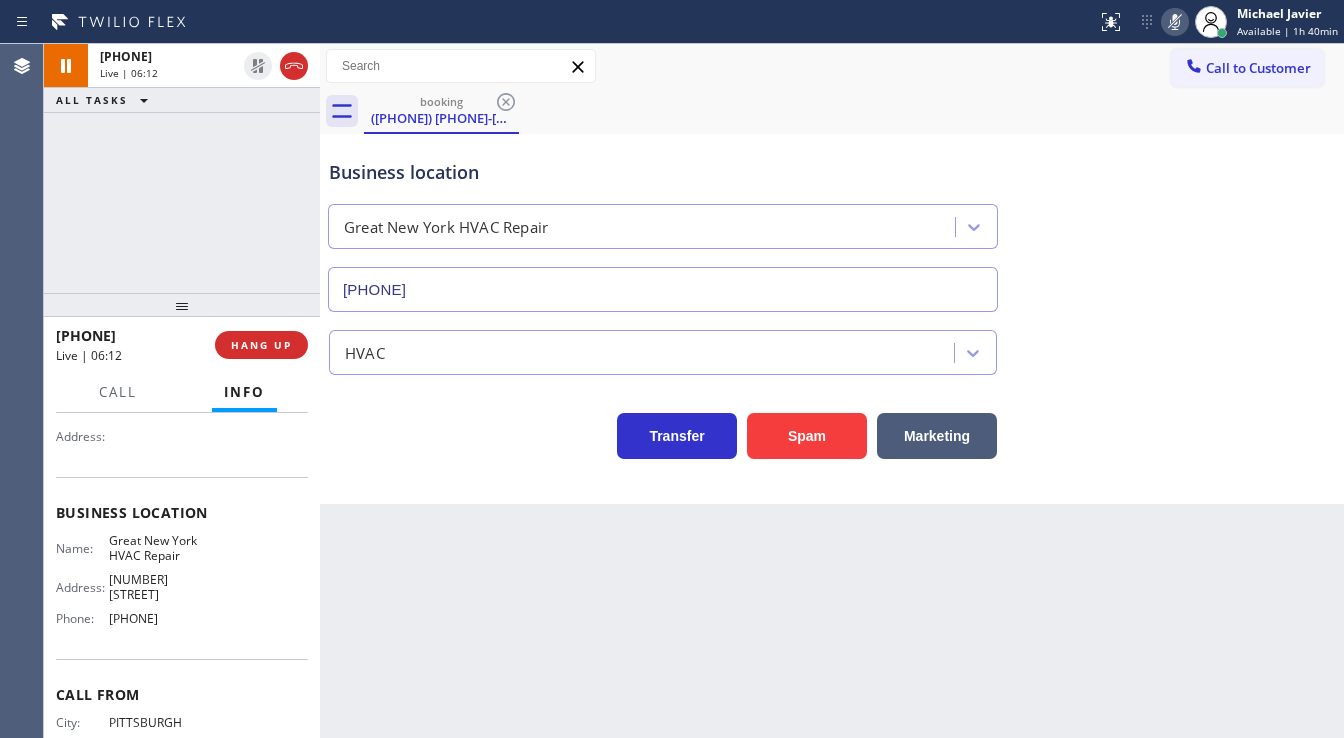 click 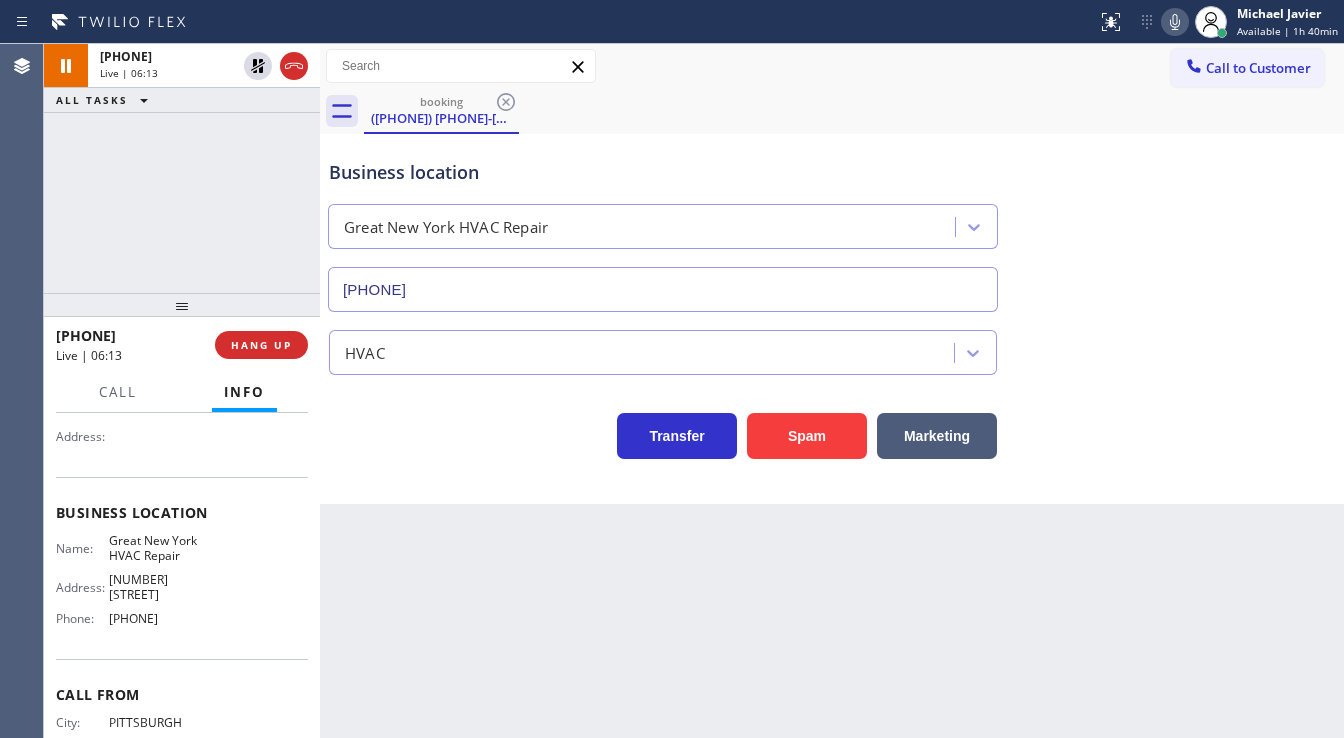 click on "+1[PHONE] Live | 06:13 ALL TASKS ALL TASKS ACTIVE TASKS TASKS IN WRAP UP" at bounding box center (182, 168) 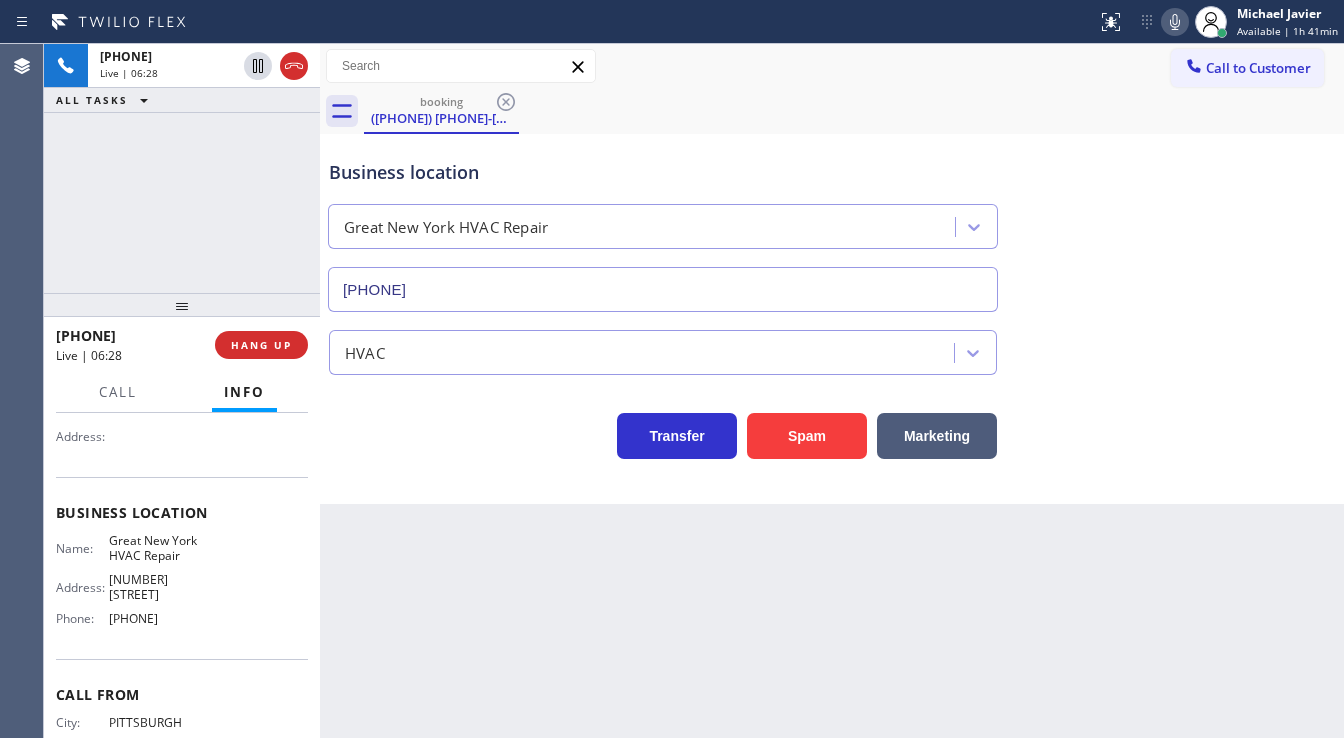 click on "+1[PHONE] Live | 06:28 ALL TASKS ALL TASKS ACTIVE TASKS TASKS IN WRAP UP" at bounding box center [182, 168] 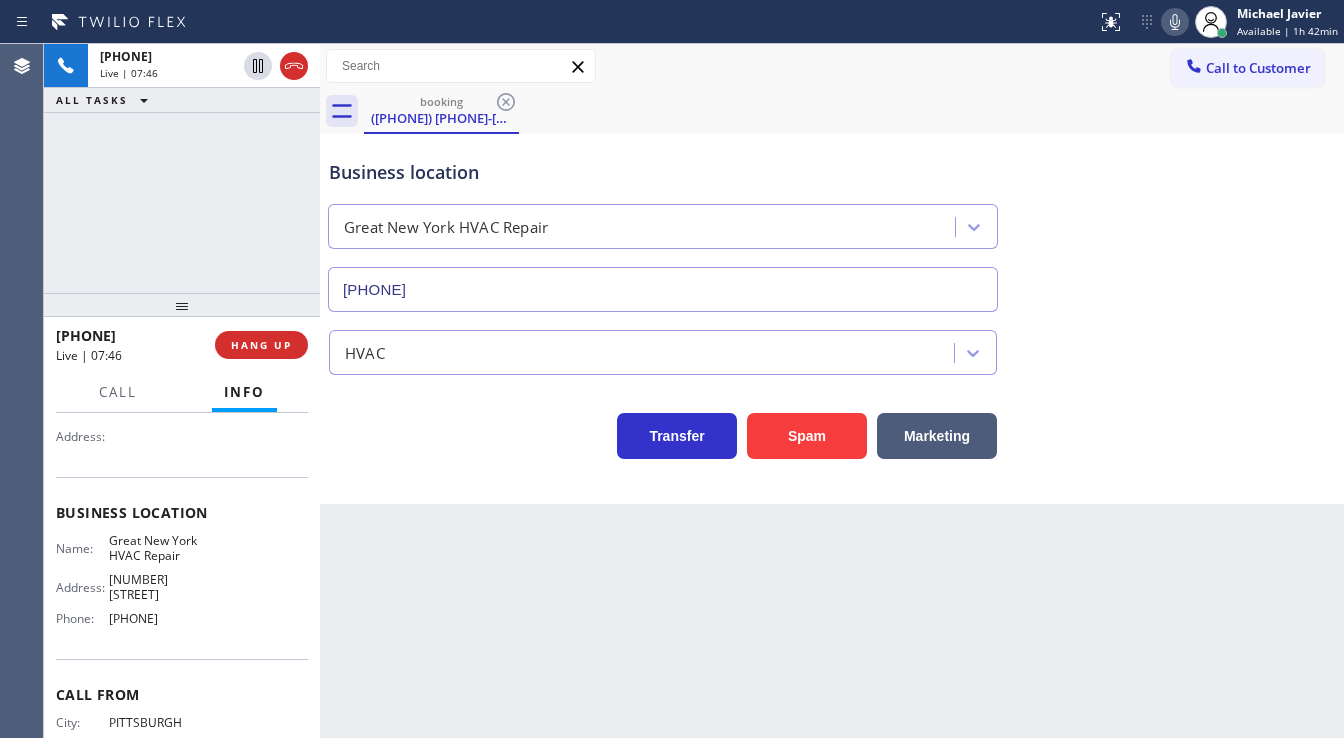 click on "Business location" at bounding box center [663, 172] 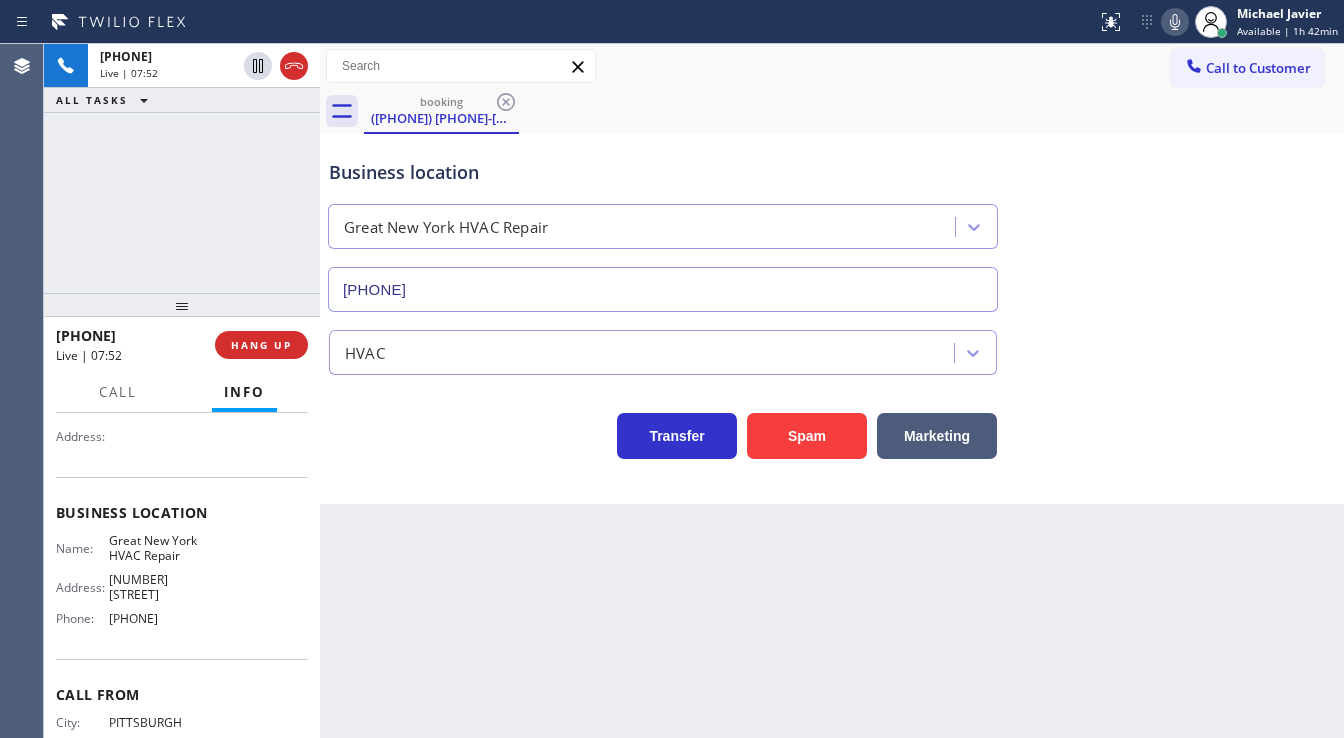 click on "[PHONE] Live | 07:52 ALL TASKS ALL TASKS ACTIVE TASKS TASKS IN WRAP UP" at bounding box center [182, 168] 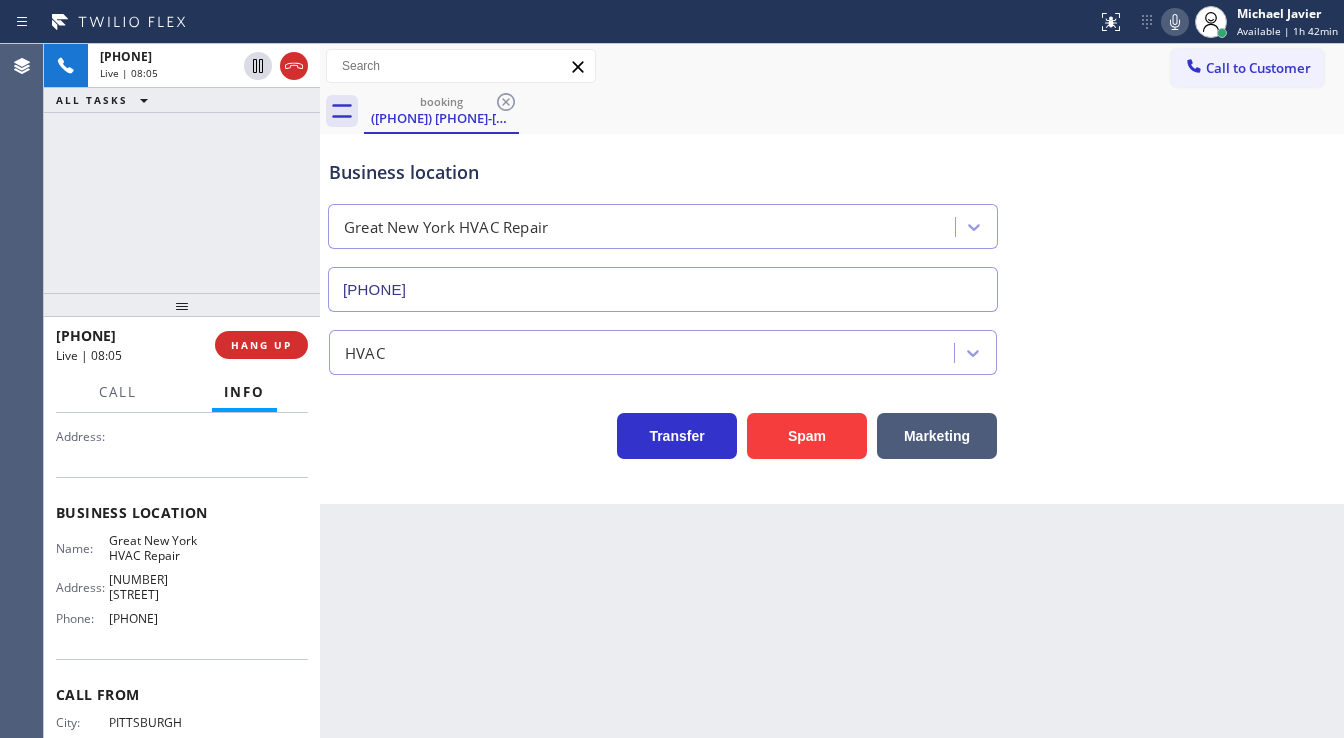 drag, startPoint x: 319, startPoint y: 236, endPoint x: 219, endPoint y: 242, distance: 100.17984 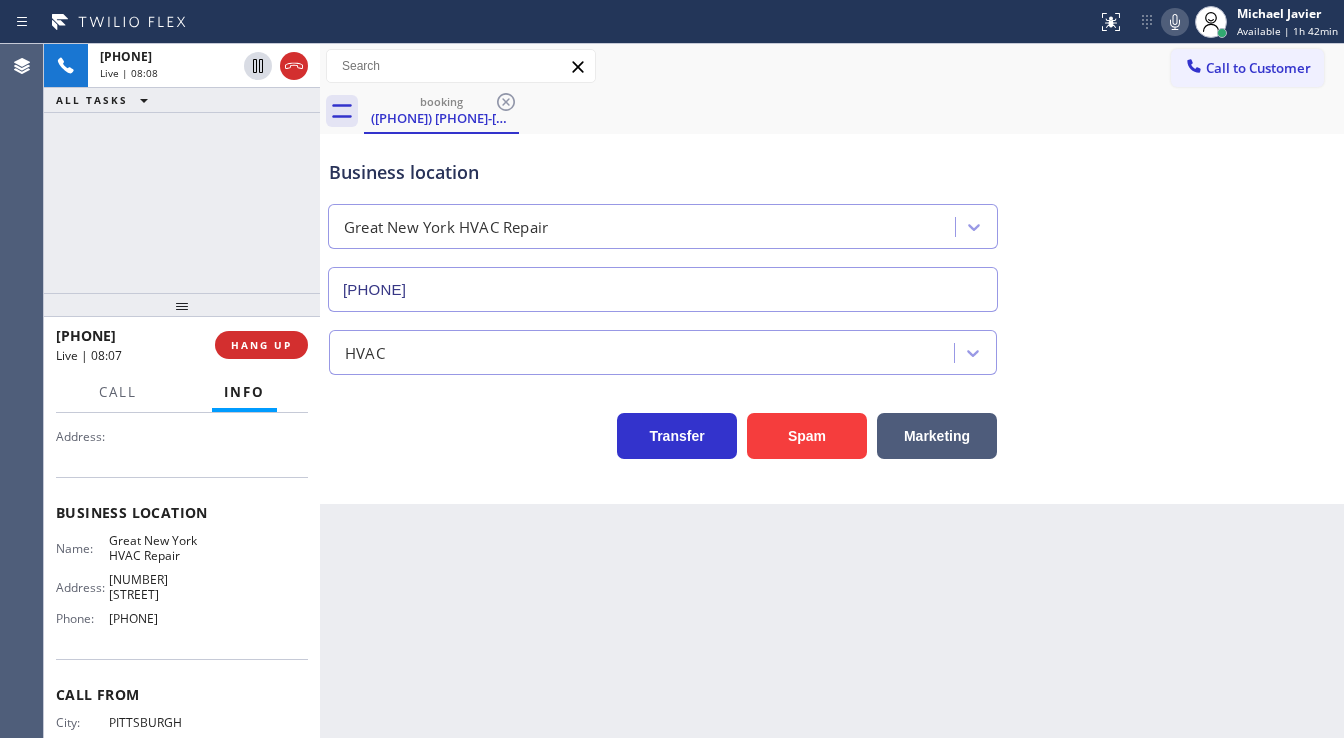 drag, startPoint x: 195, startPoint y: 269, endPoint x: 208, endPoint y: 263, distance: 14.3178215 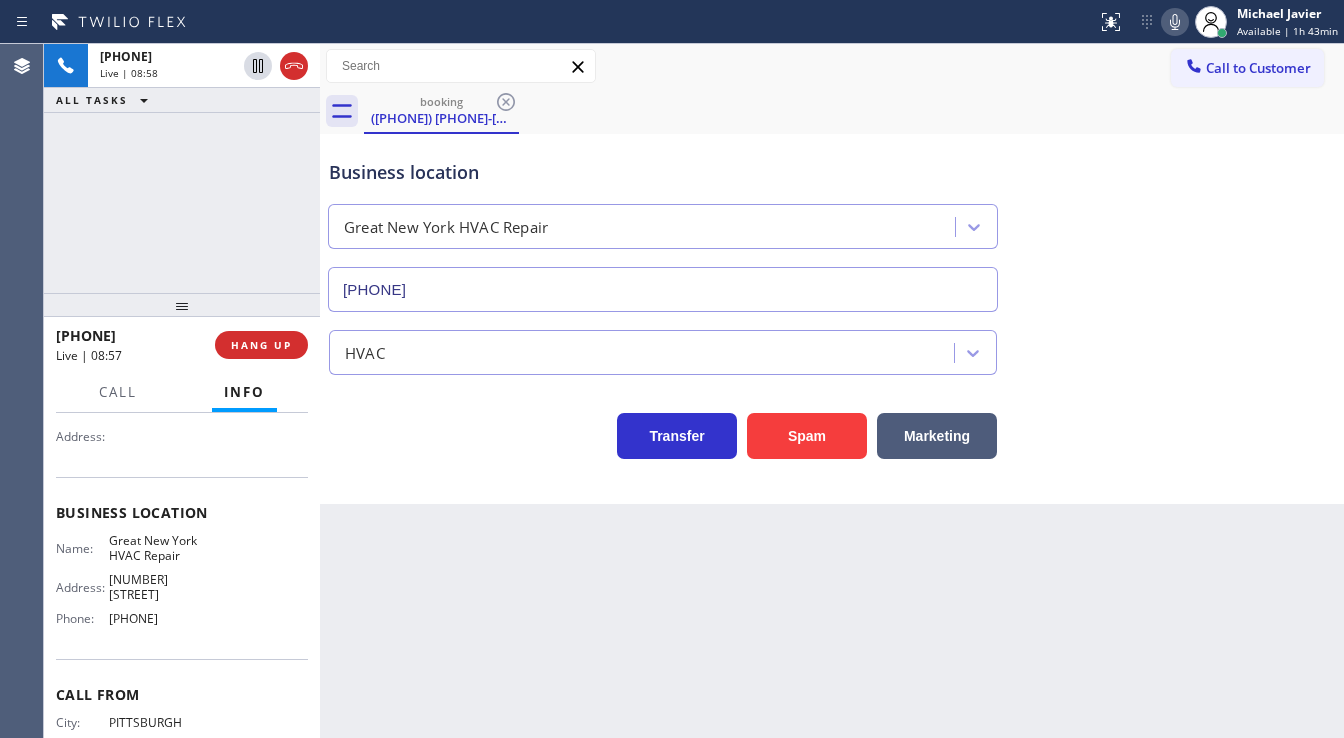 click on "[PHONE] Live | 08:58 ALL TASKS ALL TASKS ACTIVE TASKS TASKS IN WRAP UP" at bounding box center [182, 168] 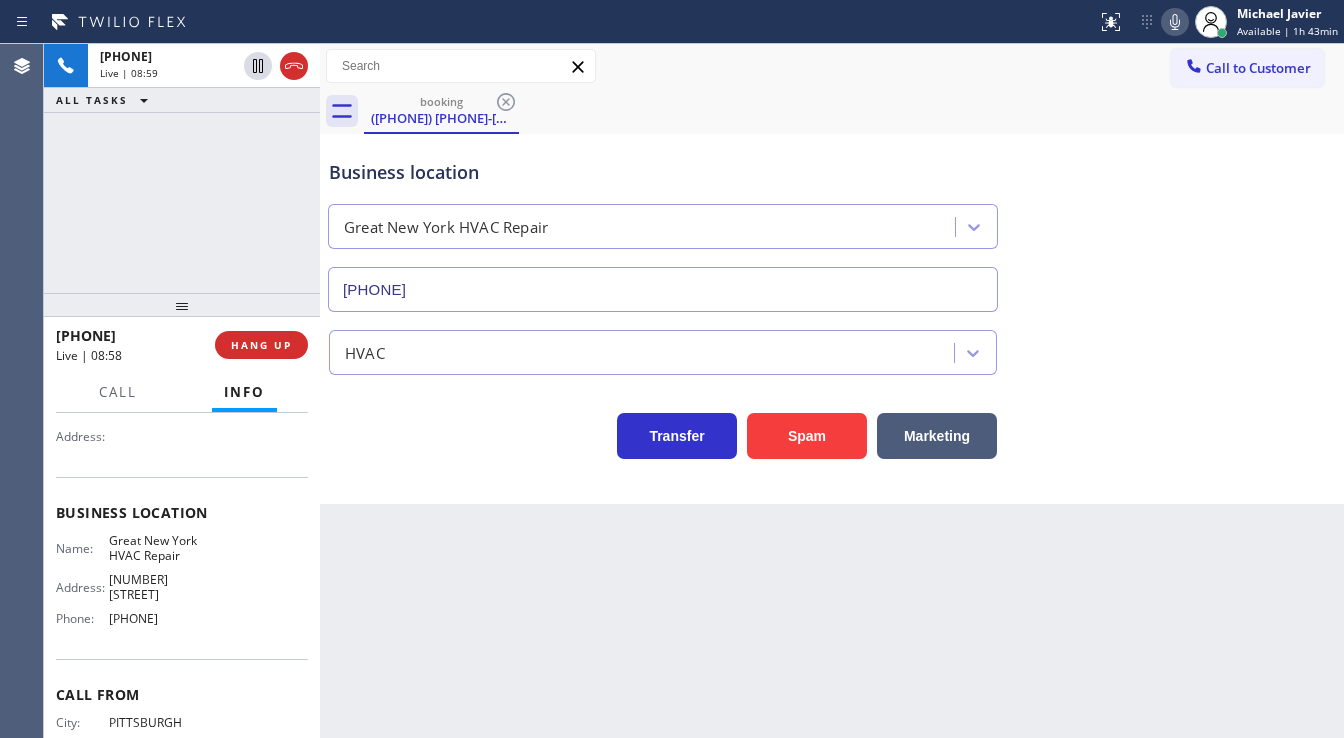 click on "+1[PHONE] Live | 08:59 ALL TASKS ALL TASKS ACTIVE TASKS TASKS IN WRAP UP" at bounding box center (182, 168) 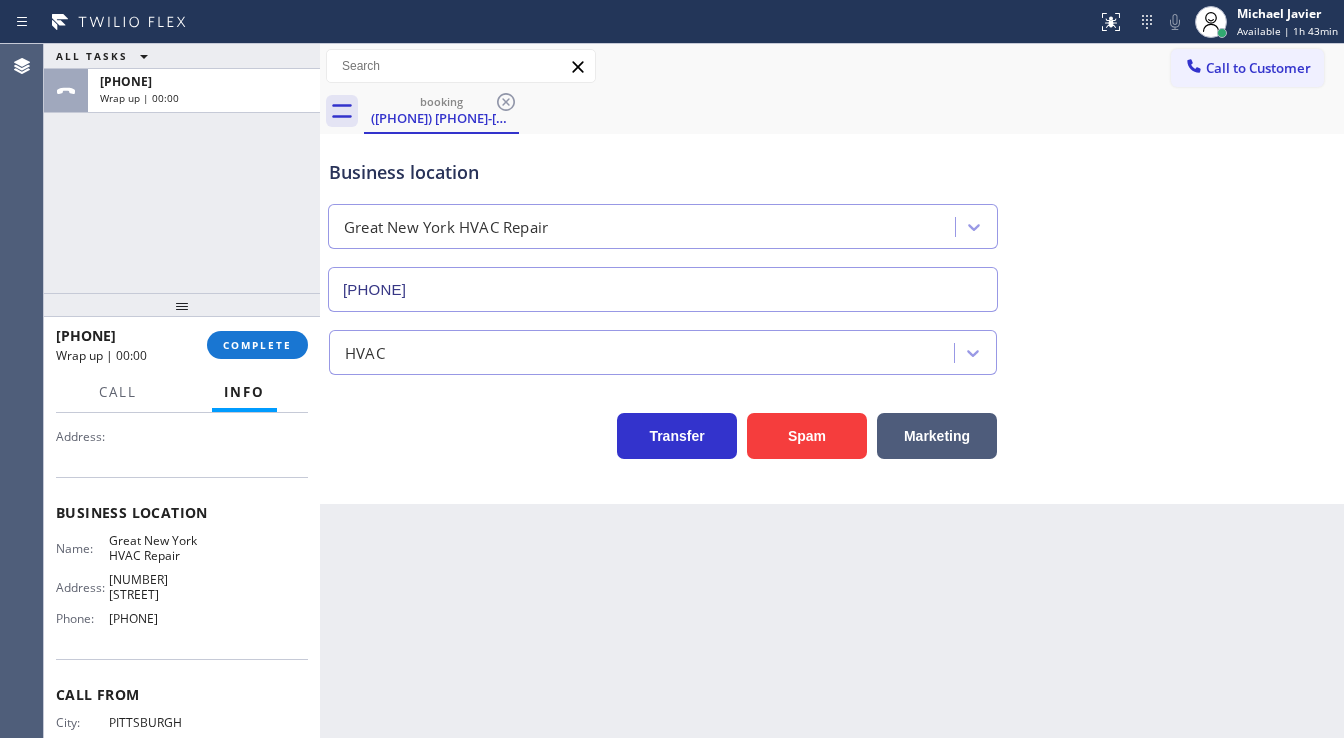 drag, startPoint x: 300, startPoint y: 70, endPoint x: 238, endPoint y: 180, distance: 126.269554 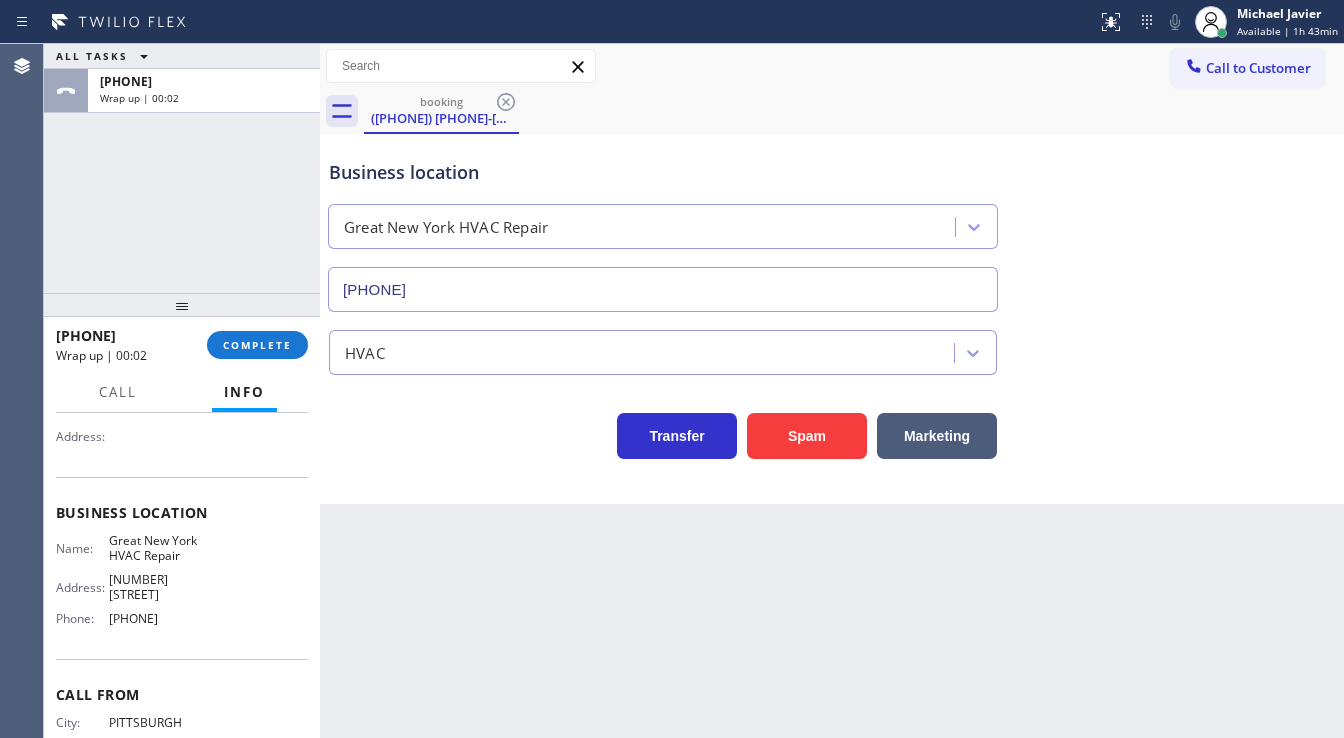 click on "ALL TASKS ALL TASKS ACTIVE TASKS TASKS IN WRAP UP [PHONE] Wrap up | 00:02" at bounding box center [182, 168] 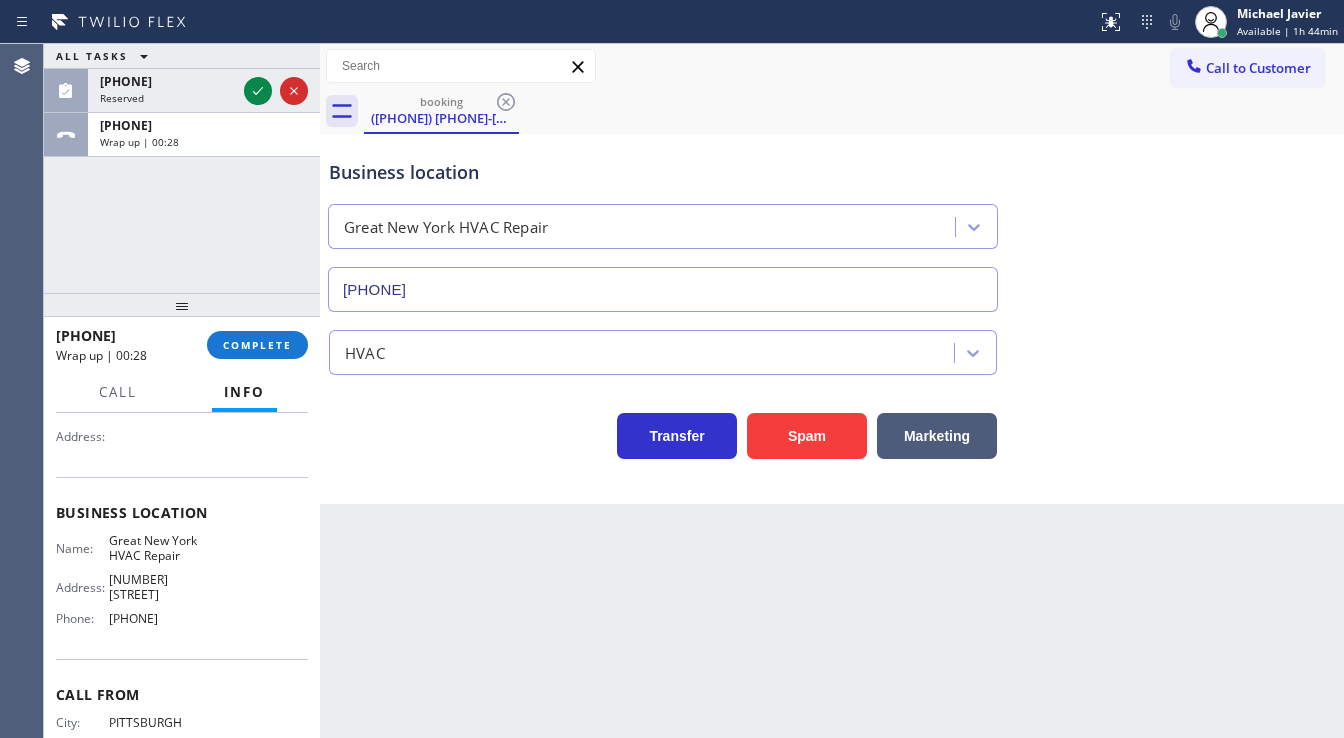 click on "ALL TASKS ALL TASKS ACTIVE TASKS TASKS IN WRAP UP ([PHONE]) Reserved +1[PHONE] Wrap up | 00:28" at bounding box center [182, 168] 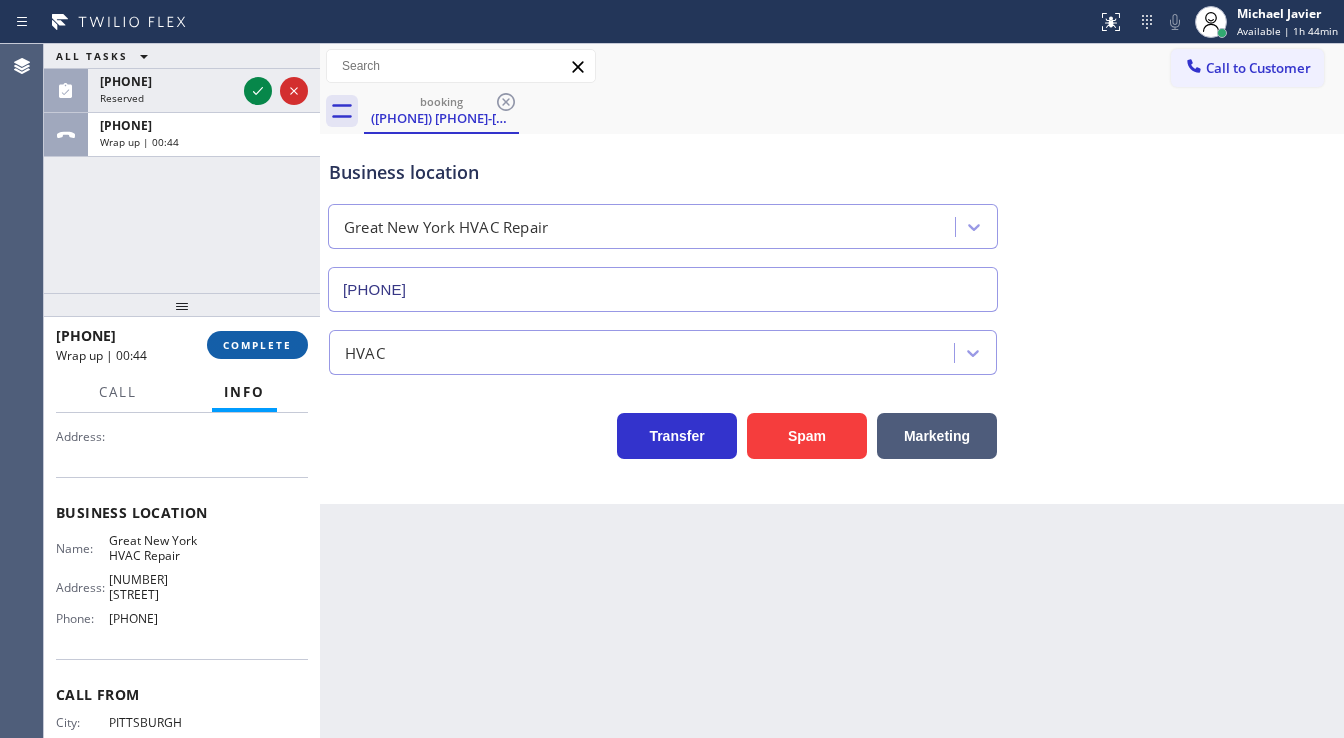 click on "COMPLETE" at bounding box center [257, 345] 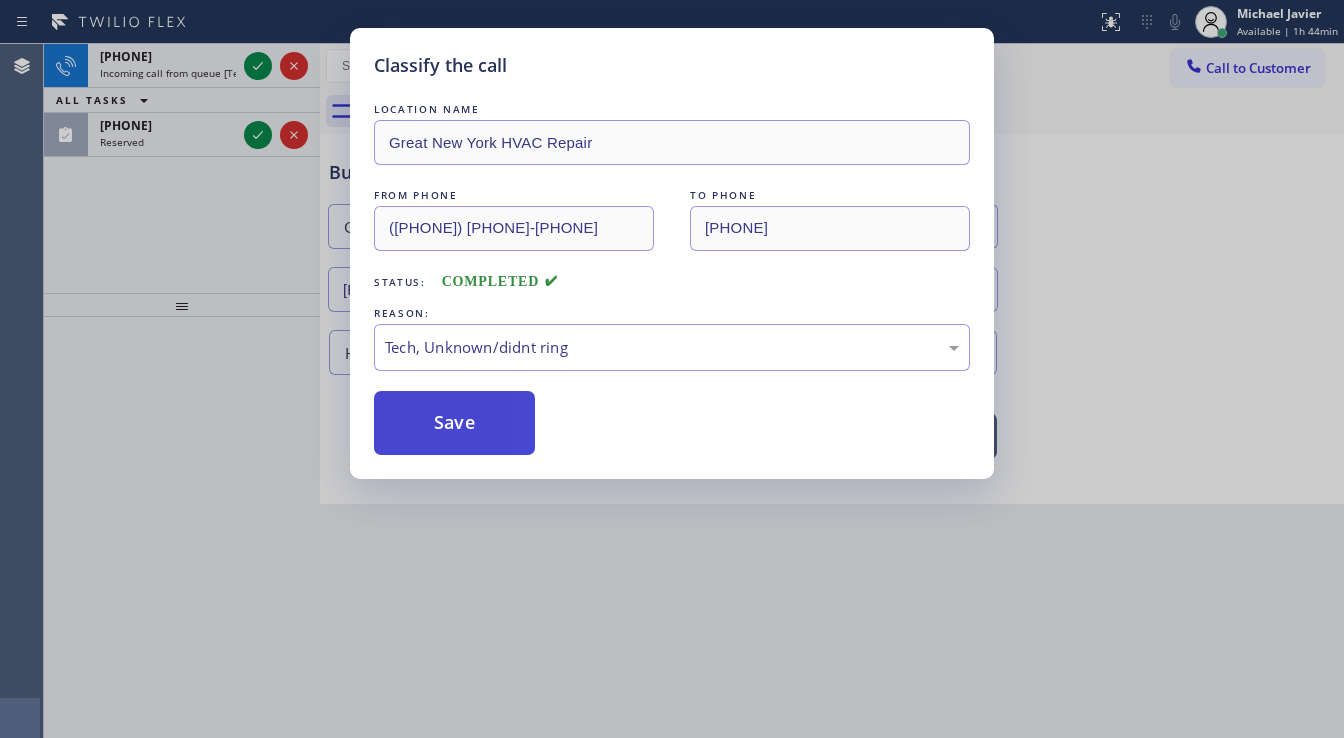 click on "Save" at bounding box center (454, 423) 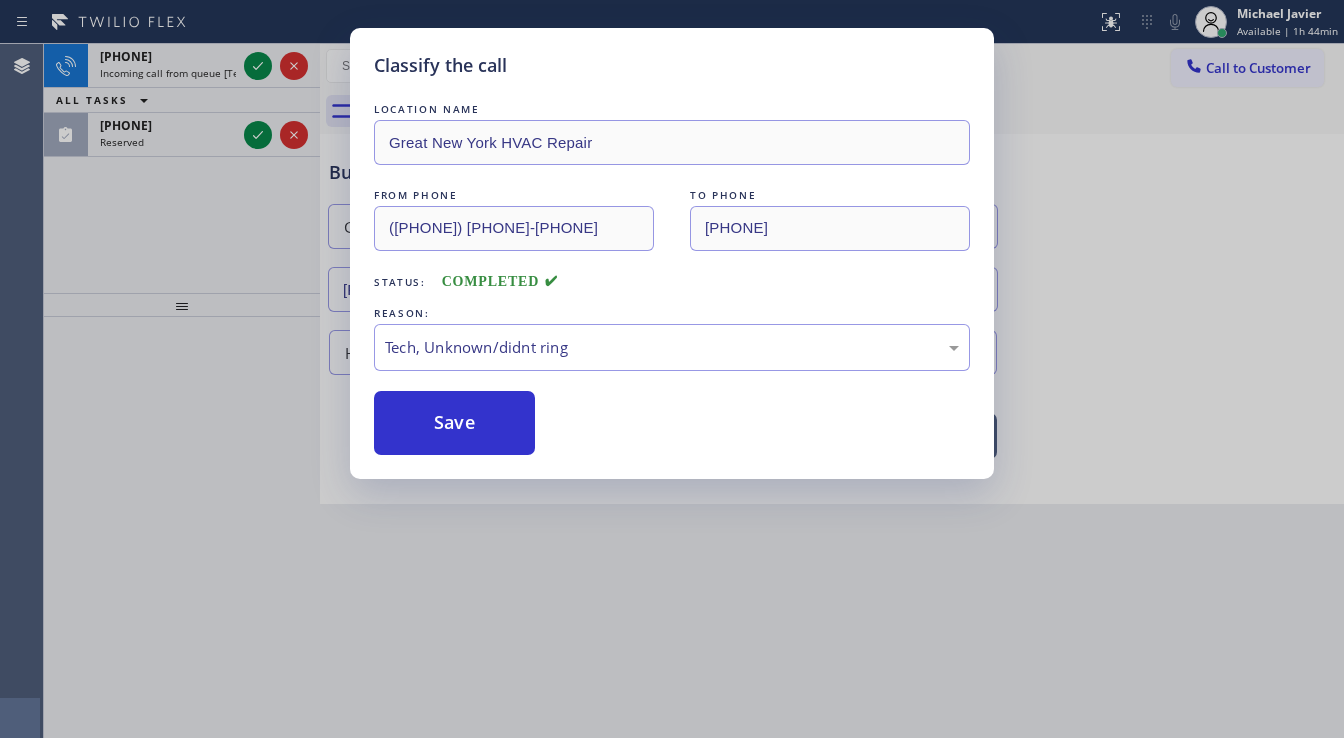 click on "Save" at bounding box center (454, 423) 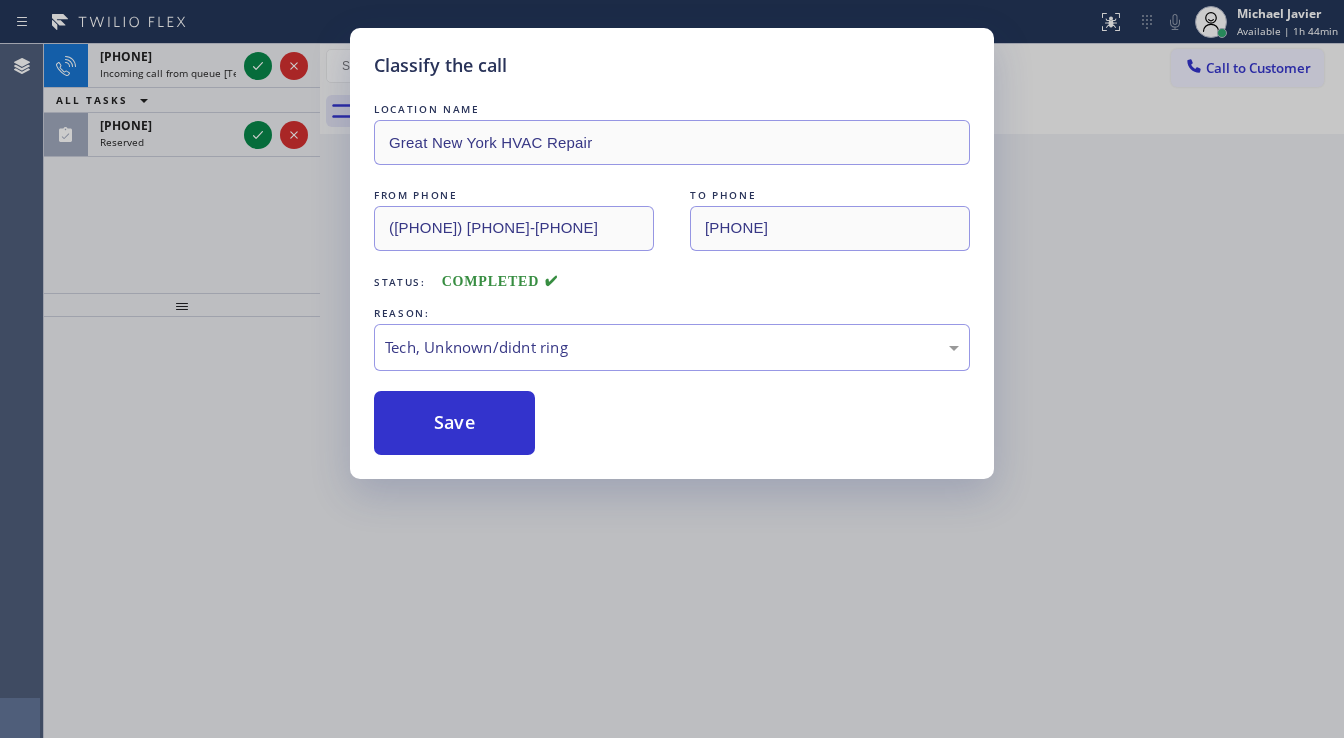 click on "Classify the call LOCATION NAME Great New York HVAC Repair FROM PHONE [PHONE] TO PHONE [PHONE] Status: COMPLETED REASON: Tech, Unknown/didnt ring Save" at bounding box center [672, 369] 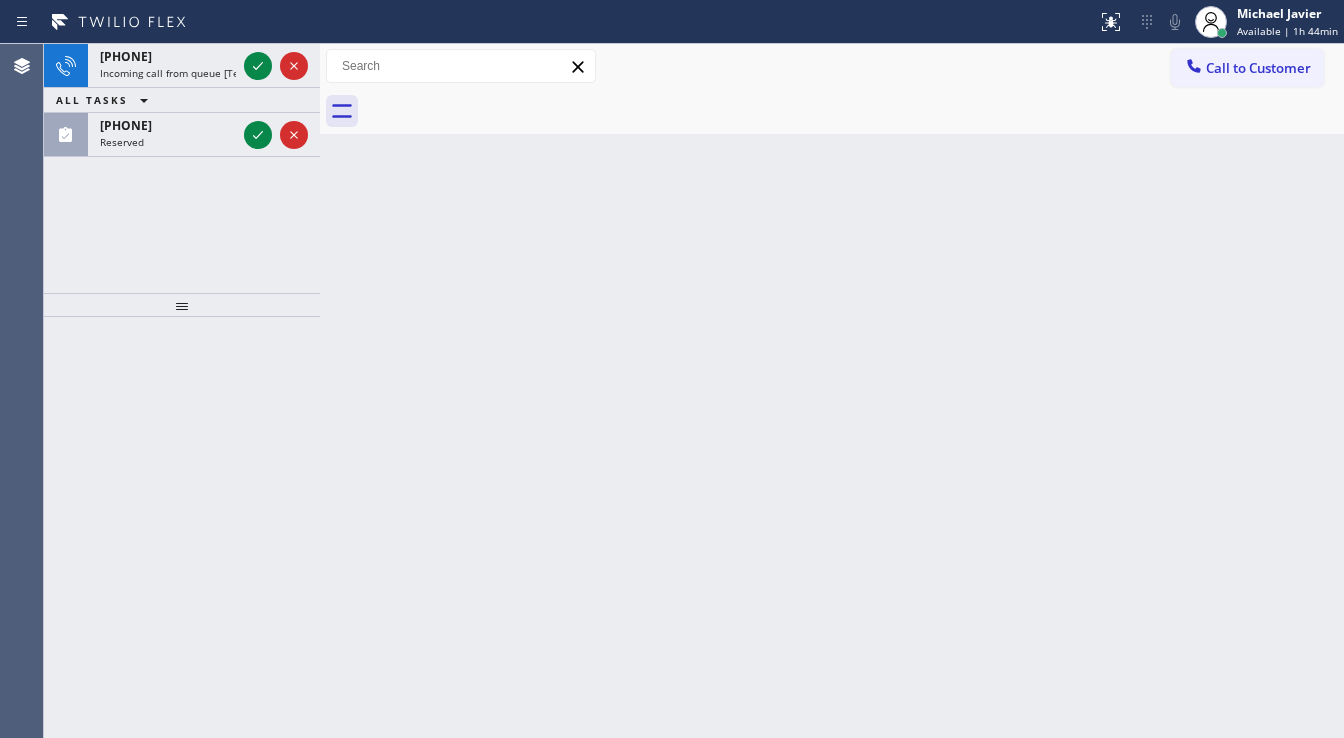 click on "Classify the call LOCATION NAME 5 Star Best Plumbing GMB FROM PHONE ([PHONE]) [PHONE]-[PHONE] TO PHONE ([PHONE]) [PHONE]-[PHONE] Status: COMPLETED REASON: Test call Save Classify the call LOCATION NAME Flushing HVAC Pros FROM PHONE ([PHONE]) [PHONE]-[PHONE] TO PHONE ([PHONE]) [PHONE]-[PHONE] Status: COMPLETED REASON: Tech, Unknown/didnt ring Save Classify the call LOCATION NAME Carlos Sewer Services Malibu FROM PHONE ([PHONE]) [PHONE]-[PHONE] TO PHONE ([PHONE]) [PHONE]-[PHONE] Status: COMPLETED REASON: Tech, Unknown/didnt ring Save Classify the call LOCATION NAME E Appliance Repair and HVAC Mesa FROM PHONE ([PHONE]) [PHONE]-[PHONE] TO PHONE ([PHONE]) [PHONE]-[PHONE] Status: COMPLETED REASON: Tech, Unknown/didnt ring Save Classify the call LOCATION NAME Best New York HVAC Repair FROM PHONE ([PHONE]) [PHONE]-[PHONE] TO PHONE ([PHONE]) [PHONE]-[PHONE] Status: COMPLETED REASON: Not Booked - All other reasons Save Classify the call LOCATION NAME Home Alliance FROM PHONE ([PHONE]) [PHONE]-[PHONE] TO PHONE ([PHONE]) [PHONE]-[PHONE] Status: COMPLETED REASON: Tech, Unknown/didnt ring Save Classify the call LOCATION NAME FROM PHONE ([PHONE]) [PHONE]-[PHONE]" at bounding box center [694, 391] 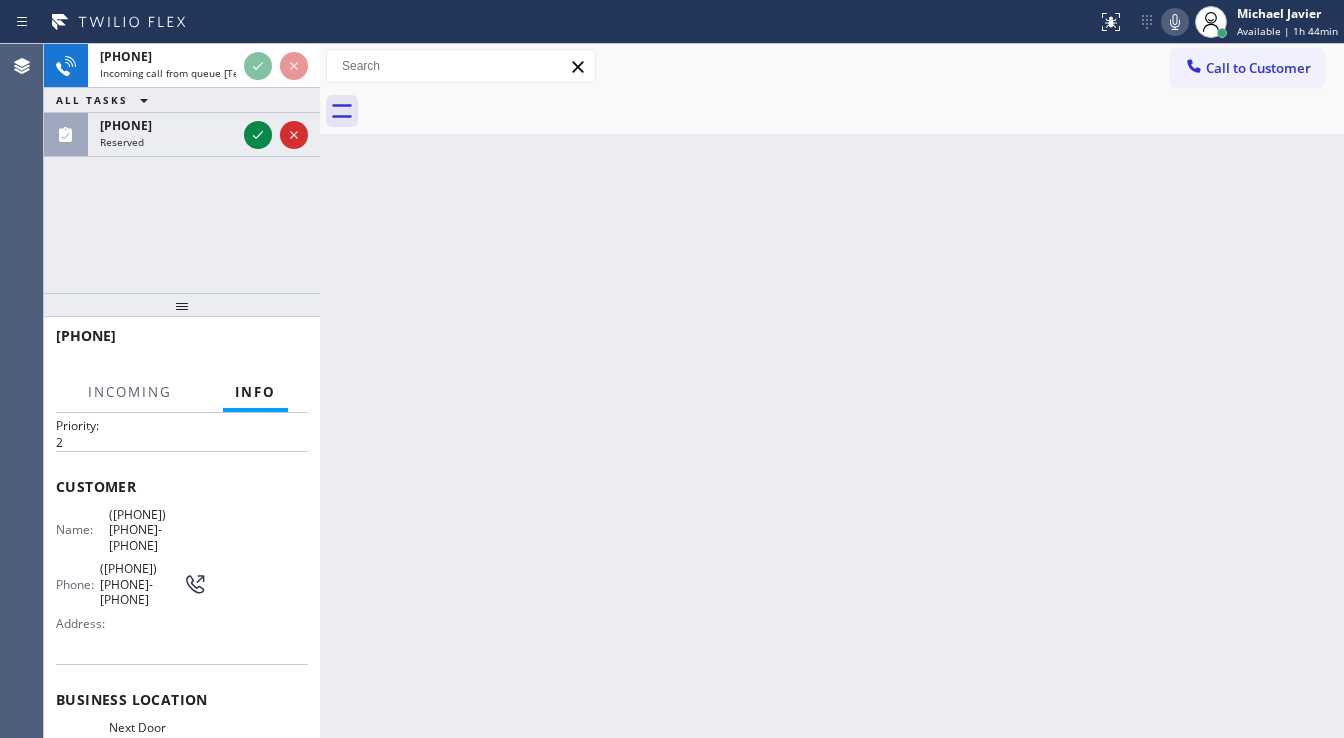 scroll, scrollTop: 80, scrollLeft: 0, axis: vertical 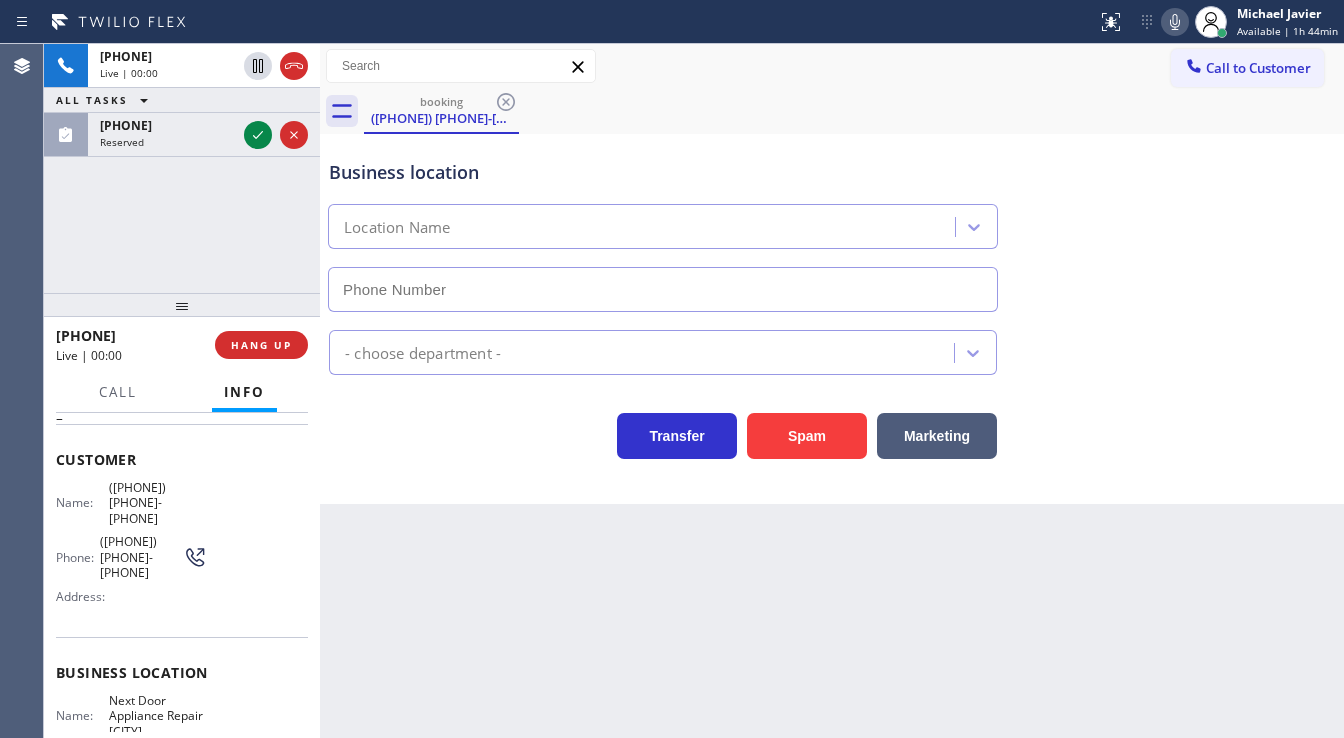 click at bounding box center [182, 305] 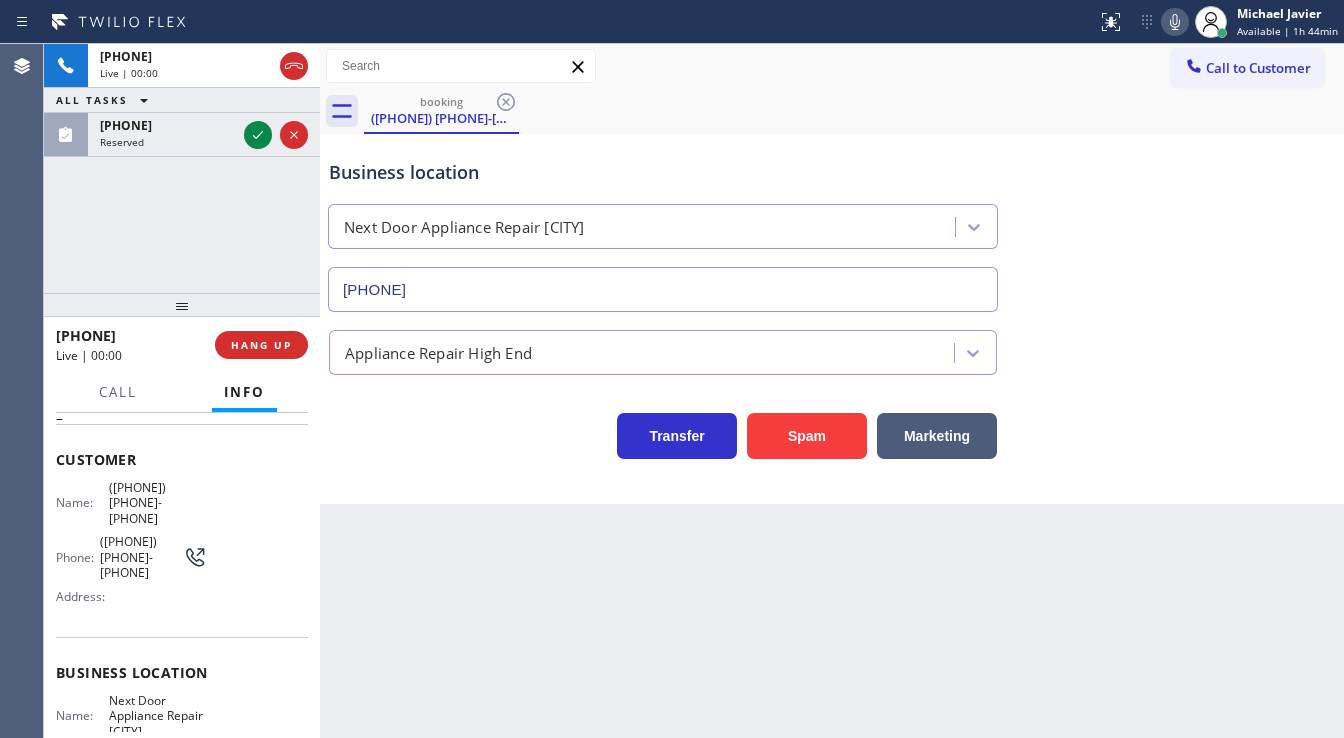 type on "[PHONE]" 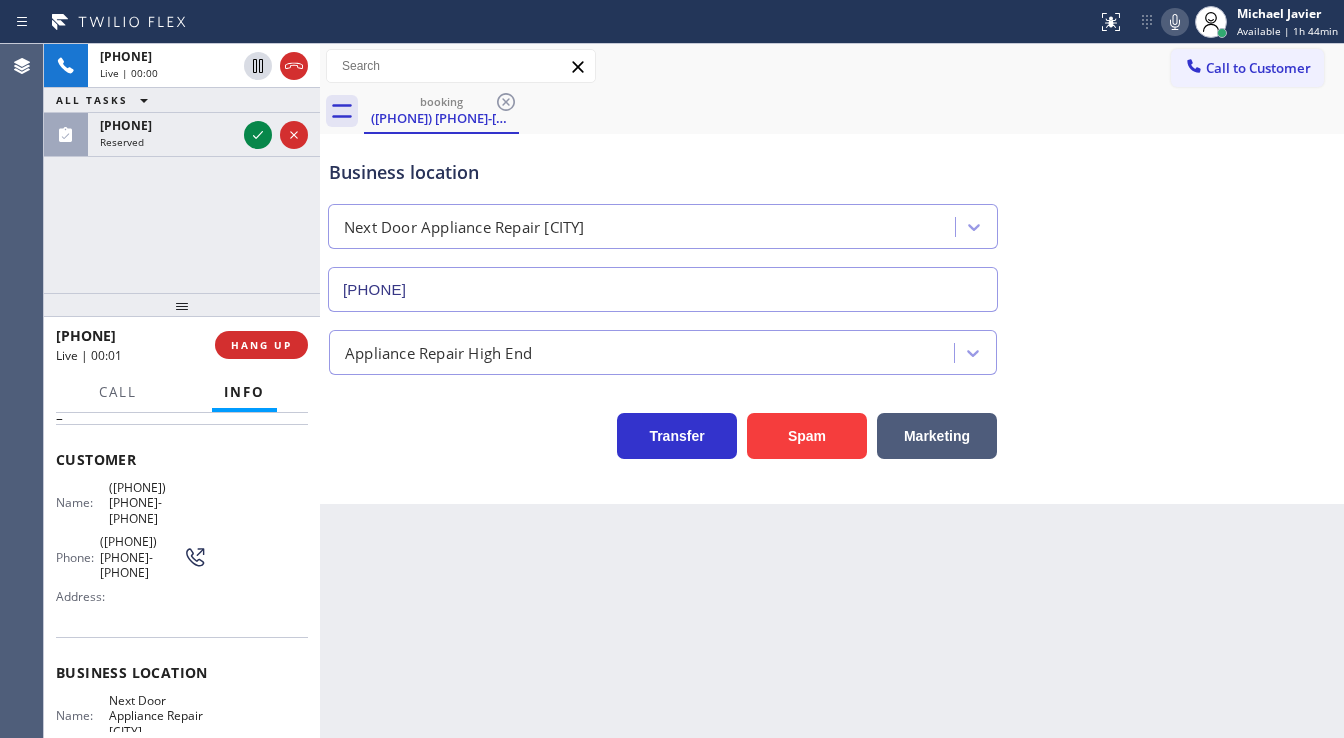 click on "[PHONE] Live | 00:00 ALL TASKS ALL TASKS ACTIVE TASKS TASKS IN WRAP UP [PHONE] Reserved" at bounding box center (182, 168) 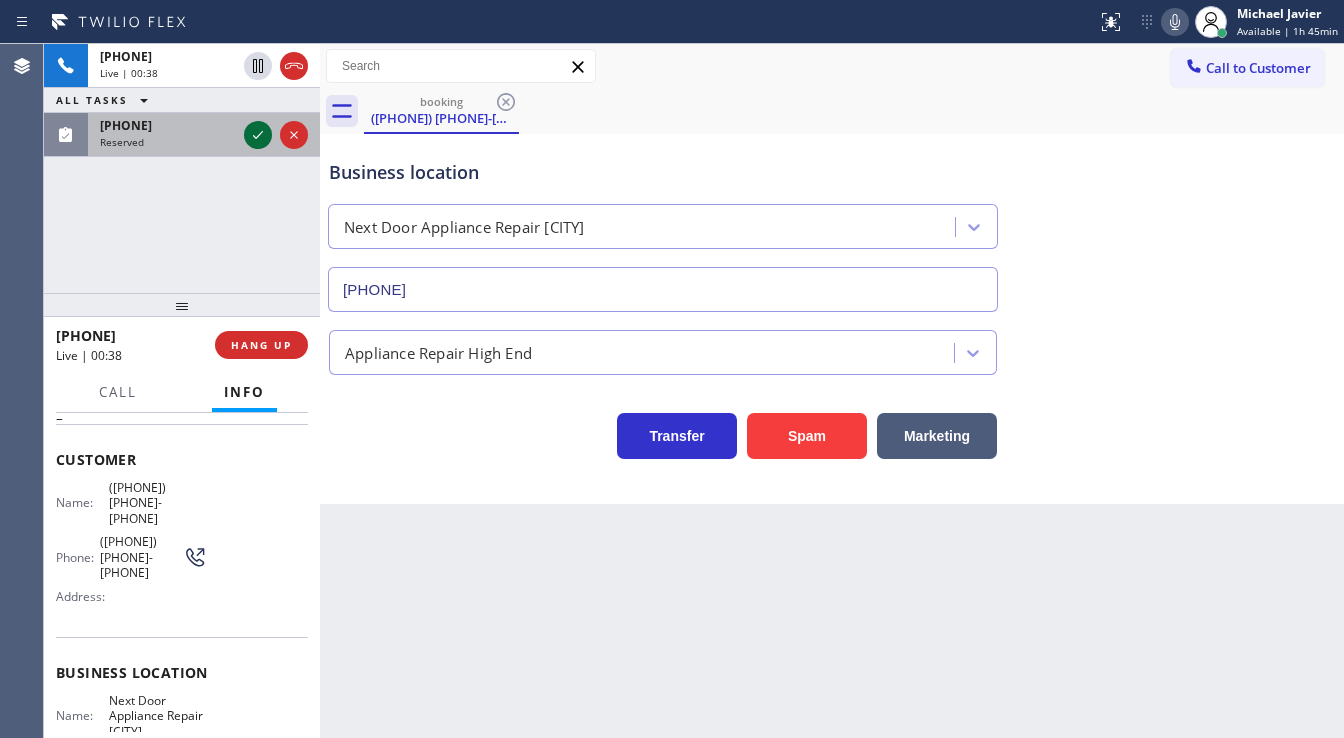 click 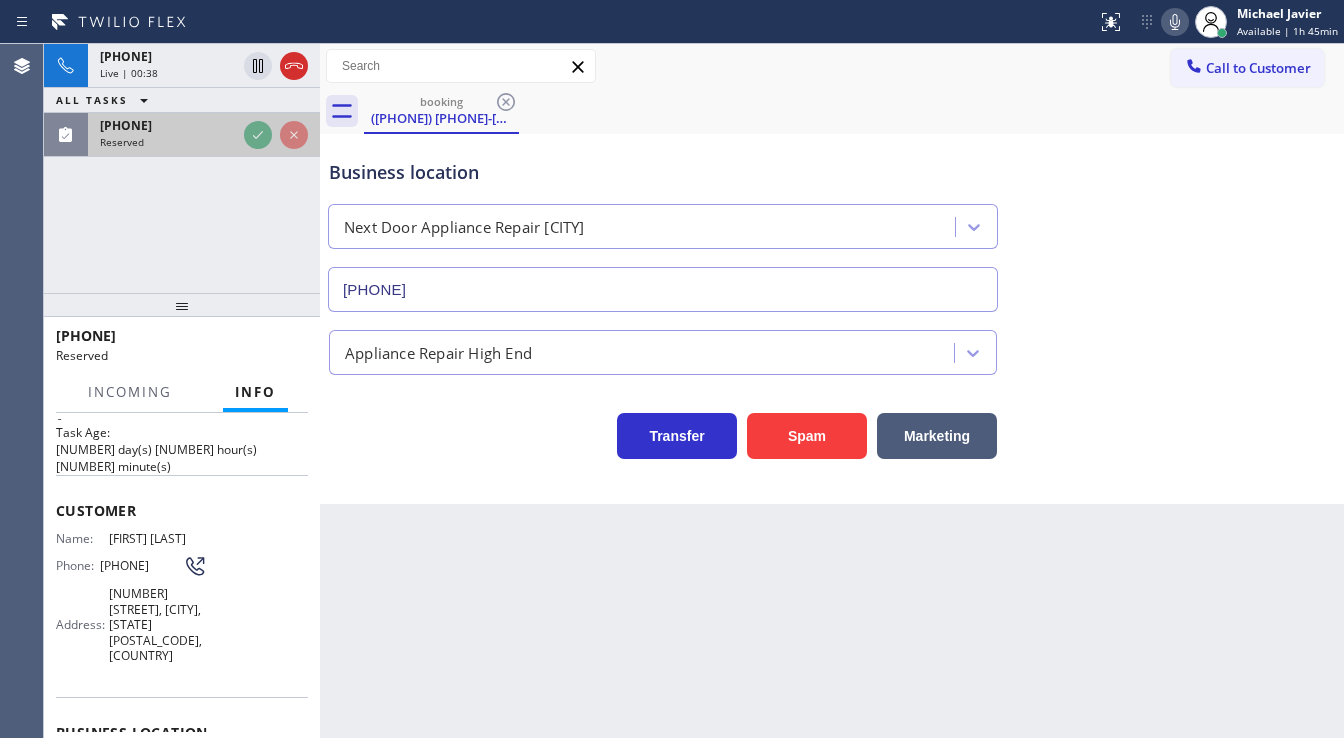 scroll, scrollTop: 112, scrollLeft: 0, axis: vertical 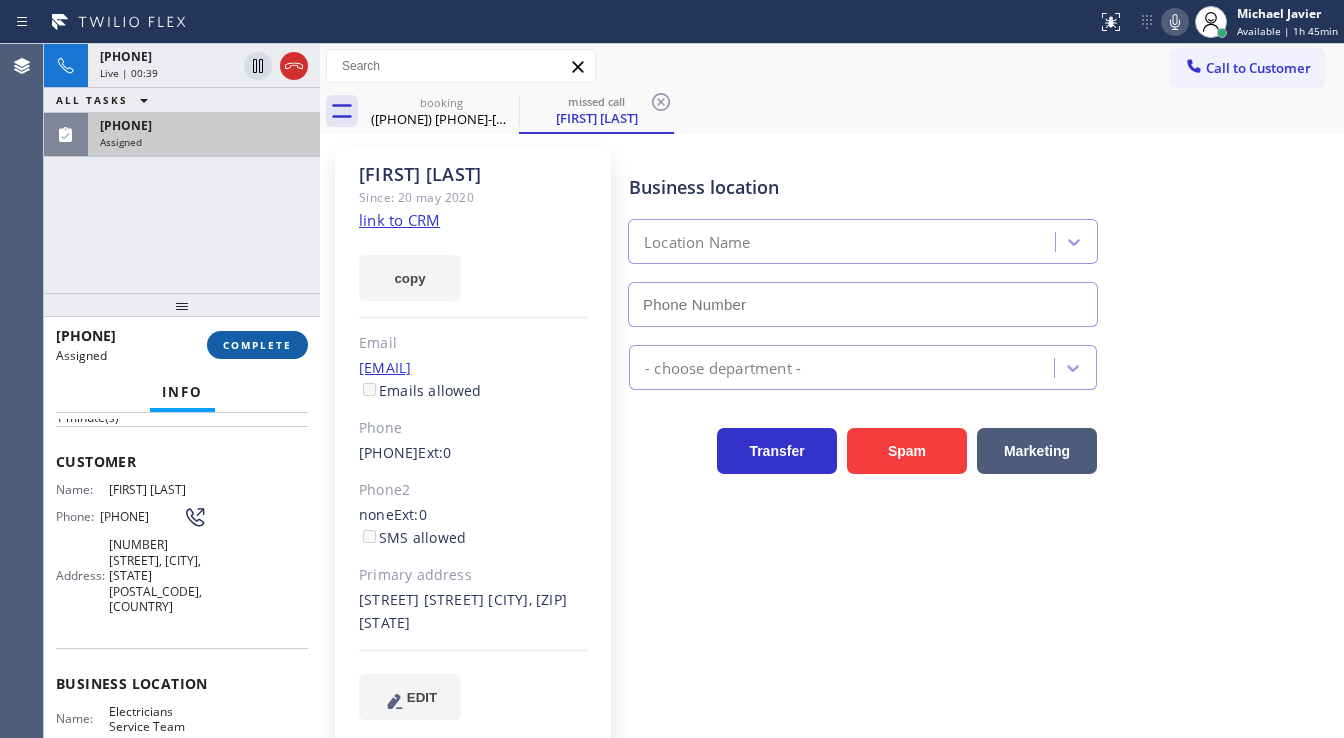 click on "COMPLETE" at bounding box center [257, 345] 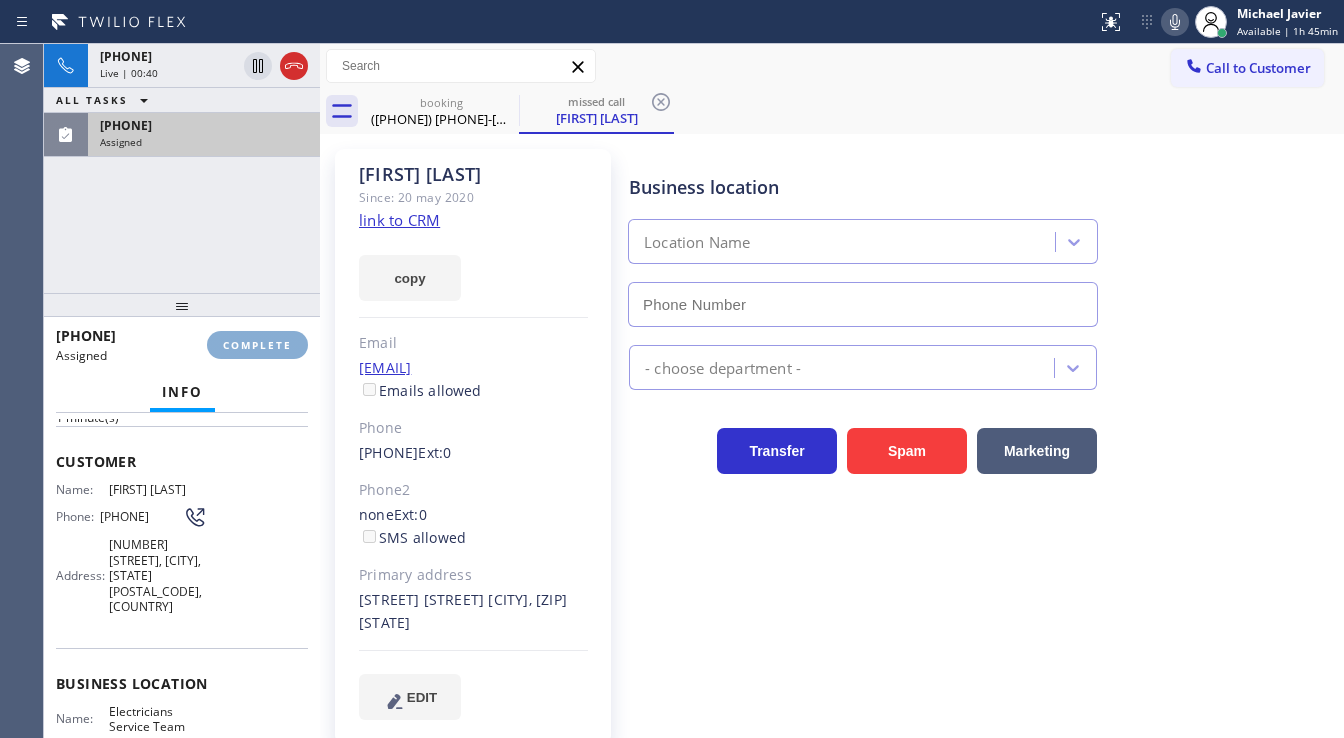 type on "([PHONE])" 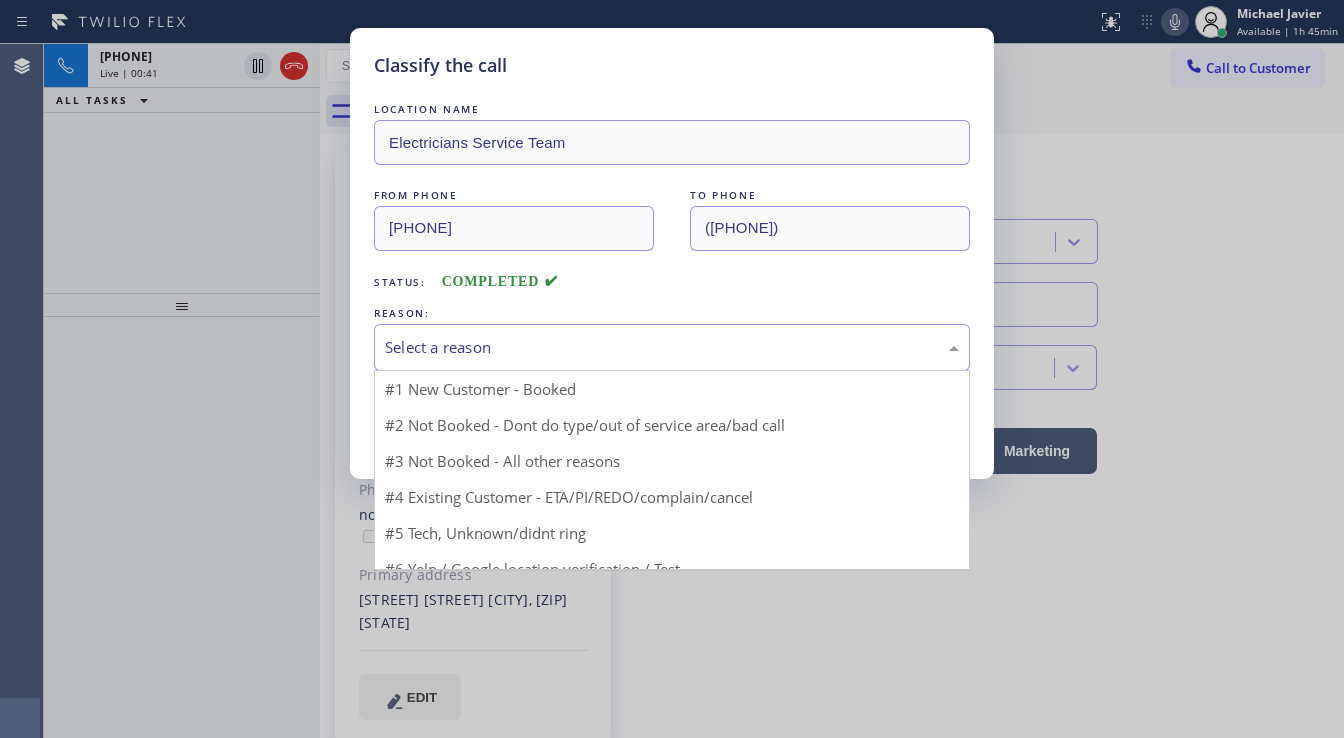 drag, startPoint x: 432, startPoint y: 368, endPoint x: 455, endPoint y: 409, distance: 47.010635 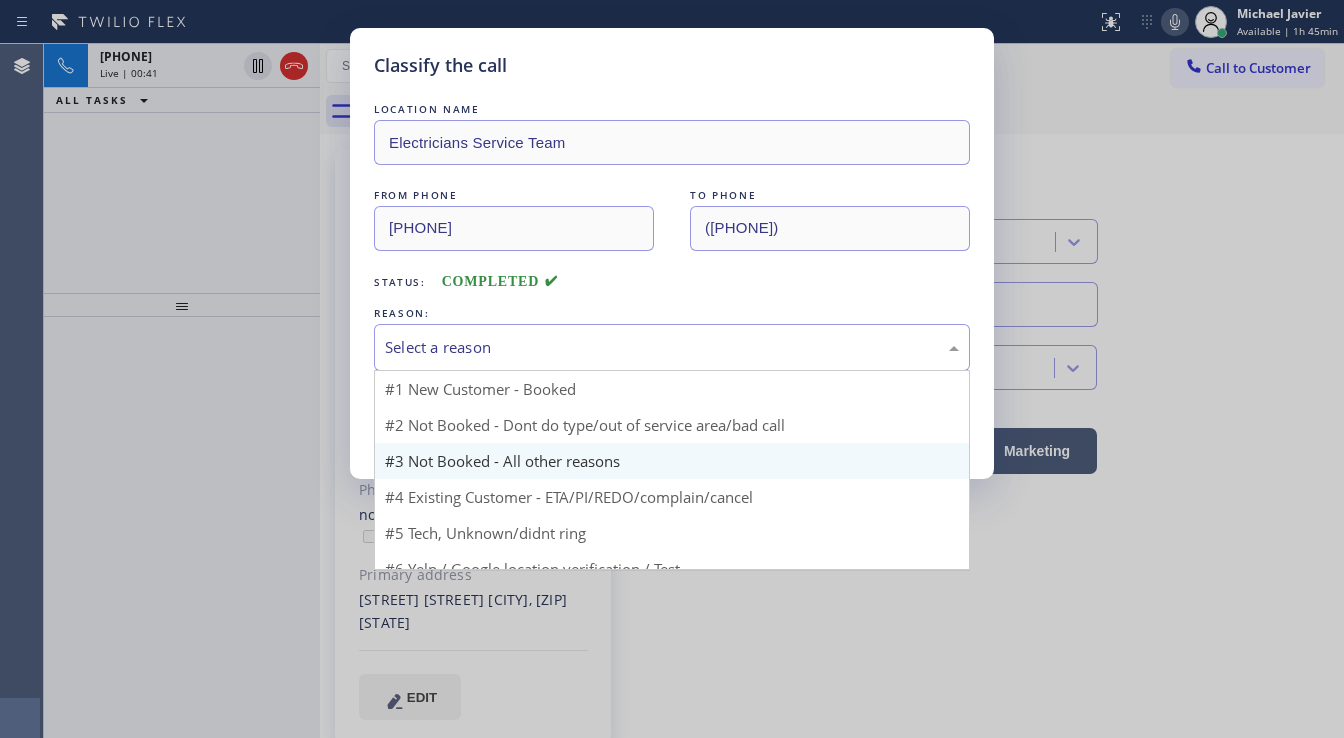 click on "Select a reason #1 New Customer - Booked #2 Not Booked - Dont do type/out of service area/bad call #3 Not Booked - All other reasons #4 Existing Customer - ETA/PI/REDO/complain/cancel #5 Tech, Unknown/didnt ring #6 Yelp / Google location verification / Test #7 Spam/Advertising" at bounding box center [672, 347] 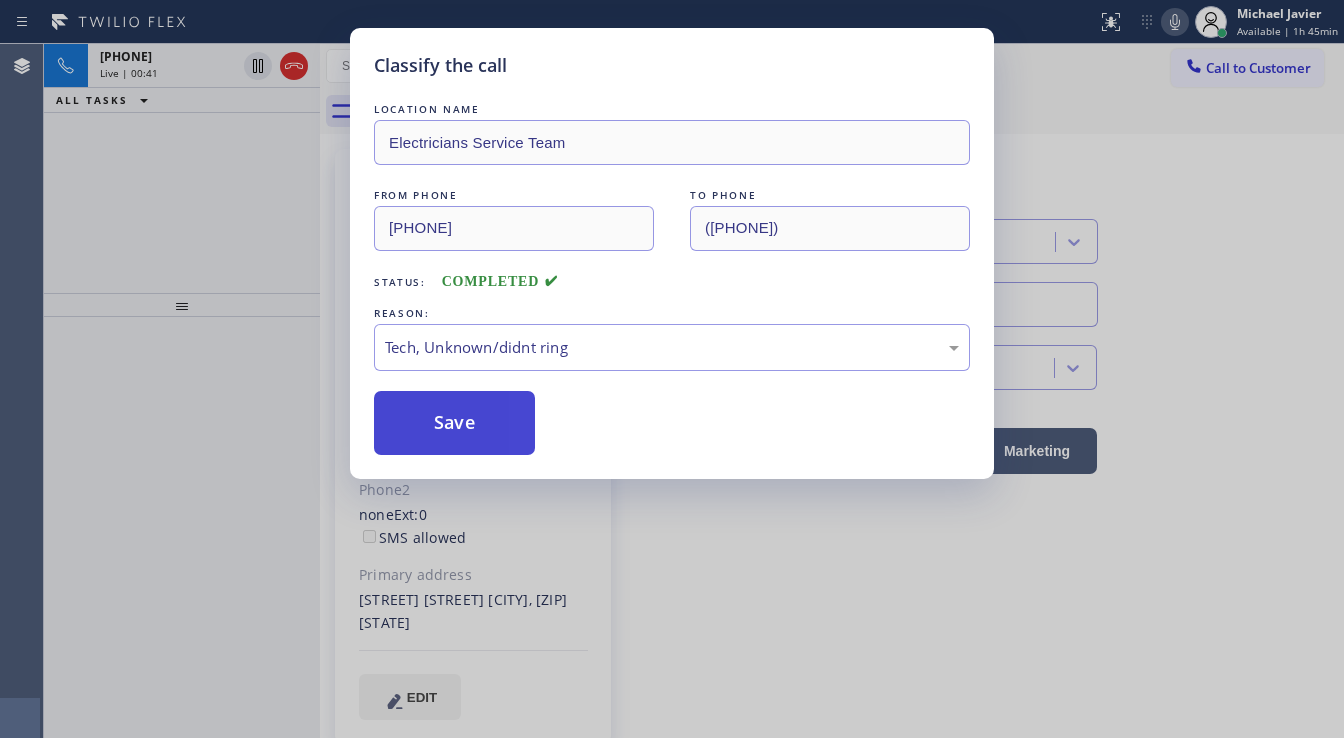 click on "Save" at bounding box center [454, 423] 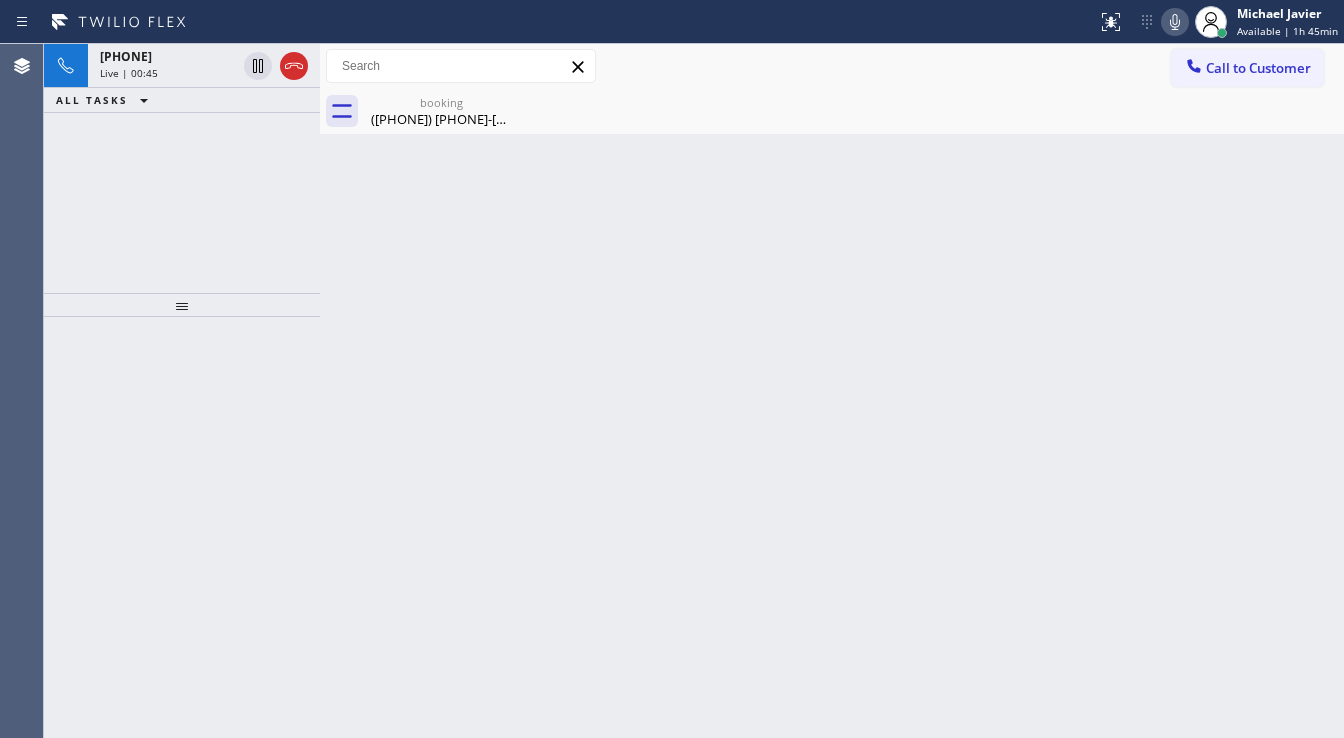 click at bounding box center [182, 527] 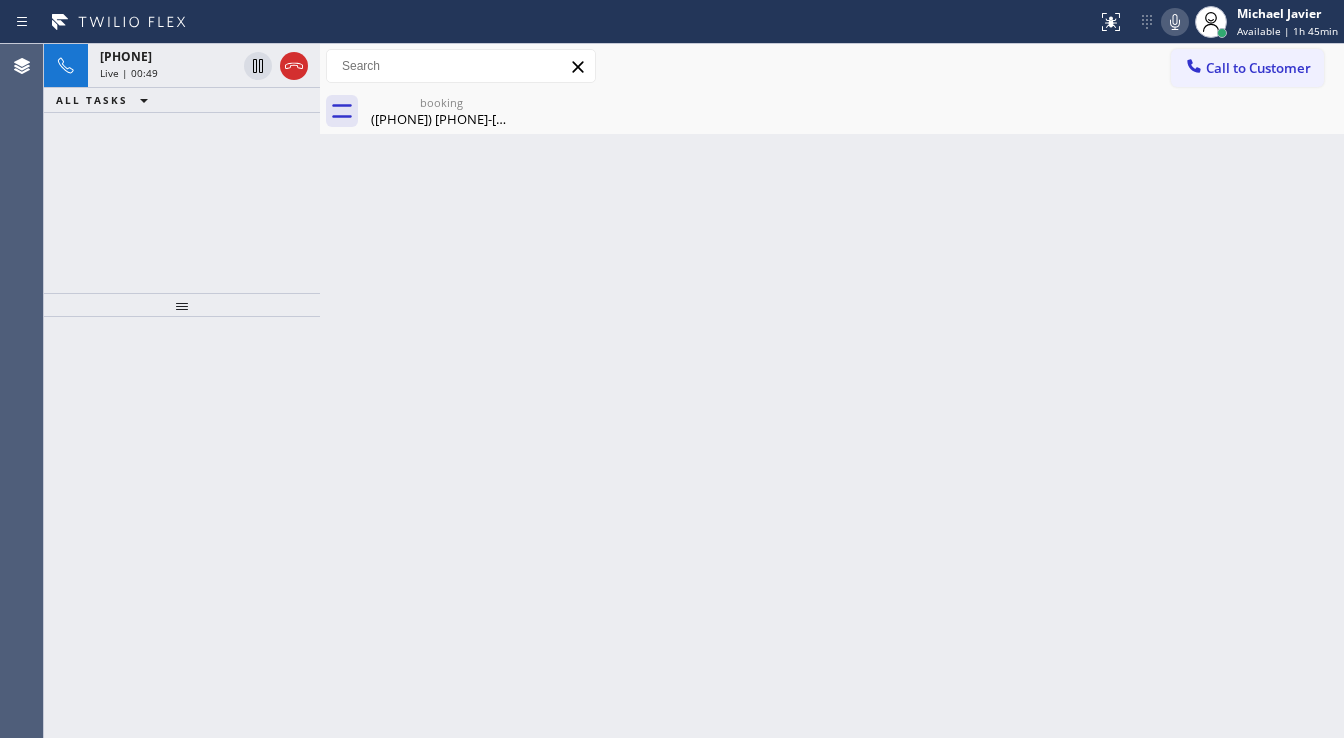 drag, startPoint x: 194, startPoint y: 276, endPoint x: 212, endPoint y: 166, distance: 111.463 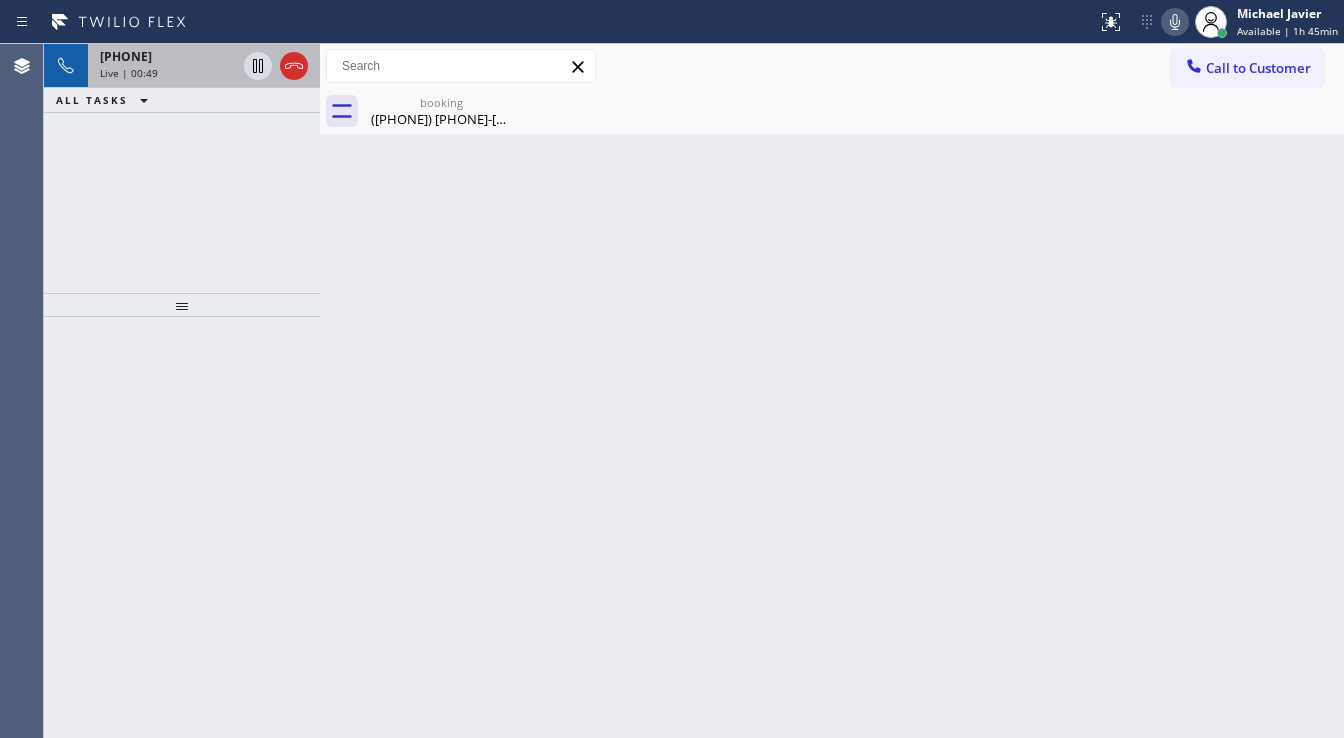 click on "Live | 00:49" at bounding box center [168, 73] 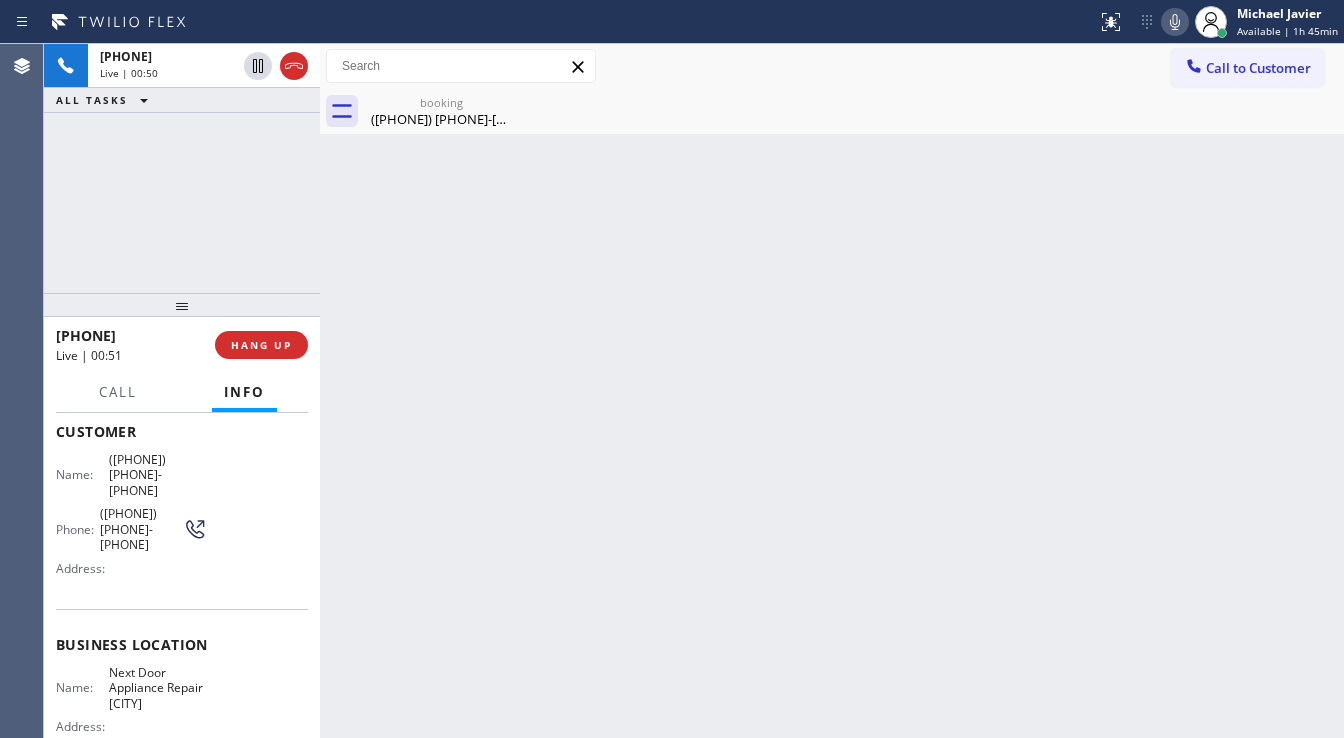 scroll, scrollTop: 267, scrollLeft: 0, axis: vertical 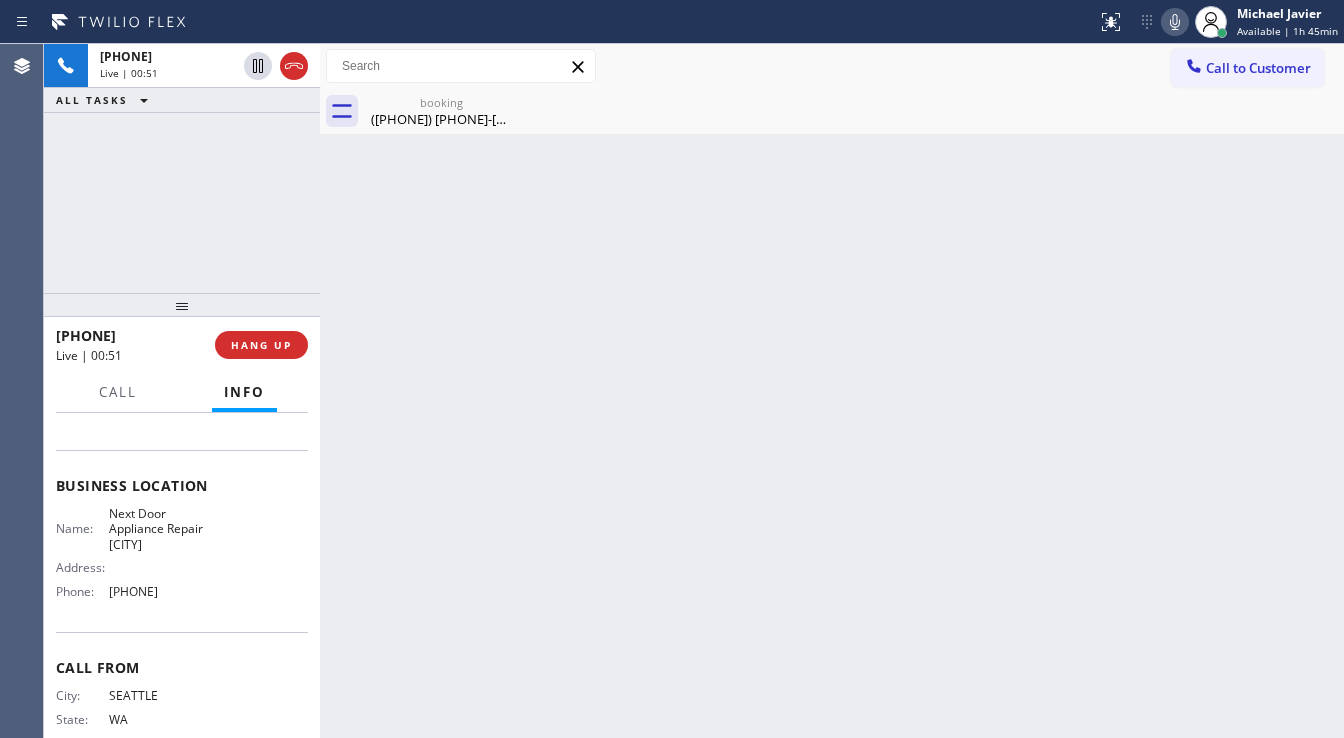 drag, startPoint x: 56, startPoint y: 529, endPoint x: 217, endPoint y: 543, distance: 161.60754 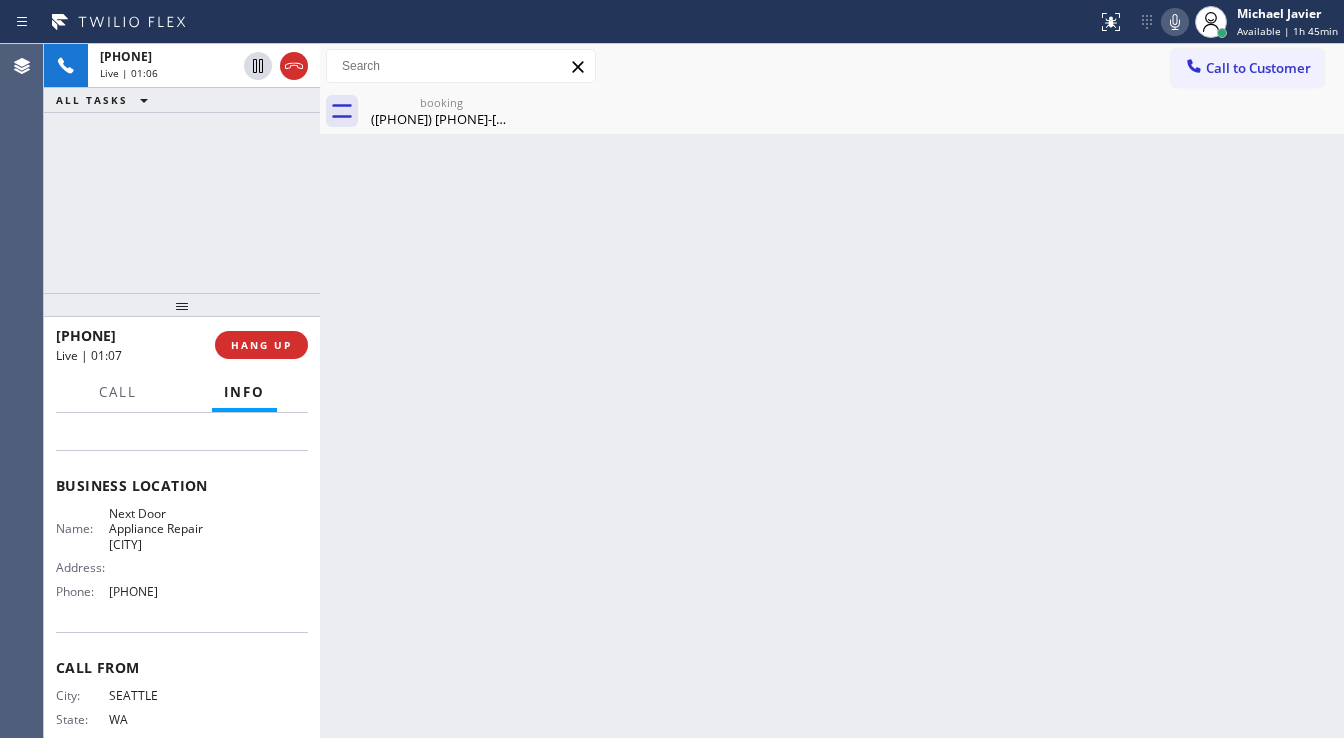 click on "[PHONE] Live | 01:06 ALL TASKS ALL TASKS ACTIVE TASKS TASKS IN WRAP UP" at bounding box center [182, 168] 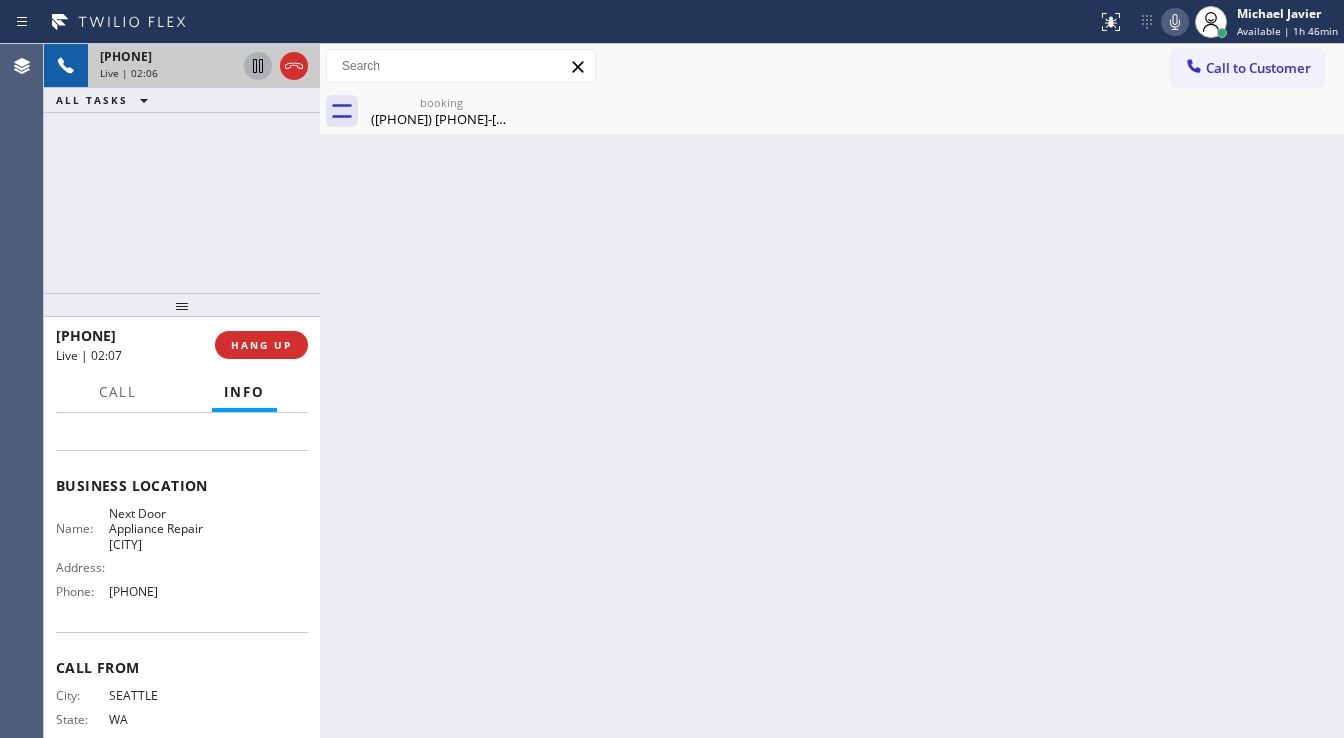 click 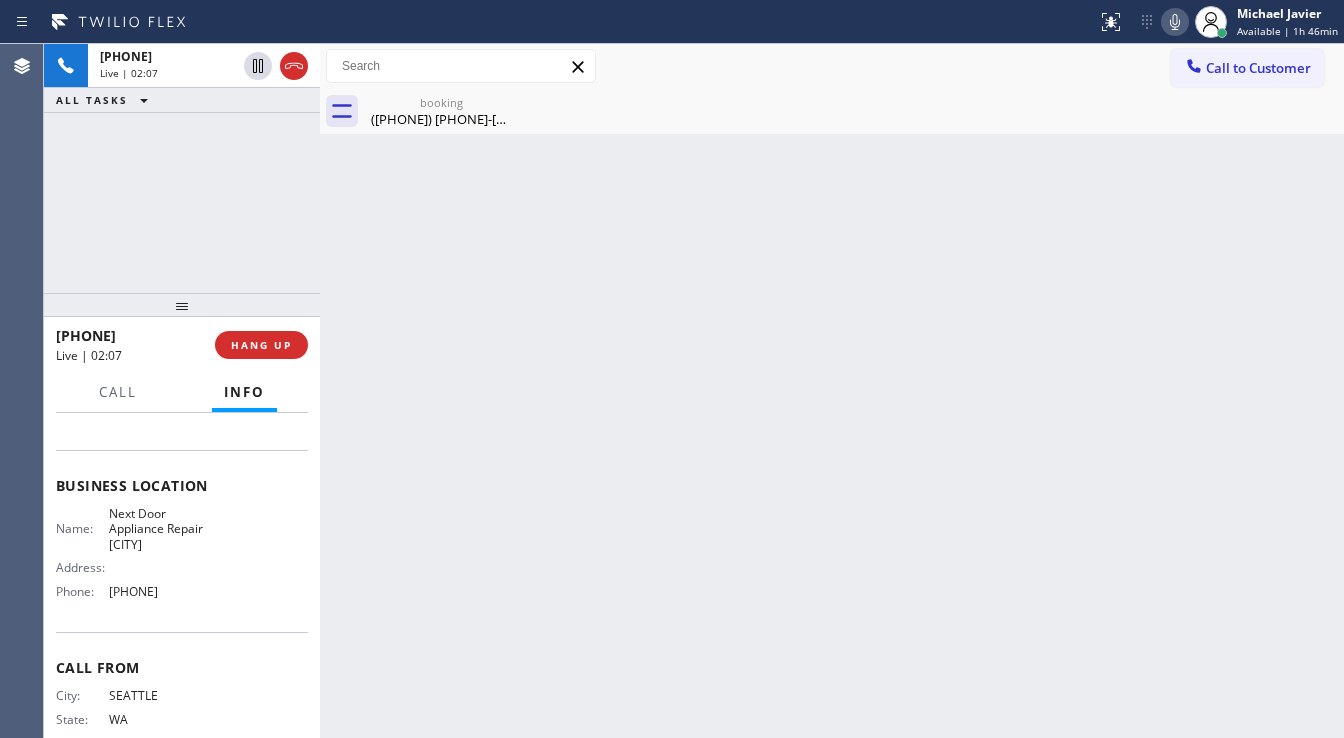 click 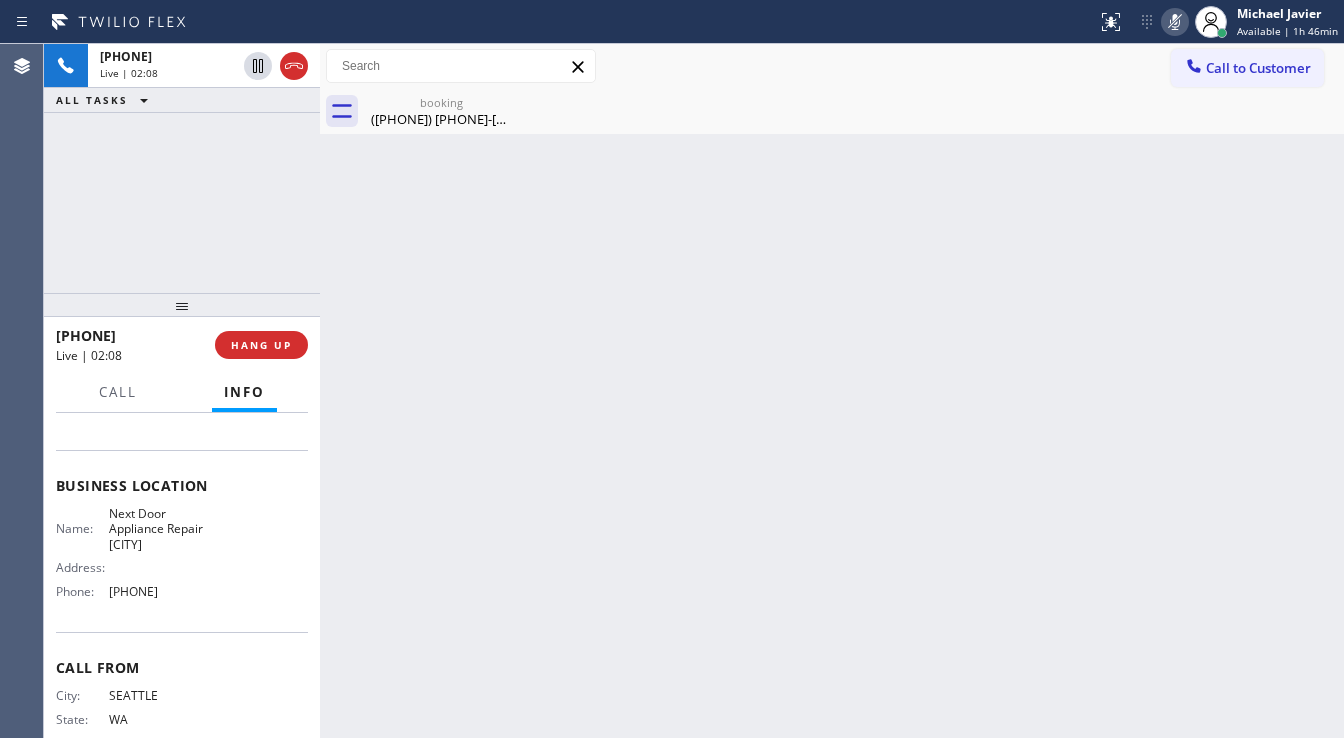 click on "booking ([PHONE])" at bounding box center (854, 111) 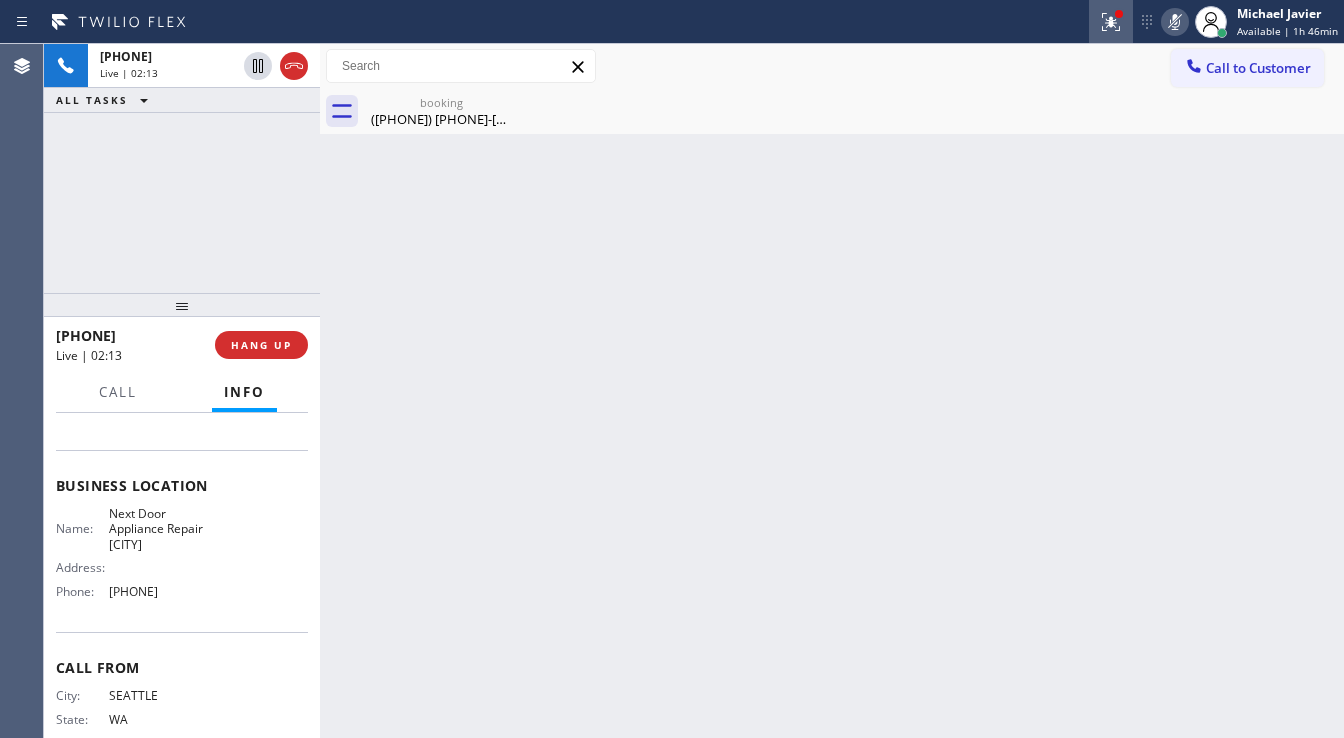 click 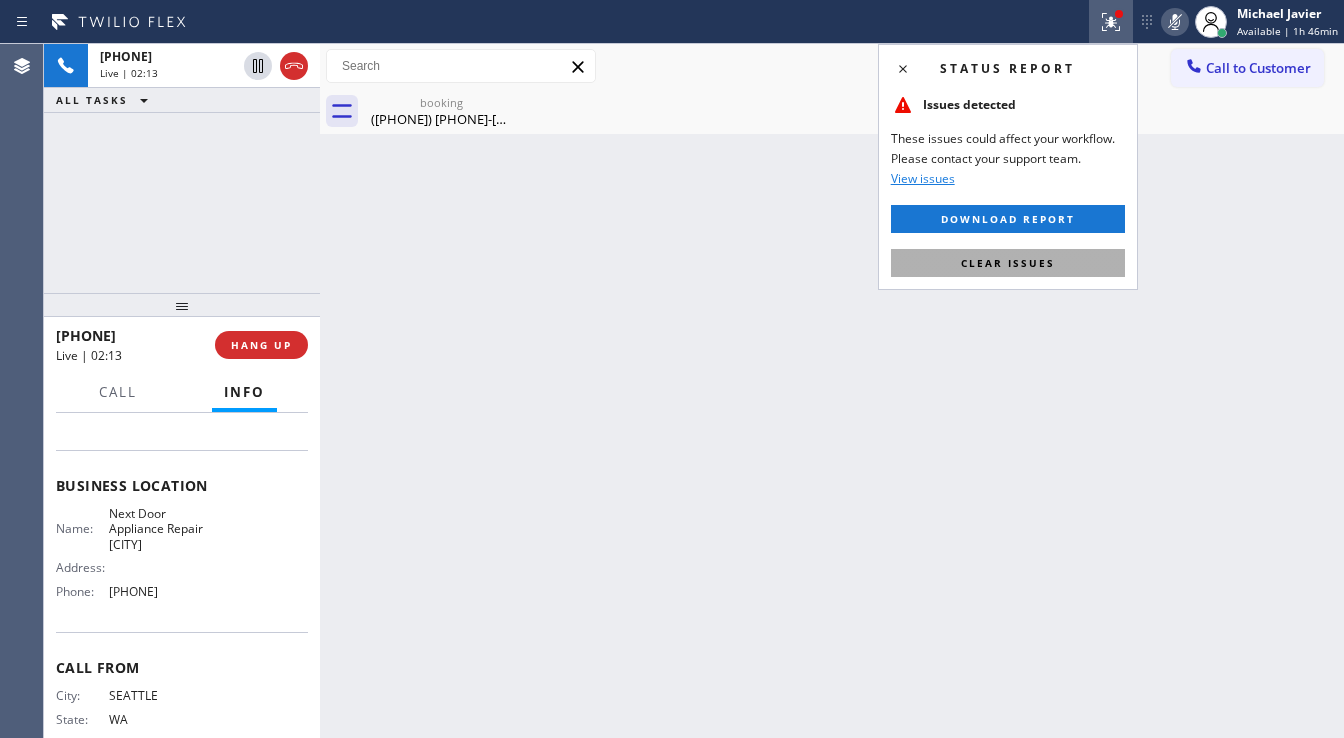 click on "Clear issues" at bounding box center [1008, 263] 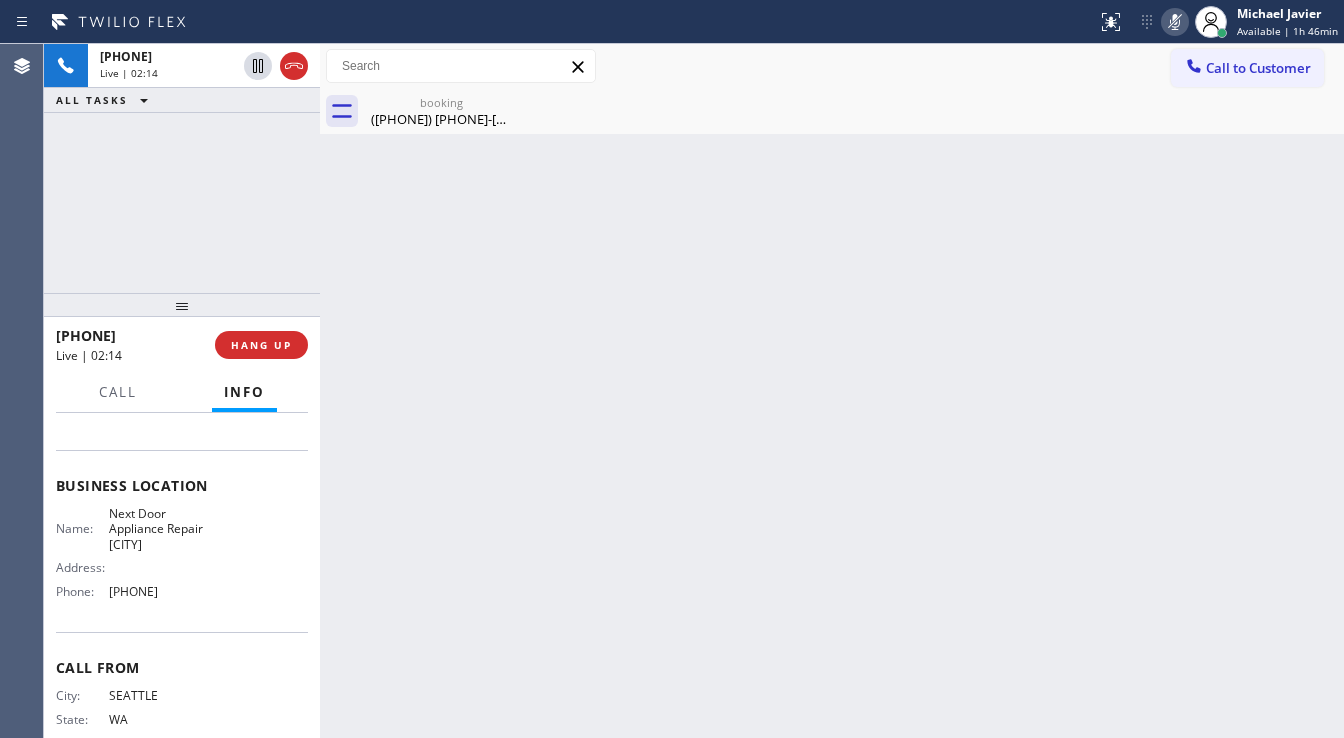 click on "[PHONE] Live | 02:14 ALL TASKS ALL TASKS ACTIVE TASKS TASKS IN WRAP UP" at bounding box center [182, 168] 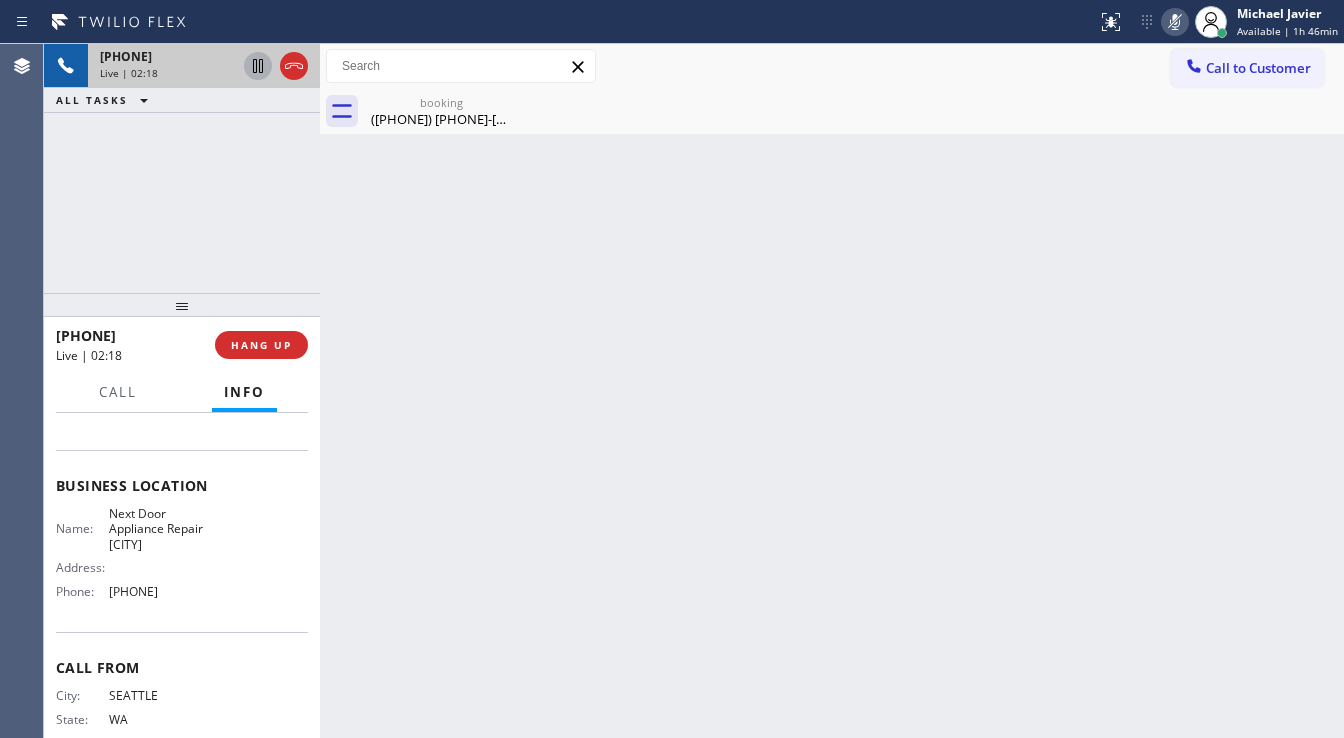 click 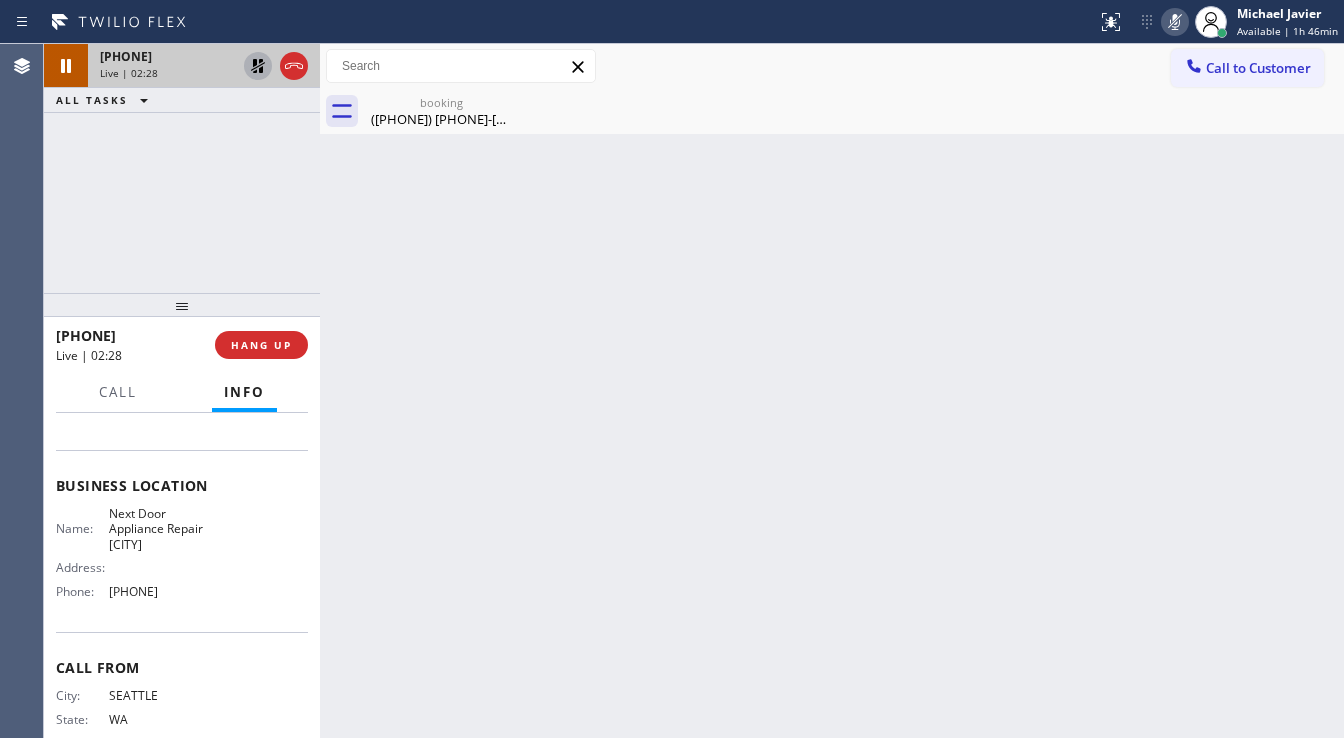 click on "[PHONE] Live | 02:28 ALL TASKS ALL TASKS ACTIVE TASKS TASKS IN WRAP UP" at bounding box center [182, 168] 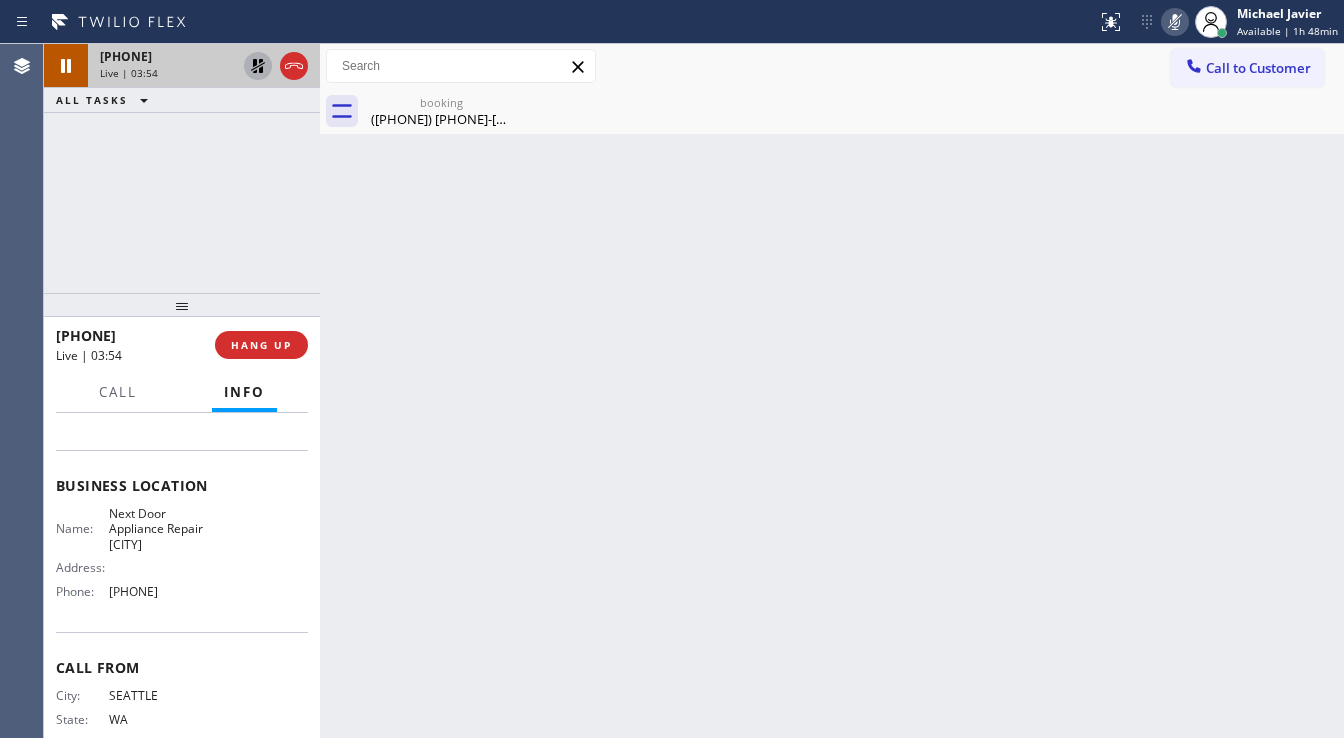 click on "[PHONE] Live | 03:54 ALL TASKS ALL TASKS ACTIVE TASKS TASKS IN WRAP UP" at bounding box center [182, 168] 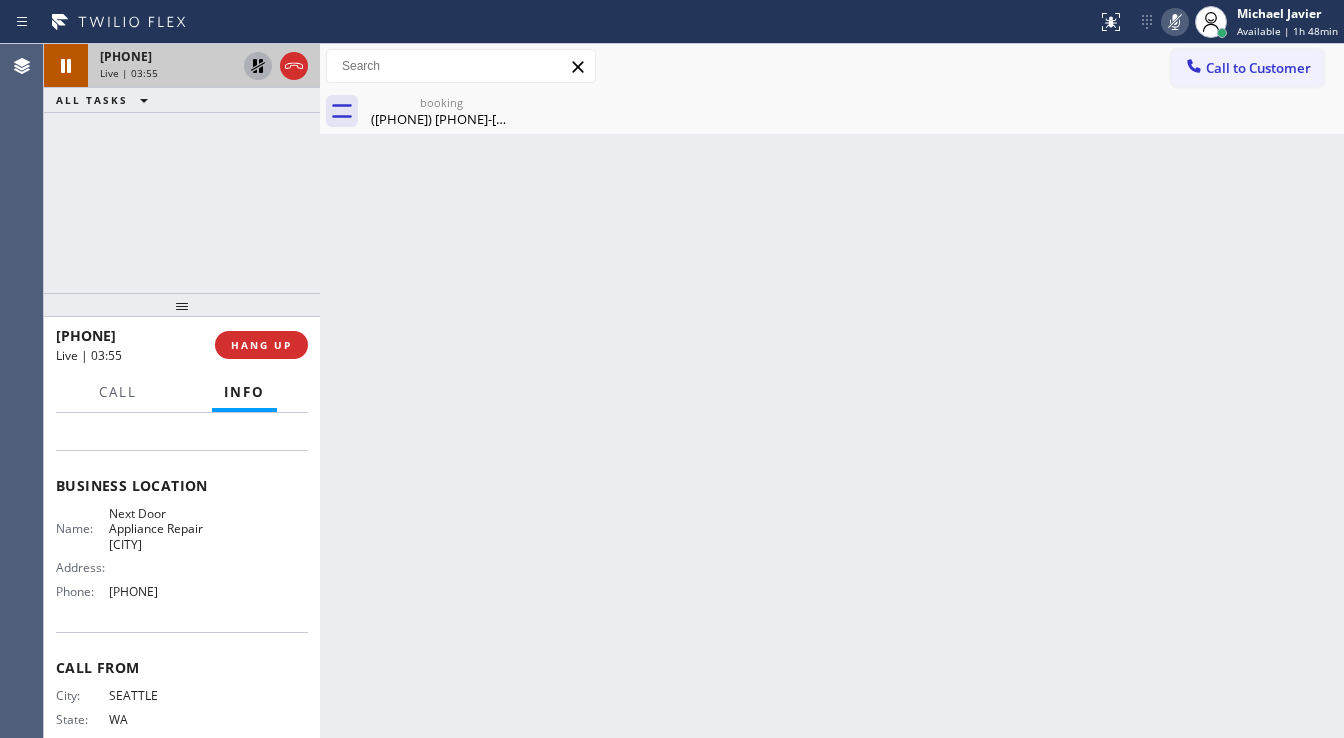 click on "[PHONE] Live | 03:55 ALL TASKS ALL TASKS ACTIVE TASKS TASKS IN WRAP UP" at bounding box center (182, 168) 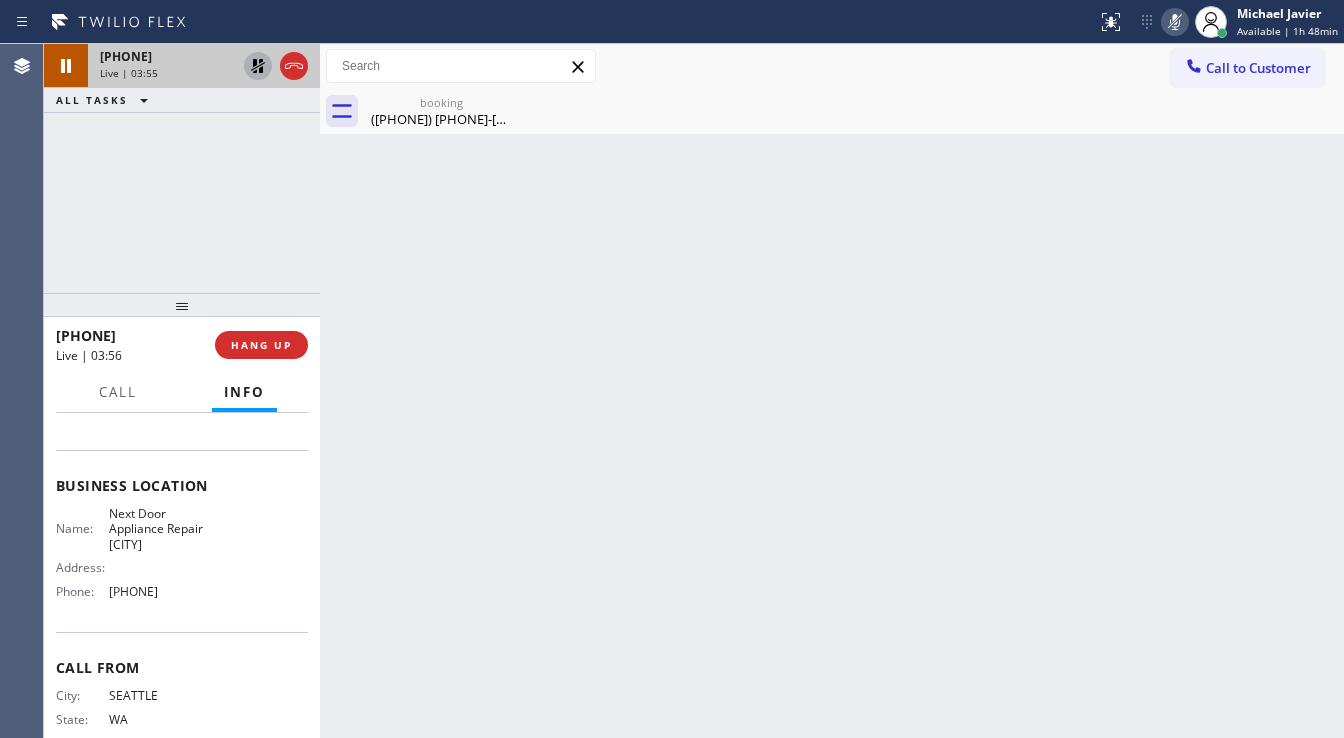 click on "[PHONE] Live | 03:55 ALL TASKS ALL TASKS ACTIVE TASKS TASKS IN WRAP UP" at bounding box center [182, 168] 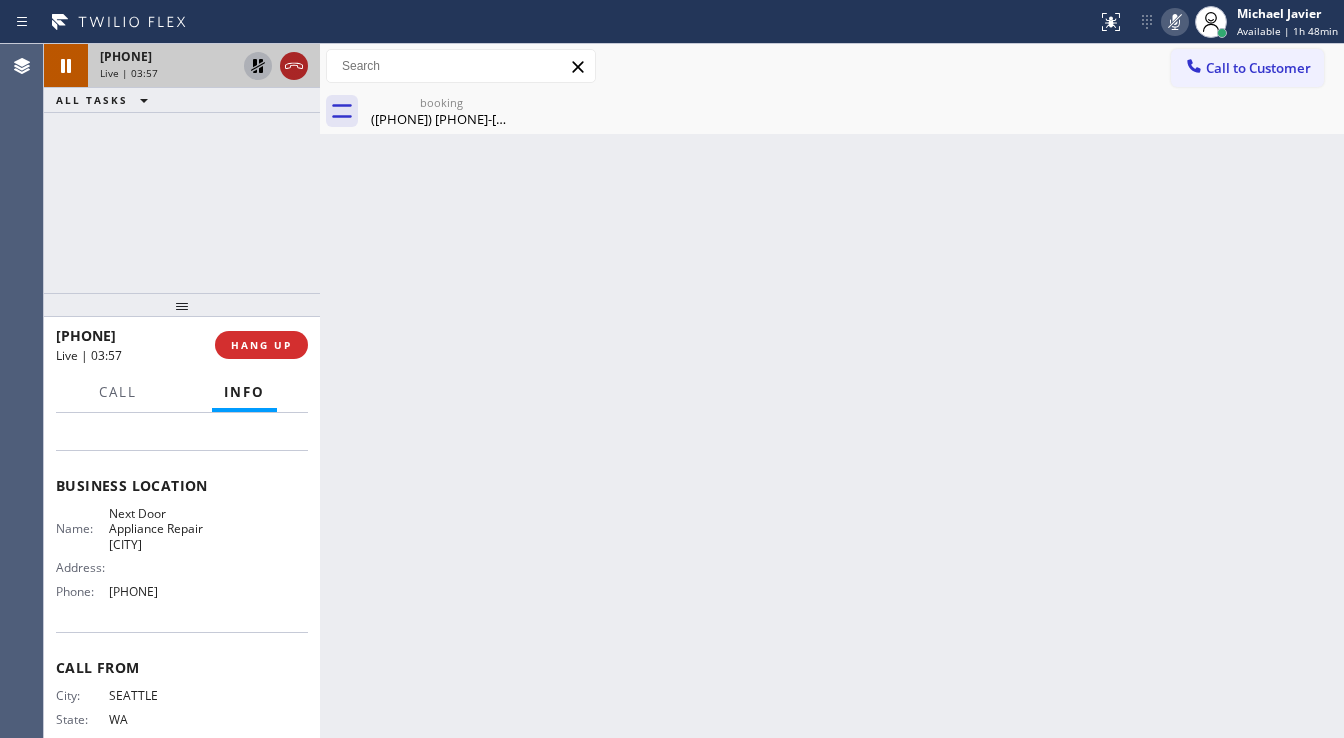 click 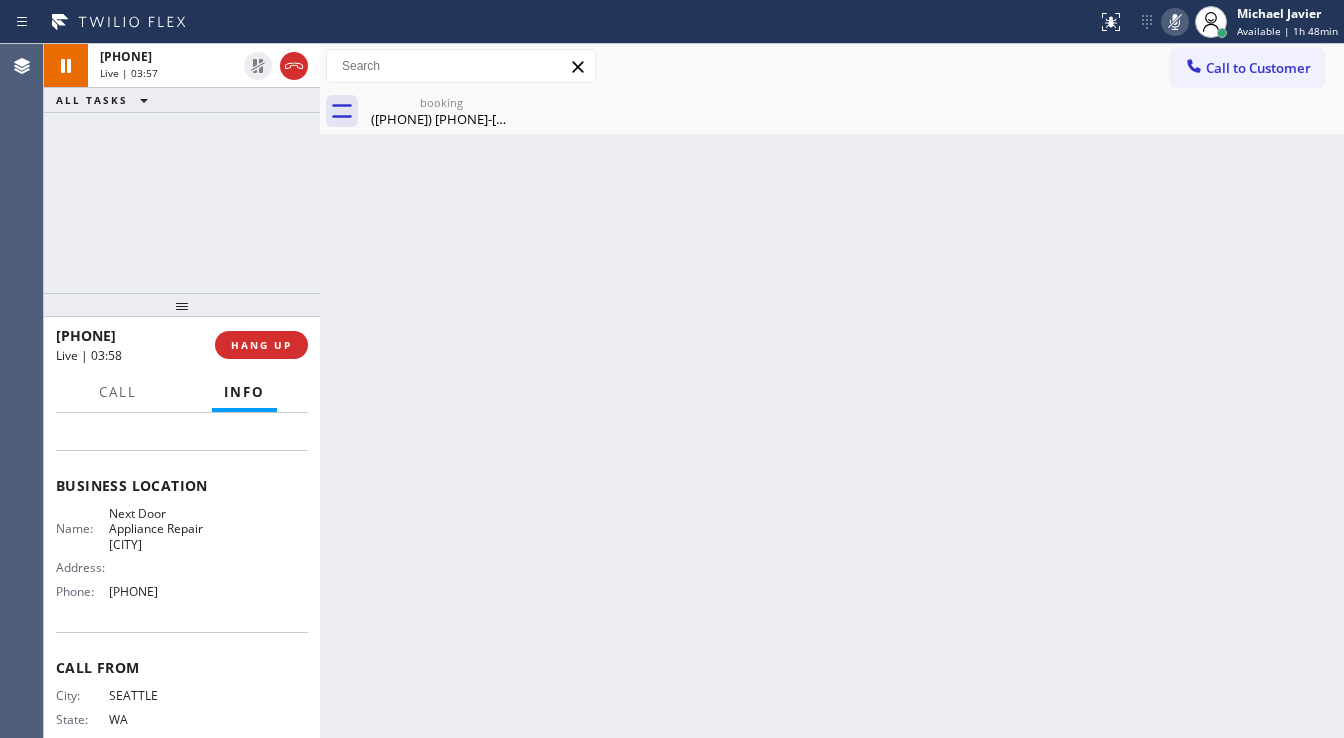 click 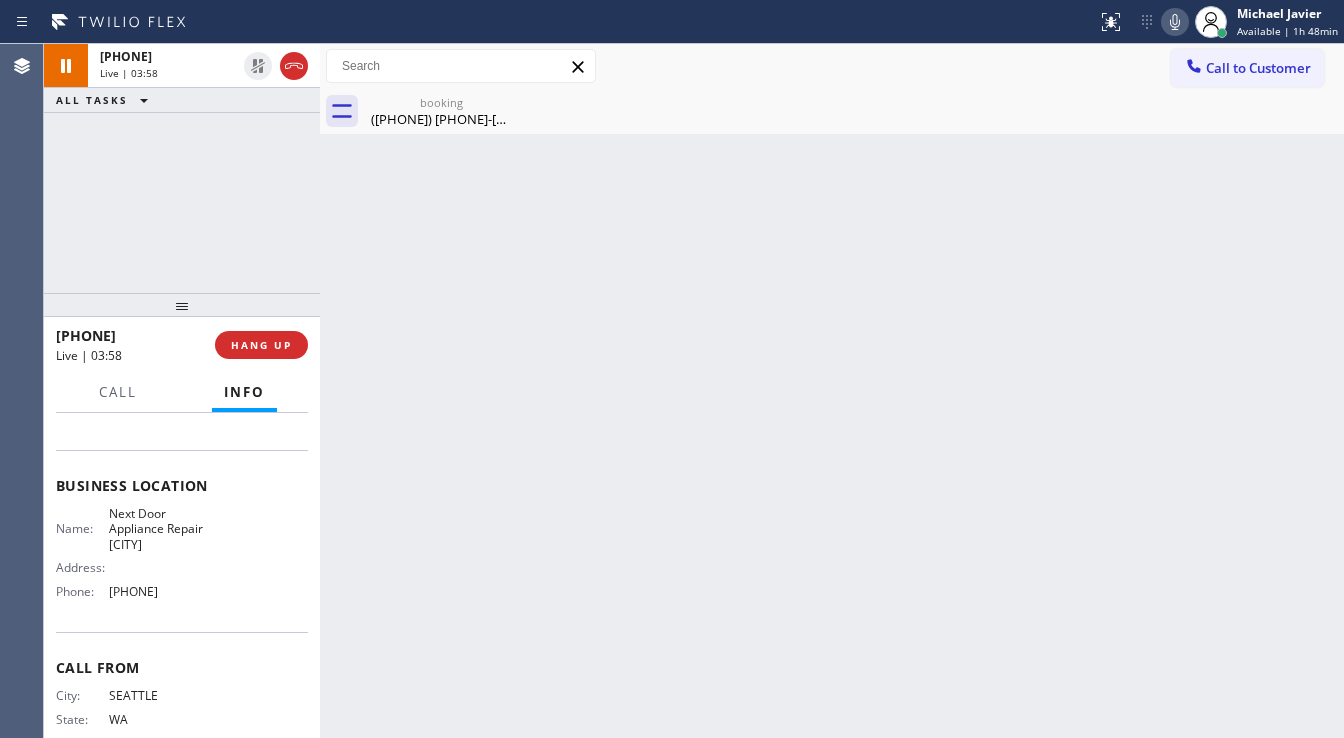 click on "Back to Dashboard Change Sender ID Customers Technicians Select a contact Outbound call Technician Search Technician Your caller id phone number Your caller id phone number Call Technician info Name Phone none Address none Change Sender ID HVAC +1[PHONE] 5 Star Appliance +1[PHONE] Appliance Repair +1[PHONE] Plumbing +1[PHONE] Air Duct Cleaning +1[PHONE] Electricians +1[PHONE] Cancel Change Check personal SMS Reset Change booking ([PHONE]) [PHONE]-[PHONE] Call to Customer Outbound call Location Last Minute Appliance Repair Placentia Your caller id phone number ([PHONE]) [PHONE]-[PHONE] Customer number Call Outbound call Technician Search Technician Your caller id phone number Your caller id phone number Call booking ([PHONE]) [PHONE]-[PHONE] Business location Next Door Appliance Repair Seattle ([PHONE]) [PHONE]-[PHONE] Appliance Repair High End Transfer Spam Marketing" at bounding box center [832, 391] 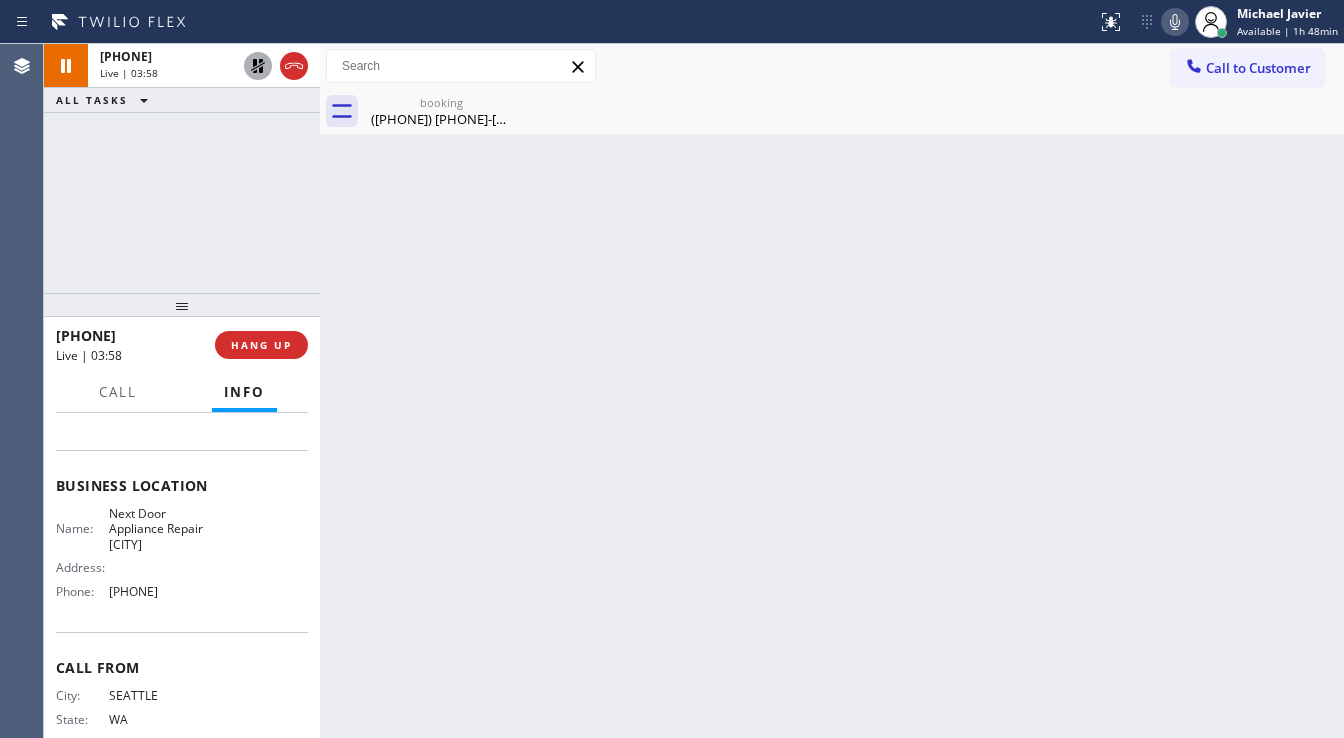 click on "Agent Desktop" at bounding box center (21, 391) 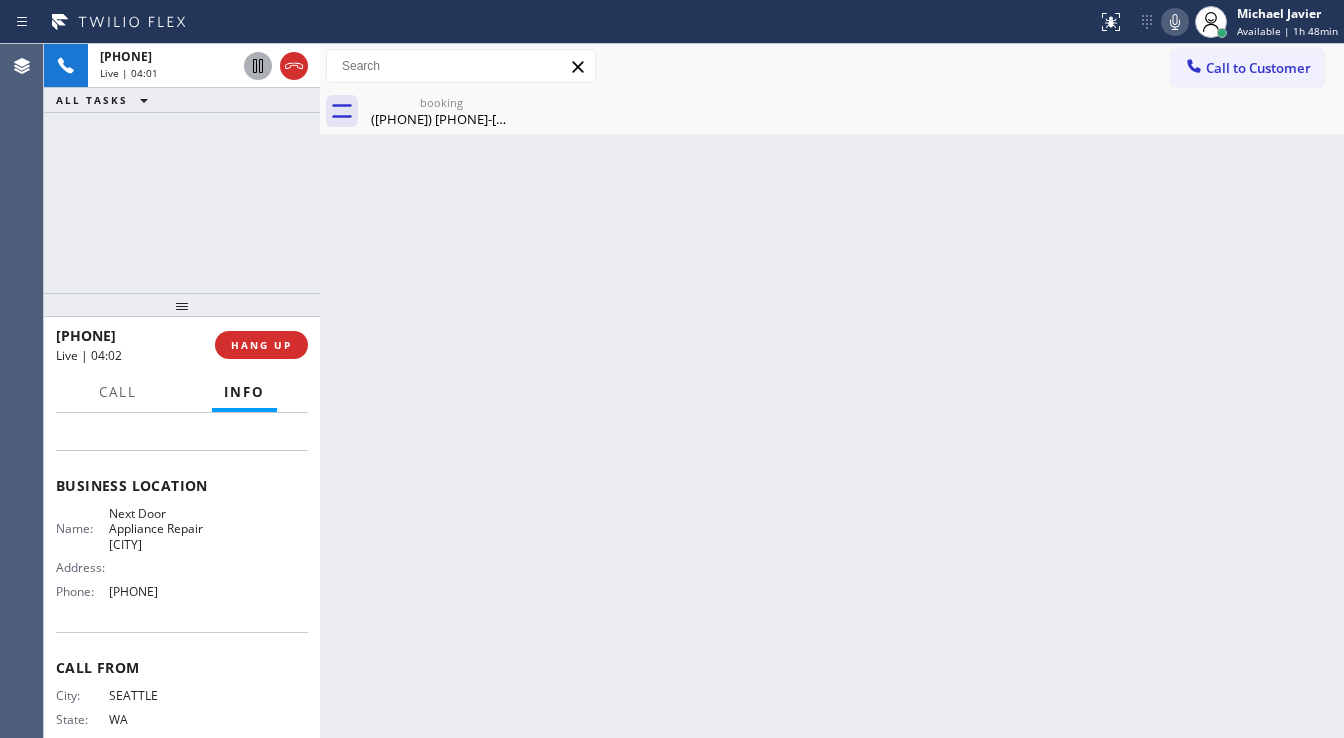 click on "[PHONE] Live | 04:01 ALL TASKS ALL TASKS ACTIVE TASKS TASKS IN WRAP UP" at bounding box center [182, 168] 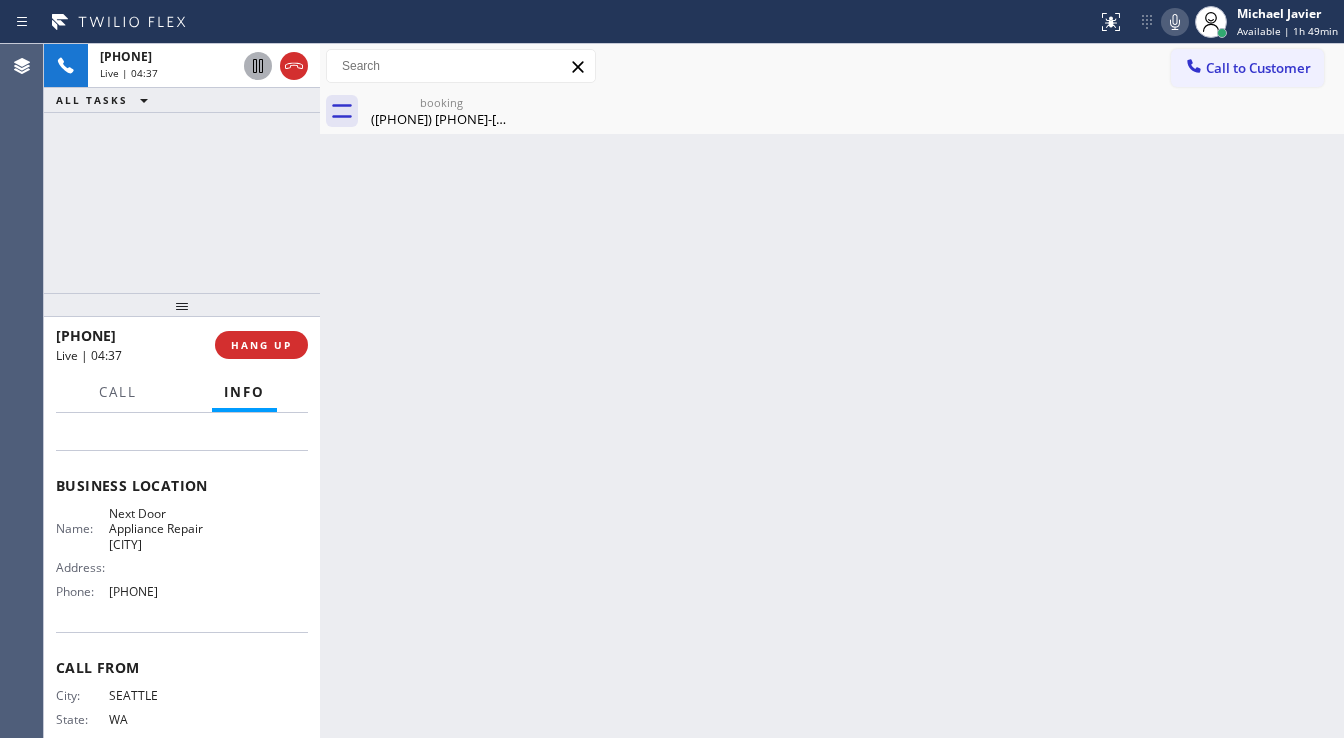 click on "+1[PHONE] Live | 04:37 ALL TASKS ALL TASKS ACTIVE TASKS TASKS IN WRAP UP" at bounding box center [182, 168] 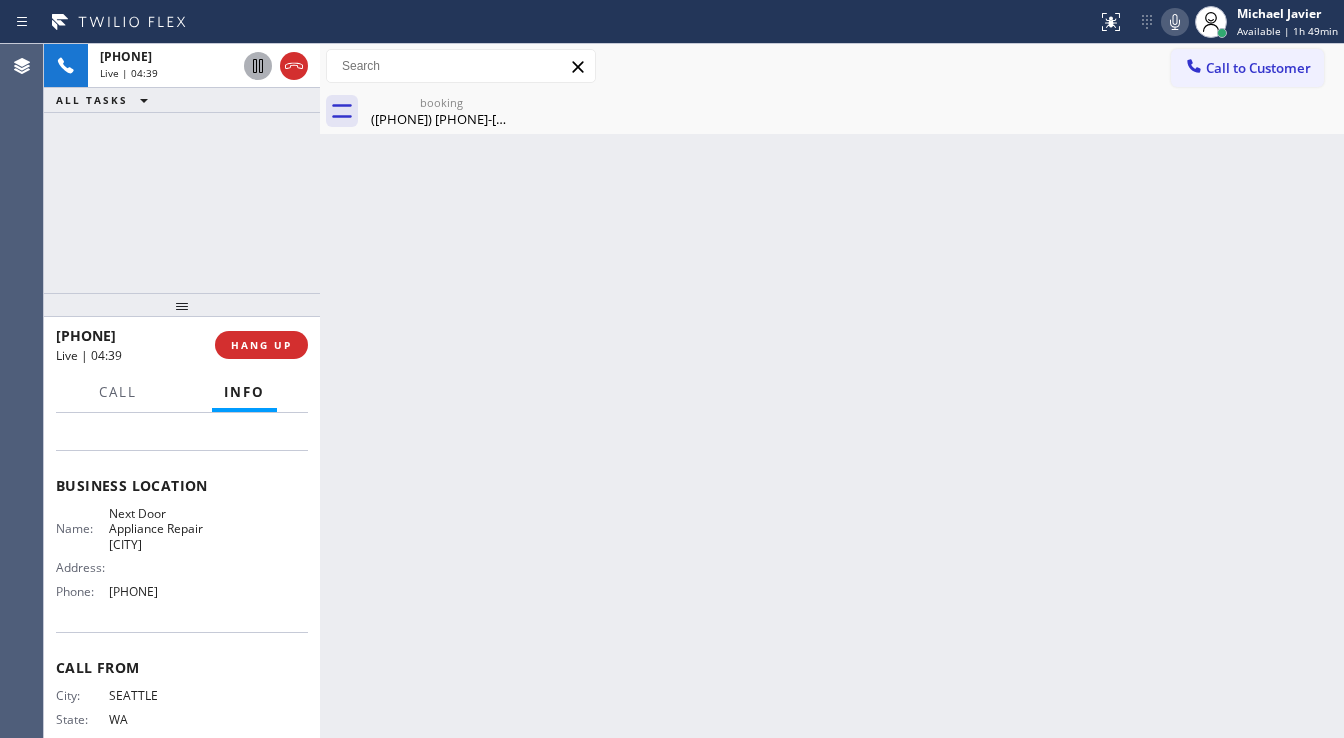 click on "[PHONE] Live | 04:39 ALL TASKS ALL TASKS ACTIVE TASKS TASKS IN WRAP UP" at bounding box center (182, 168) 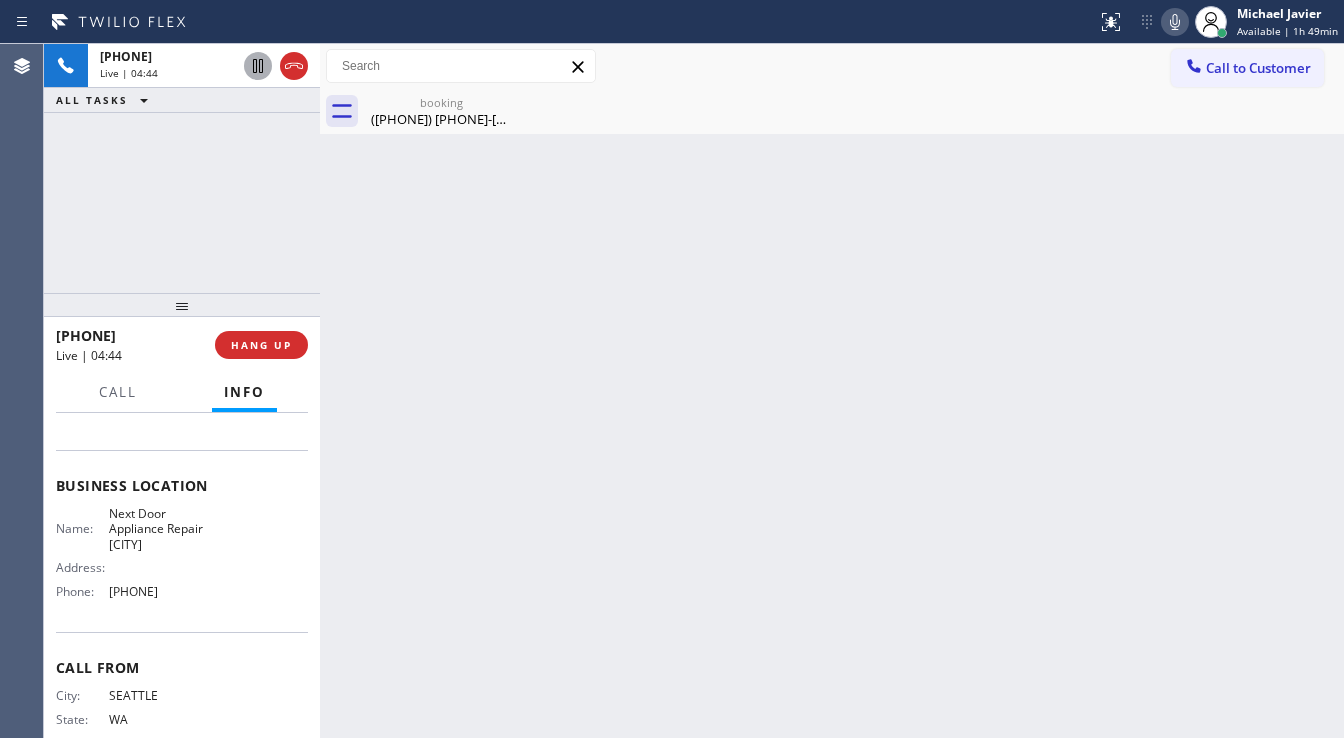 click on "[PHONE] Live | 04:44 ALL TASKS ALL TASKS ACTIVE TASKS TASKS IN WRAP UP" at bounding box center [182, 168] 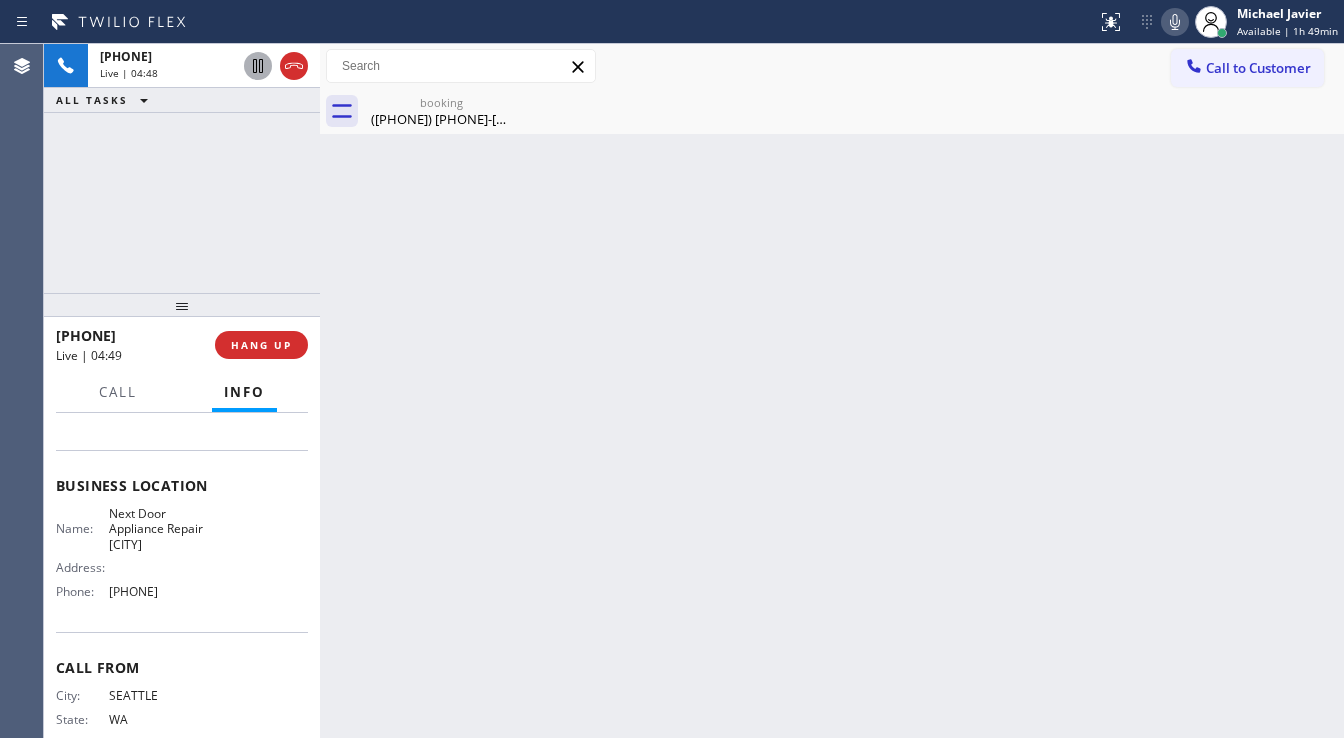 click 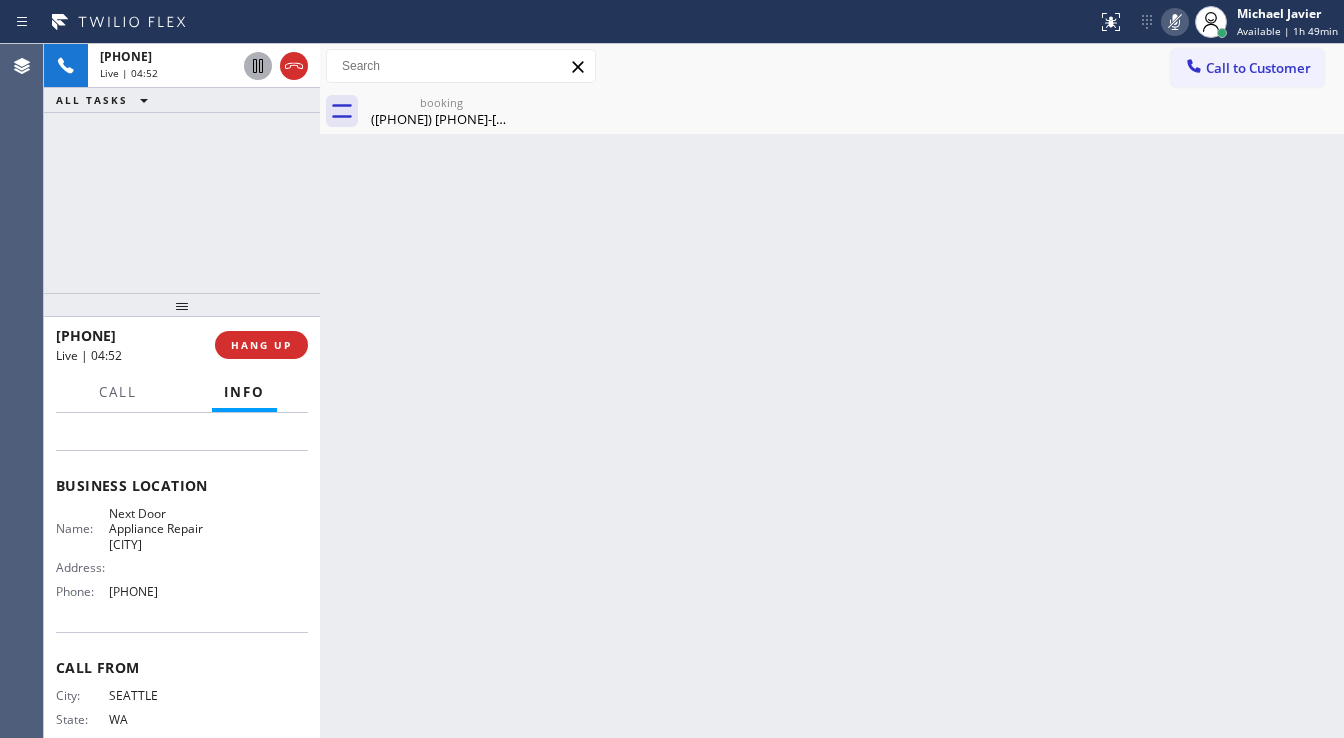 click 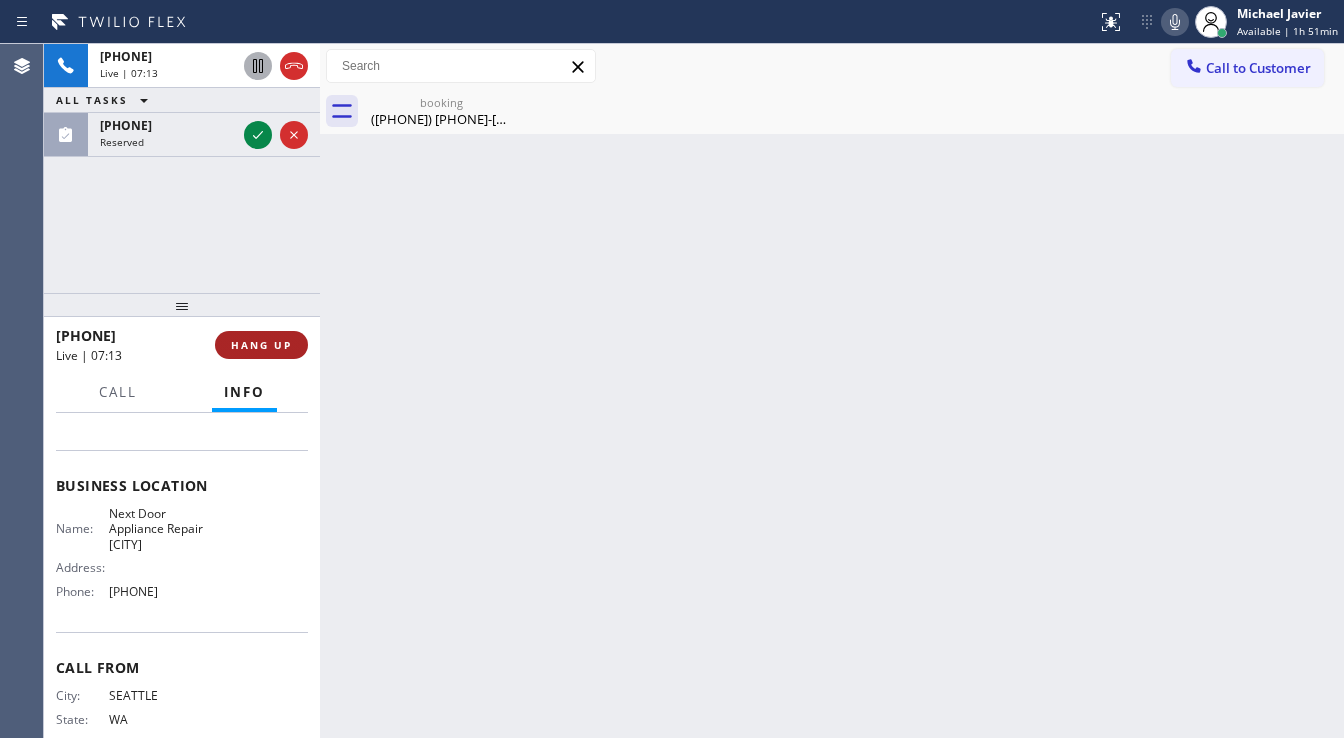 click on "HANG UP" at bounding box center (261, 345) 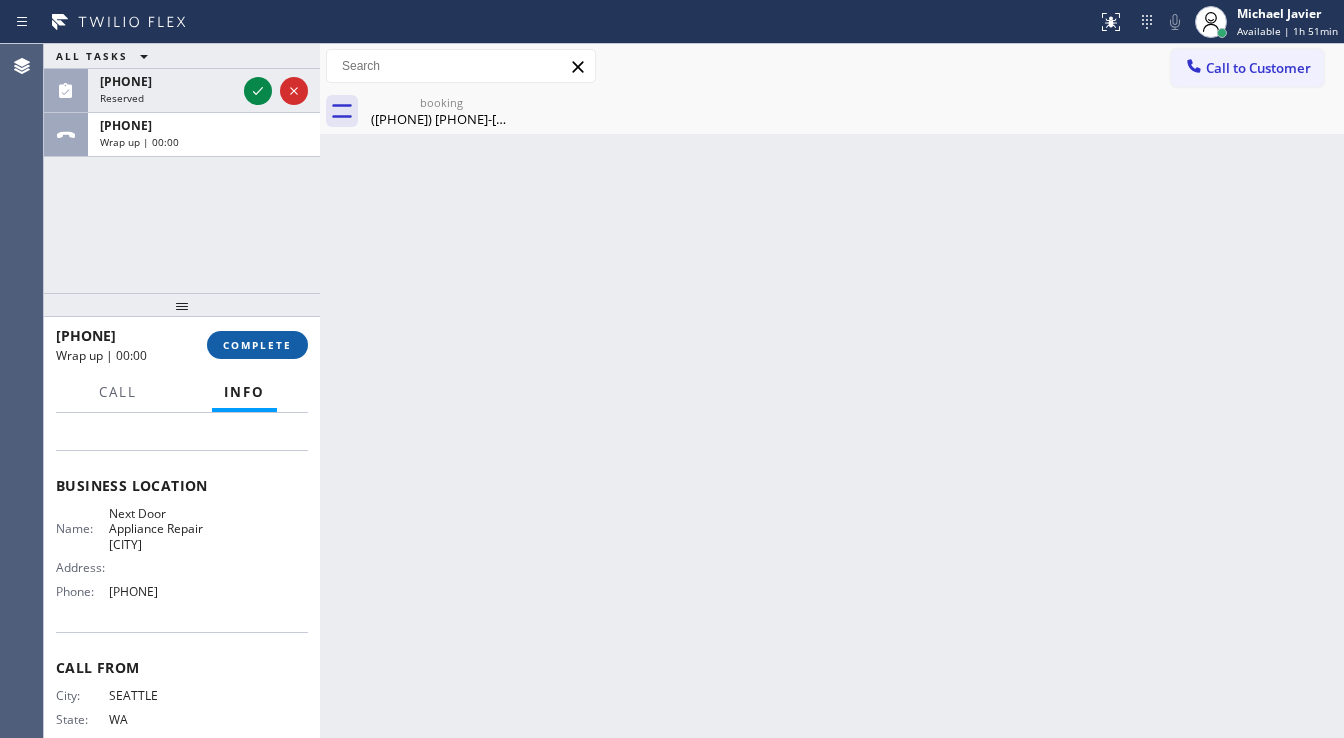 click on "COMPLETE" at bounding box center (257, 345) 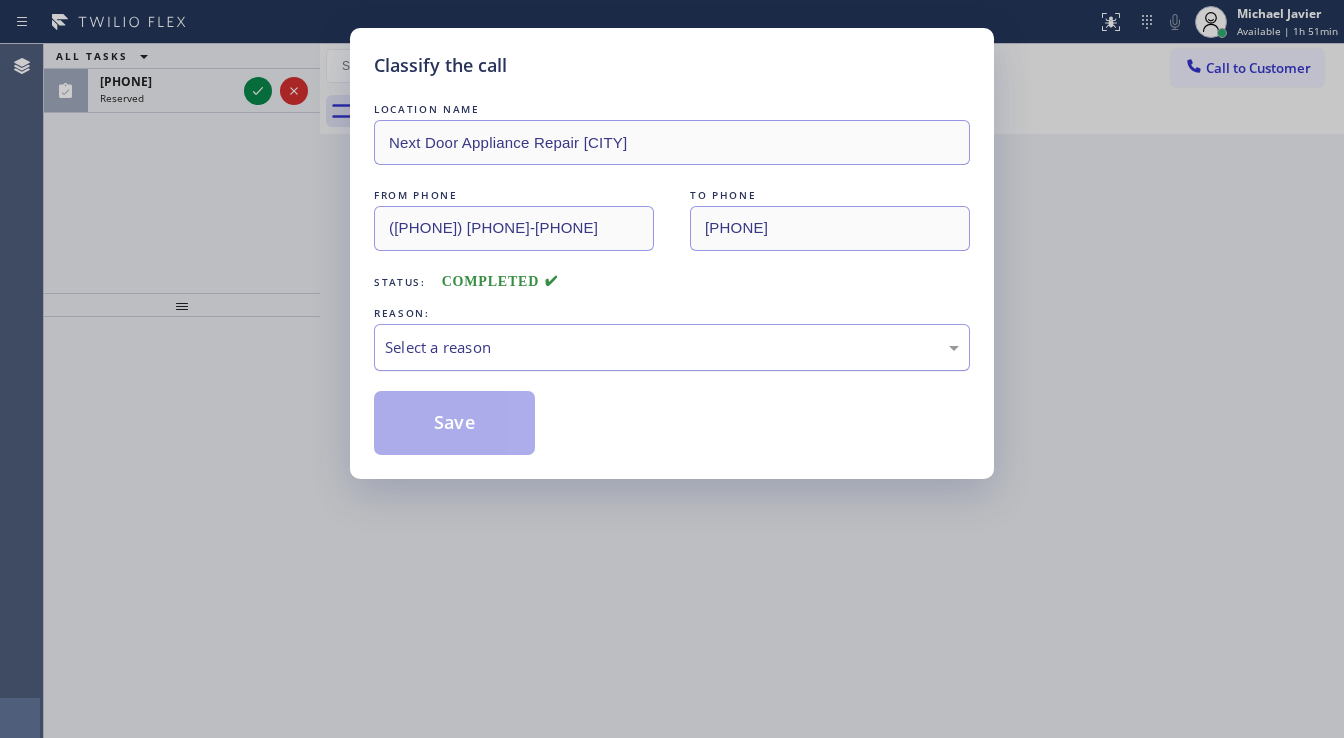 drag, startPoint x: 424, startPoint y: 356, endPoint x: 429, endPoint y: 366, distance: 11.18034 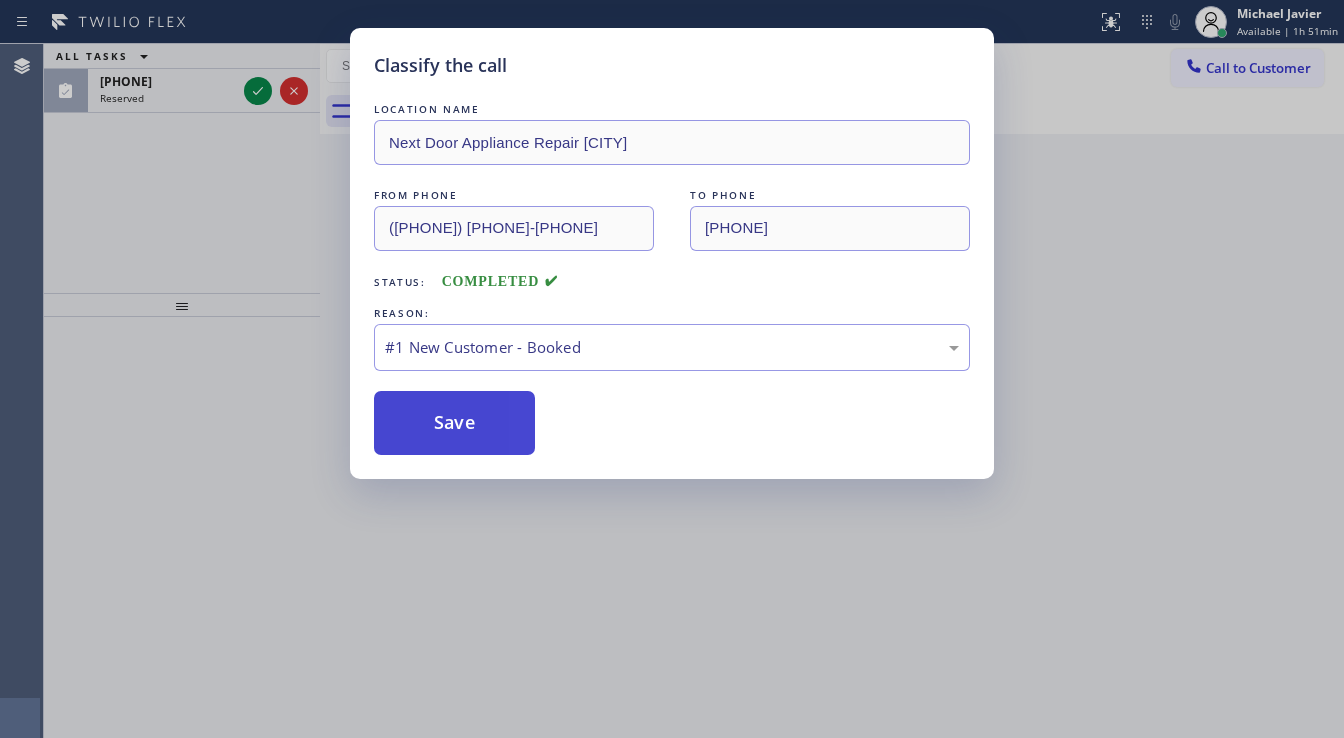 click on "Save" at bounding box center [454, 423] 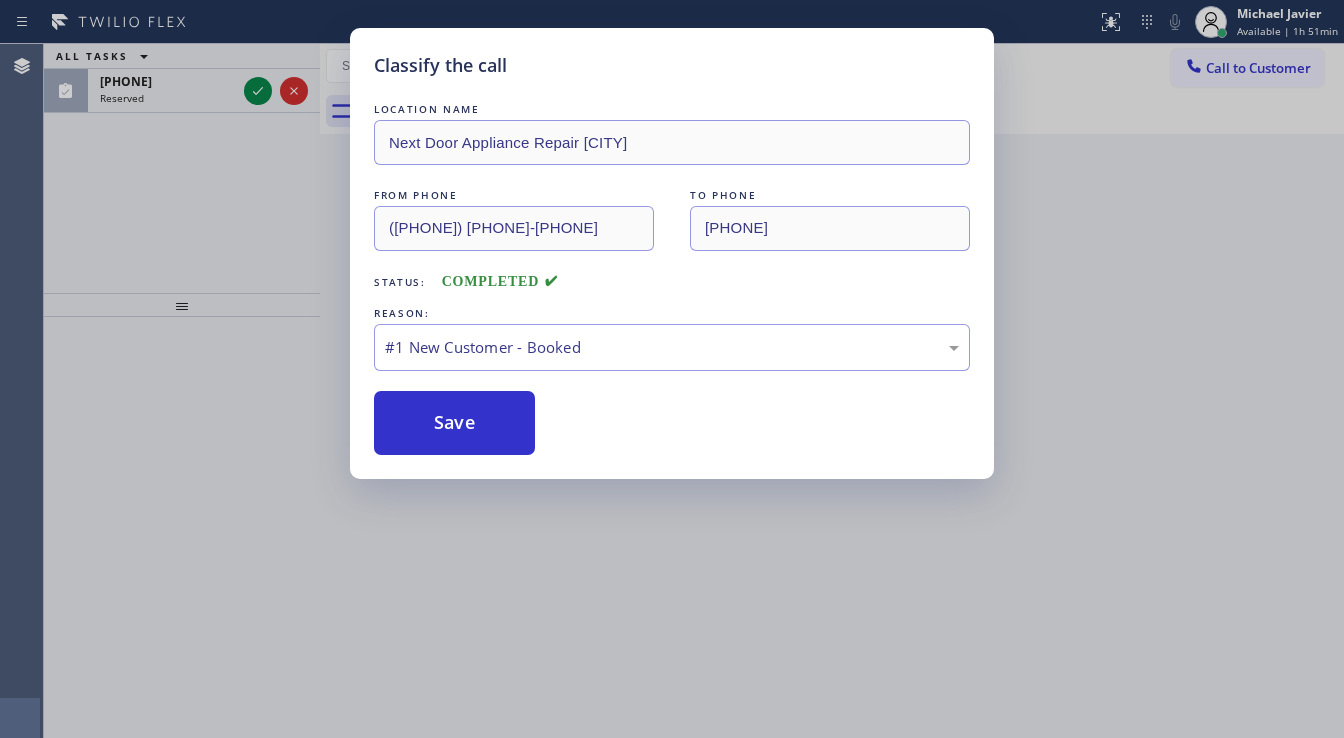 click on "Classify the call LOCATION NAME Next Door Appliance Repair [CITY] FROM PHONE [PHONE] TO PHONE [PHONE] Status: COMPLETED REASON: #1 New Customer - Booked Save" at bounding box center [672, 369] 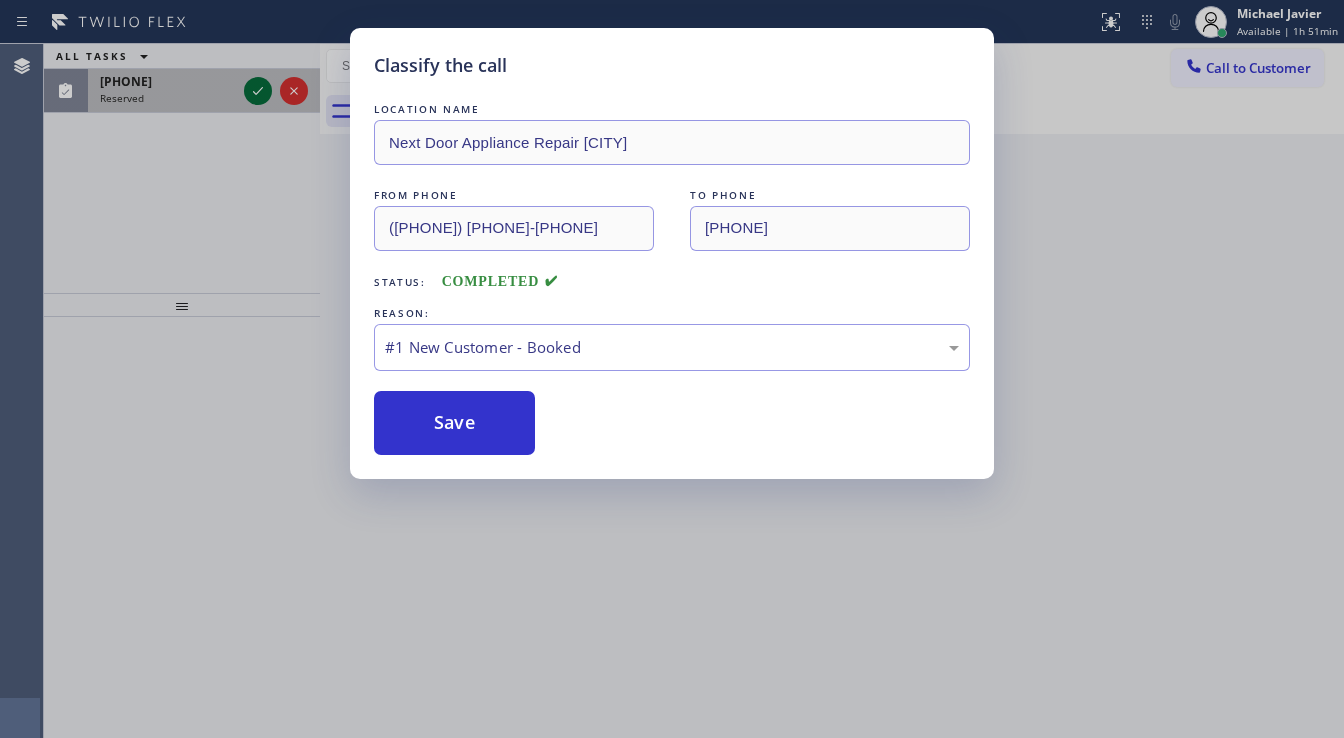 click 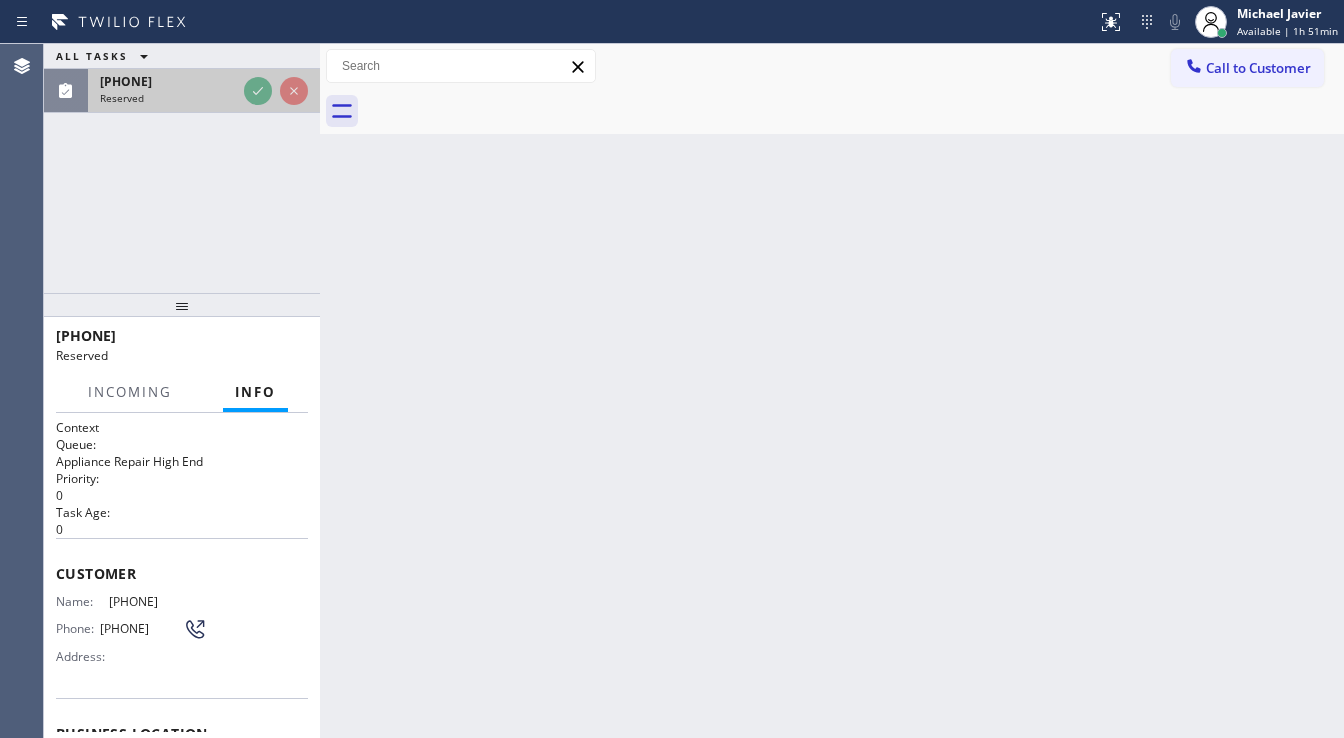 drag, startPoint x: 256, startPoint y: 96, endPoint x: 172, endPoint y: 372, distance: 288.49957 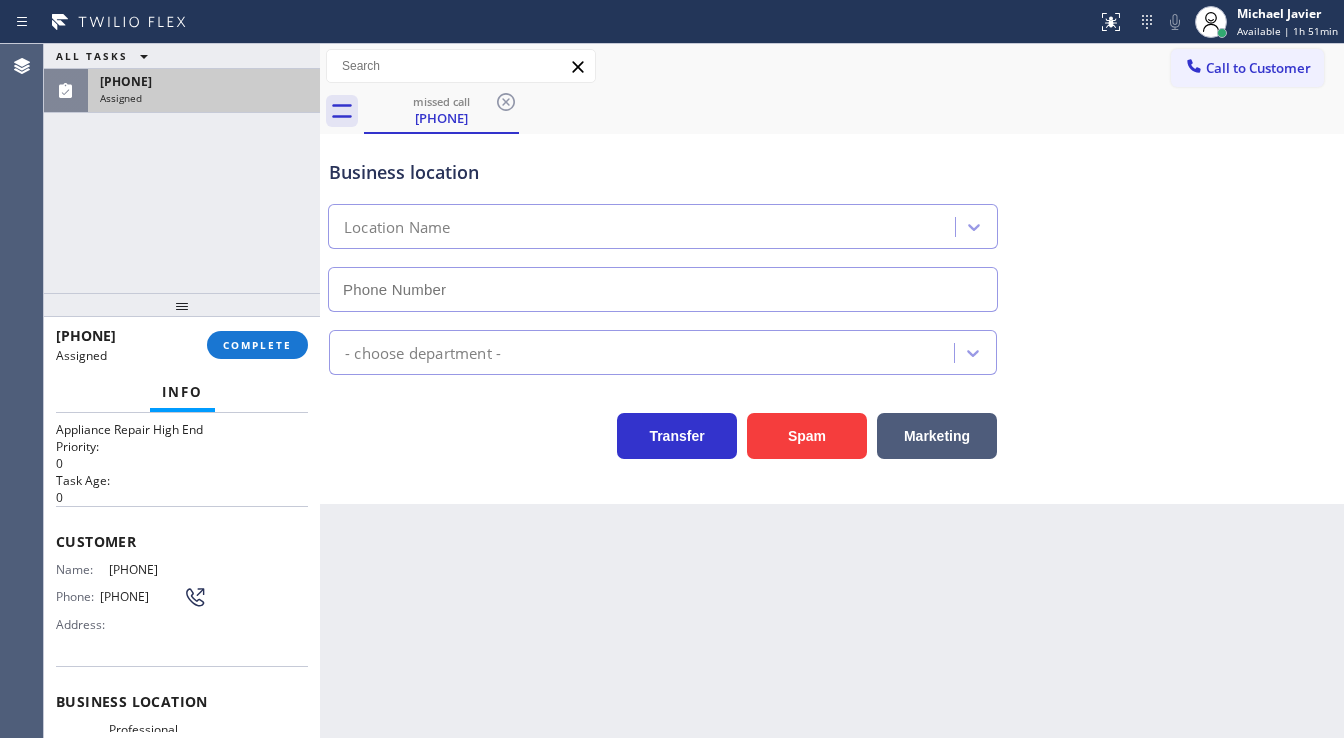 type on "([PHONE]) [PHONE]-[PHONE]" 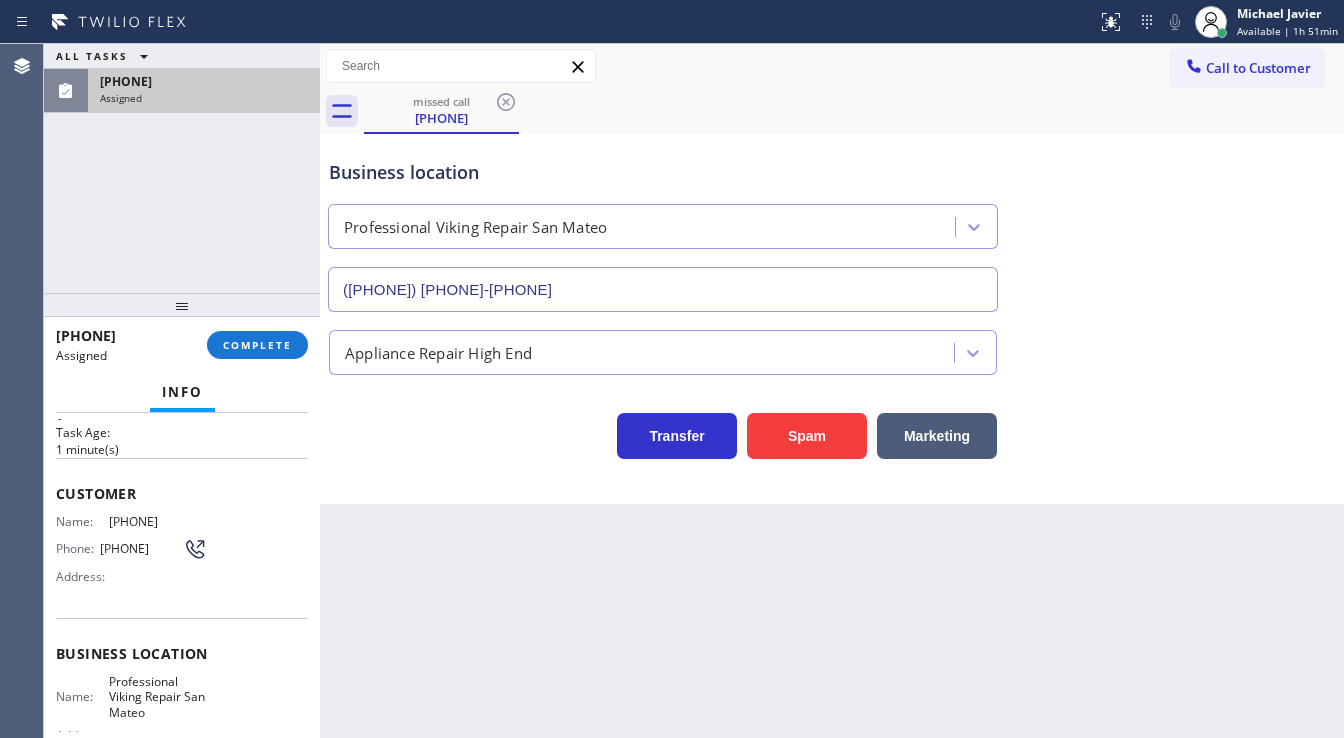 scroll, scrollTop: 80, scrollLeft: 0, axis: vertical 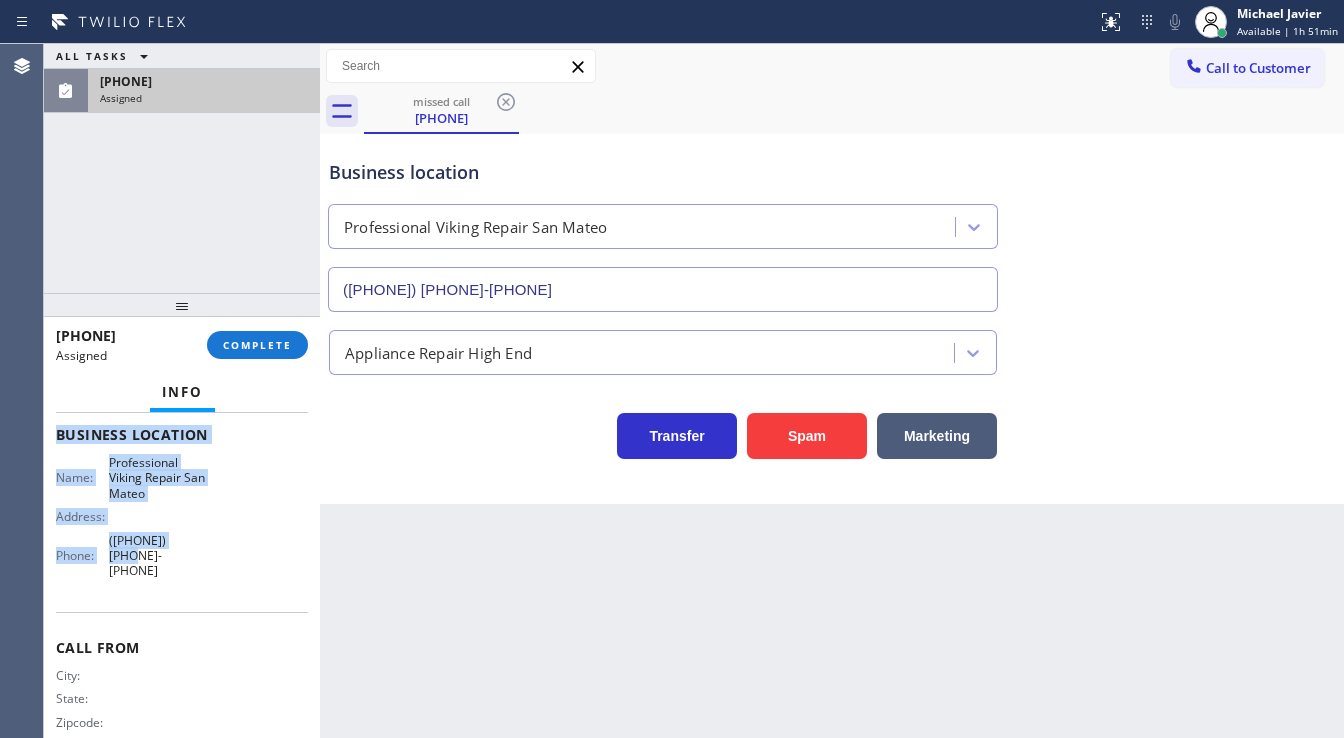 drag, startPoint x: 58, startPoint y: 487, endPoint x: 273, endPoint y: 471, distance: 215.59453 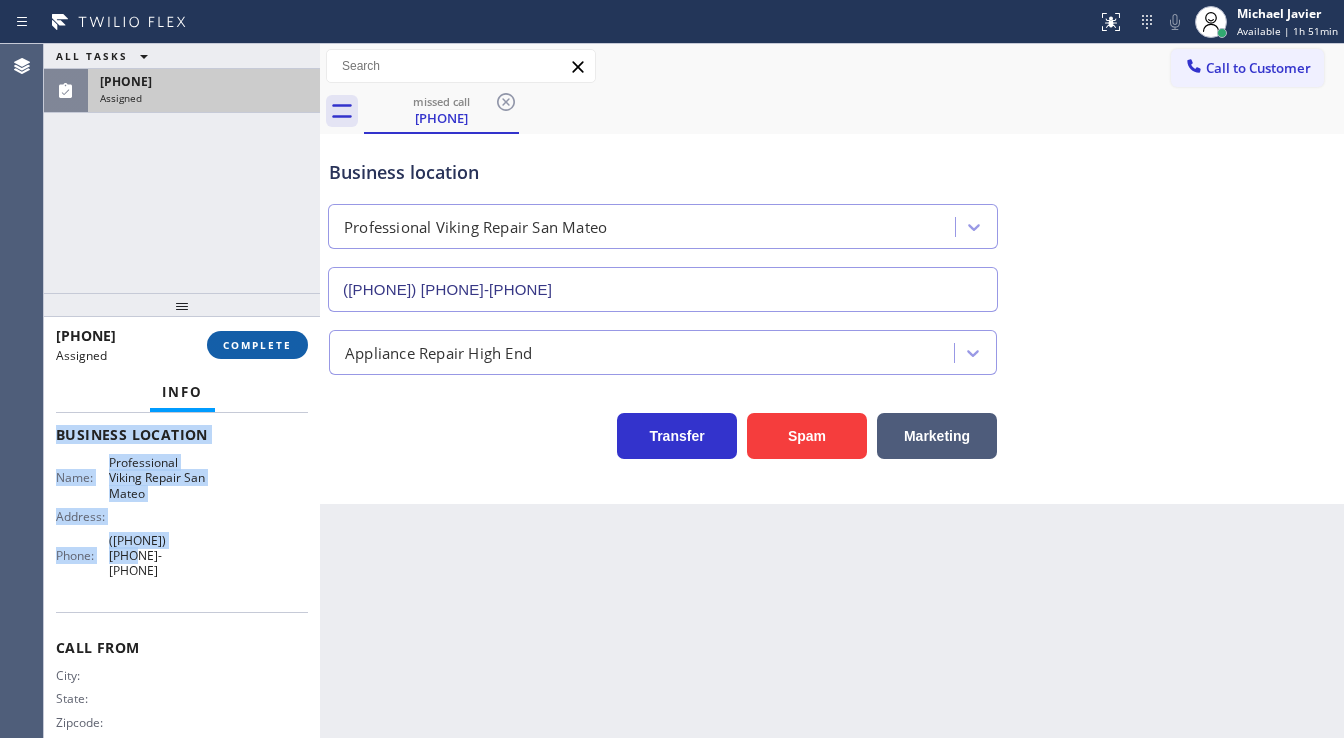 click on "COMPLETE" at bounding box center (257, 345) 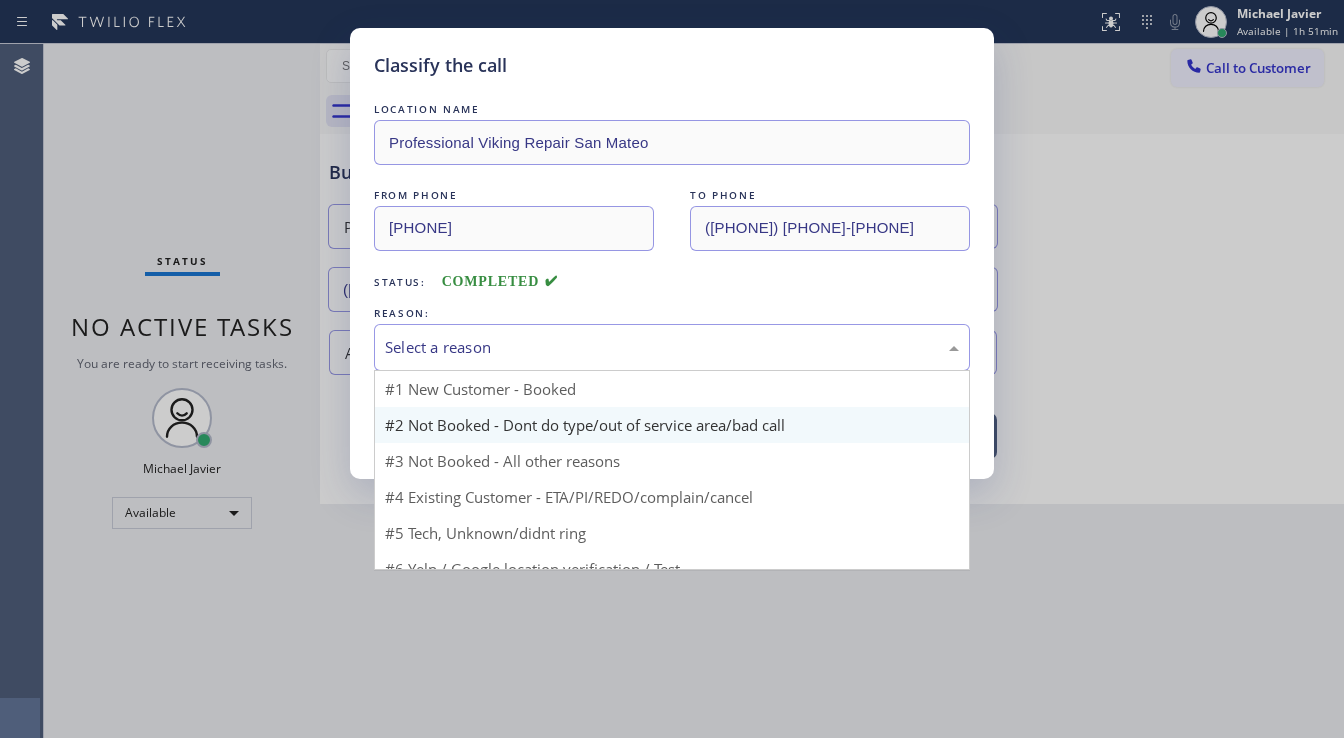 drag, startPoint x: 462, startPoint y: 349, endPoint x: 480, endPoint y: 412, distance: 65.52099 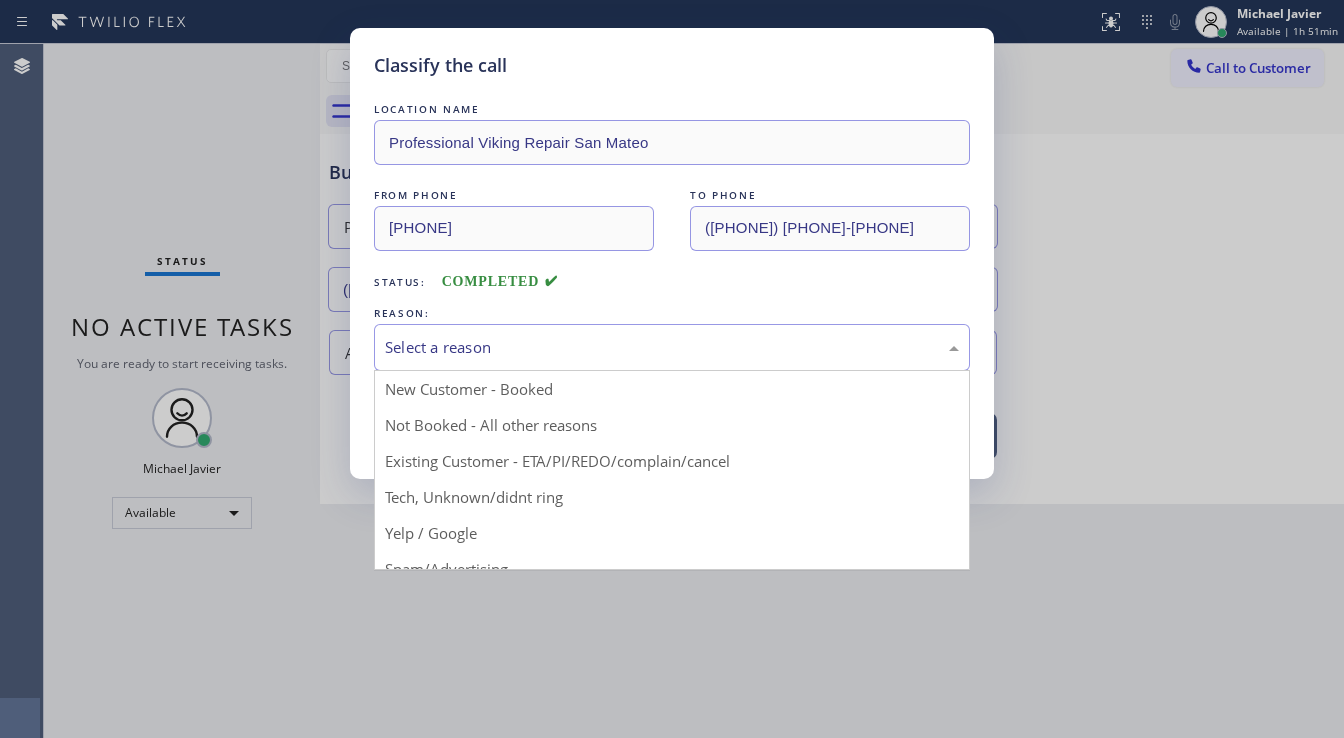 drag, startPoint x: 460, startPoint y: 492, endPoint x: 454, endPoint y: 416, distance: 76.23647 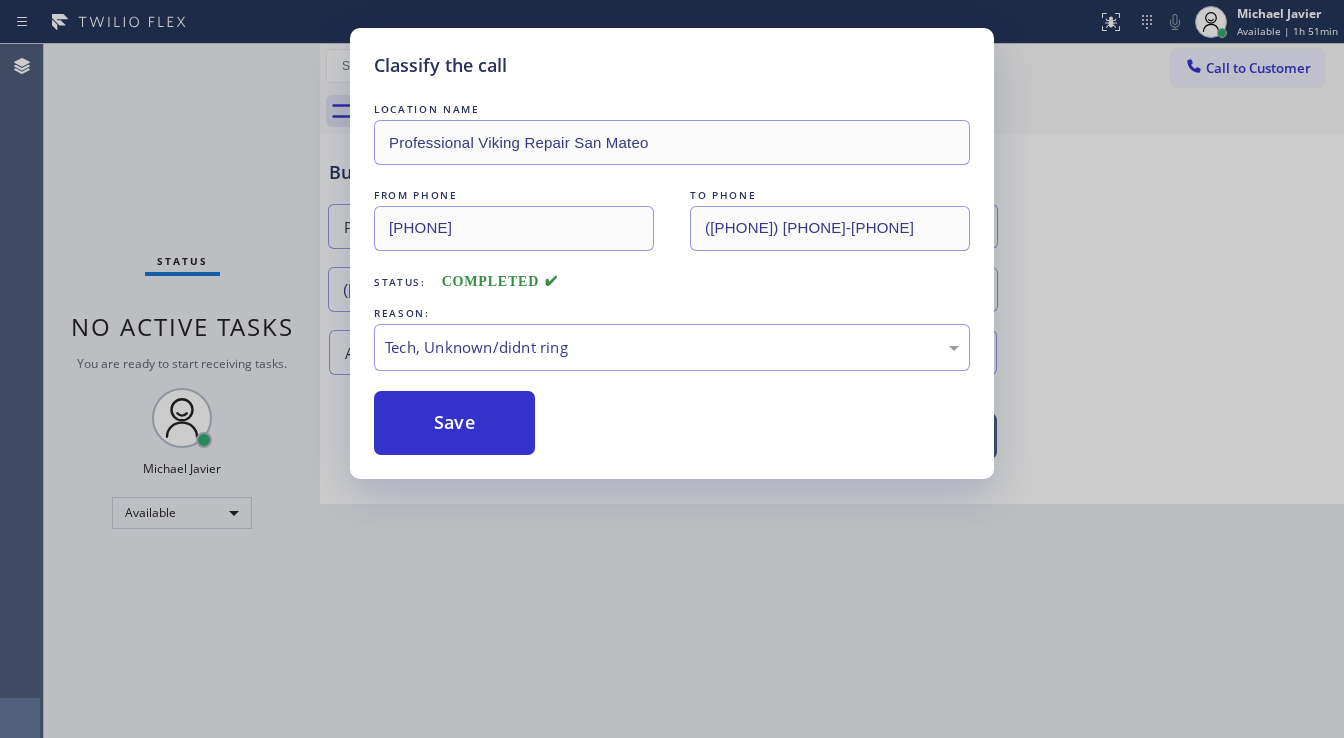 drag, startPoint x: 452, startPoint y: 411, endPoint x: 361, endPoint y: 389, distance: 93.62158 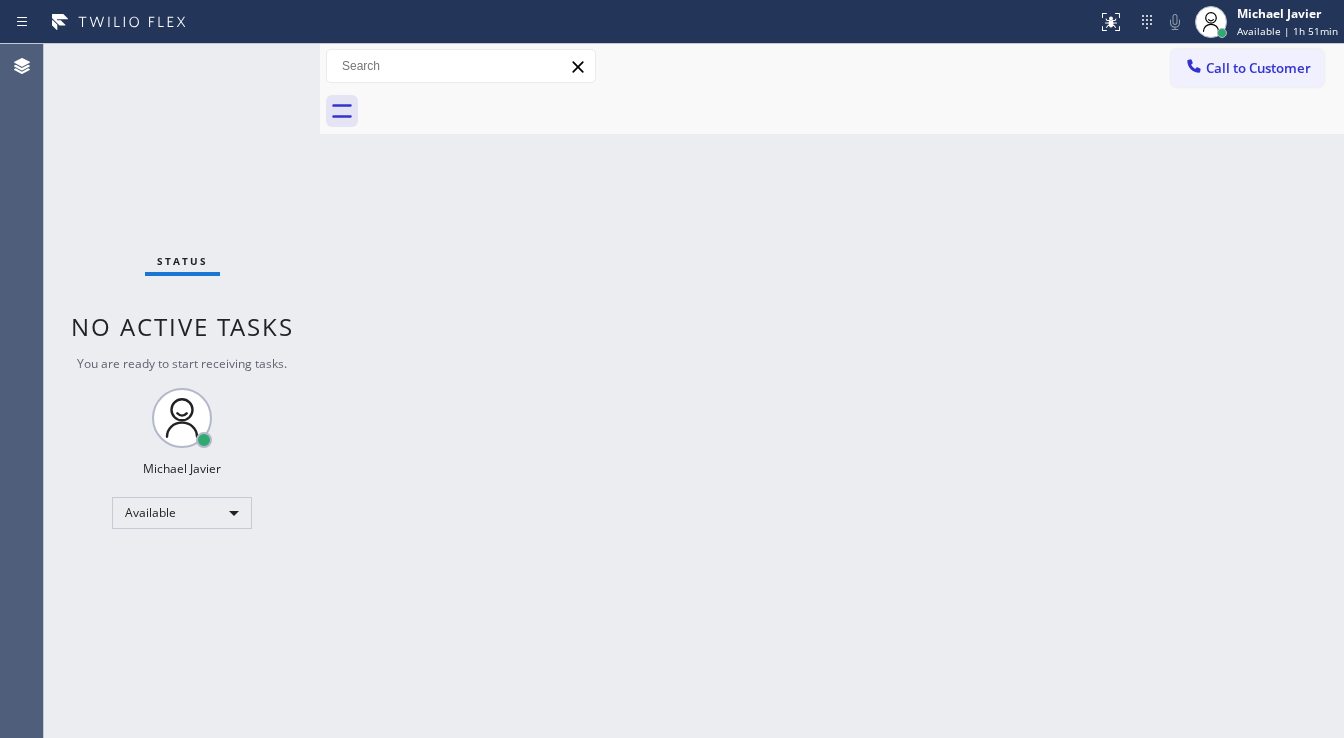 click on "Status   No active tasks     You are ready to start receiving tasks.   Michael Javier Available" at bounding box center (182, 391) 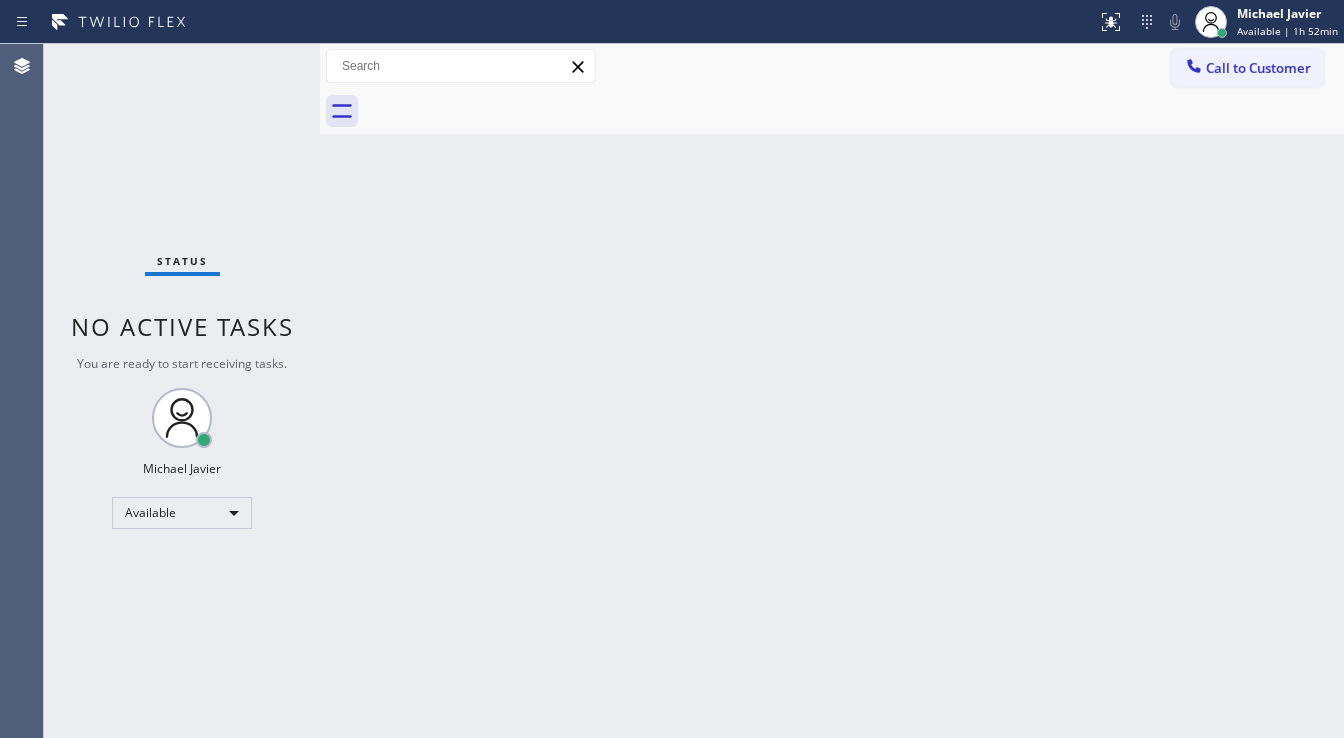 click on "Status   No active tasks     You are ready to start receiving tasks.   Michael Javier Available" at bounding box center (182, 391) 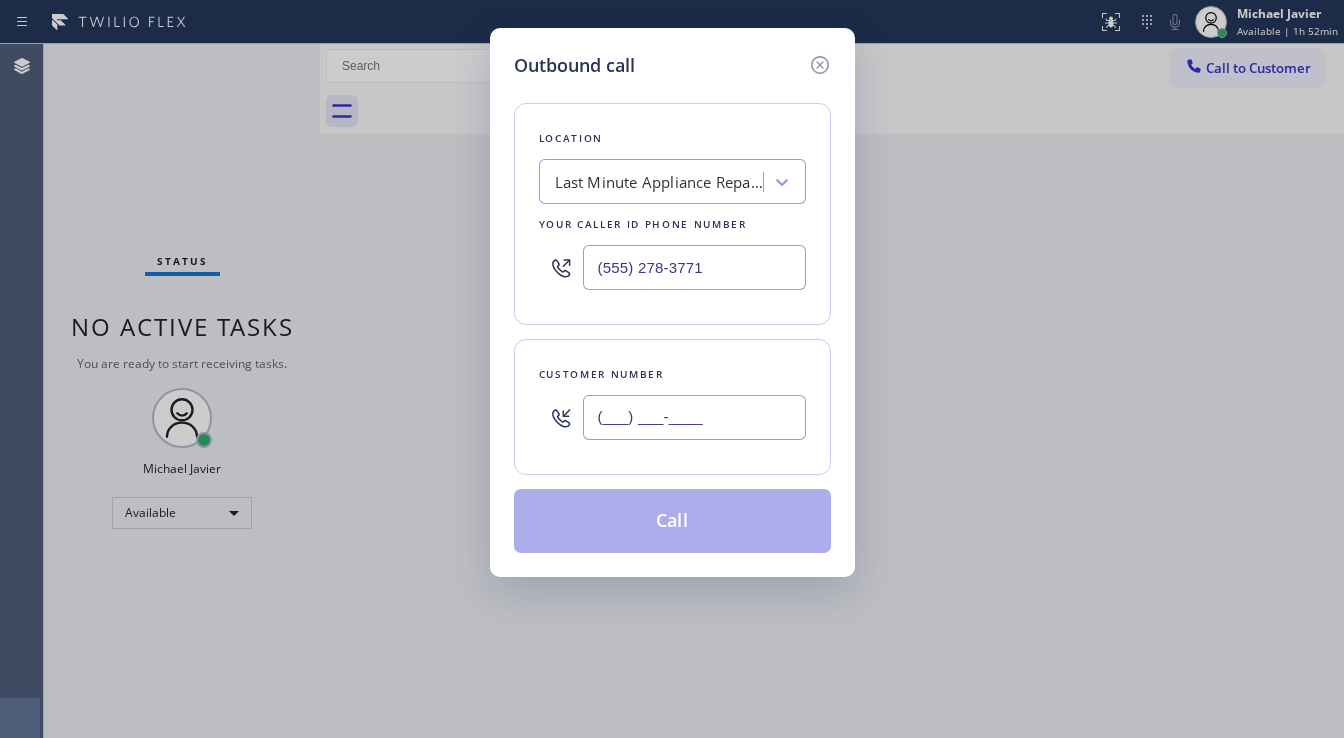 click on "(___) ___-____" at bounding box center (694, 417) 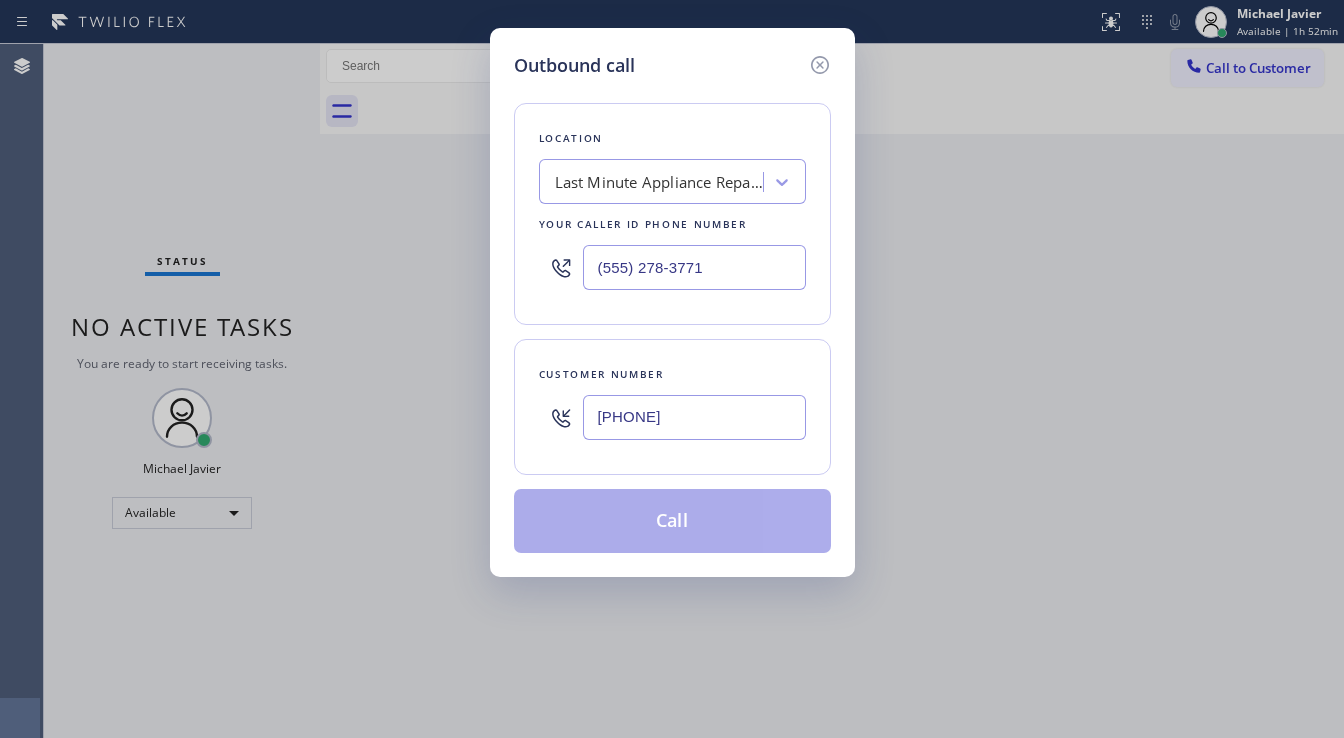 type on "[PHONE]" 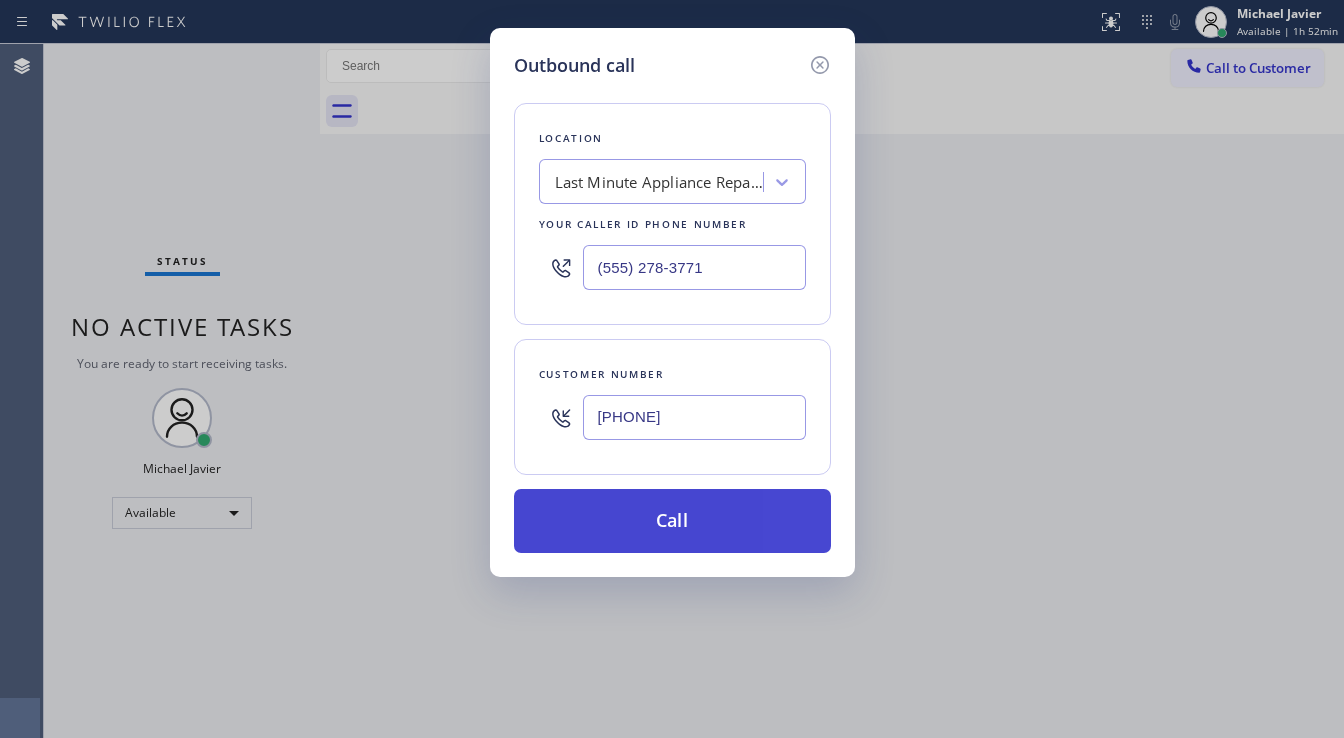 paste on "[PHONE]" 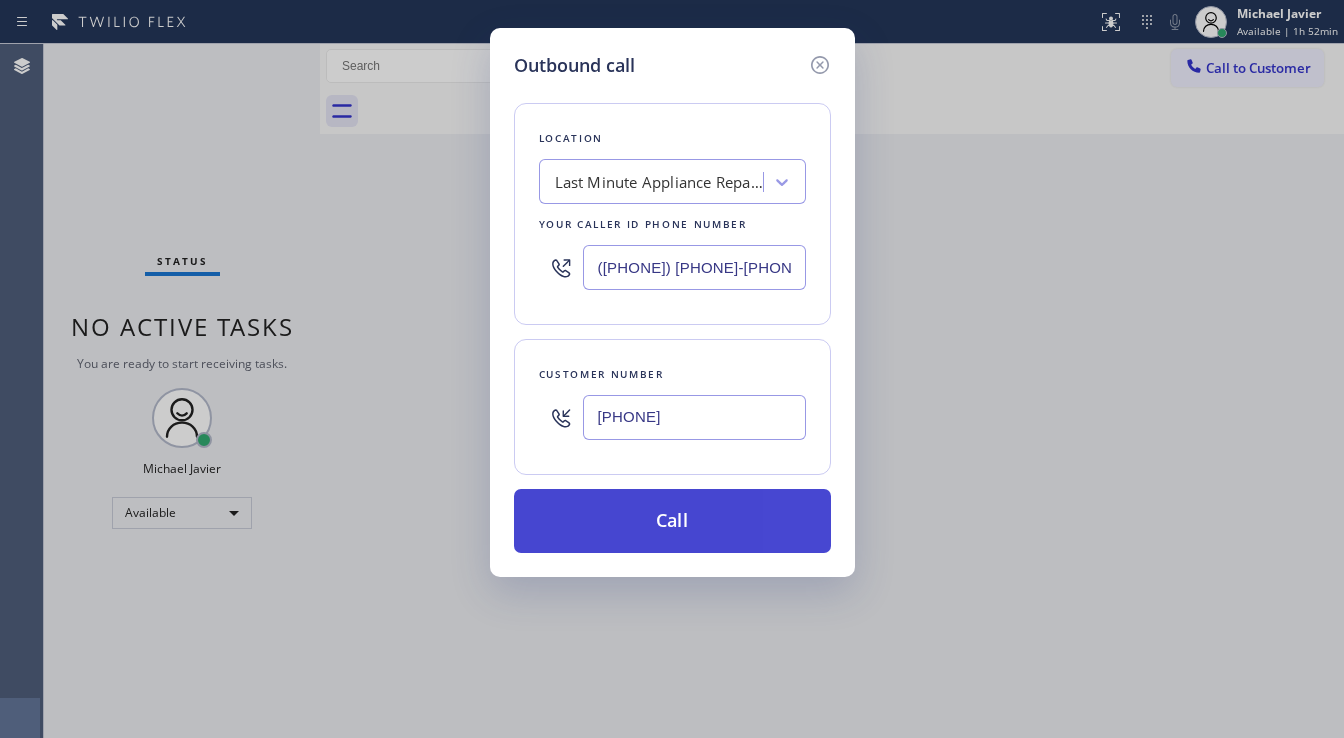 click on "Call" at bounding box center (672, 521) 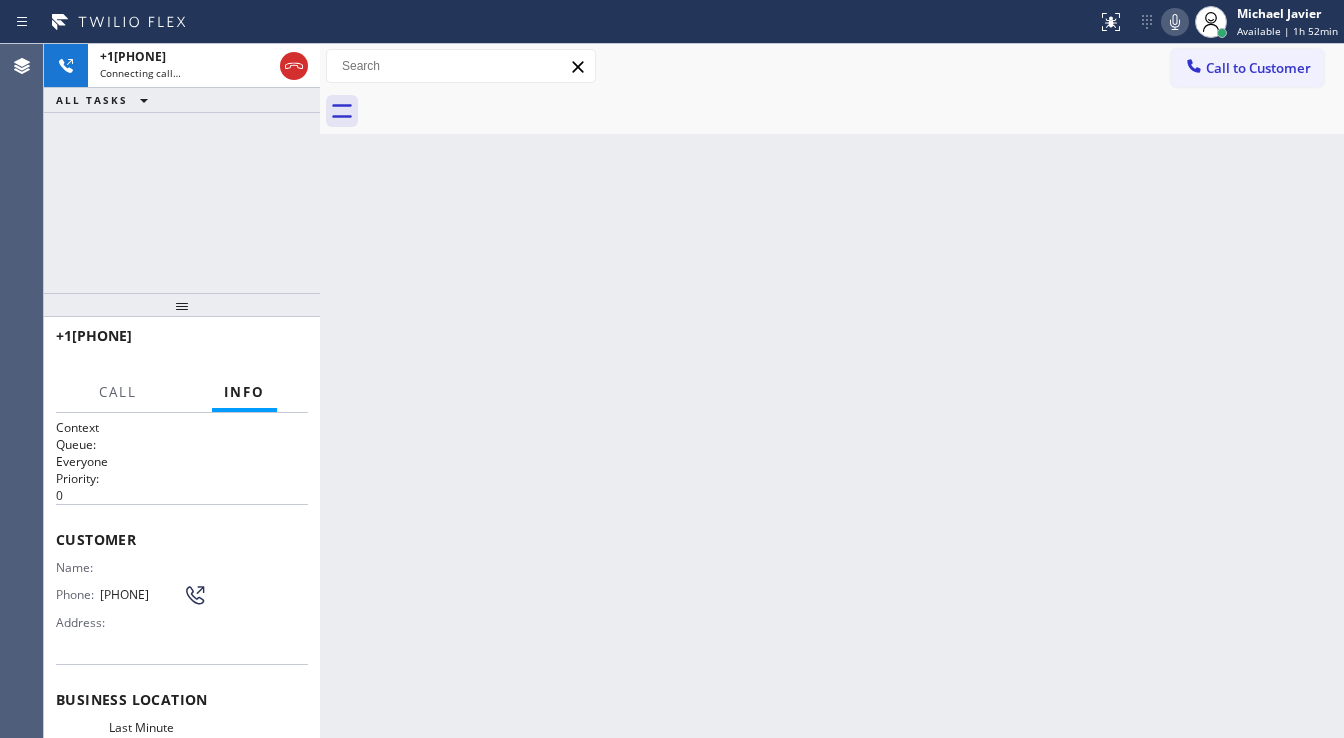 click on "[PHONE] Connecting call… ALL TASKS ALL TASKS ACTIVE TASKS TASKS IN WRAP UP" at bounding box center [182, 168] 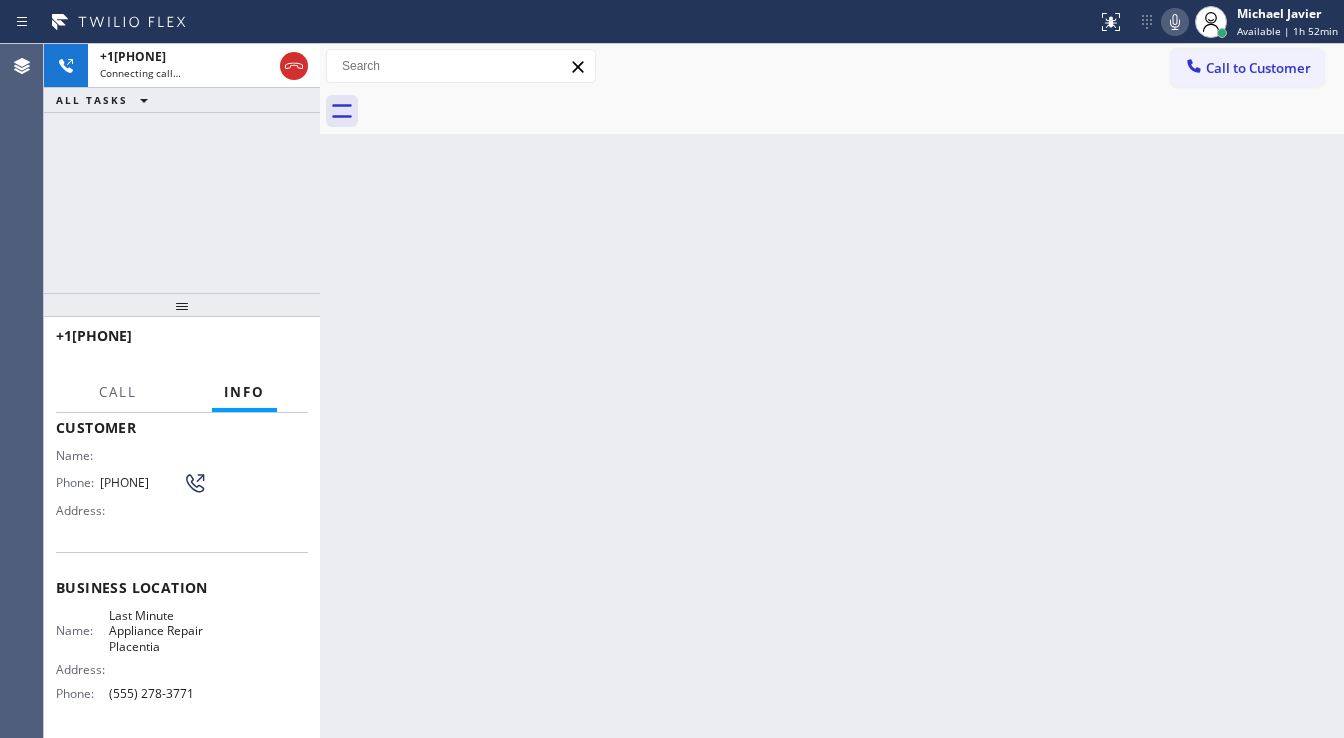 scroll, scrollTop: 160, scrollLeft: 0, axis: vertical 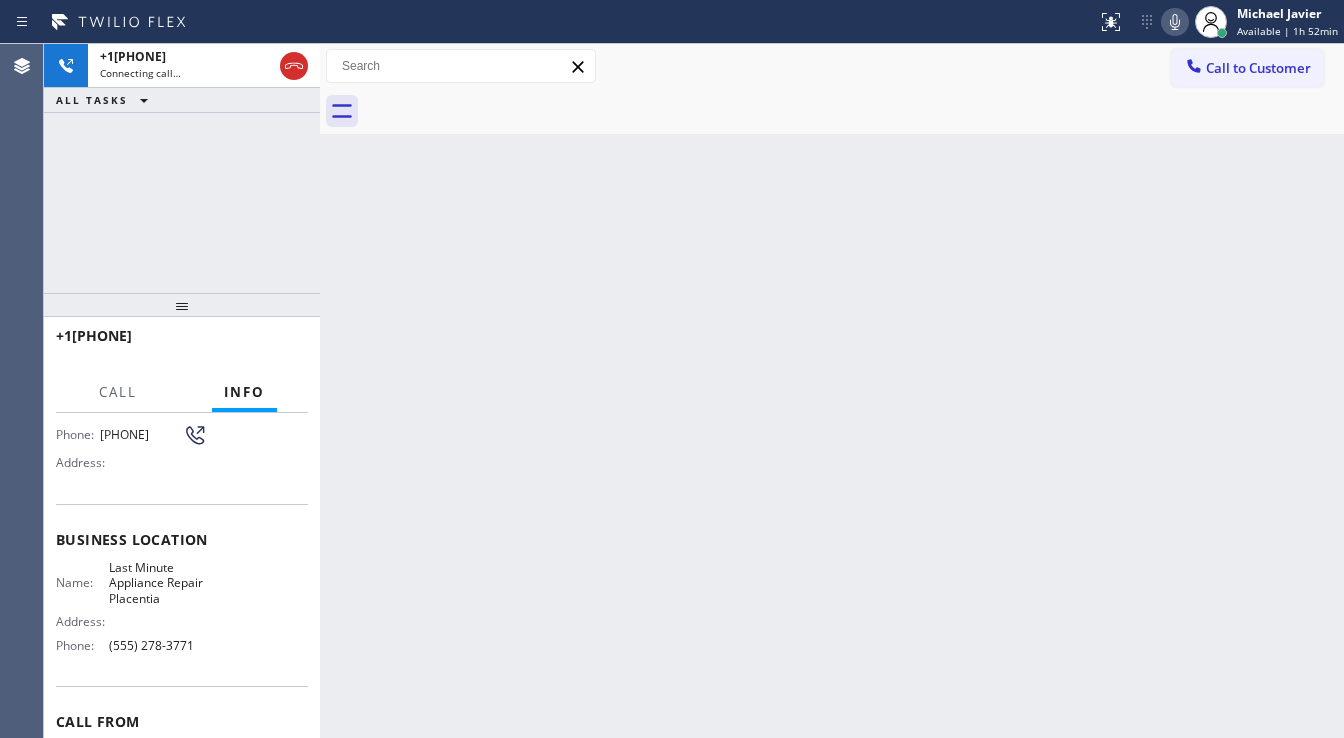 click on "[PHONE] Connecting call… ALL TASKS ALL TASKS ACTIVE TASKS TASKS IN WRAP UP" at bounding box center [182, 168] 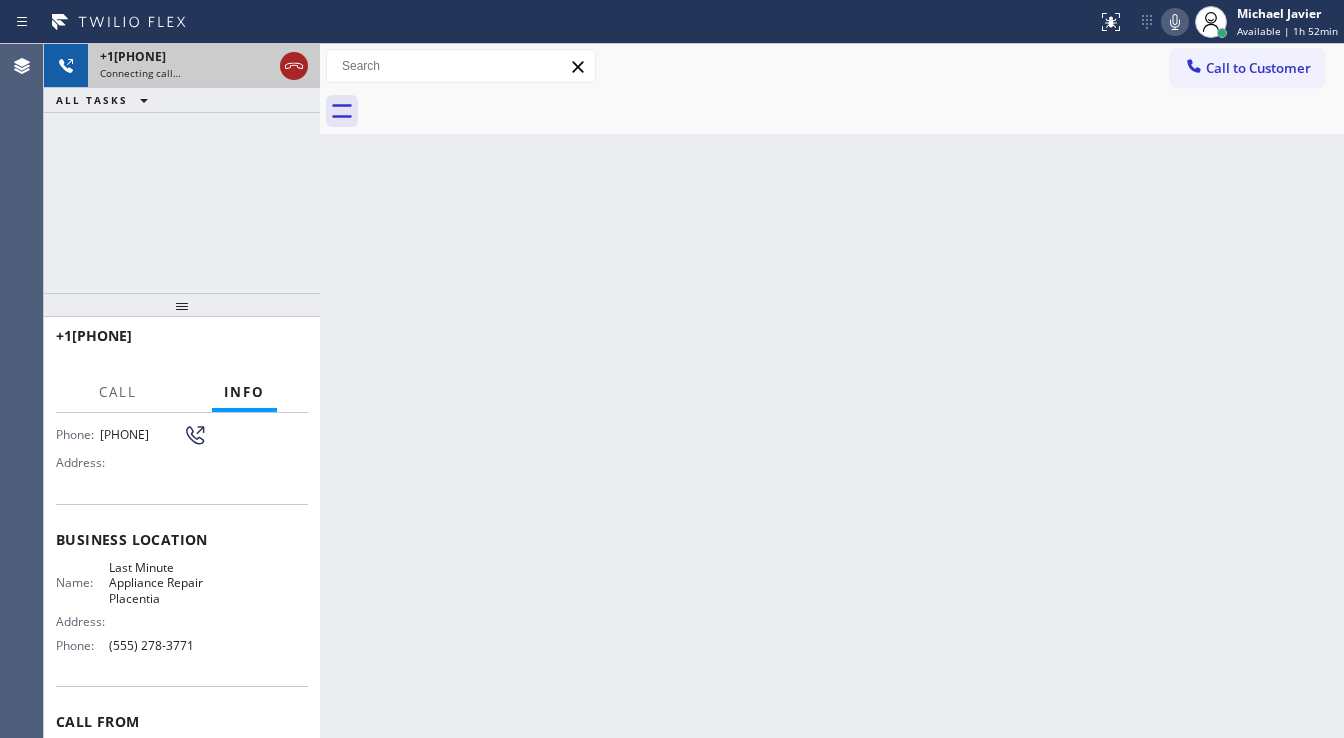 click 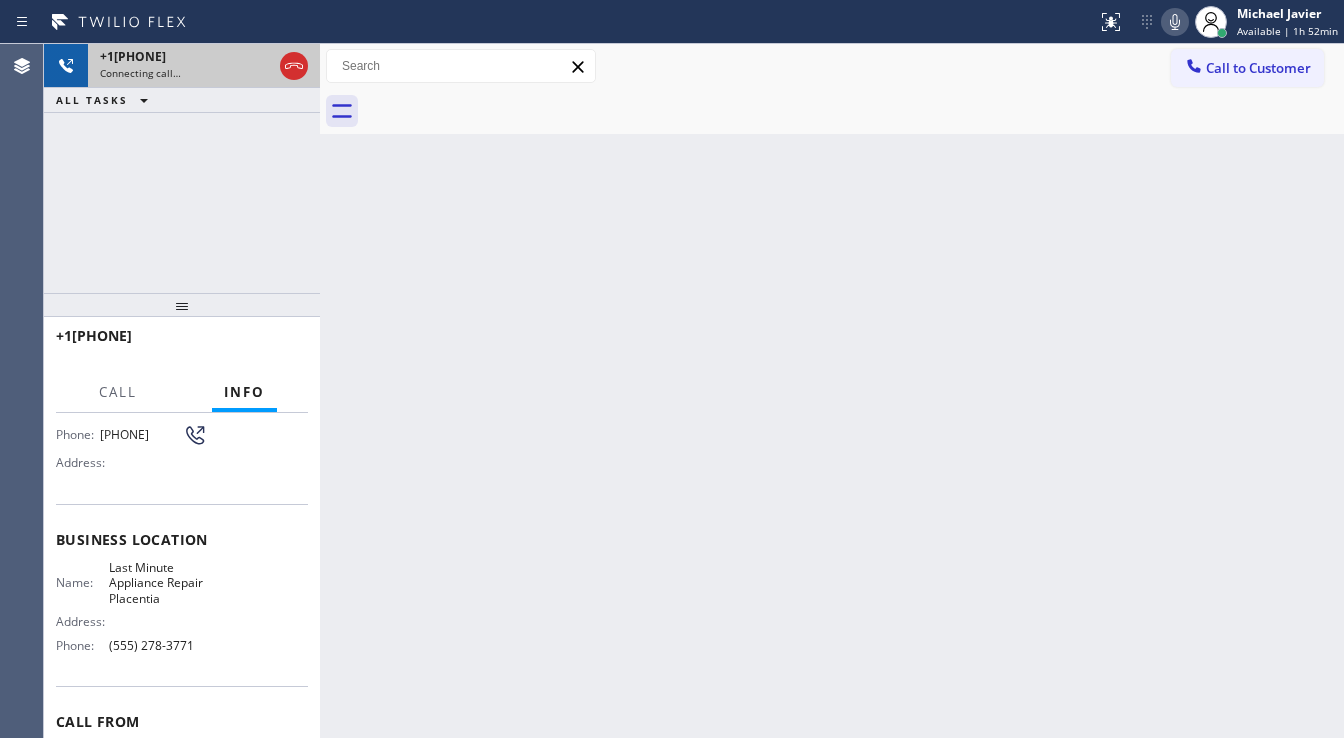 click on "+1[PHONE]" at bounding box center (186, 56) 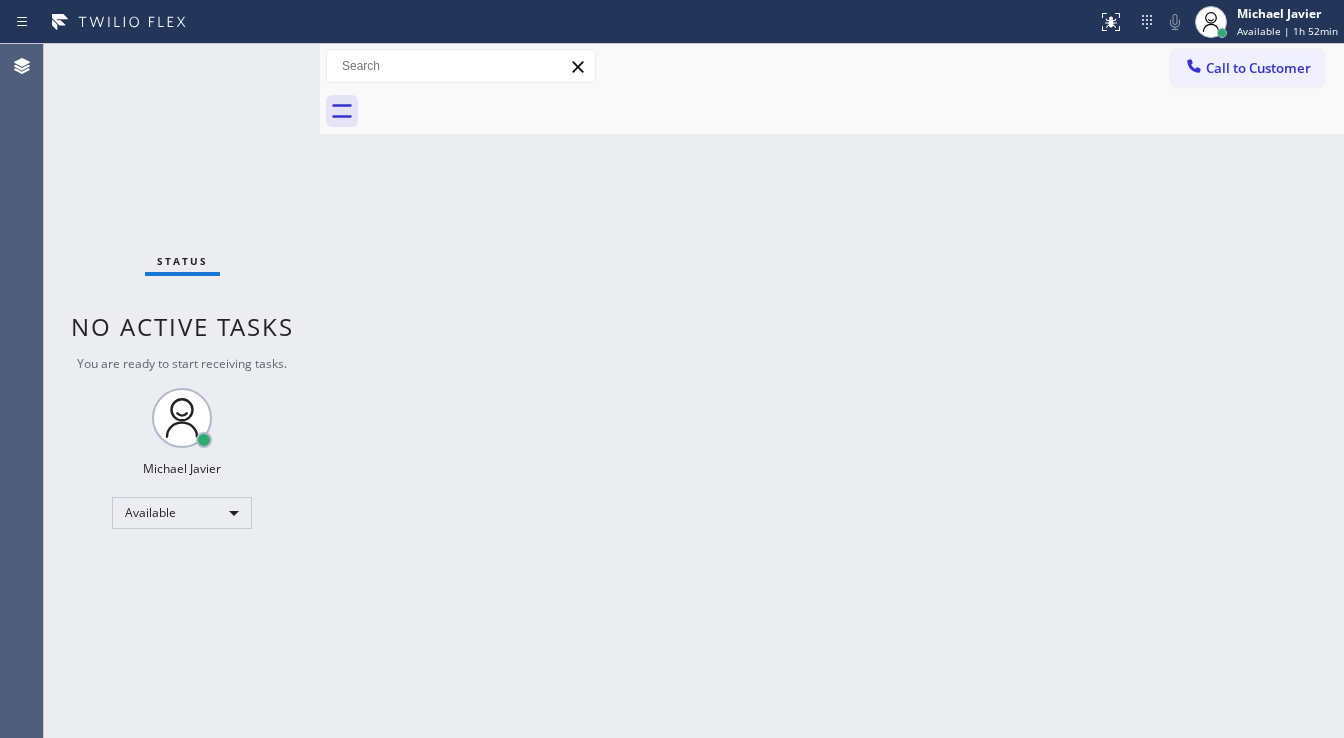 click on "Call to Customer" at bounding box center (1247, 68) 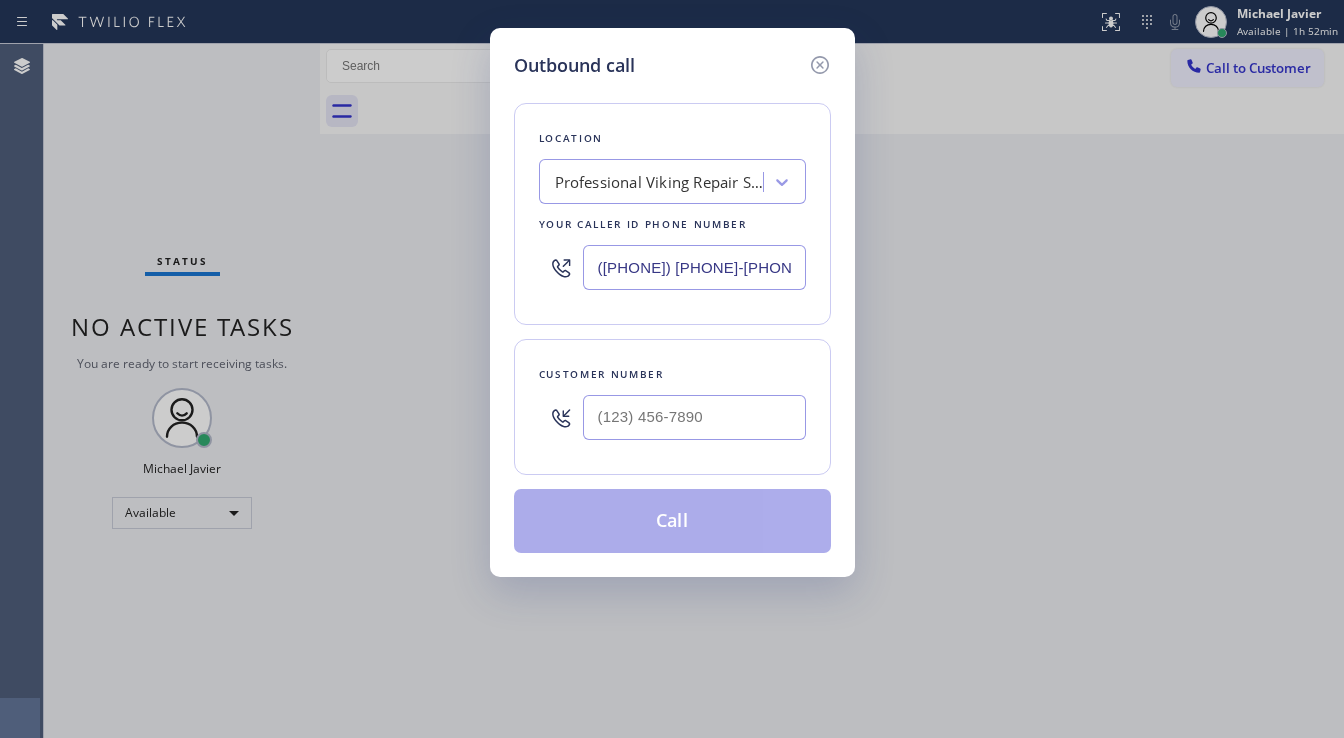 click on "([PHONE]) [PHONE]-[PHONE]" at bounding box center [694, 267] 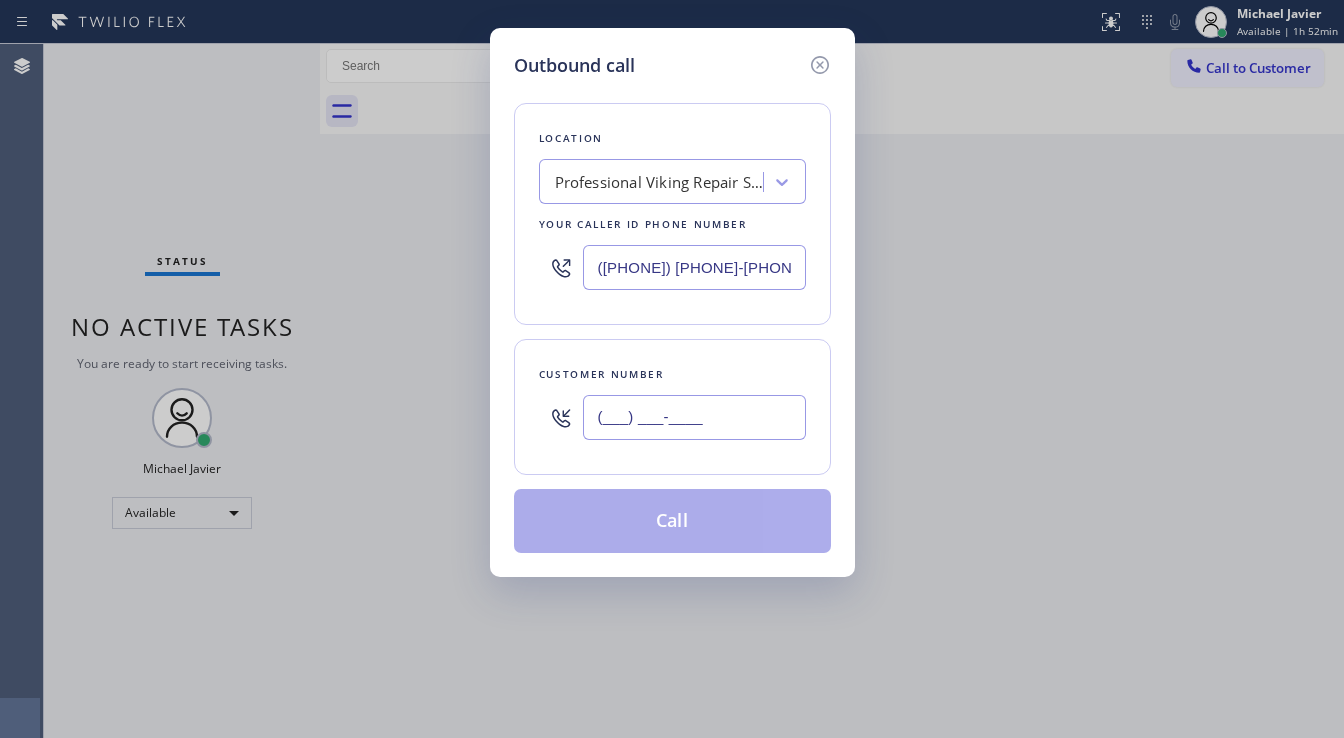 click on "(___) ___-____" at bounding box center (694, 417) 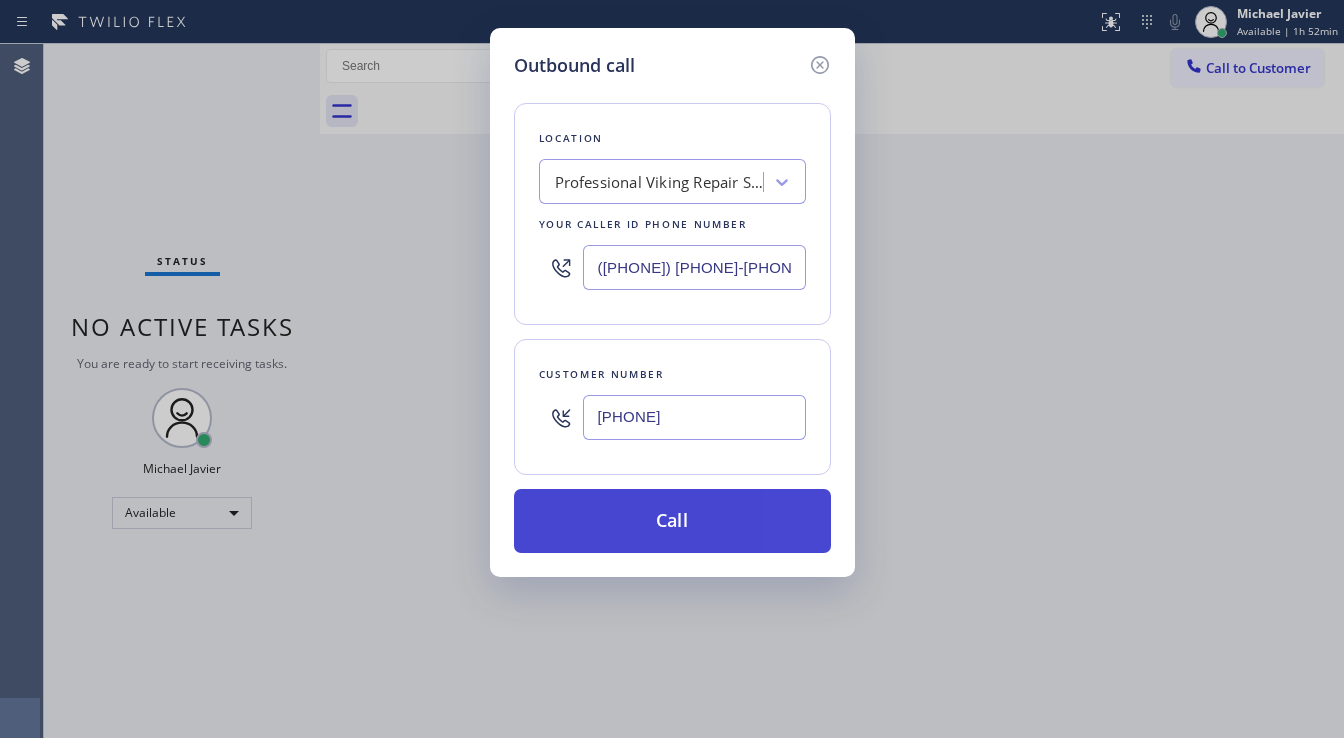 type on "[PHONE]" 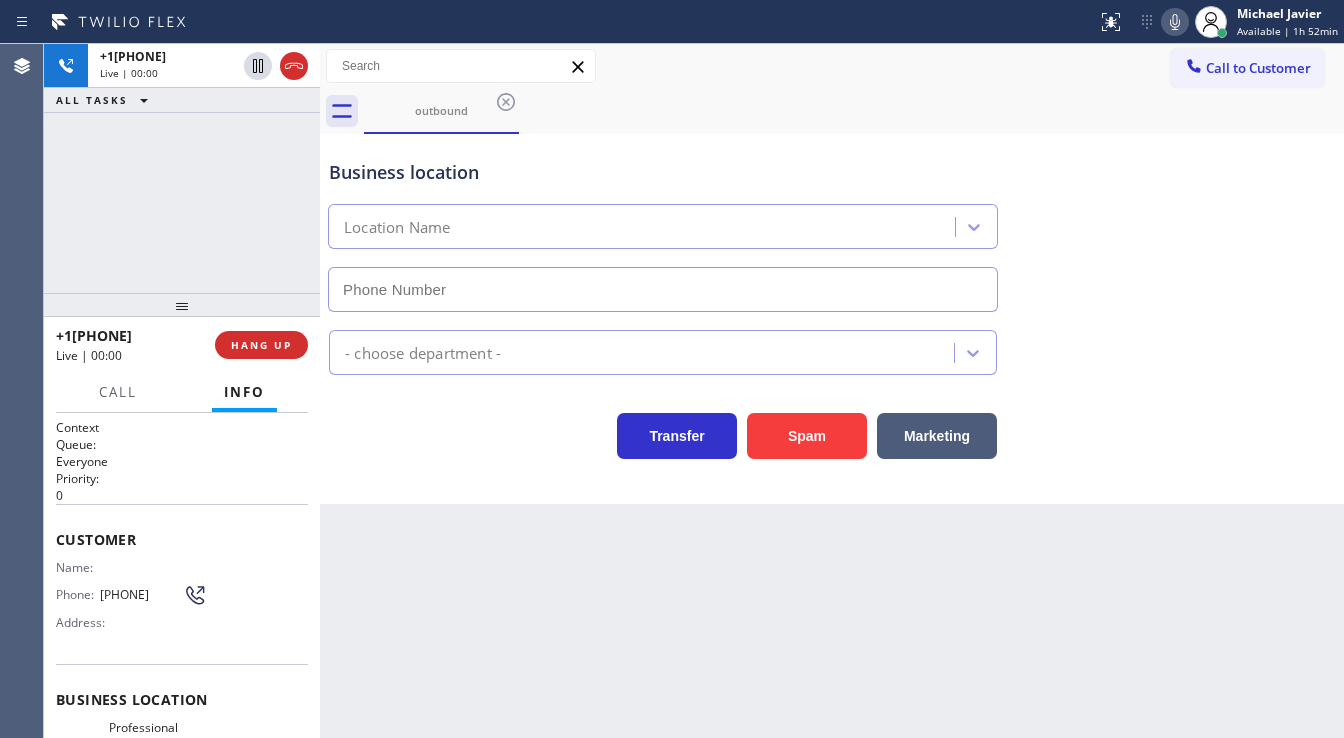 type on "([PHONE]) [PHONE]-[PHONE]" 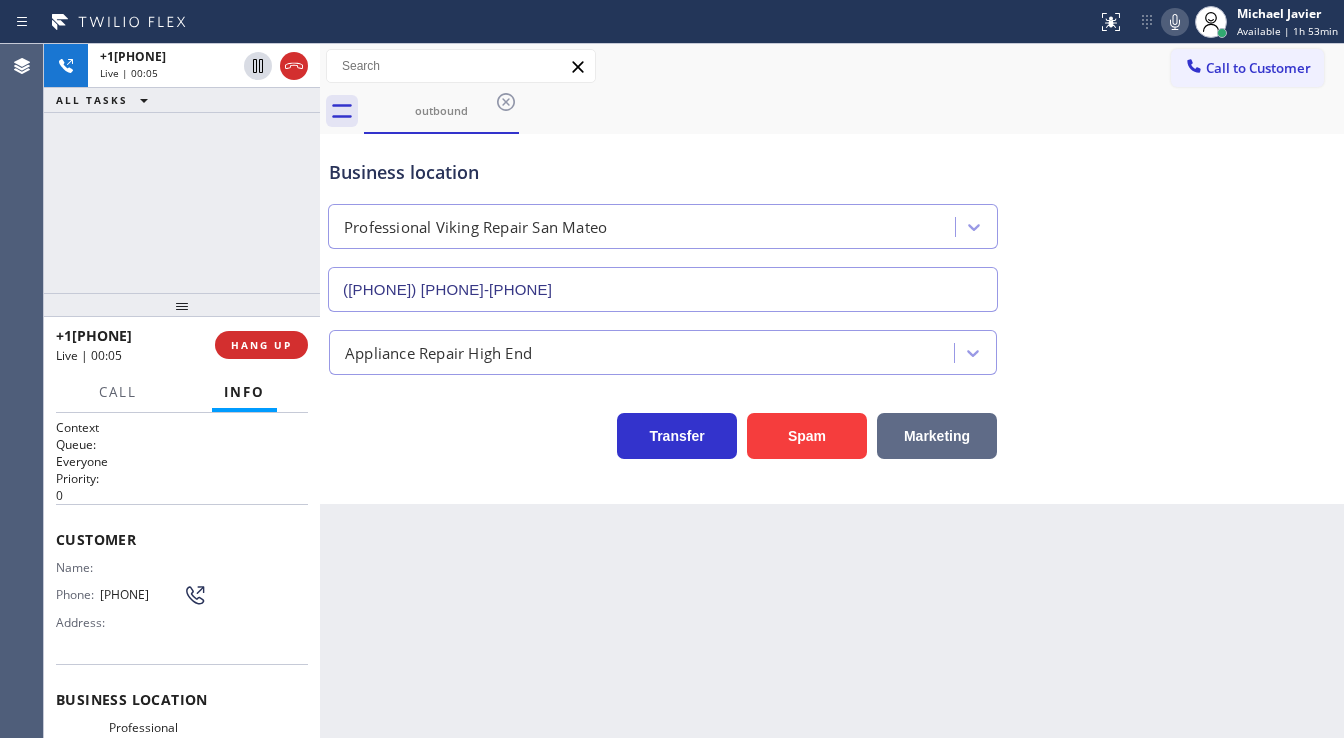 click on "Marketing" at bounding box center [937, 436] 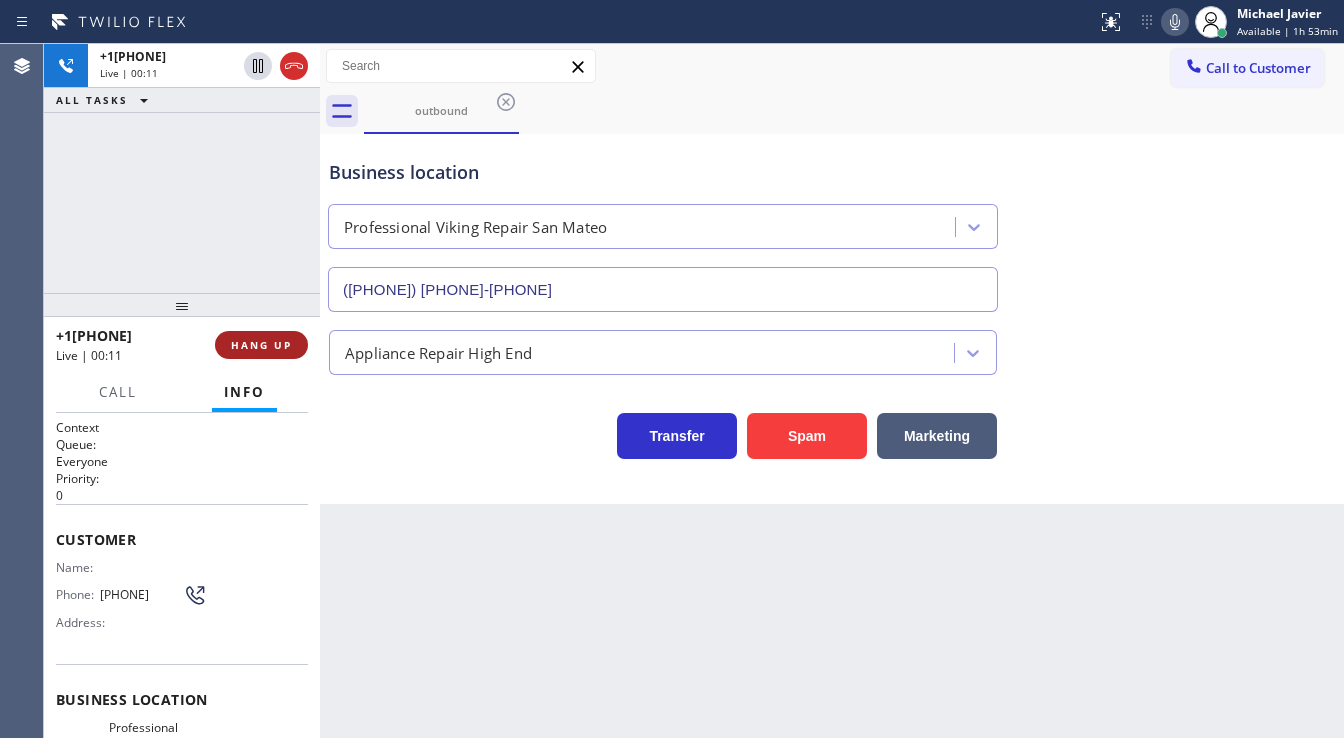 click on "HANG UP" at bounding box center (261, 345) 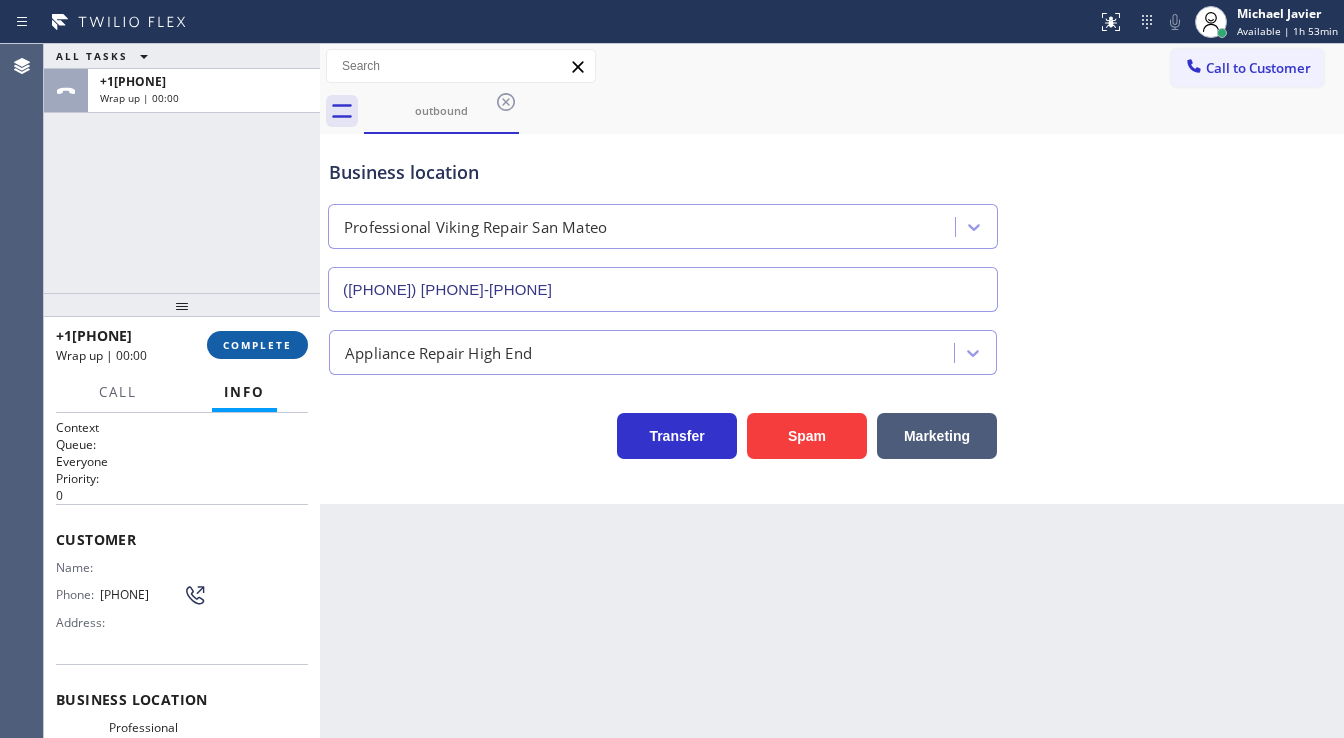 click on "COMPLETE" at bounding box center (257, 345) 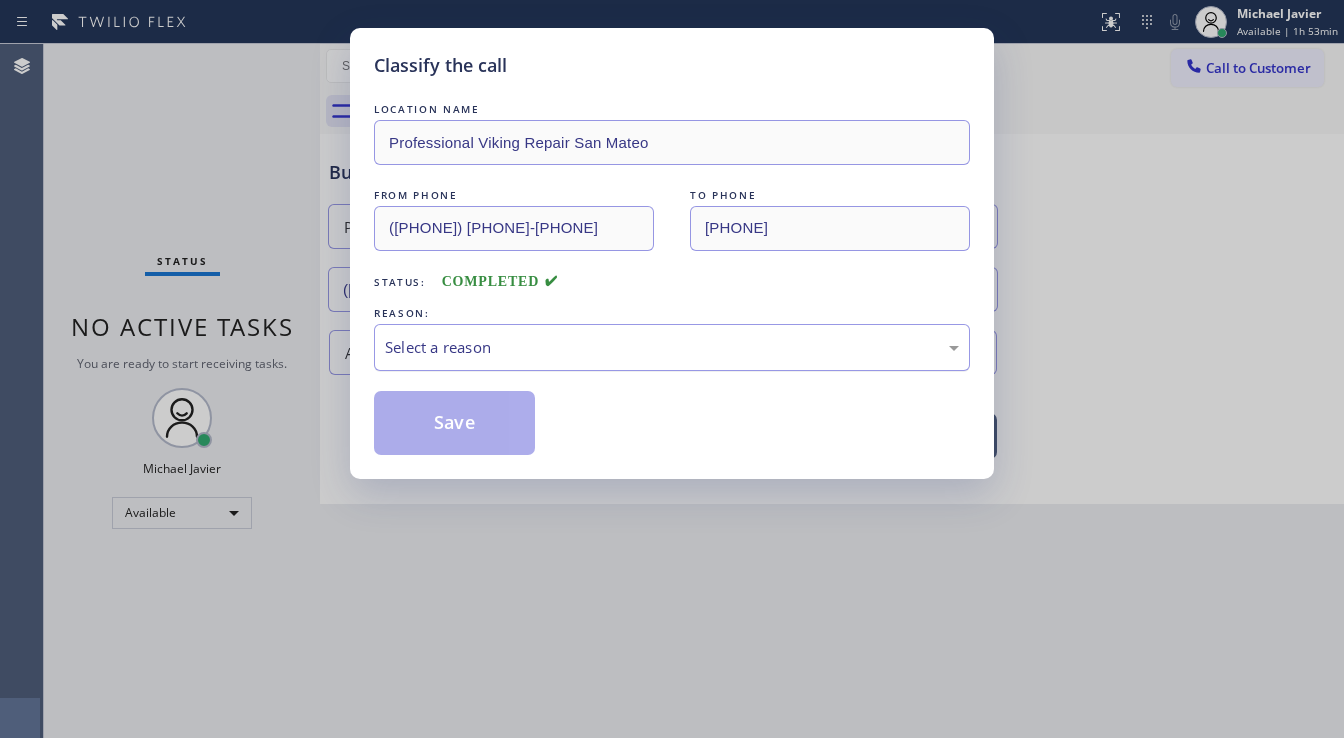 click on "Select a reason" at bounding box center (672, 347) 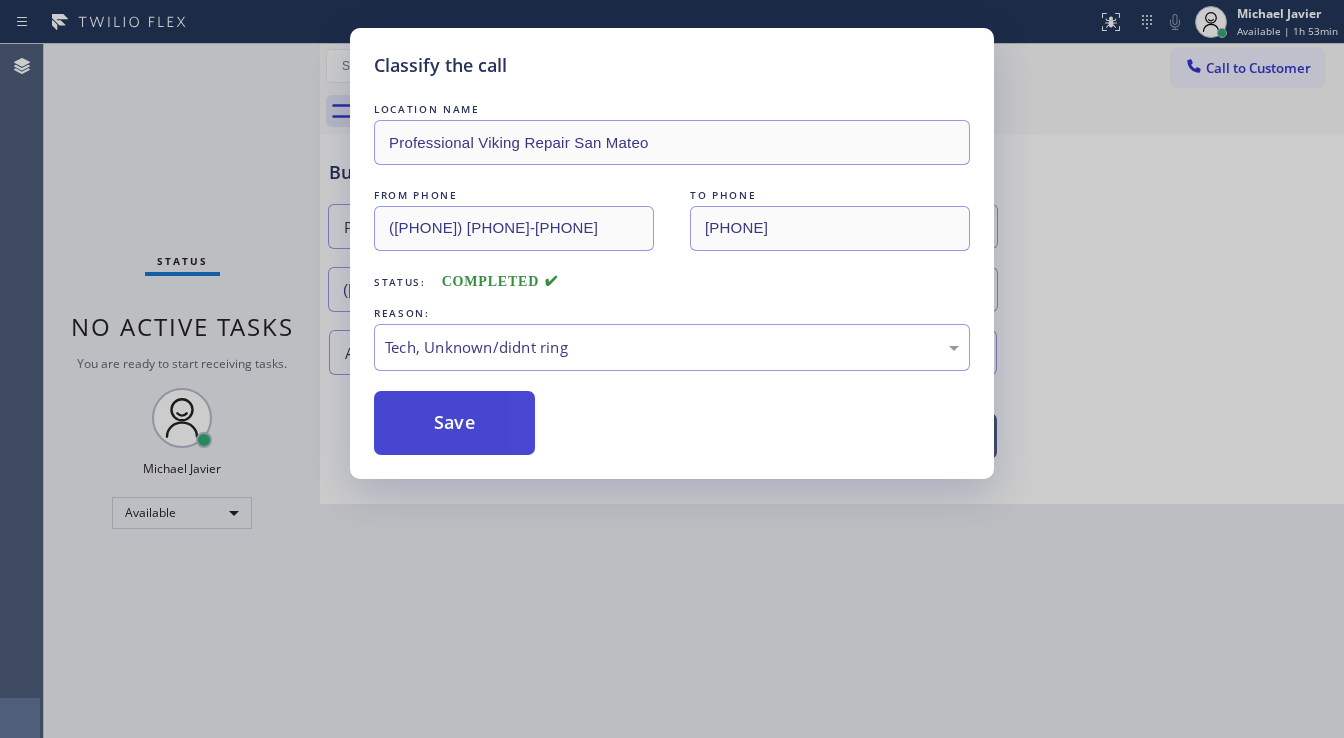 click on "Save" at bounding box center (454, 423) 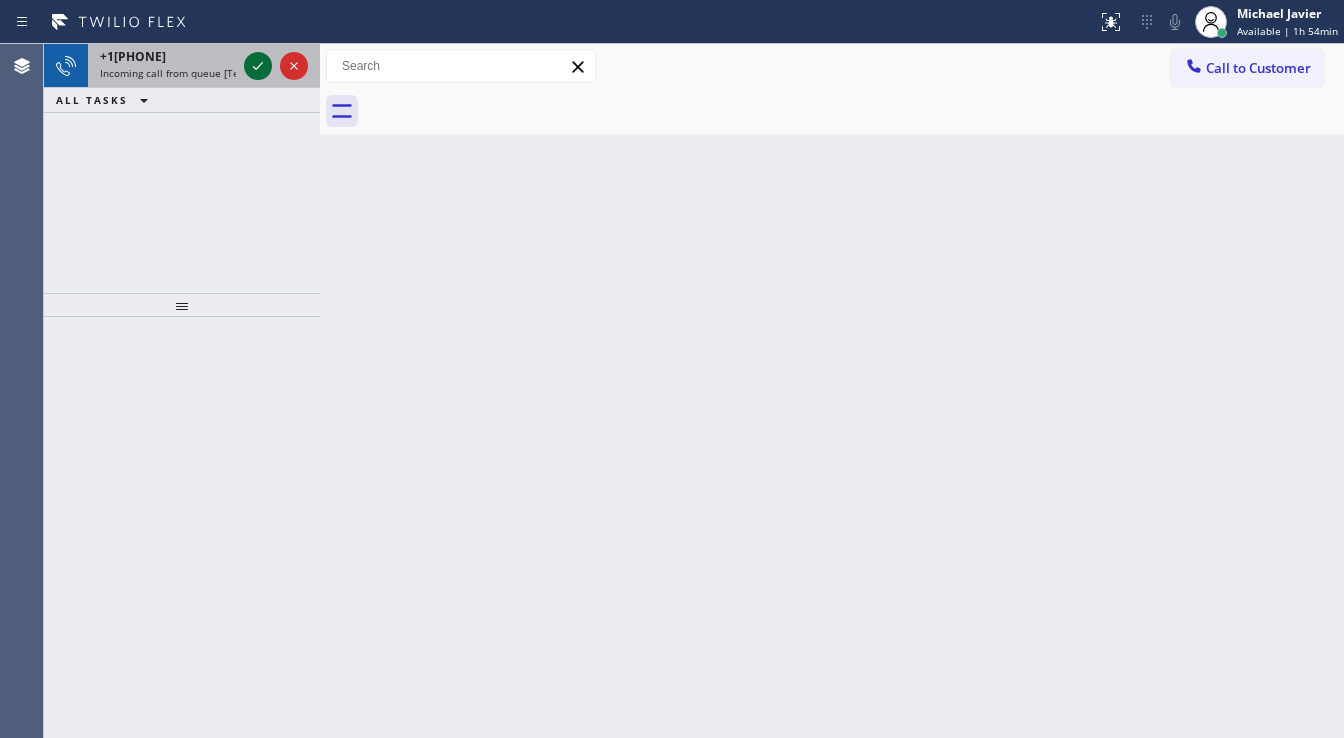 click 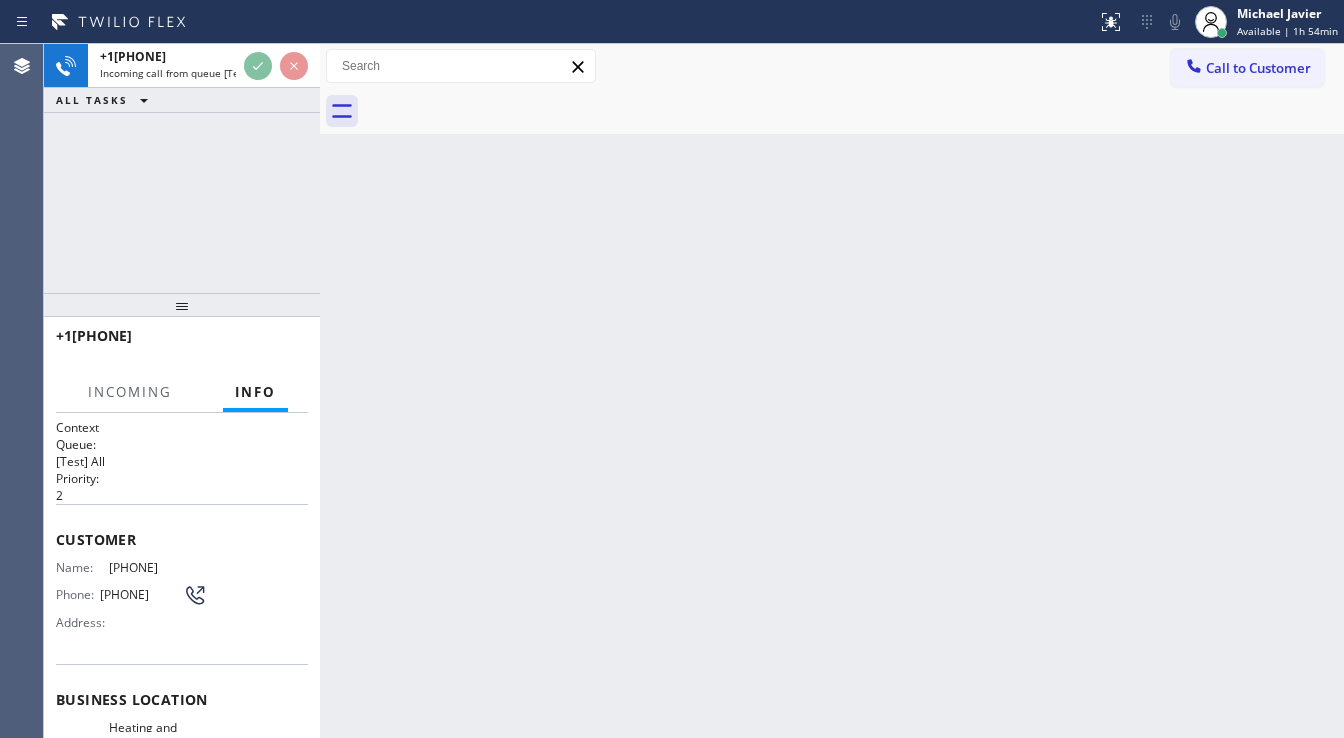 scroll, scrollTop: 160, scrollLeft: 0, axis: vertical 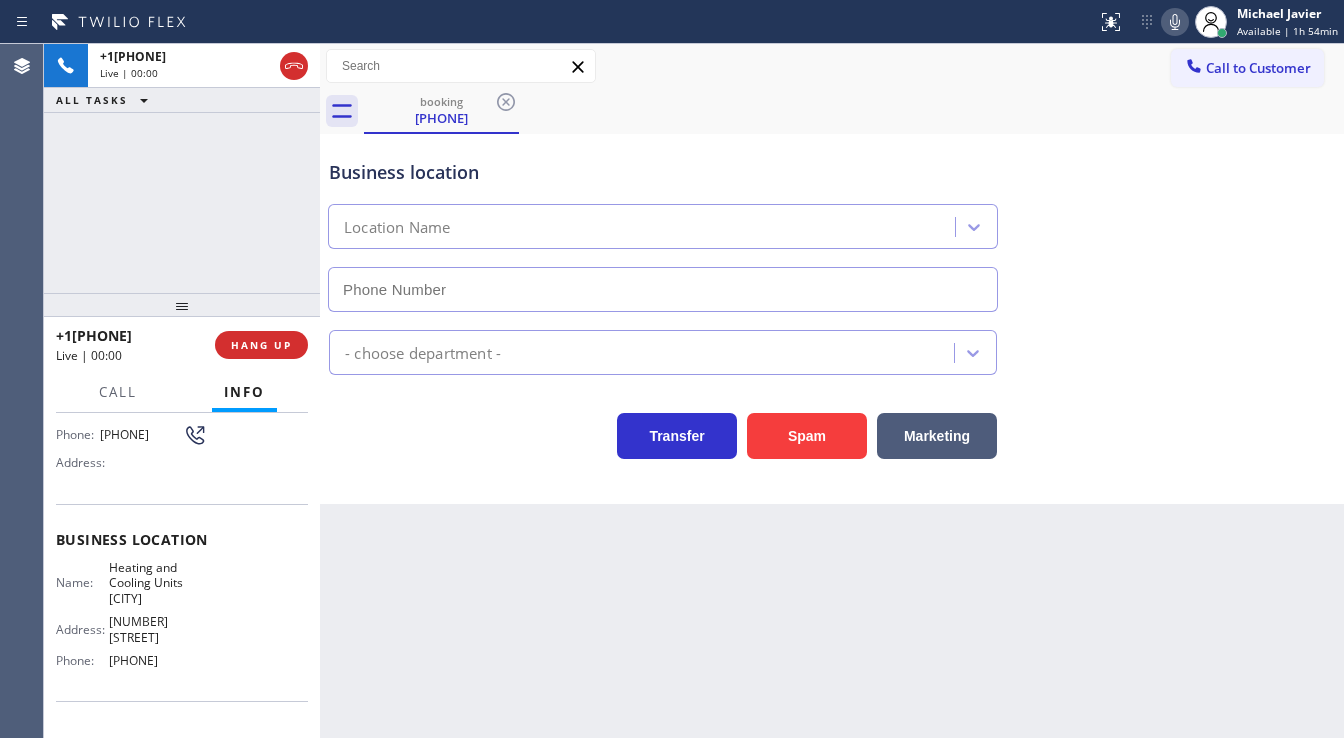 type on "[PHONE]" 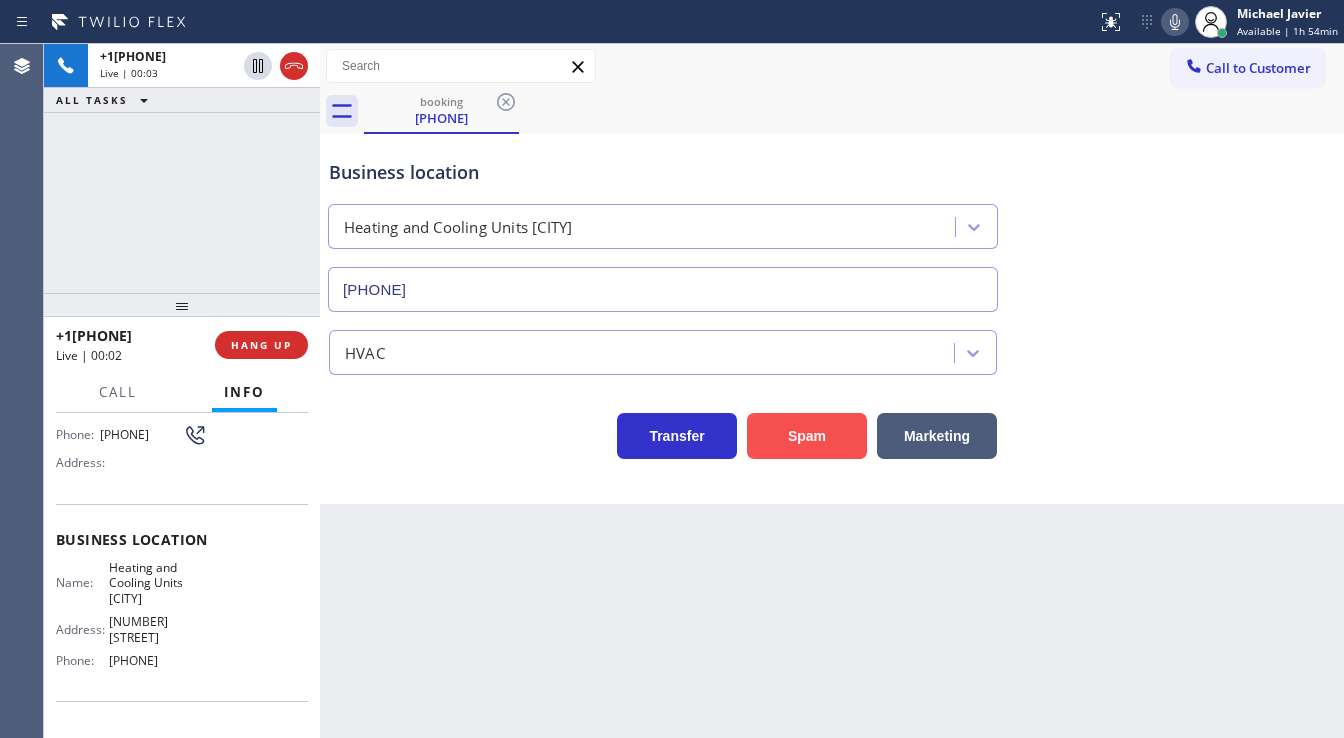 click on "Spam" at bounding box center (807, 436) 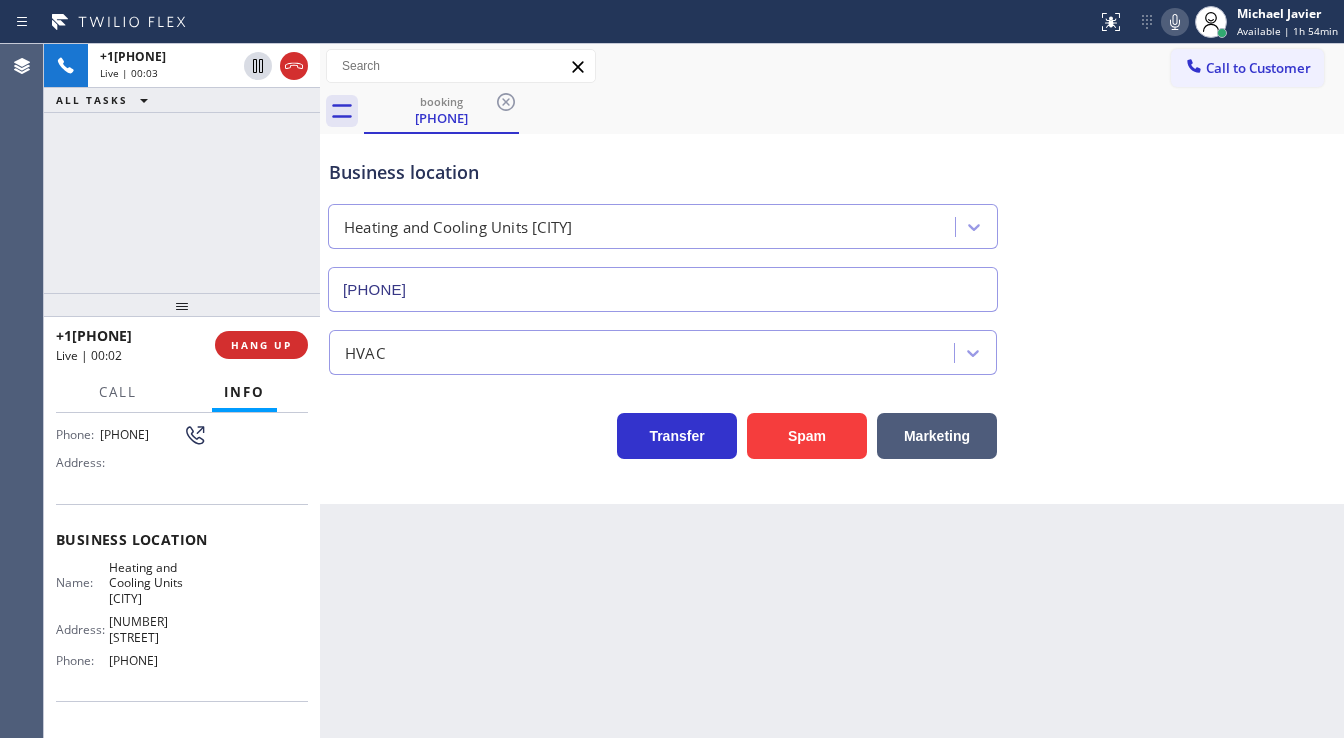 type 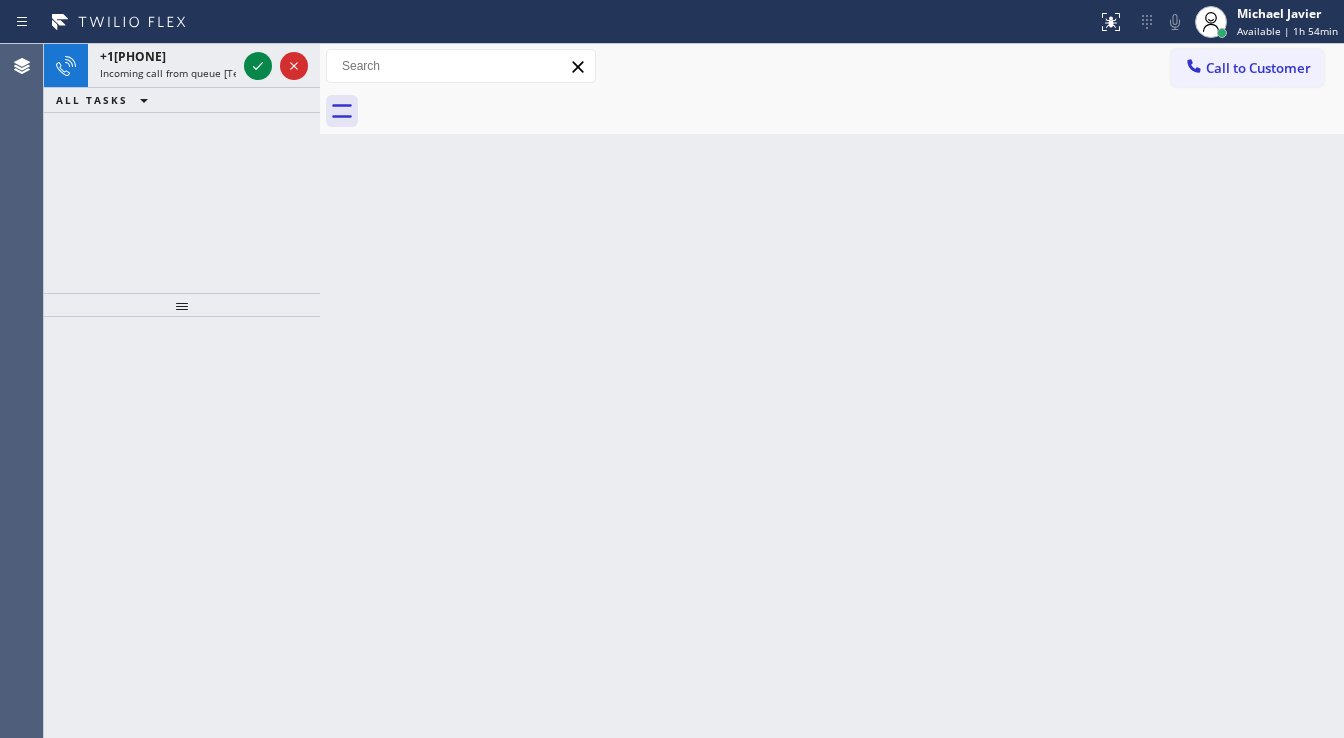 click on "[PHONE] Incoming call from queue [Test] All ALL TASKS ALL TASKS ACTIVE TASKS TASKS IN WRAP UP" at bounding box center [182, 168] 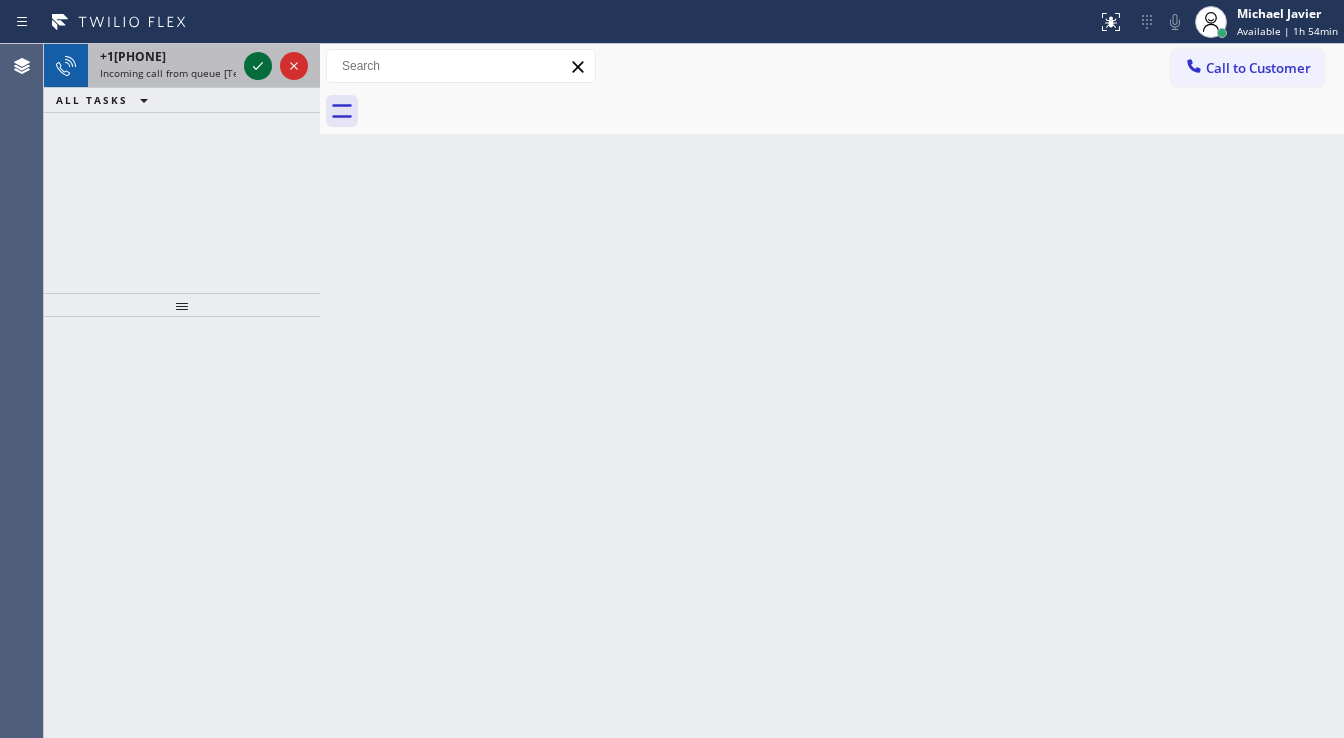 click 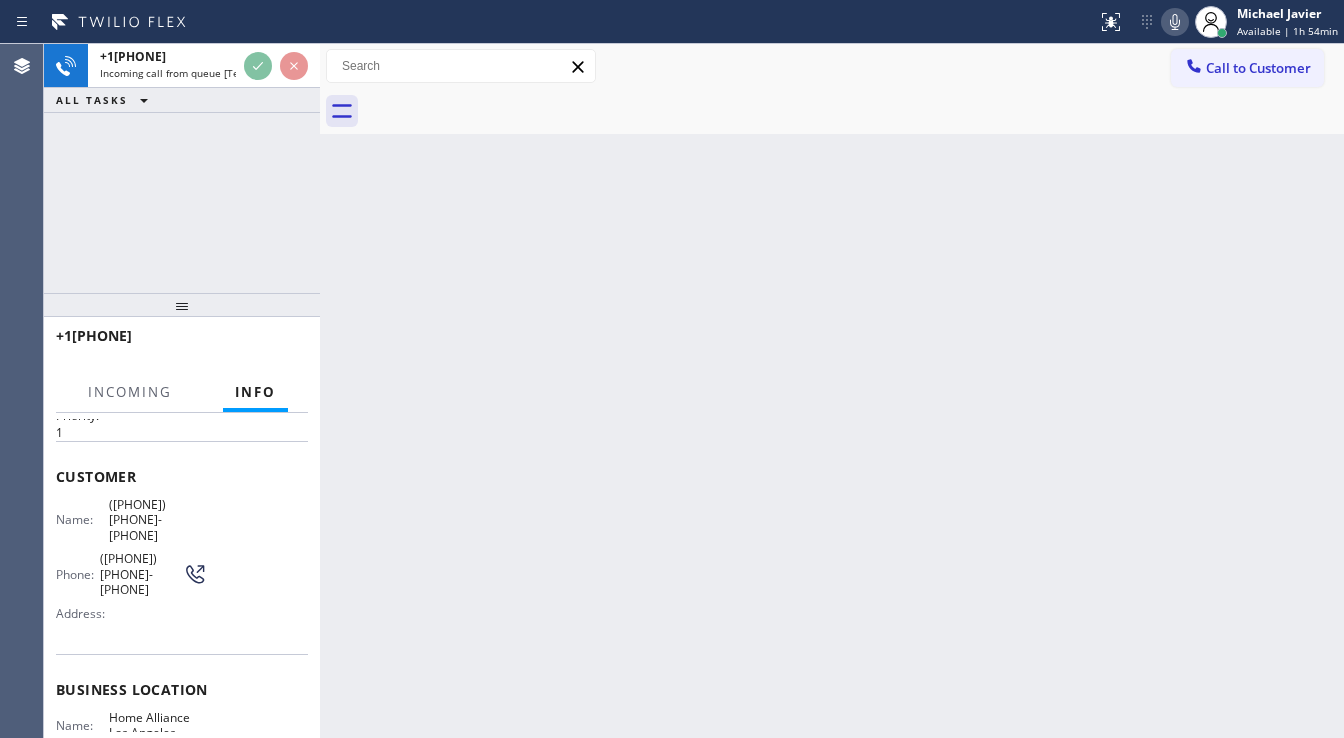 scroll, scrollTop: 80, scrollLeft: 0, axis: vertical 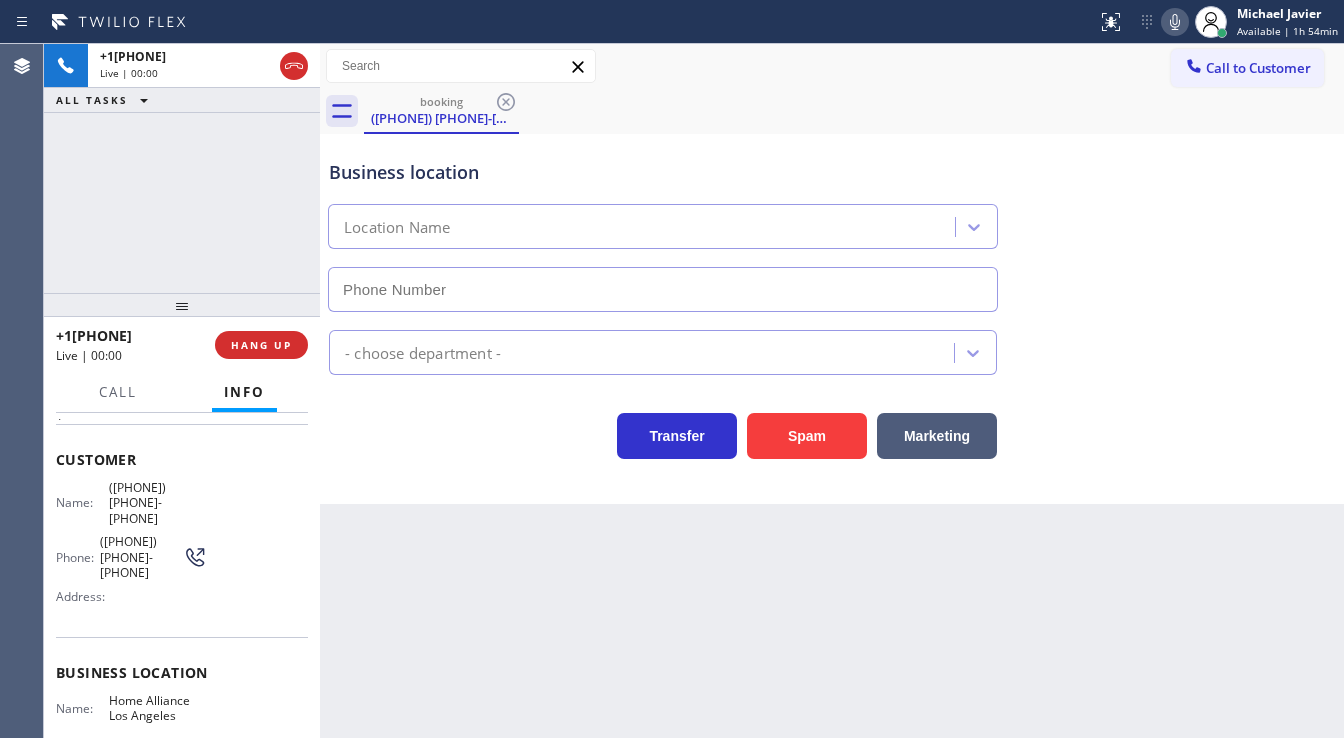 type on "[PHONE]" 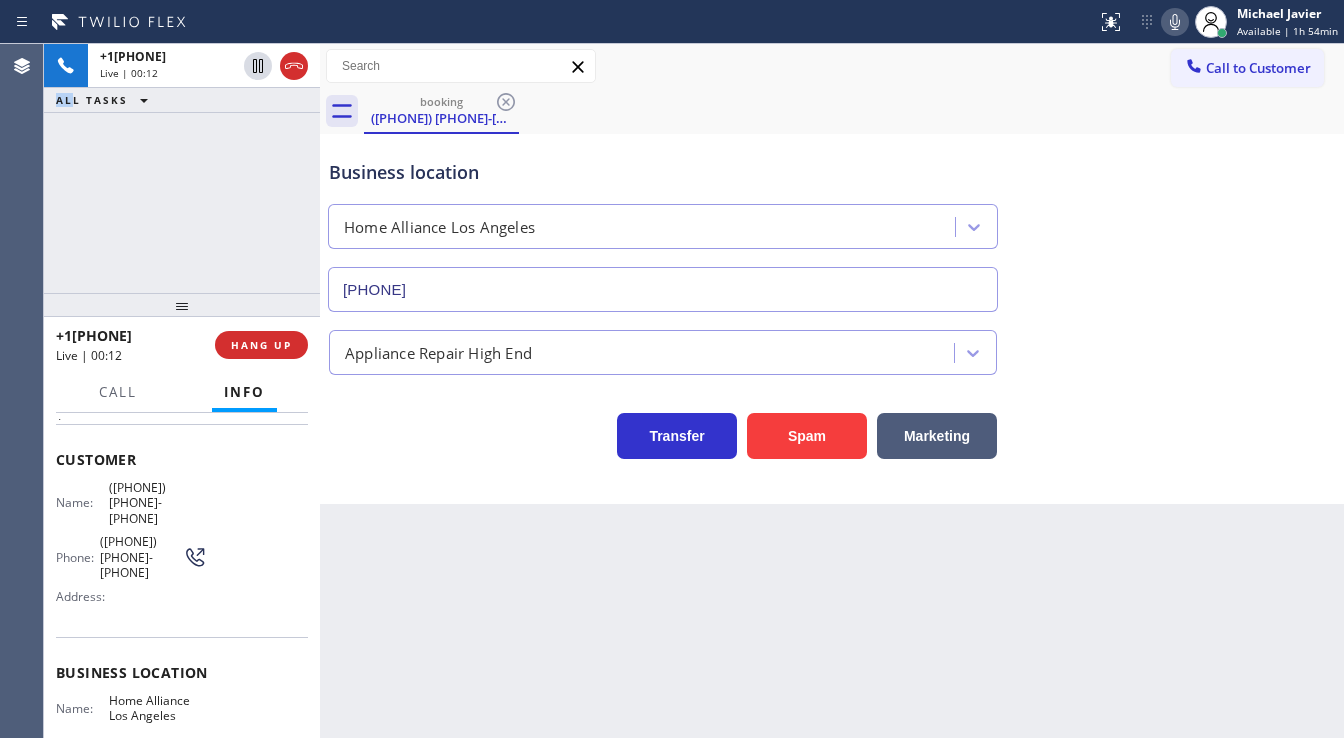click on "[PHONE] Live | 00:12 ALL TASKS ALL TASKS ACTIVE TASKS TASKS IN WRAP UP" at bounding box center (182, 168) 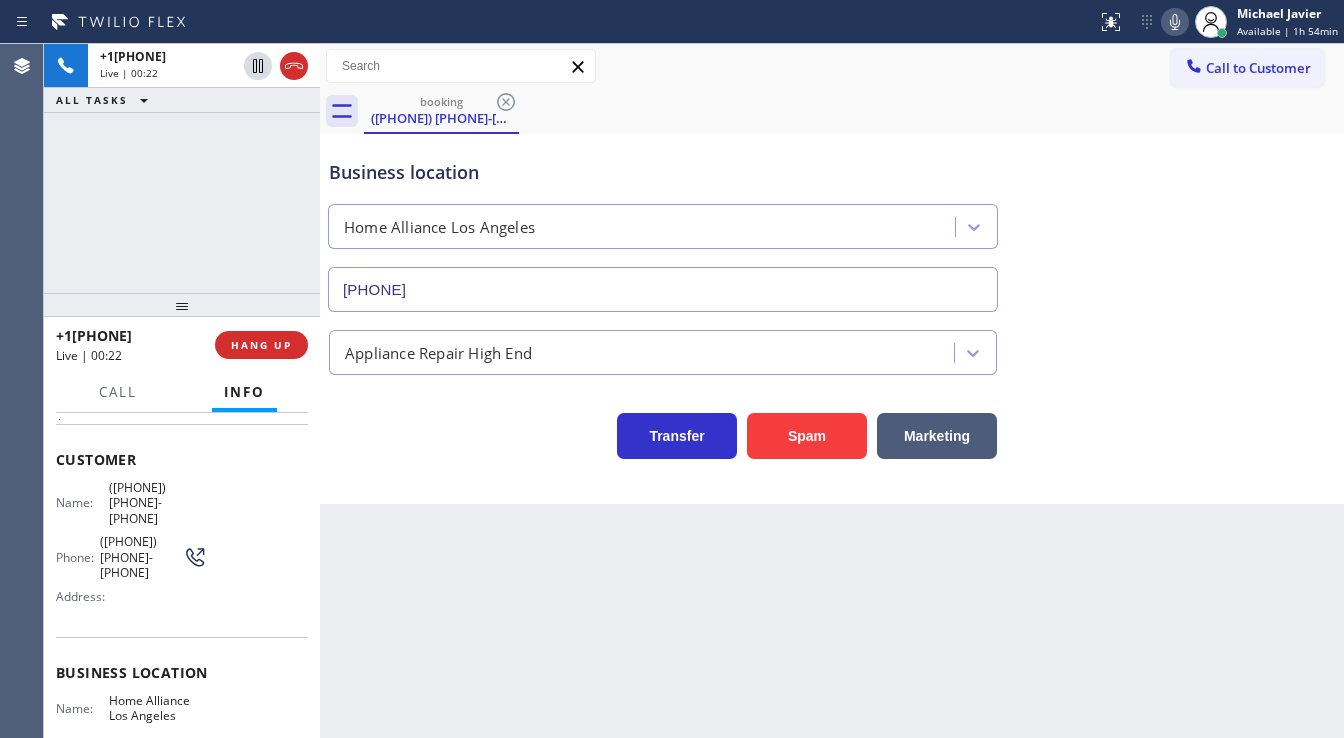 drag, startPoint x: 178, startPoint y: 204, endPoint x: 208, endPoint y: 194, distance: 31.622776 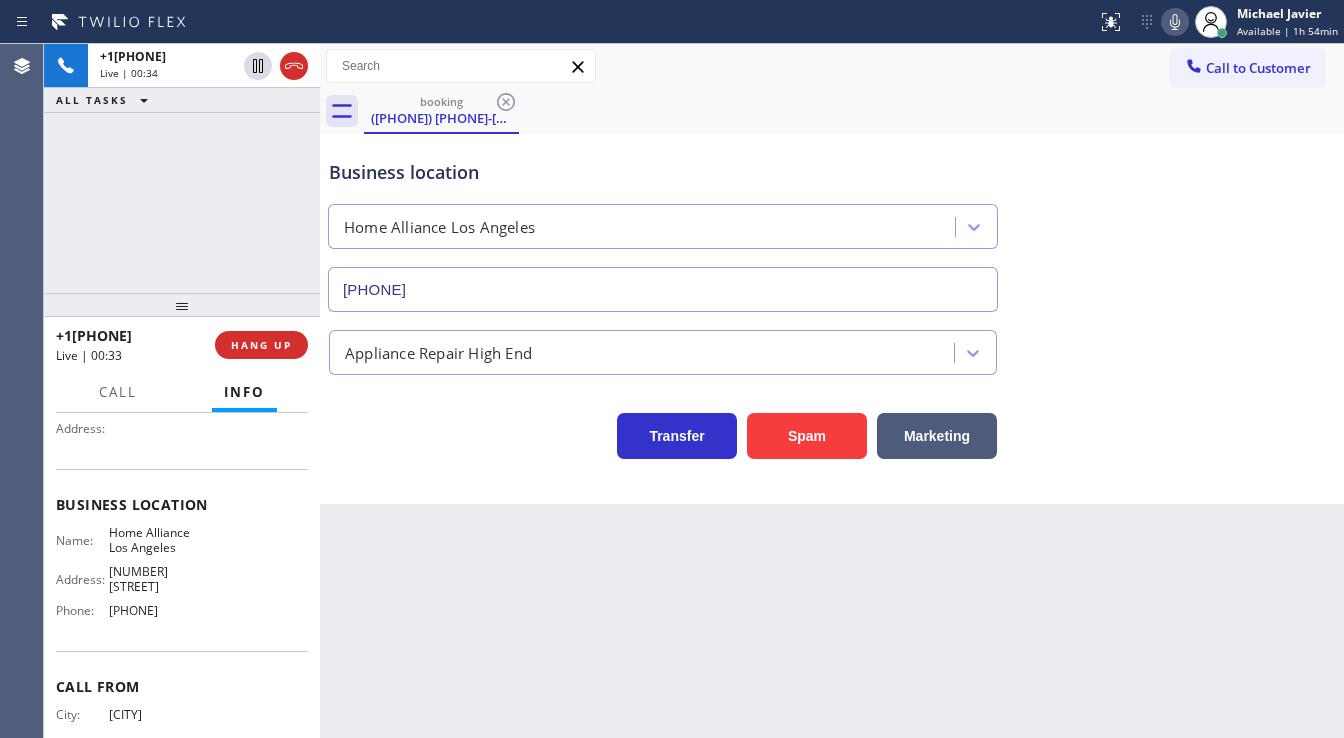 scroll, scrollTop: 267, scrollLeft: 0, axis: vertical 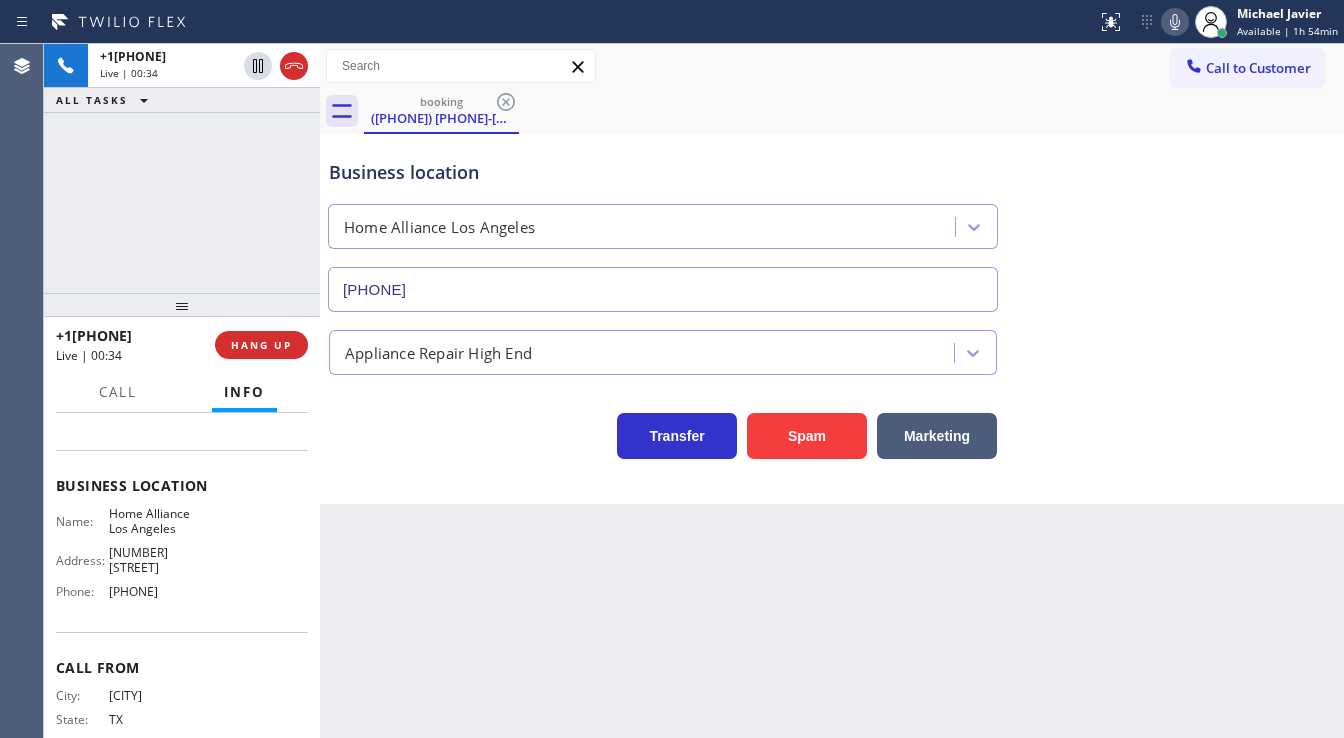 drag, startPoint x: 57, startPoint y: 440, endPoint x: 241, endPoint y: 546, distance: 212.34877 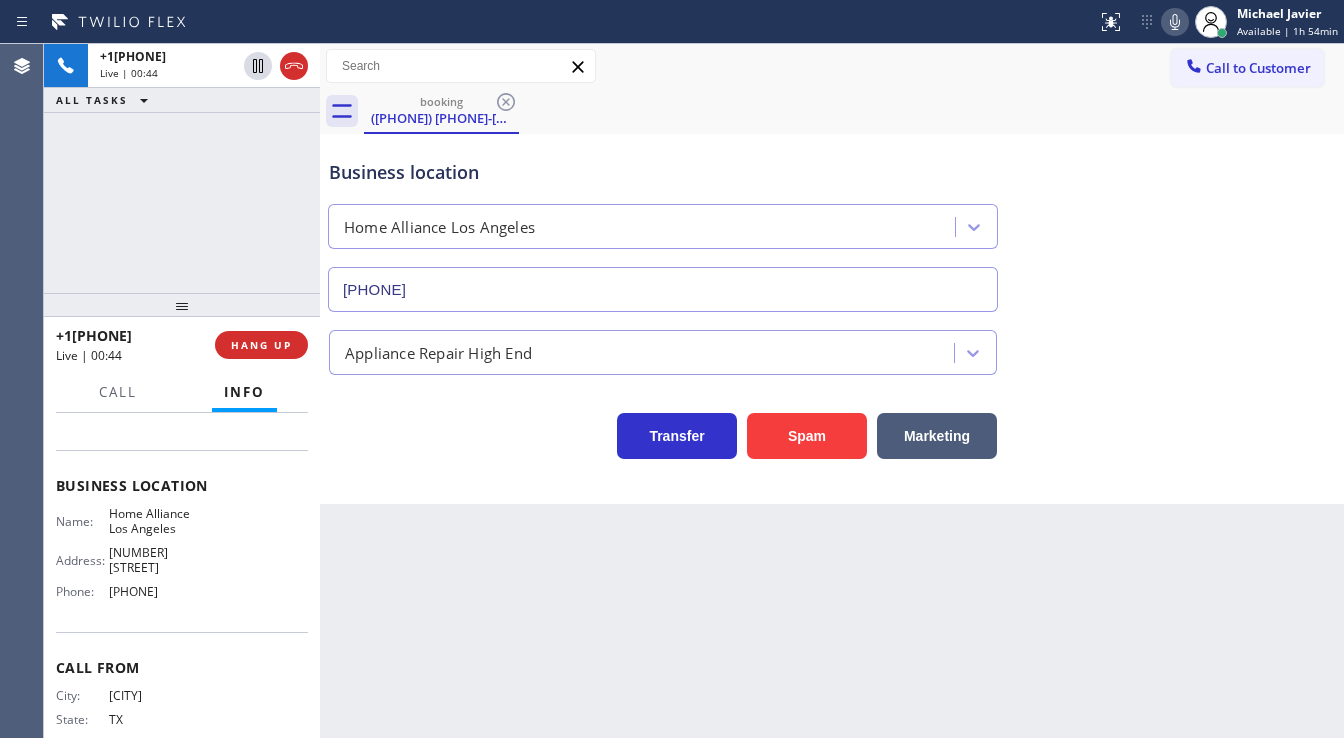 click 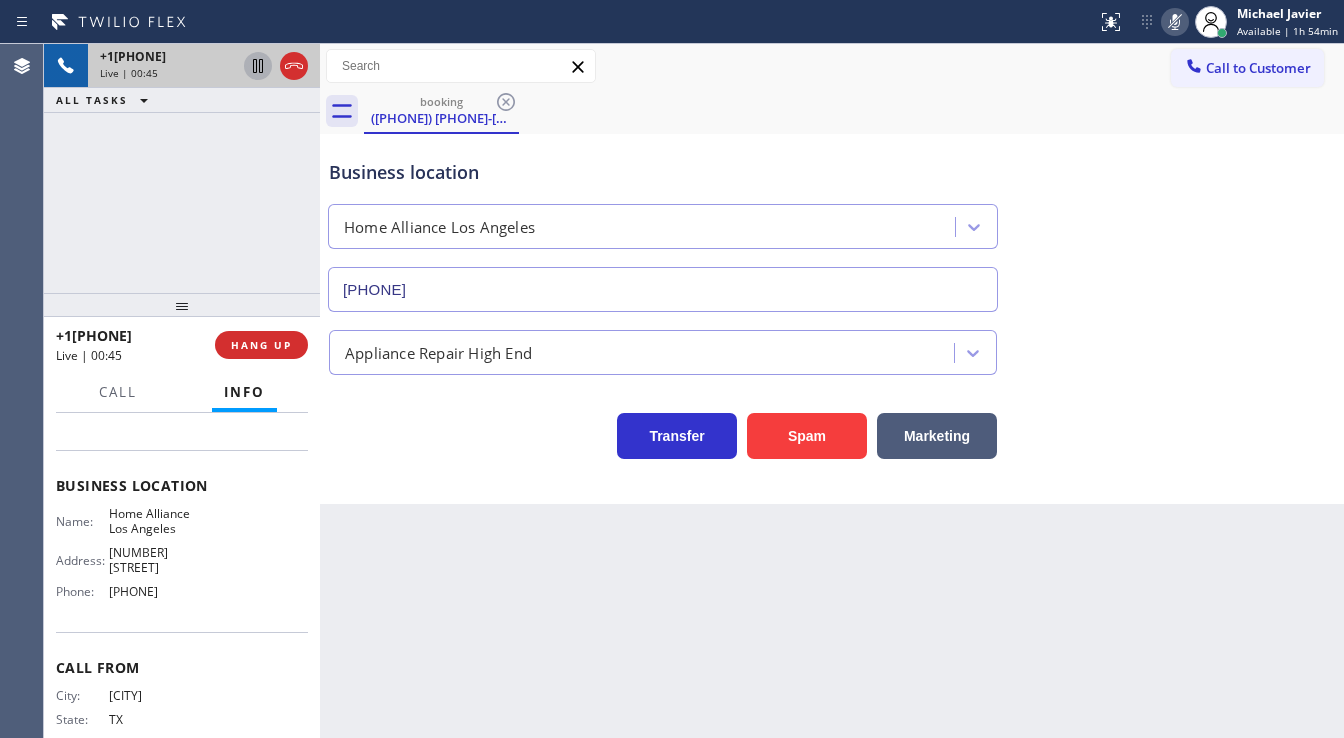 click 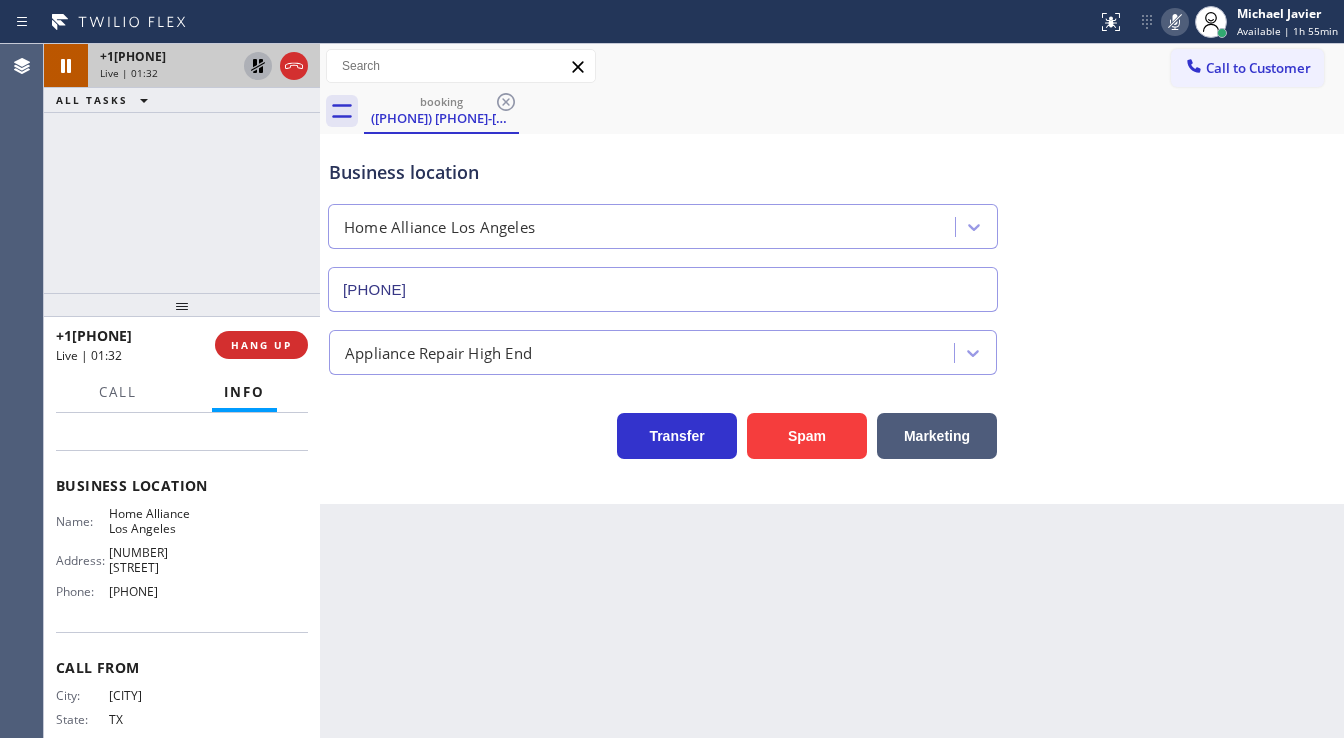click at bounding box center (258, 66) 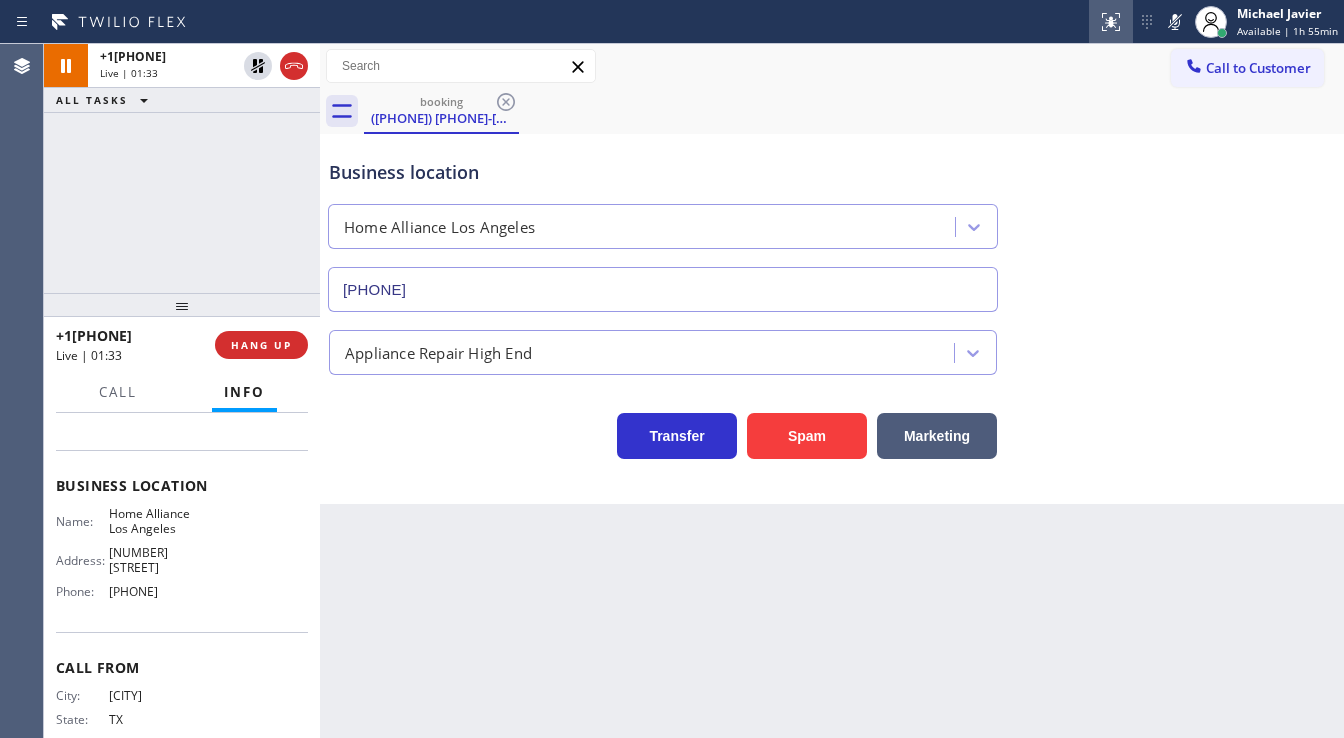 drag, startPoint x: 1176, startPoint y: 20, endPoint x: 1121, endPoint y: 28, distance: 55.578773 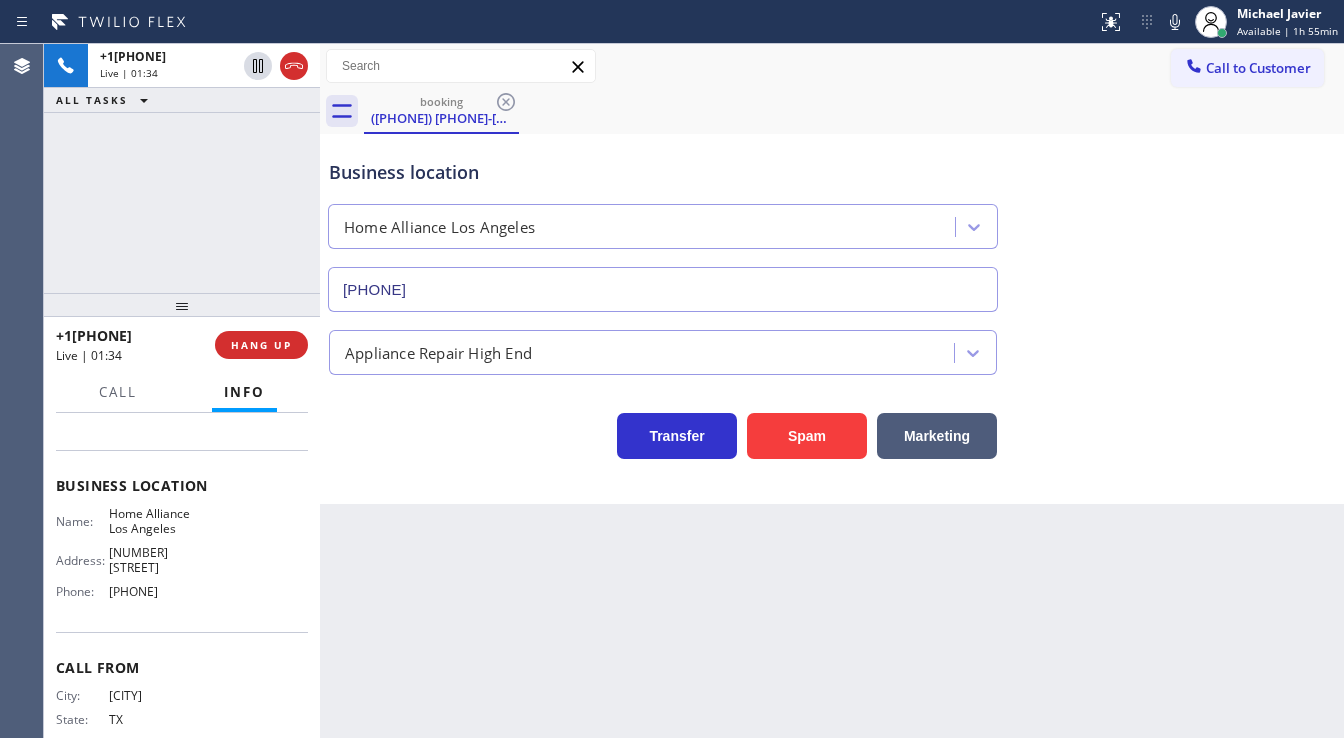 click on "+1[PHONE] Live | 01:34 ALL TASKS ALL TASKS ACTIVE TASKS TASKS IN WRAP UP" at bounding box center (182, 168) 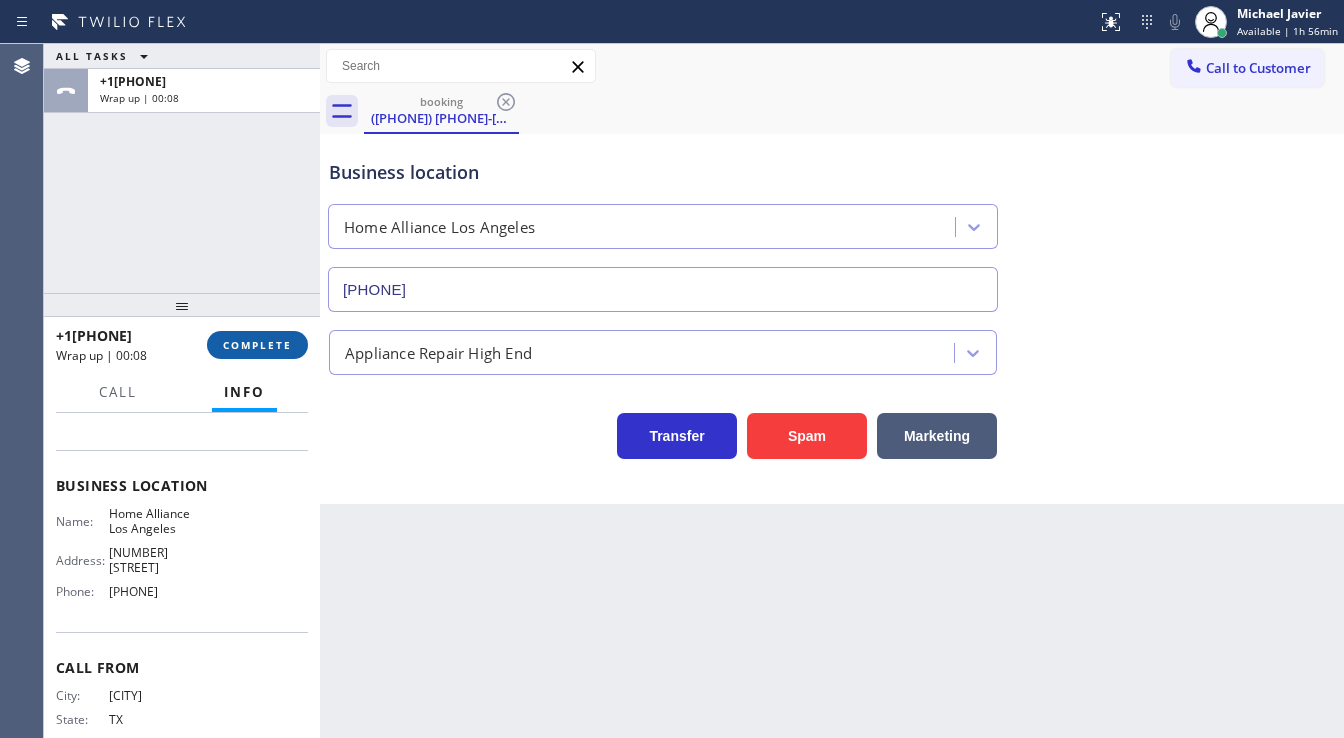 click on "COMPLETE" at bounding box center [257, 345] 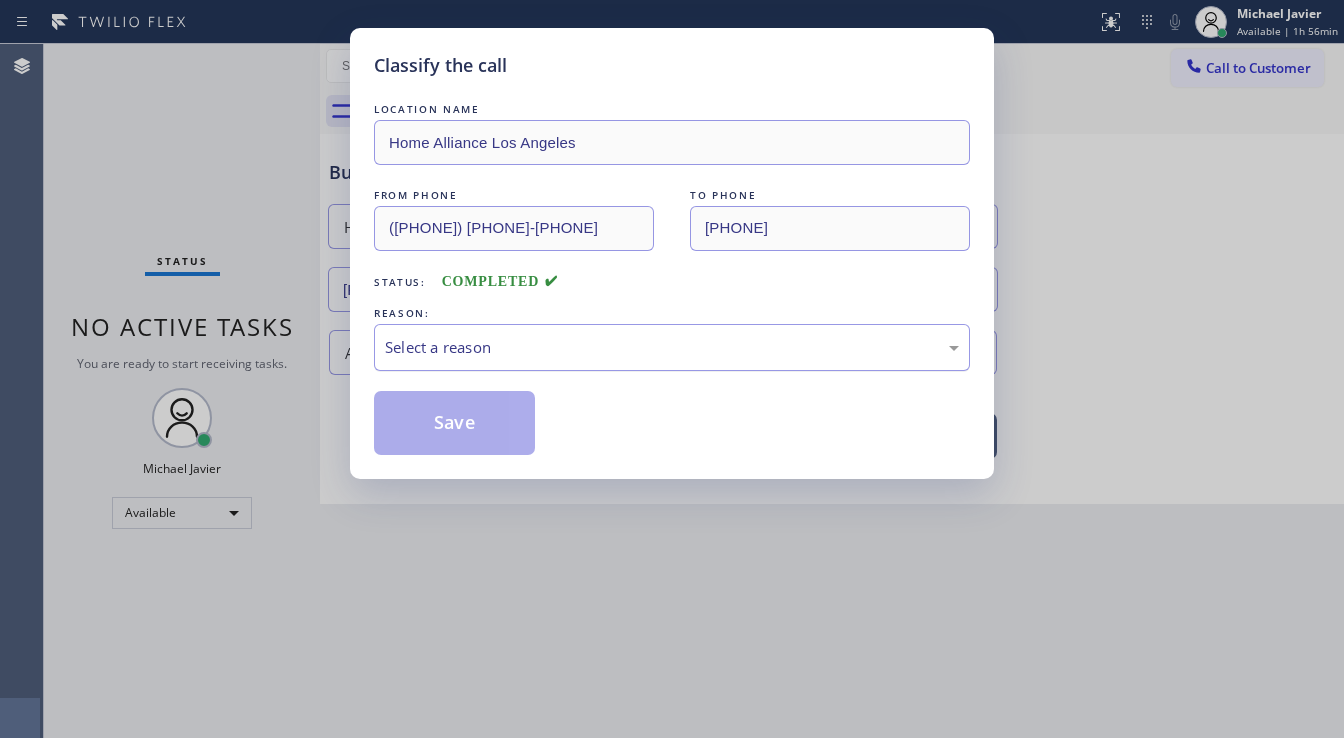 click on "Select a reason" at bounding box center [672, 347] 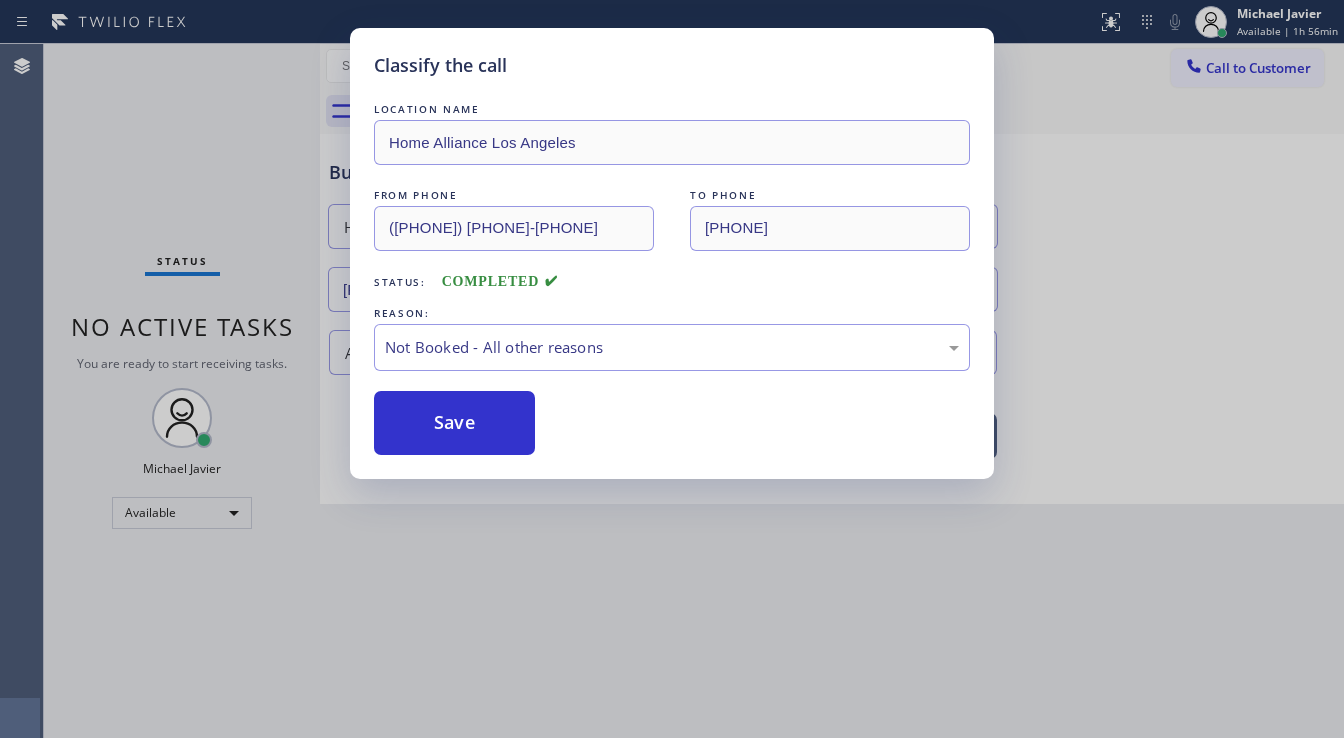 click on "Save" at bounding box center (454, 423) 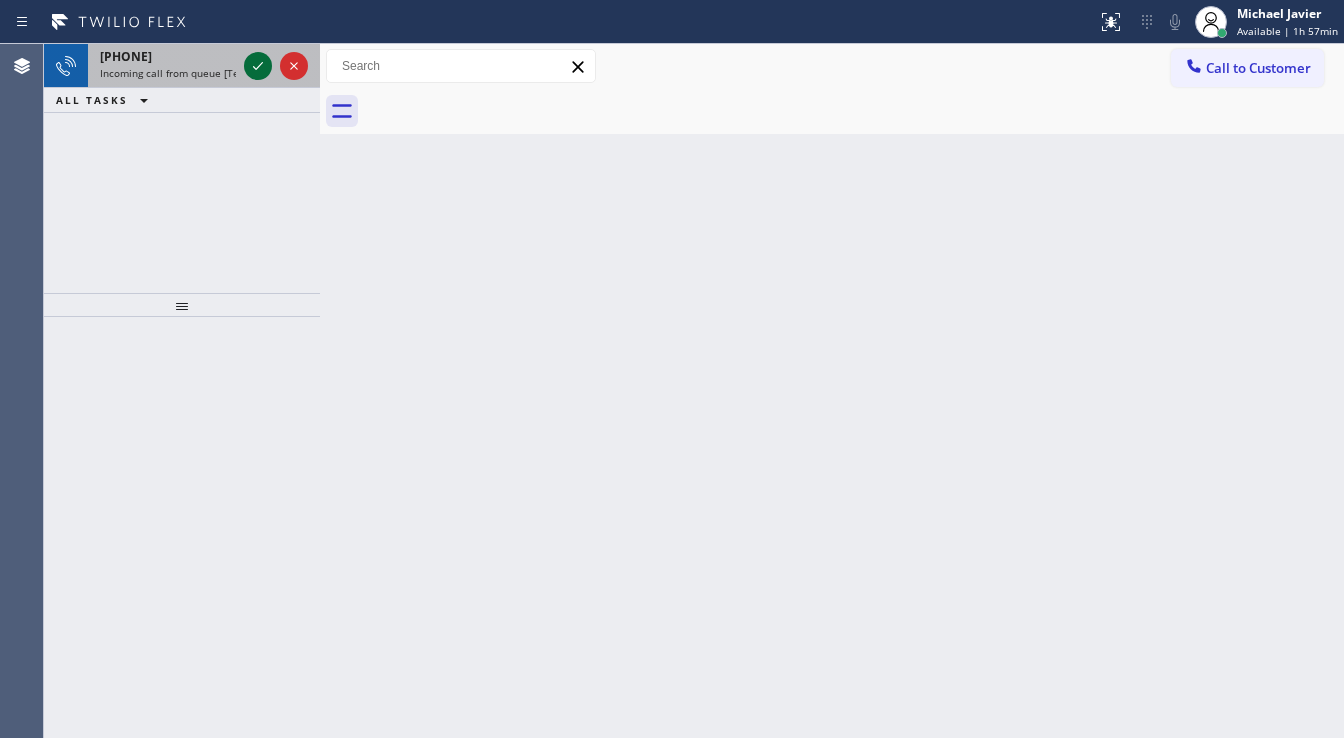 click 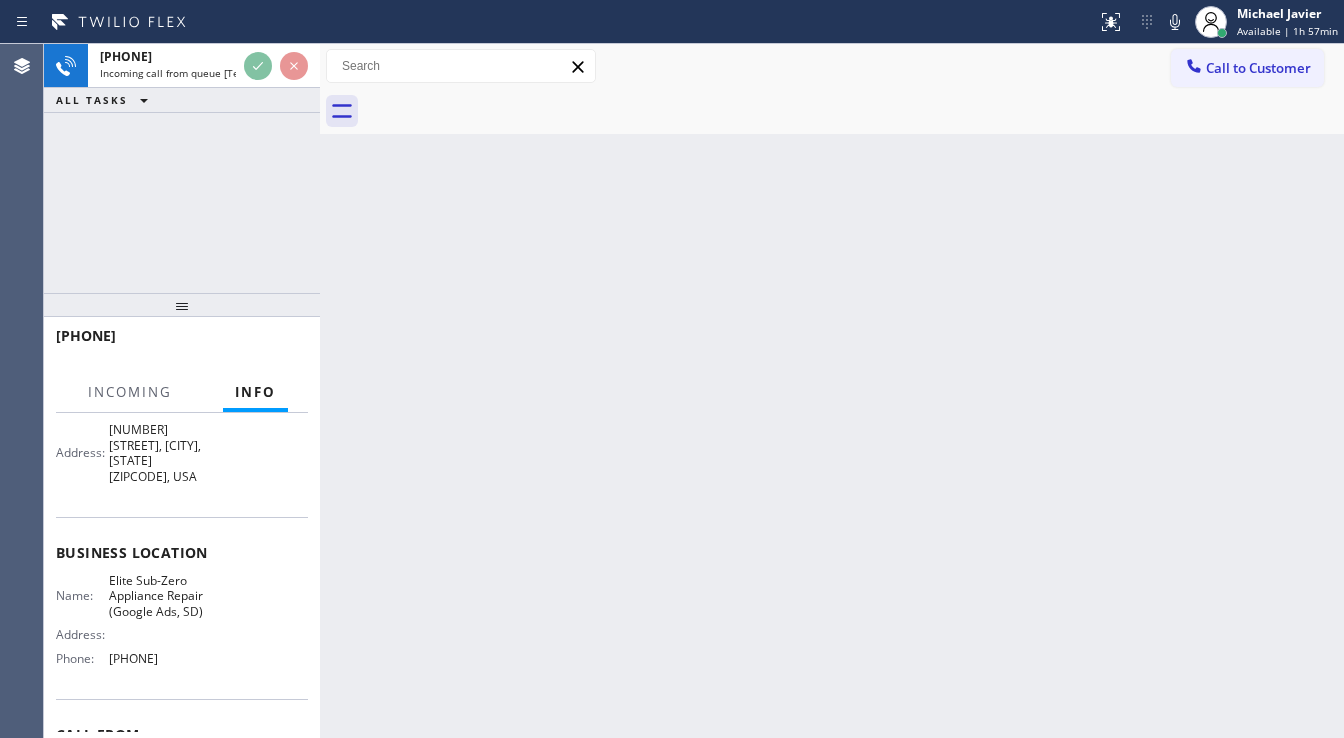 scroll, scrollTop: 240, scrollLeft: 0, axis: vertical 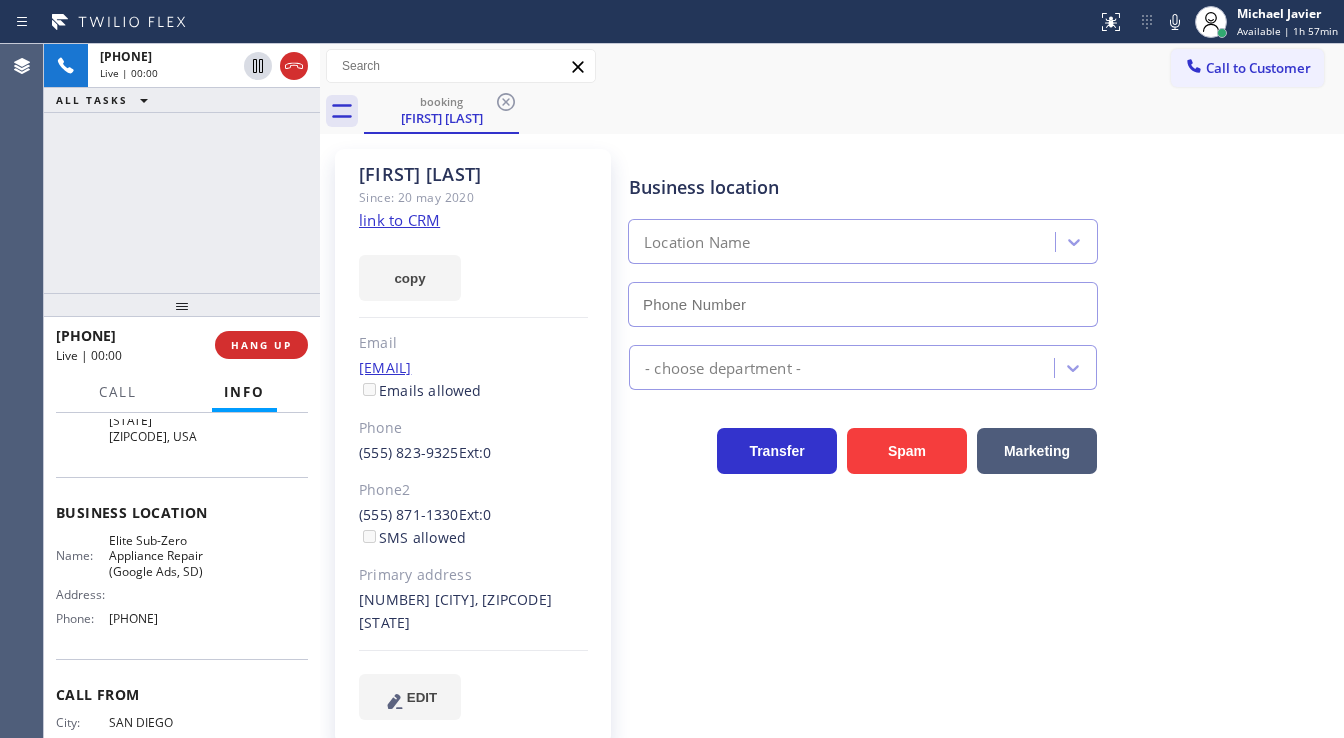 type on "[PHONE]" 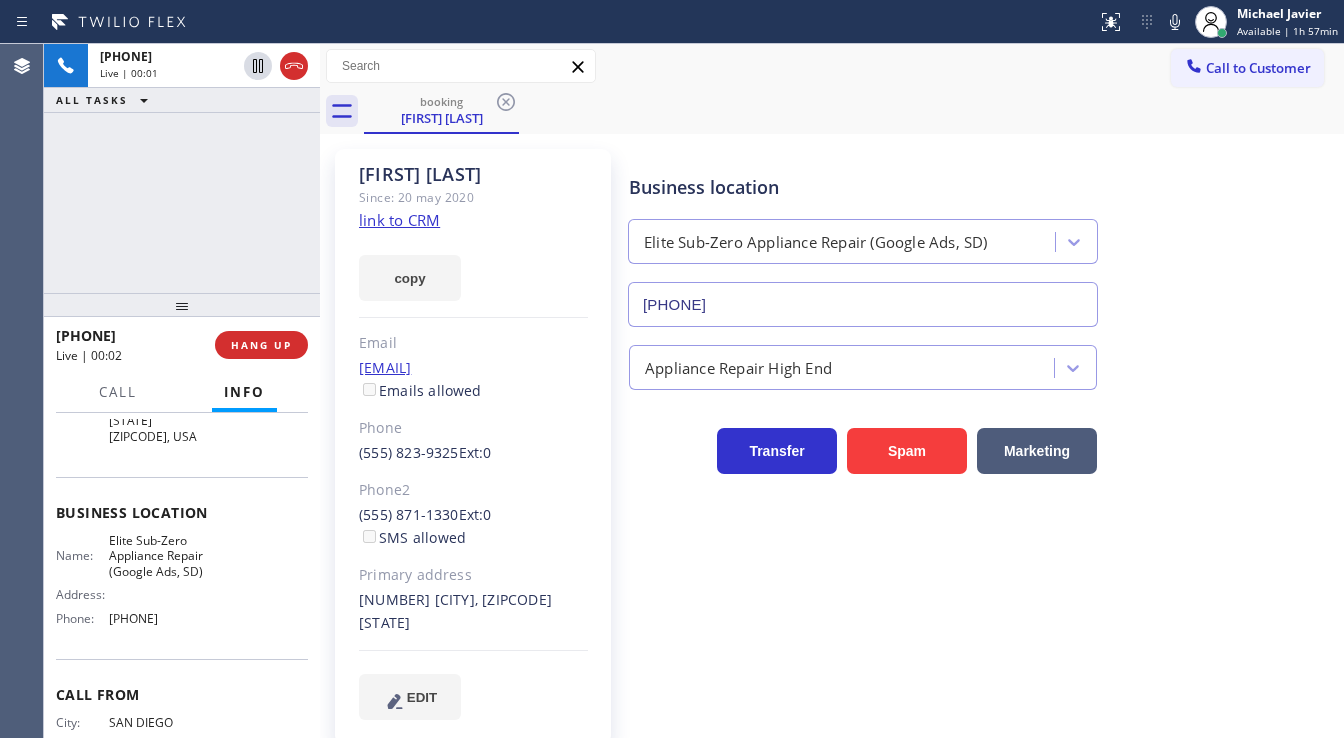 click on "link to CRM" 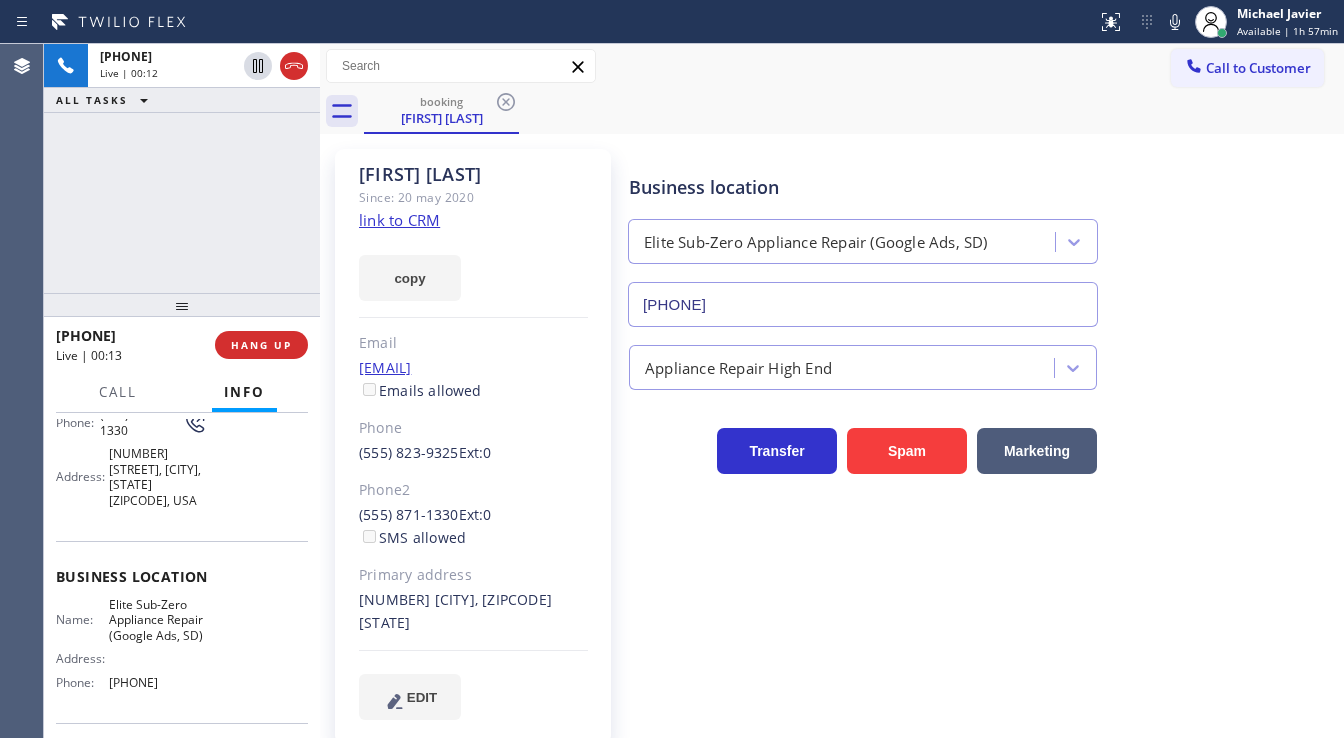 scroll, scrollTop: 80, scrollLeft: 0, axis: vertical 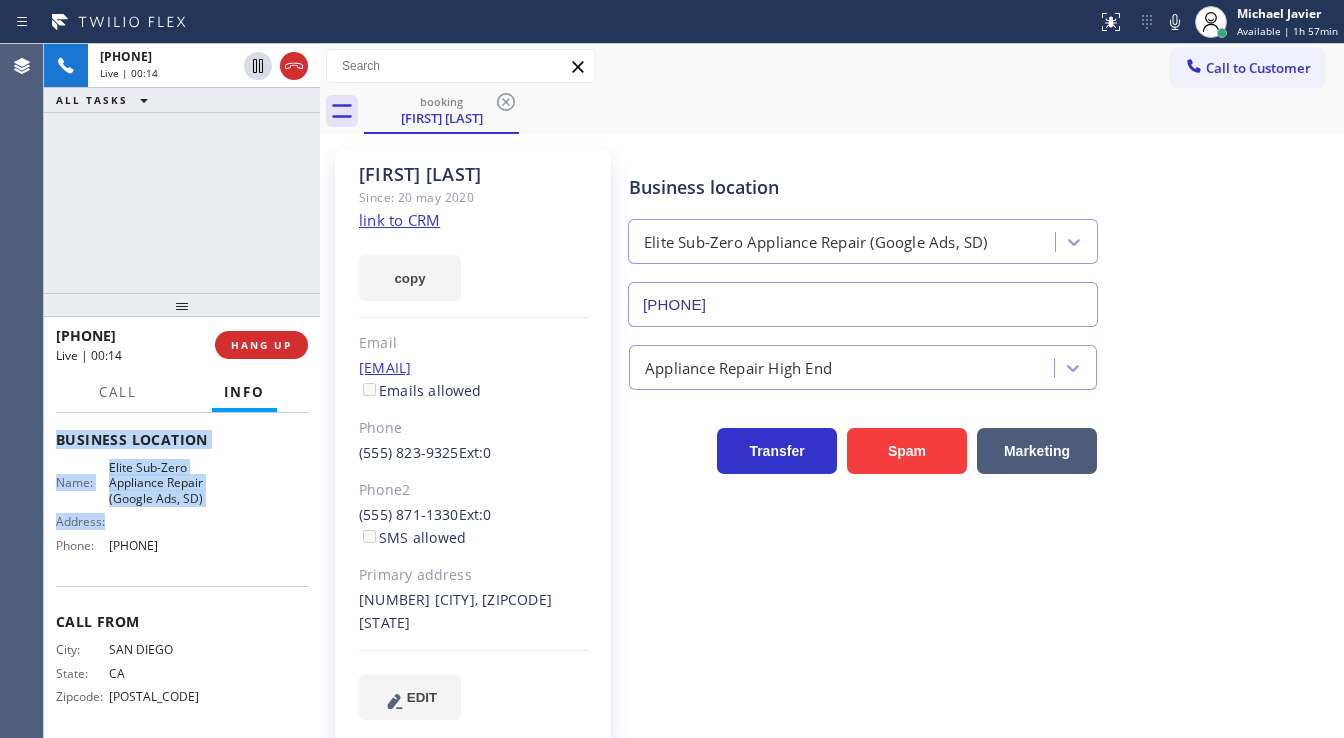 drag, startPoint x: 52, startPoint y: 450, endPoint x: 219, endPoint y: 575, distance: 208.6001 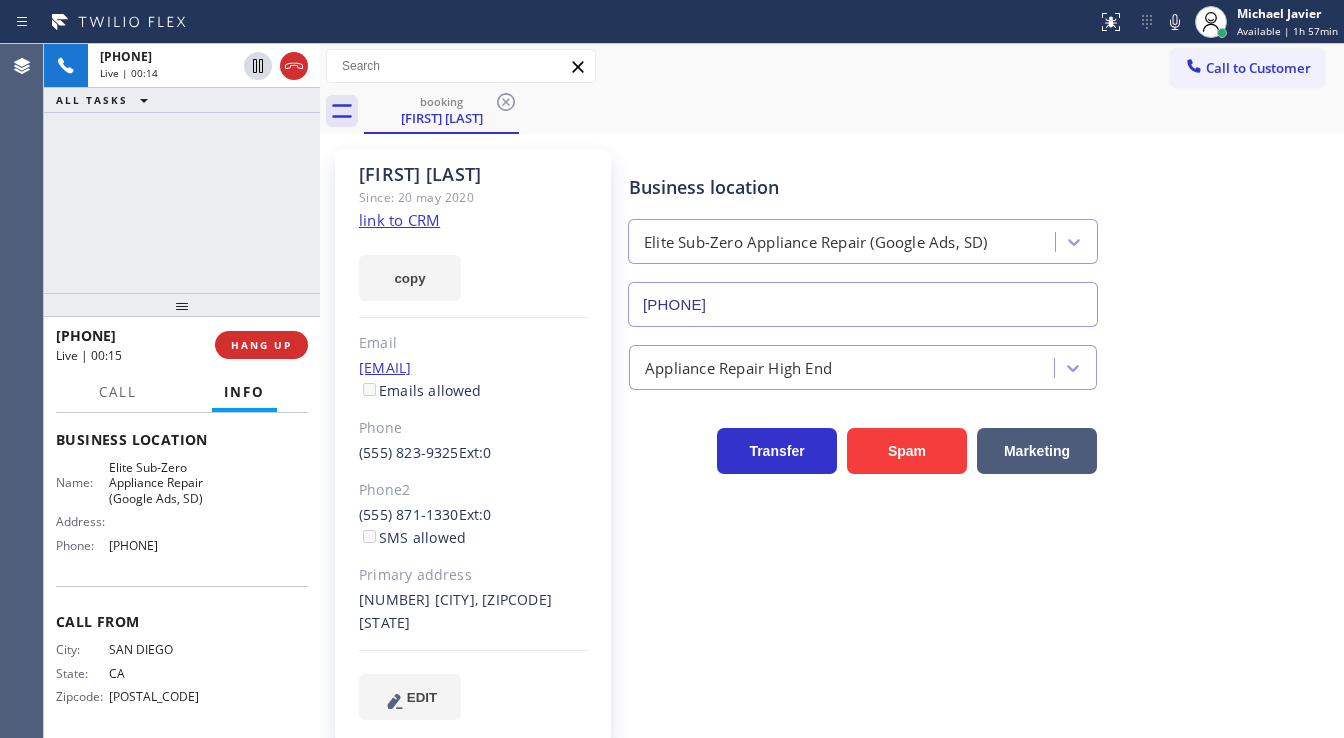 click on "+1[PHONE] Live | 00:14 ALL TASKS ALL TASKS ACTIVE TASKS TASKS IN WRAP UP" at bounding box center [182, 168] 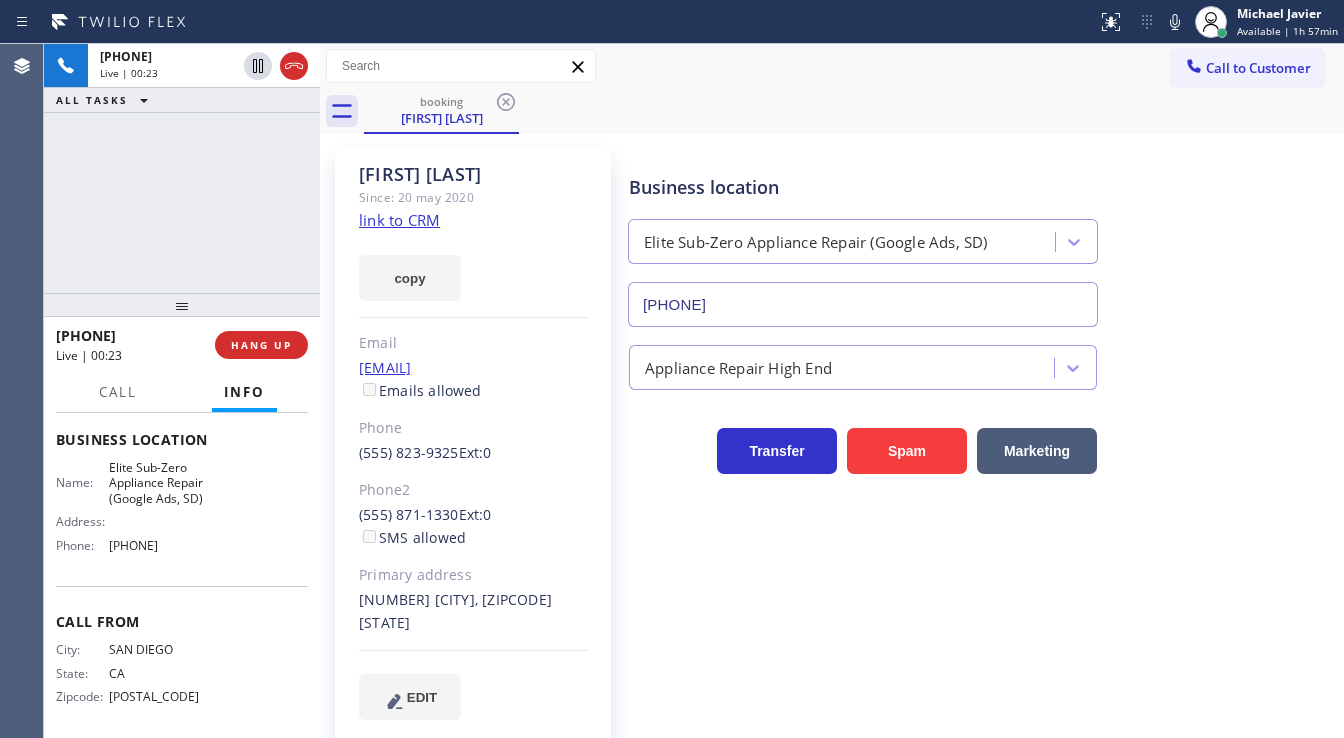 click on "[PHONE] Live | 00:23 ALL TASKS ALL TASKS ACTIVE TASKS TASKS IN WRAP UP" at bounding box center (182, 168) 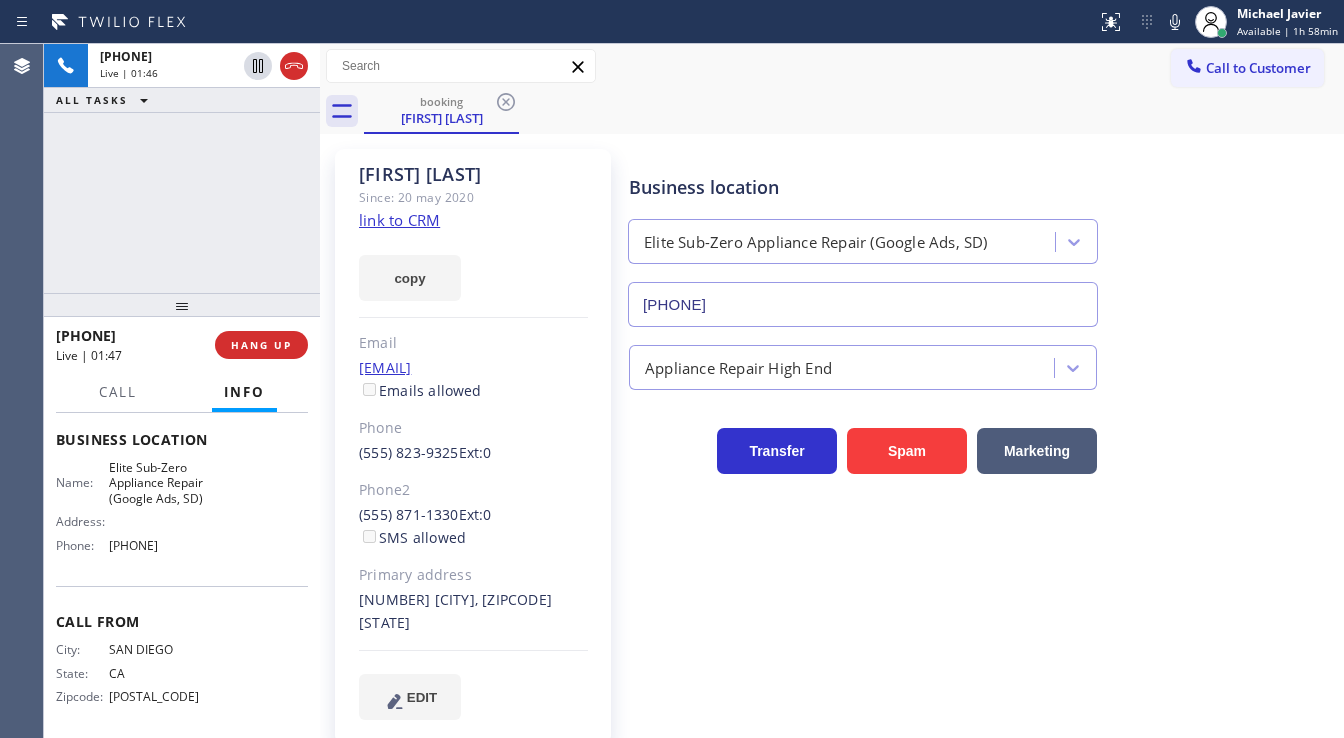 click on "+1[PHONE] Live | 01:46 ALL TASKS ALL TASKS ACTIVE TASKS TASKS IN WRAP UP" at bounding box center (182, 168) 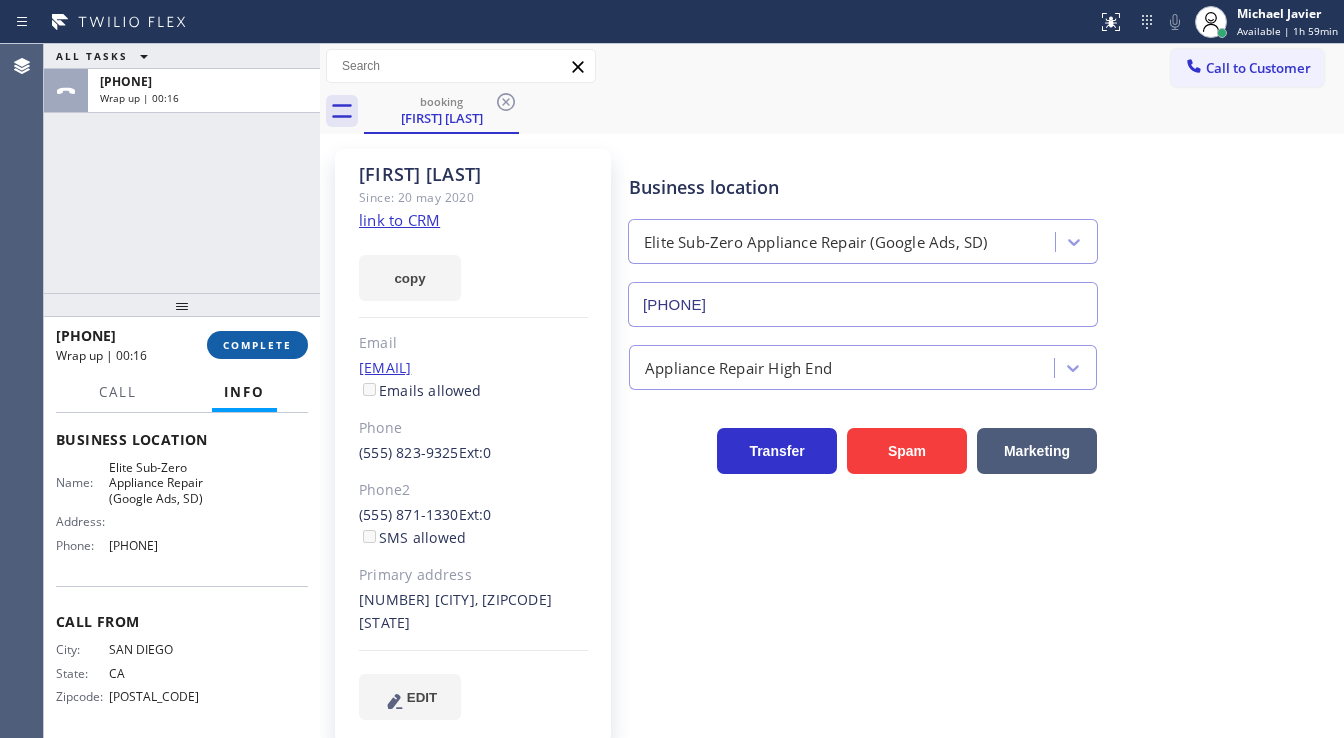 click on "COMPLETE" at bounding box center (257, 345) 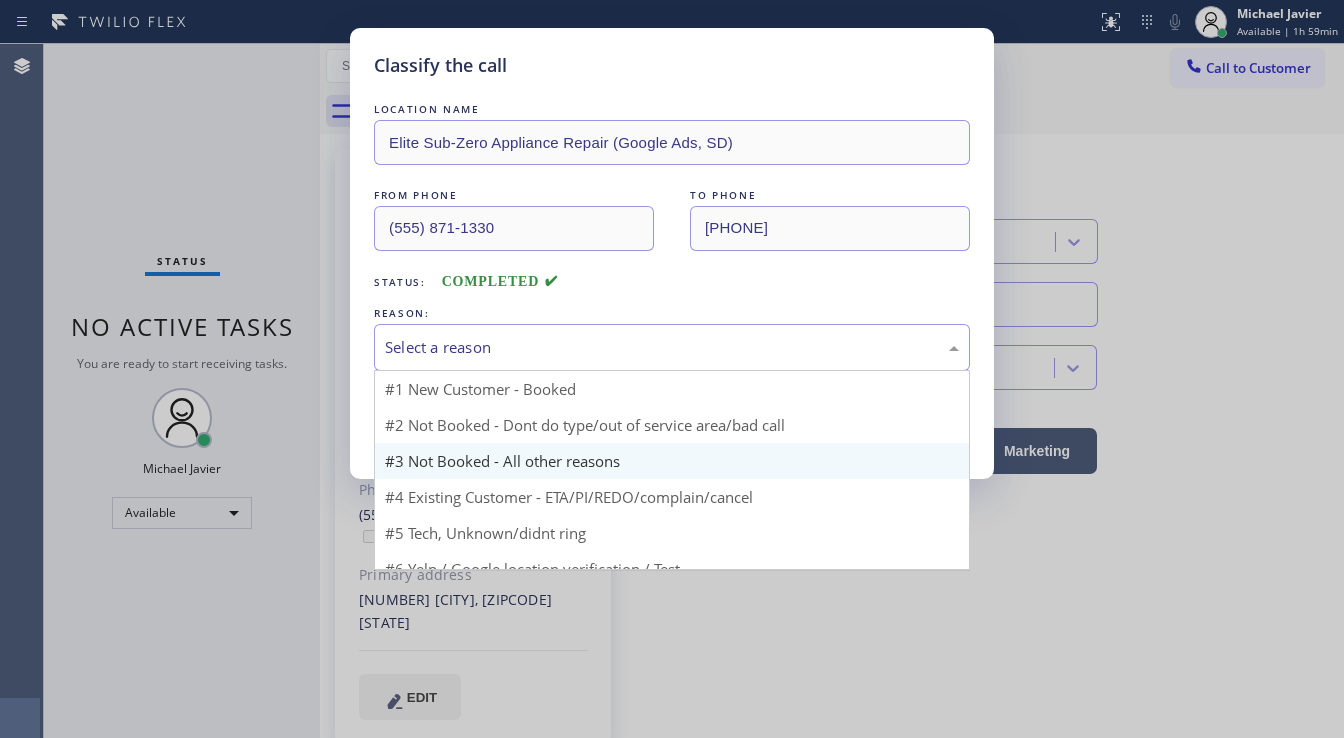 drag, startPoint x: 495, startPoint y: 355, endPoint x: 504, endPoint y: 406, distance: 51.78803 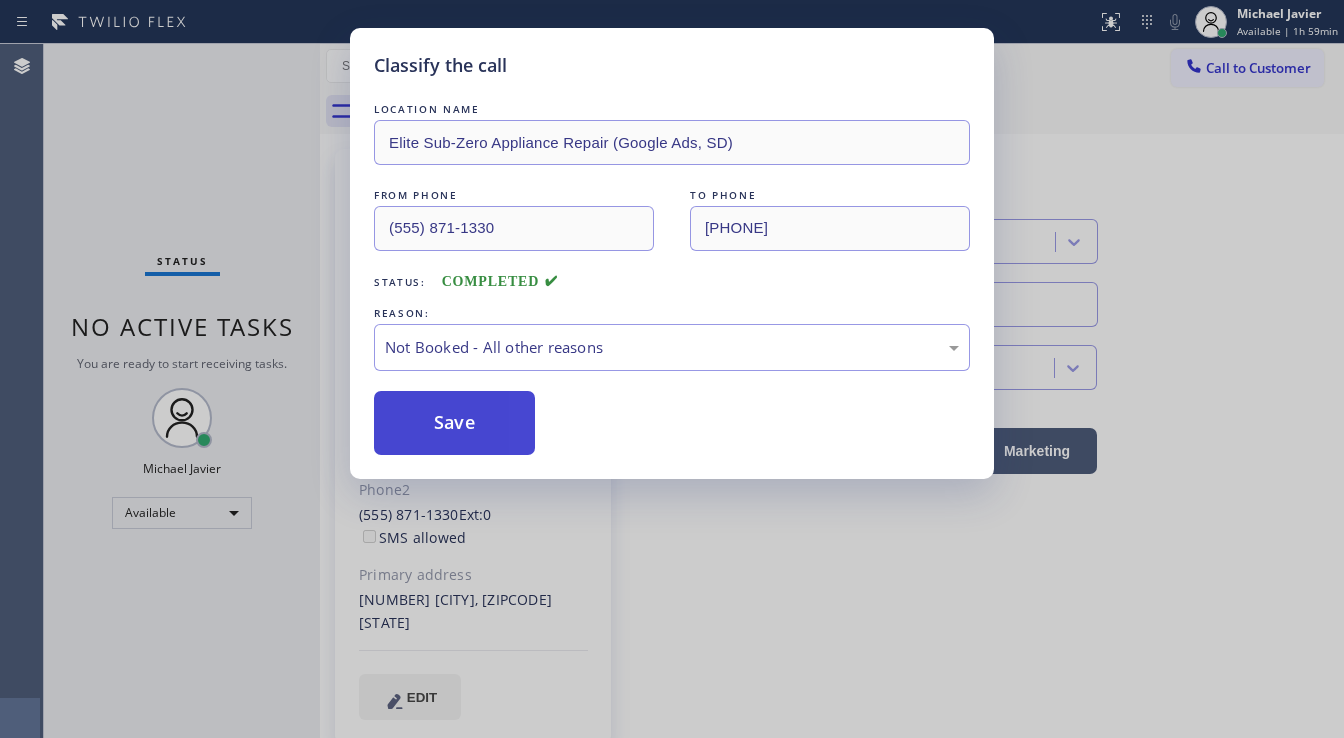 click on "Save" at bounding box center [454, 423] 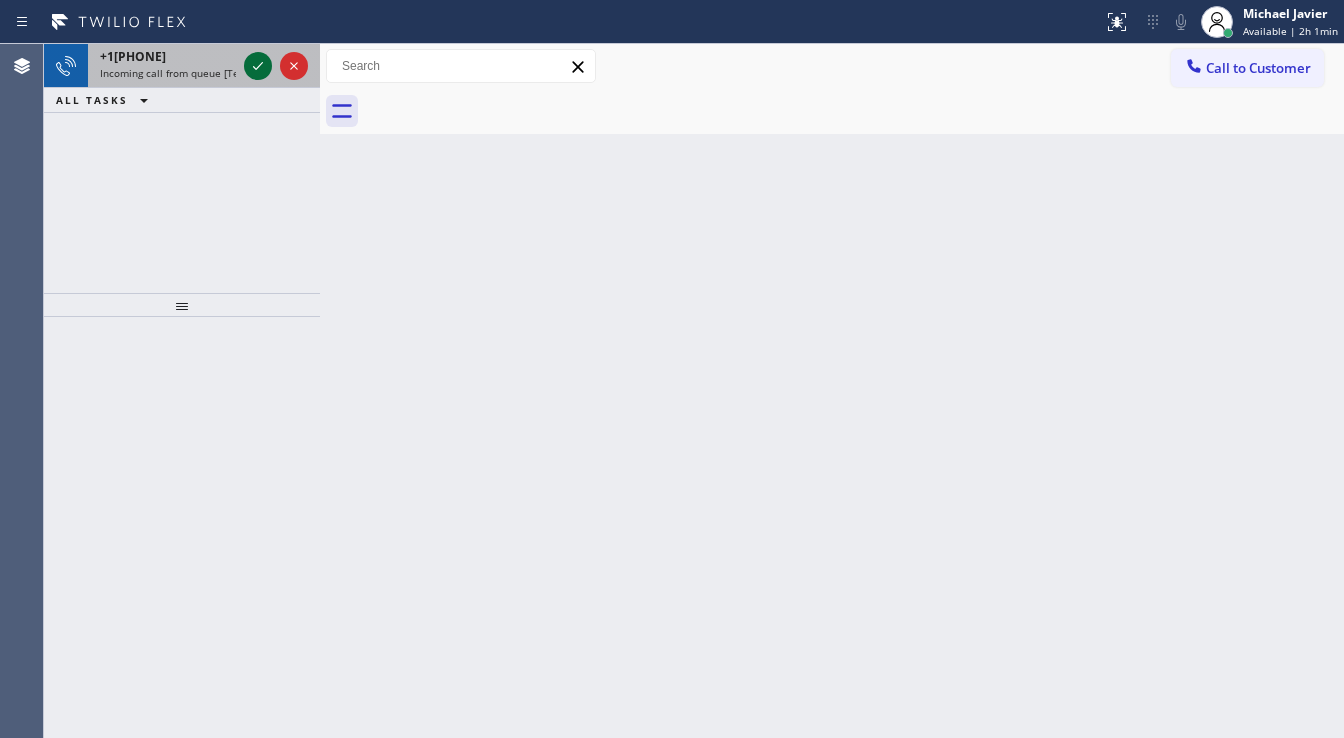 click 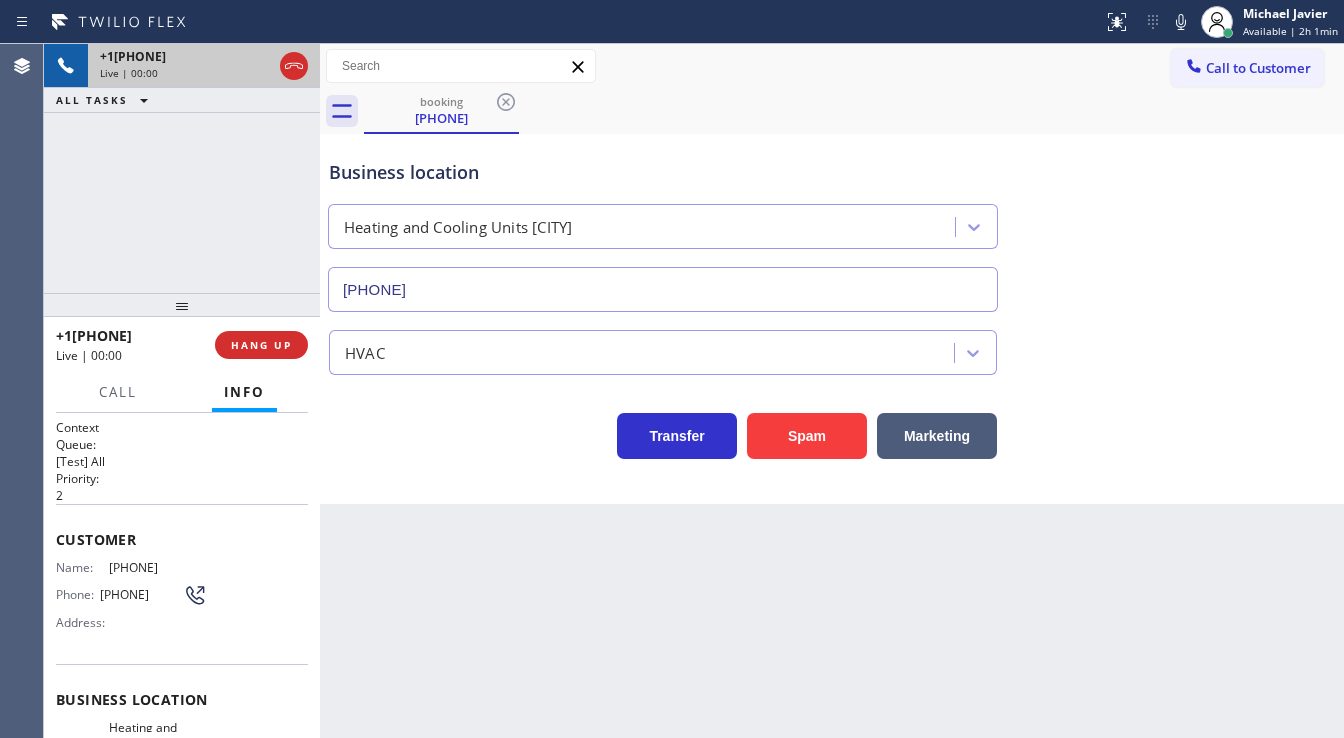 type on "[PHONE]" 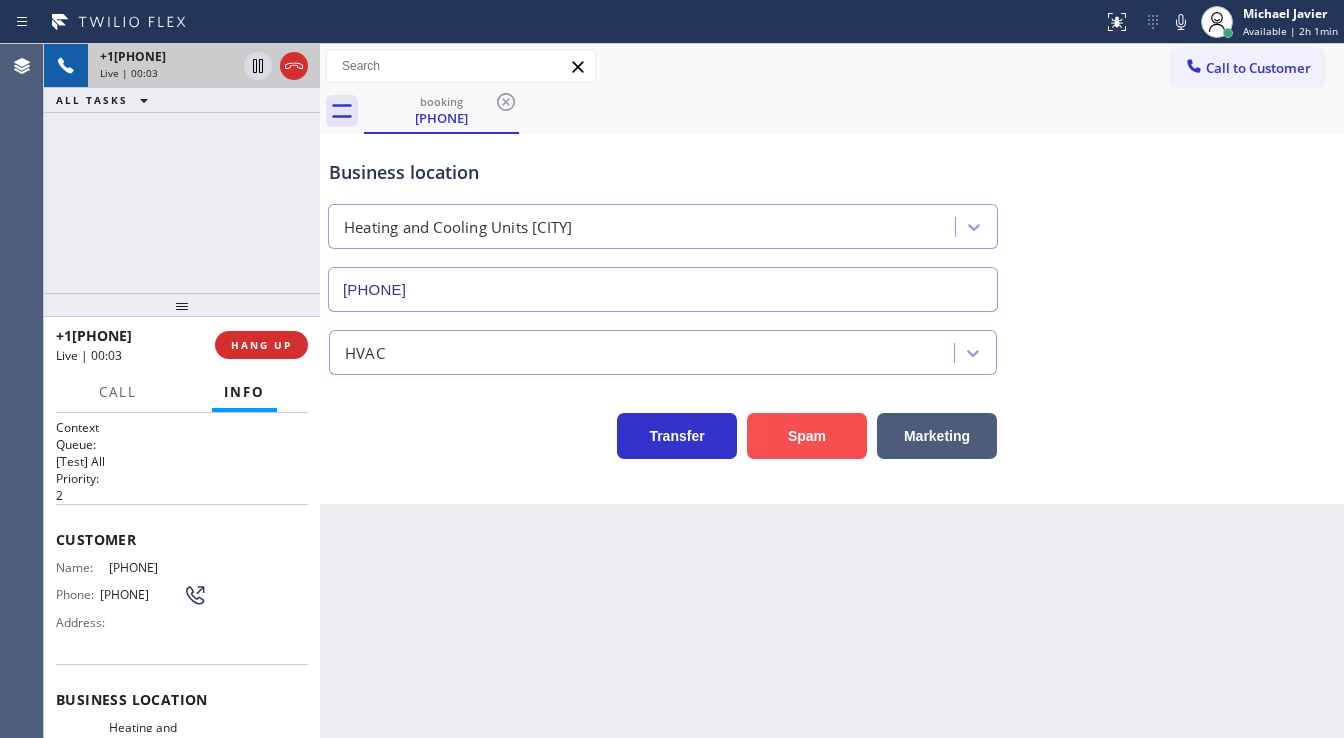 click on "Spam" at bounding box center (807, 436) 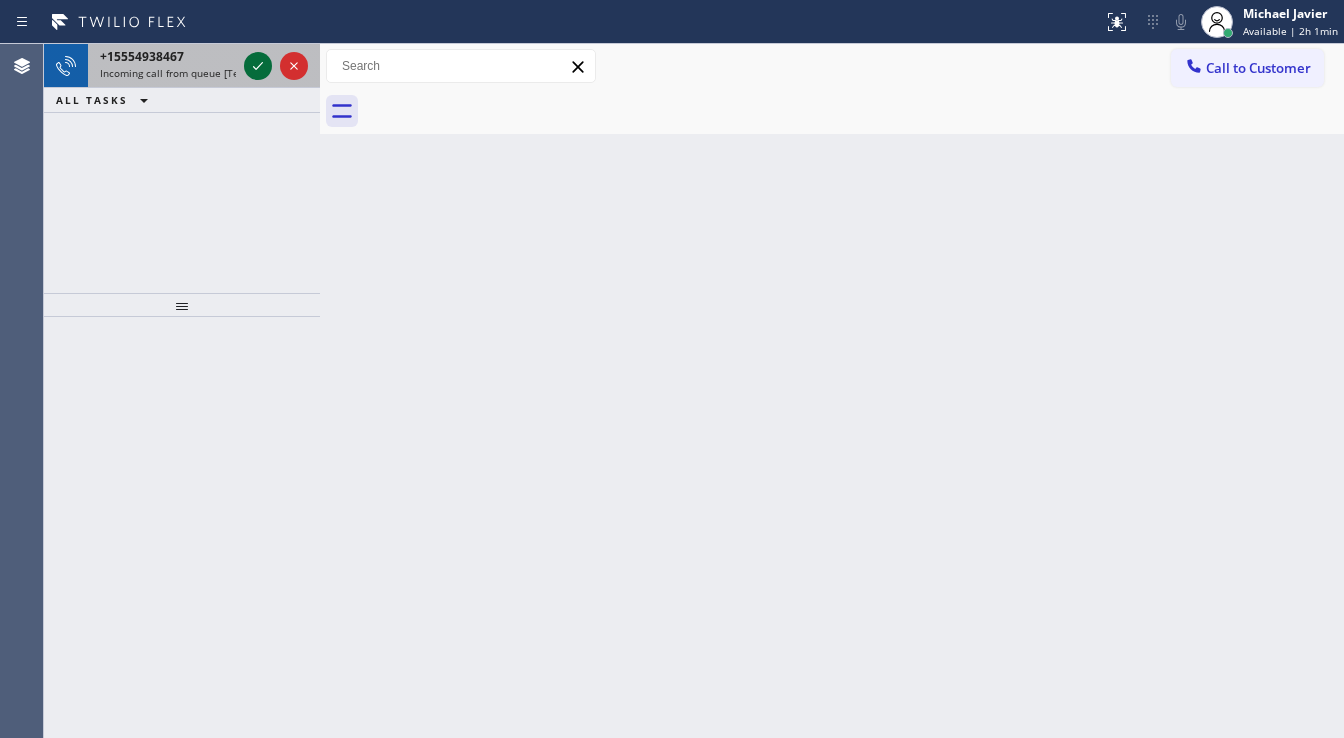 click 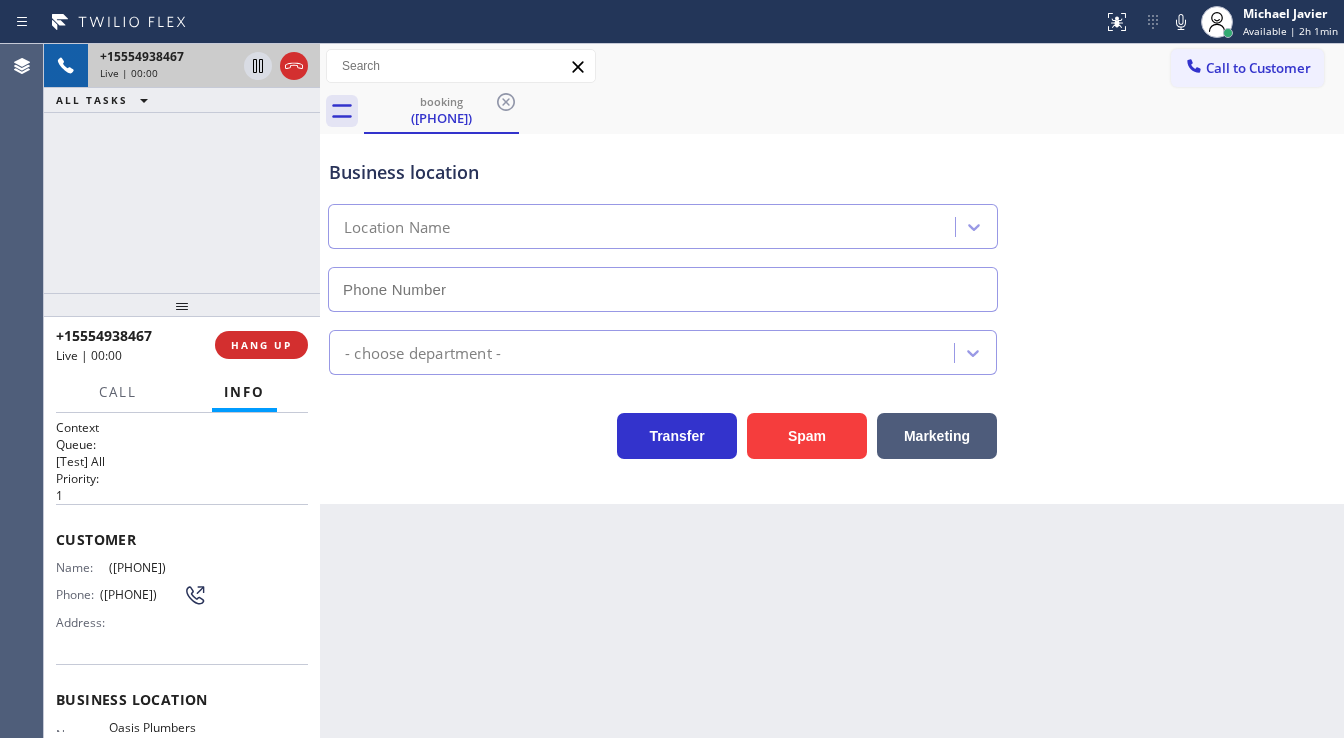 type on "(555) 883-6154" 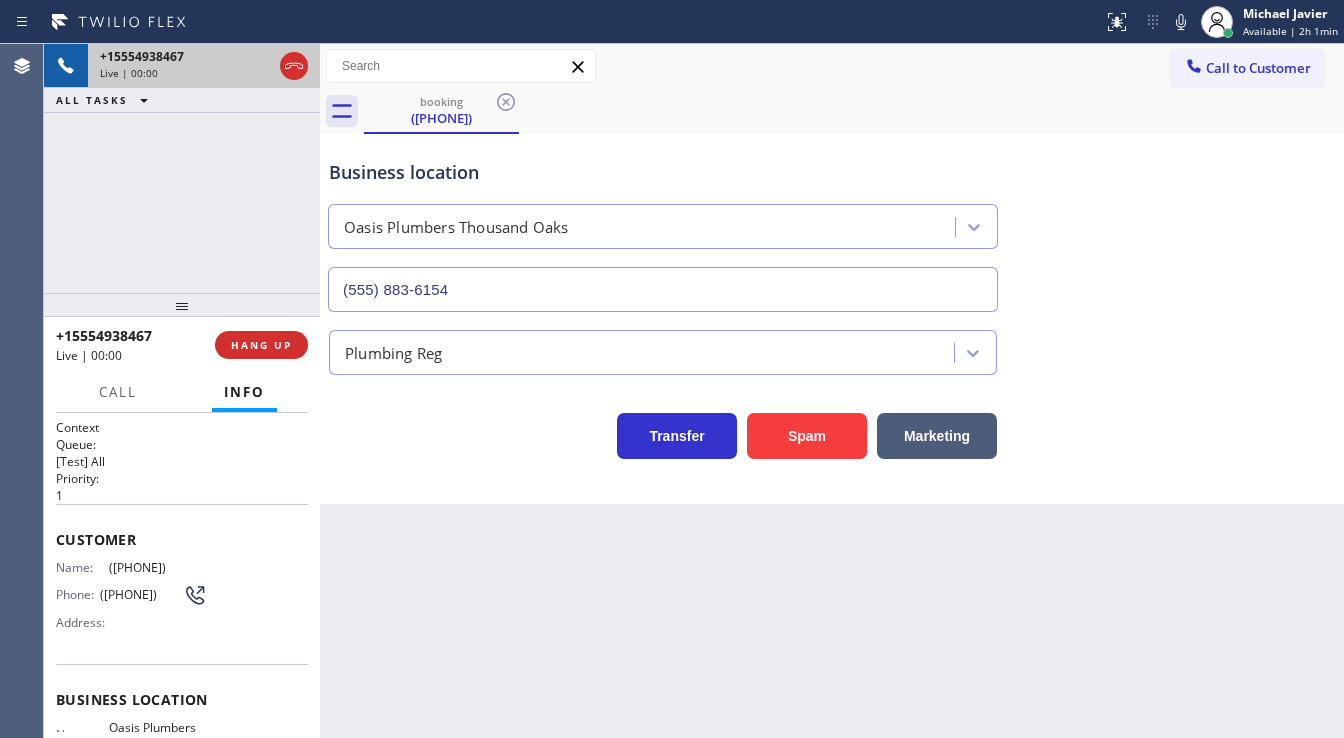 click on "[PHONE] Live | 00:00 ALL TASKS ALL TASKS ACTIVE TASKS TASKS IN WRAP UP" at bounding box center (182, 168) 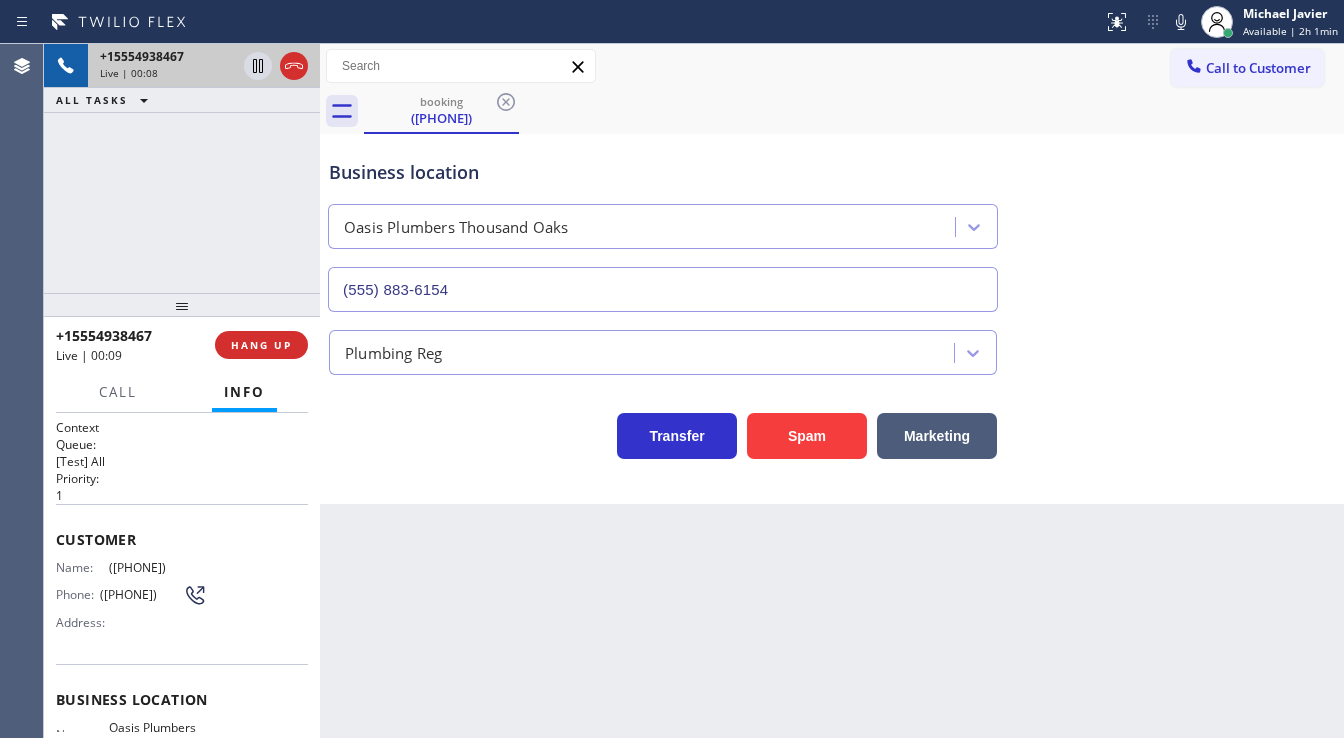 click on "+1[PHONE] Live | 00:08 ALL TASKS ALL TASKS ACTIVE TASKS TASKS IN WRAP UP" at bounding box center [182, 168] 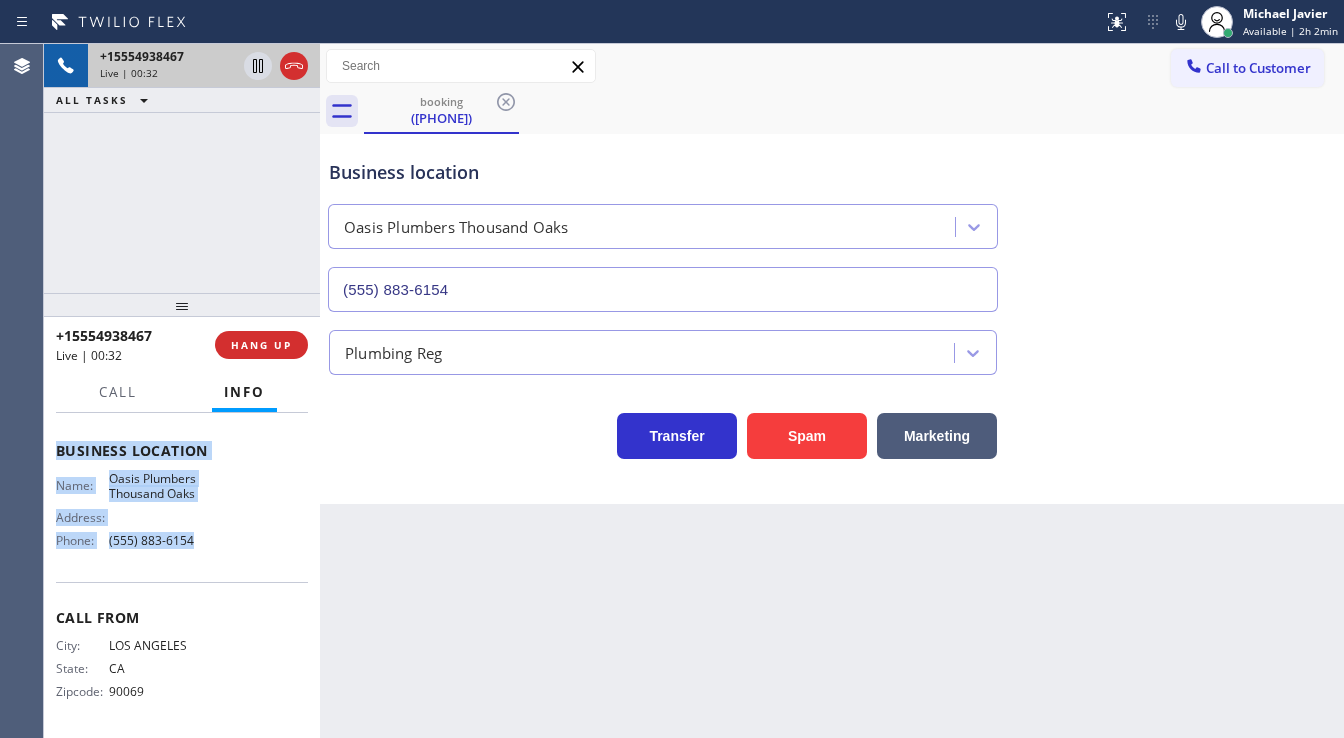 drag, startPoint x: 56, startPoint y: 527, endPoint x: 214, endPoint y: 548, distance: 159.38947 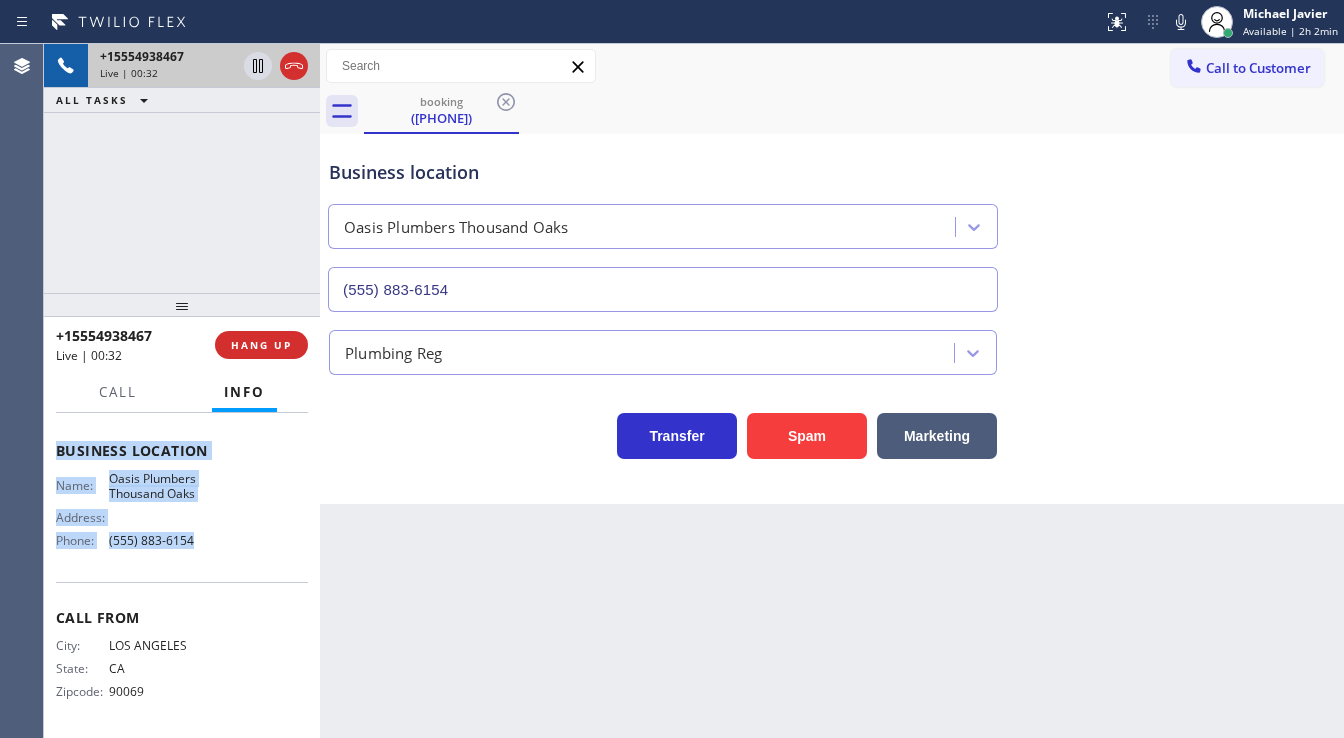 click on "Context Queue: [Test] All Priority: 1 Customer Name: ([PHONE]) [PHONE]-[PHONE] Phone: ([PHONE]) [PHONE]-[PHONE] Address: Business location Name: Oasis Plumbers Thousand Oaks Address: Phone: ([PHONE]) [PHONE]-[PHONE] Call From City: LOS ANGELES State: CA Zipcode: [ZIPCODE] Outbound call Location Oasis Plumbers Thousand Oaks Your caller id phone number ([PHONE]) [PHONE]-[PHONE] Customer number ([PHONE]) [PHONE]-[PHONE] Call" at bounding box center [182, 451] 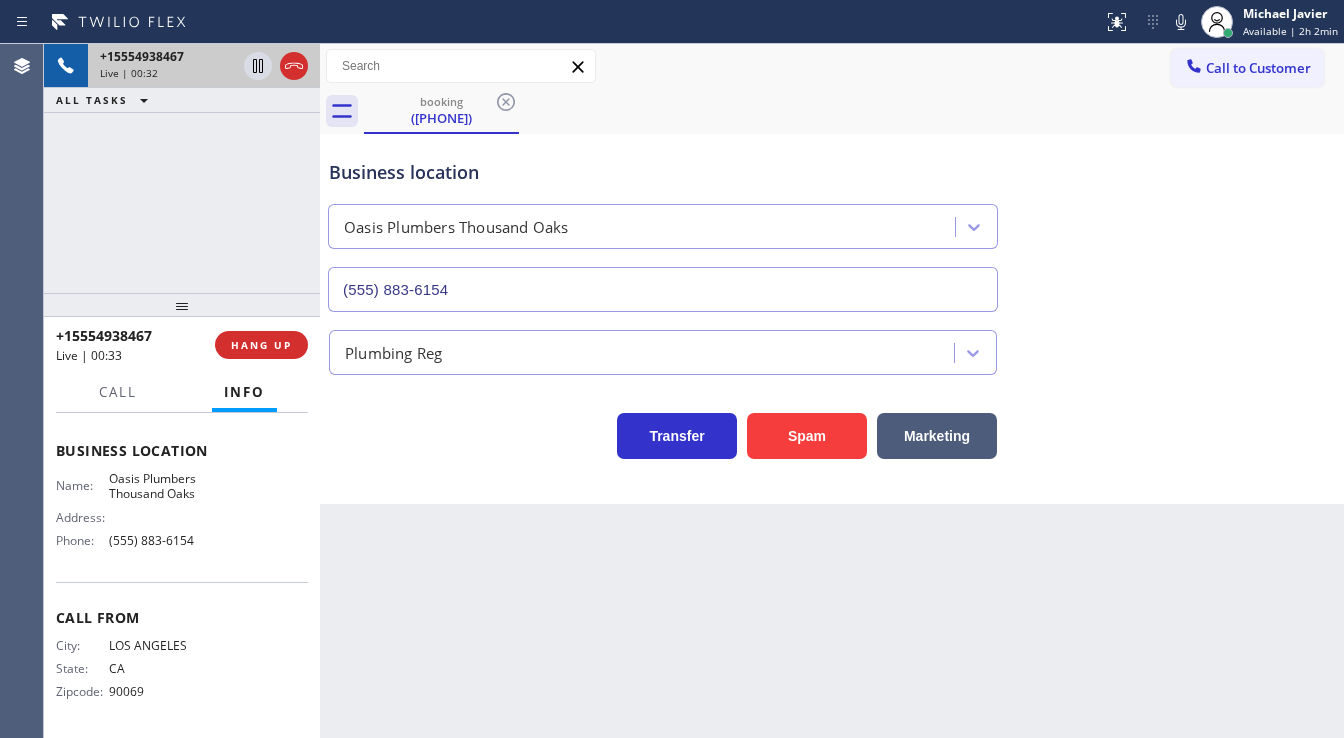drag, startPoint x: 214, startPoint y: 288, endPoint x: 212, endPoint y: 300, distance: 12.165525 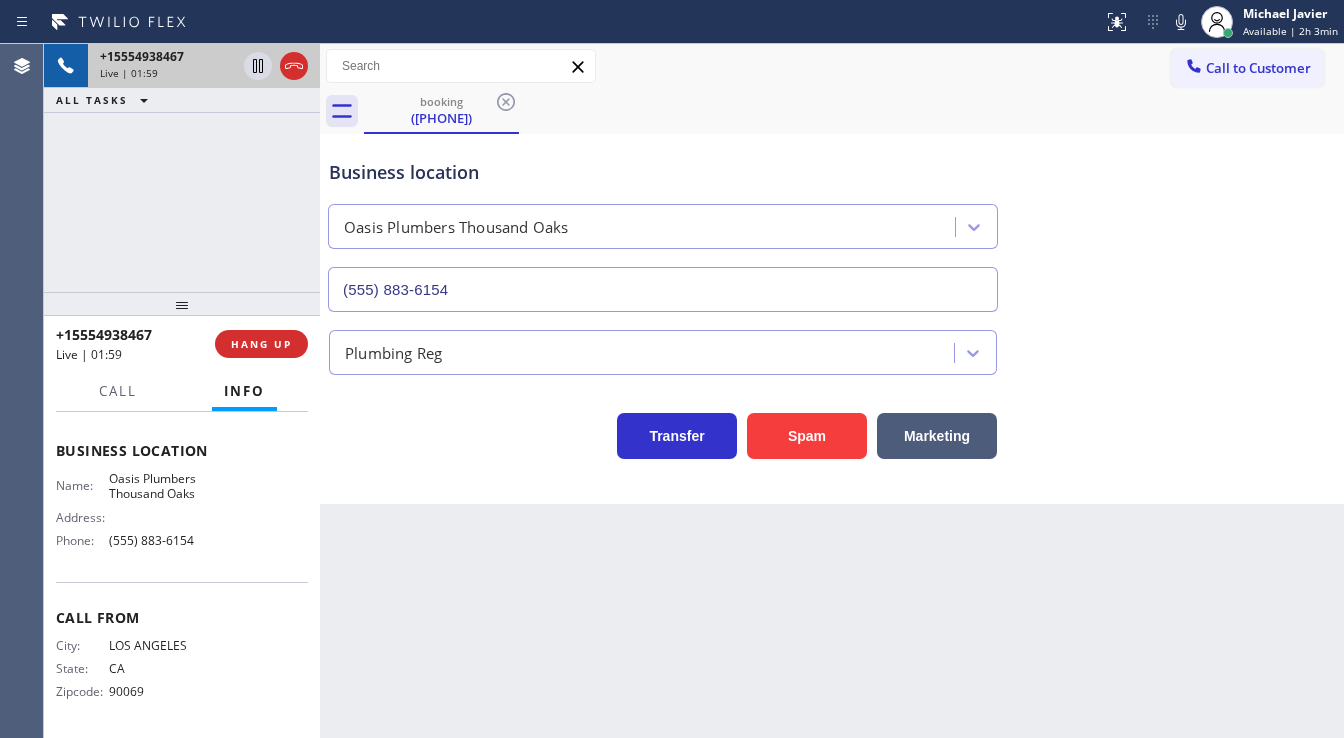 click on "+1[PHONE] Live | 01:59 ALL TASKS ALL TASKS ACTIVE TASKS TASKS IN WRAP UP" at bounding box center (182, 168) 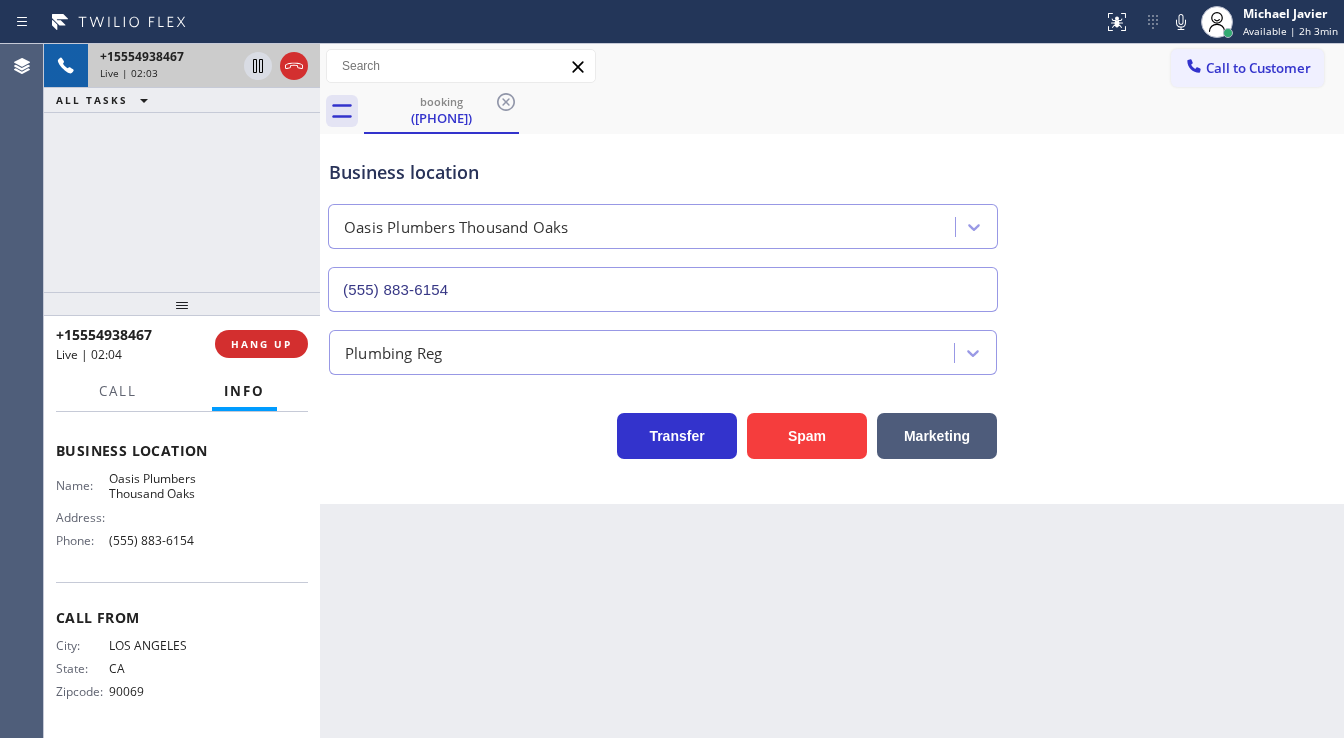 click on "+1[PHONE] Live | 02:03 ALL TASKS ALL TASKS ACTIVE TASKS TASKS IN WRAP UP" at bounding box center (182, 168) 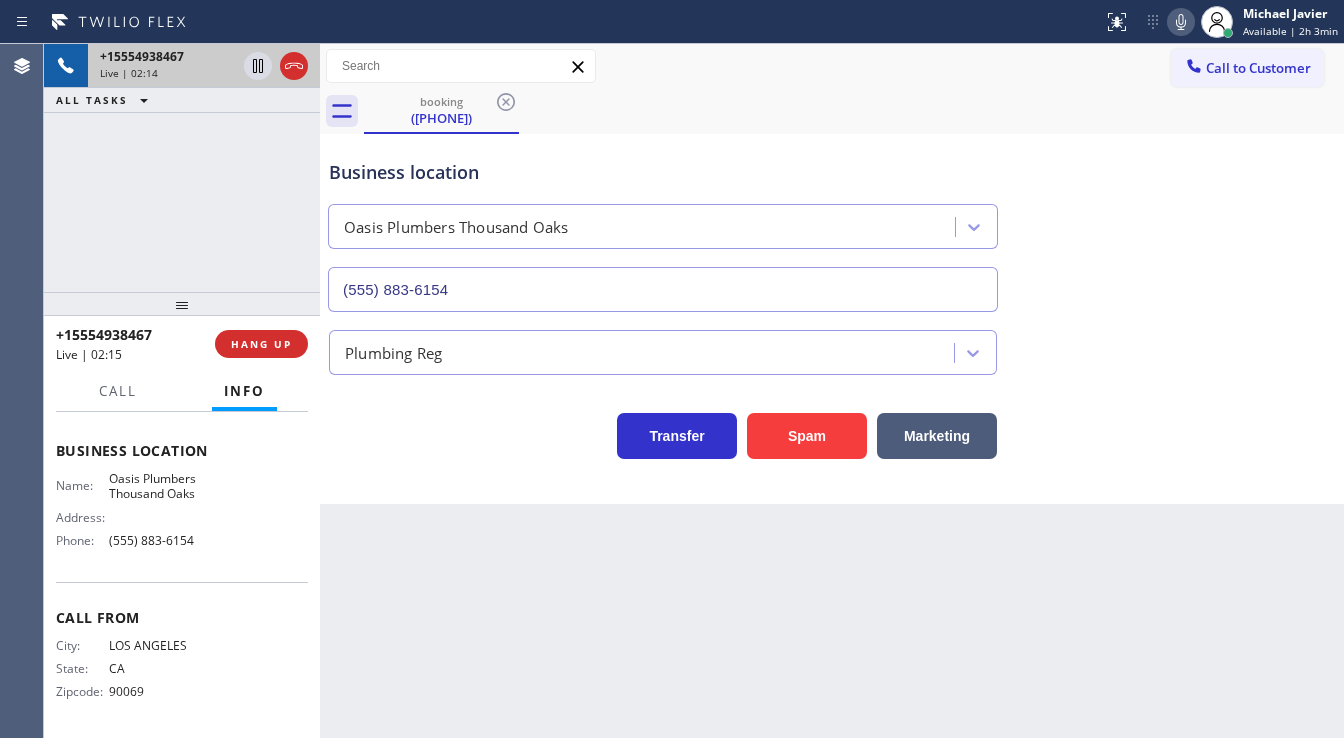 click 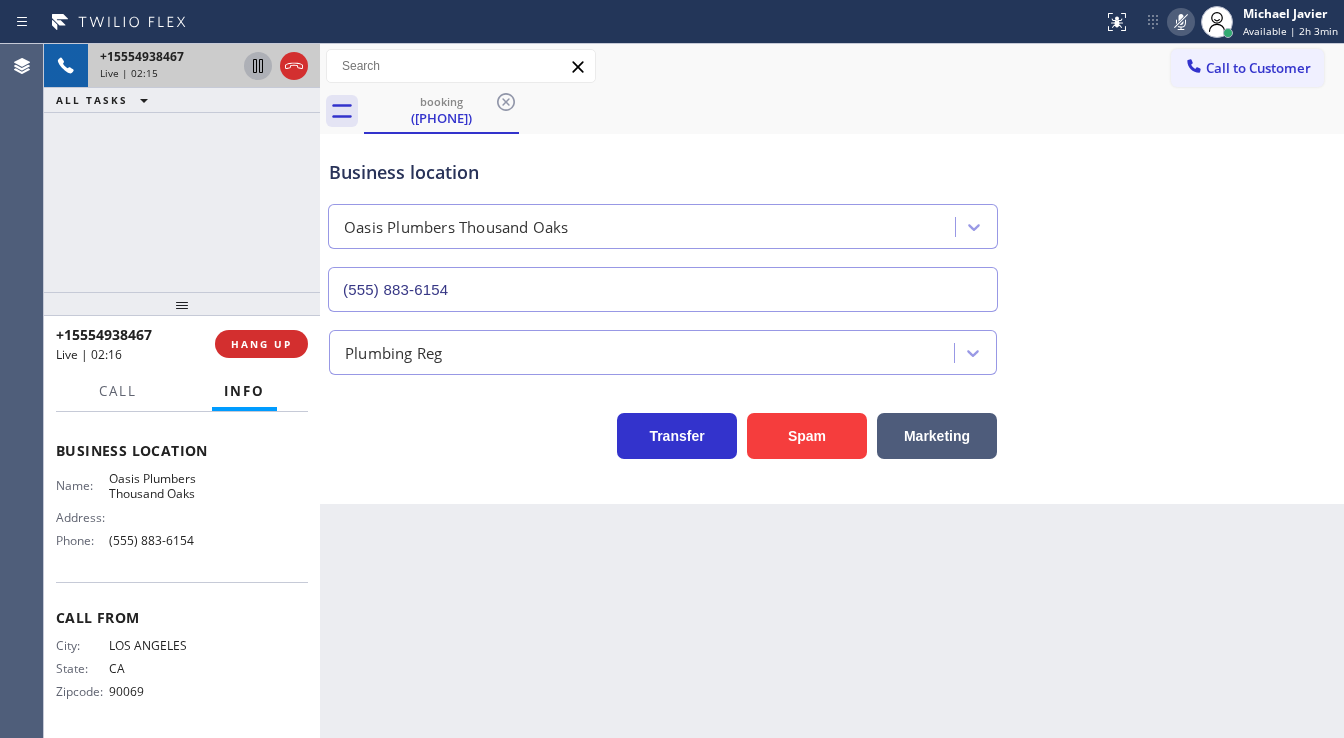 click 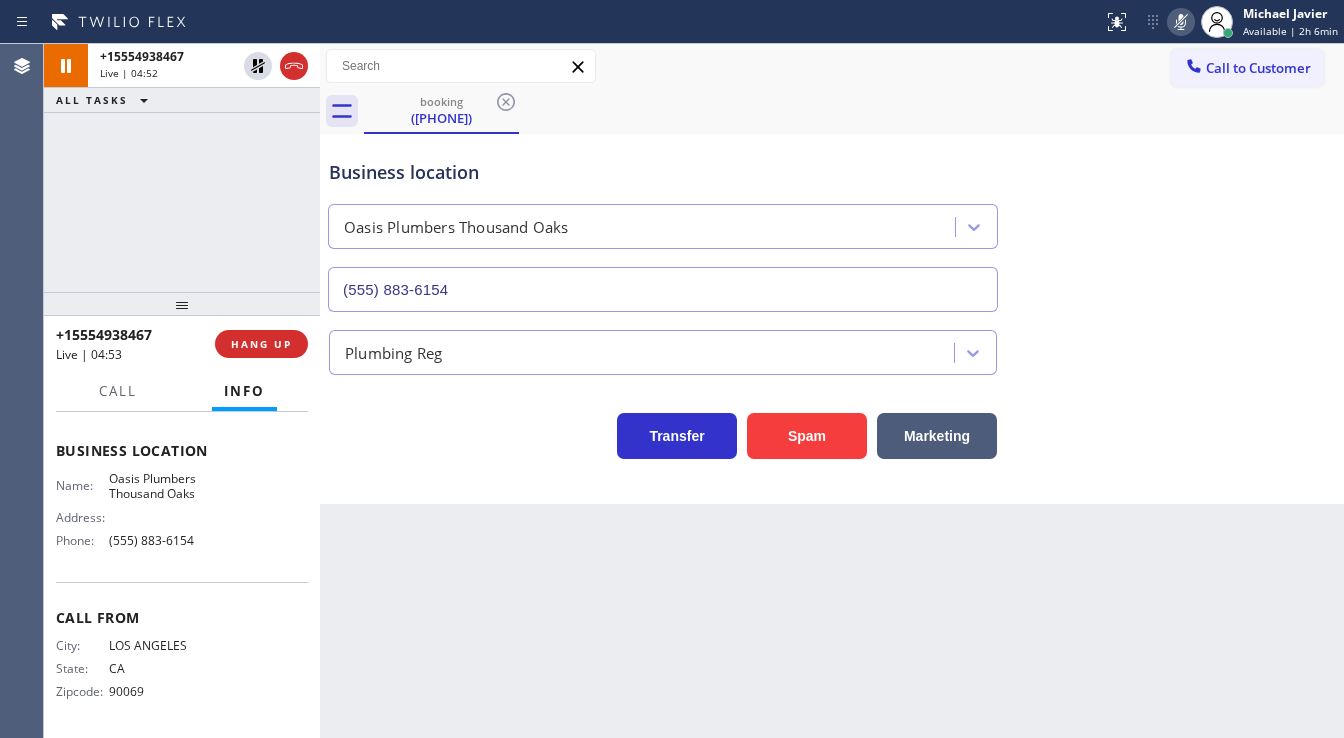 drag, startPoint x: 265, startPoint y: 60, endPoint x: 360, endPoint y: 62, distance: 95.02105 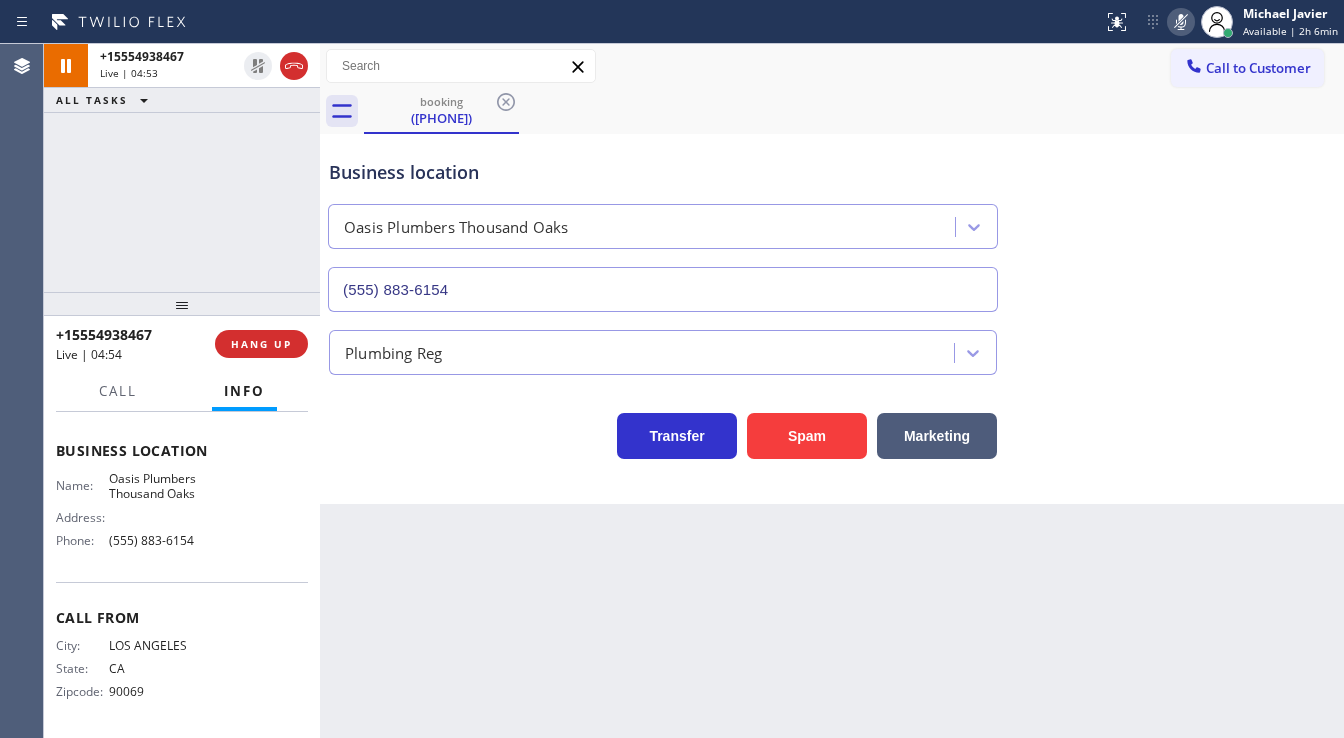 click 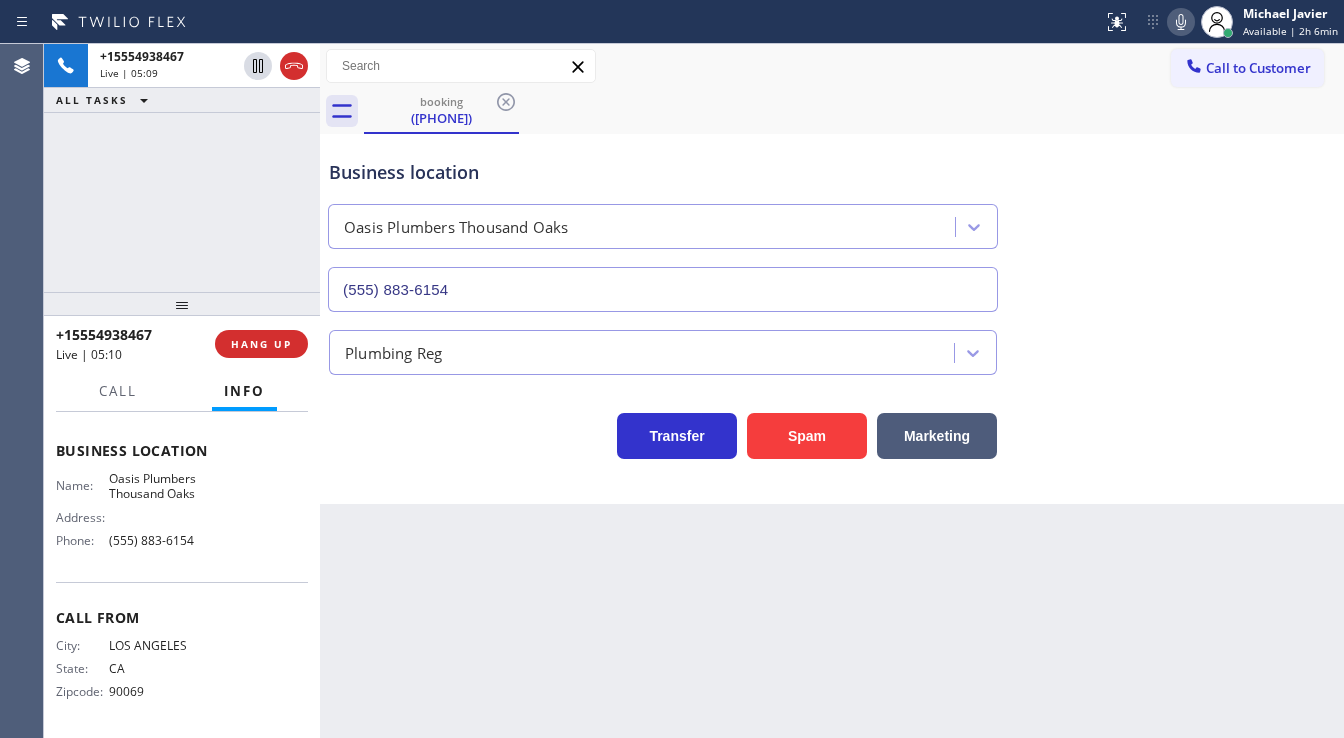 click on "+1[PHONE] Live | 05:09 ALL TASKS ALL TASKS ACTIVE TASKS TASKS IN WRAP UP" at bounding box center [182, 168] 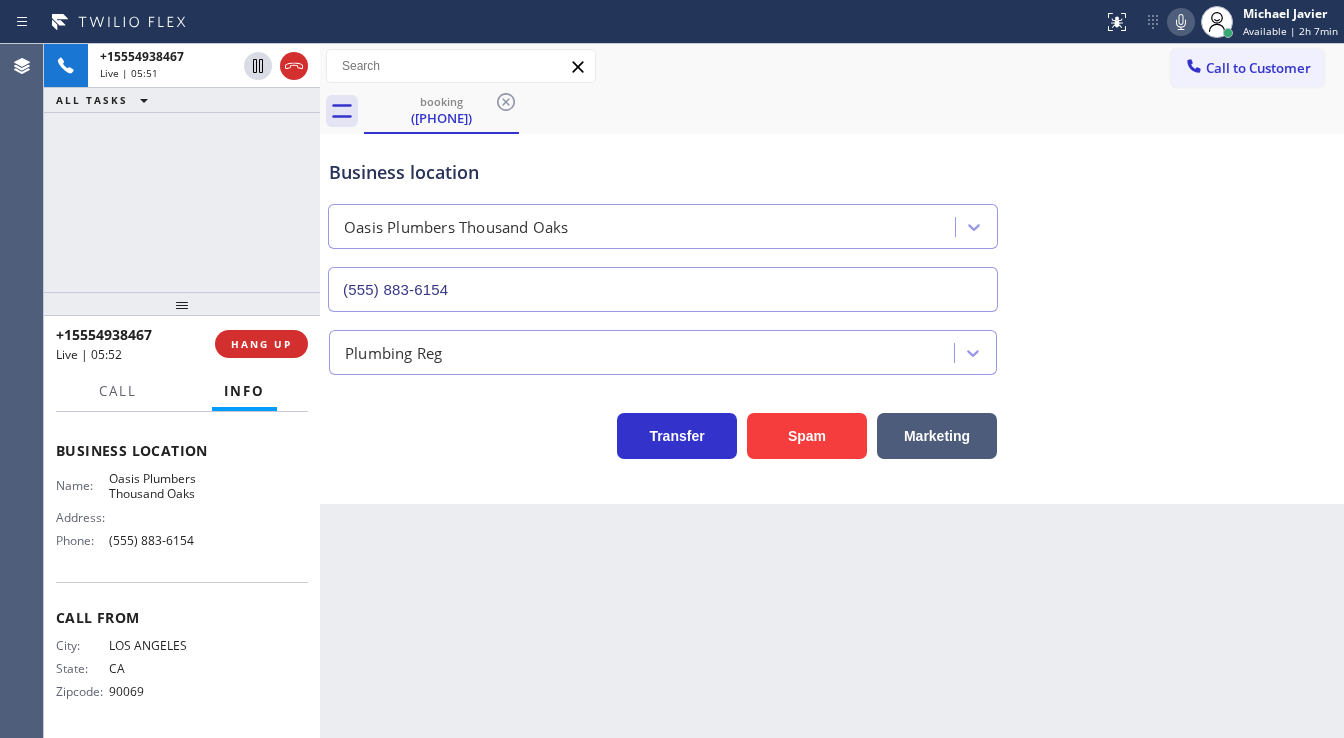 click on "+1[PHONE] Live | 05:51 ALL TASKS ALL TASKS ACTIVE TASKS TASKS IN WRAP UP" at bounding box center [182, 168] 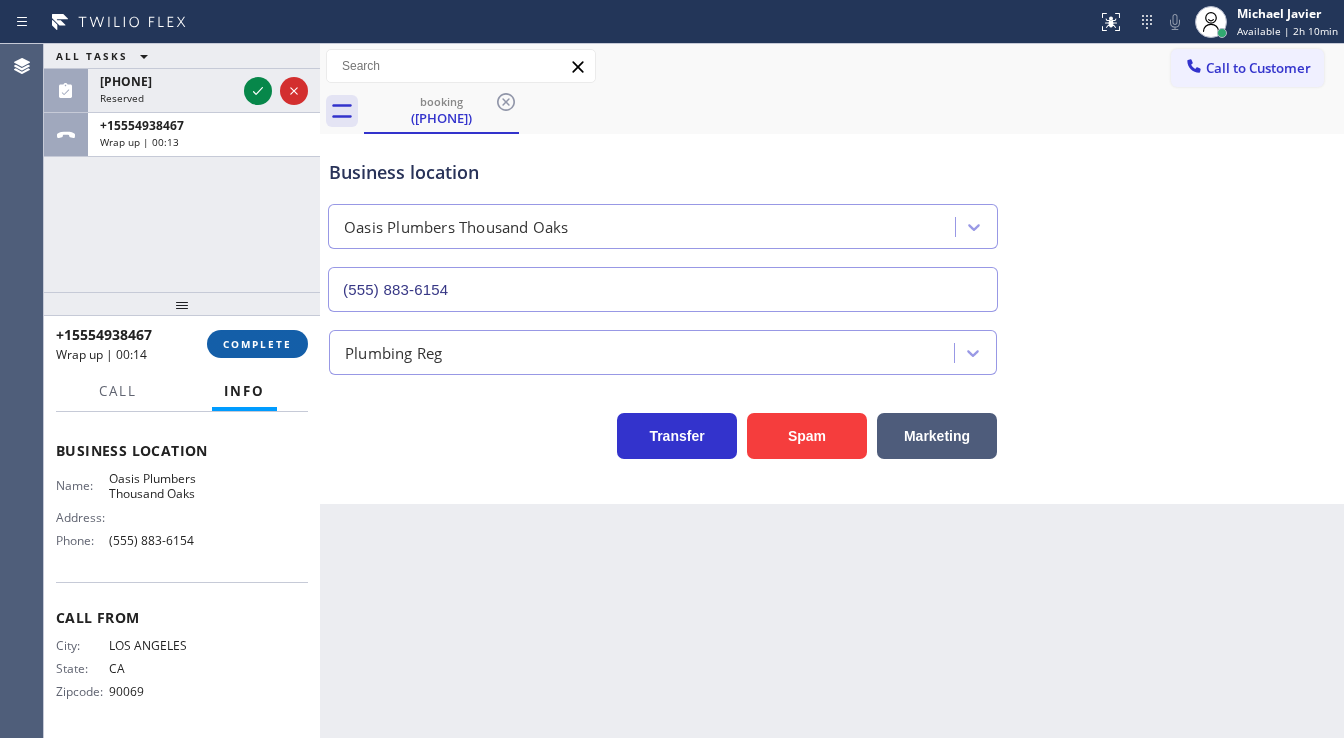 click on "COMPLETE" at bounding box center (257, 344) 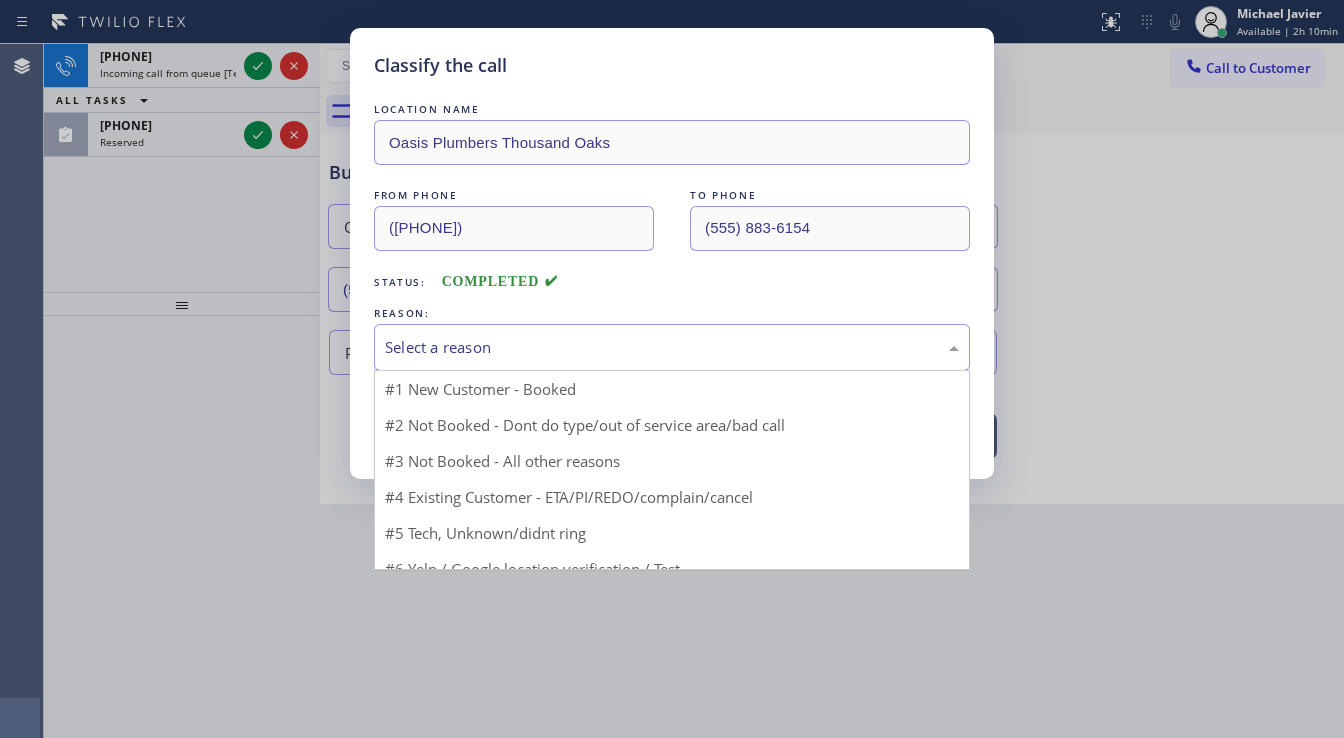 click on "Select a reason" at bounding box center (672, 347) 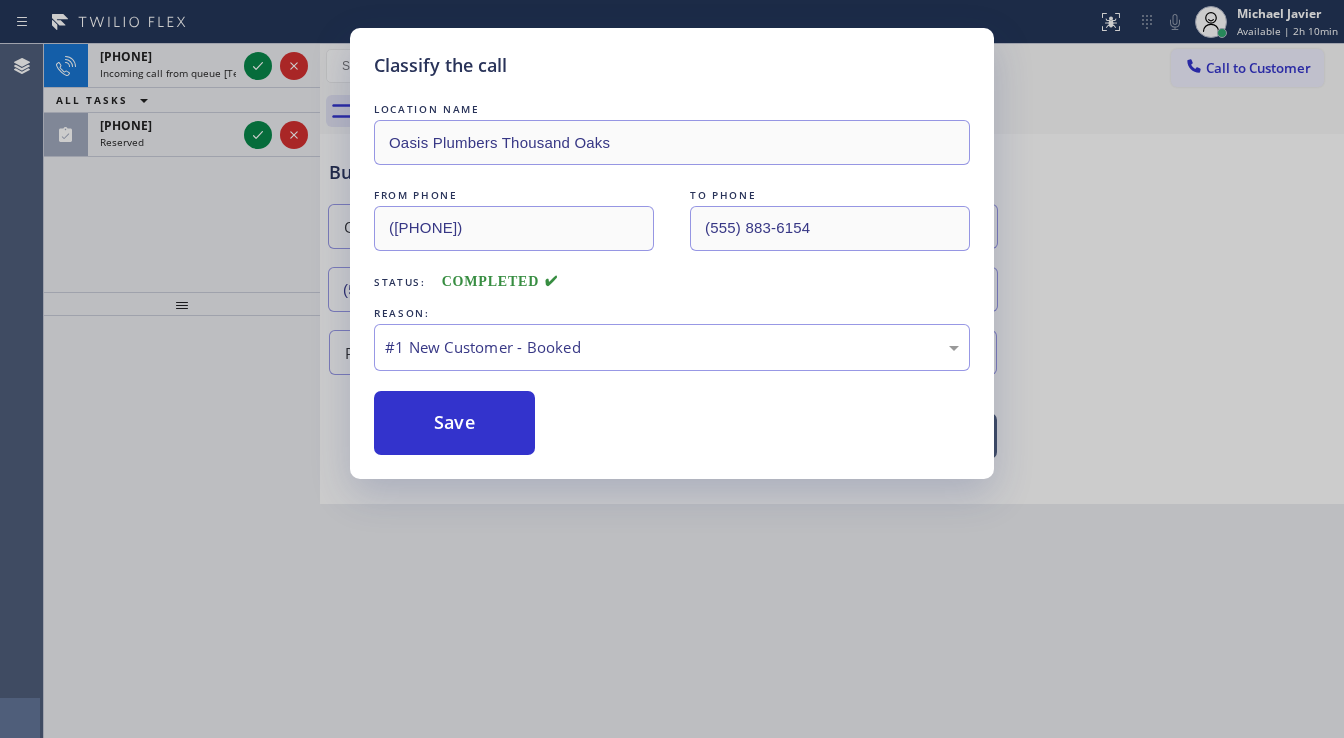 click on "Save" at bounding box center (454, 423) 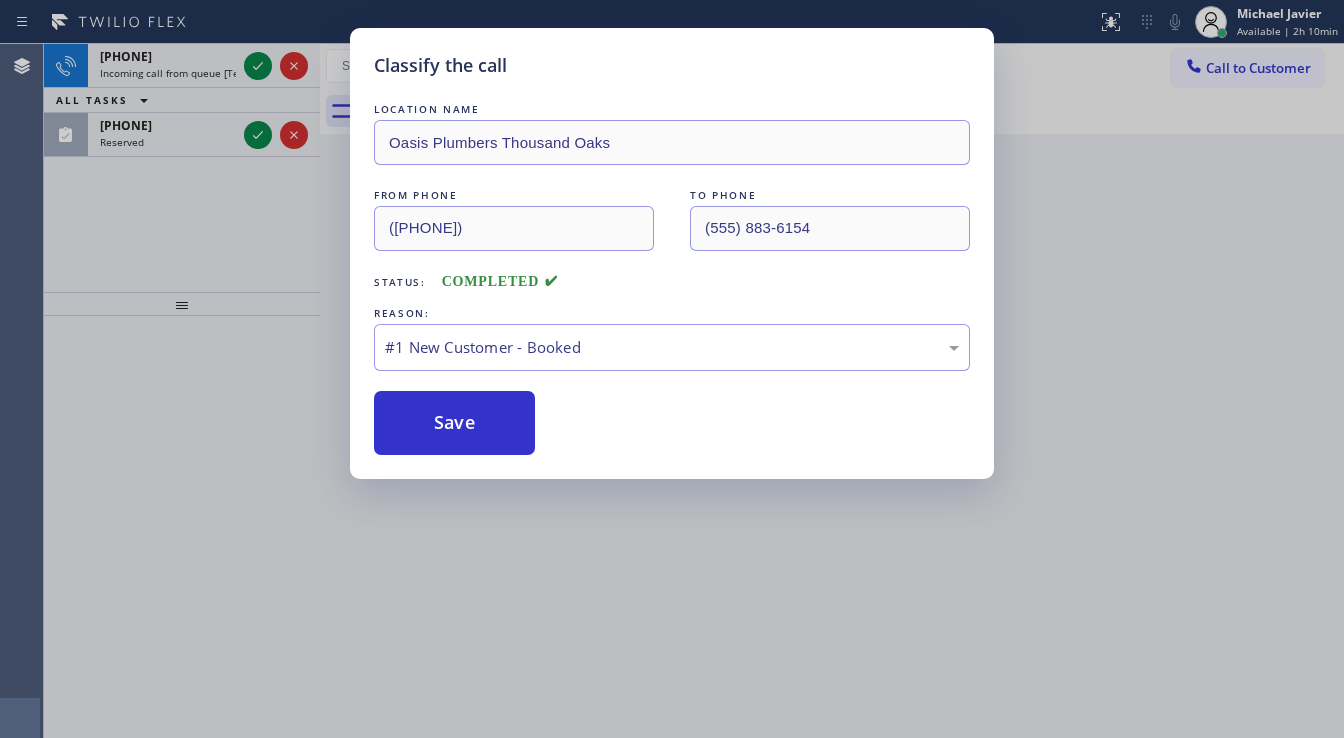 click 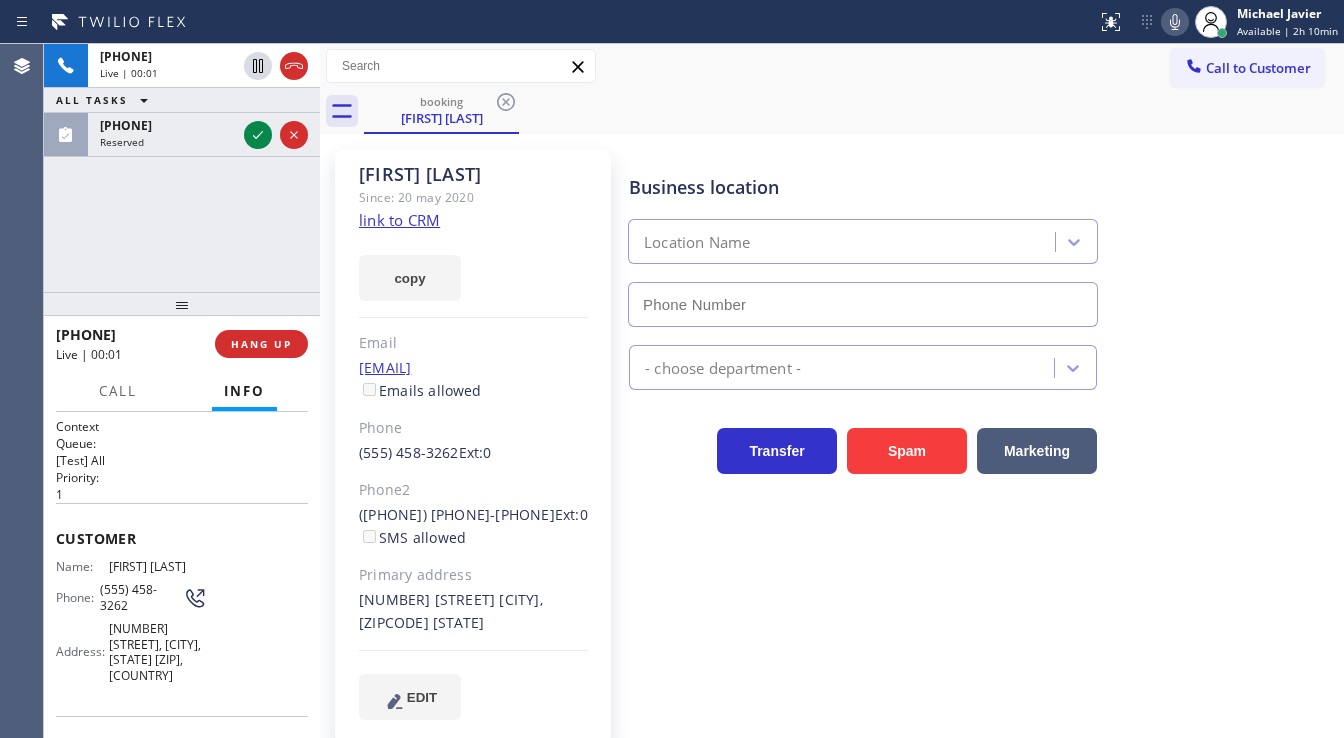 type on "(855) 999-4417" 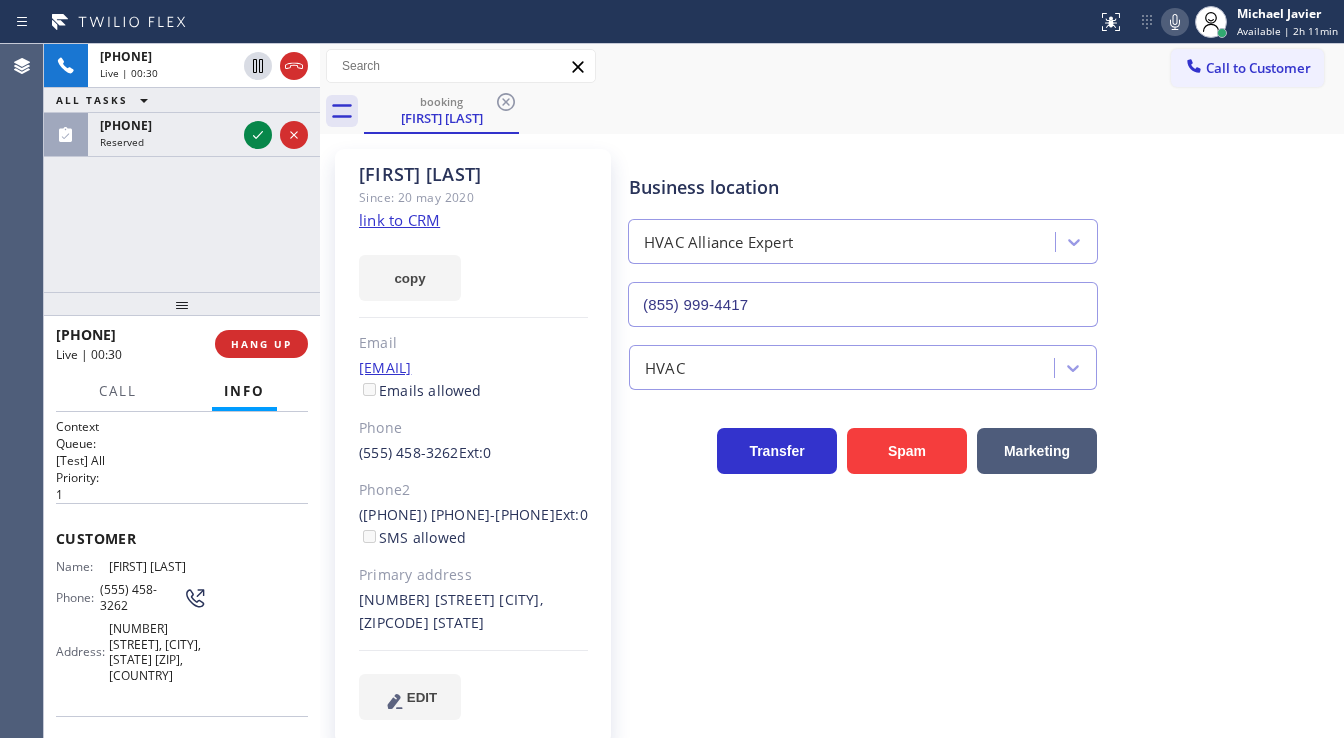 click on "link to CRM" 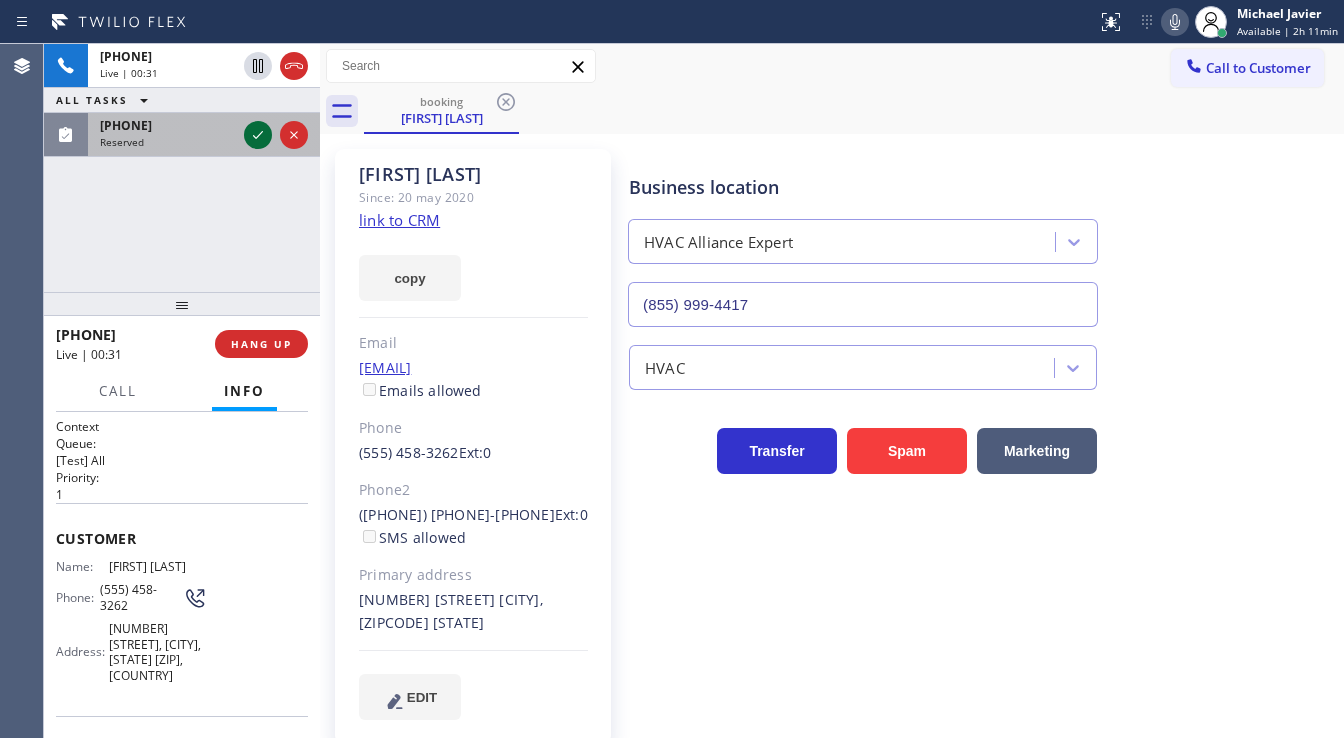 click 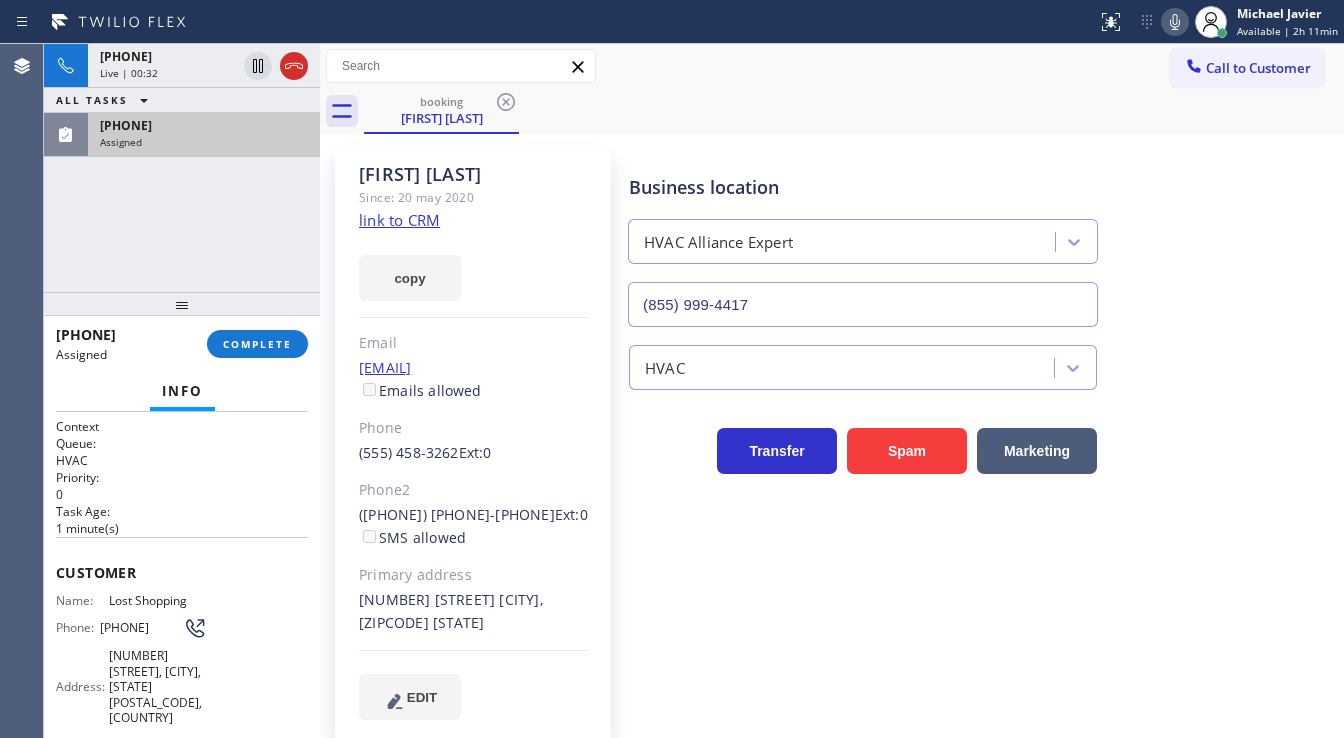 scroll, scrollTop: 160, scrollLeft: 0, axis: vertical 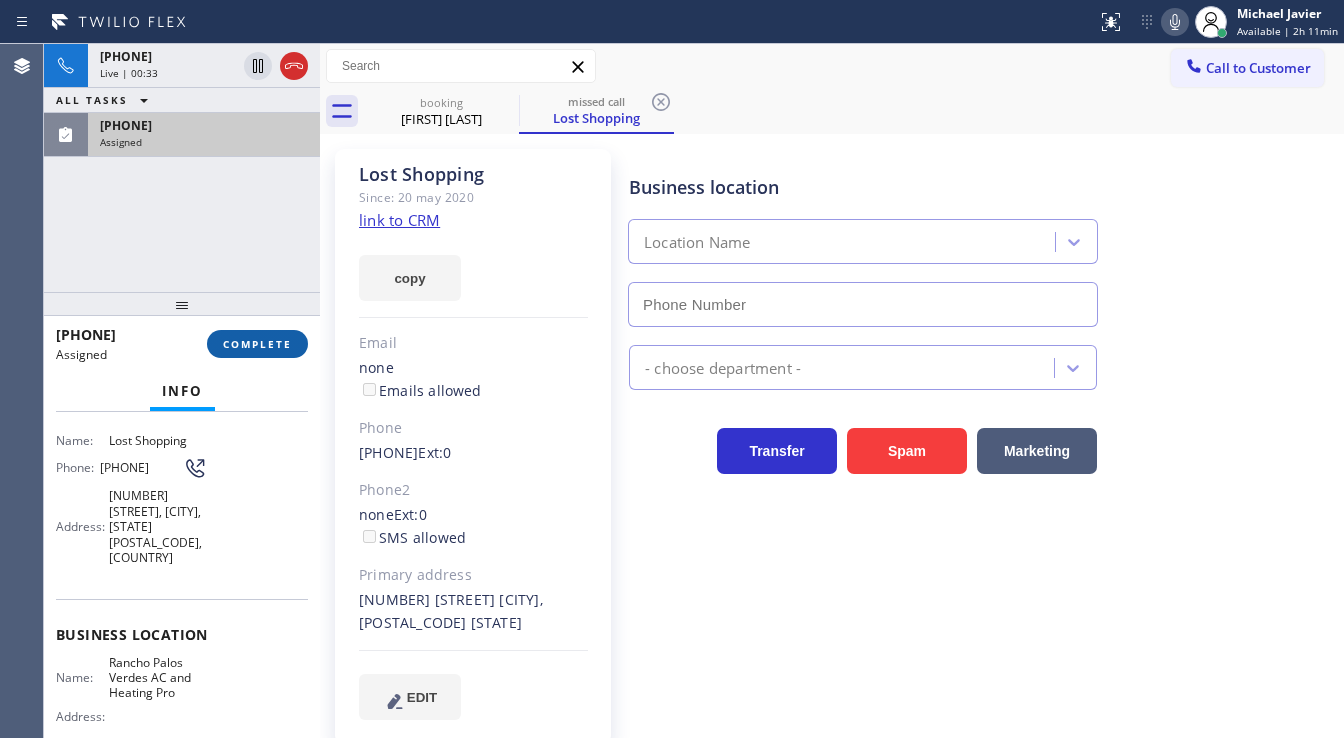 click on "COMPLETE" at bounding box center [257, 344] 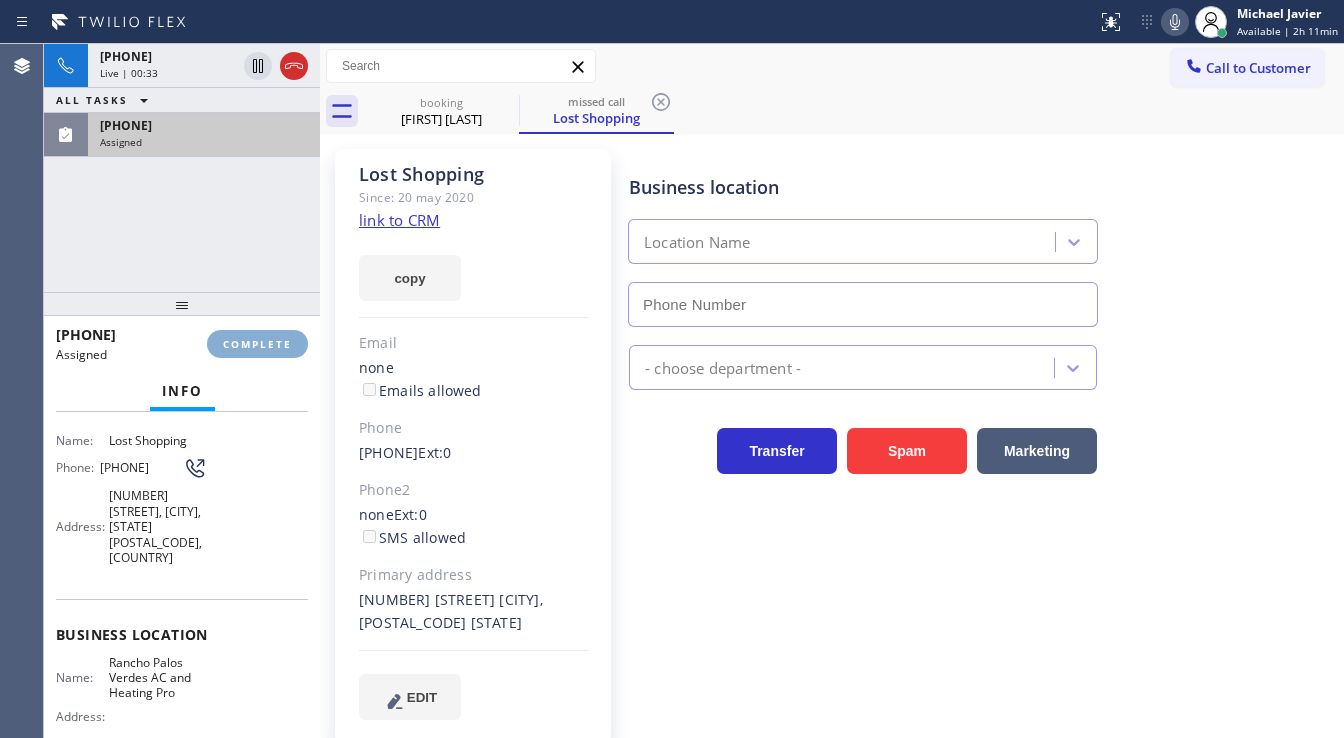 type on "([PHONE])" 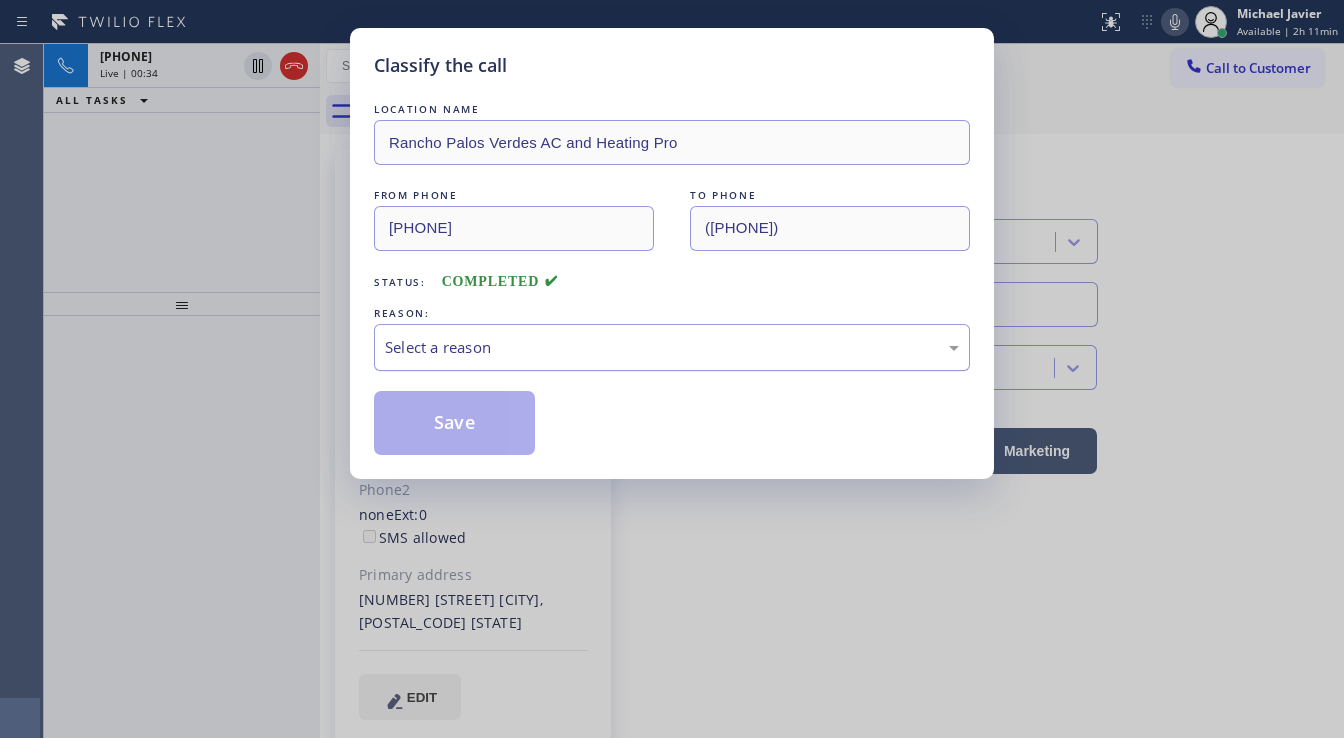 click on "Select a reason" at bounding box center [672, 347] 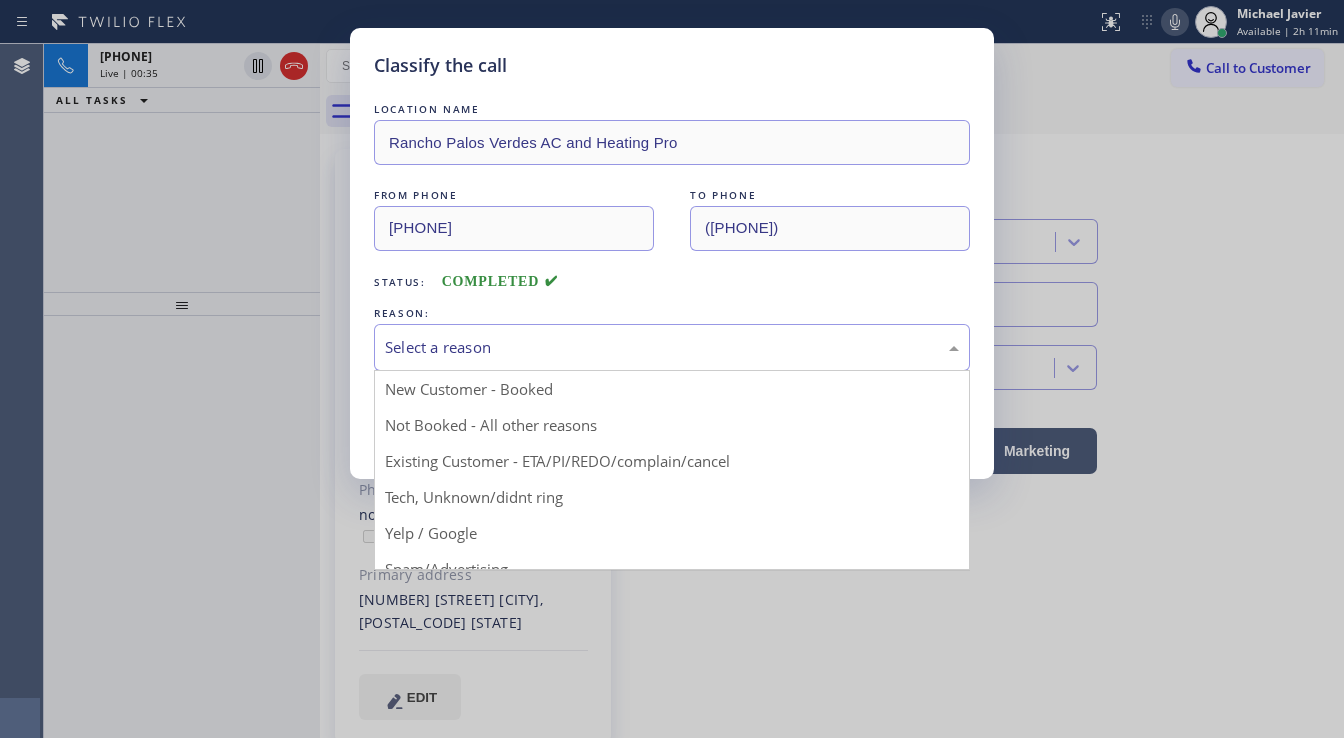 click on "Classify the call LOCATION NAME Rancho Palos Verdes AC and Heating Pro FROM PHONE [PHONE] TO PHONE [PHONE] Status: COMPLETED REASON: Select a reason New Customer - Booked Not Booked - All other reasons Existing Customer - ETA/PI/REDO/complain/cancel Tech, Unknown/didnt ring Yelp / Google  Spam/Advertising Transferred HouseCallPro / HomeAdvisor / Other platforms  Test call Save" at bounding box center [672, 369] 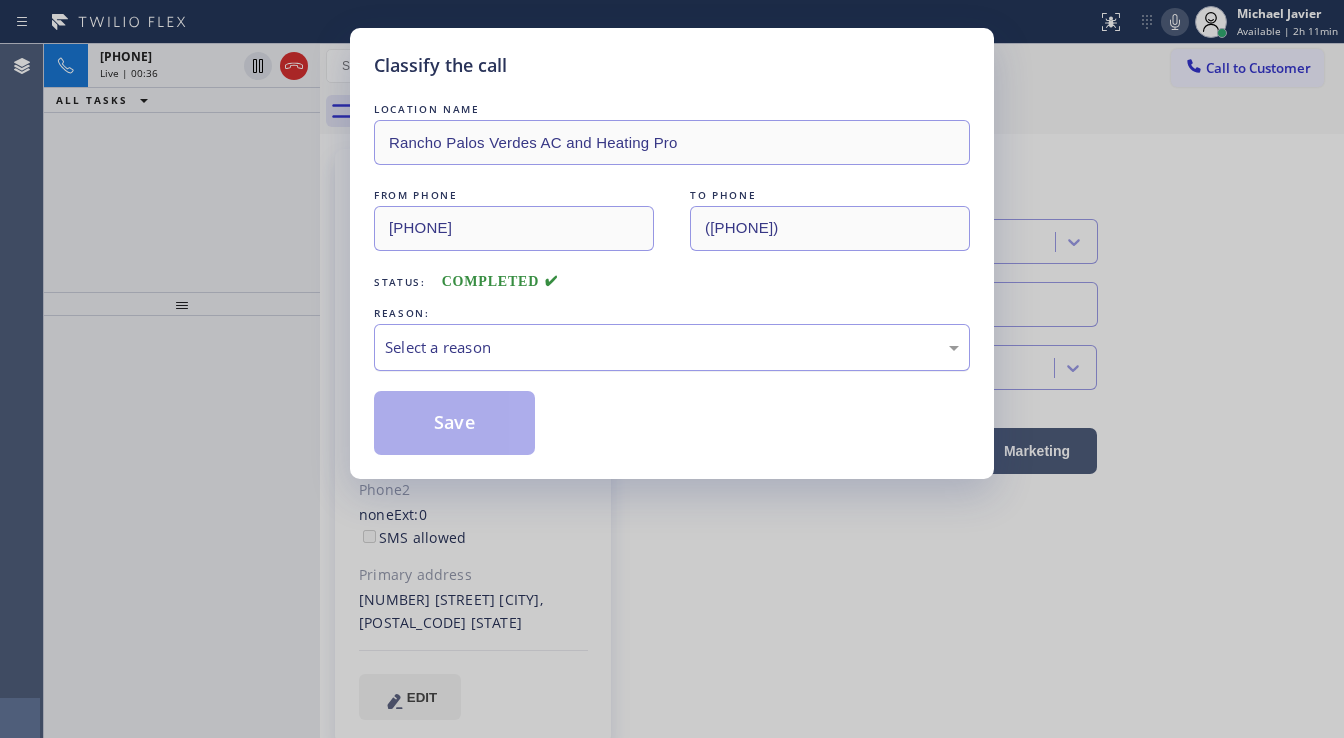 click on "Select a reason" at bounding box center [672, 347] 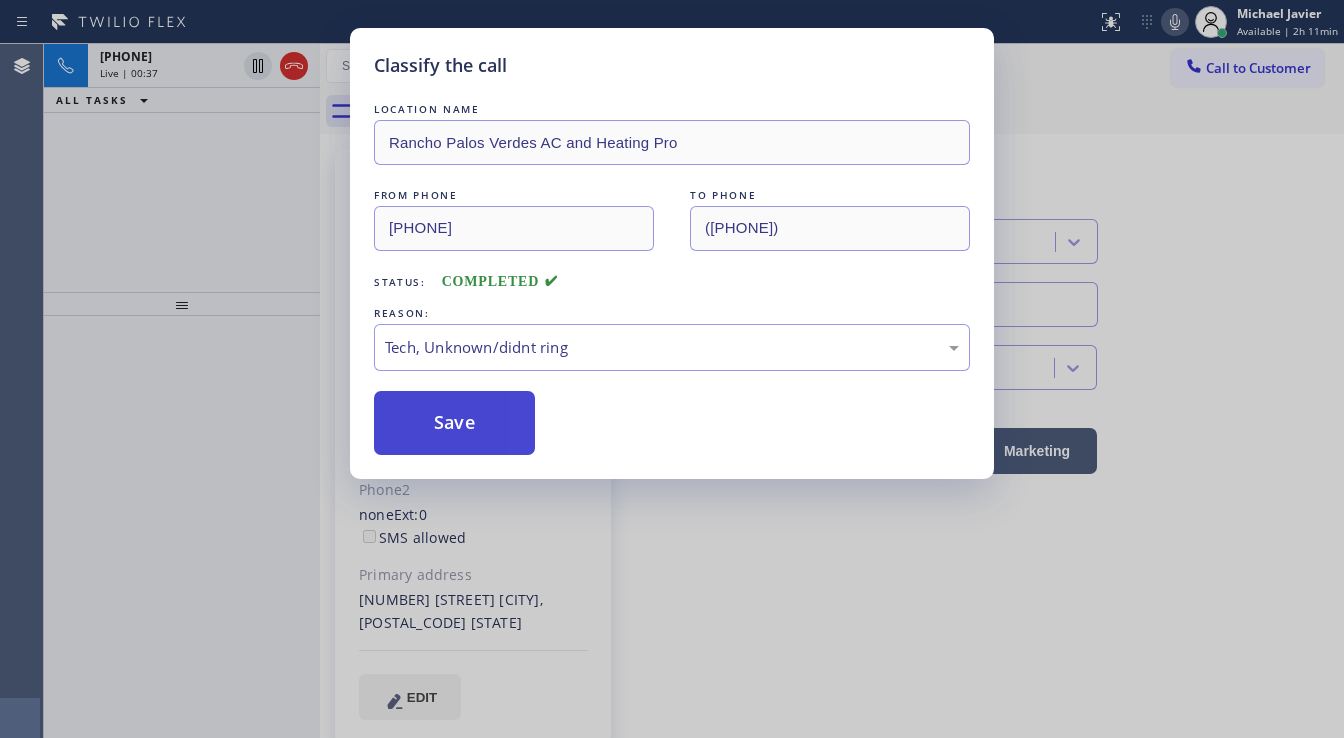 click on "Save" at bounding box center [454, 423] 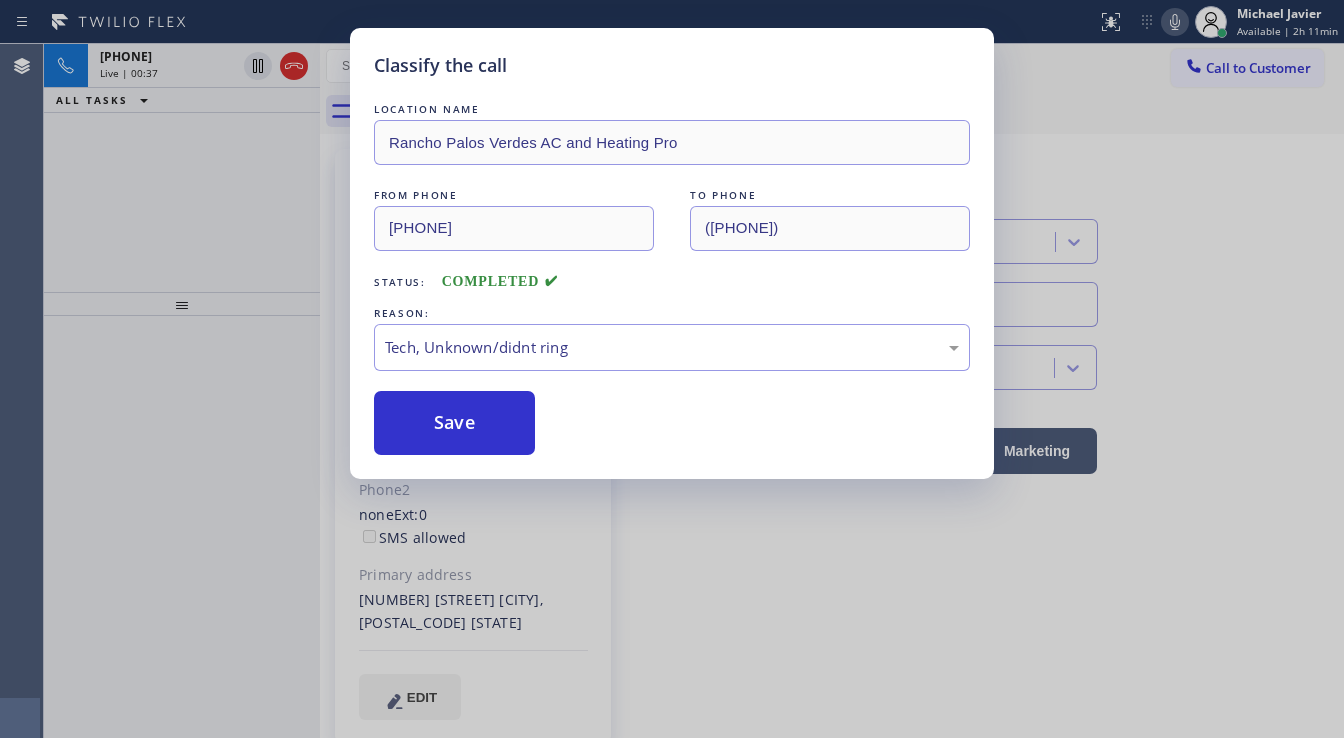 click on "Classify the call LOCATION NAME Rancho Palos Verdes AC and Heating Pro FROM PHONE [PHONE] TO PHONE [PHONE] Status: COMPLETED REASON: Tech, Unknown/didnt ring Save" at bounding box center [672, 369] 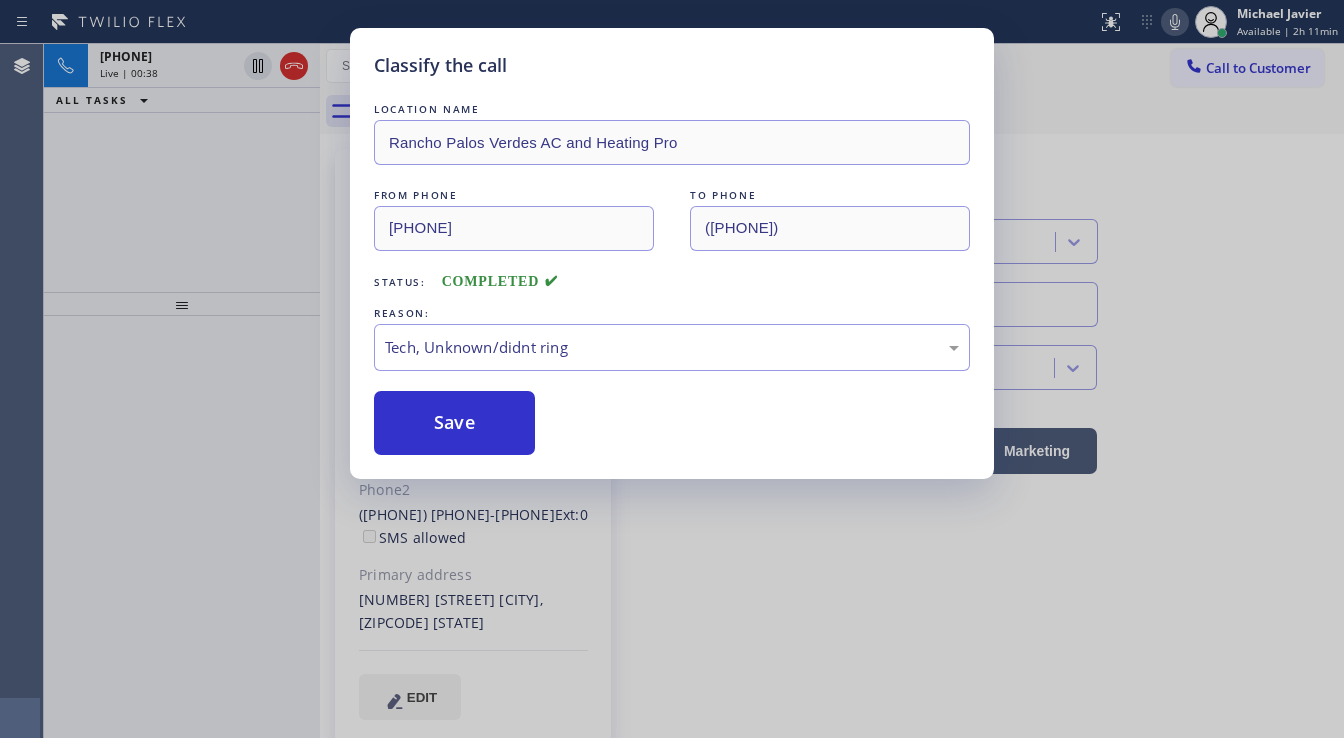 click on "Classify the call LOCATION NAME Rancho Palos Verdes AC and Heating Pro FROM PHONE [PHONE] TO PHONE [PHONE] Status: COMPLETED REASON: Tech, Unknown/didnt ring Save" at bounding box center [672, 369] 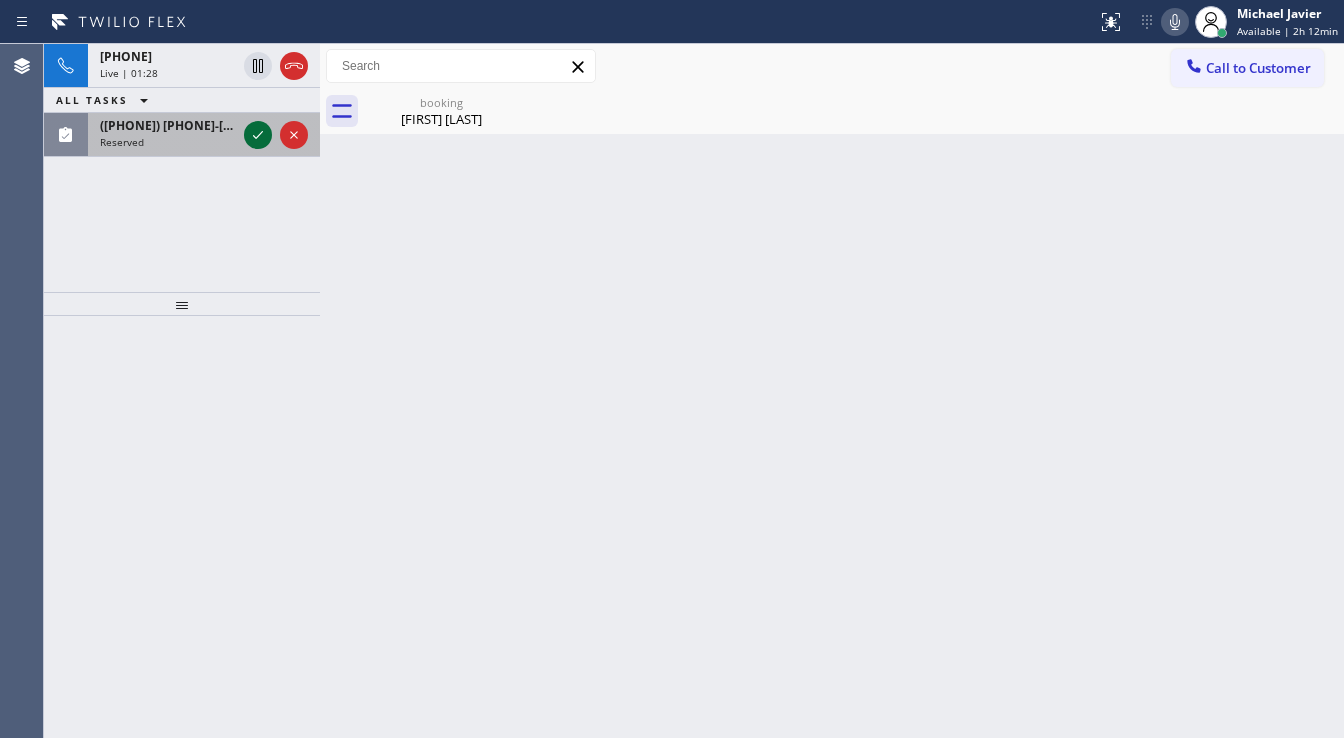 click 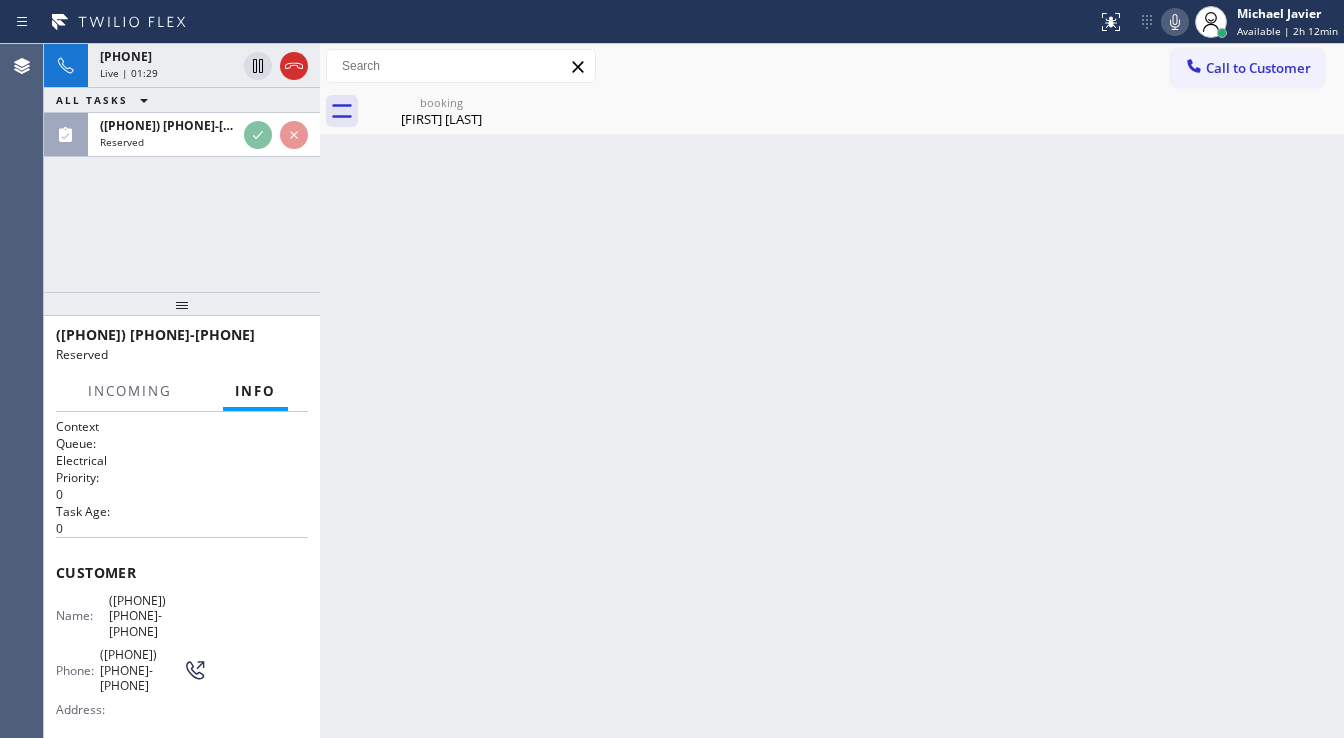 click at bounding box center (276, 135) 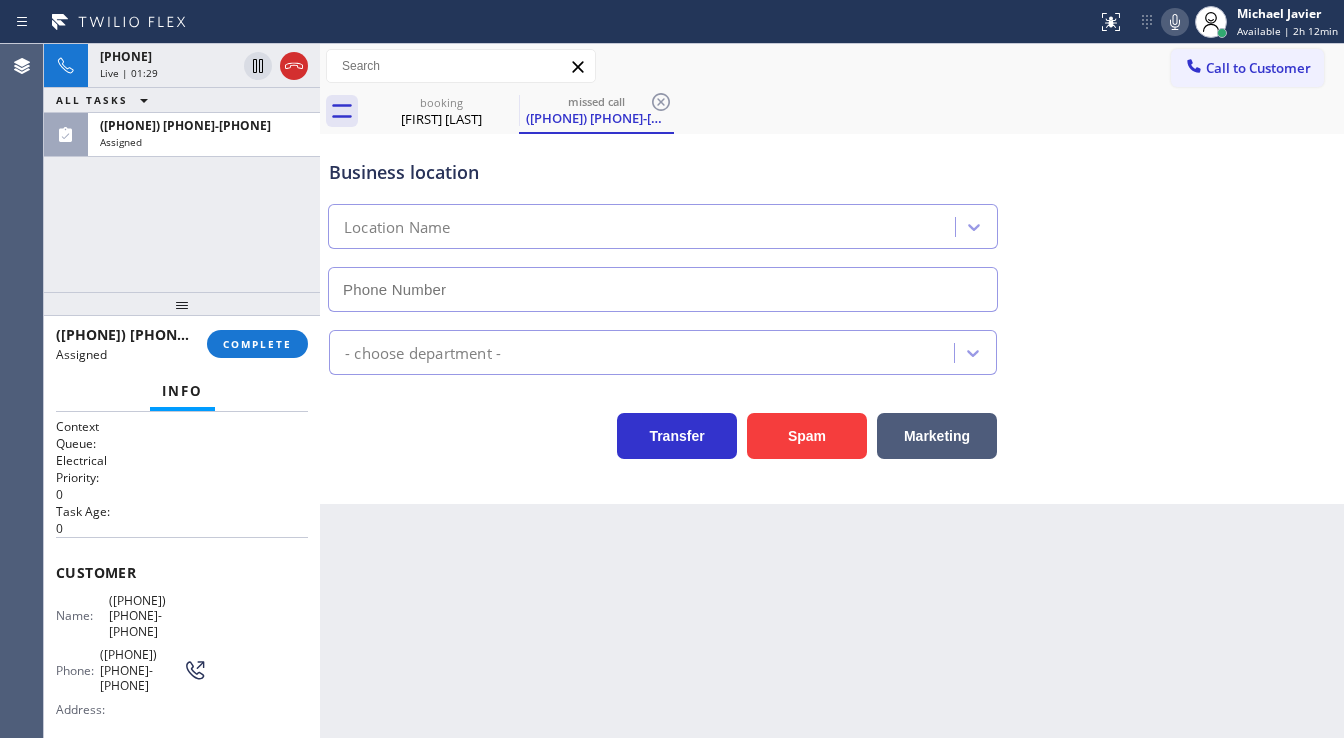 scroll, scrollTop: 144, scrollLeft: 0, axis: vertical 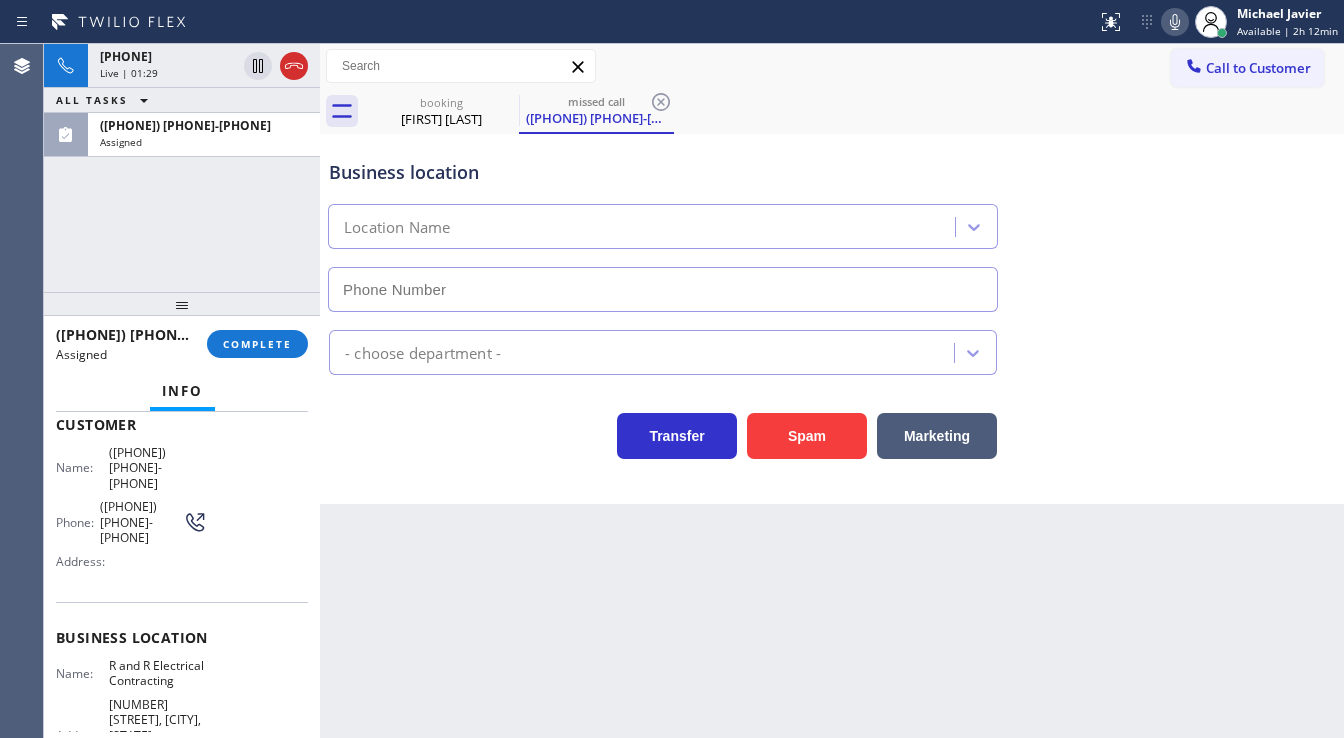 type on "([PHONE]) [PHONE]-[PHONE]" 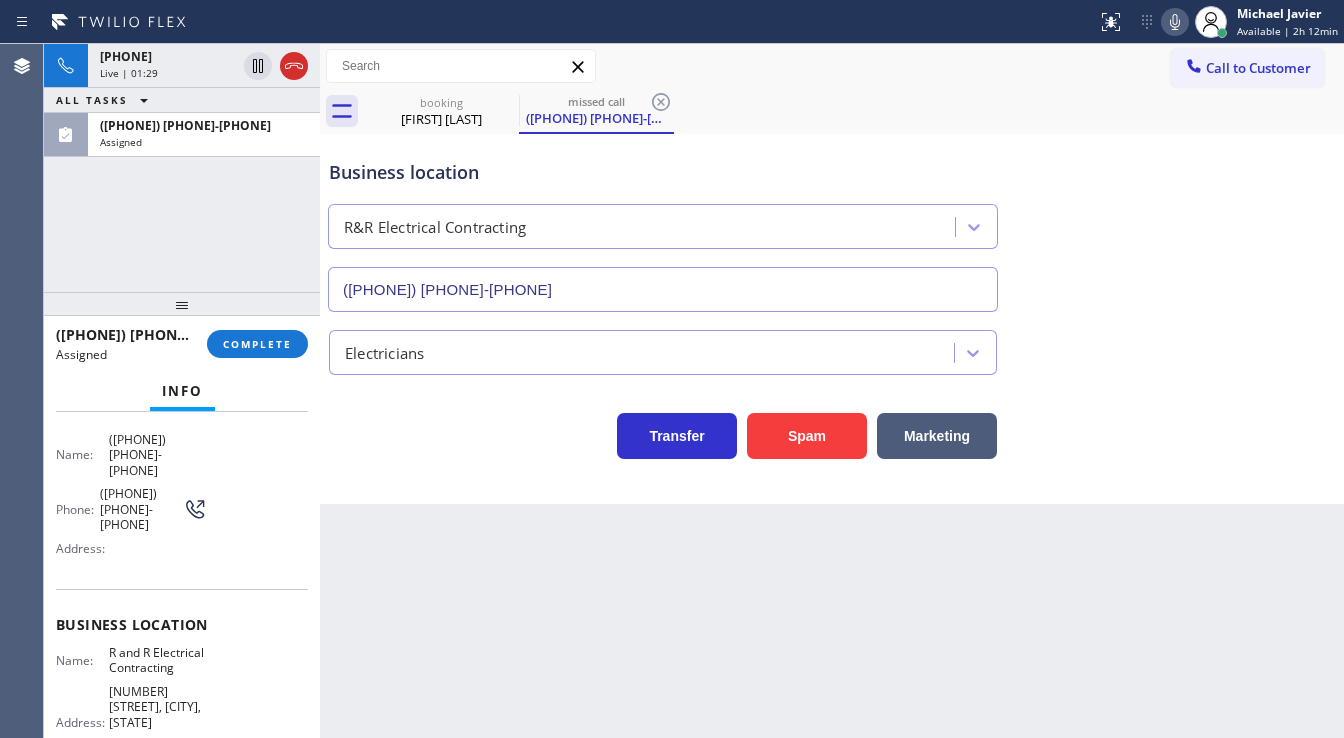 click on "[PHONE] Assigned COMPLETE" at bounding box center [182, 344] 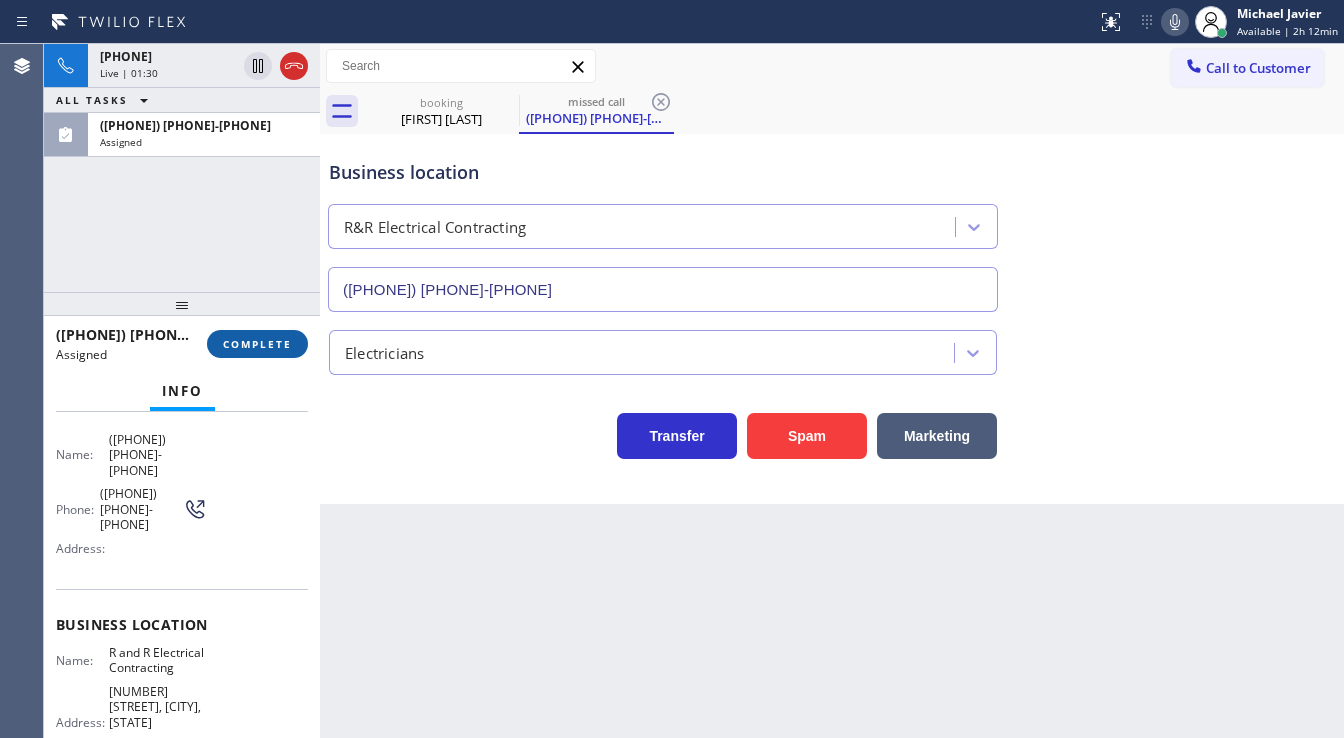 click on "COMPLETE" at bounding box center [257, 344] 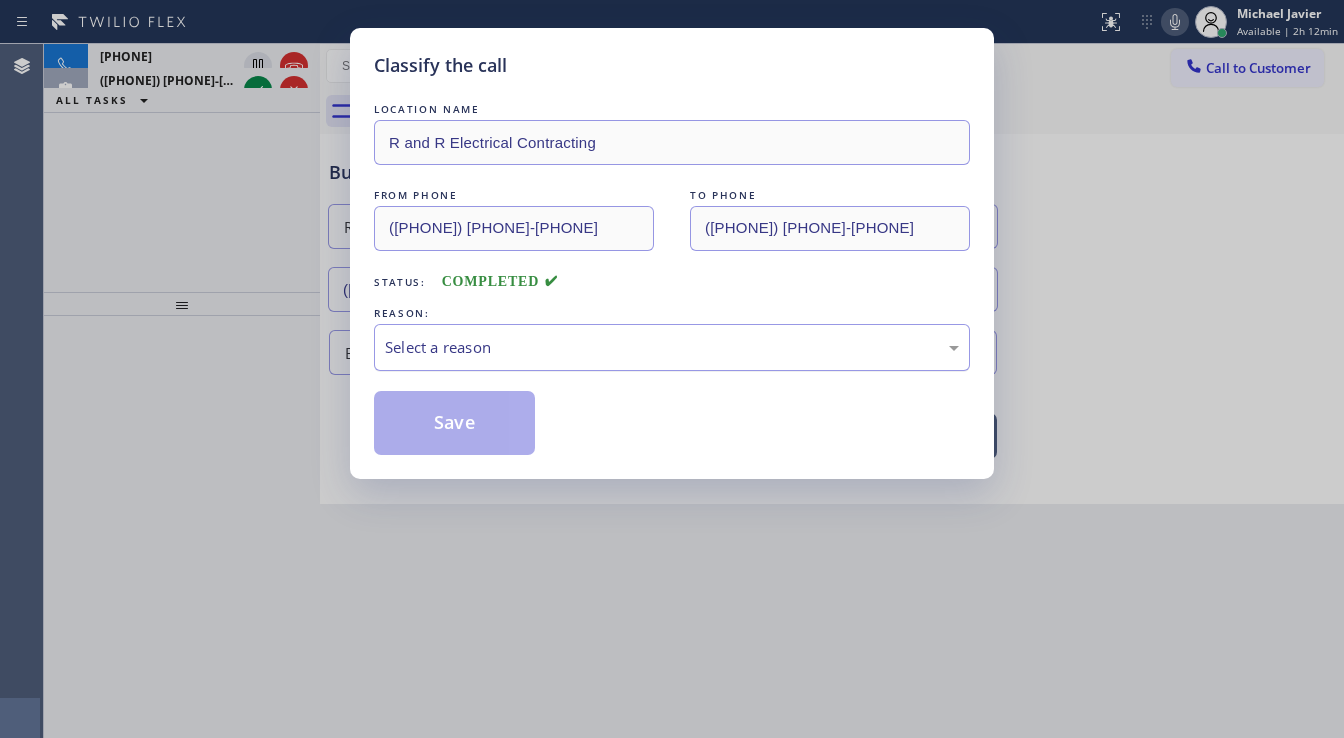 click on "Select a reason" at bounding box center [672, 347] 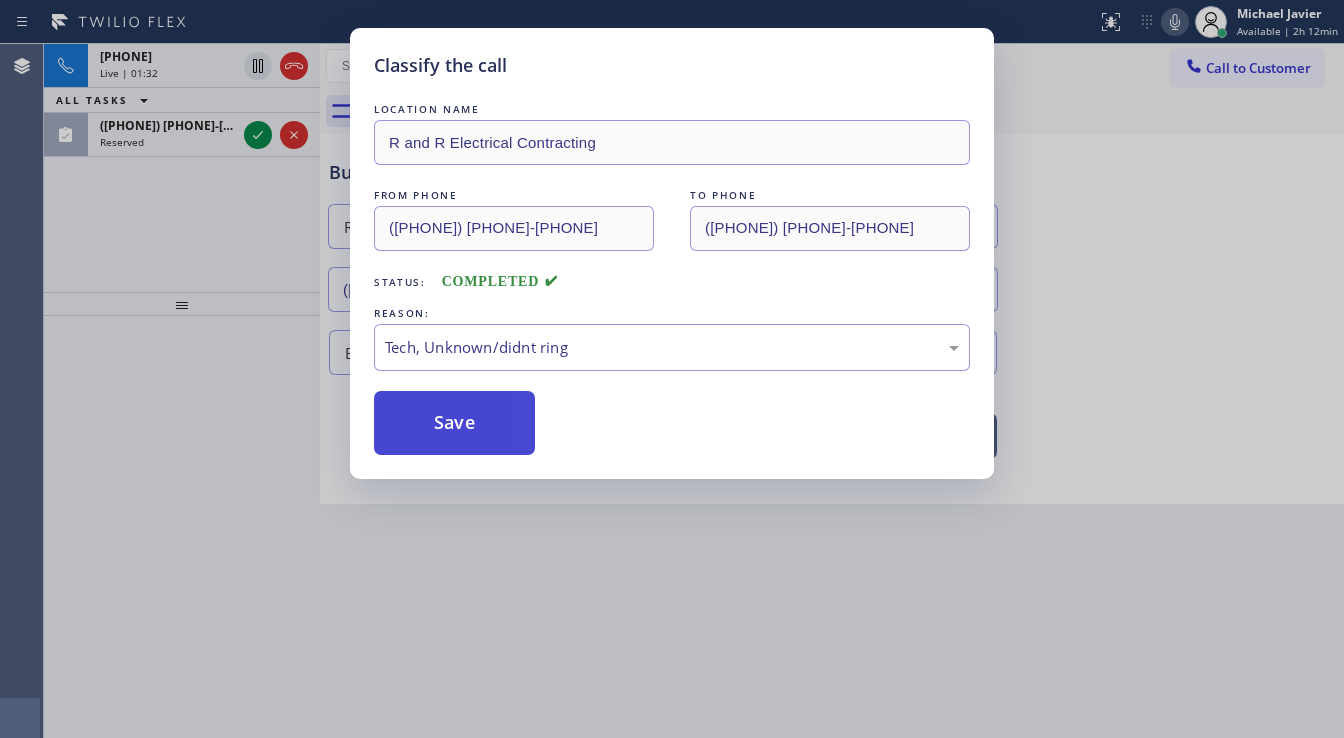 drag, startPoint x: 450, startPoint y: 492, endPoint x: 452, endPoint y: 432, distance: 60.033325 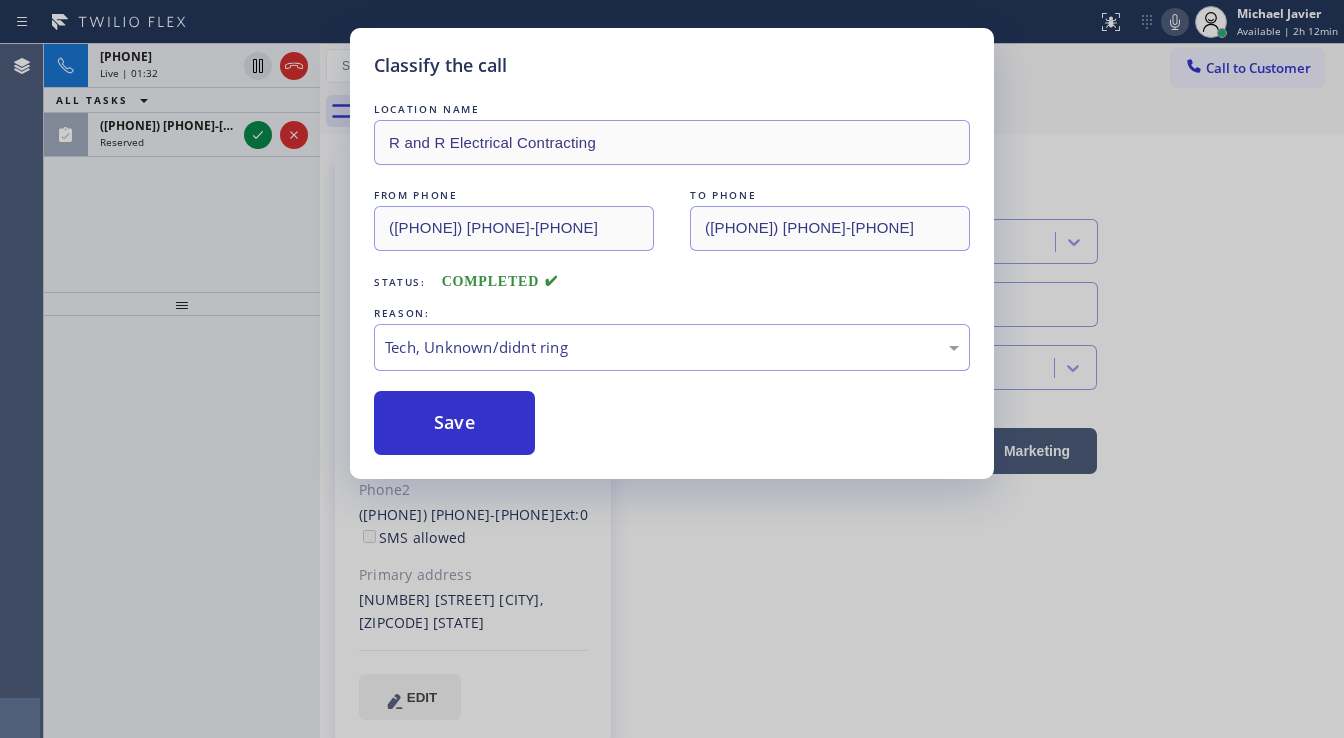 click on "Classify the call LOCATION NAME R and R Electrical Contracting FROM PHONE [PHONE] TO PHONE [PHONE] Status: COMPLETED REASON: Tech, Unknown/didnt ring Save" at bounding box center [672, 369] 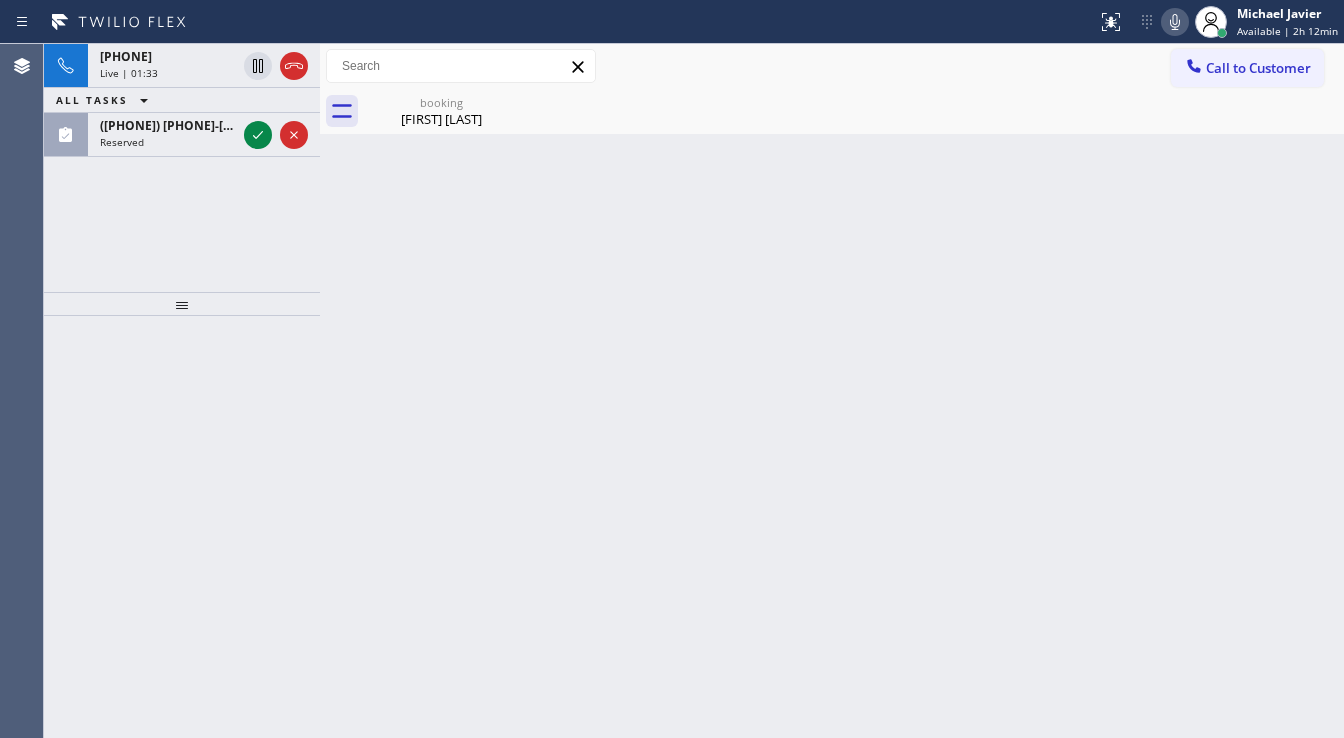 click 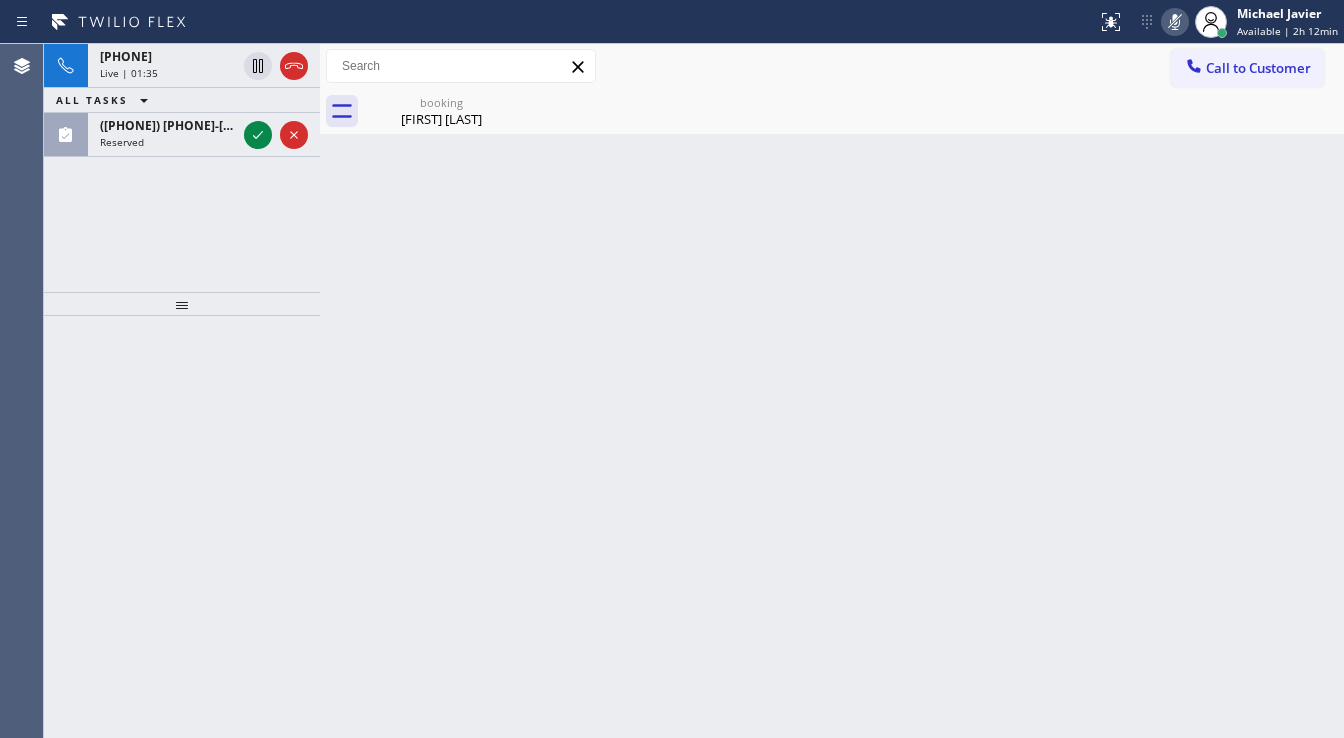 drag, startPoint x: 260, startPoint y: 70, endPoint x: 259, endPoint y: 98, distance: 28.01785 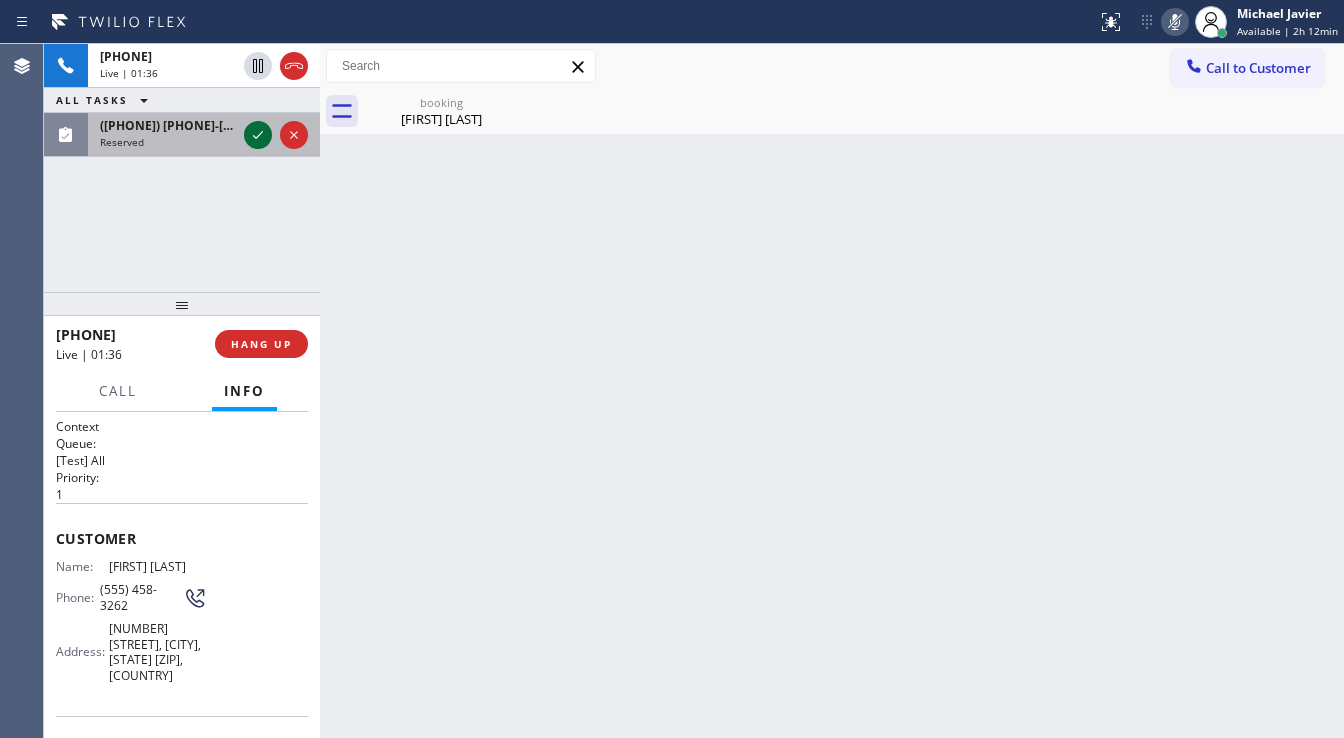 click 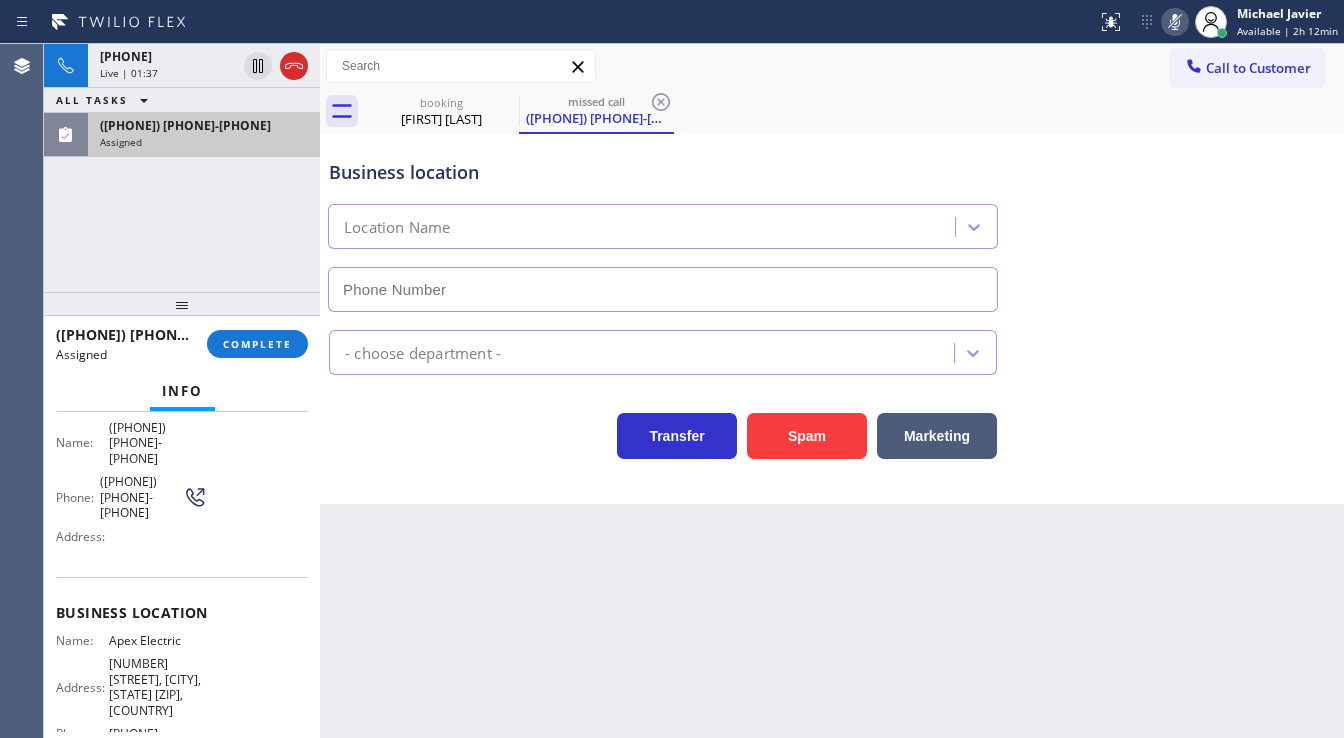 scroll, scrollTop: 160, scrollLeft: 0, axis: vertical 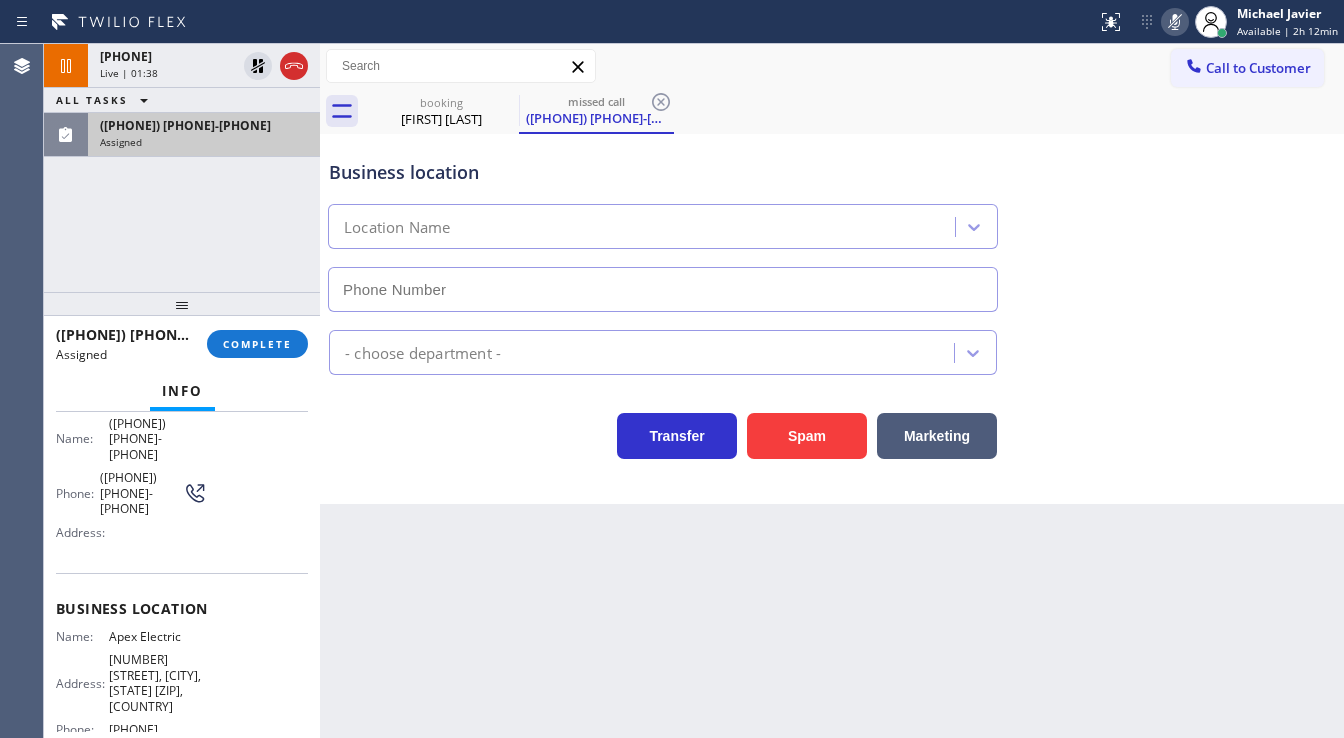 type on "[PHONE]" 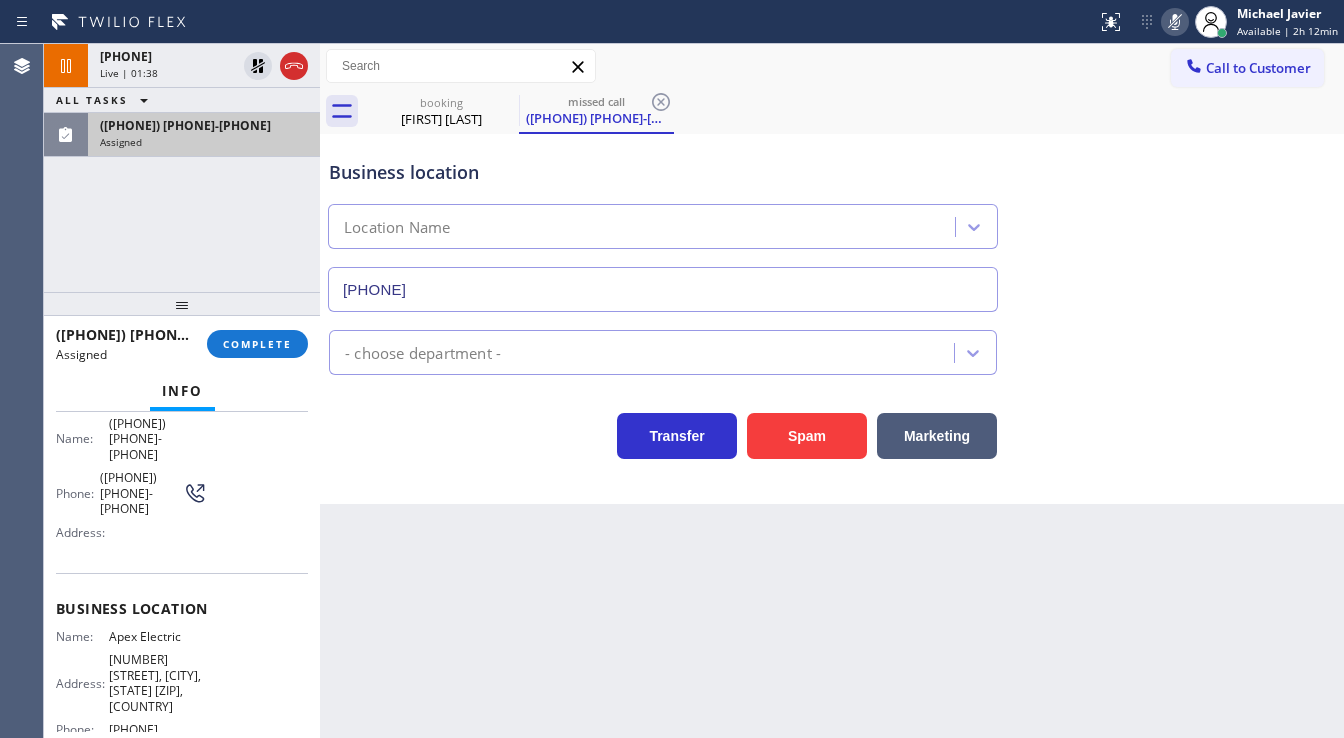 click on "[PHONE] Assigned COMPLETE" at bounding box center [182, 344] 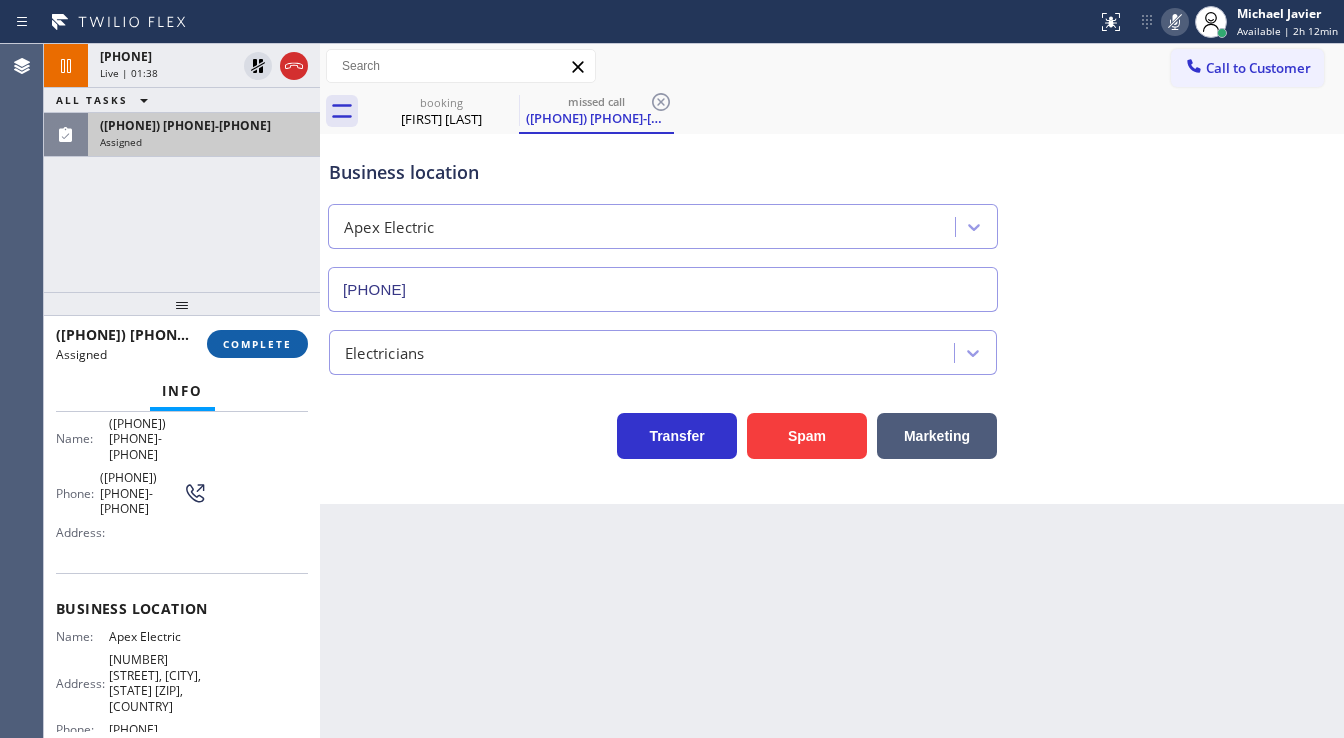 click on "COMPLETE" at bounding box center (257, 344) 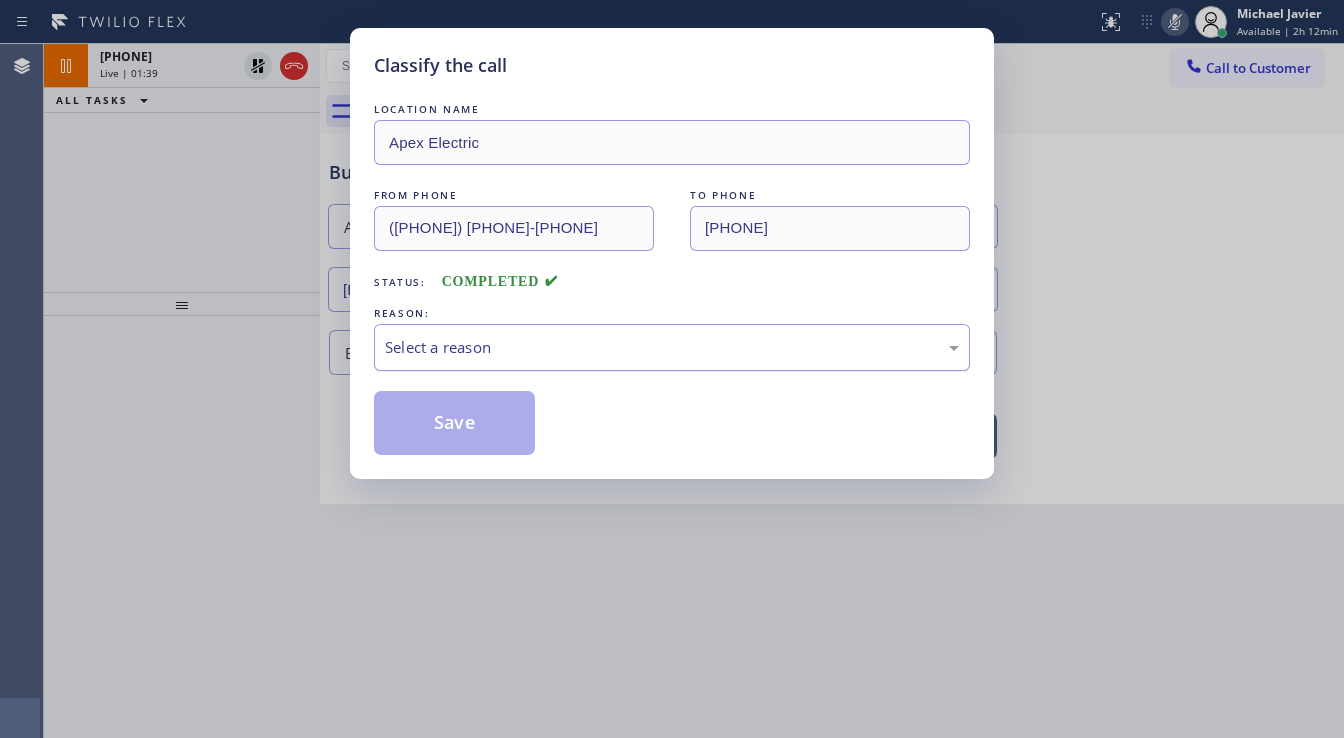click on "Select a reason" at bounding box center [672, 347] 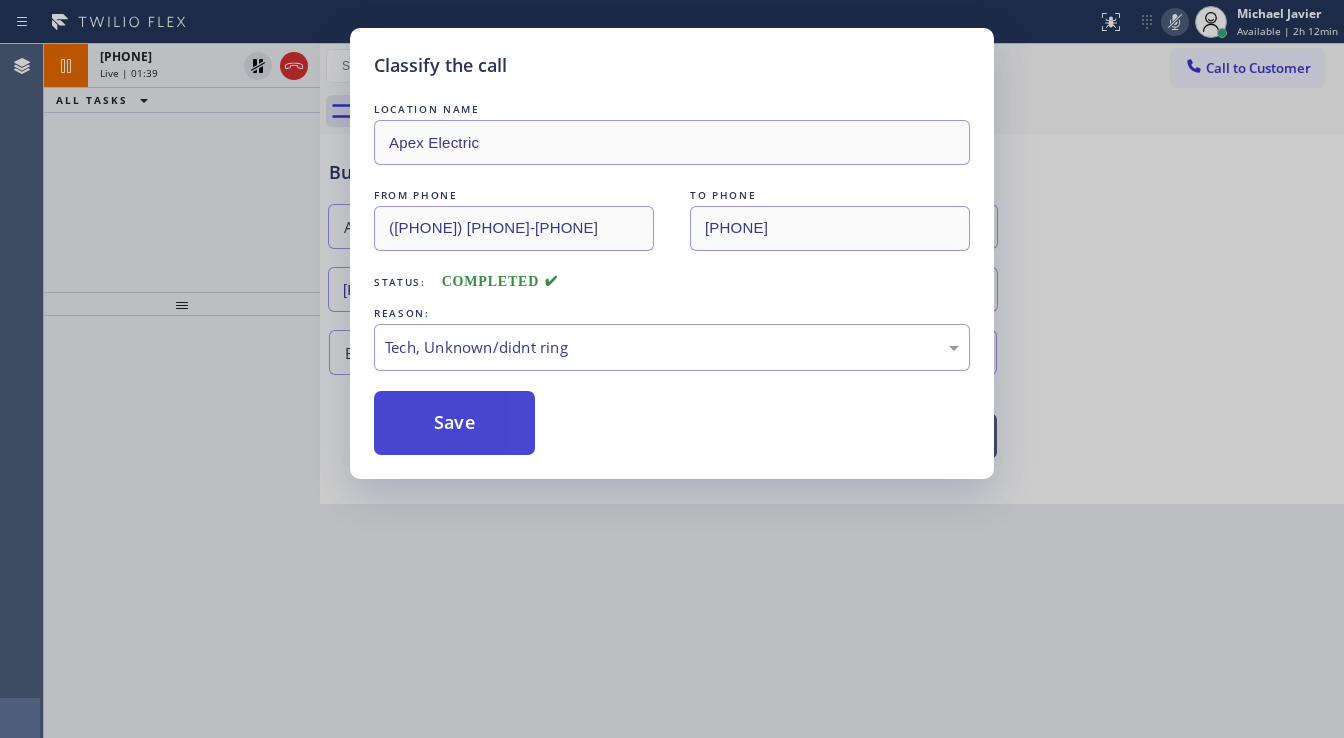 click on "Save" at bounding box center [454, 423] 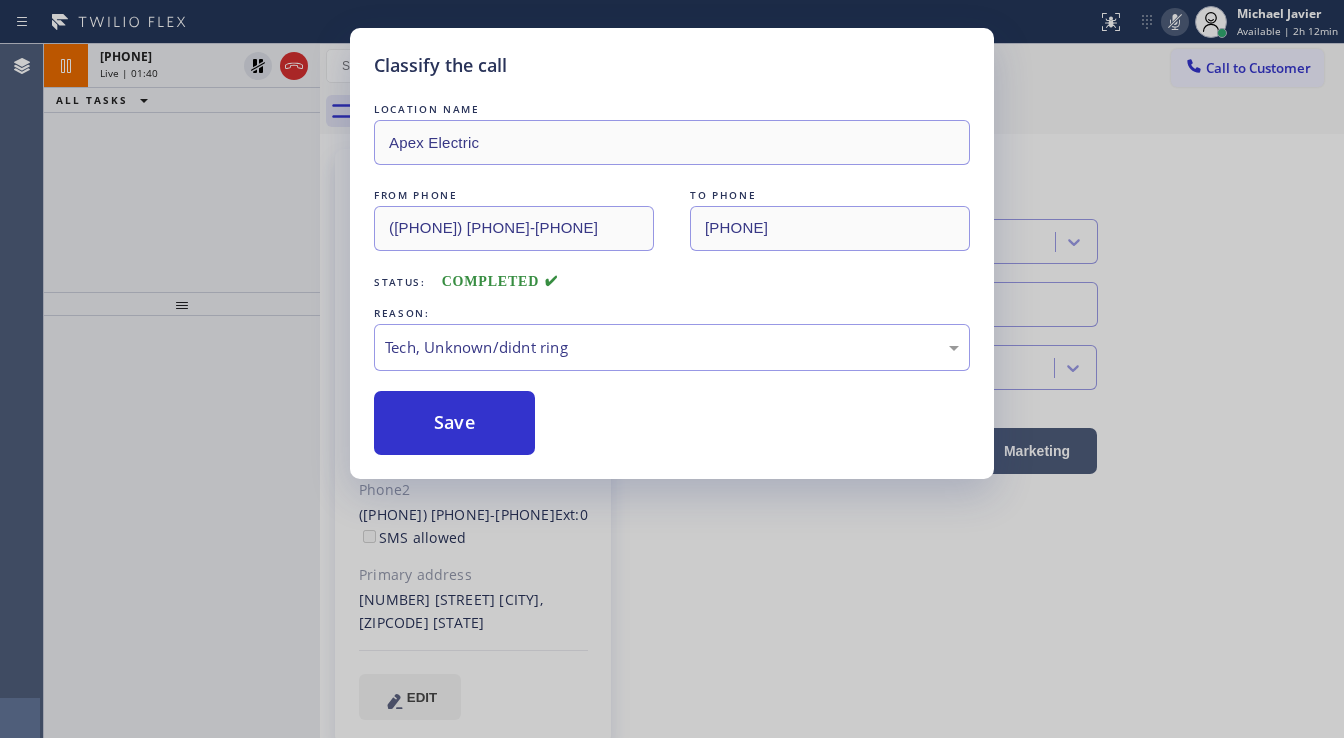 click on "Classify the call LOCATION NAME Apex Electric FROM PHONE ([PHONE]) [PHONE]-[PHONE] TO PHONE ([PHONE]) [PHONE]-[PHONE] Status: COMPLETED REASON: Tech, Unknown/didnt ring Save" at bounding box center (672, 369) 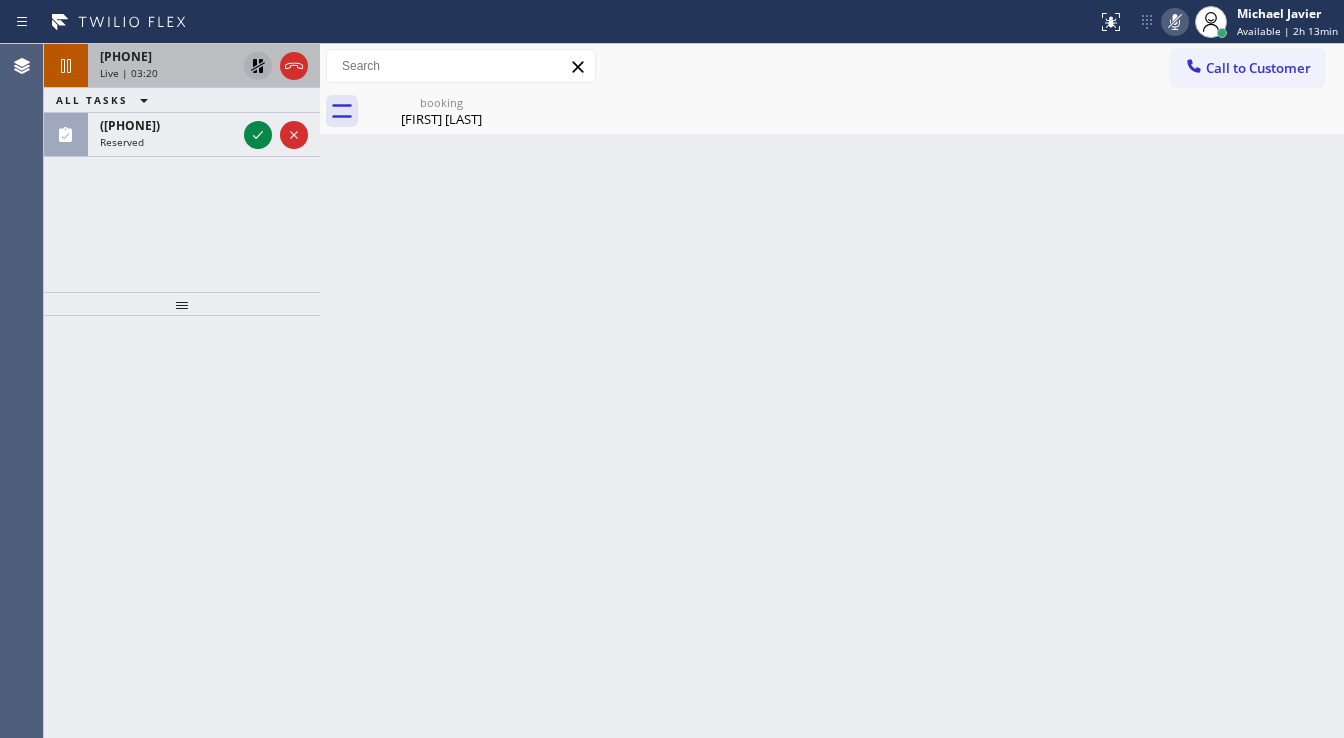click 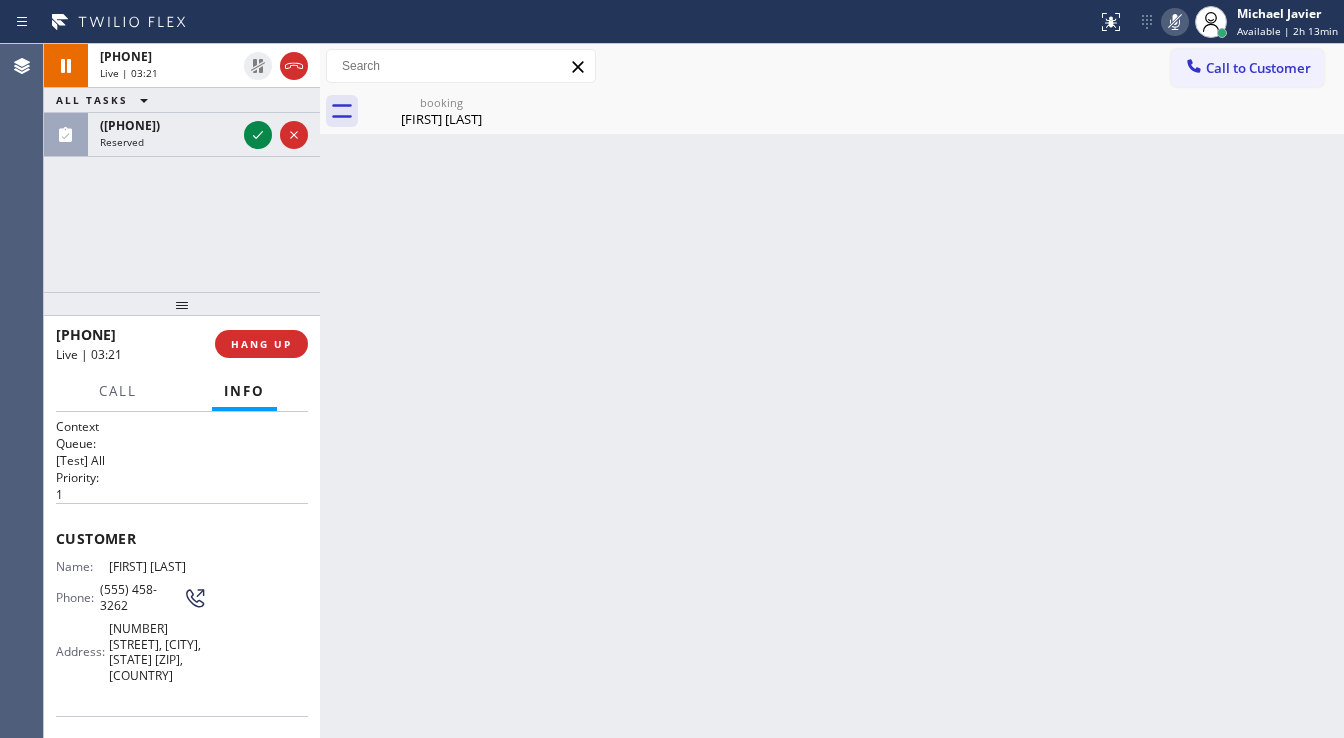 click 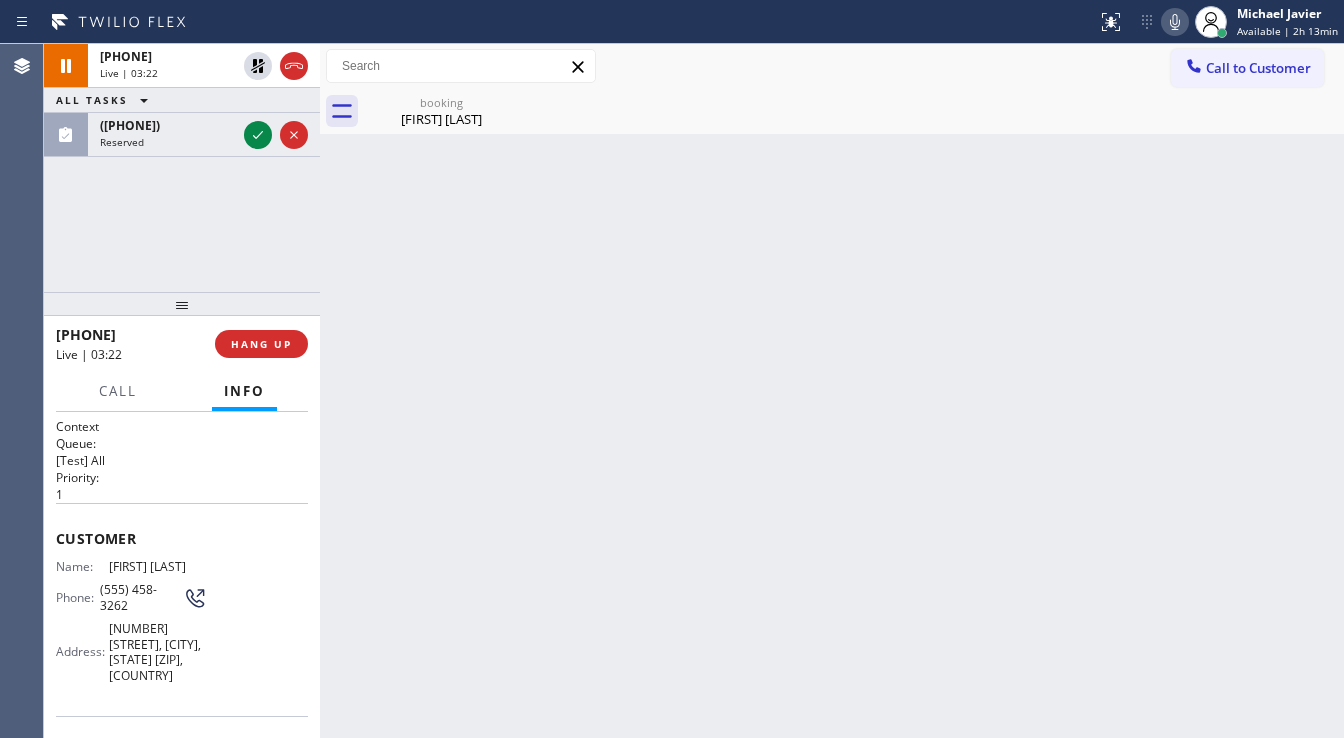 click on "[PHONE] Live | 03:22 ALL TASKS ALL TASKS ACTIVE TASKS TASKS IN WRAP UP [PHONE] Reserved" at bounding box center [182, 168] 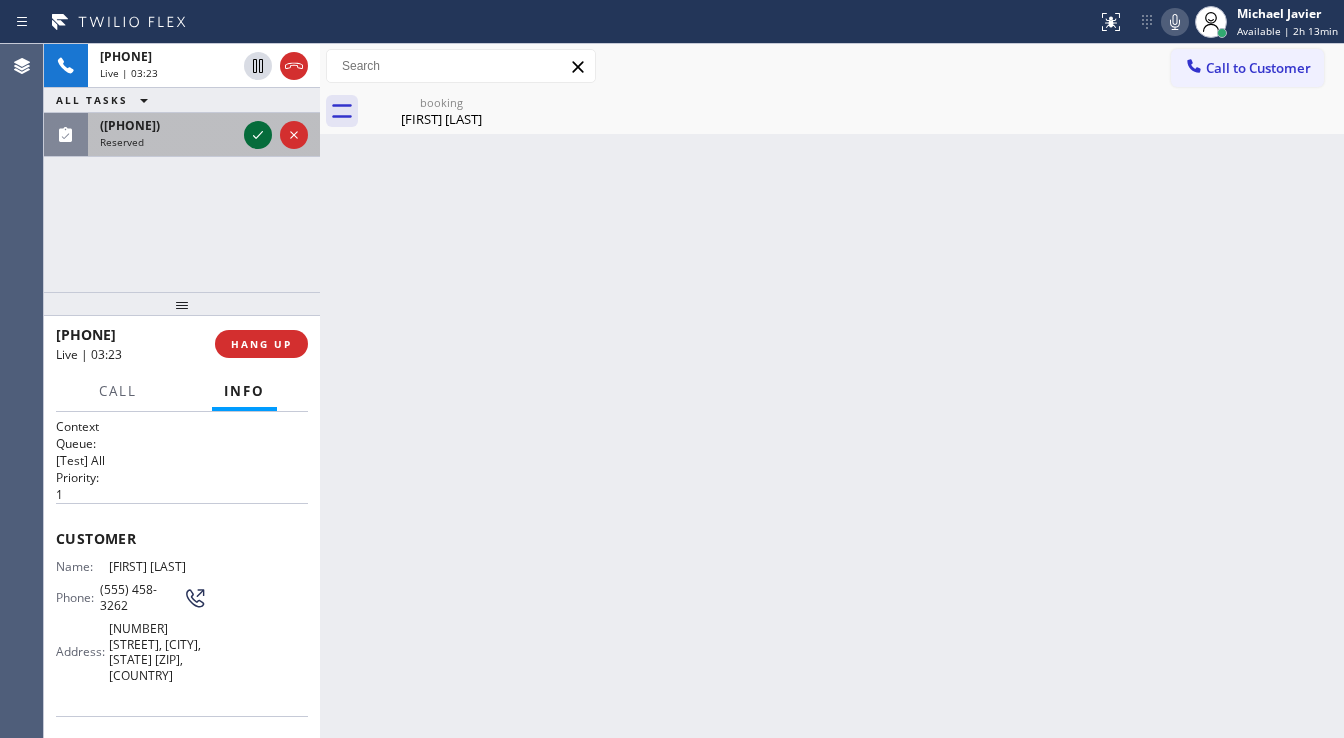 click 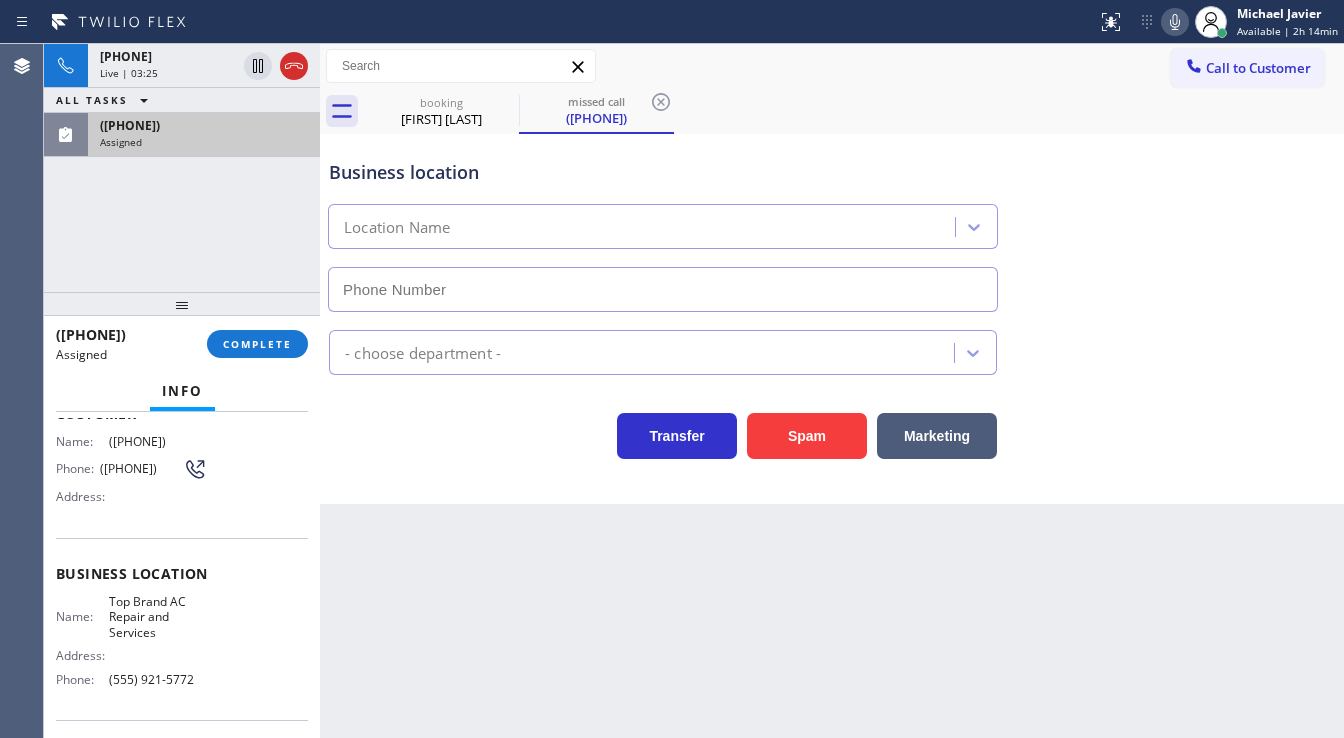 type on "(555) 921-5772" 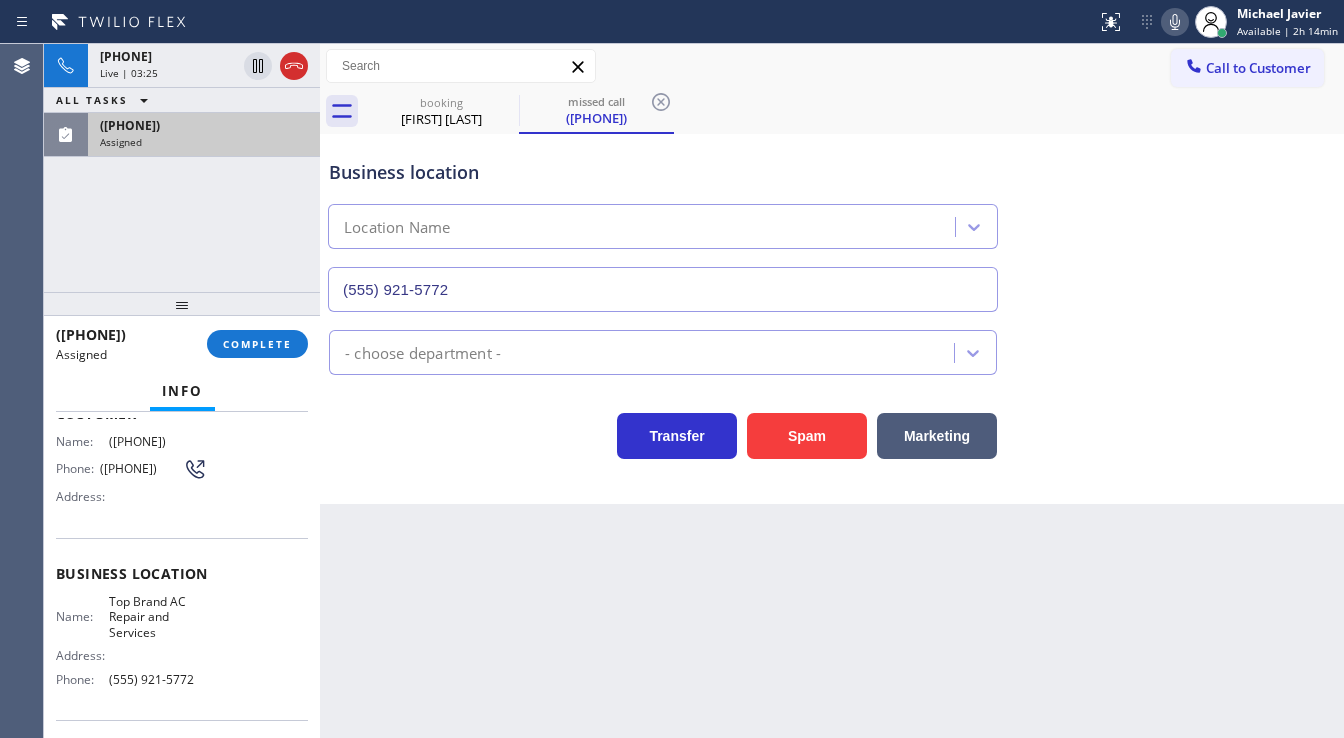 scroll, scrollTop: 160, scrollLeft: 0, axis: vertical 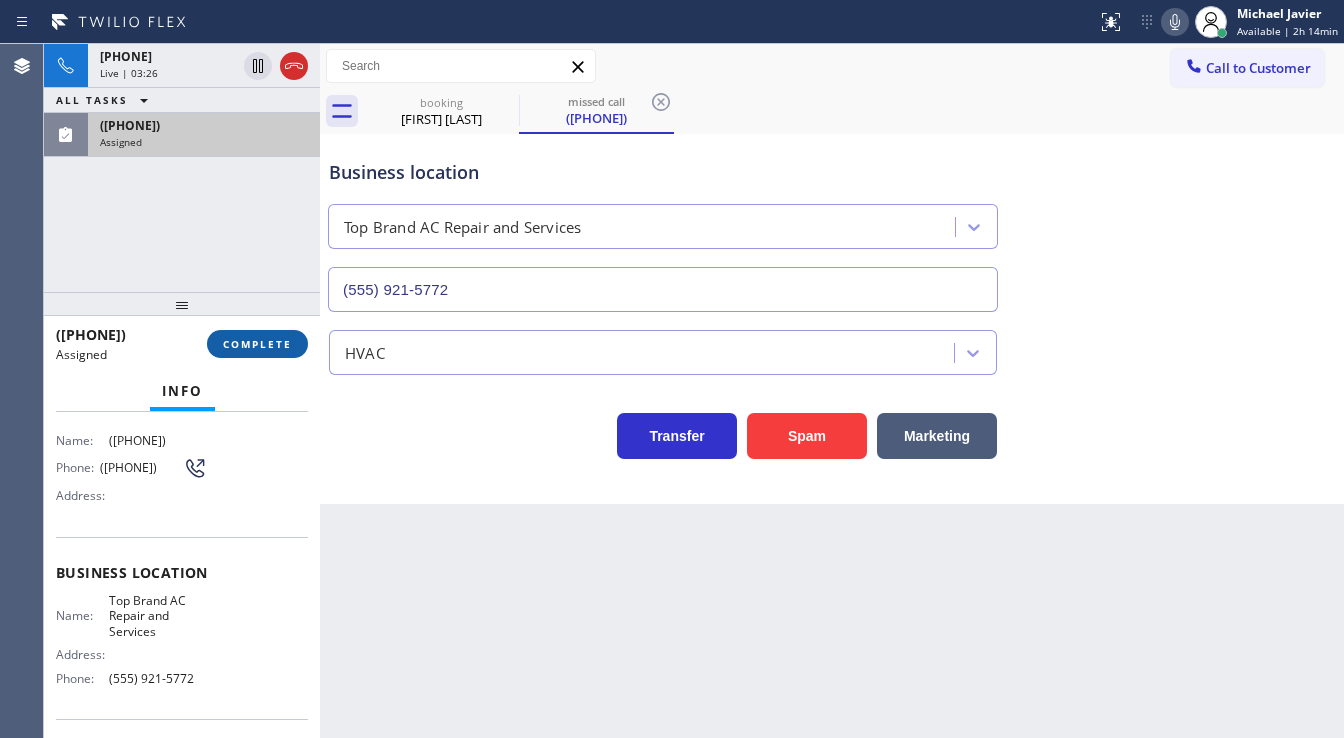 click on "COMPLETE" at bounding box center (257, 344) 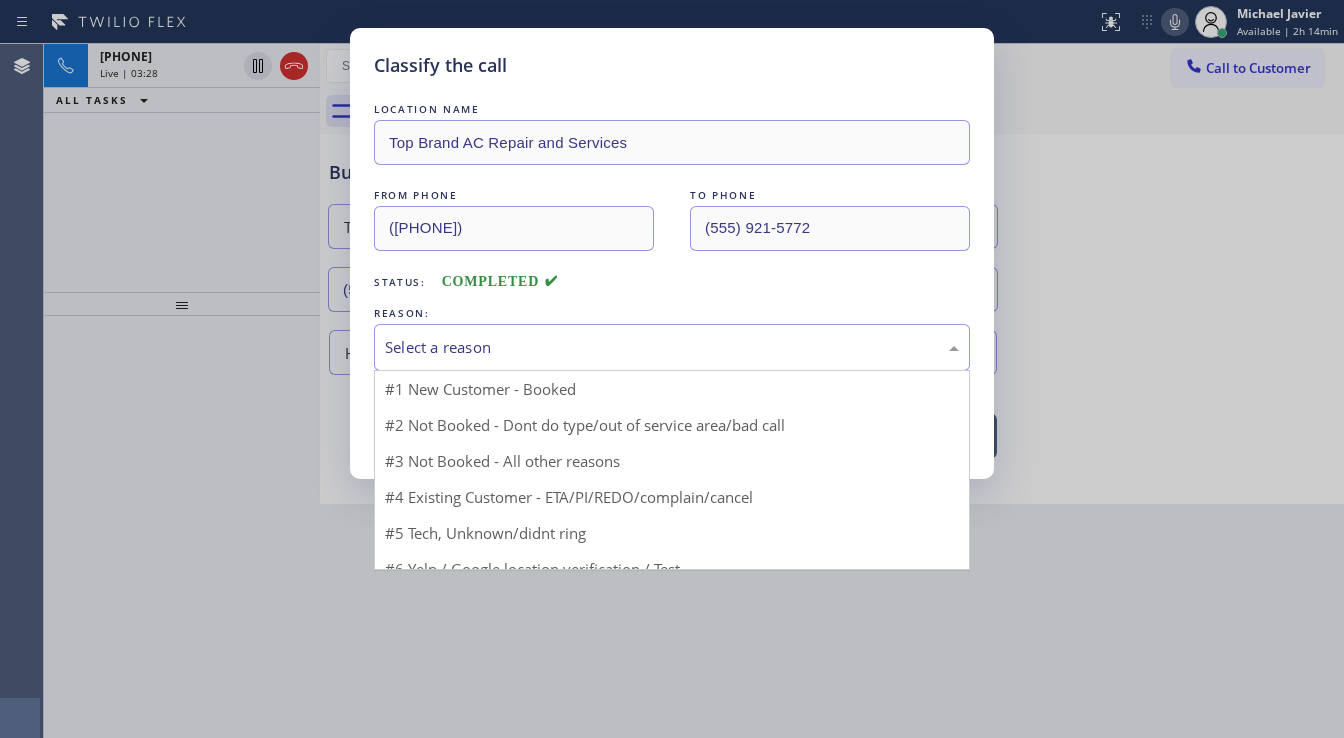 click on "Select a reason" at bounding box center [672, 347] 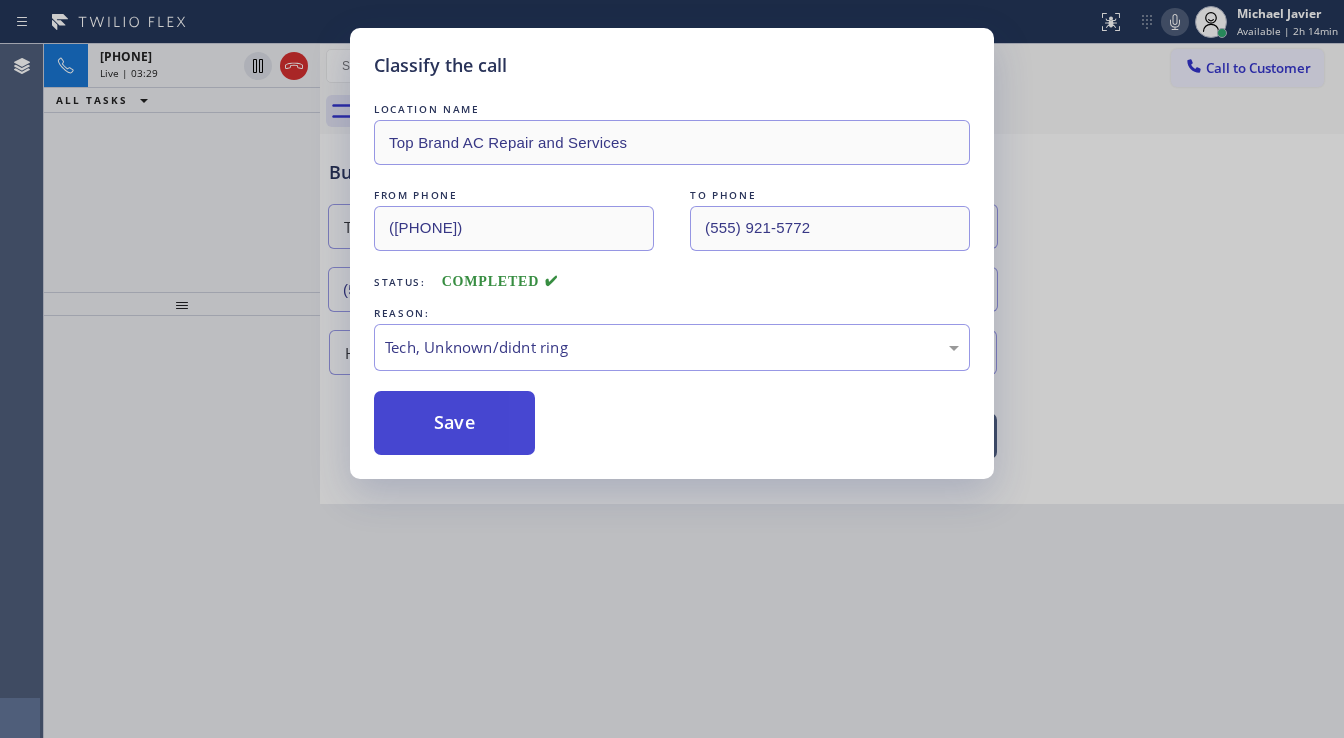 click on "Save" at bounding box center (454, 423) 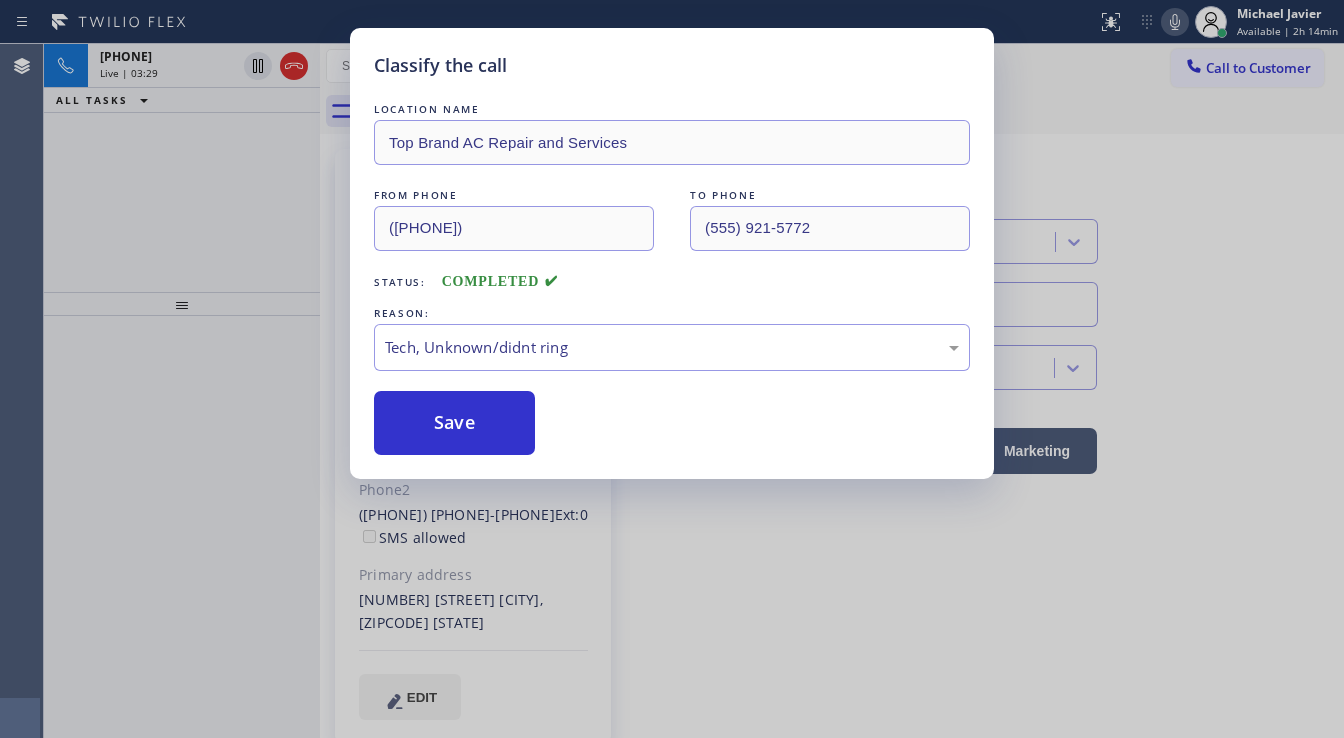 click on "Classify the call LOCATION NAME Top Brand AC Repair and Services FROM PHONE ([PHONE]) [PHONE]-[PHONE] TO PHONE ([PHONE]) [PHONE]-[PHONE] Status: COMPLETED REASON: Tech, Unknown/didnt ring Save" at bounding box center [672, 369] 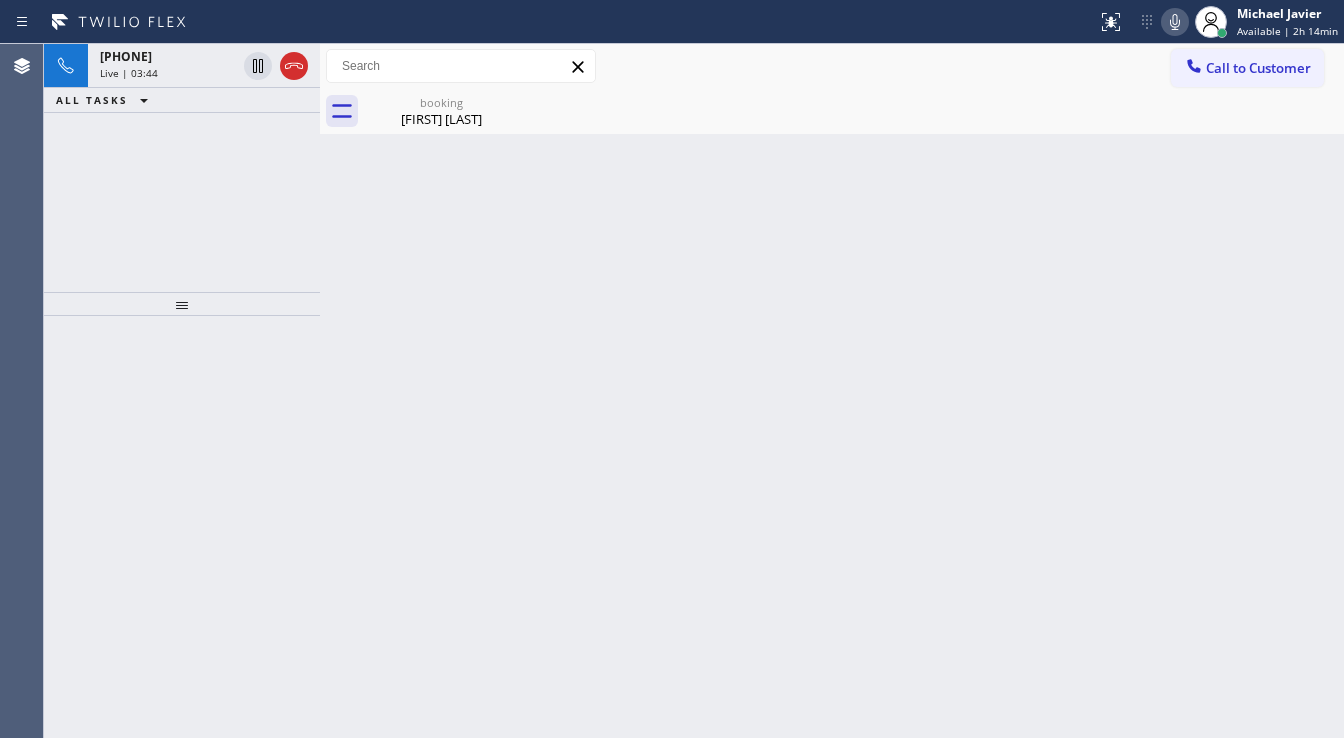 click on "[PHONE] Live | 03:44 ALL TASKS ALL TASKS ACTIVE TASKS TASKS IN WRAP UP" at bounding box center [182, 168] 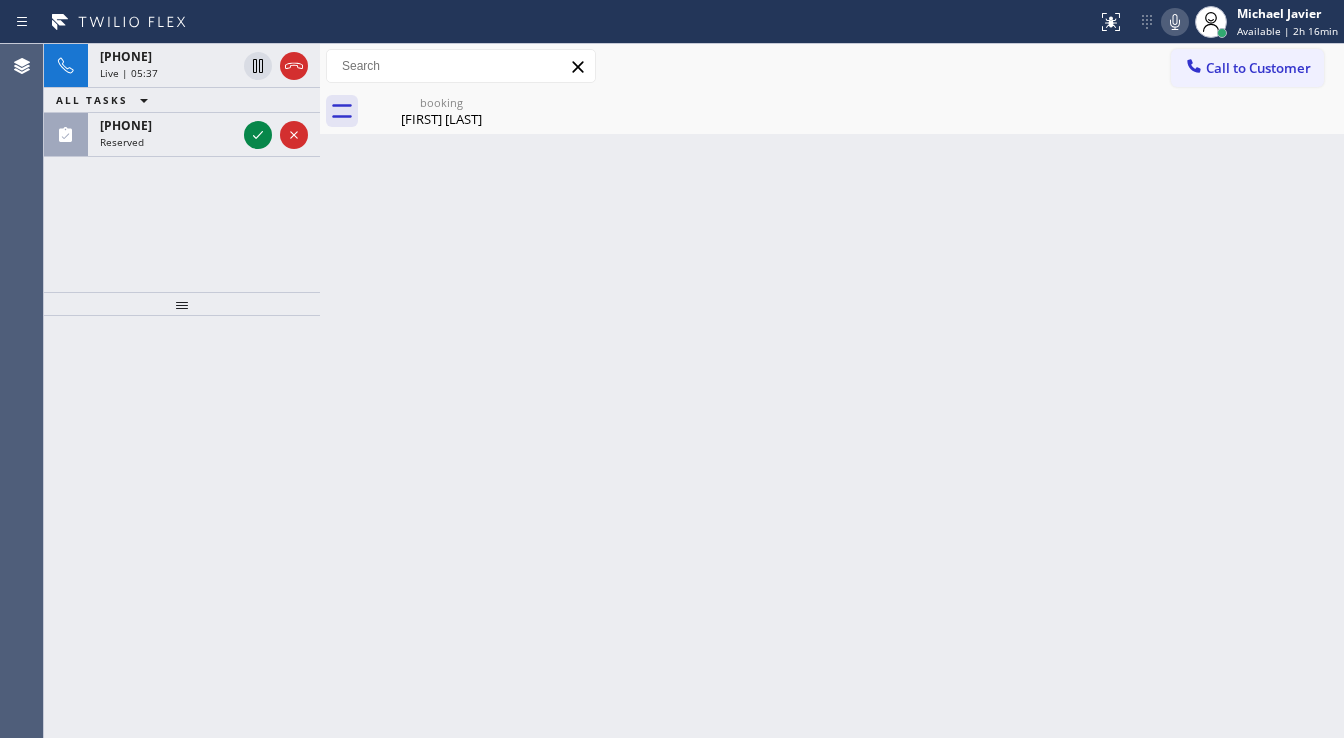 click 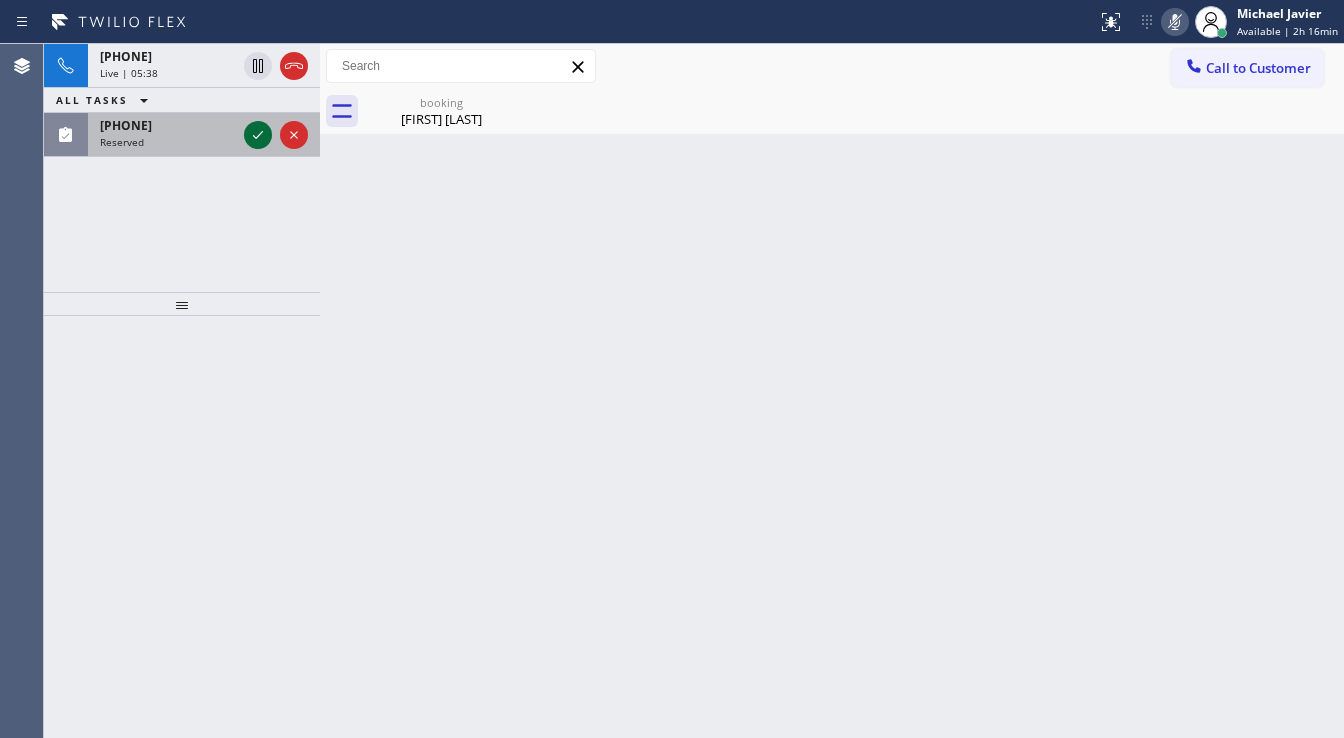 click 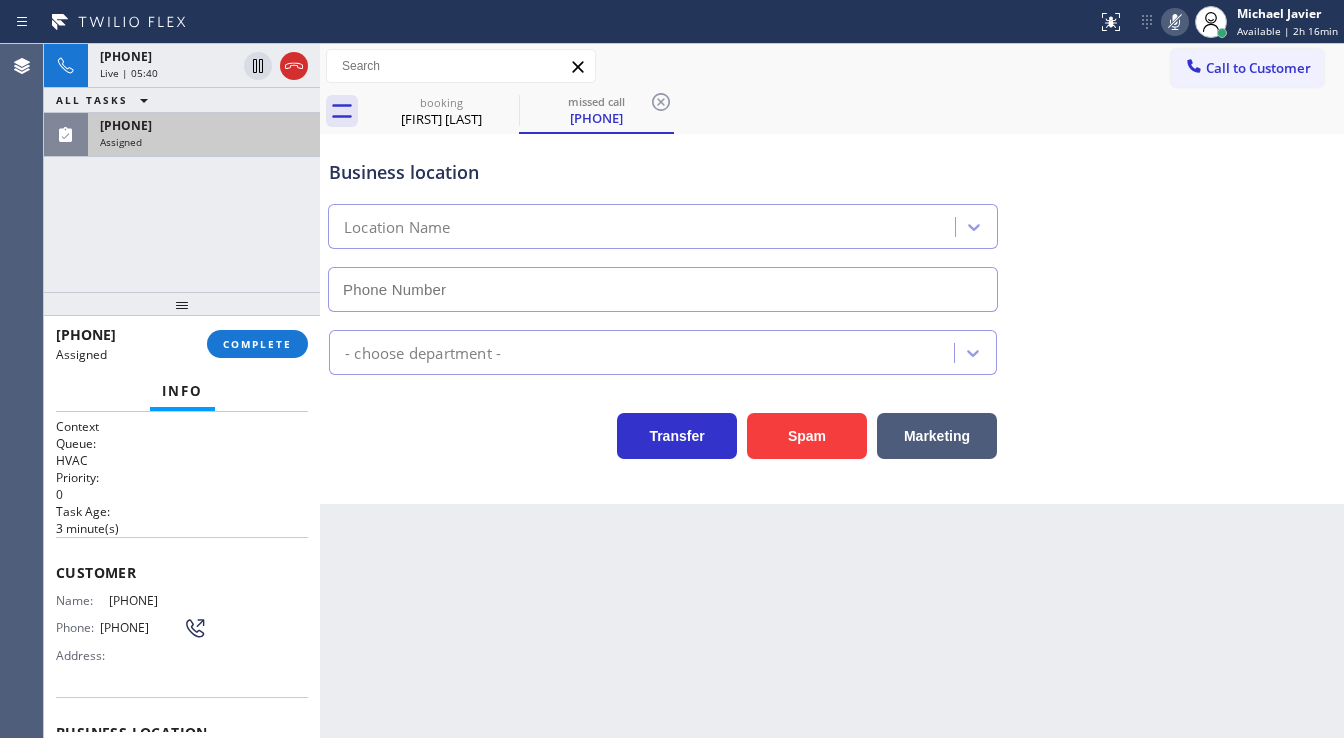 scroll, scrollTop: 80, scrollLeft: 0, axis: vertical 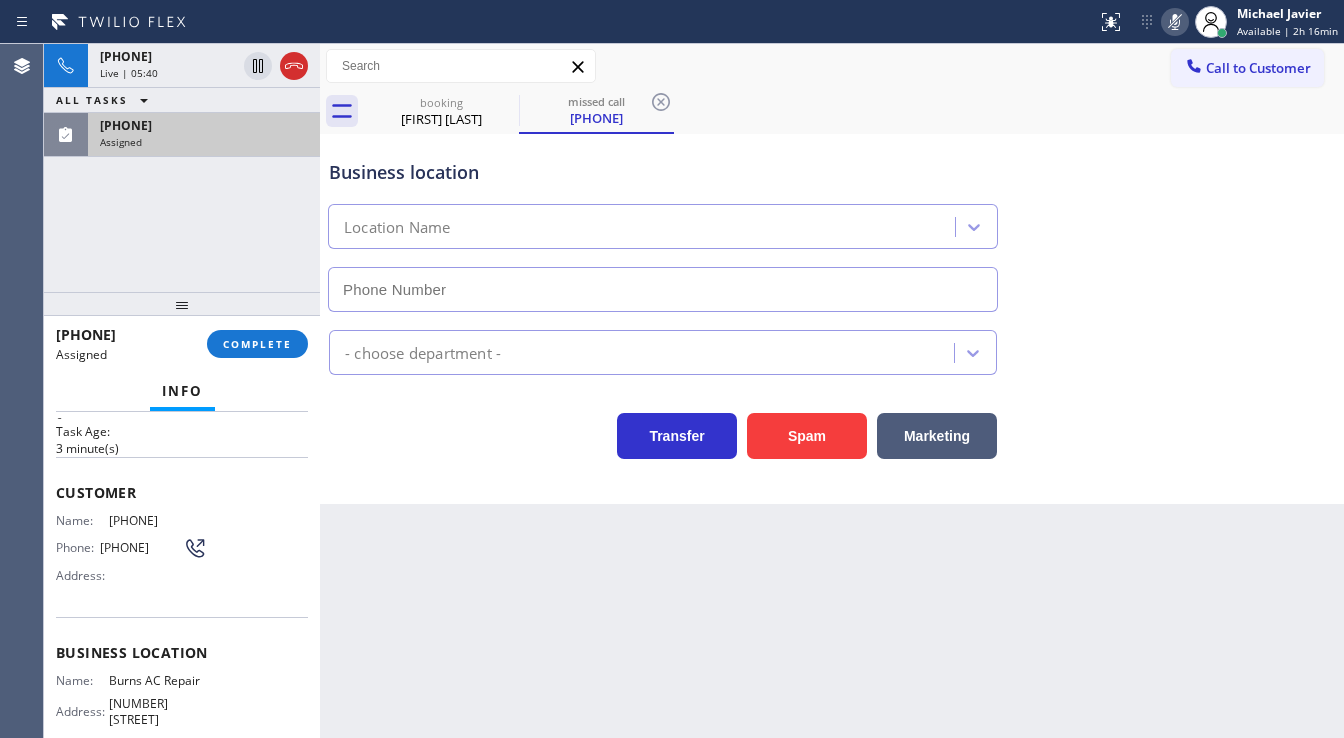 type on "[PHONE]" 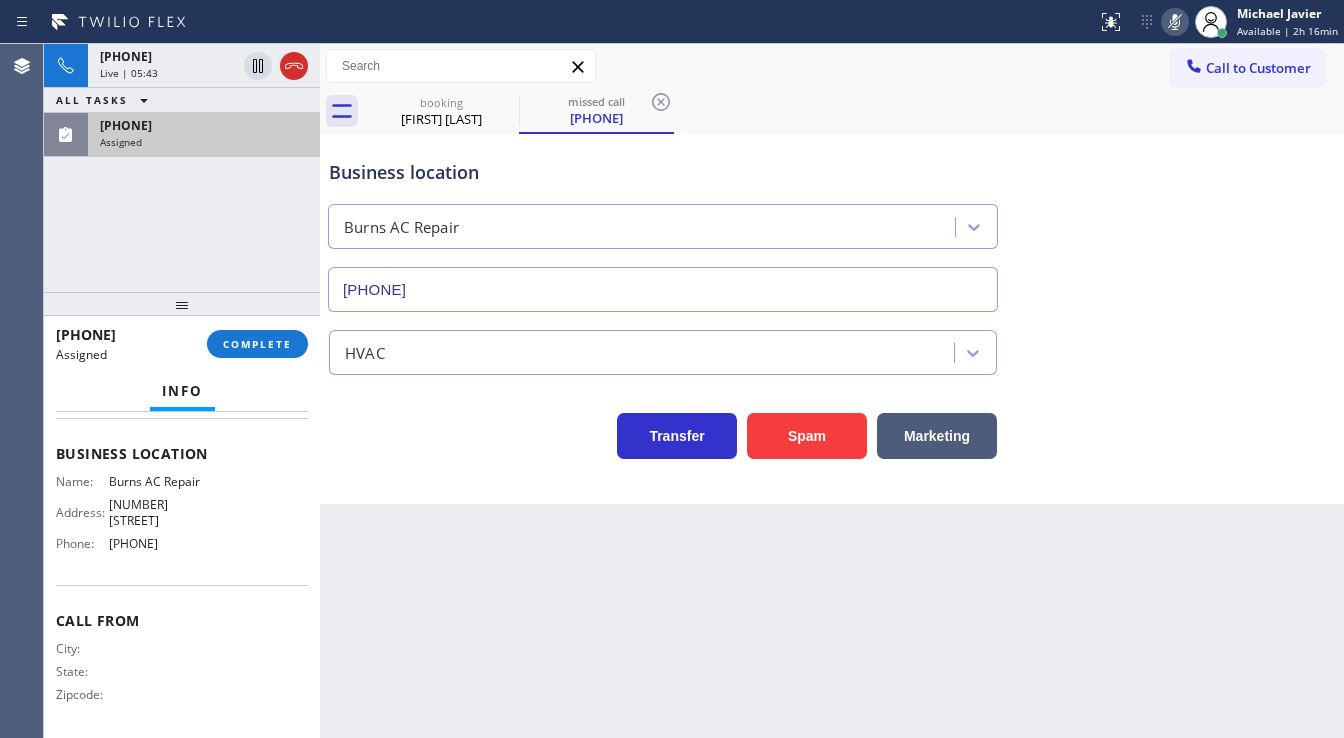 scroll, scrollTop: 282, scrollLeft: 0, axis: vertical 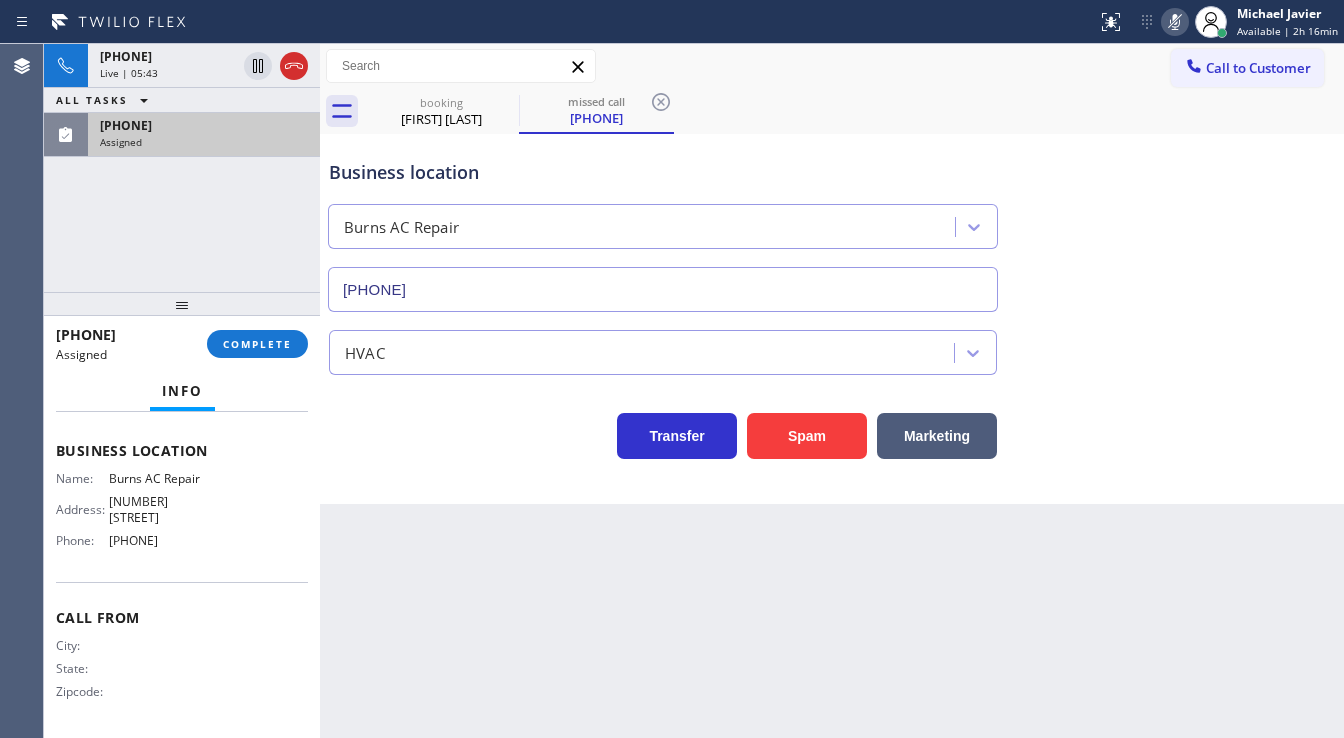 drag, startPoint x: 60, startPoint y: 484, endPoint x: 224, endPoint y: 540, distance: 173.29744 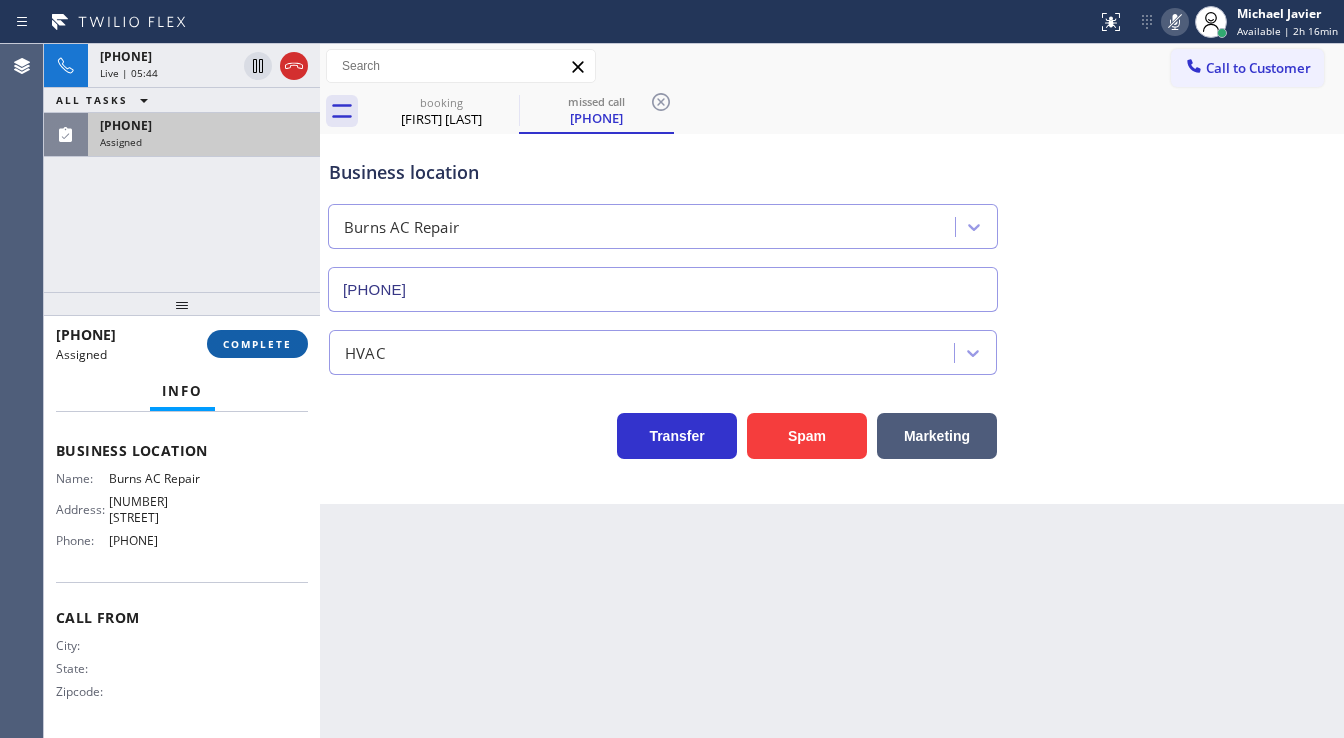 click on "COMPLETE" at bounding box center [257, 344] 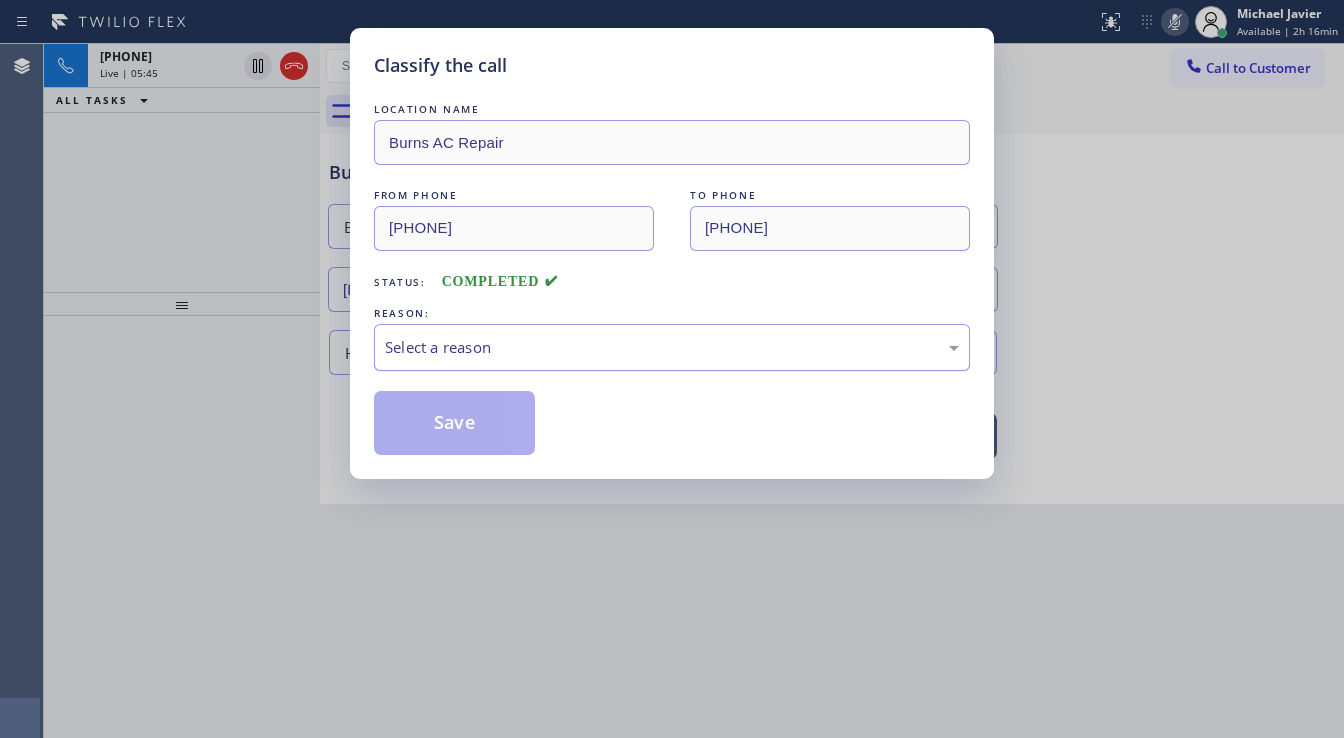 click on "Select a reason" at bounding box center (672, 347) 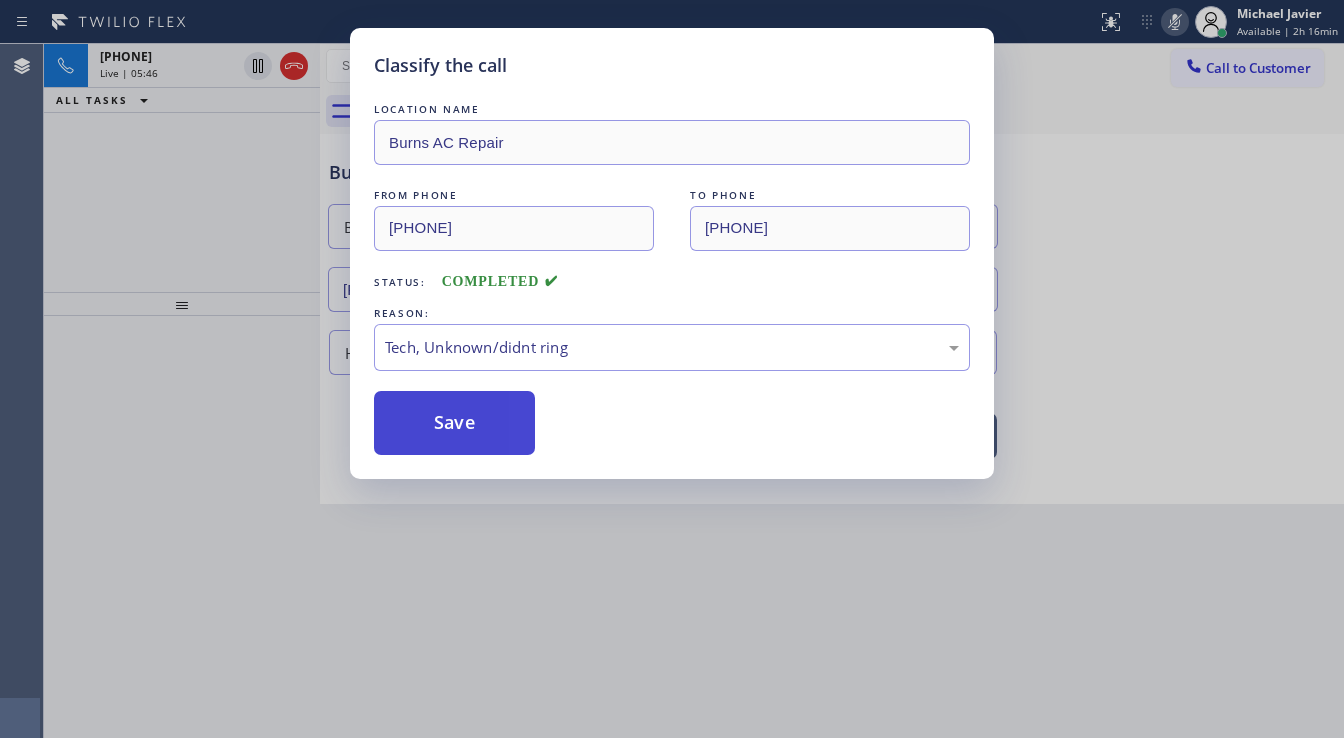 click on "Save" at bounding box center (454, 423) 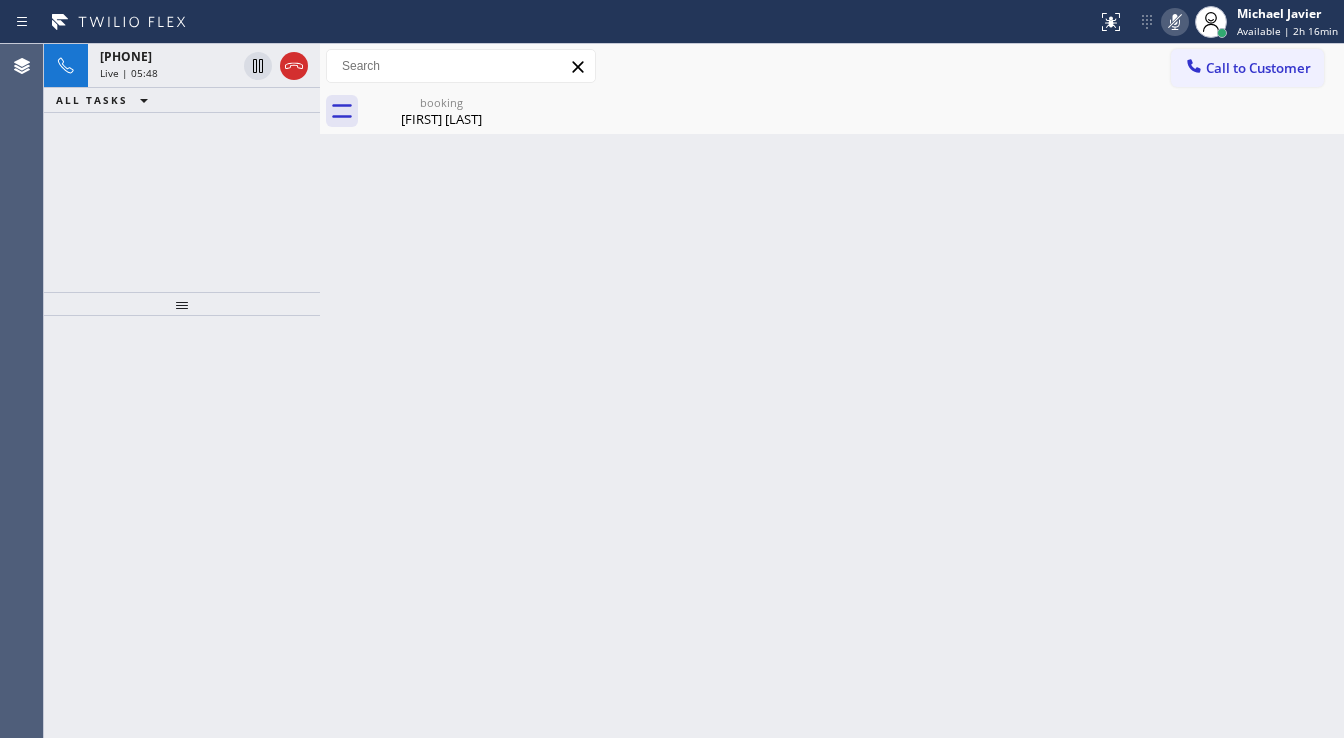 click at bounding box center (182, 304) 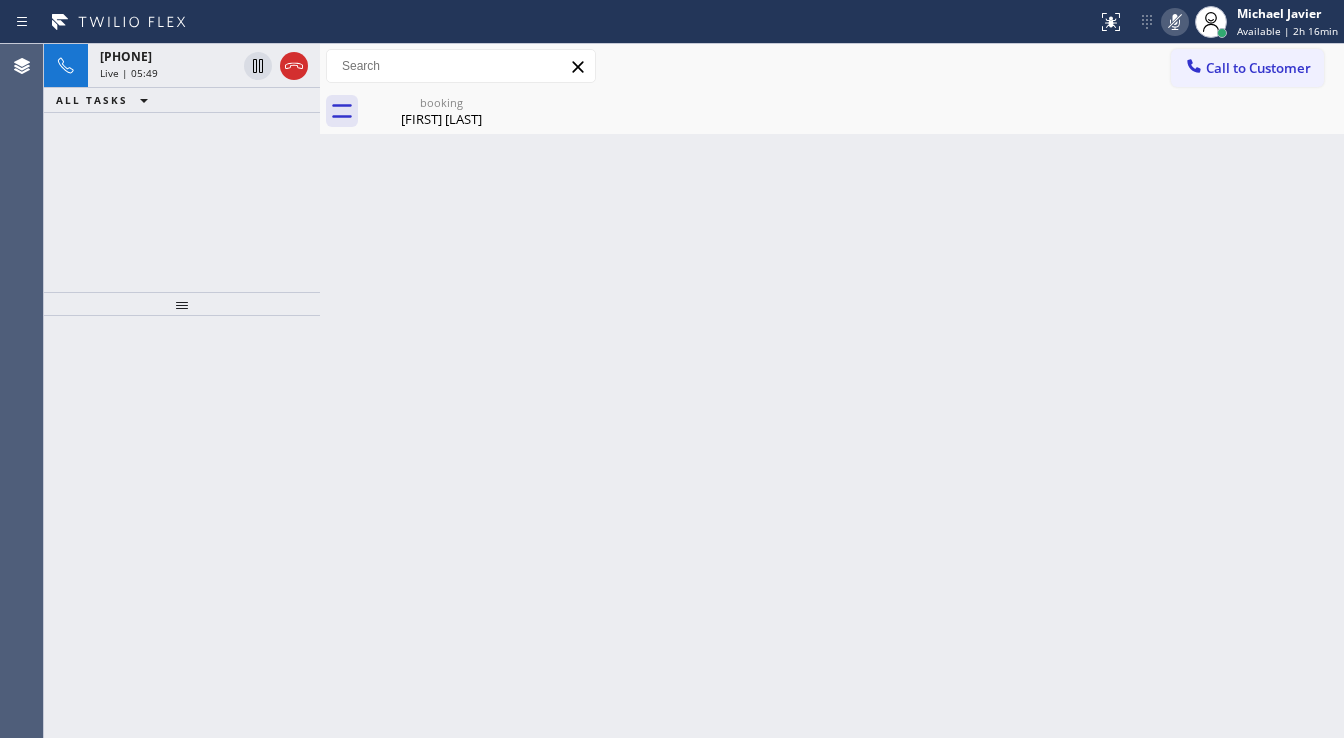 click 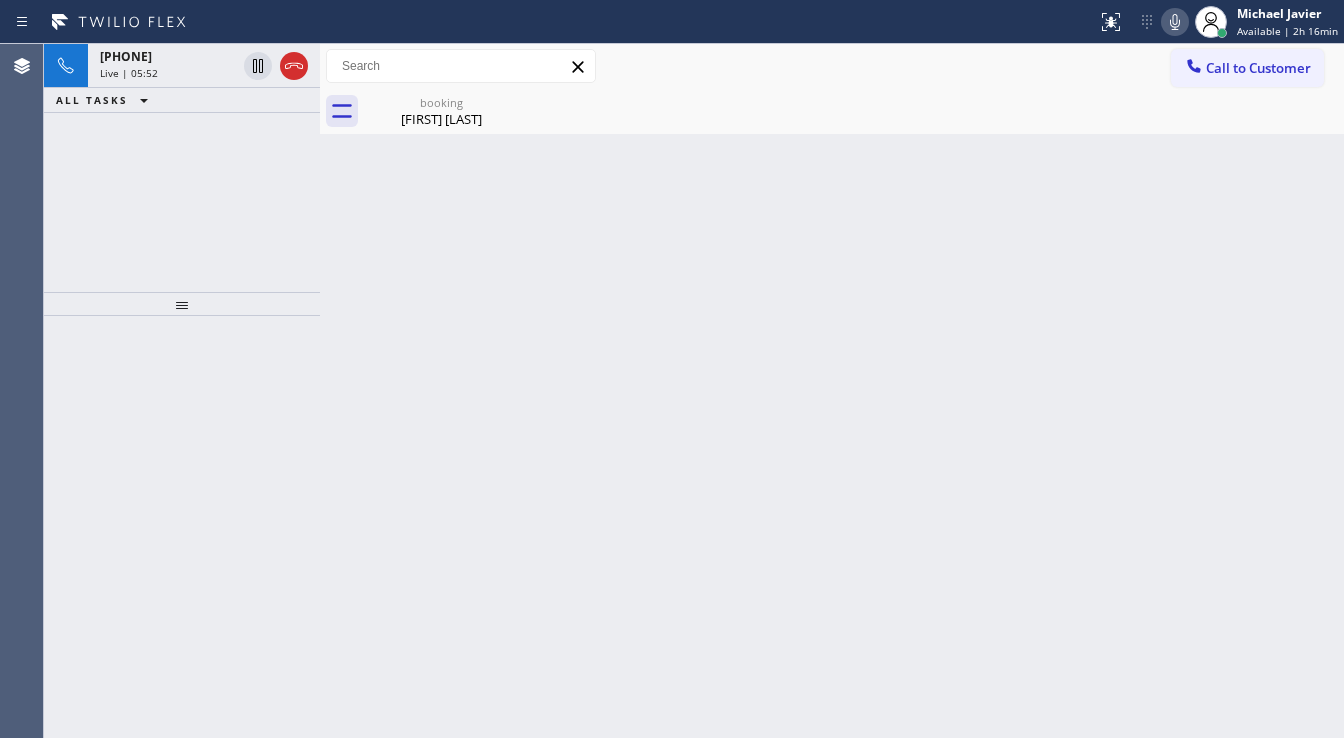 click at bounding box center [182, 527] 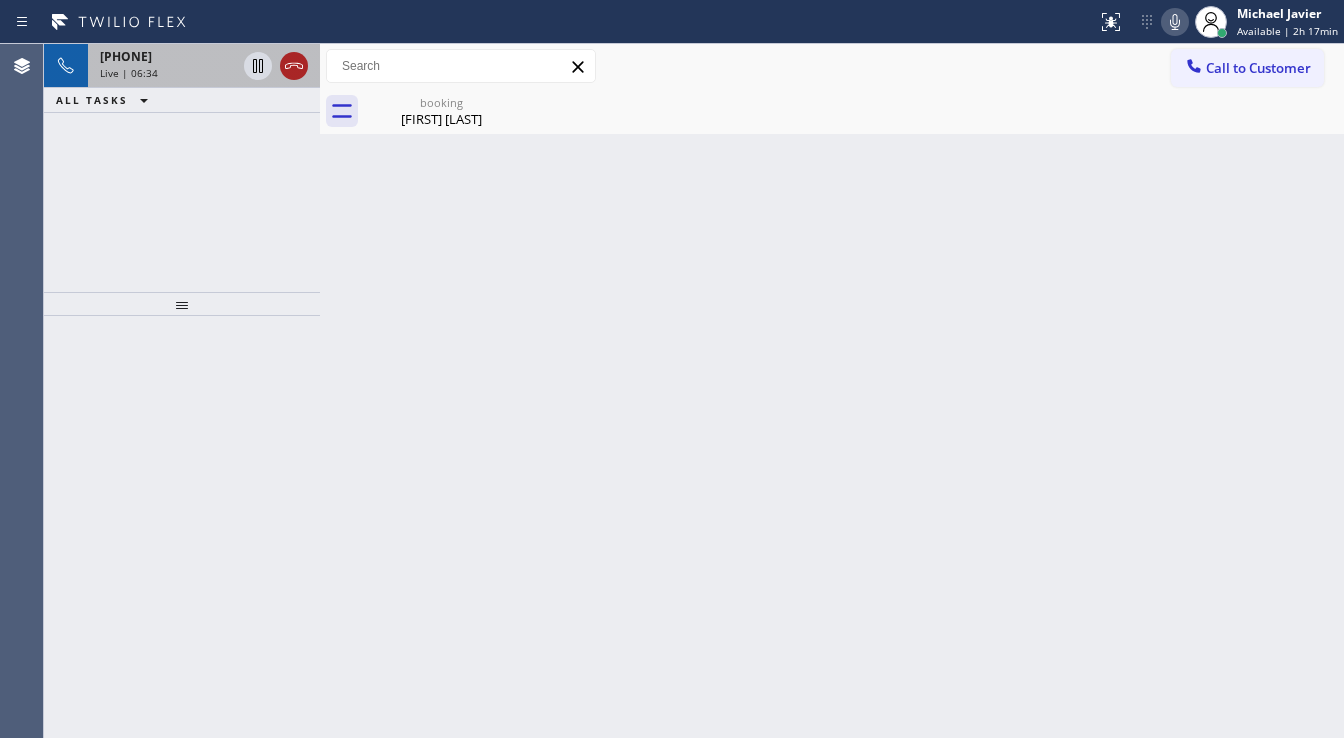 click 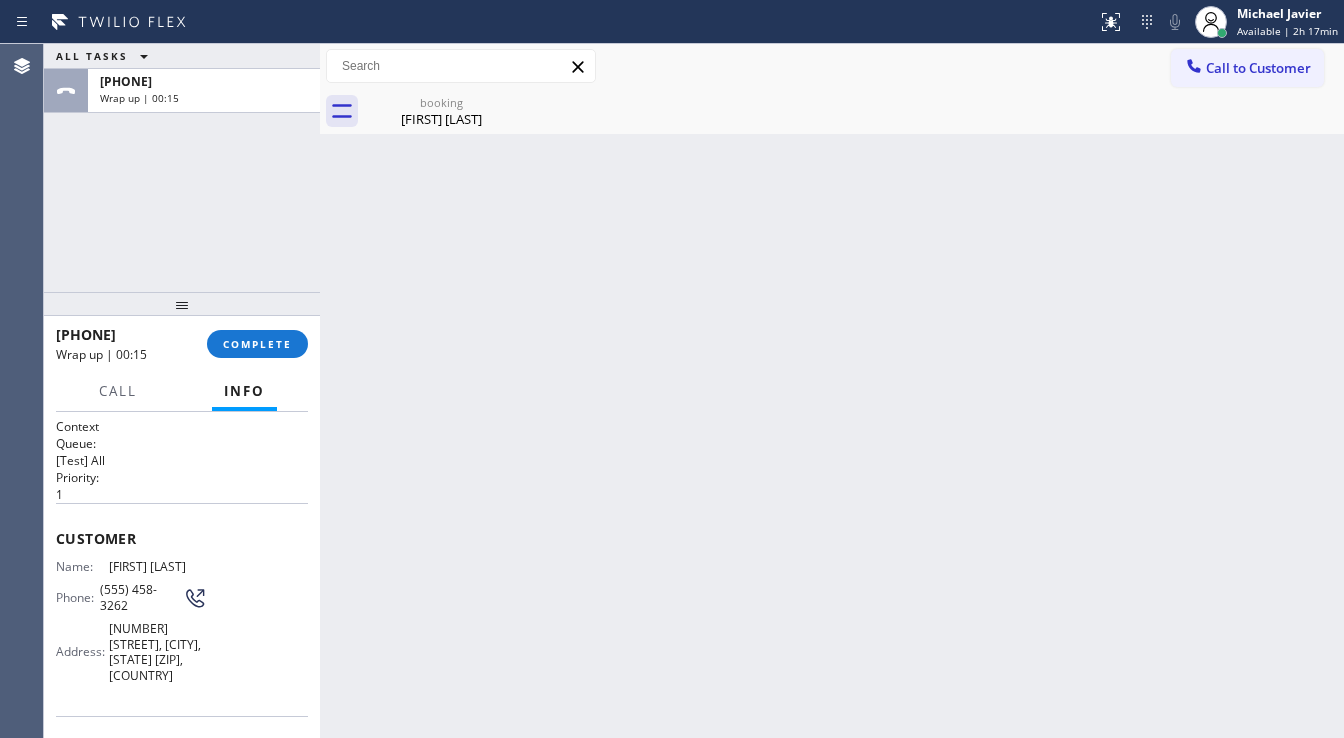 click on "Agent Desktop" at bounding box center (21, 391) 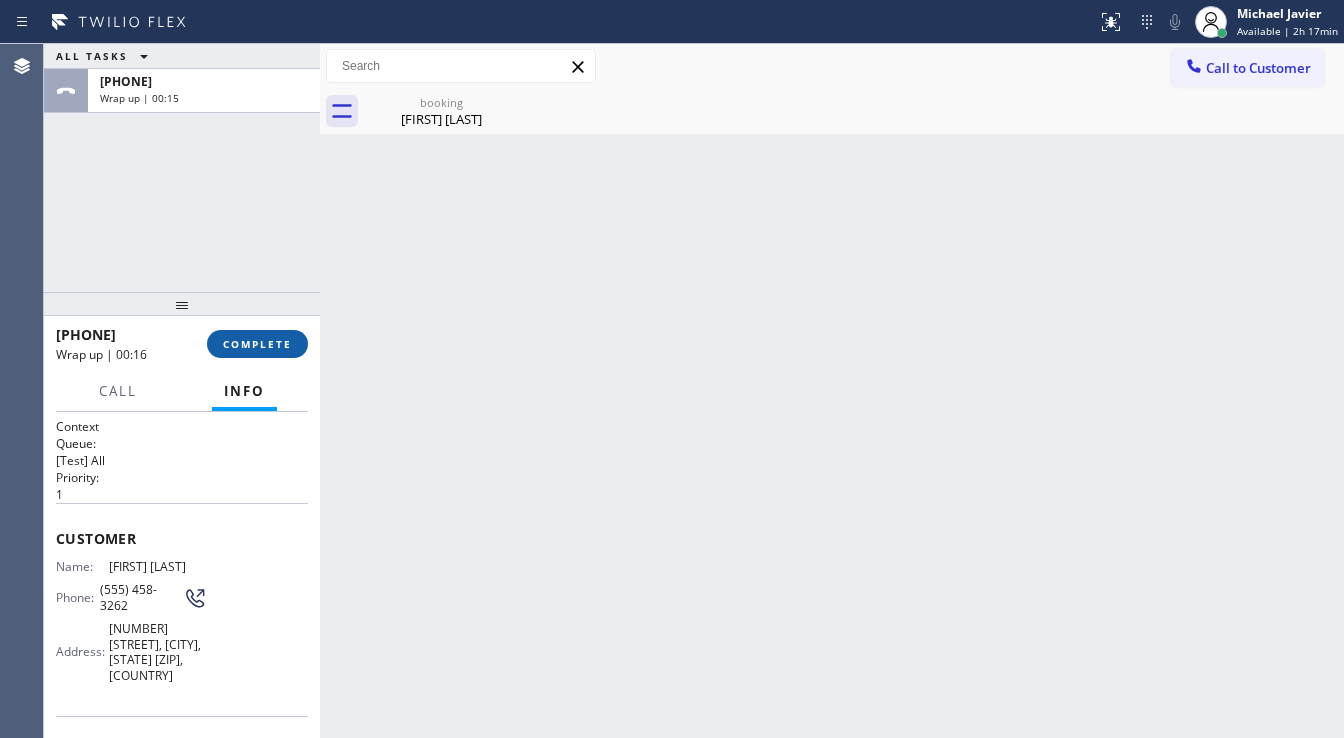 click on "COMPLETE" at bounding box center (257, 344) 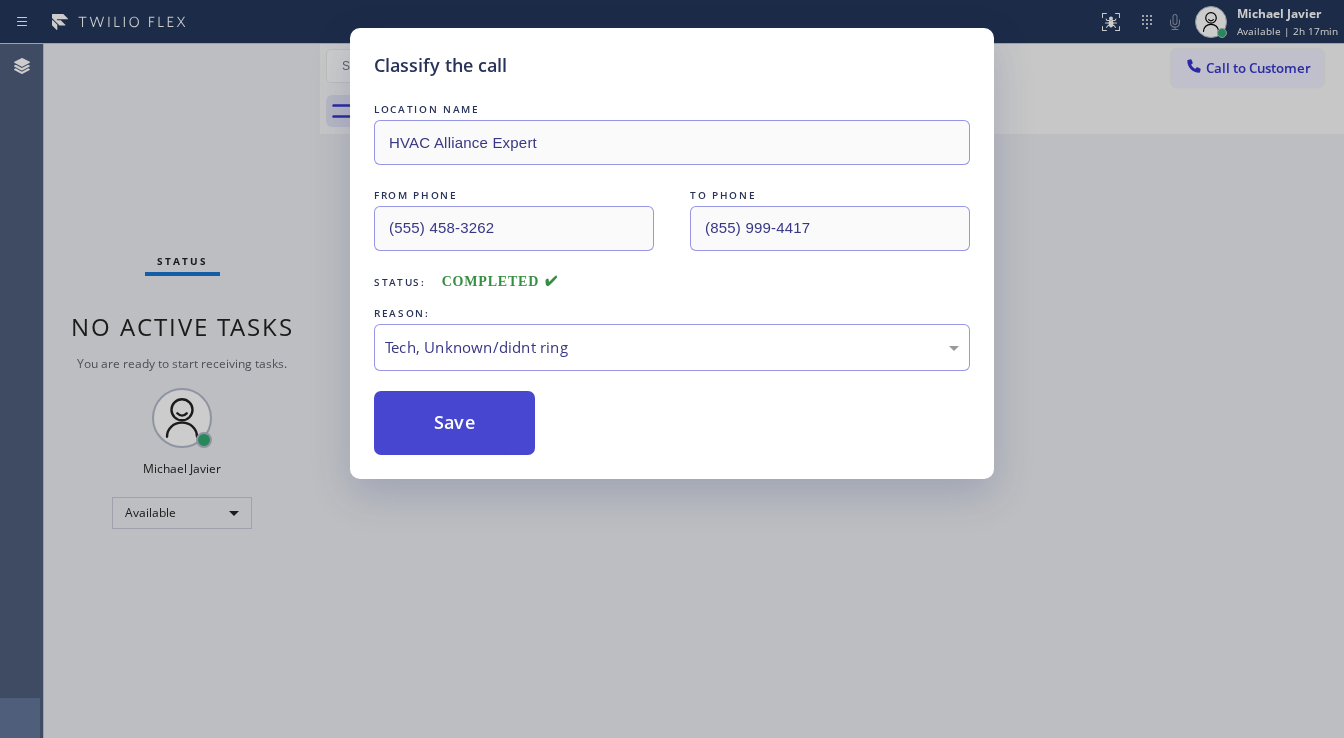 click on "Save" at bounding box center (454, 423) 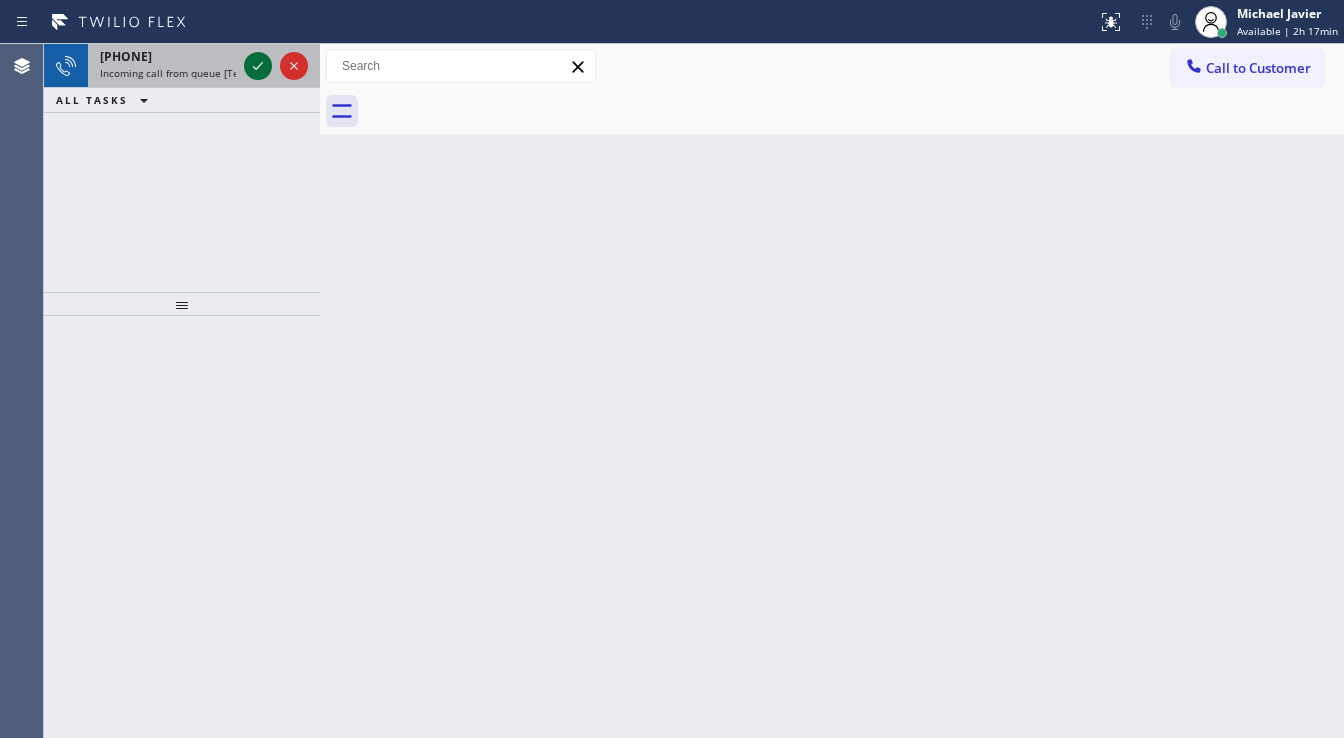 click 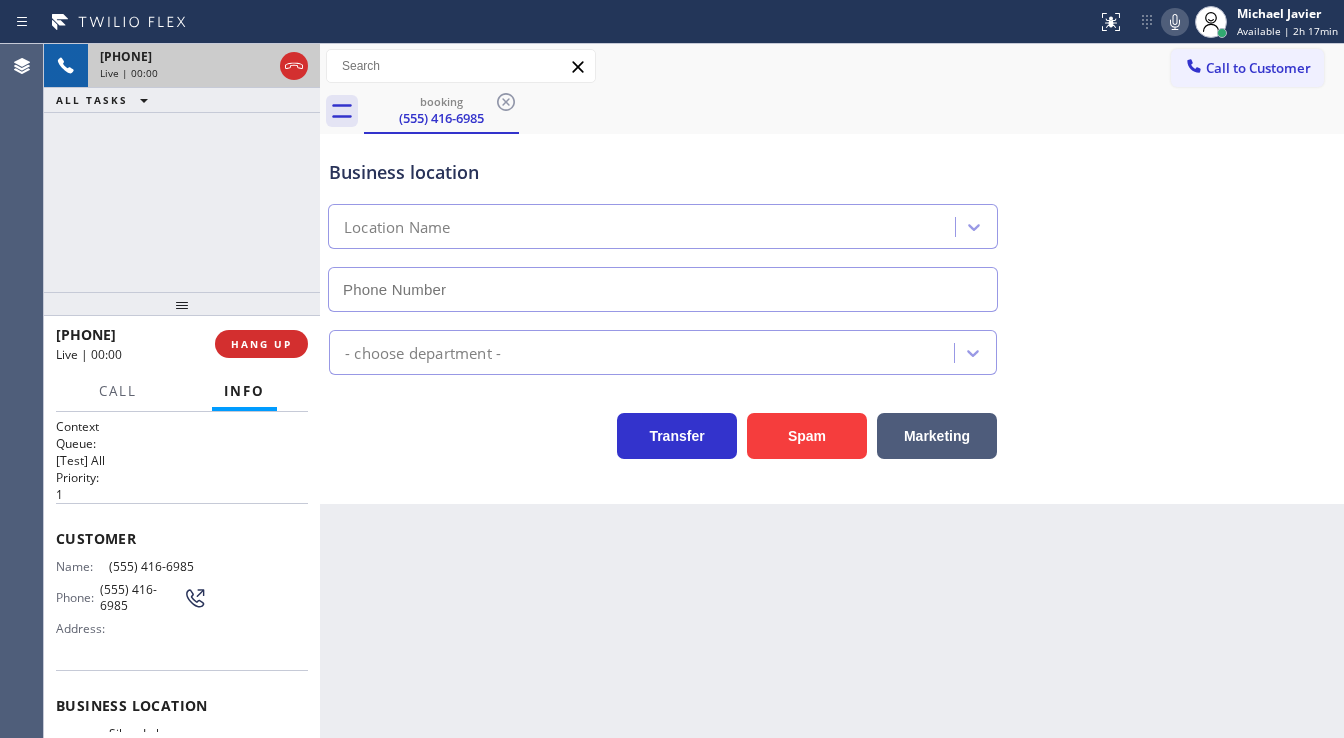 type on "([PHONE]) [PHONE]-[PHONE]" 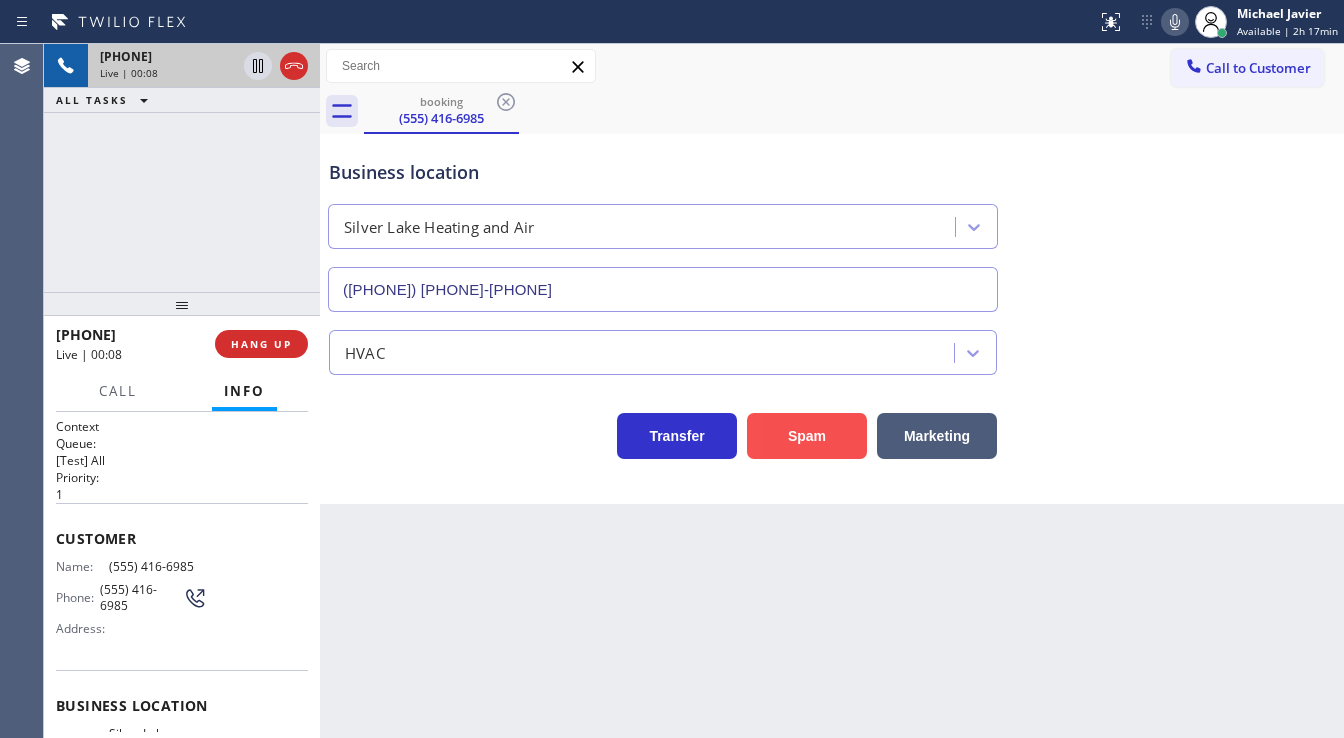 click on "Spam" at bounding box center [807, 436] 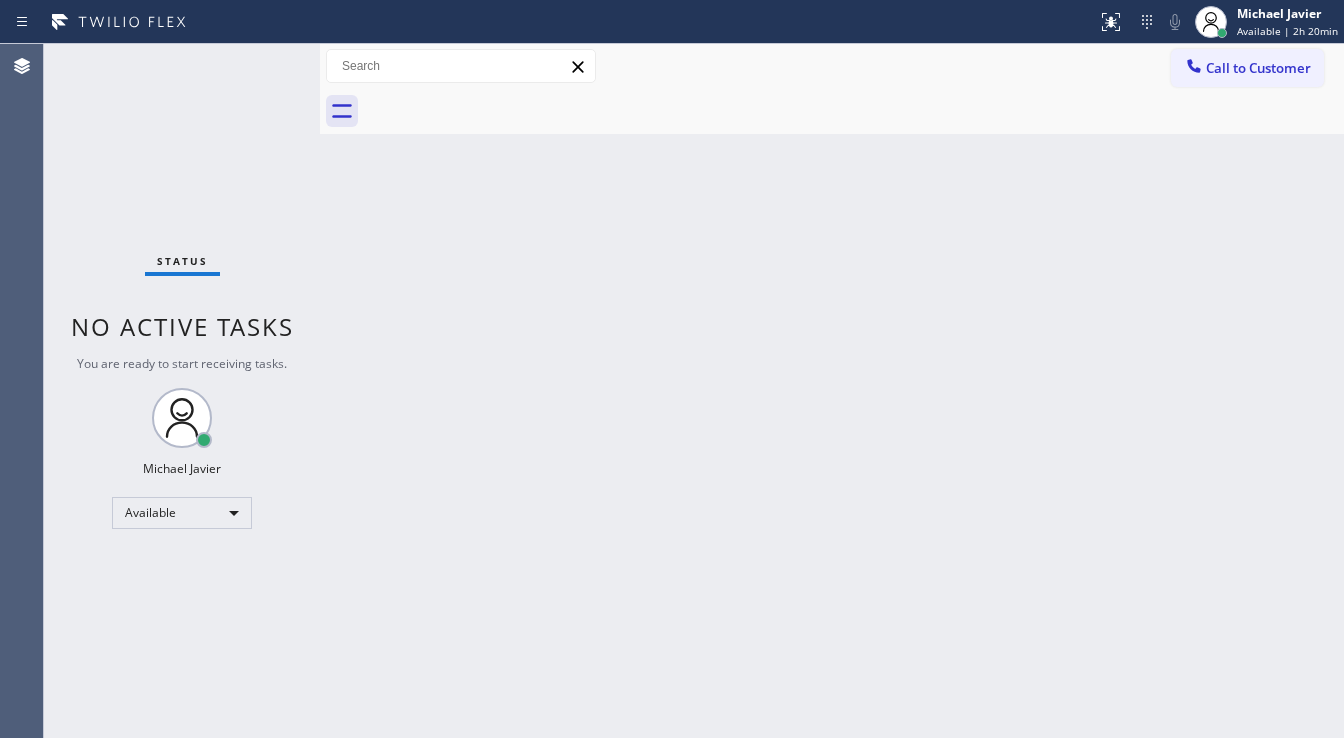 drag, startPoint x: 116, startPoint y: 131, endPoint x: 152, endPoint y: 125, distance: 36.496574 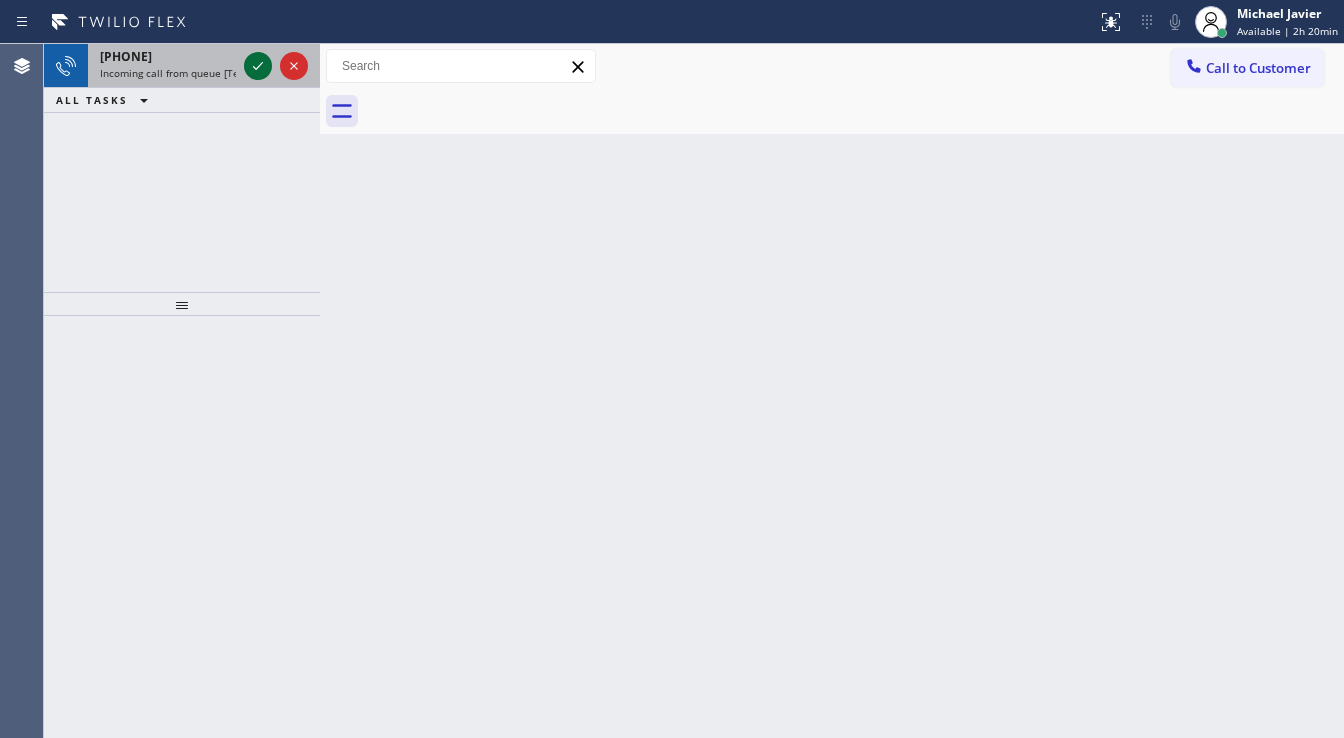 click 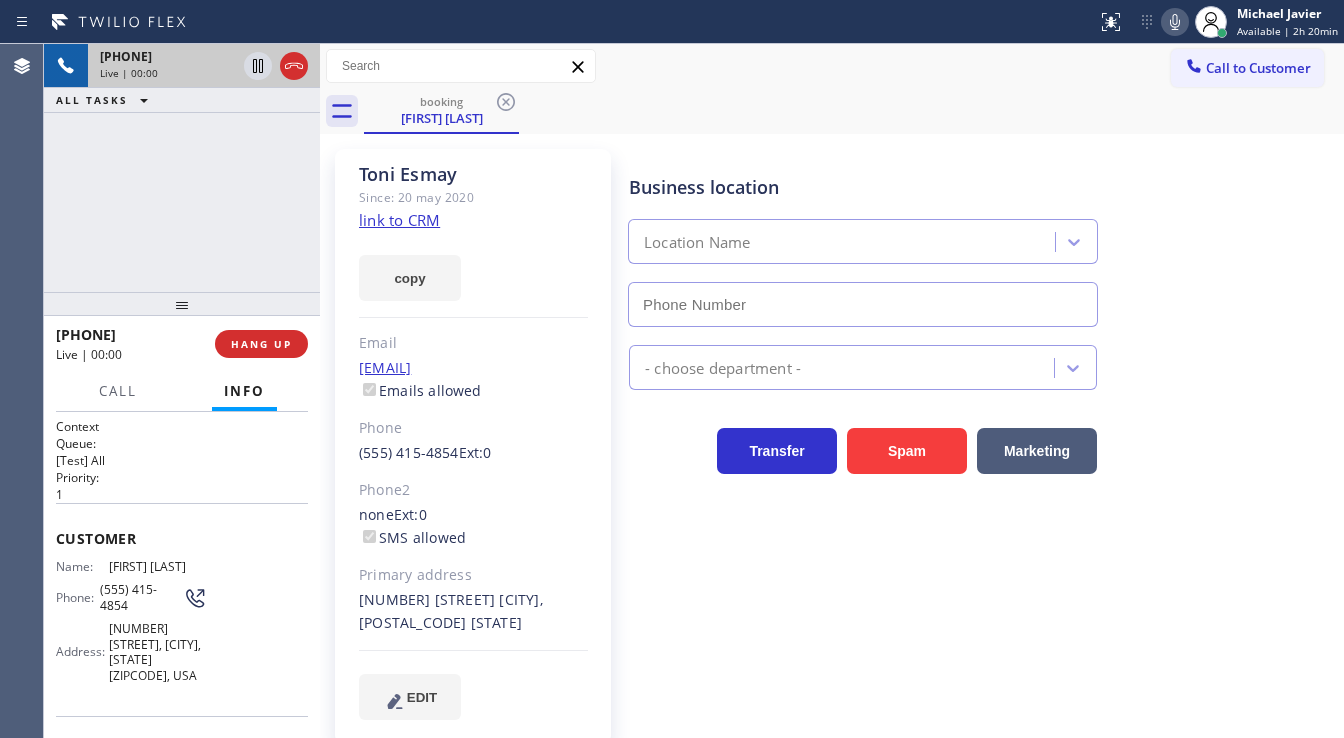 type on "([PHONE])" 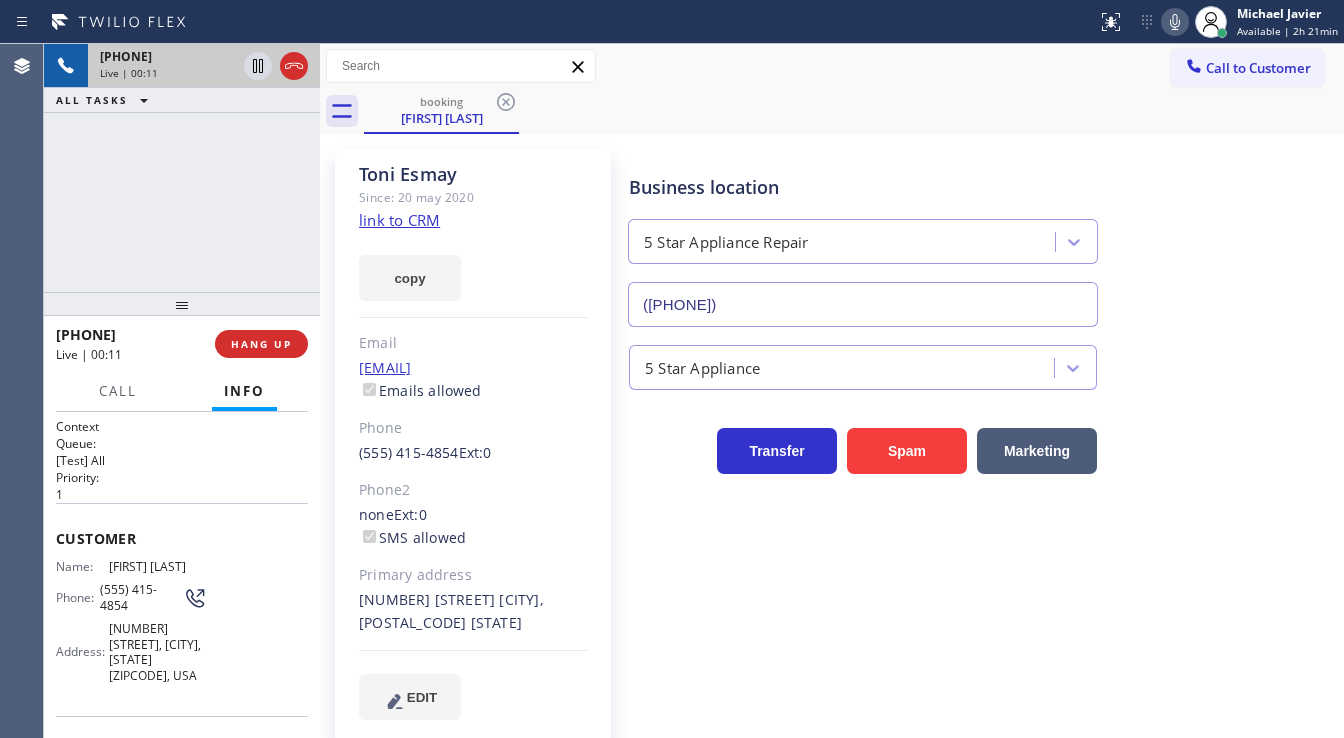 click on "link to CRM" 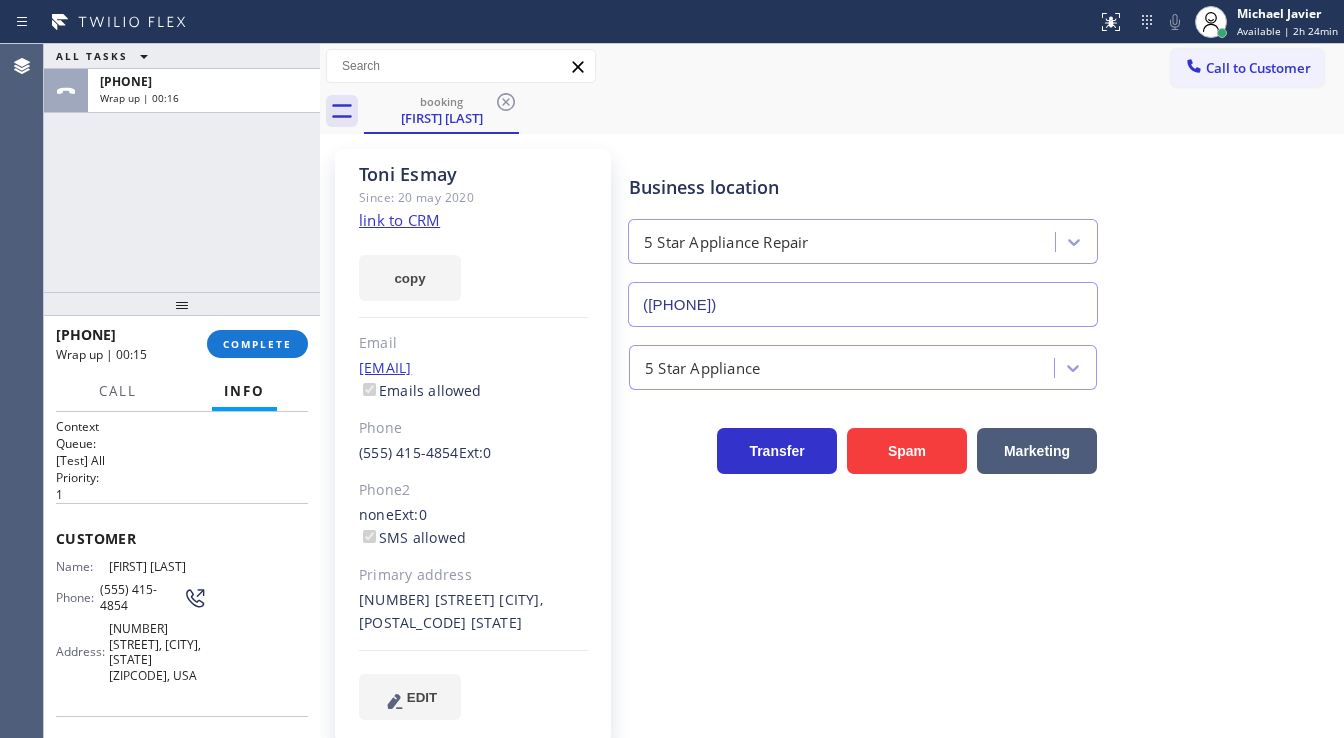 click at bounding box center (182, 304) 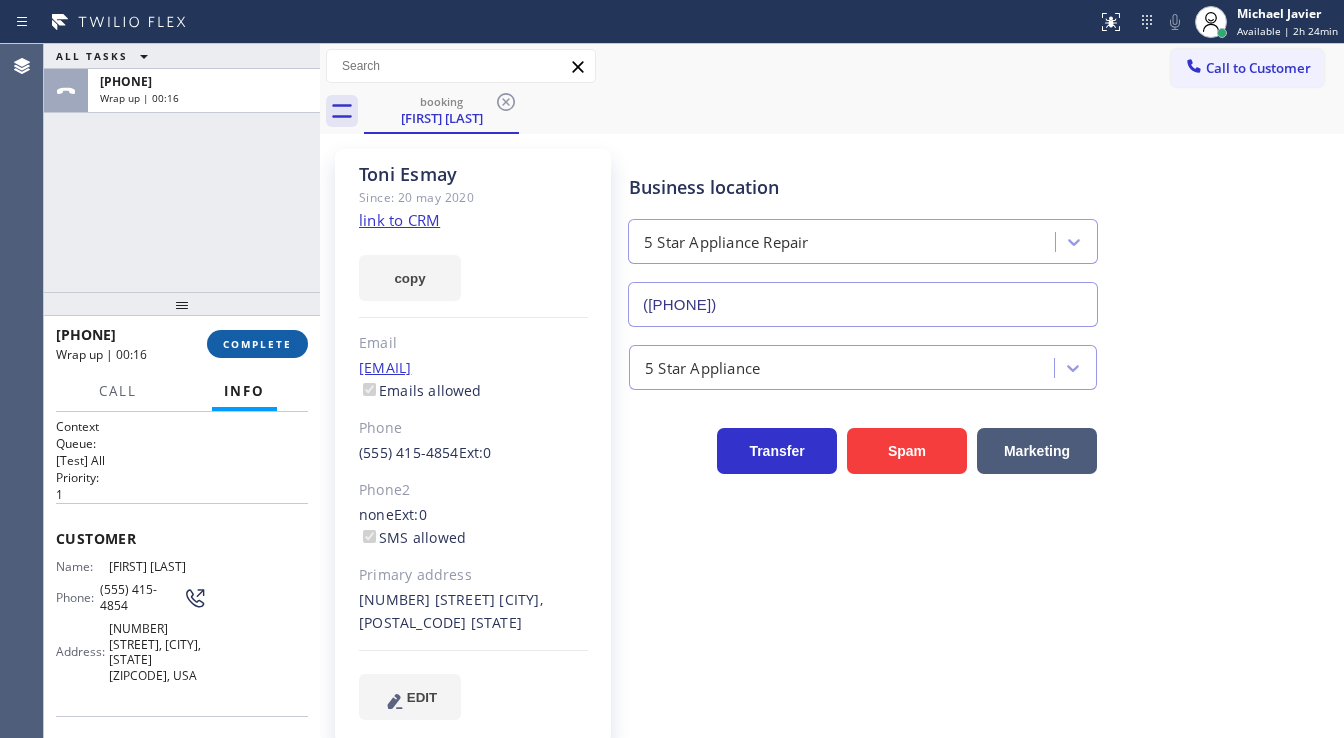 click on "COMPLETE" at bounding box center [257, 344] 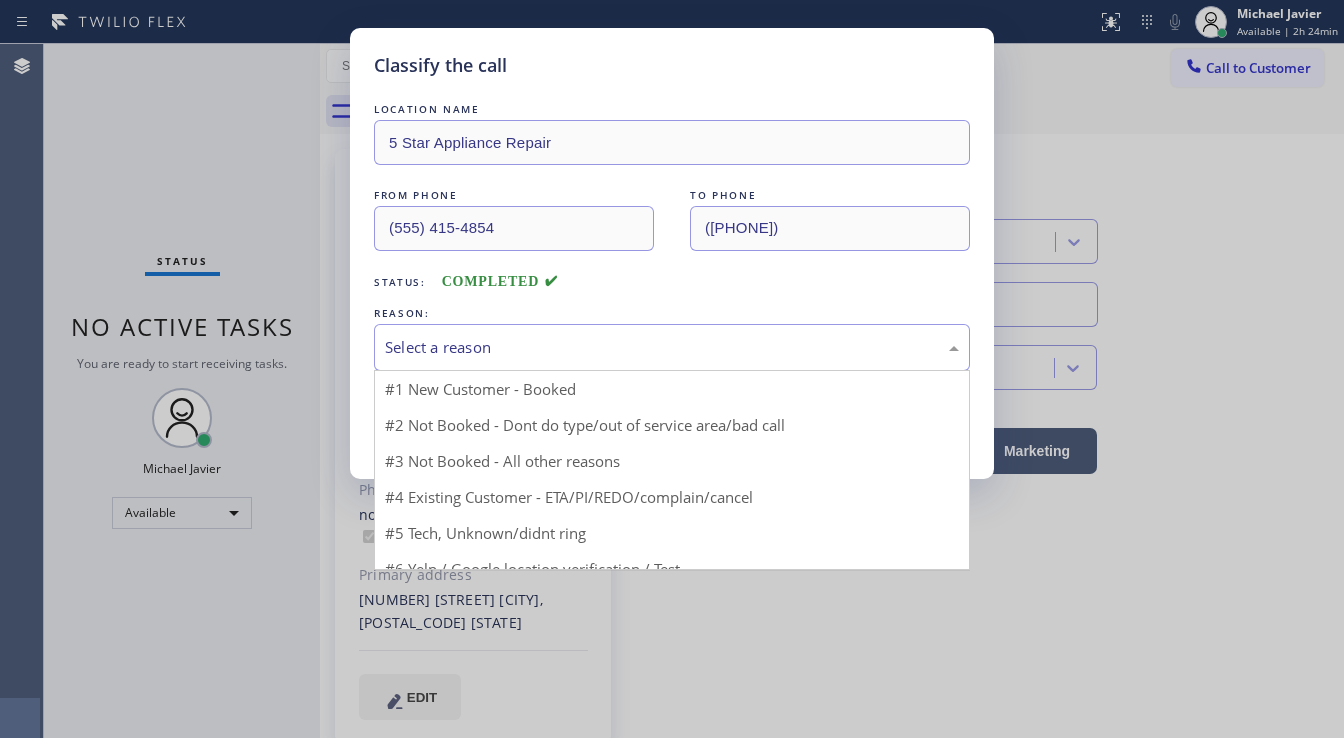 click on "Select a reason" at bounding box center (672, 347) 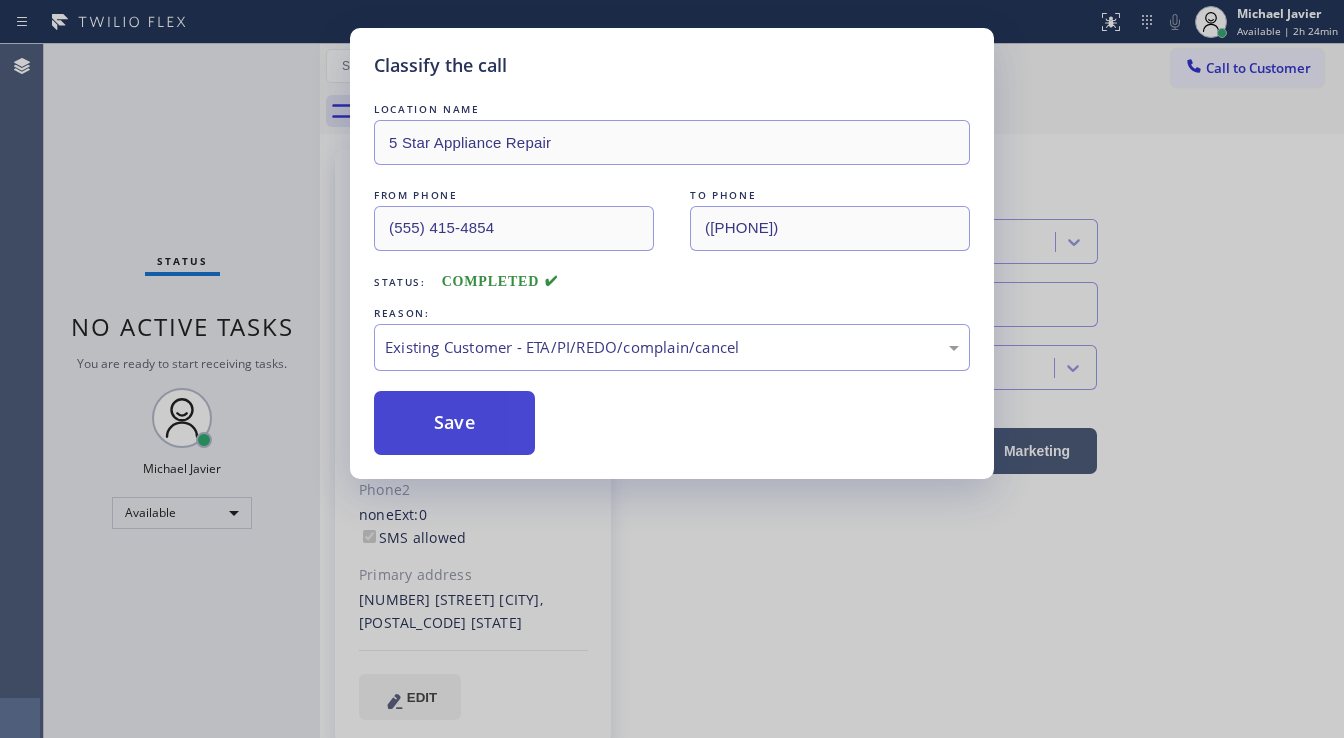 click on "Save" at bounding box center [454, 423] 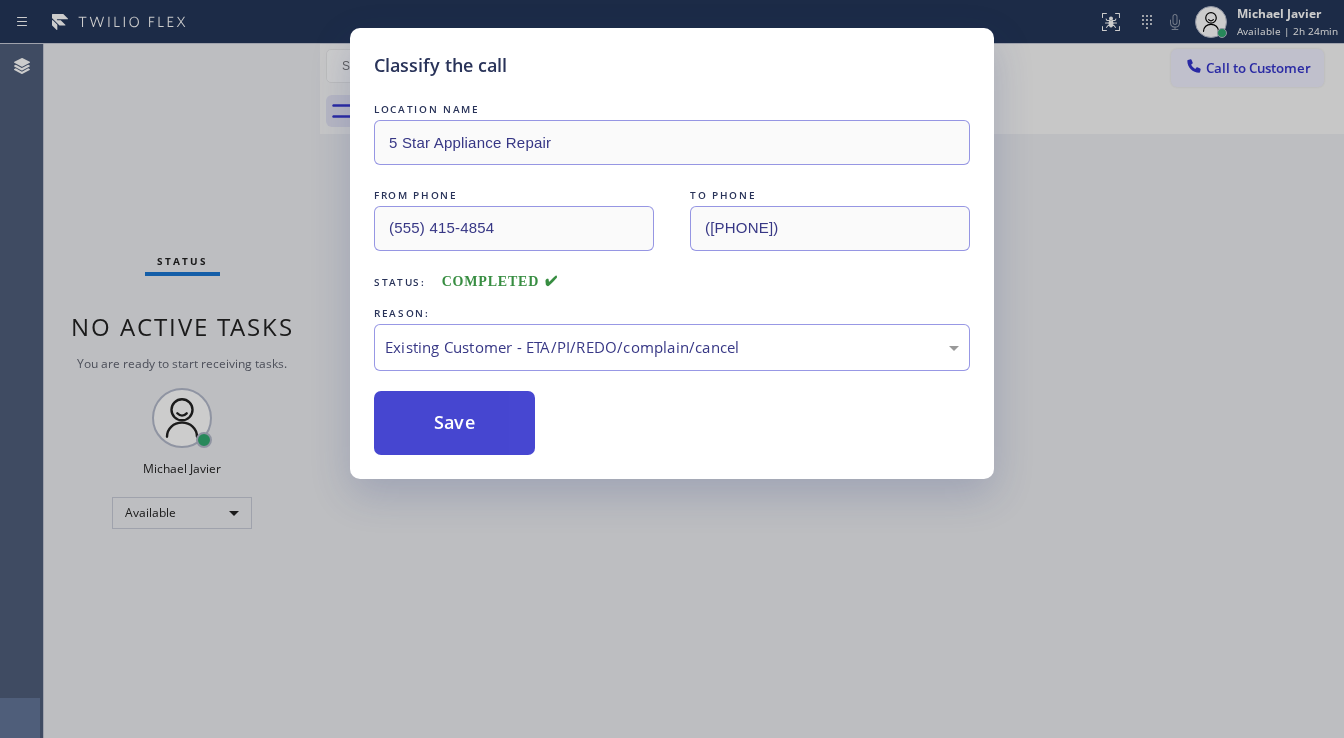 click on "Save" at bounding box center [454, 423] 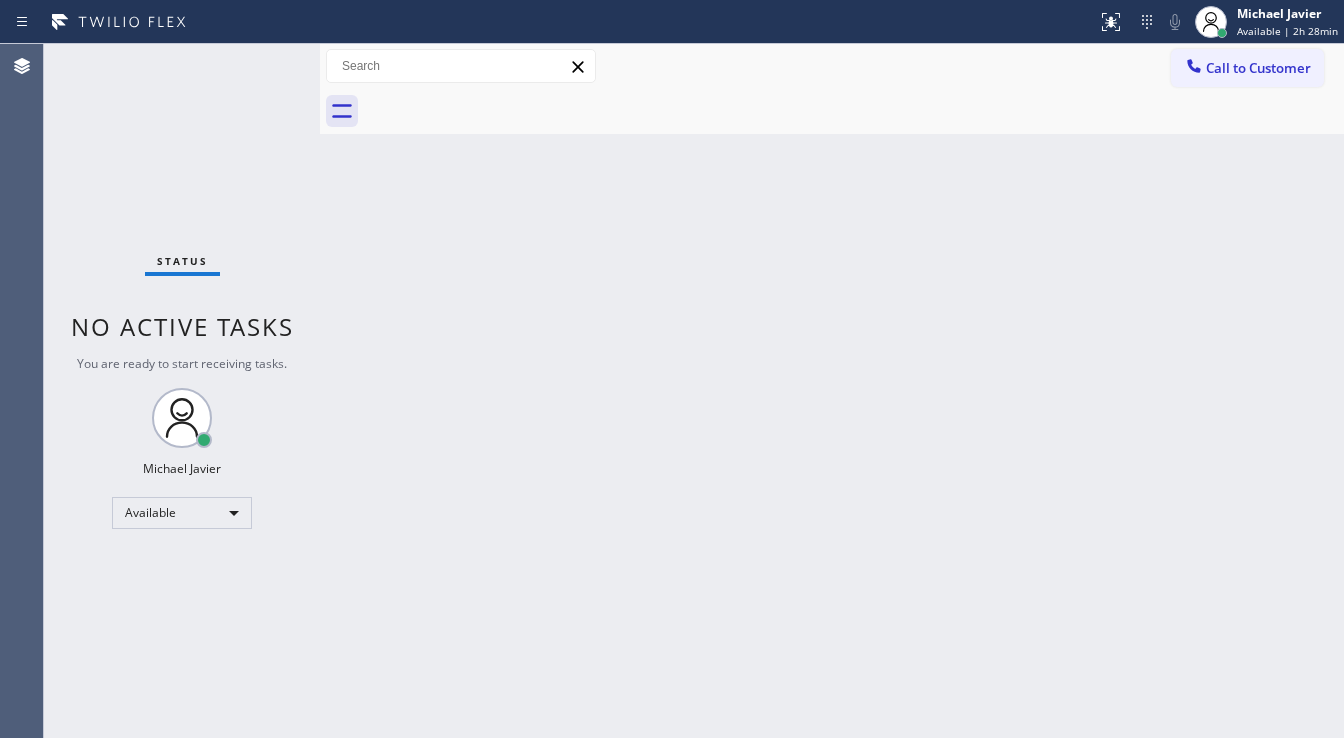 click on "Status   No active tasks     You are ready to start receiving tasks.   Michael Javier Available" at bounding box center [182, 391] 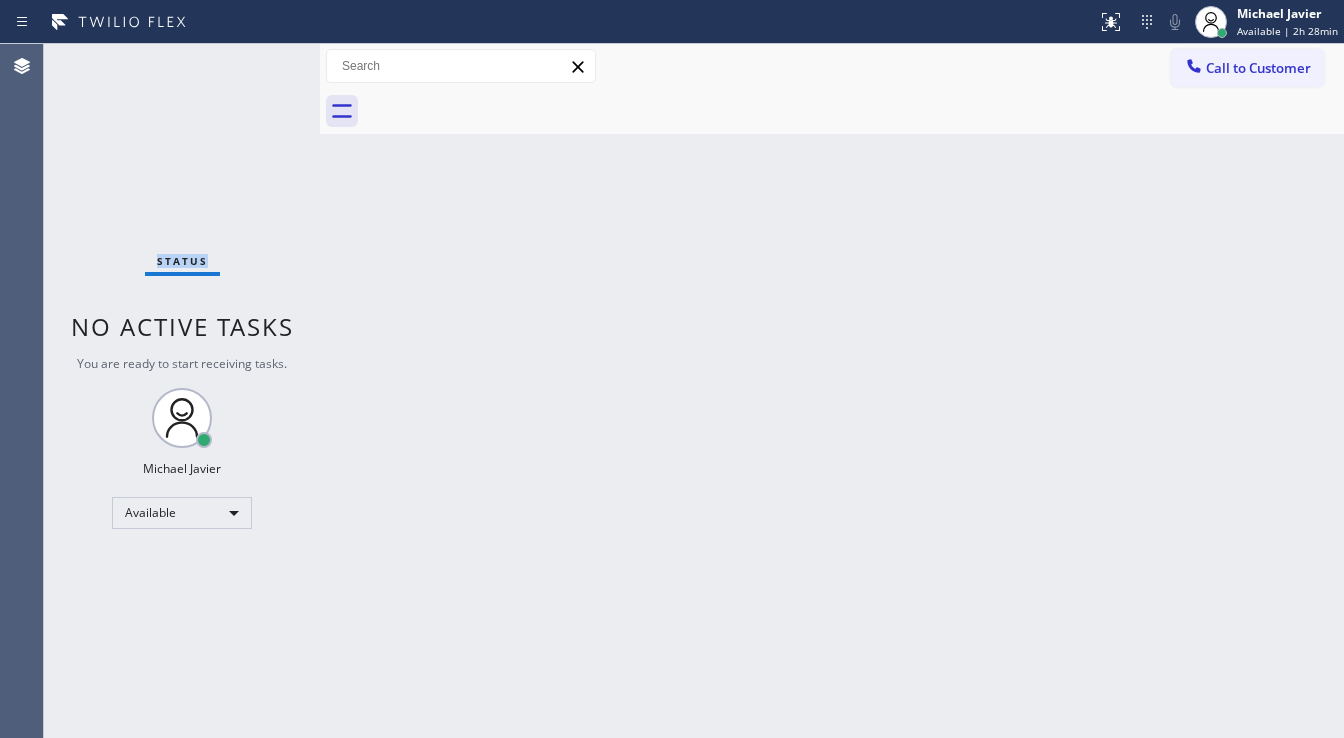 click on "Status   No active tasks     You are ready to start receiving tasks.   Michael Javier Available" at bounding box center [182, 391] 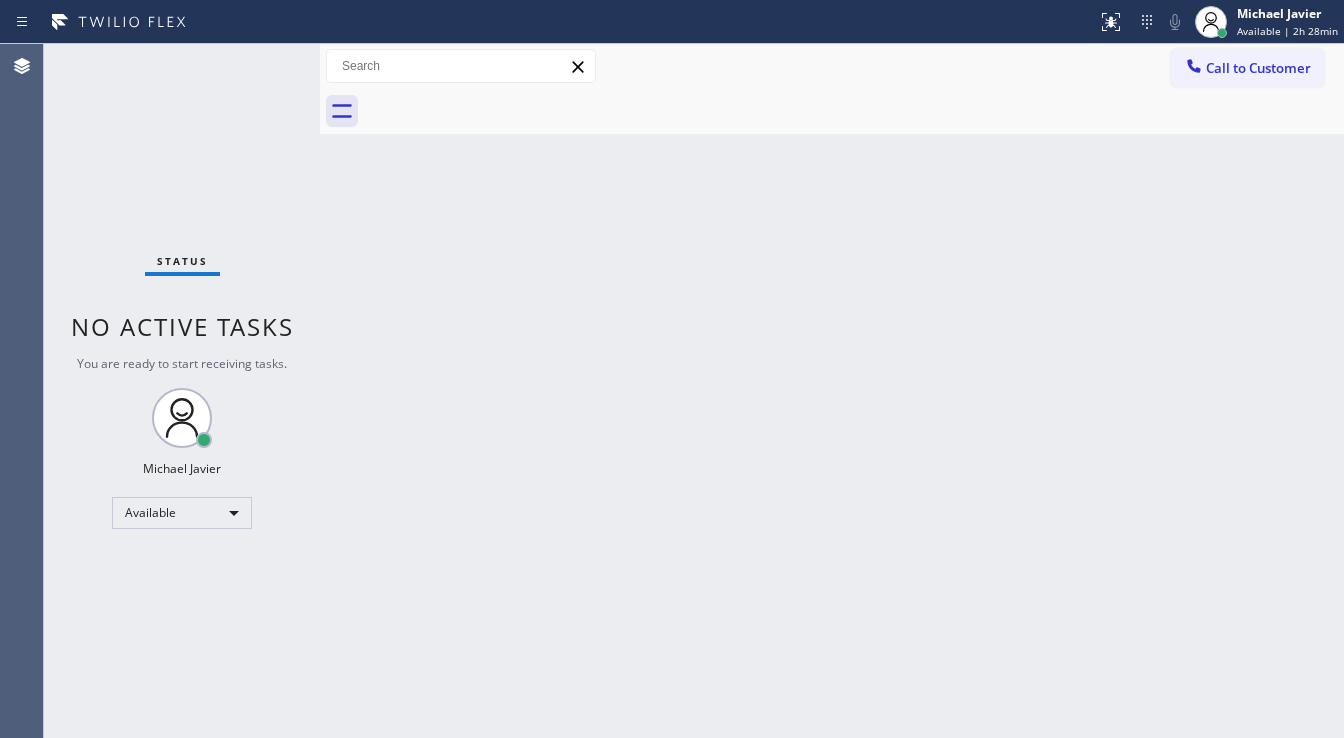 click on "Status   No active tasks     You are ready to start receiving tasks.   Michael Javier Available" at bounding box center (182, 391) 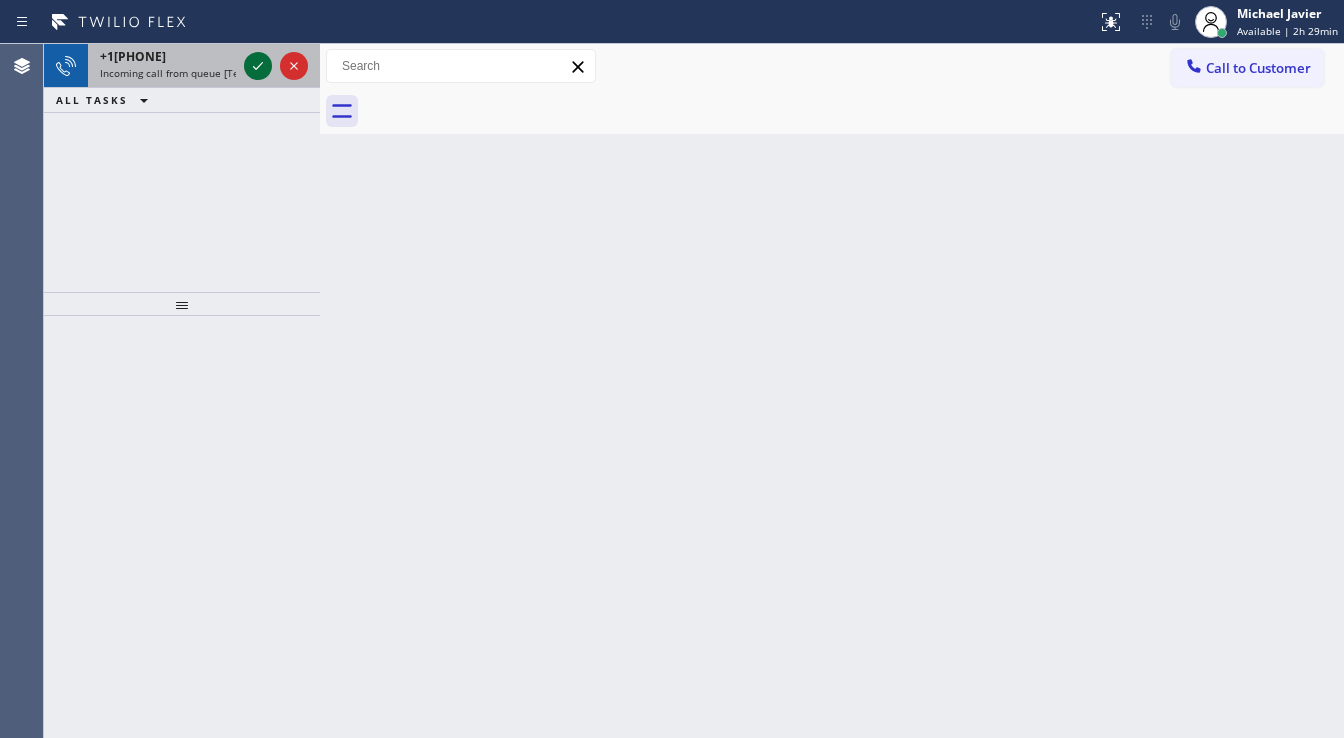 click 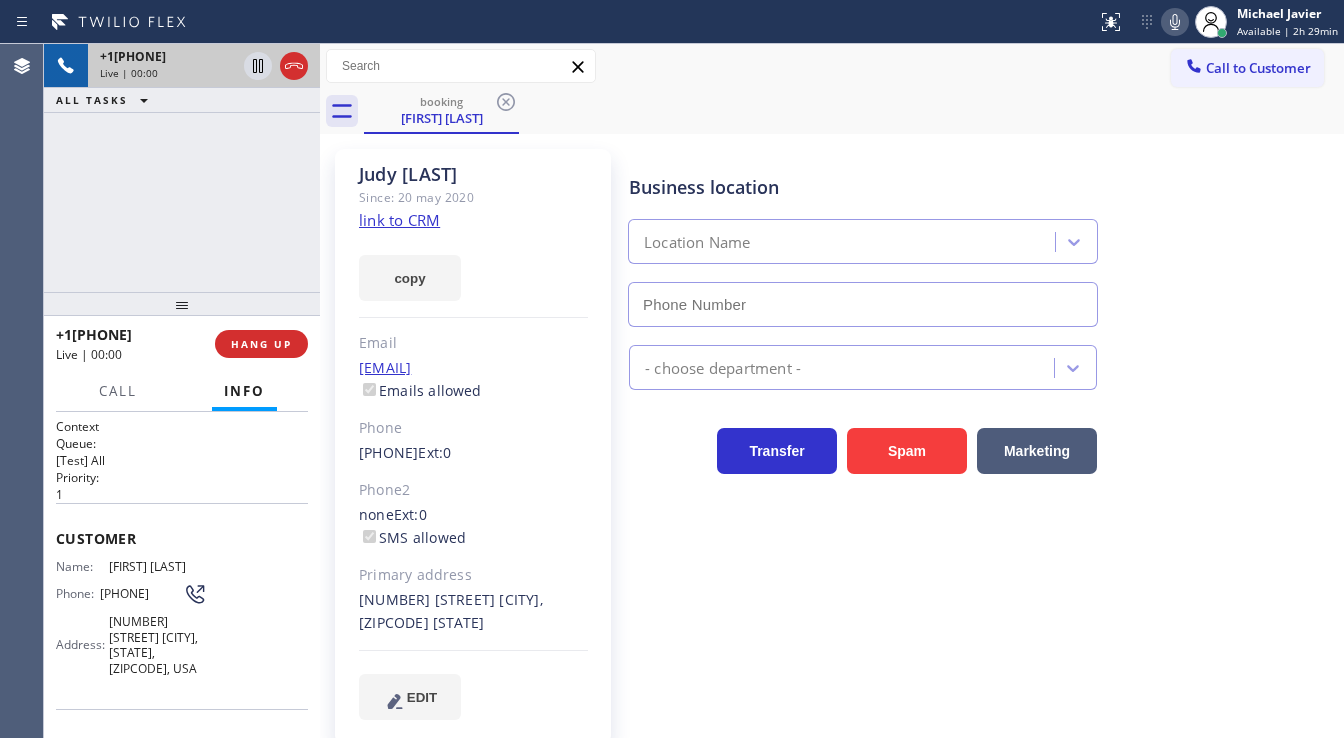 type on "([PHONE])" 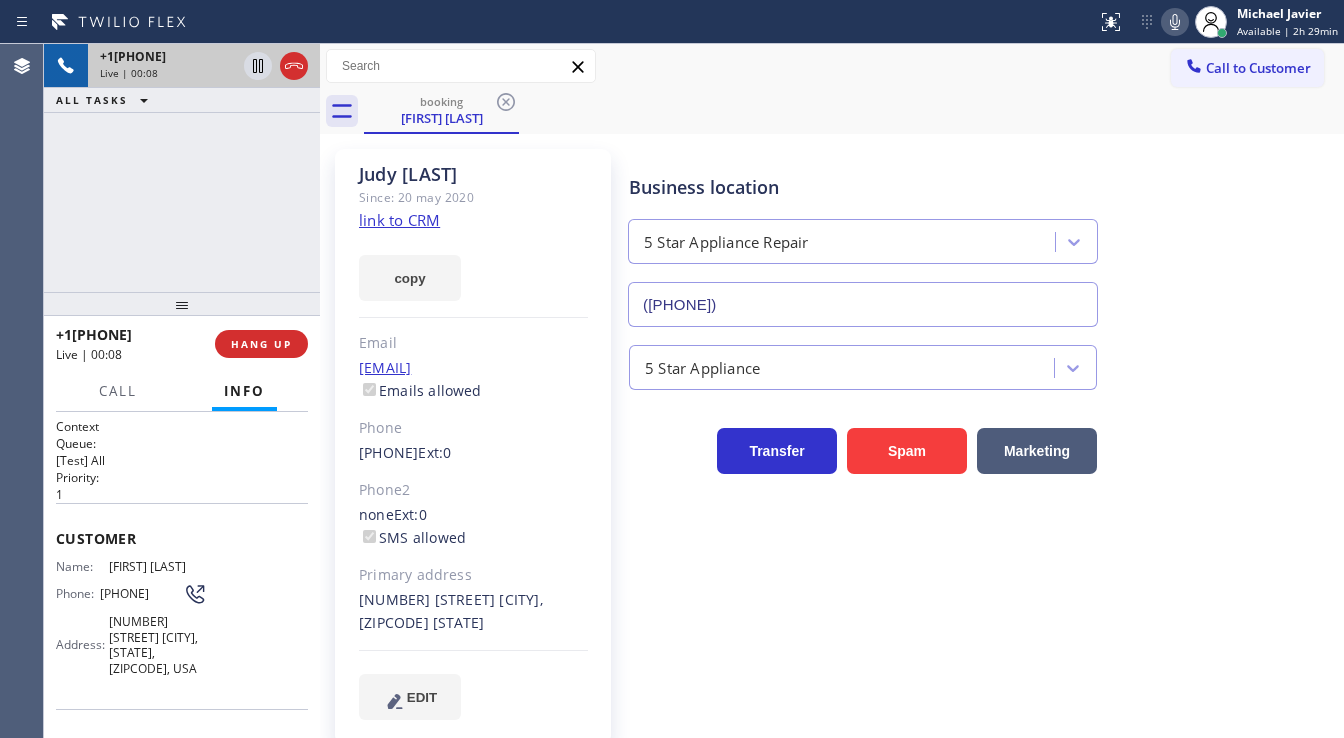 click on "link to CRM" 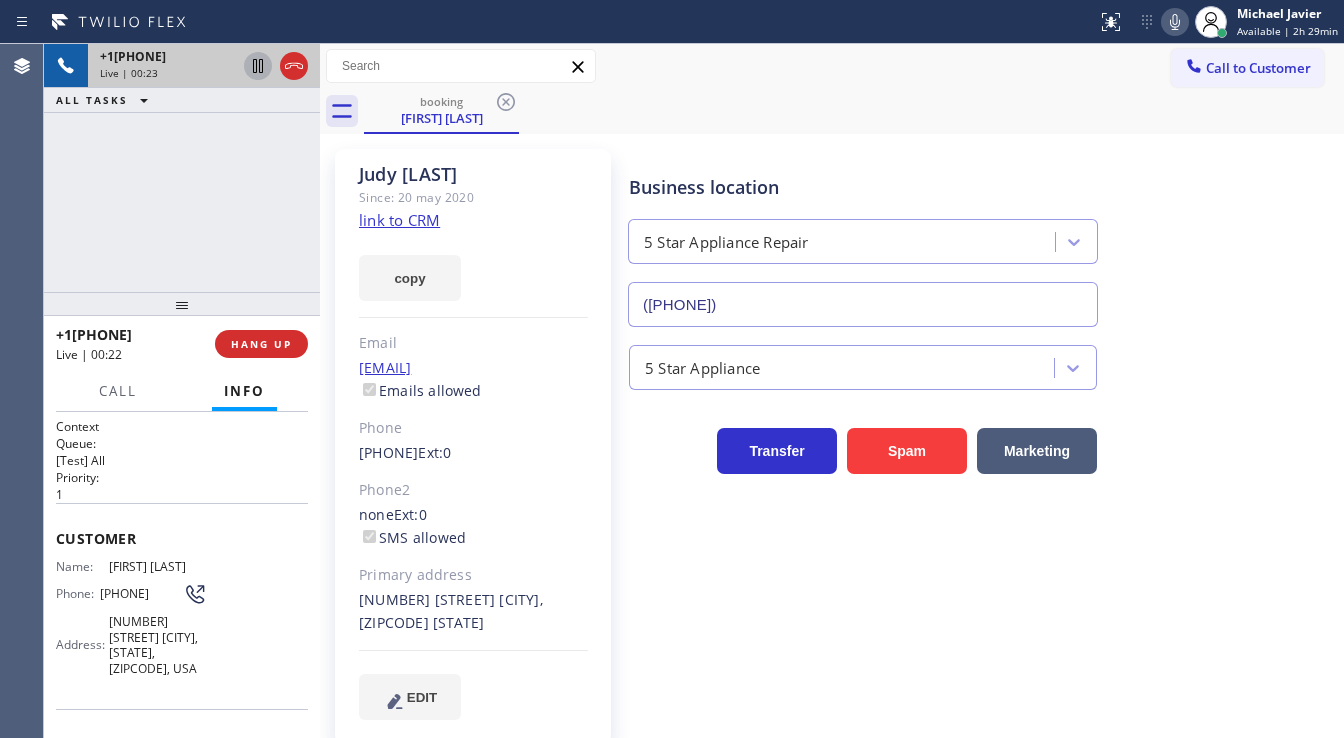 click 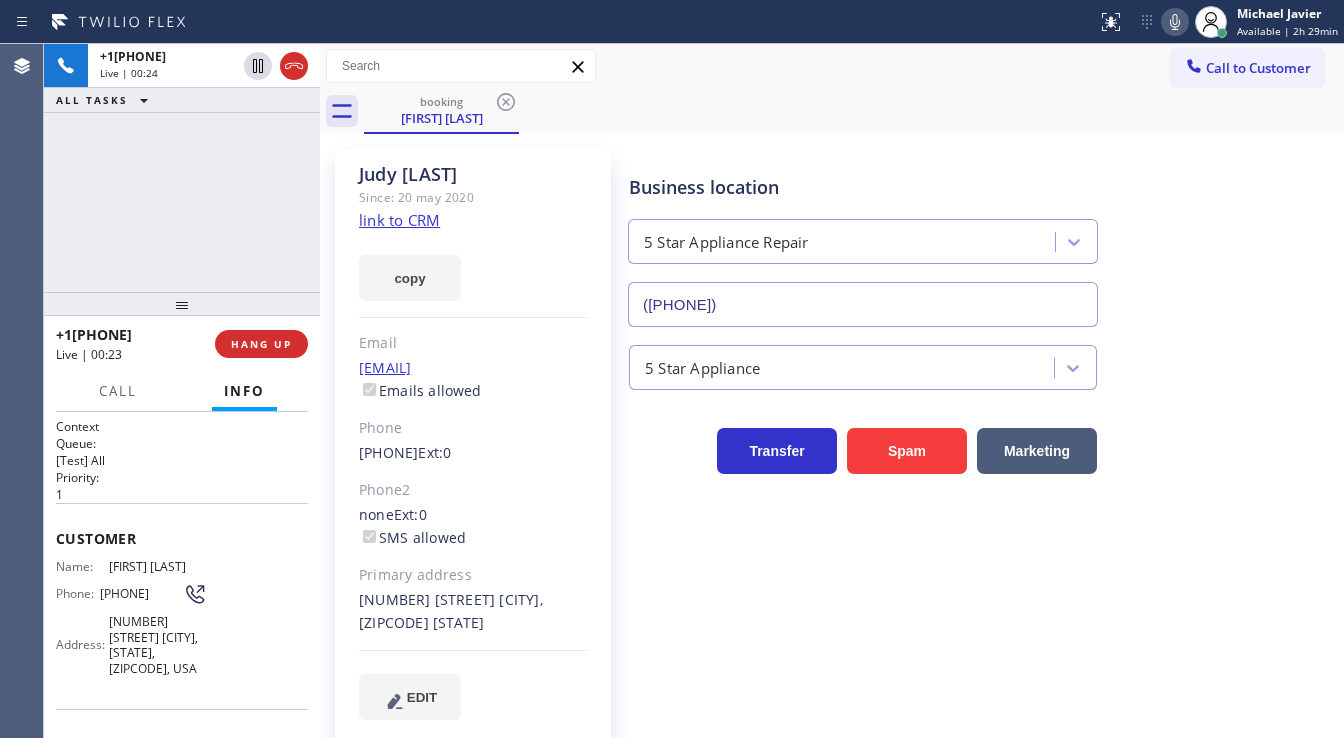 click 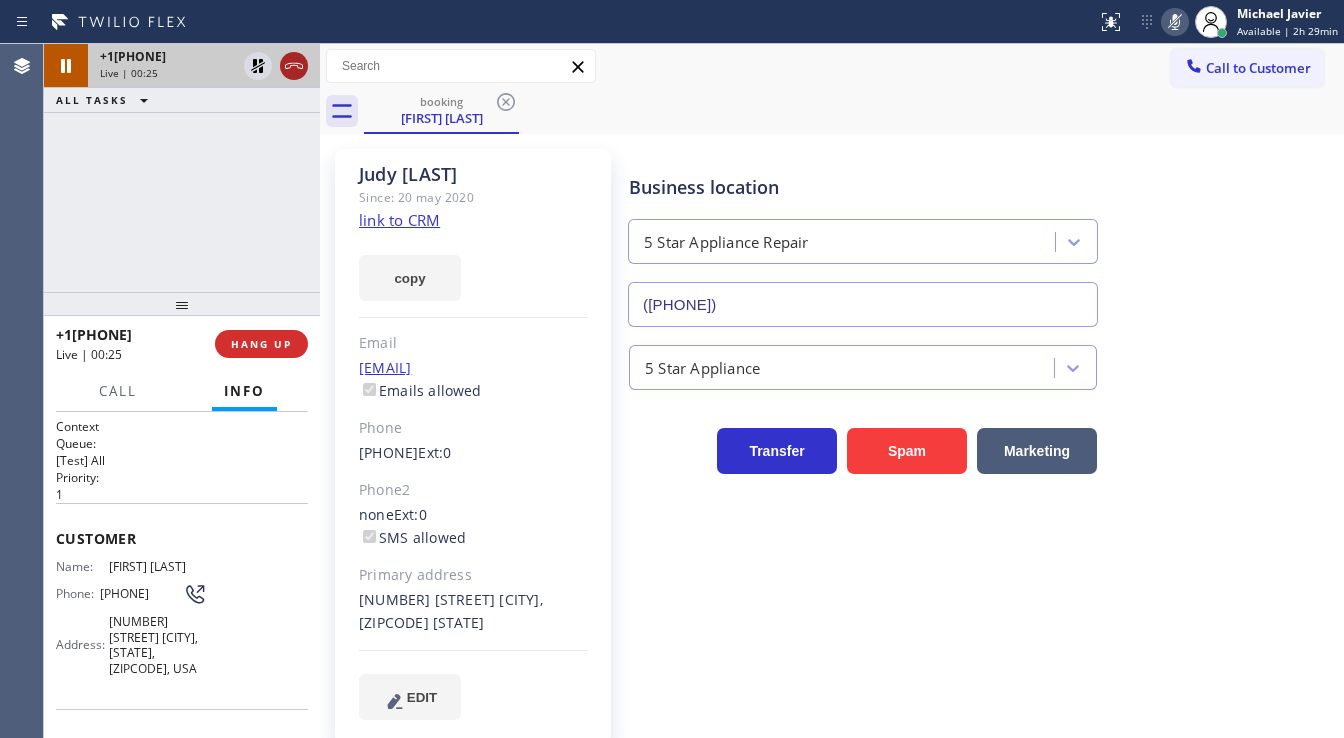 click 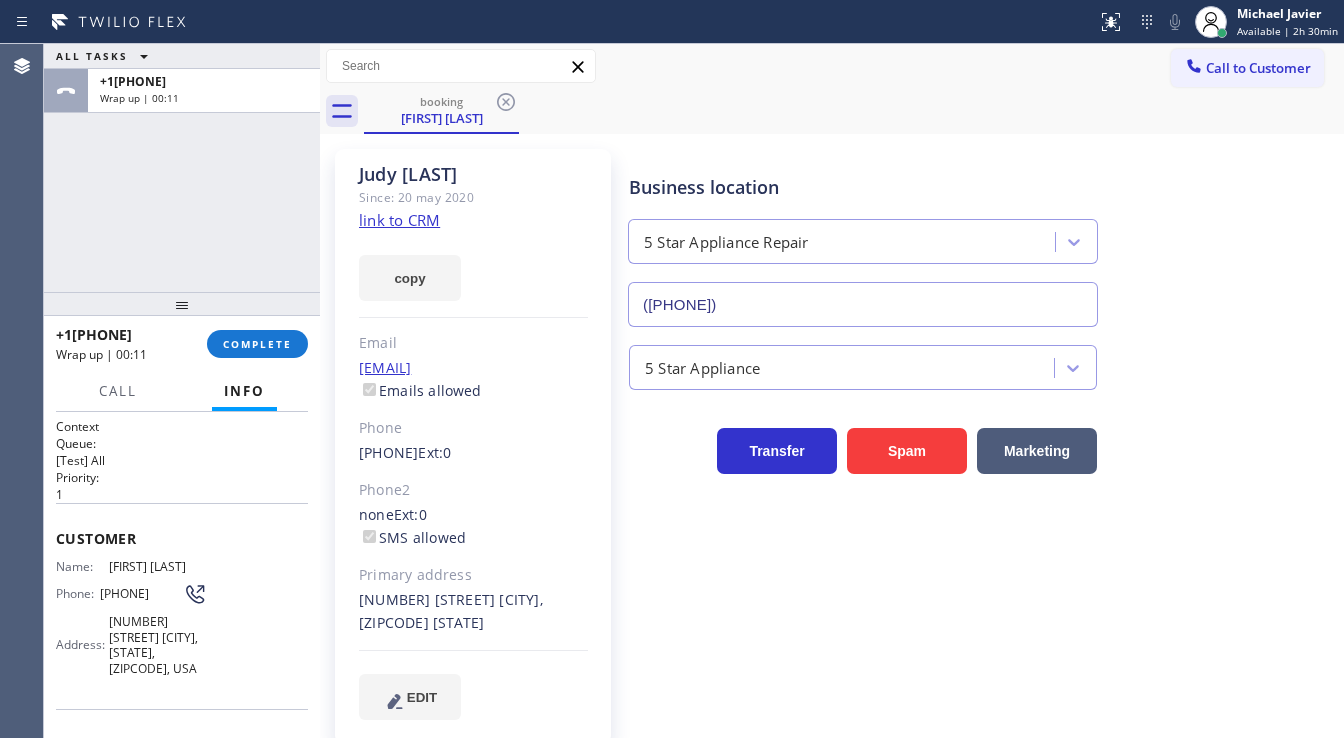 click on "ALL TASKS ALL TASKS ACTIVE TASKS TASKS IN WRAP UP [PHONE] Wrap up | 00:11" at bounding box center [182, 168] 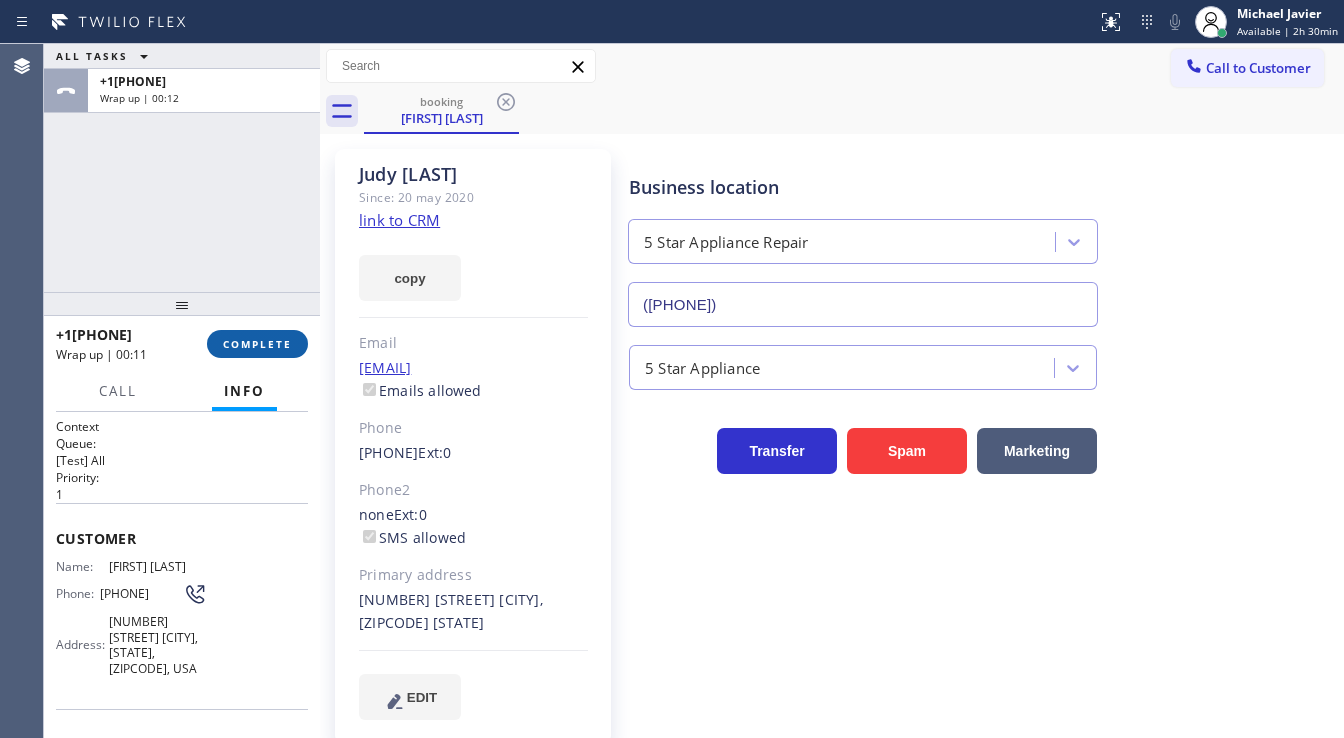 click on "COMPLETE" at bounding box center (257, 344) 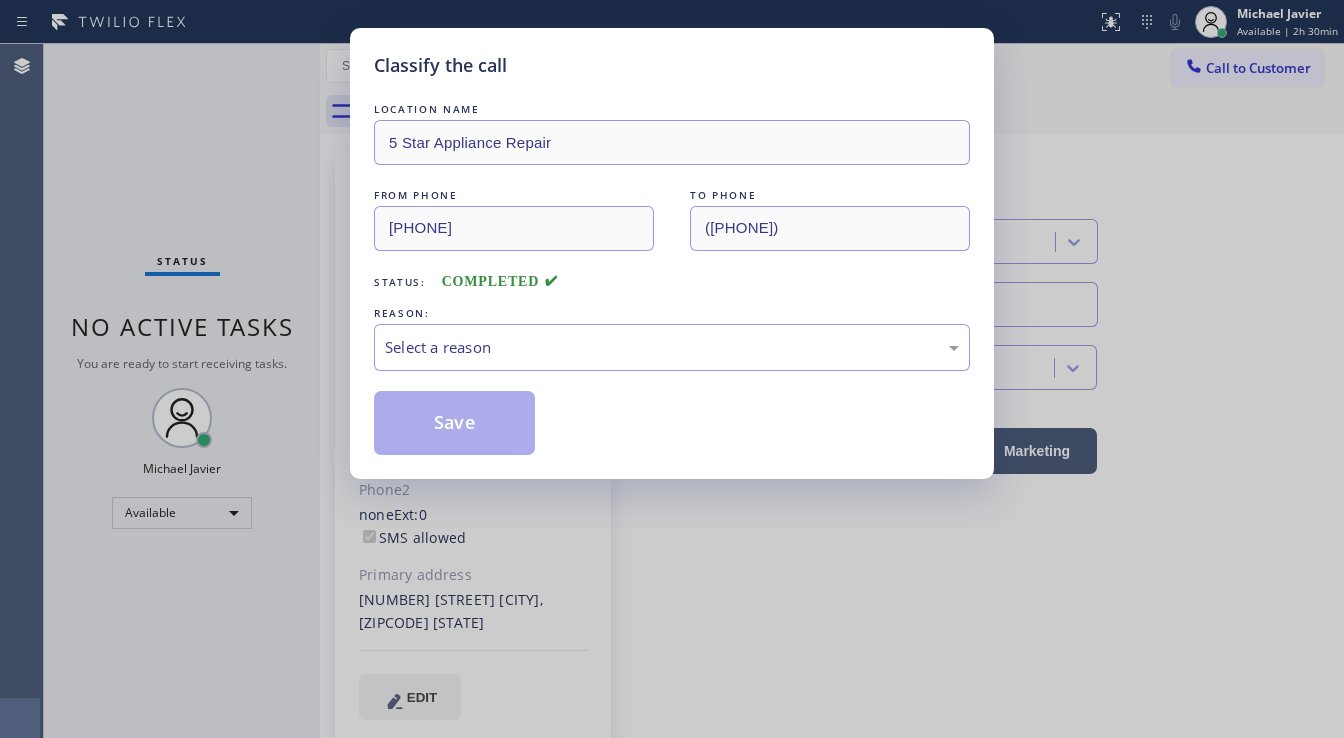 click on "Select a reason" at bounding box center [672, 347] 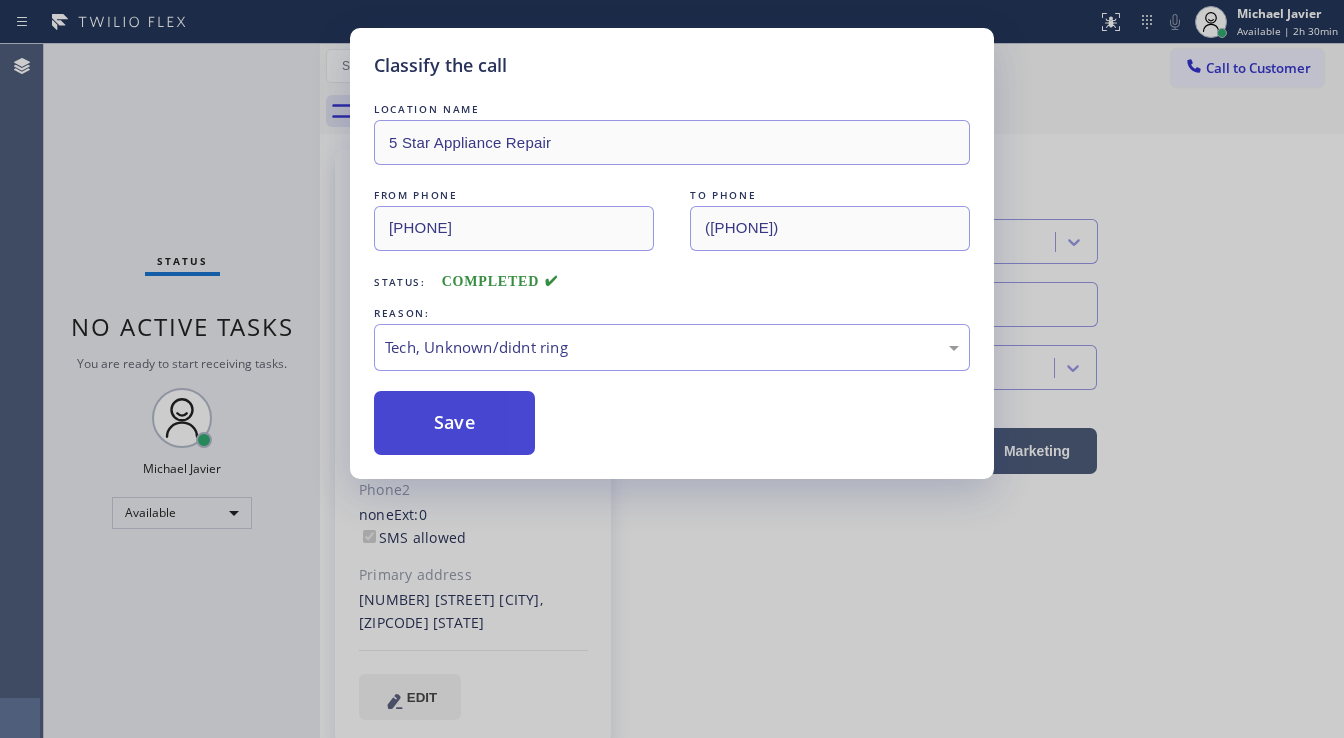 click on "Save" at bounding box center (454, 423) 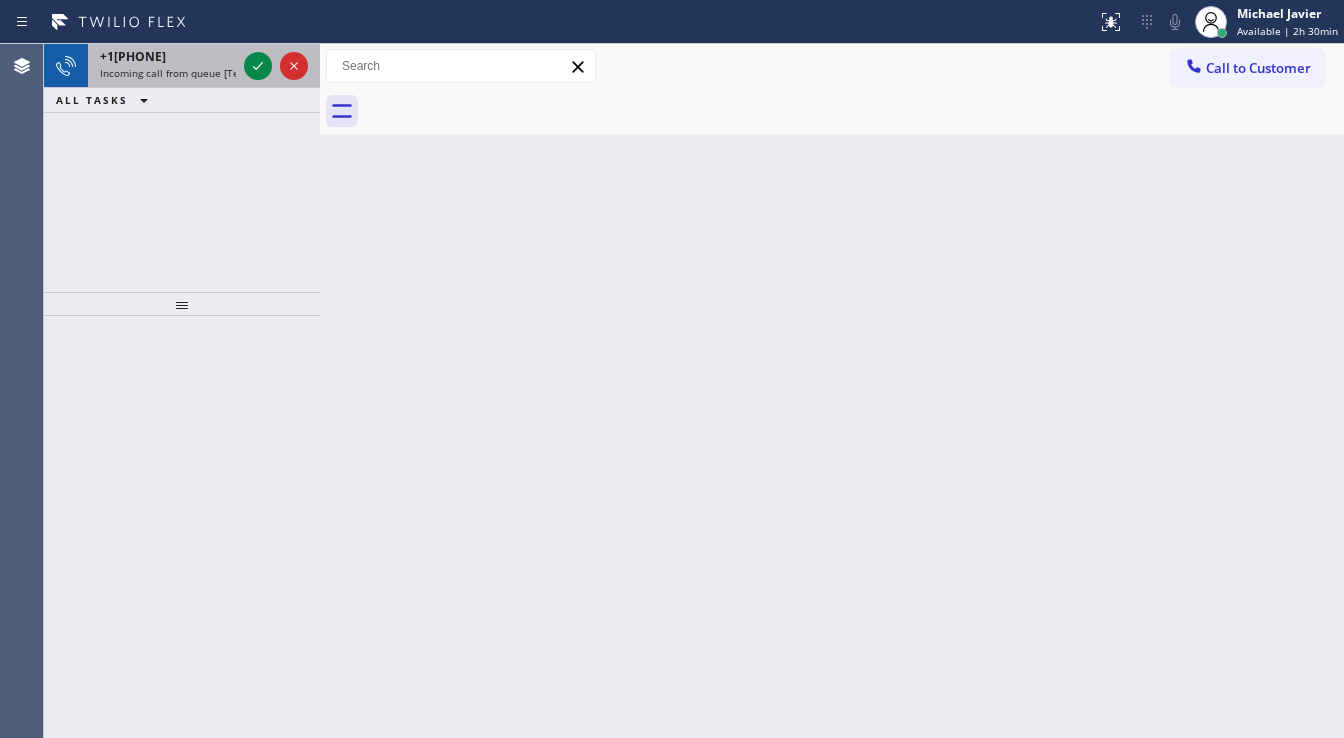 click on "Incoming call from queue [Test] All" at bounding box center [183, 73] 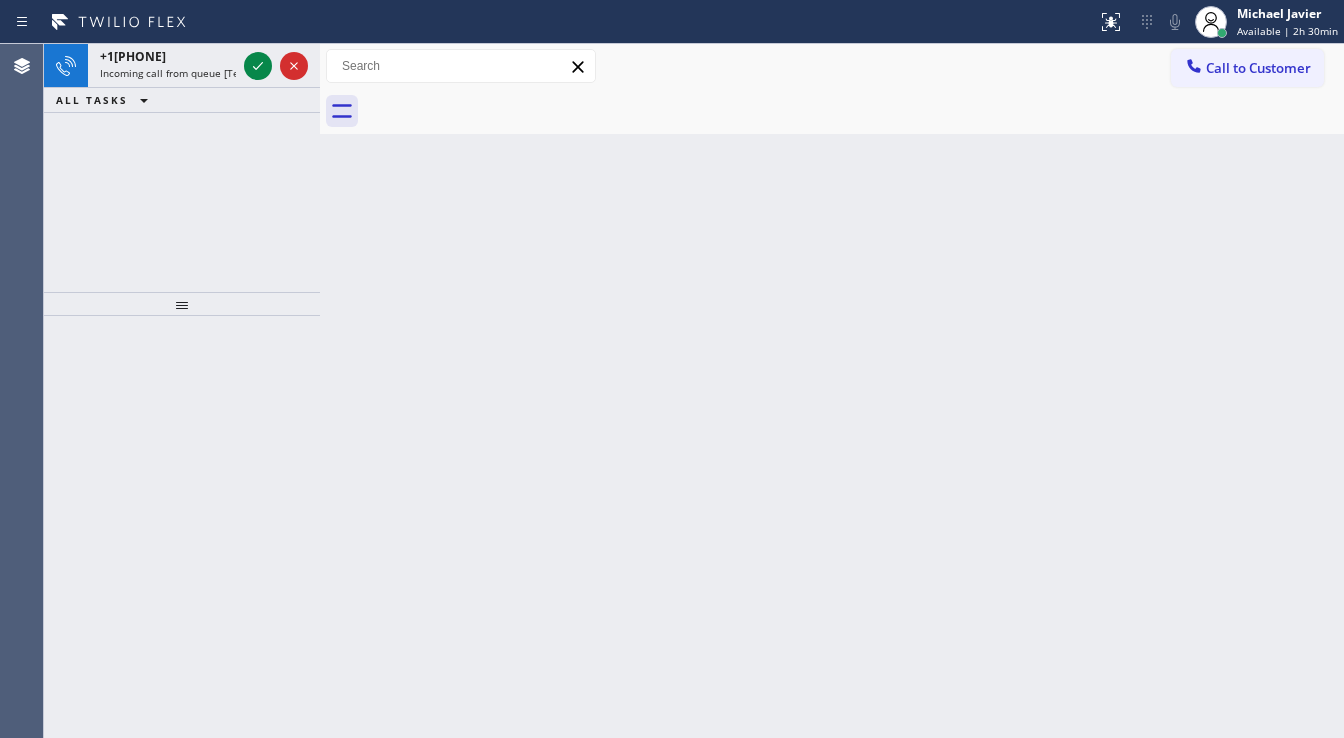 click on "Incoming call from queue [Test] All" at bounding box center [183, 73] 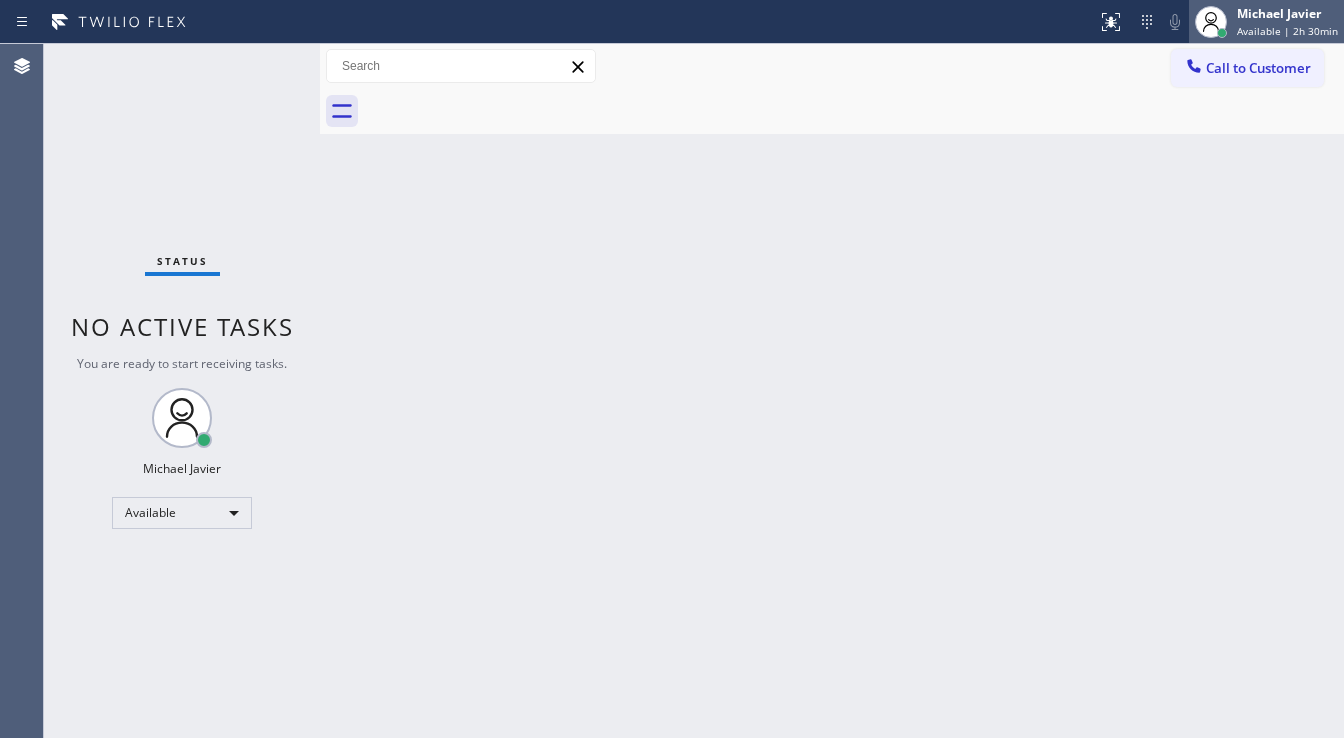 click on "Available | 2h 30min" at bounding box center (1287, 31) 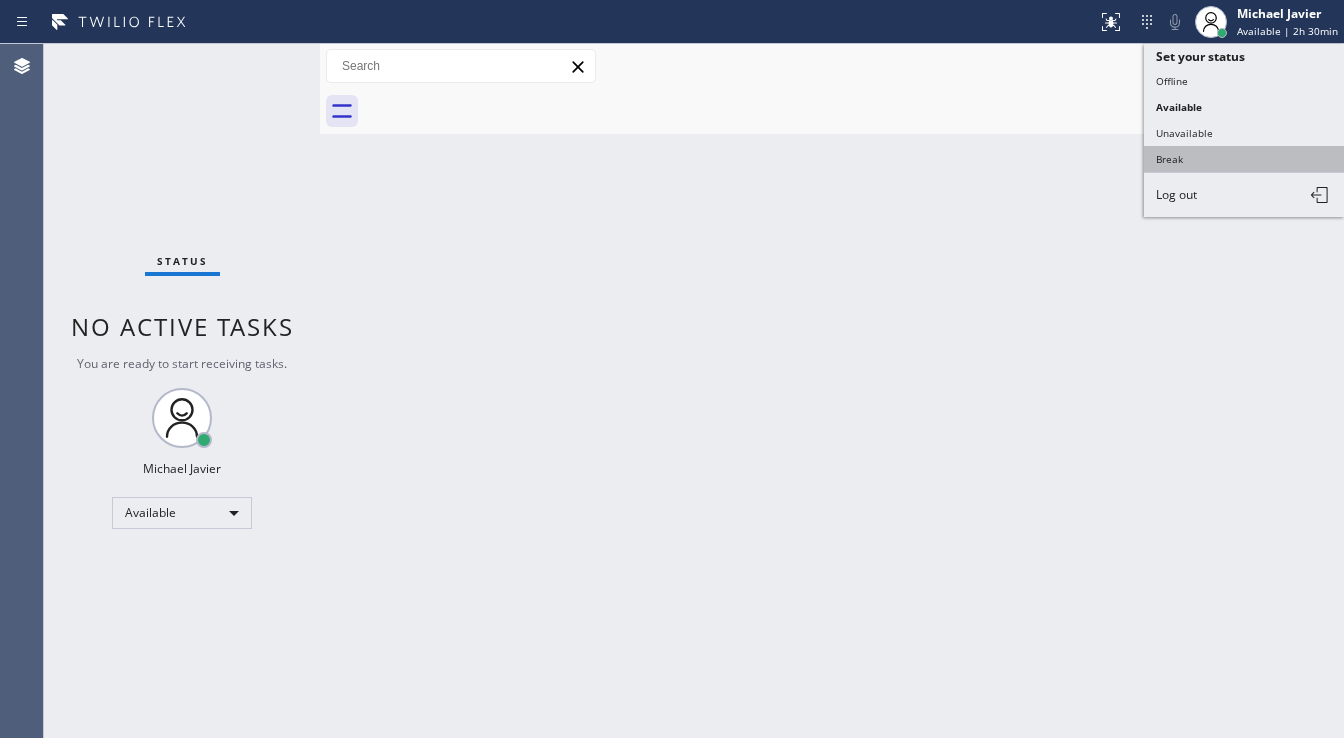 click on "Break" at bounding box center [1244, 159] 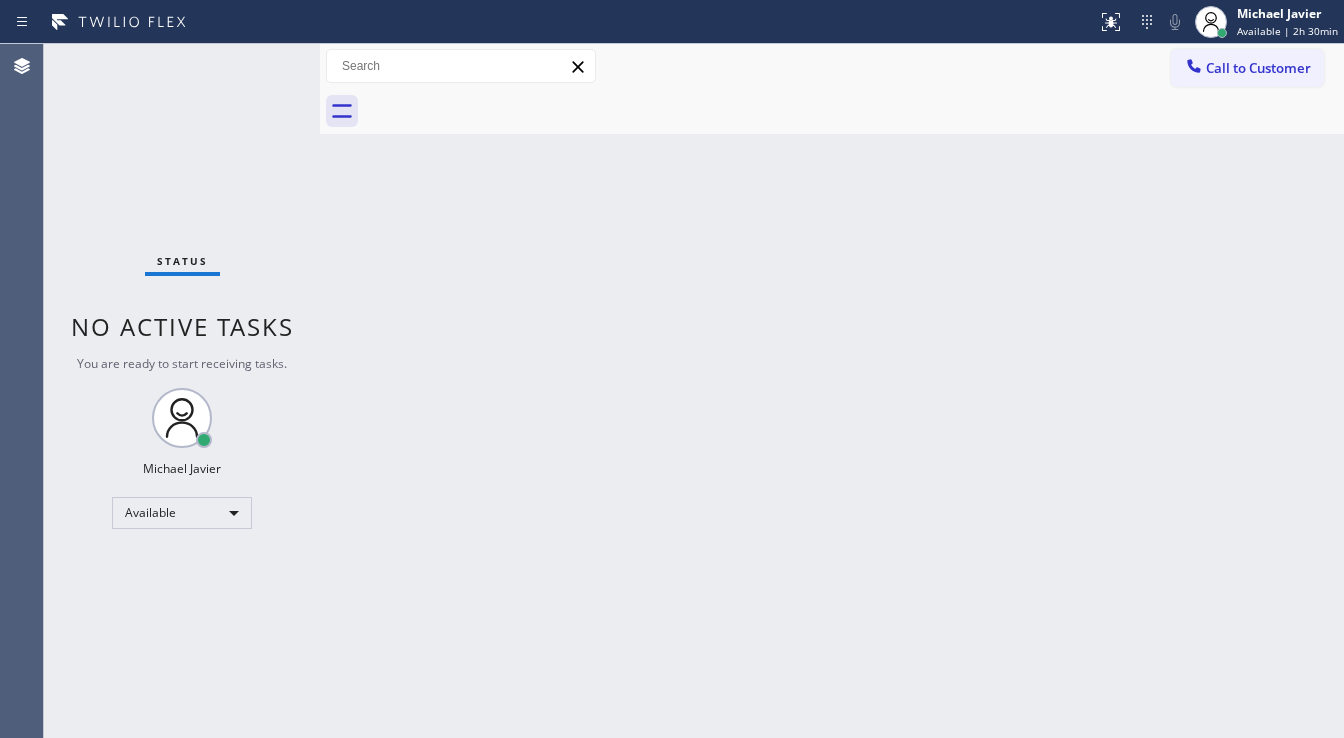 click on "Back to Dashboard Change Sender ID Customers Technicians Select a contact Outbound call Technician Search Technician Your caller id phone number Your caller id phone number Call Technician info Name   Phone none Address none Change Sender ID HVAC [PHONE] 5 Star Appliance [PHONE] Appliance Repair [PHONE] Plumbing [PHONE] Air Duct Cleaning [PHONE]  Electricians [PHONE]  Cancel Change Check personal SMS Reset Change No tabs Call to Customer Outbound call Location Professional Viking Repair San Mateo Your caller id phone number [PHONE] Customer number Call Outbound call Technician Search Technician Your caller id phone number Your caller id phone number Call" at bounding box center (832, 391) 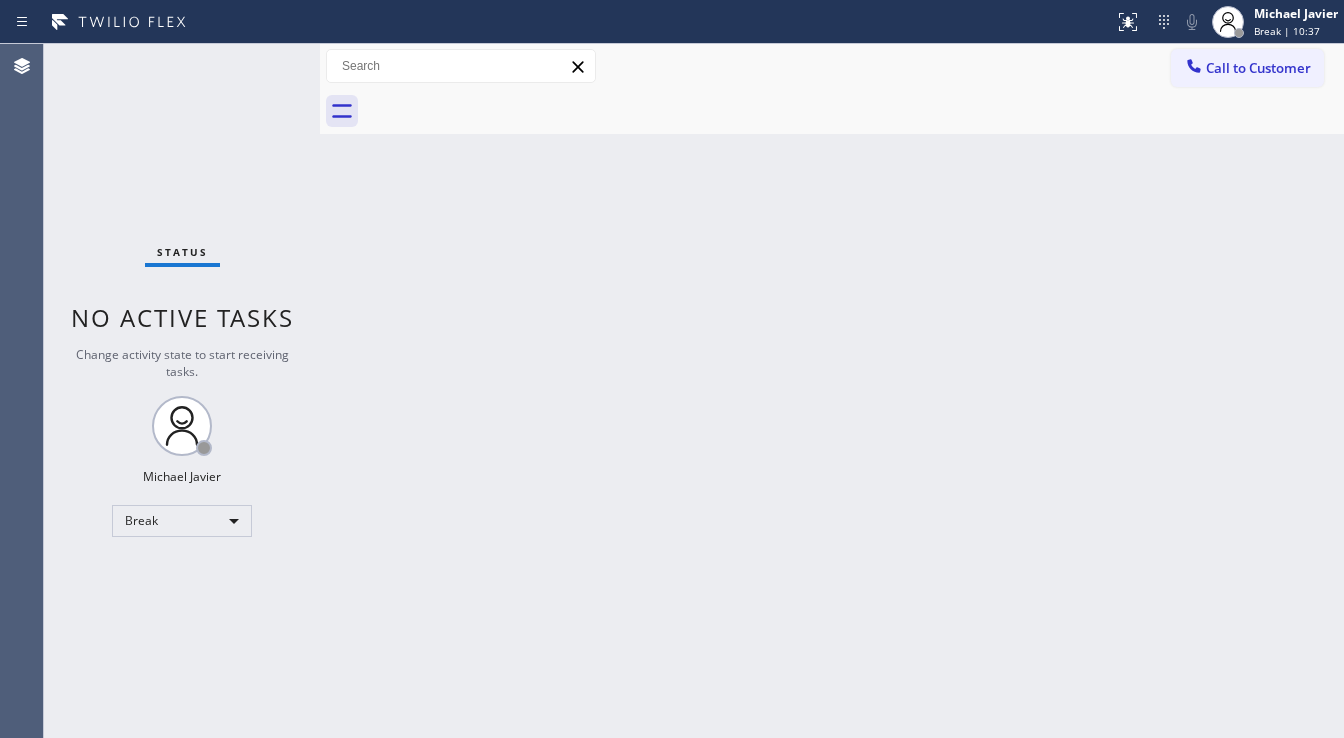 click on "Status No active tasks Change activity state to start receiving tasks. [FIRST] [LAST] Break" at bounding box center [182, 391] 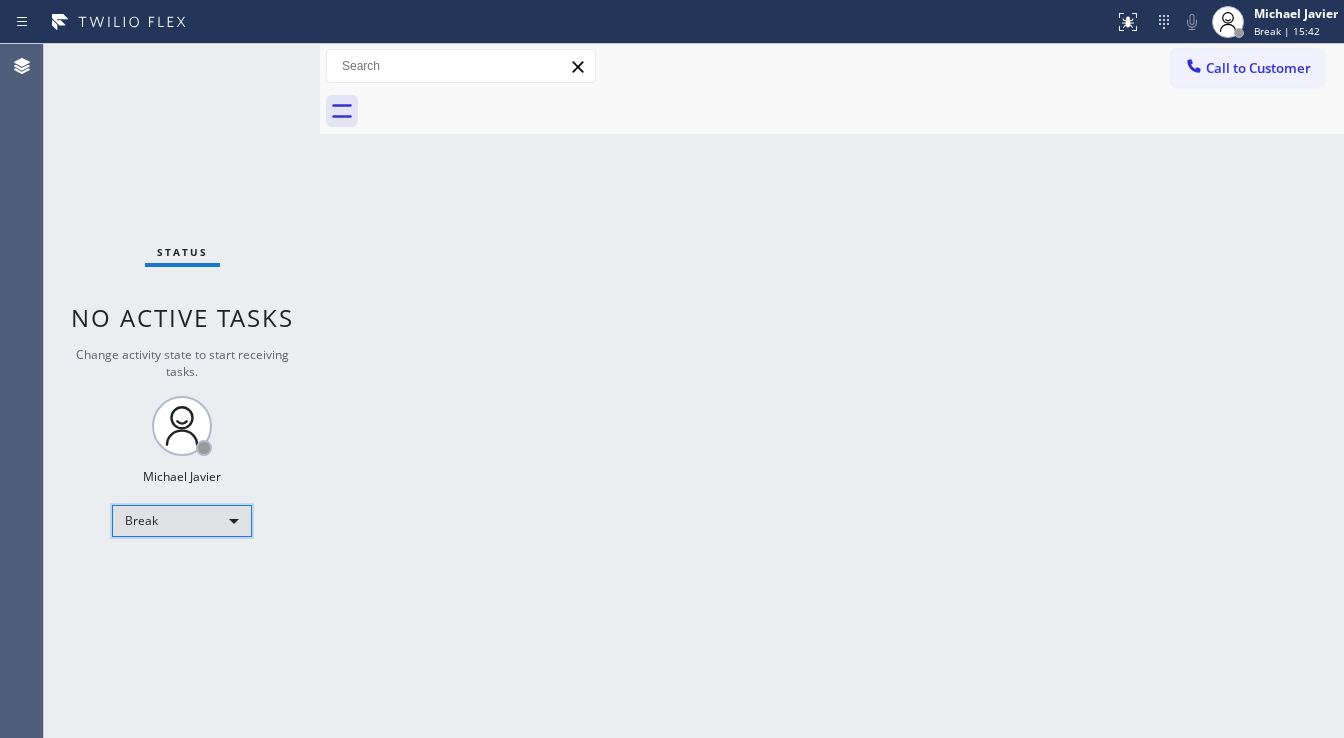 click on "Break" at bounding box center (182, 521) 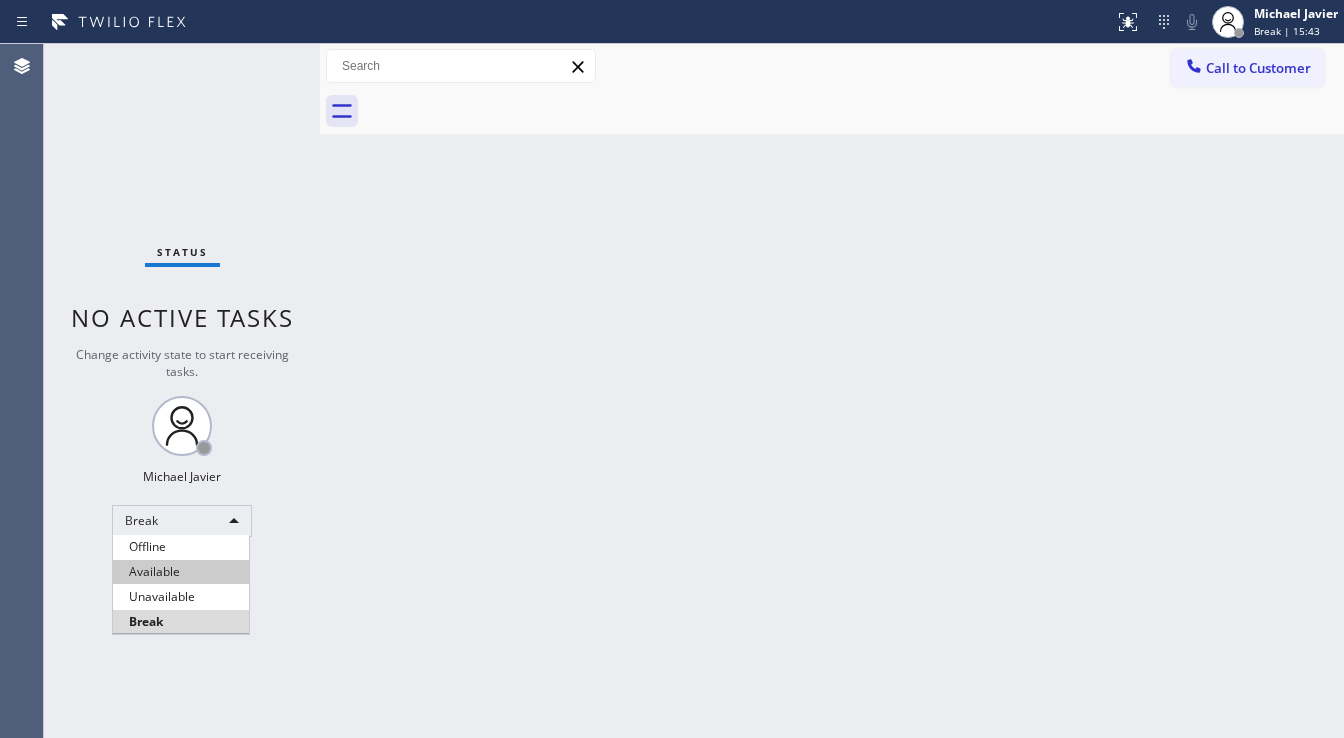 click on "Available" at bounding box center [181, 572] 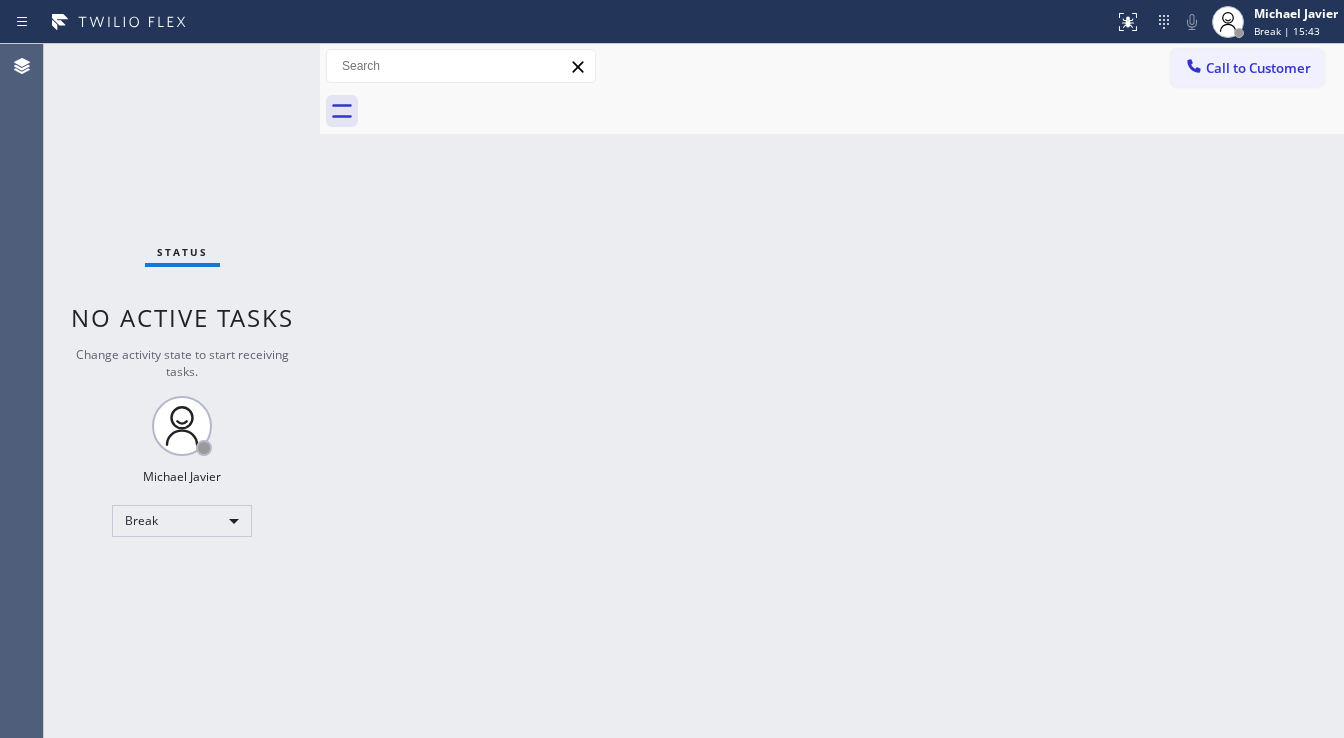 click on "Back to Dashboard Change Sender ID Customers Technicians Select a contact Outbound call Technician Search Technician Your caller id phone number Your caller id phone number Call Technician info Name   Phone none Address none Change Sender ID HVAC [PHONE] 5 Star Appliance [PHONE] Appliance Repair [PHONE] Plumbing [PHONE] Air Duct Cleaning [PHONE]  Electricians [PHONE]  Cancel Change Check personal SMS Reset Change No tabs Call to Customer Outbound call Location Professional Viking Repair San Mateo Your caller id phone number [PHONE] Customer number Call Outbound call Technician Search Technician Your caller id phone number Your caller id phone number Call" at bounding box center [832, 391] 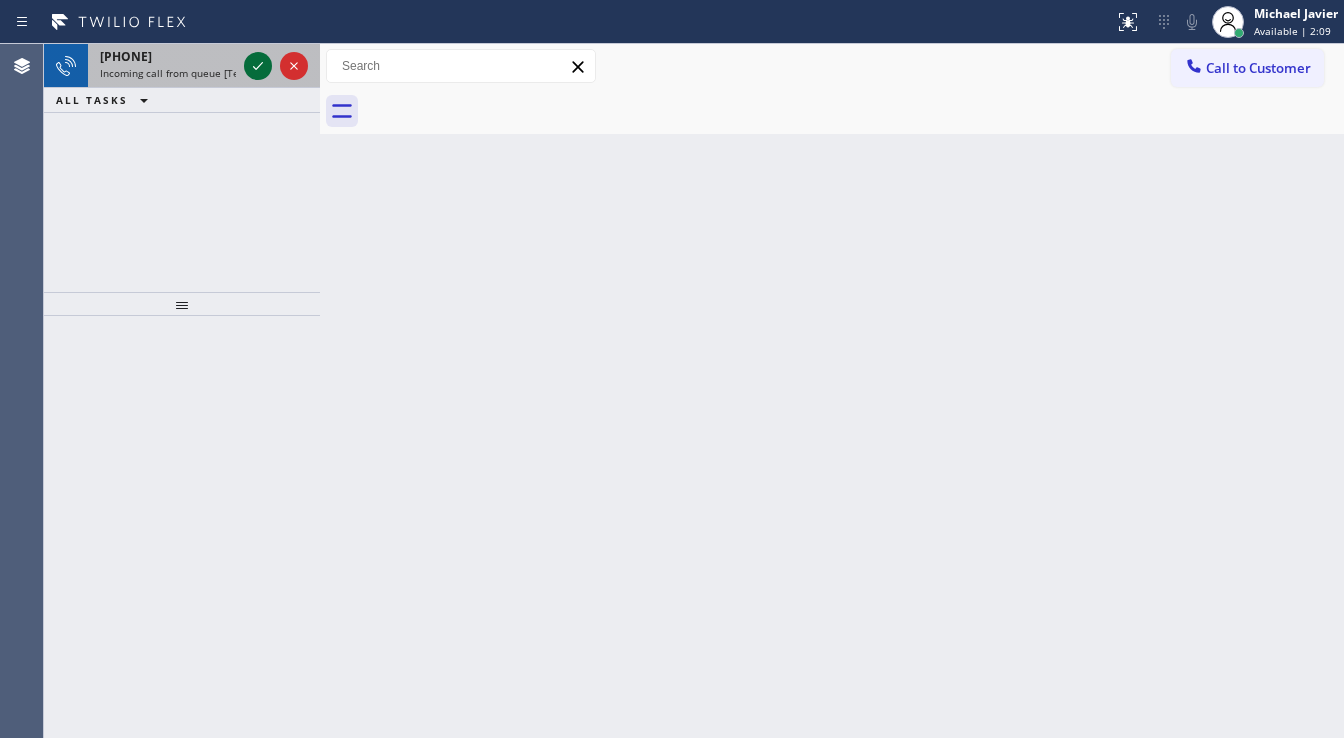 click 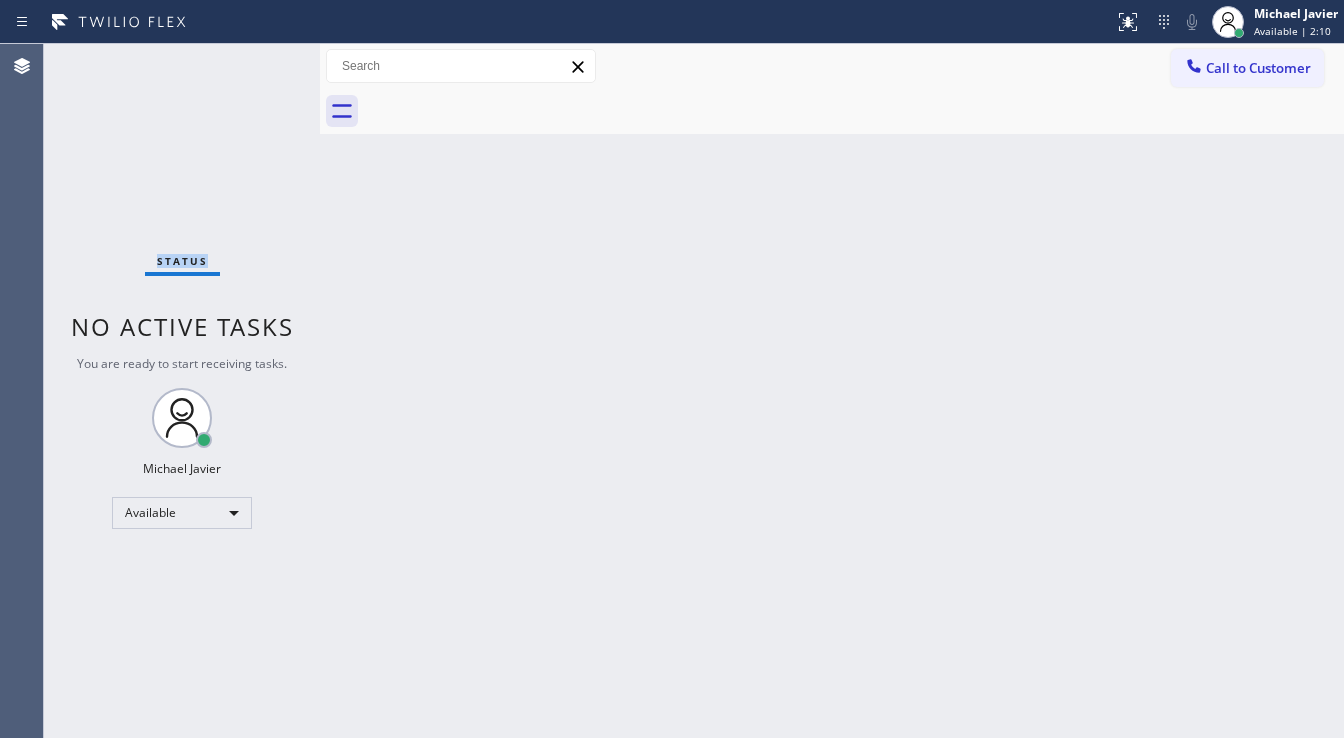 click on "Status   No active tasks     You are ready to start receiving tasks.   Michael Javier Available" at bounding box center [182, 391] 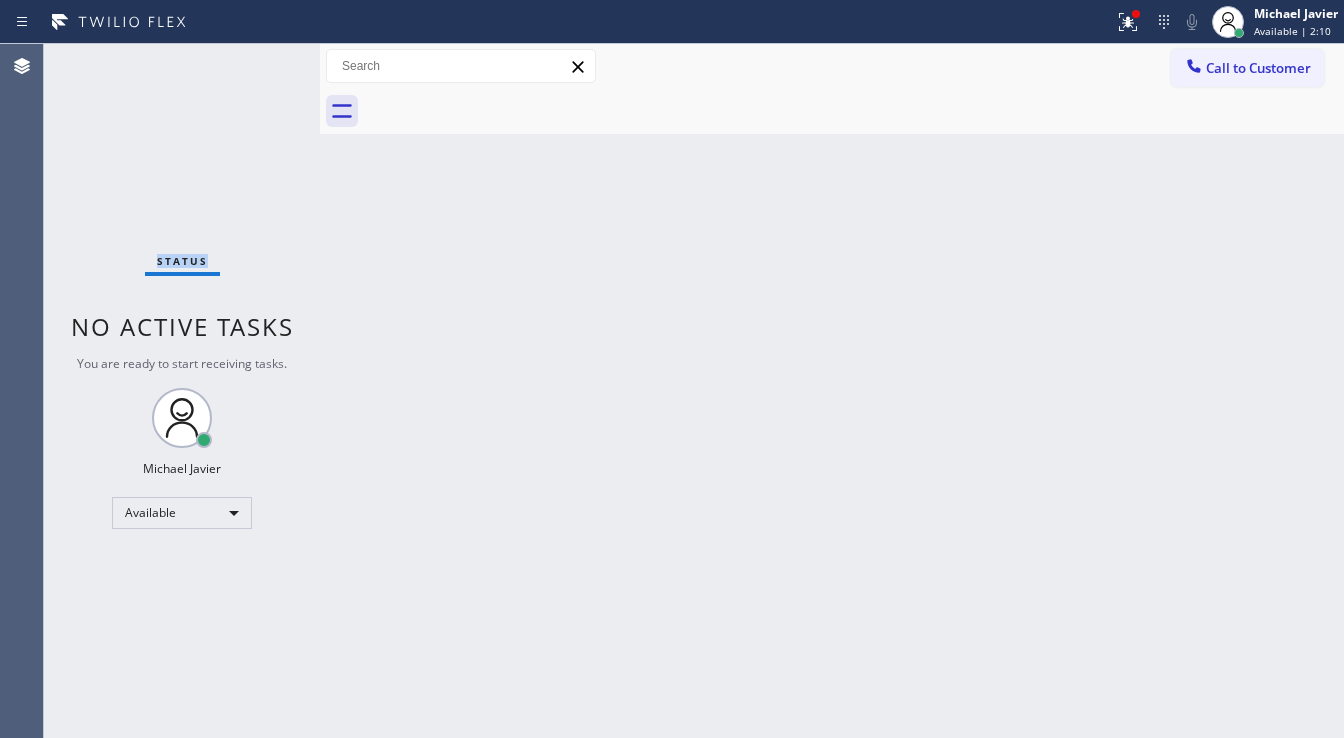 click on "Status   No active tasks     You are ready to start receiving tasks.   Michael Javier Available" at bounding box center (182, 391) 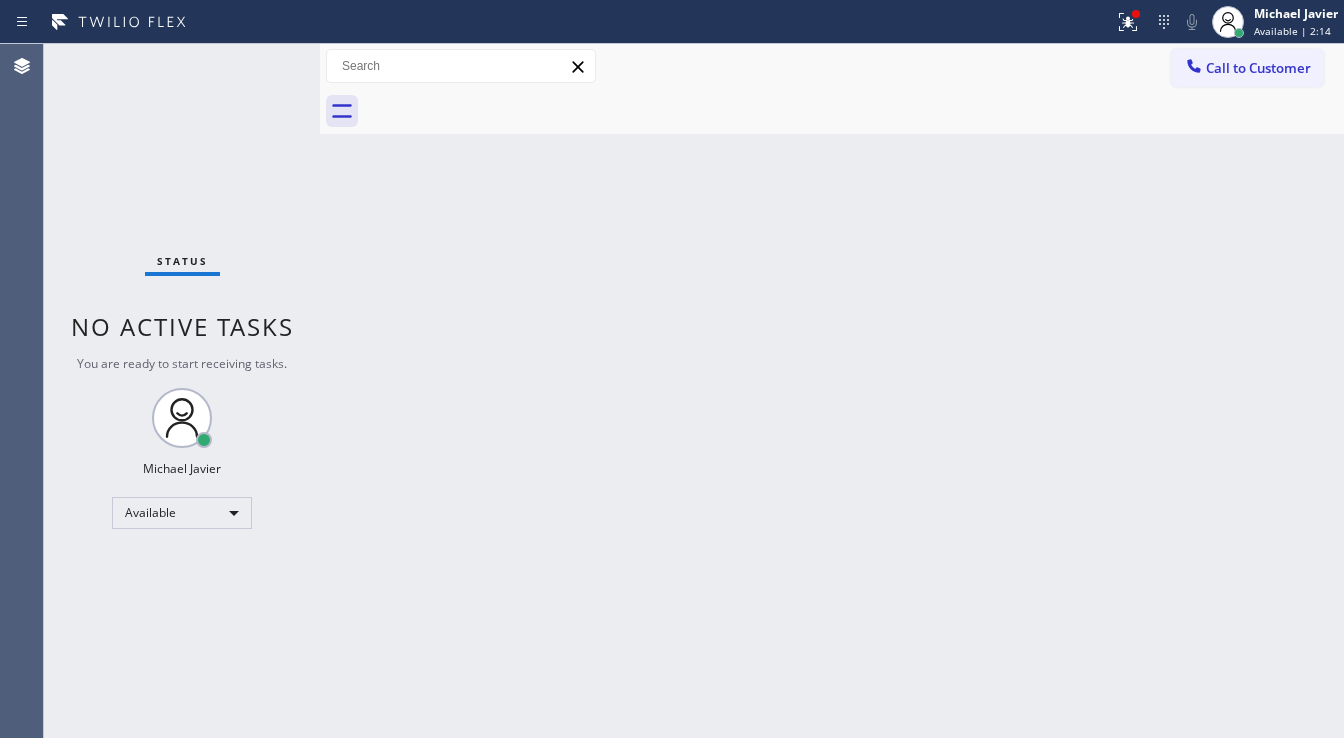 click on "Status report Issue detected This issue could affect your workflow. Please contact your support team. View issue Download report Clear issue [FIRST] [LAST] Available | 2:14 Set your status Offline Available Unavailable Break Log out" at bounding box center (1225, 22) 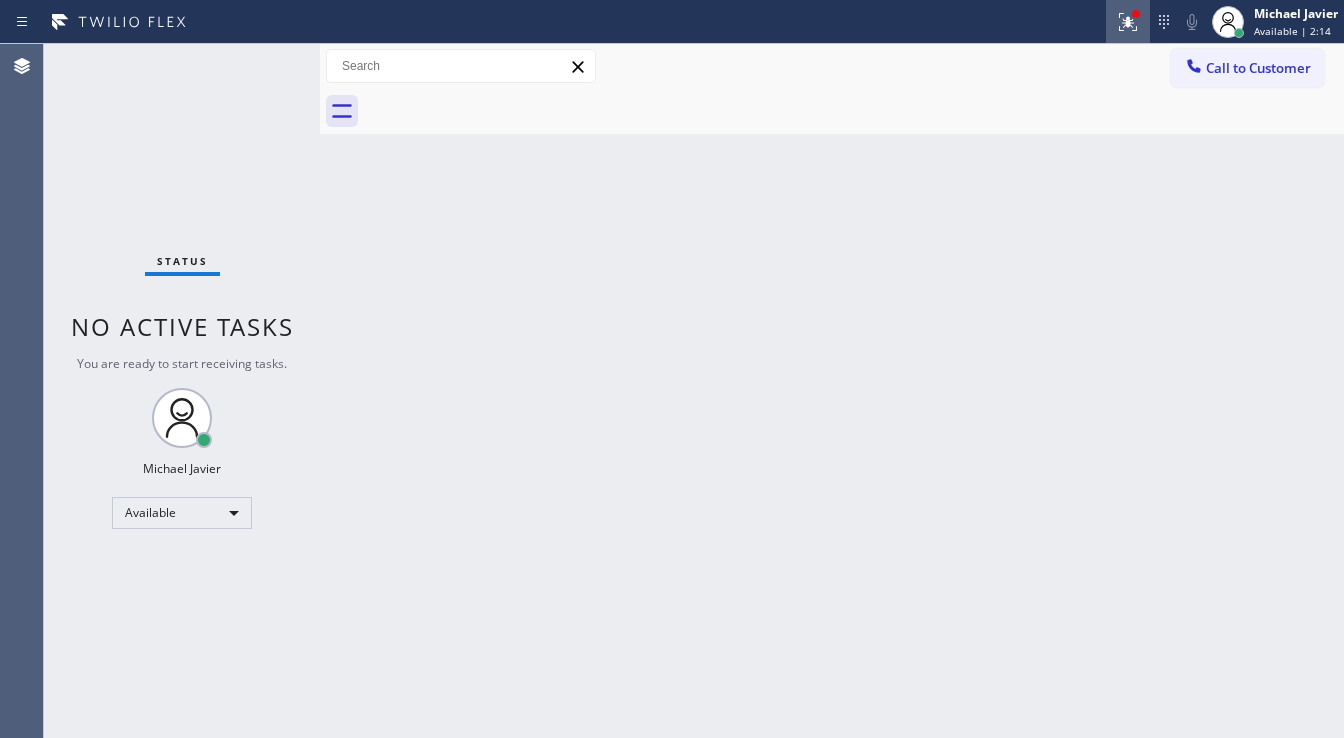 click 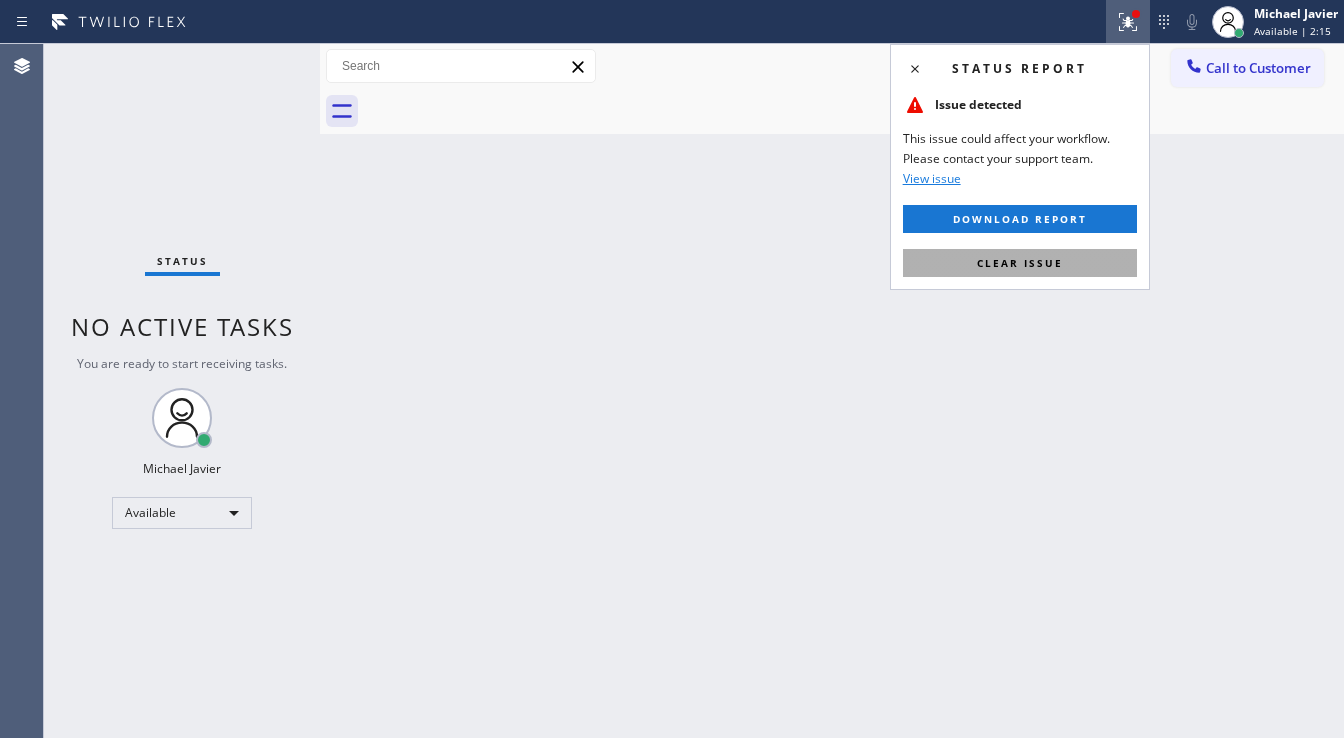 click on "Clear issue" at bounding box center [1020, 263] 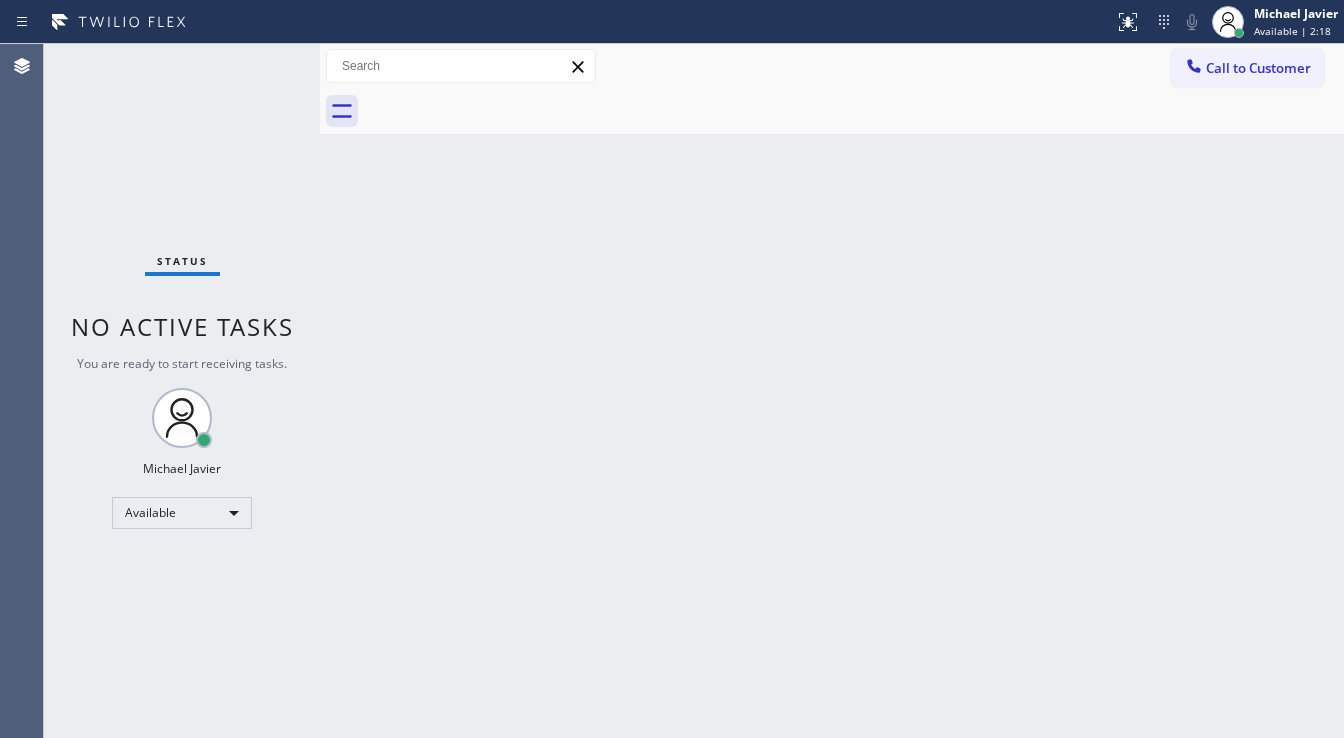 click on "Status   No active tasks     You are ready to start receiving tasks.   Michael Javier Available" at bounding box center (182, 391) 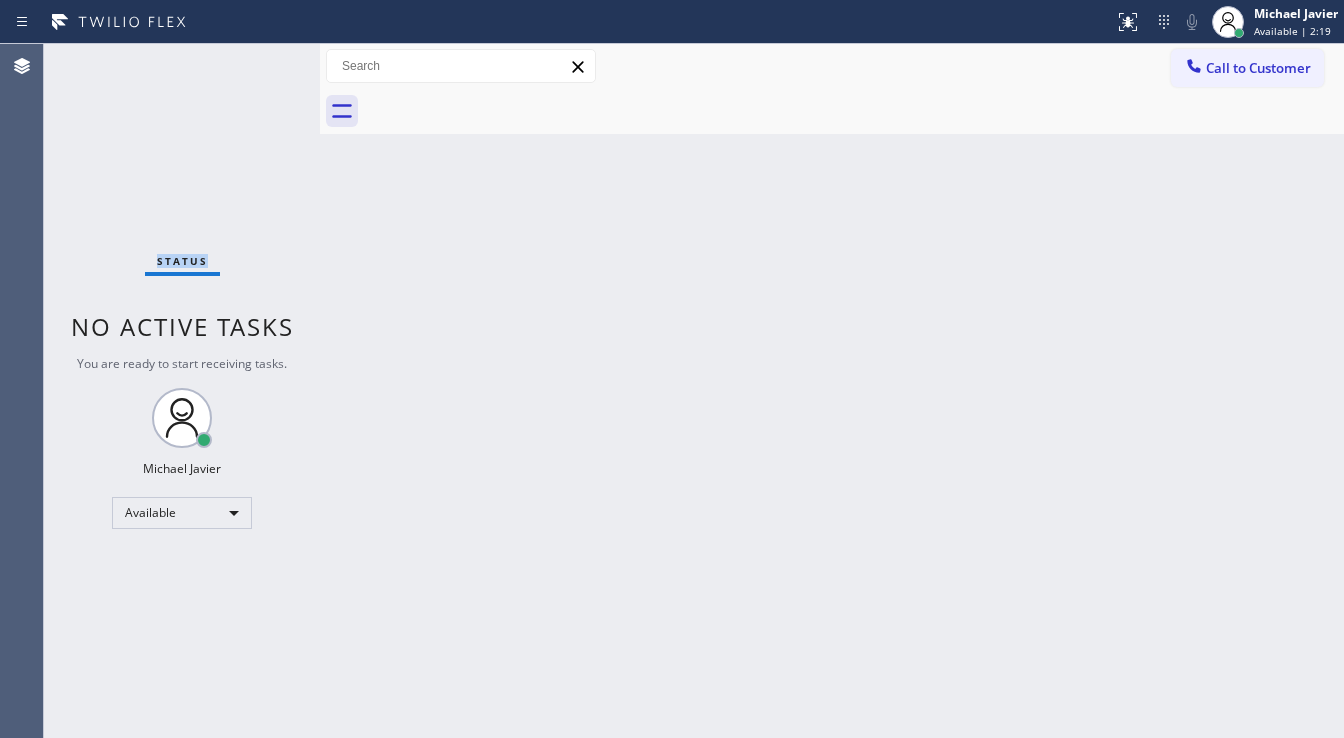 click on "Status   No active tasks     You are ready to start receiving tasks.   Michael Javier Available" at bounding box center [182, 391] 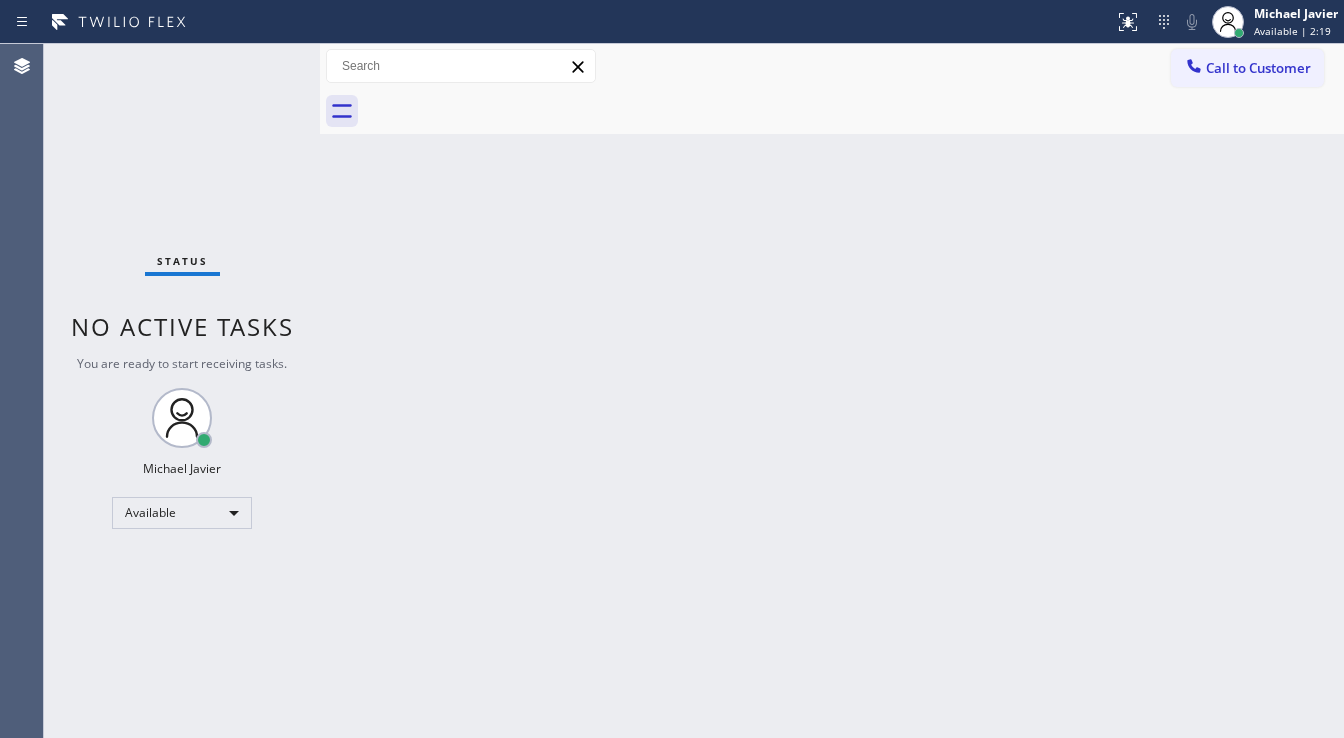 click on "Status   No active tasks     You are ready to start receiving tasks.   Michael Javier Available" at bounding box center (182, 391) 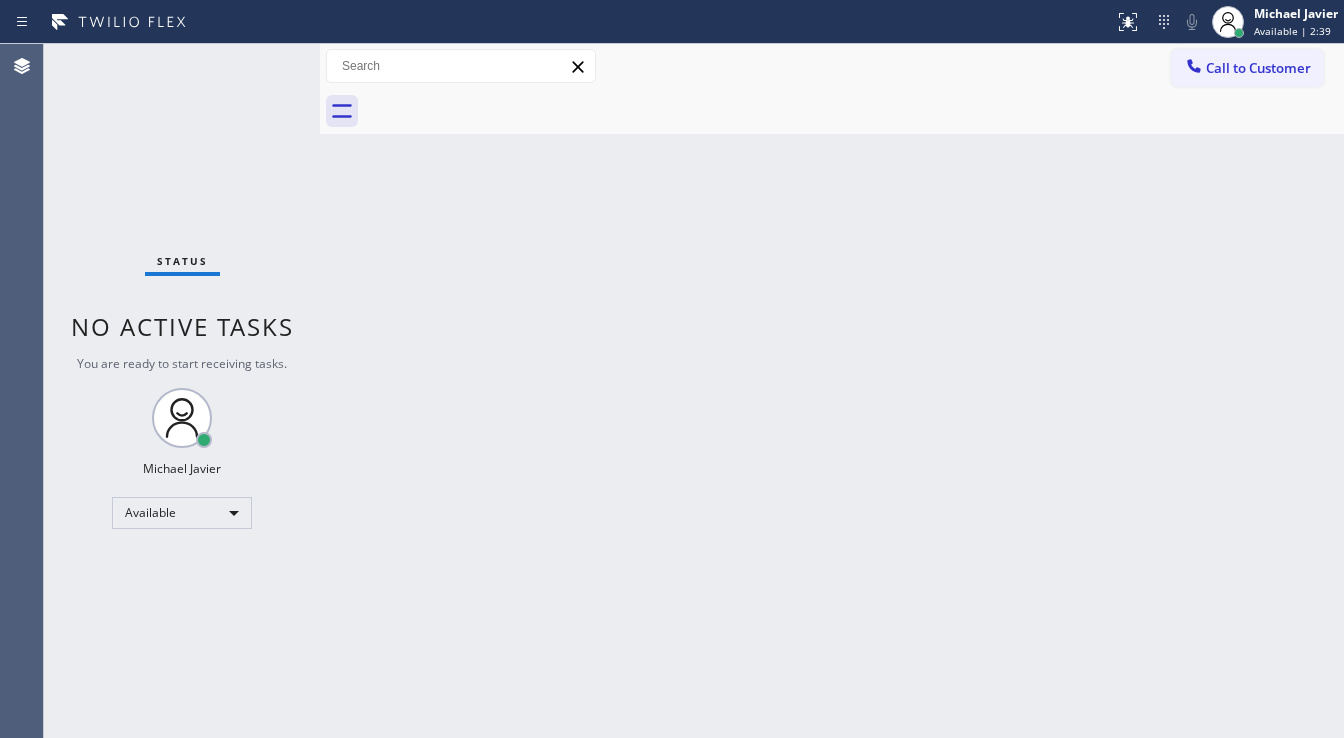 click on "Status   No active tasks     You are ready to start receiving tasks.   Michael Javier Available" at bounding box center (182, 391) 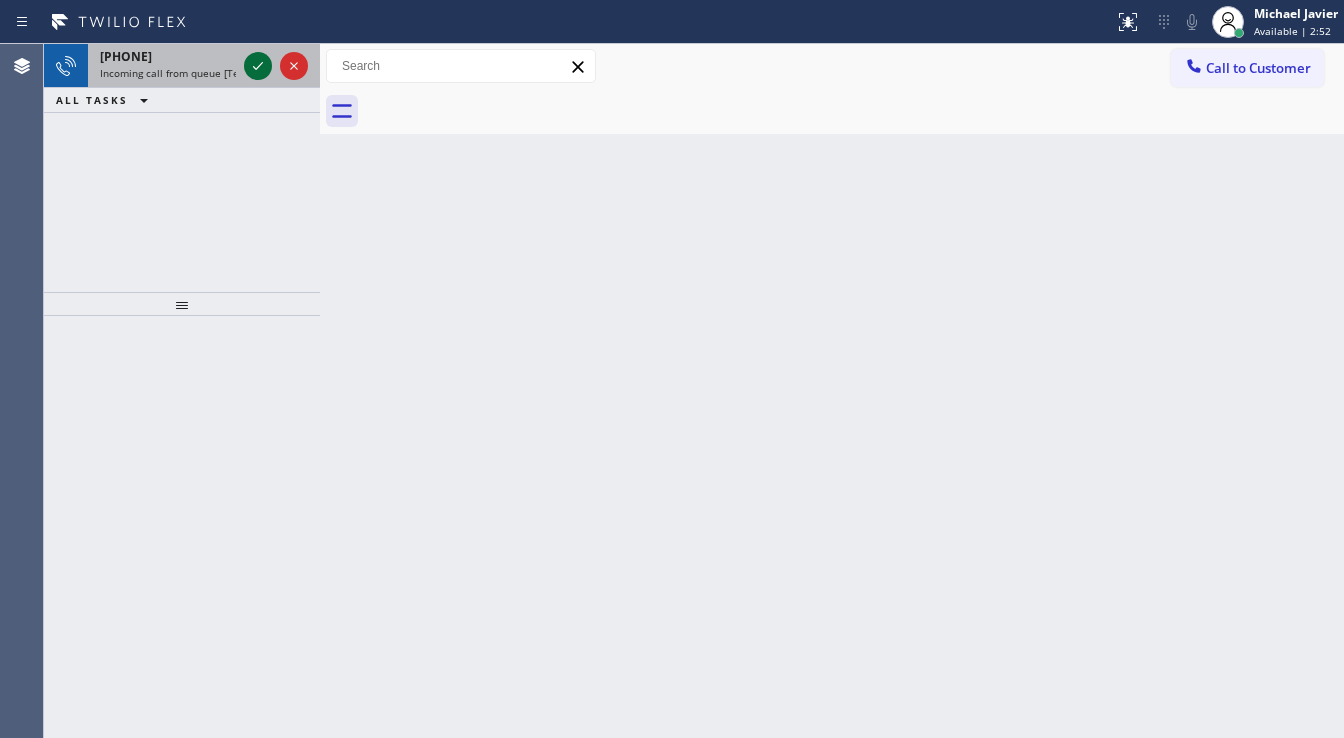 click 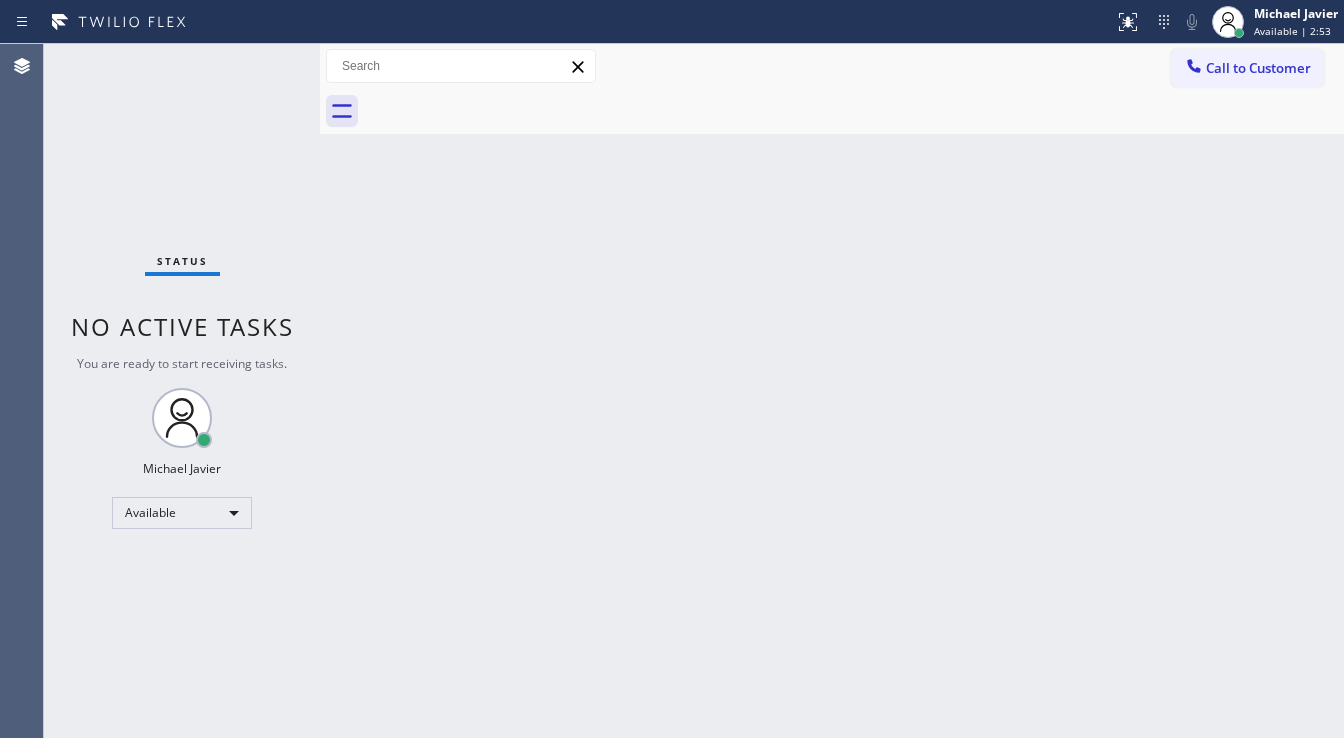 click on "Status   No active tasks     You are ready to start receiving tasks.   Michael Javier Available" at bounding box center (182, 391) 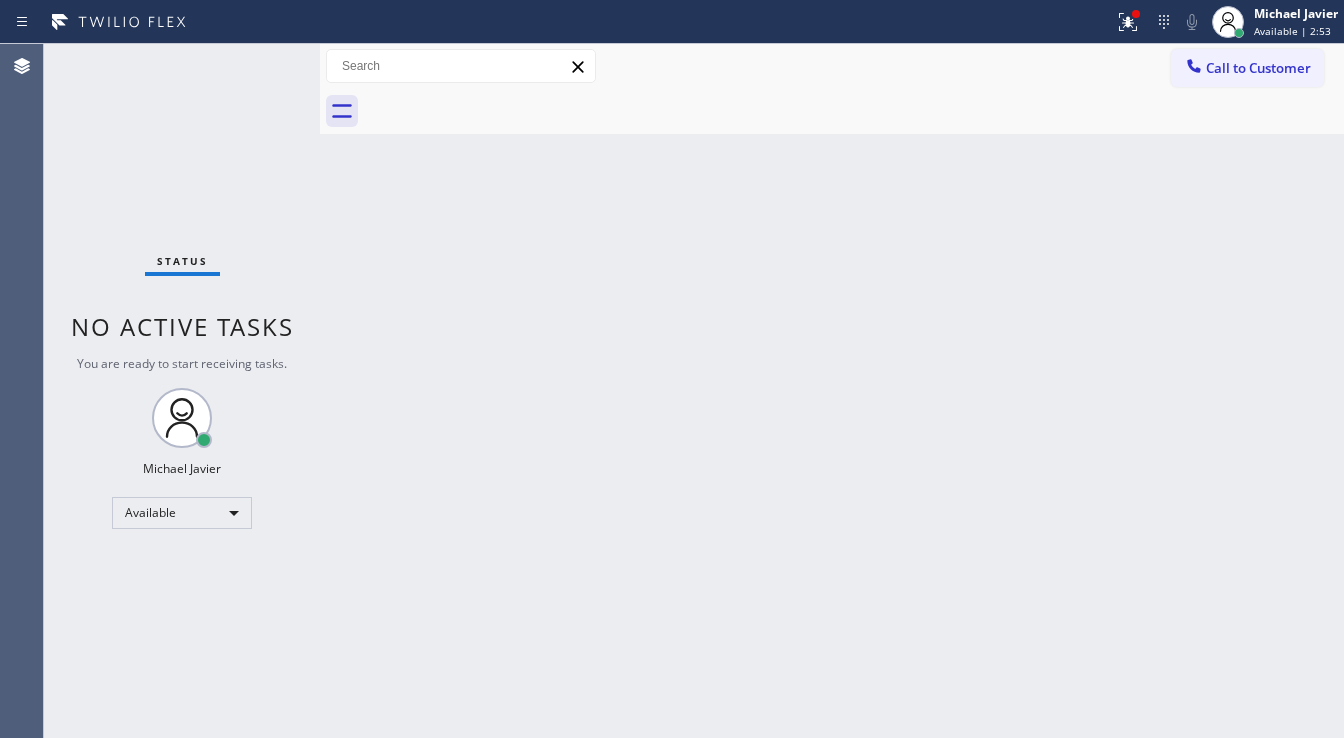 click on "Status   No active tasks     You are ready to start receiving tasks.   Michael Javier Available" at bounding box center (182, 391) 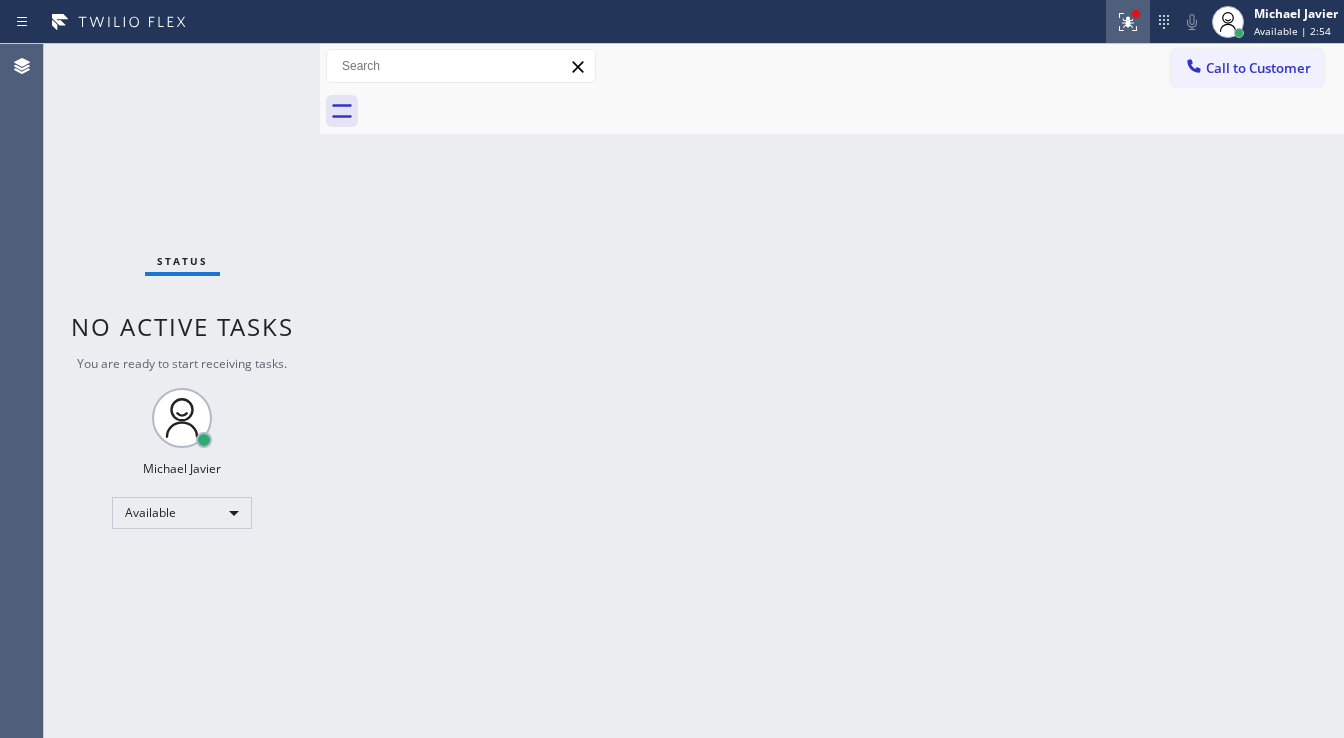 click 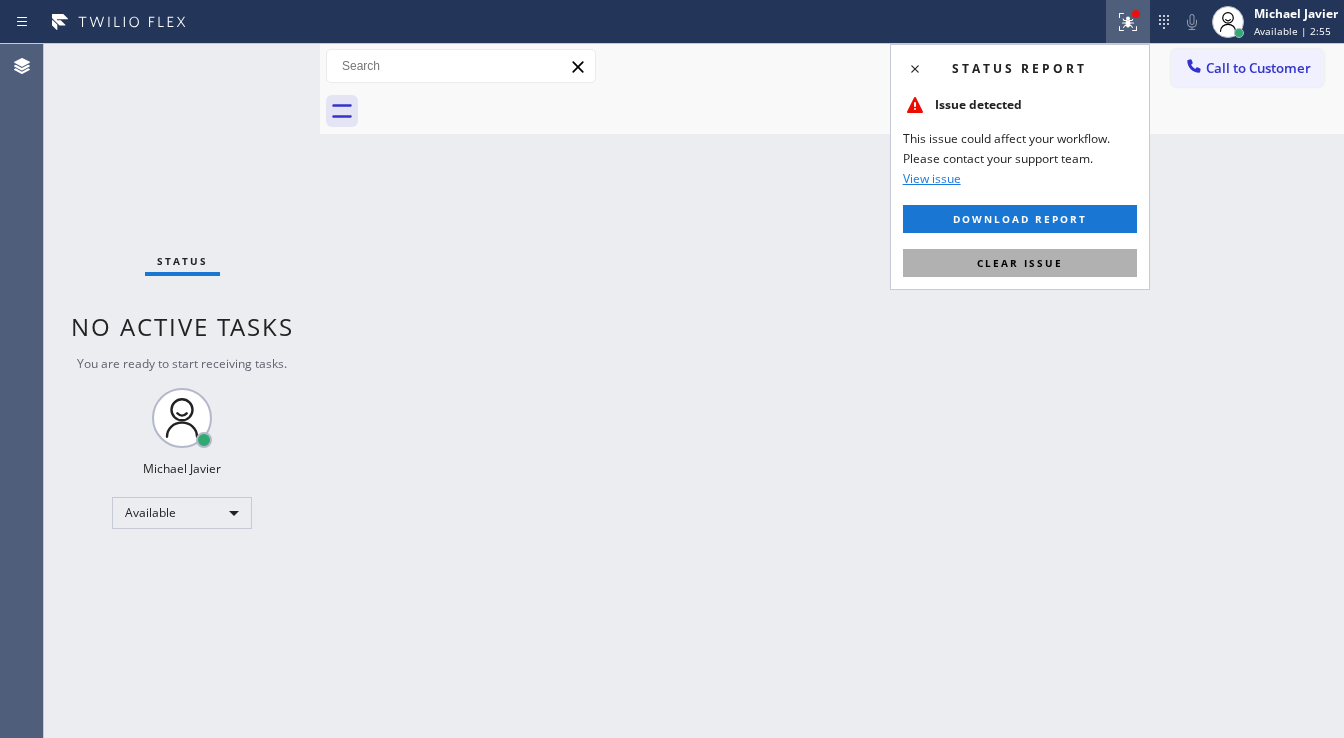 click on "Clear issue" at bounding box center (1020, 263) 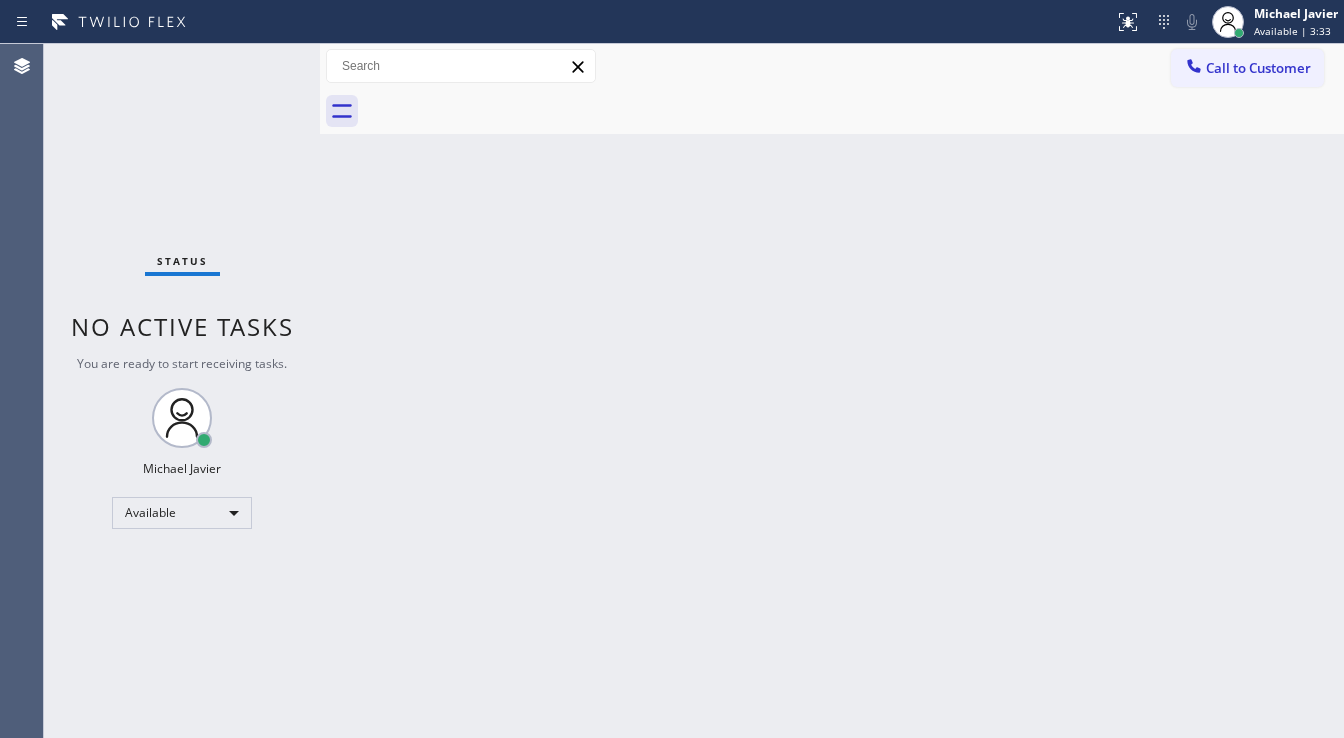 click on "Status   No active tasks     You are ready to start receiving tasks.   Michael Javier Available" at bounding box center (182, 391) 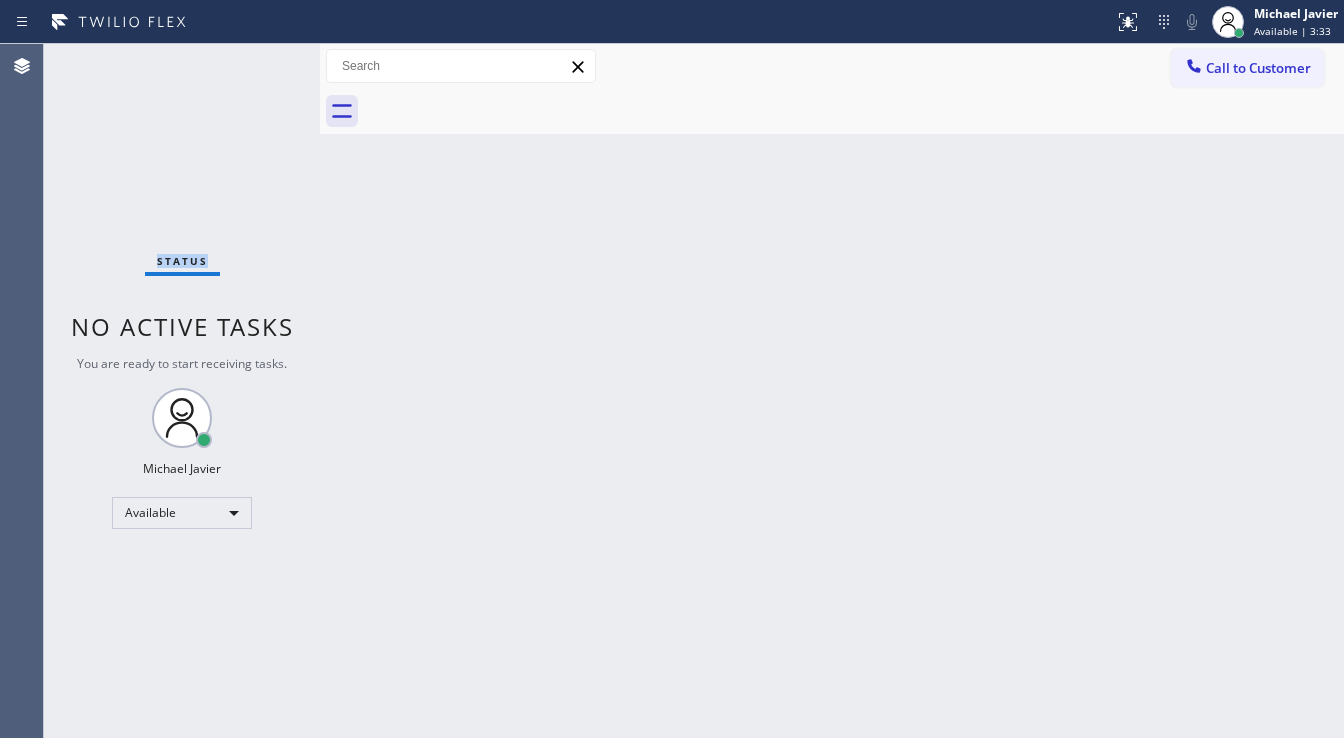 click on "Status   No active tasks     You are ready to start receiving tasks.   Michael Javier Available" at bounding box center (182, 391) 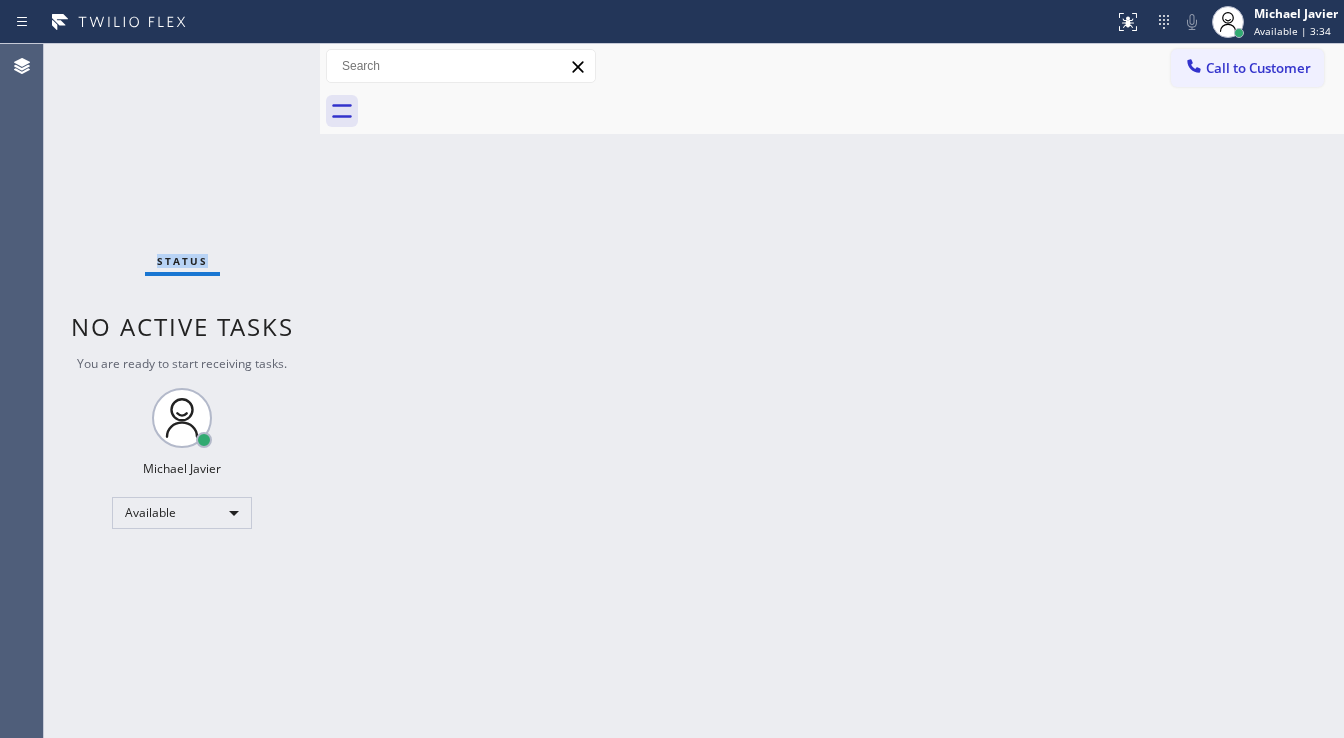 click on "Status   No active tasks     You are ready to start receiving tasks.   Michael Javier Available" at bounding box center (182, 391) 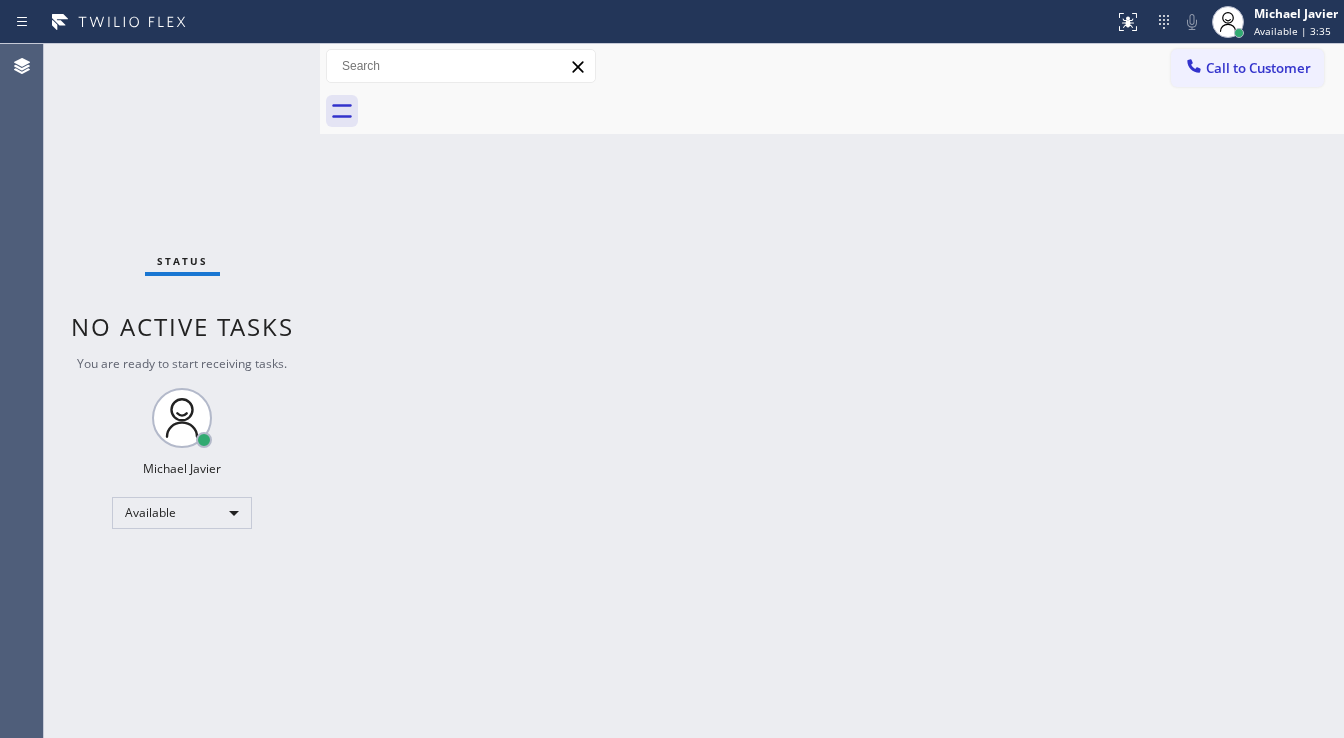 click on "Status   No active tasks     You are ready to start receiving tasks.   Michael Javier Available" at bounding box center (182, 391) 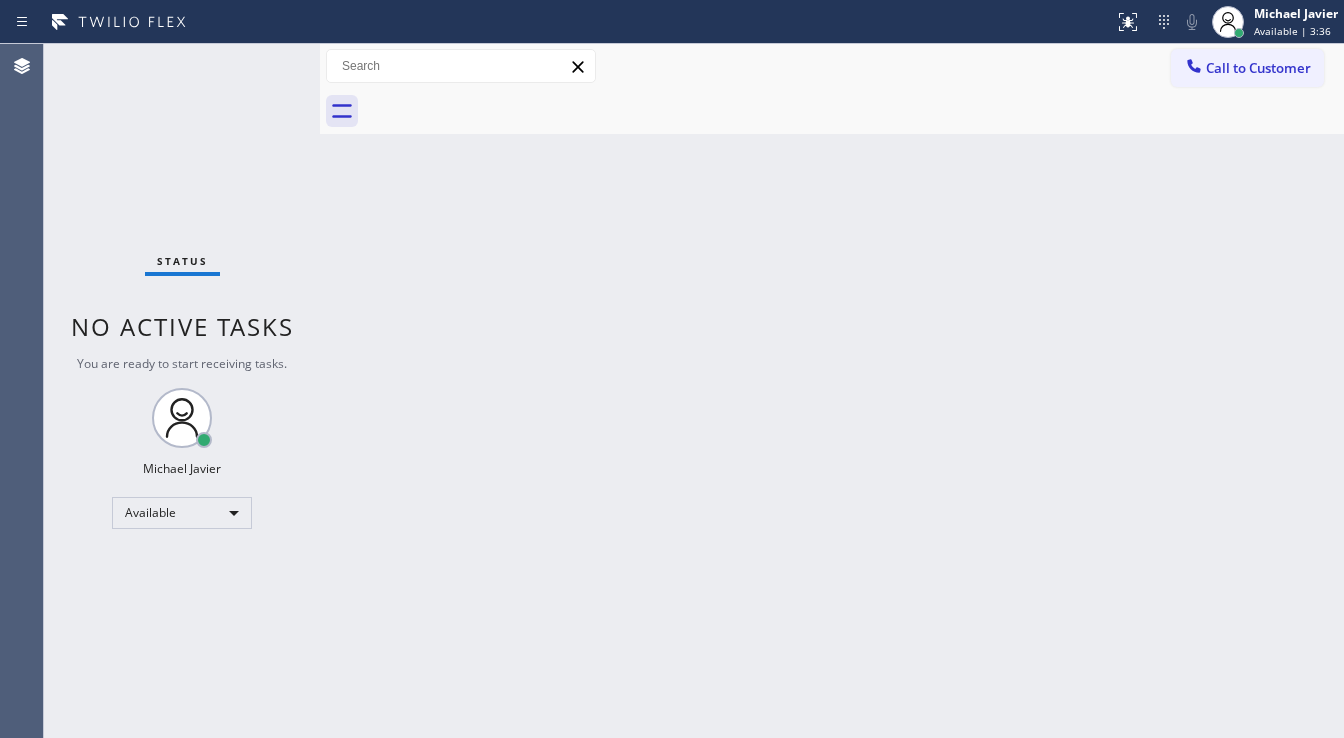 click on "Status   No active tasks     You are ready to start receiving tasks.   Michael Javier Available" at bounding box center [182, 391] 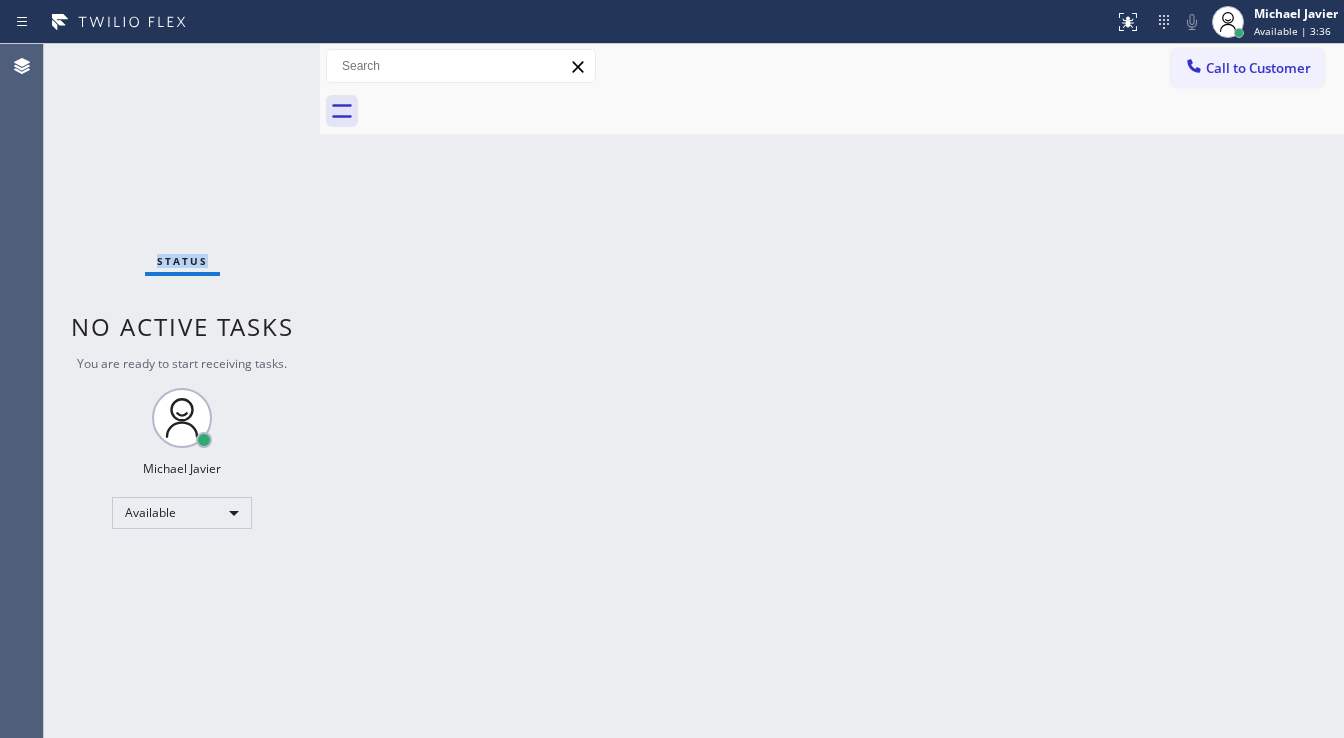 click on "Status   No active tasks     You are ready to start receiving tasks.   Michael Javier Available" at bounding box center [182, 391] 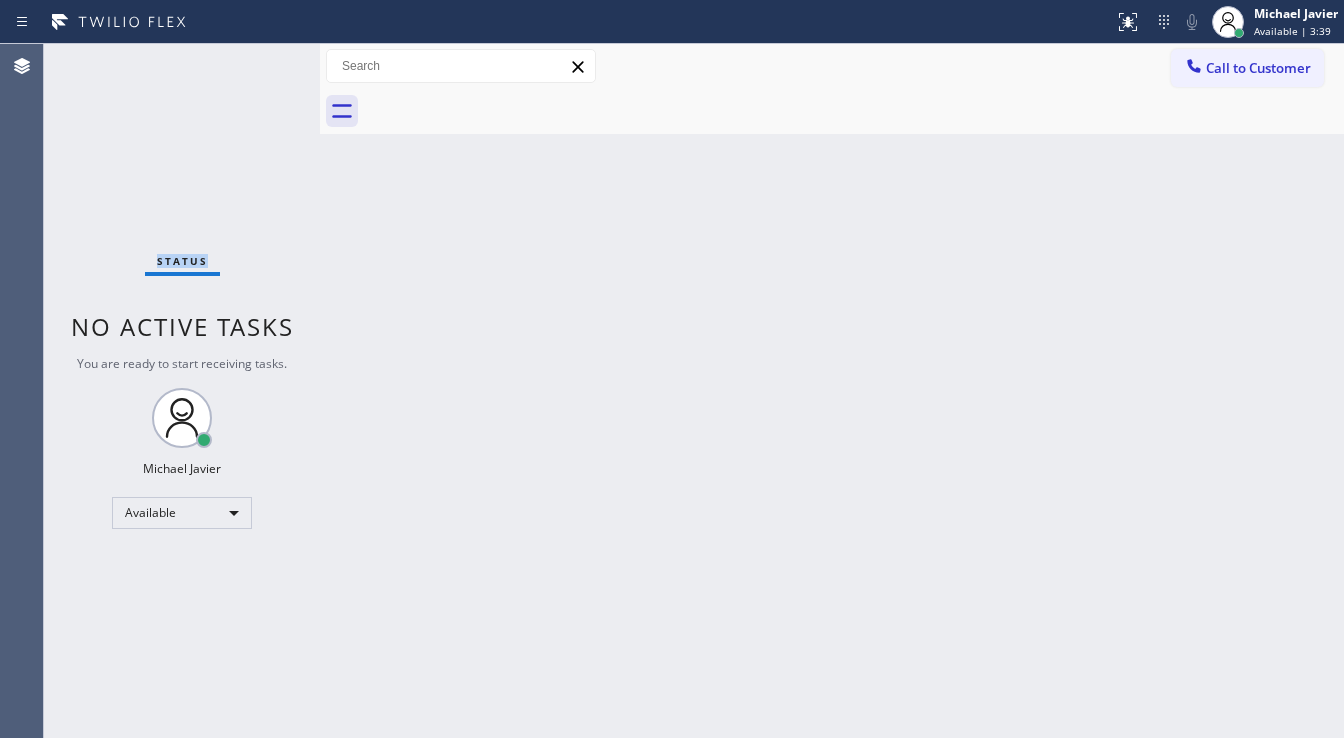 click on "Status   No active tasks     You are ready to start receiving tasks.   Michael Javier Available" at bounding box center (182, 391) 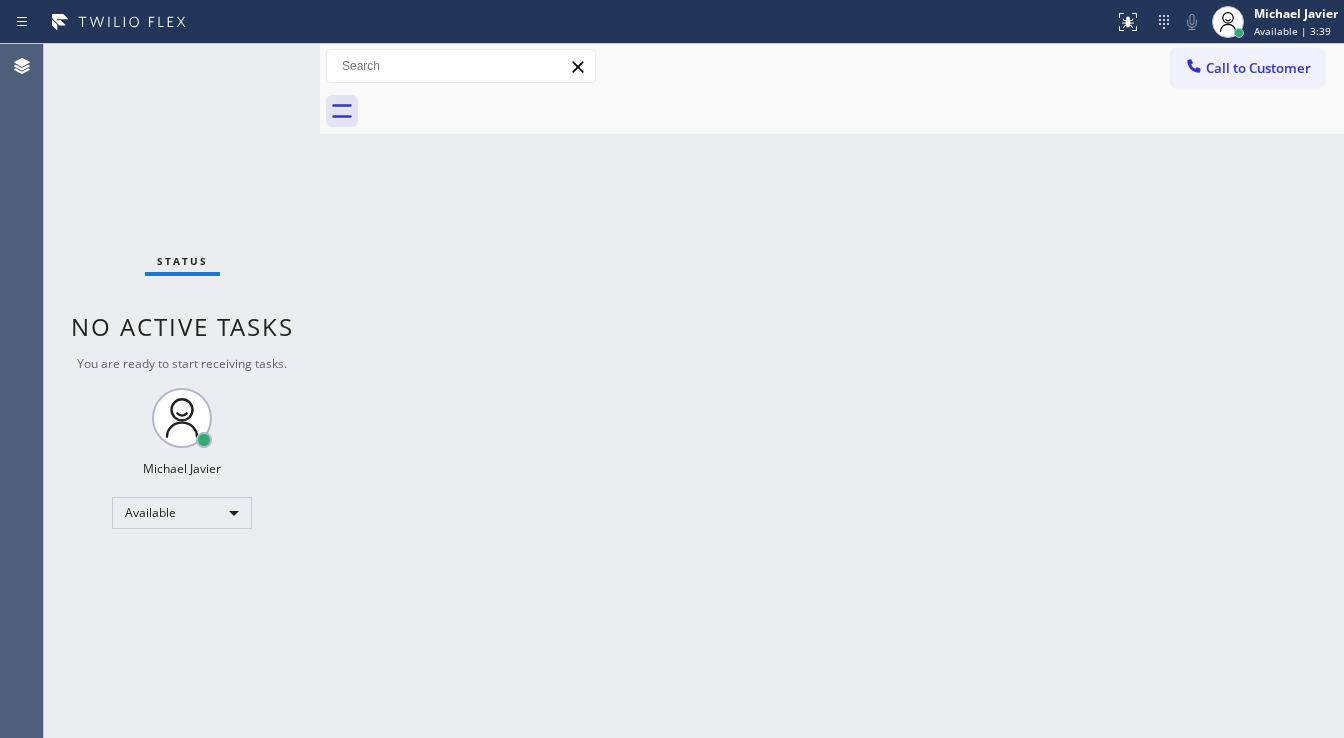 click on "Status   No active tasks     You are ready to start receiving tasks.   Michael Javier Available" at bounding box center (182, 391) 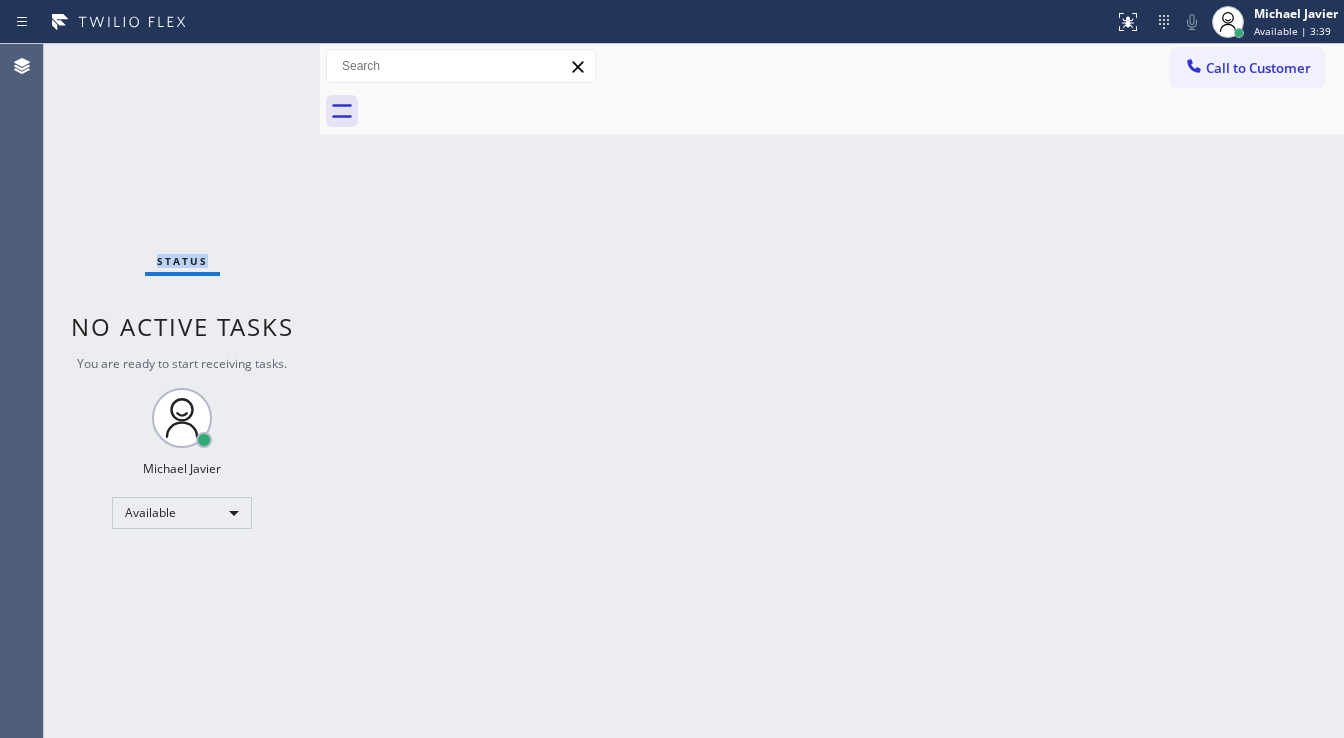 click on "Status   No active tasks     You are ready to start receiving tasks.   Michael Javier Available" at bounding box center [182, 391] 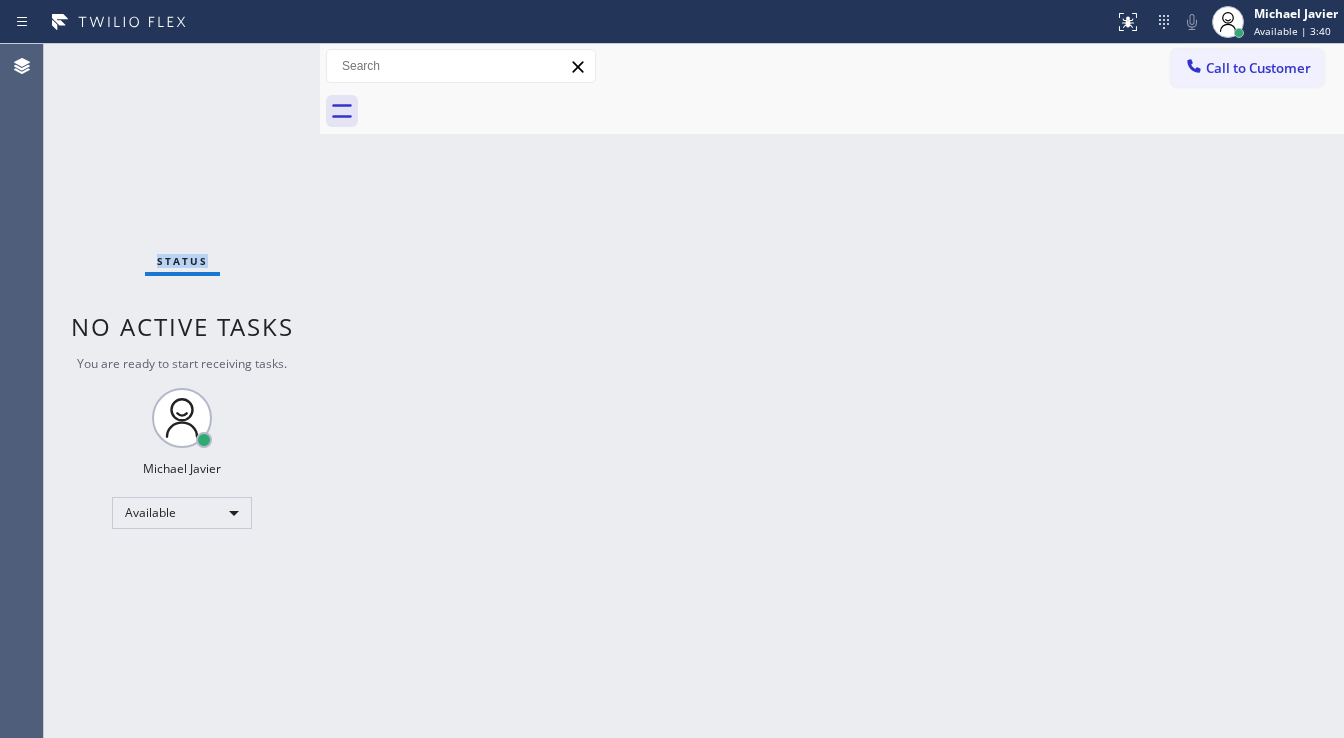 click on "Status   No active tasks     You are ready to start receiving tasks.   Michael Javier Available" at bounding box center (182, 391) 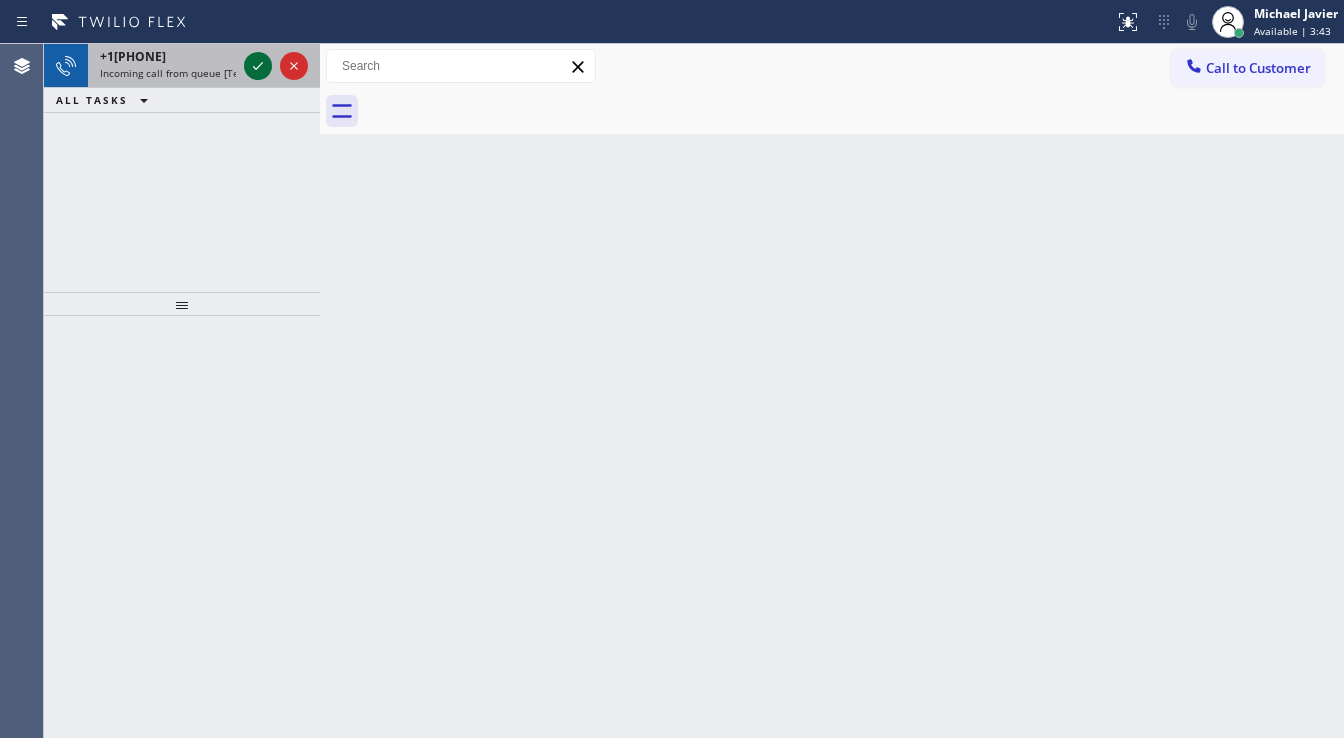 click 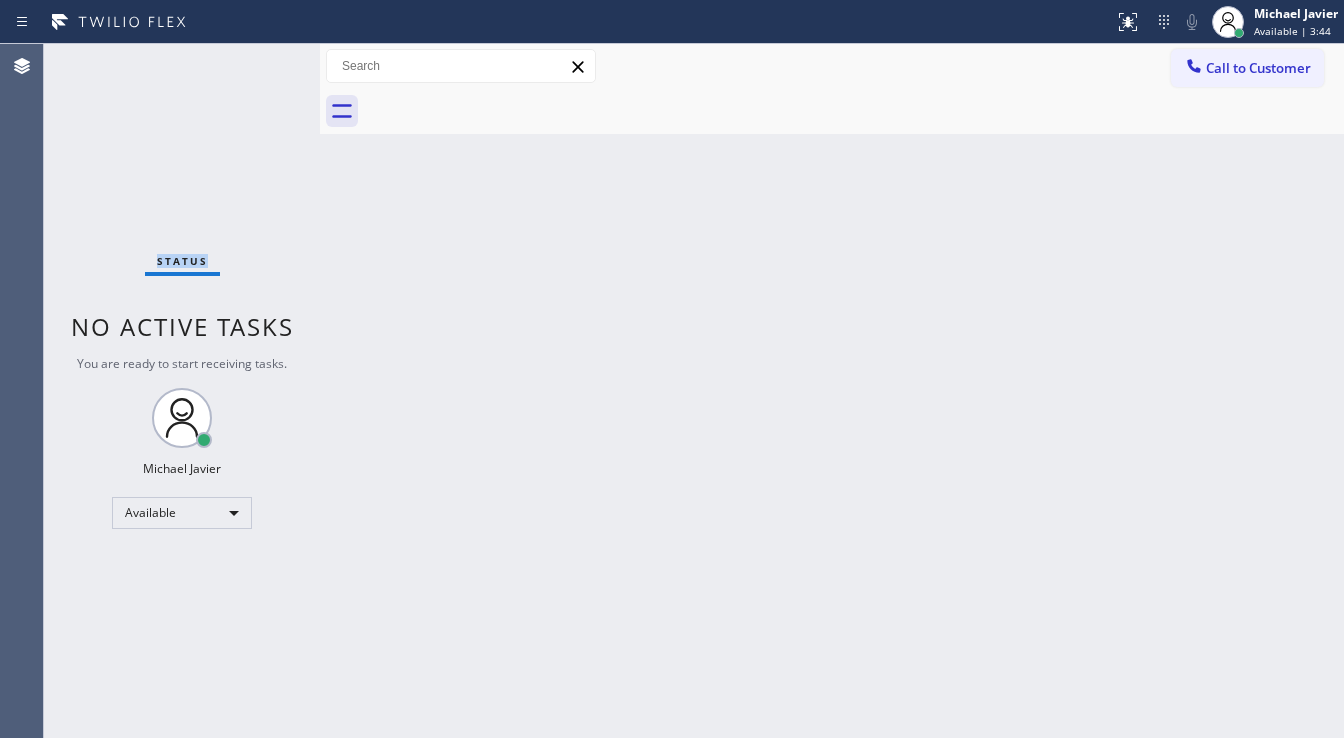 click on "Status   No active tasks     You are ready to start receiving tasks.   Michael Javier Available" at bounding box center [182, 391] 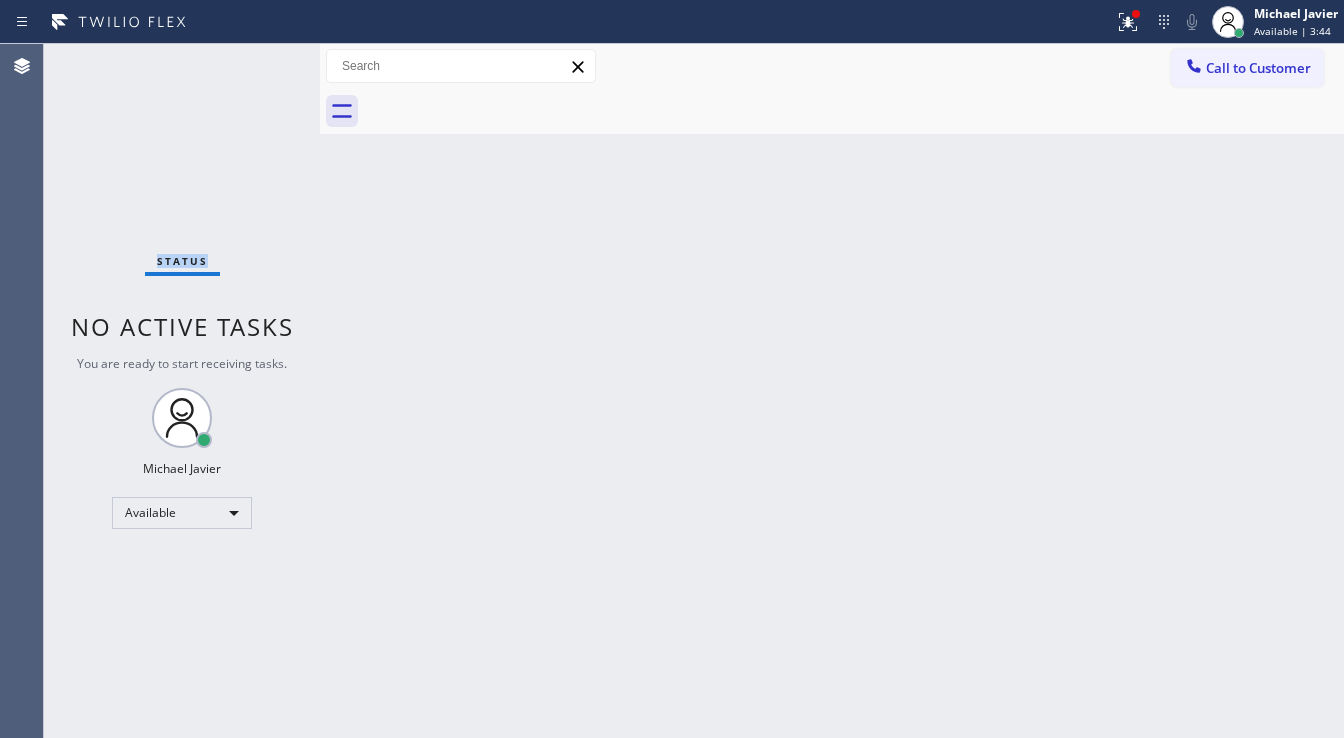 click on "Status   No active tasks     You are ready to start receiving tasks.   Michael Javier Available" at bounding box center [182, 391] 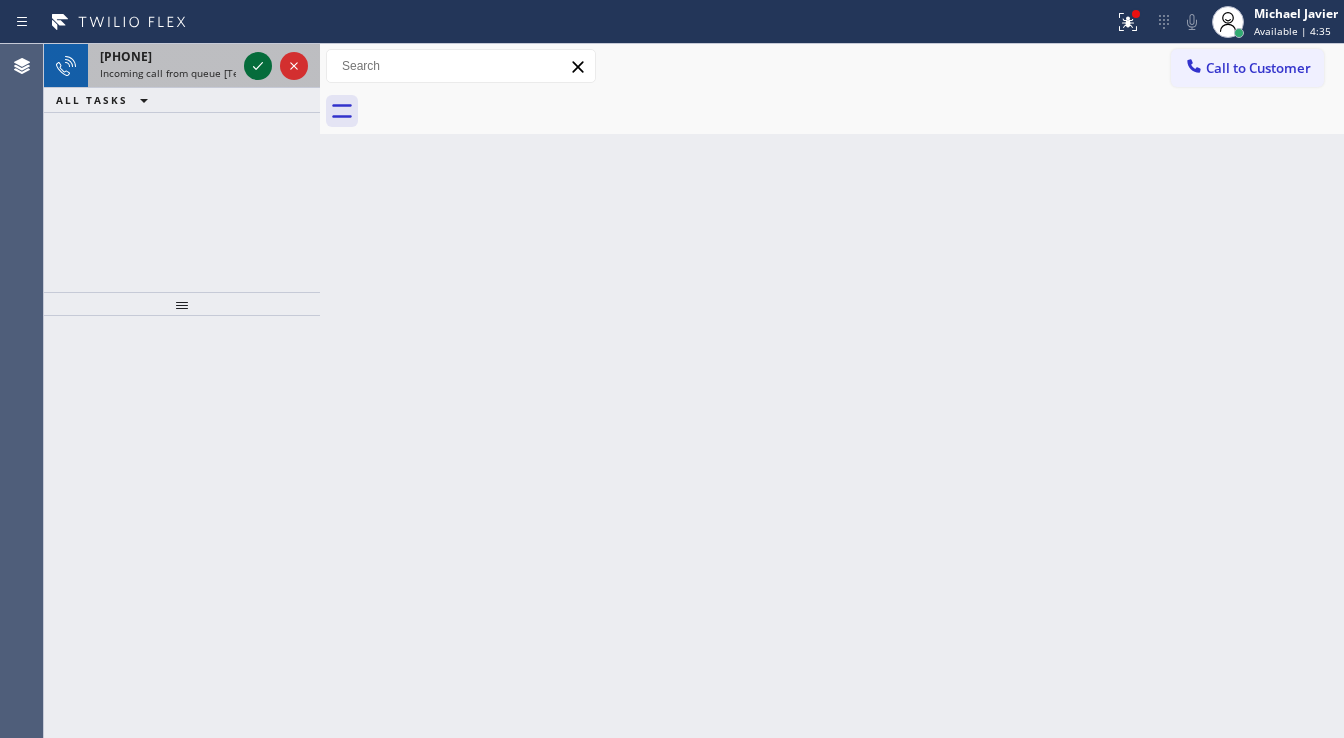 click 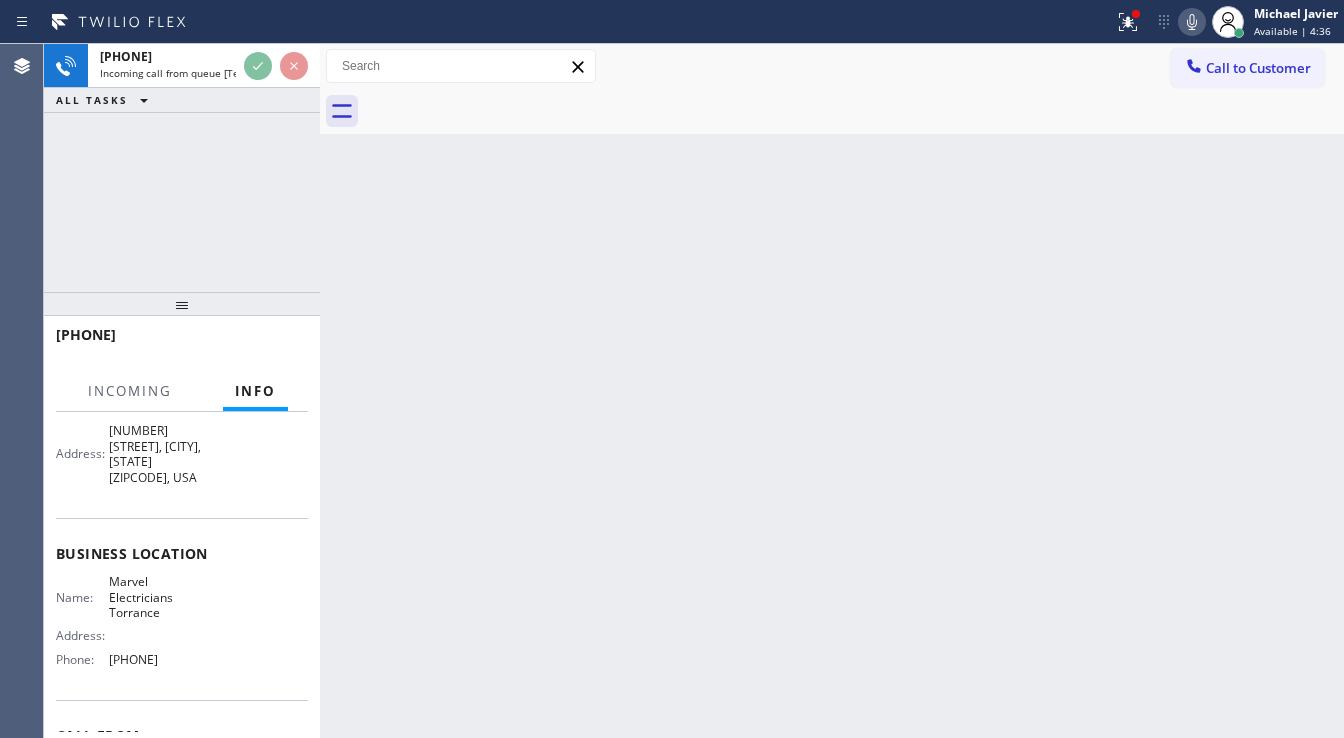 scroll, scrollTop: 240, scrollLeft: 0, axis: vertical 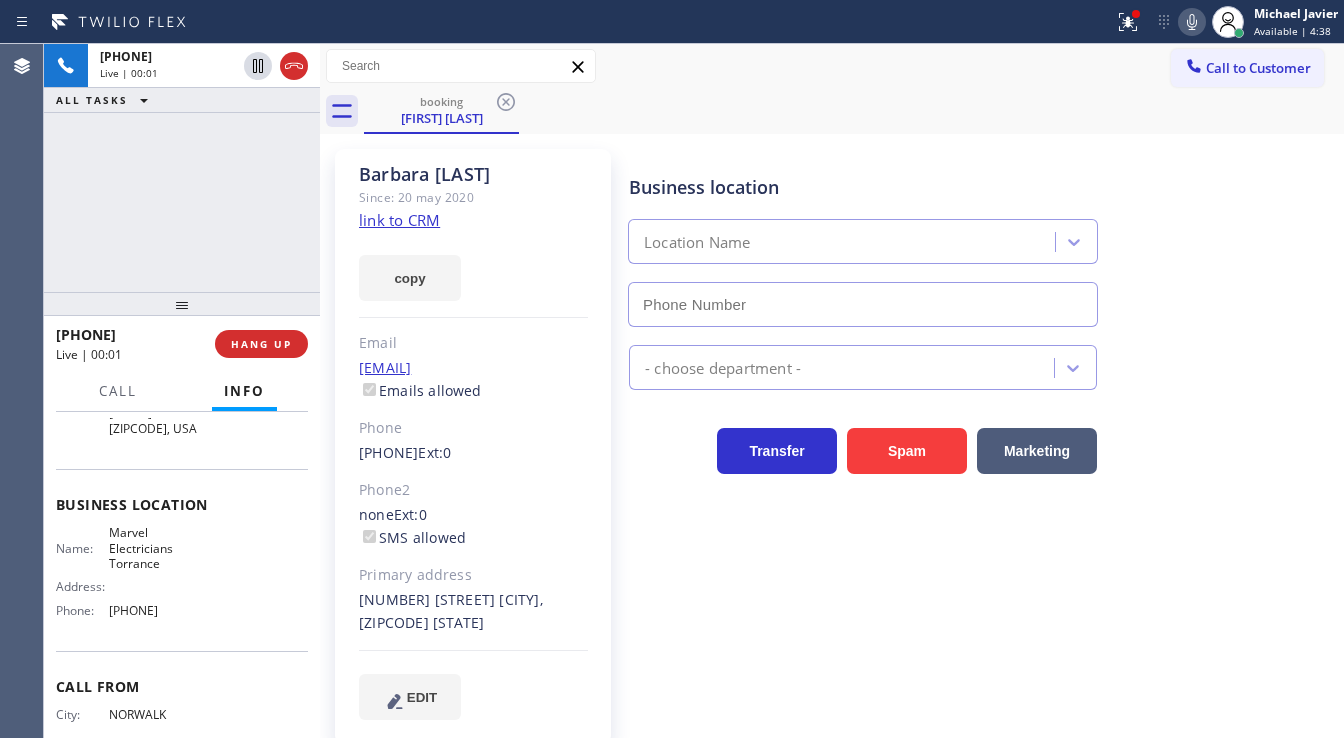 type on "[PHONE]" 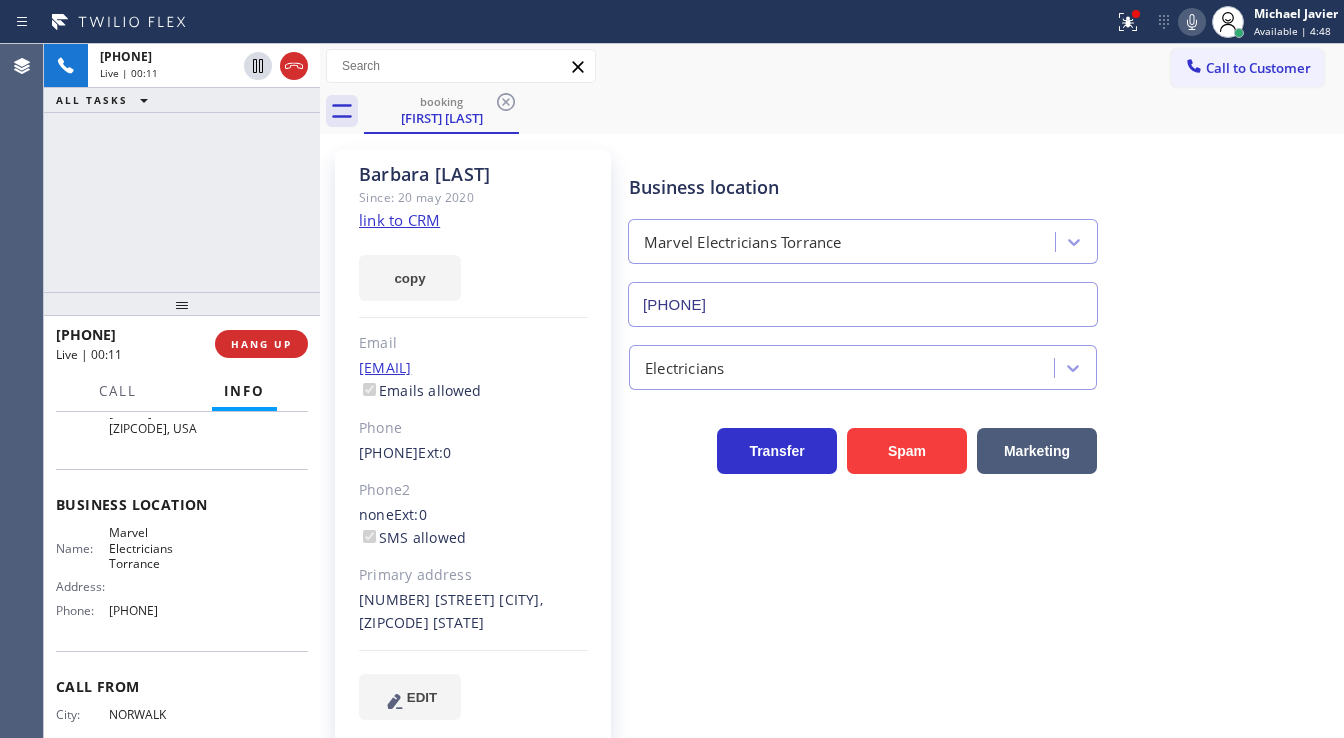 click on "link to CRM" 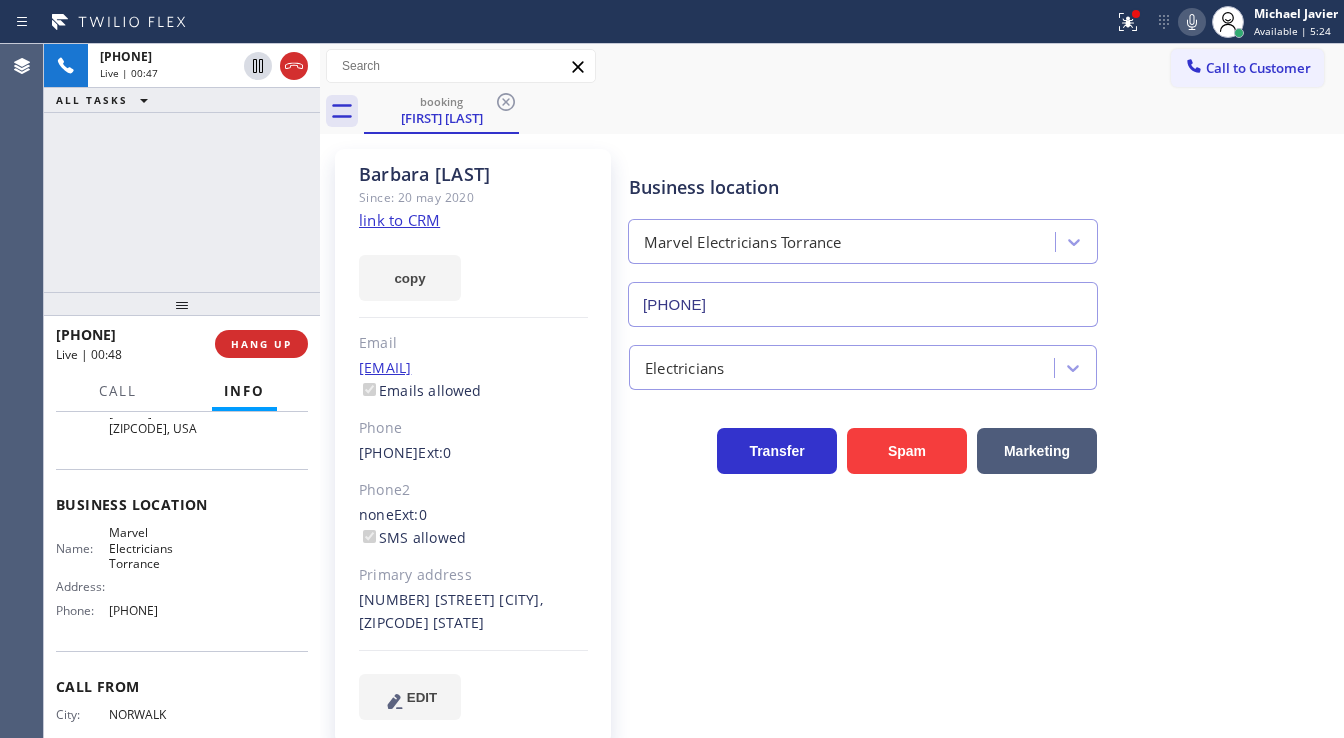 click 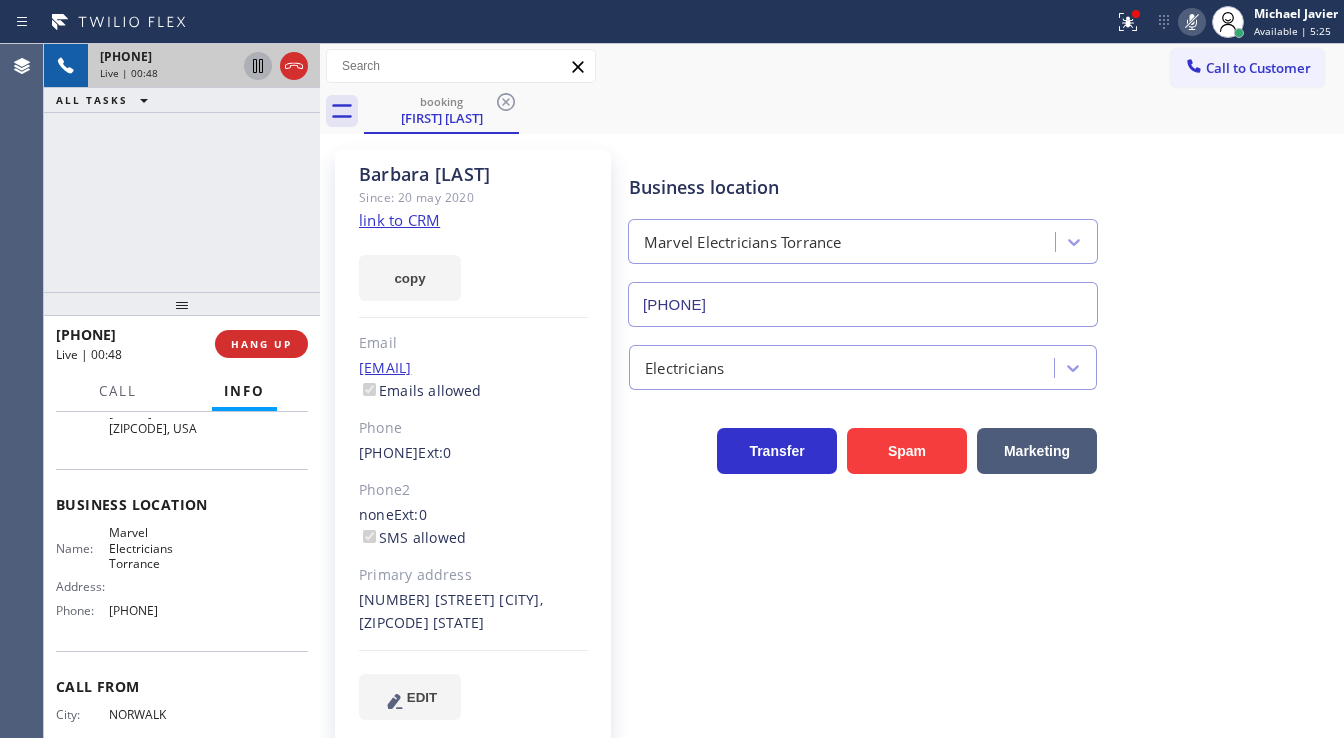click 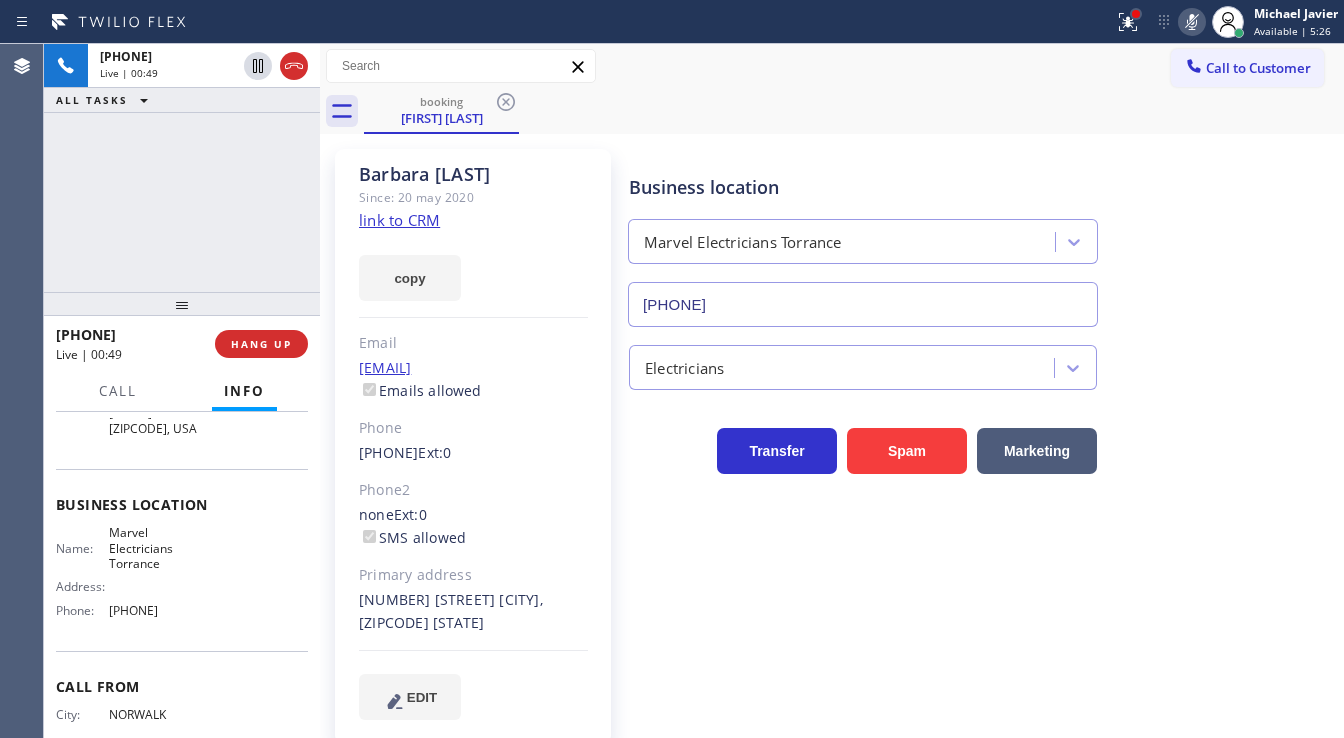 click at bounding box center [1136, 14] 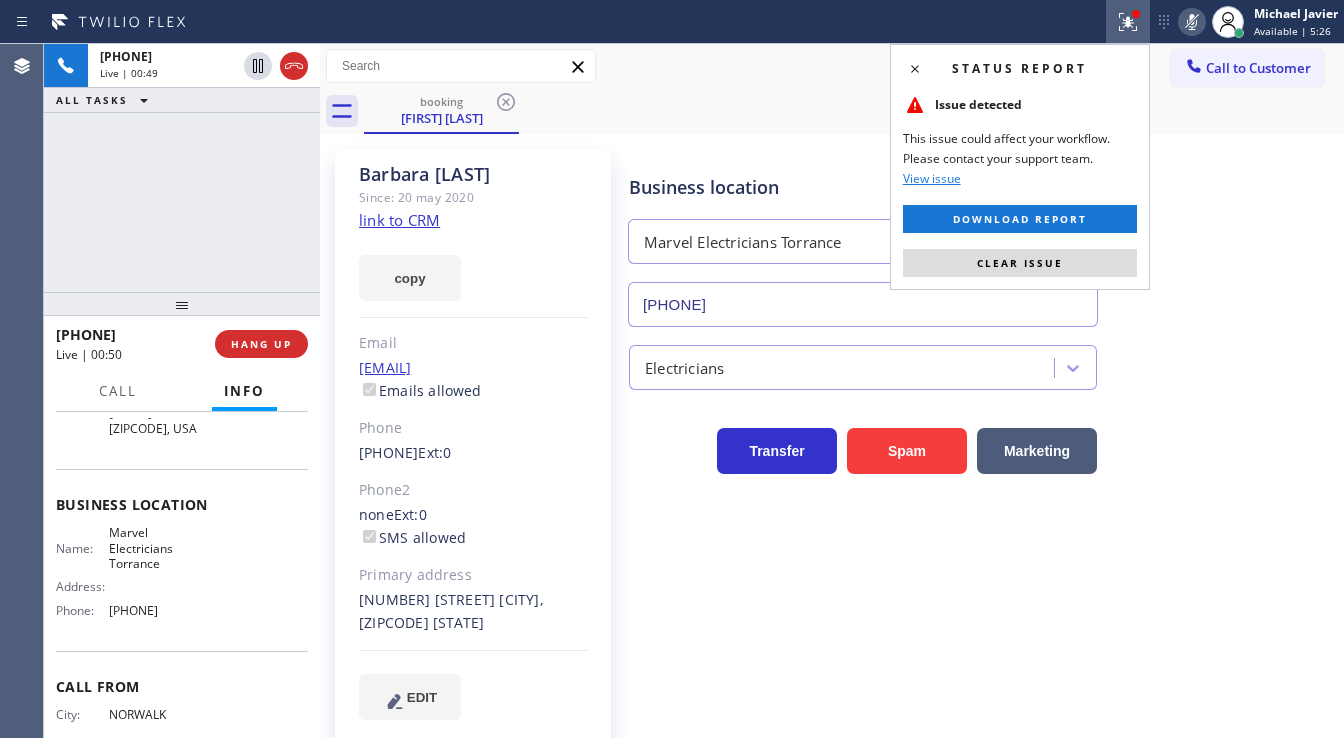 click on "Status report Issue detected This issue could affect your workflow. Please contact your support team. View issue Download report Clear issue" at bounding box center [1020, 167] 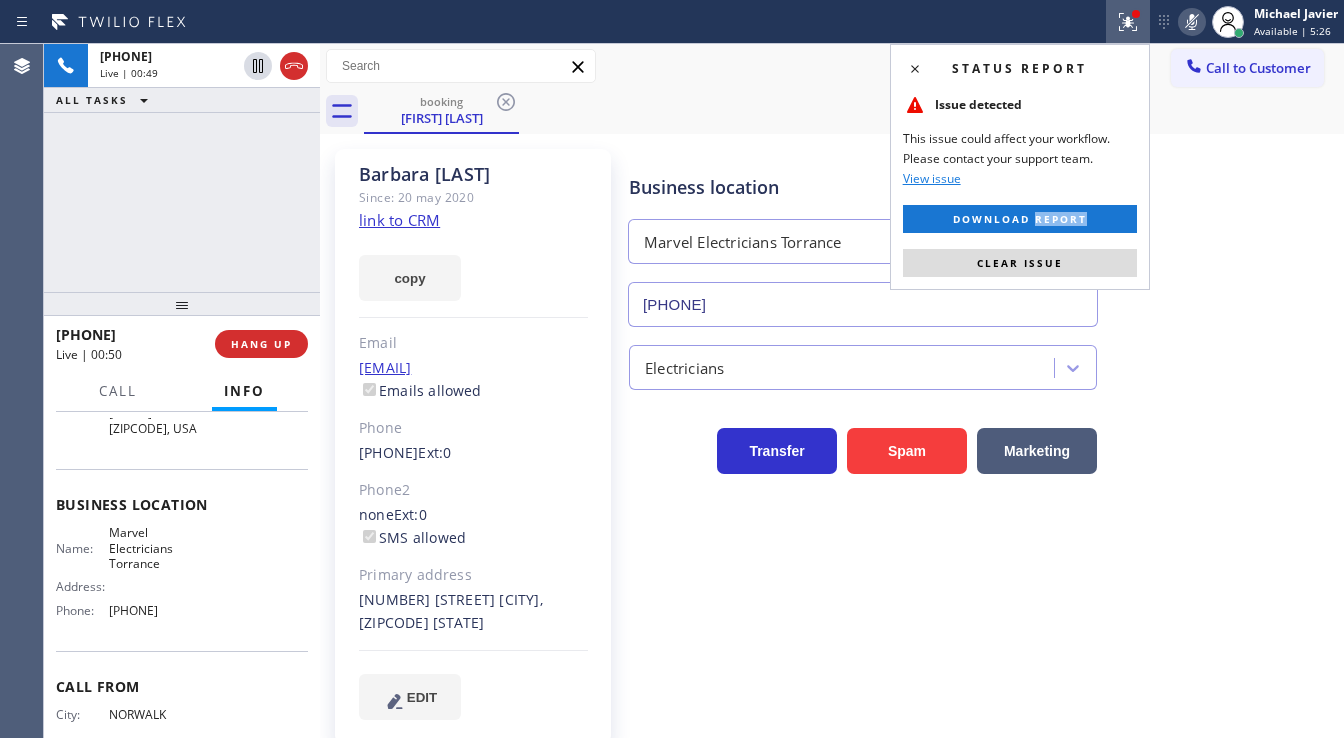click on "Status report Issue detected This issue could affect your workflow. Please contact your support team. View issue Download report Clear issue" at bounding box center [1020, 167] 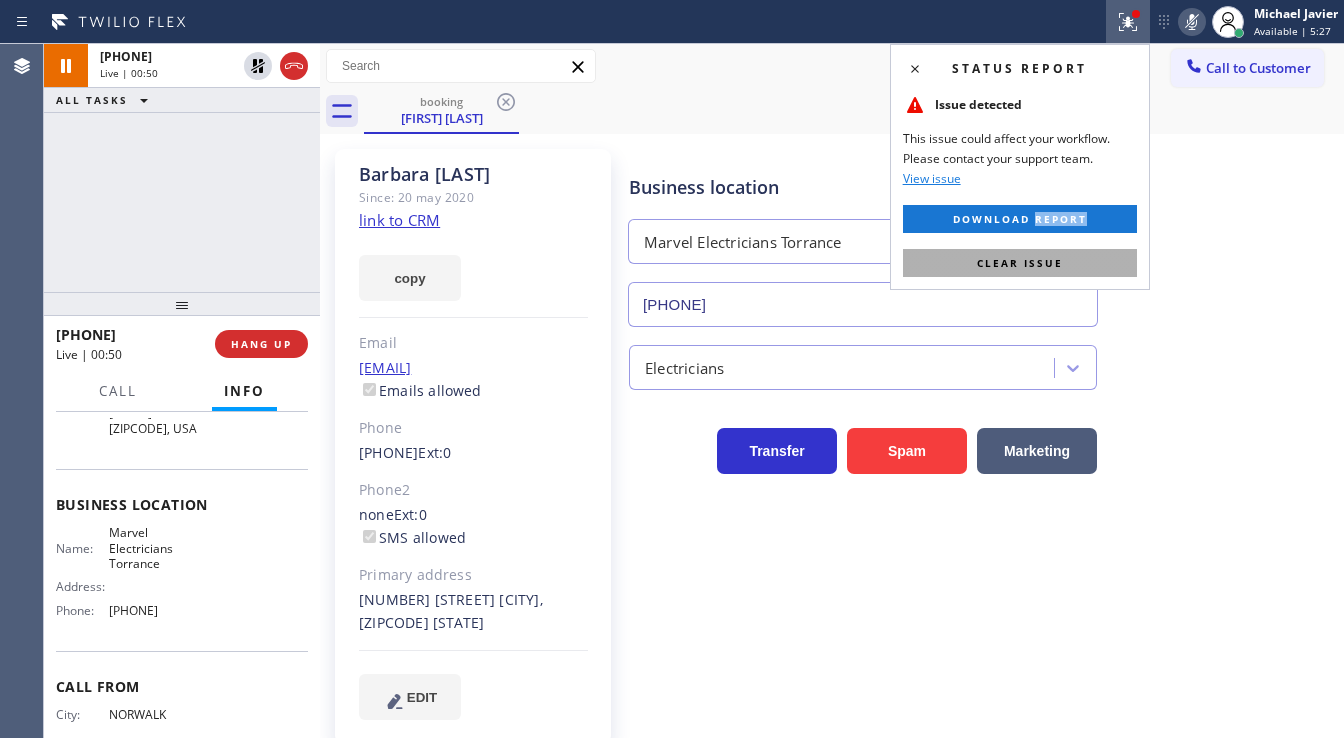click on "Clear issue" at bounding box center (1020, 263) 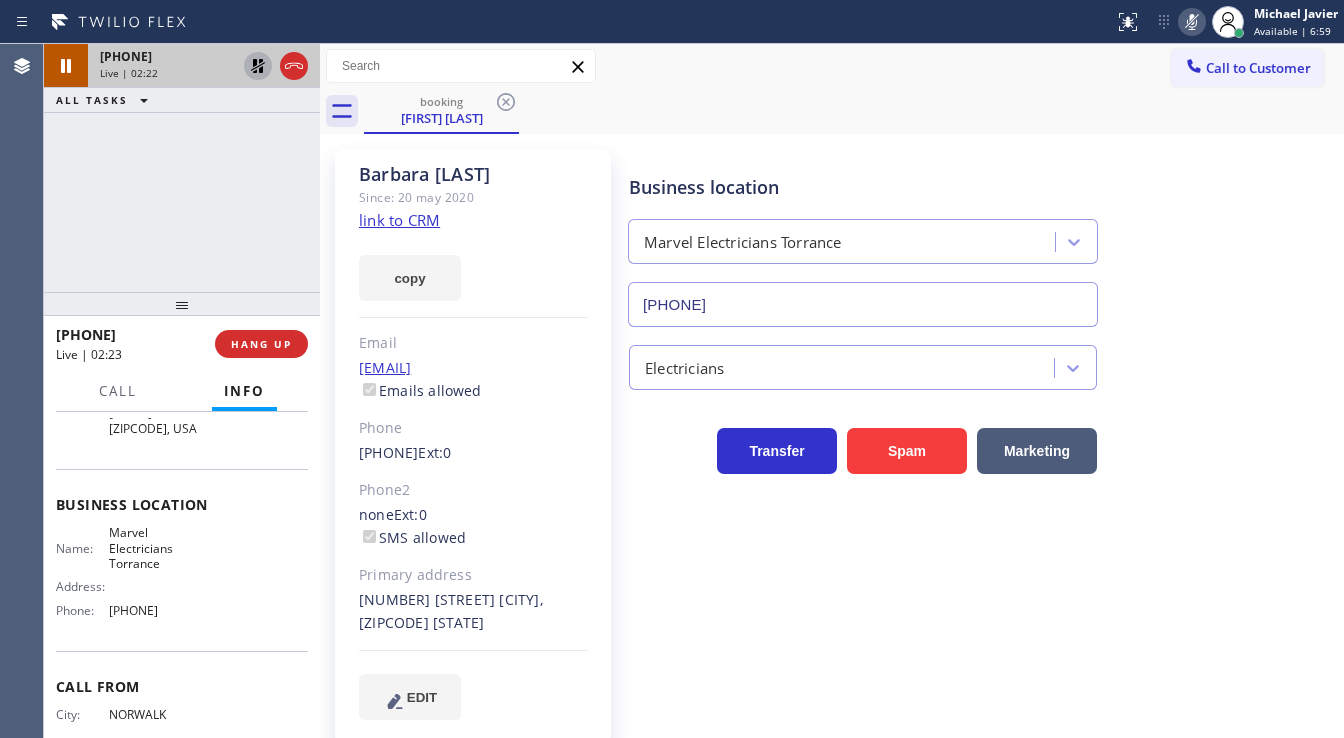 click 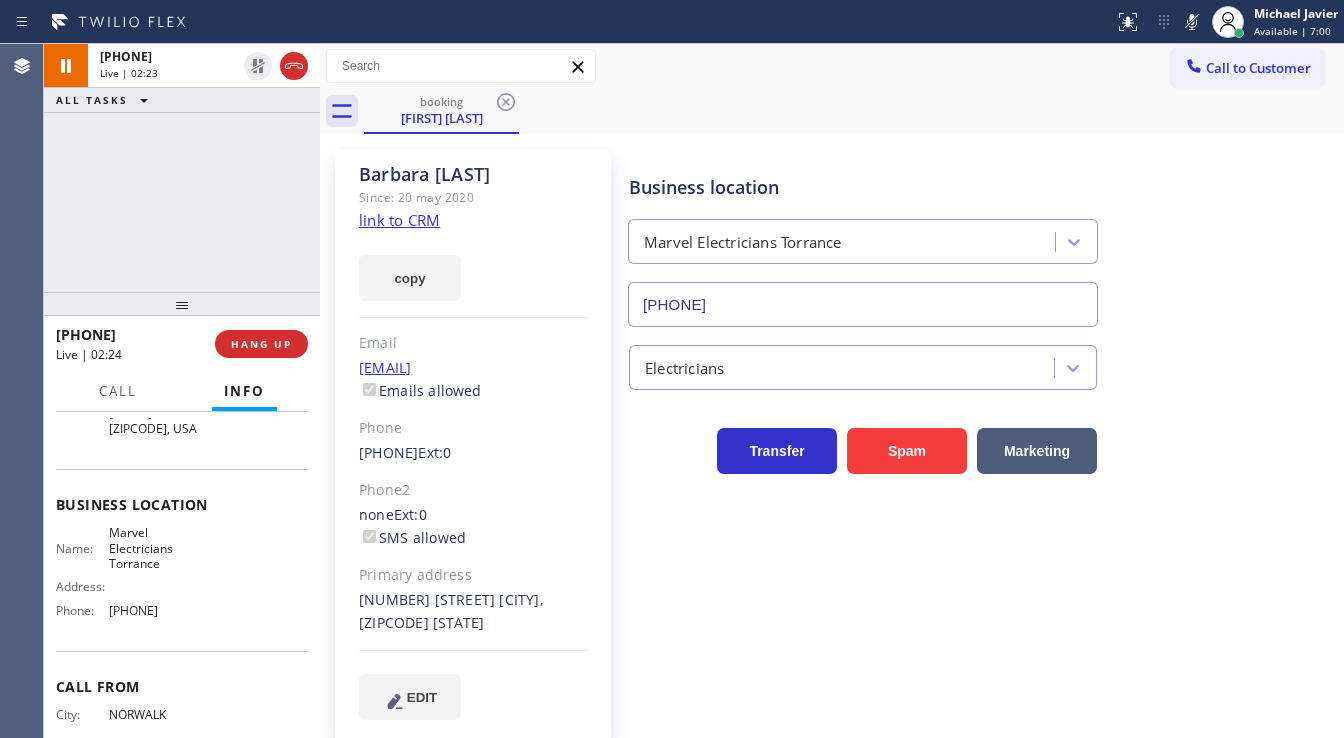 drag, startPoint x: 1191, startPoint y: 24, endPoint x: 1073, endPoint y: 55, distance: 122.0041 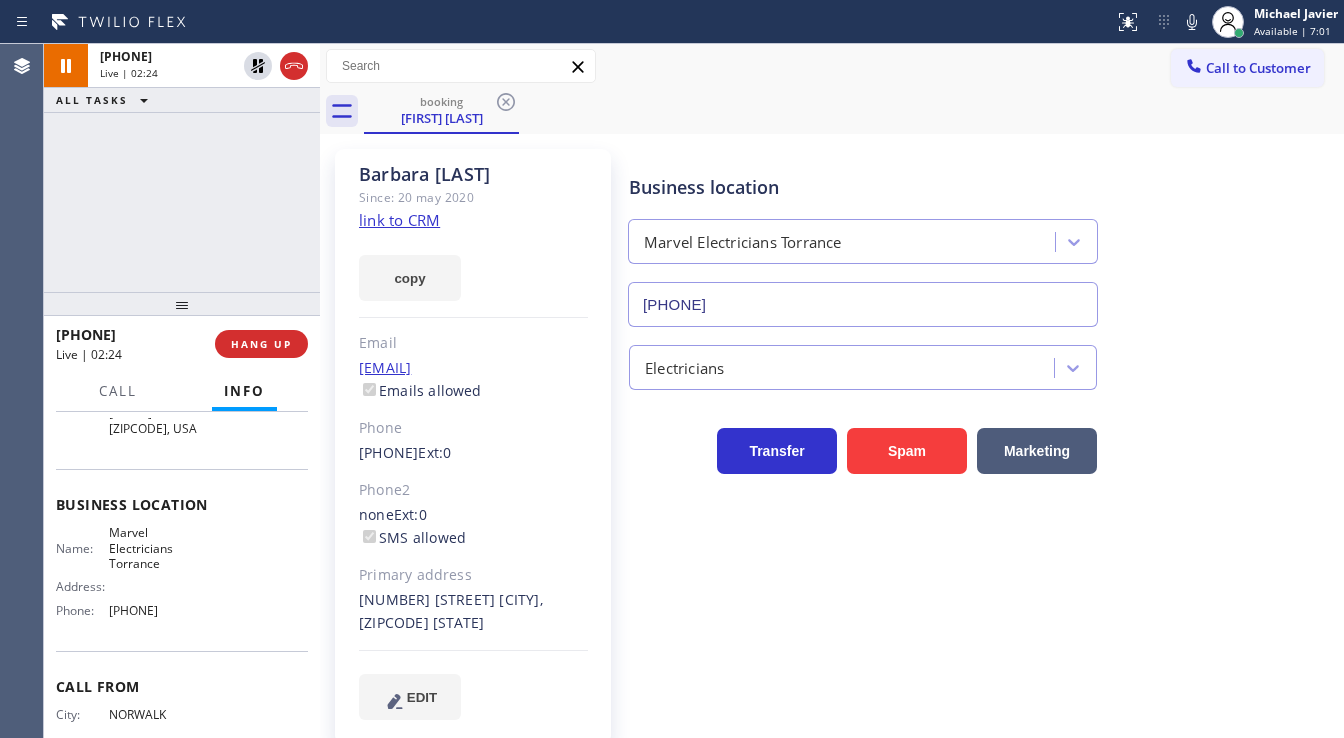 click on "[PHONE] Live | 02:24 ALL TASKS ALL TASKS ACTIVE TASKS TASKS IN WRAP UP" at bounding box center (182, 168) 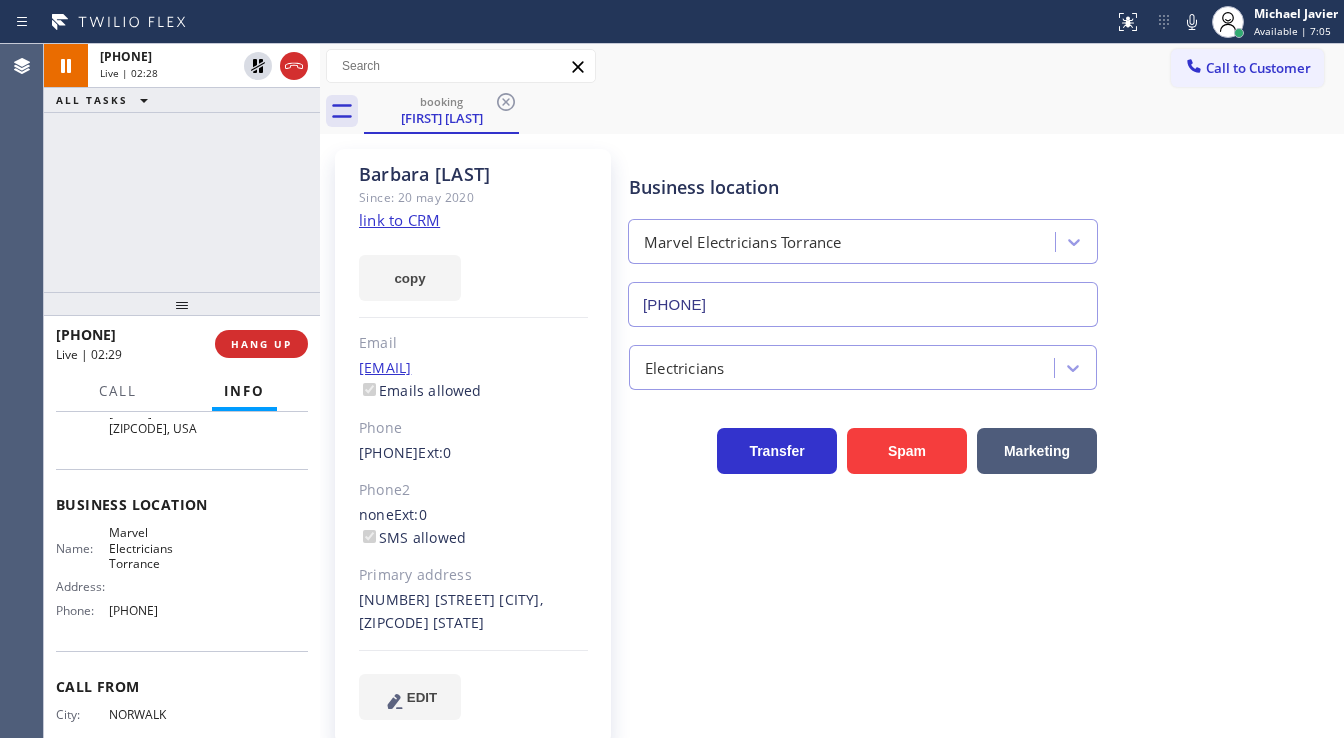 click on "[PHONE] Live | 02:28 ALL TASKS ALL TASKS ACTIVE TASKS TASKS IN WRAP UP" at bounding box center (182, 168) 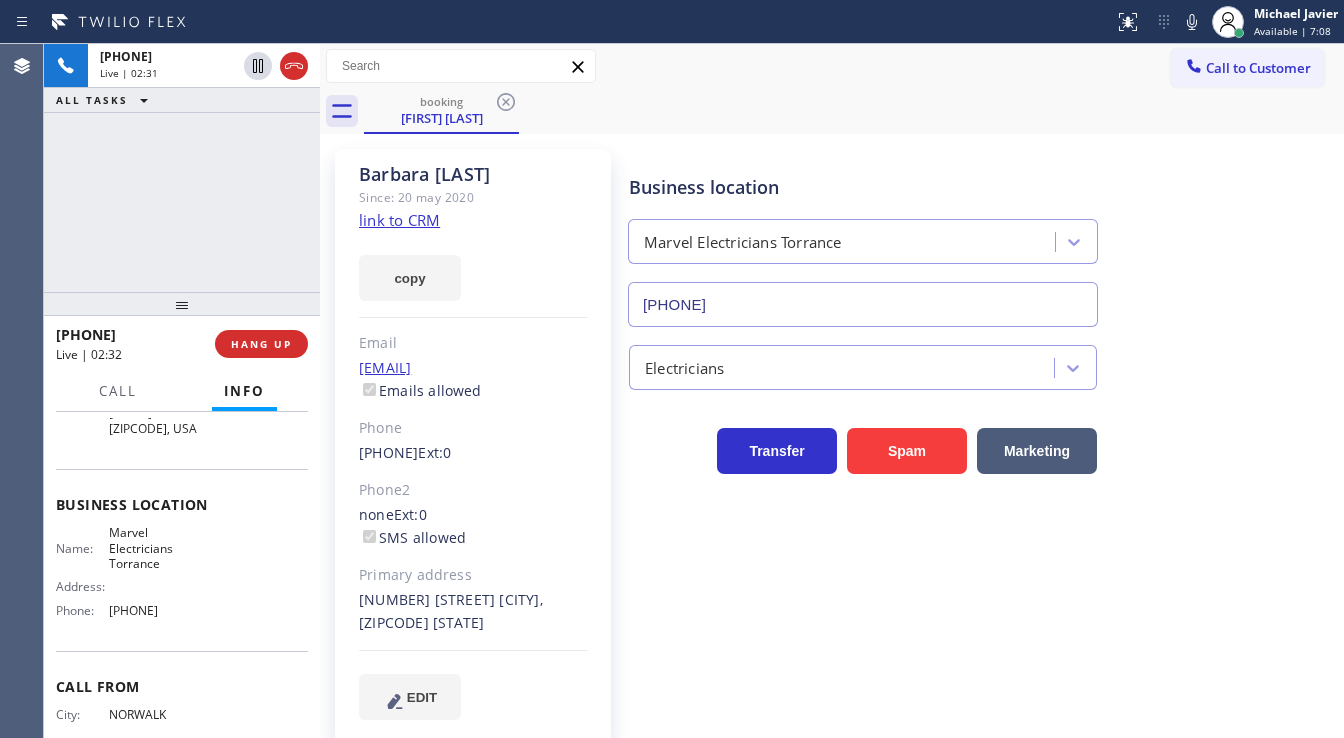click on "+1[PHONE] Live | 02:31 ALL TASKS ALL TASKS ACTIVE TASKS TASKS IN WRAP UP" at bounding box center [182, 168] 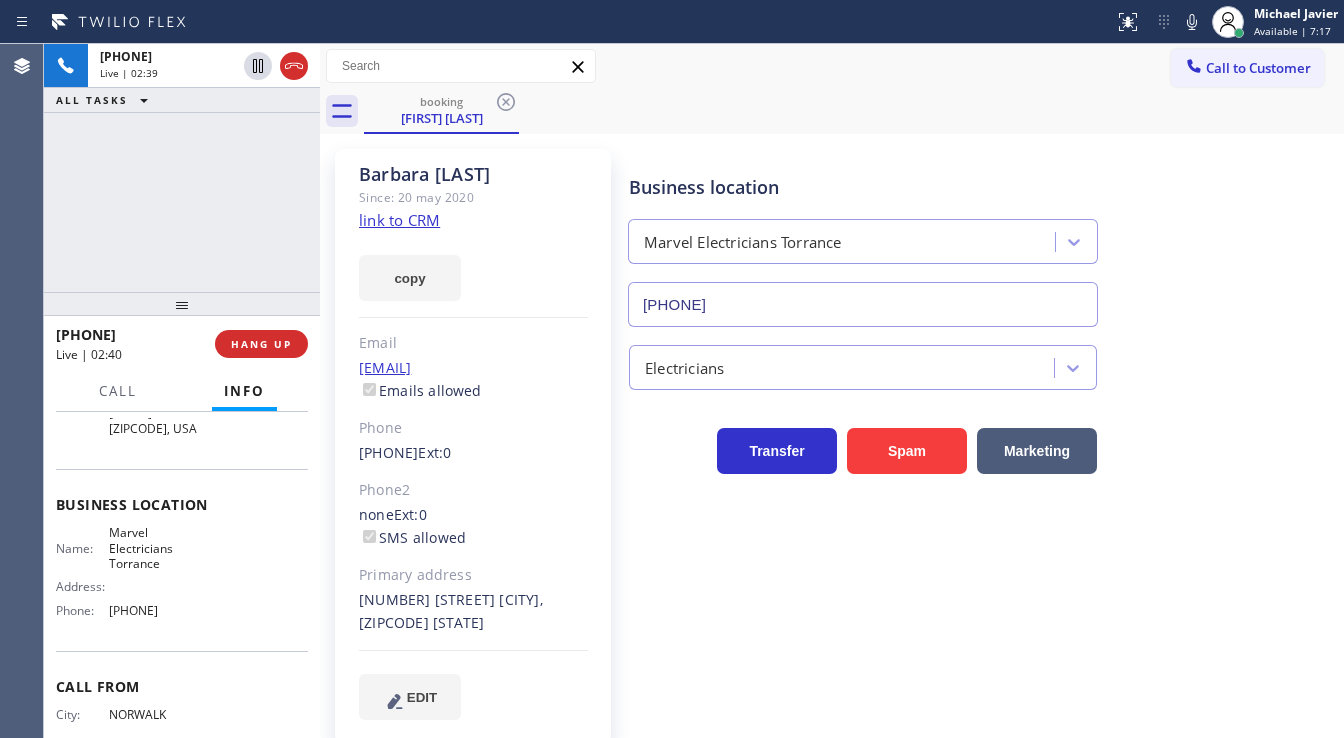 click on "Business location Marvel Electricians Torrance ([PHONE]) Electricians Transfer Spam Marketing" at bounding box center [982, 434] 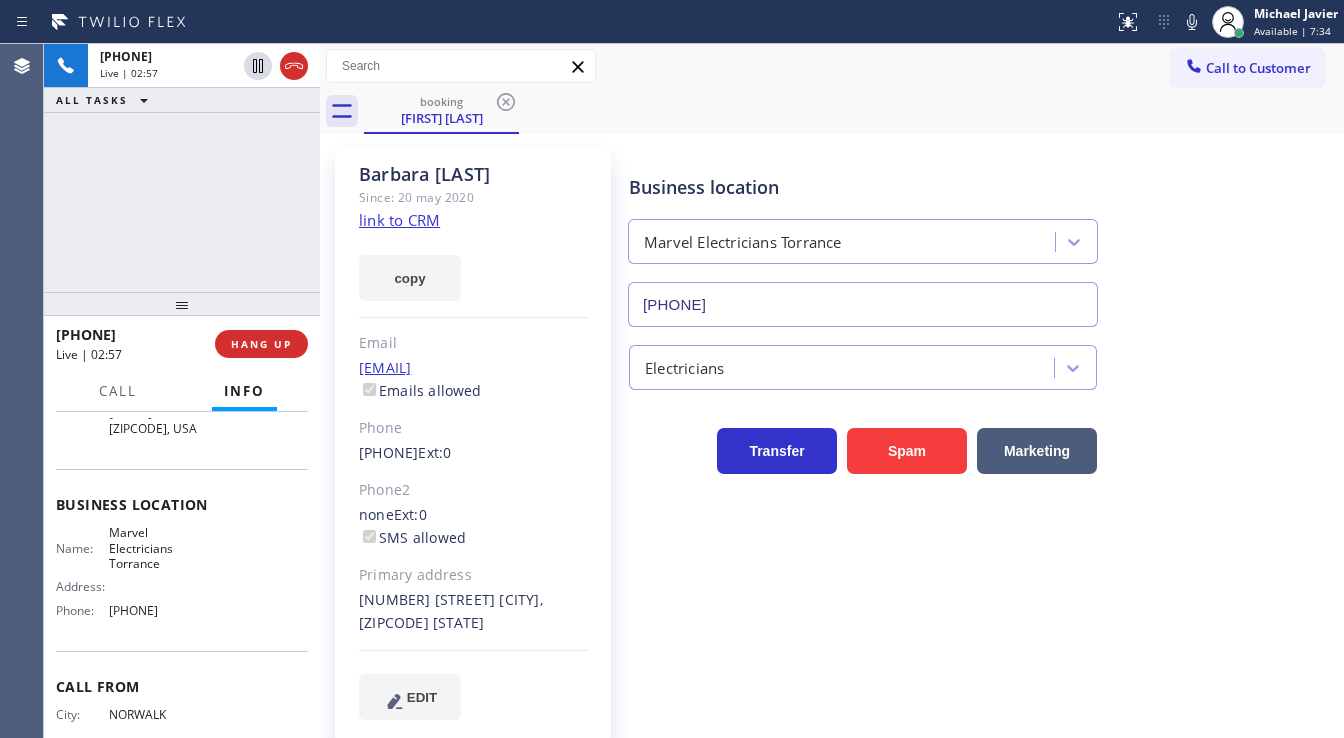 drag, startPoint x: 116, startPoint y: 147, endPoint x: 129, endPoint y: 139, distance: 15.264338 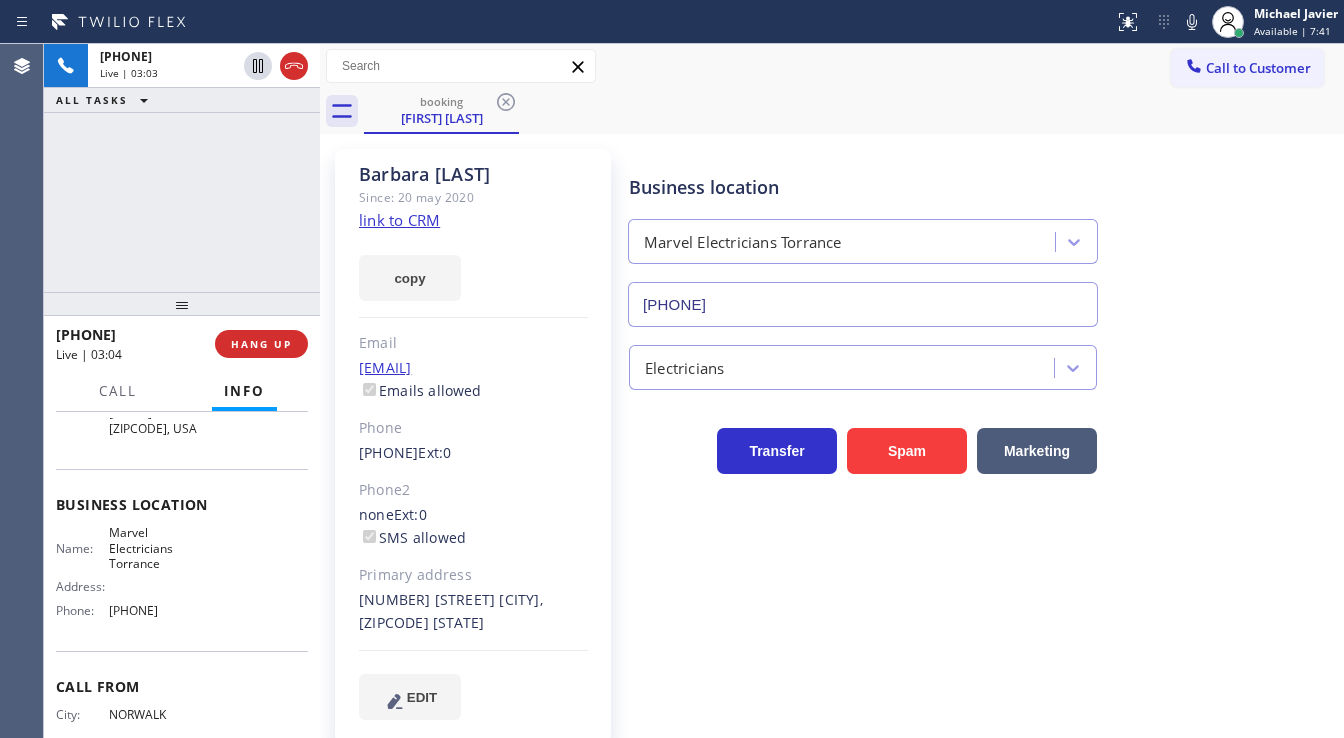 click on "[PHONE] Live | 03:03 ALL TASKS ALL TASKS ACTIVE TASKS TASKS IN WRAP UP" at bounding box center [182, 168] 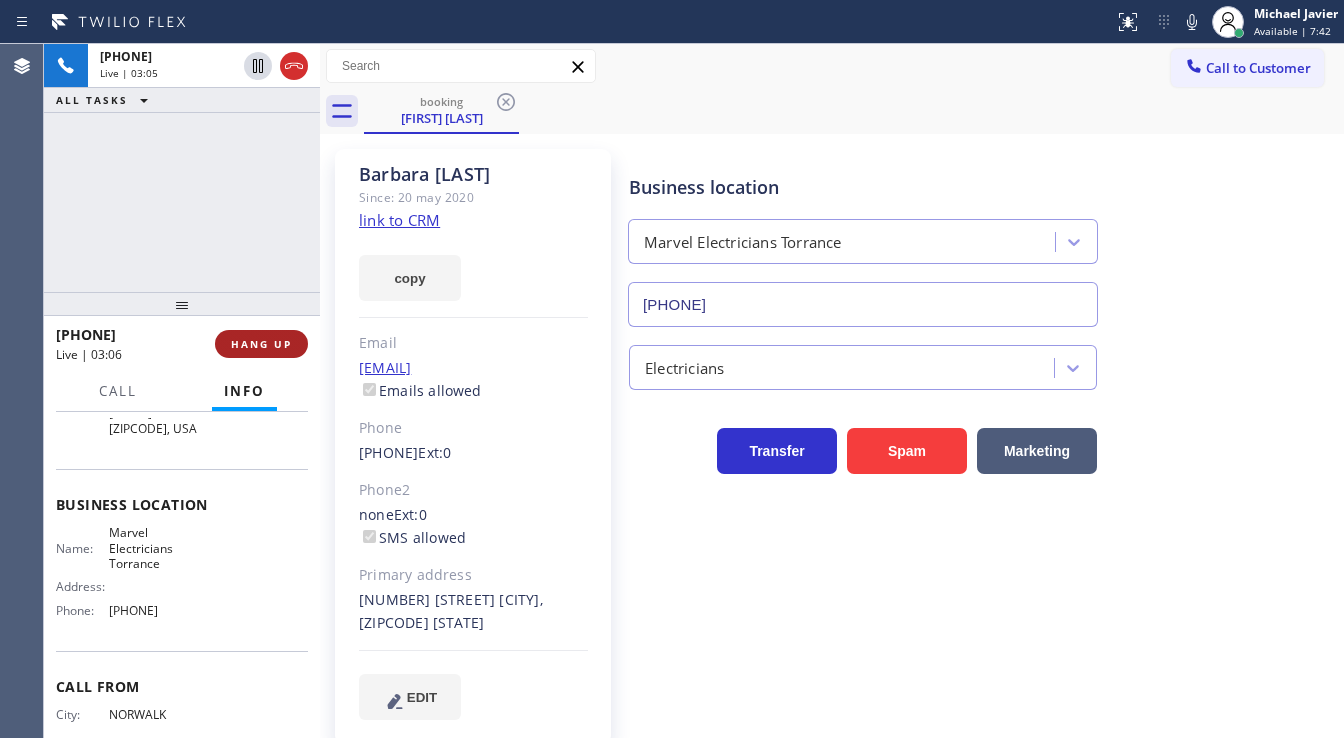 click on "HANG UP" at bounding box center [261, 344] 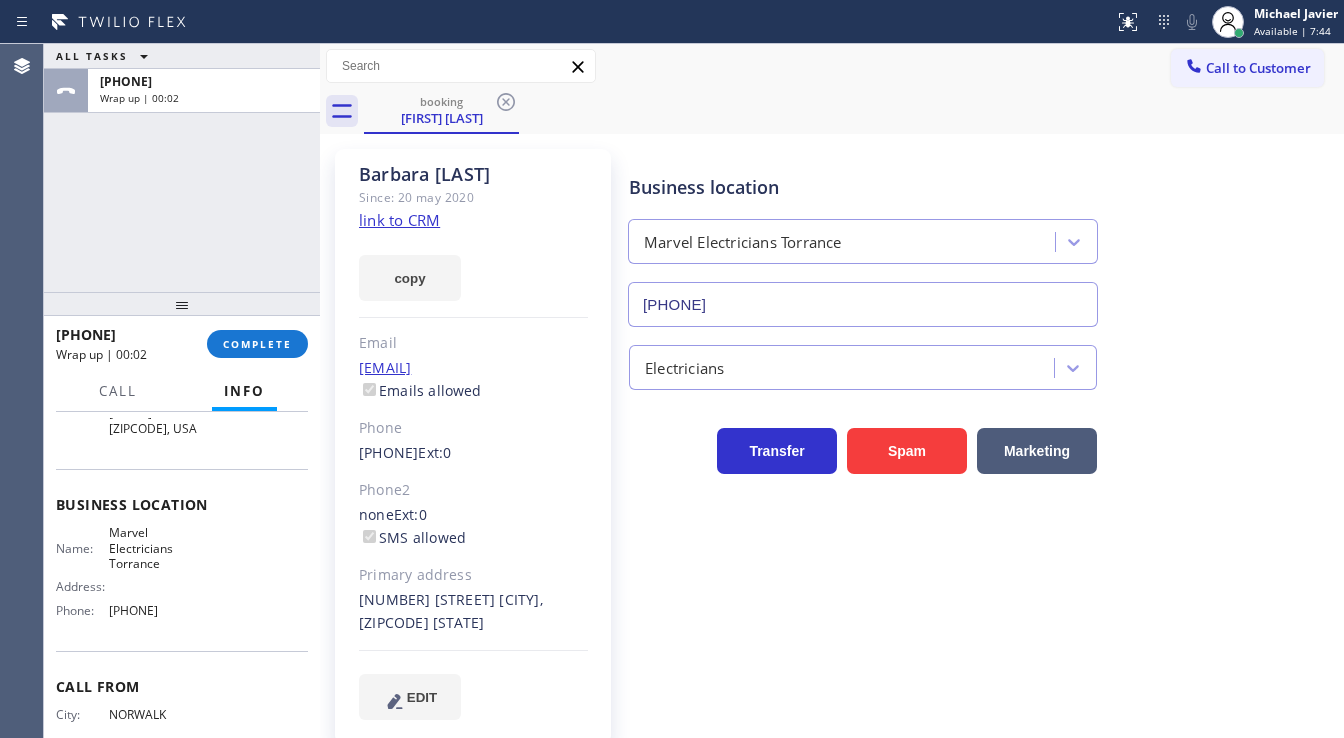 click on "+1[PHONE] Wrap up | 00:02 COMPLETE" at bounding box center [182, 344] 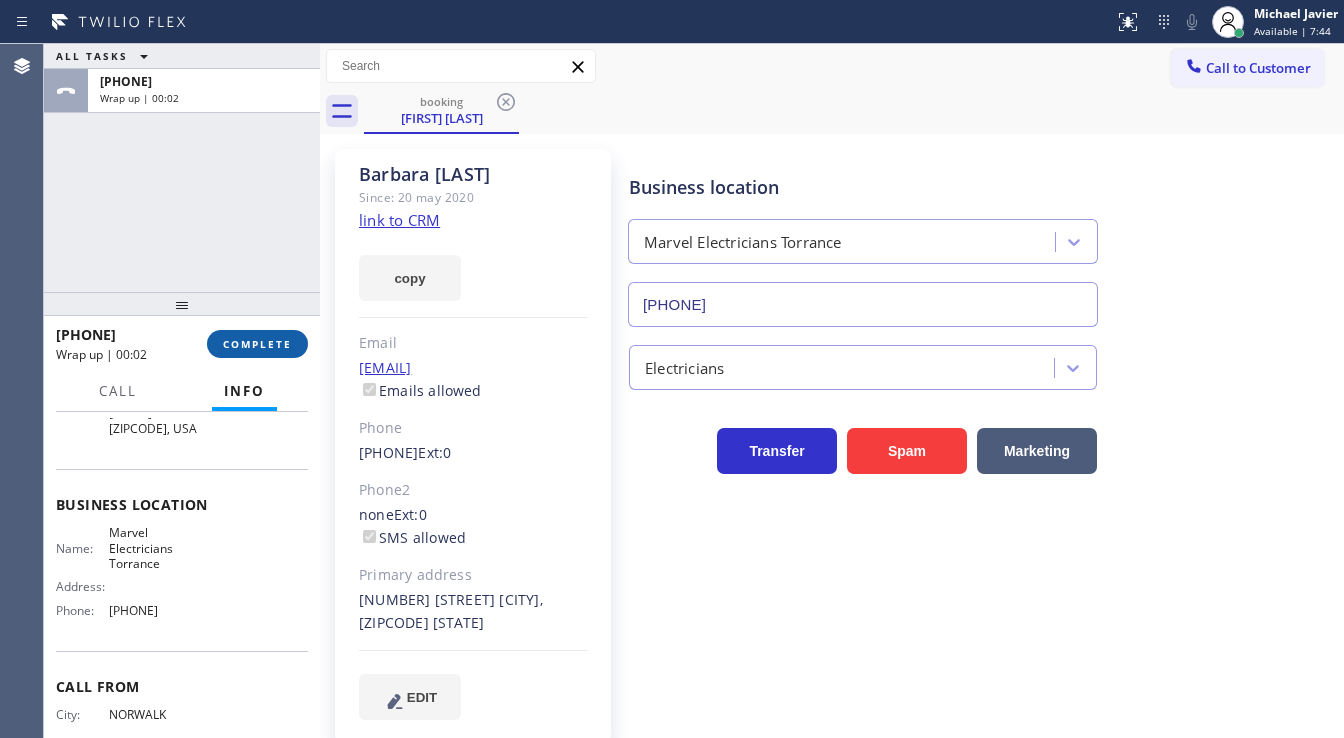click on "COMPLETE" at bounding box center (257, 344) 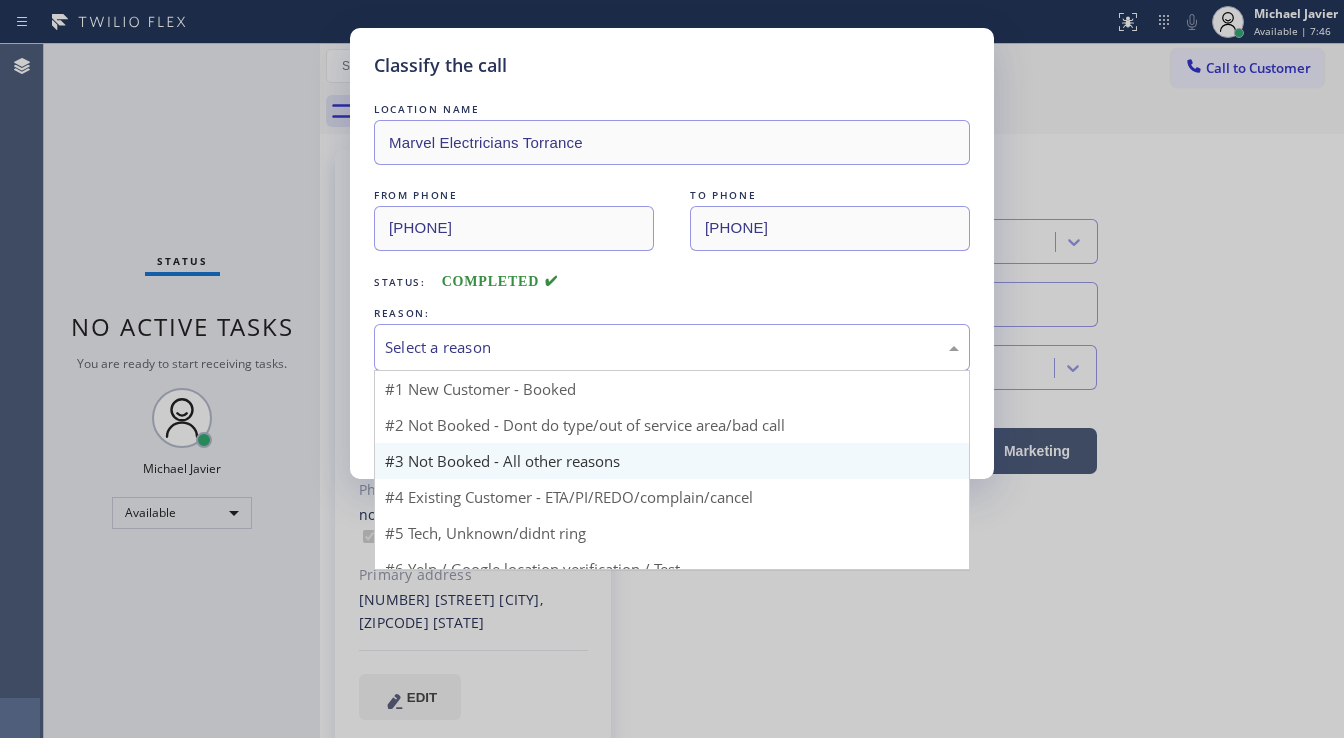 drag, startPoint x: 477, startPoint y: 355, endPoint x: 488, endPoint y: 440, distance: 85.70881 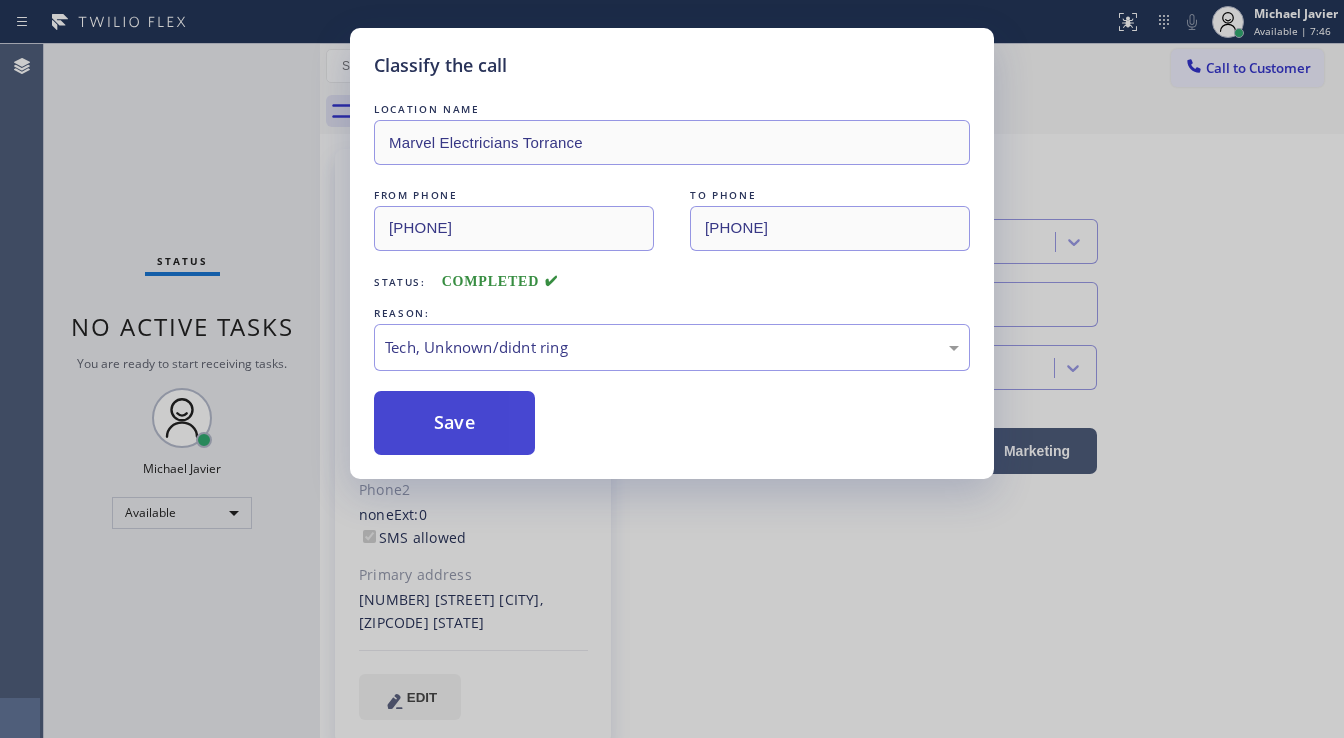 click on "Save" at bounding box center (454, 423) 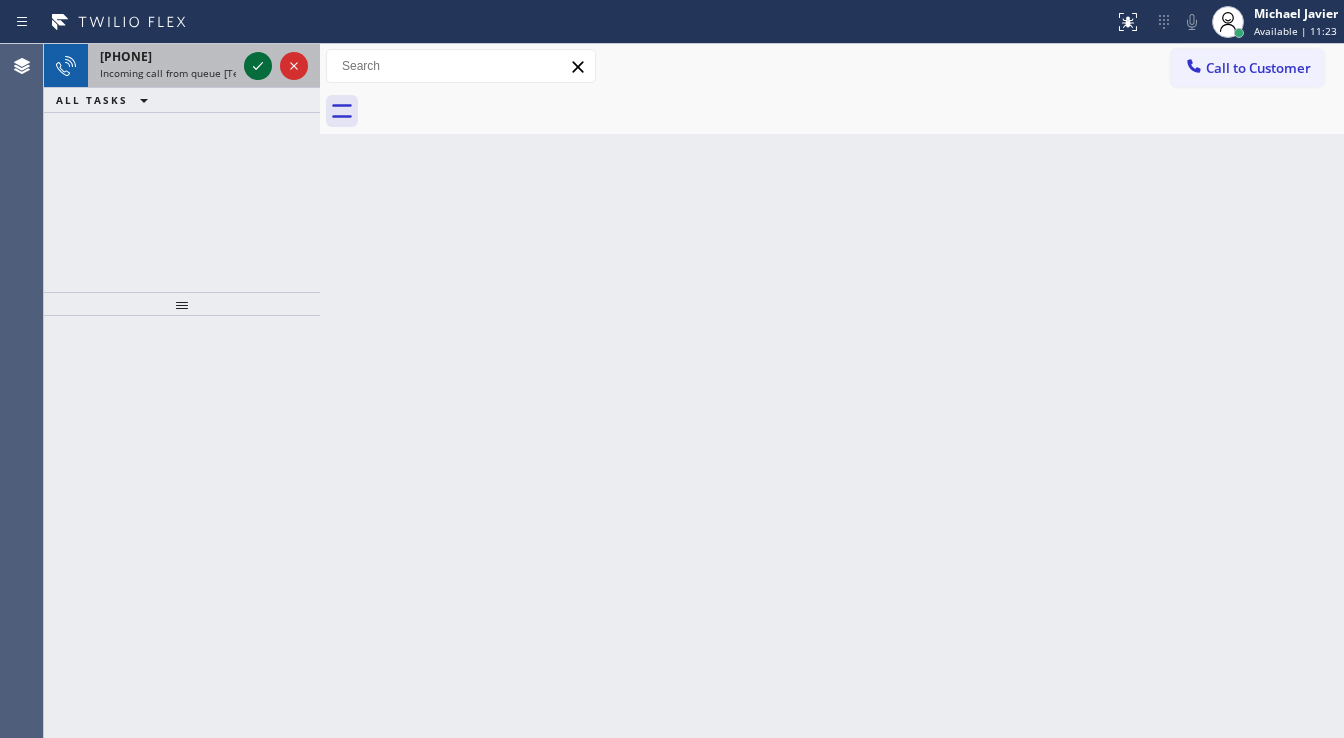 click 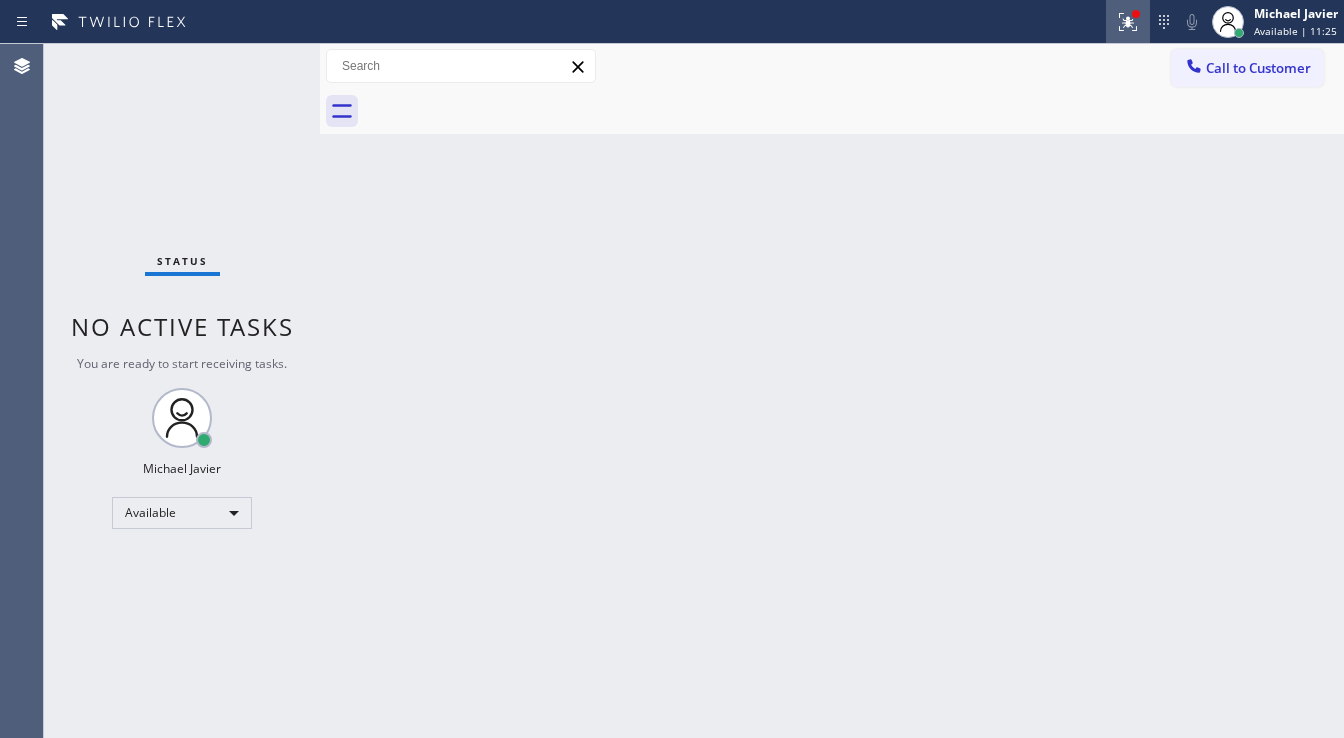 click 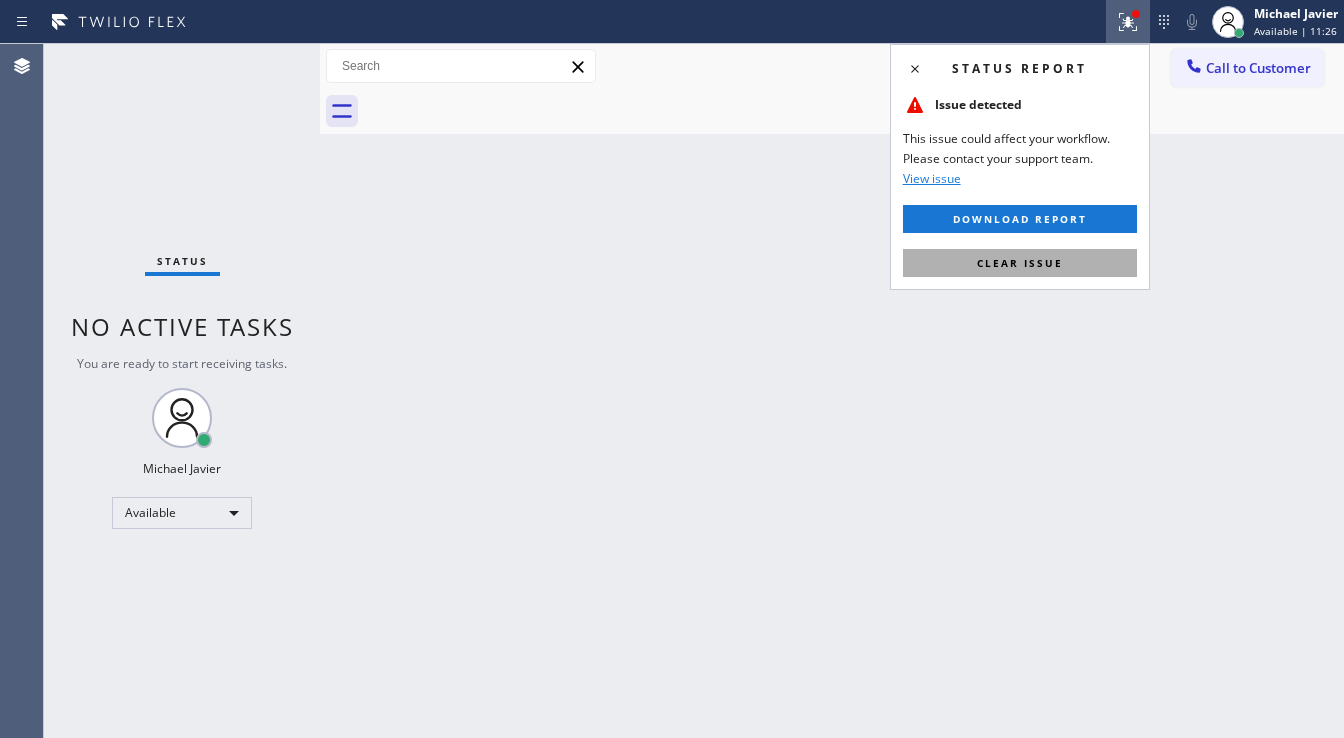 click on "Clear issue" at bounding box center [1020, 263] 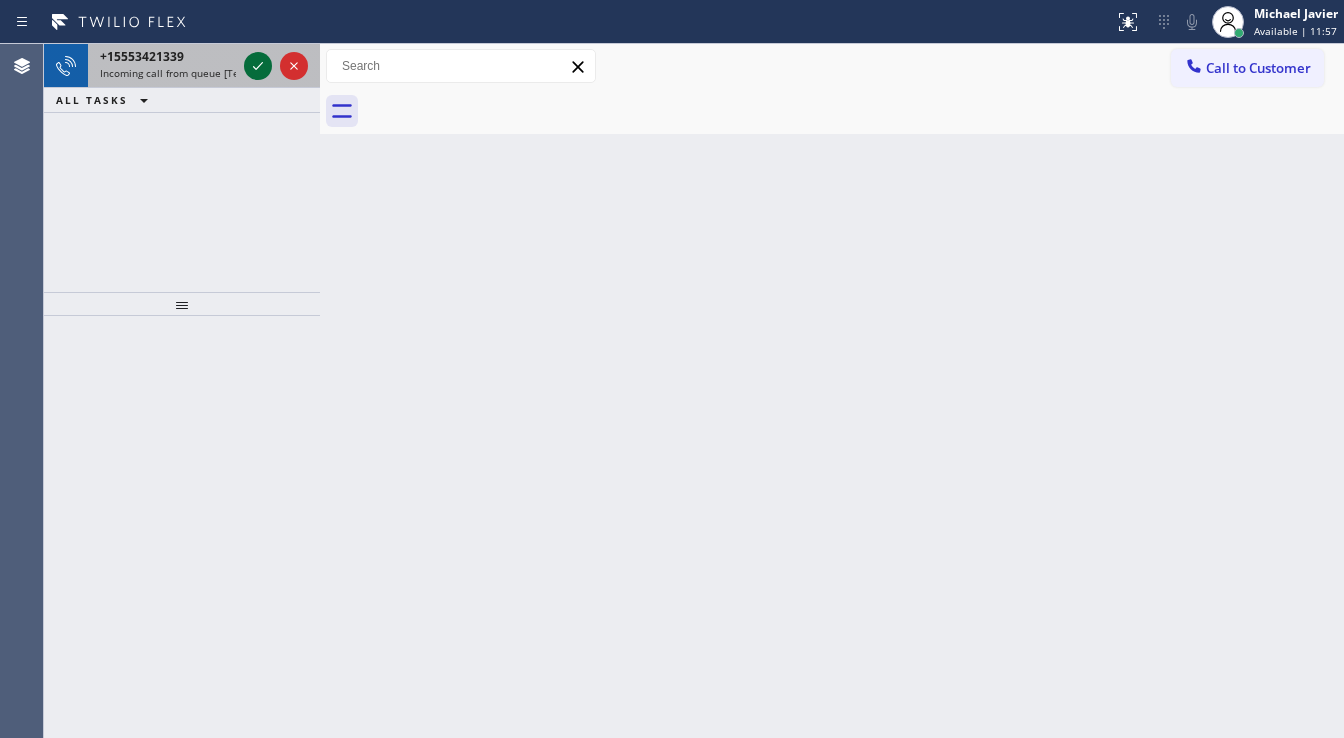 click 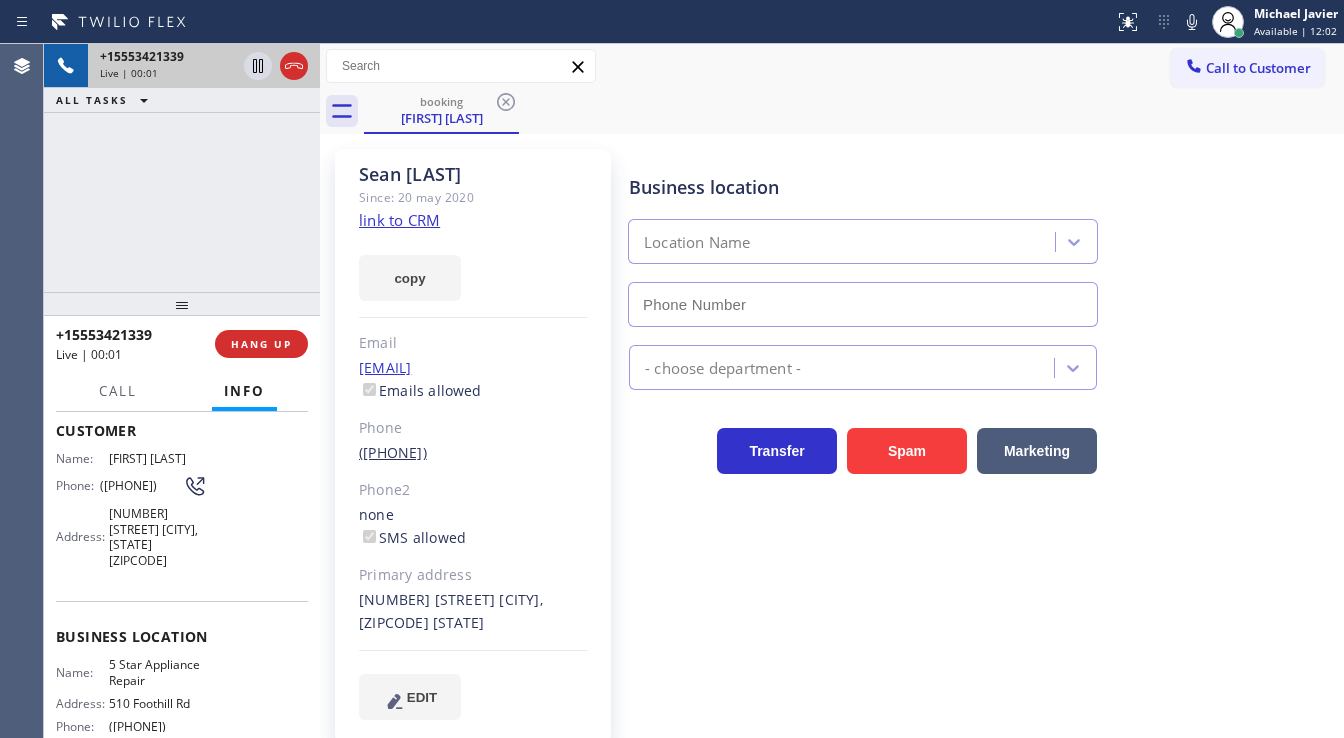 scroll, scrollTop: 80, scrollLeft: 0, axis: vertical 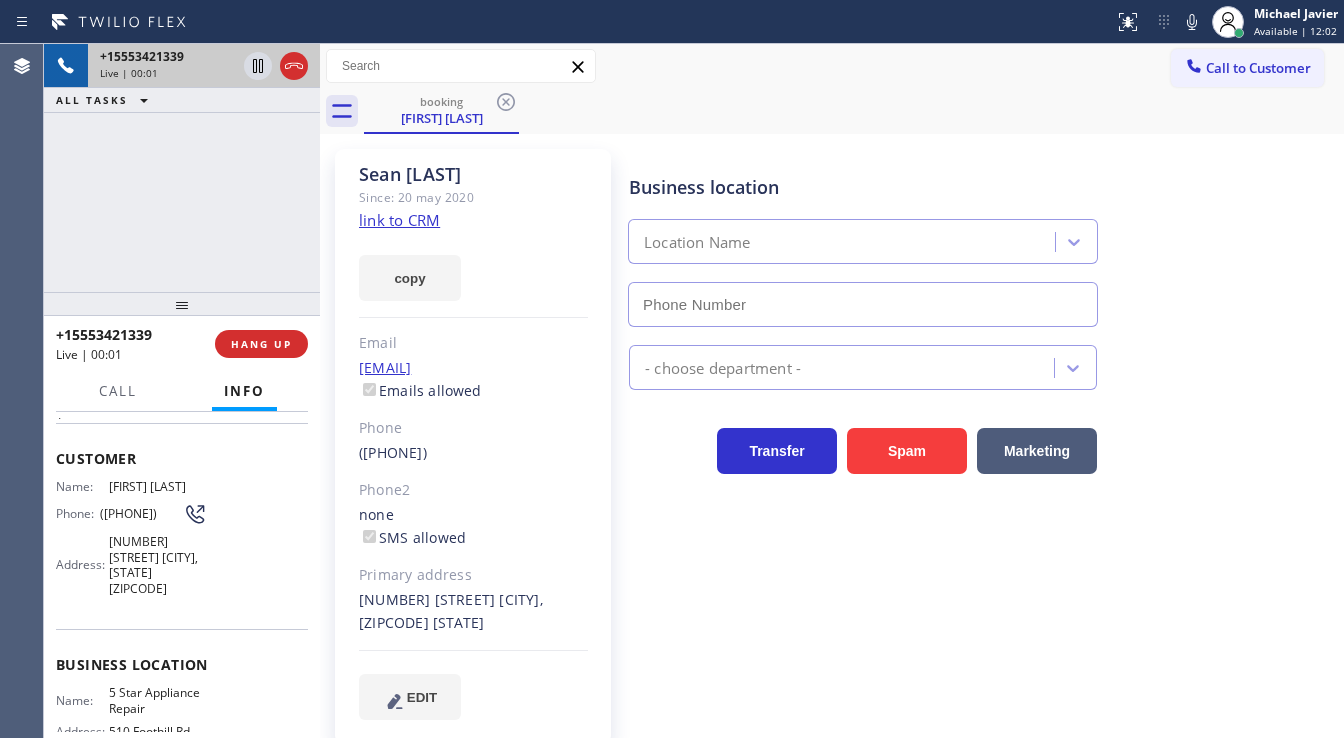 type on "([PHONE])" 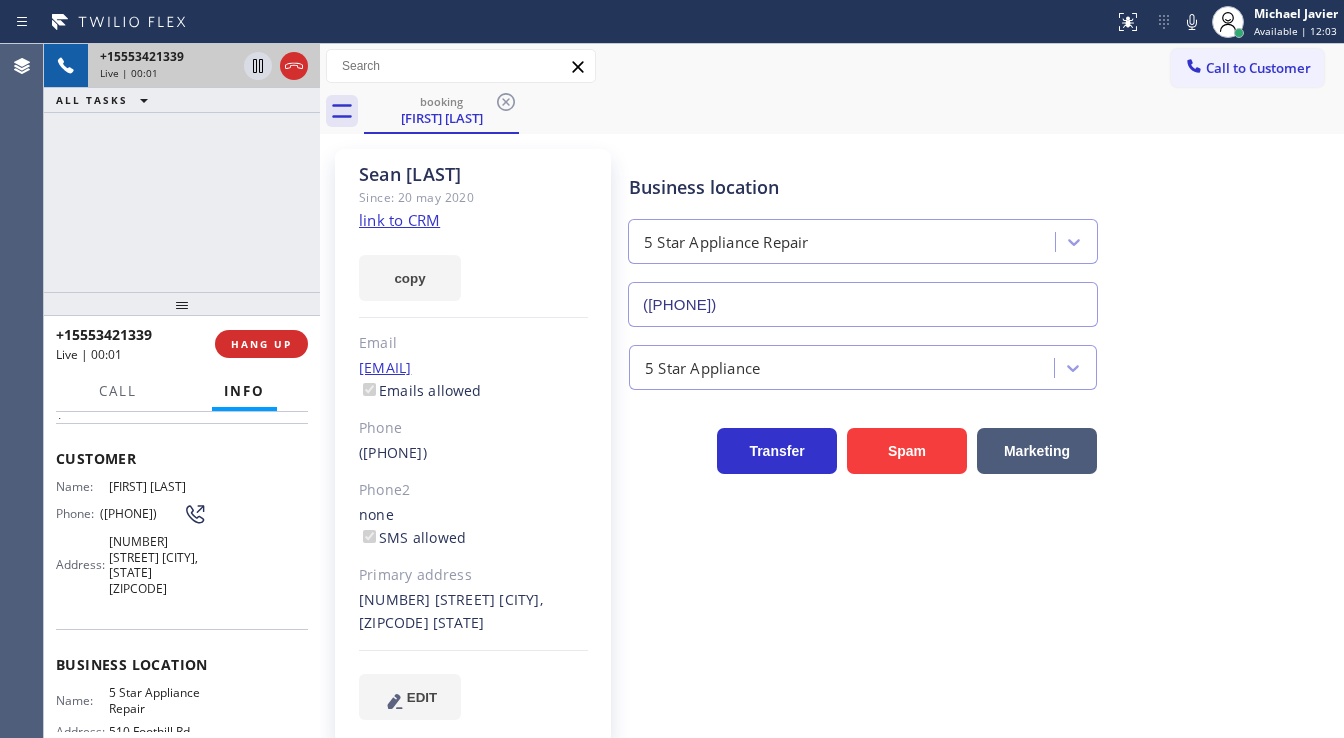 click on "link to CRM" 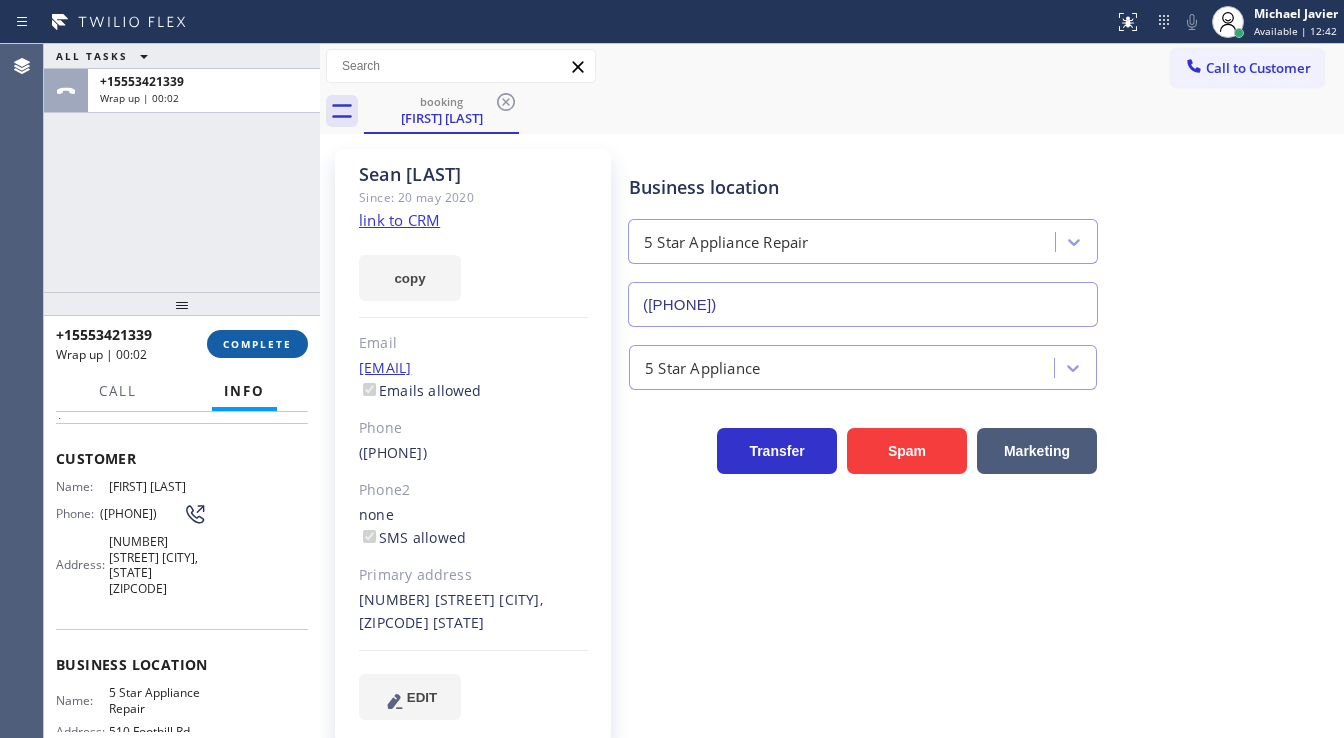 click on "COMPLETE" at bounding box center [257, 344] 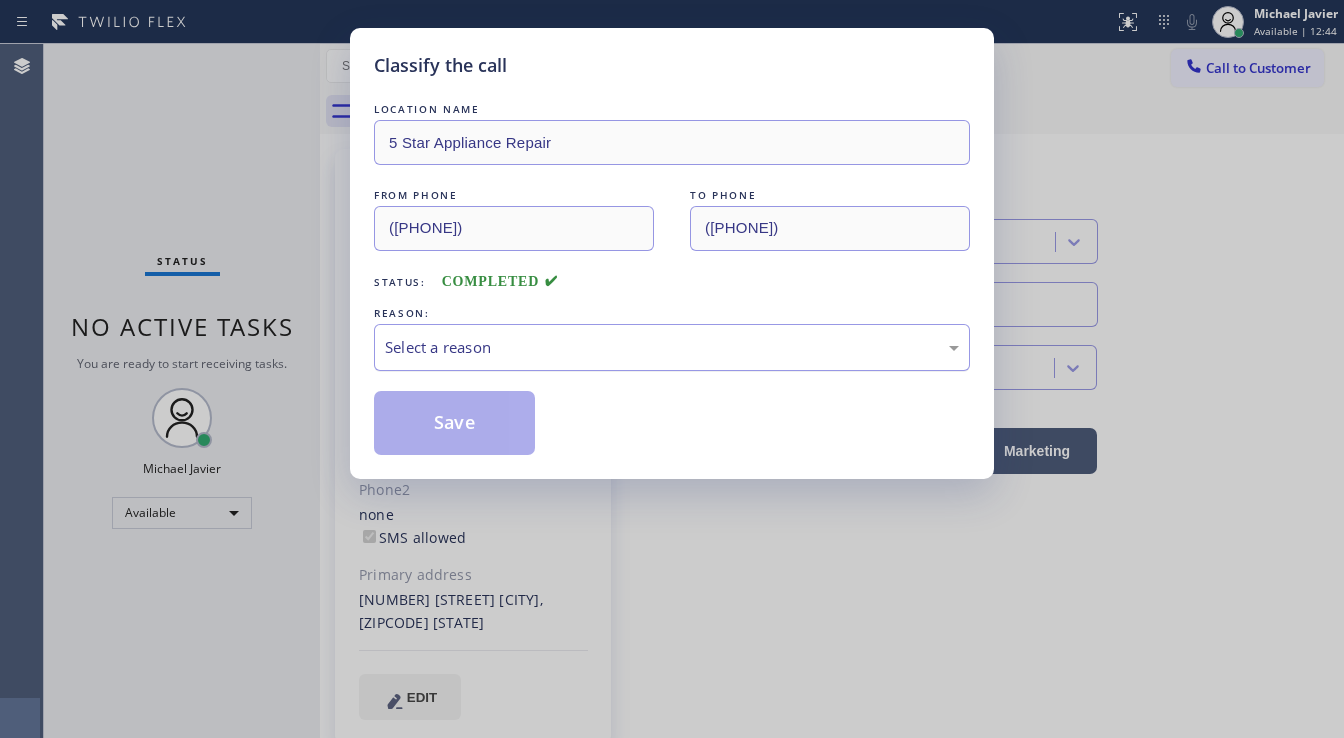 click on "Select a reason" at bounding box center [672, 347] 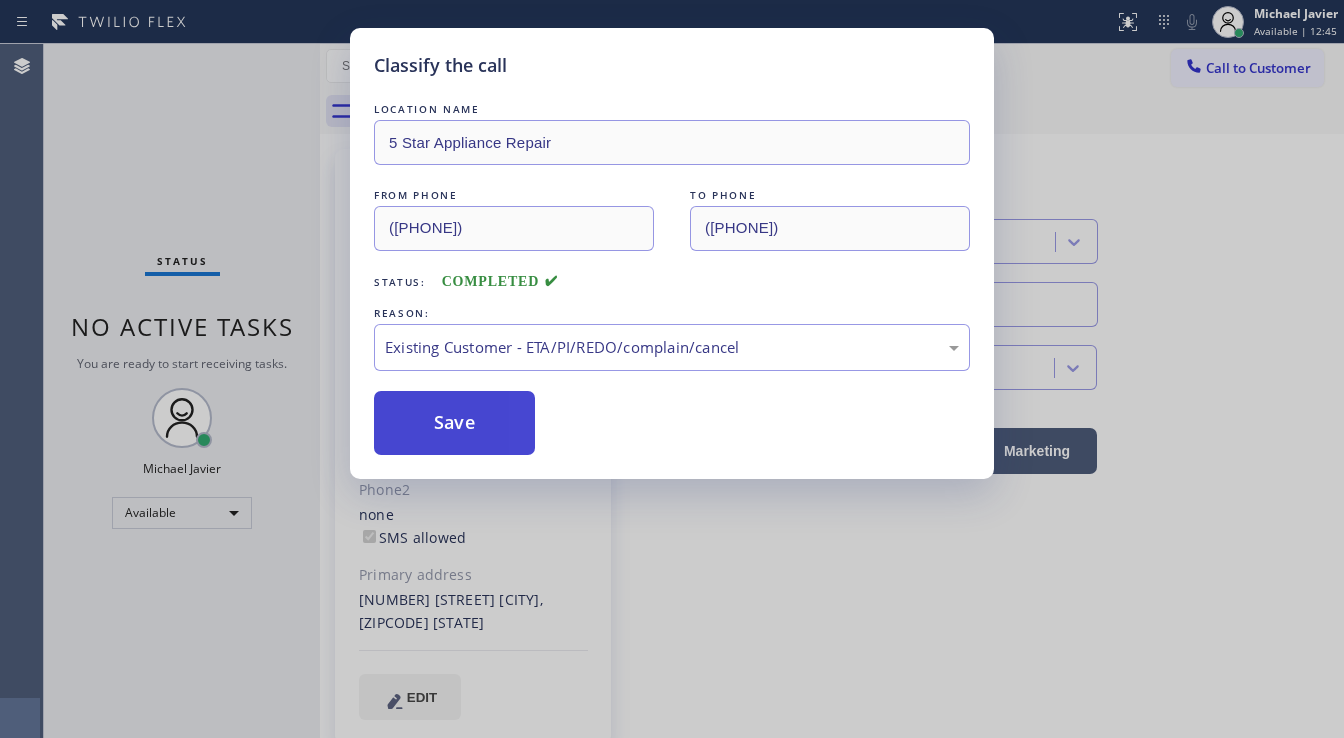 click on "Save" at bounding box center (454, 423) 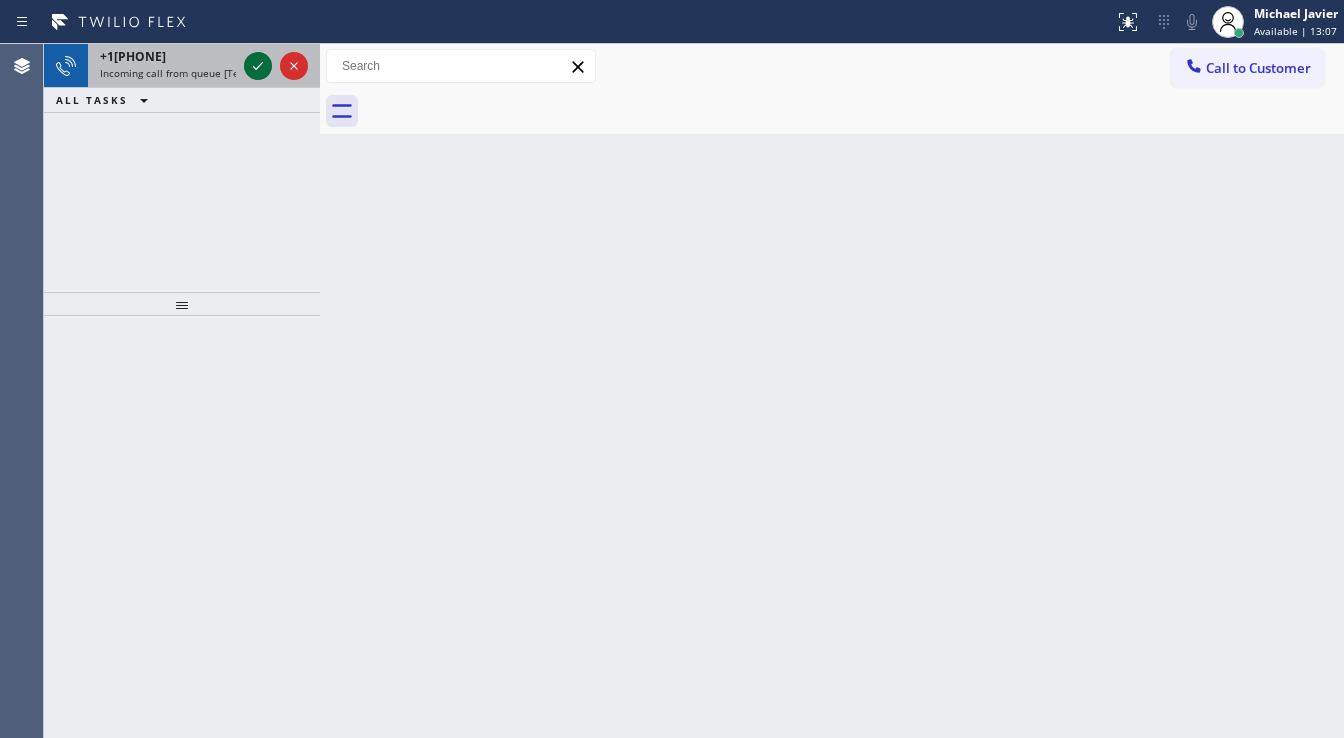 click 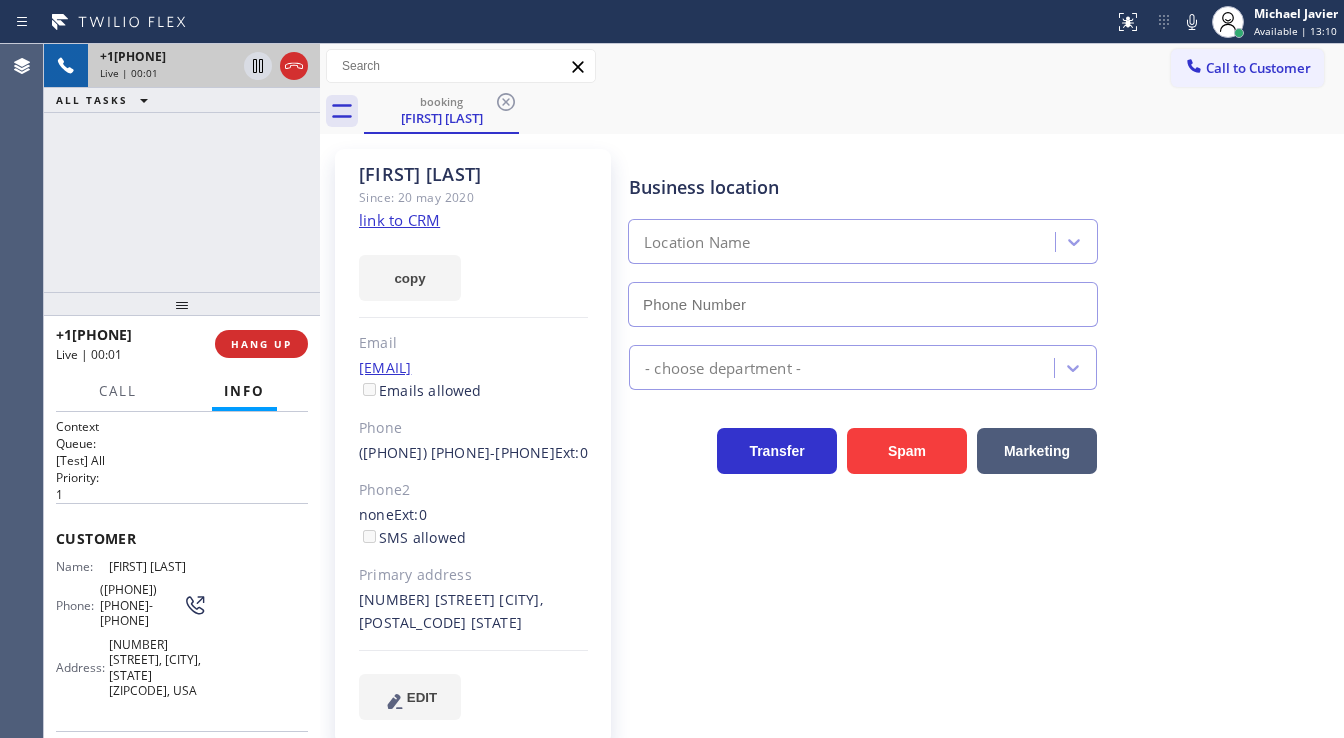 type on "+1[PHONE]" 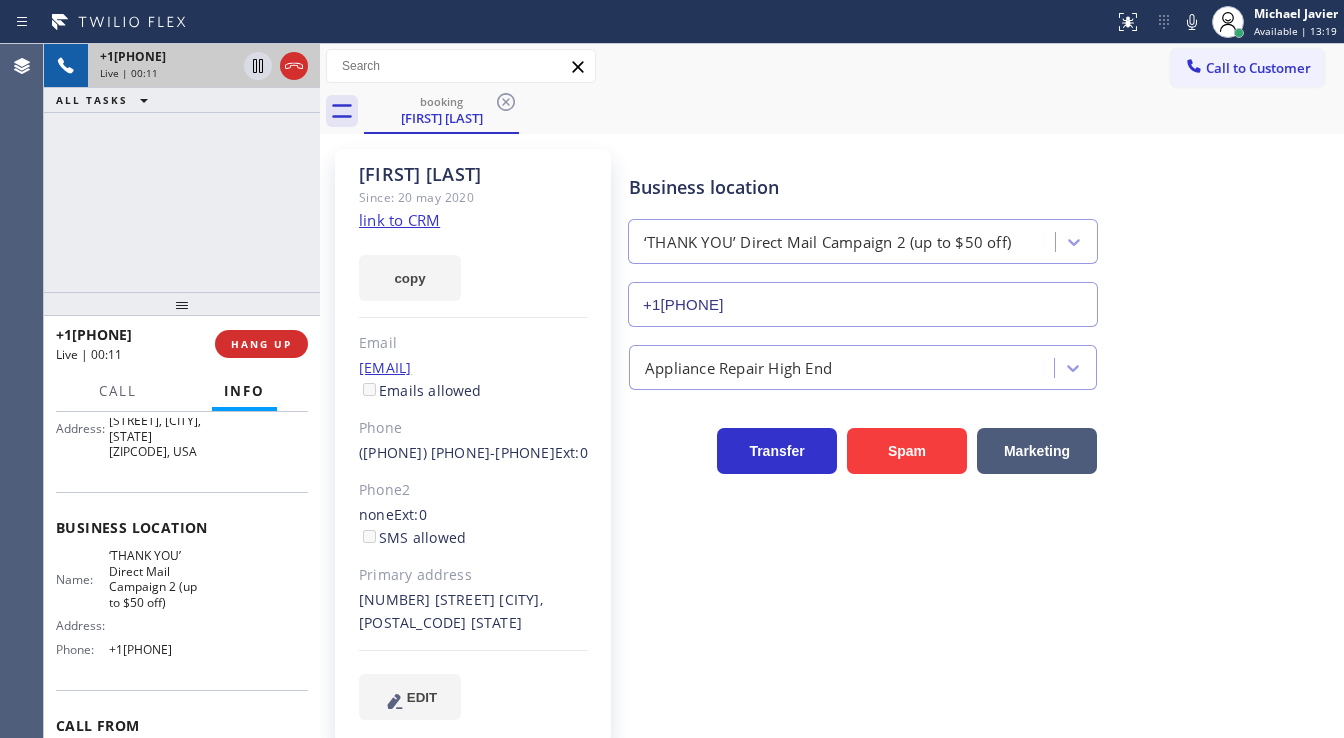 scroll, scrollTop: 240, scrollLeft: 0, axis: vertical 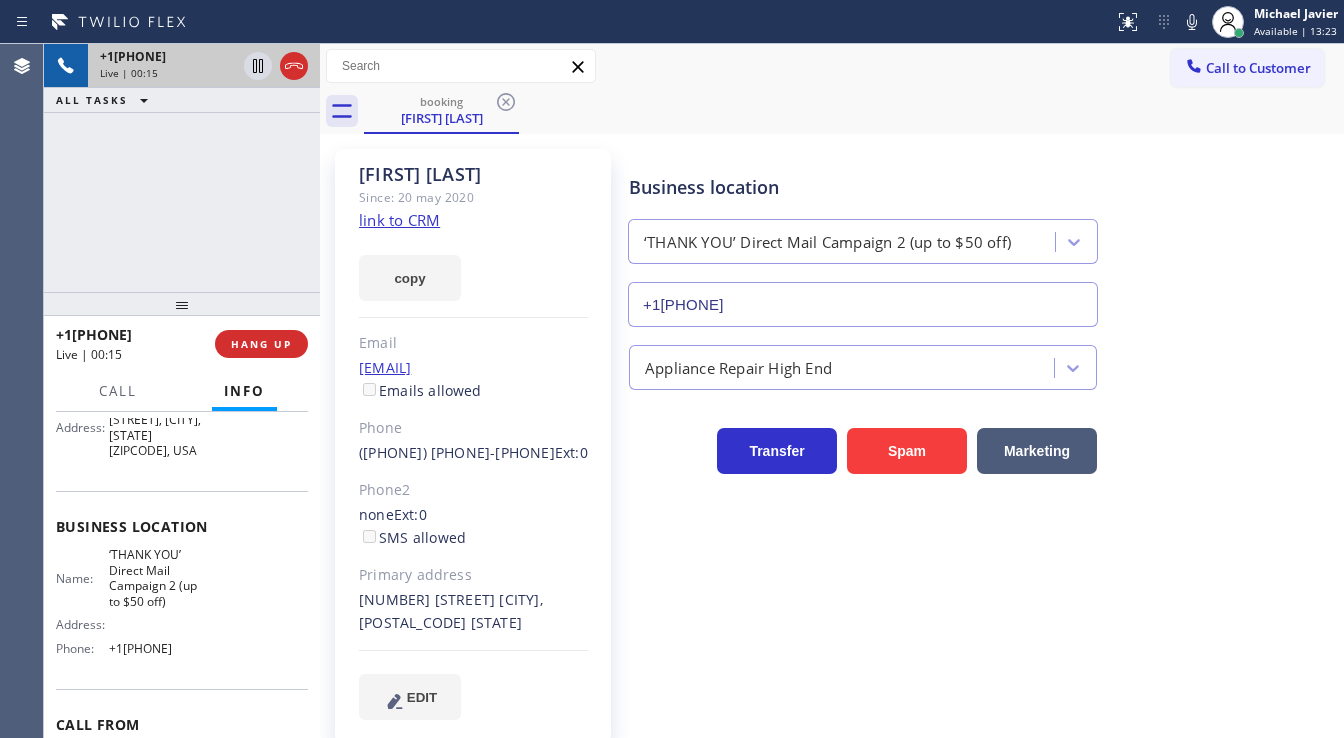 click on "link to CRM" 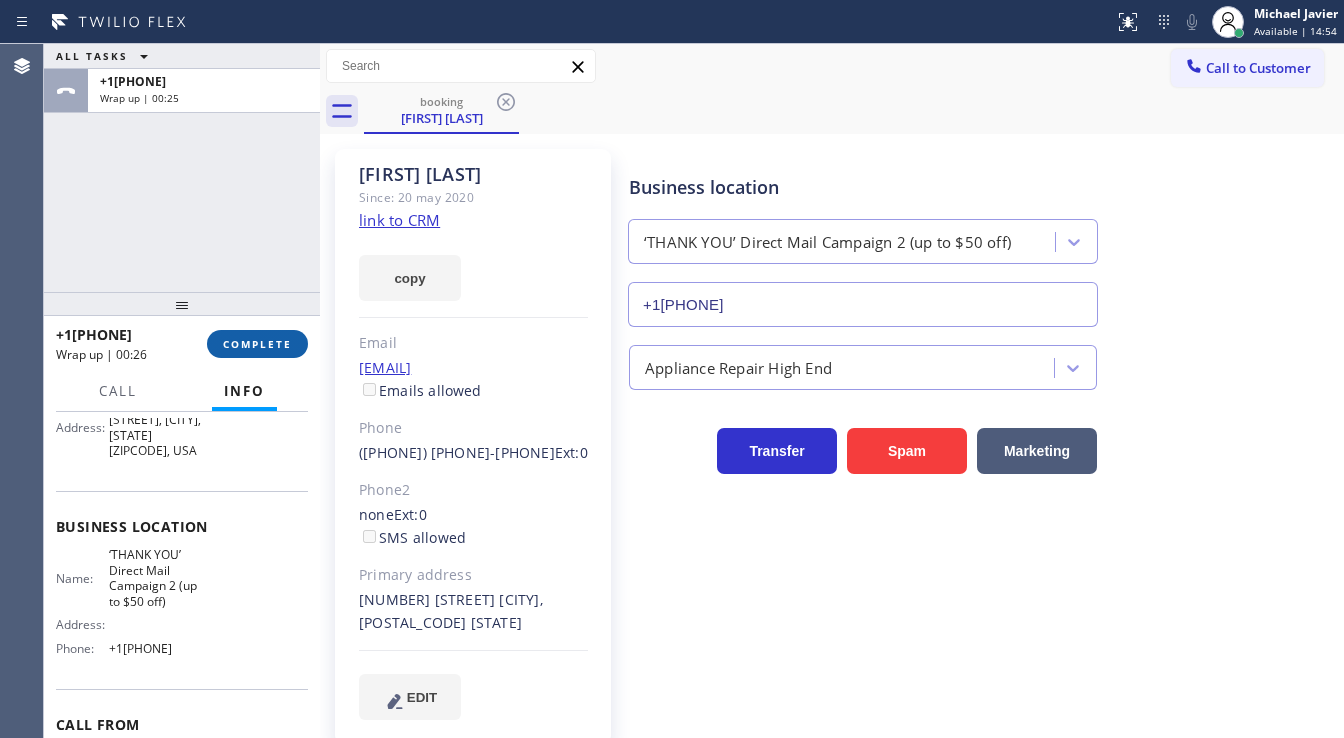 click on "COMPLETE" at bounding box center [257, 344] 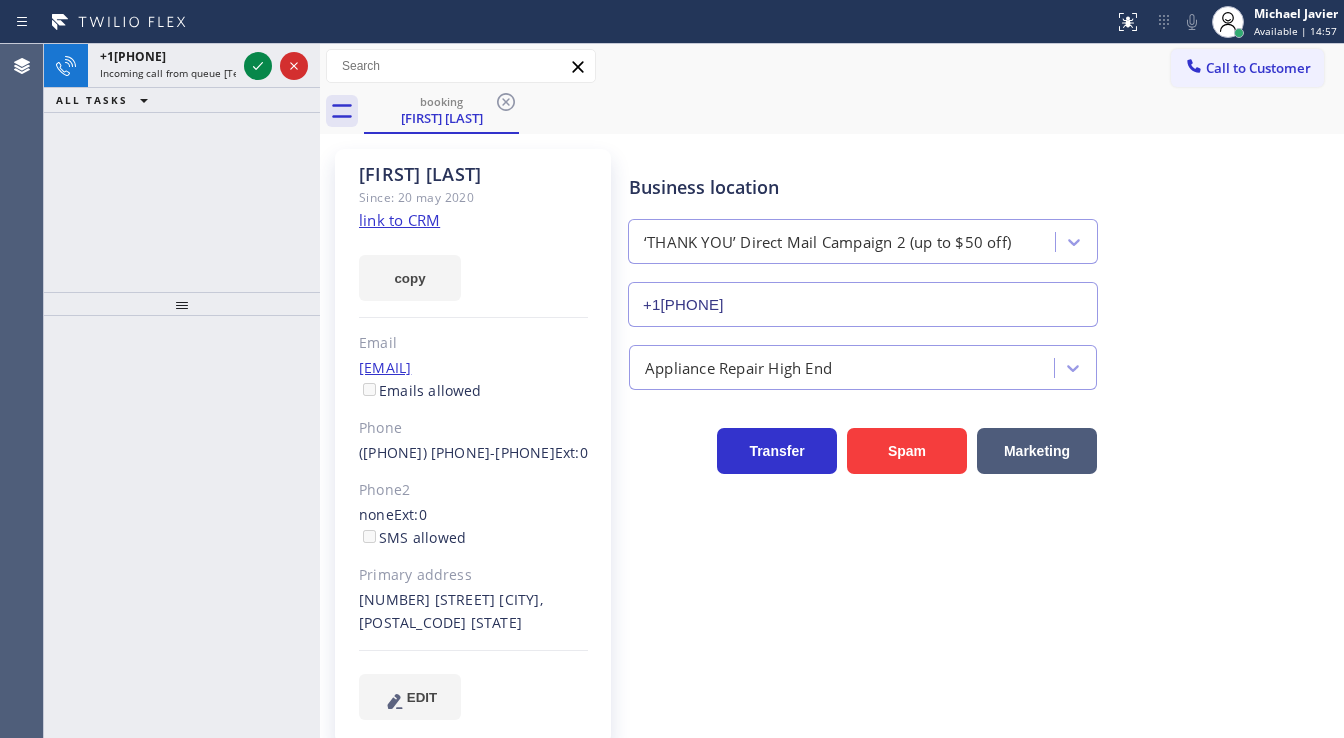 click 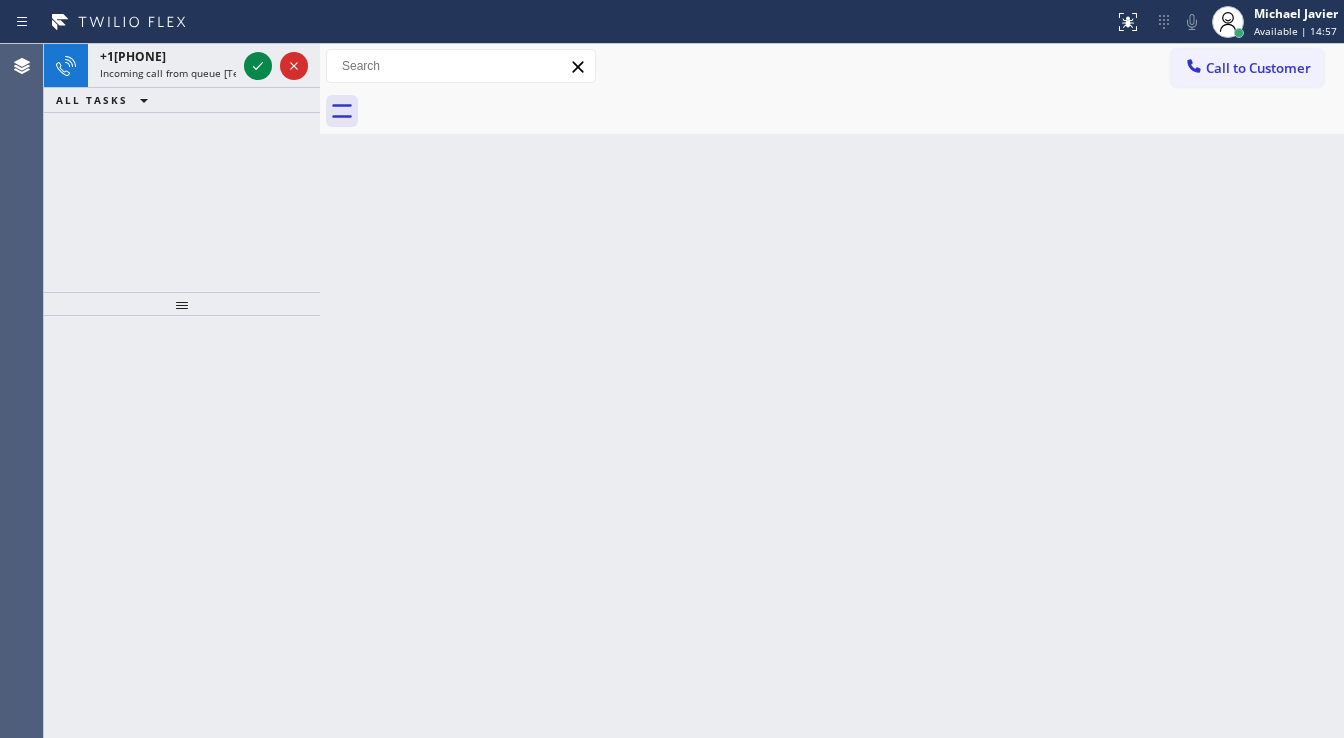drag, startPoint x: 505, startPoint y: 99, endPoint x: 491, endPoint y: 102, distance: 14.3178215 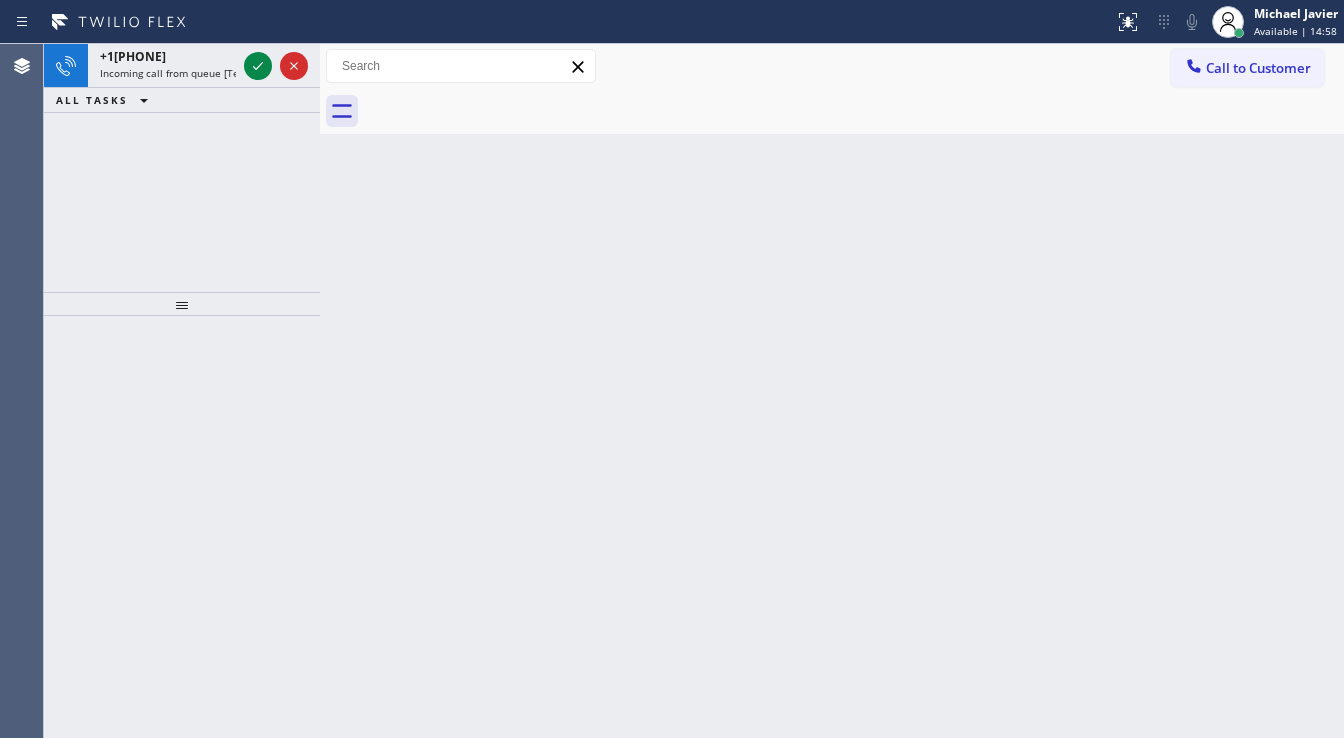 click on "+1[PHONE] Incoming call from queue [Test] All ALL TASKS ALL TASKS ACTIVE TASKS TASKS IN WRAP UP" at bounding box center [182, 168] 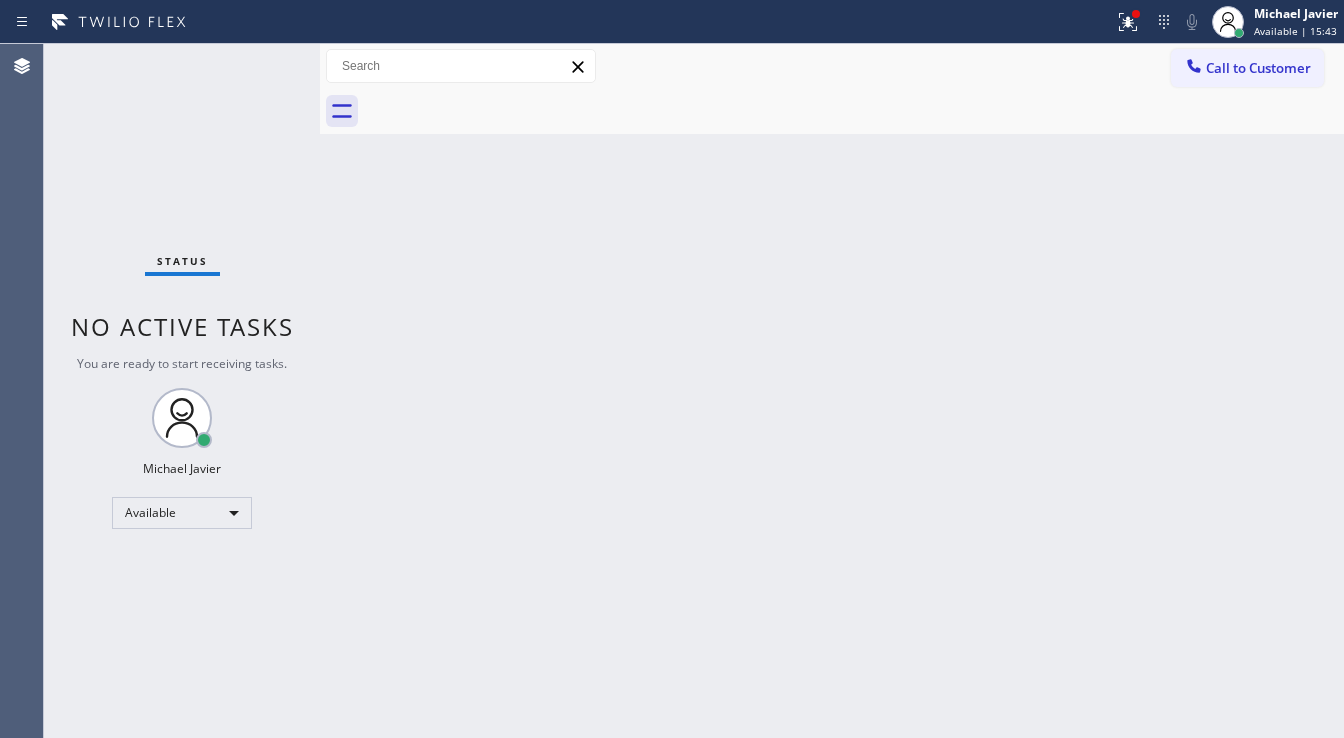 click on "Back to Dashboard Change Sender ID Customers Technicians Select a contact Outbound call Technician Search Technician Your caller id phone number Your caller id phone number Call Technician info Name   Phone none Address none Change Sender ID HVAC [PHONE] 5 Star Appliance [PHONE] Appliance Repair [PHONE] Plumbing [PHONE] Air Duct Cleaning [PHONE]  Electricians [PHONE]  Cancel Change Check personal SMS Reset Change No tabs Call to Customer Outbound call Location Professional Viking Repair San Mateo Your caller id phone number [PHONE] Customer number Call Outbound call Technician Search Technician Your caller id phone number Your caller id phone number Call" at bounding box center [832, 391] 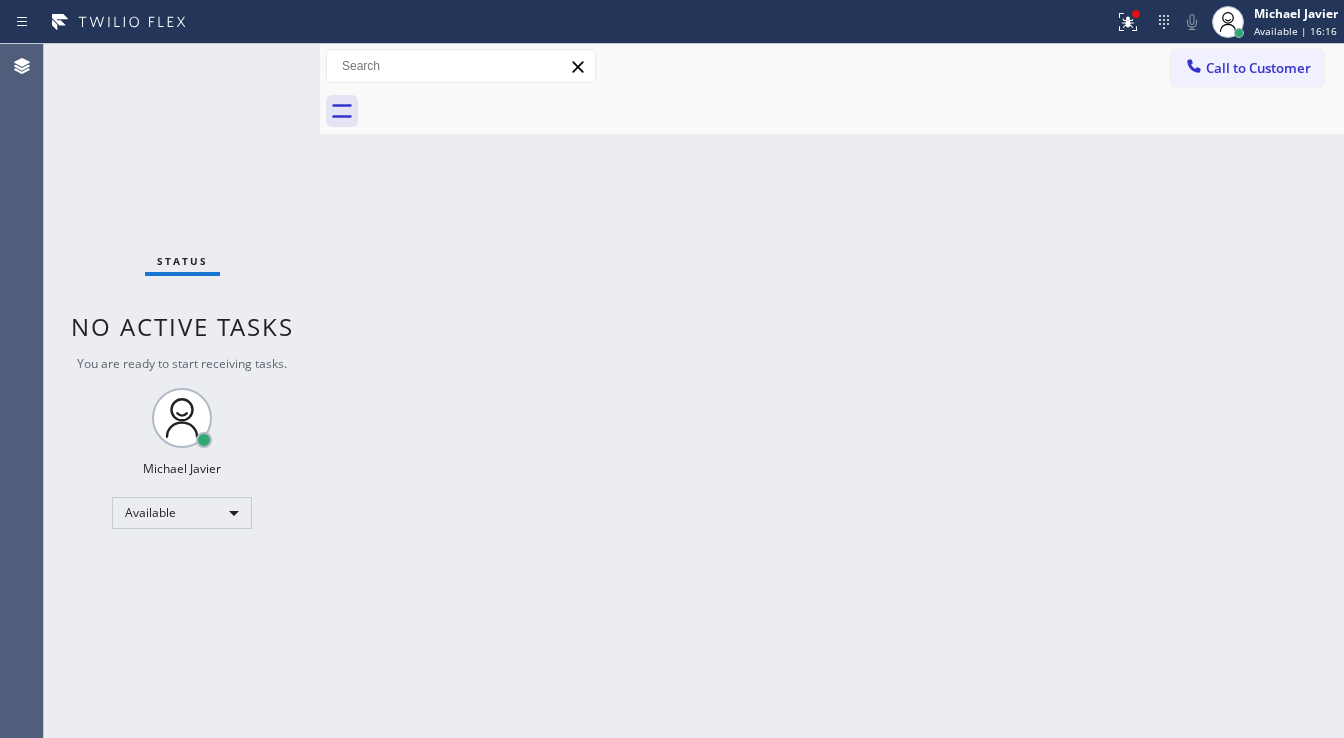 click on "Status   No active tasks     You are ready to start receiving tasks.   Michael Javier Available" at bounding box center [182, 391] 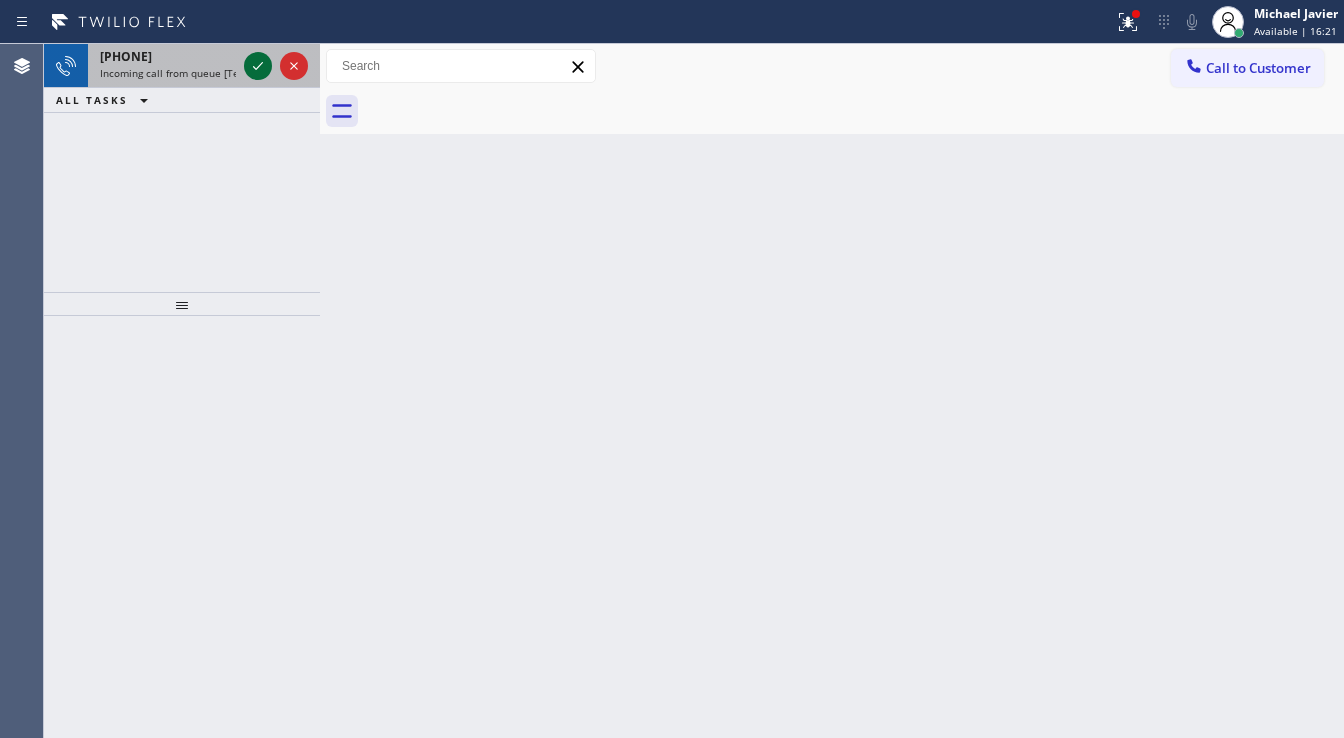 click 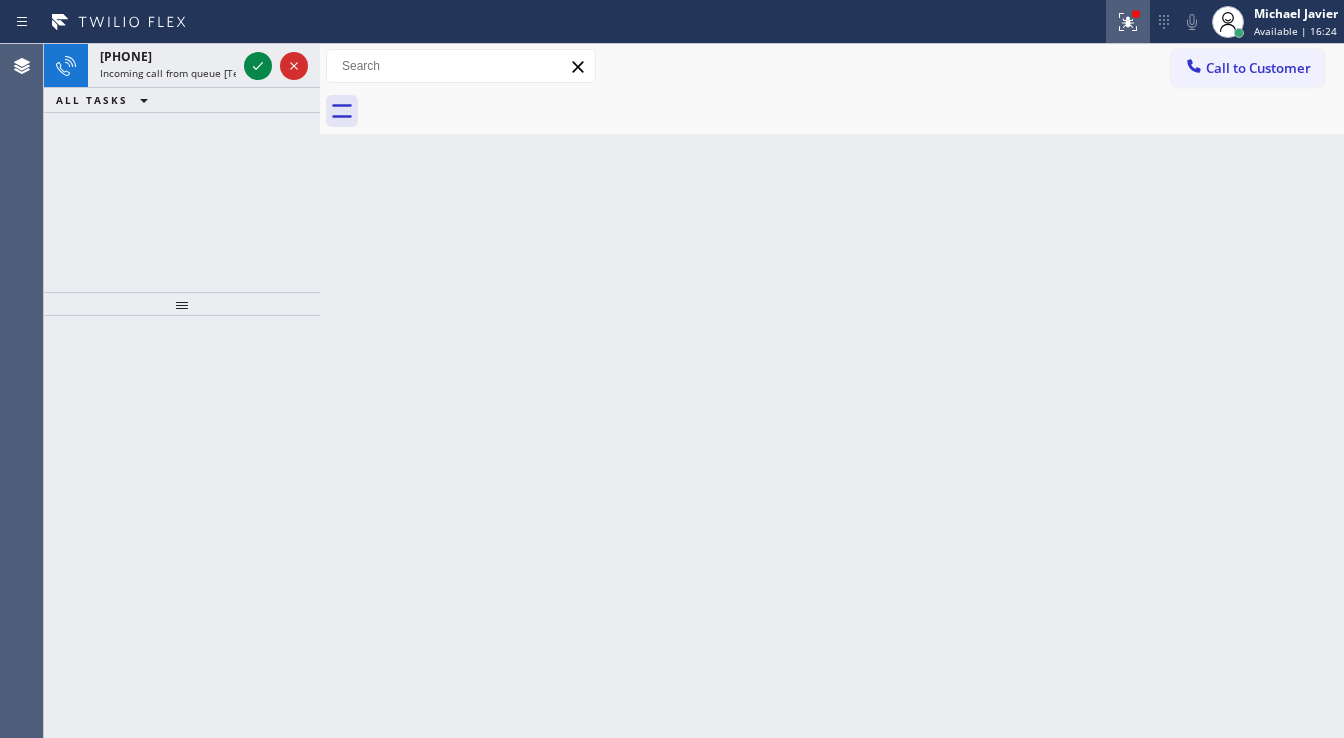 click 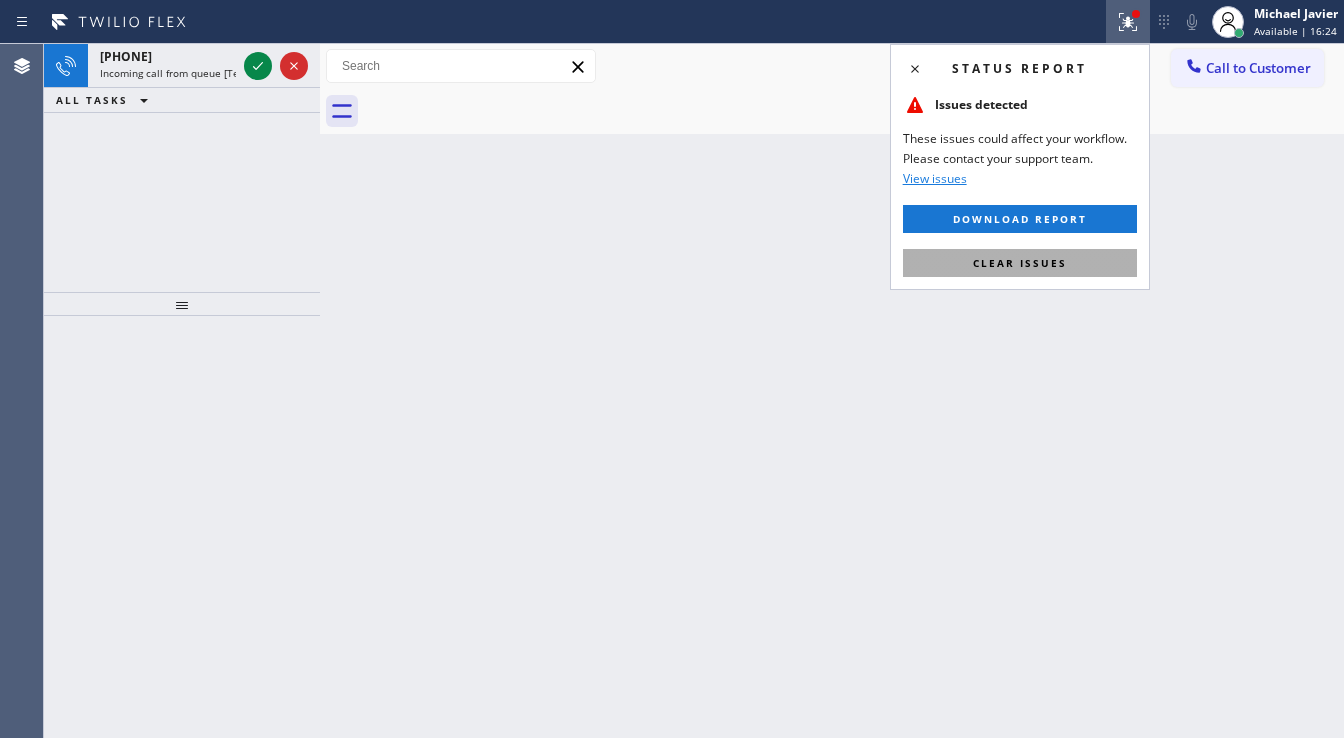 click on "Clear issues" at bounding box center [1020, 263] 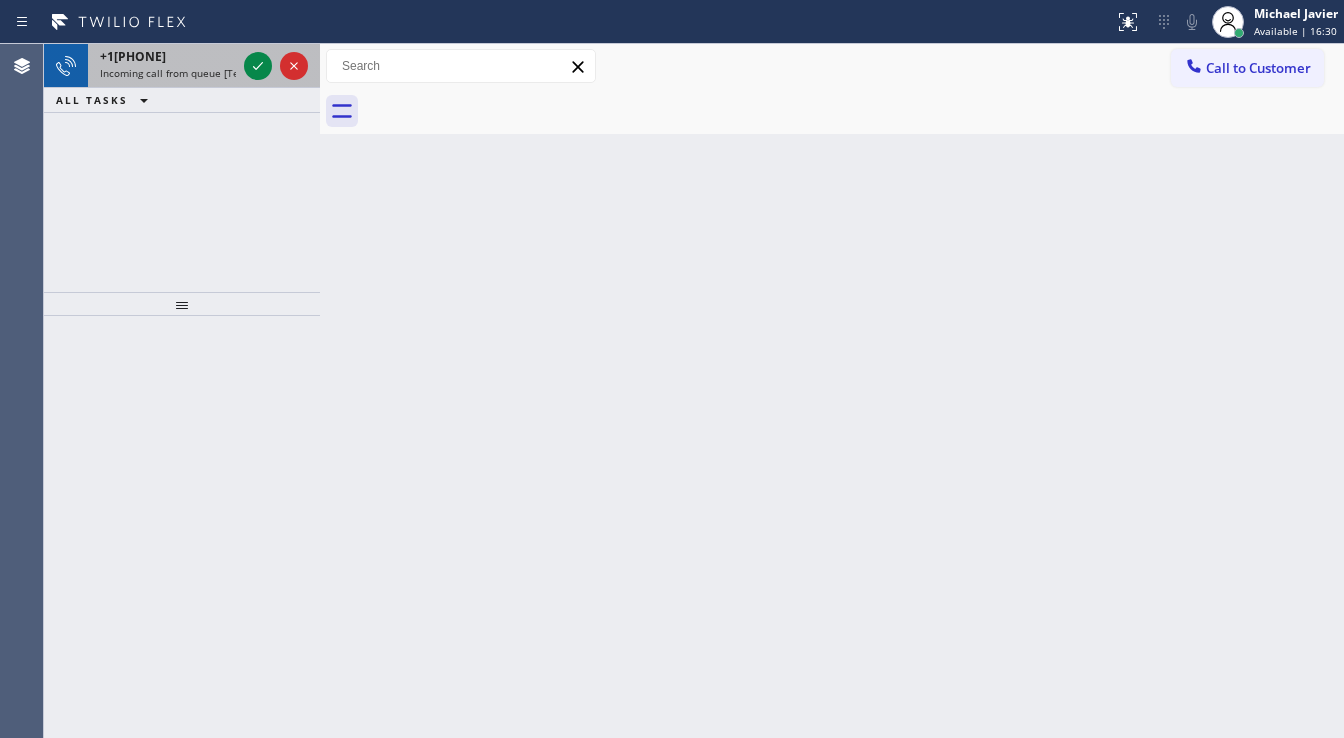 click on "Incoming call from queue [Test] All" at bounding box center (183, 73) 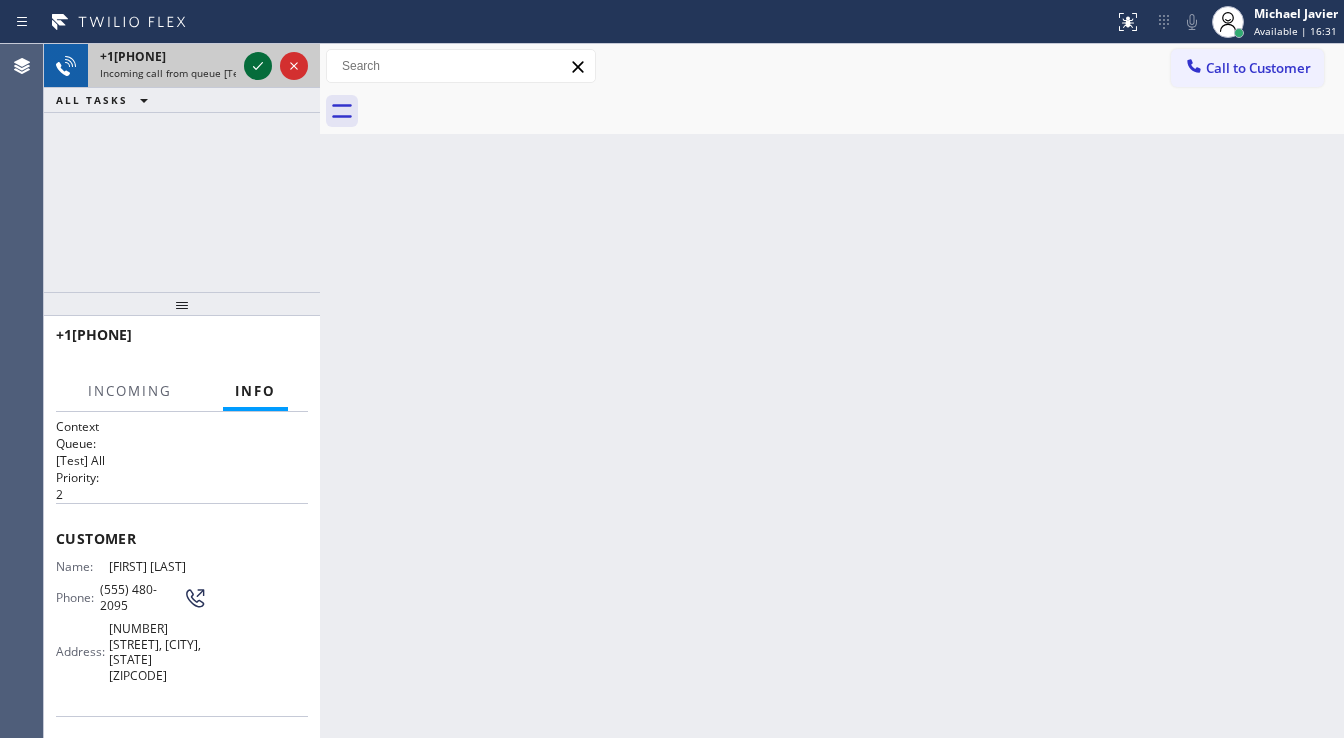 click 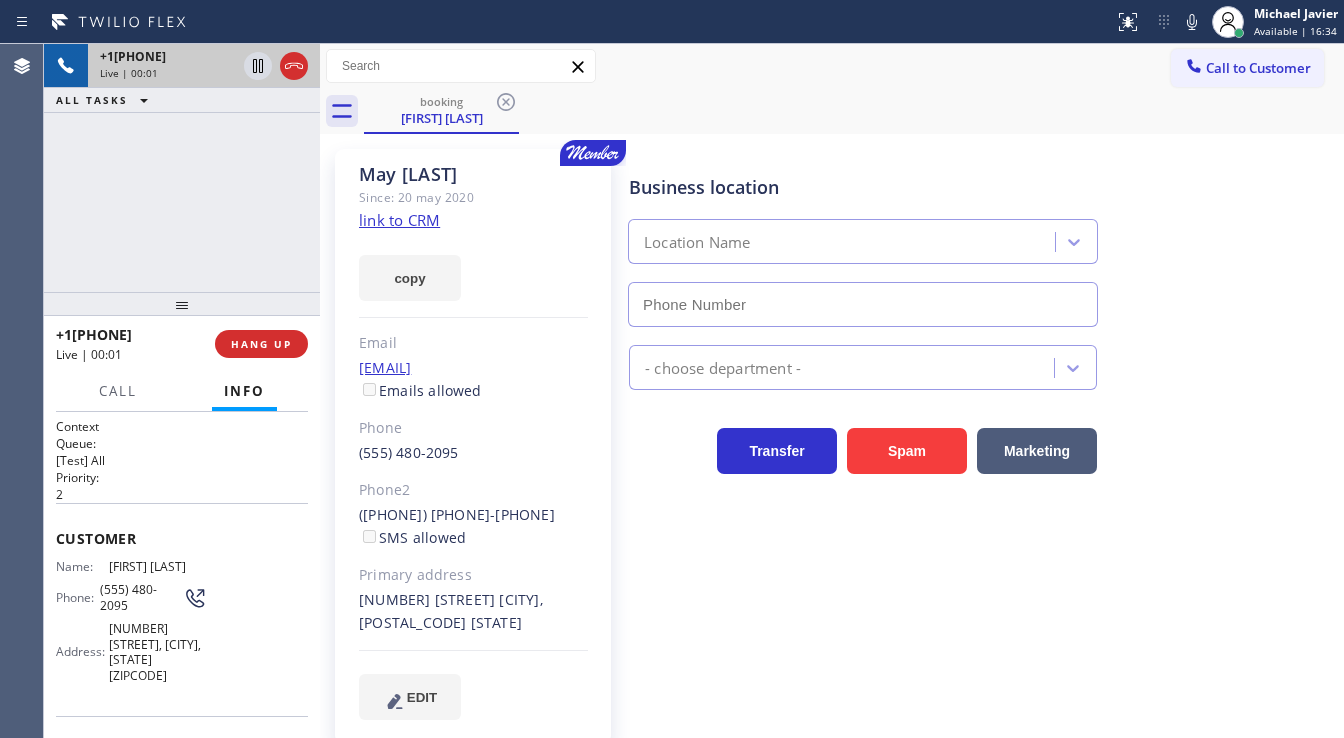 type on "+1[PHONE]" 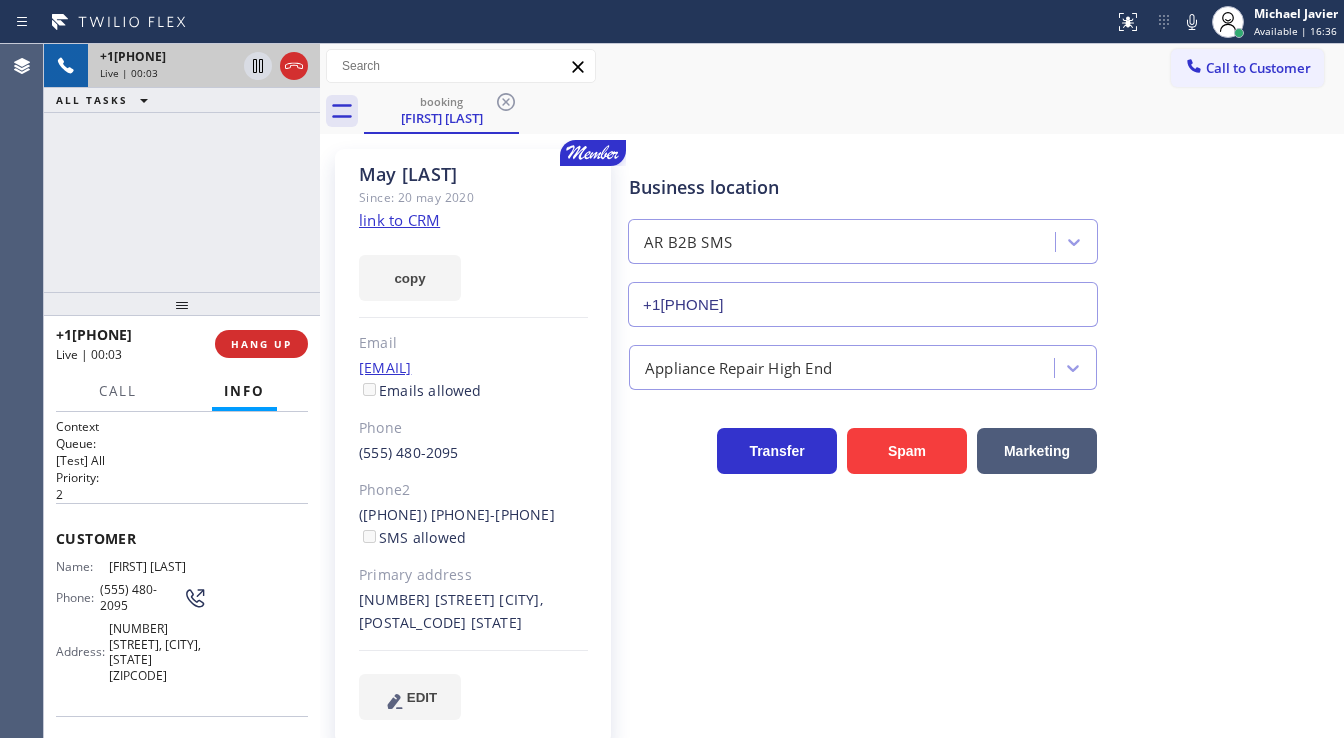 click on "link to CRM" at bounding box center [399, 220] 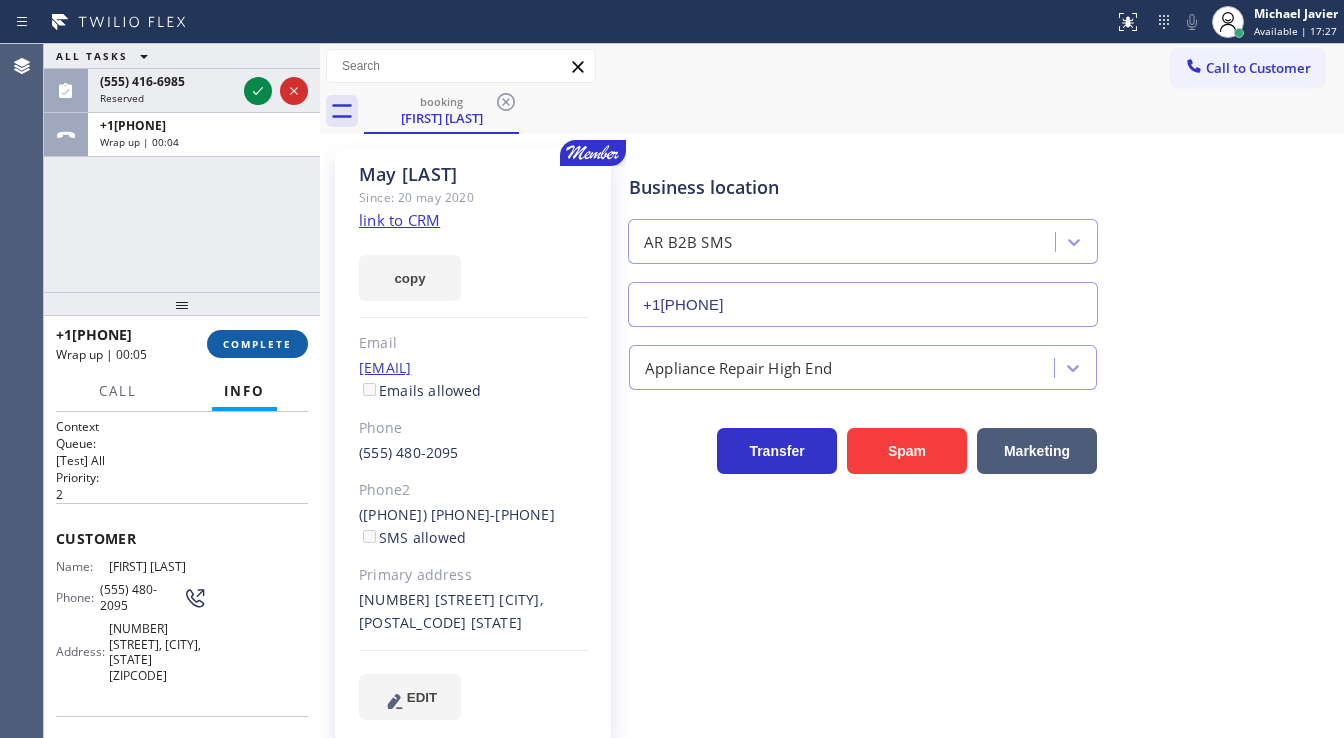 click on "COMPLETE" at bounding box center [257, 344] 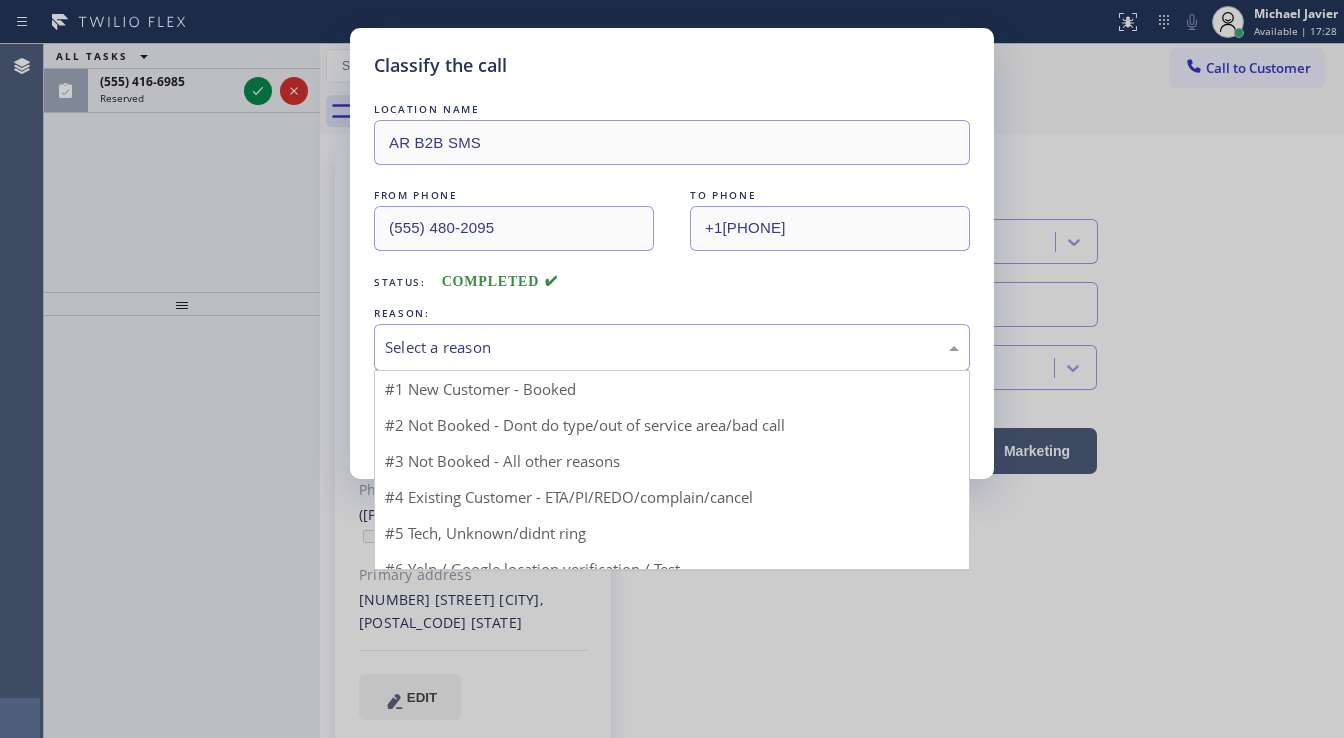 click on "Select a reason" at bounding box center [672, 347] 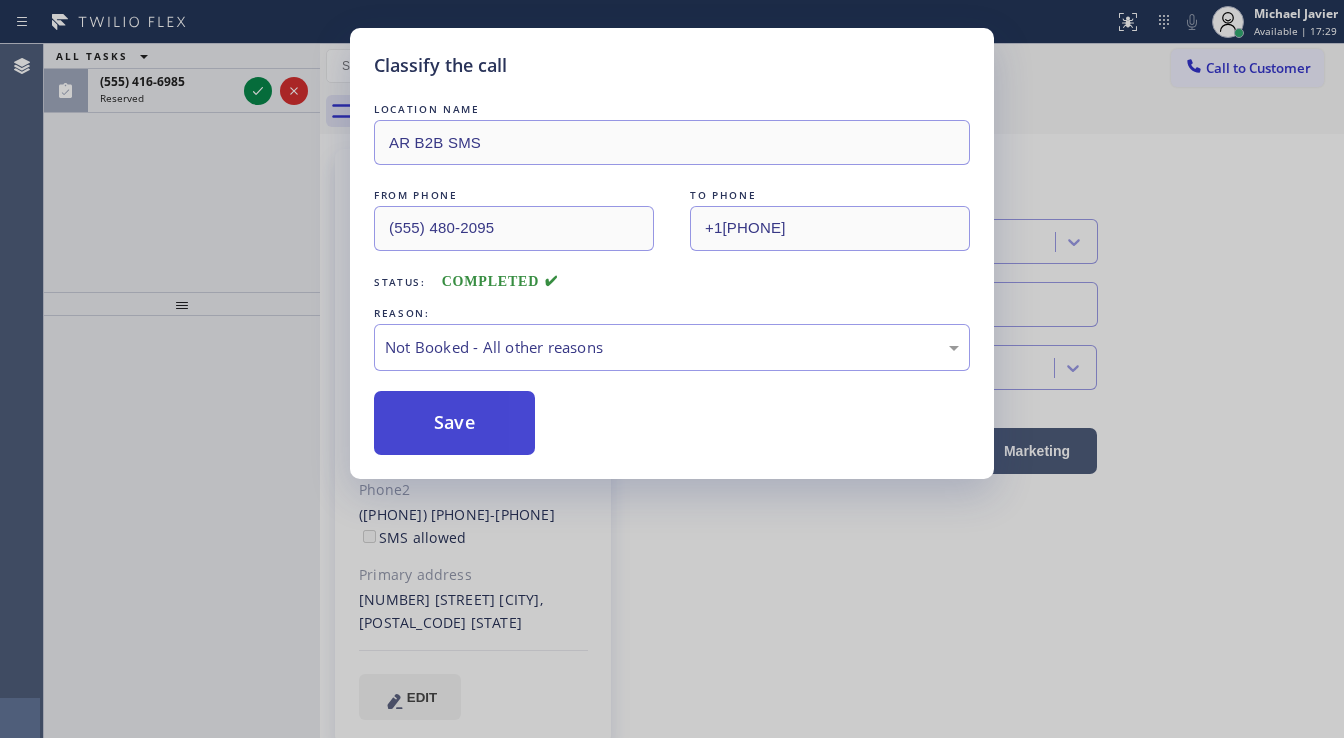 click on "Save" at bounding box center (454, 423) 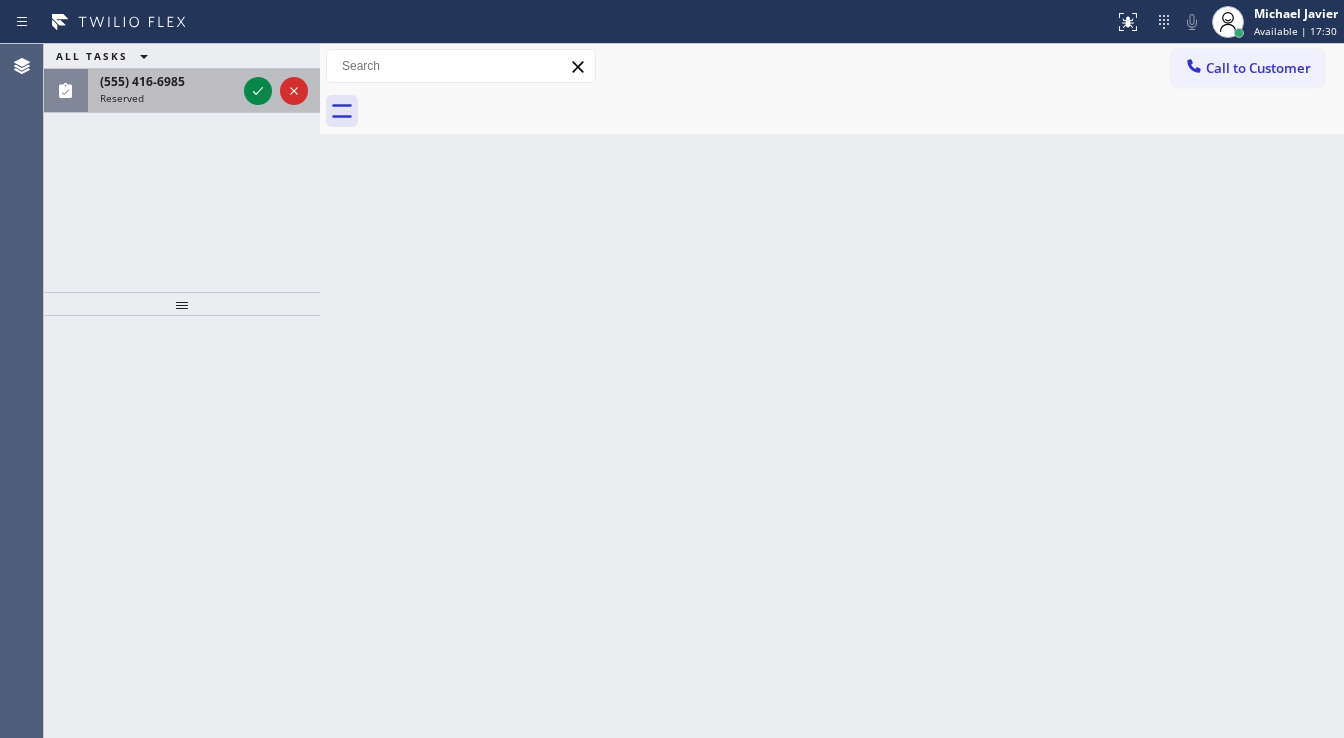 click on "Reserved" at bounding box center (168, 98) 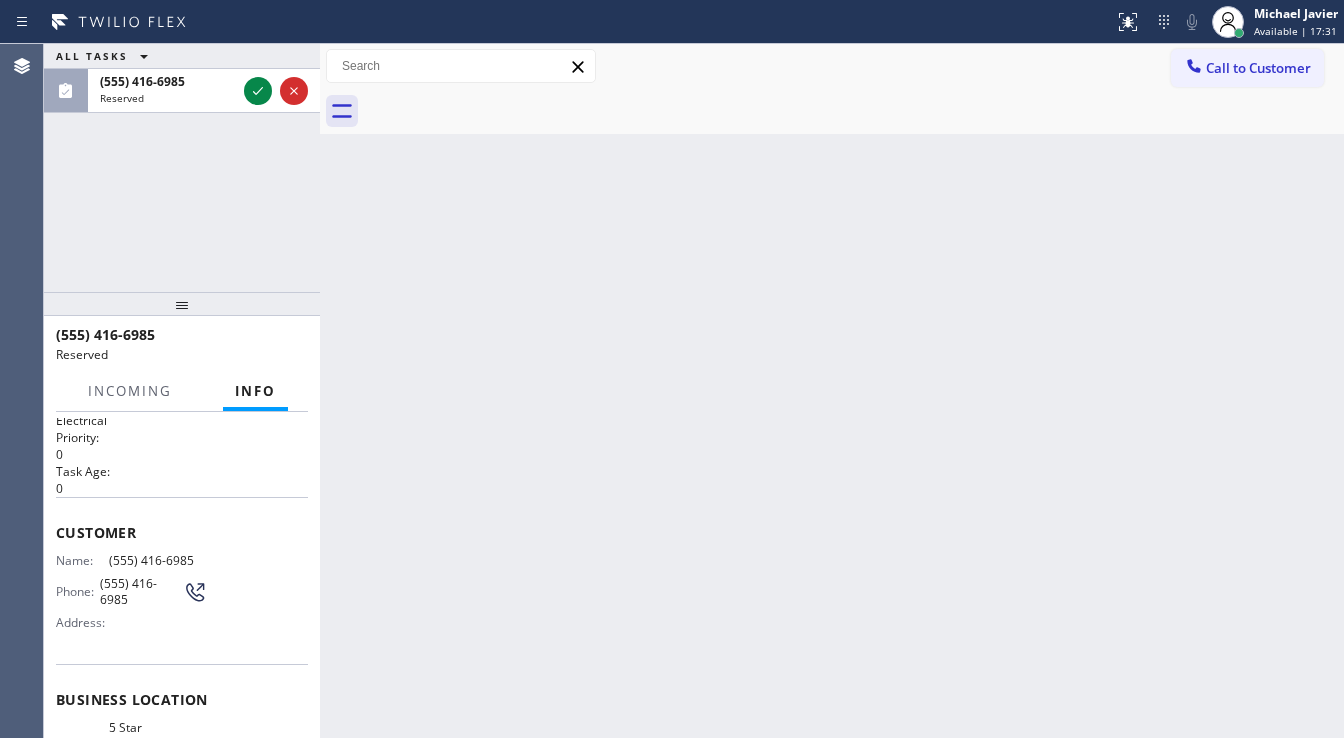 scroll, scrollTop: 80, scrollLeft: 0, axis: vertical 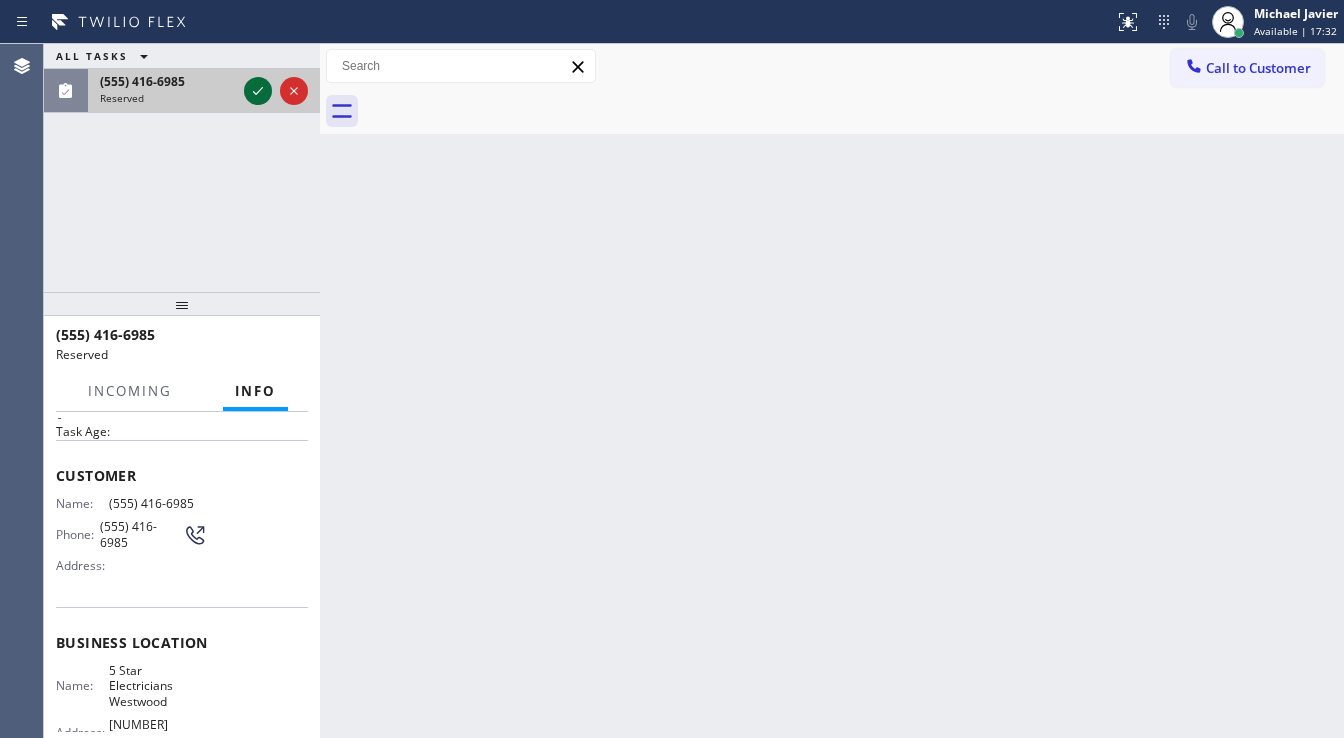 click 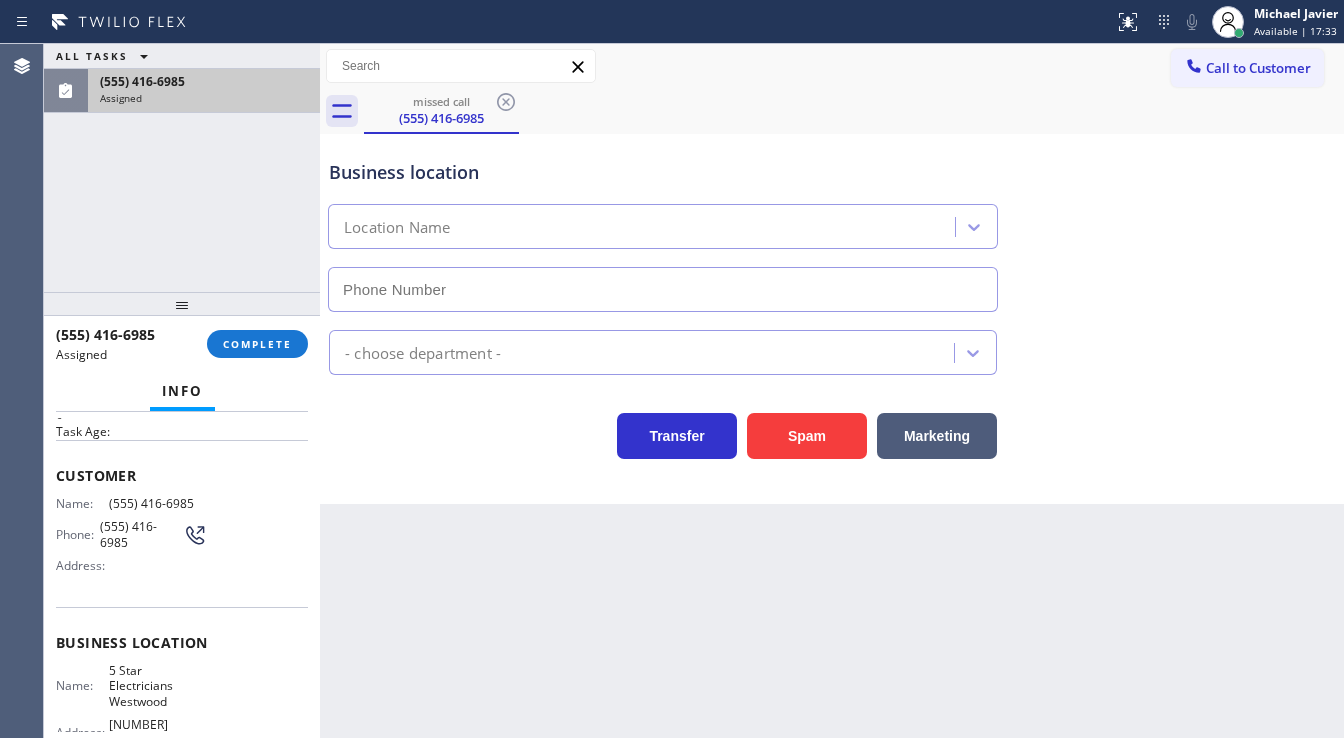 click on "Assigned" at bounding box center [204, 98] 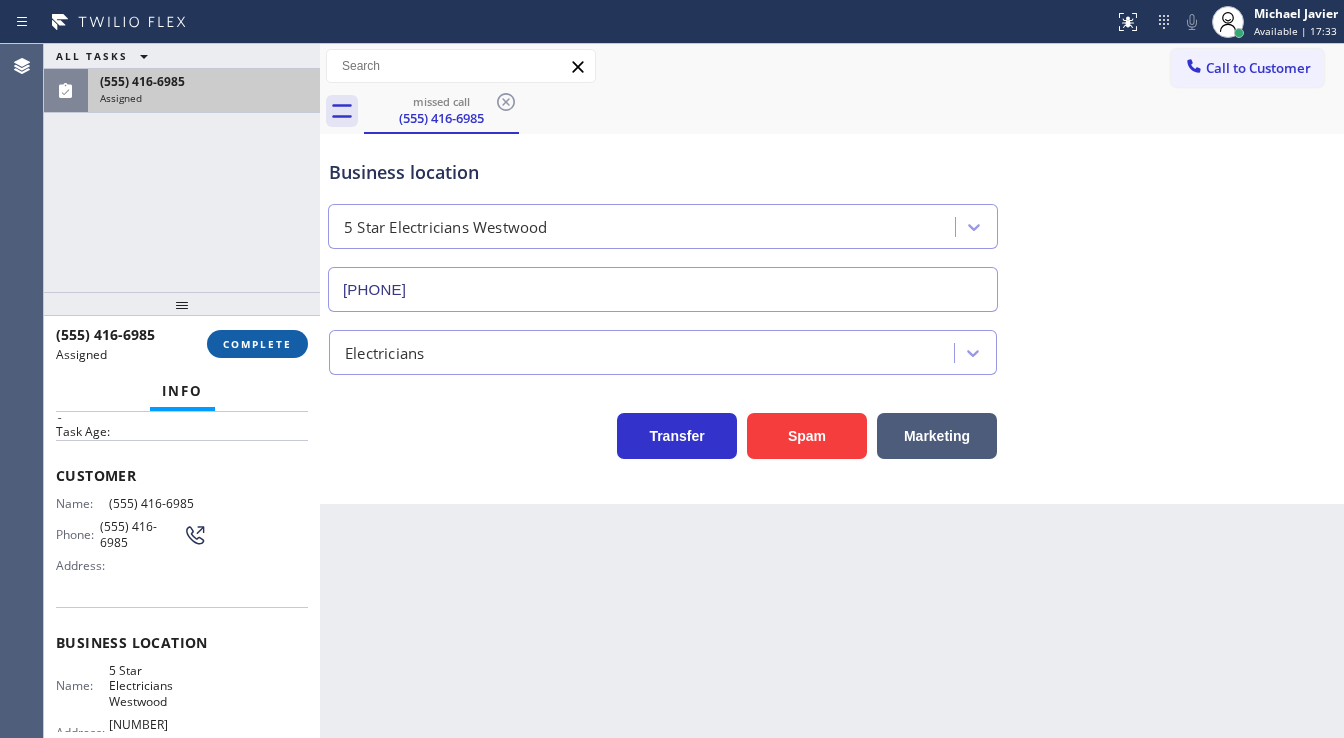 click on "COMPLETE" at bounding box center (257, 344) 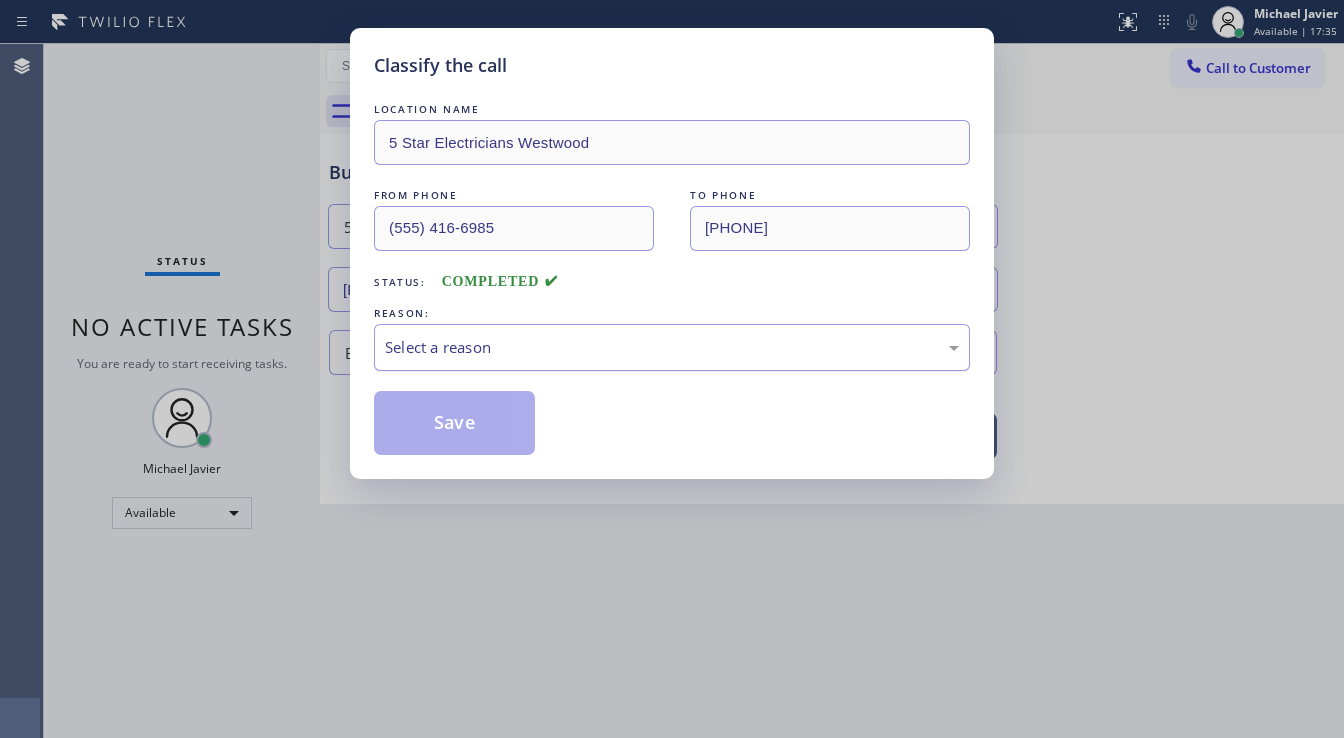 click on "Select a reason" at bounding box center [672, 347] 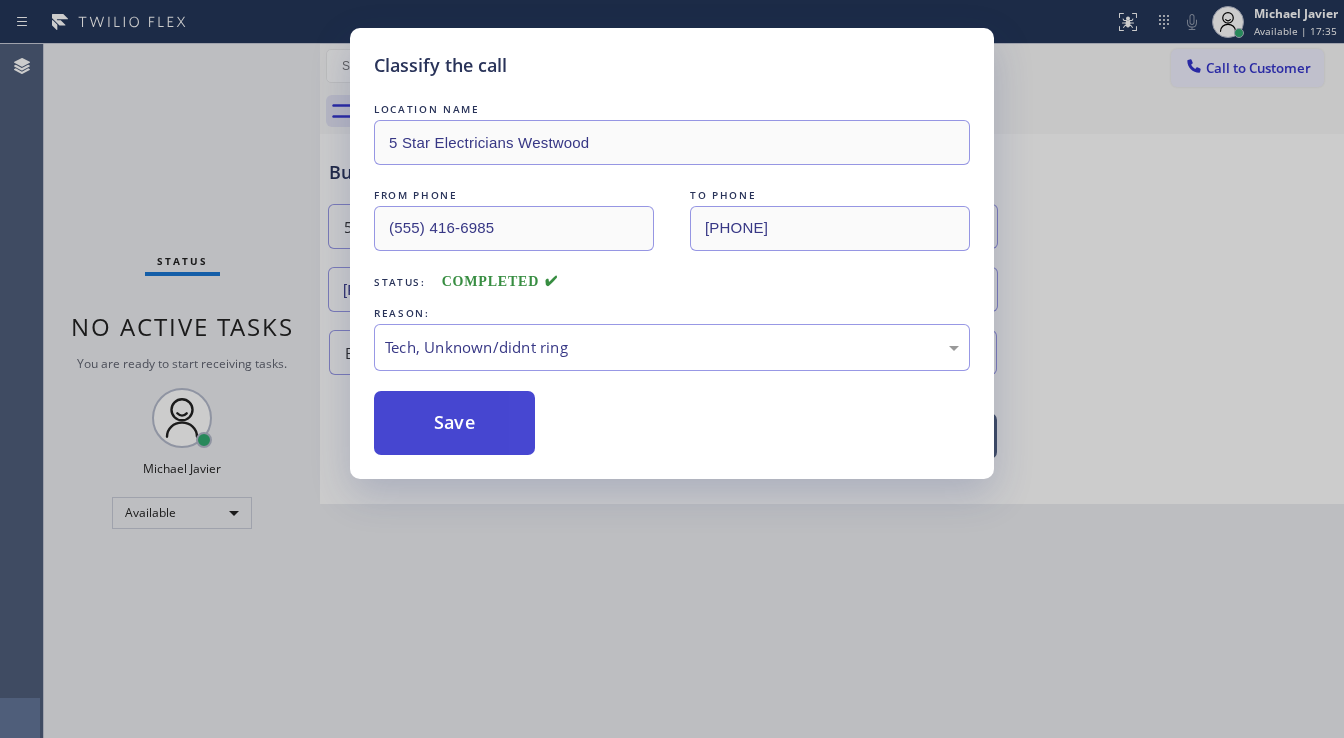 click on "Save" at bounding box center [454, 423] 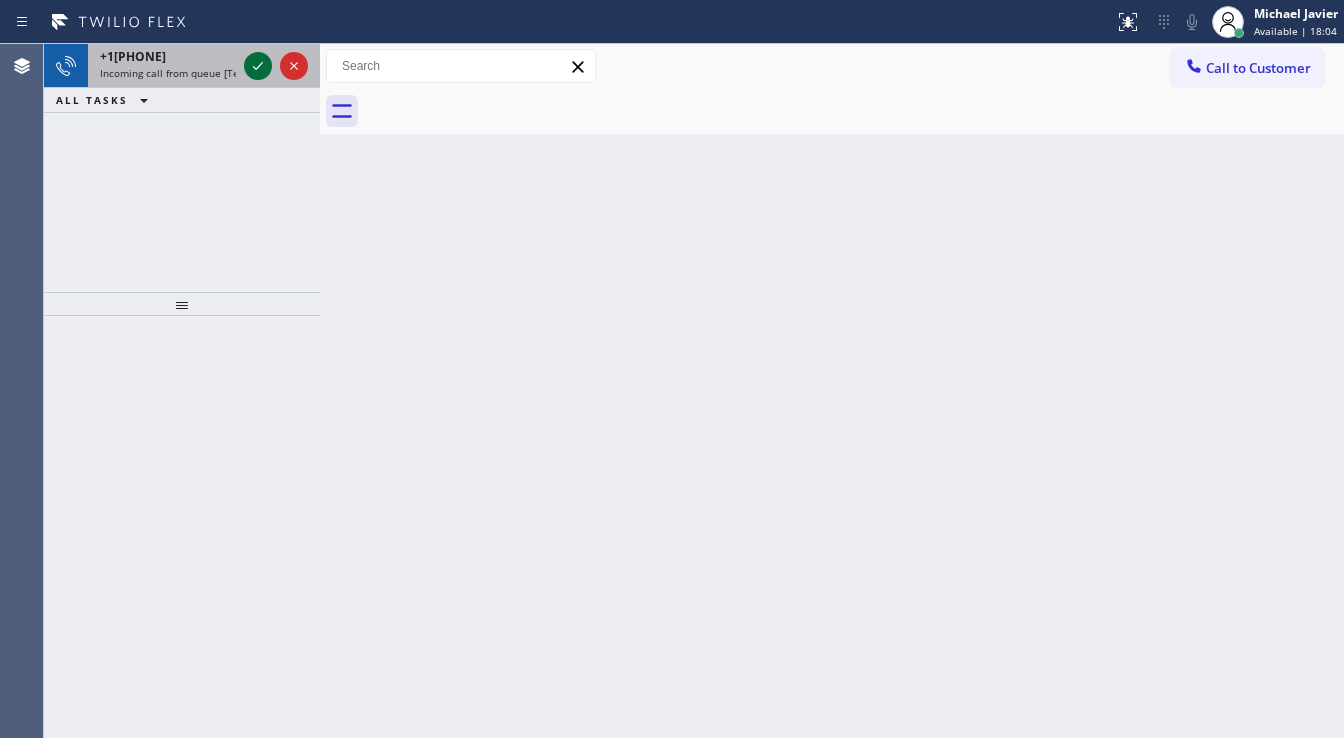 click 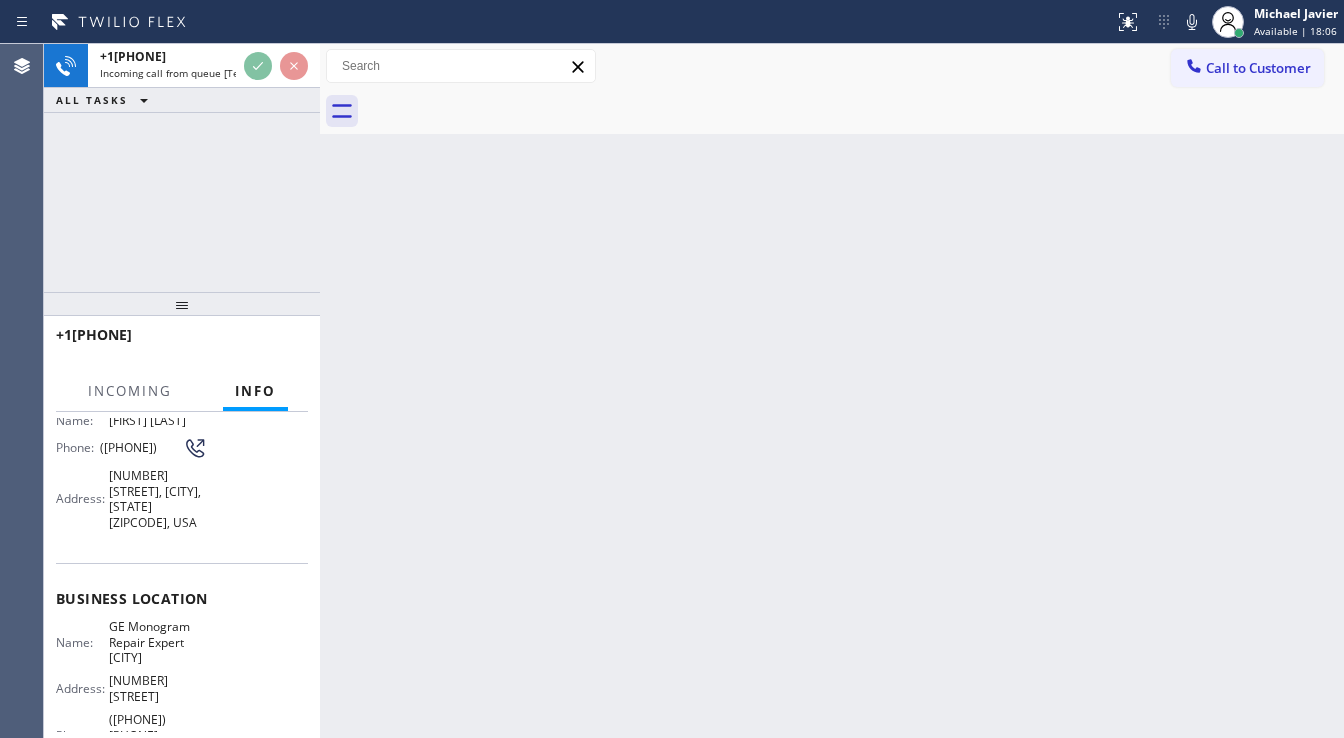 scroll, scrollTop: 160, scrollLeft: 0, axis: vertical 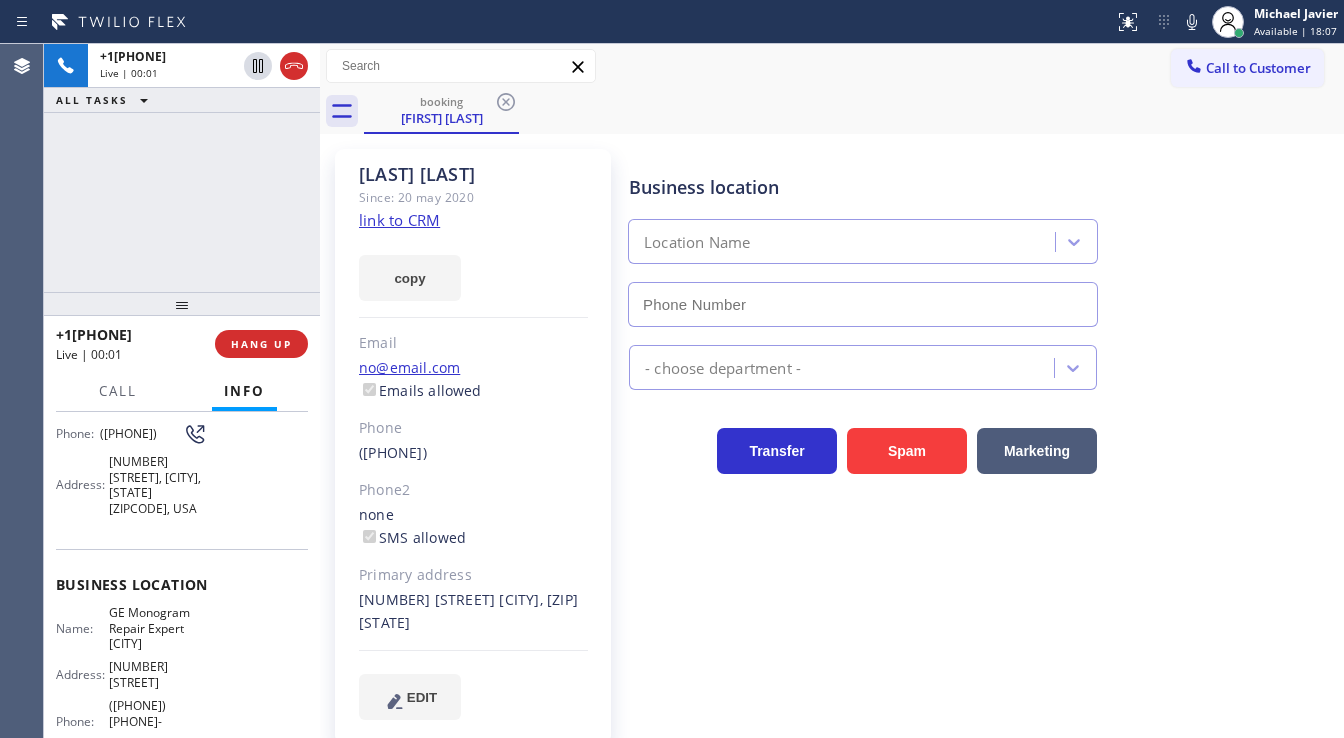 type on "([PHONE]) [PHONE]-[PHONE]" 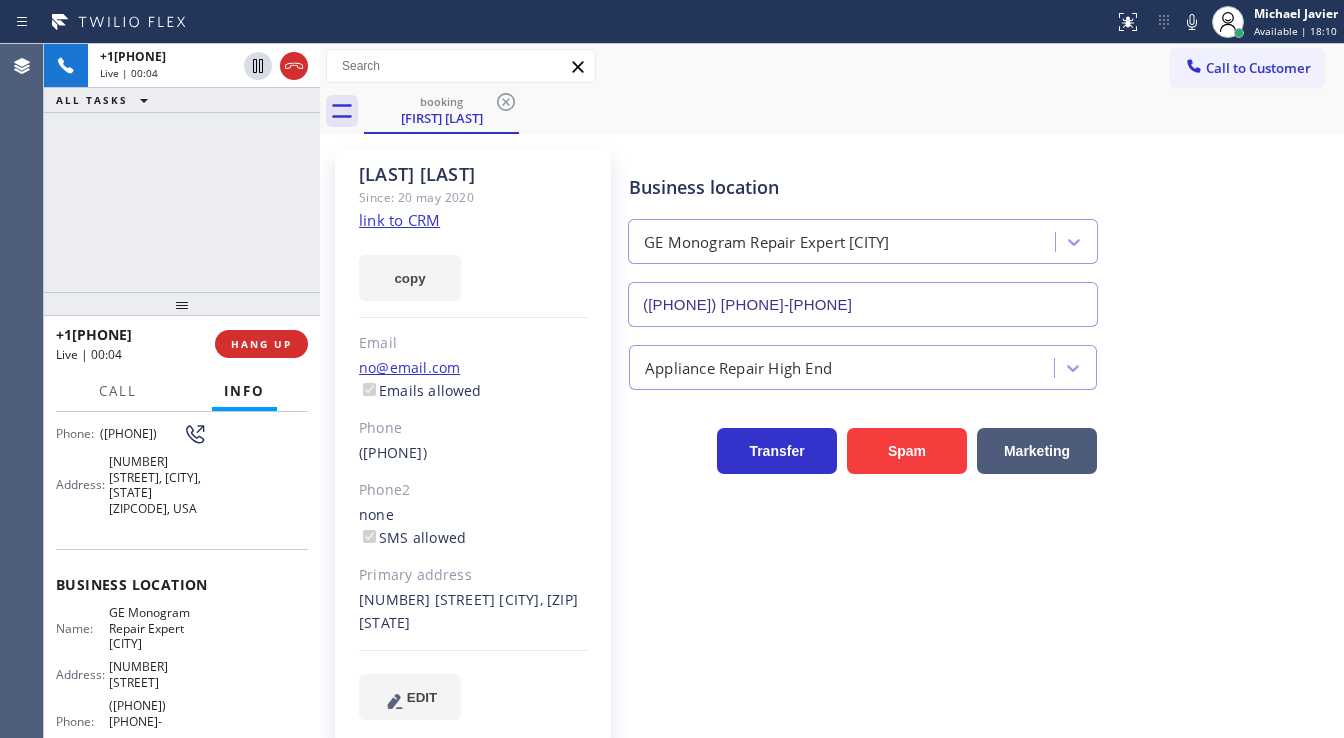 click on "link to CRM" 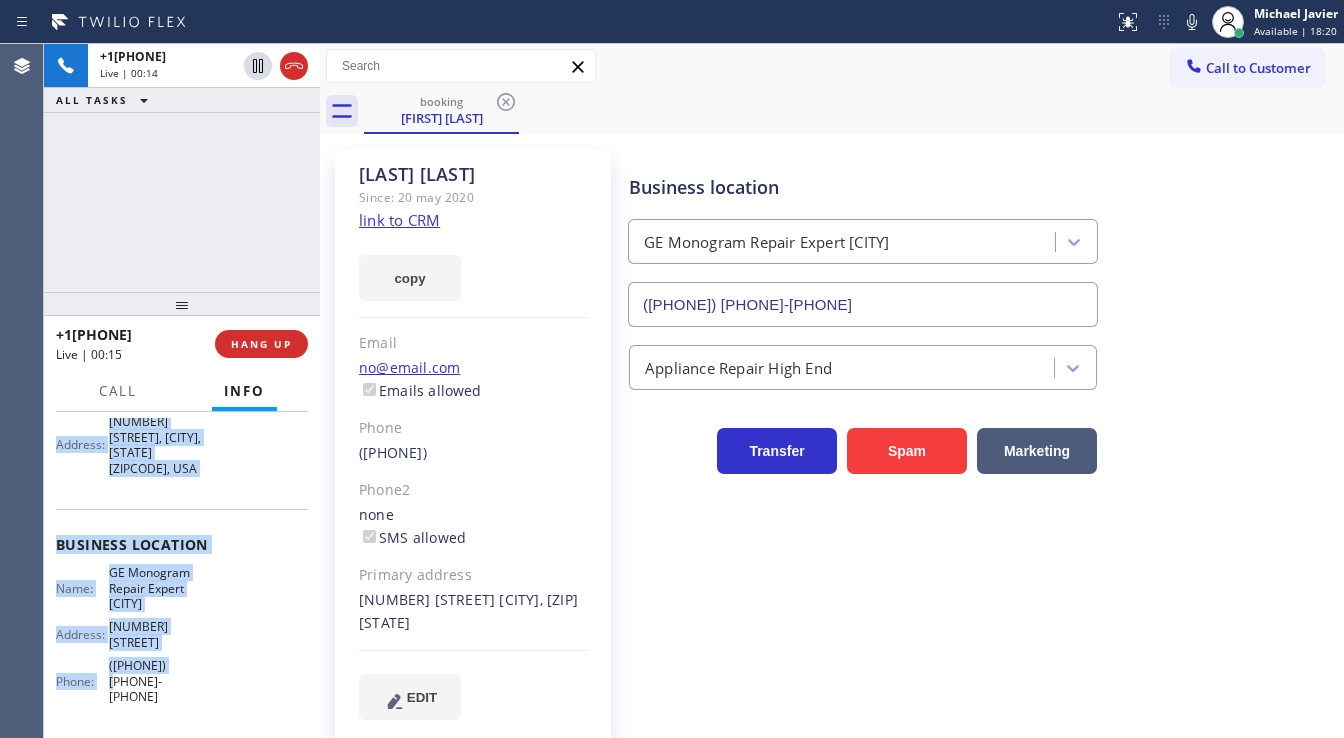 scroll, scrollTop: 312, scrollLeft: 0, axis: vertical 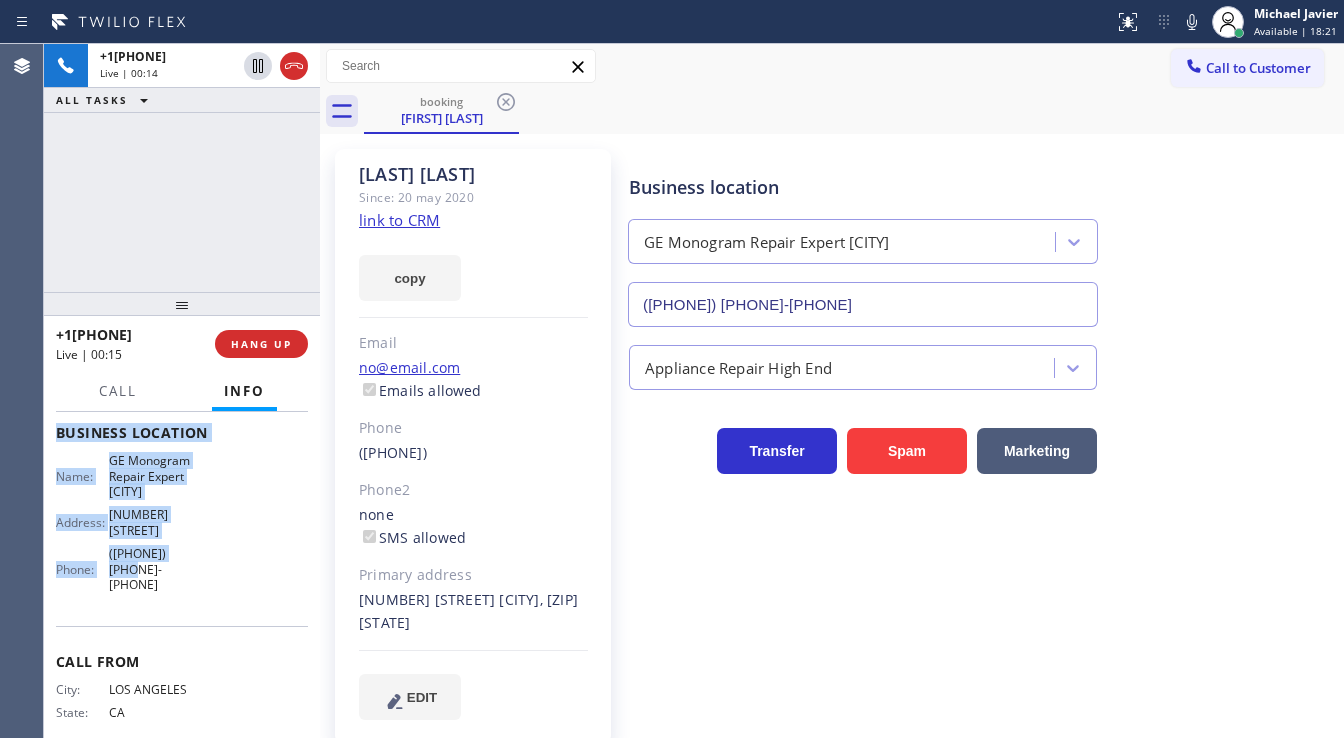 drag, startPoint x: 53, startPoint y: 528, endPoint x: 234, endPoint y: 571, distance: 186.03763 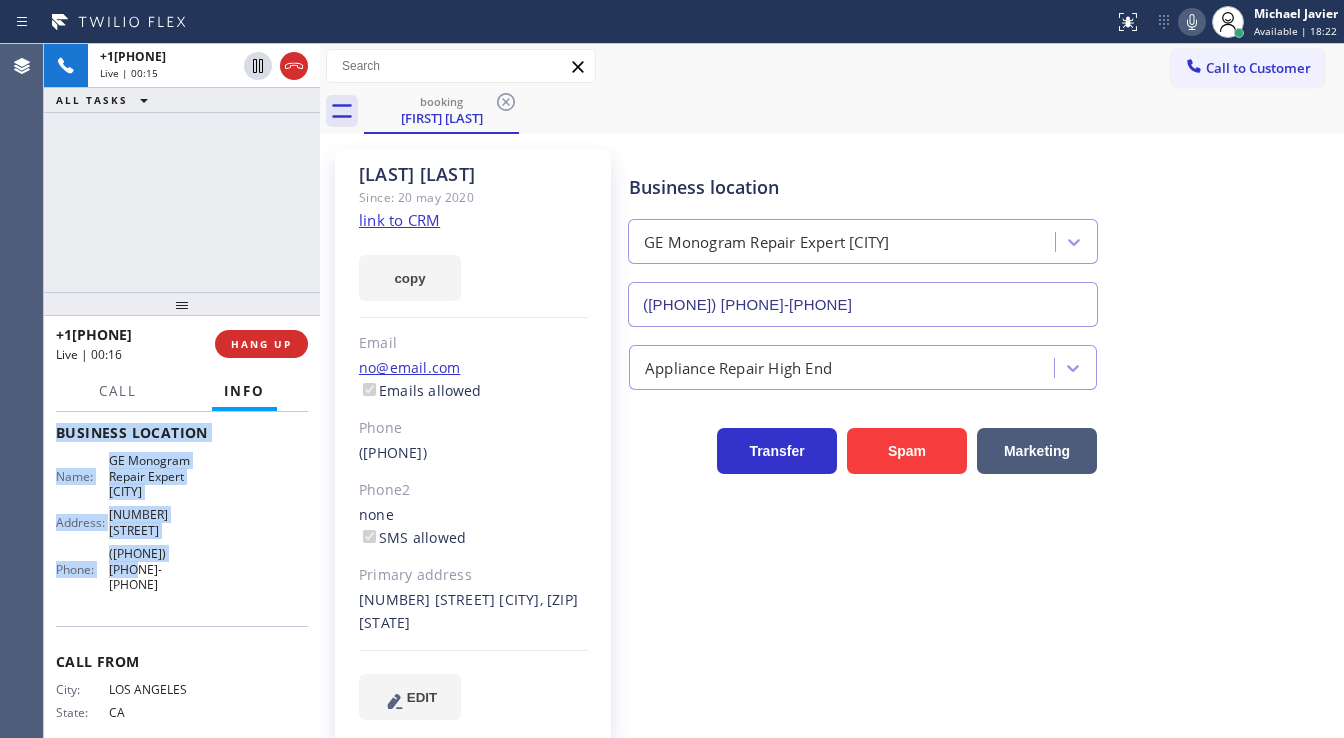 click 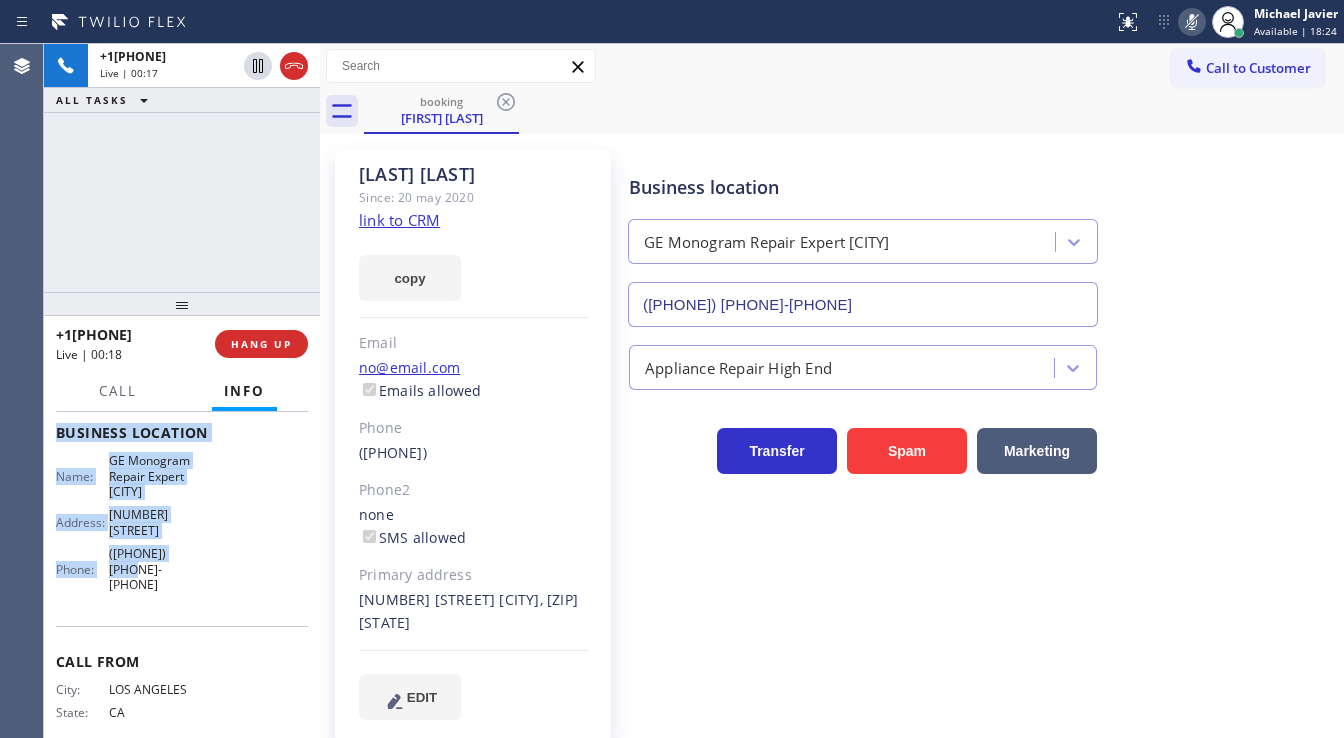 click 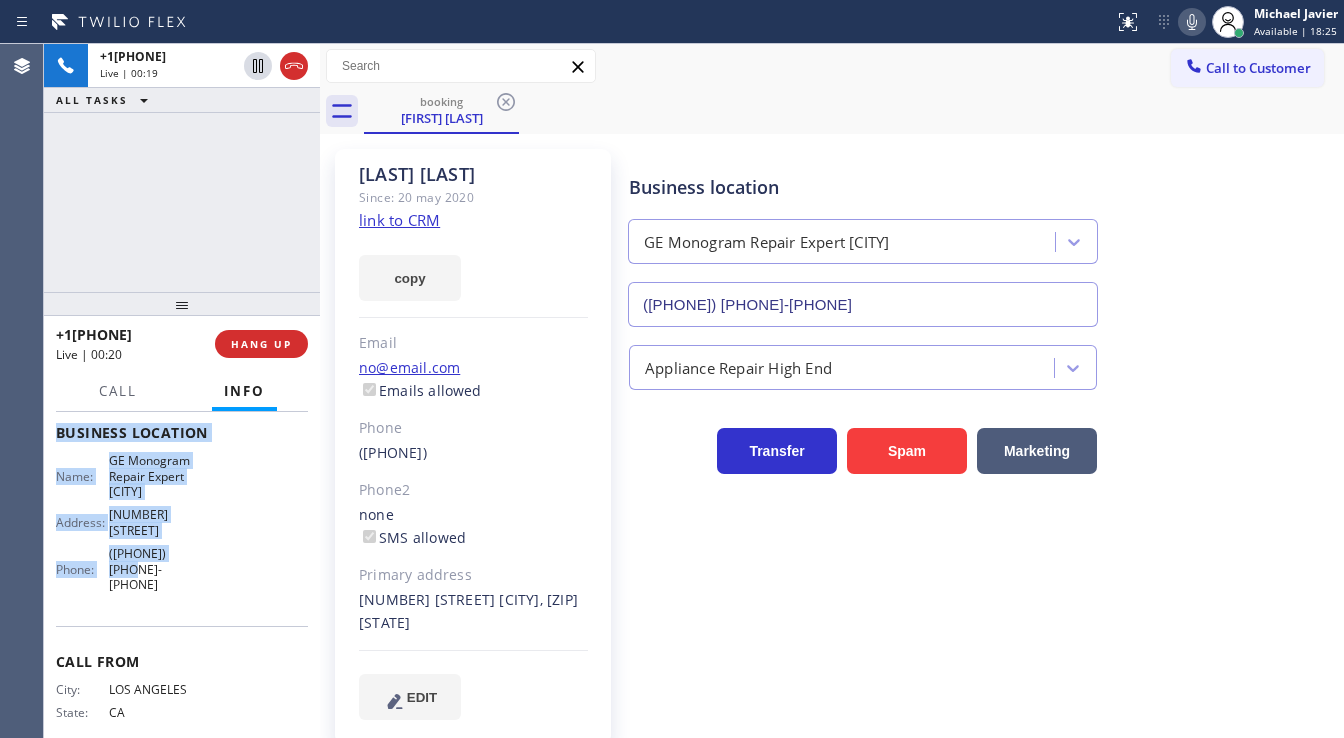 click 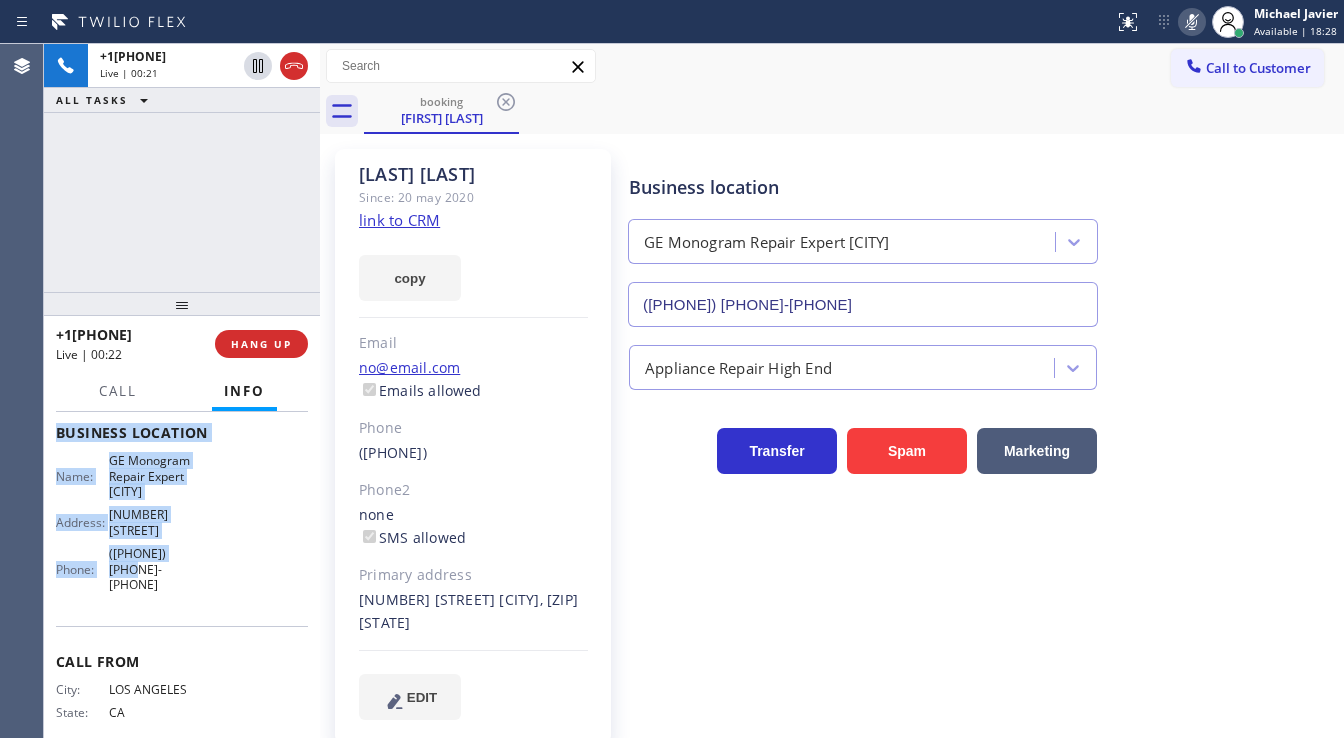 click 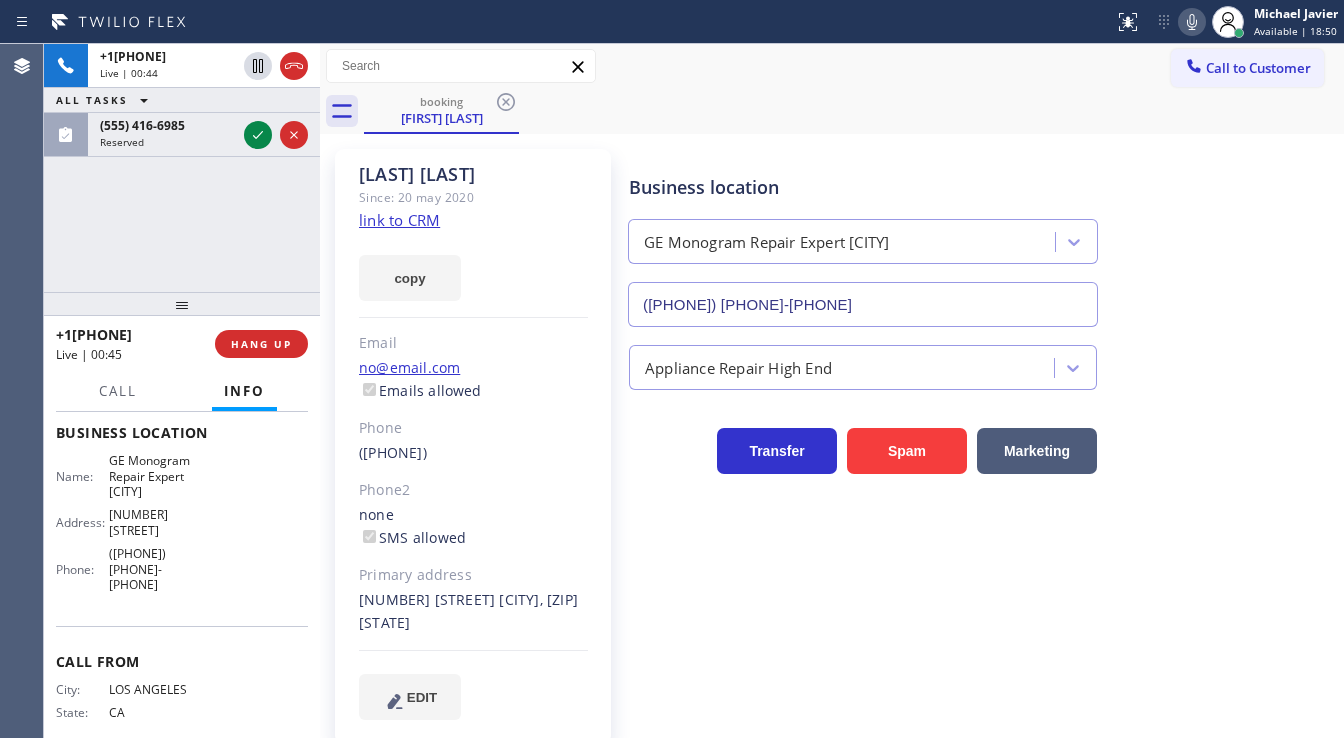 click on "[PHONE] Live | 00:44 ALL TASKS ALL TASKS ACTIVE TASKS TASKS IN WRAP UP [PHONE] Reserved" at bounding box center [182, 168] 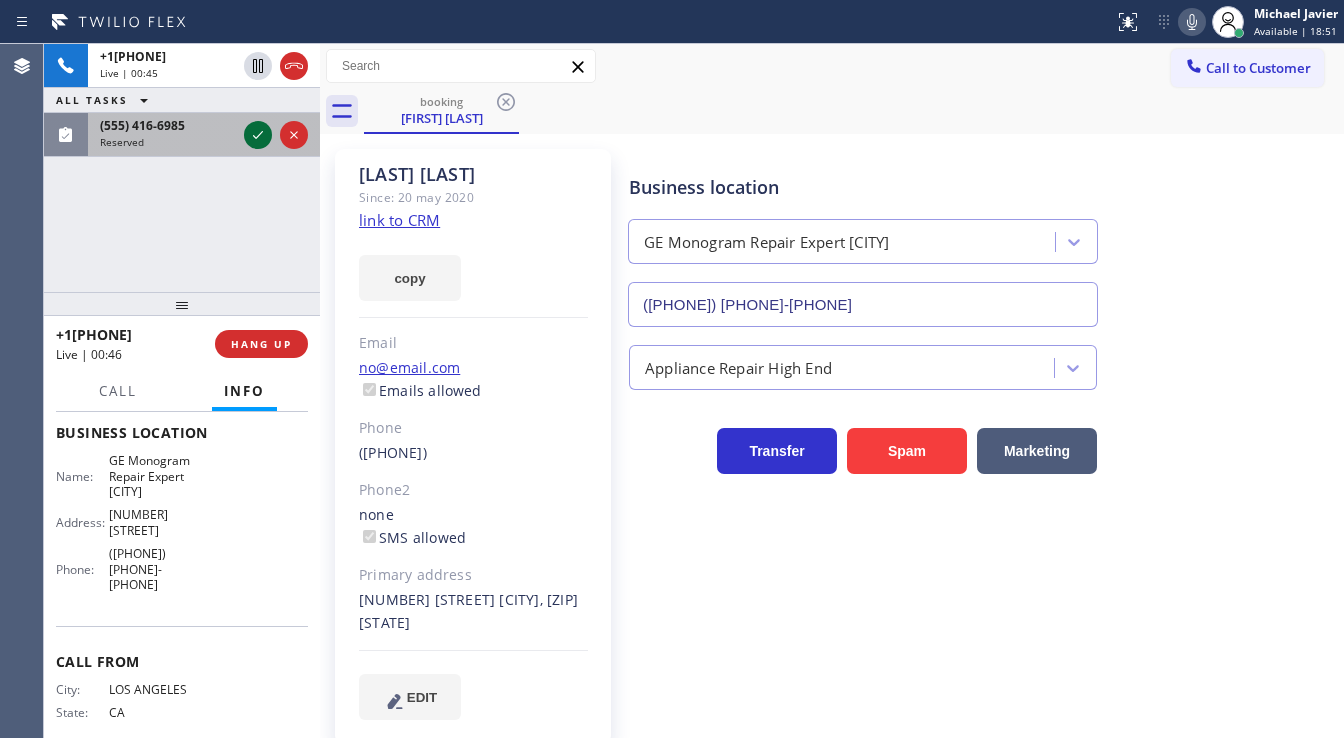 click 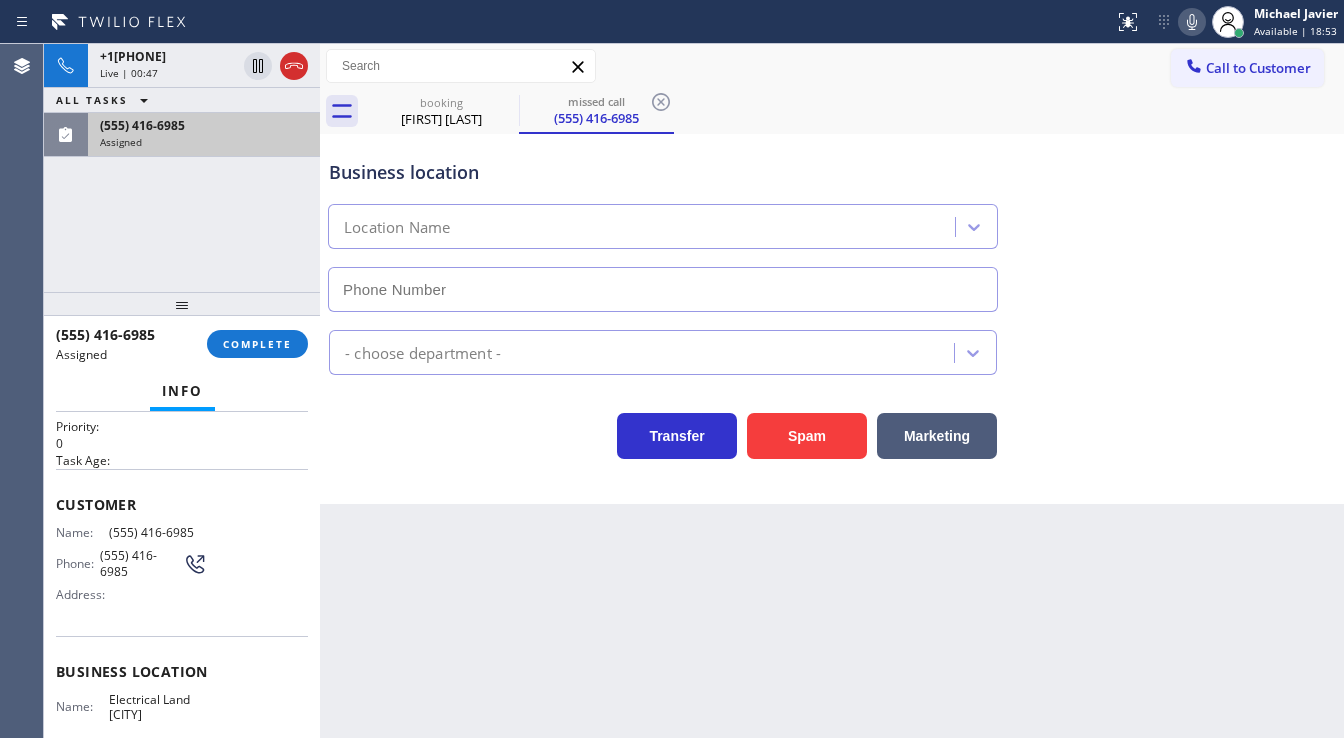 type on "([PHONE])" 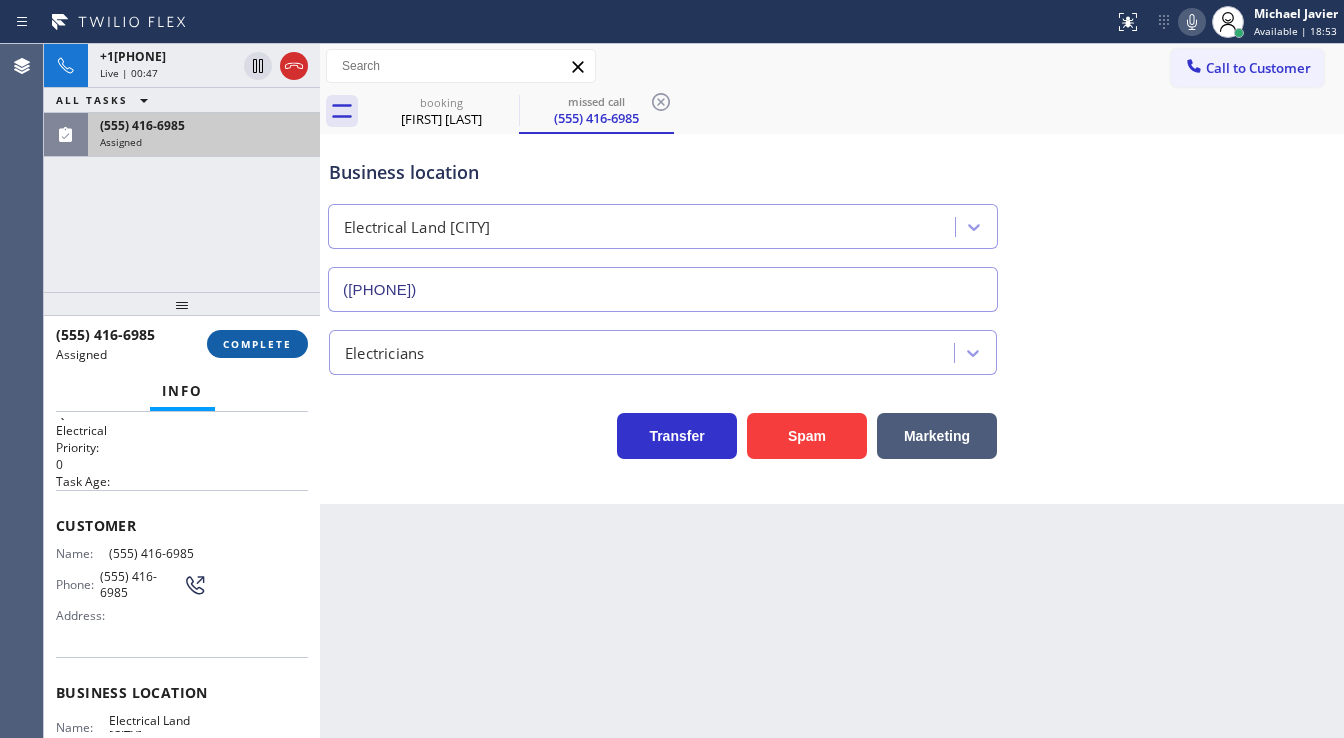 scroll, scrollTop: 26, scrollLeft: 0, axis: vertical 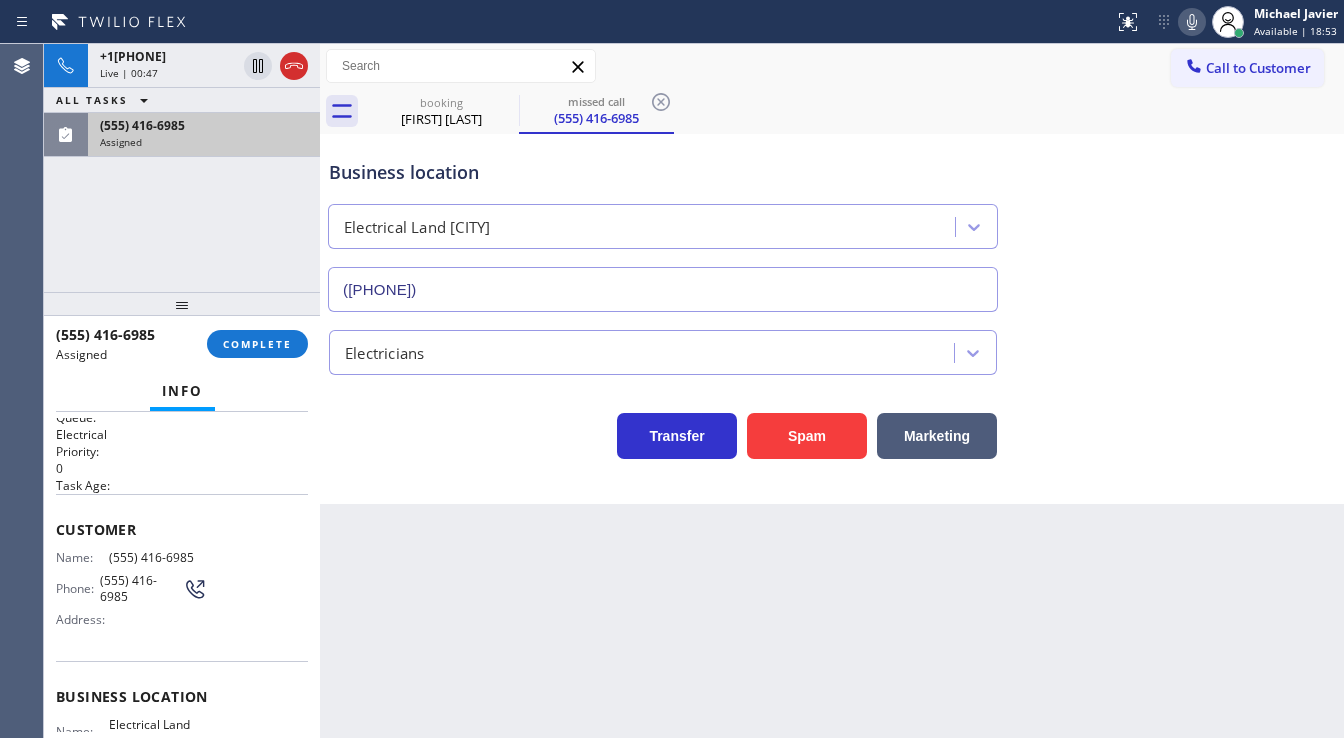 click at bounding box center [182, 304] 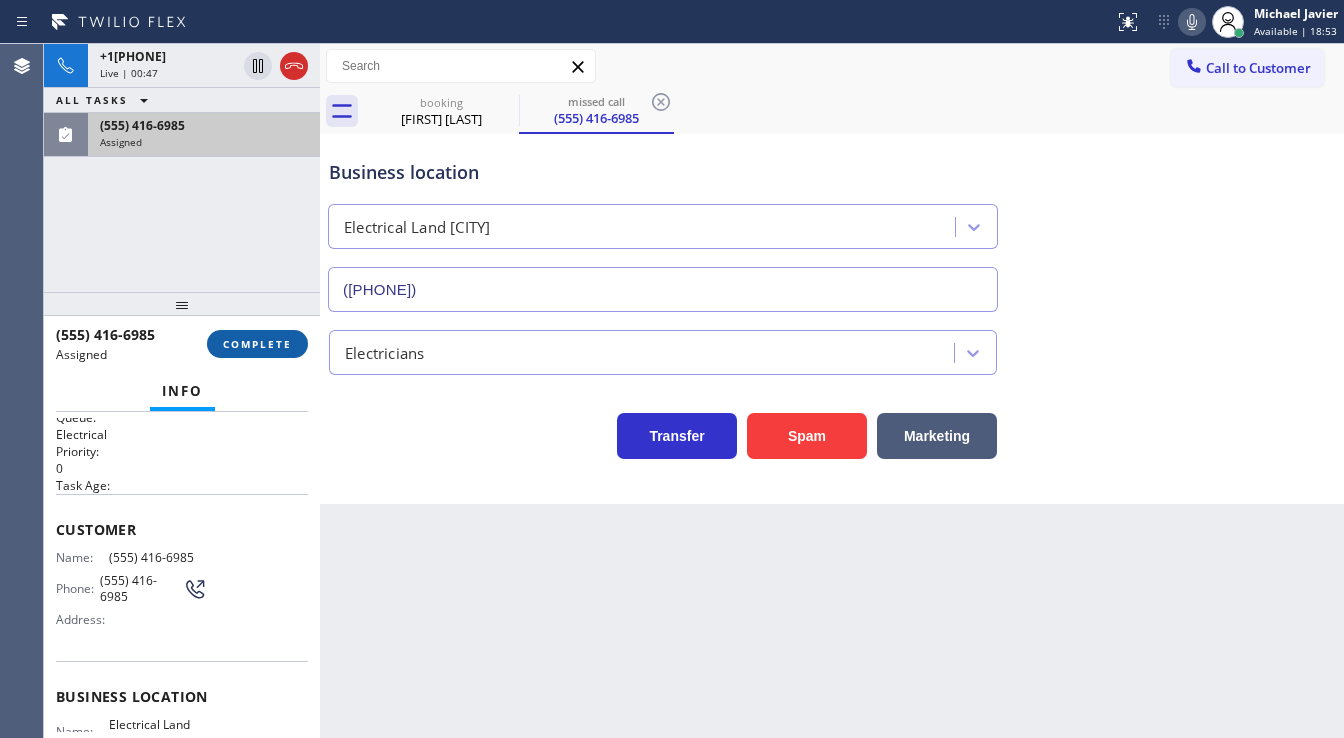 click on "COMPLETE" at bounding box center [257, 344] 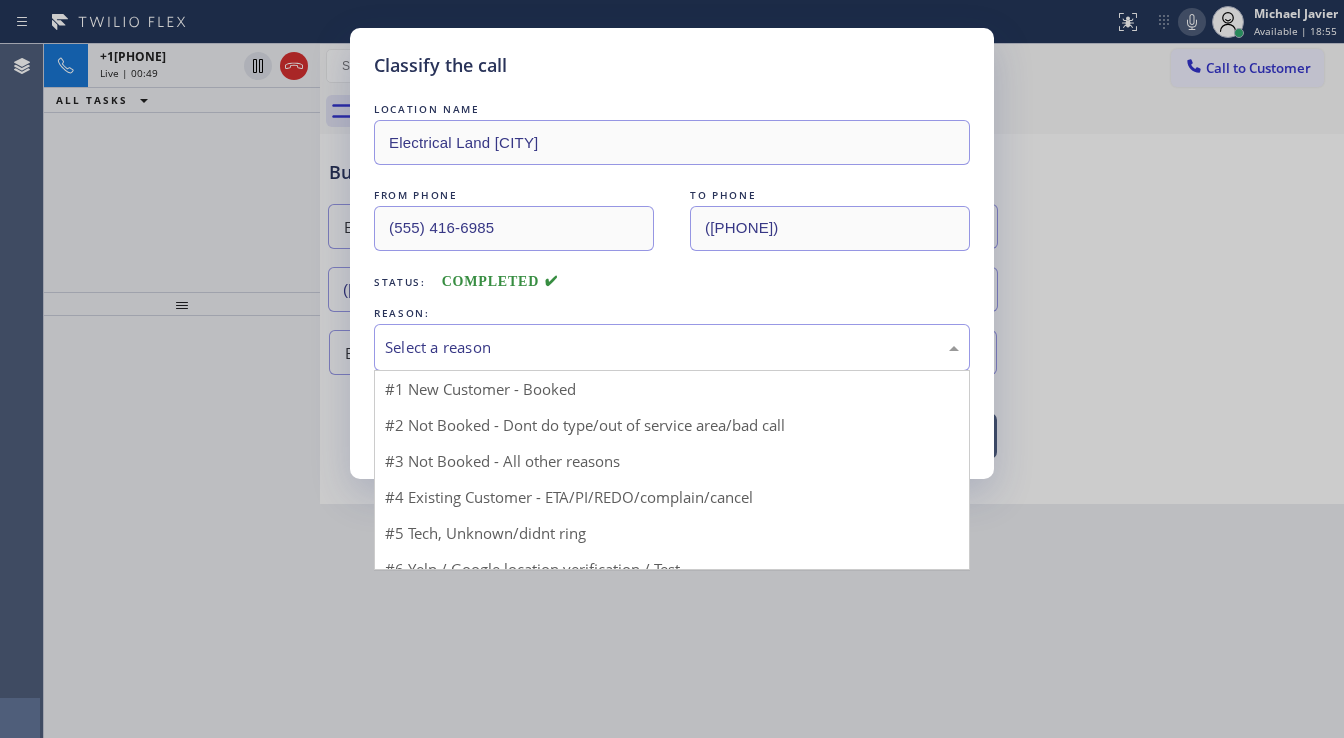 drag, startPoint x: 506, startPoint y: 345, endPoint x: 506, endPoint y: 399, distance: 54 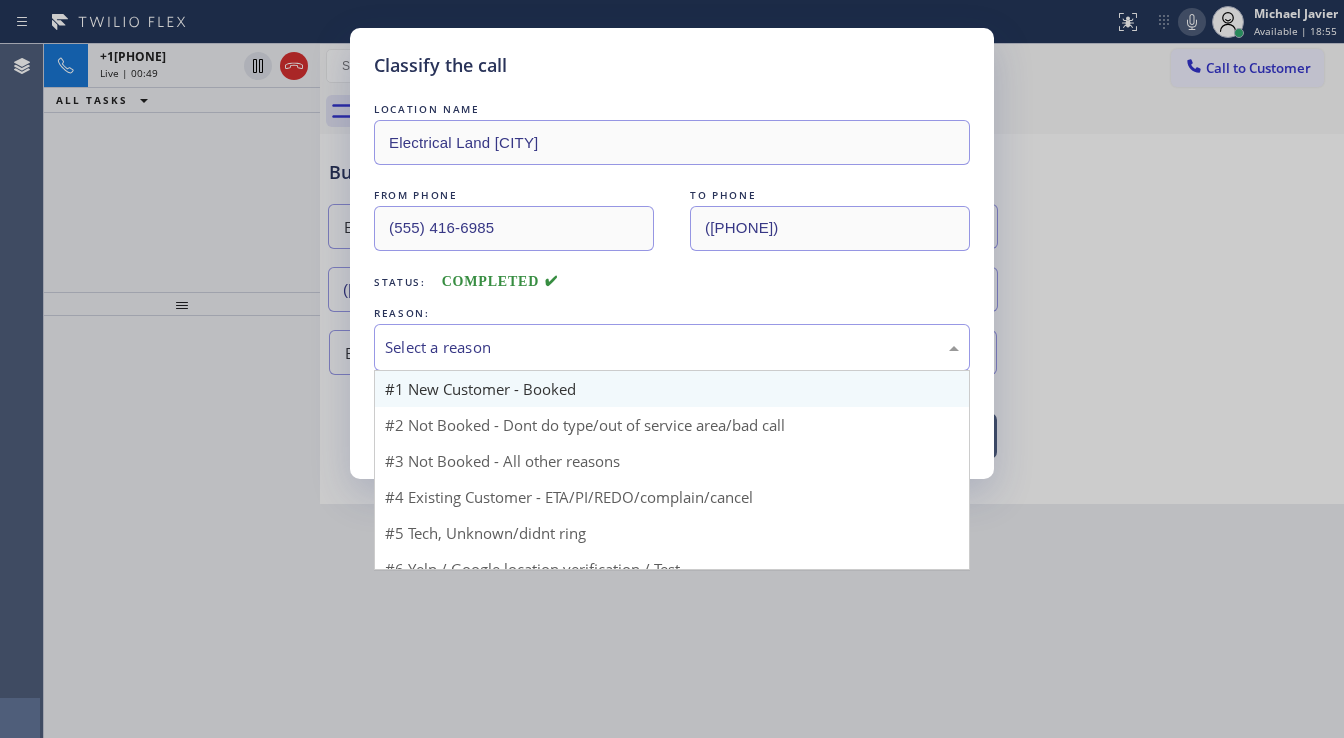 click on "Select a reason" at bounding box center (672, 347) 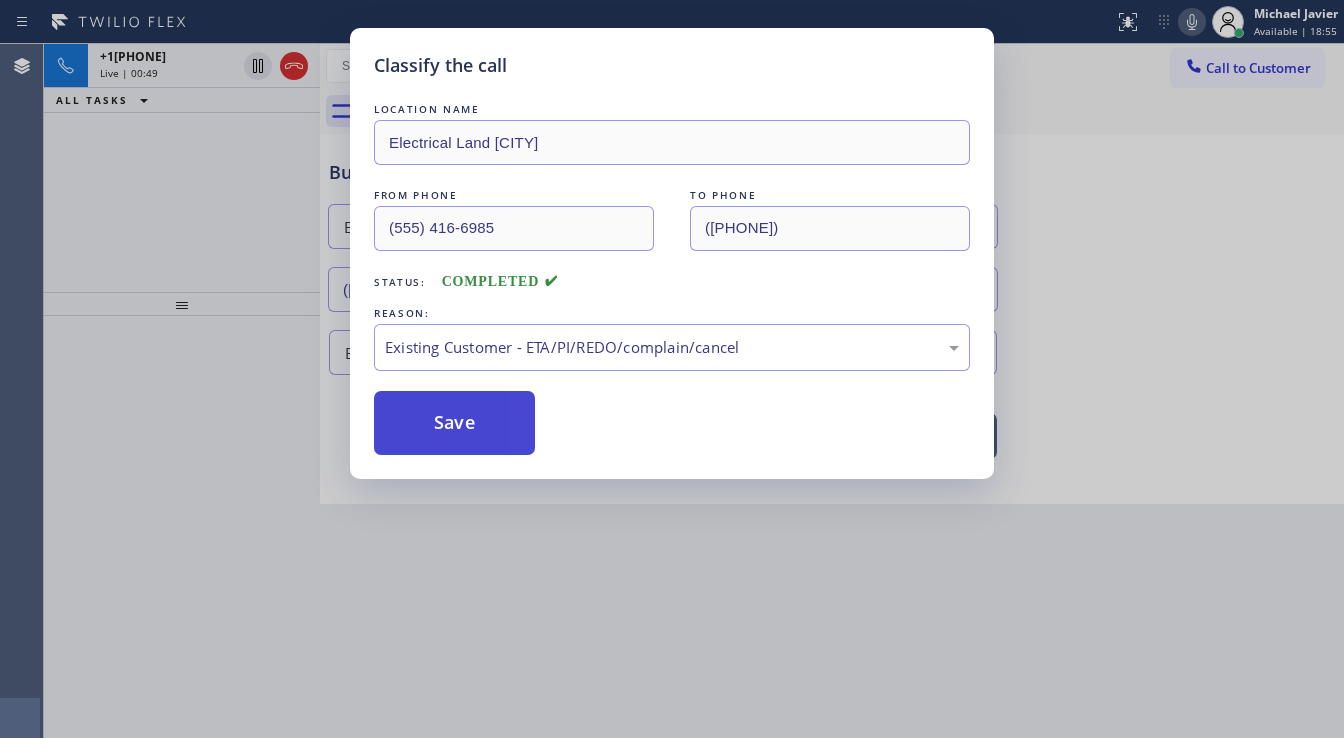 click on "Save" at bounding box center [454, 423] 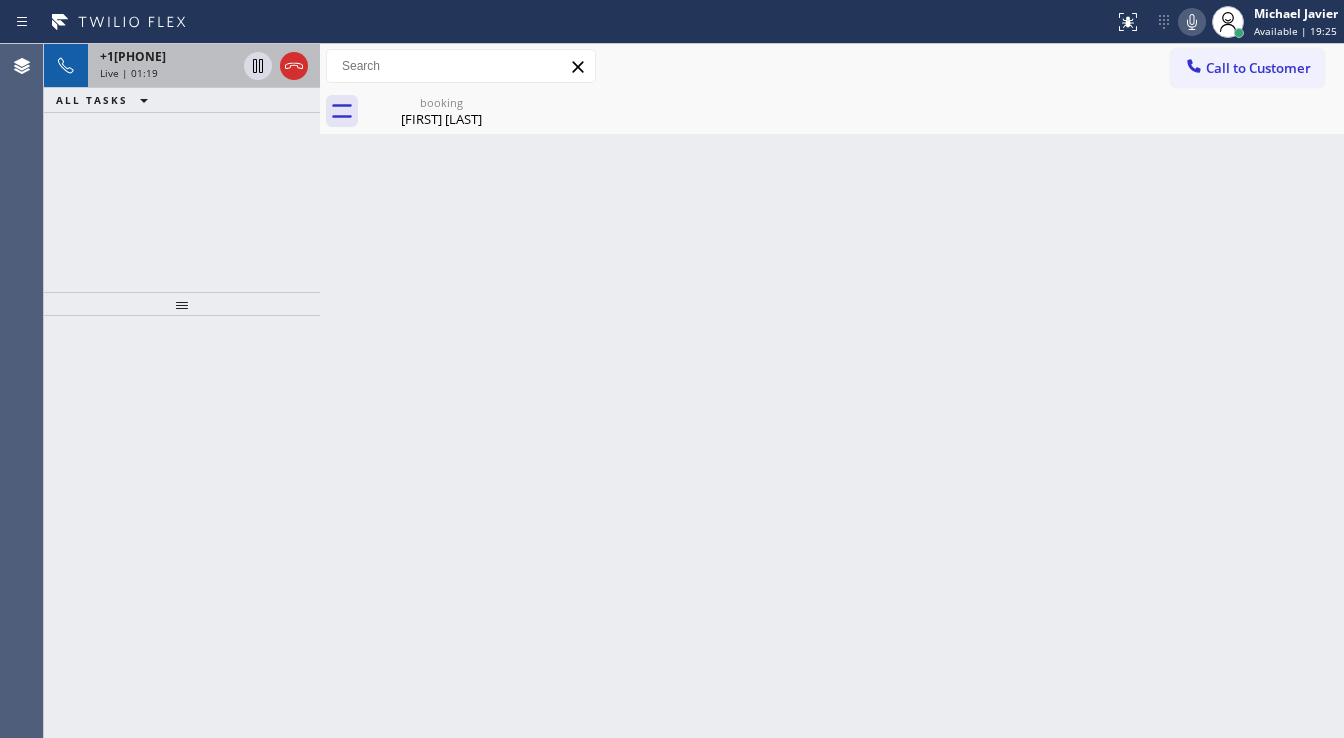 click on "+1[PHONE]" at bounding box center (168, 56) 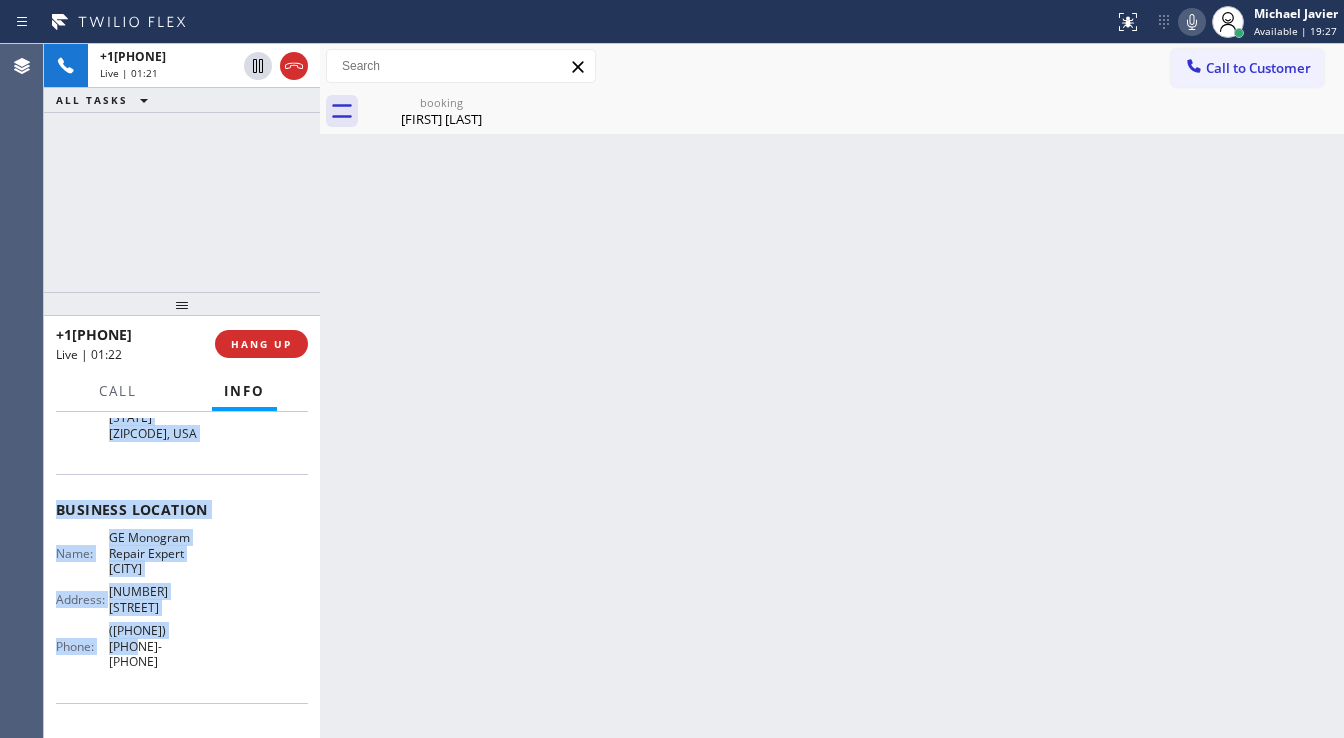 scroll, scrollTop: 312, scrollLeft: 0, axis: vertical 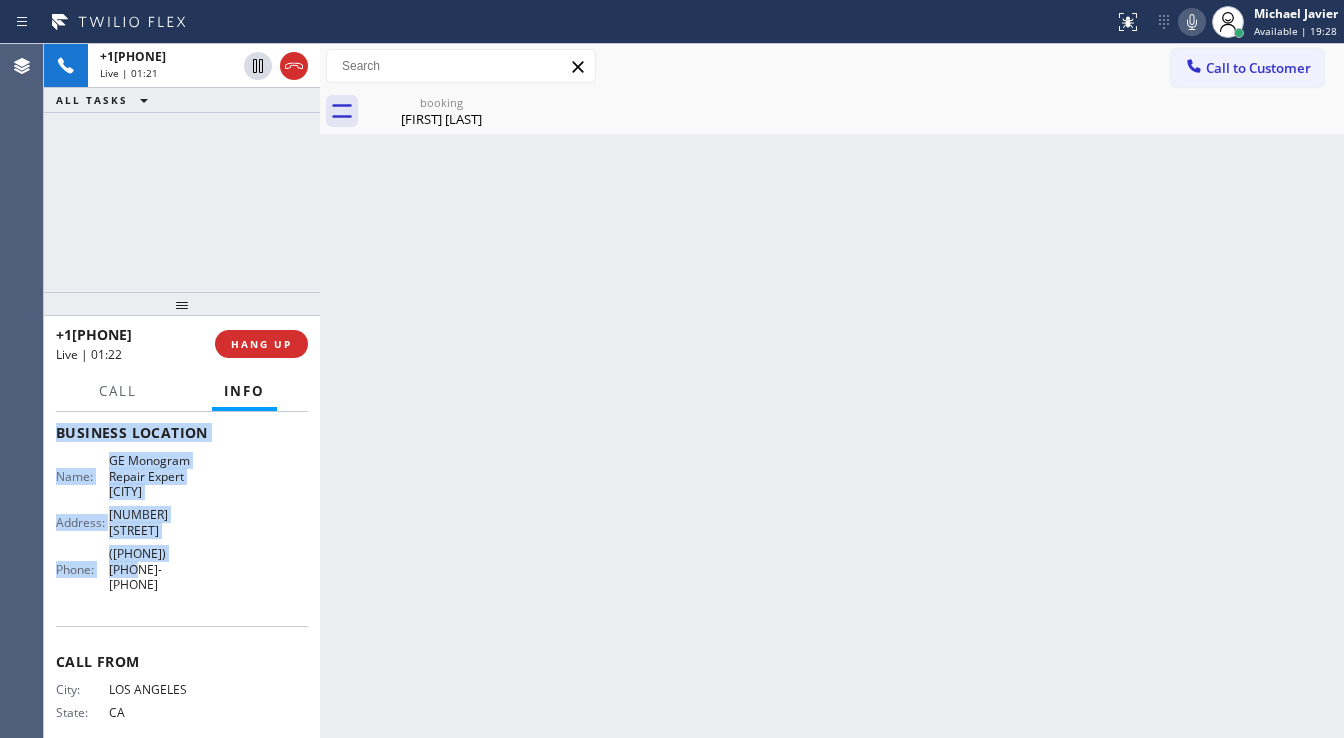 drag, startPoint x: 55, startPoint y: 452, endPoint x: 206, endPoint y: 563, distance: 187.40865 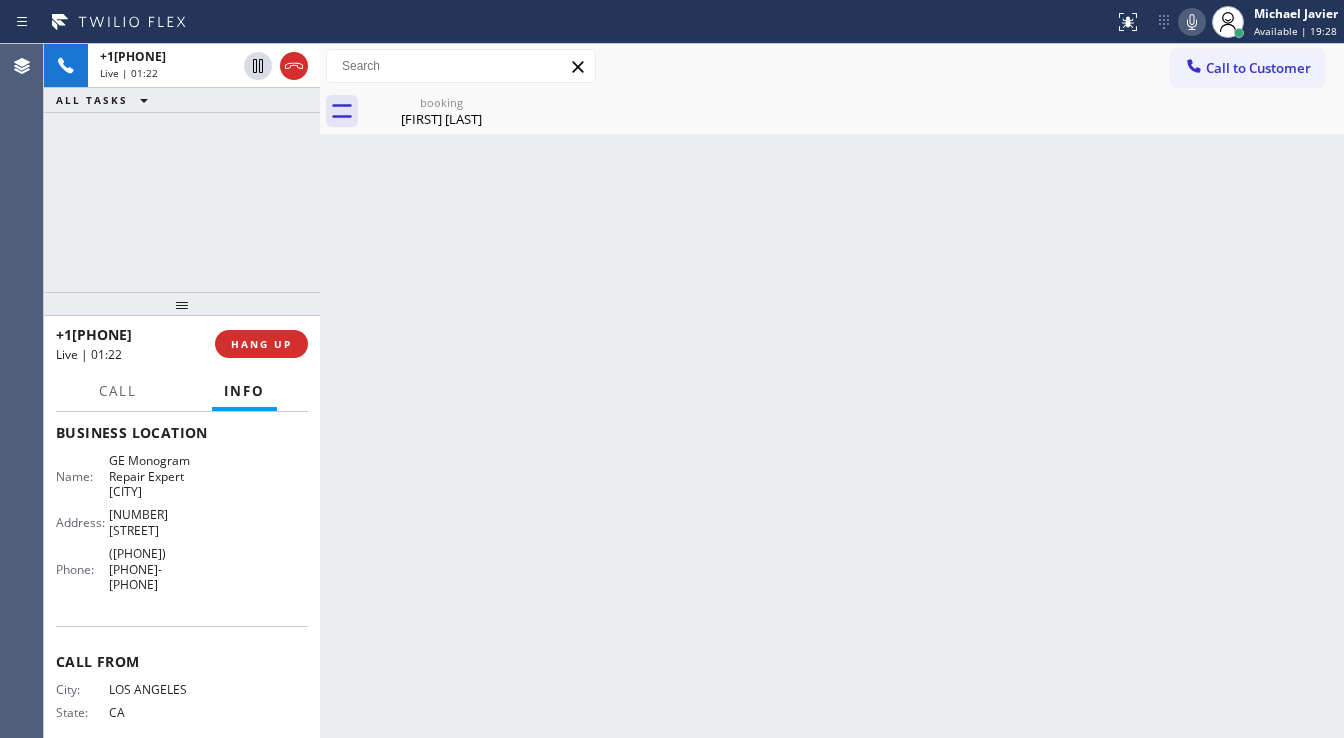 click on "[PHONE] Live | 01:22 ALL TASKS ALL TASKS ACTIVE TASKS TASKS IN WRAP UP" at bounding box center [182, 168] 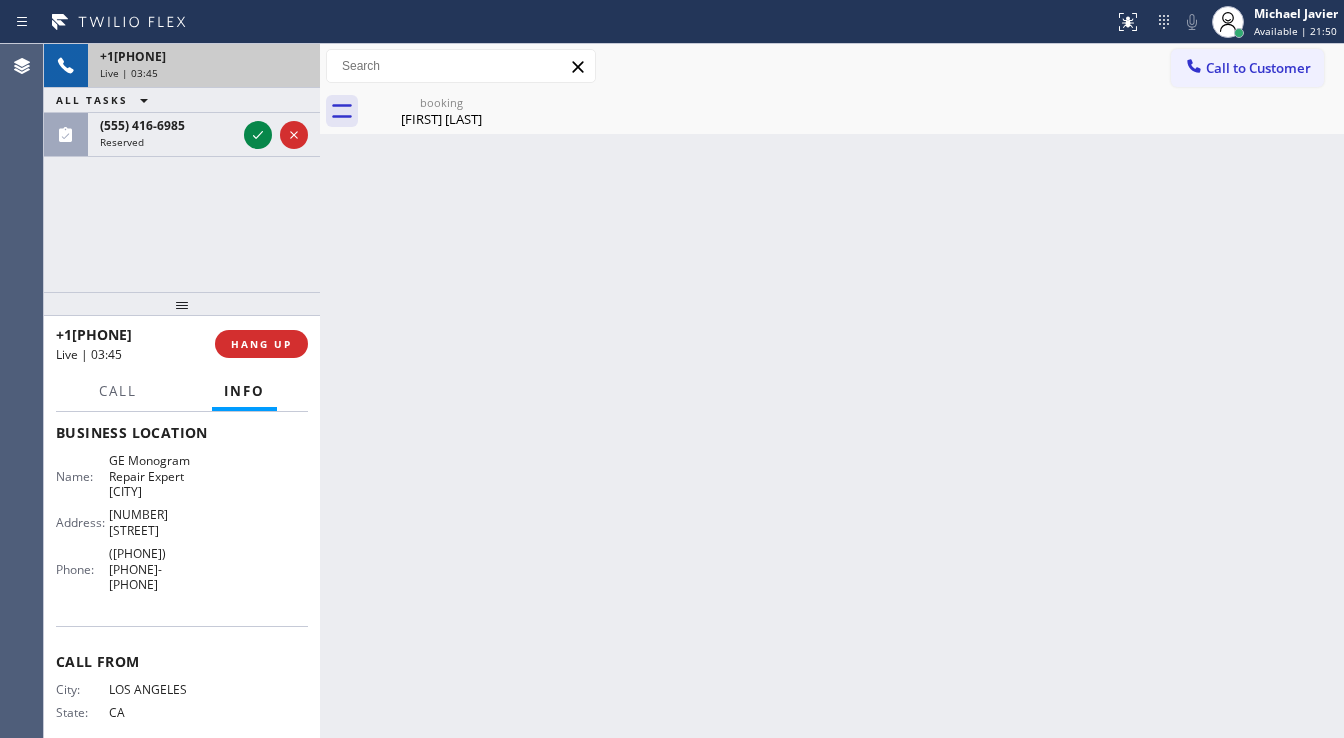 click on "Live | 03:45" at bounding box center [204, 73] 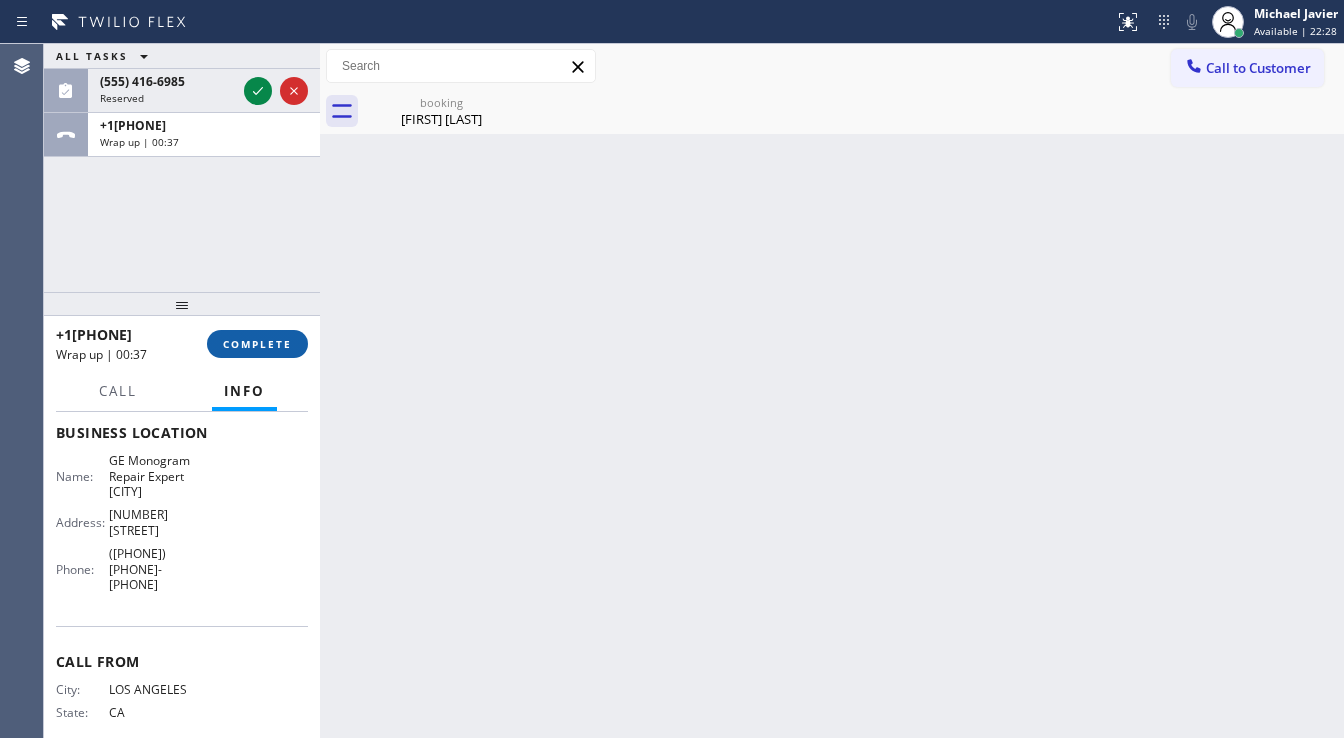 click on "COMPLETE" at bounding box center [257, 344] 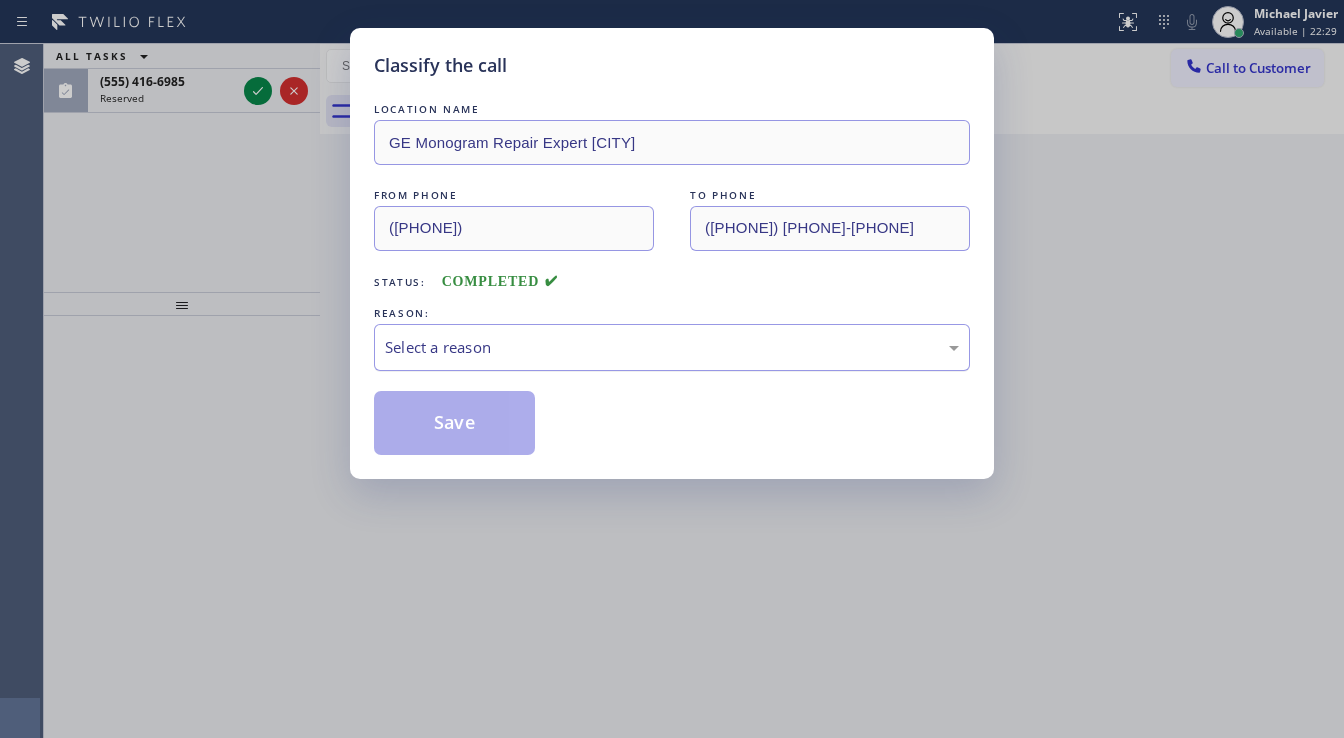 click on "Select a reason" at bounding box center [672, 347] 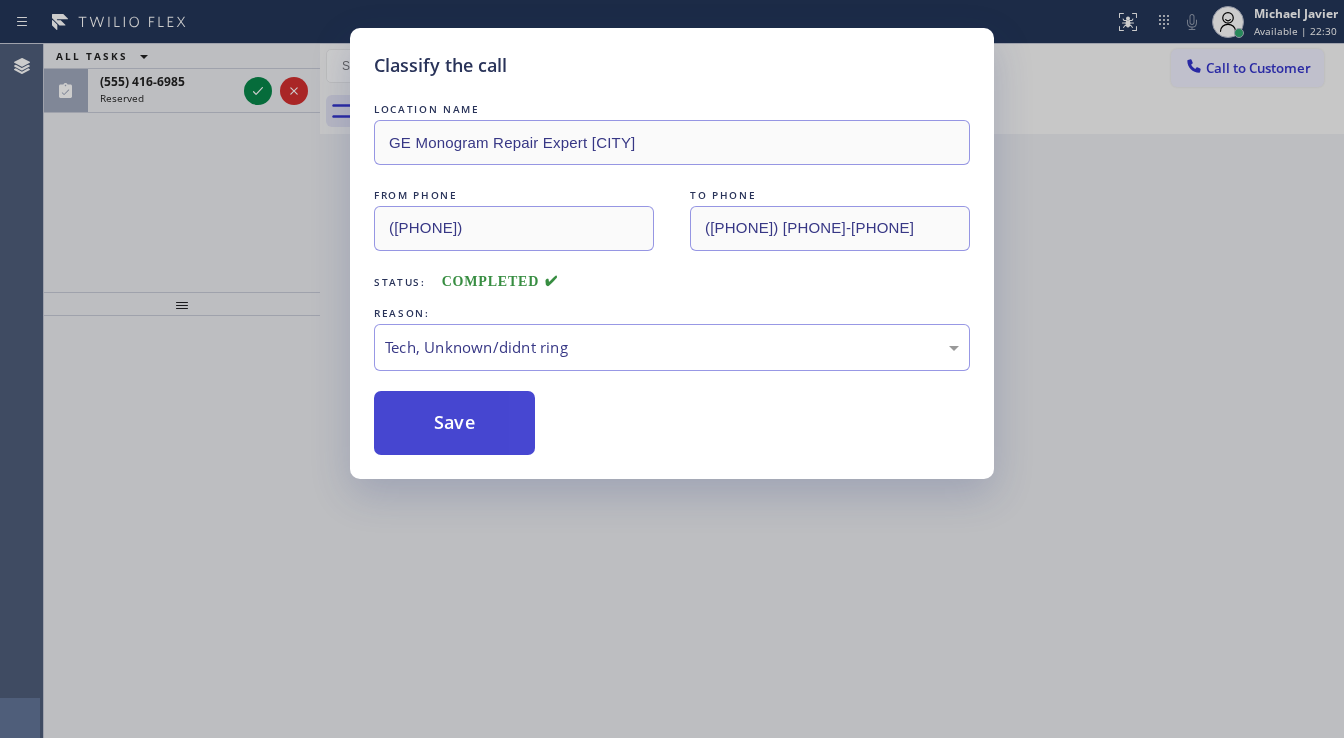 click on "Save" at bounding box center (454, 423) 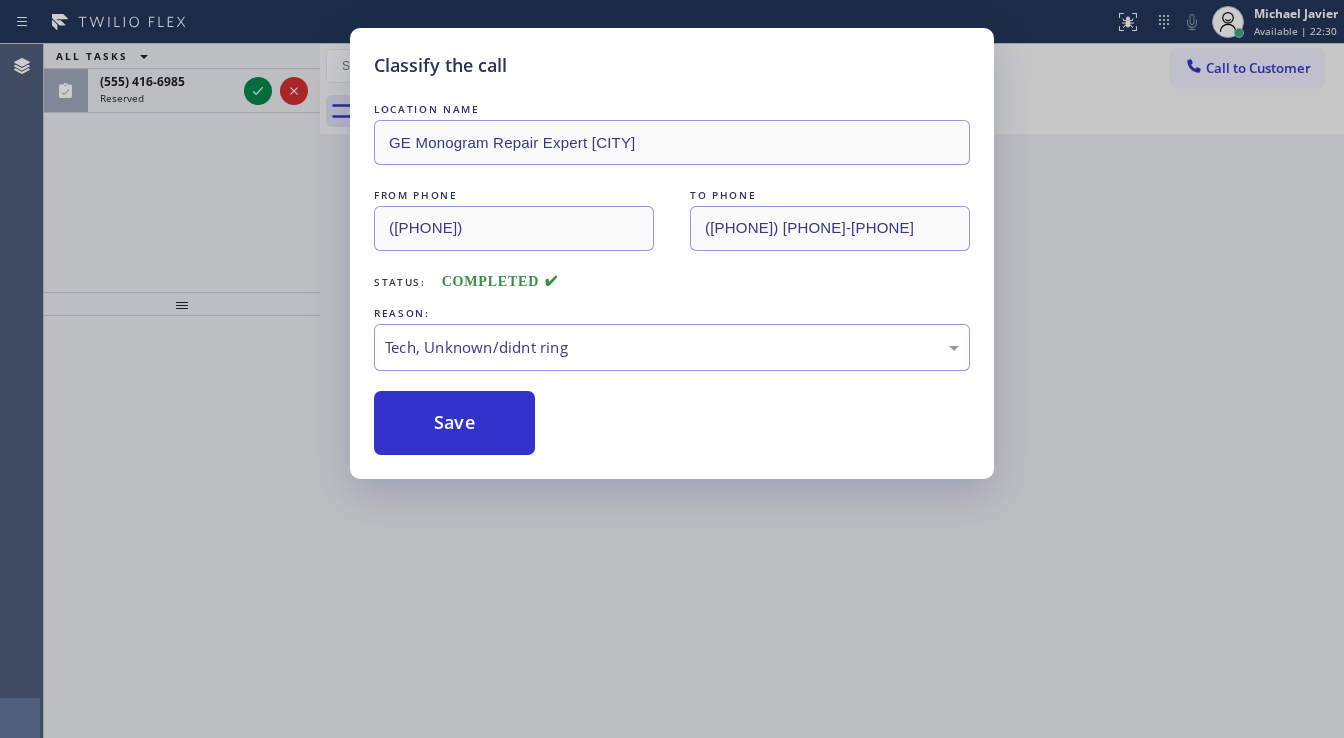 click on "Save" at bounding box center (454, 423) 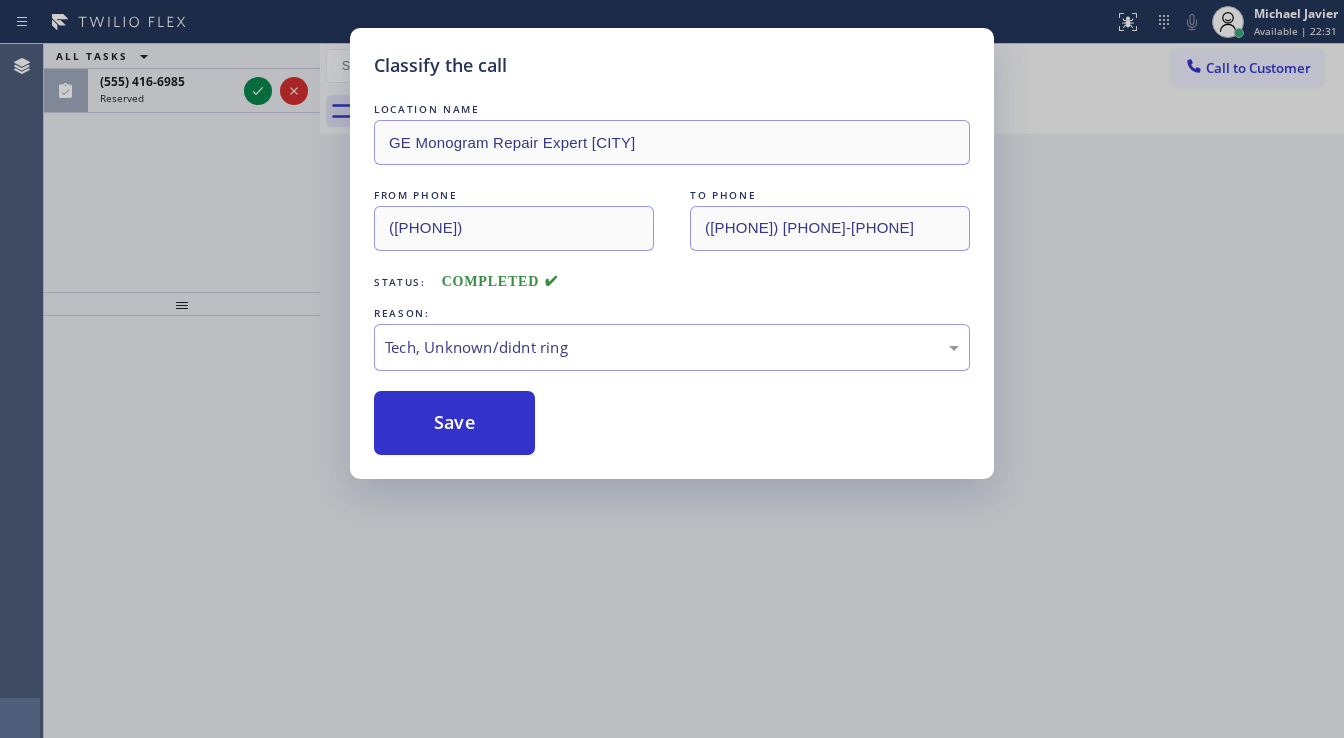 click on "Classify the call LOCATION NAME GE Monogram Repair Expert [CITY] FROM PHONE [PHONE] TO PHONE [PHONE] Status: COMPLETED REASON: Tech, Unknown/didnt ring Save" at bounding box center [672, 369] 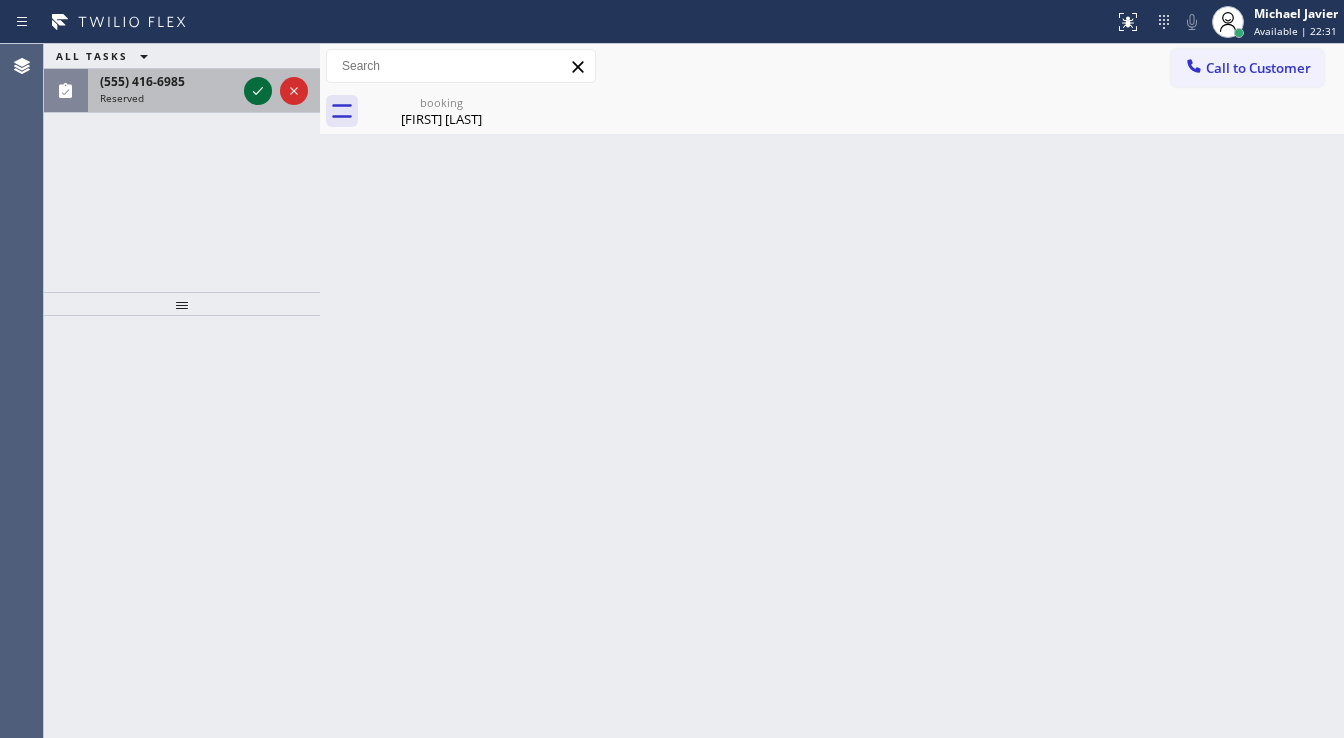 click 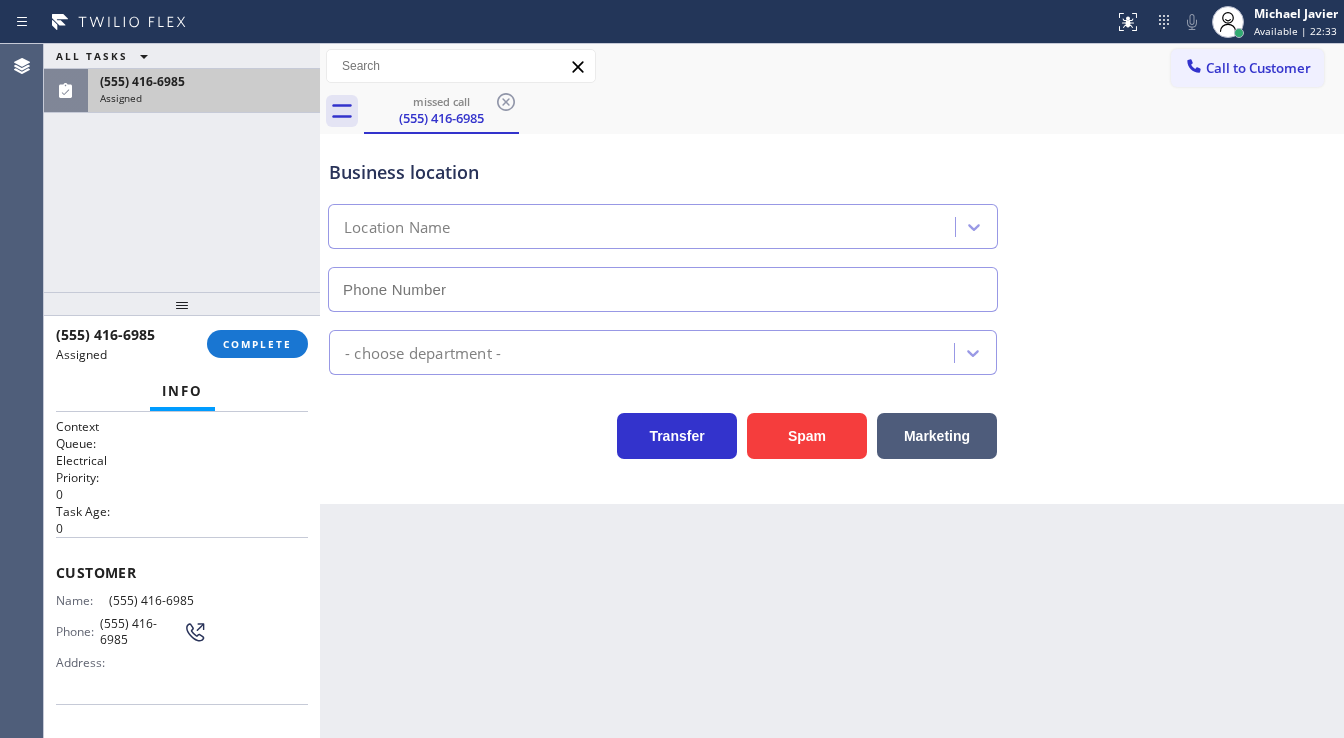scroll, scrollTop: 240, scrollLeft: 0, axis: vertical 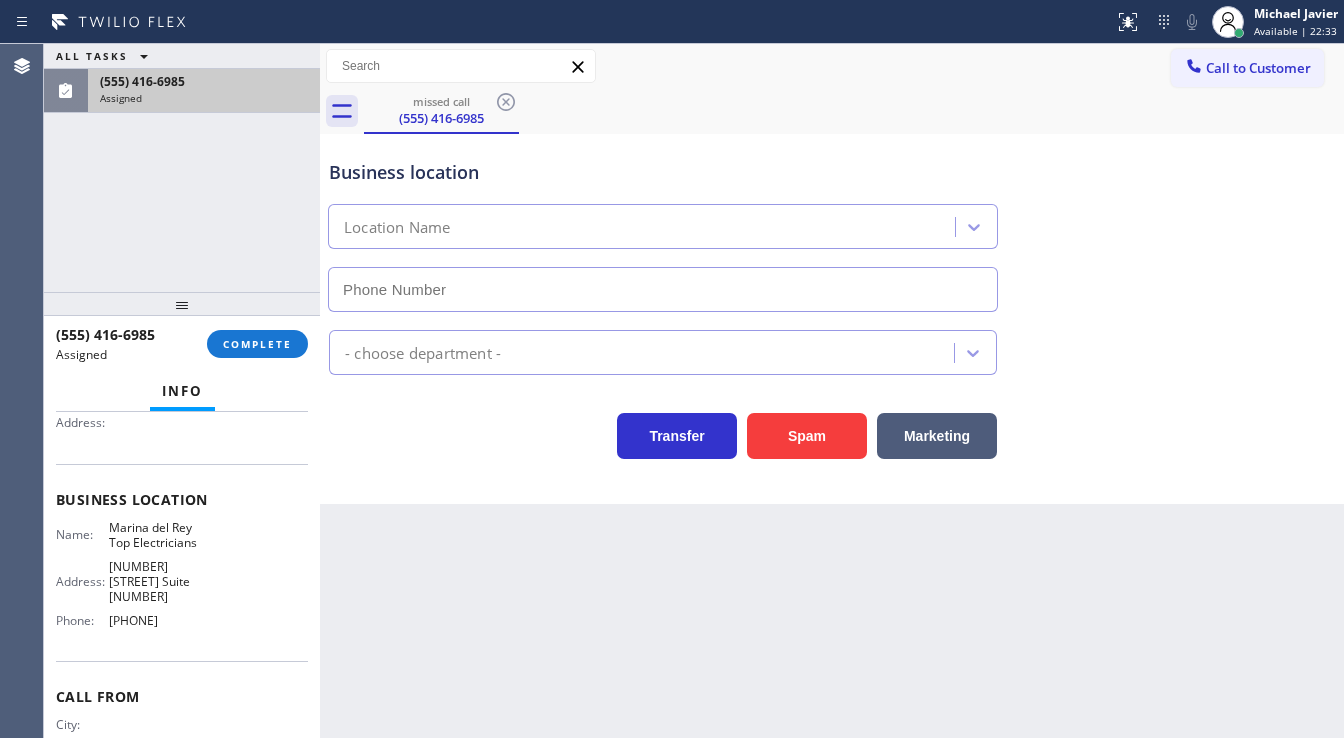 type on "[PHONE]" 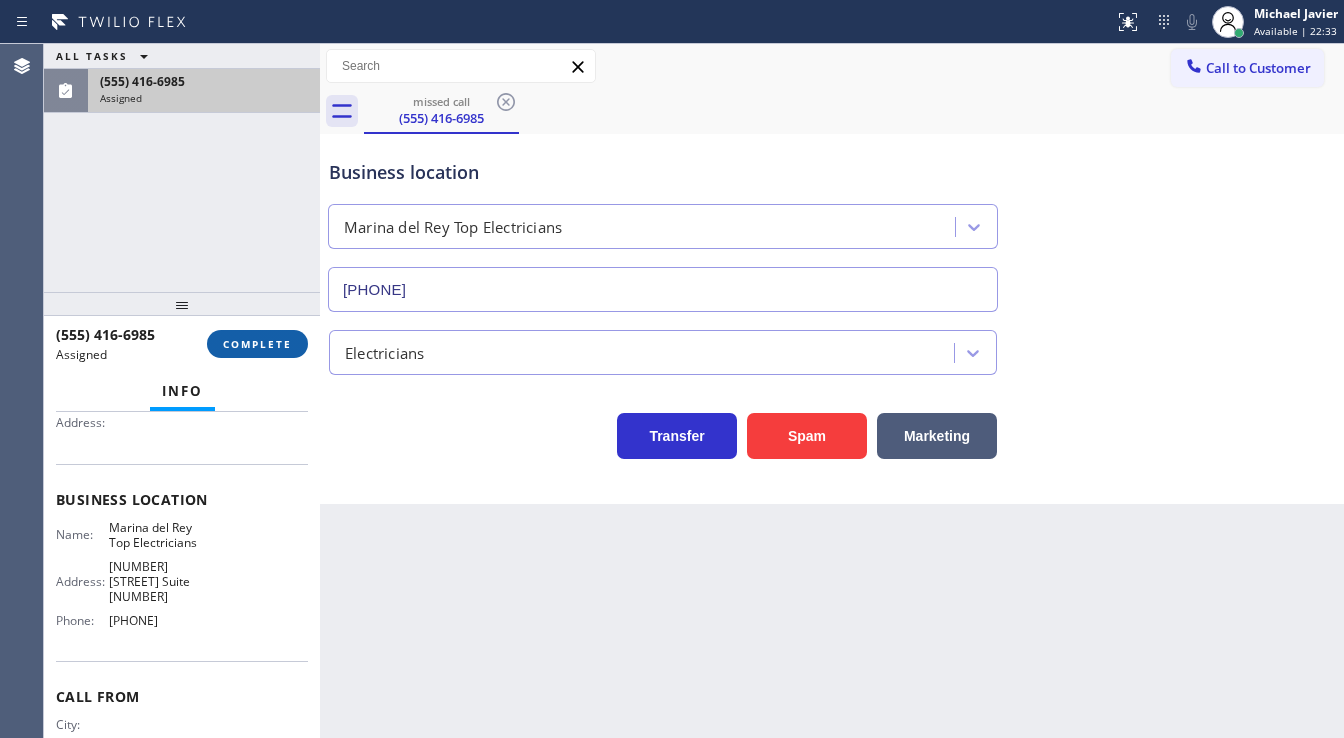 click on "COMPLETE" at bounding box center (257, 344) 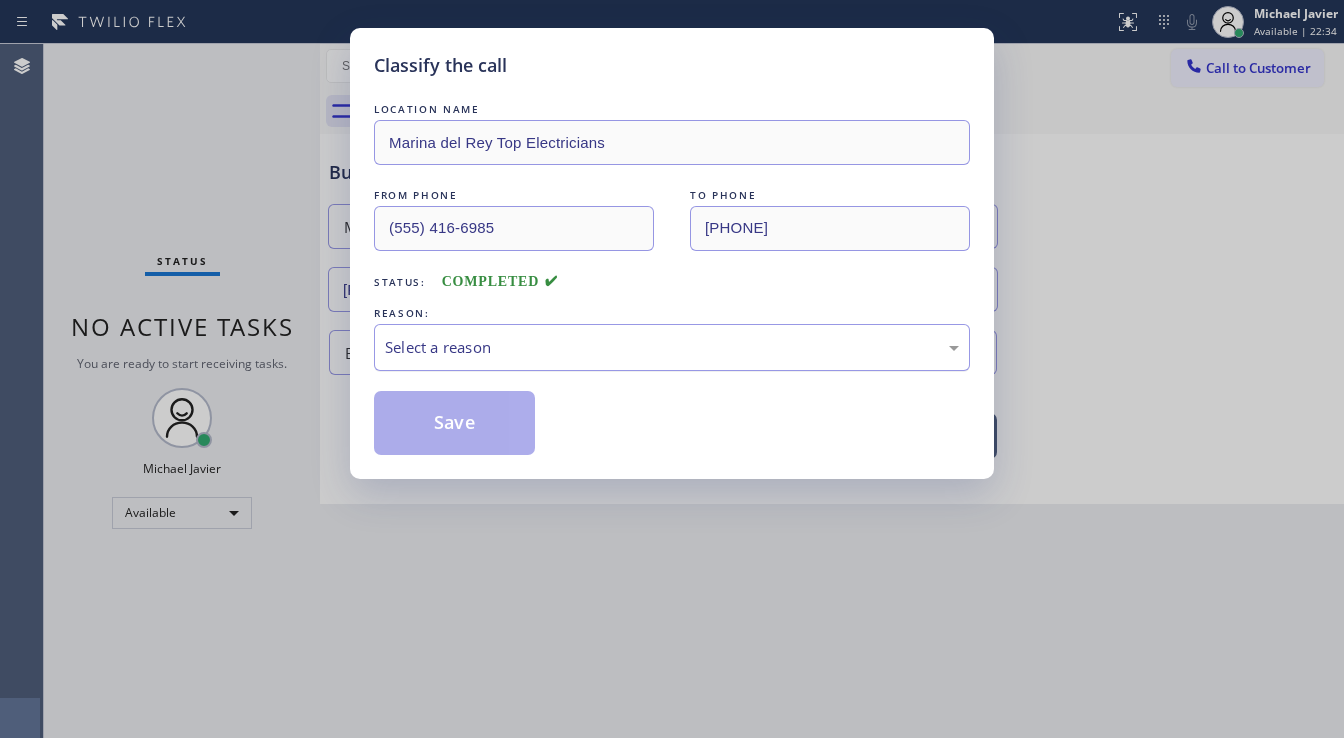 click on "Select a reason" at bounding box center [672, 347] 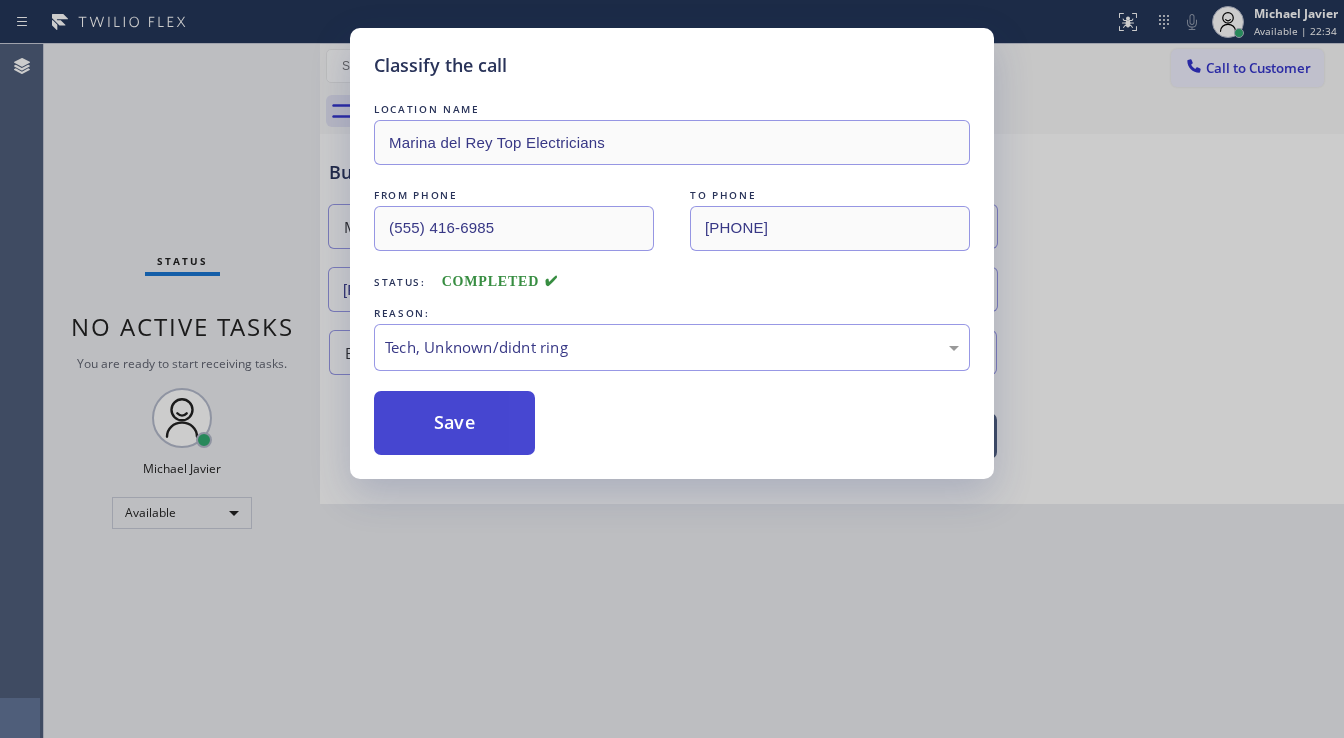 click on "Save" at bounding box center [454, 423] 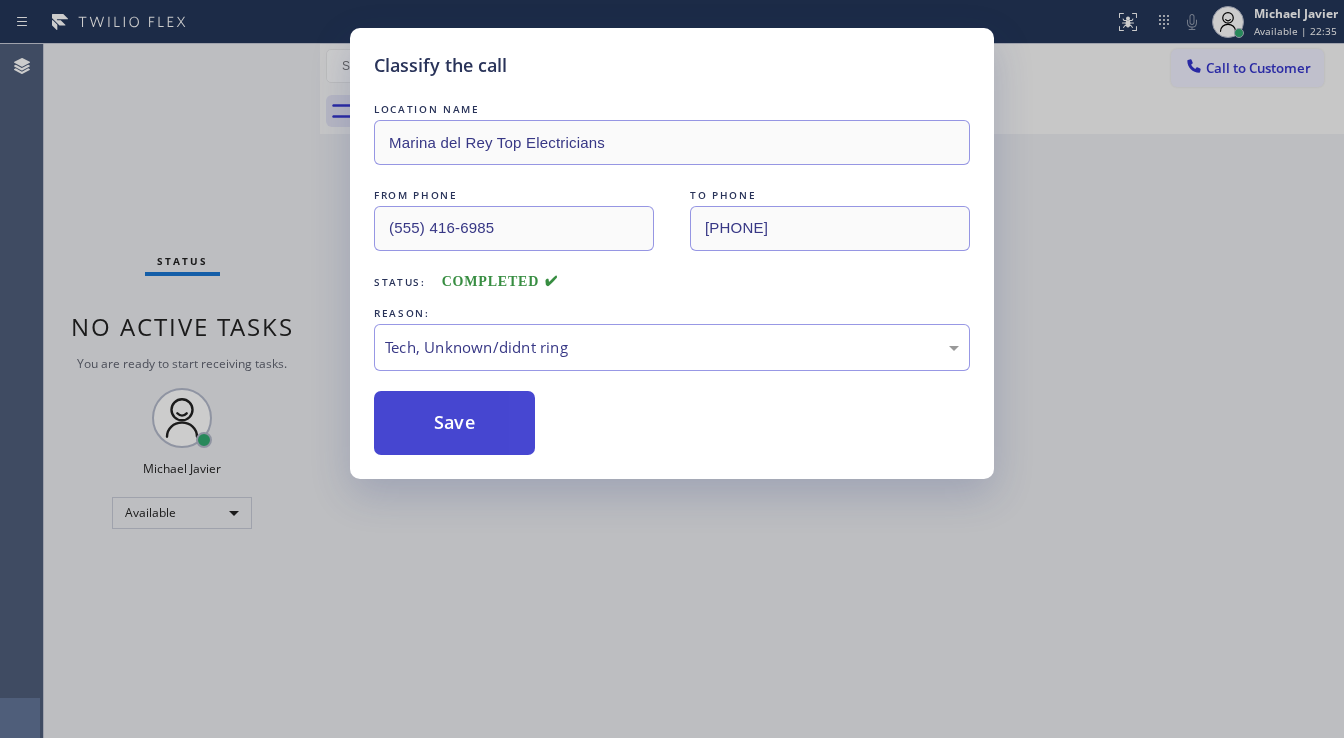 click on "Save" at bounding box center [454, 423] 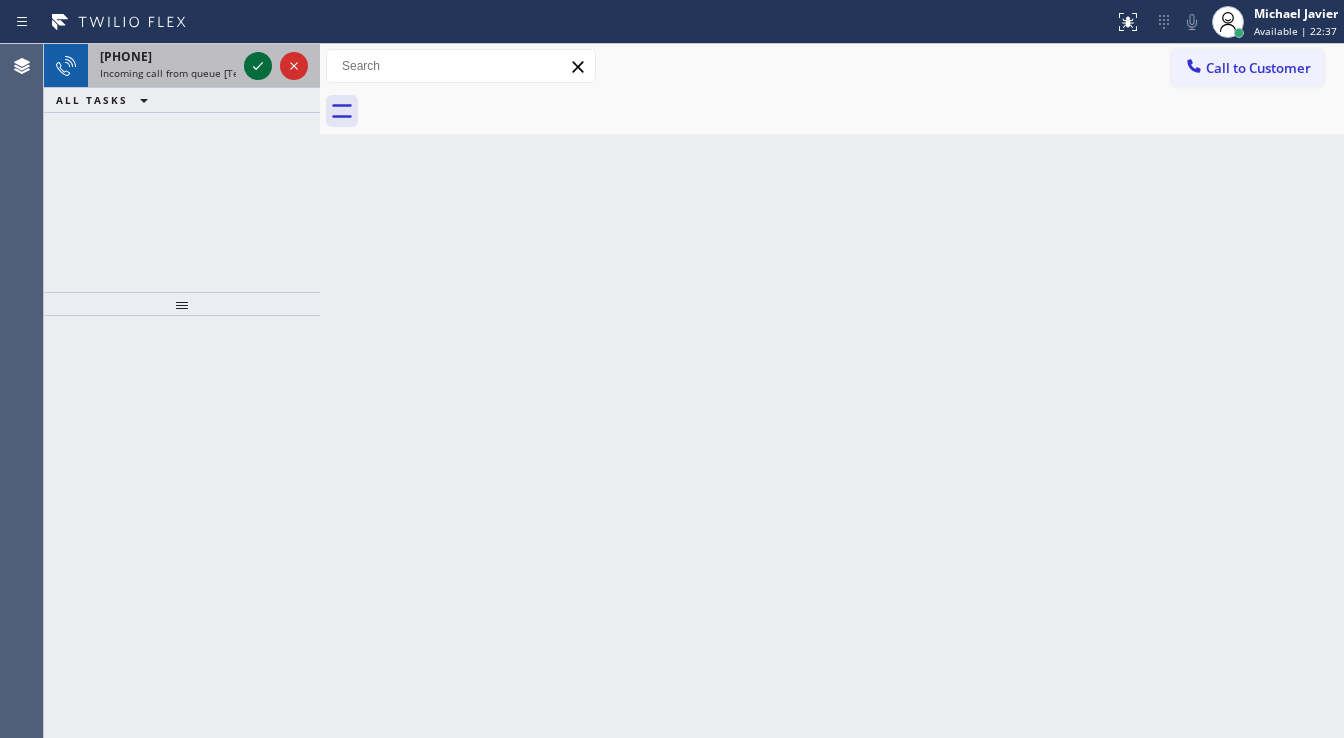 click 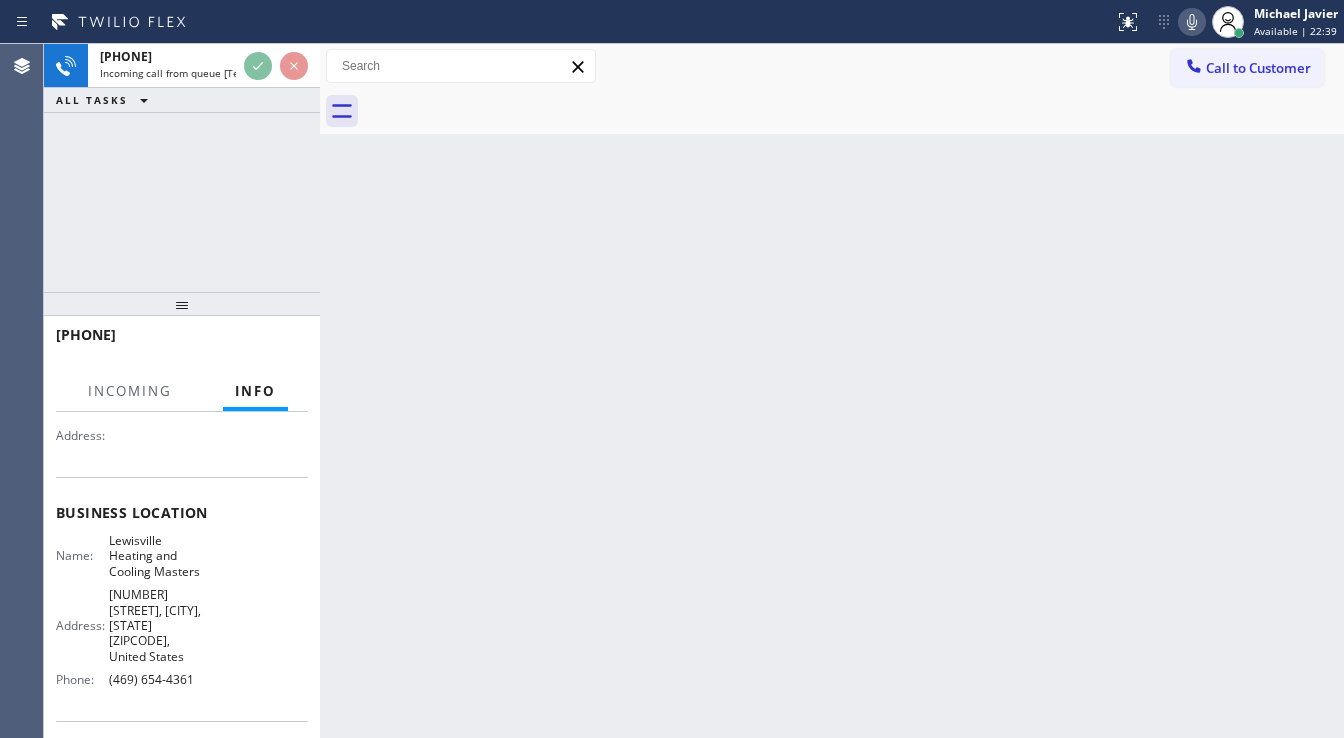 scroll, scrollTop: 240, scrollLeft: 0, axis: vertical 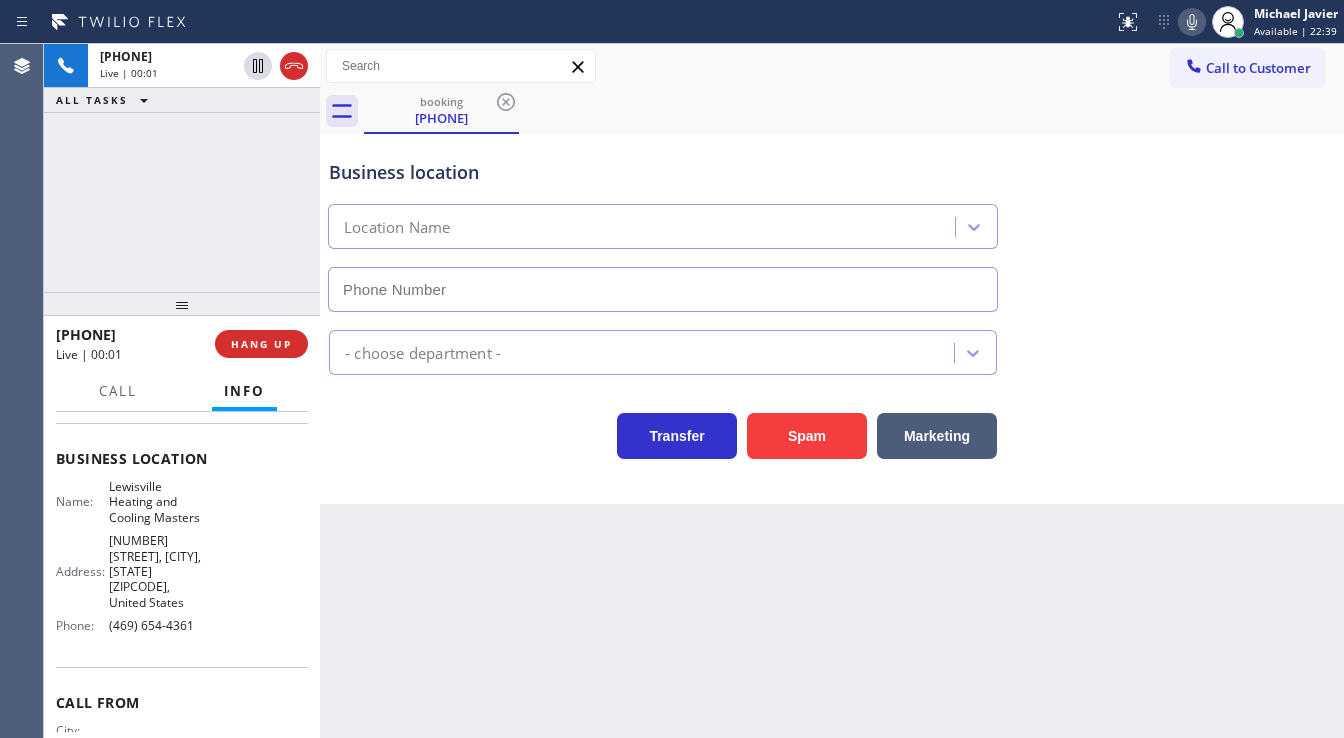 type on "(469) 654-4361" 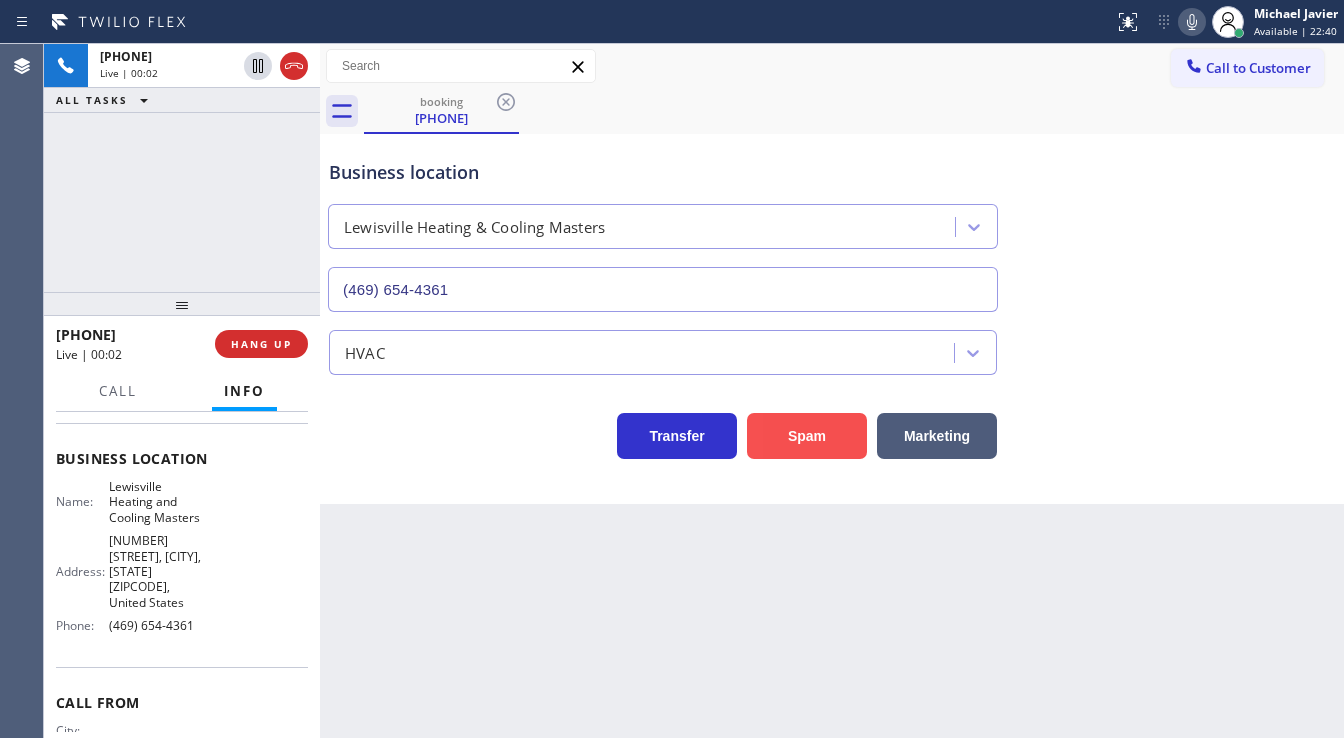 click on "Spam" at bounding box center [807, 436] 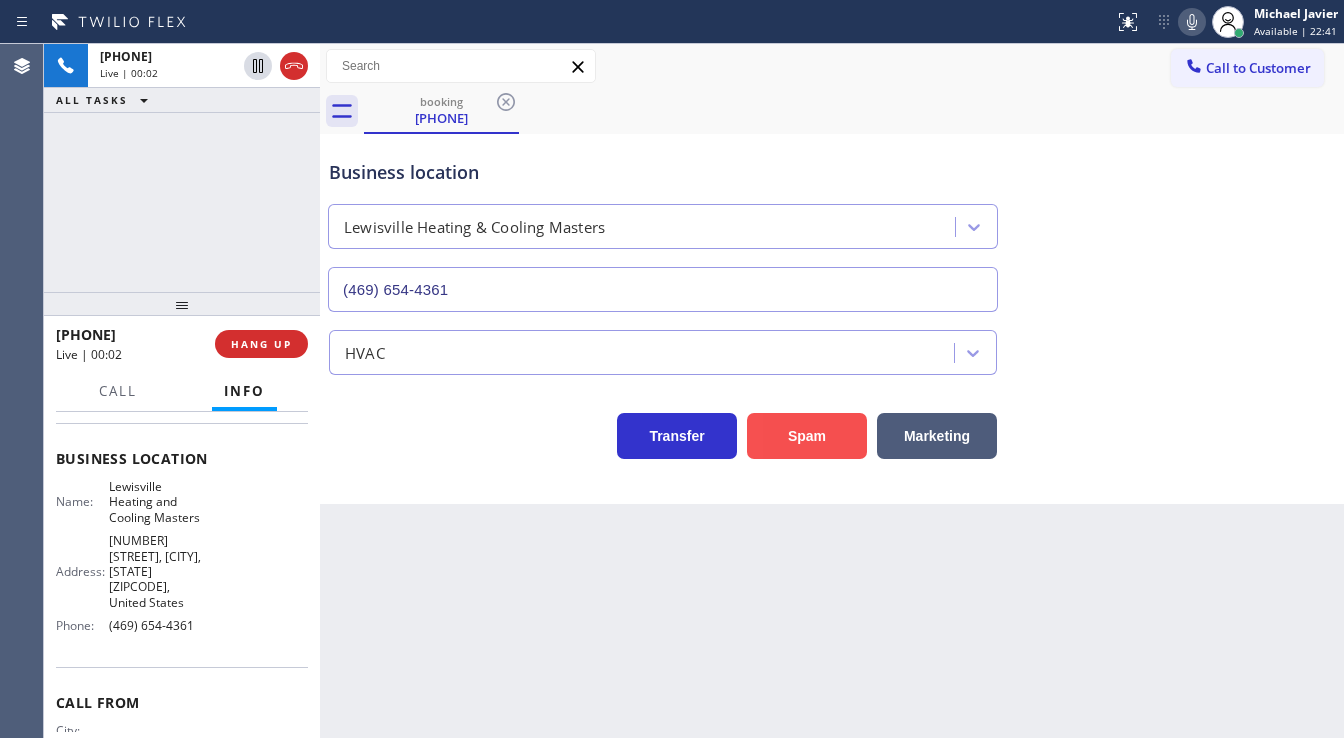 click on "Spam" at bounding box center [807, 436] 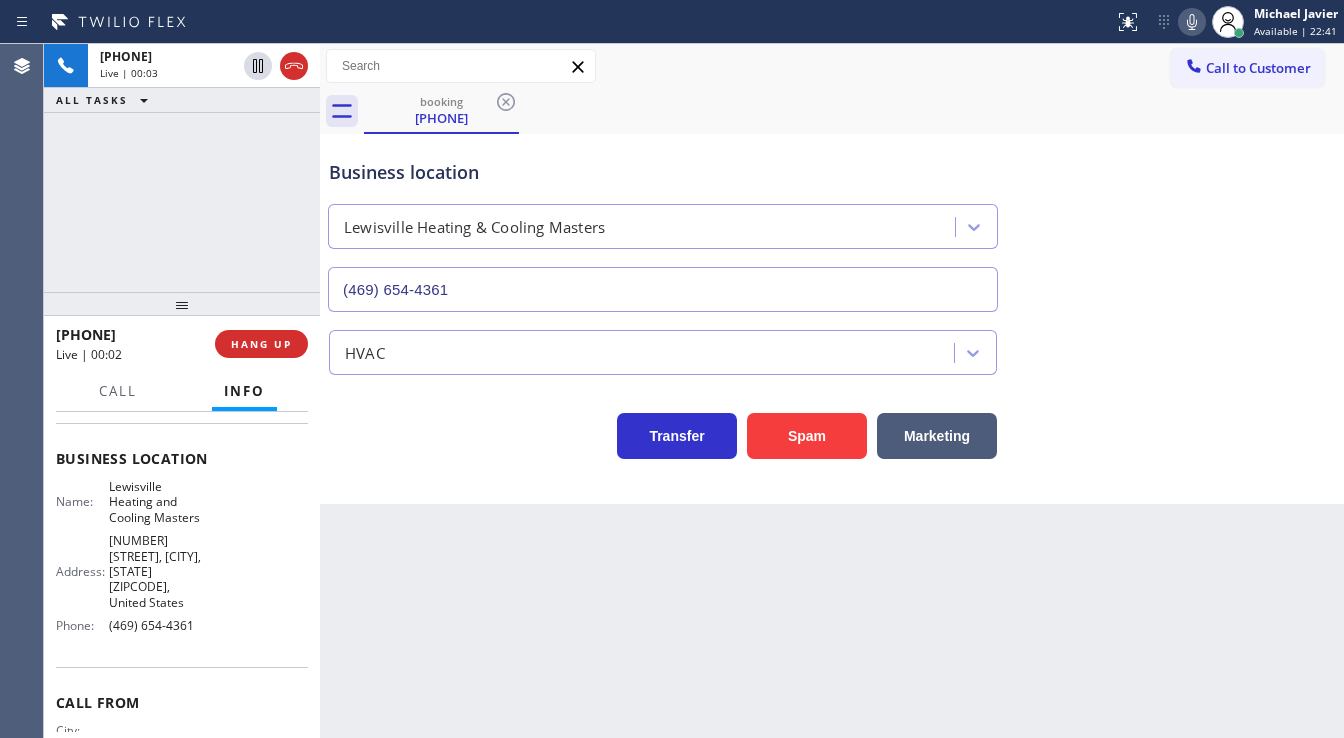 click on "+1[PHONE] Live | 00:03 ALL TASKS ALL TASKS ACTIVE TASKS TASKS IN WRAP UP" at bounding box center (182, 168) 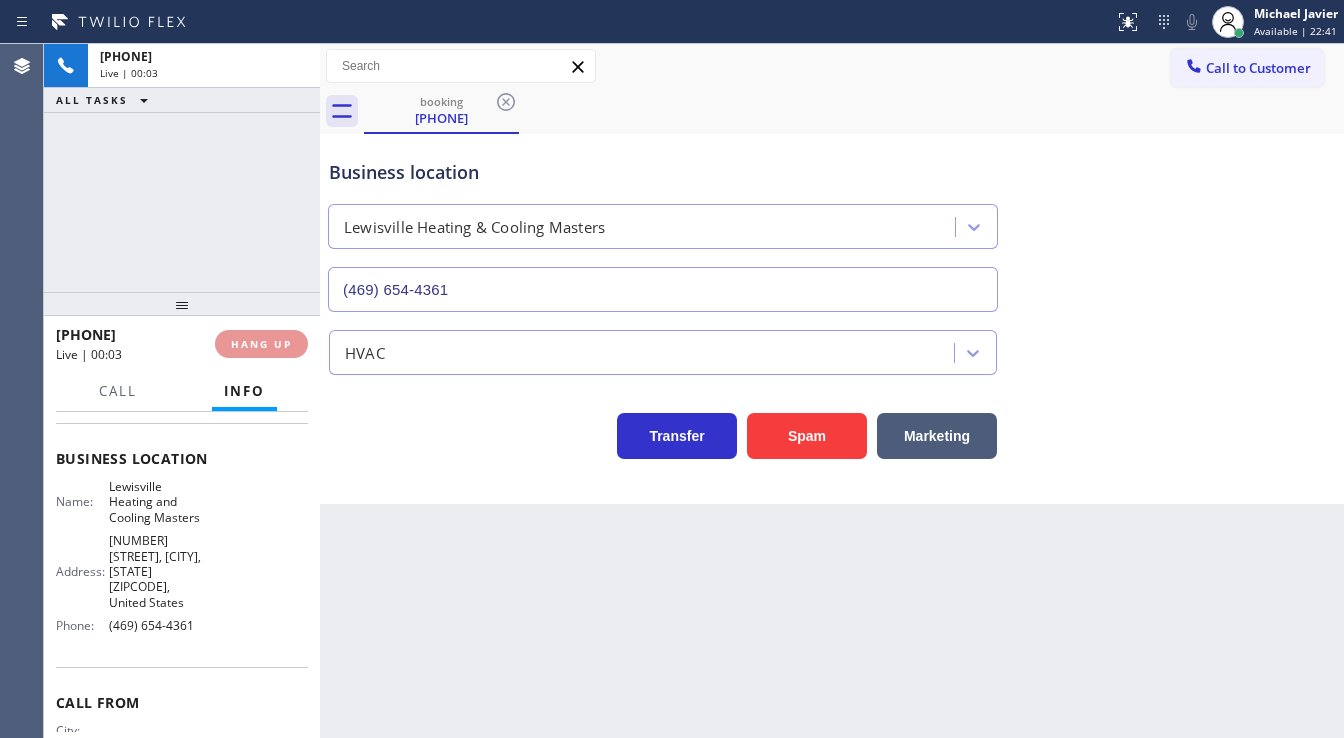 drag, startPoint x: 170, startPoint y: 260, endPoint x: 199, endPoint y: 241, distance: 34.669872 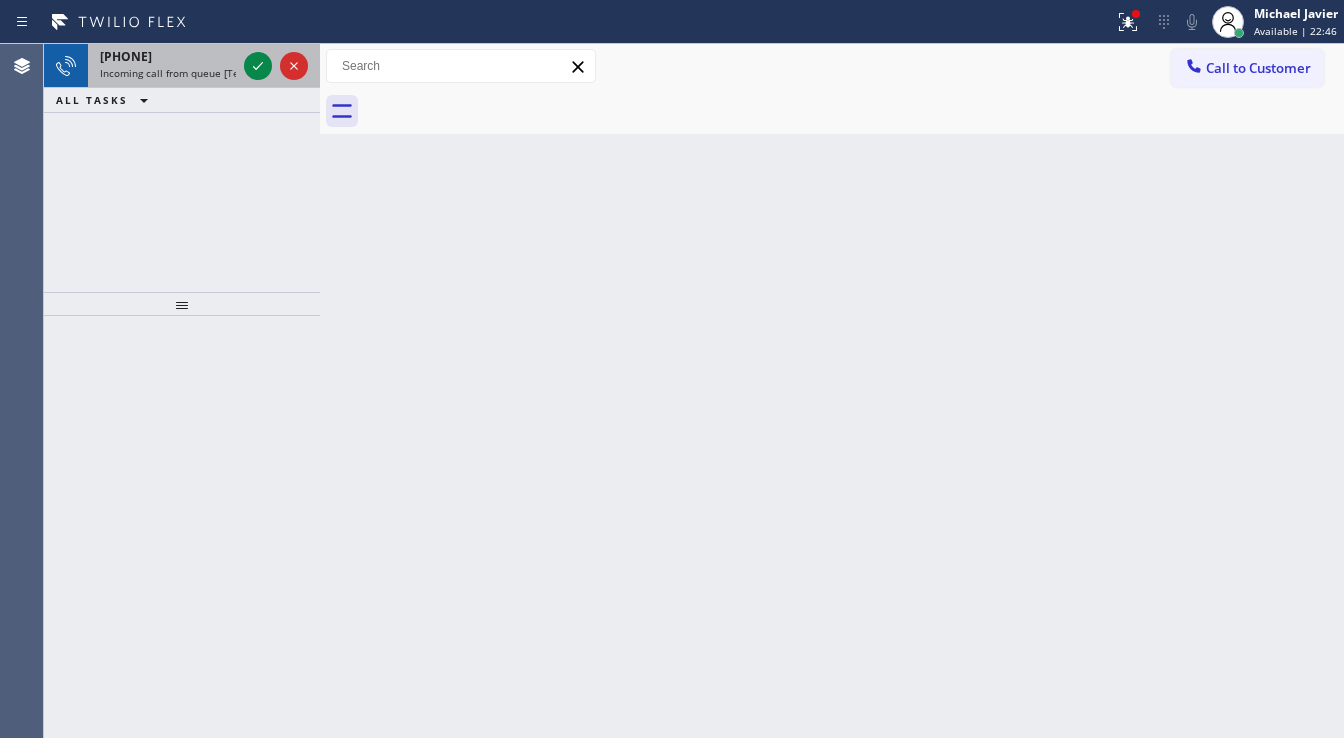 click on "Incoming call from queue [Test] All" at bounding box center (183, 73) 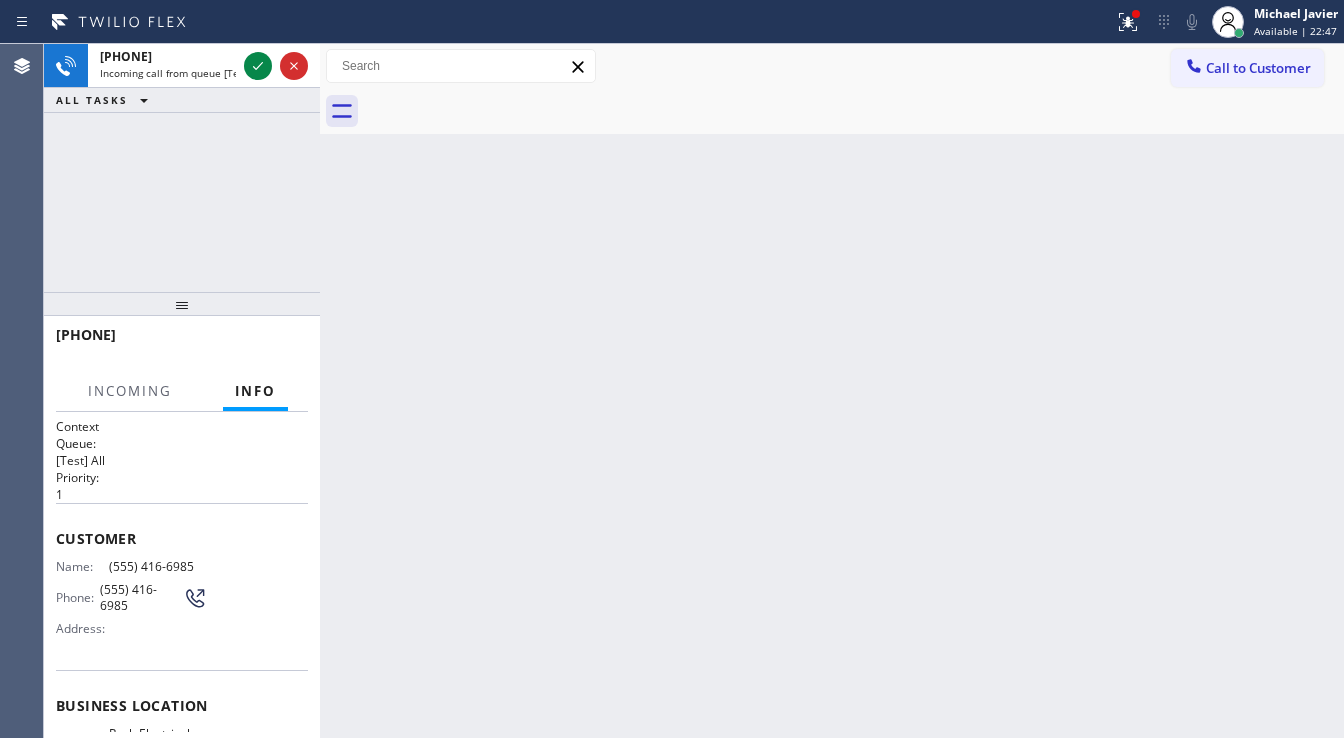 scroll, scrollTop: 160, scrollLeft: 0, axis: vertical 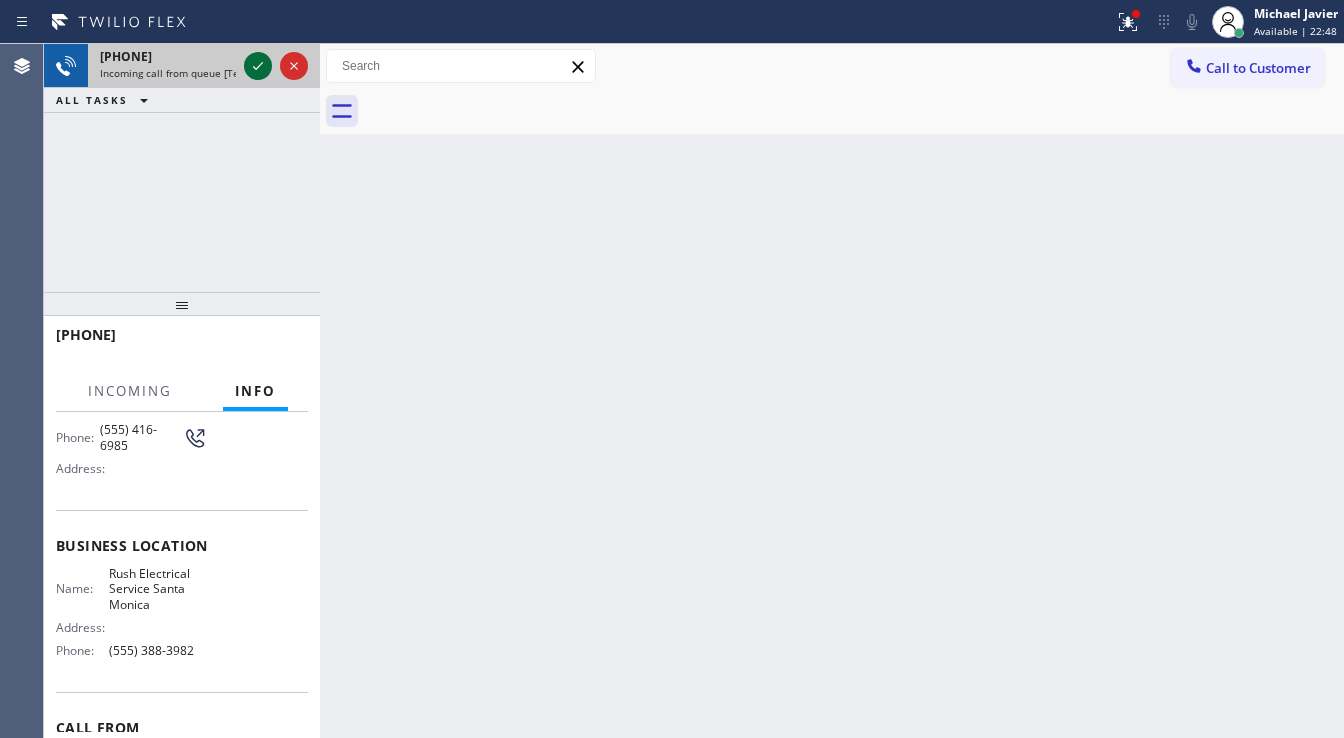 click at bounding box center [258, 66] 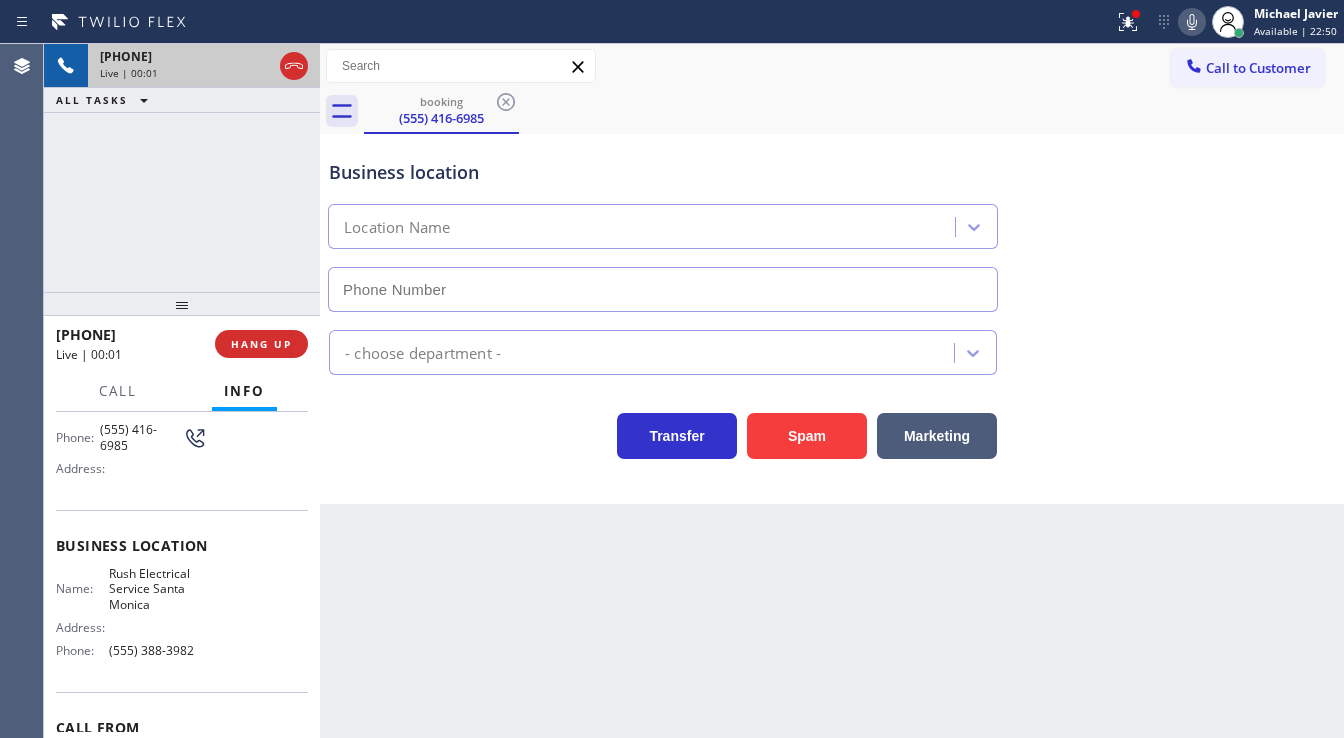 type on "(555) 388-3982" 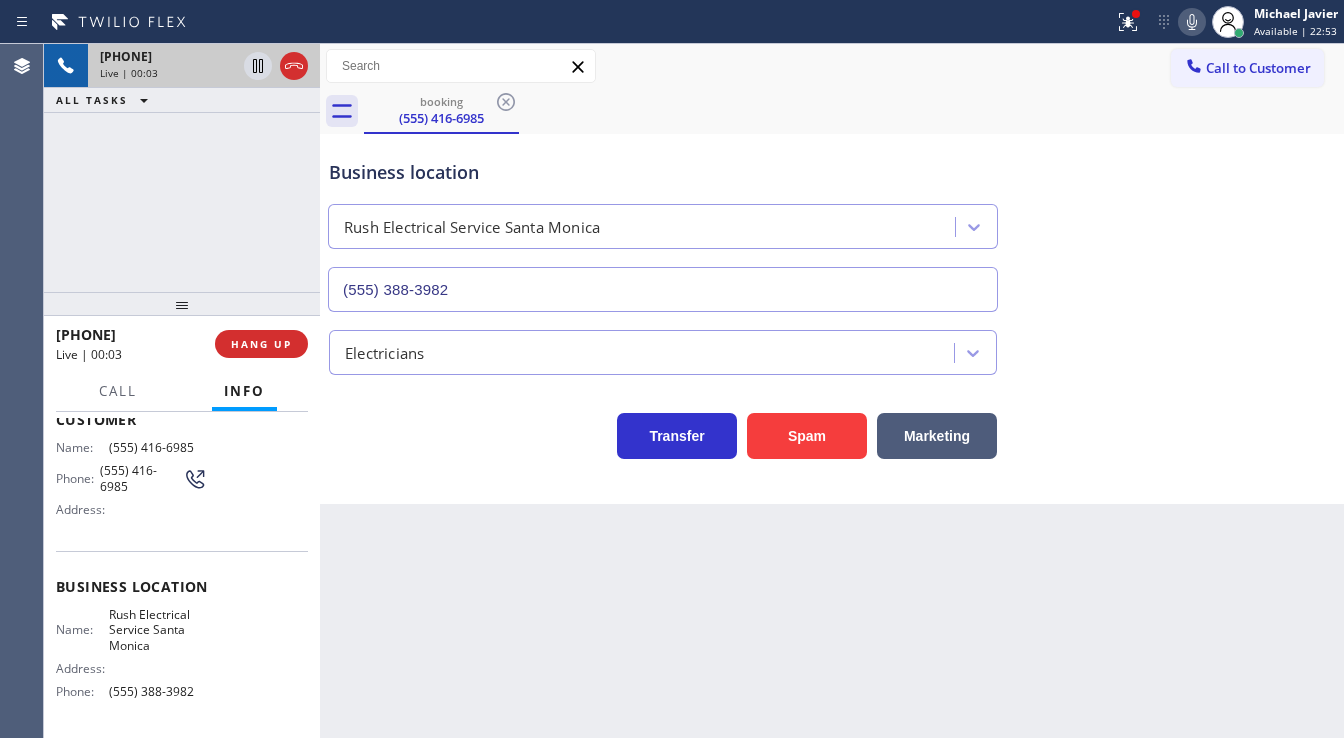 scroll, scrollTop: 80, scrollLeft: 0, axis: vertical 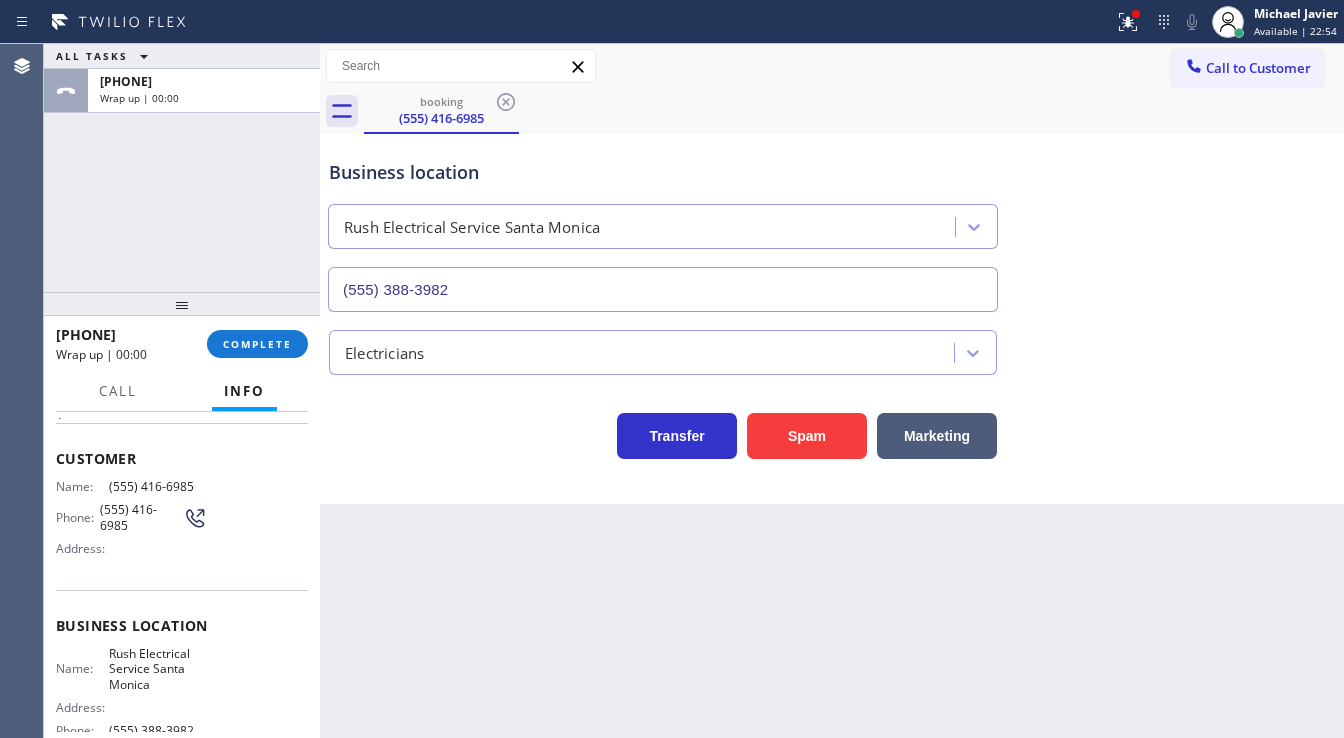 click on "Customer" at bounding box center [182, 458] 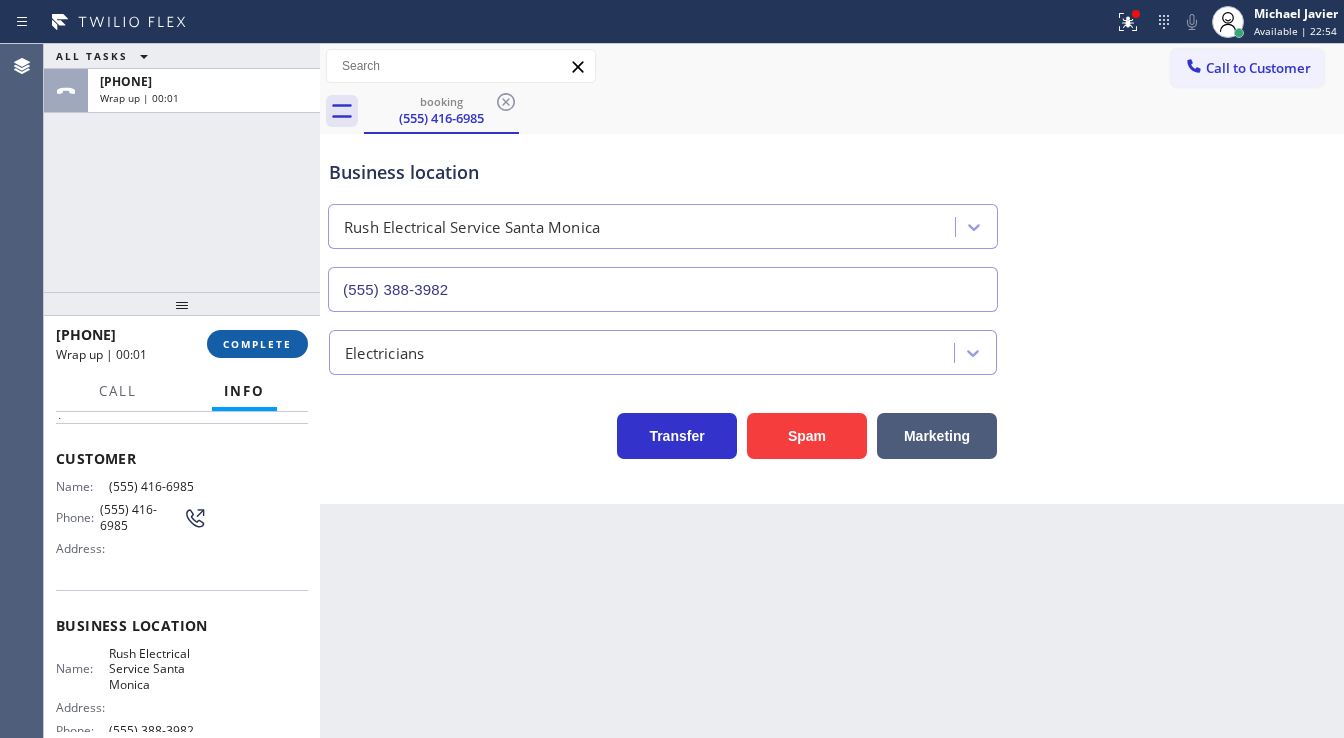 click on "COMPLETE" at bounding box center [257, 344] 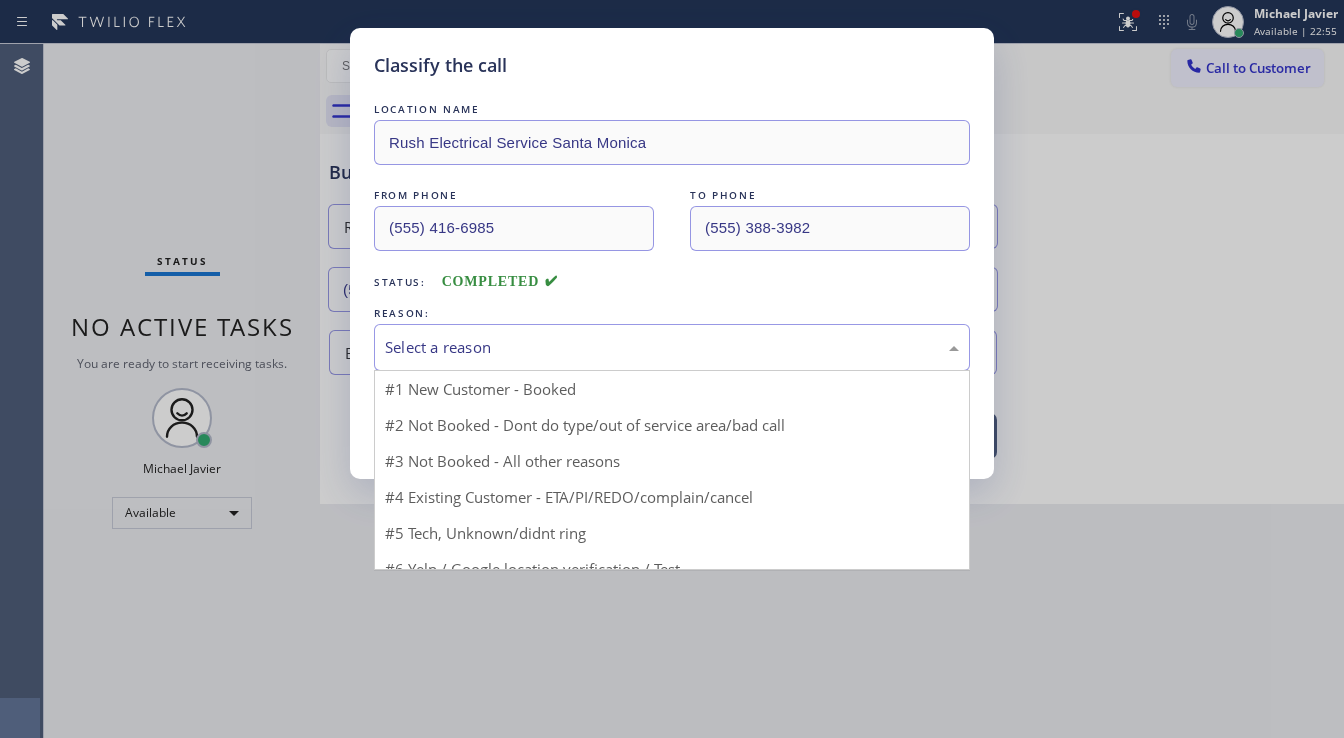 click on "Select a reason" at bounding box center [672, 347] 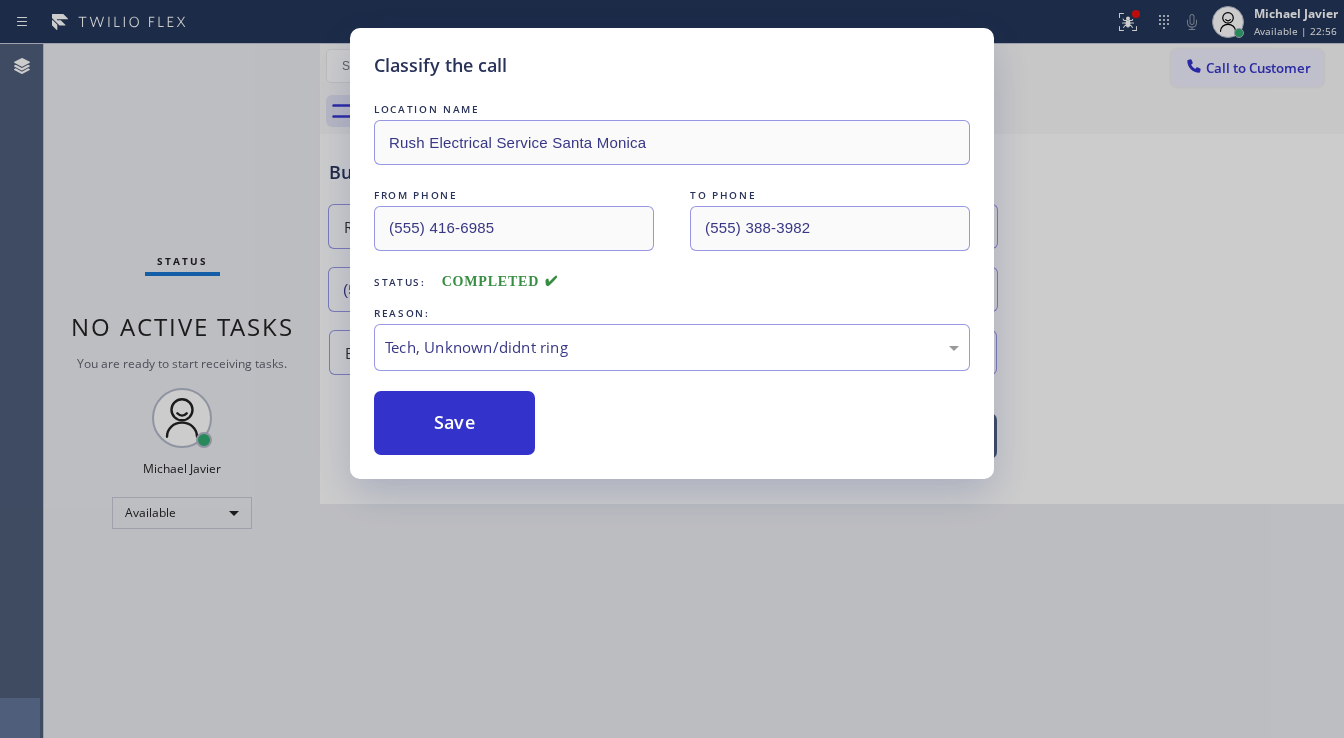 click on "LOCATION NAME Rush Electrical Service Santa Monica FROM PHONE [PHONE] TO PHONE [PHONE] Status: COMPLETED REASON: Tech, Unknown/didnt ring Save" at bounding box center (672, 277) 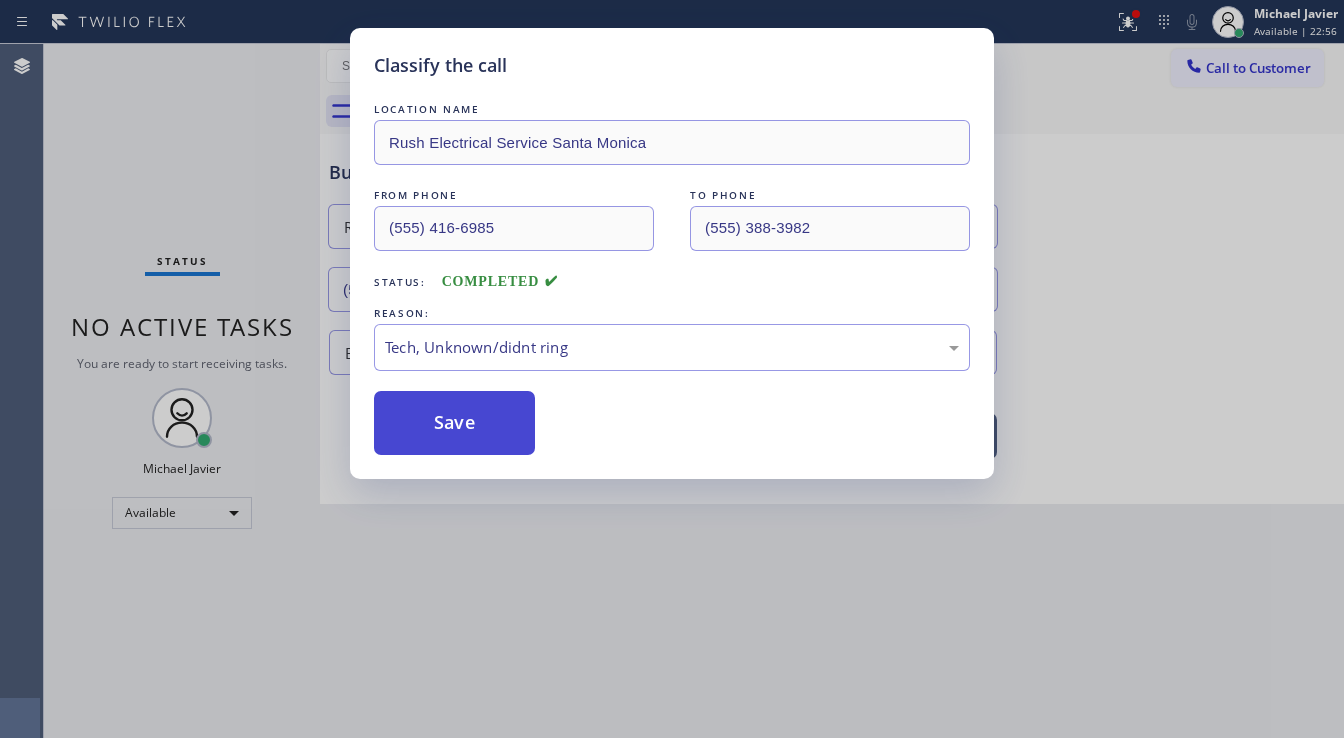click on "Save" at bounding box center [454, 423] 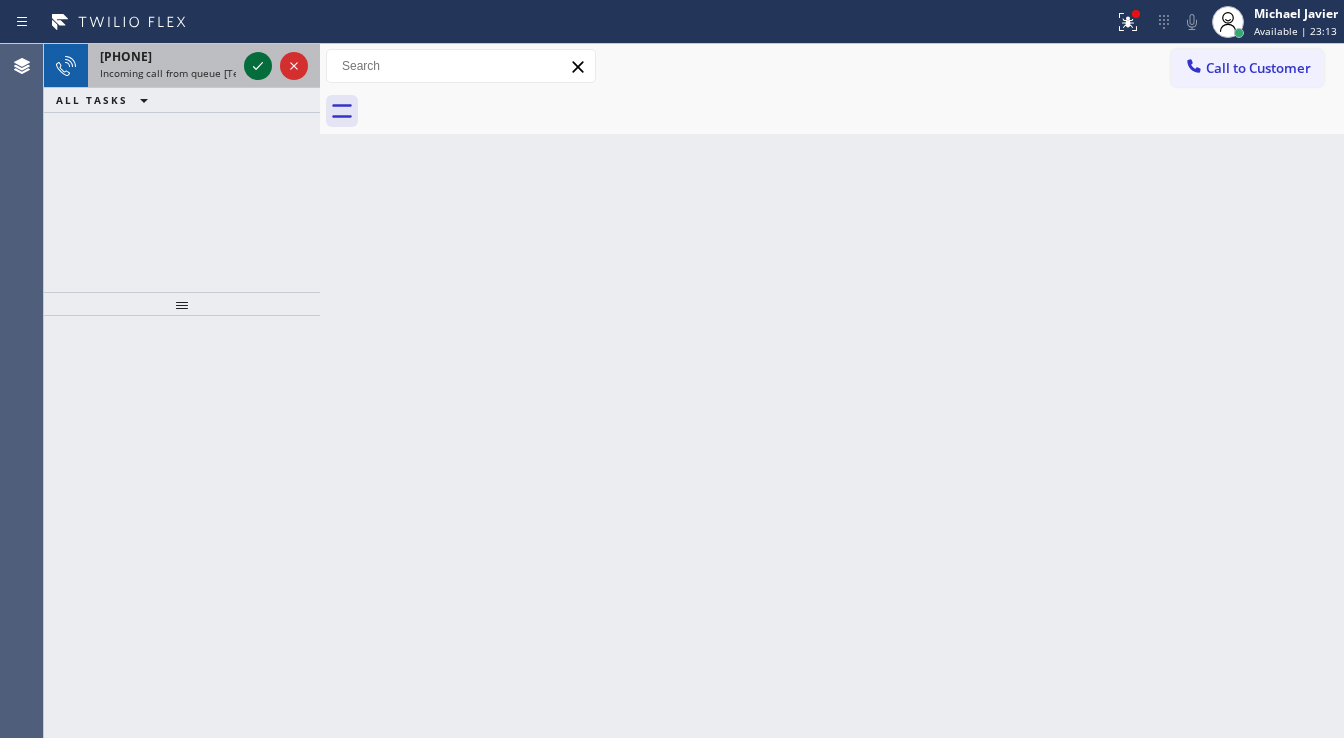 click at bounding box center (258, 66) 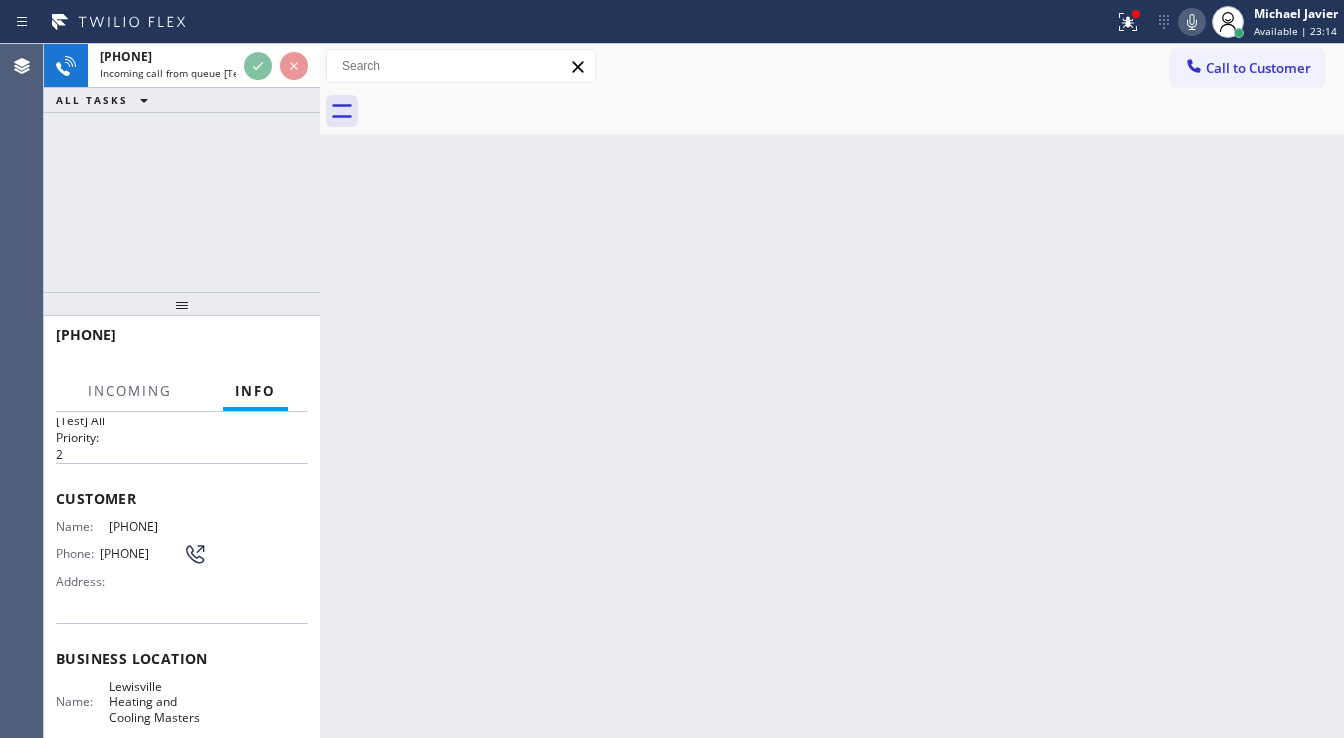 scroll, scrollTop: 80, scrollLeft: 0, axis: vertical 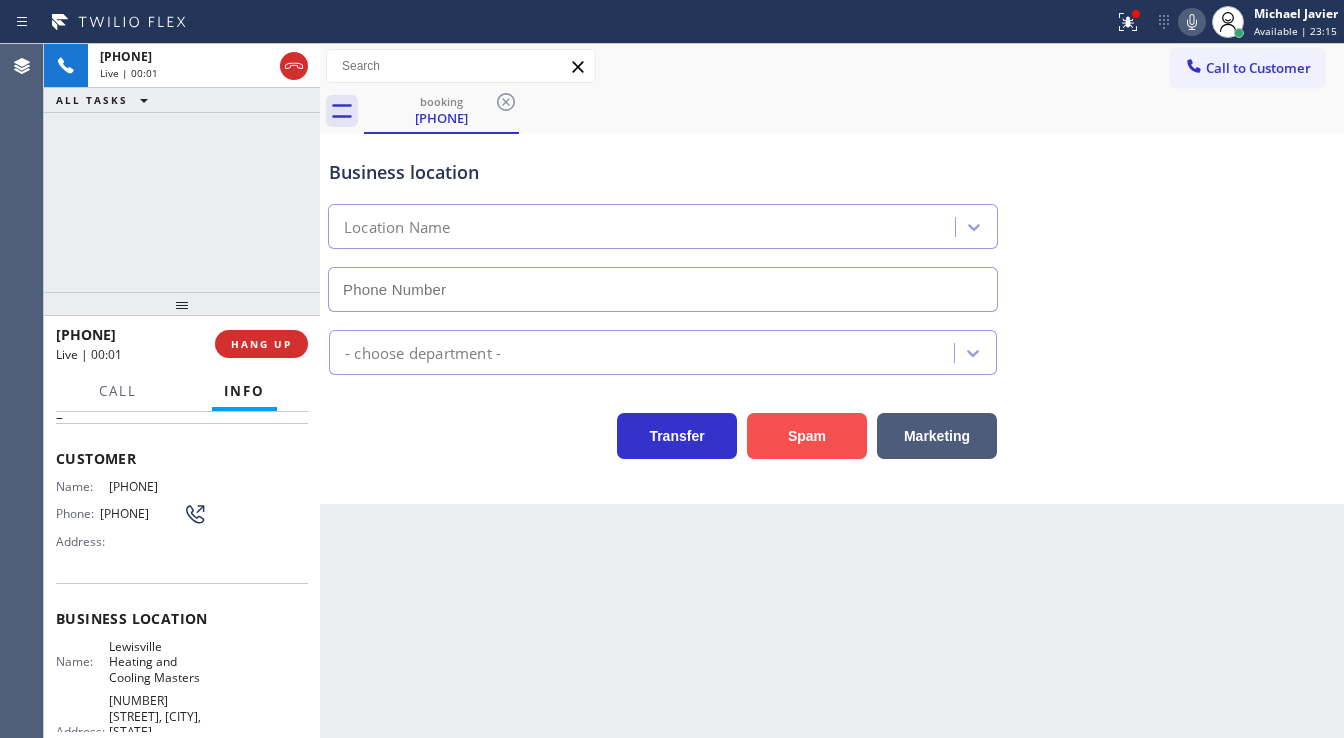 type on "(469) 654-4361" 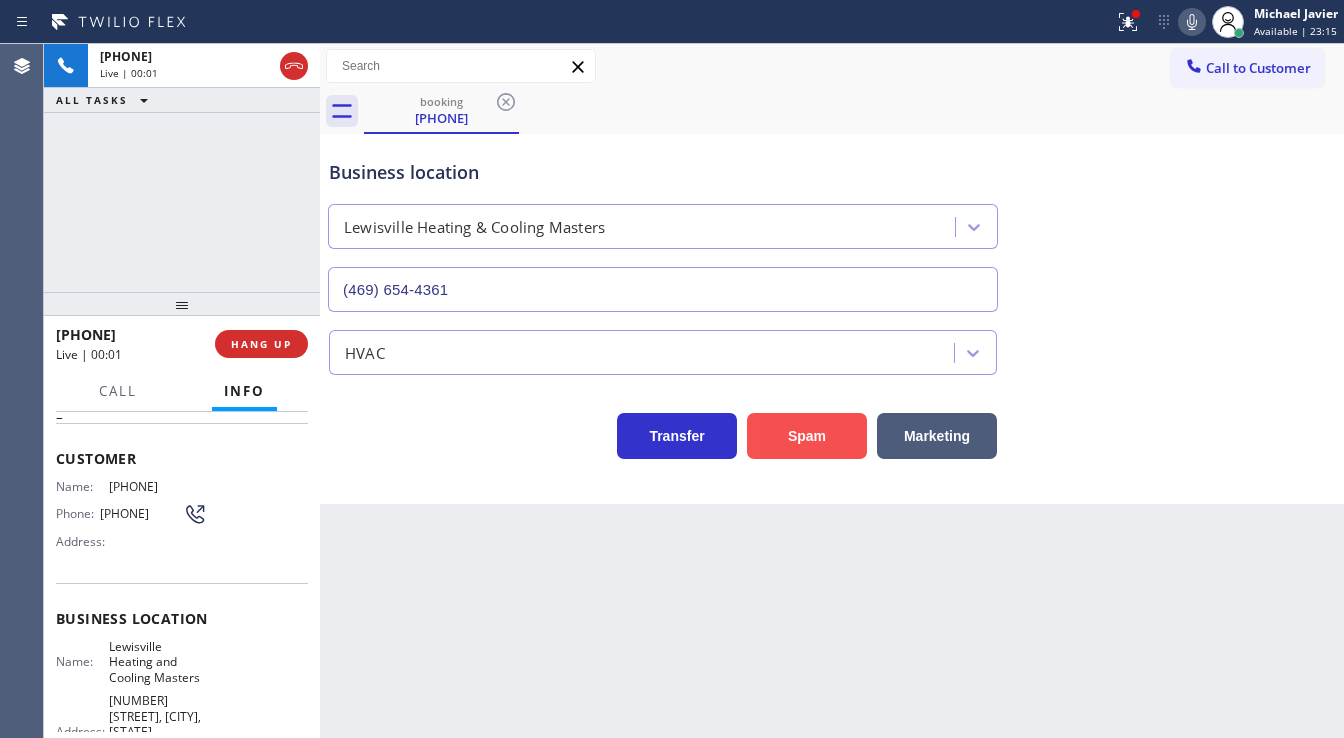 click on "Spam" at bounding box center (807, 436) 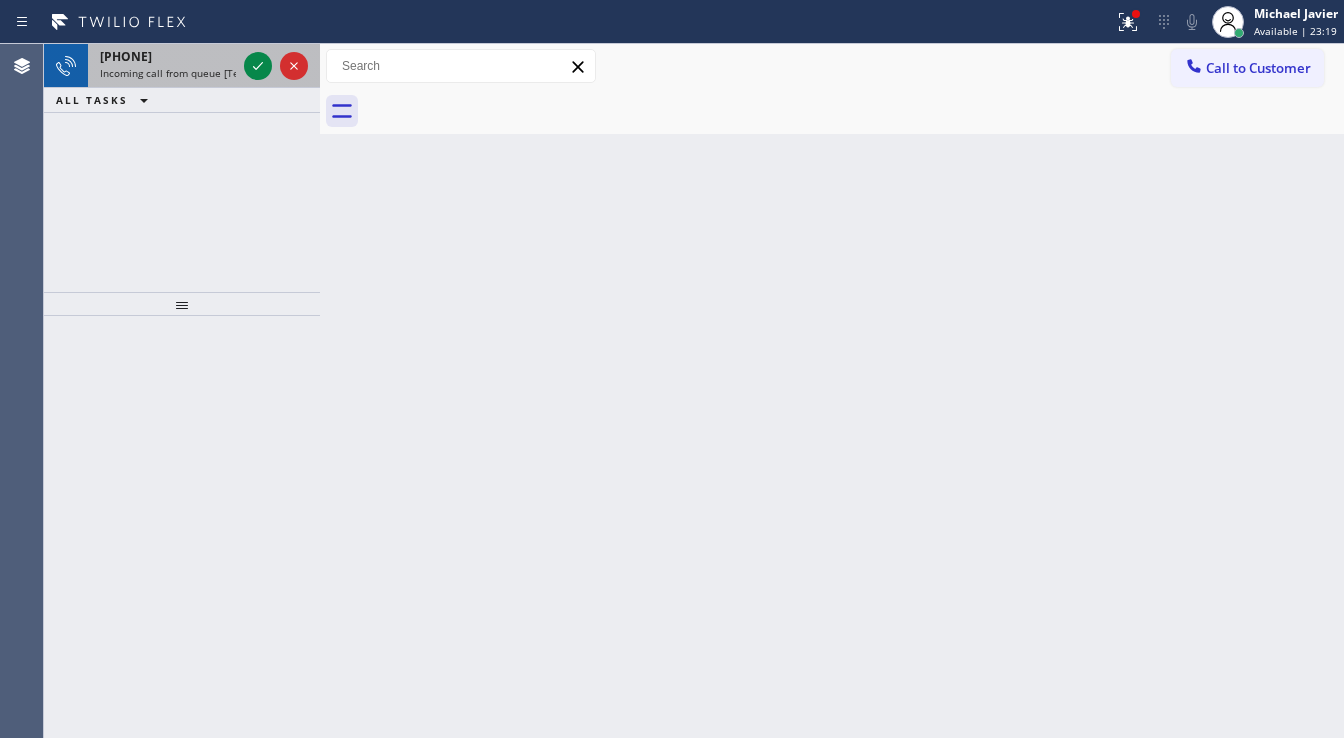 click on "[PHONE]" at bounding box center (126, 56) 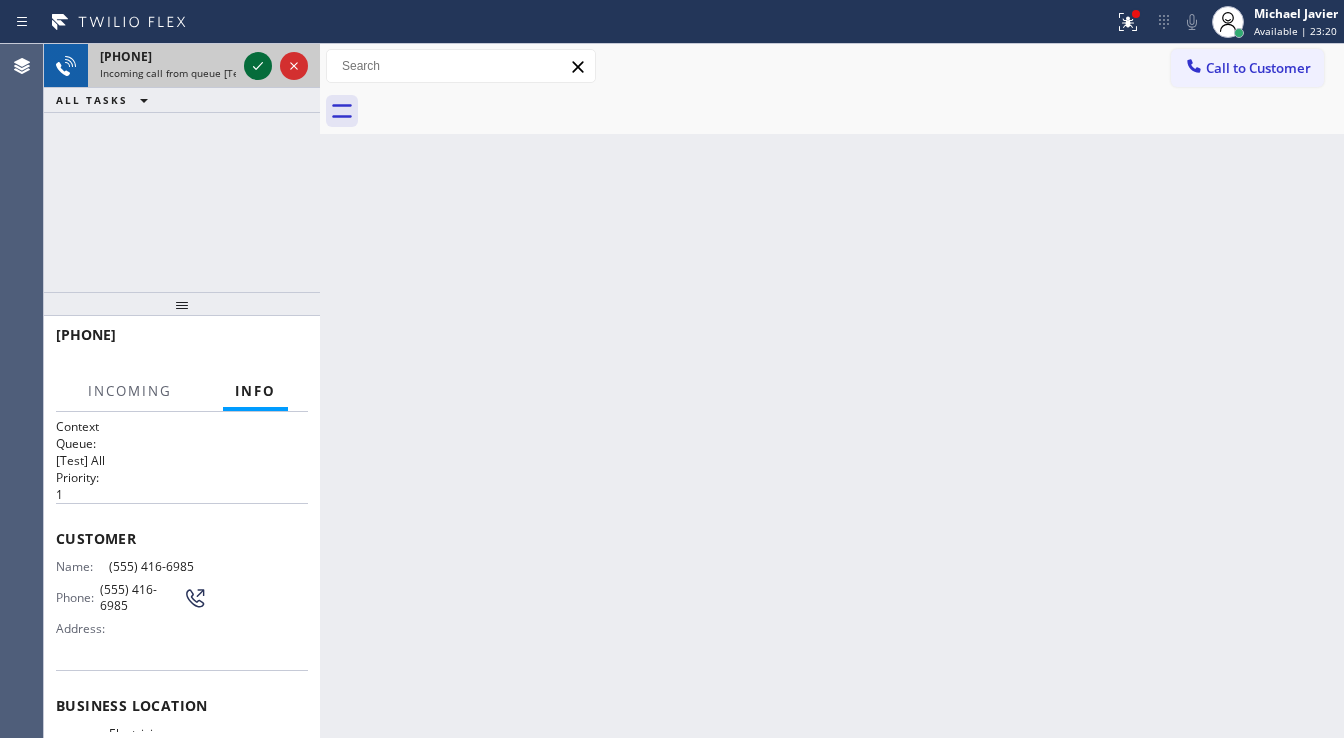 click 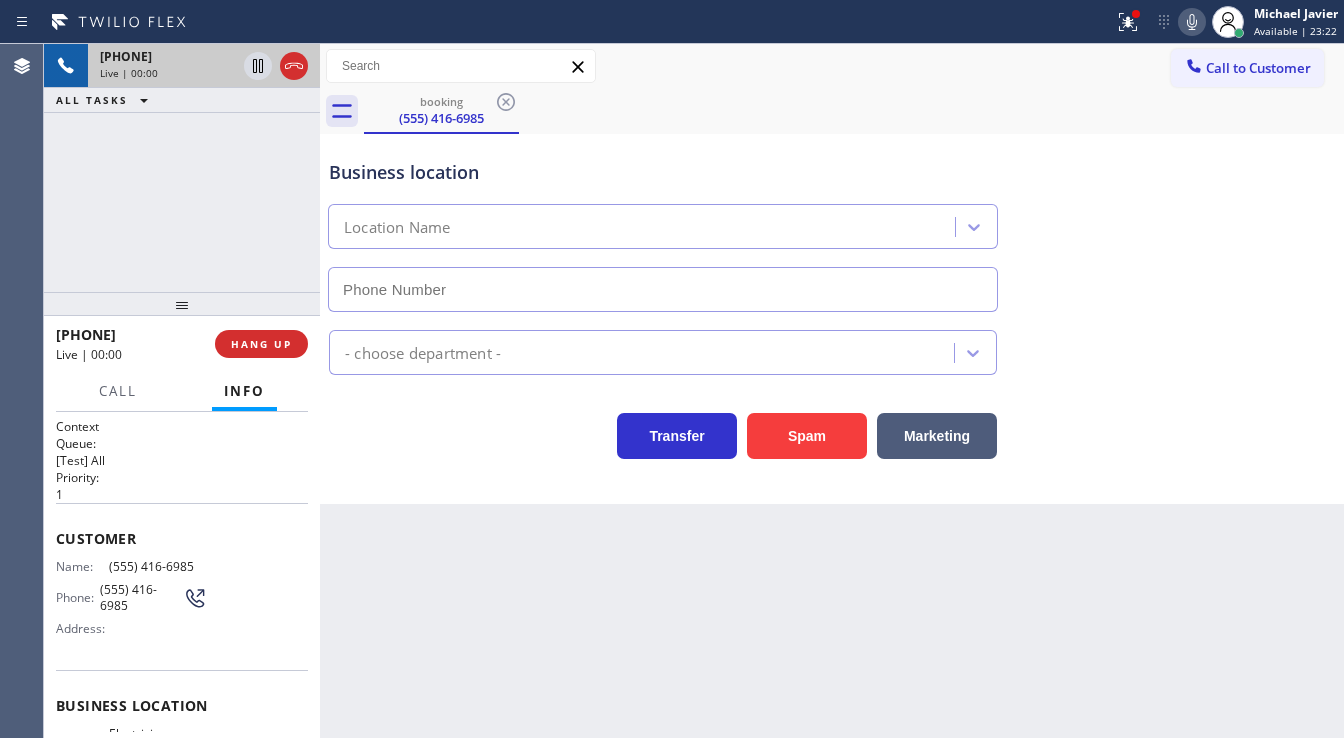 type on "(555) 334-6966" 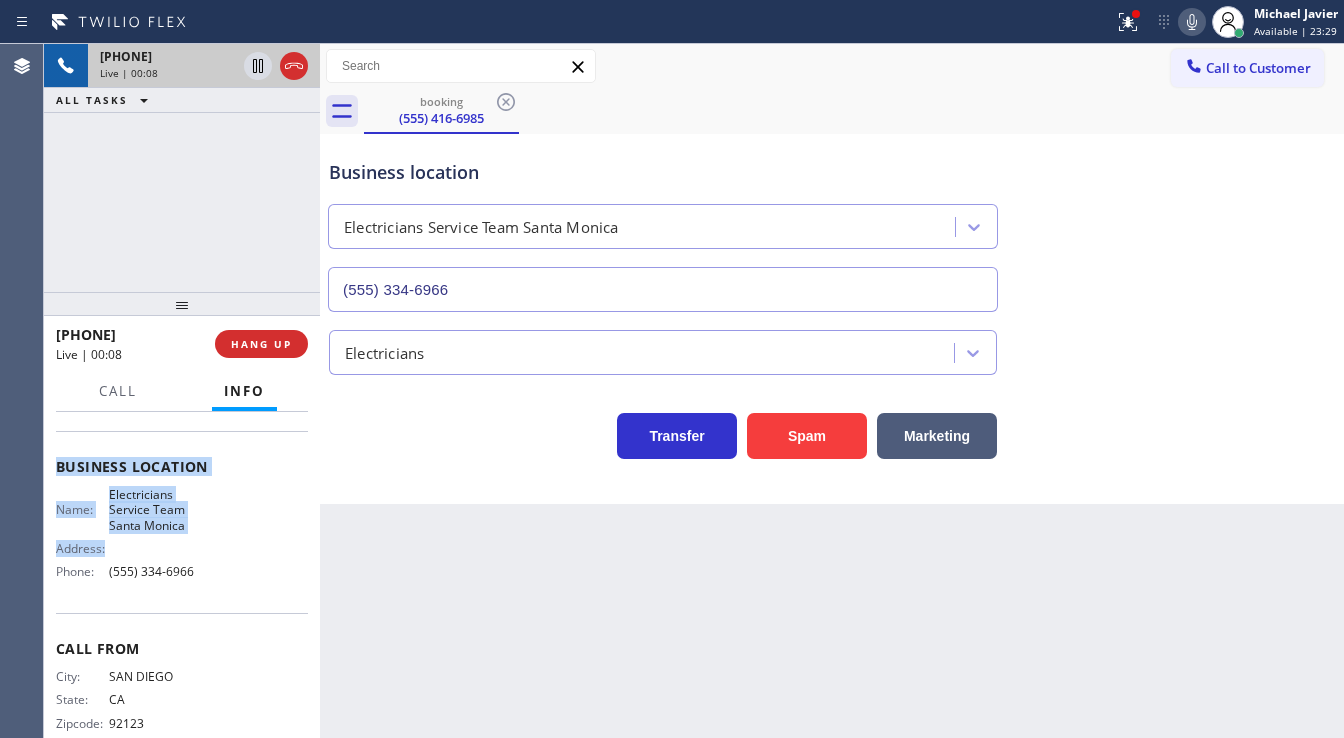 scroll, scrollTop: 240, scrollLeft: 0, axis: vertical 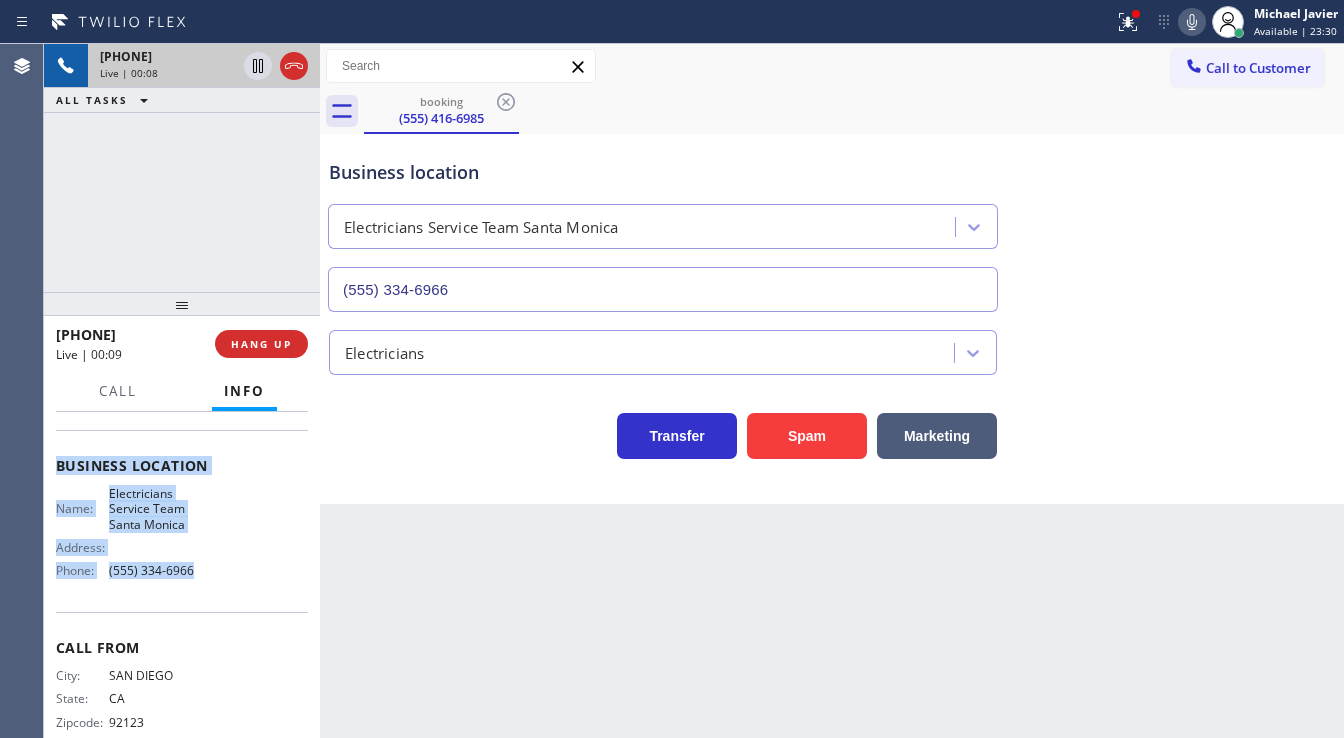 drag, startPoint x: 53, startPoint y: 526, endPoint x: 206, endPoint y: 562, distance: 157.17824 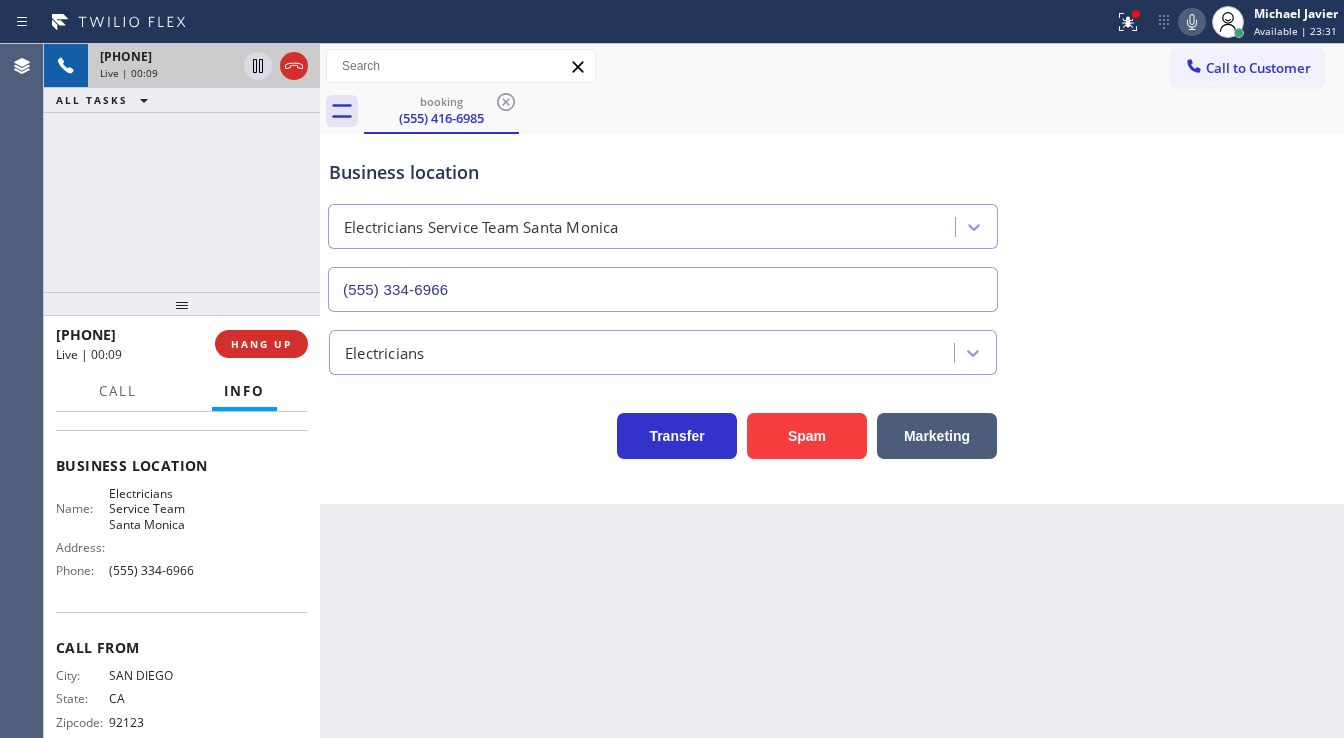 click on "[PHONE] Live | 00:09 ALL TASKS ALL TASKS ACTIVE TASKS TASKS IN WRAP UP" at bounding box center (182, 168) 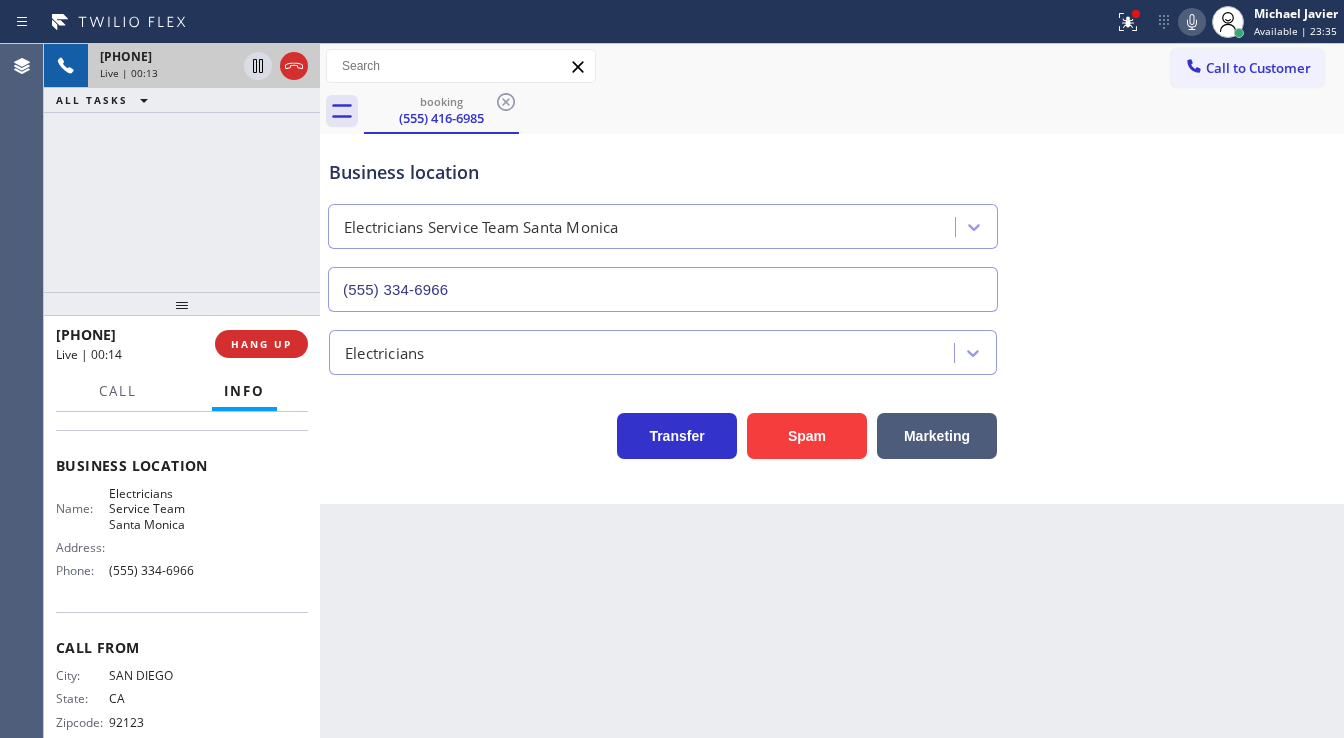drag, startPoint x: 220, startPoint y: 184, endPoint x: 889, endPoint y: 376, distance: 696.0065 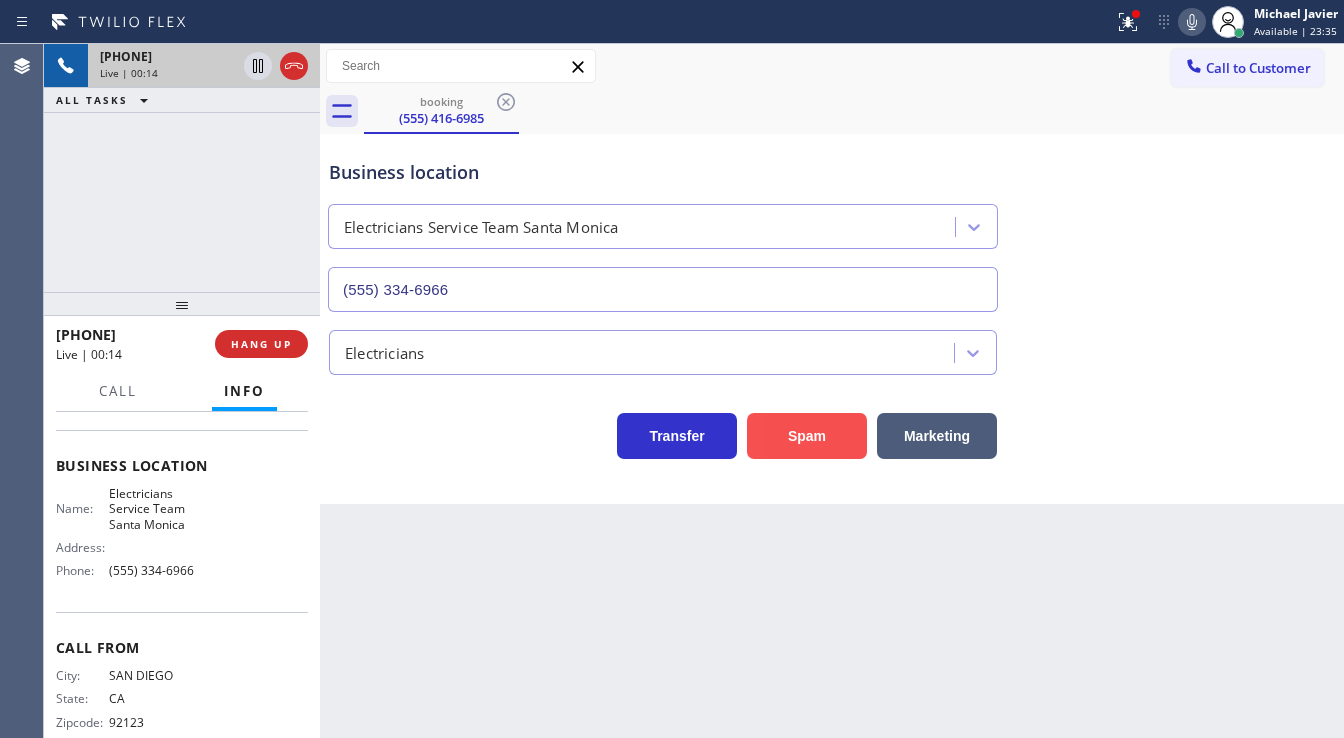click on "Spam" at bounding box center [807, 436] 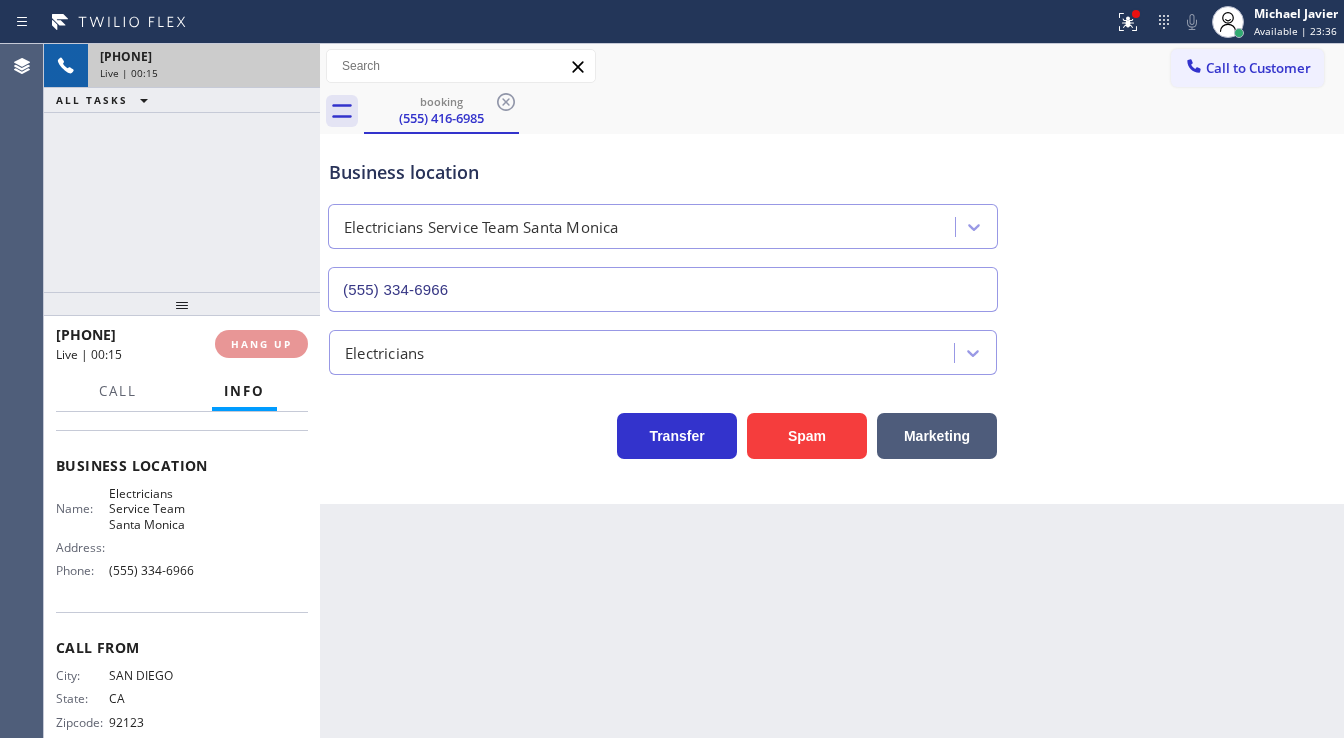 click 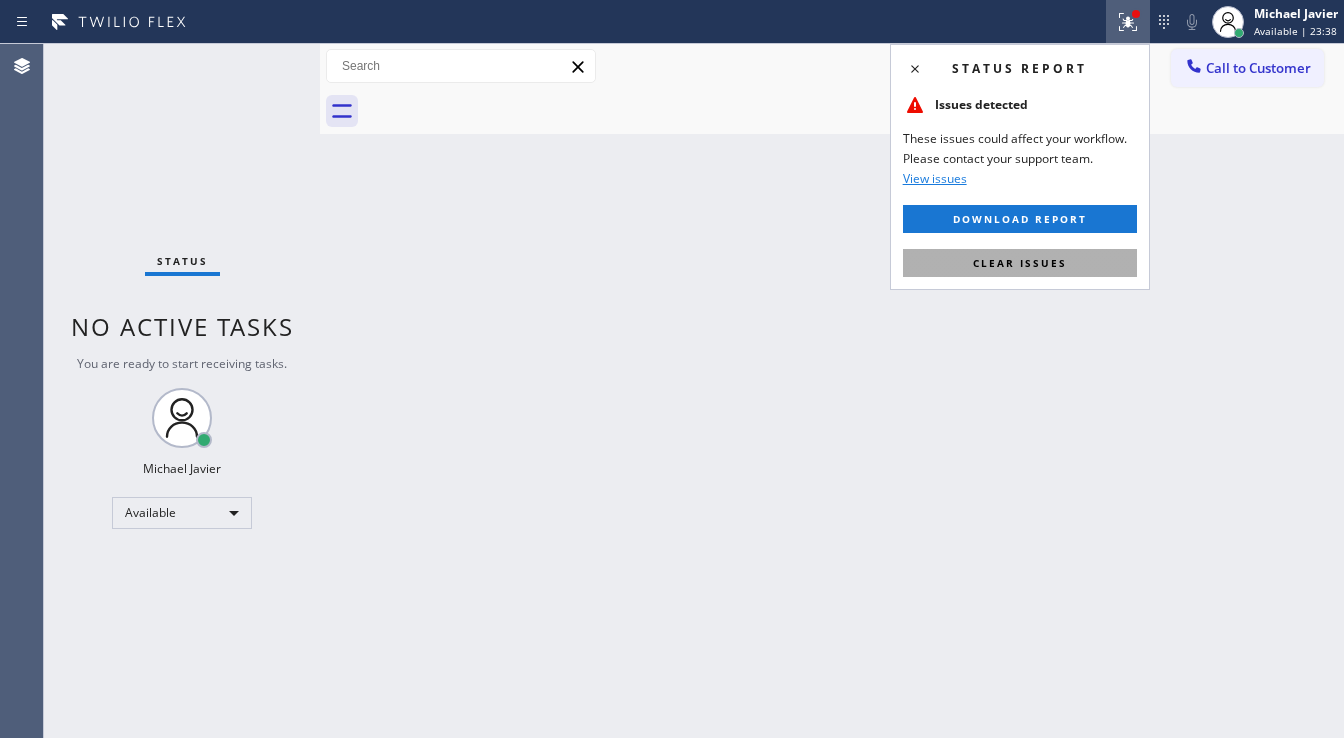 click on "Clear issues" at bounding box center [1020, 263] 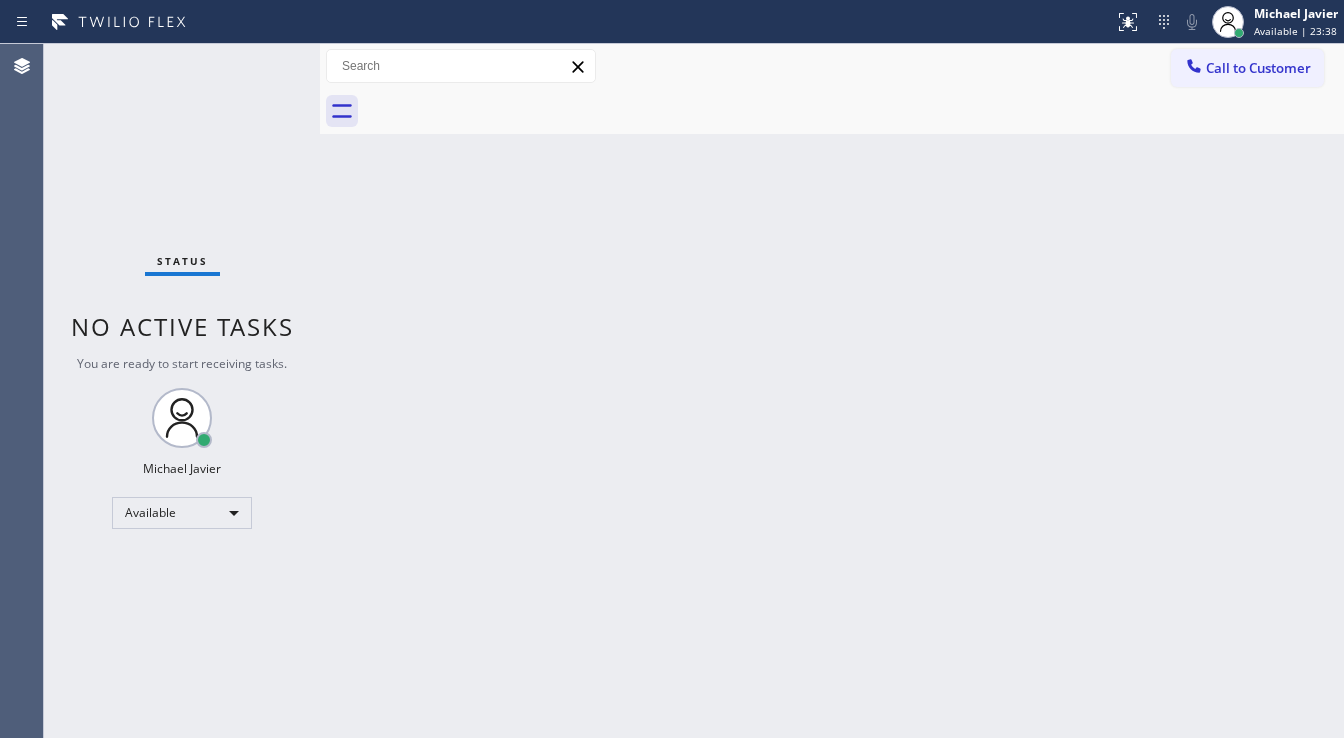 click on "Back to Dashboard Change Sender ID Customers Technicians Select a contact Outbound call Technician Search Technician Your caller id phone number Your caller id phone number Call Technician info Name   Phone none Address none Change Sender ID HVAC [PHONE] 5 Star Appliance [PHONE] Appliance Repair [PHONE] Plumbing [PHONE] Air Duct Cleaning [PHONE]  Electricians [PHONE]  Cancel Change Check personal SMS Reset Change No tabs Call to Customer Outbound call Location Professional Viking Repair San Mateo Your caller id phone number [PHONE] Customer number Call Outbound call Technician Search Technician Your caller id phone number Your caller id phone number Call" at bounding box center [832, 391] 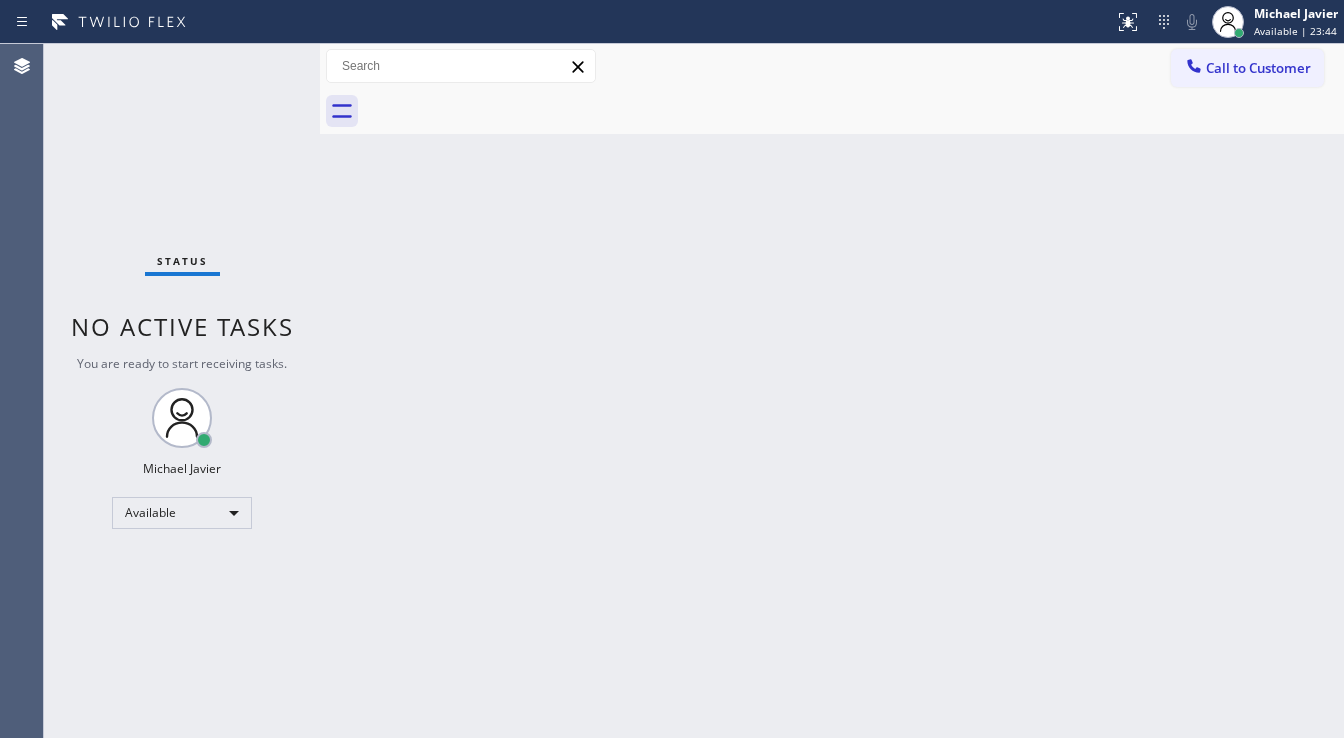 click on "Status   No active tasks     You are ready to start receiving tasks.   Michael Javier Available" at bounding box center [182, 391] 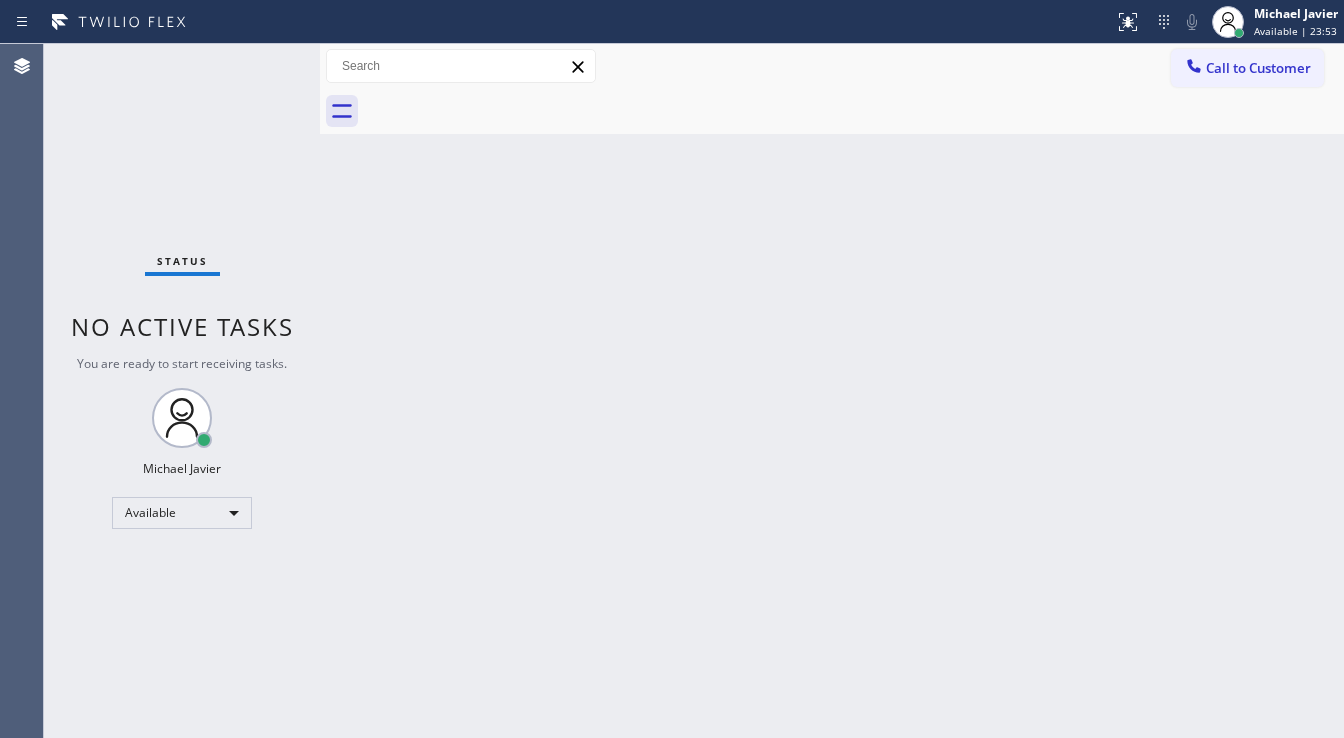 click on "Back to Dashboard Change Sender ID Customers Technicians Select a contact Outbound call Technician Search Technician Your caller id phone number Your caller id phone number Call Technician info Name   Phone none Address none Change Sender ID HVAC [PHONE] 5 Star Appliance [PHONE] Appliance Repair [PHONE] Plumbing [PHONE] Air Duct Cleaning [PHONE]  Electricians [PHONE]  Cancel Change Check personal SMS Reset Change No tabs Call to Customer Outbound call Location Professional Viking Repair San Mateo Your caller id phone number [PHONE] Customer number Call Outbound call Technician Search Technician Your caller id phone number Your caller id phone number Call" at bounding box center (832, 391) 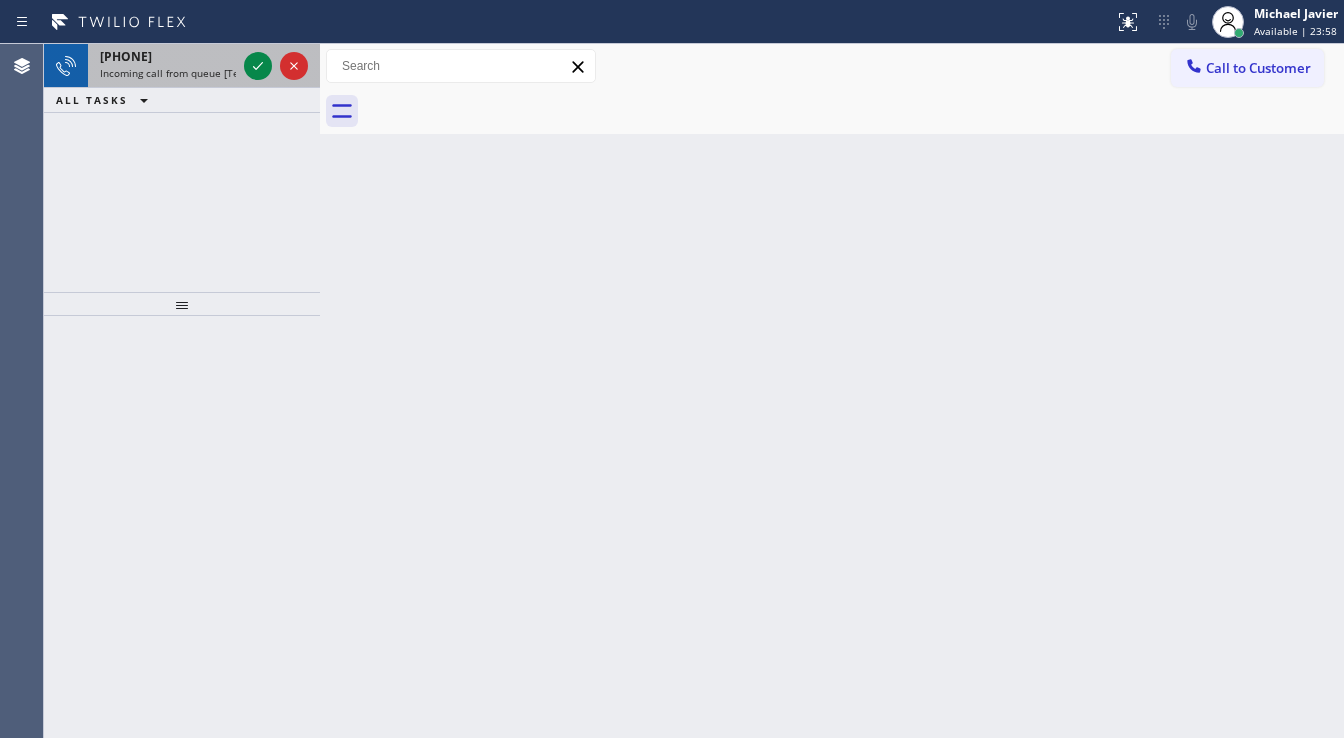 drag, startPoint x: 180, startPoint y: 55, endPoint x: 236, endPoint y: 58, distance: 56.0803 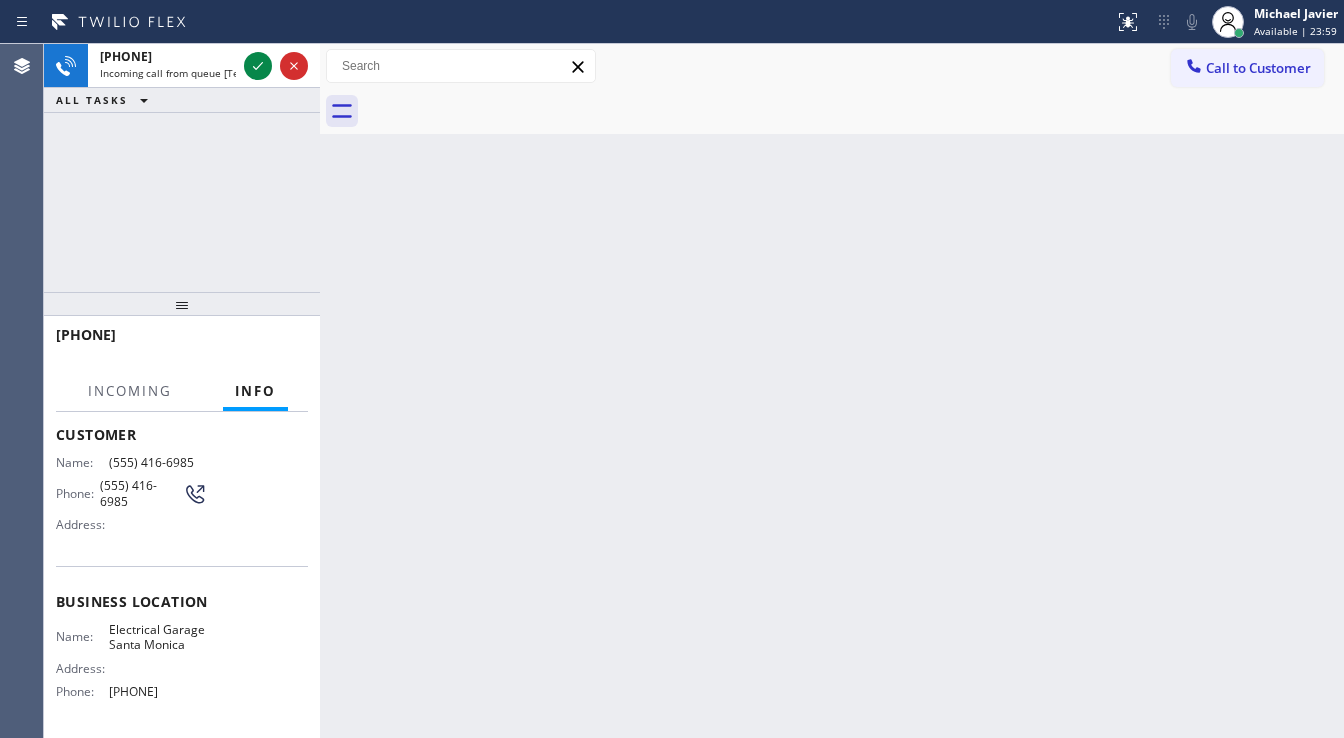 scroll, scrollTop: 160, scrollLeft: 0, axis: vertical 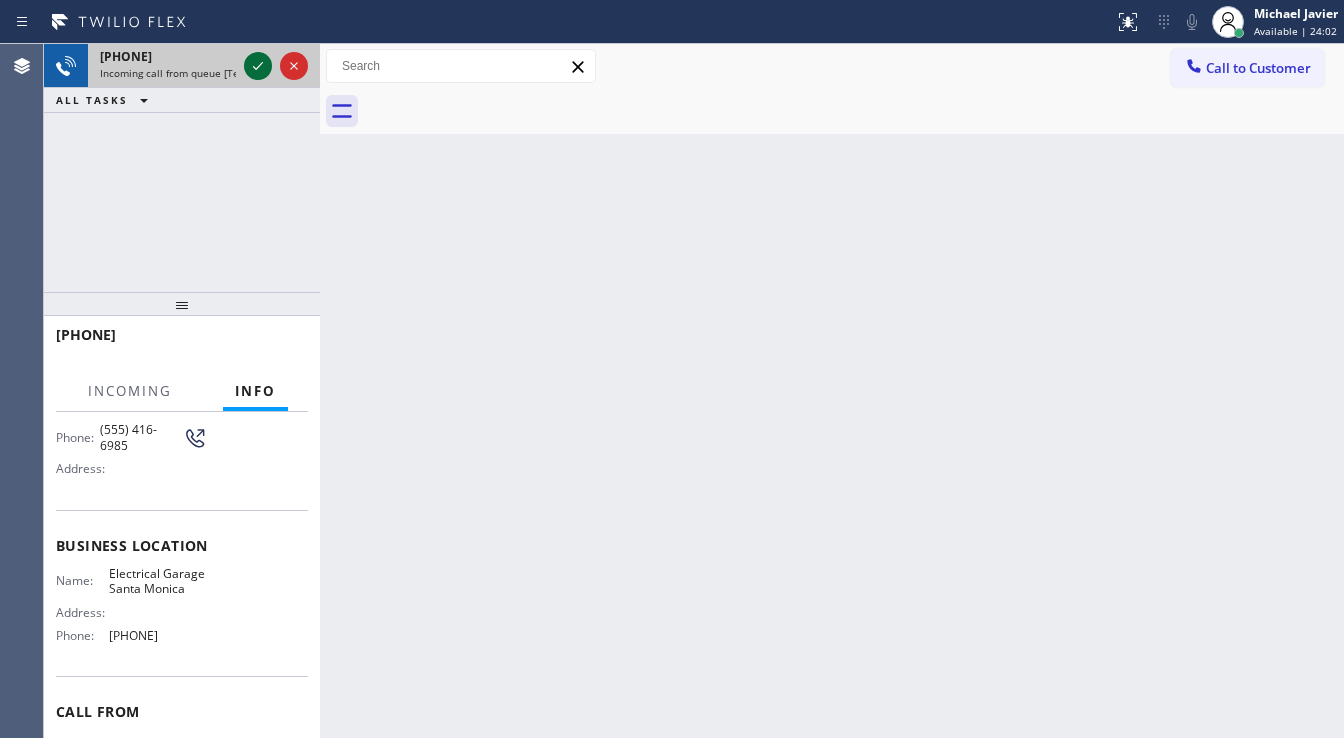 click 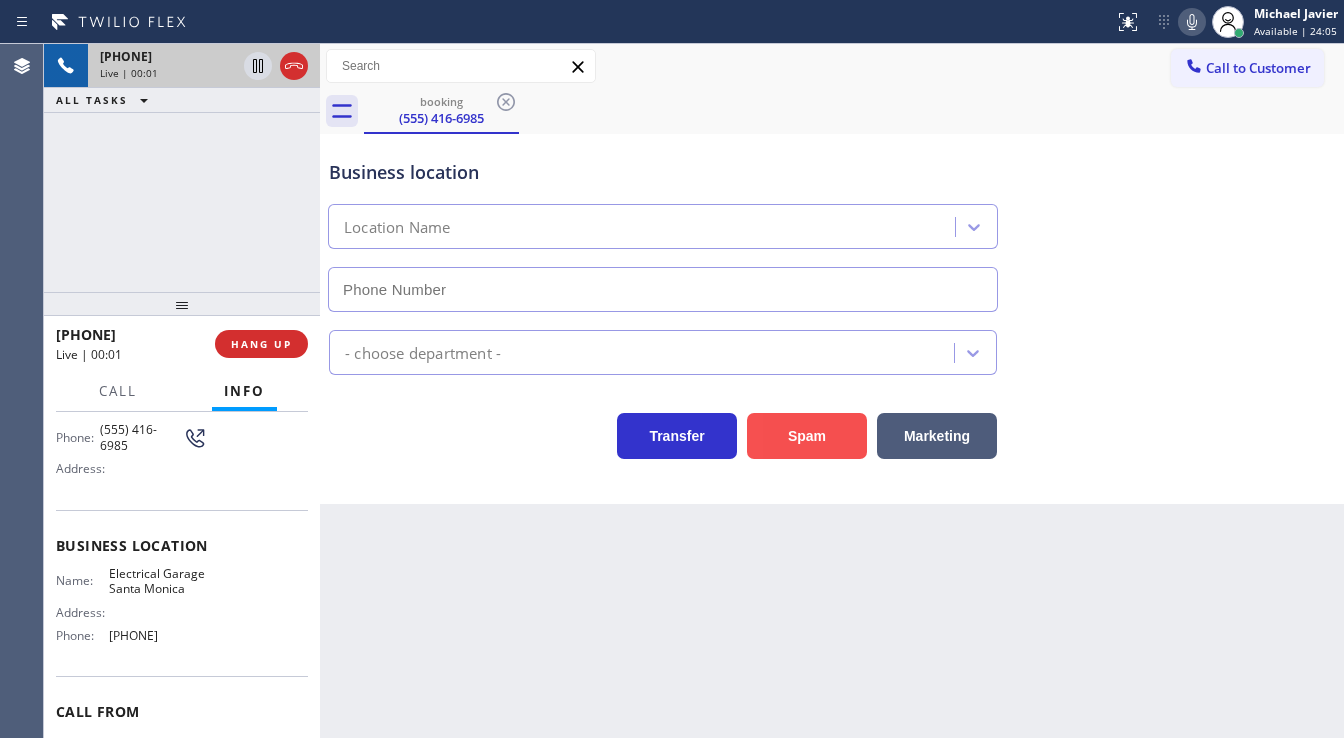 click on "Spam" at bounding box center (807, 436) 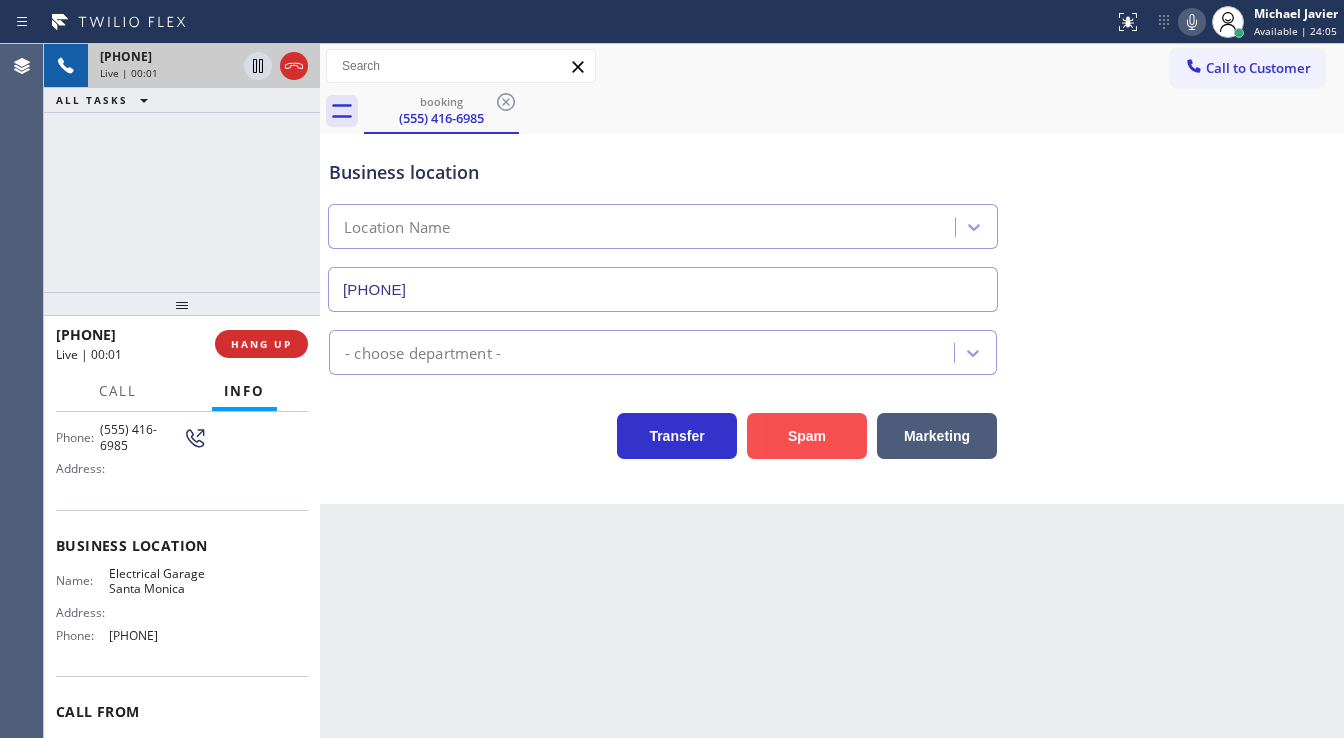 click on "Spam" at bounding box center [807, 436] 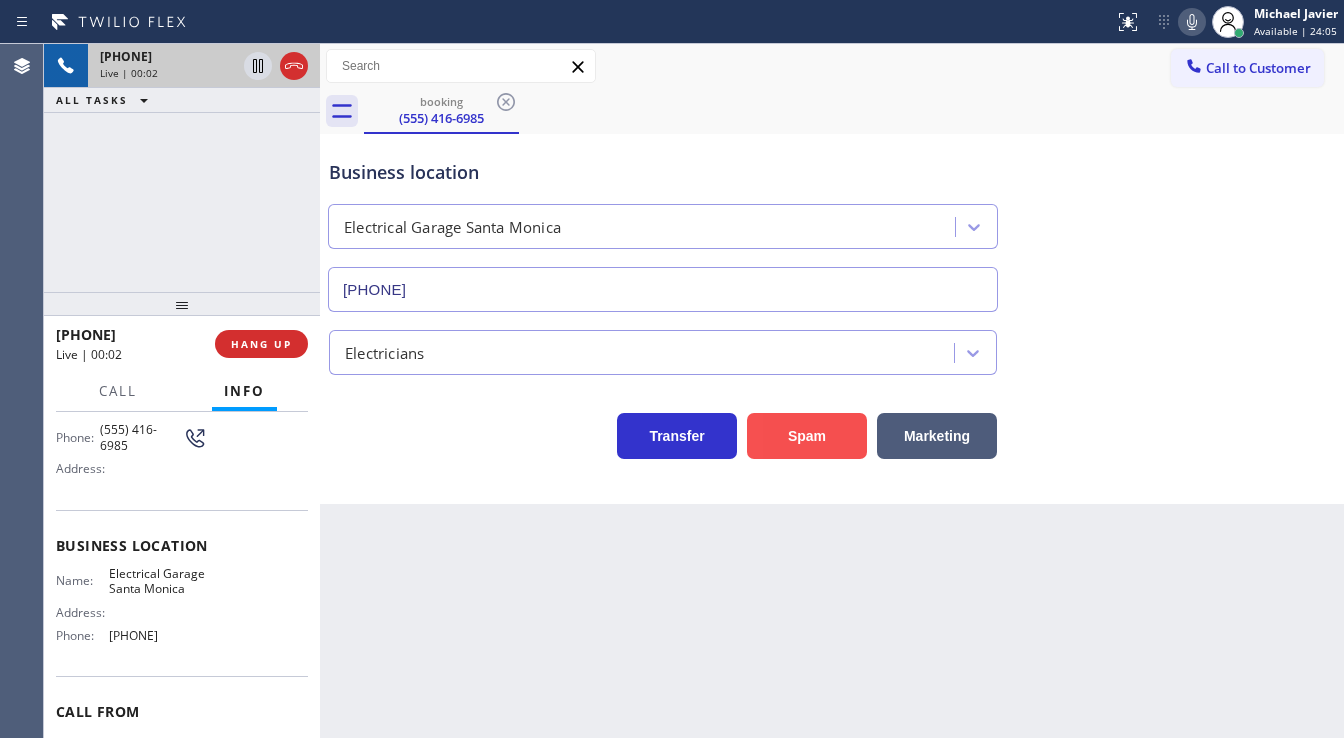click on "Spam" at bounding box center [807, 436] 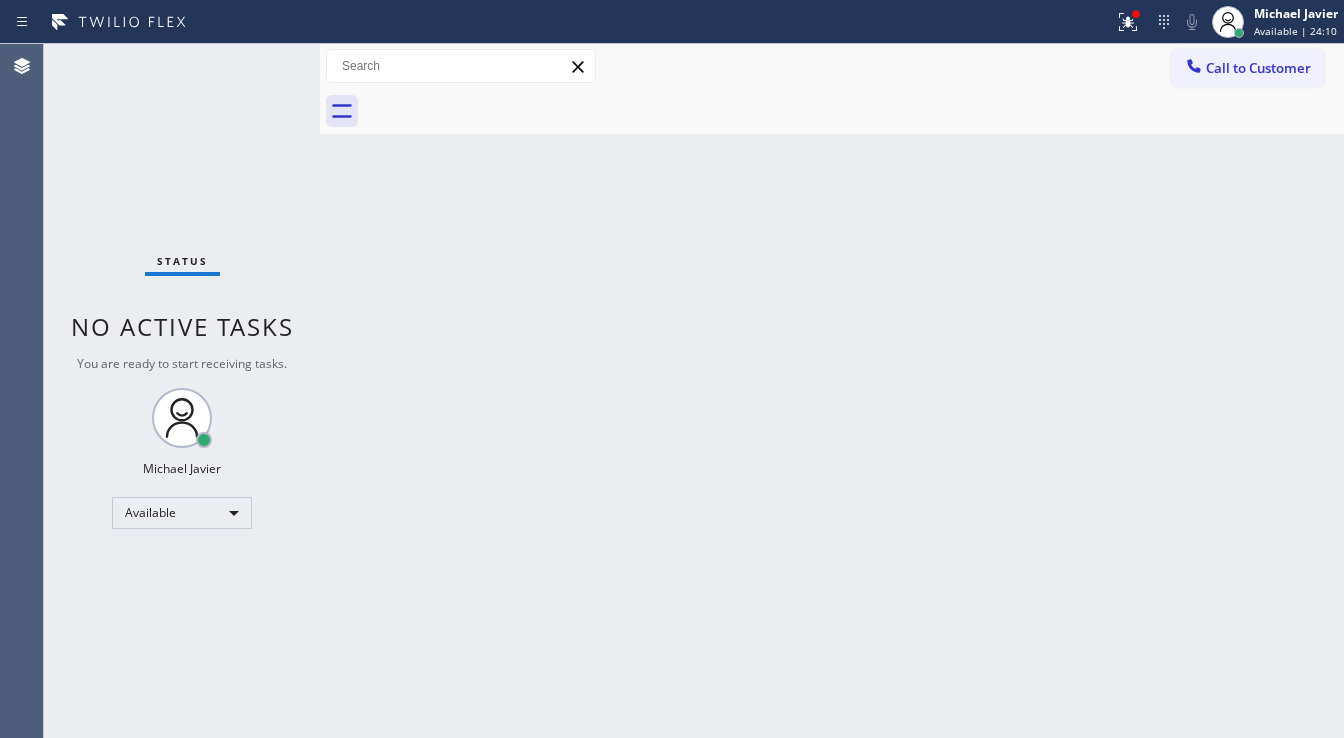 drag, startPoint x: 211, startPoint y: 164, endPoint x: 238, endPoint y: 60, distance: 107.44766 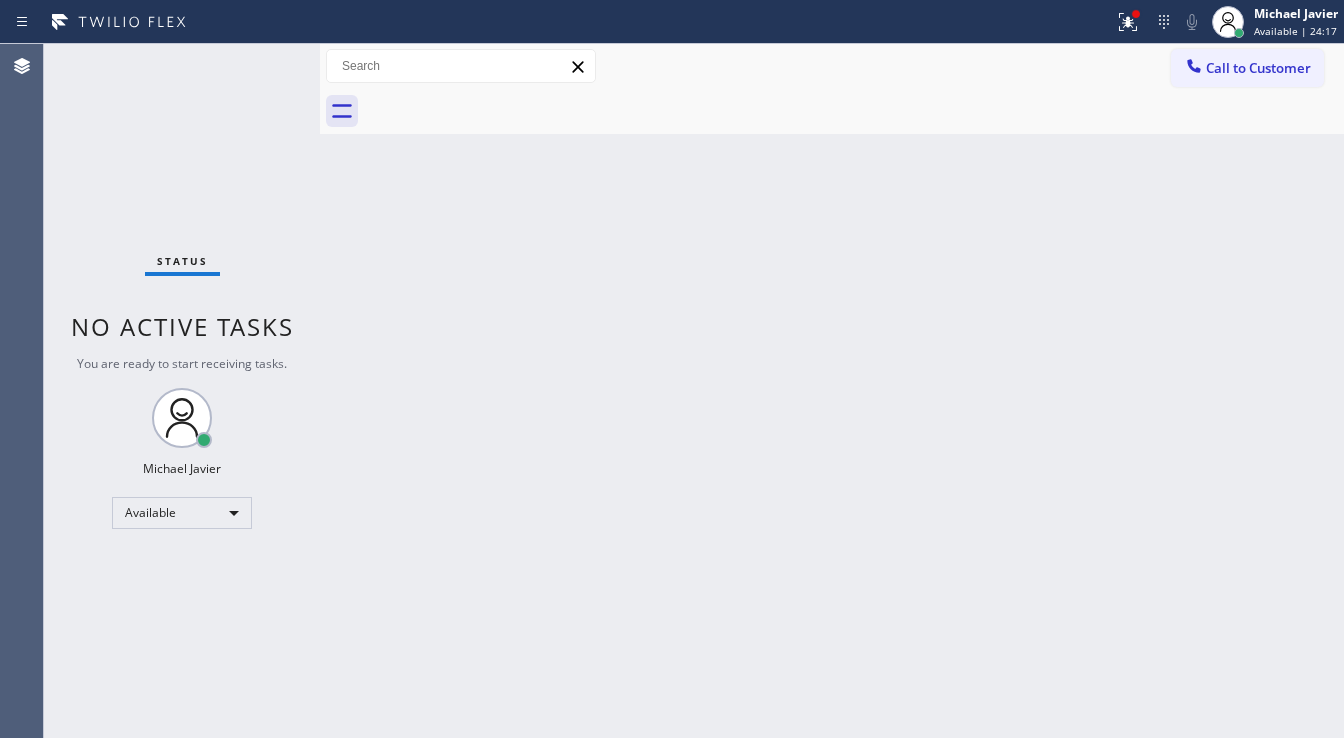 click on "Status   No active tasks     You are ready to start receiving tasks.   Michael Javier Available" at bounding box center [182, 391] 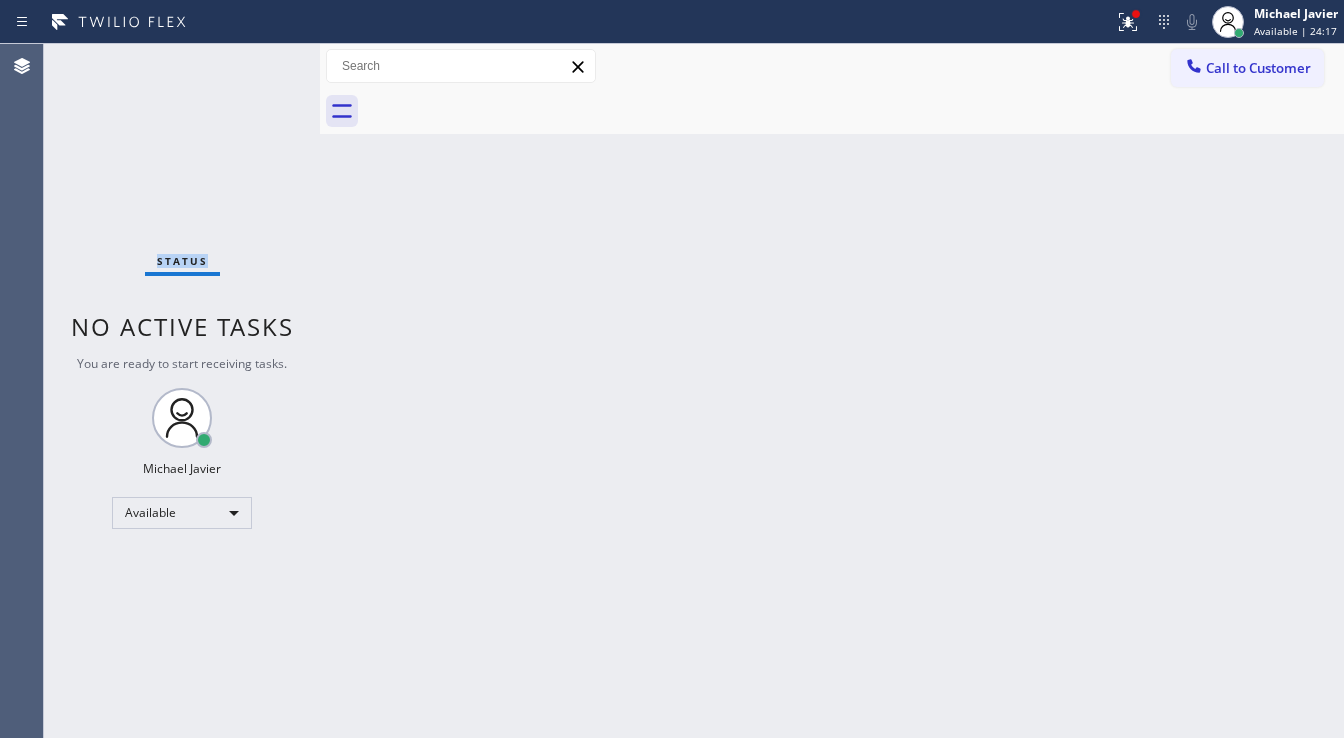 click on "Status   No active tasks     You are ready to start receiving tasks.   Michael Javier Available" at bounding box center (182, 391) 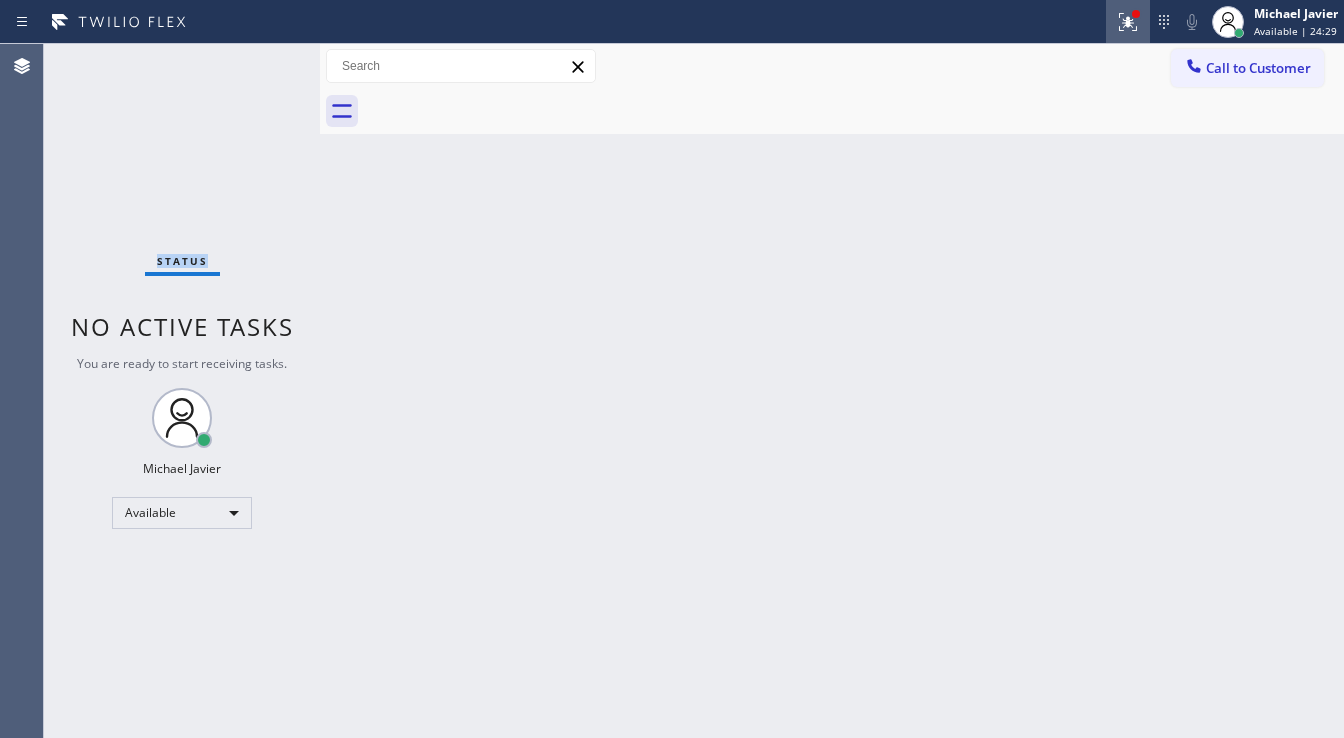 click 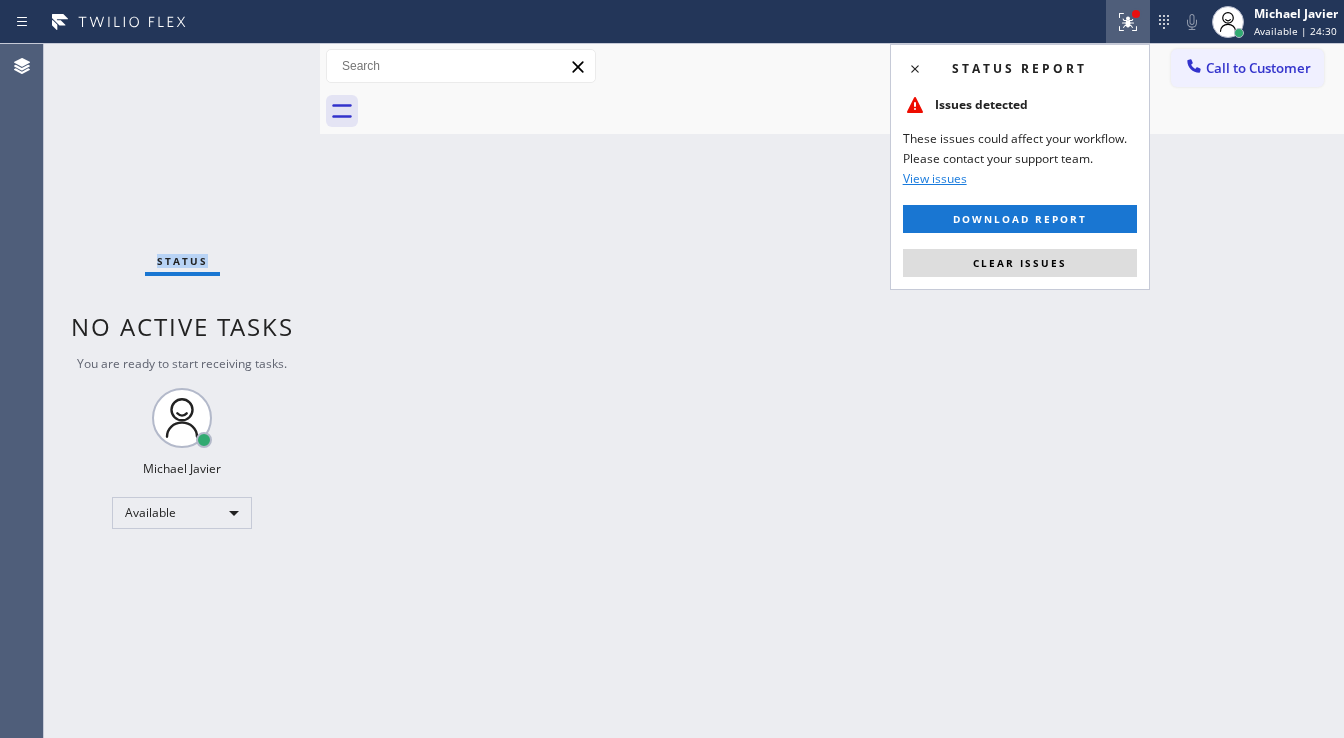 click on "Clear issues" at bounding box center [1020, 263] 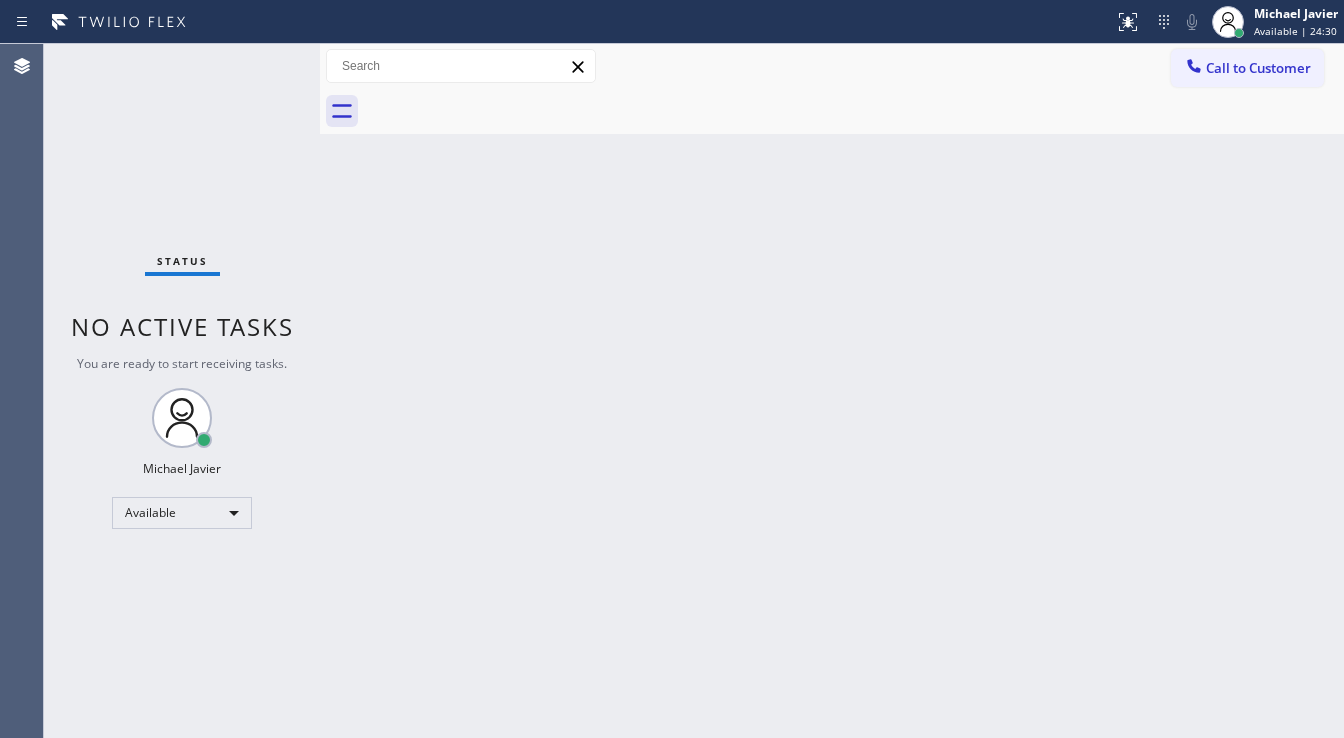 drag, startPoint x: 632, startPoint y: 355, endPoint x: 632, endPoint y: 384, distance: 29 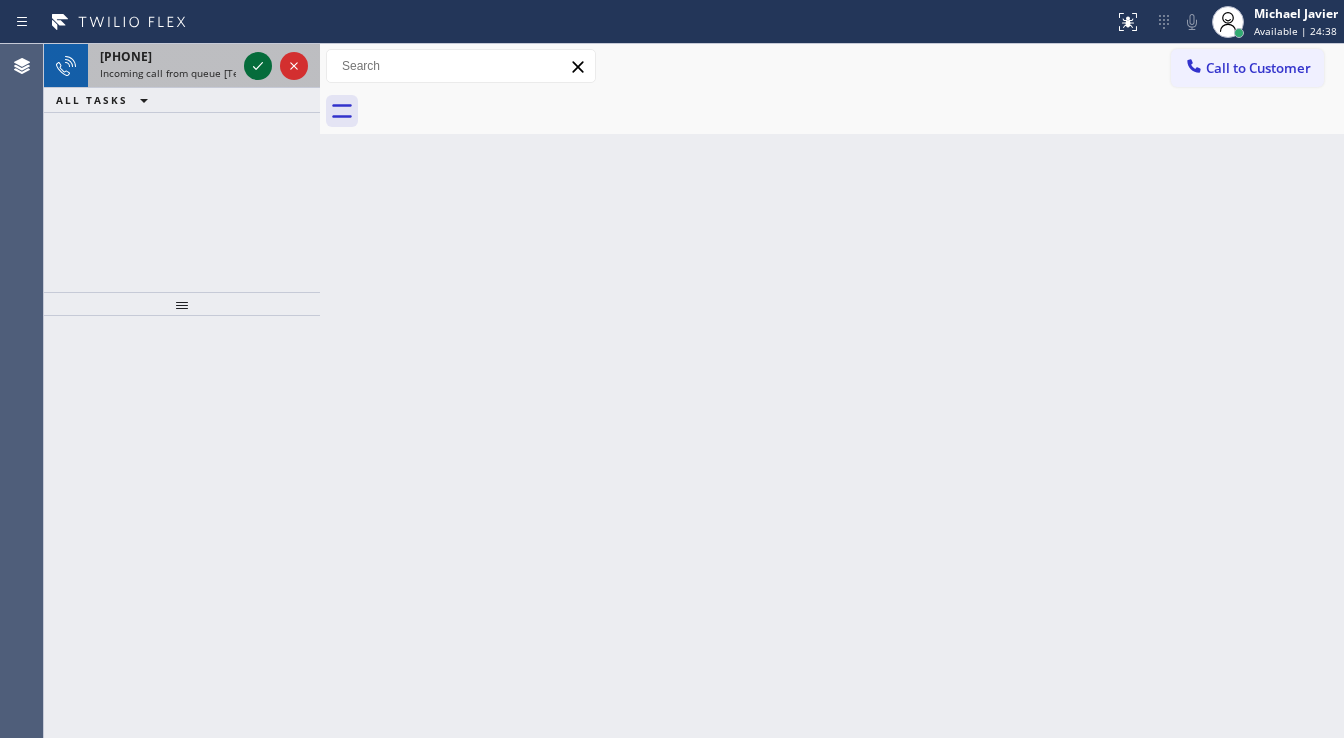 click 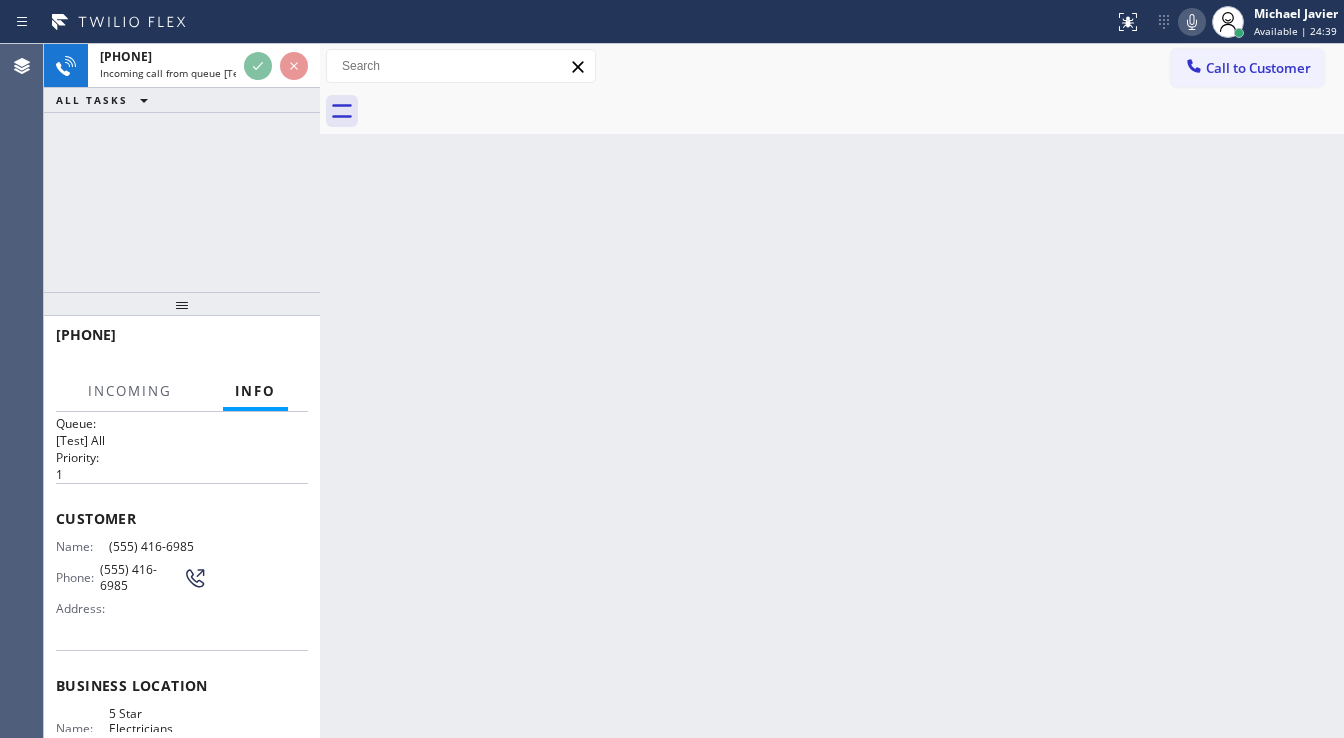 scroll, scrollTop: 80, scrollLeft: 0, axis: vertical 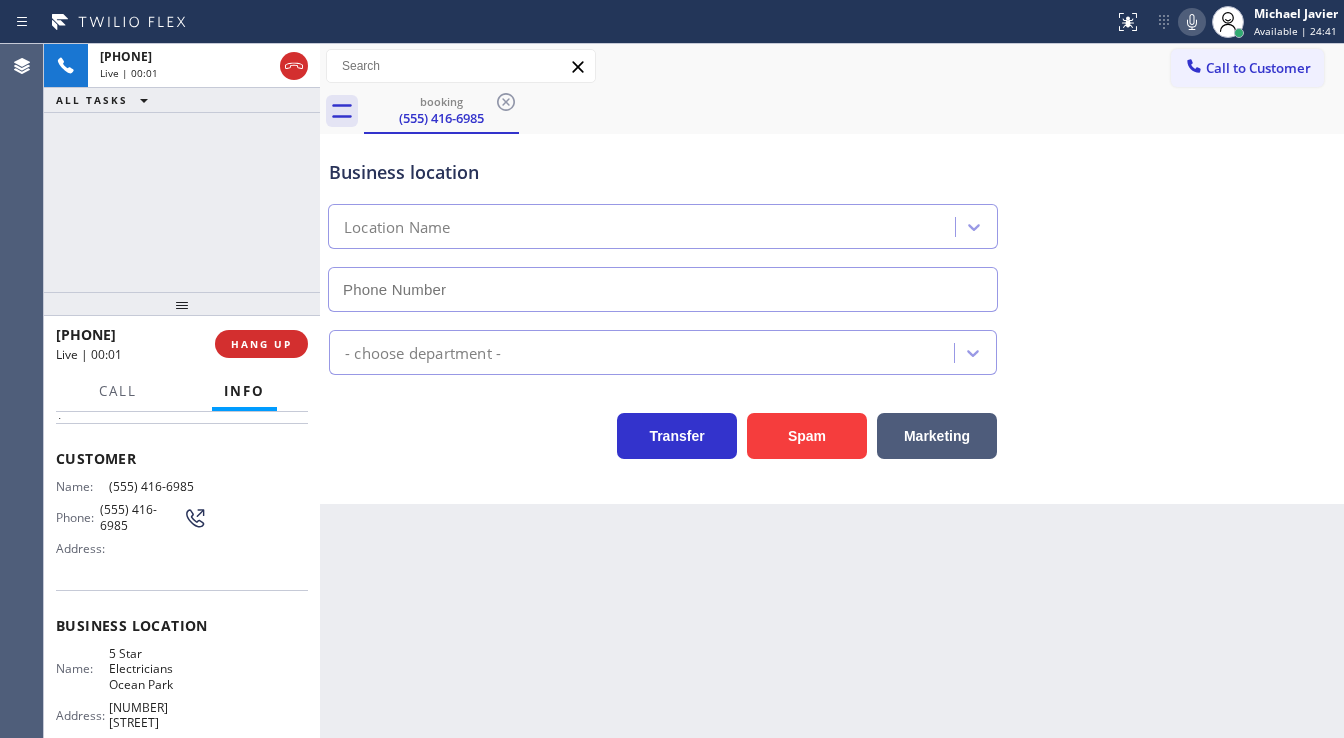 type on "(555) 895-4875" 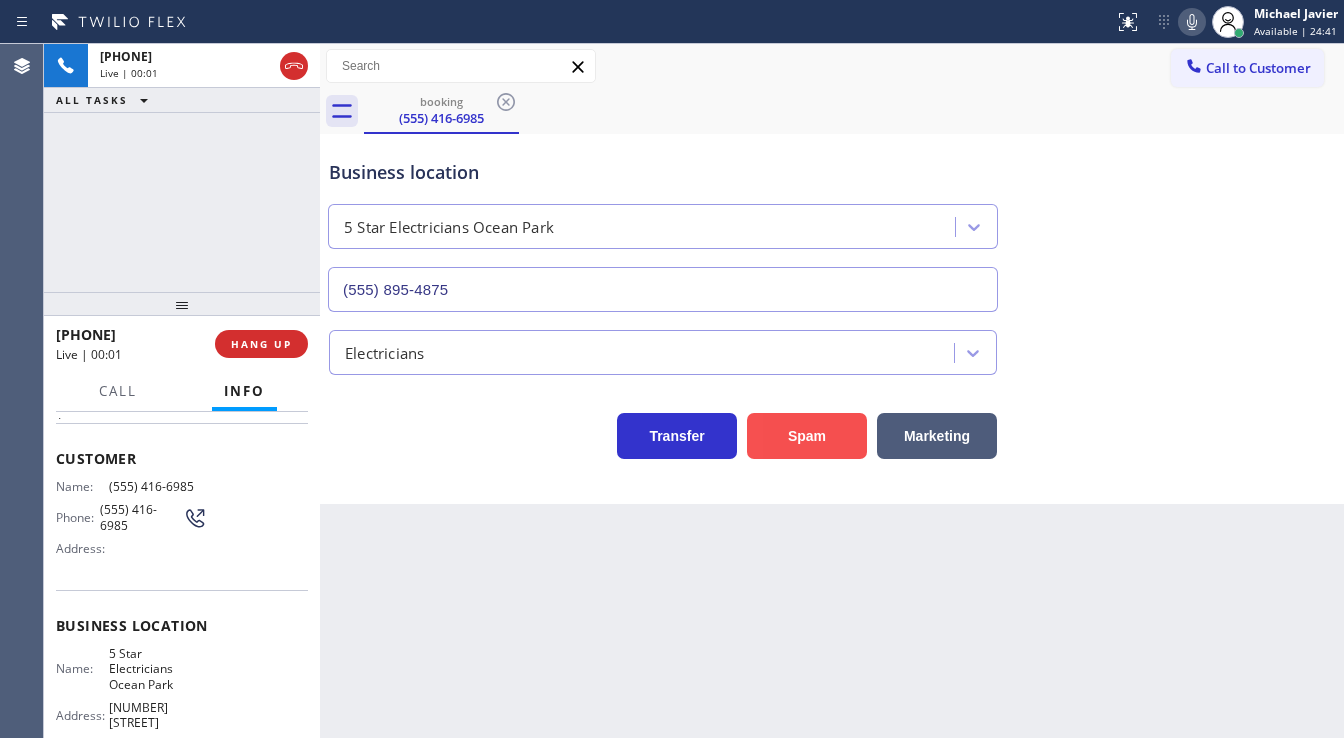 click on "Spam" at bounding box center [807, 436] 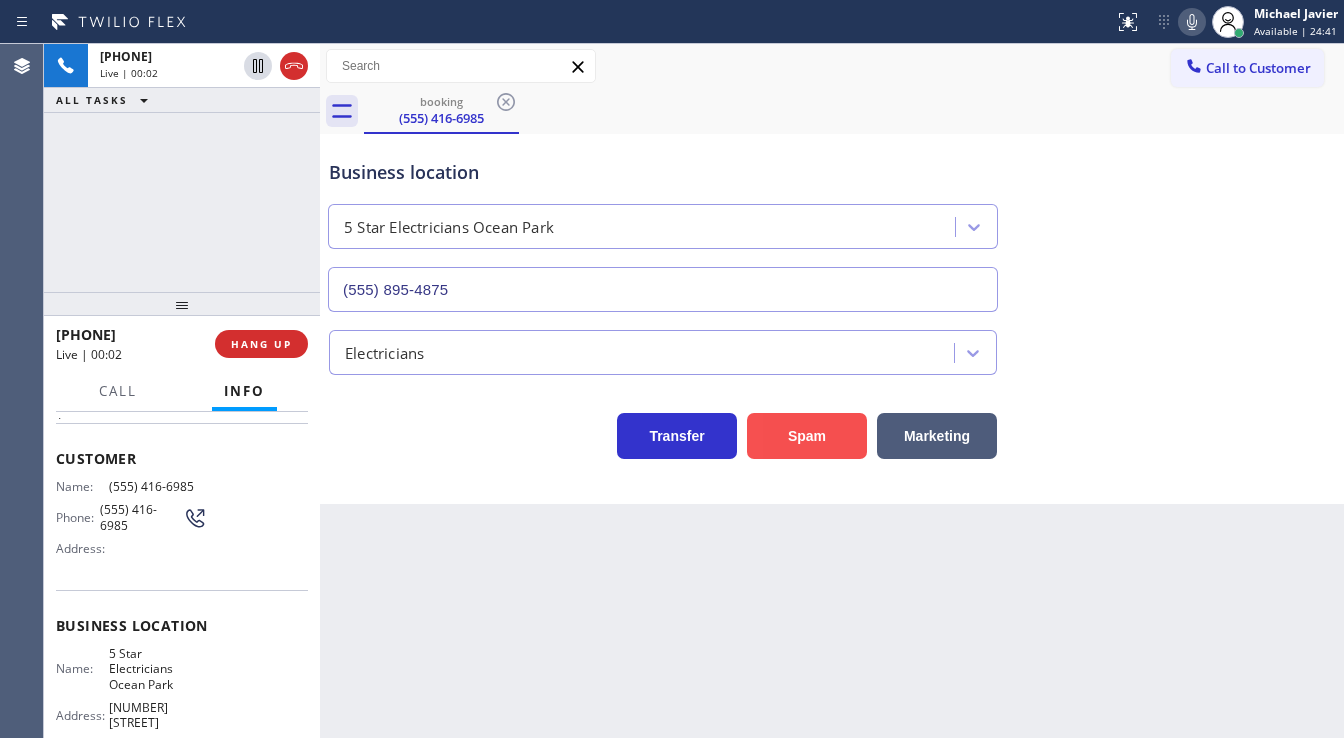 click on "Spam" at bounding box center [807, 436] 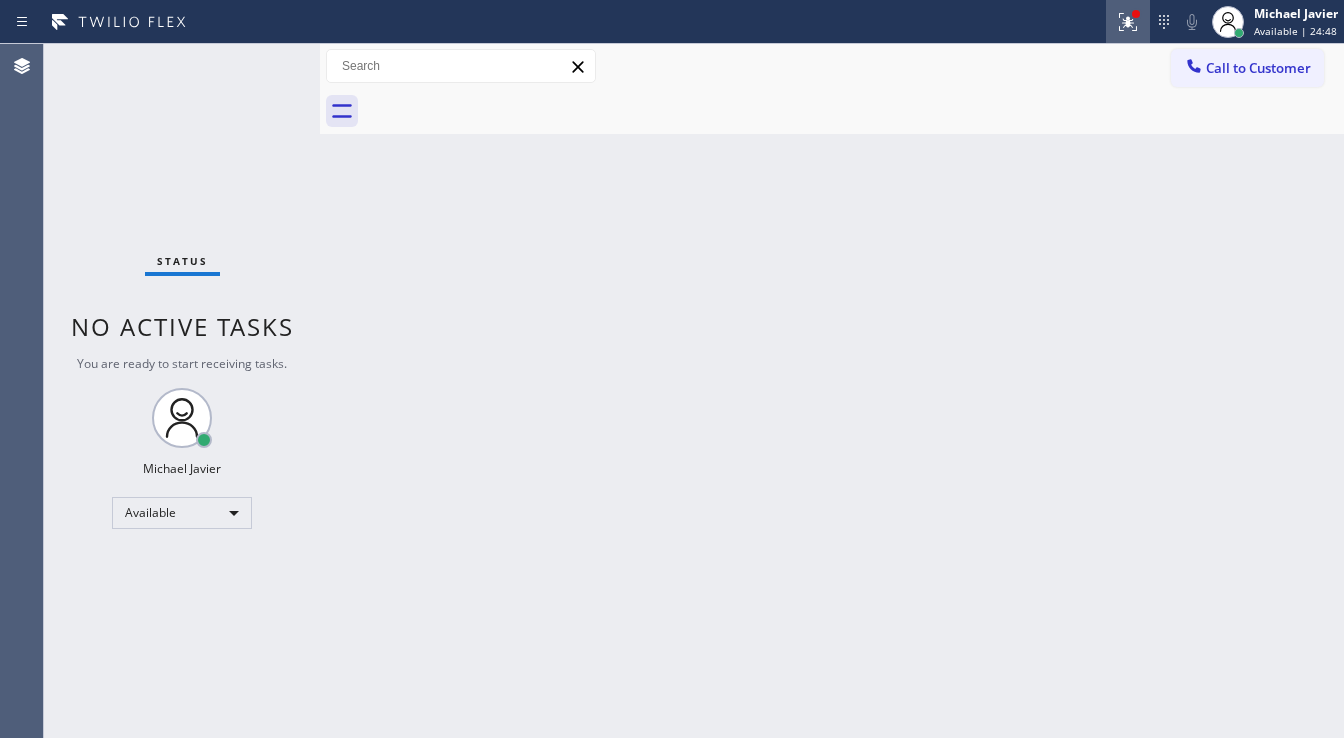click 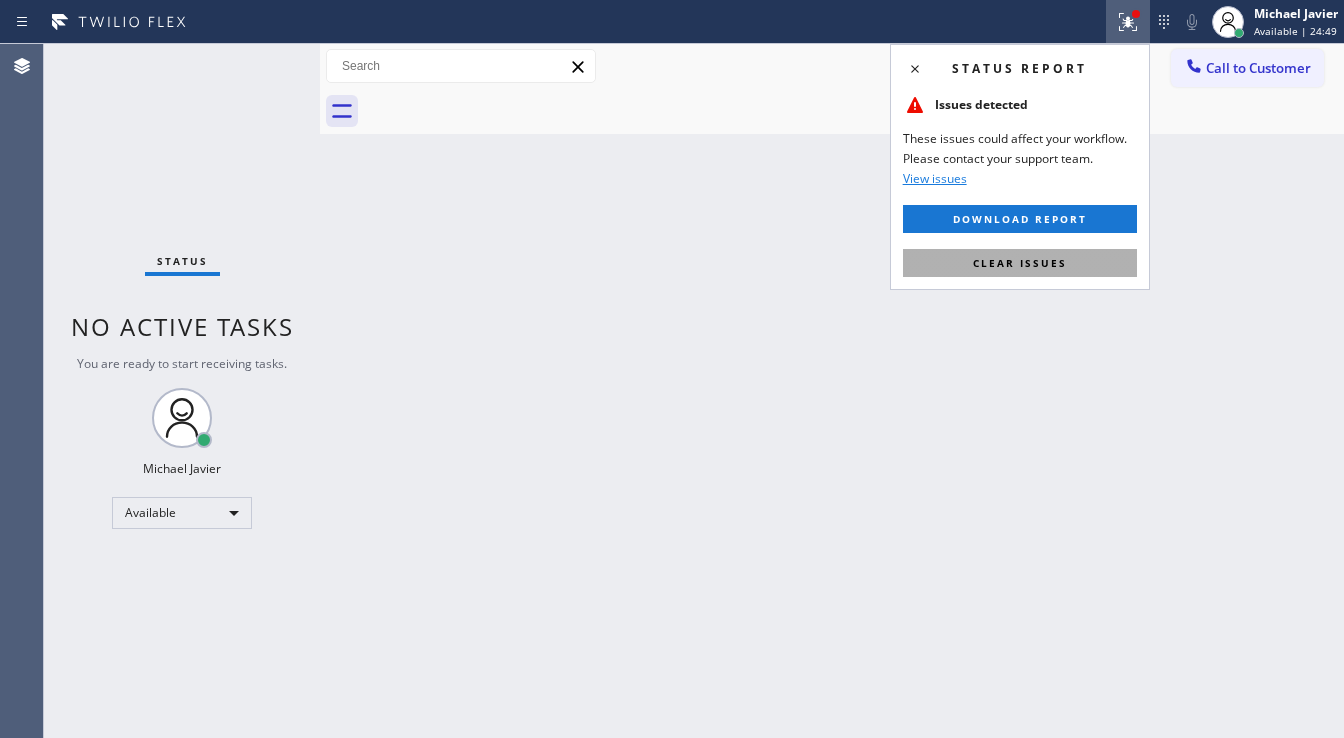 drag, startPoint x: 1055, startPoint y: 260, endPoint x: 1142, endPoint y: 214, distance: 98.4124 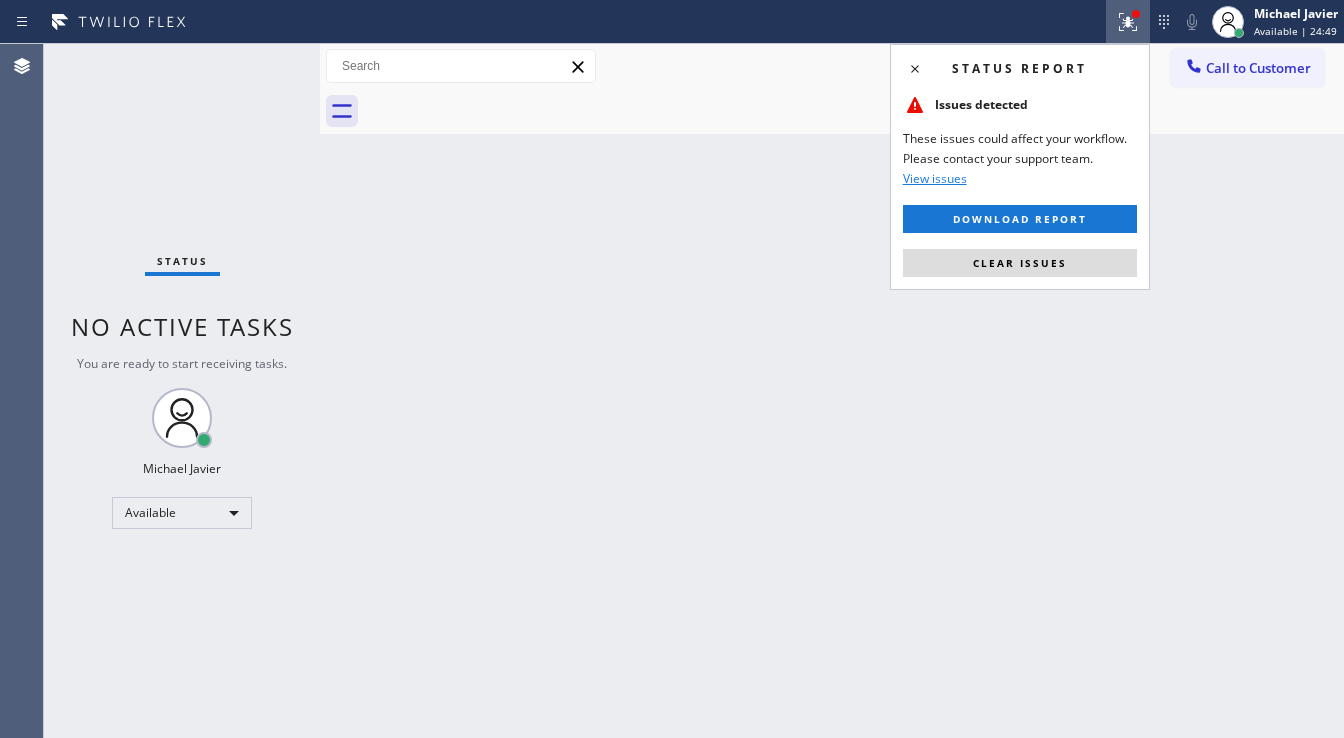click on "Clear issues" at bounding box center (1020, 263) 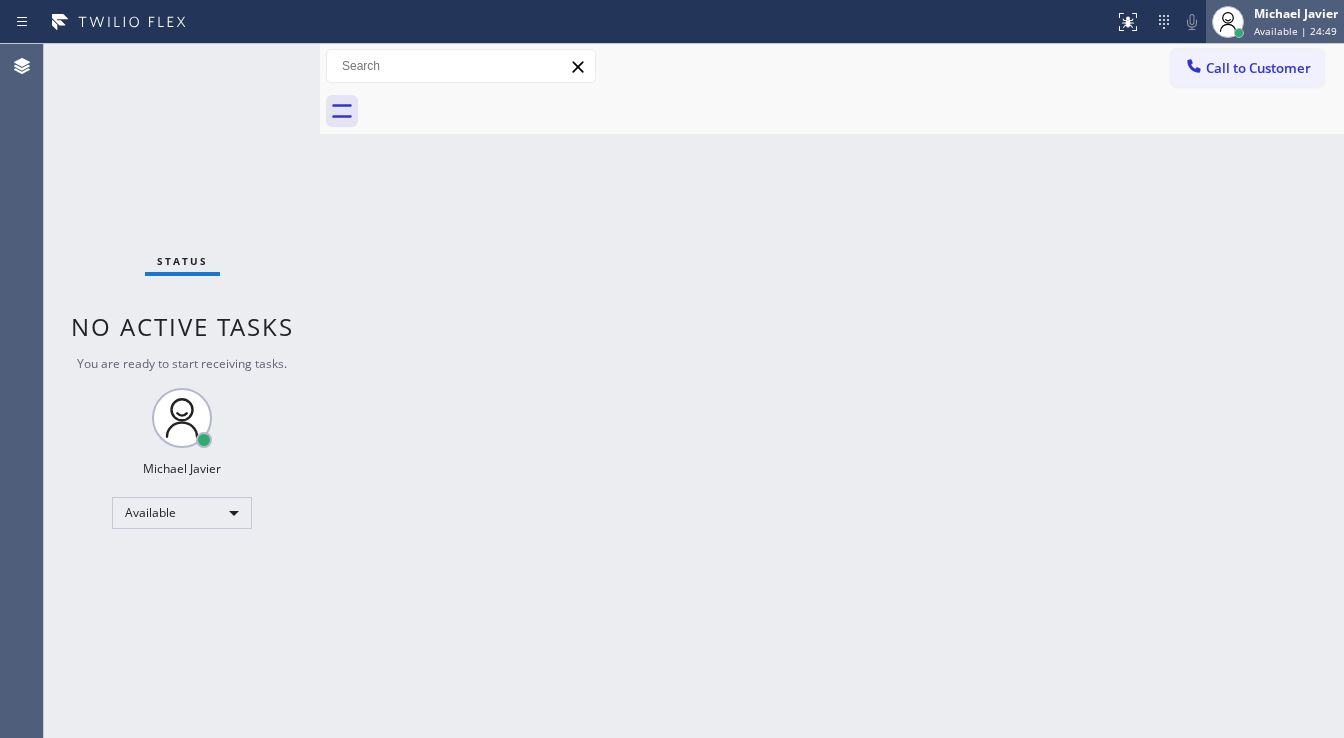 click on "Michael Javier" at bounding box center [1296, 13] 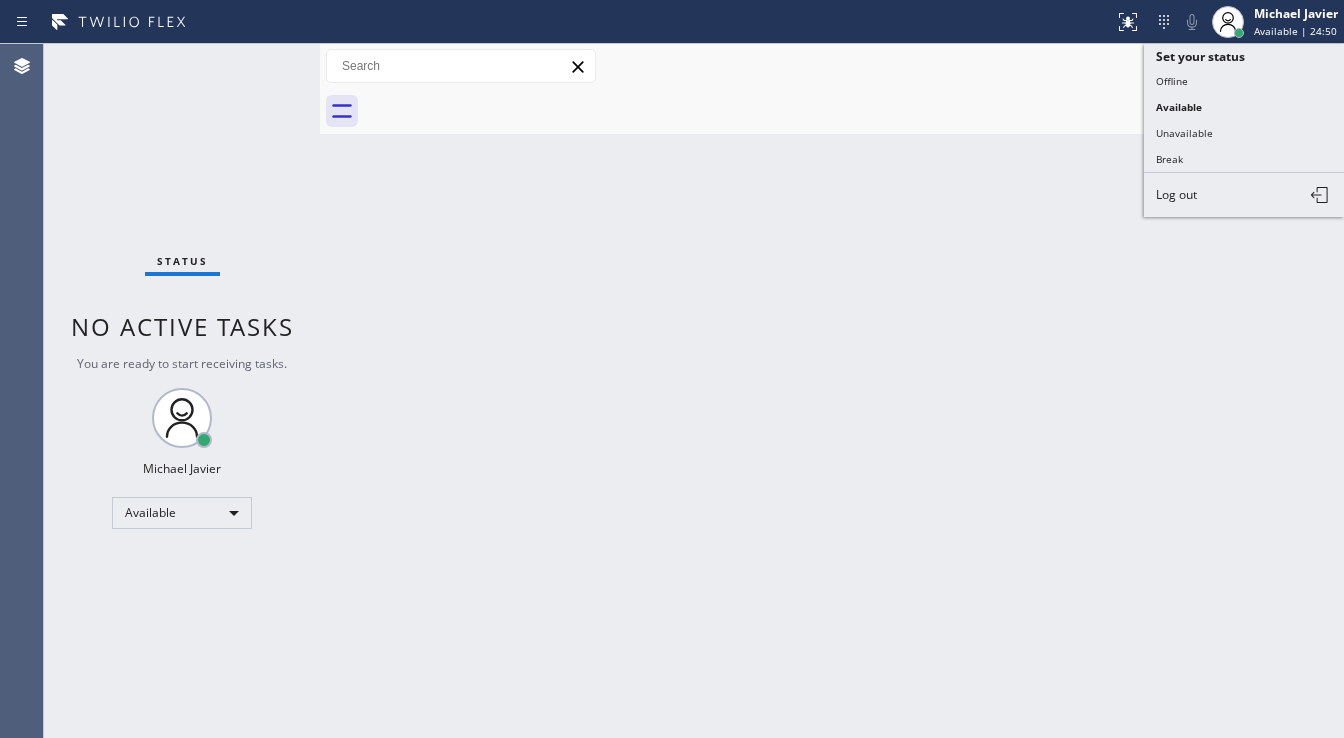 drag, startPoint x: 1213, startPoint y: 131, endPoint x: 755, endPoint y: 247, distance: 472.46164 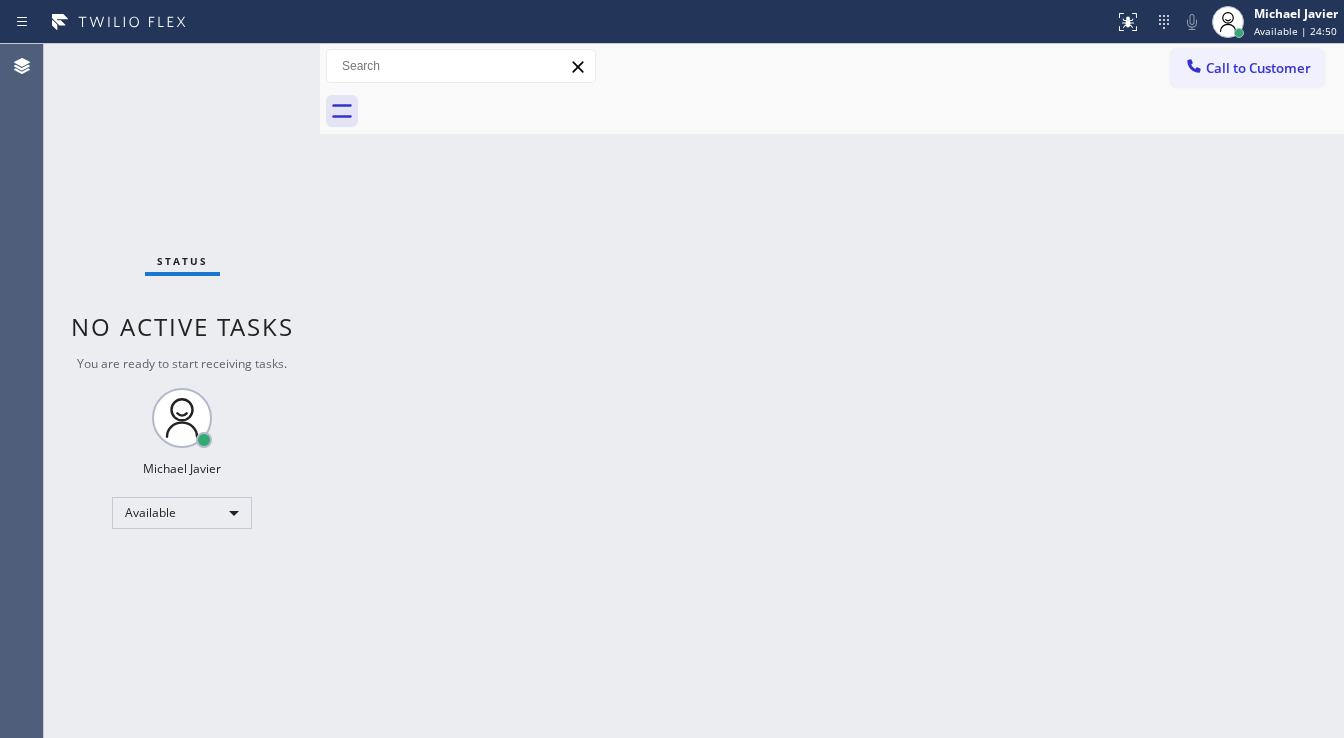 drag, startPoint x: 755, startPoint y: 247, endPoint x: 682, endPoint y: 281, distance: 80.529495 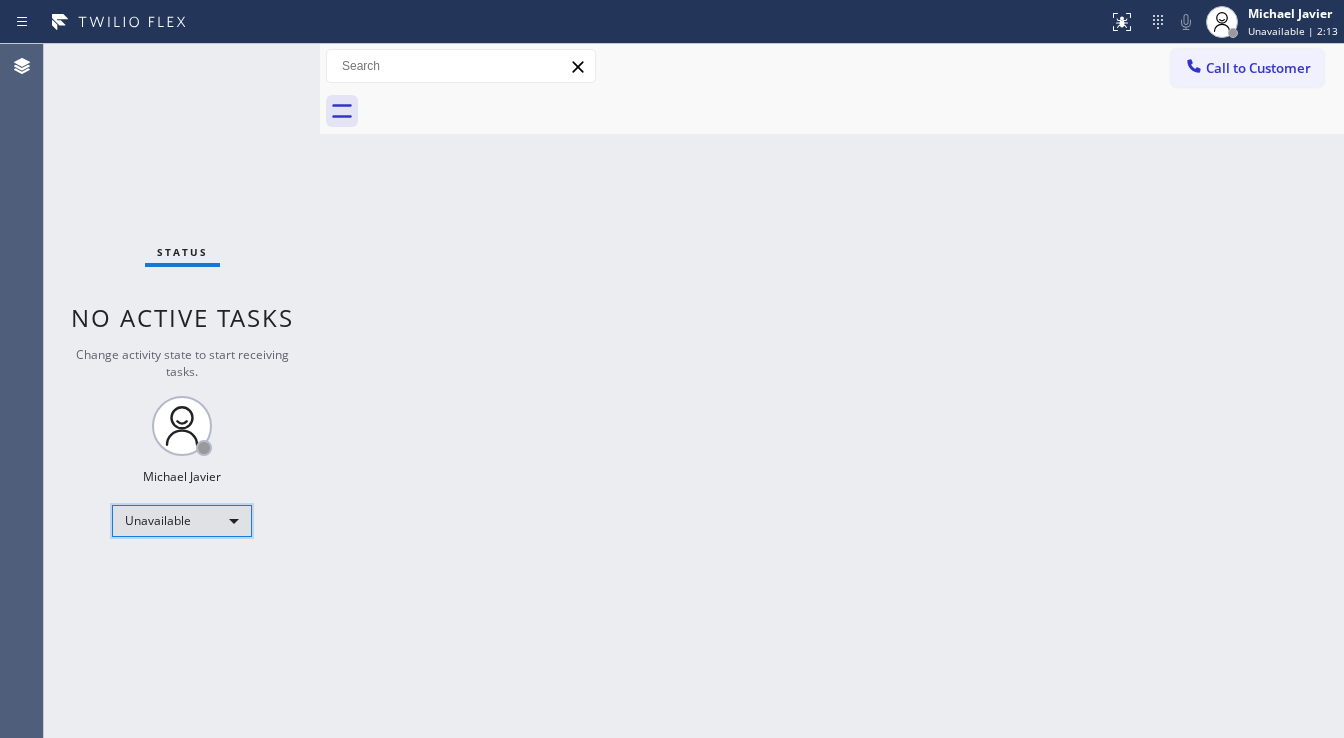 click on "Unavailable" at bounding box center [182, 521] 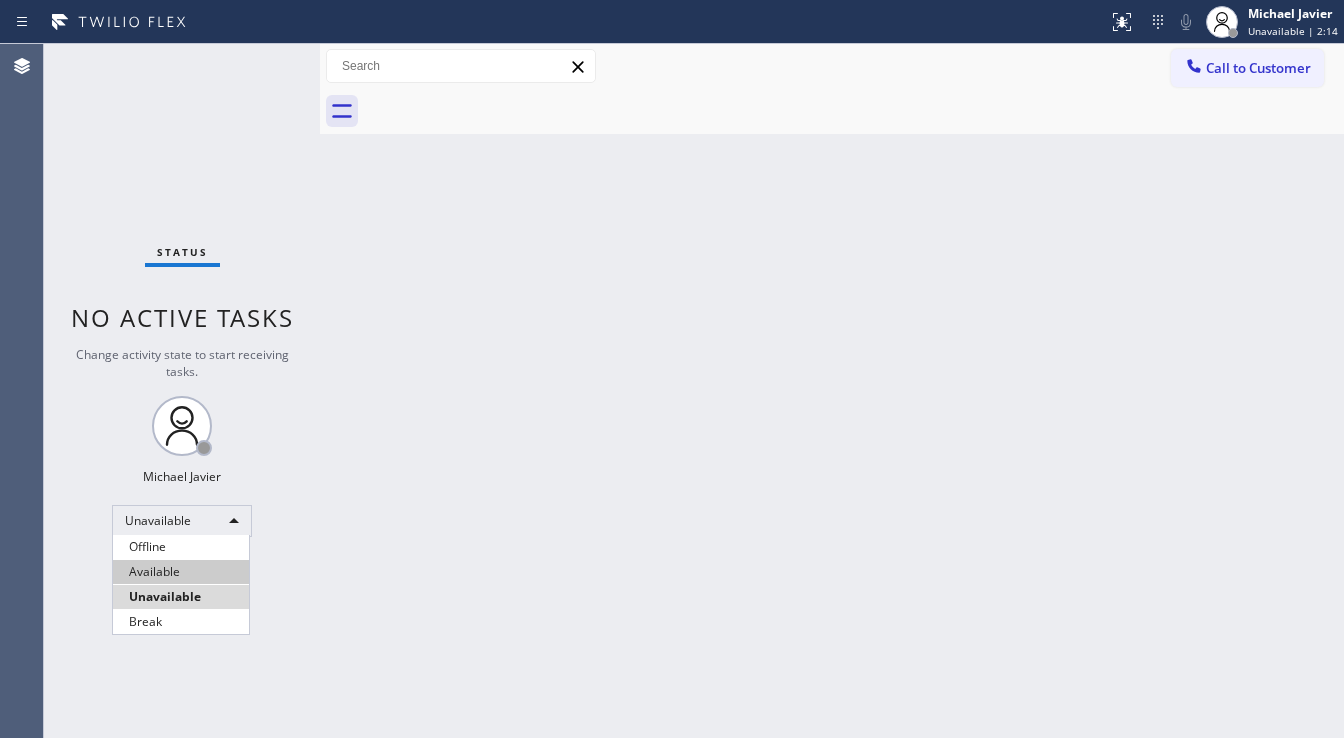 click on "Available" at bounding box center [181, 572] 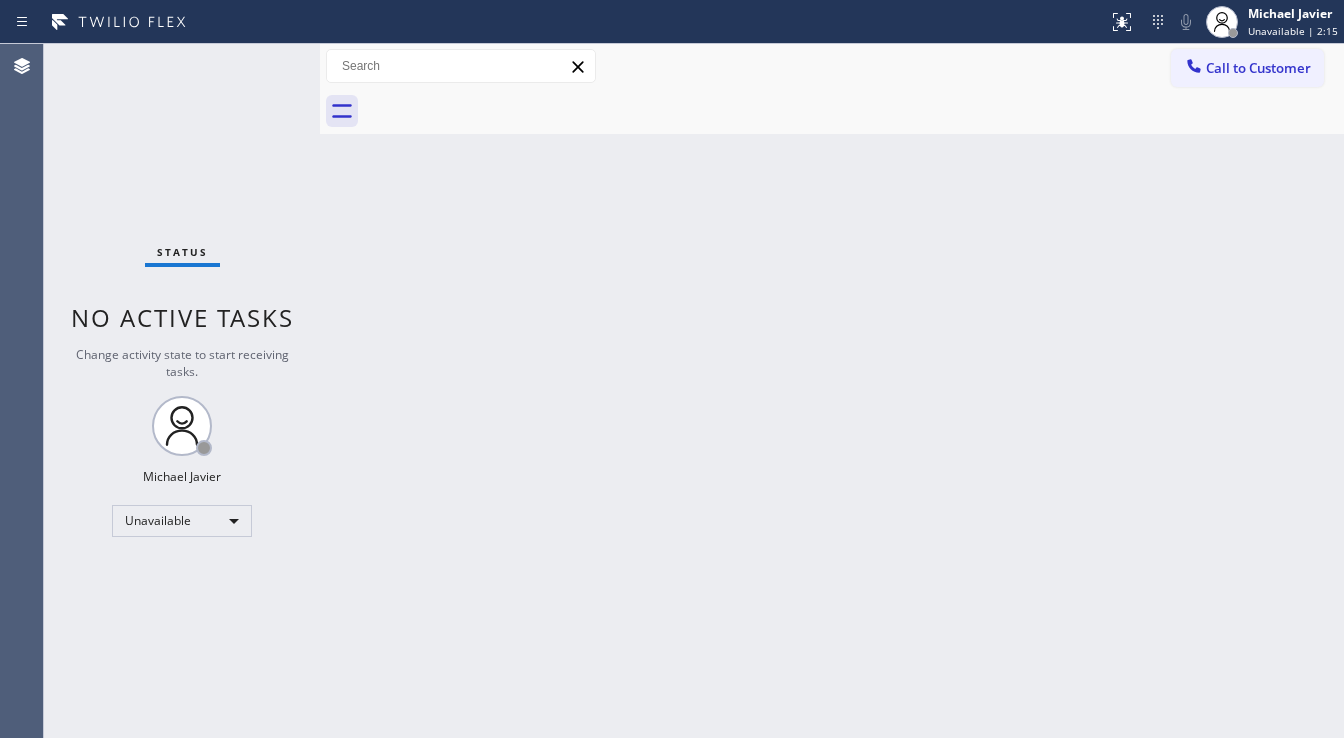 click on "No active tasks" at bounding box center [182, 317] 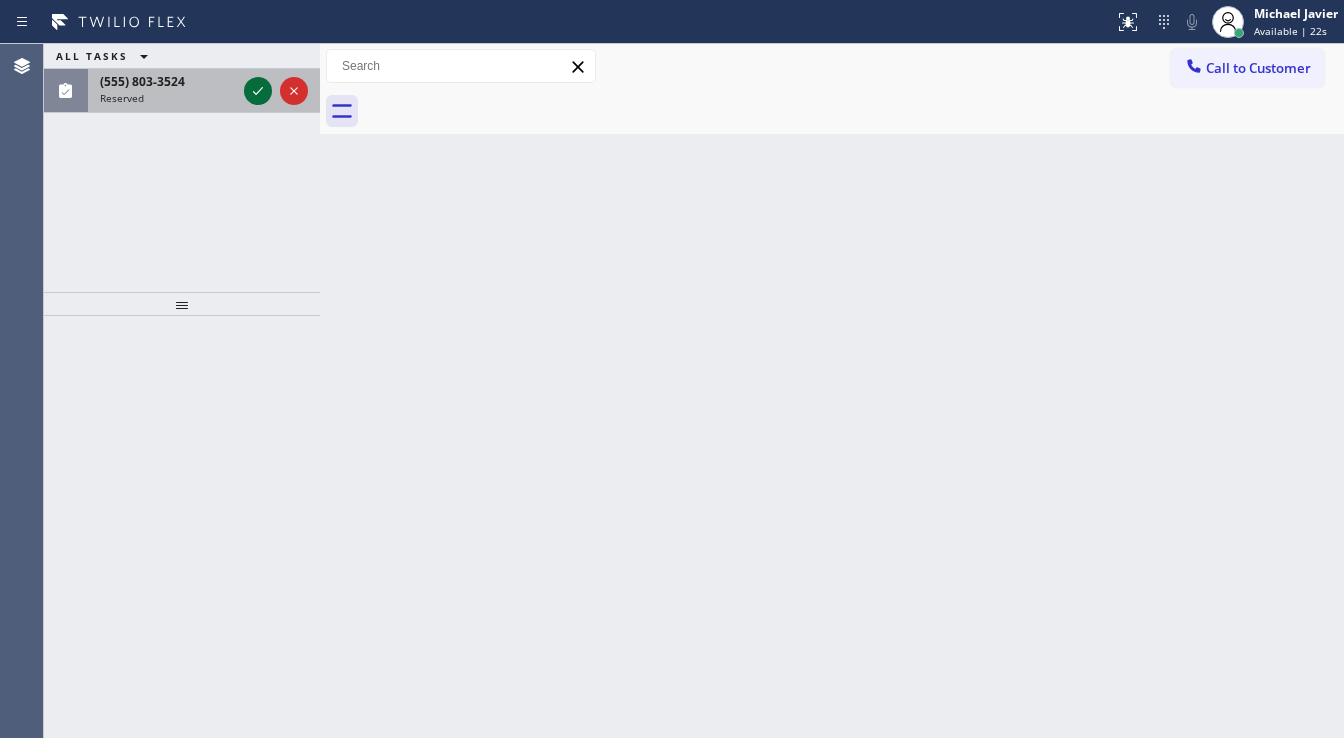 click 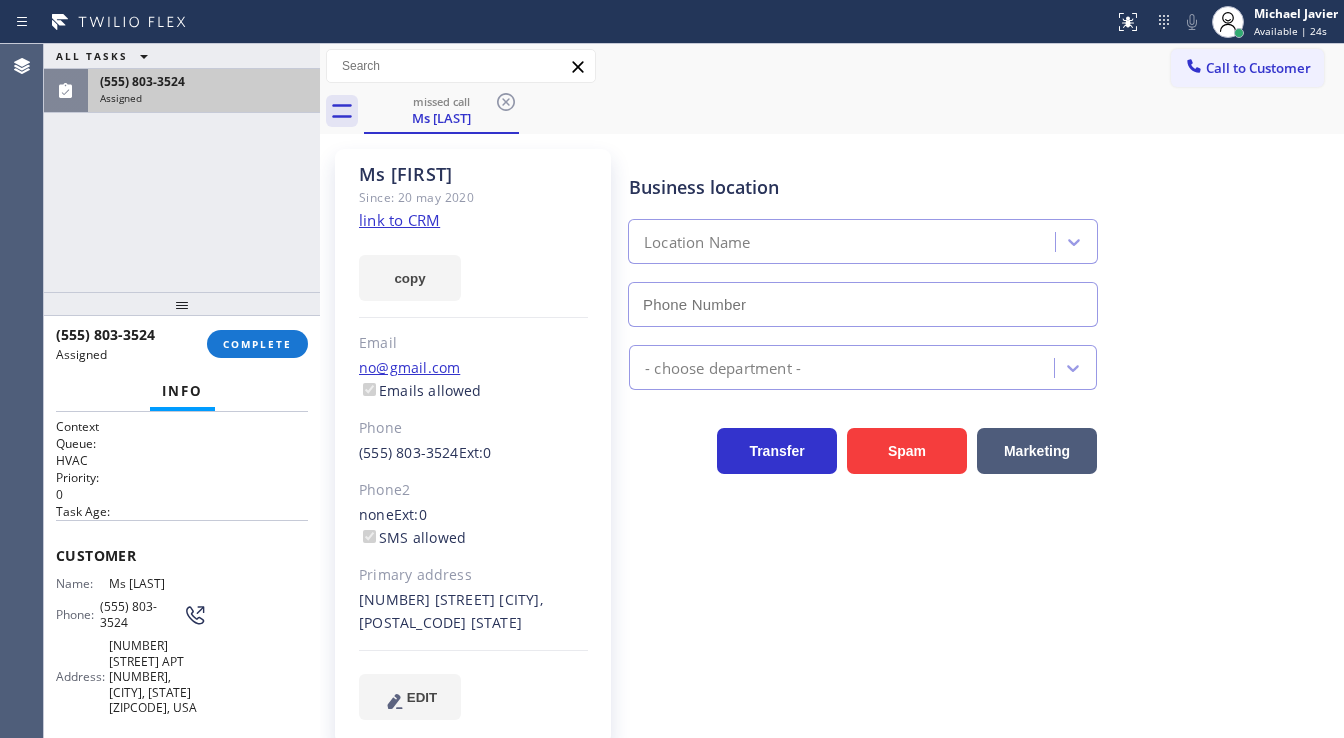 type on "([PHONE]) [PHONE]-[PHONE]" 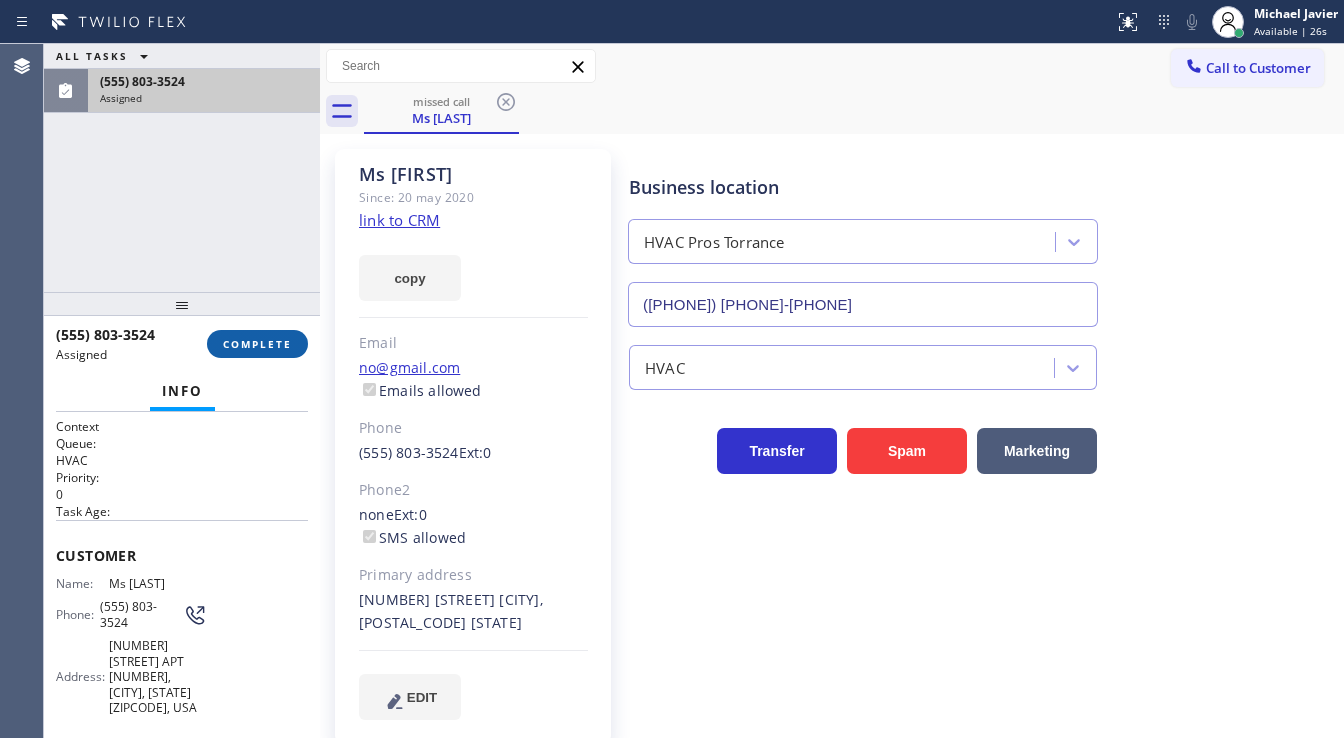 click on "COMPLETE" at bounding box center [257, 344] 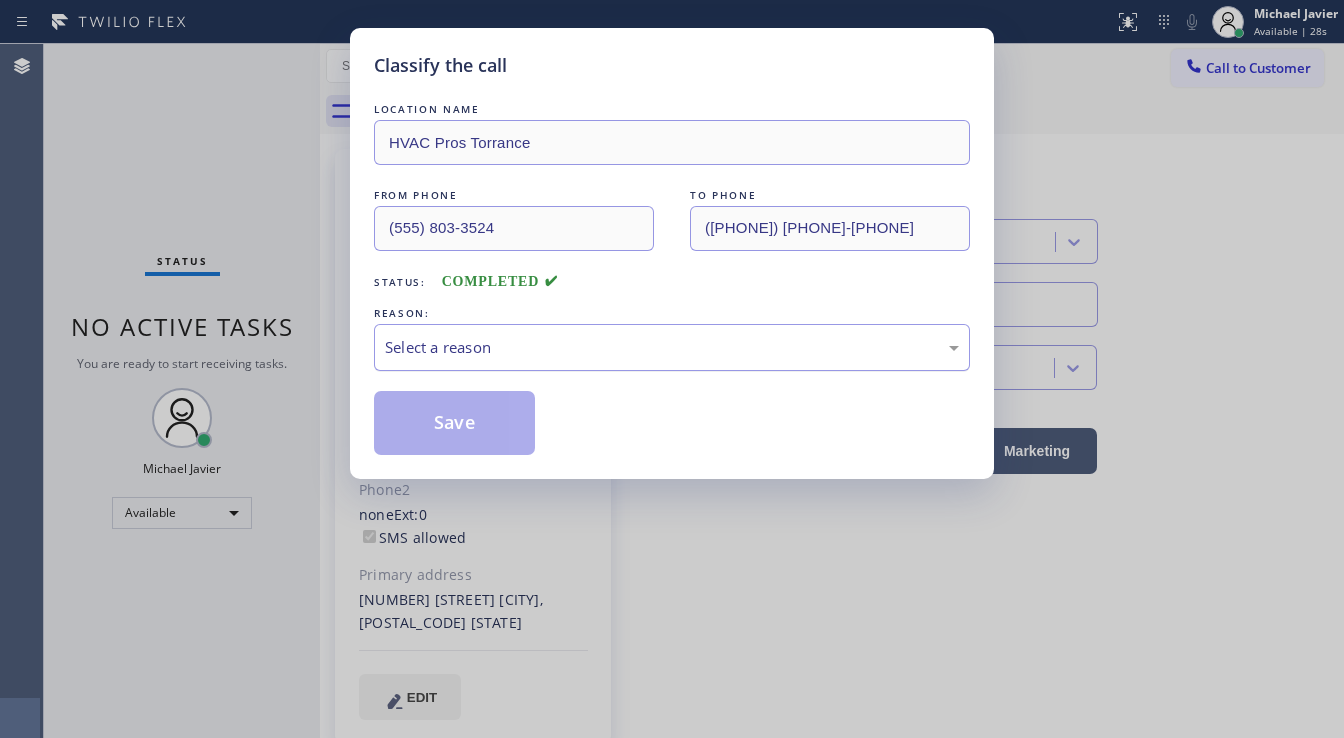 drag, startPoint x: 440, startPoint y: 371, endPoint x: 429, endPoint y: 346, distance: 27.313 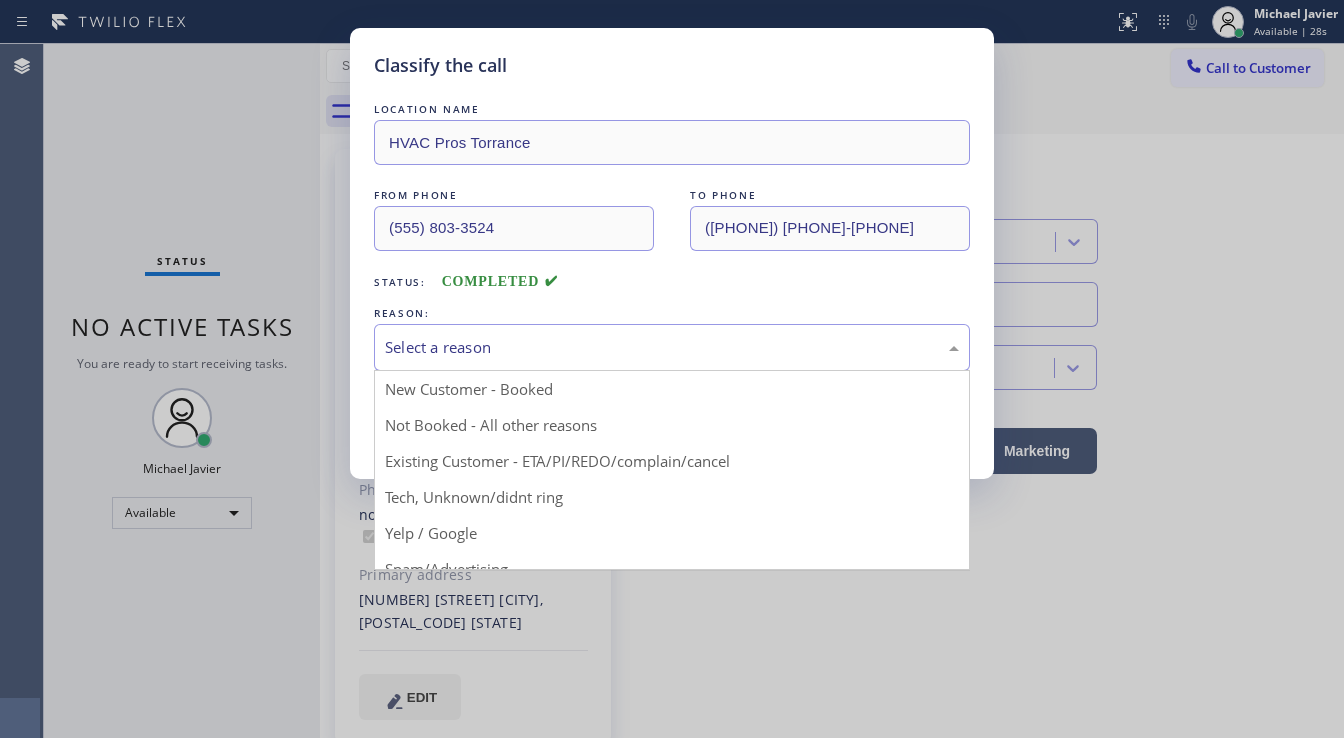 drag, startPoint x: 429, startPoint y: 345, endPoint x: 440, endPoint y: 368, distance: 25.495098 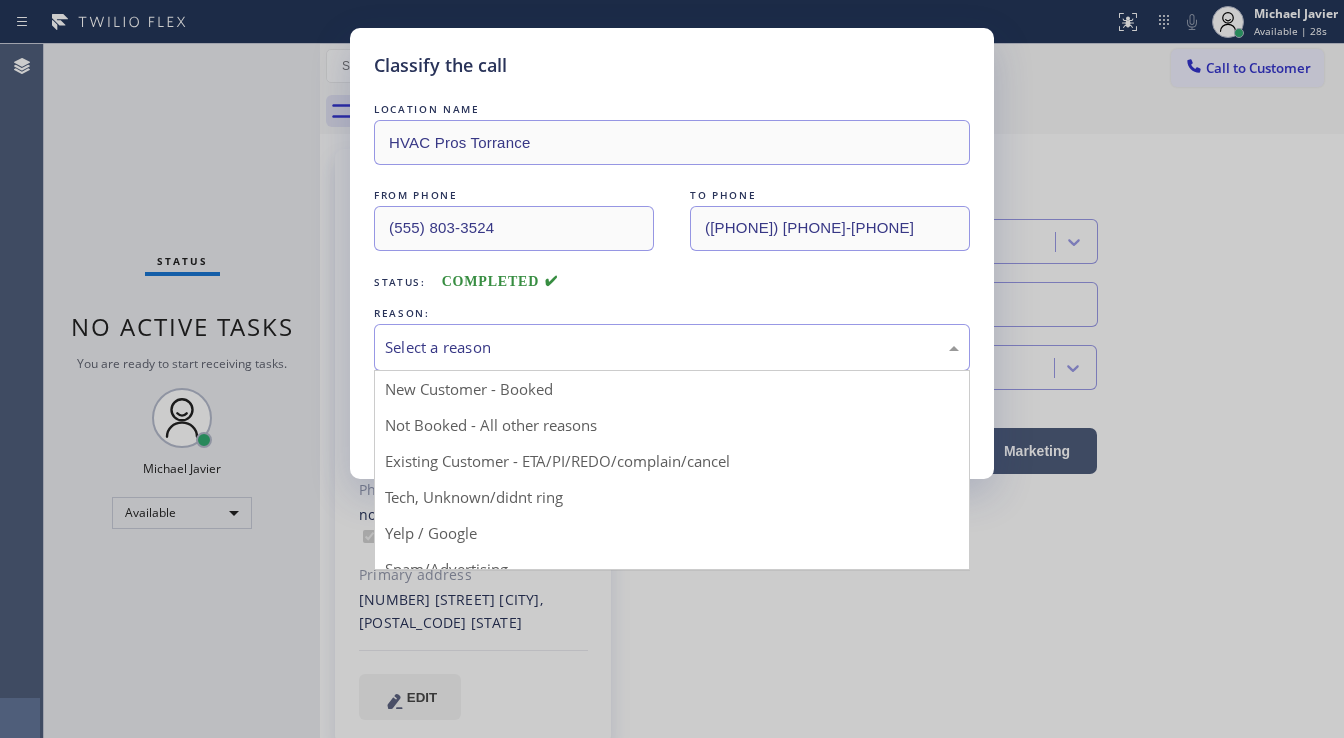 click on "Select a reason" at bounding box center [672, 347] 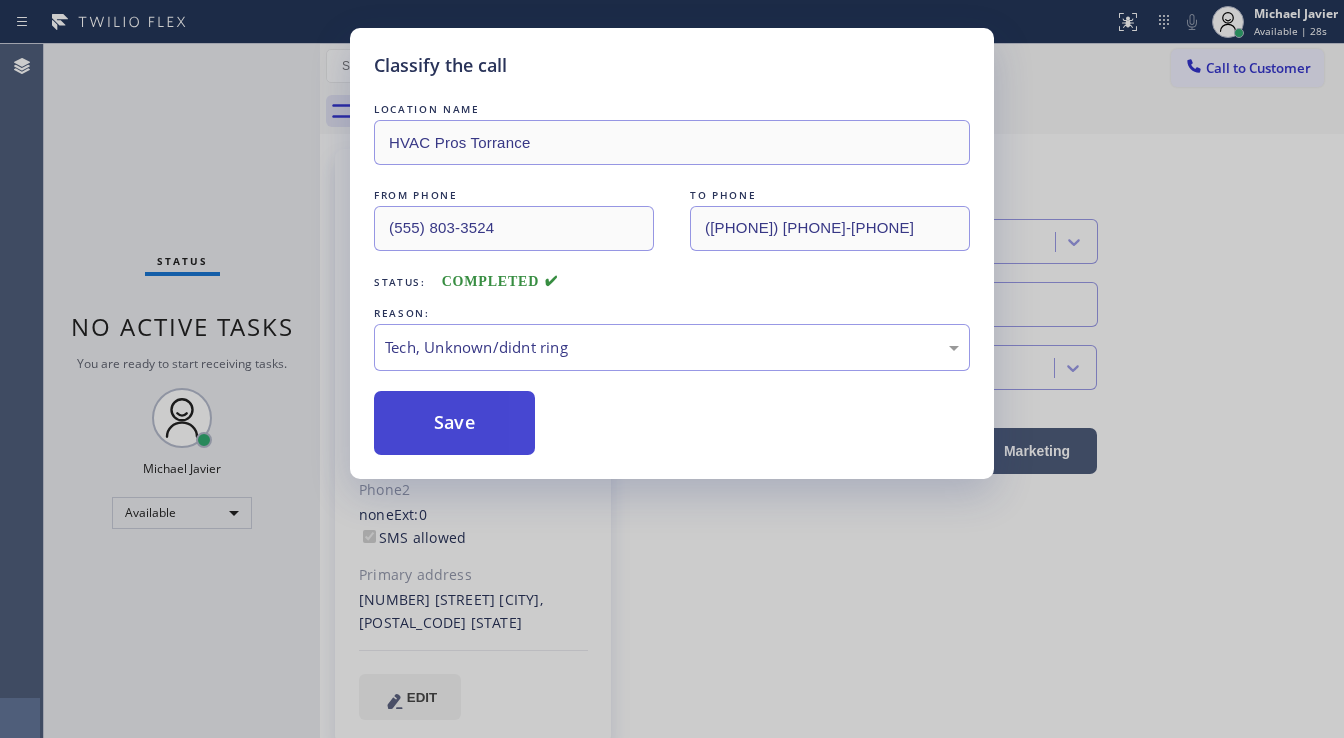 click on "Save" at bounding box center (454, 423) 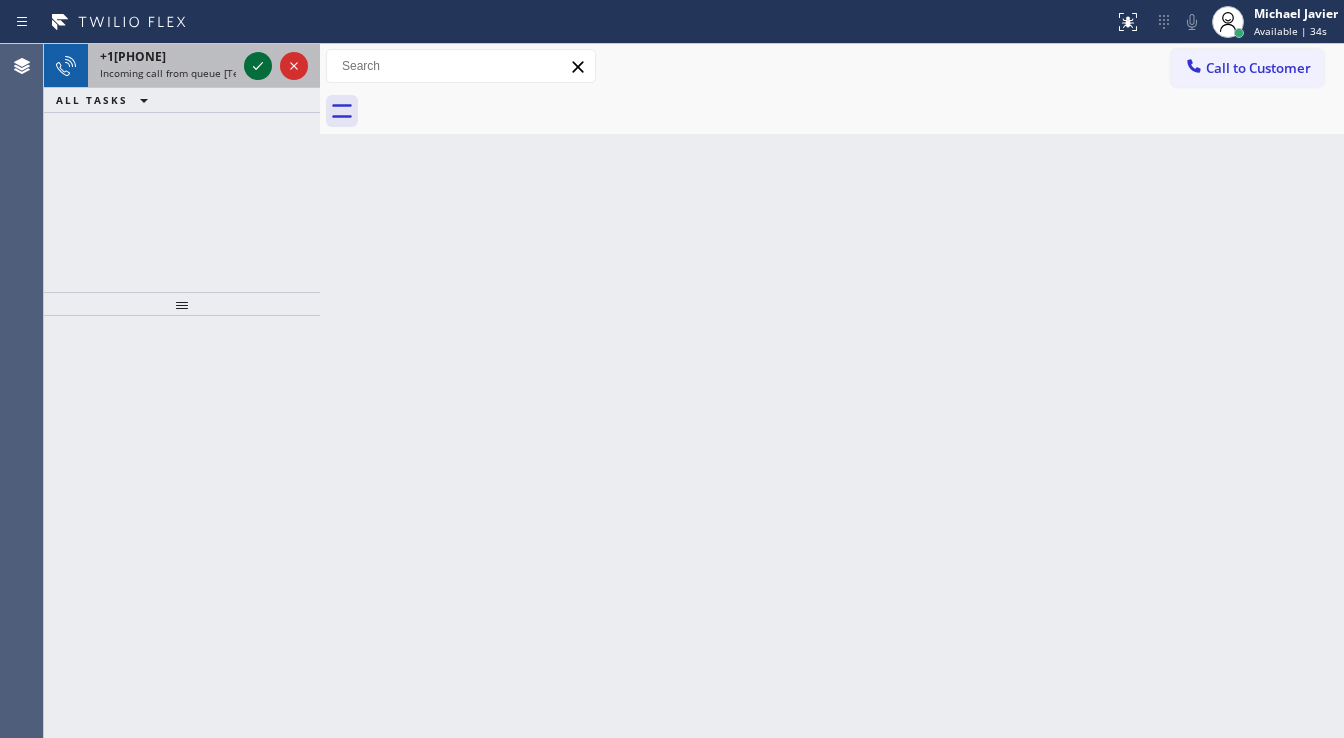 click 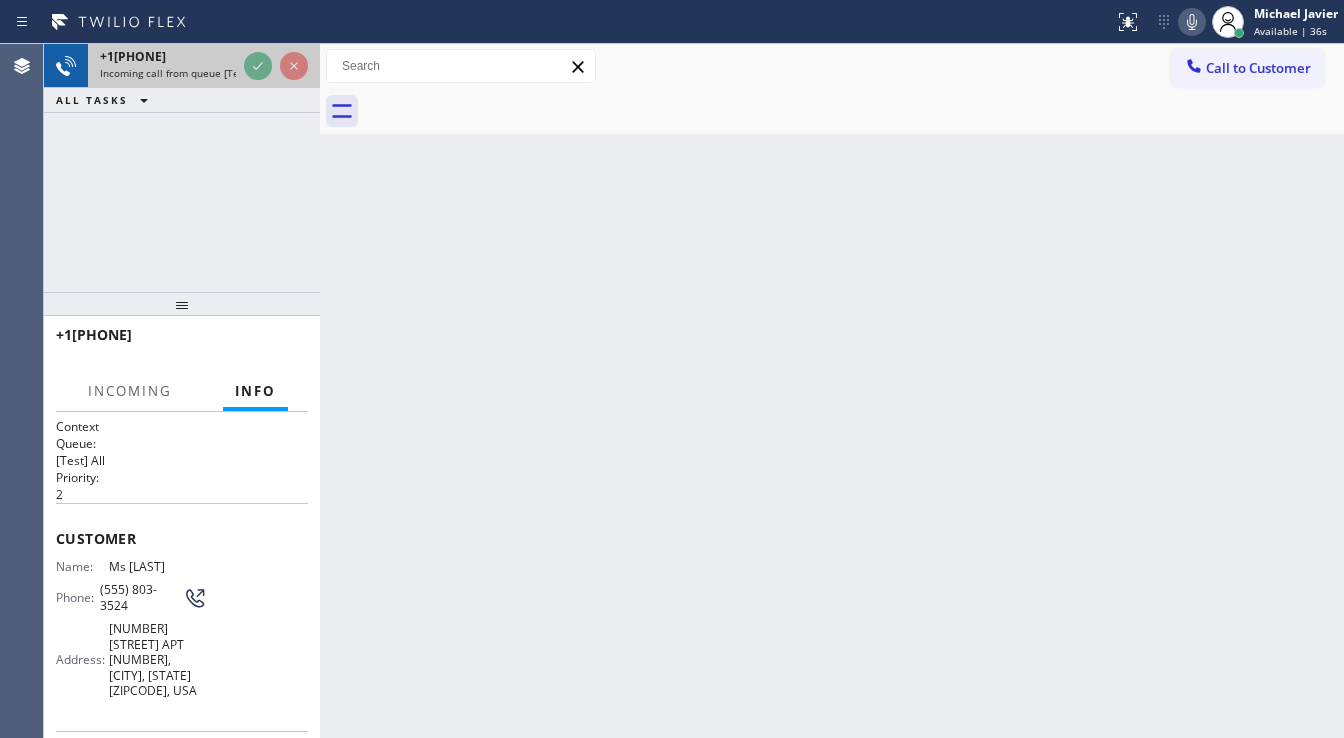 click 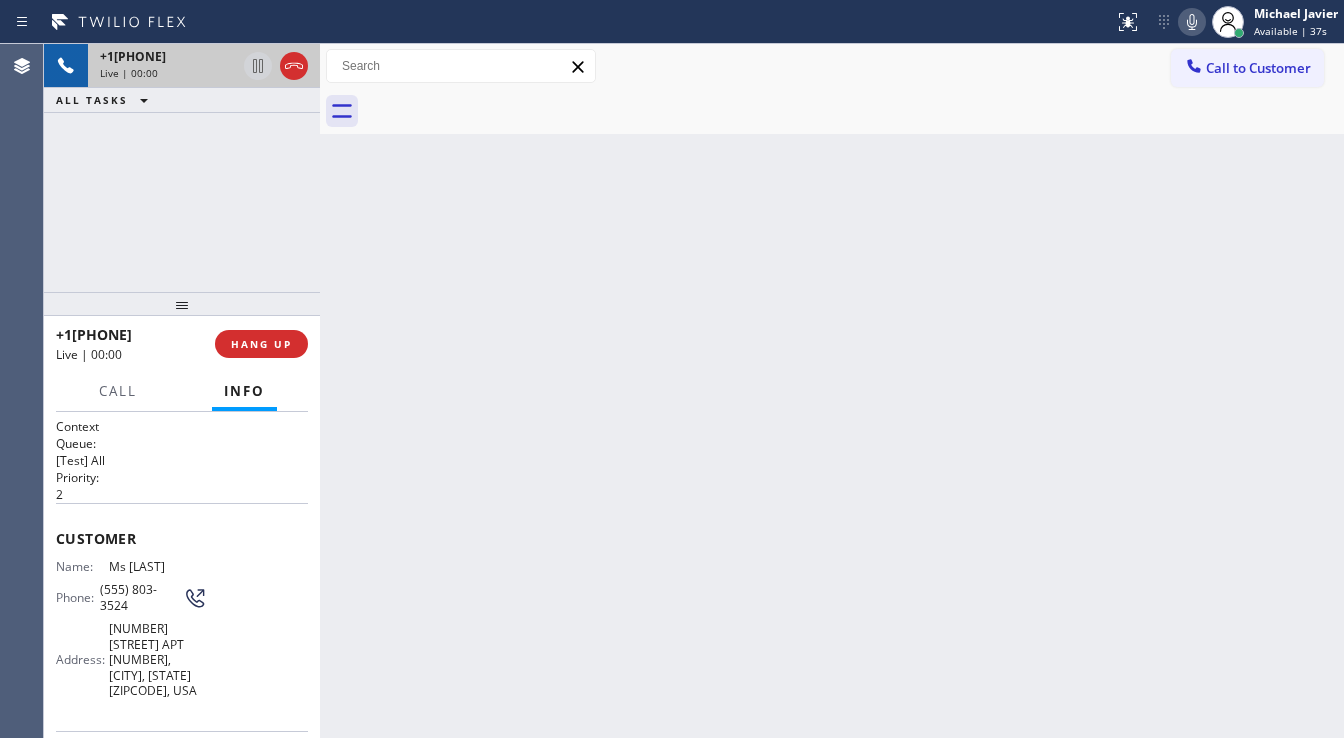 click on "Live | 00:00" at bounding box center [168, 73] 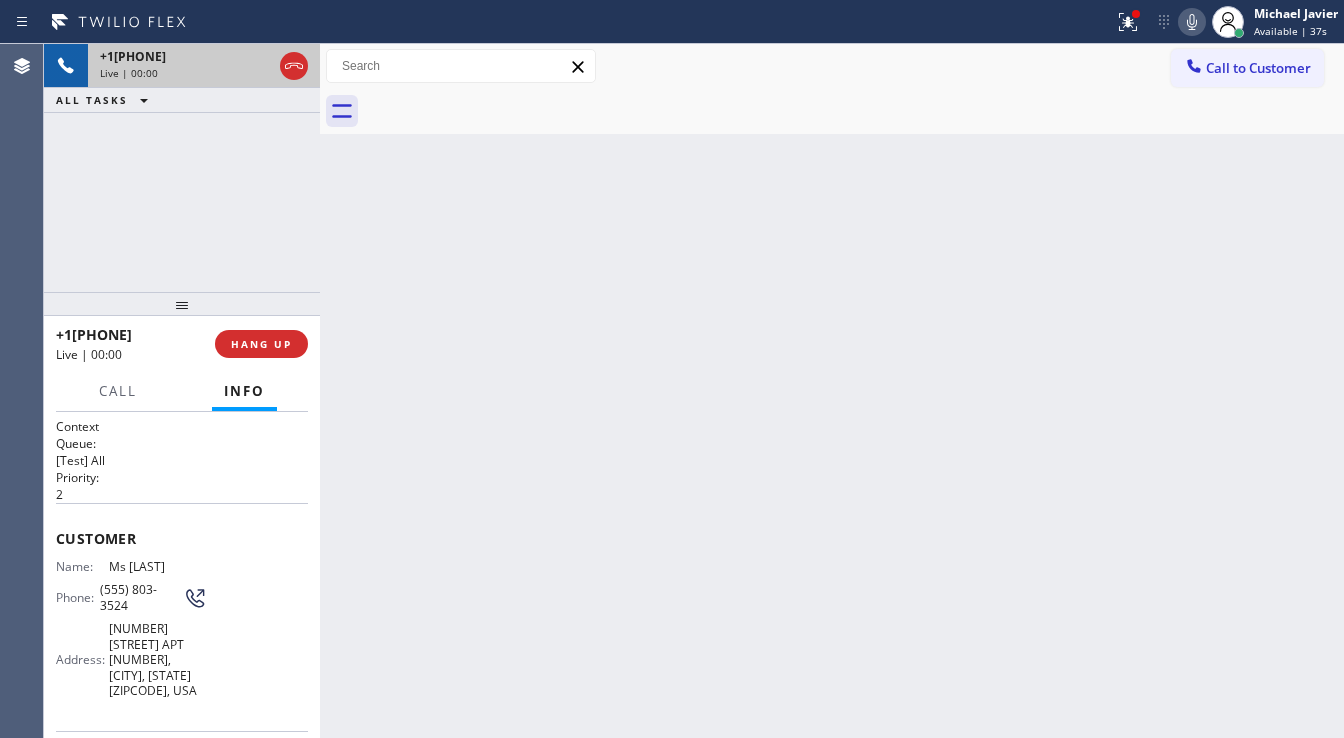 click on "Live | 00:00" at bounding box center [186, 73] 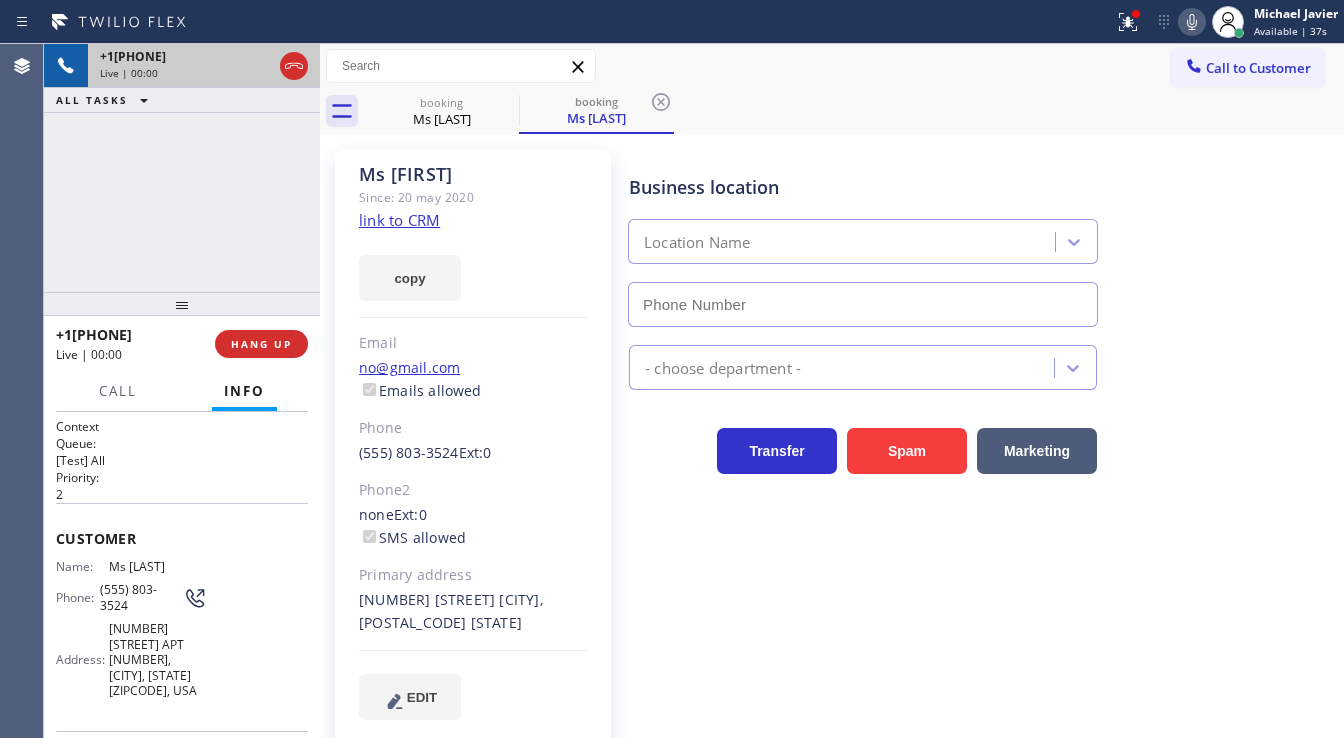 click on "Live | 00:00" at bounding box center [186, 73] 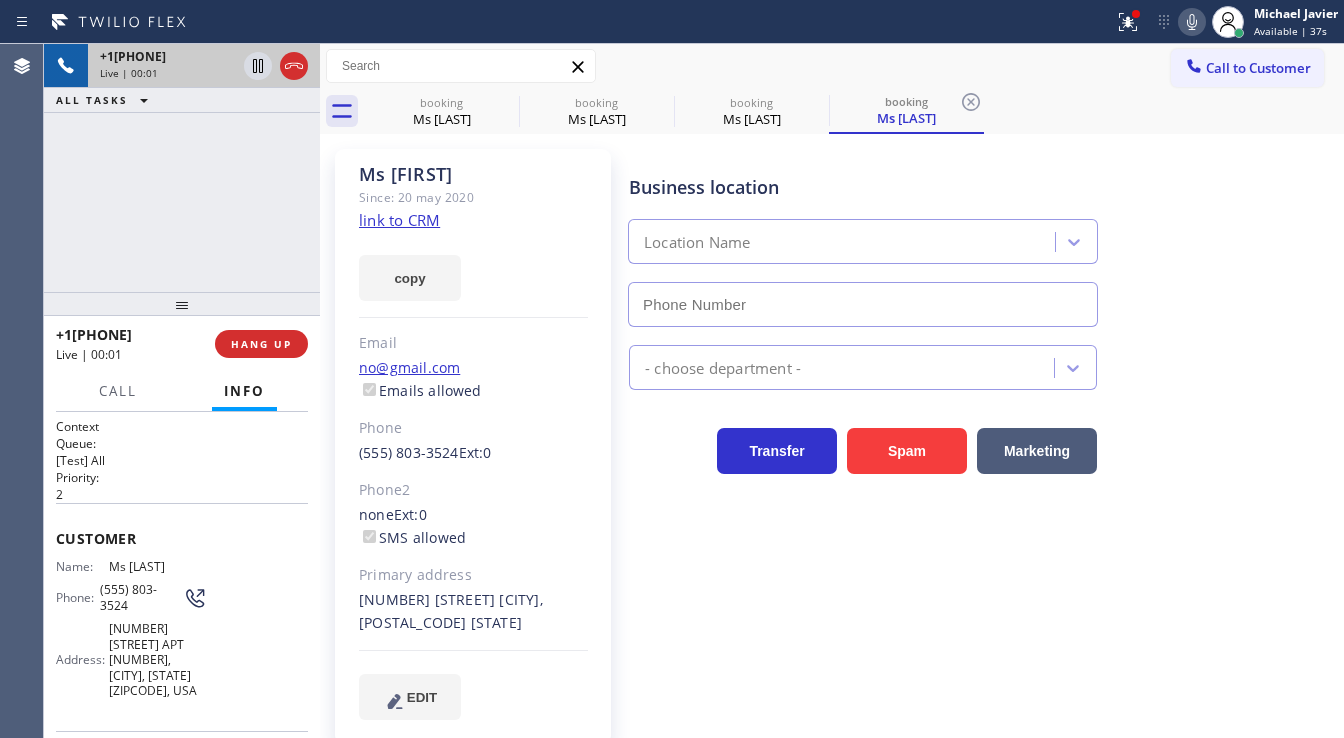 click 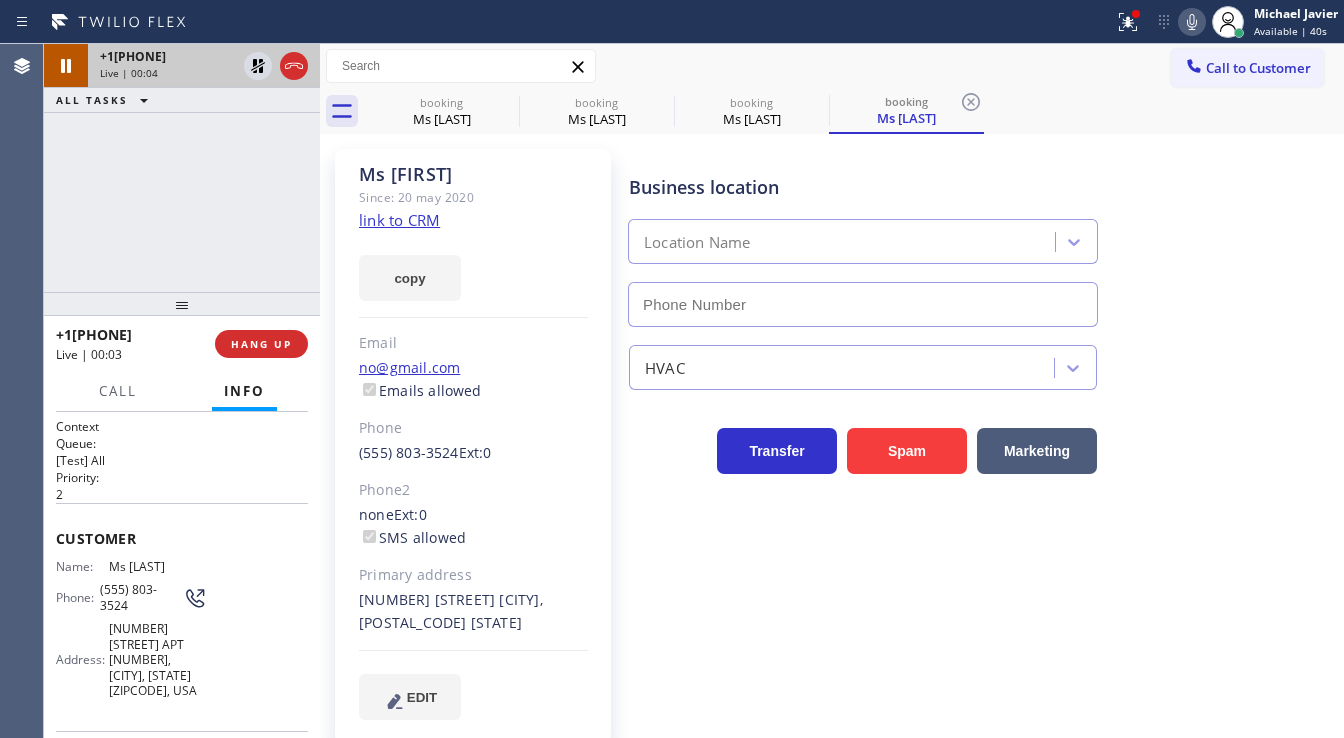 type on "([PHONE]) [PHONE]-[PHONE]" 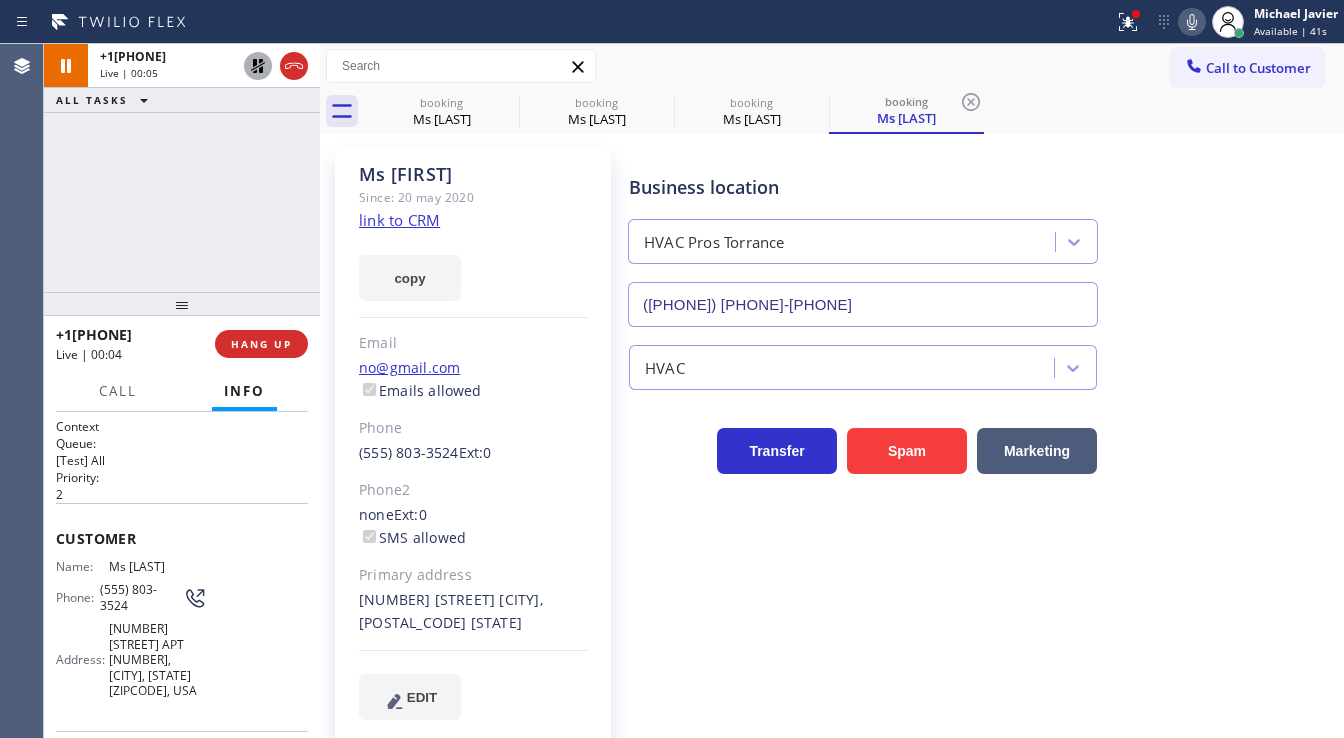 click 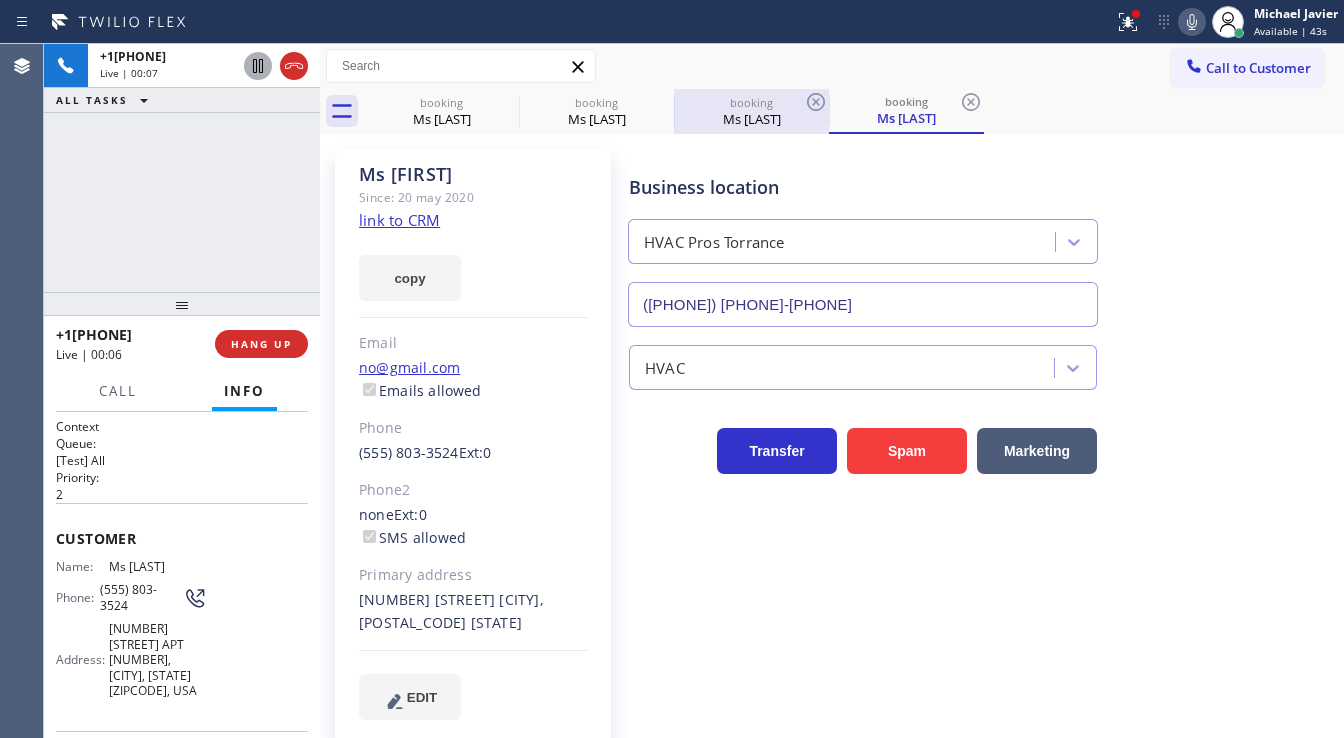 drag, startPoint x: 507, startPoint y: 108, endPoint x: 564, endPoint y: 116, distance: 57.558666 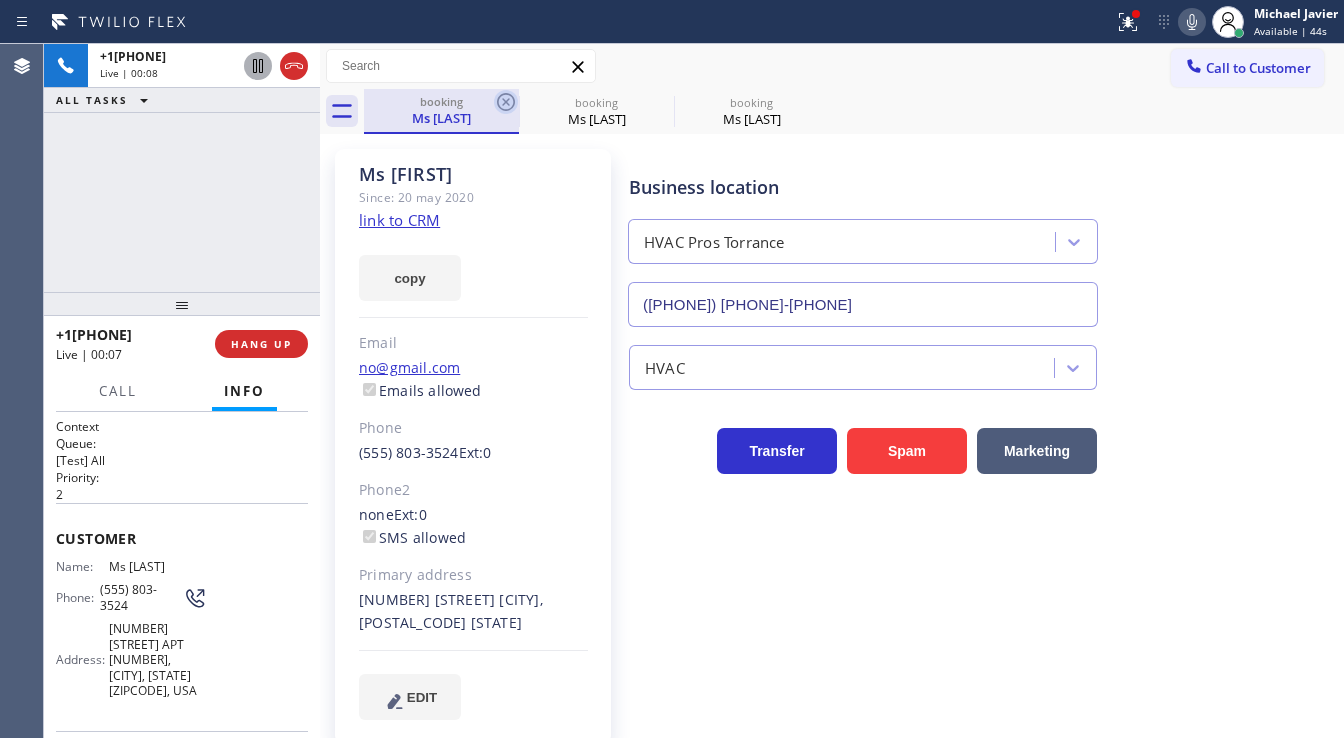 click 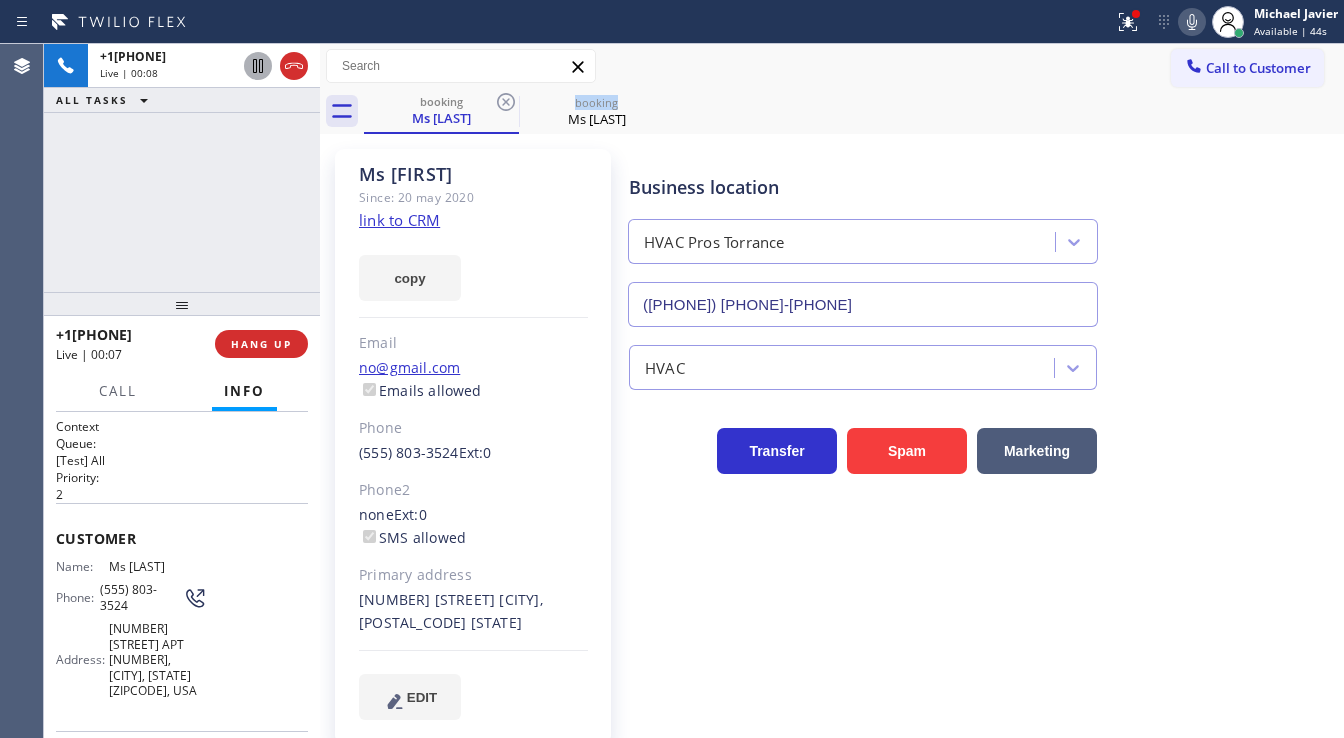 click 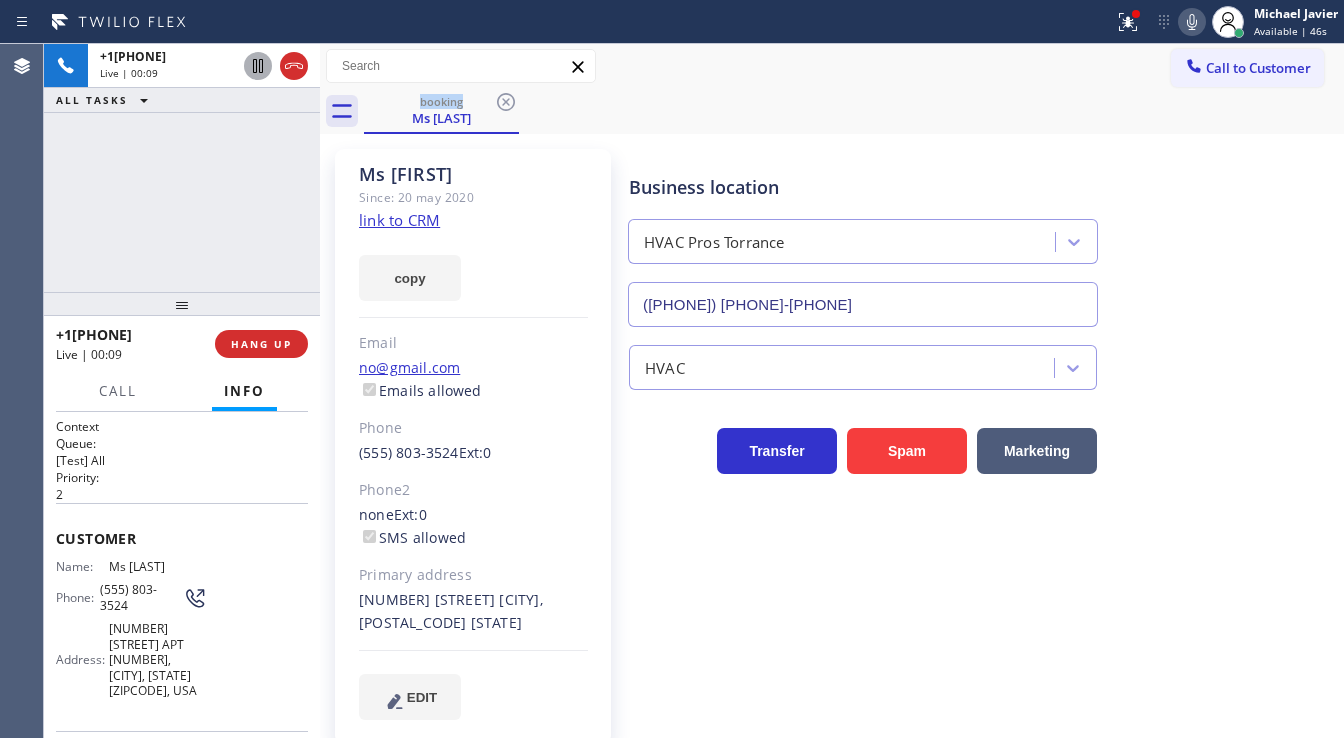 click on "link to CRM" 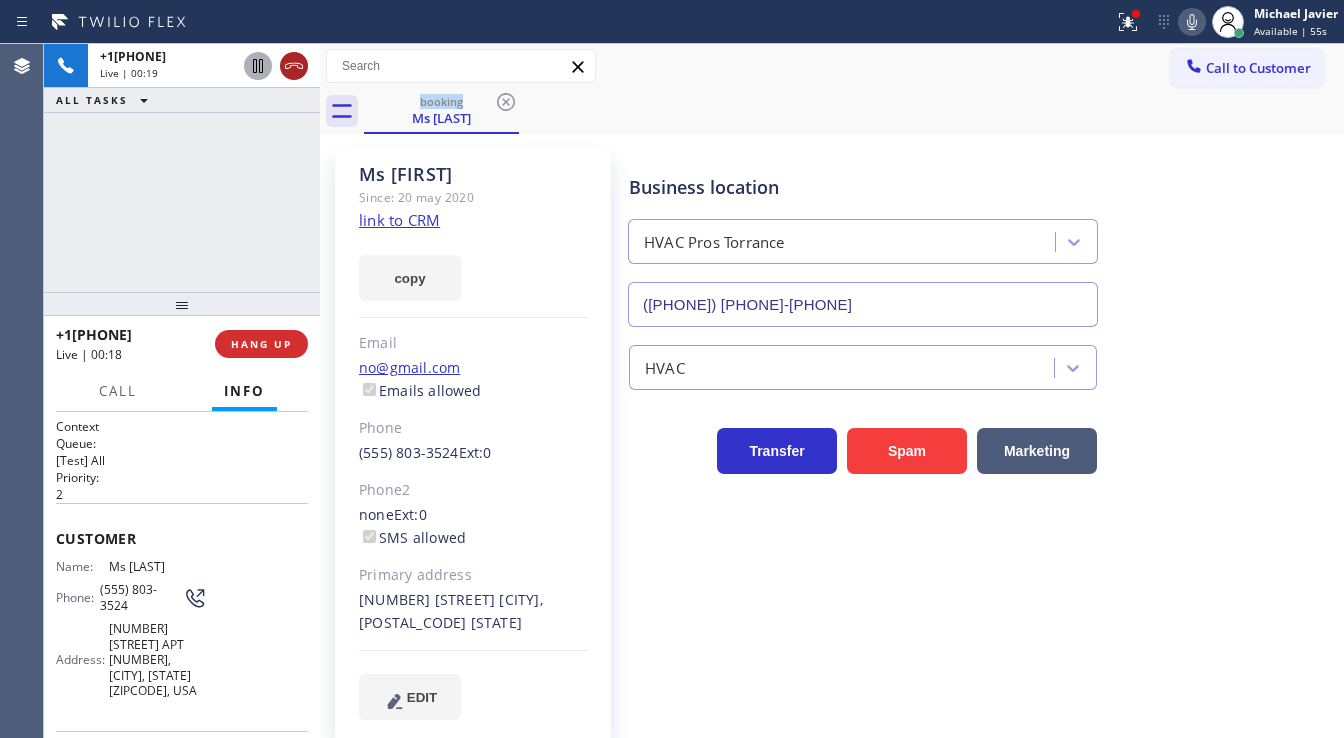 click 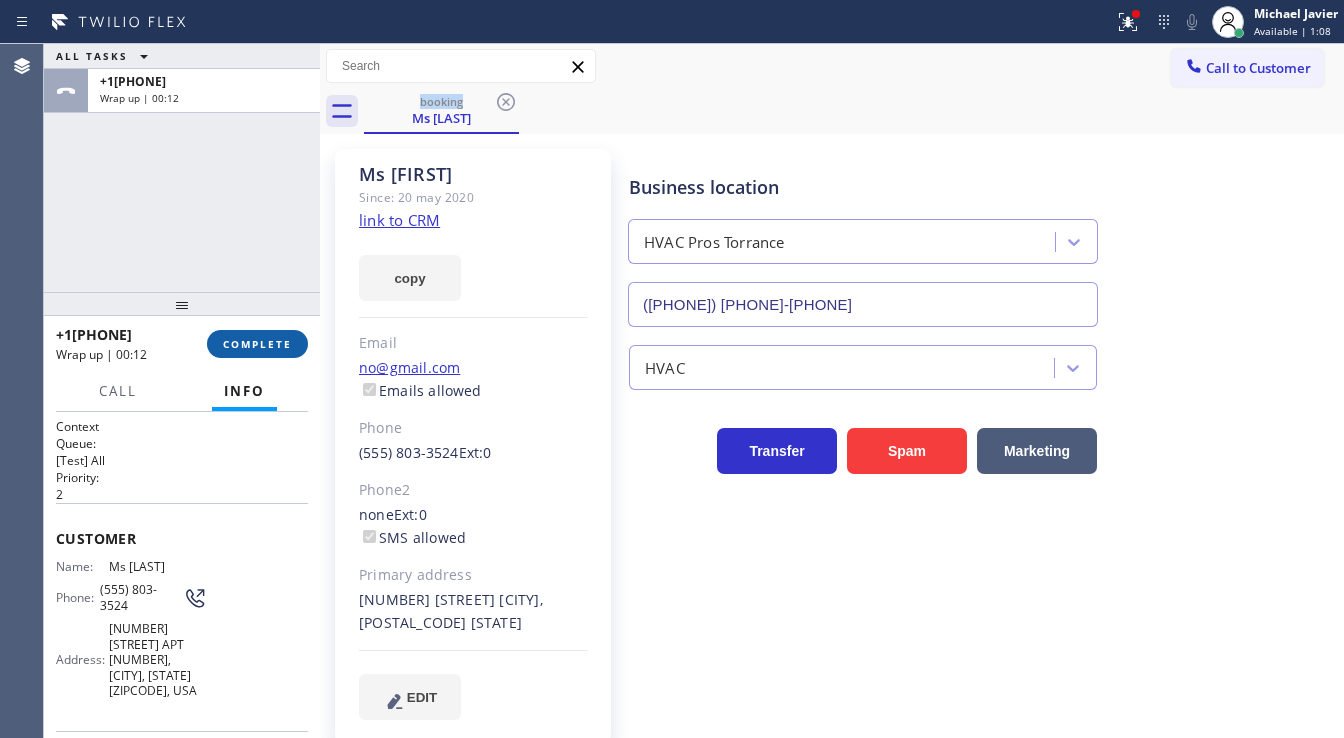 click on "COMPLETE" at bounding box center [257, 344] 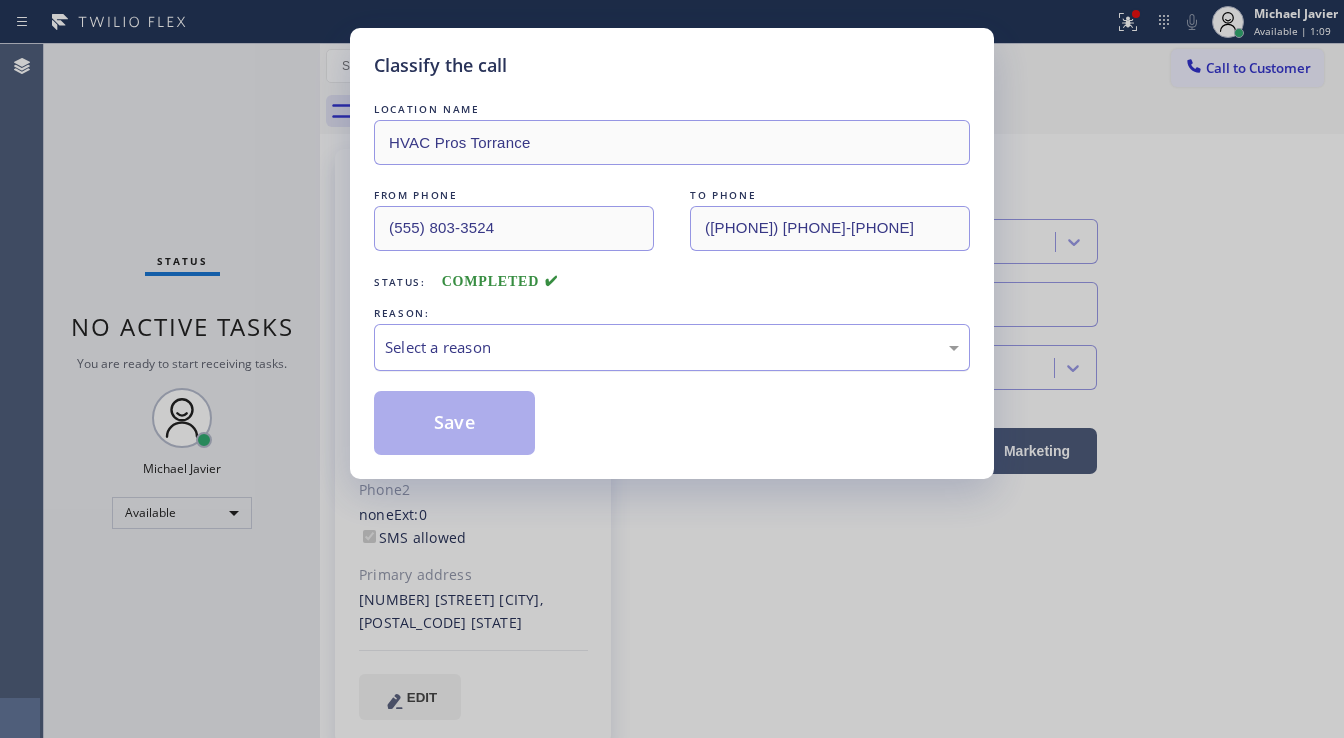 click on "Select a reason" at bounding box center (672, 347) 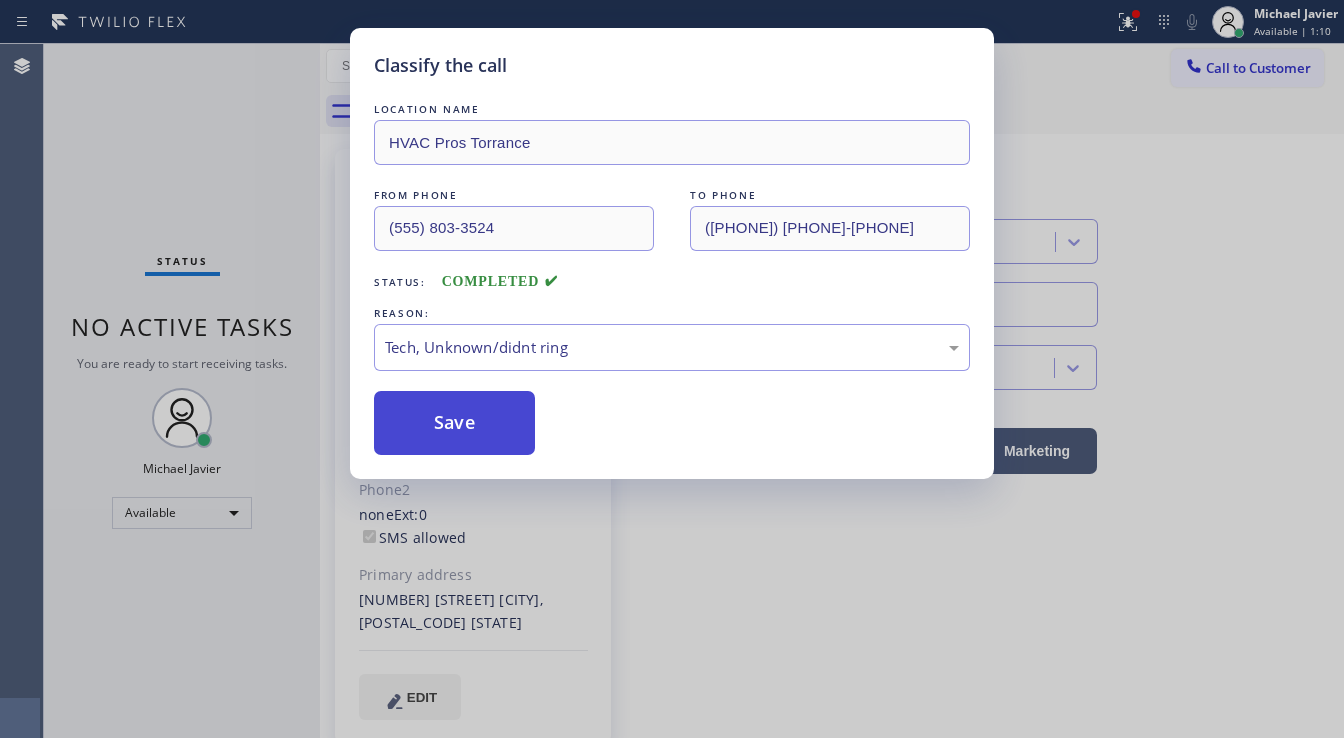 click on "Save" at bounding box center [454, 423] 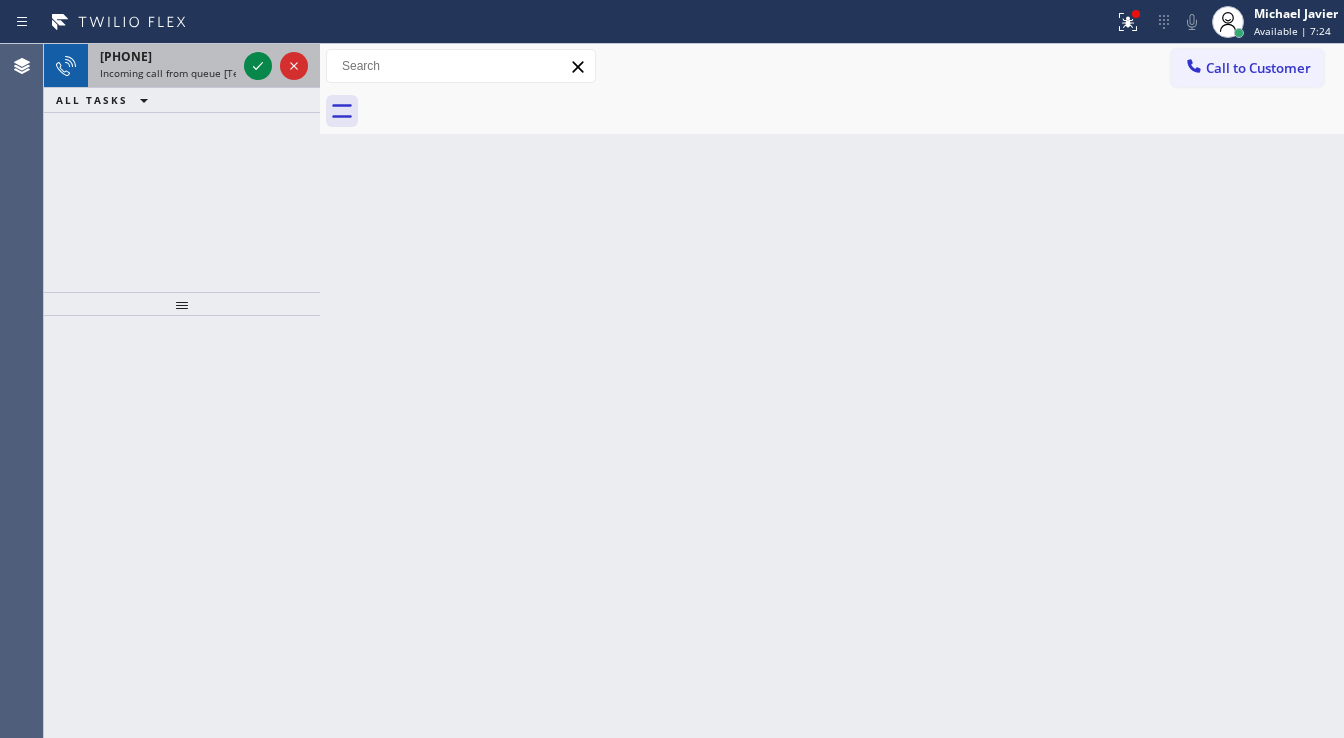click on "Incoming call from queue [Test] All" at bounding box center (183, 73) 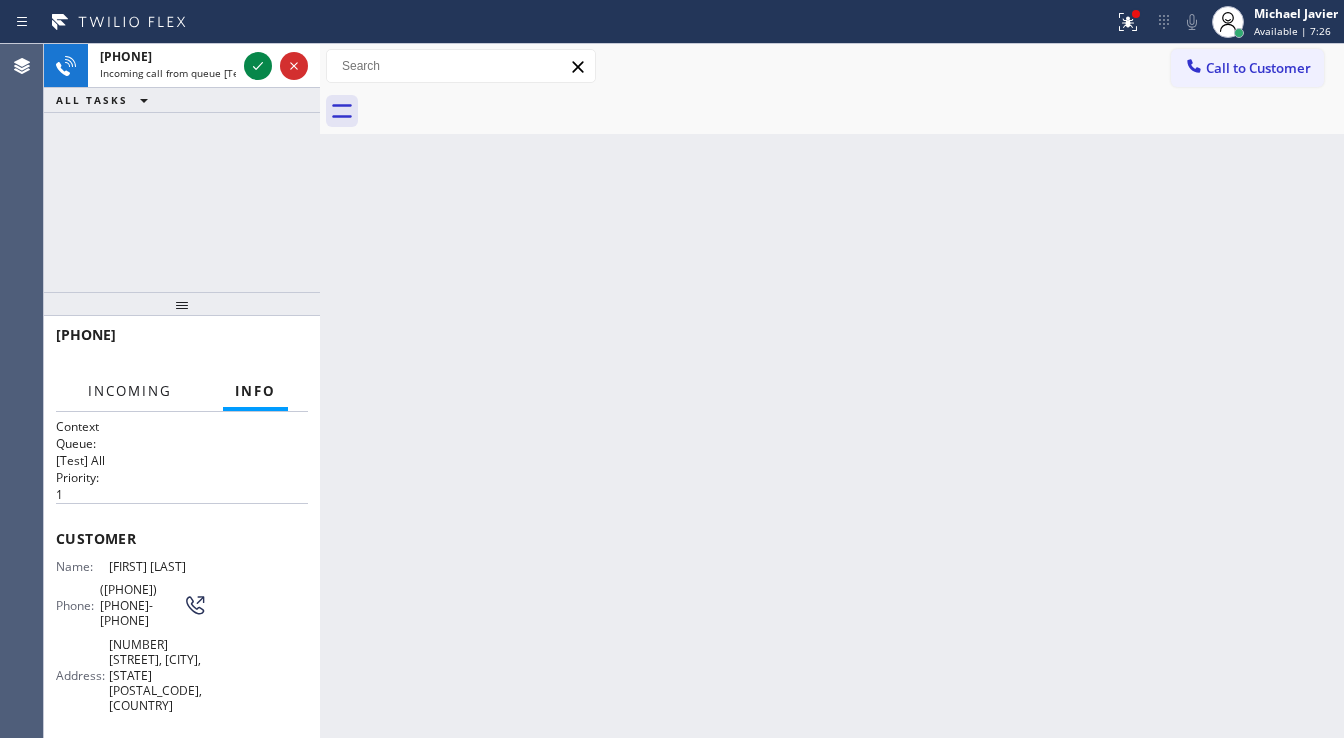 click on "Incoming" at bounding box center (130, 391) 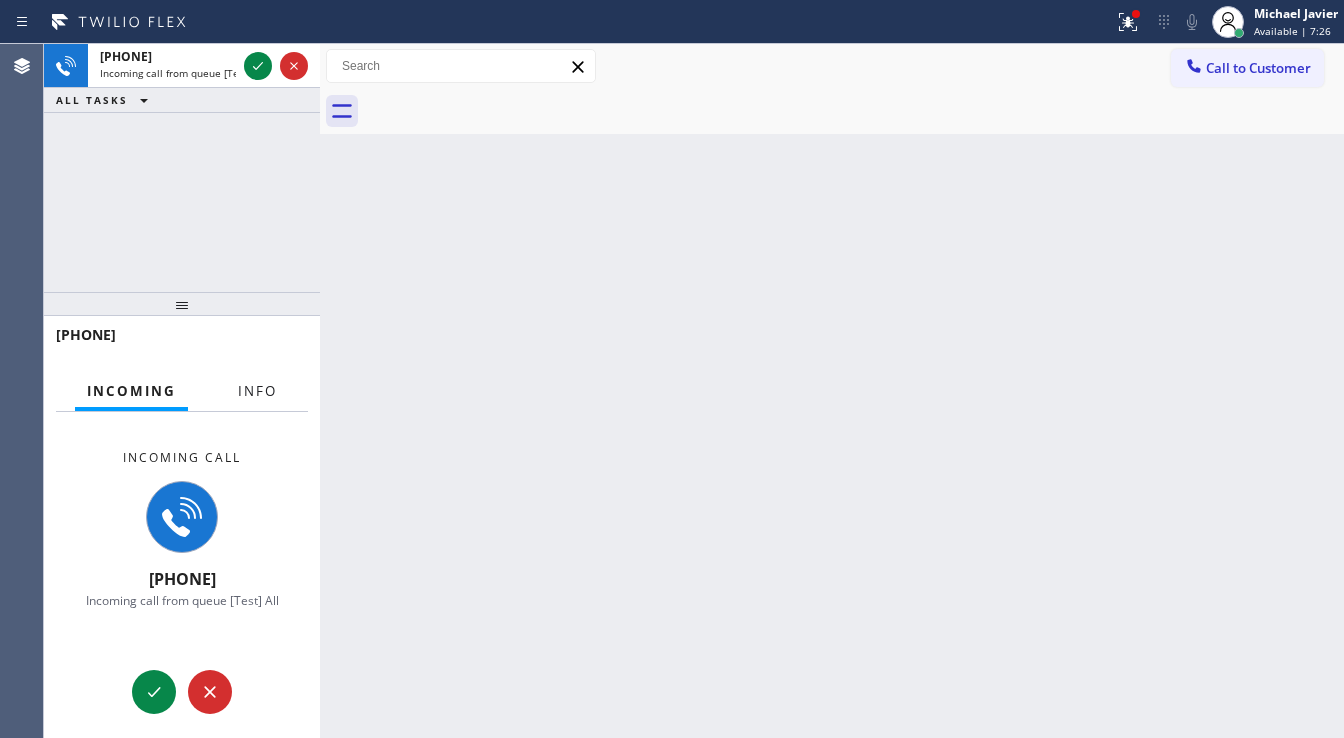 drag, startPoint x: 269, startPoint y: 378, endPoint x: 270, endPoint y: 368, distance: 10.049875 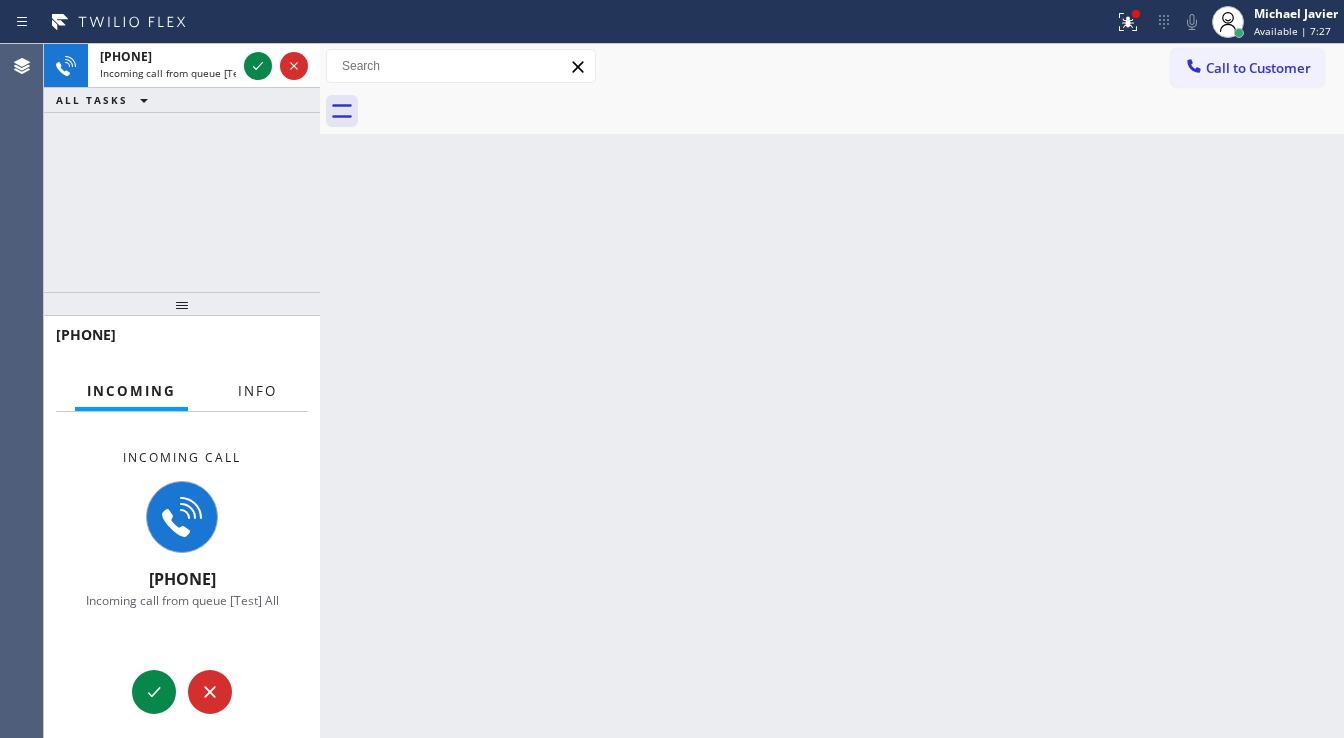 click on "Info" at bounding box center (257, 391) 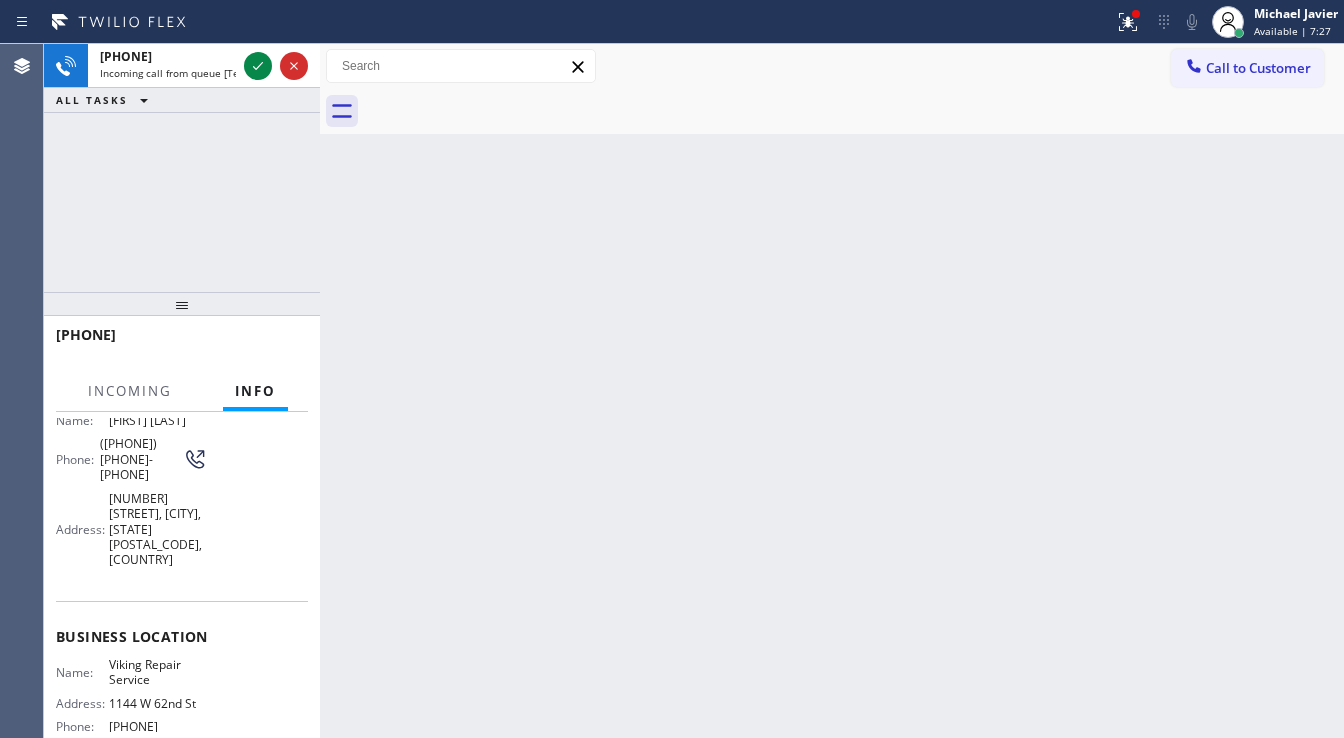 scroll, scrollTop: 280, scrollLeft: 0, axis: vertical 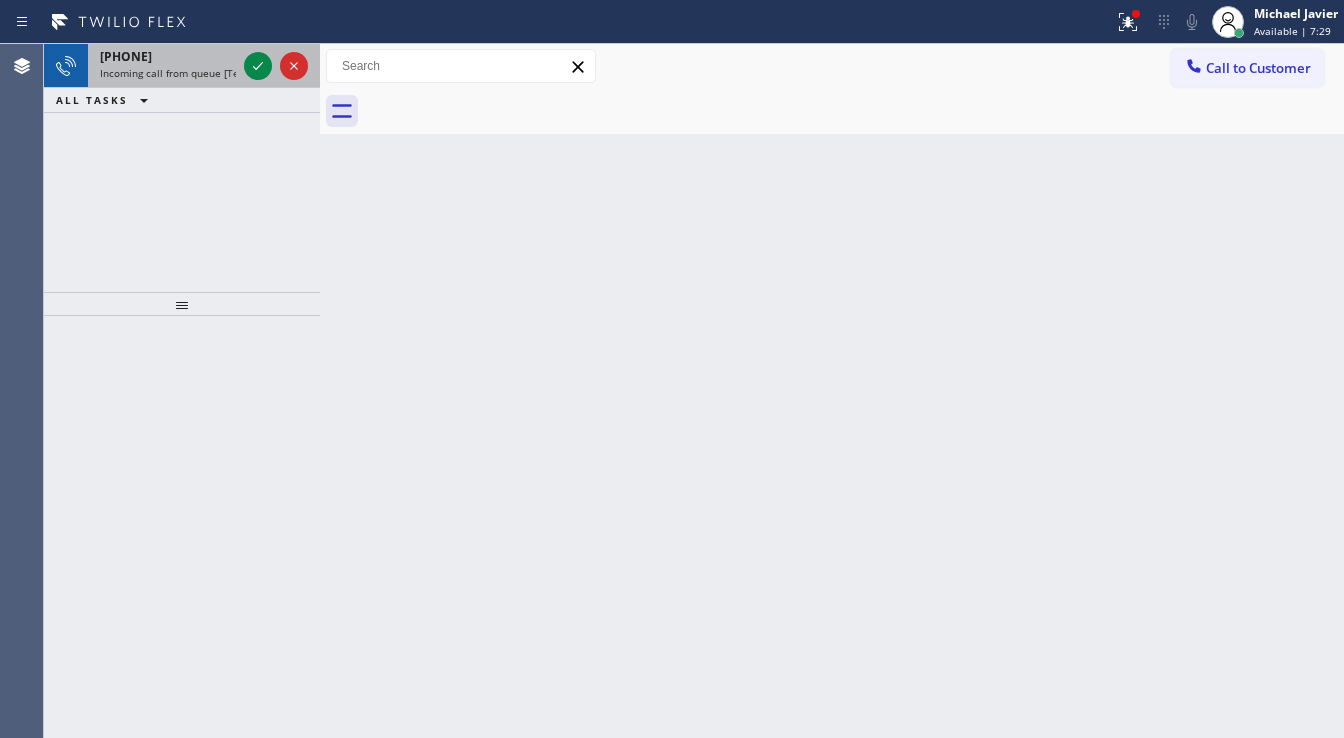 click on "Incoming call from queue [Test] All" at bounding box center [183, 73] 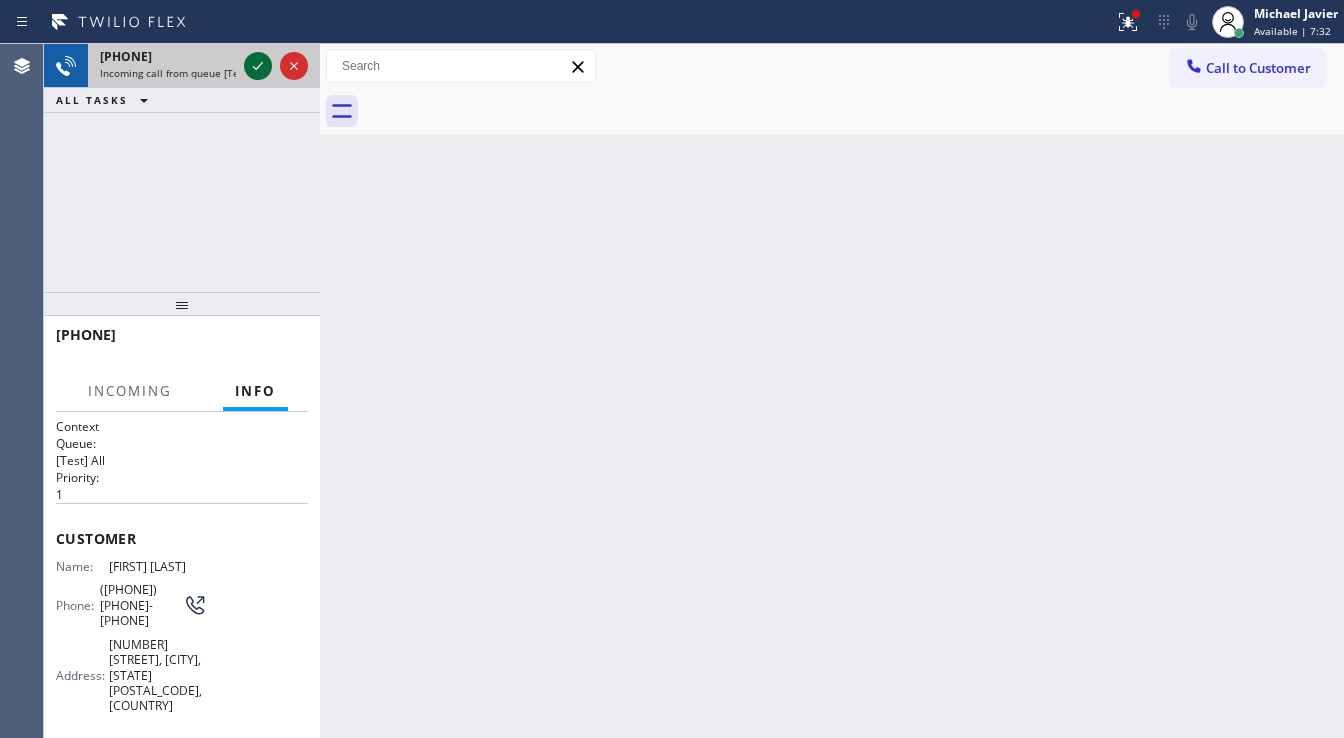 click 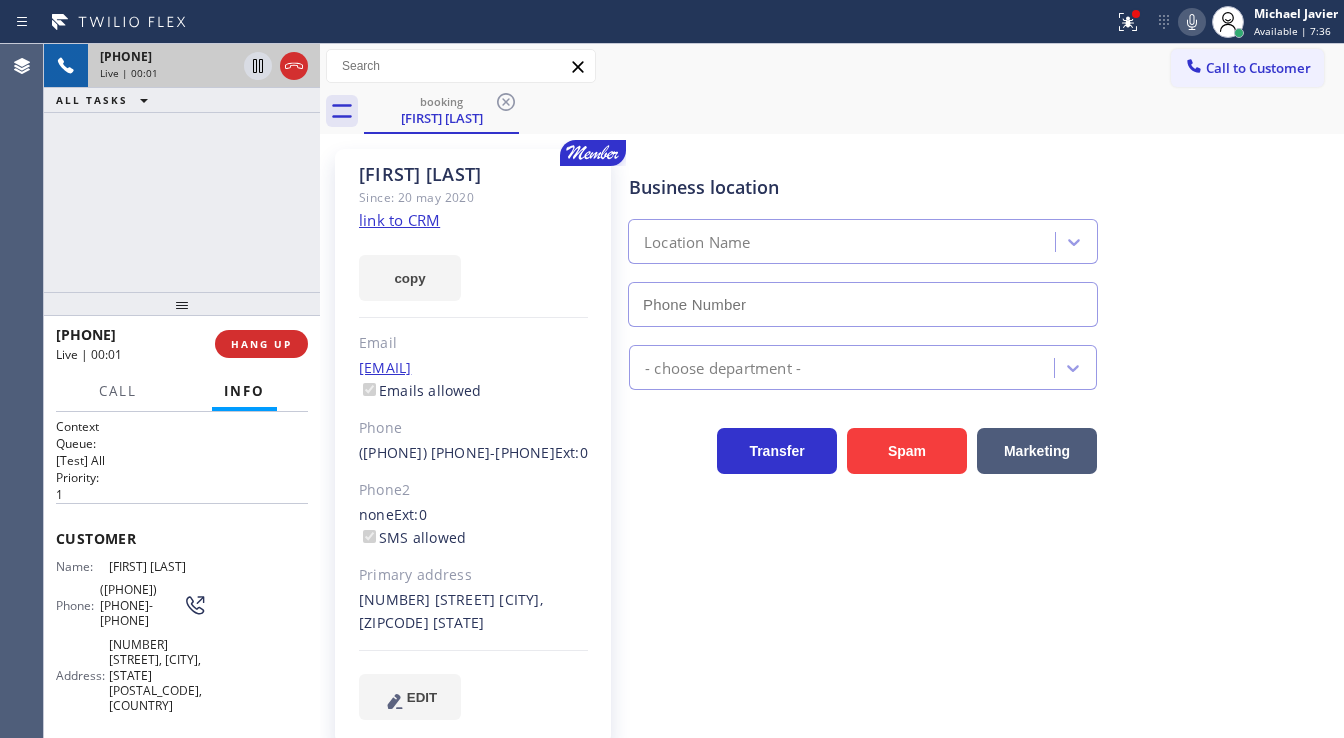 type on "[PHONE]" 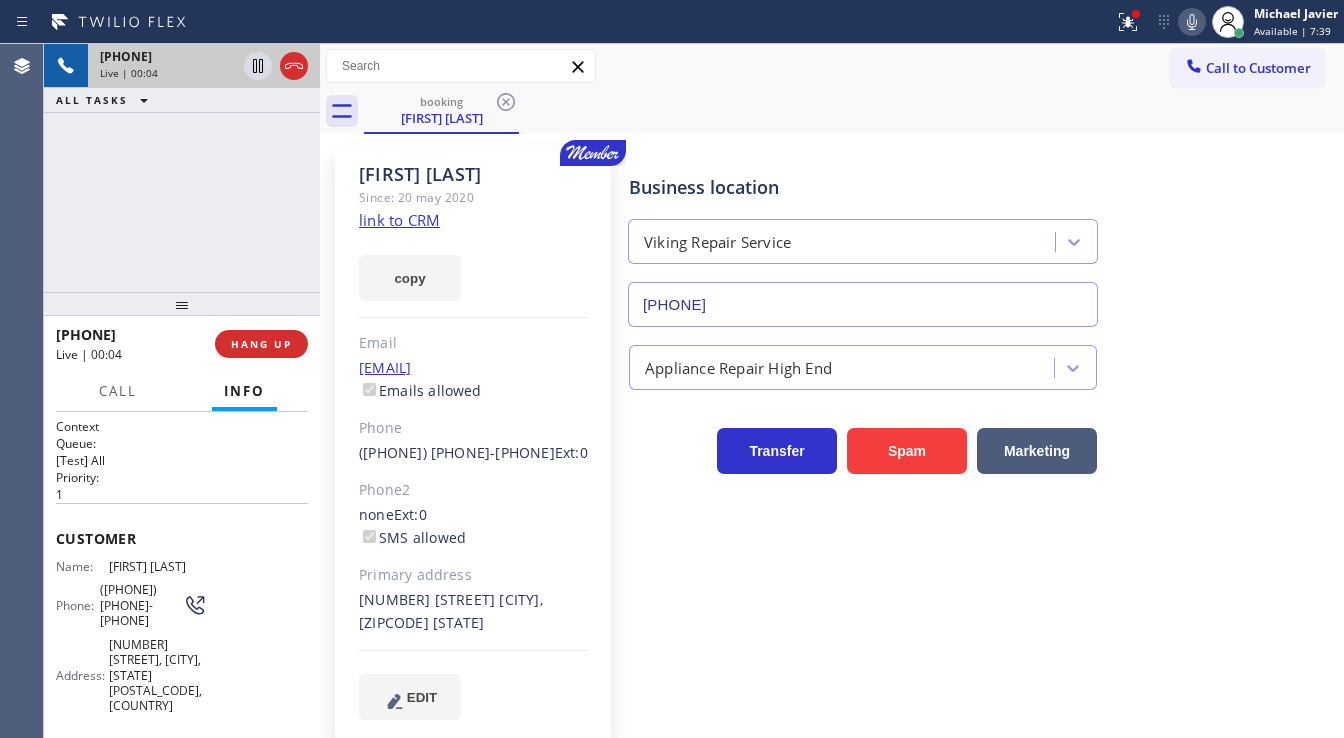 click on "link to CRM" at bounding box center [399, 220] 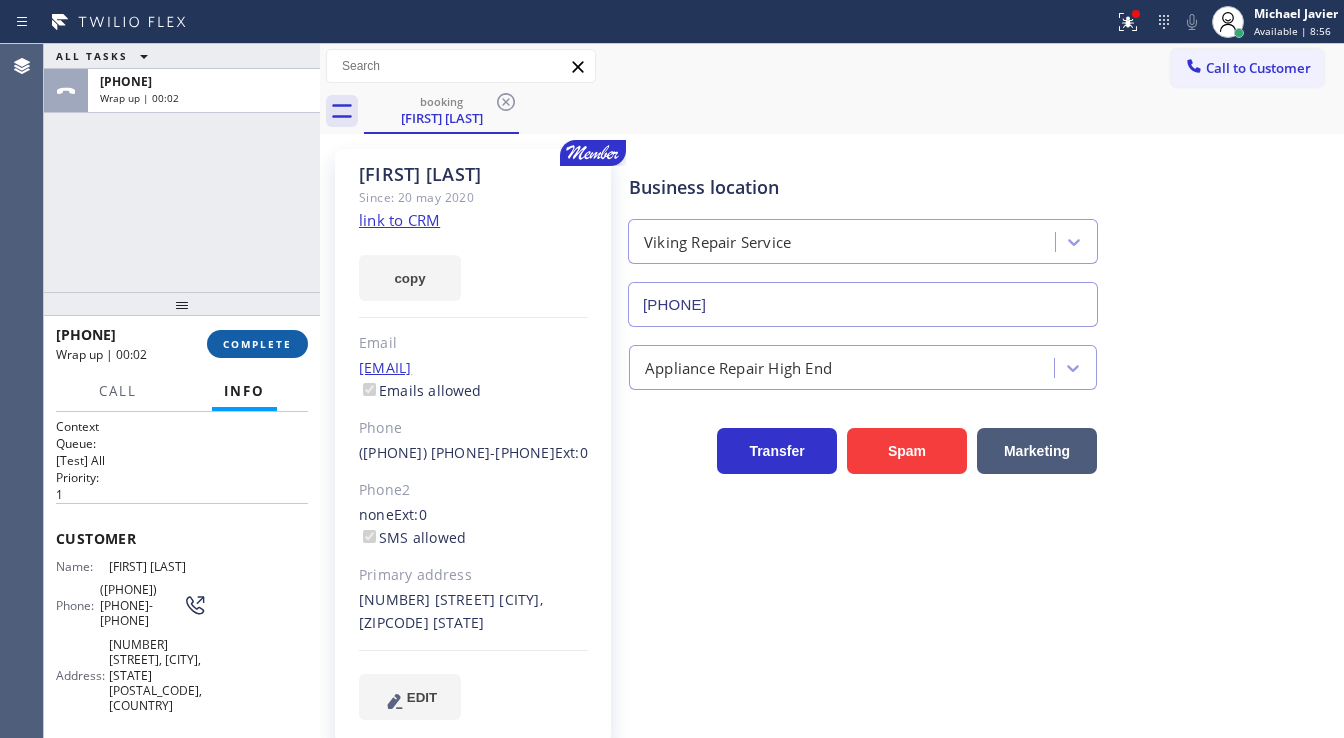 click on "COMPLETE" at bounding box center (257, 344) 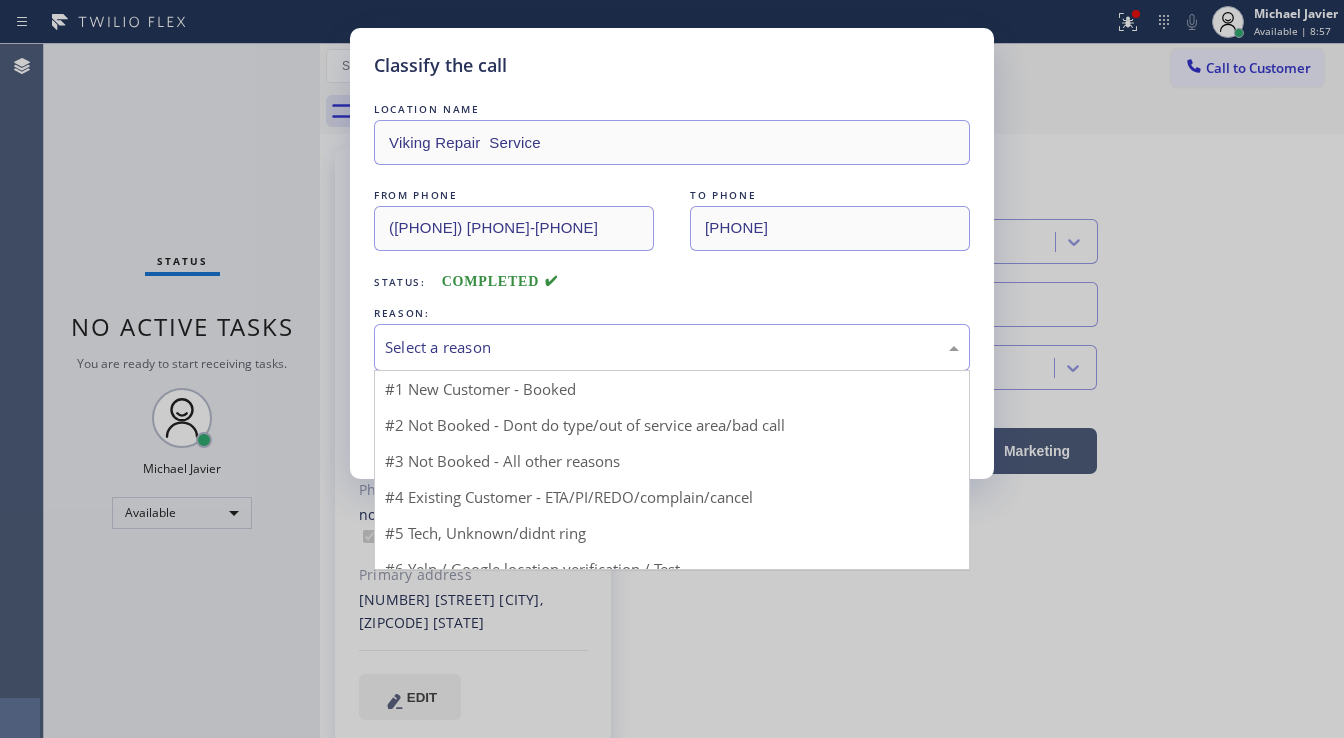 click on "Select a reason" at bounding box center [672, 347] 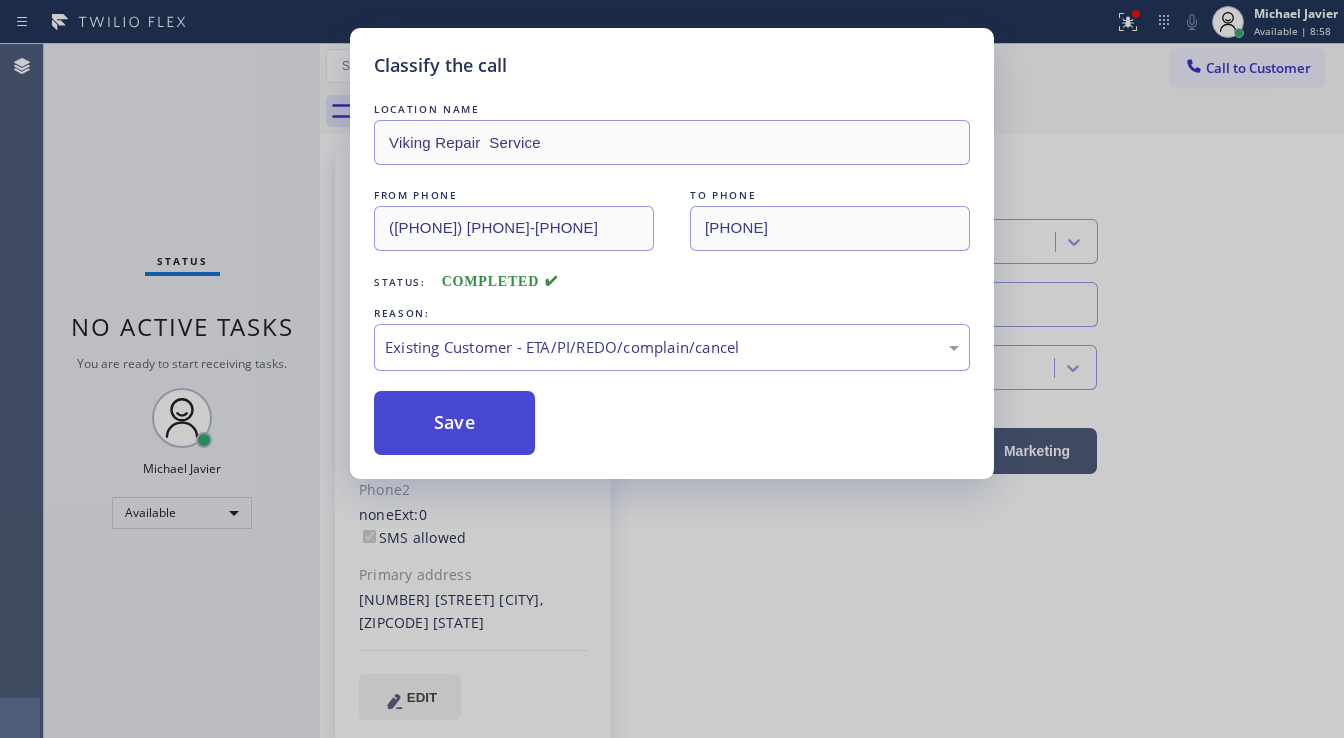 click on "Save" at bounding box center (454, 423) 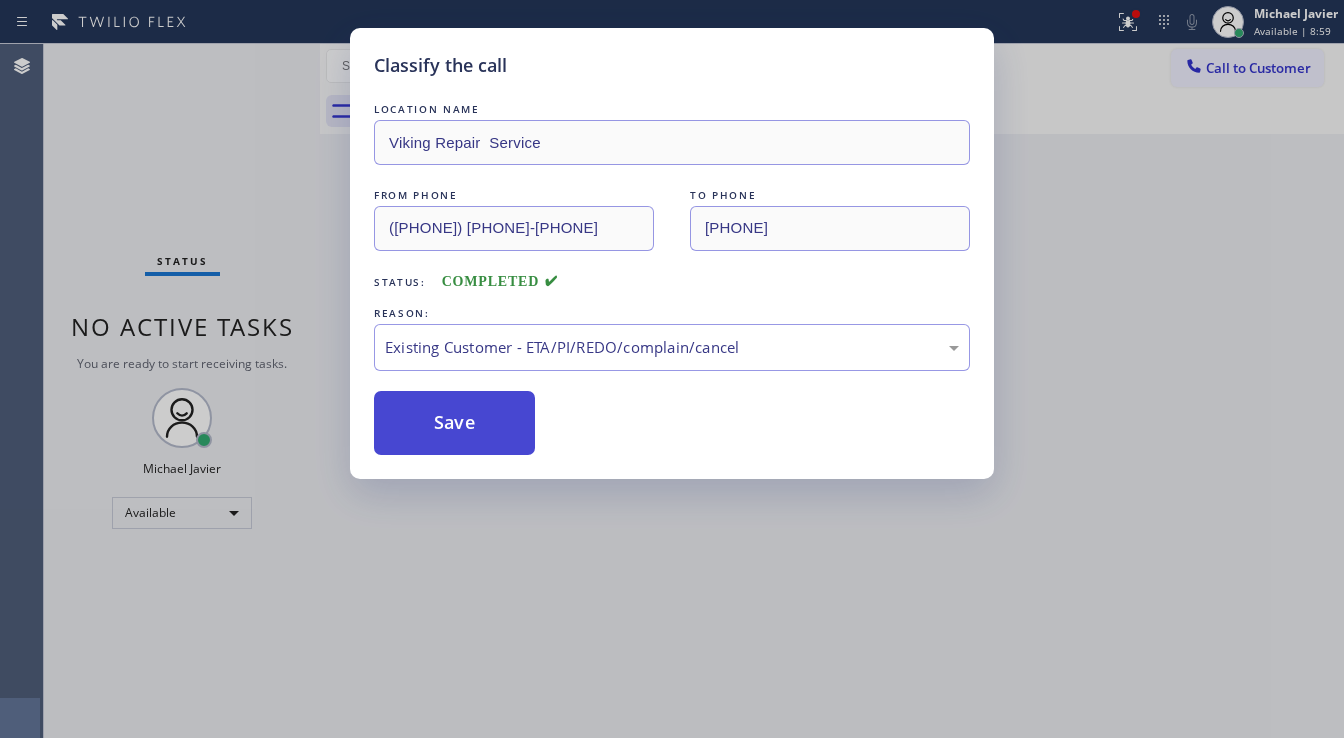click on "Save" at bounding box center [454, 423] 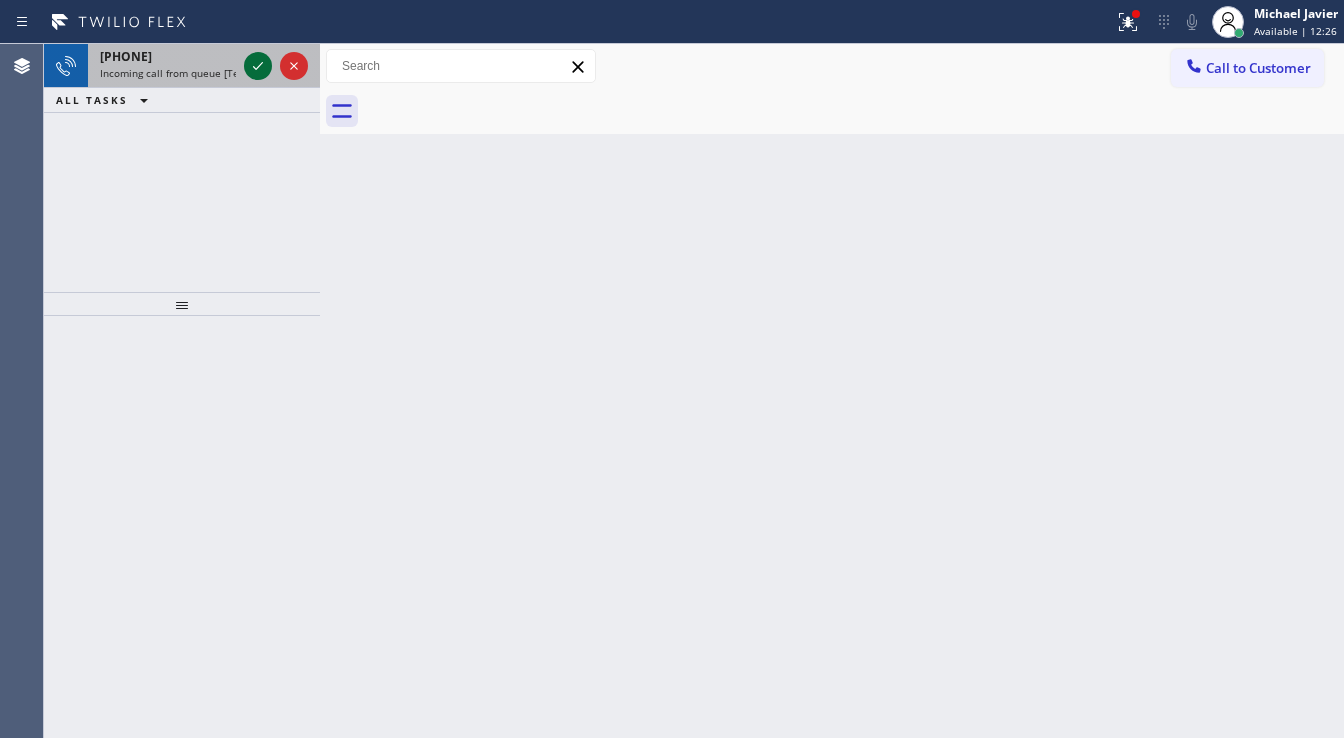 click 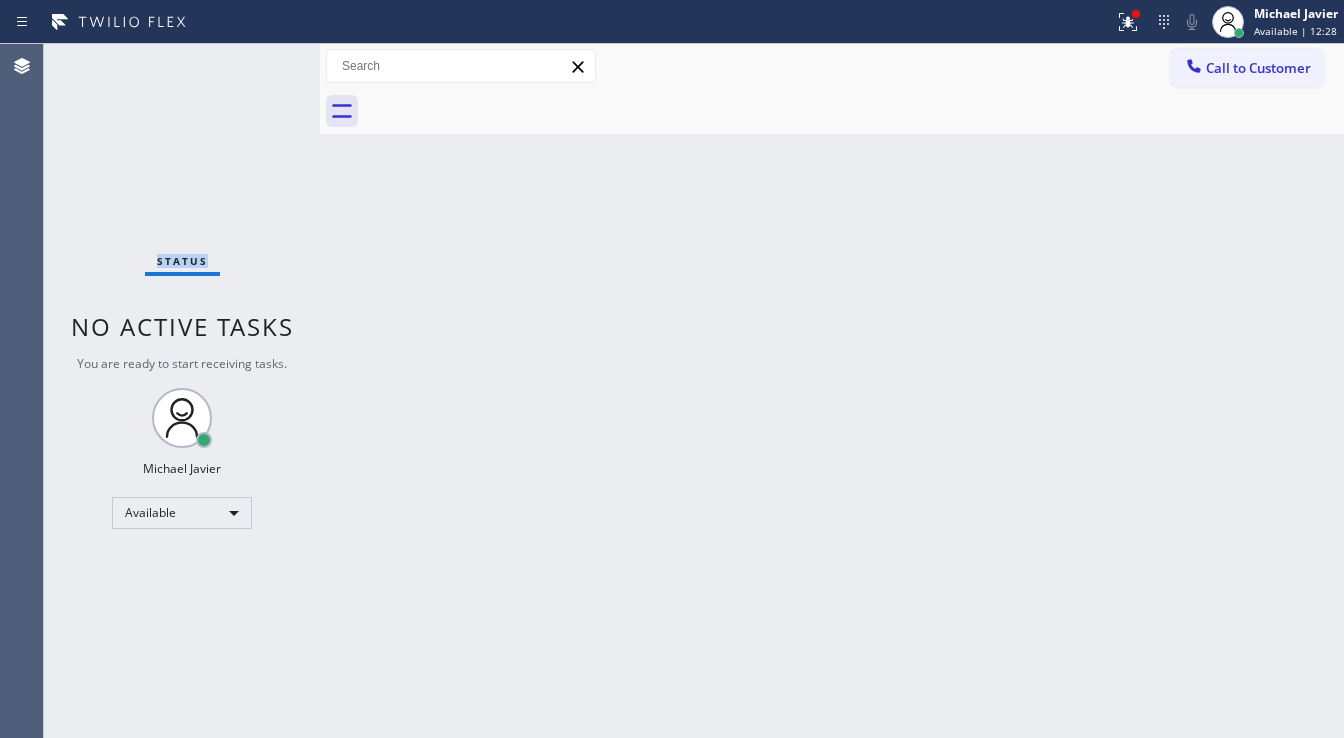 click on "Status   No active tasks     You are ready to start receiving tasks.   Michael Javier Available" at bounding box center (182, 391) 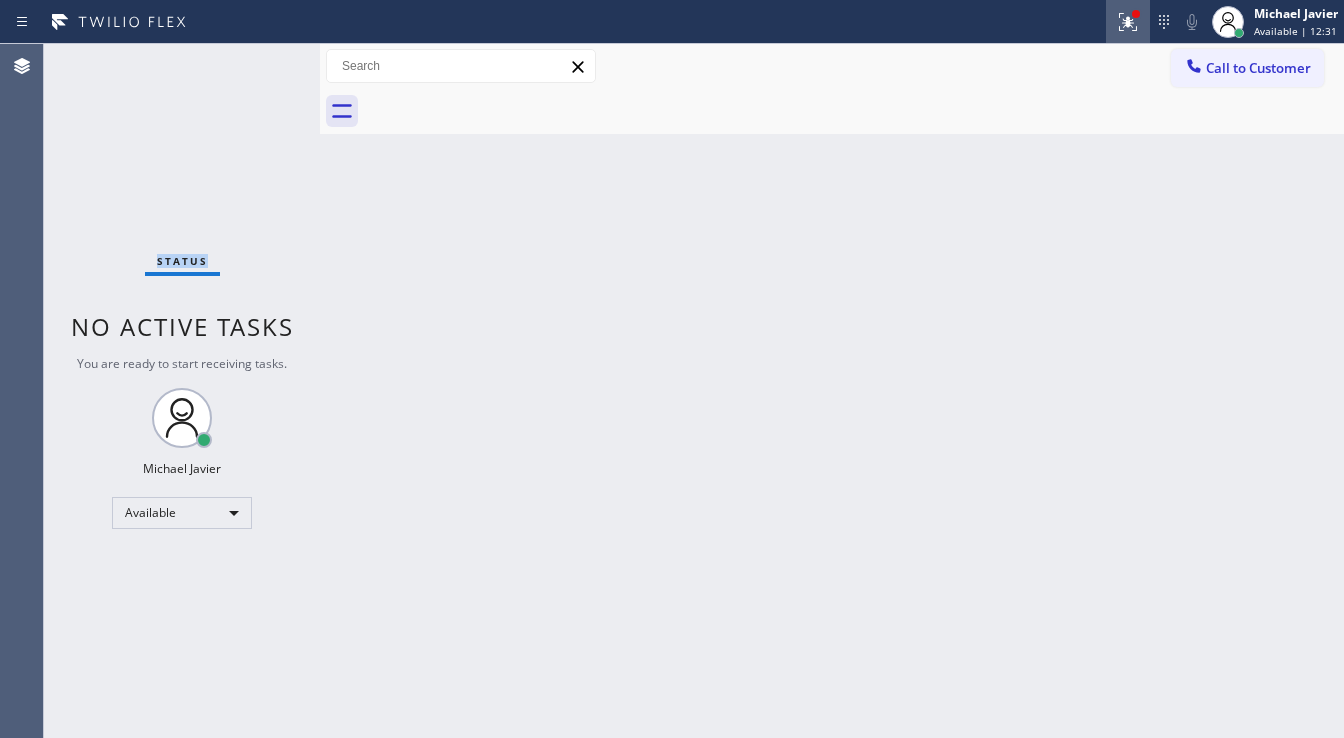 click at bounding box center (1128, 22) 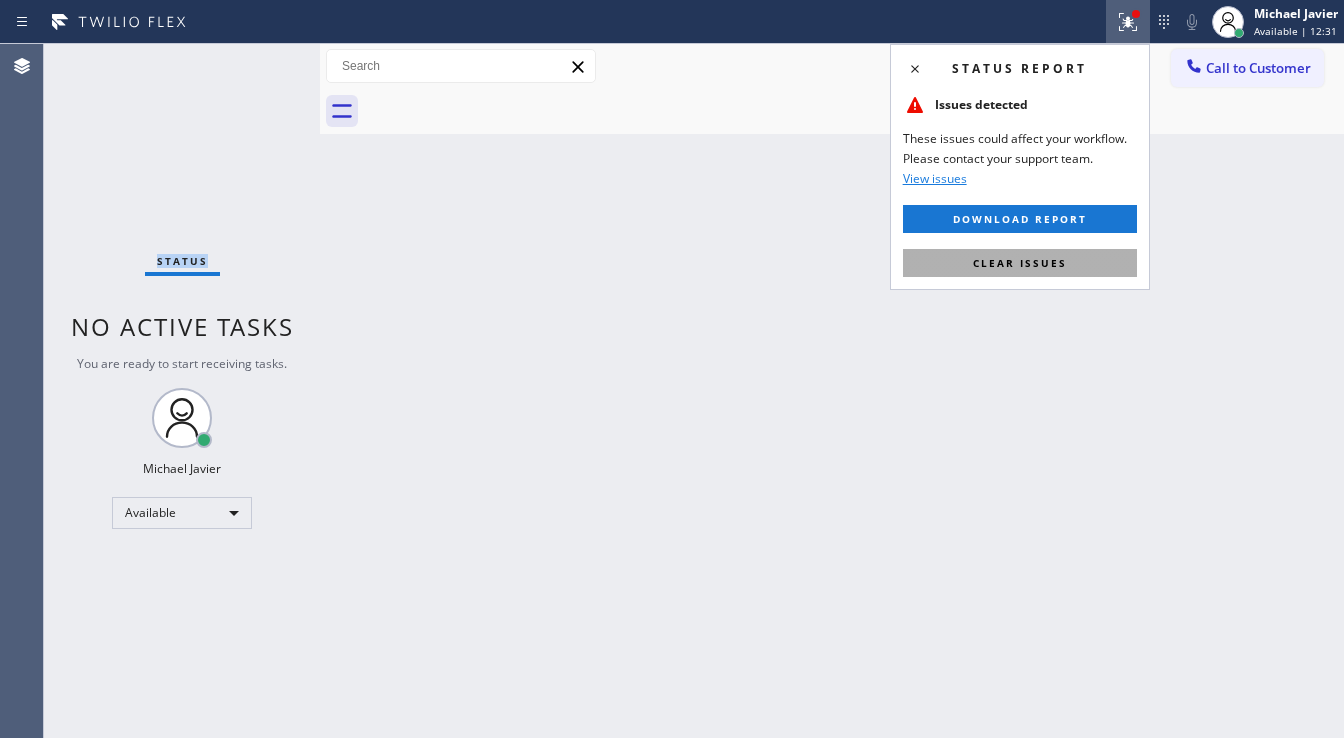 click on "Clear issues" at bounding box center (1020, 263) 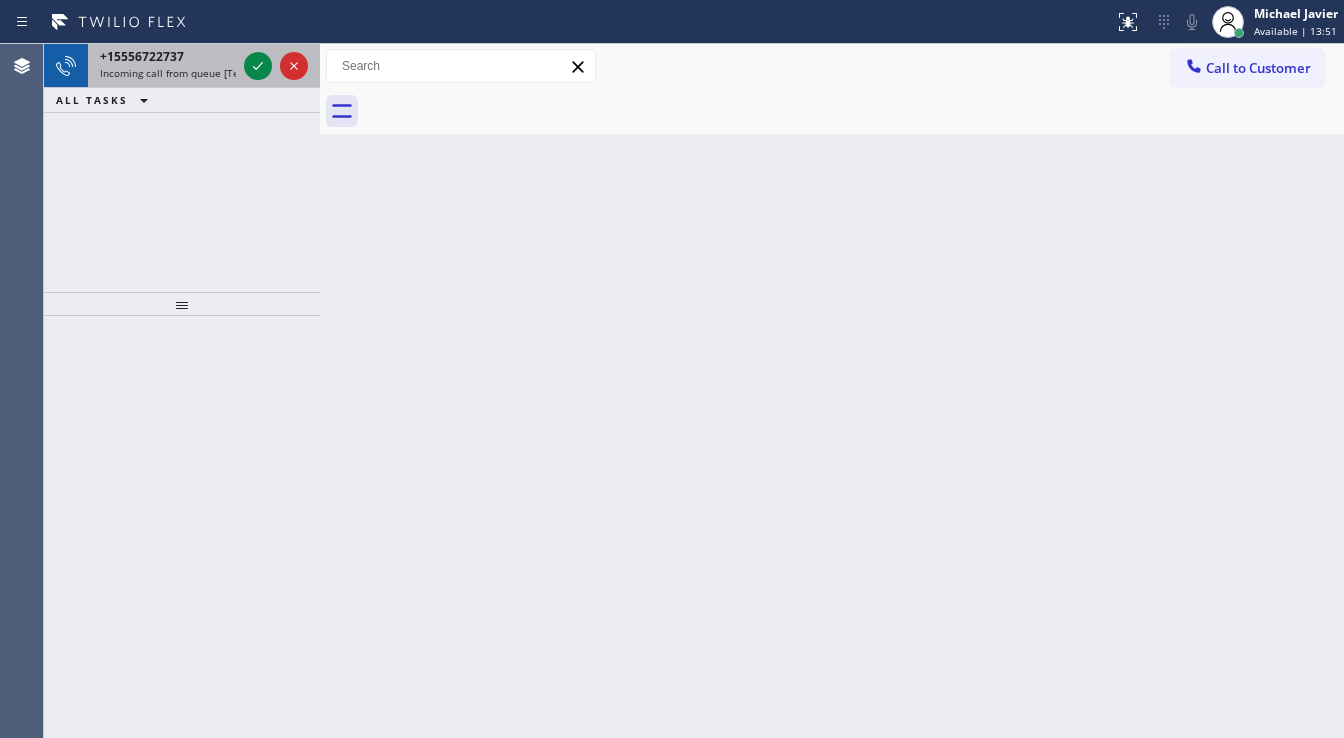click on "[PHONE] Incoming call from queue [Test] All" at bounding box center [164, 66] 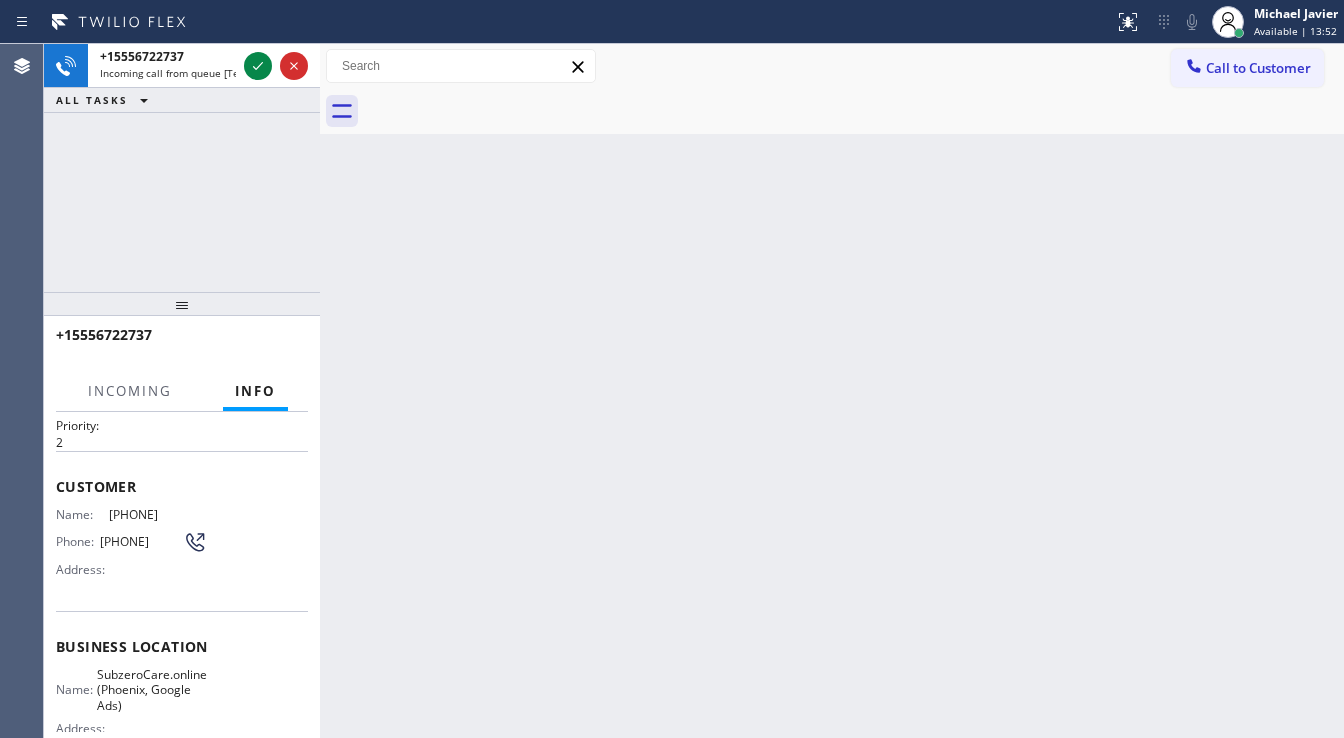 scroll, scrollTop: 80, scrollLeft: 0, axis: vertical 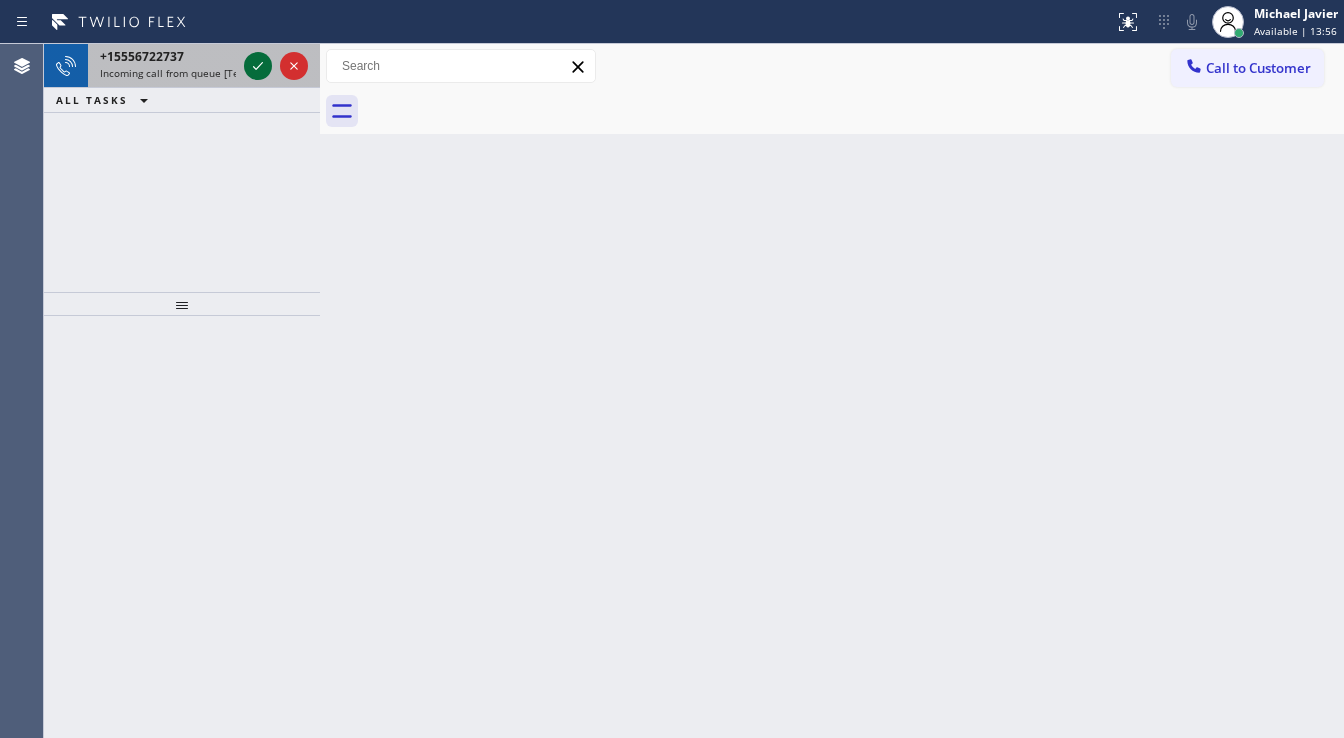 click 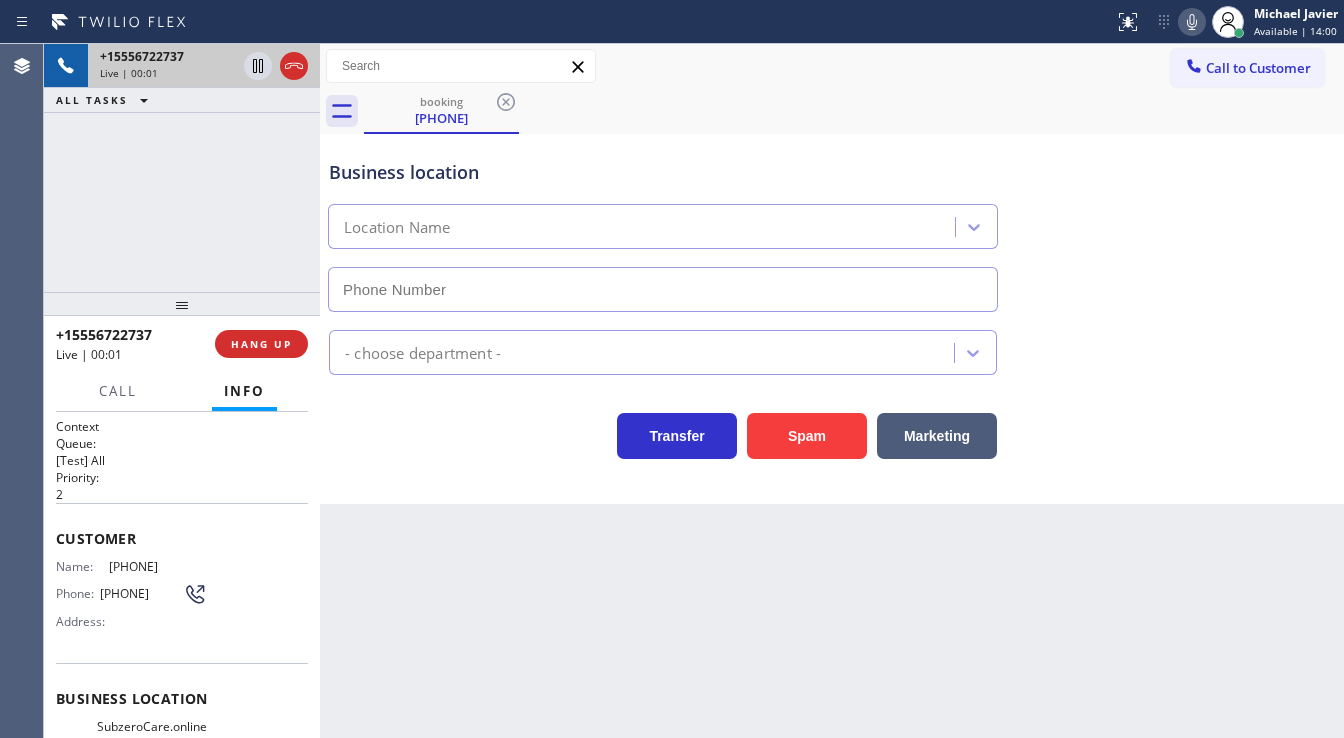 type on "([PHONE])" 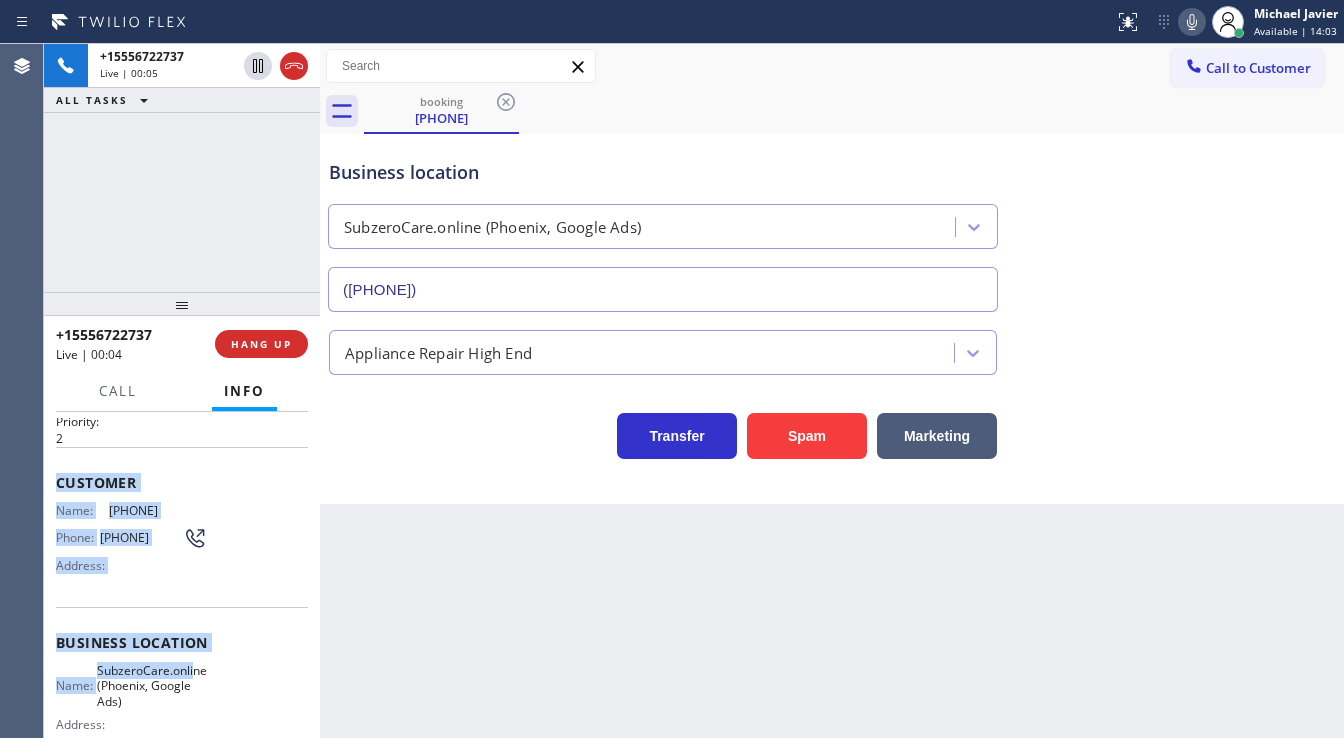 scroll, scrollTop: 240, scrollLeft: 0, axis: vertical 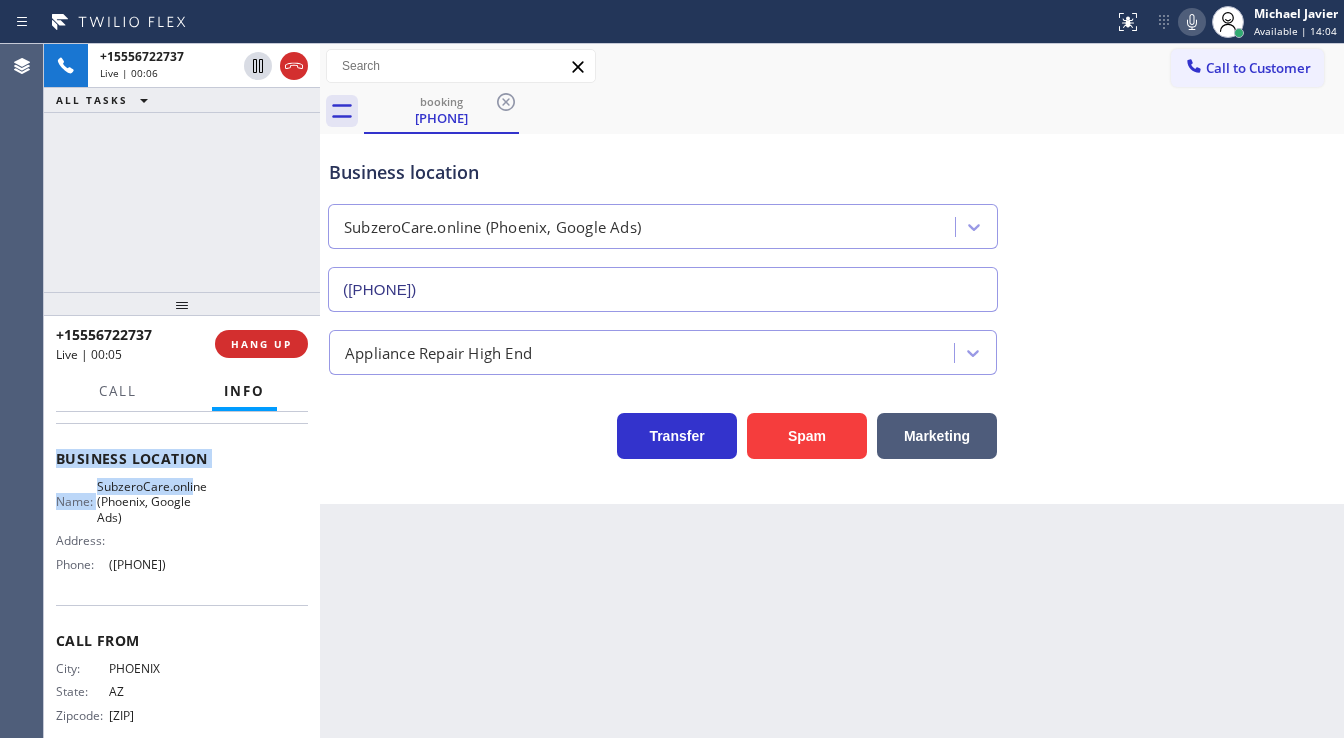 drag, startPoint x: 50, startPoint y: 528, endPoint x: 216, endPoint y: 562, distance: 169.44615 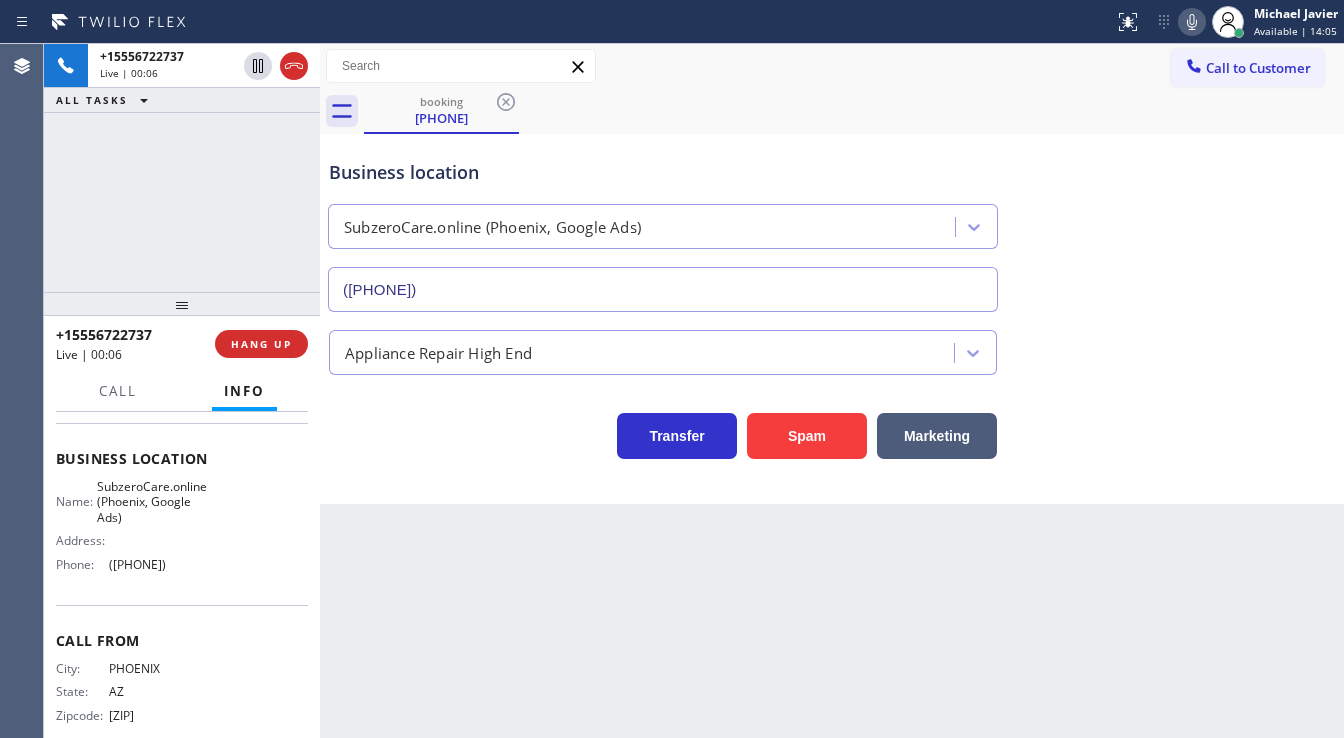 click on "[PHONE] Live | 00:06 ALL TASKS ALL TASKS ACTIVE TASKS TASKS IN WRAP UP" at bounding box center (182, 168) 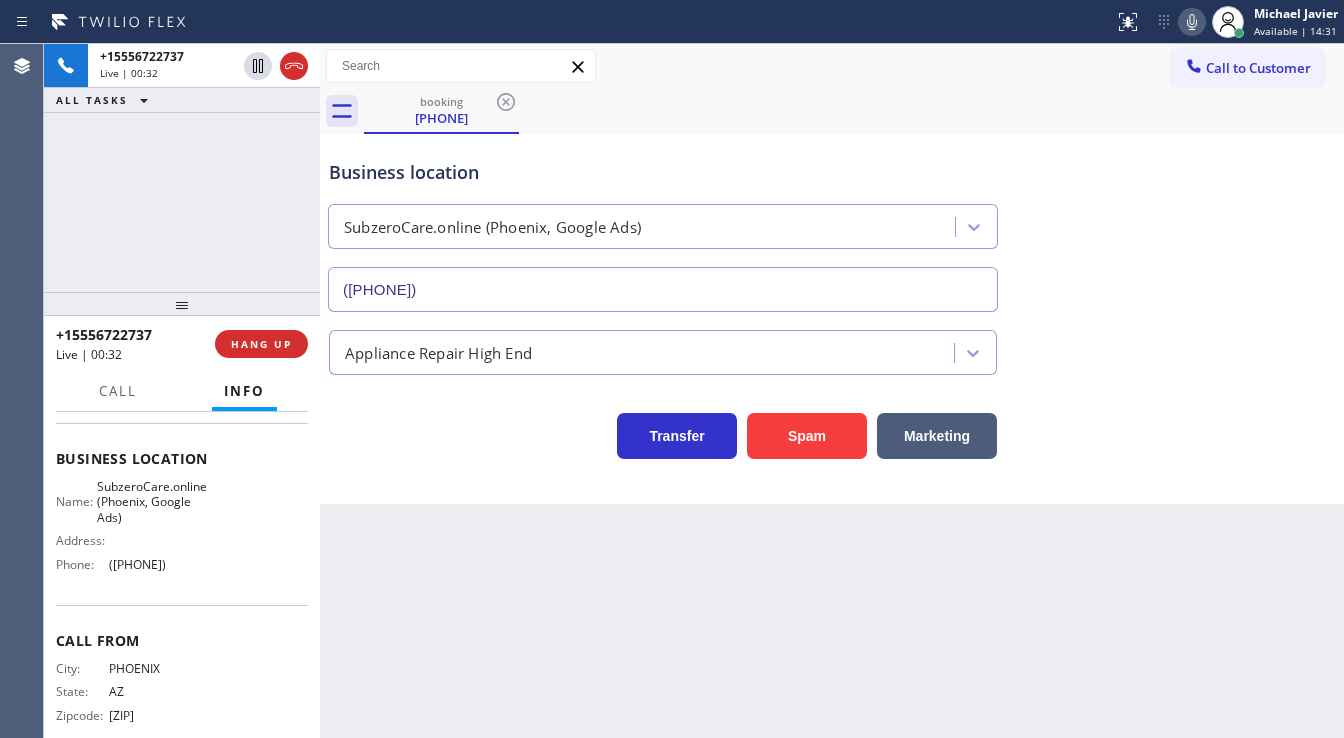 click on "+1[PHONE] Live | 00:32 ALL TASKS ALL TASKS ACTIVE TASKS TASKS IN WRAP UP" at bounding box center [182, 168] 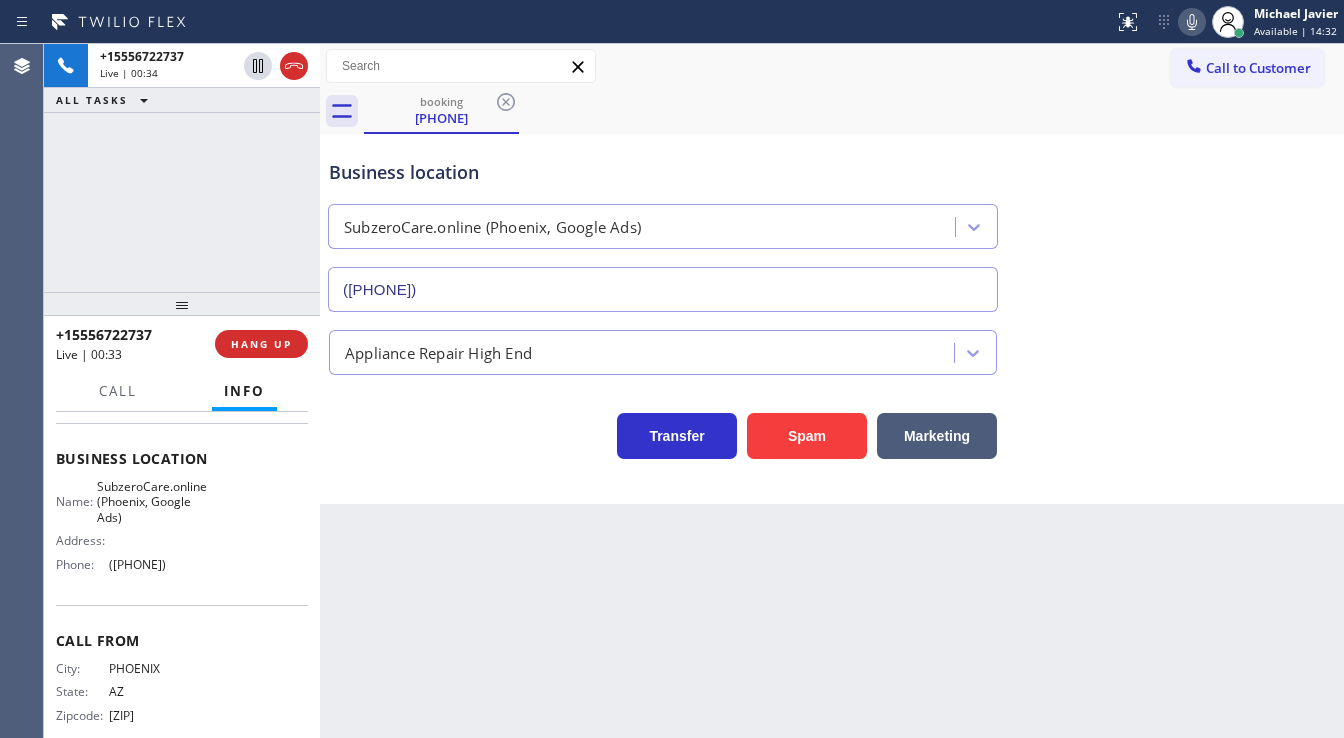 click on "[PHONE] Live | 00:34 ALL TASKS ALL TASKS ACTIVE TASKS TASKS IN WRAP UP" at bounding box center [182, 168] 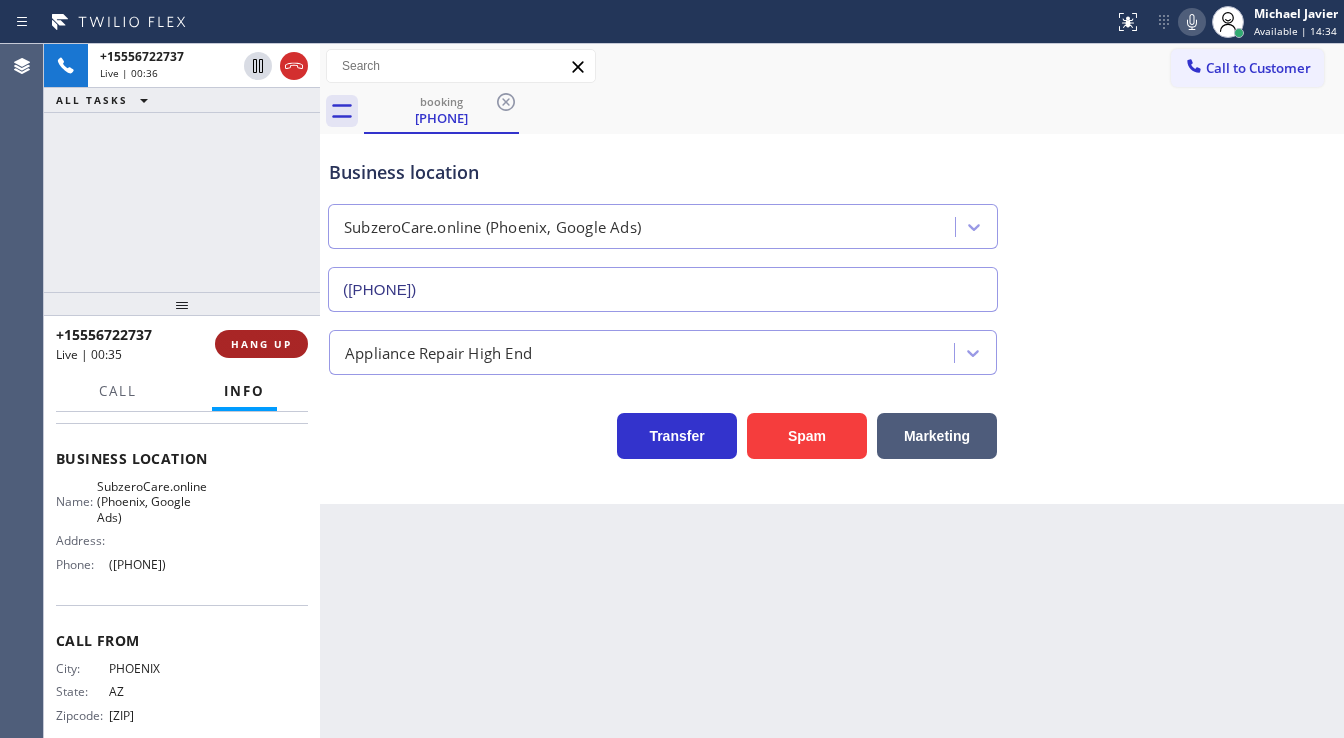 click on "HANG UP" at bounding box center (261, 344) 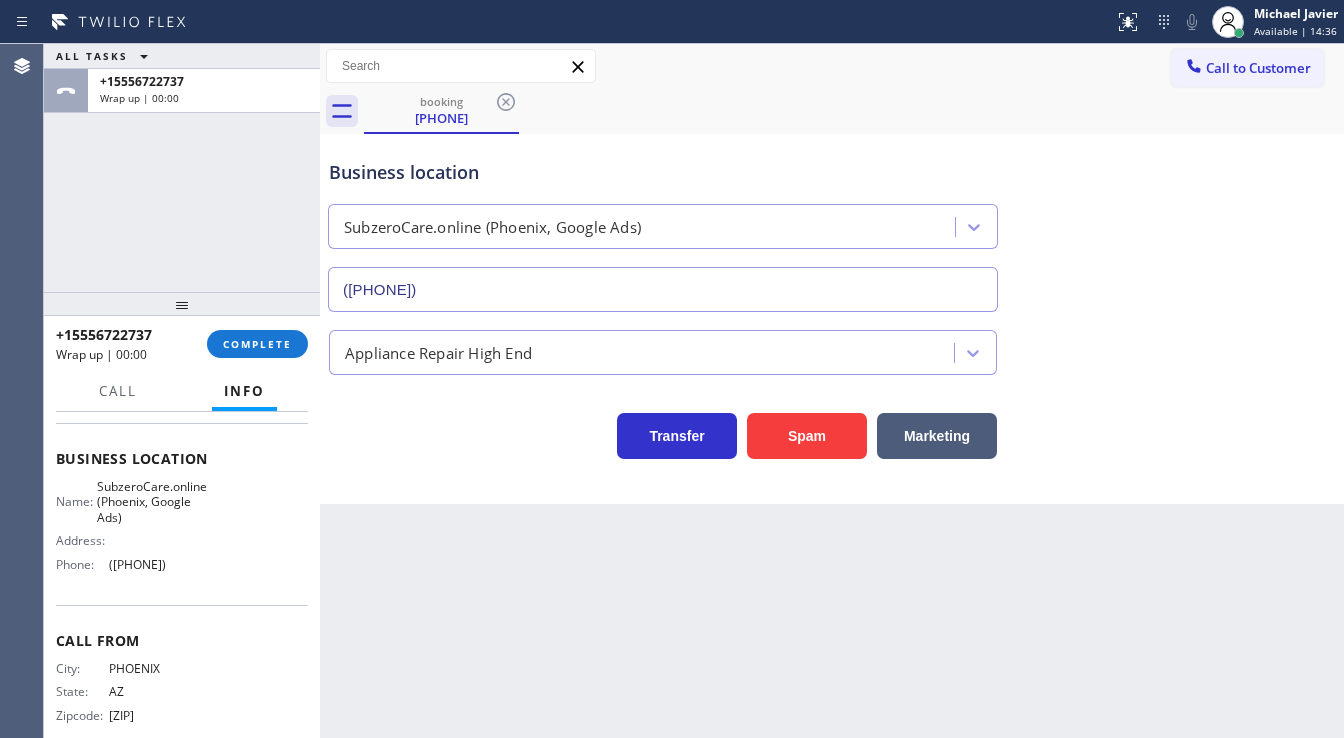 click on "ALL TASKS ALL TASKS ACTIVE TASKS TASKS IN WRAP UP [PHONE] Wrap up | 00:00" at bounding box center [182, 168] 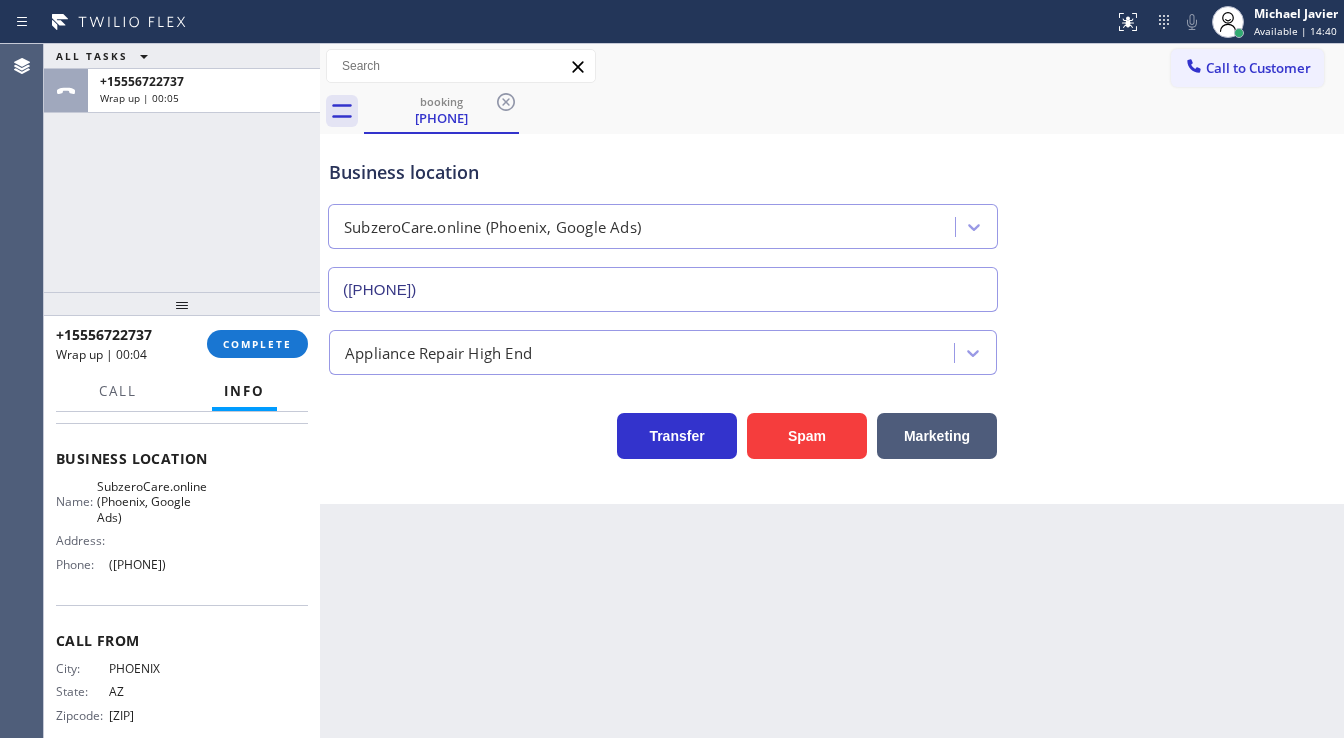 click on "[PHONE] Wrap up | 00:04 COMPLETE" at bounding box center [182, 344] 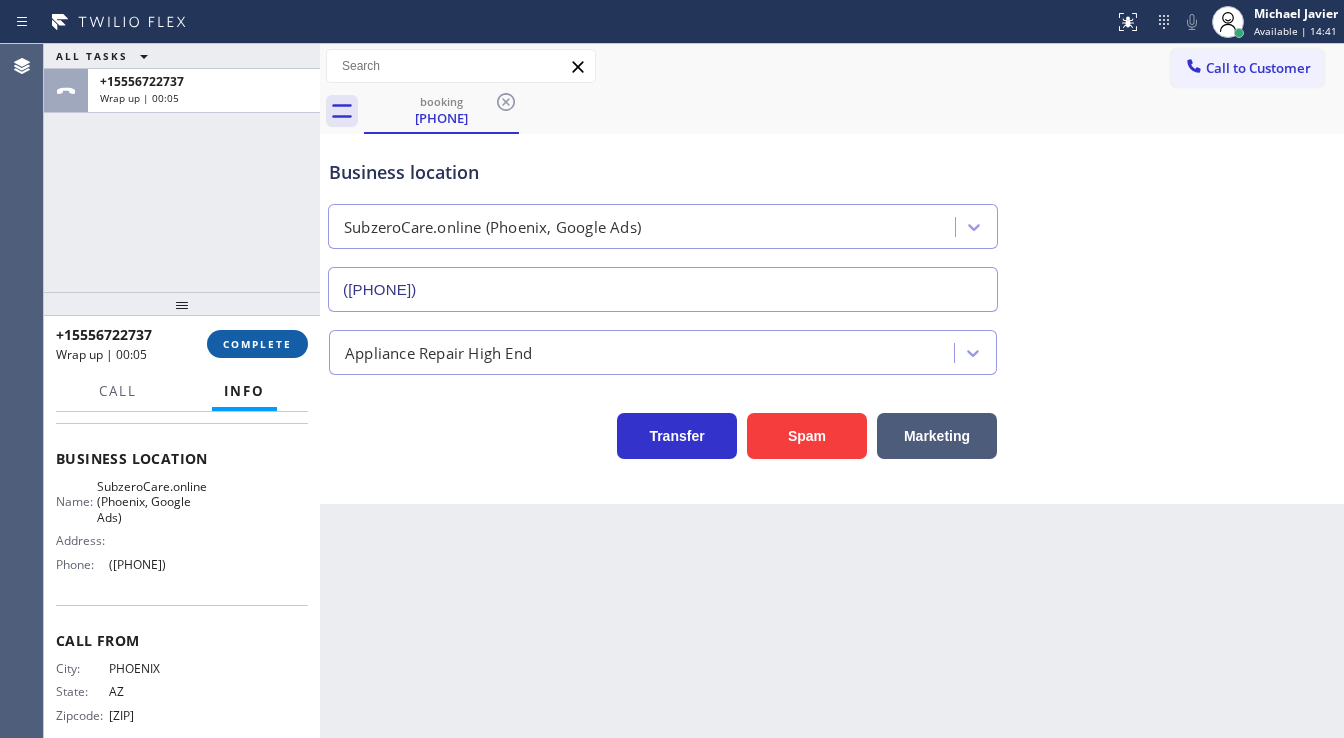 click on "COMPLETE" at bounding box center (257, 344) 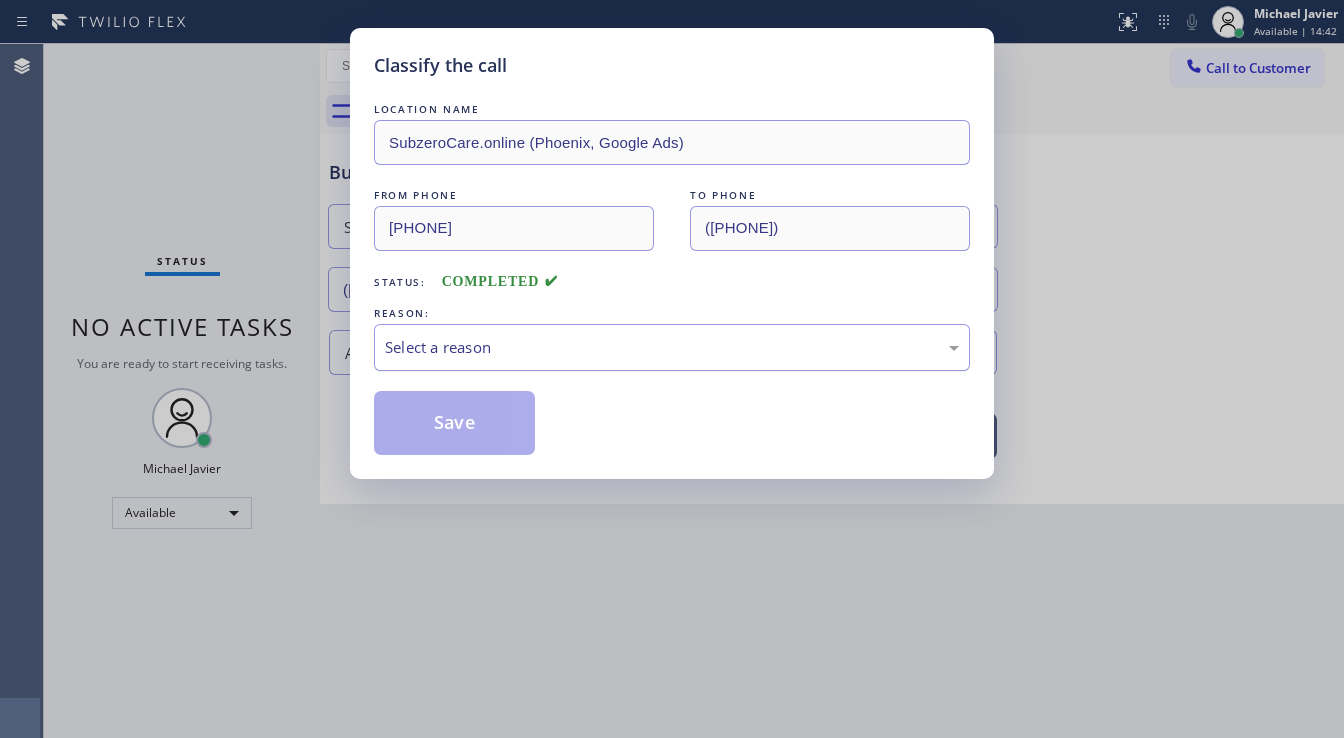 click on "Select a reason" at bounding box center (672, 347) 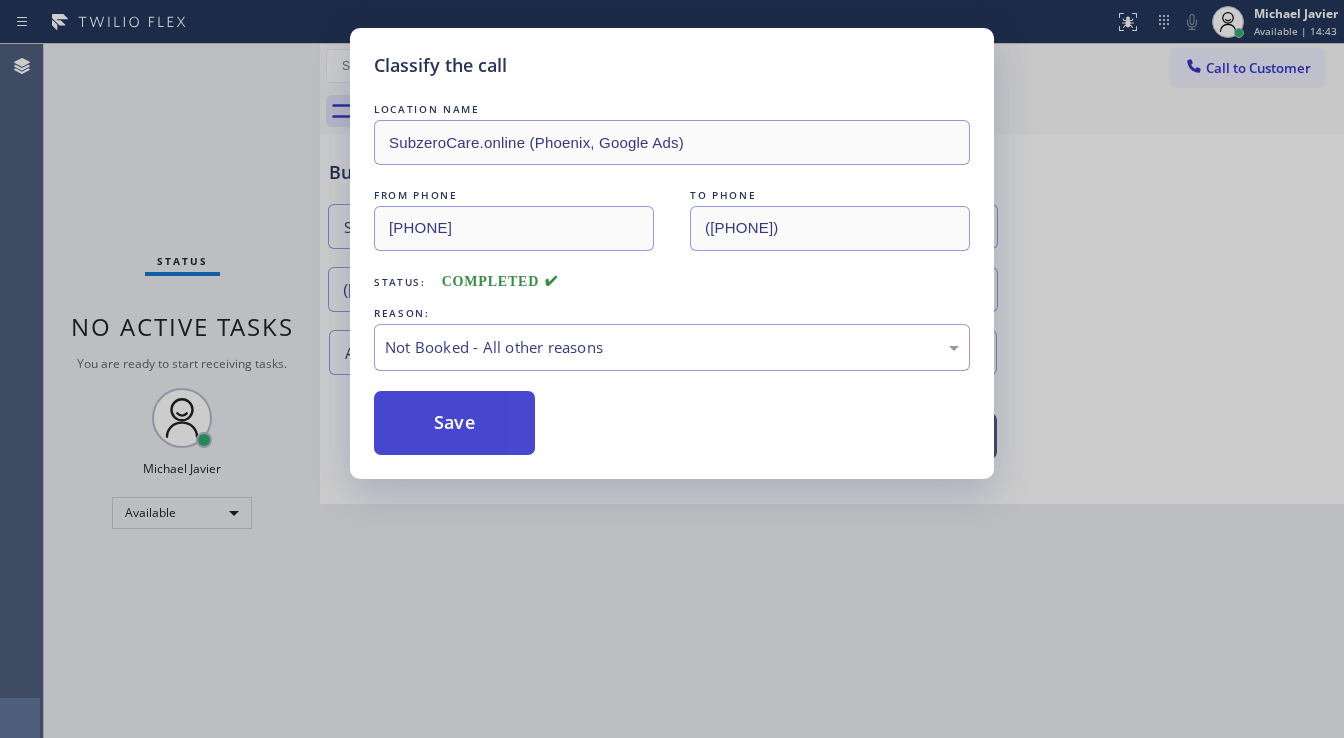 click on "Save" at bounding box center [454, 423] 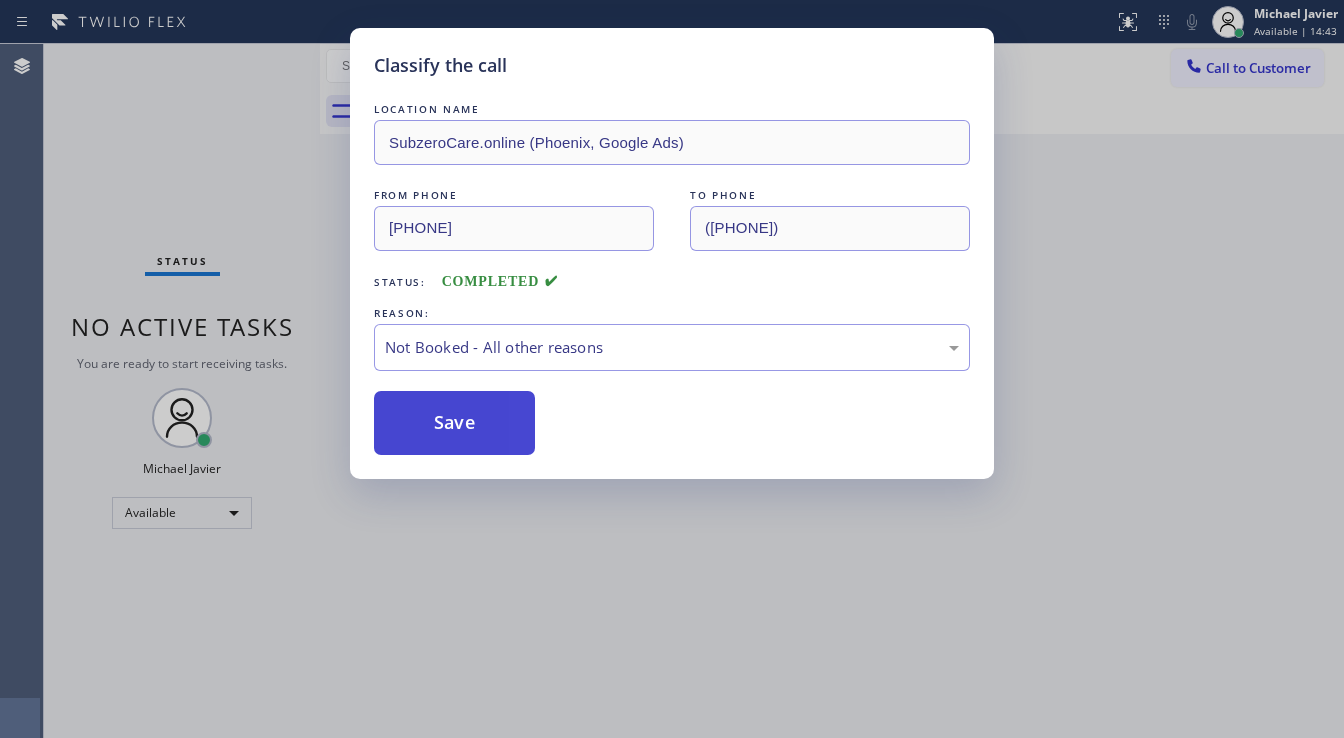 click on "Save" at bounding box center (454, 423) 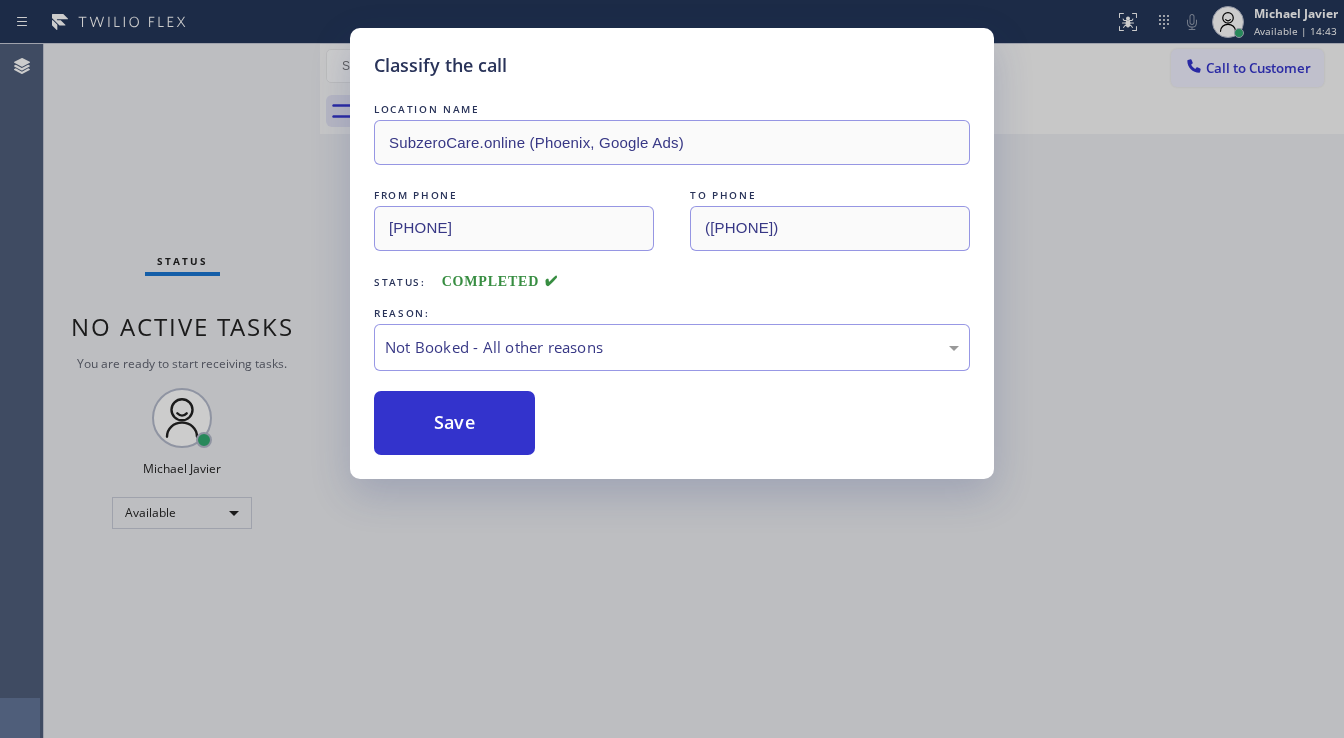 drag, startPoint x: 176, startPoint y: 220, endPoint x: 200, endPoint y: 215, distance: 24.5153 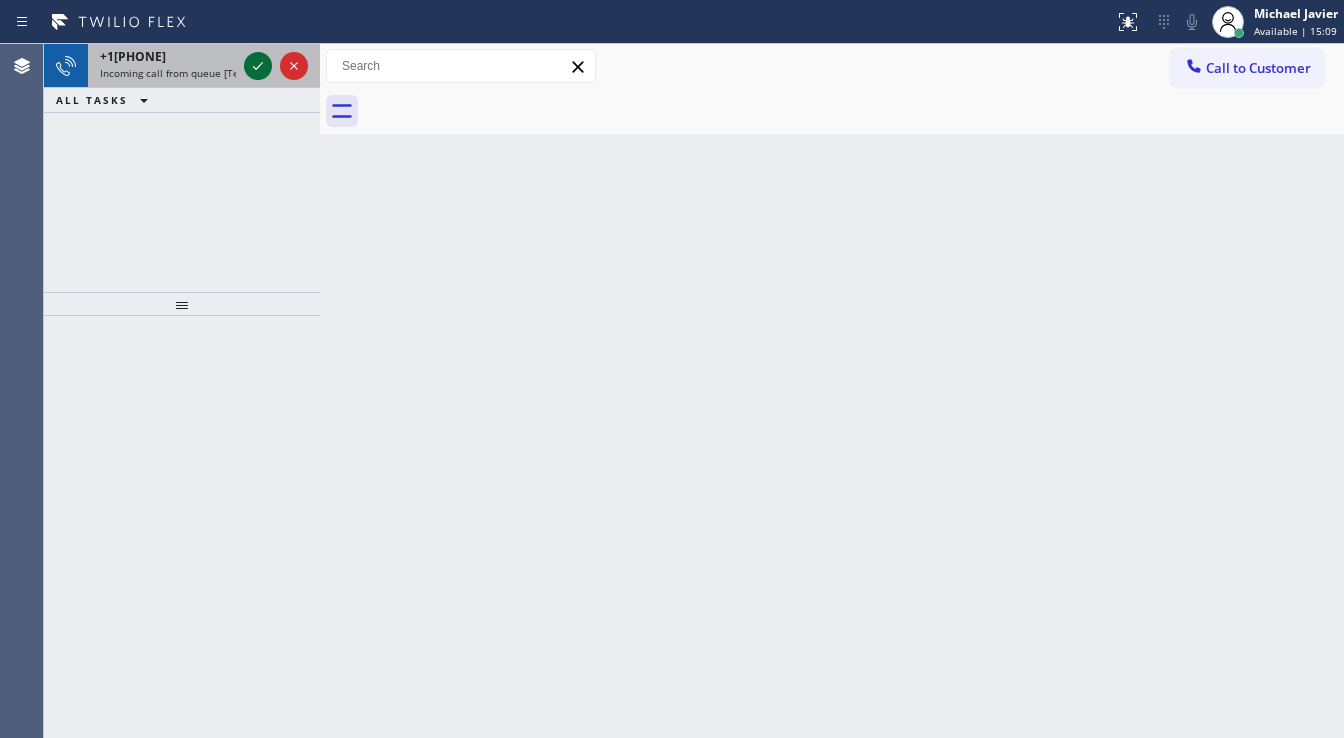 click 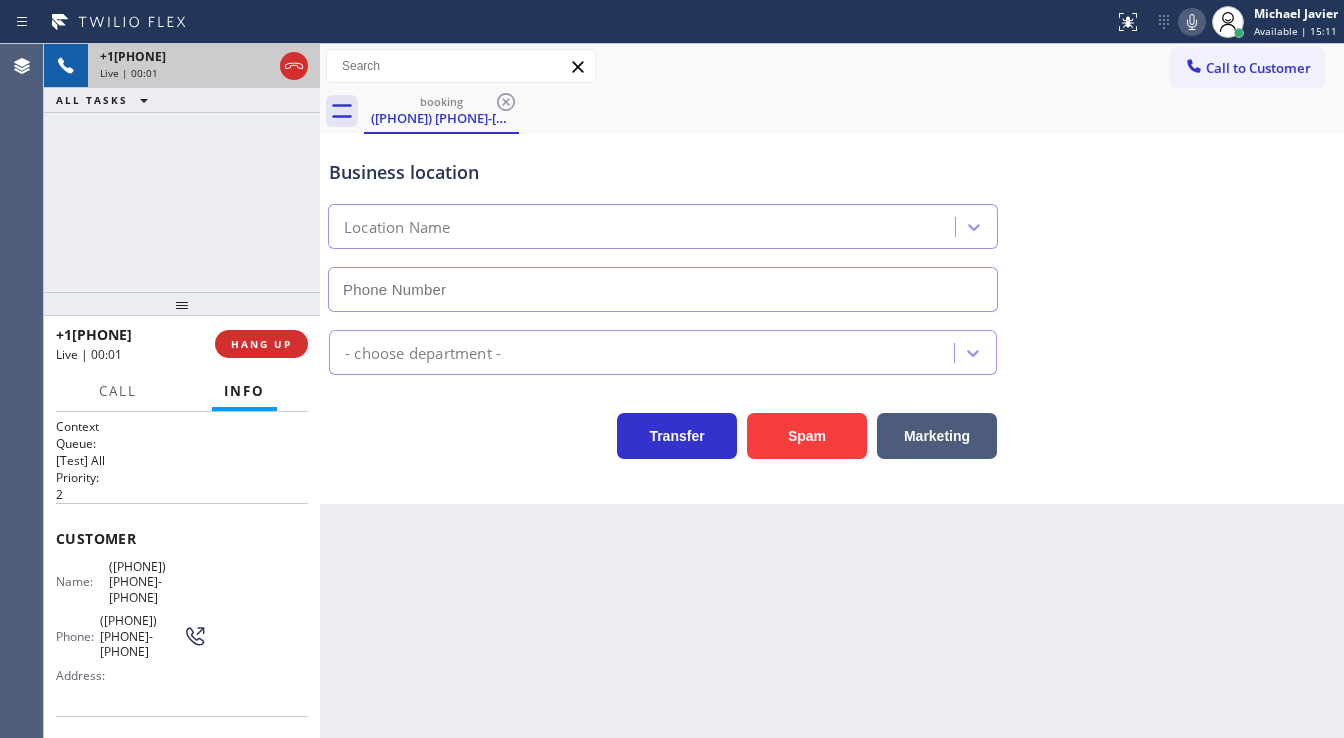 type on "[PHONE]" 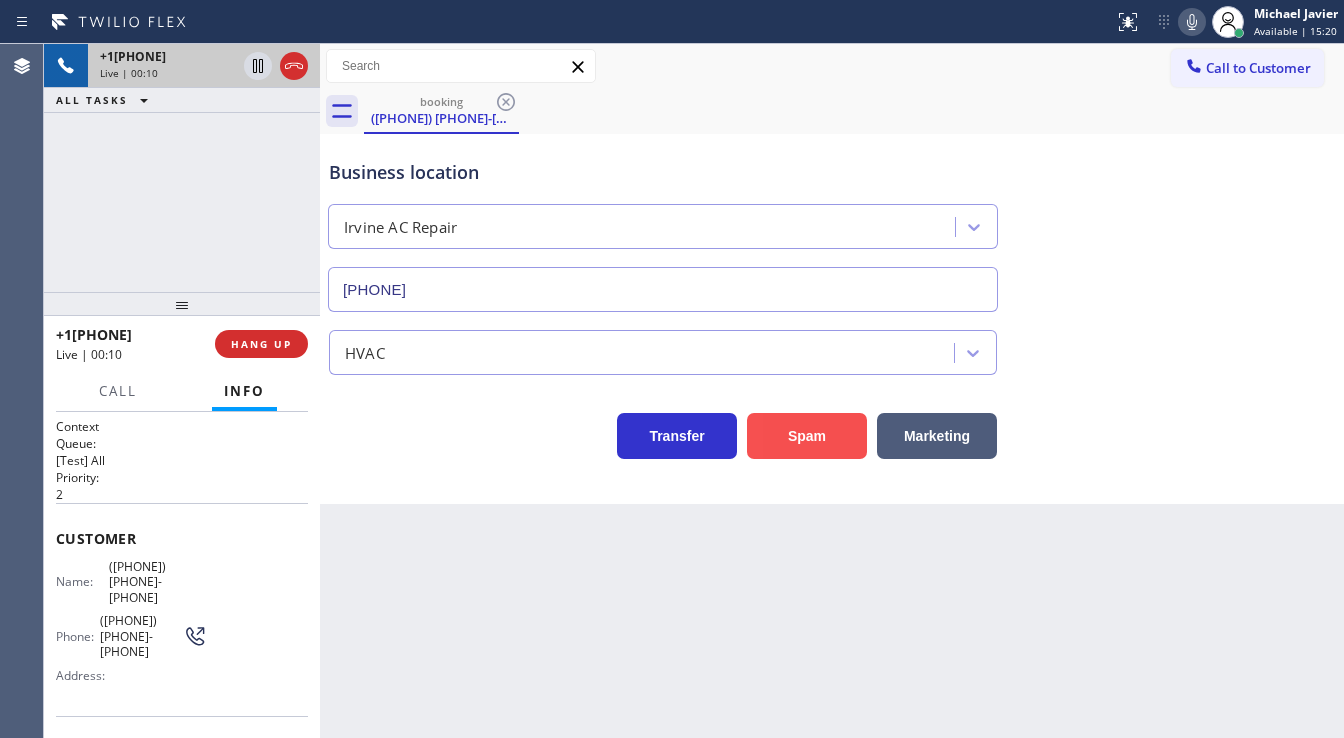 click on "Spam" at bounding box center (807, 436) 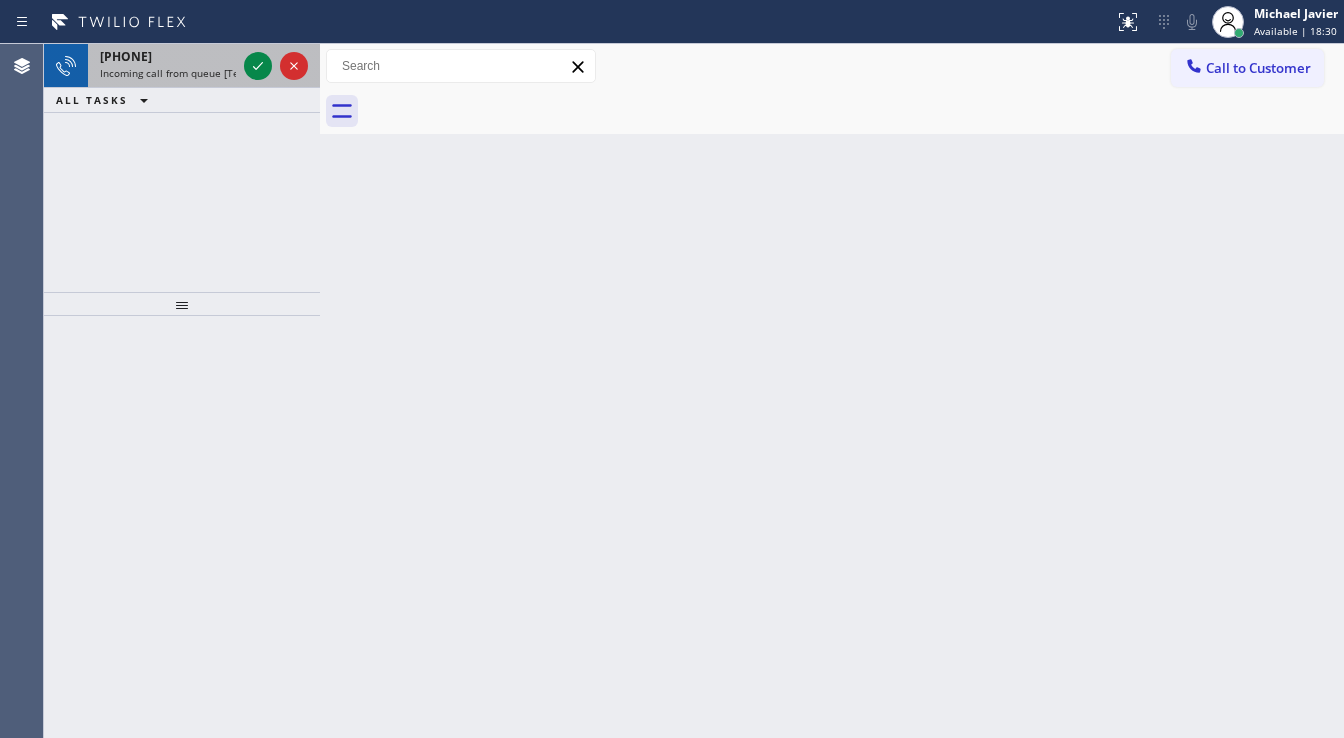 click on "[PHONE]" at bounding box center (168, 56) 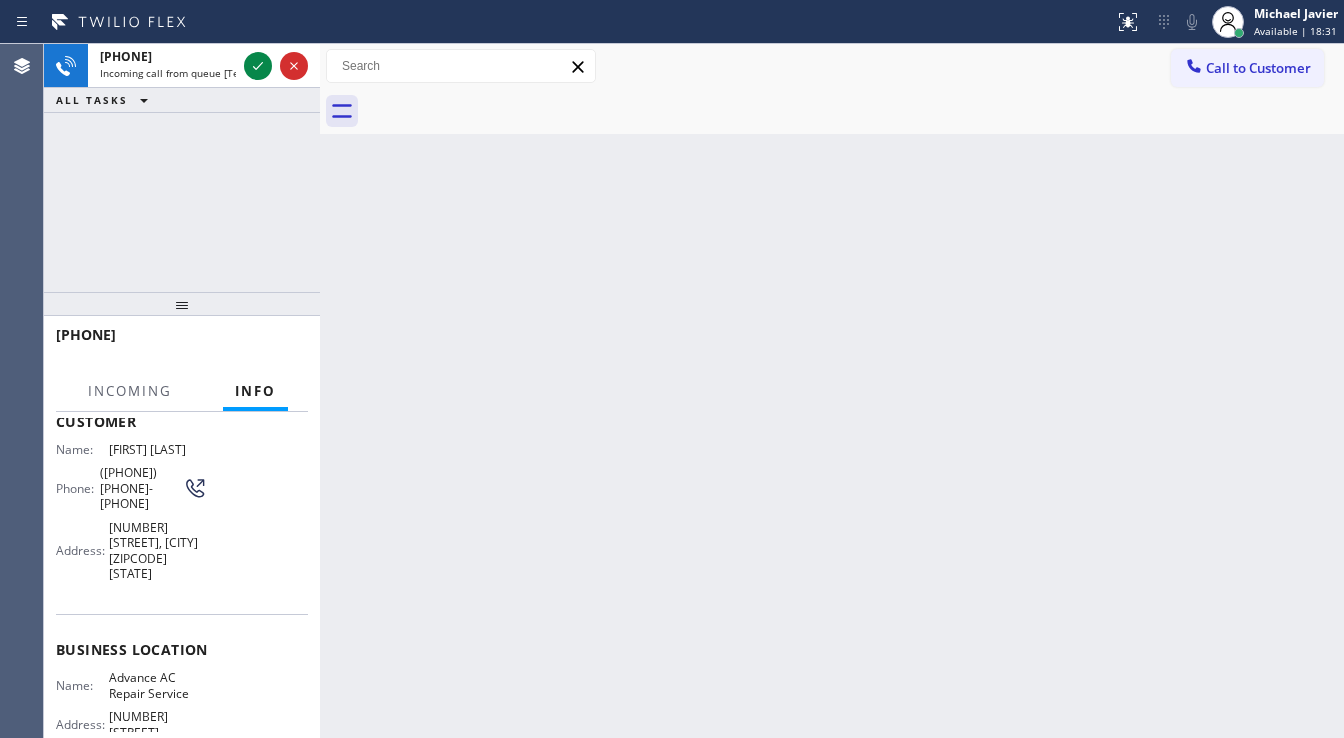 scroll, scrollTop: 80, scrollLeft: 0, axis: vertical 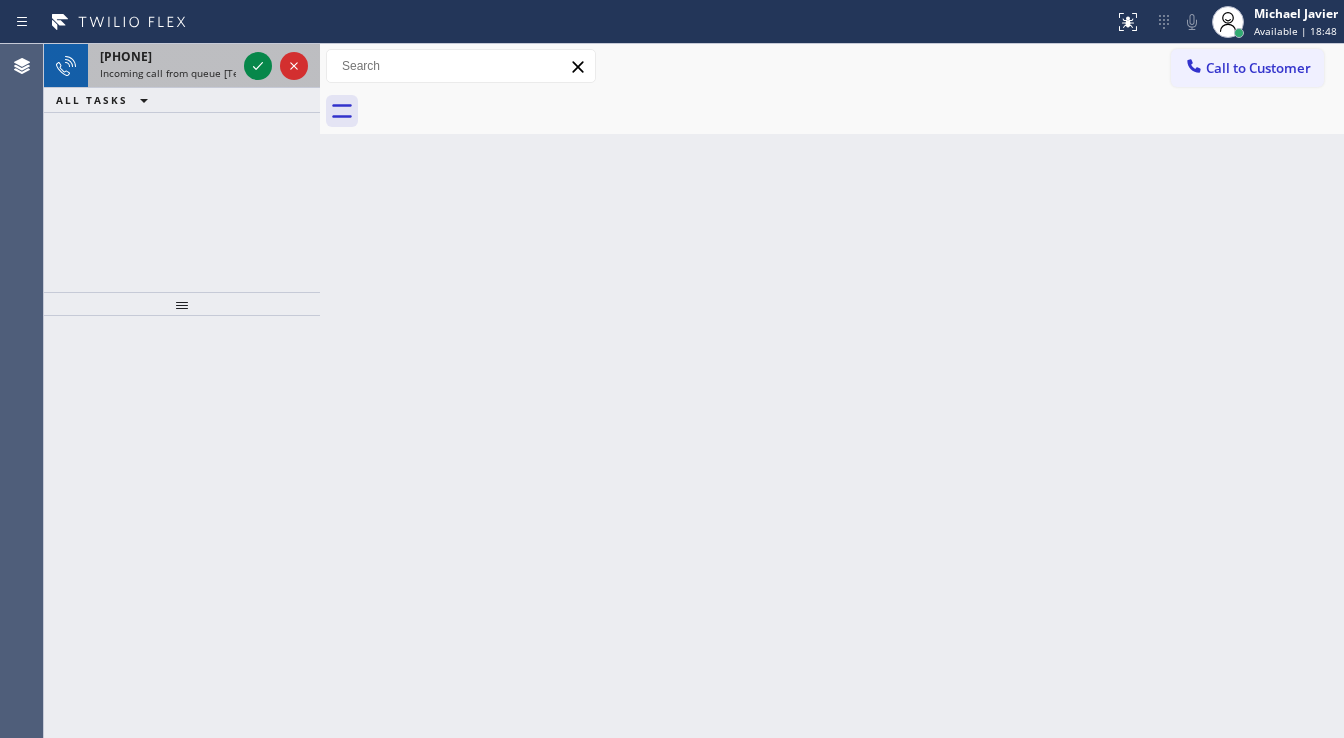 click on "[PHONE]" at bounding box center [168, 56] 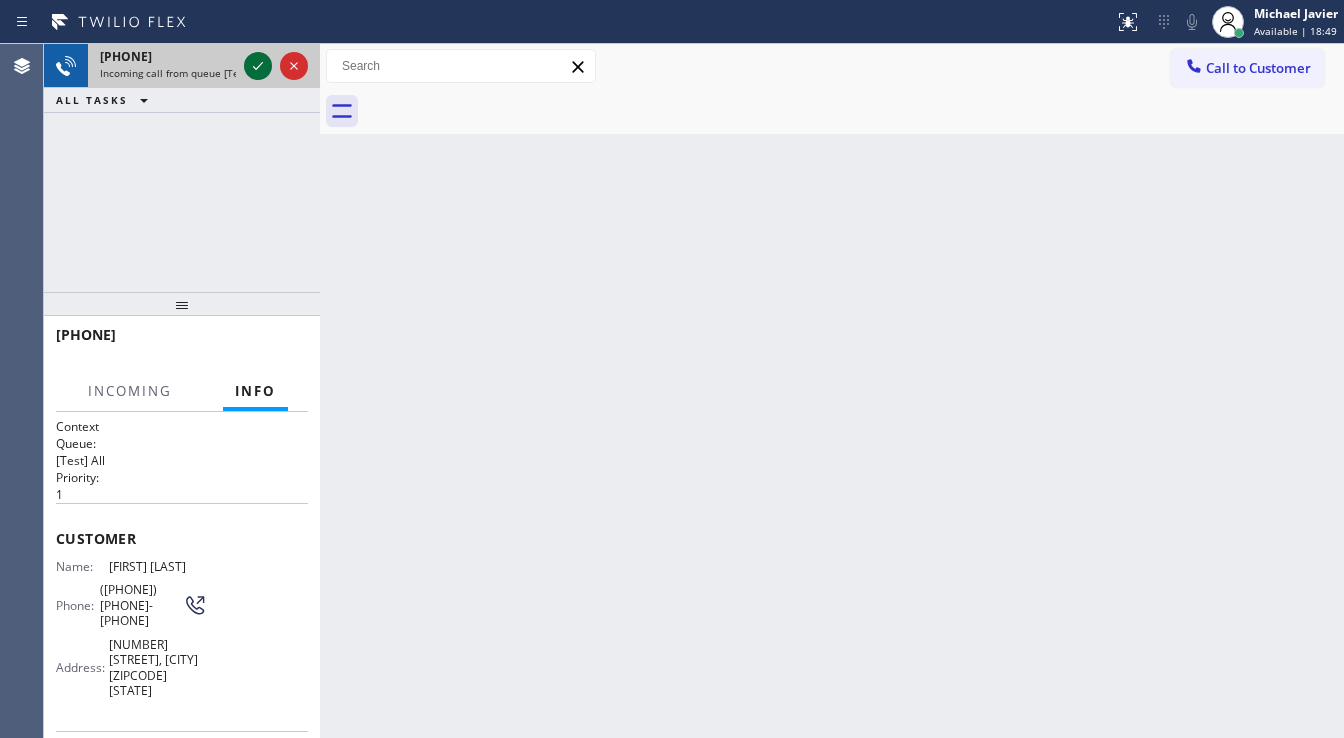 click 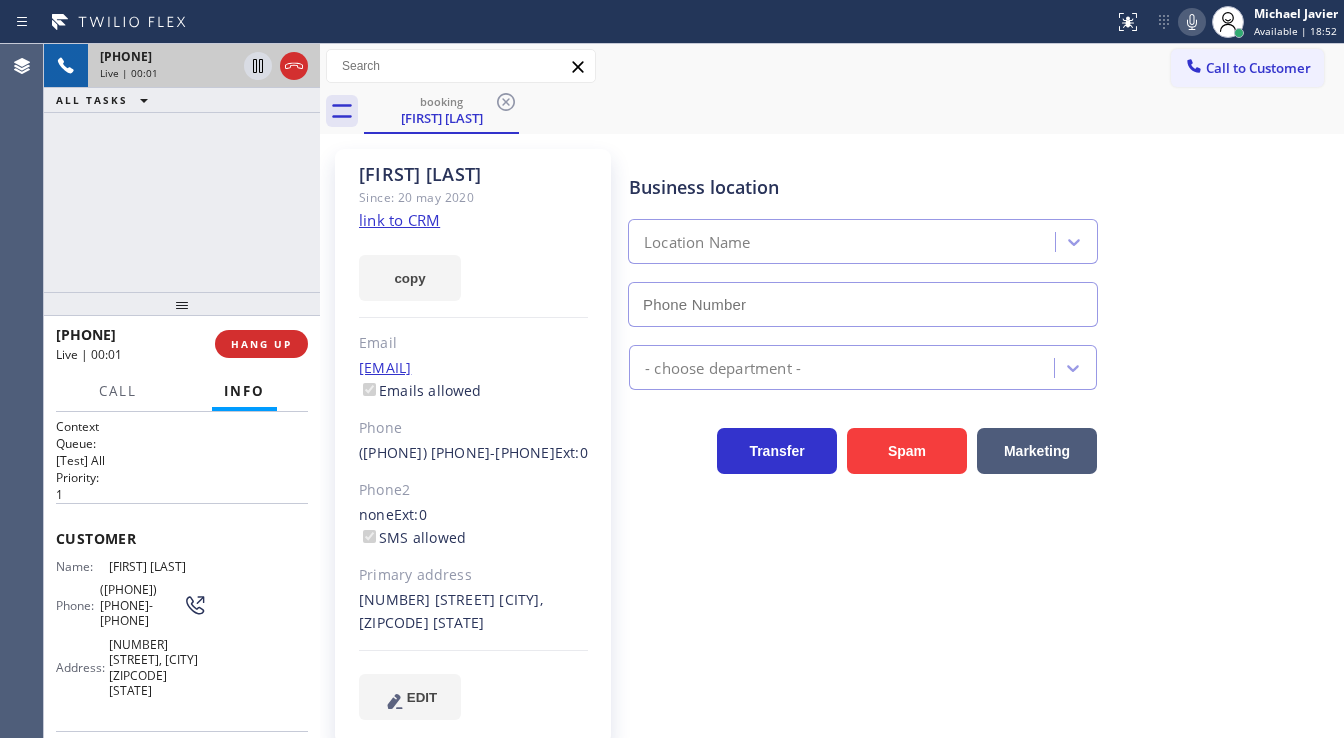 type on "(555) 921-4230" 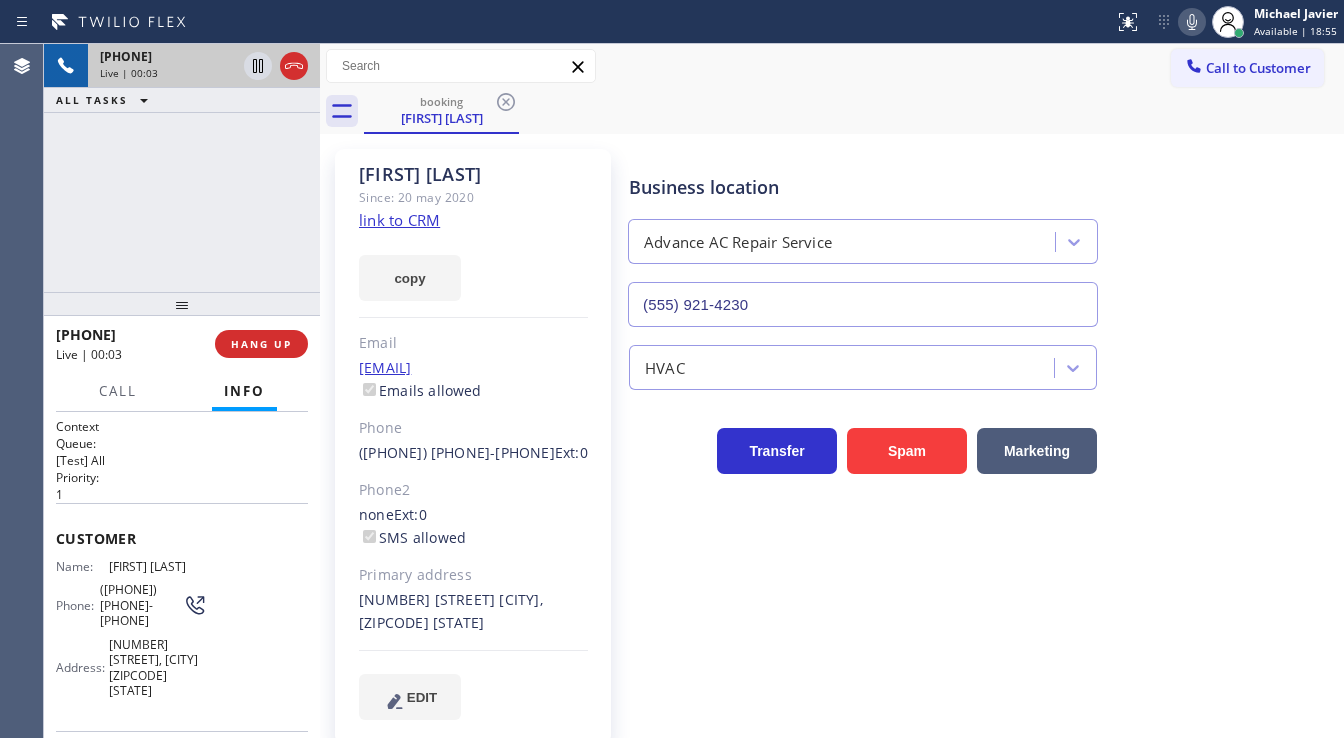 click on "link to CRM" 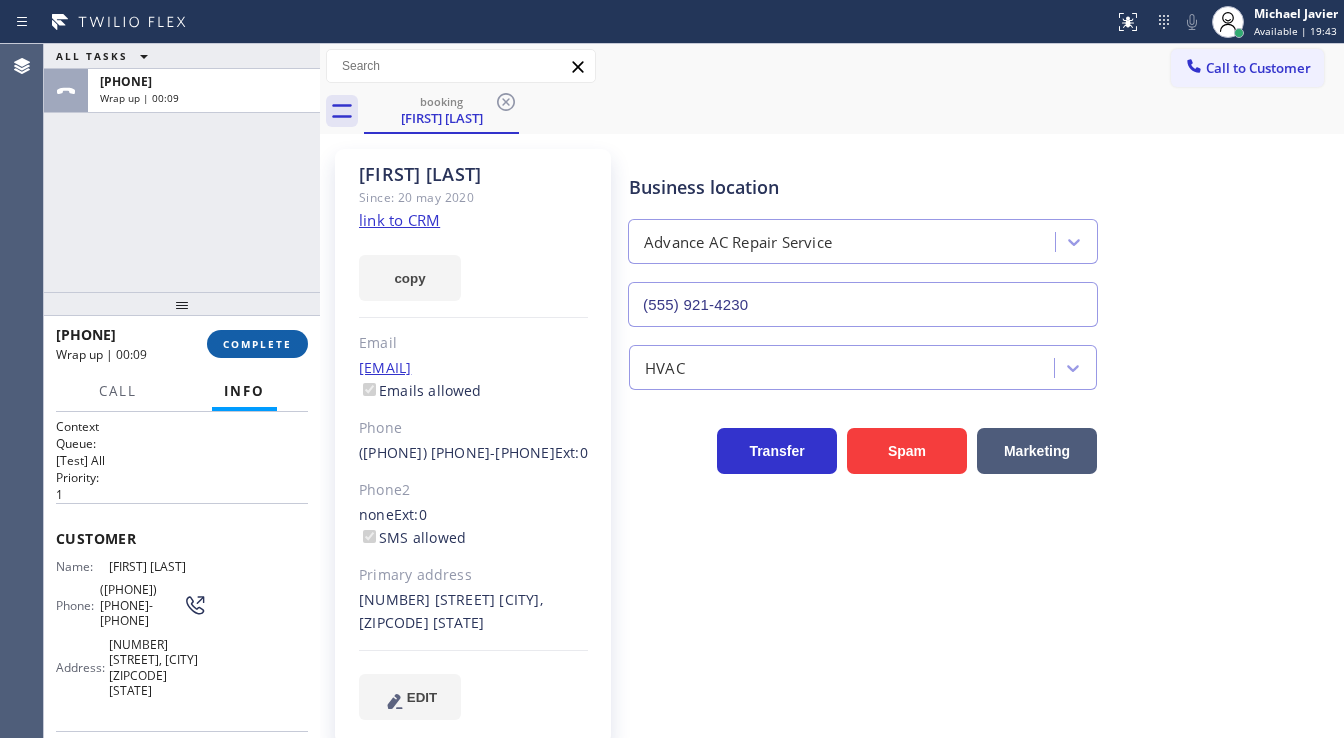 click on "COMPLETE" at bounding box center (257, 344) 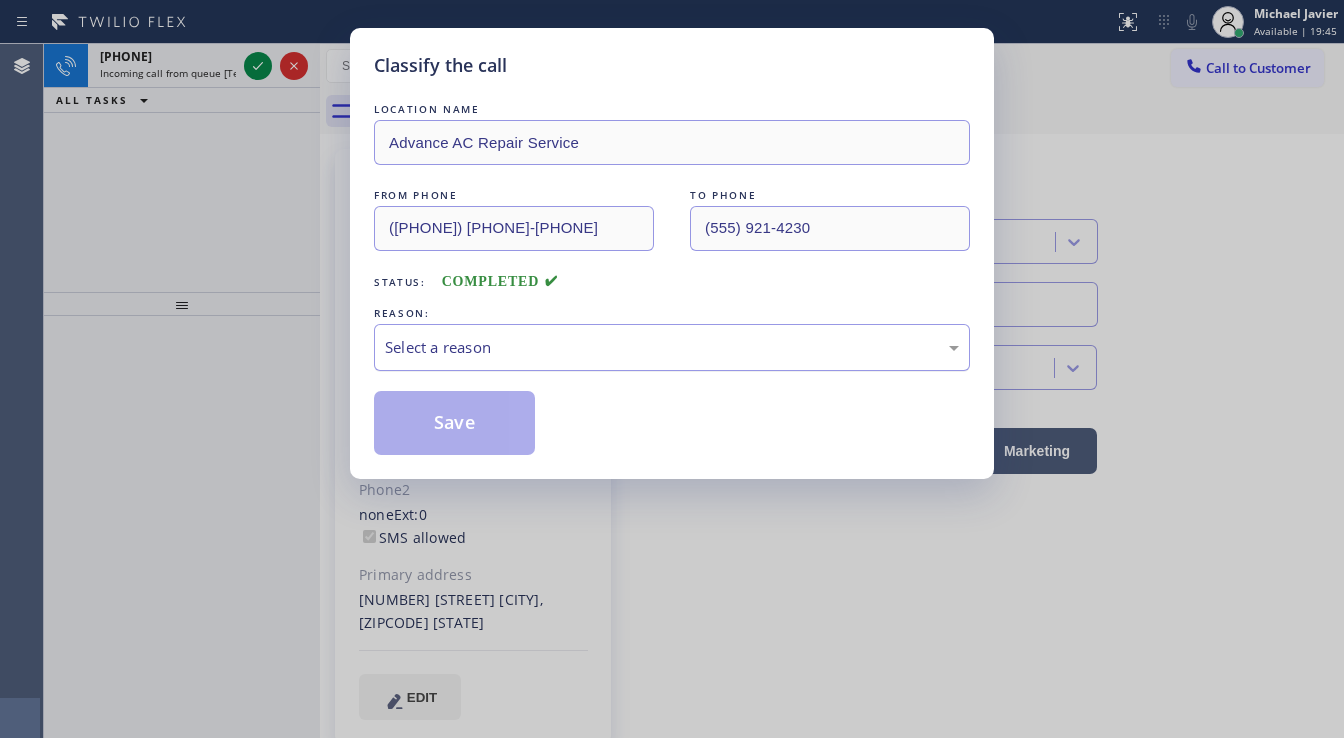 click on "Select a reason" at bounding box center (672, 347) 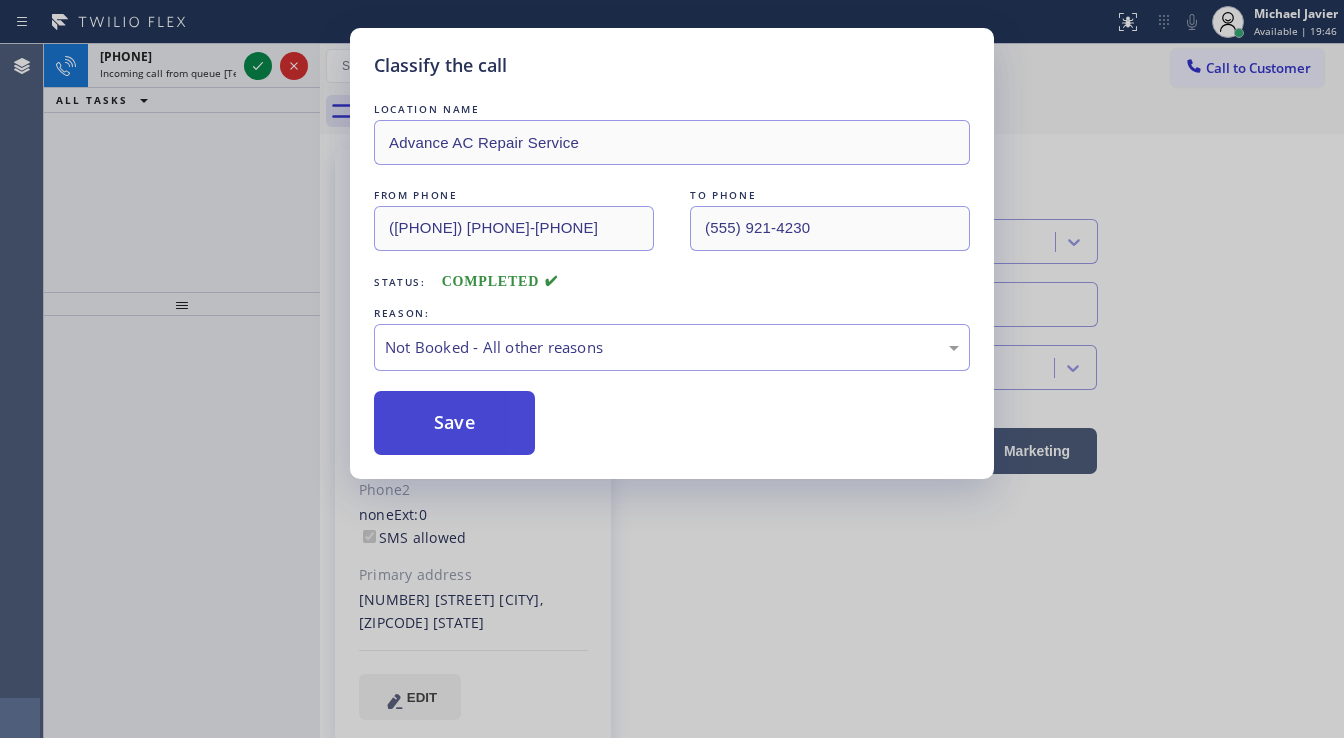 click on "Save" at bounding box center [454, 423] 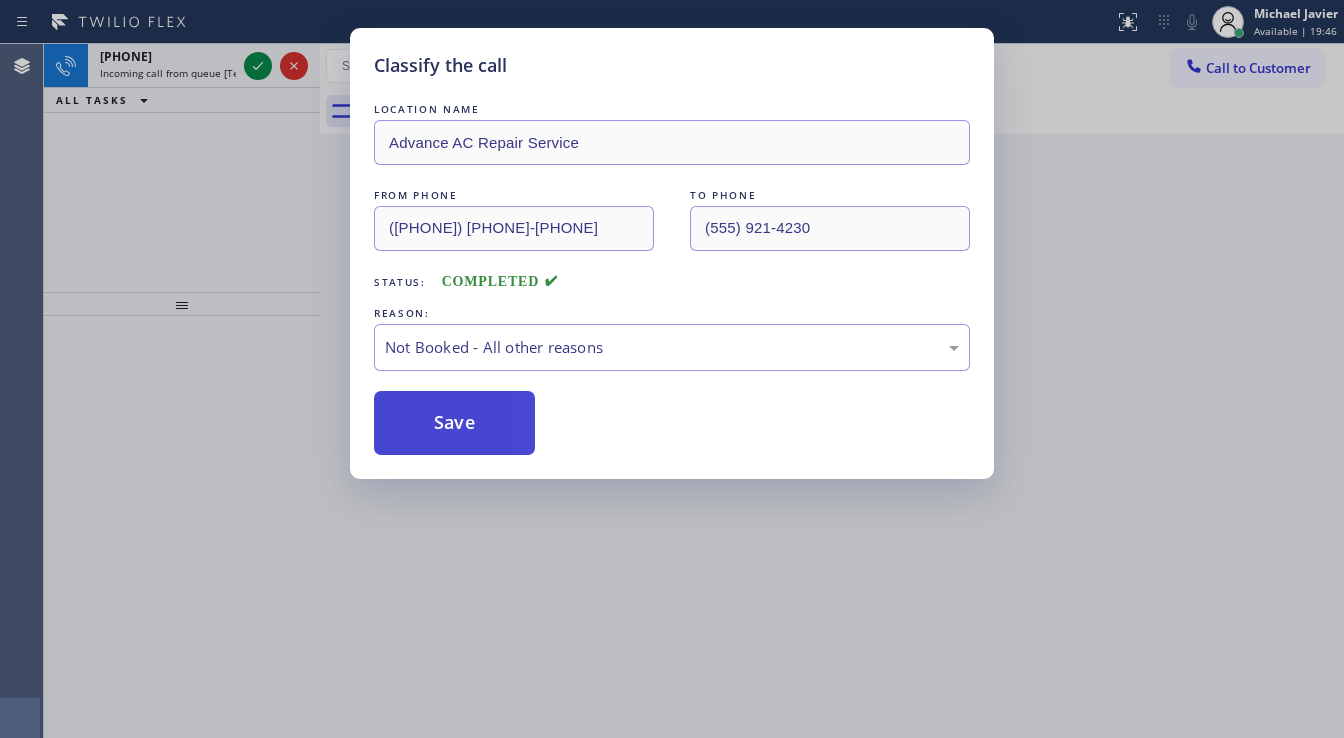 click on "Save" at bounding box center (454, 423) 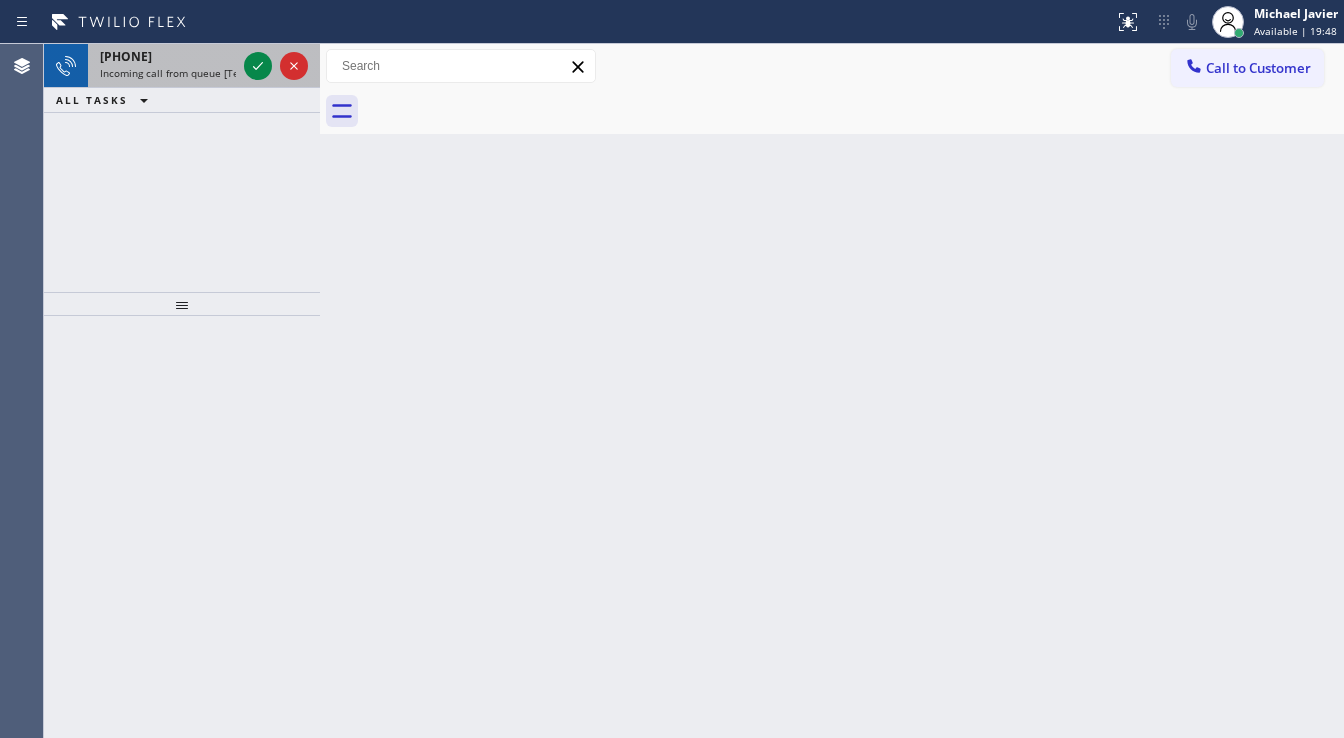 click on "[PHONE]" at bounding box center [126, 56] 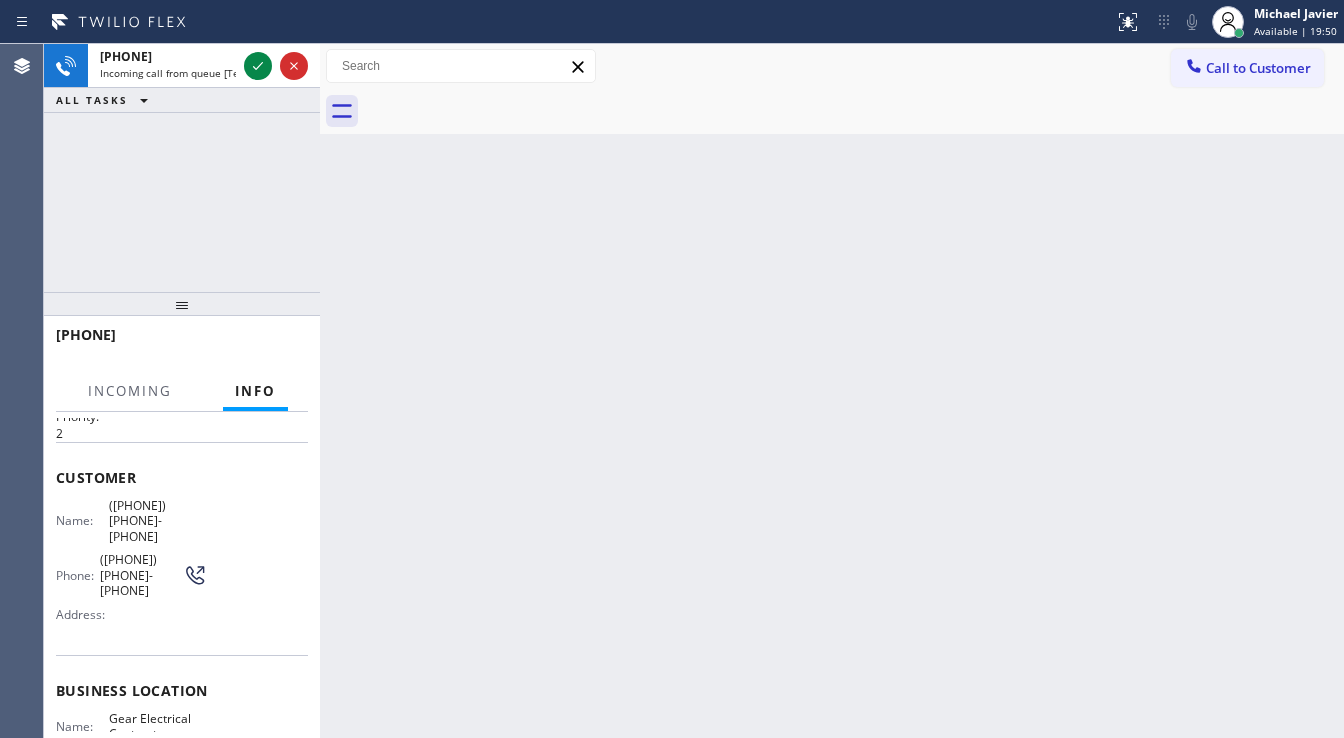 scroll, scrollTop: 80, scrollLeft: 0, axis: vertical 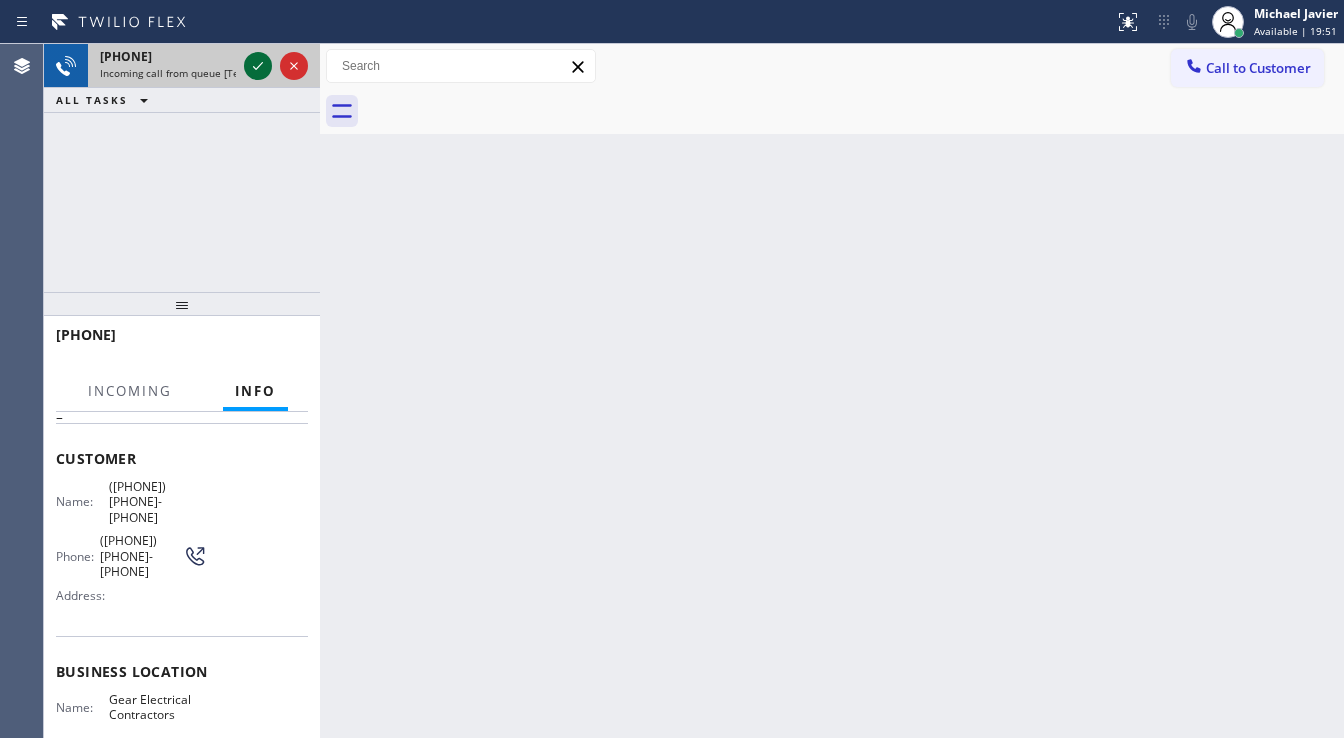 click 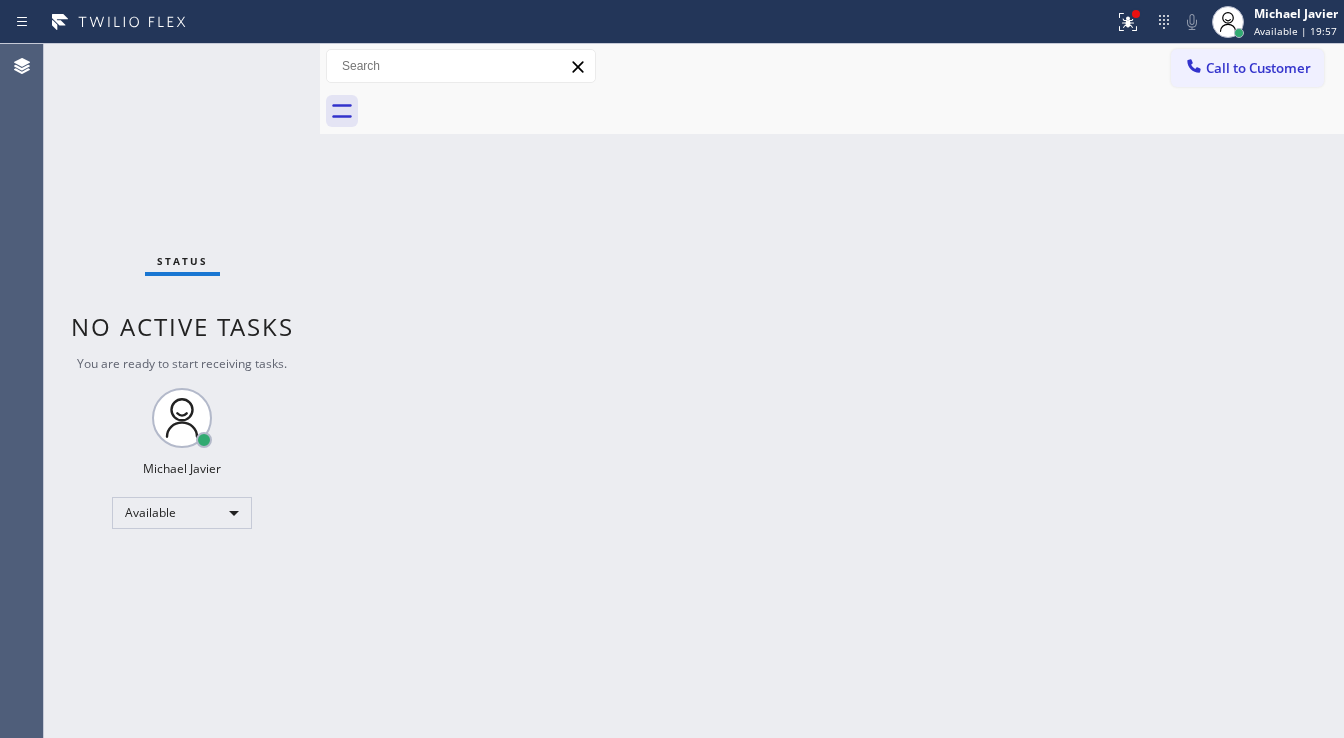 scroll, scrollTop: 0, scrollLeft: 0, axis: both 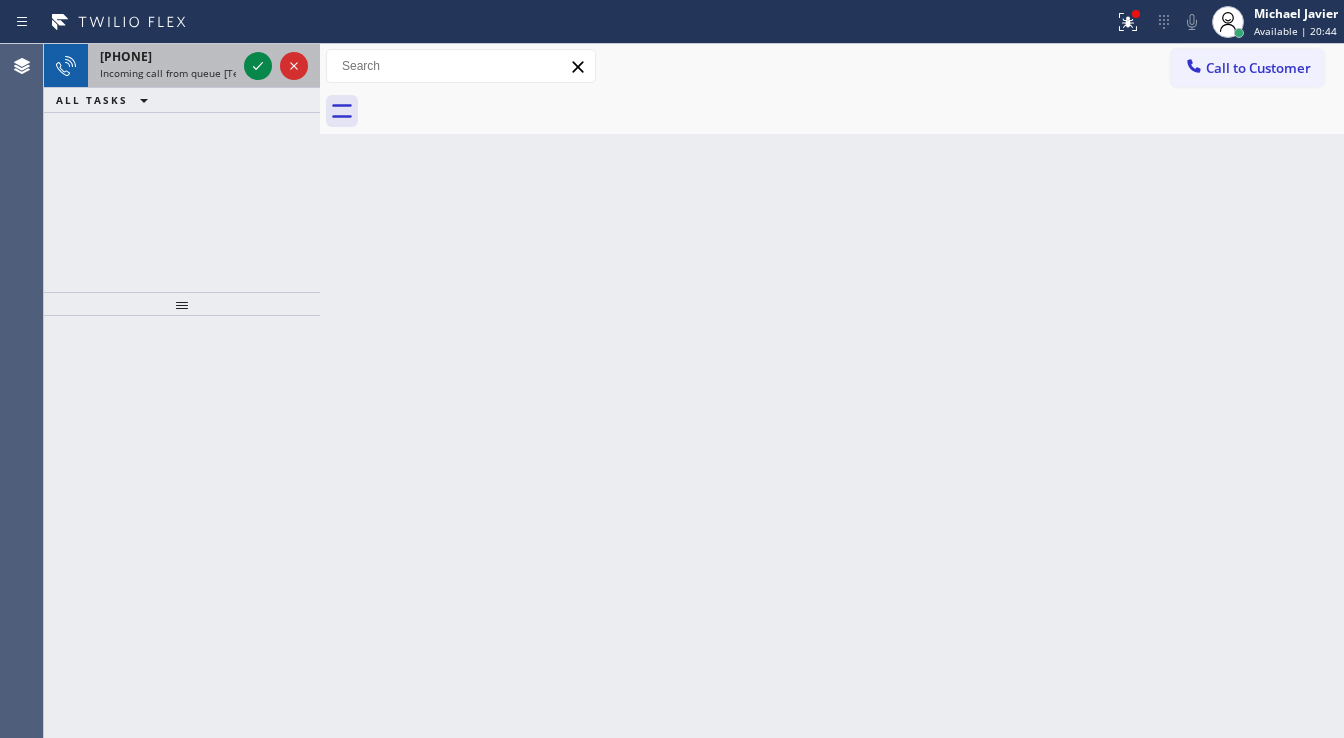 click on "[PHONE]" at bounding box center [126, 56] 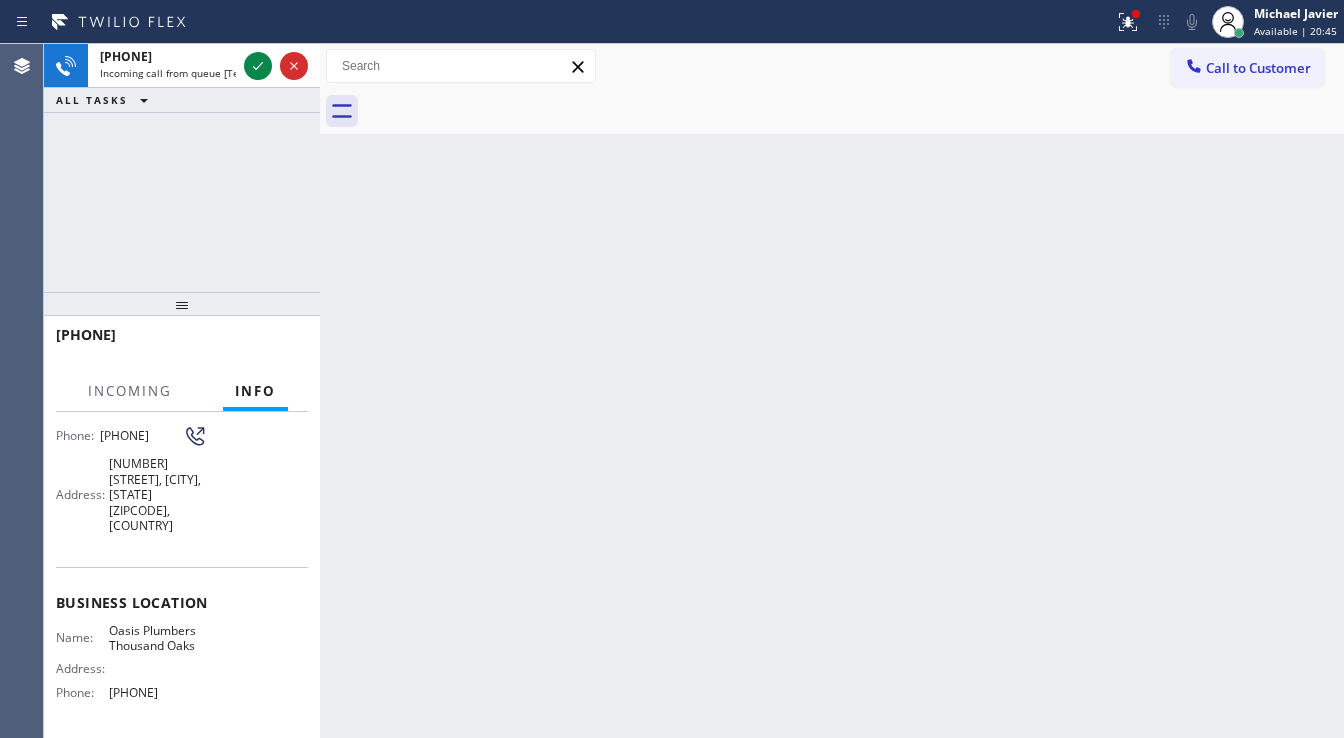 scroll, scrollTop: 160, scrollLeft: 0, axis: vertical 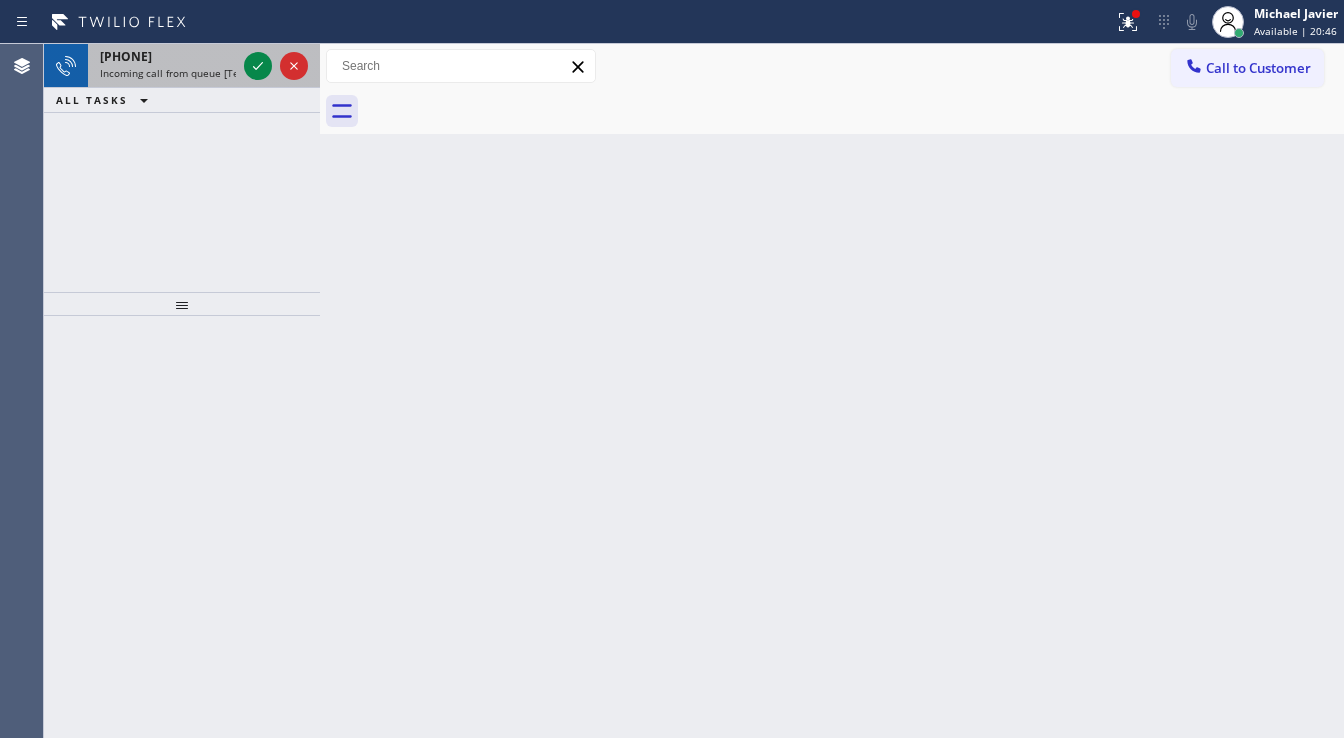 click on "[PHONE]" at bounding box center [168, 56] 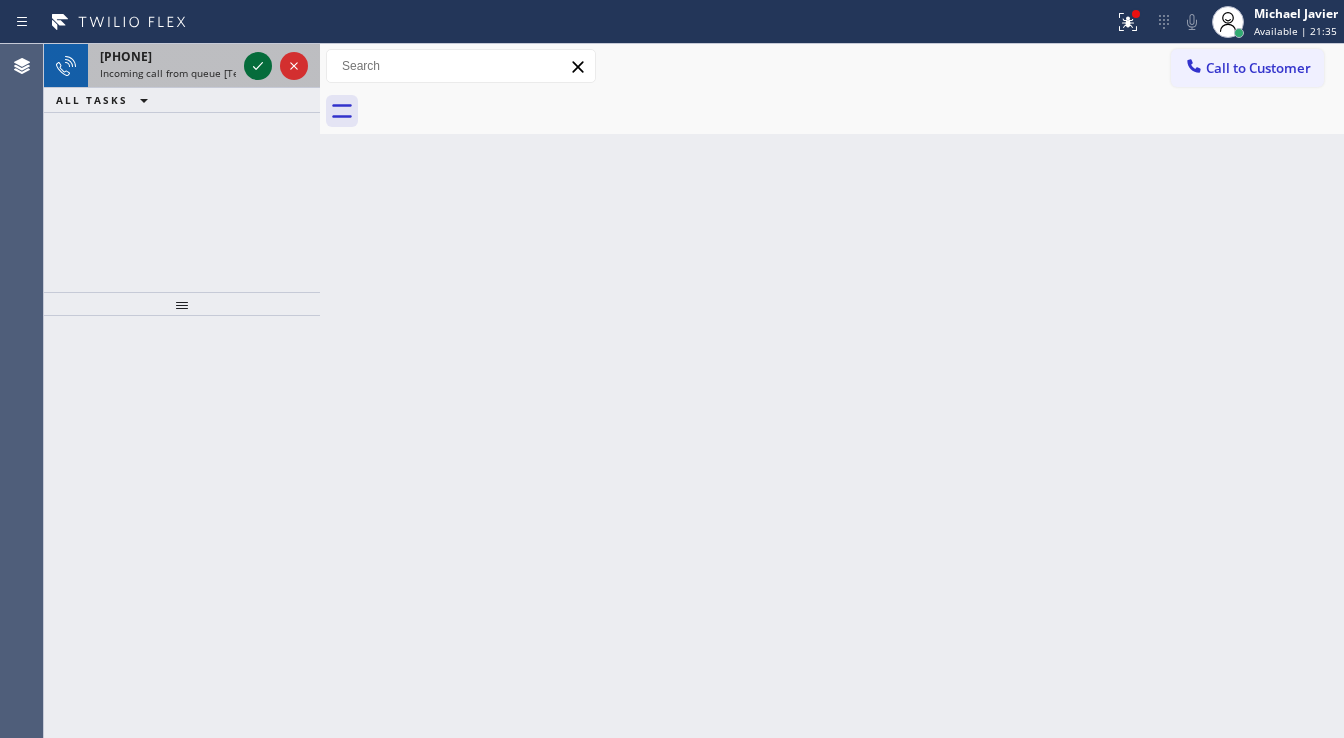 click 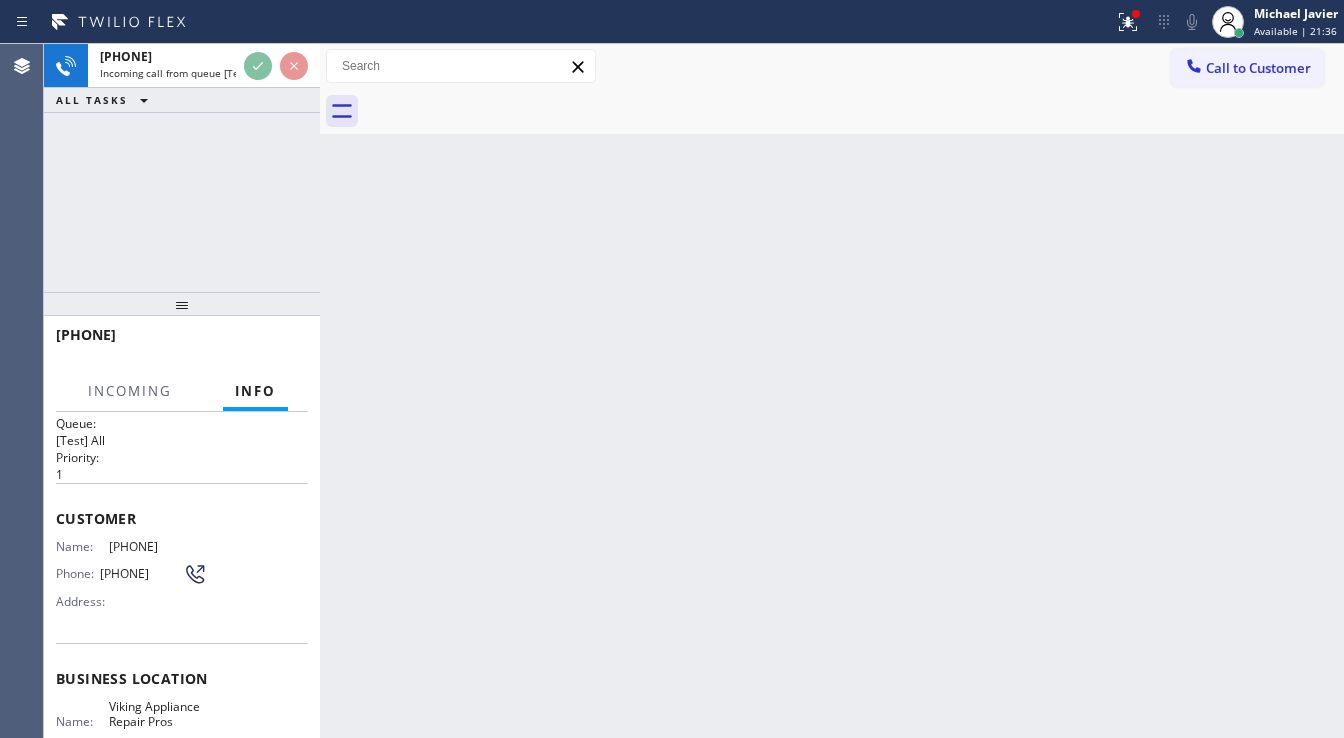 scroll, scrollTop: 80, scrollLeft: 0, axis: vertical 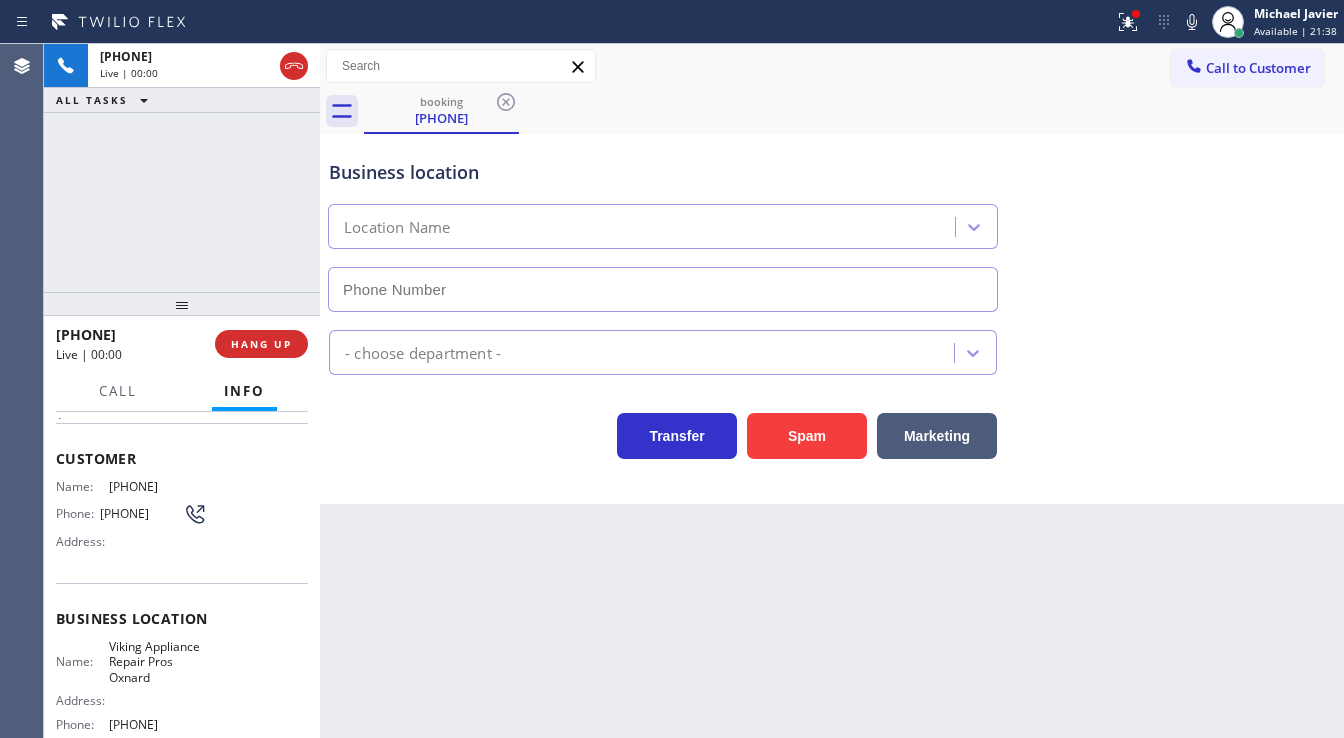 type on "[PHONE]" 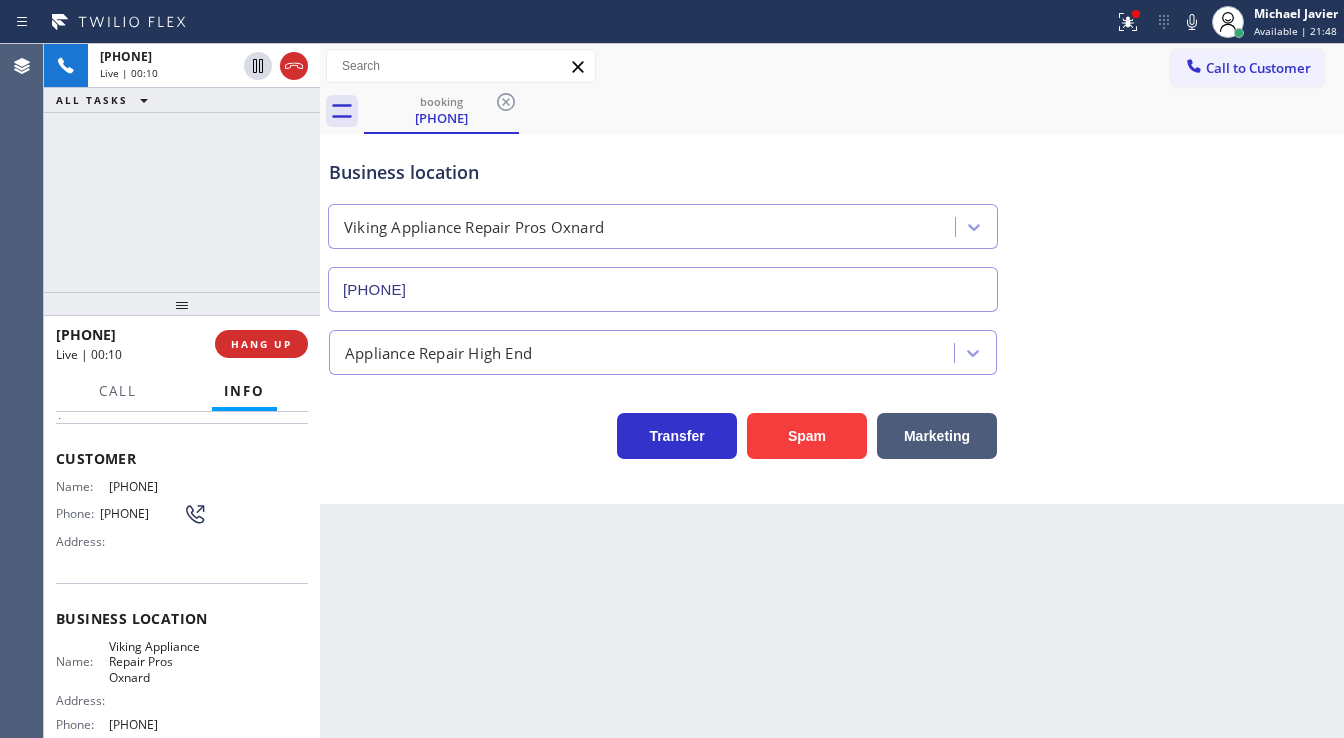 click on "[PHONE] Live | 00:10 ALL TASKS ALL TASKS ACTIVE TASKS TASKS IN WRAP UP" at bounding box center [182, 168] 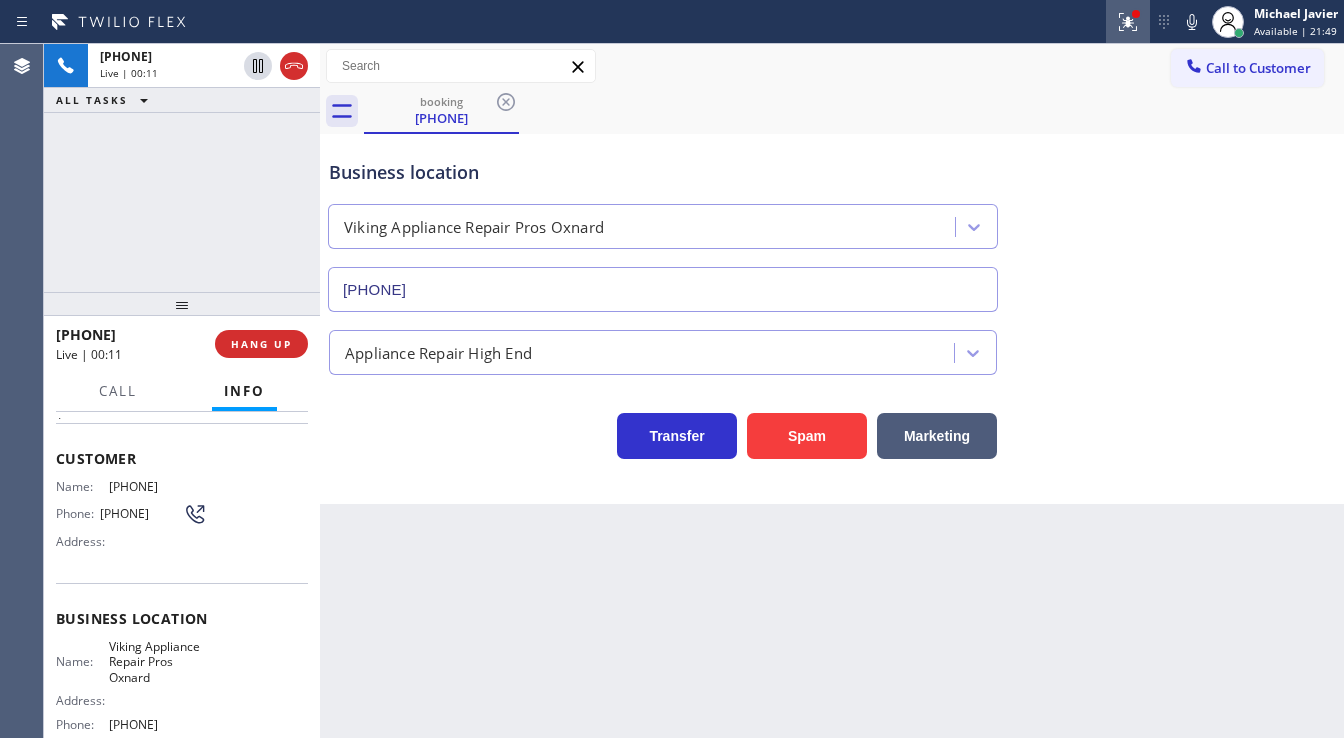 click 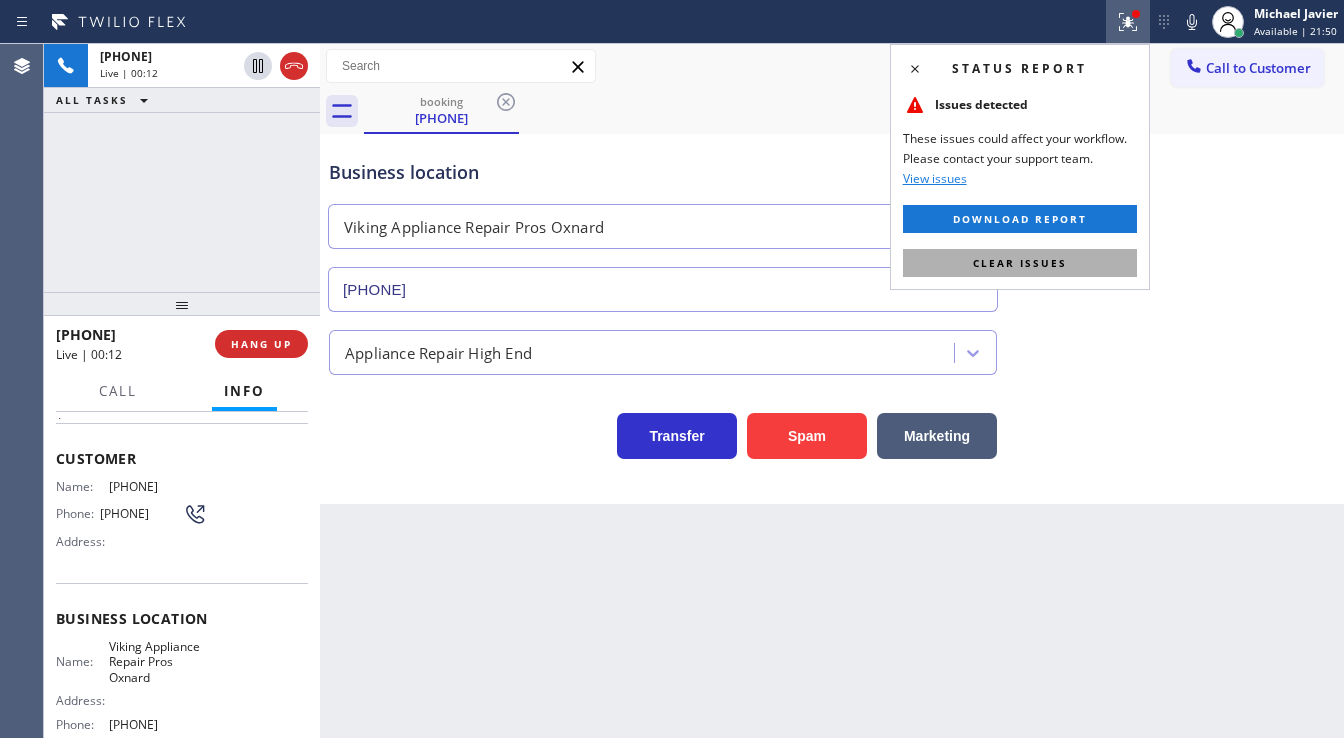 click on "Clear issues" at bounding box center (1020, 263) 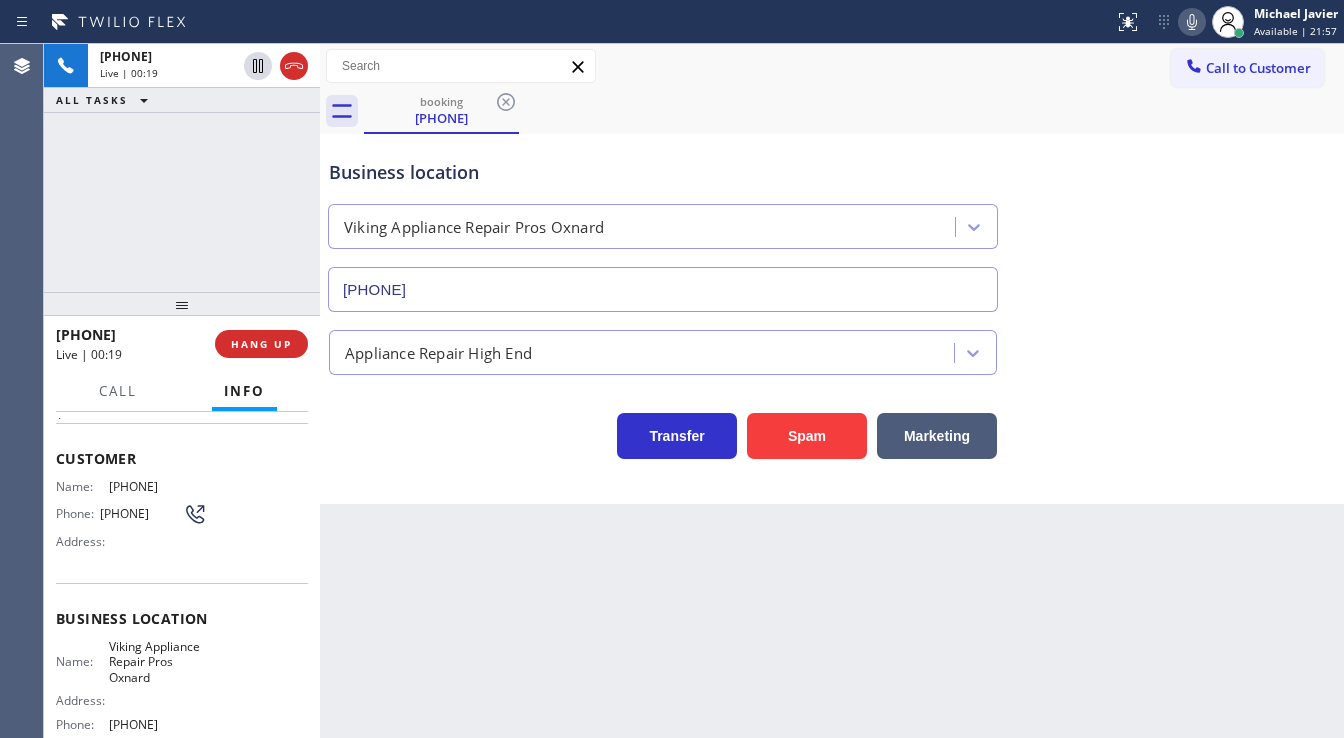 click 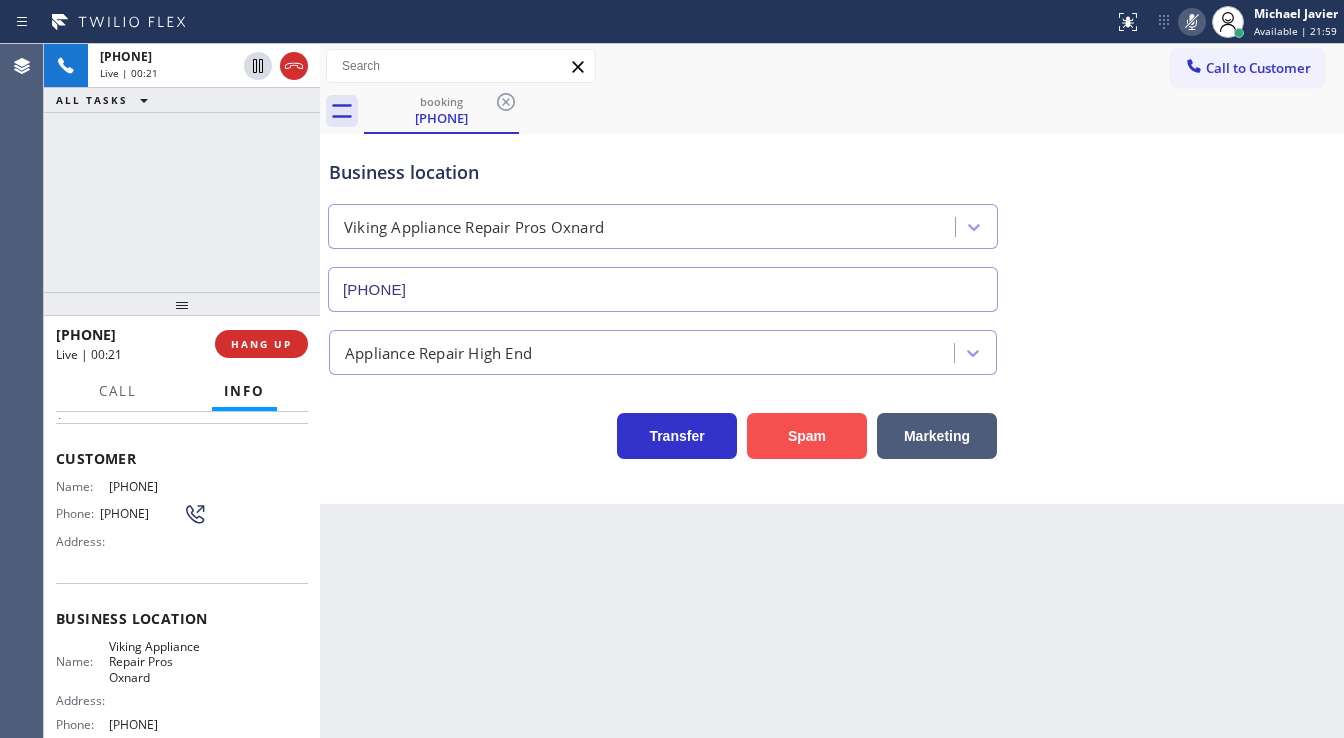 click on "Spam" at bounding box center [807, 436] 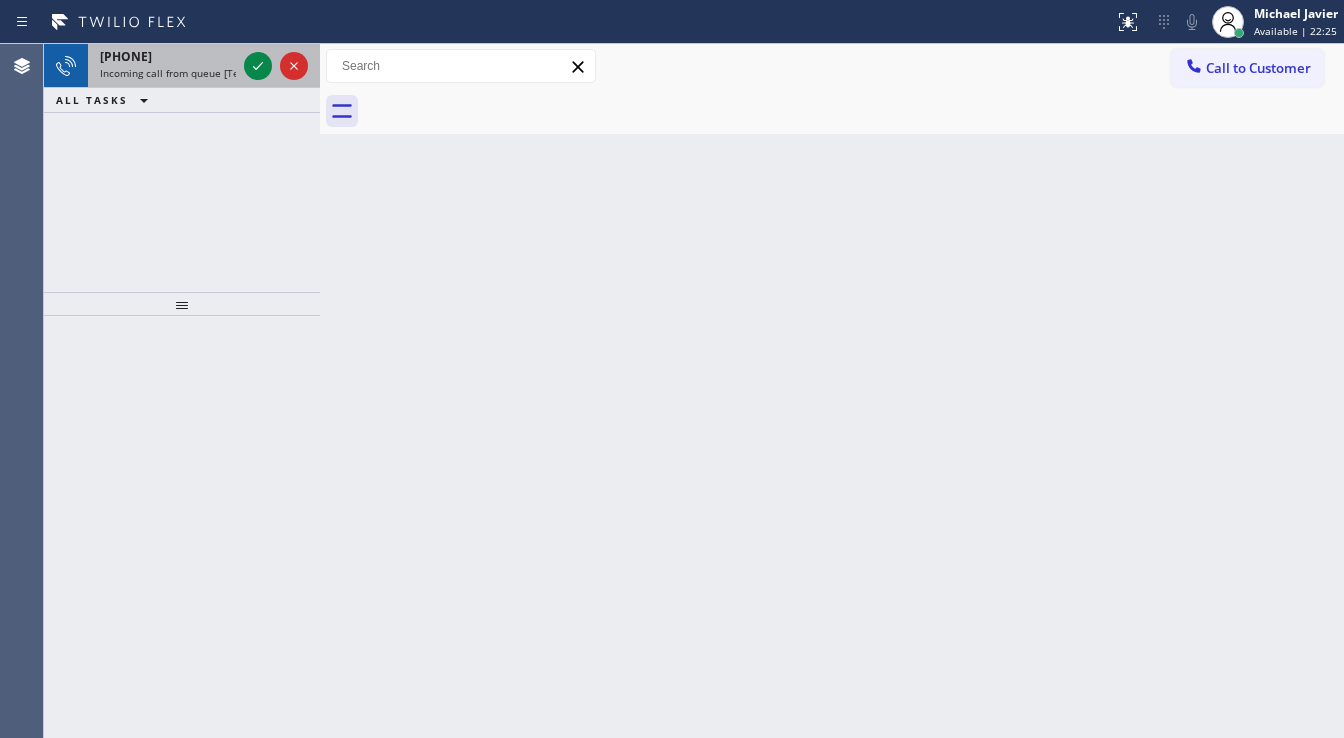 click on "+15108134763" at bounding box center (126, 56) 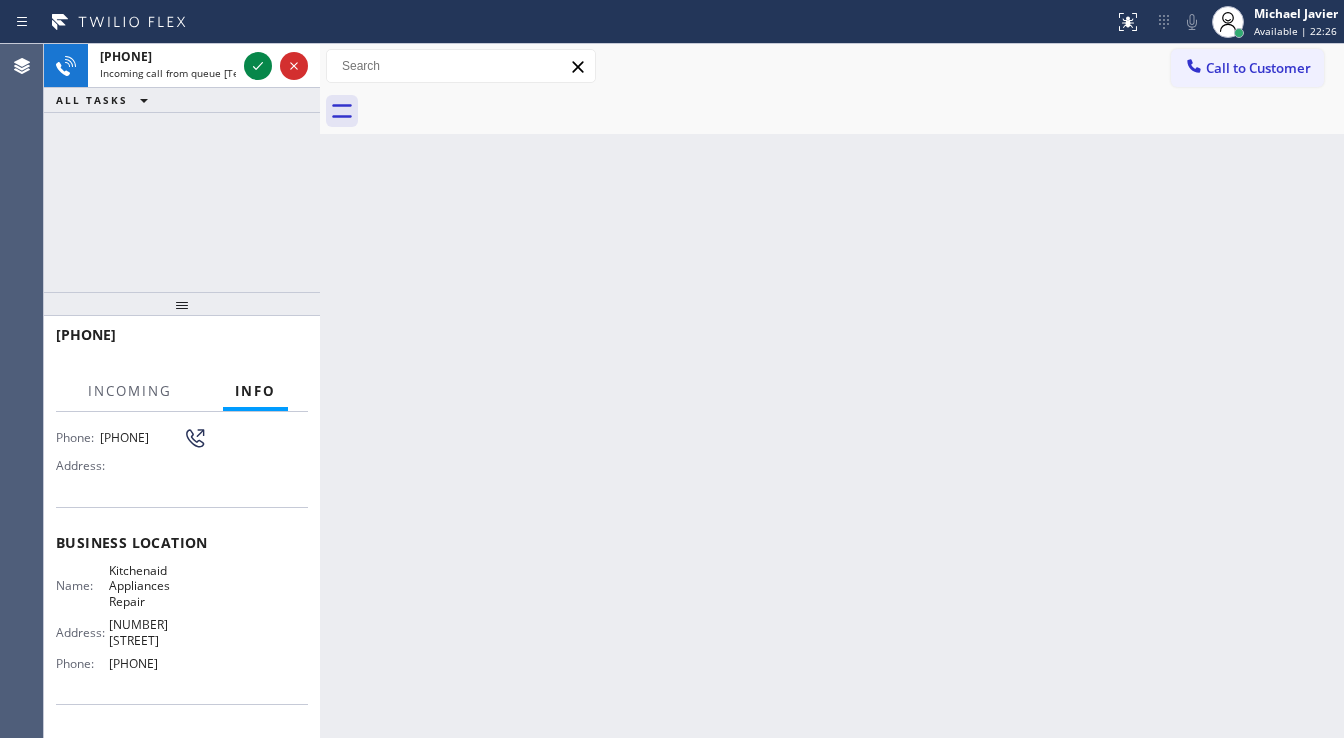 scroll, scrollTop: 160, scrollLeft: 0, axis: vertical 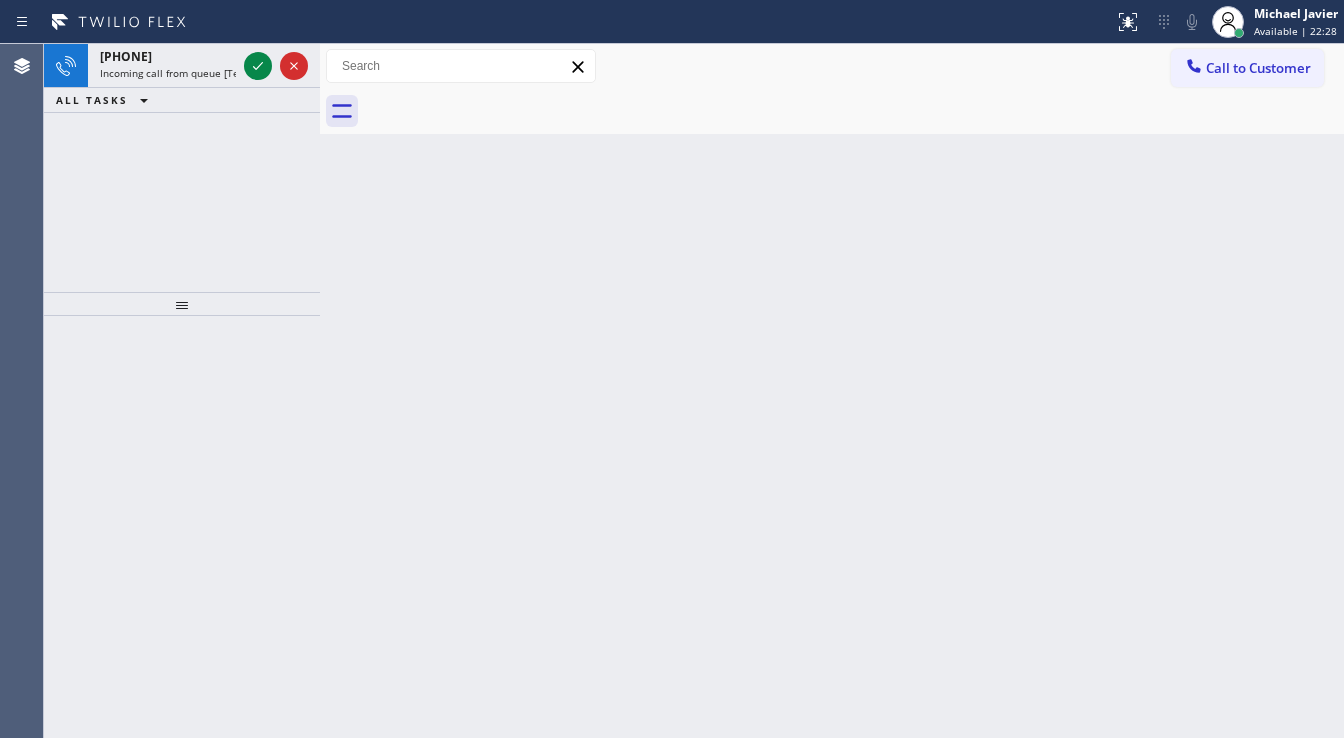 click 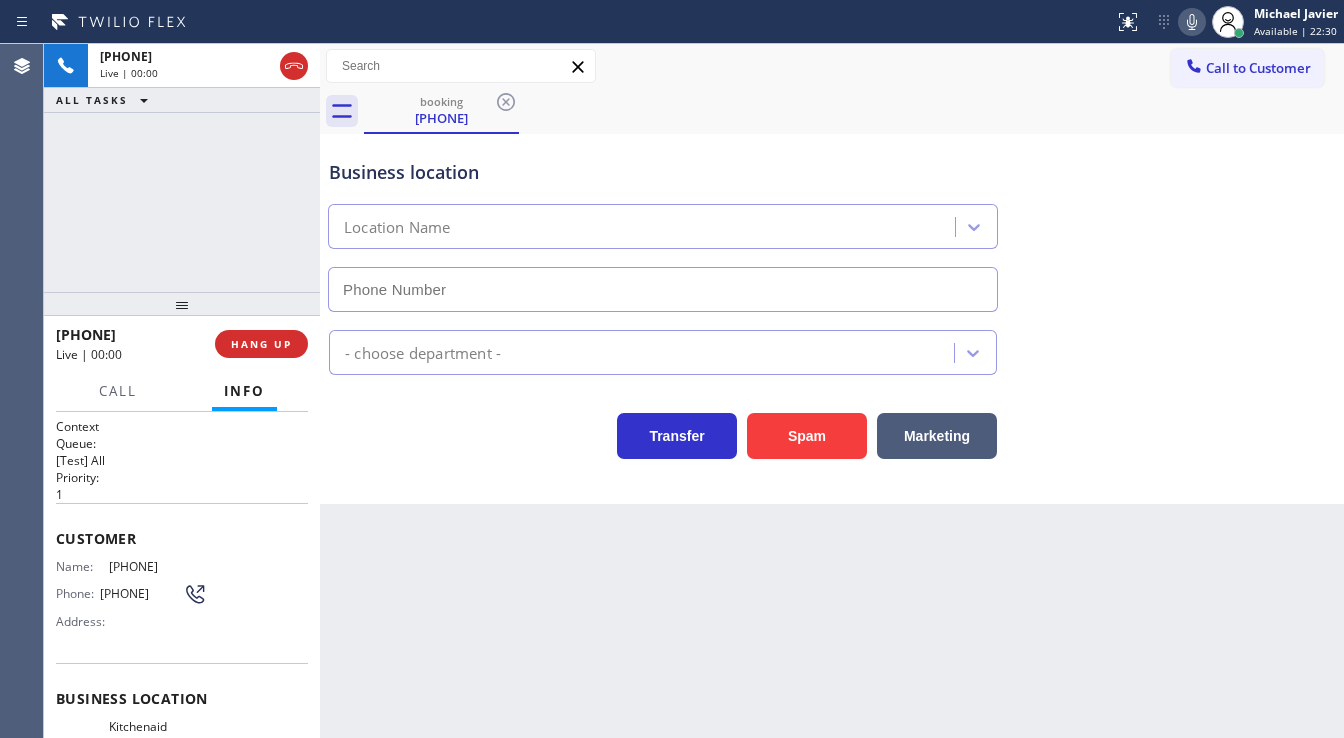type on "(617) 315-6584" 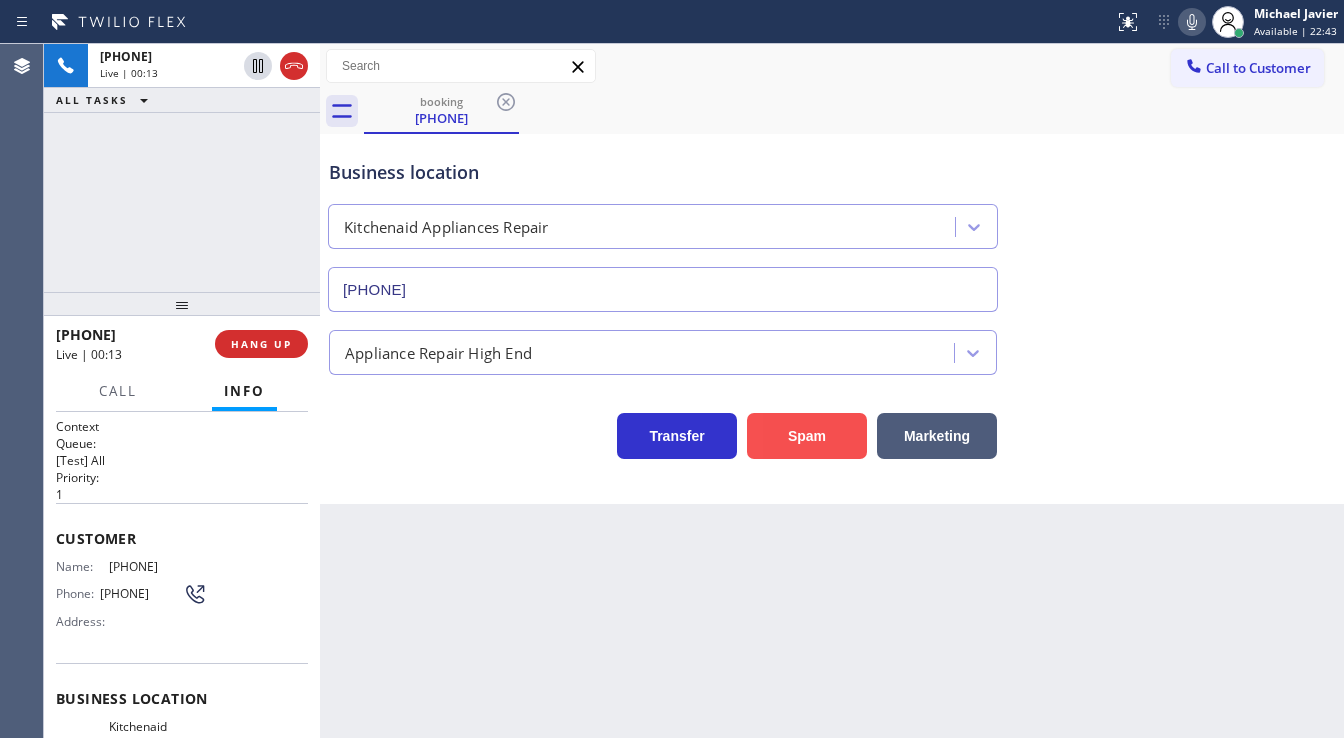 drag, startPoint x: 829, startPoint y: 440, endPoint x: 842, endPoint y: 435, distance: 13.928389 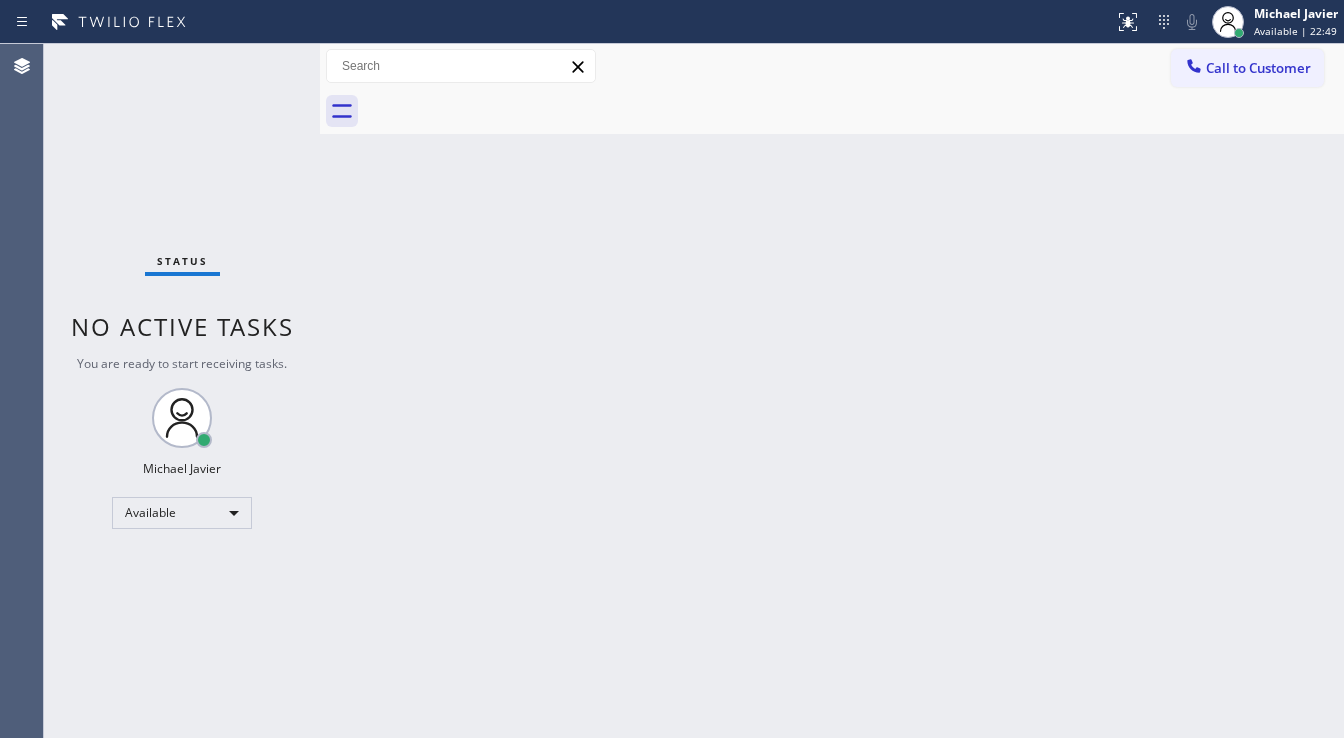 click on "Status   No active tasks     You are ready to start receiving tasks.   Michael Javier Available" at bounding box center [182, 391] 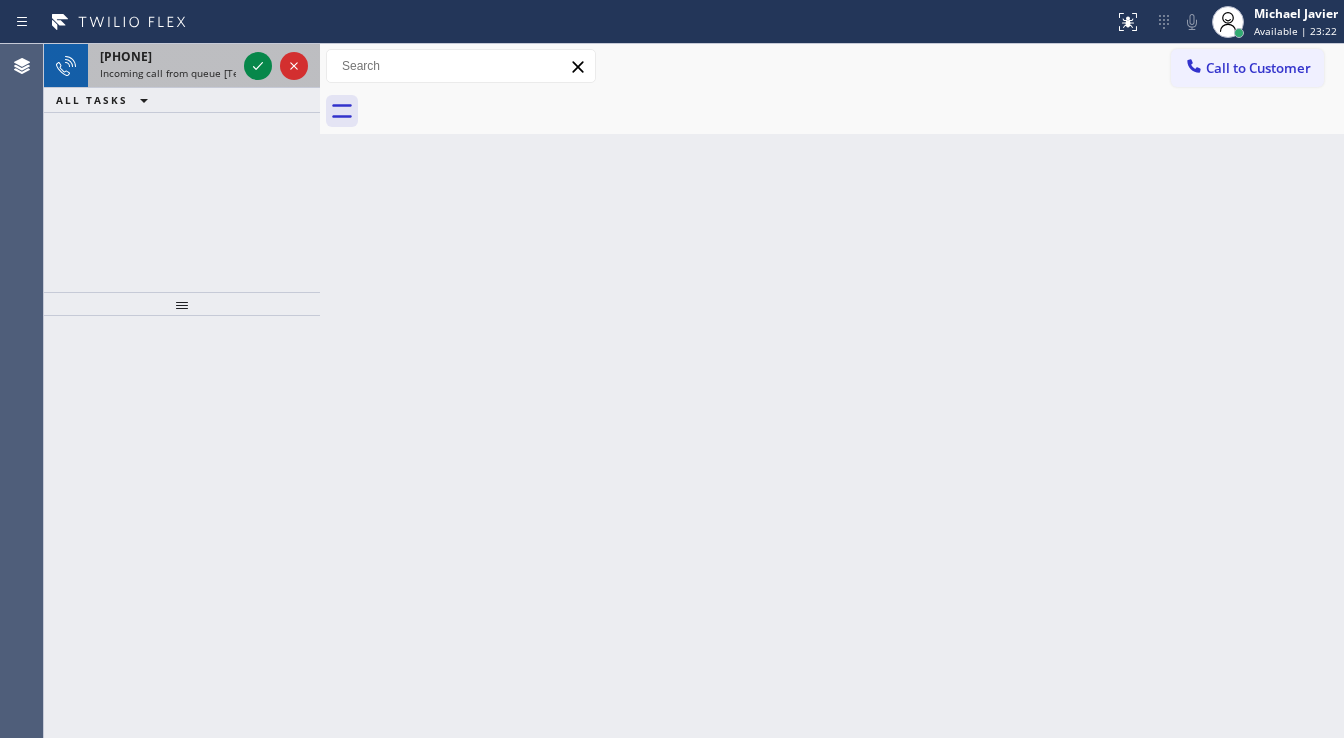 click on "+17144032394" at bounding box center (168, 56) 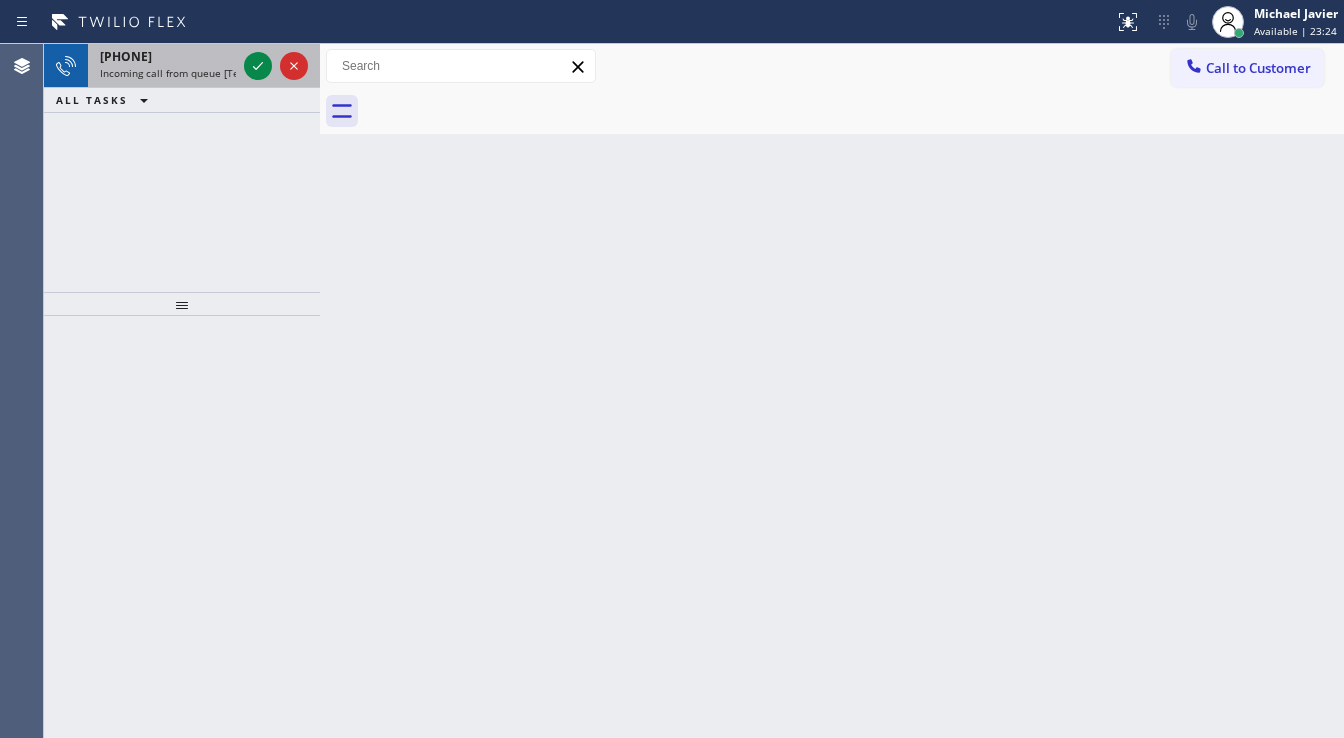 click on "Incoming call from queue [Test] All" at bounding box center [183, 73] 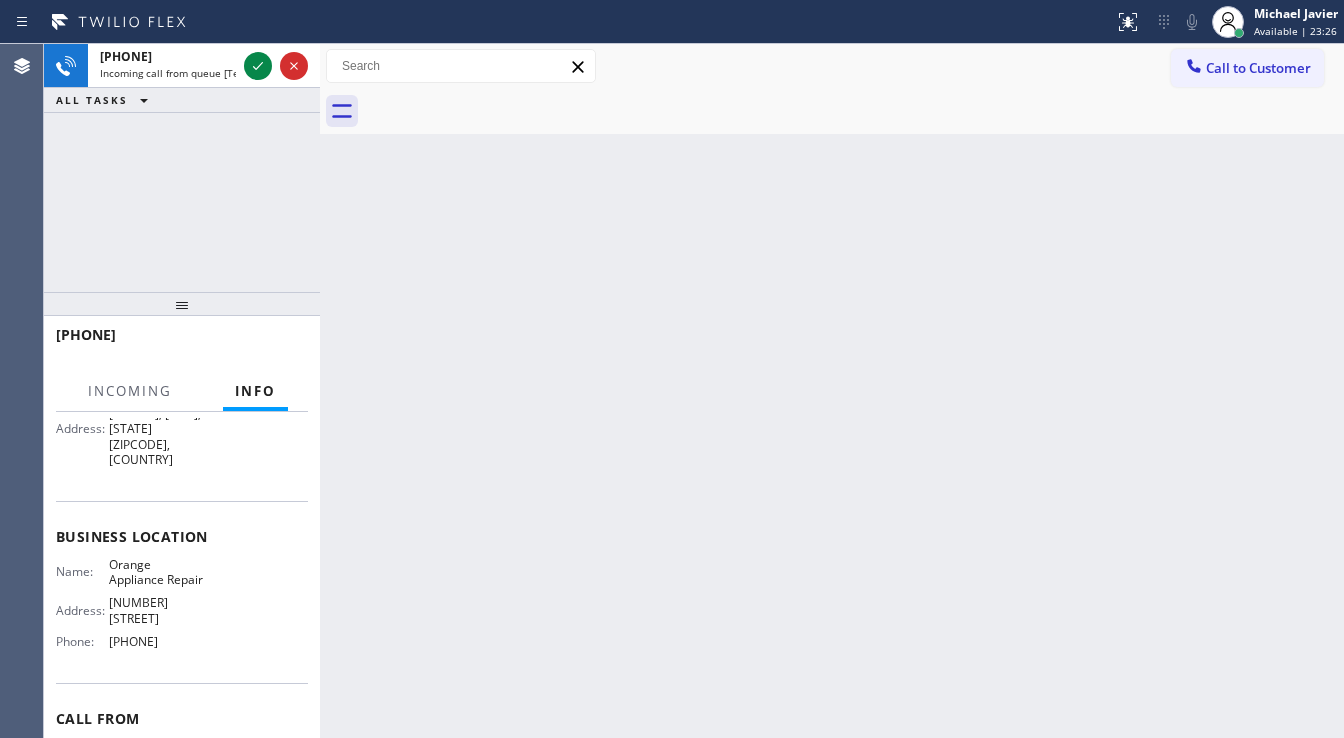 scroll, scrollTop: 240, scrollLeft: 0, axis: vertical 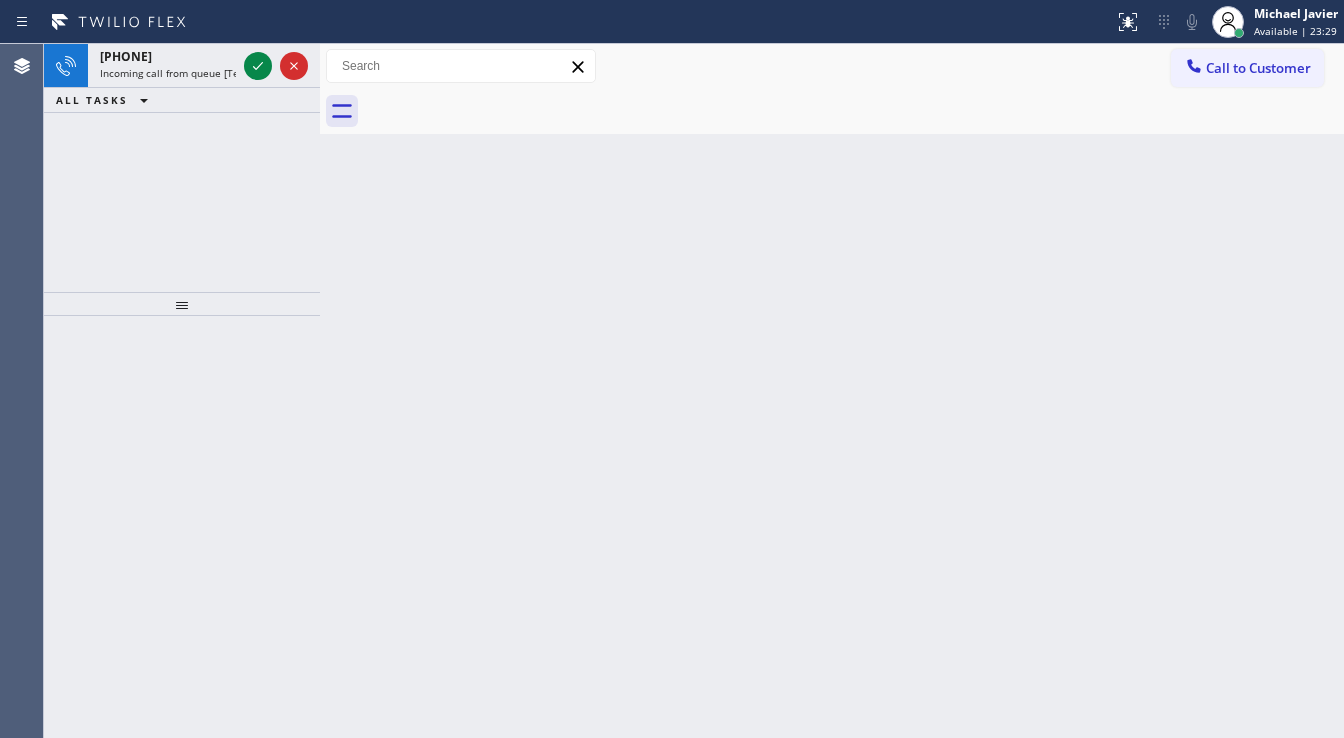 click 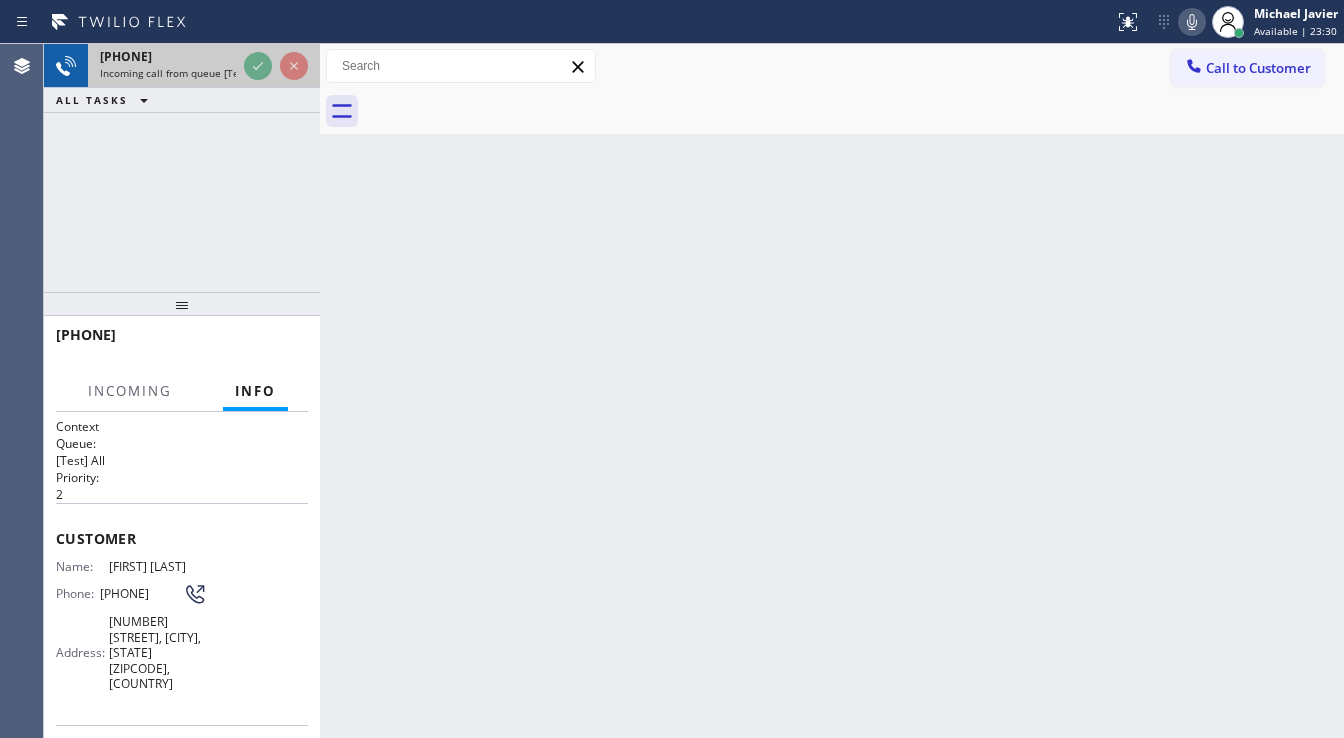 click at bounding box center [276, 66] 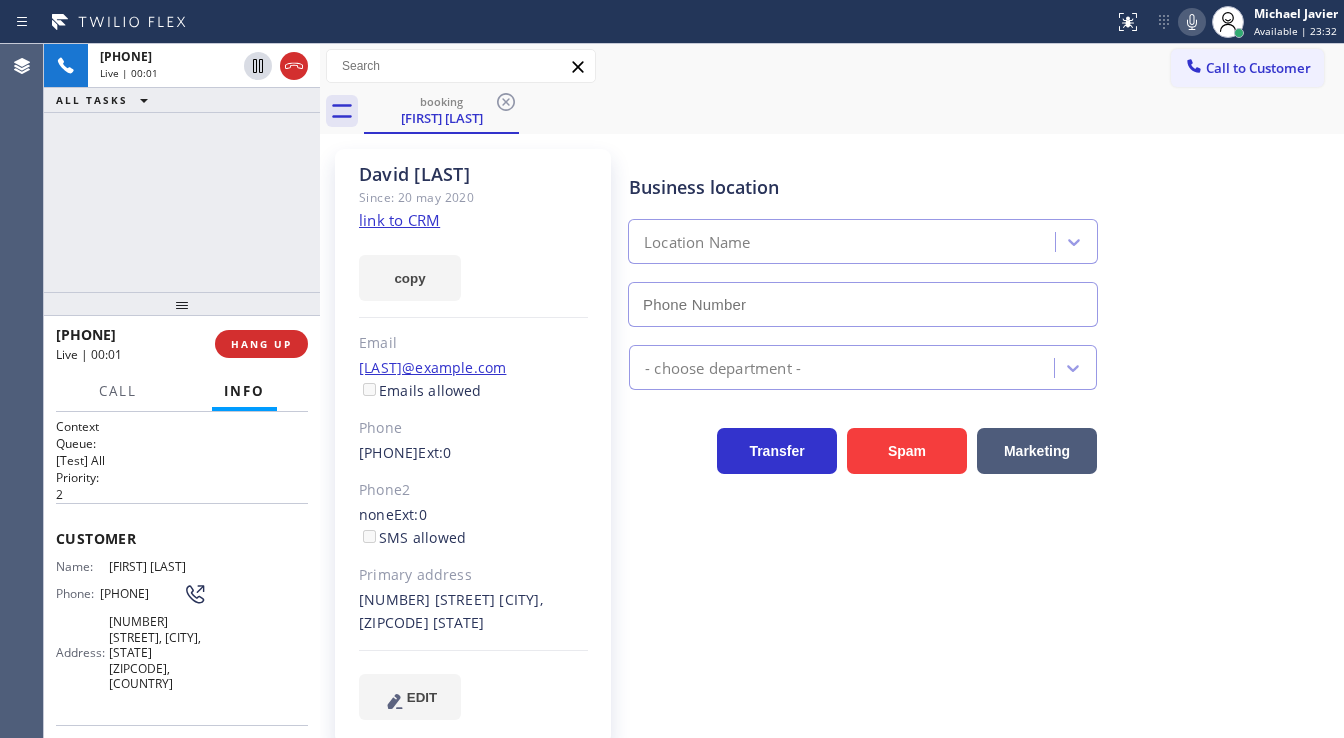 type on "(714) 855-4254" 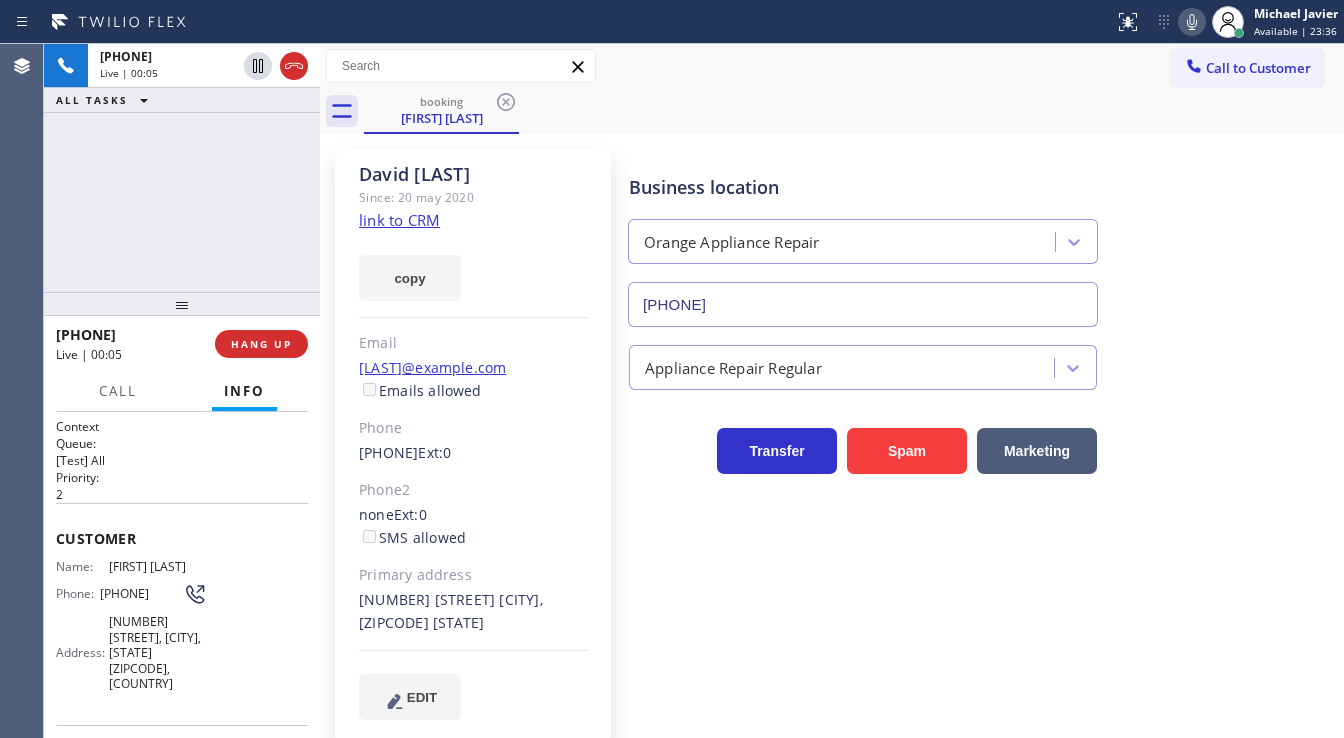 click on "link to CRM" 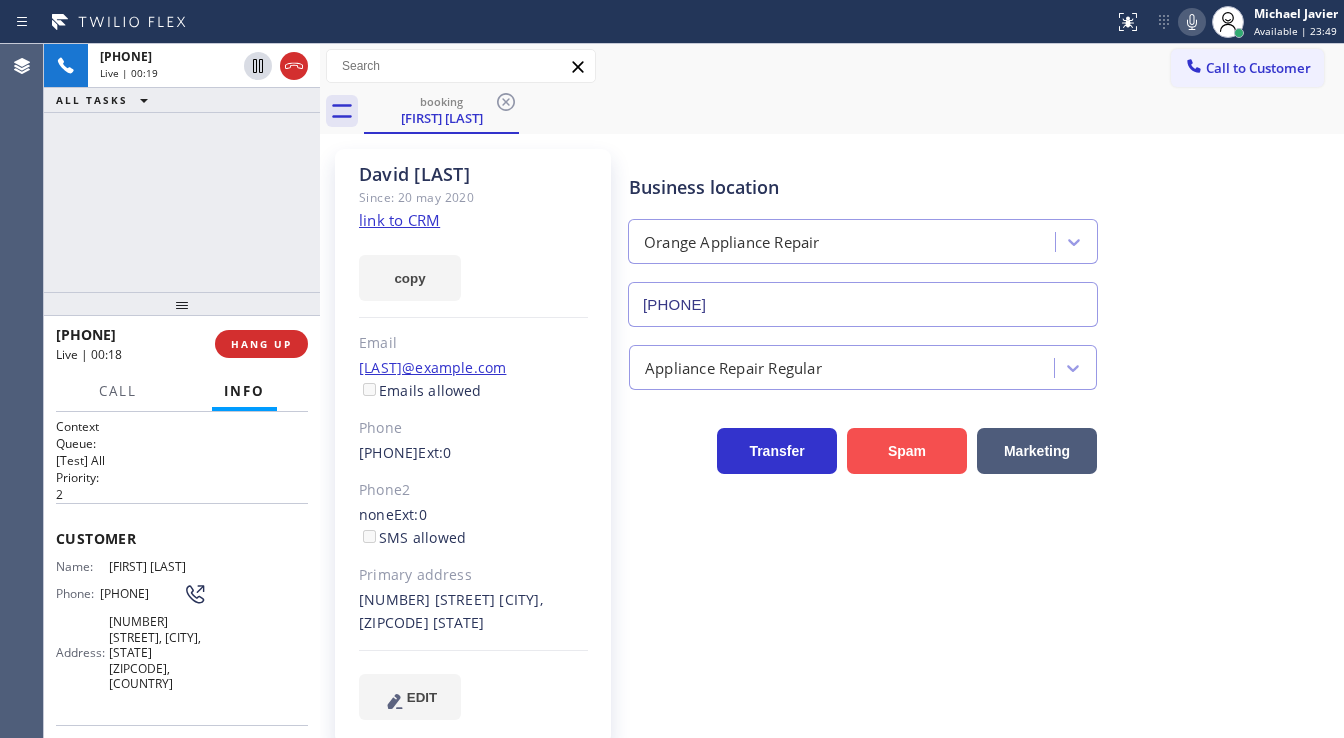 click on "Spam" at bounding box center [907, 451] 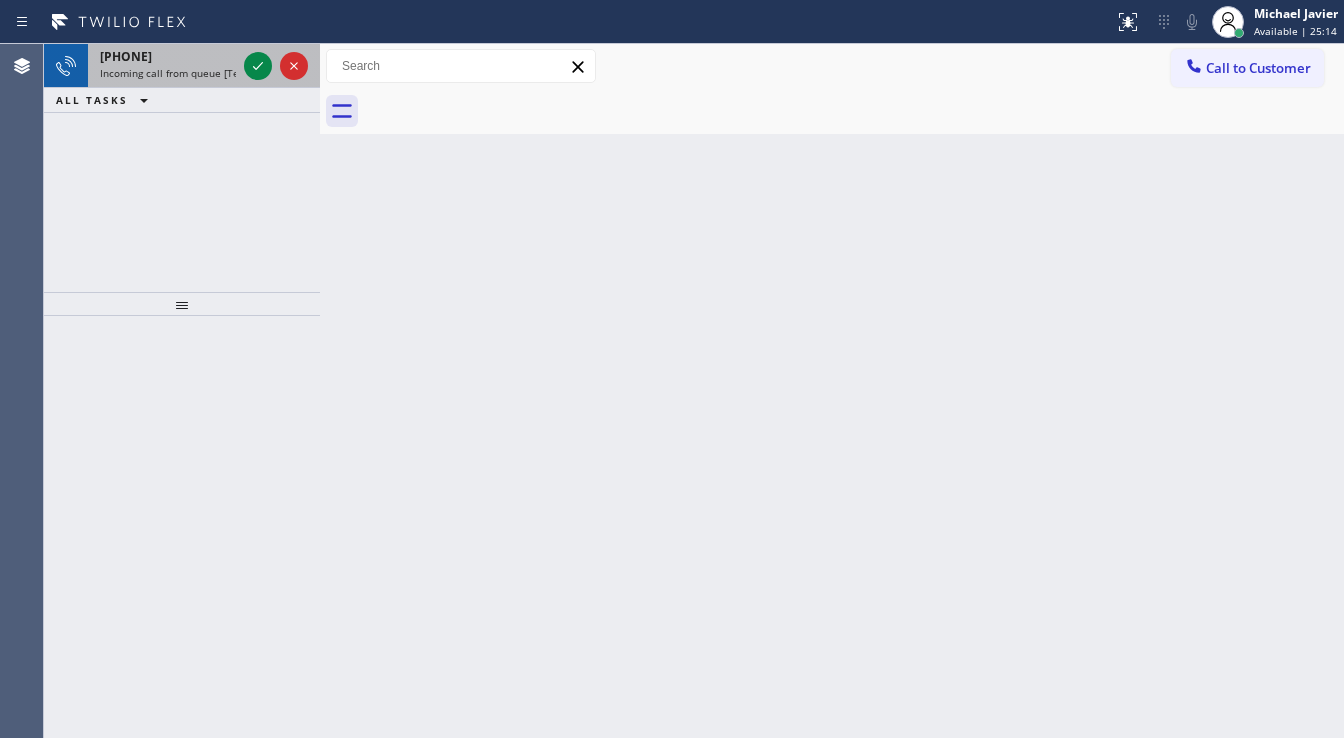 click on "+17867283572" at bounding box center (126, 56) 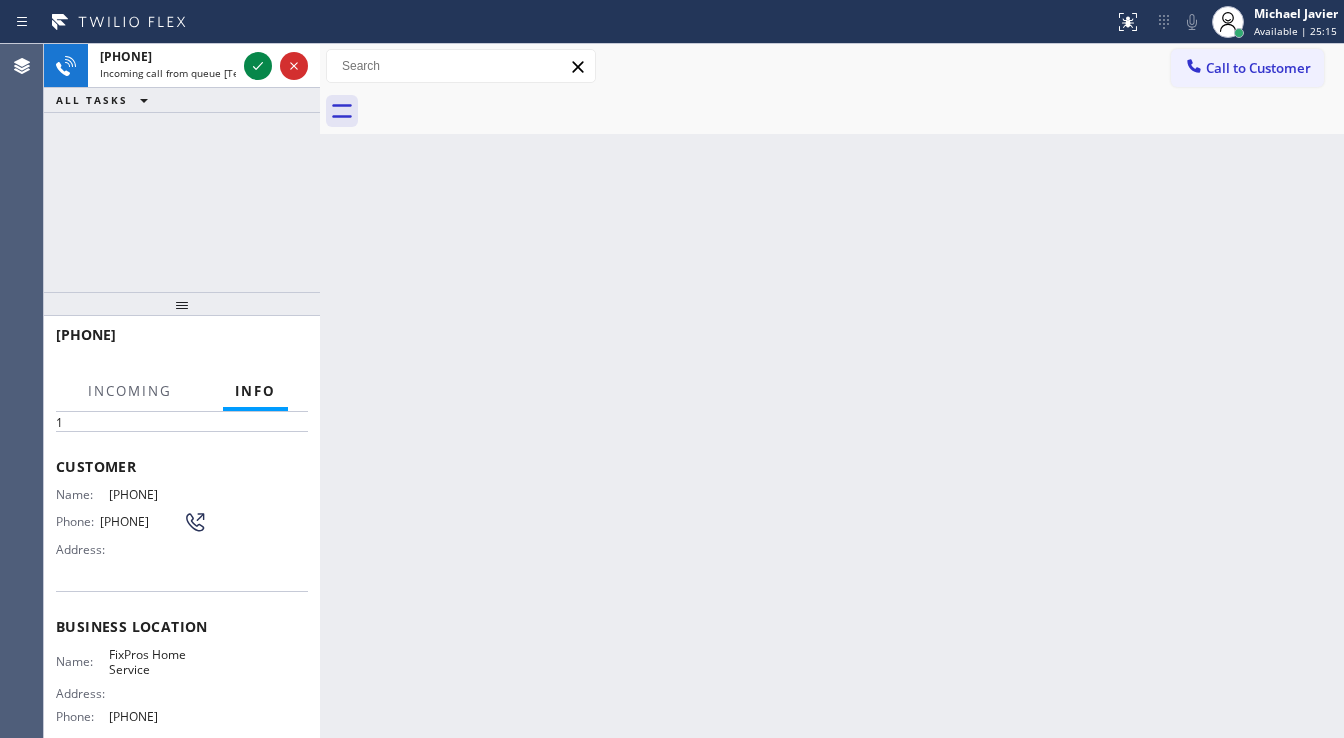 scroll, scrollTop: 160, scrollLeft: 0, axis: vertical 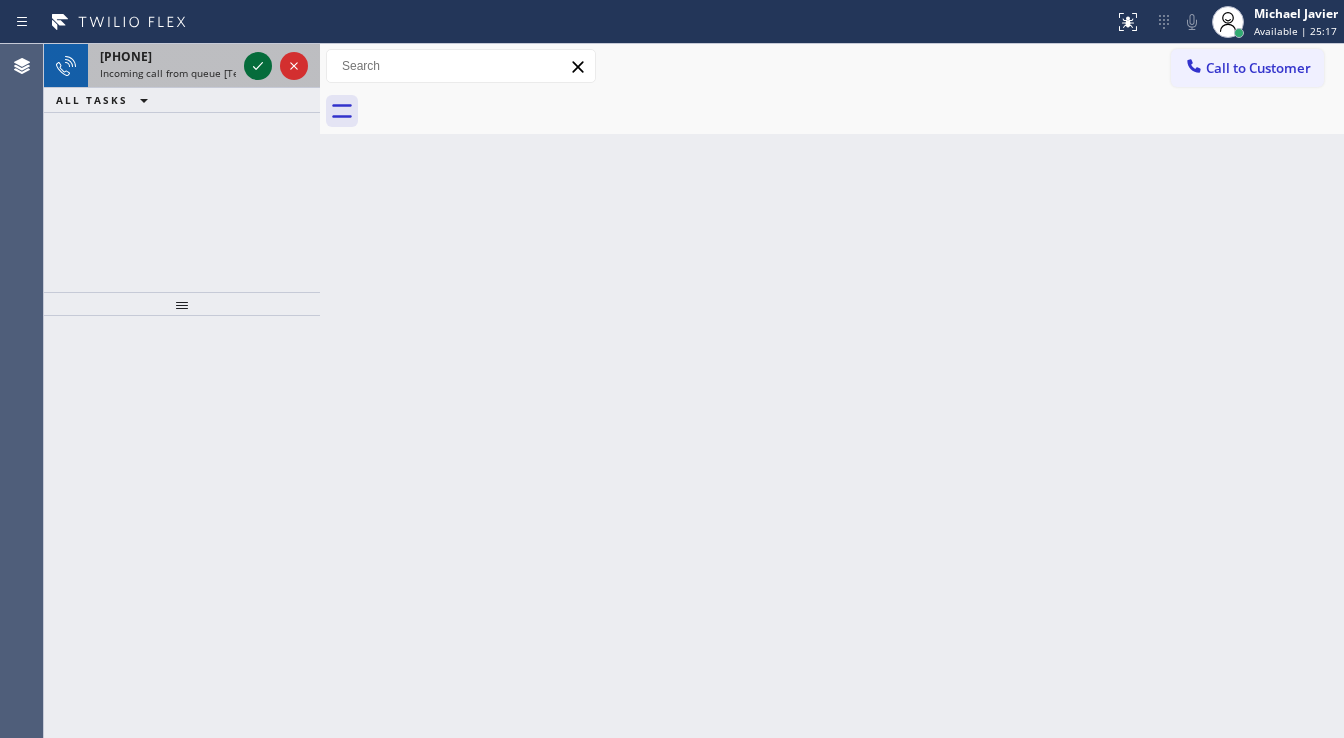 click 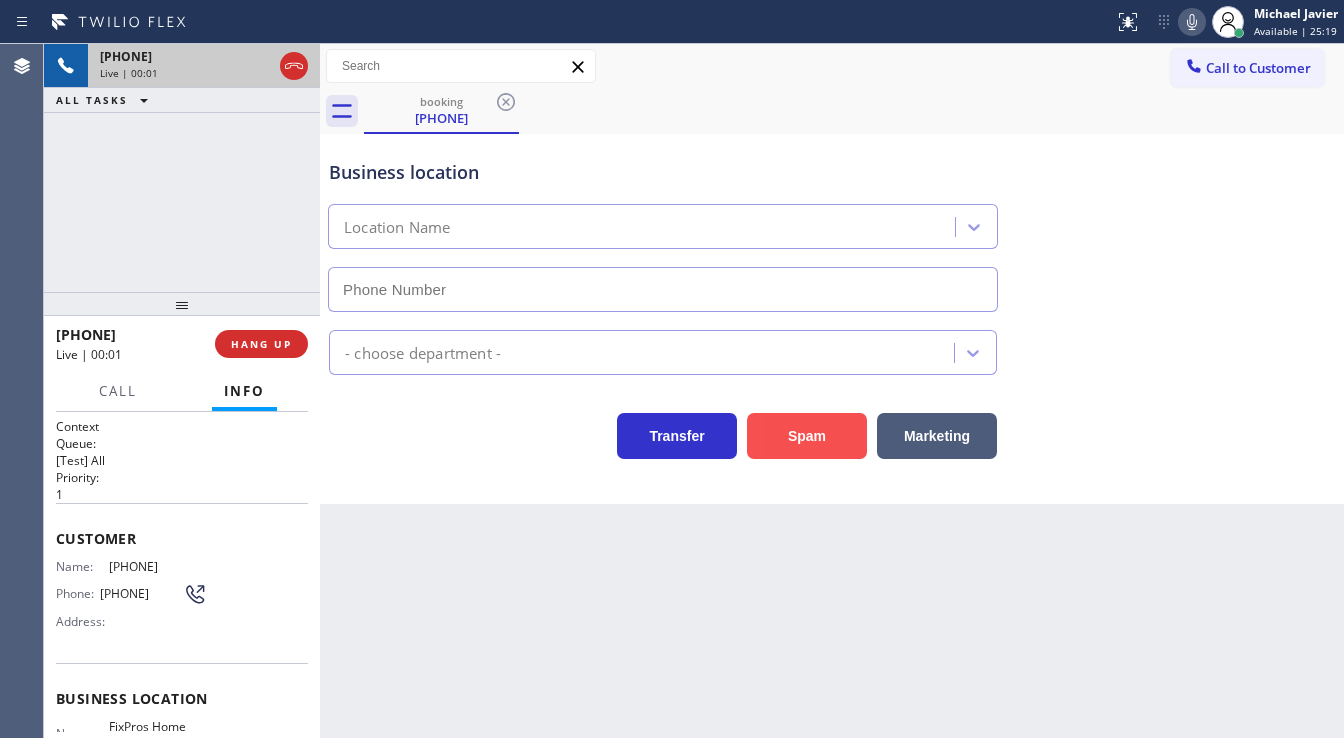 type on "(623) 286-3587" 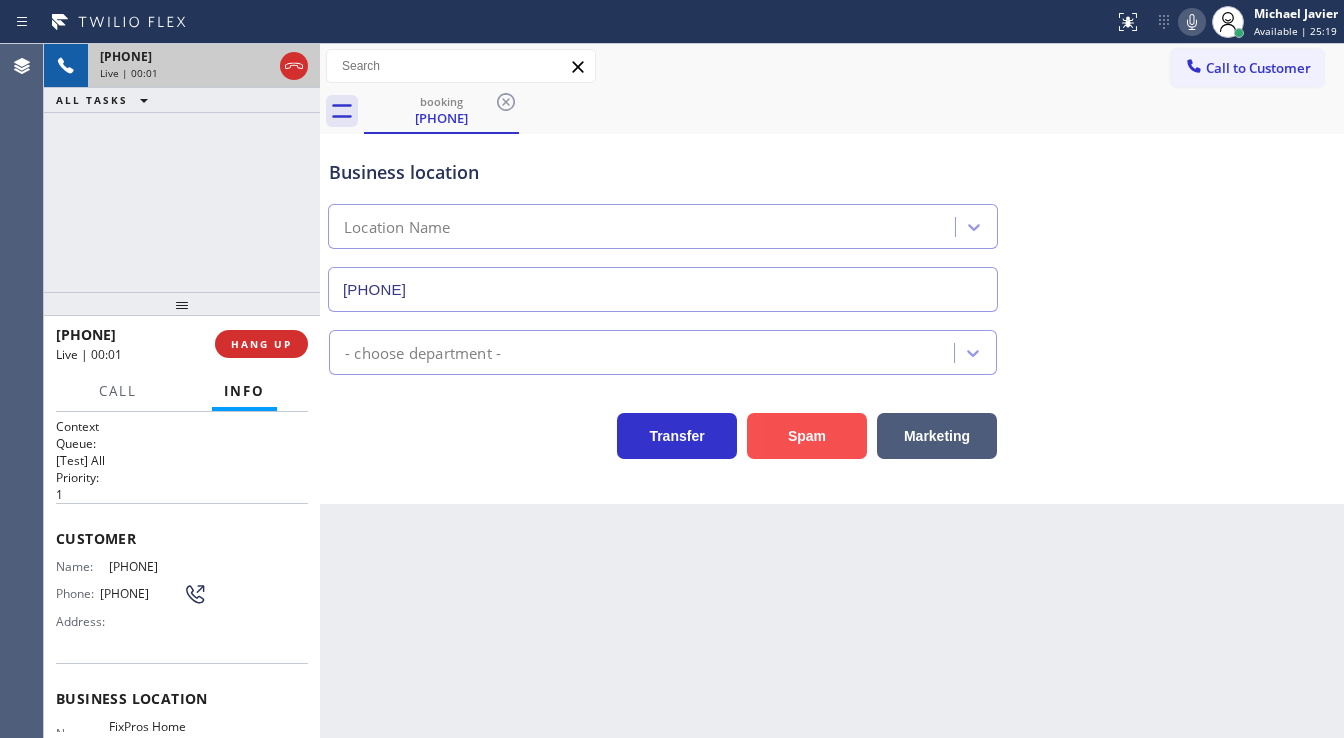 click on "Spam" at bounding box center [807, 436] 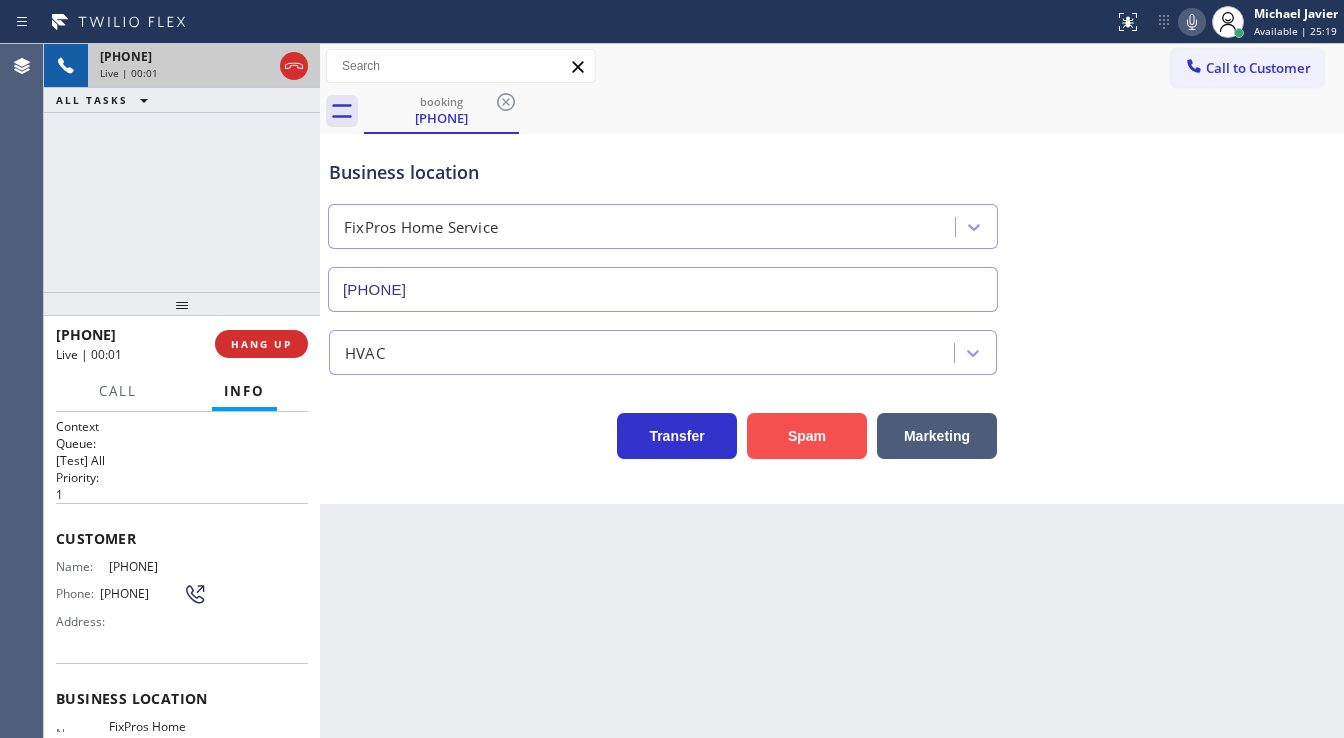 click on "Spam" at bounding box center [807, 436] 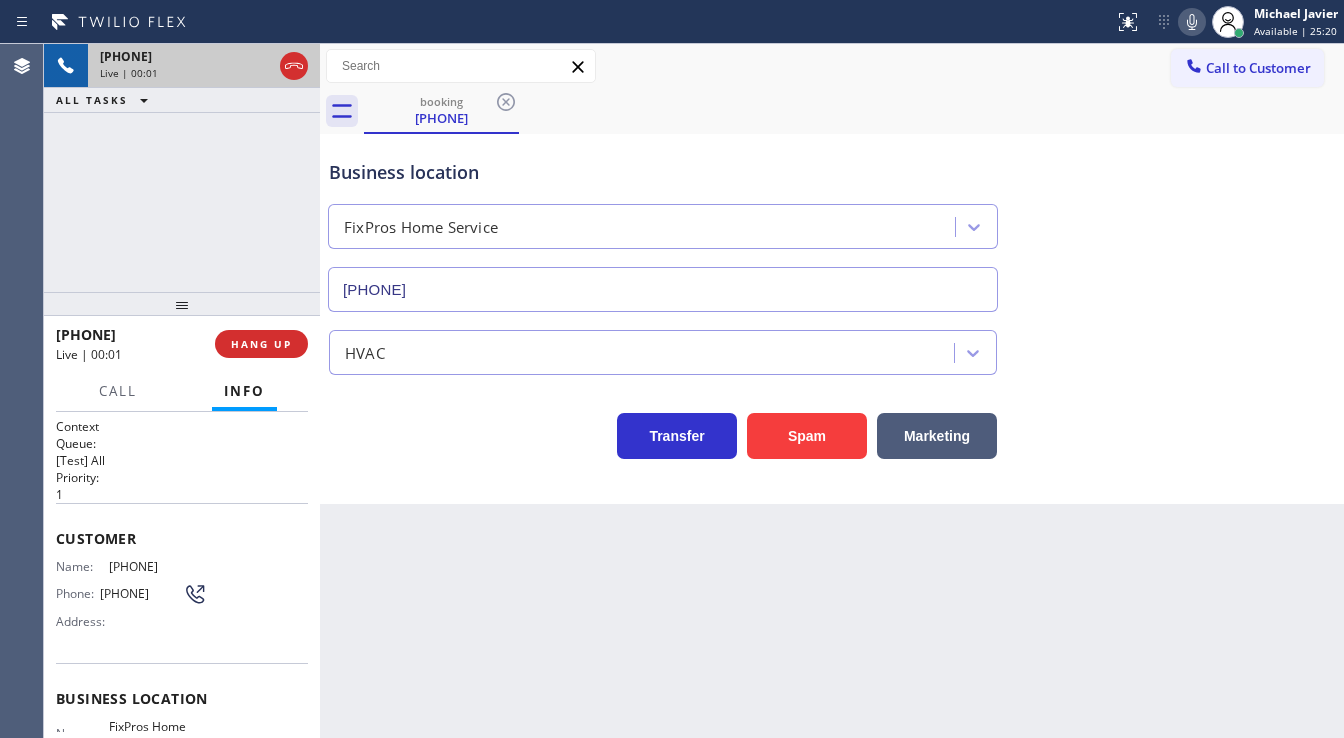 drag, startPoint x: 824, startPoint y: 420, endPoint x: 356, endPoint y: 210, distance: 512.9561 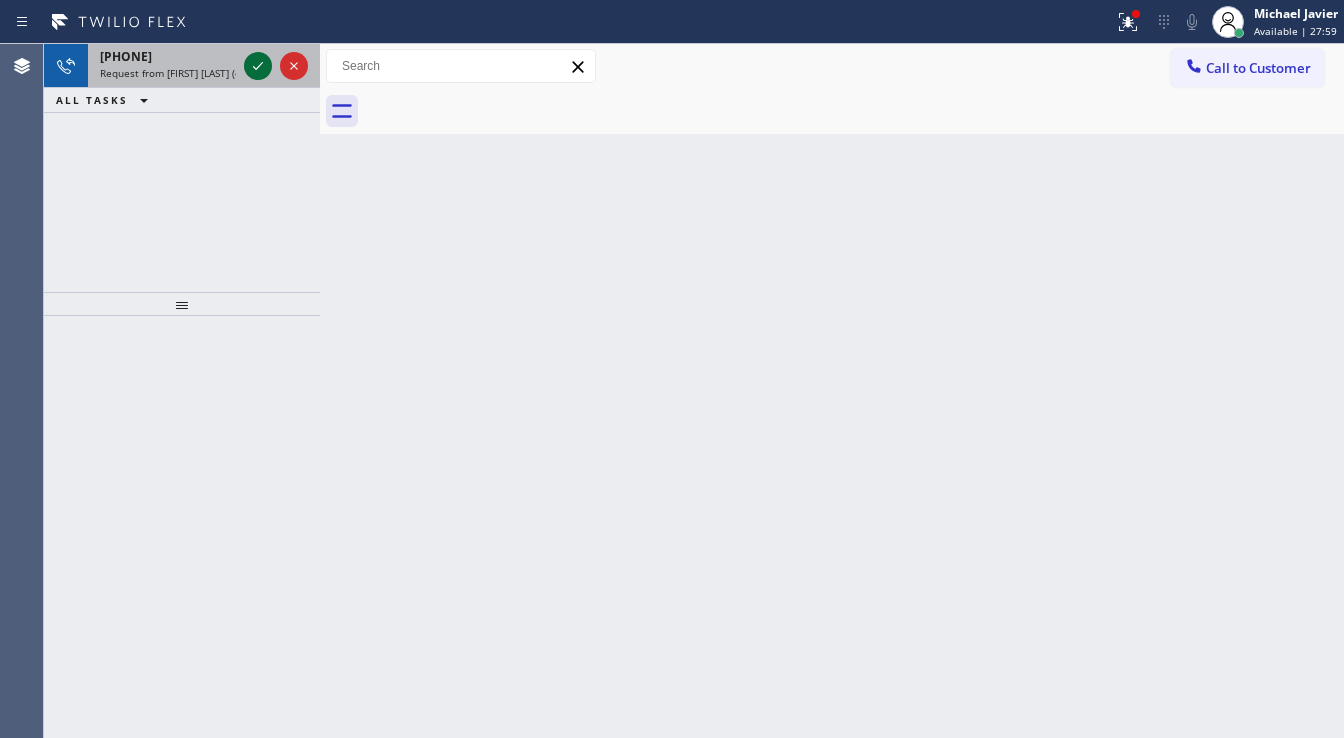 click 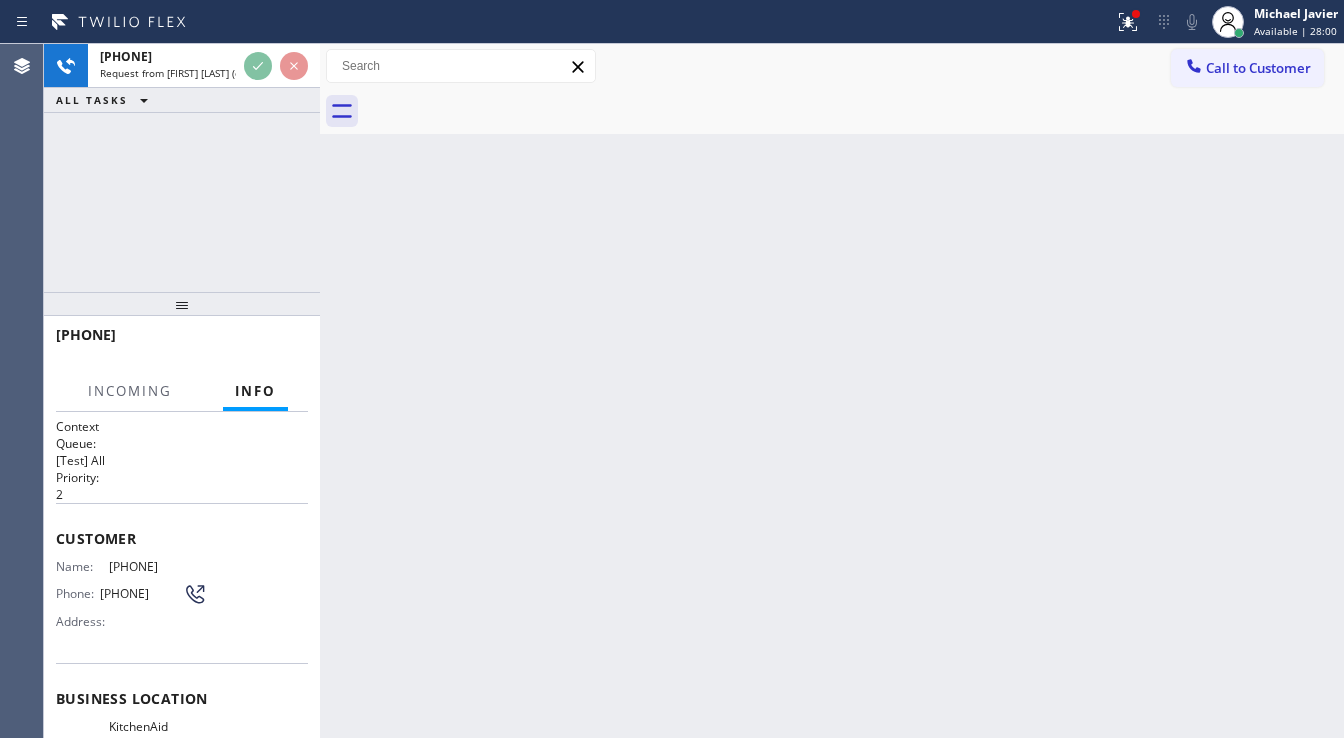 scroll, scrollTop: 160, scrollLeft: 0, axis: vertical 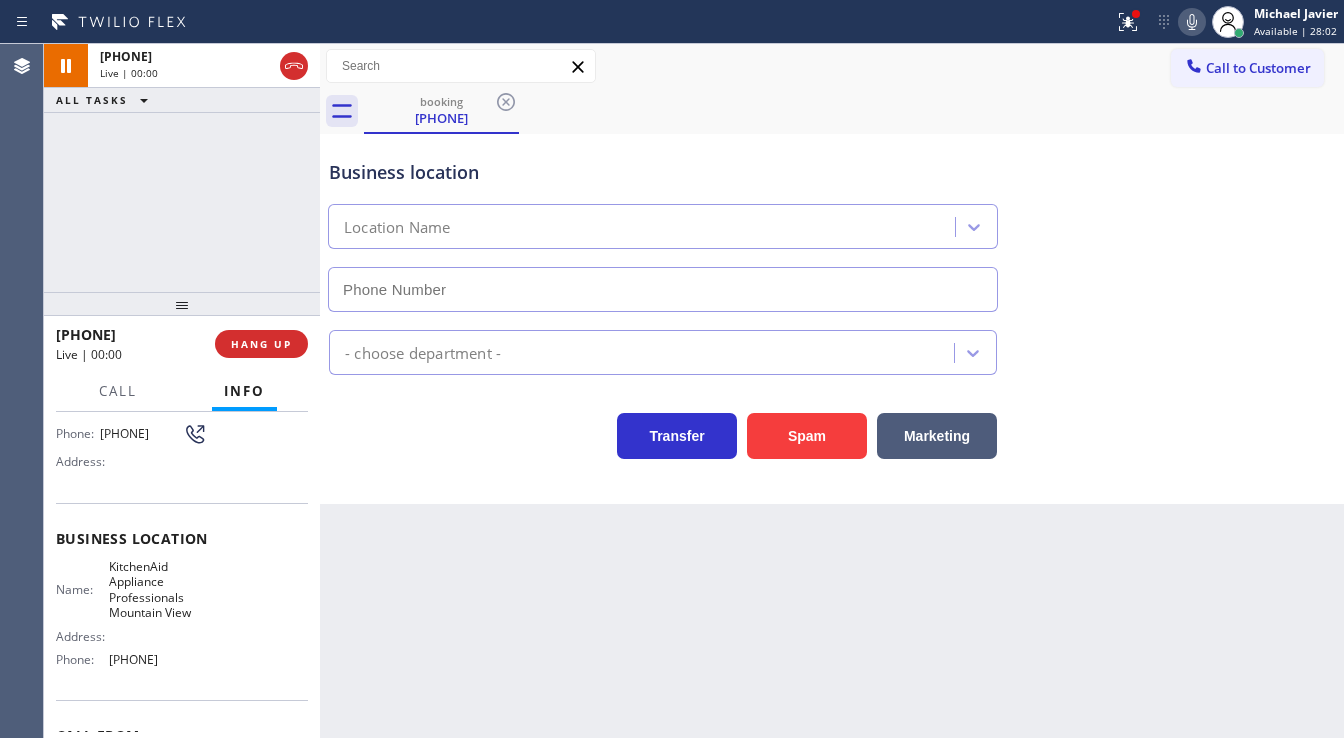 type on "(650) 200-2355" 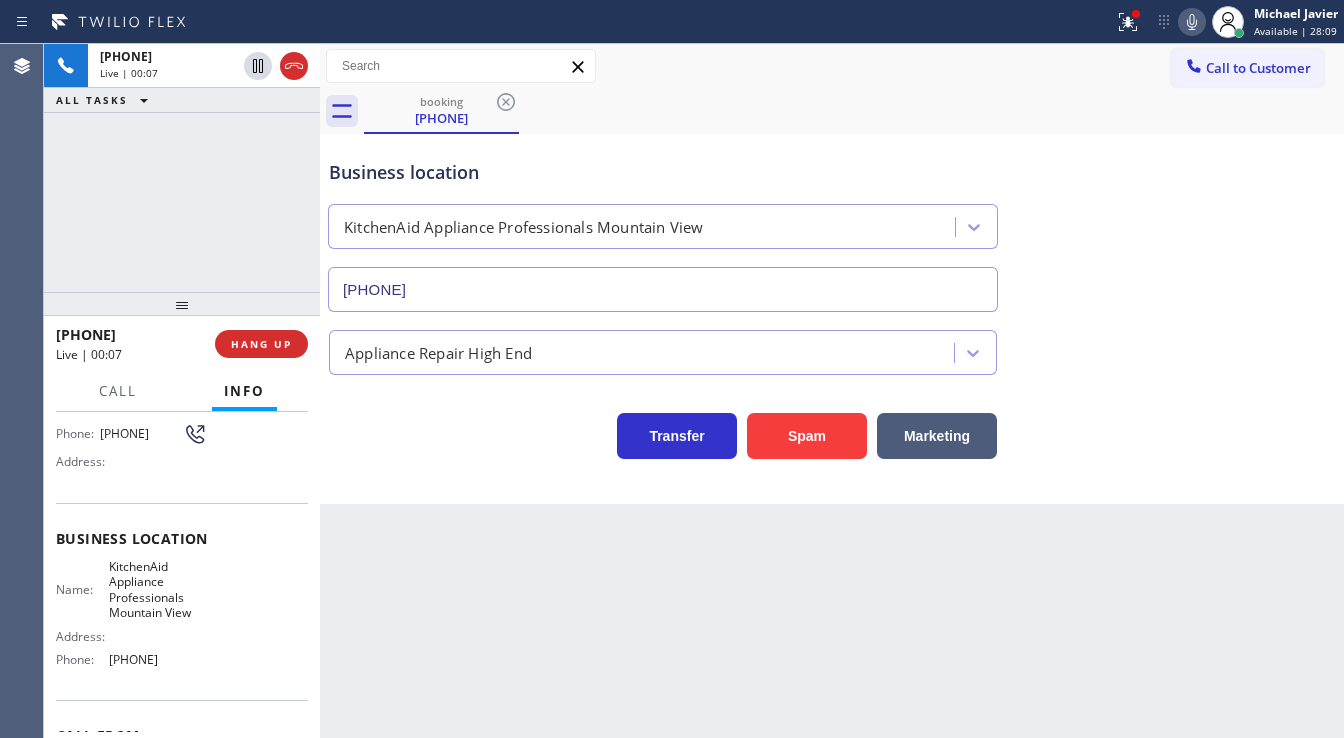 scroll, scrollTop: 80, scrollLeft: 0, axis: vertical 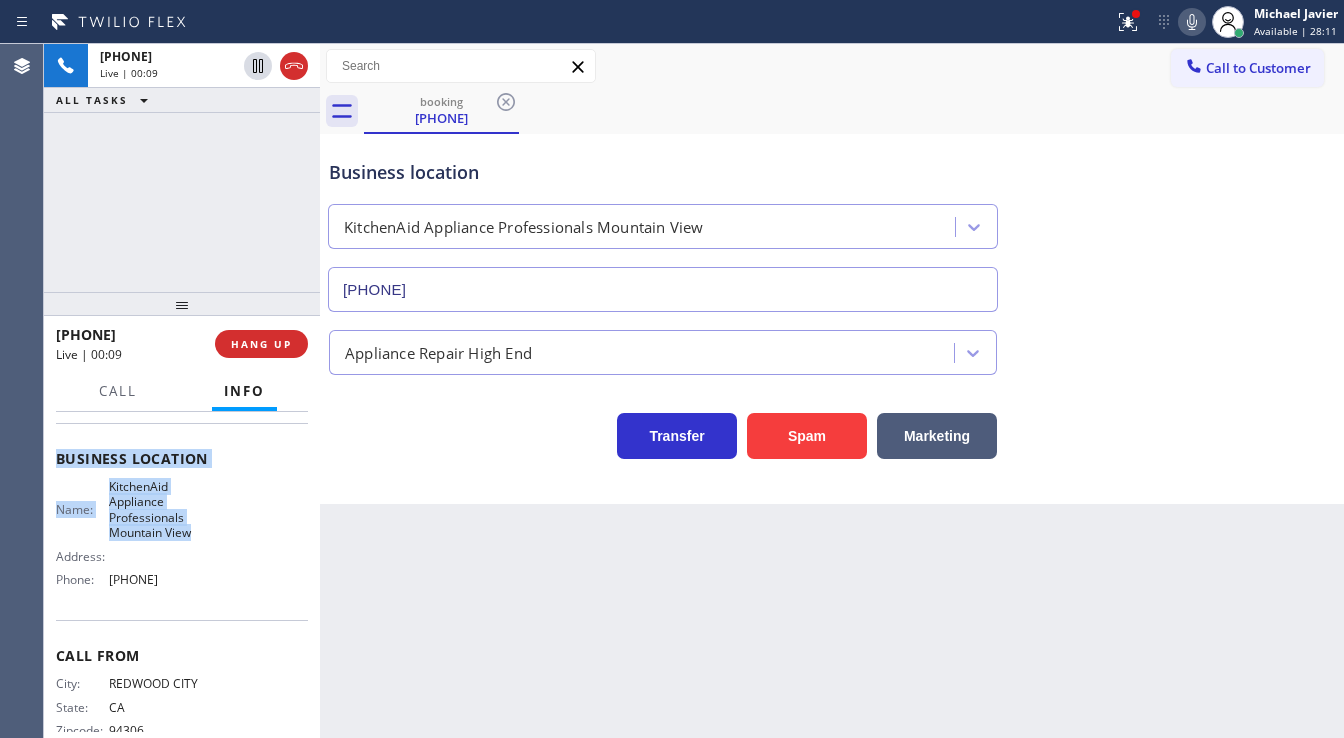 drag, startPoint x: 52, startPoint y: 444, endPoint x: 233, endPoint y: 579, distance: 225.8008 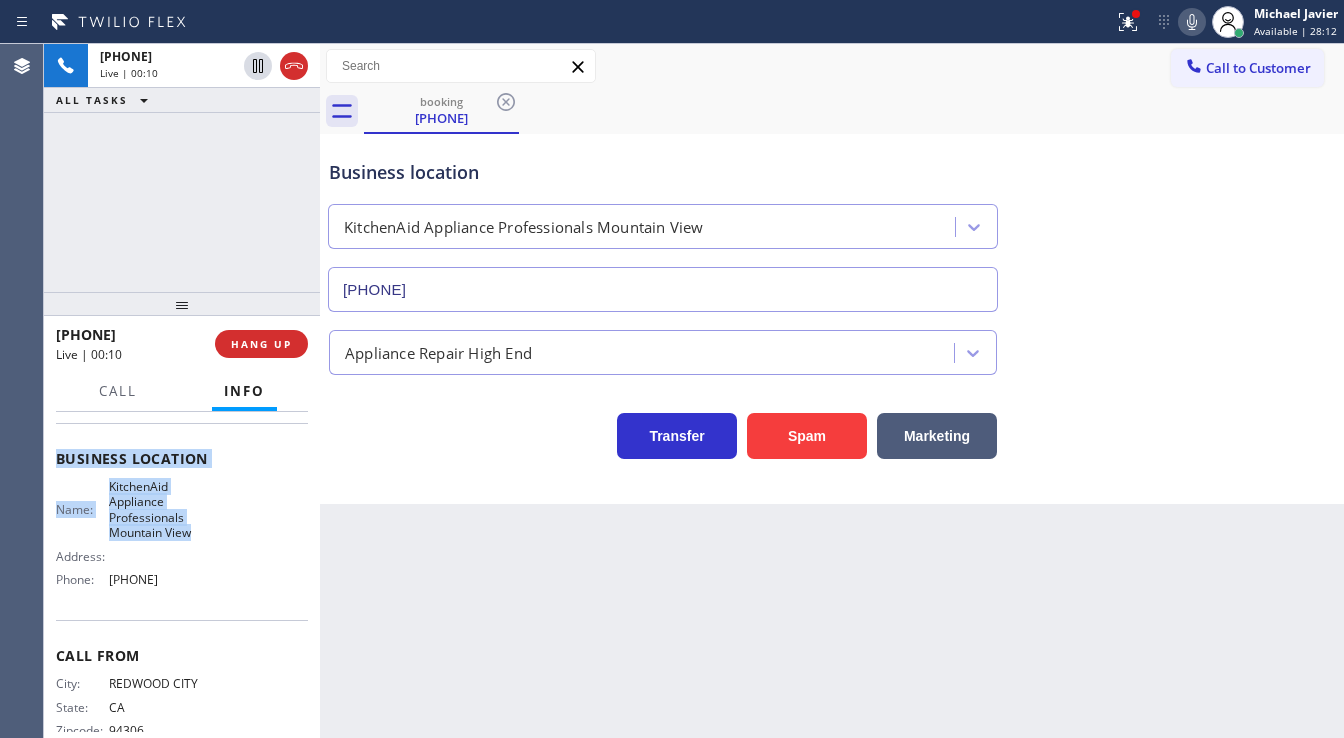 copy on "Customer Name: (650) 465-6000 Phone: (650) 465-6000 Address: Business location Name: KitchenAid Appliance Professionals Mountain View Address:   Phone: (650) 200-2355" 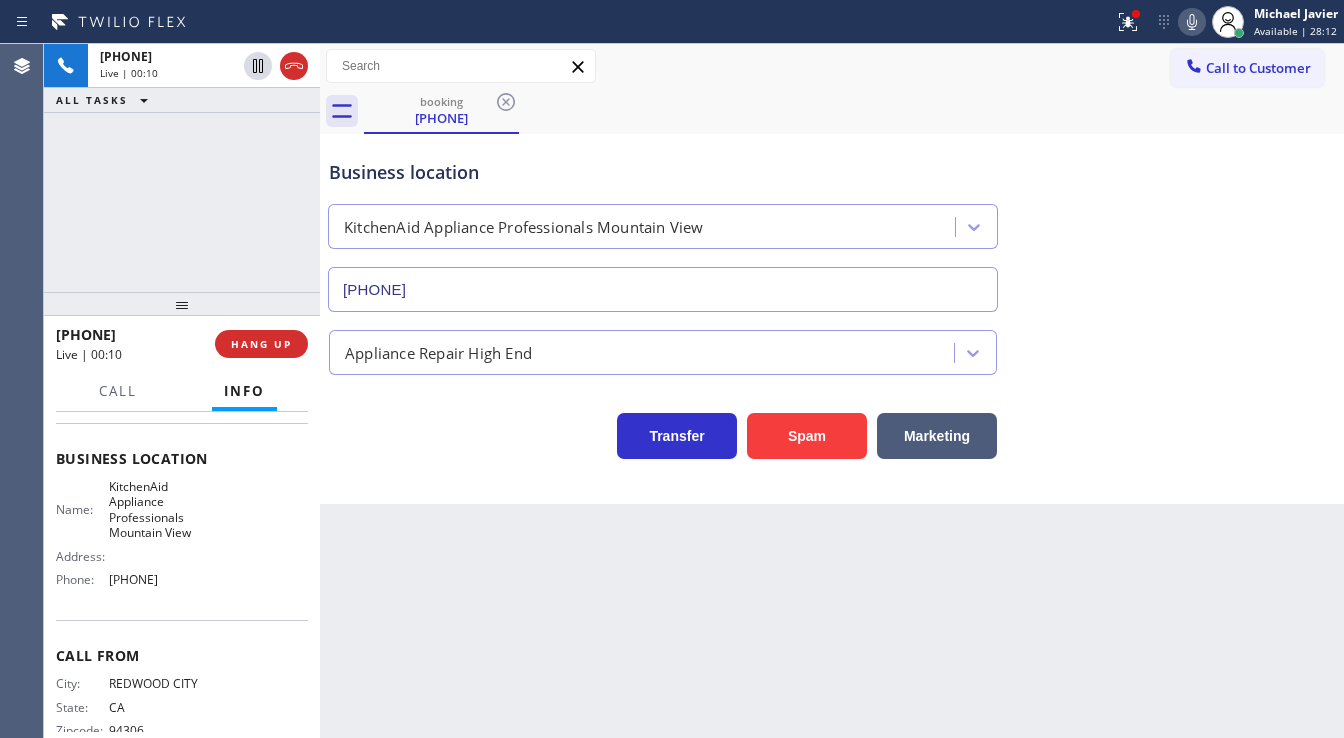 click at bounding box center [182, 304] 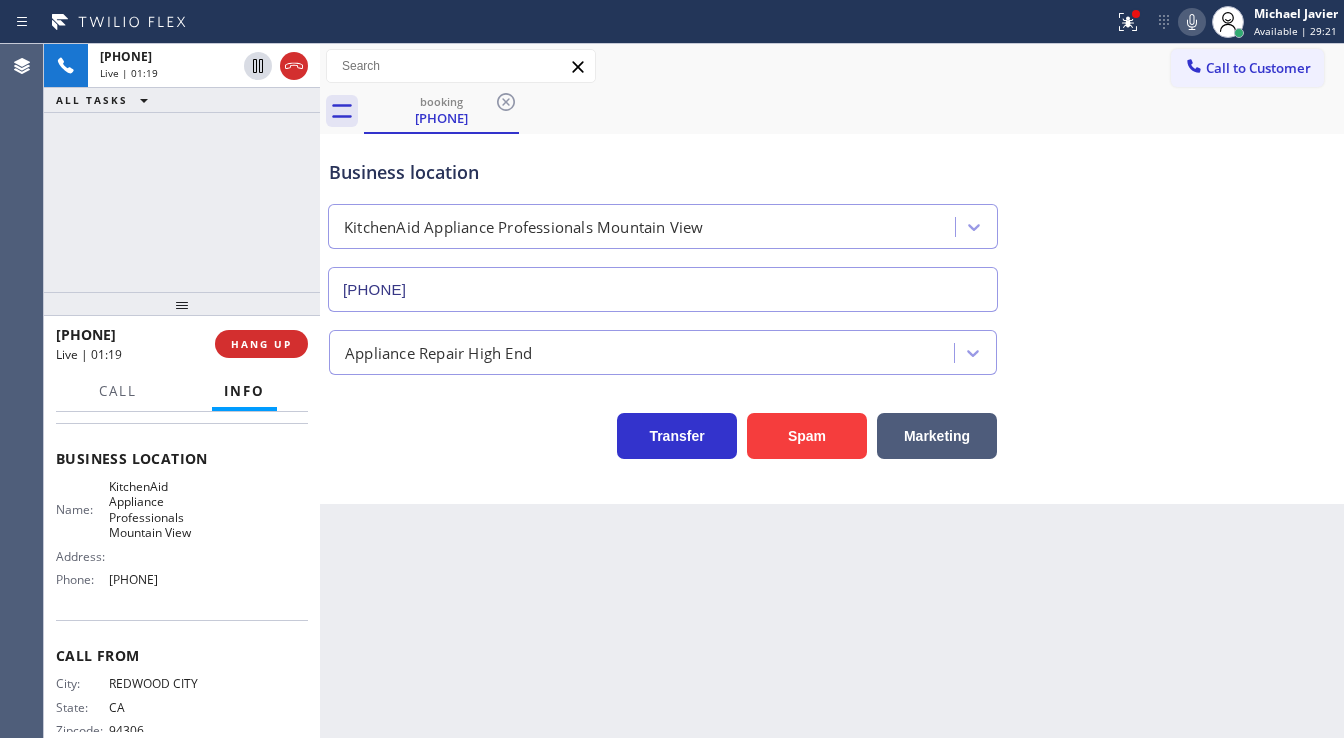 click on "+16504656000 Live | 01:19 ALL TASKS ALL TASKS ACTIVE TASKS TASKS IN WRAP UP" at bounding box center [182, 168] 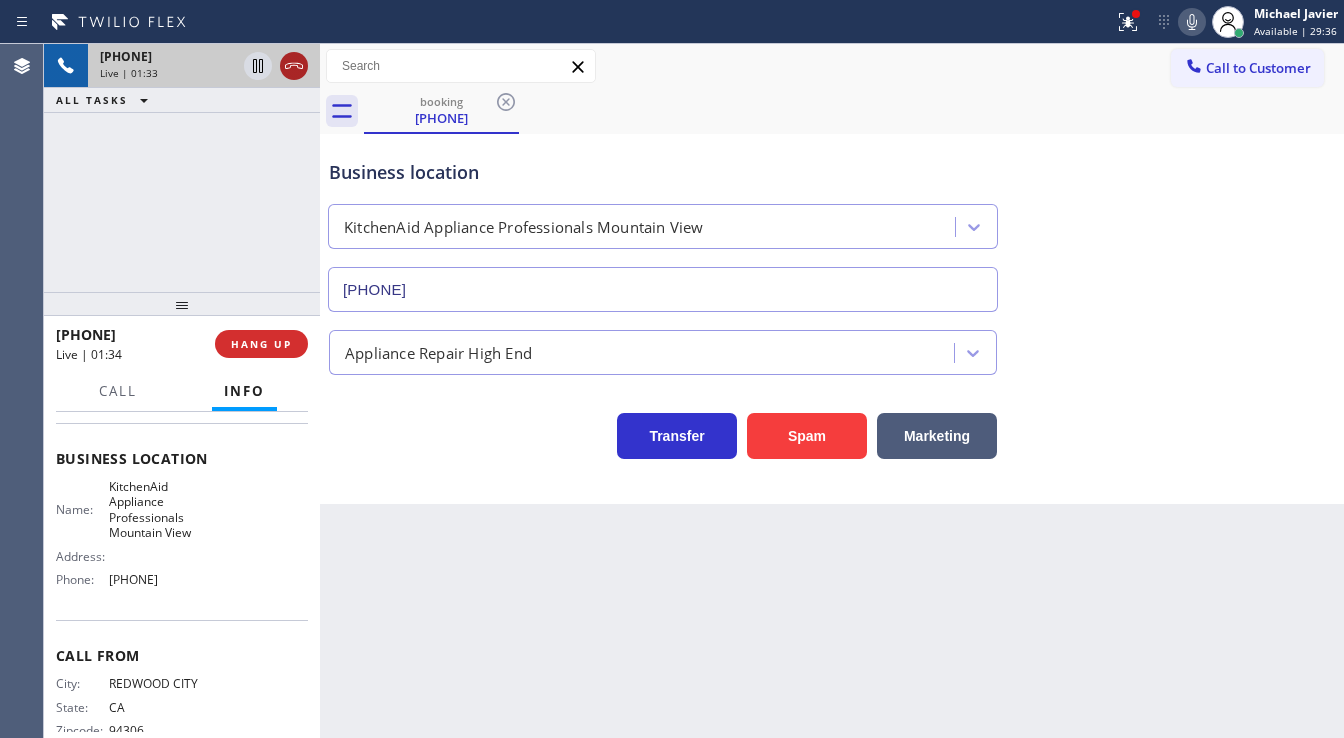 click 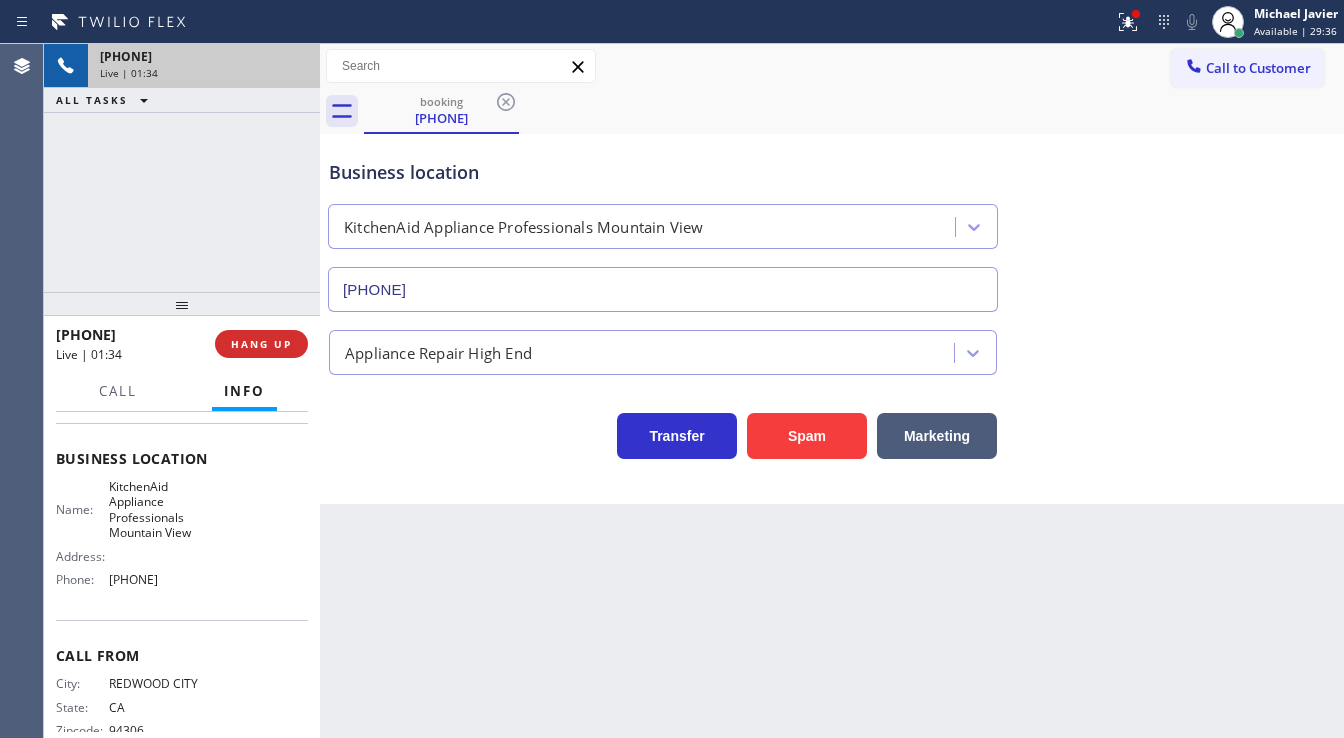 click on "+16504656000" at bounding box center (204, 56) 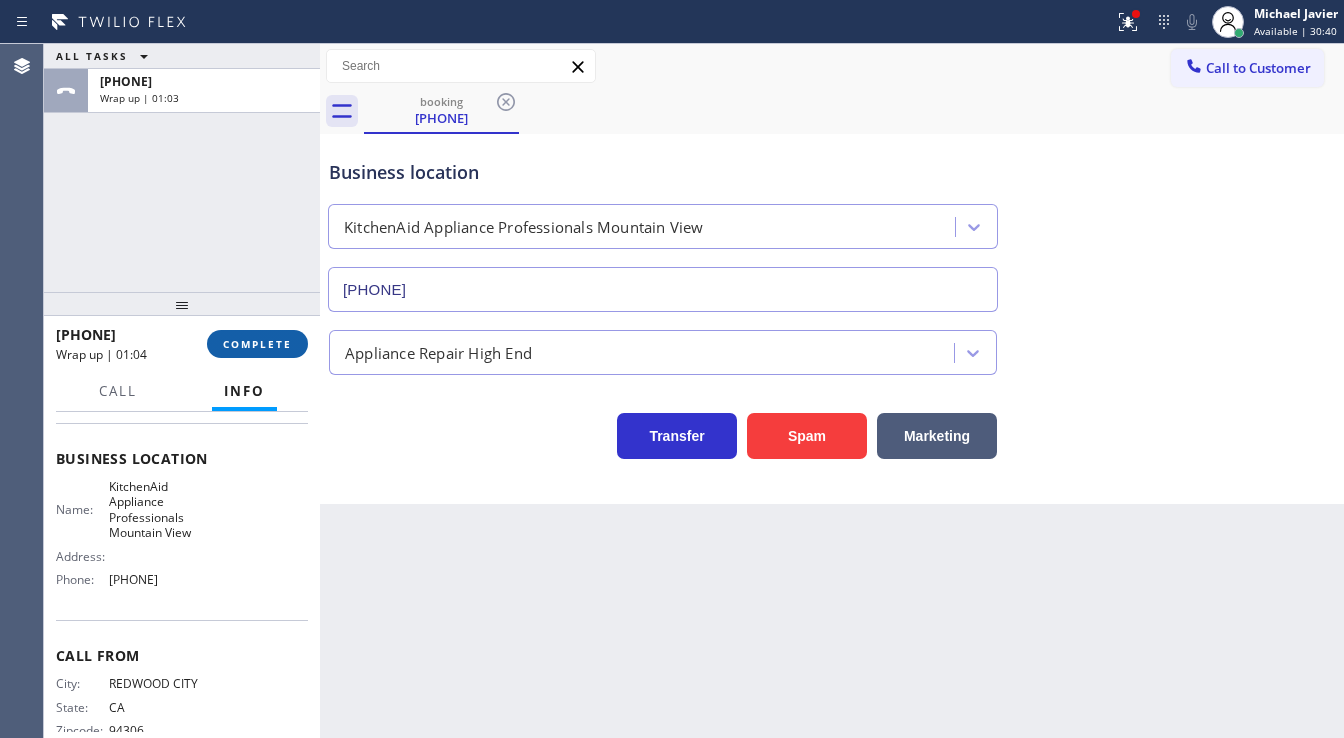 click on "COMPLETE" at bounding box center [257, 344] 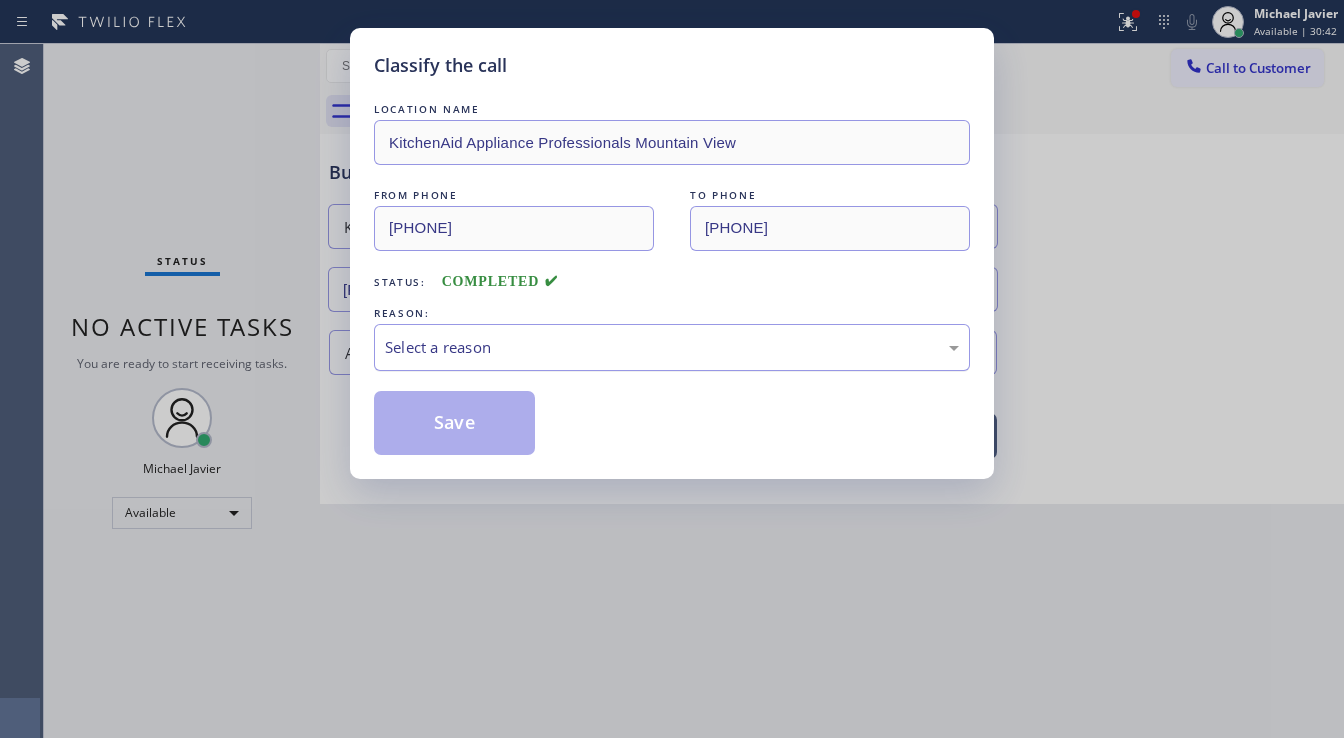 click on "Select a reason" at bounding box center (672, 347) 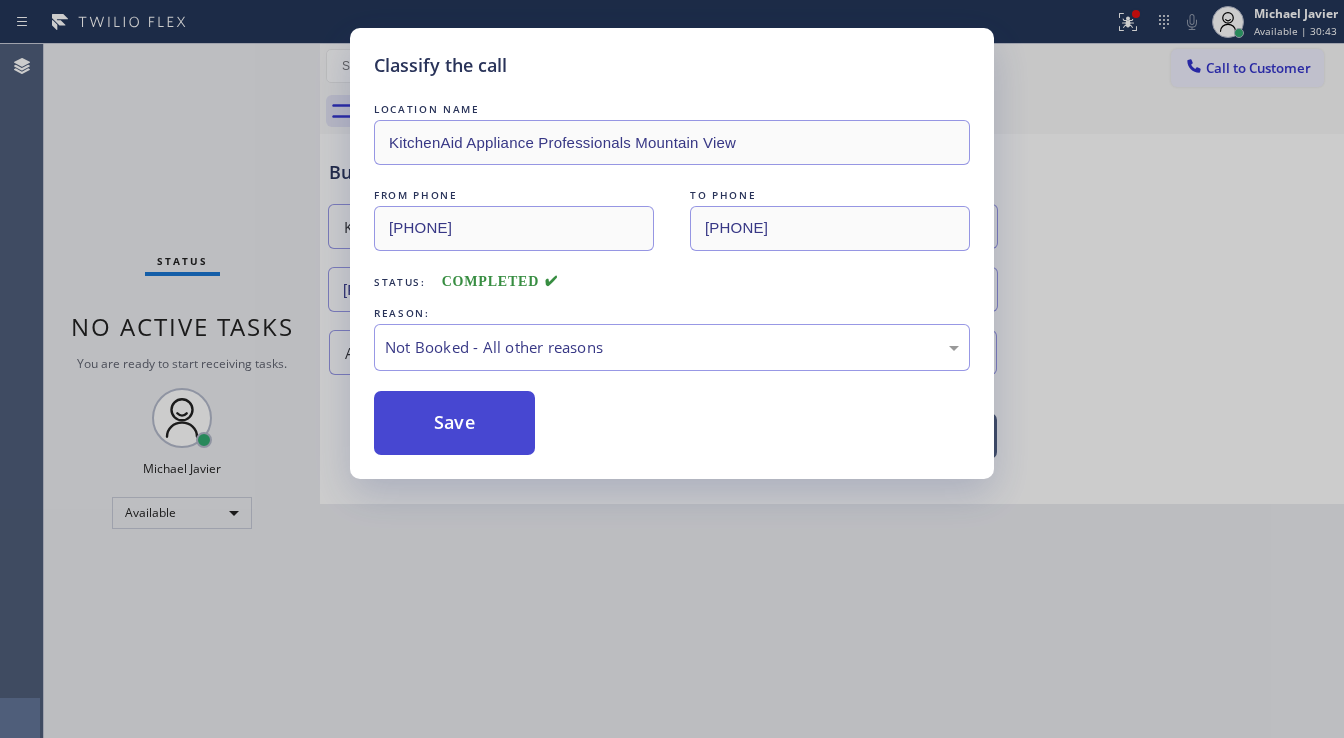 click on "Save" at bounding box center [454, 423] 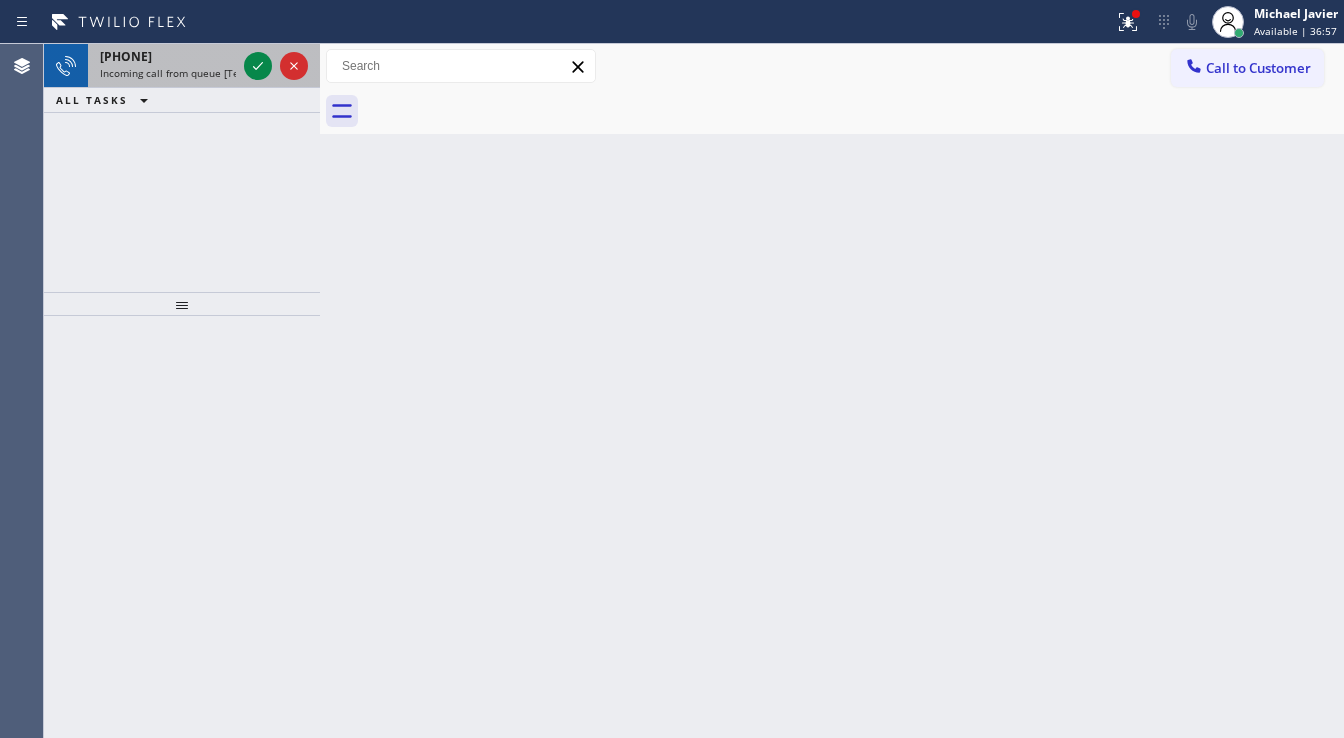 click on "+18186351761" at bounding box center (126, 56) 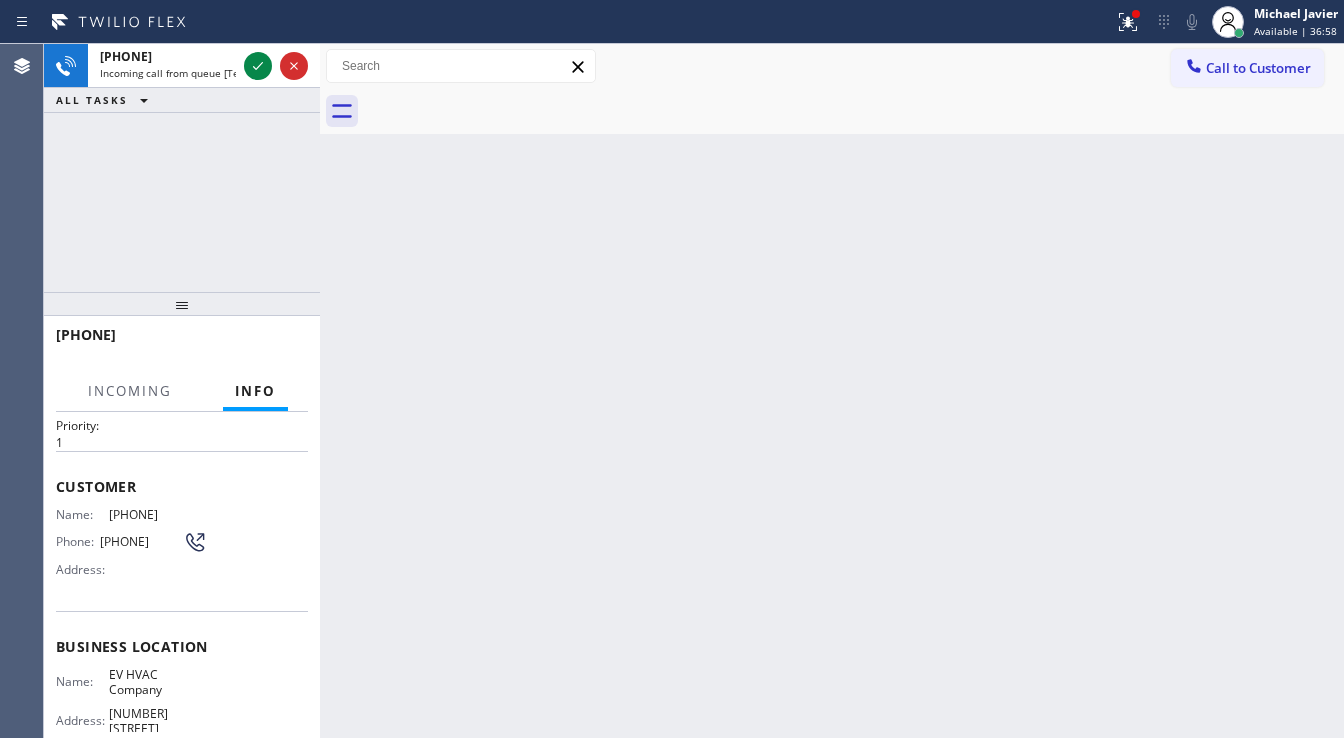 scroll, scrollTop: 80, scrollLeft: 0, axis: vertical 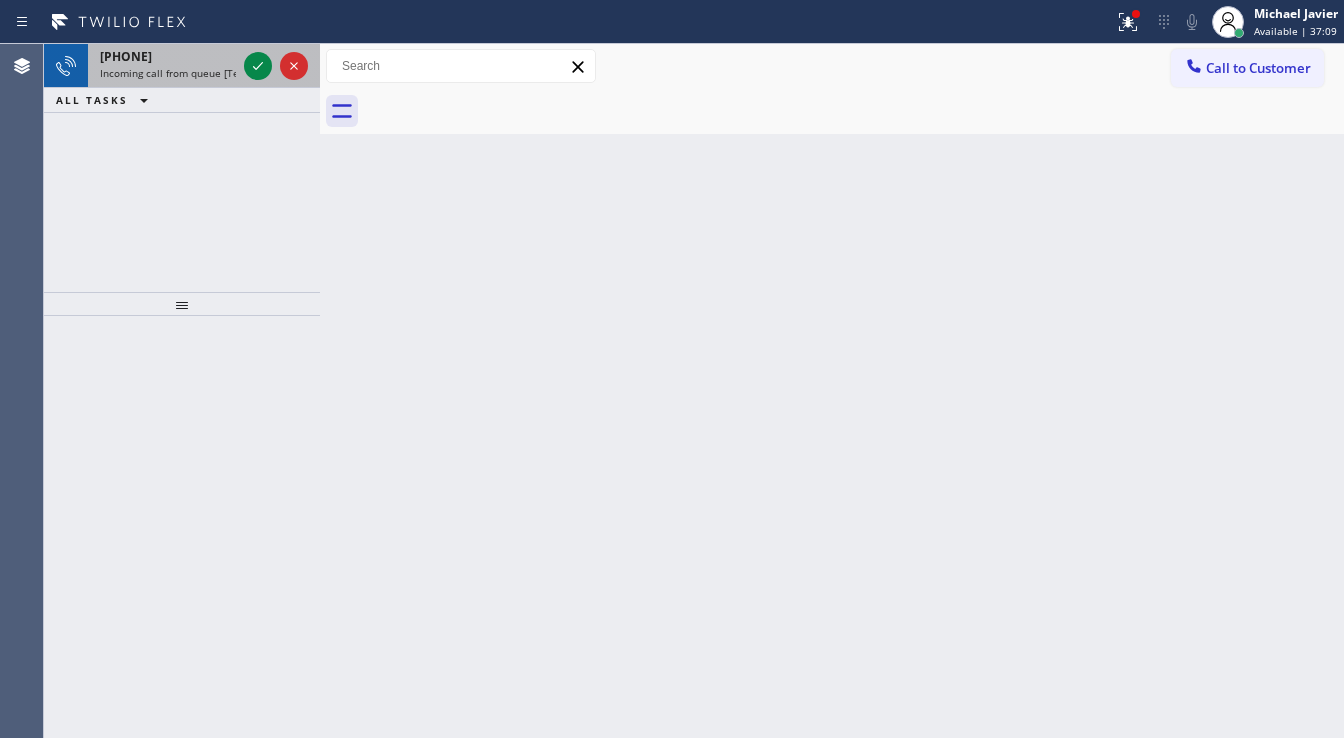 click on "Incoming call from queue [Test] All" at bounding box center (183, 73) 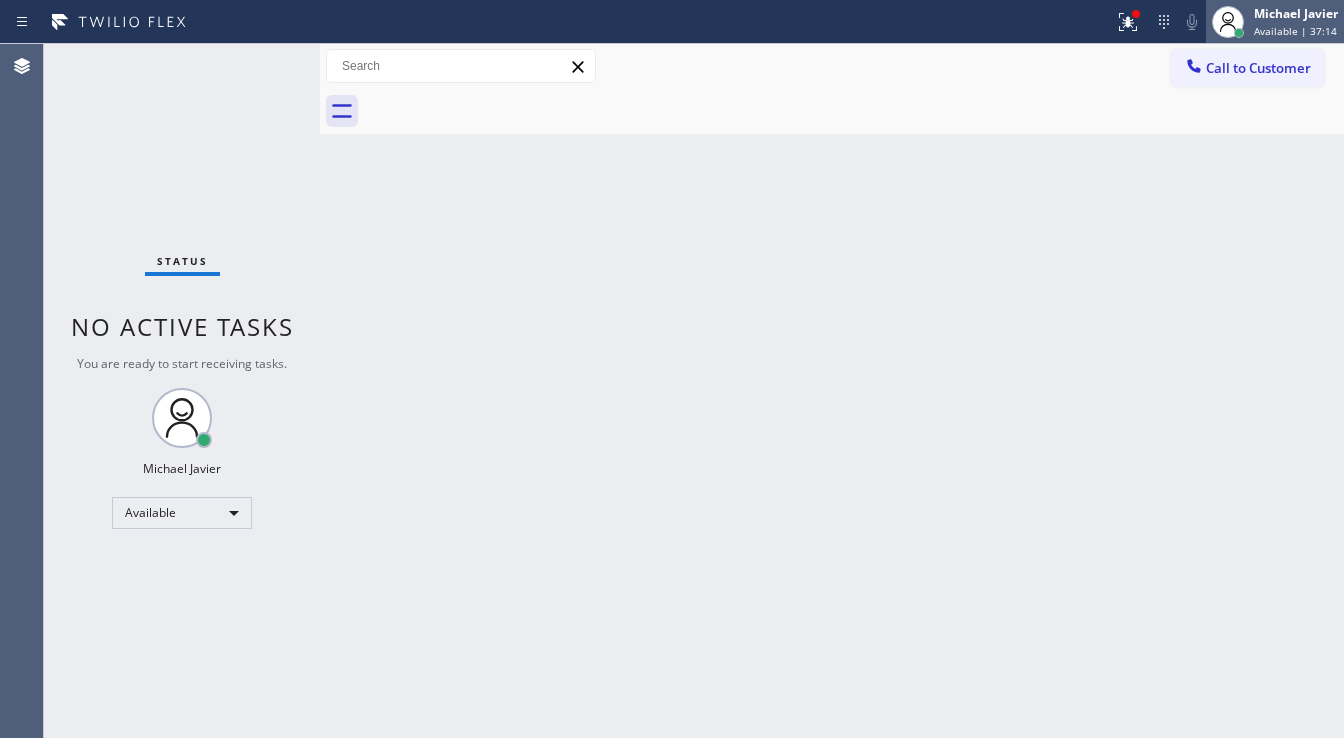 click on "Available | 37:14" at bounding box center [1295, 31] 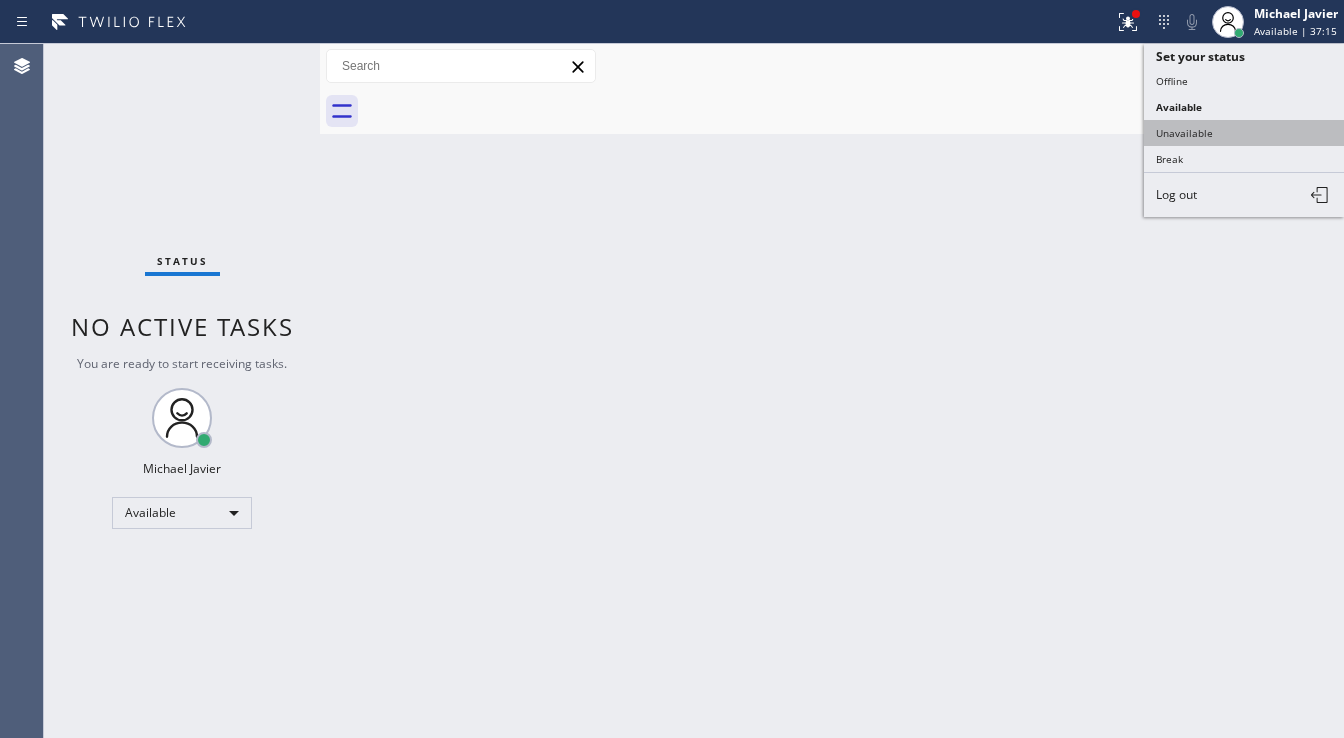 click on "Unavailable" at bounding box center (1244, 133) 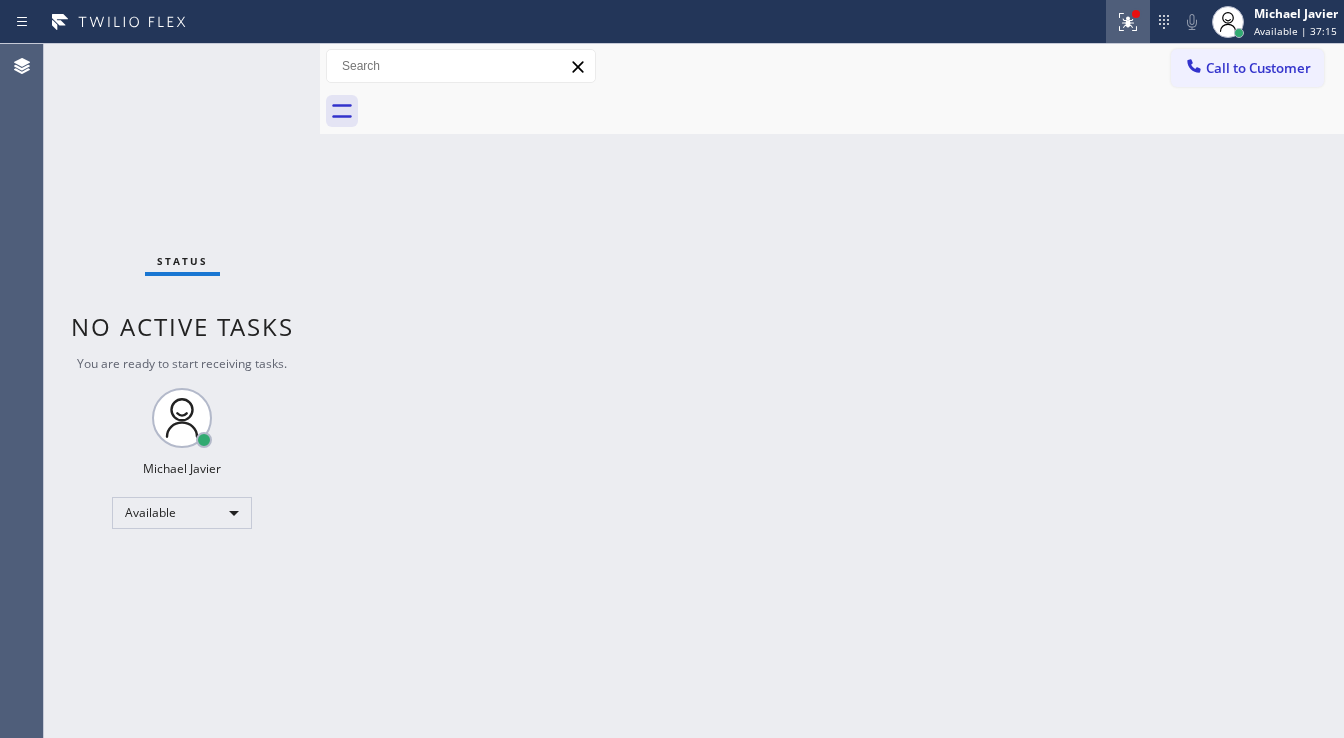 click at bounding box center (1128, 22) 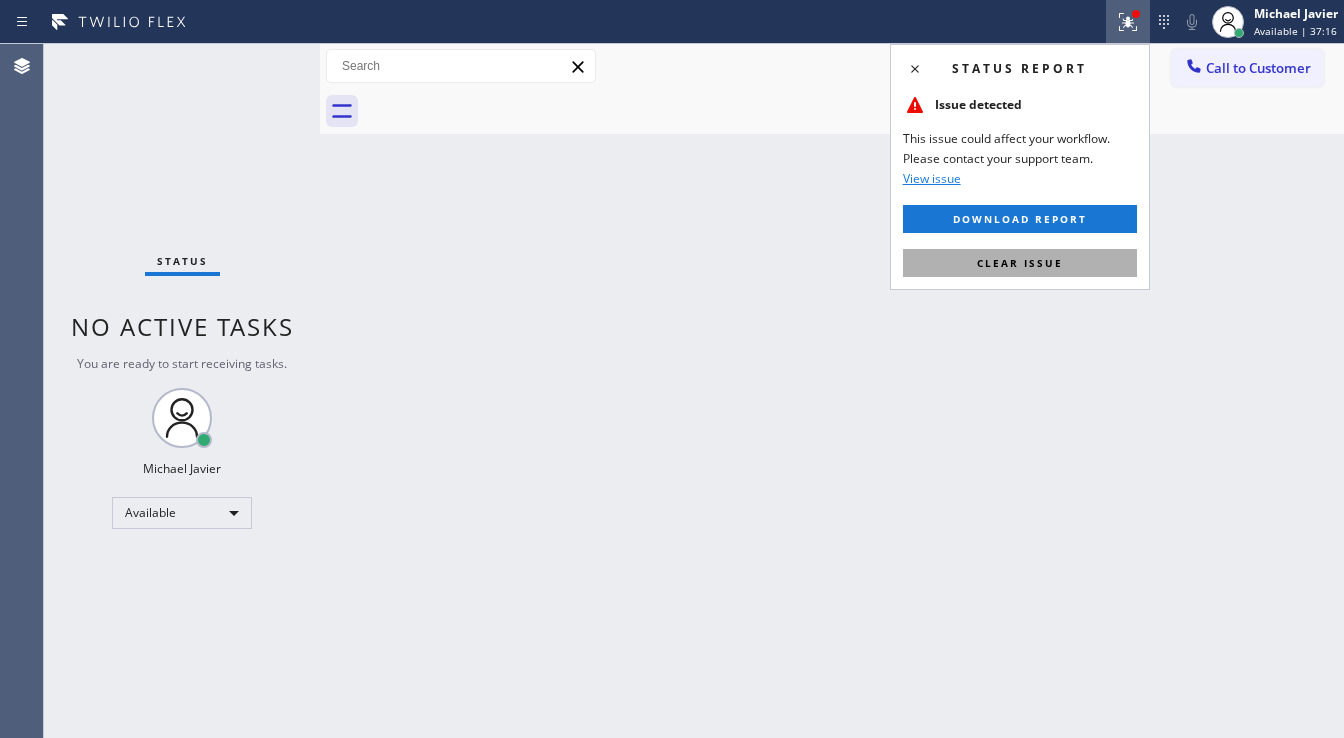 click on "Clear issue" at bounding box center (1020, 263) 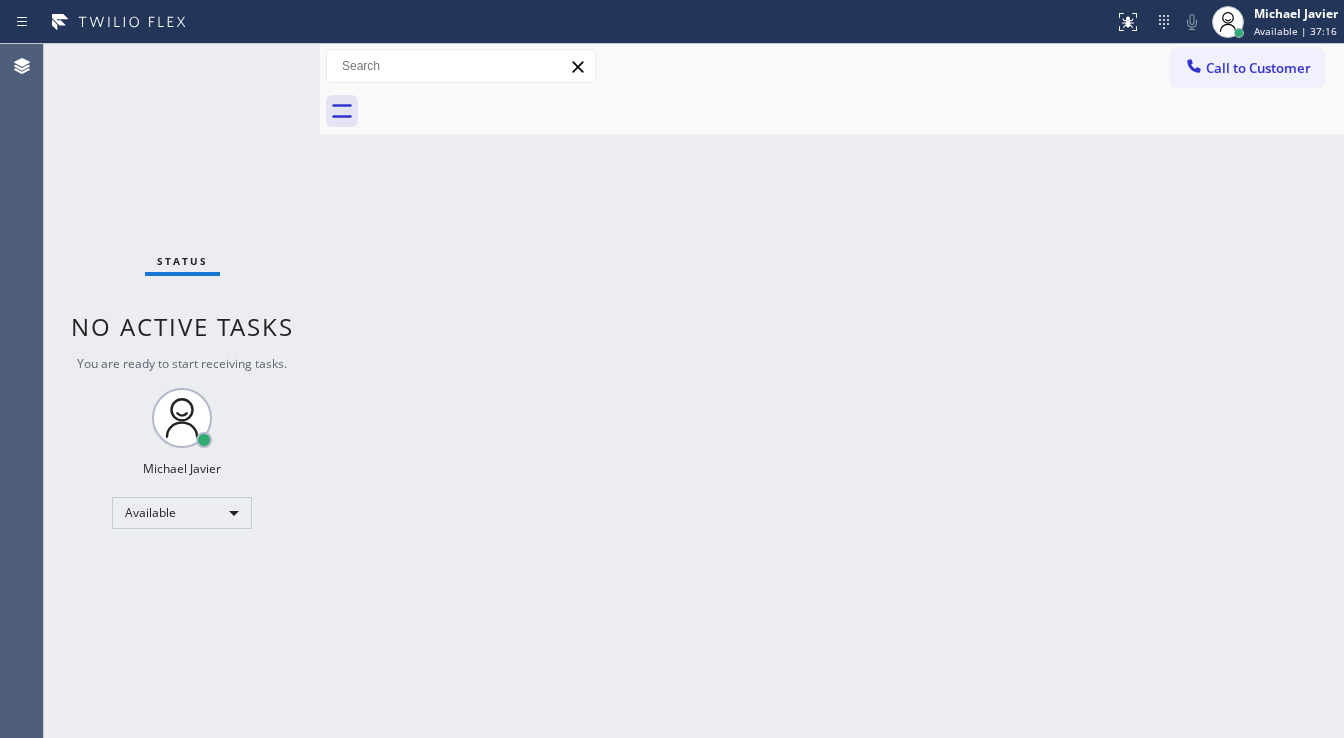 click on "Back to Dashboard Change Sender ID Customers Technicians Select a contact Outbound call Technician Search Technician Your caller id phone number Your caller id phone number Call Technician info Name   Phone none Address none Change Sender ID HVAC [PHONE] 5 Star Appliance [PHONE] Appliance Repair [PHONE] Plumbing [PHONE] Air Duct Cleaning [PHONE]  Electricians [PHONE]  Cancel Change Check personal SMS Reset Change No tabs Call to Customer Outbound call Location Professional Viking Repair San Mateo Your caller id phone number [PHONE] Customer number Call Outbound call Technician Search Technician Your caller id phone number Your caller id phone number Call" at bounding box center [832, 391] 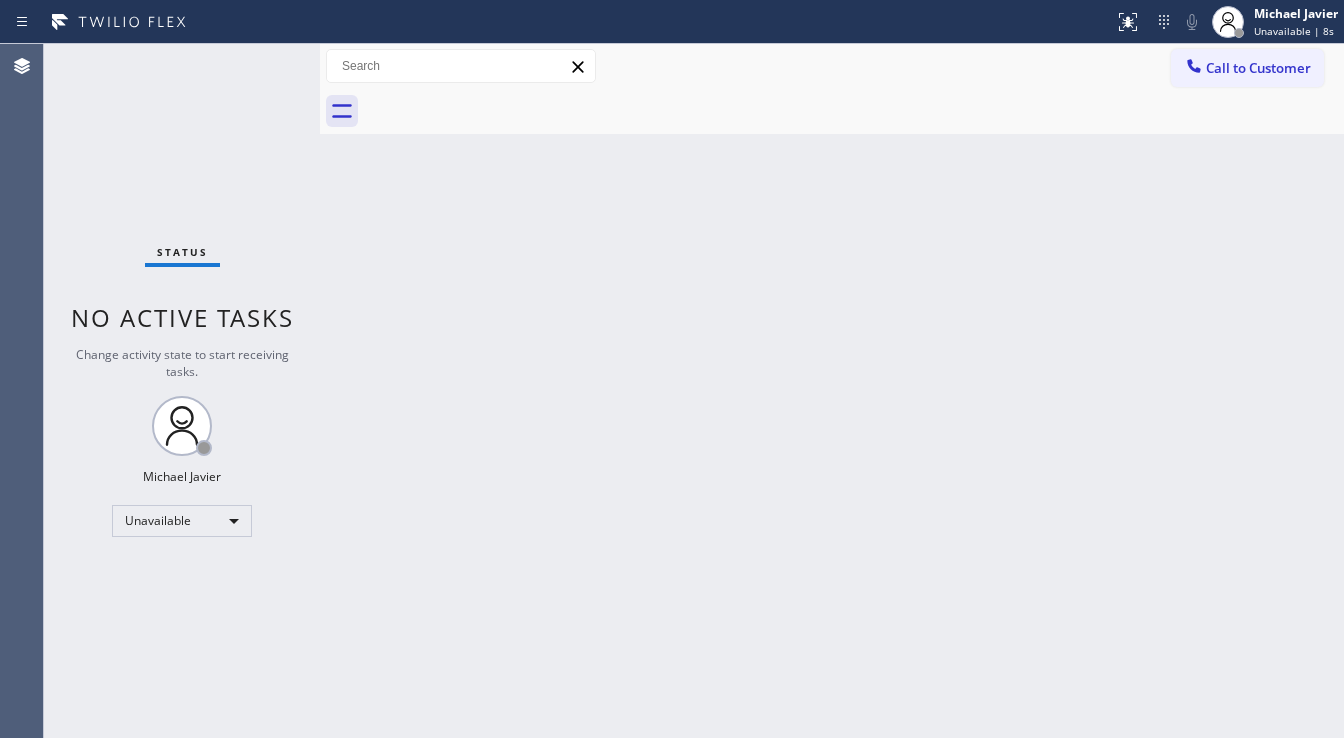 click on "Status   No active tasks     Change activity state to start receiving tasks.   Michael Javier Unavailable" at bounding box center [182, 391] 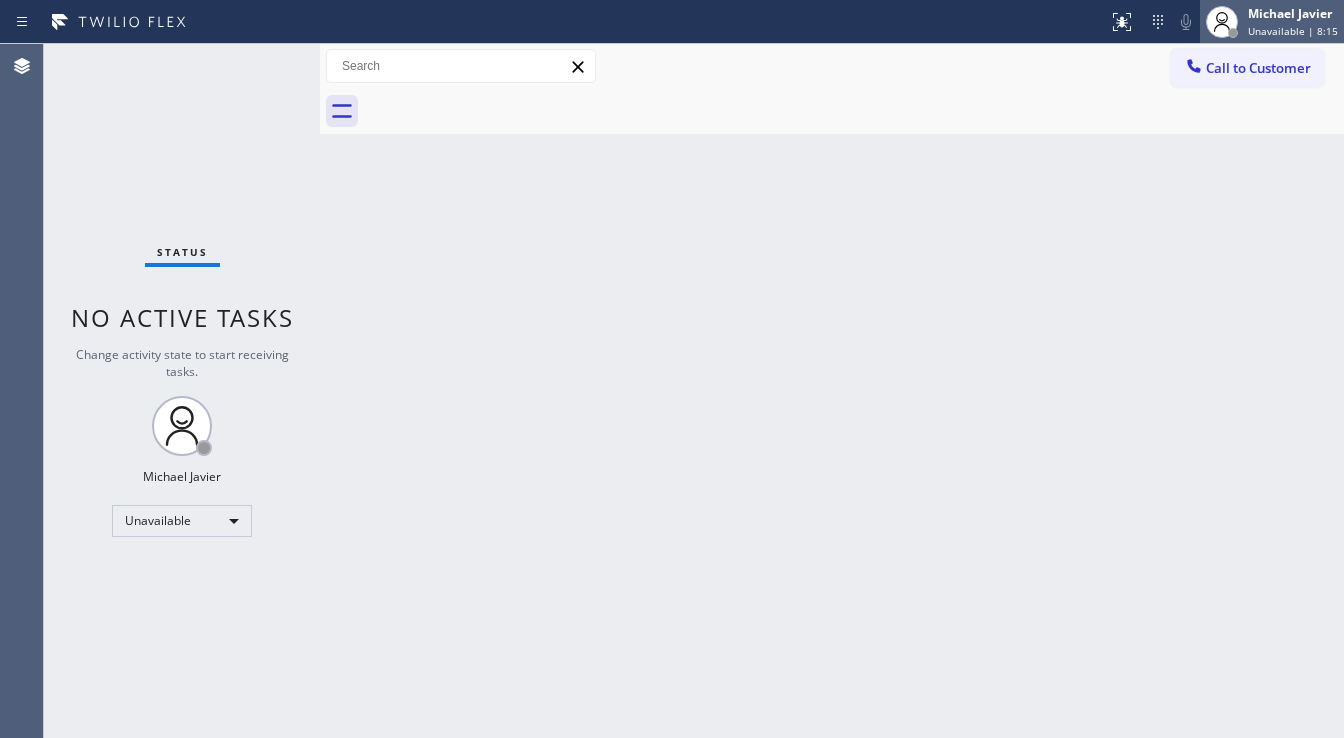 drag, startPoint x: 1266, startPoint y: 29, endPoint x: 1249, endPoint y: 41, distance: 20.808653 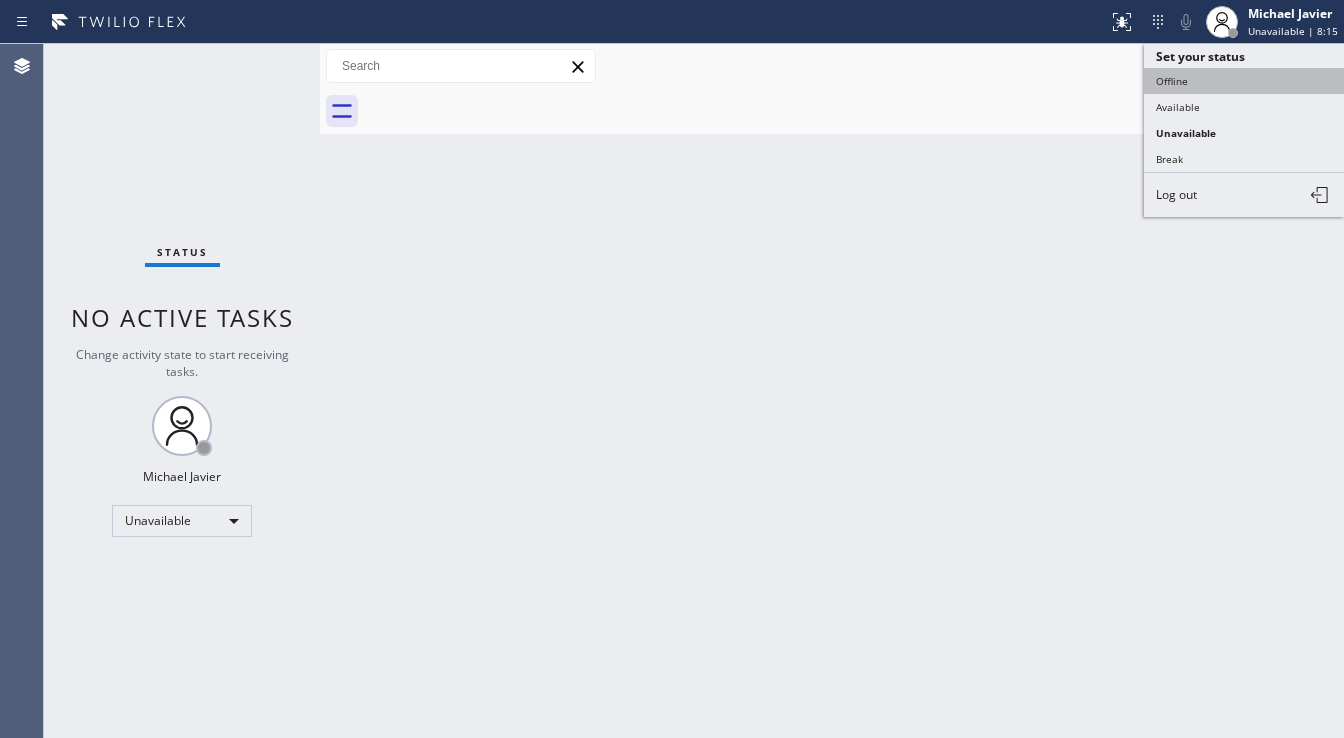 click on "Offline" at bounding box center [1244, 81] 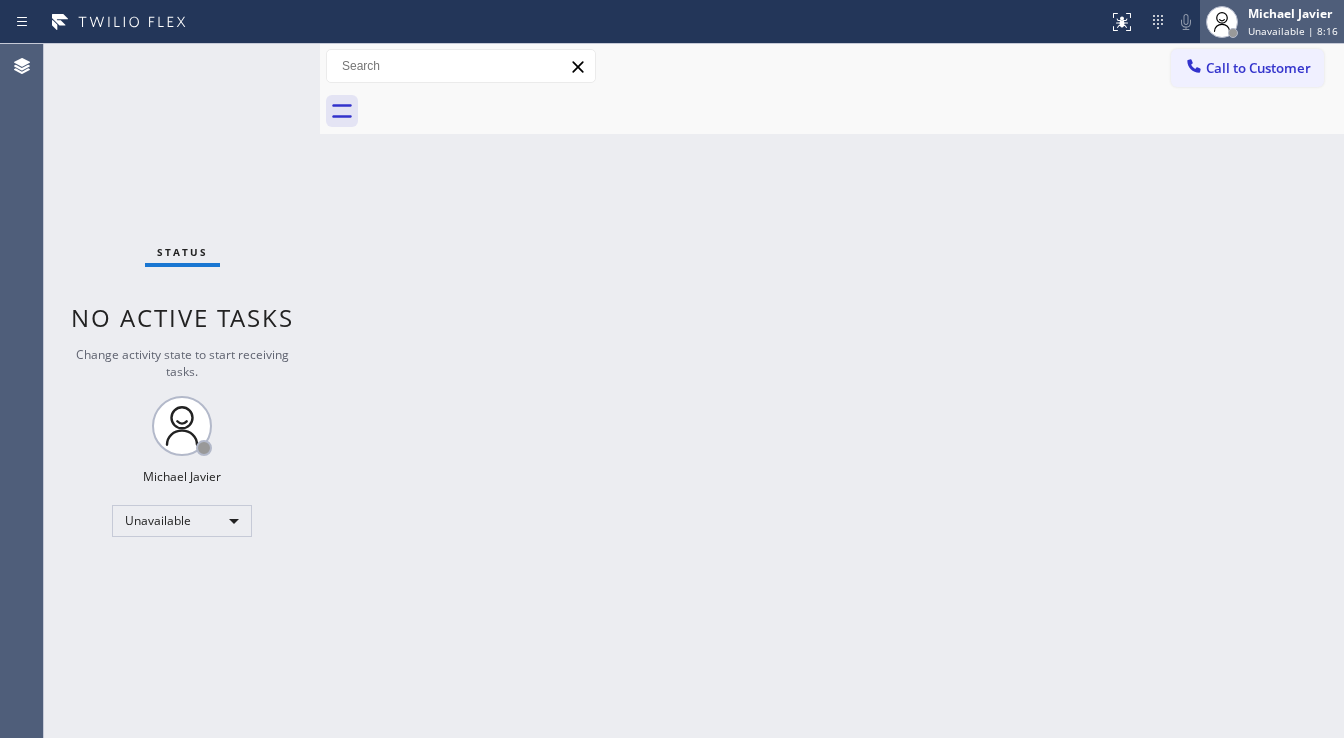 click on "Unavailable | 8:16" at bounding box center (1293, 31) 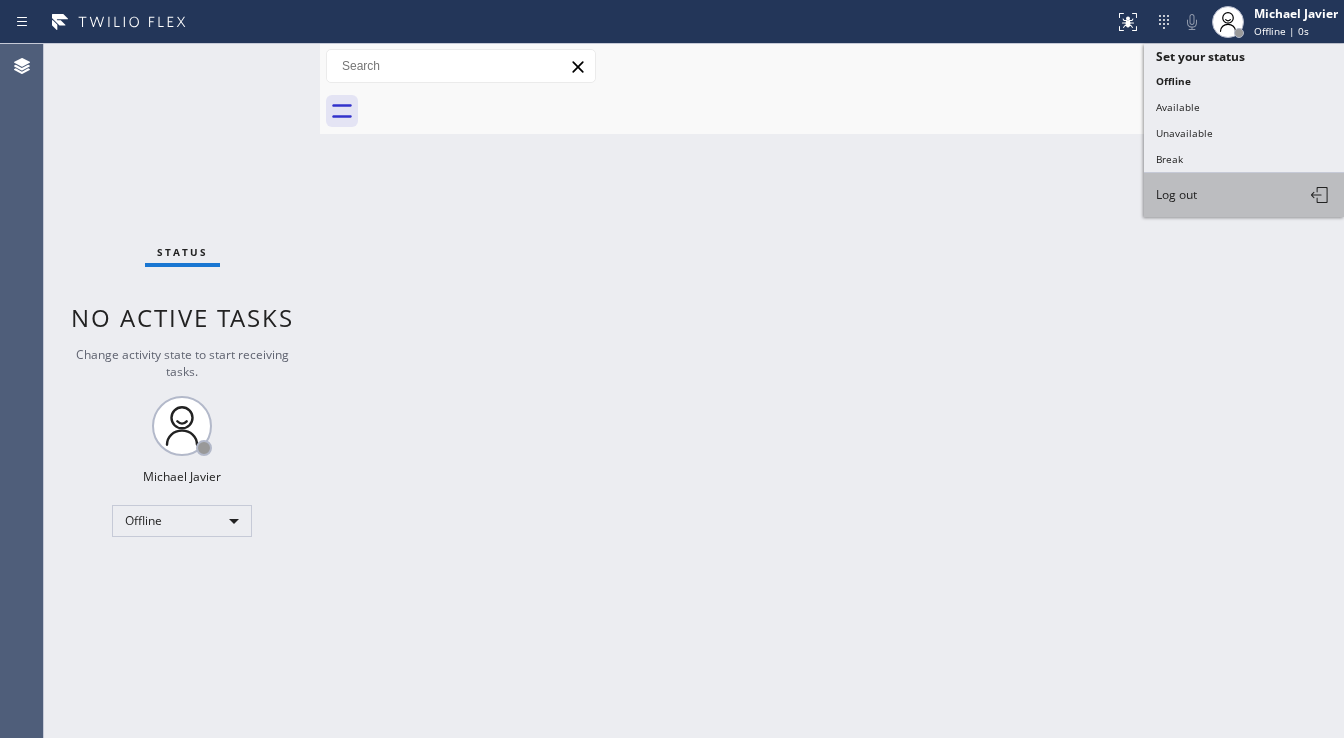 click on "Log out" at bounding box center (1244, 195) 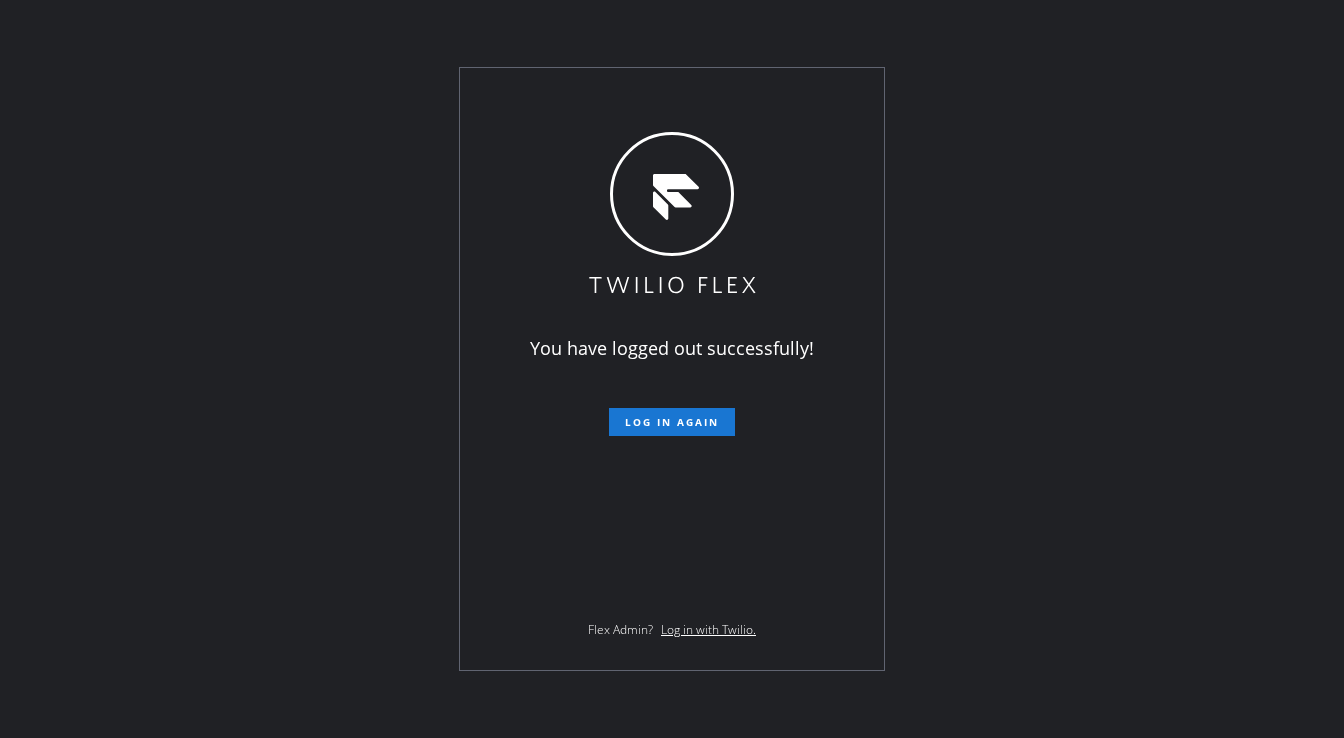 click on "You have logged out successfully! Log in again Flex Admin? Log in with Twilio." at bounding box center (672, 369) 